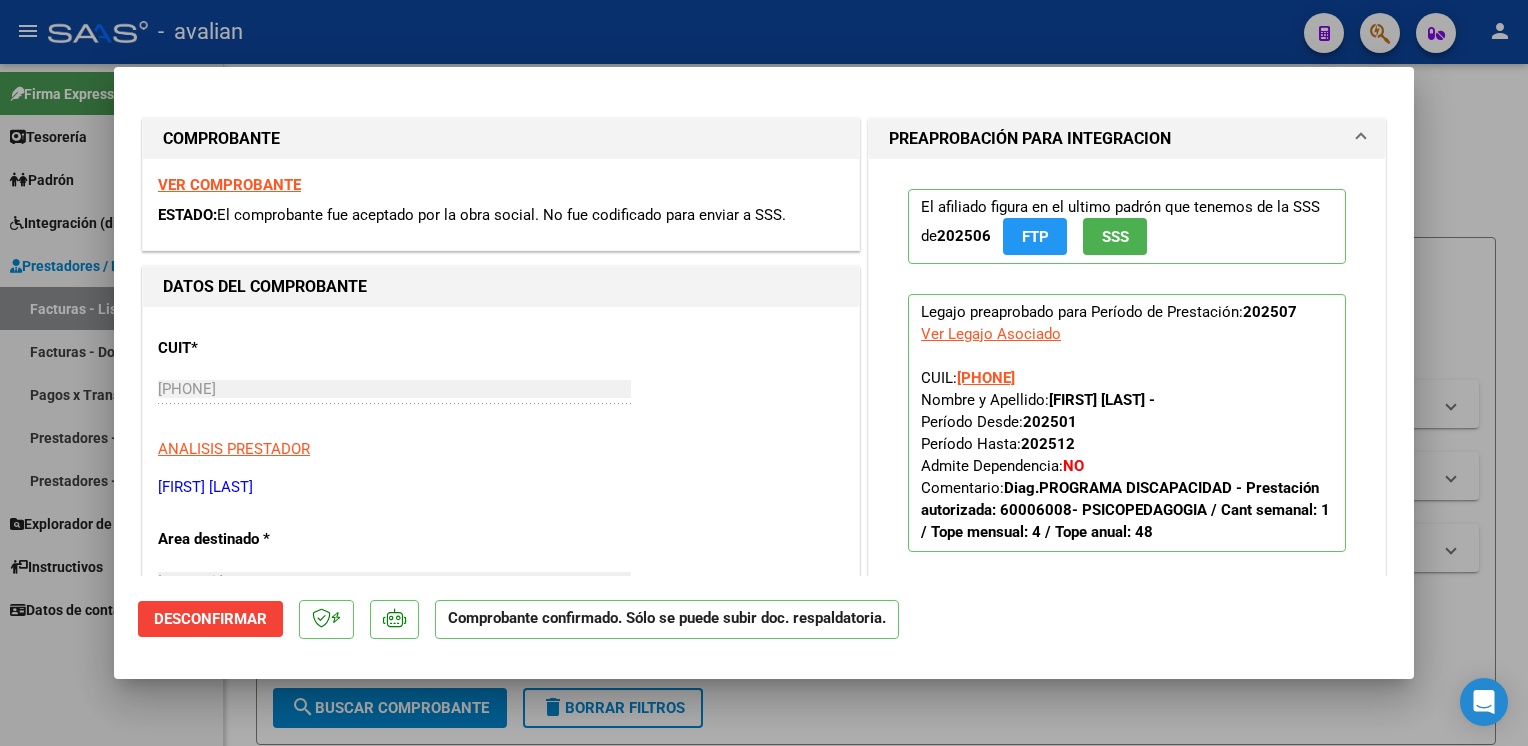 scroll, scrollTop: 0, scrollLeft: 0, axis: both 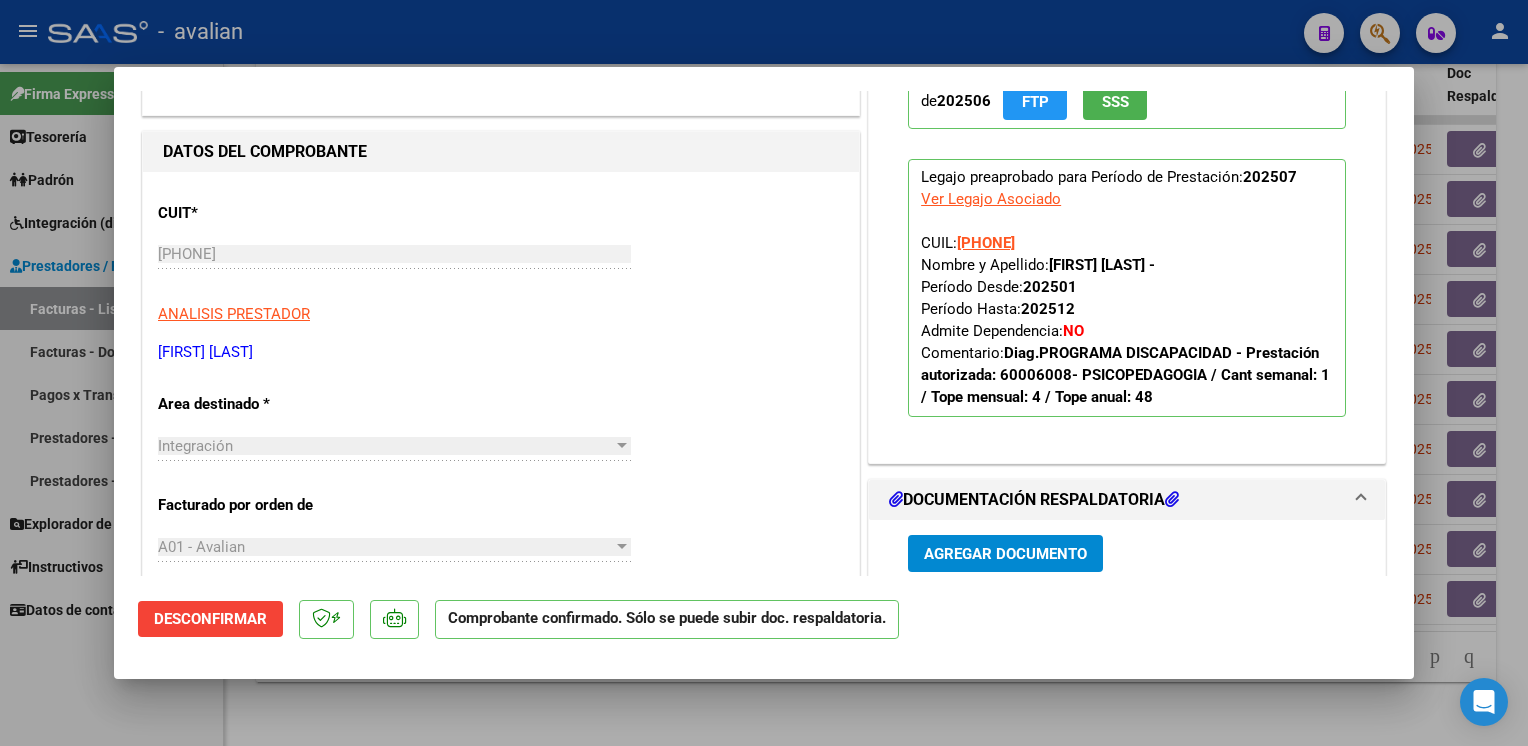 click at bounding box center (764, 373) 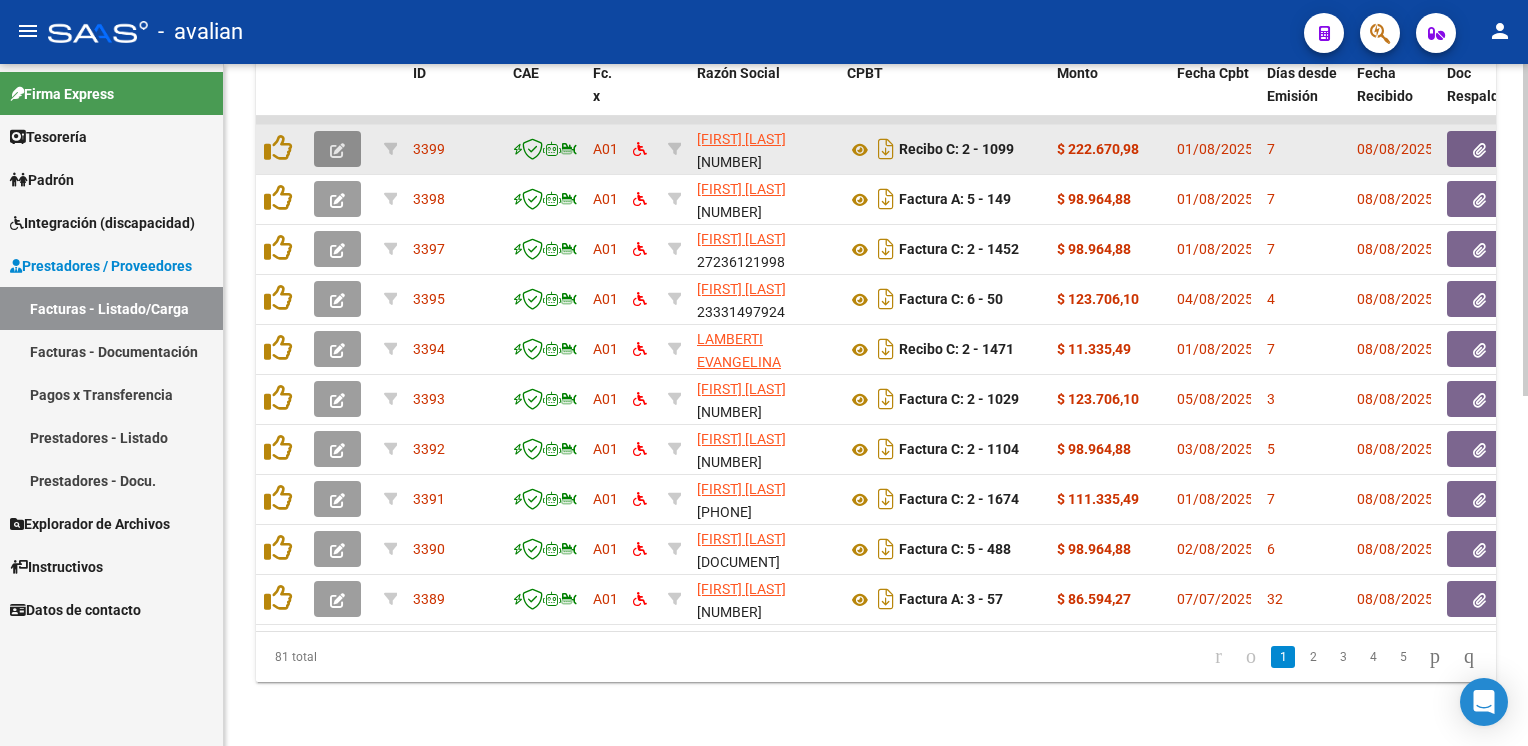 click 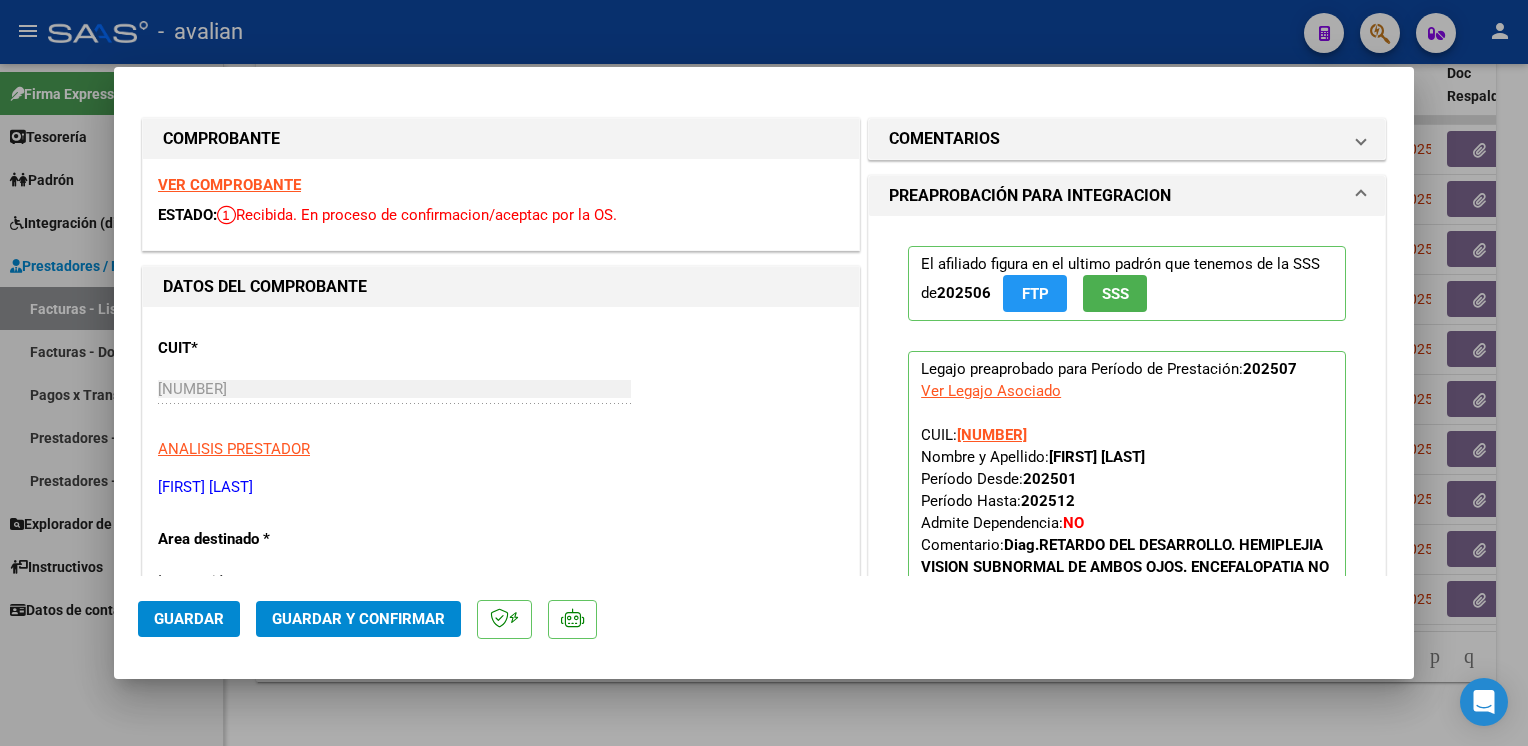 click on "VER COMPROBANTE" at bounding box center (229, 185) 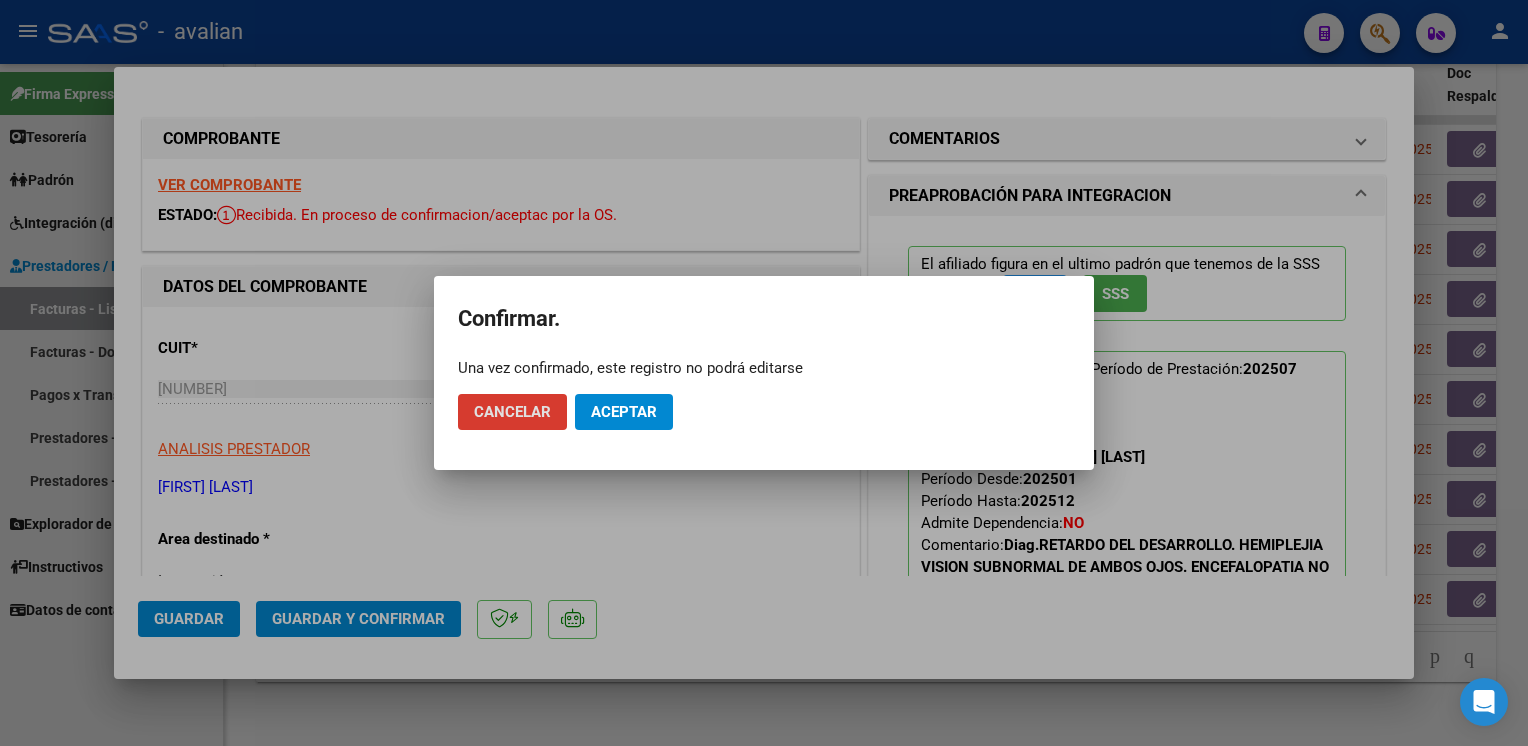 click on "Aceptar" 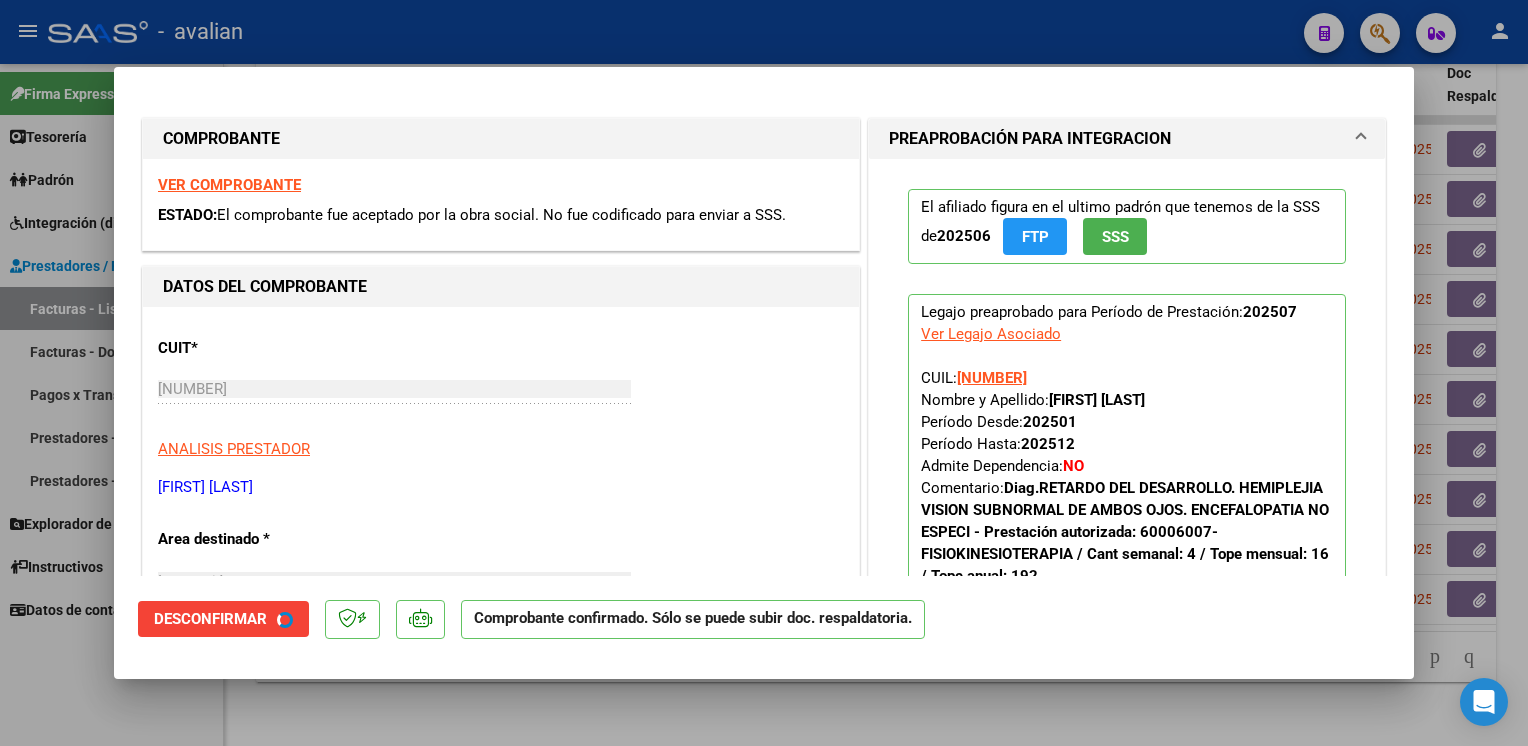 click at bounding box center (764, 373) 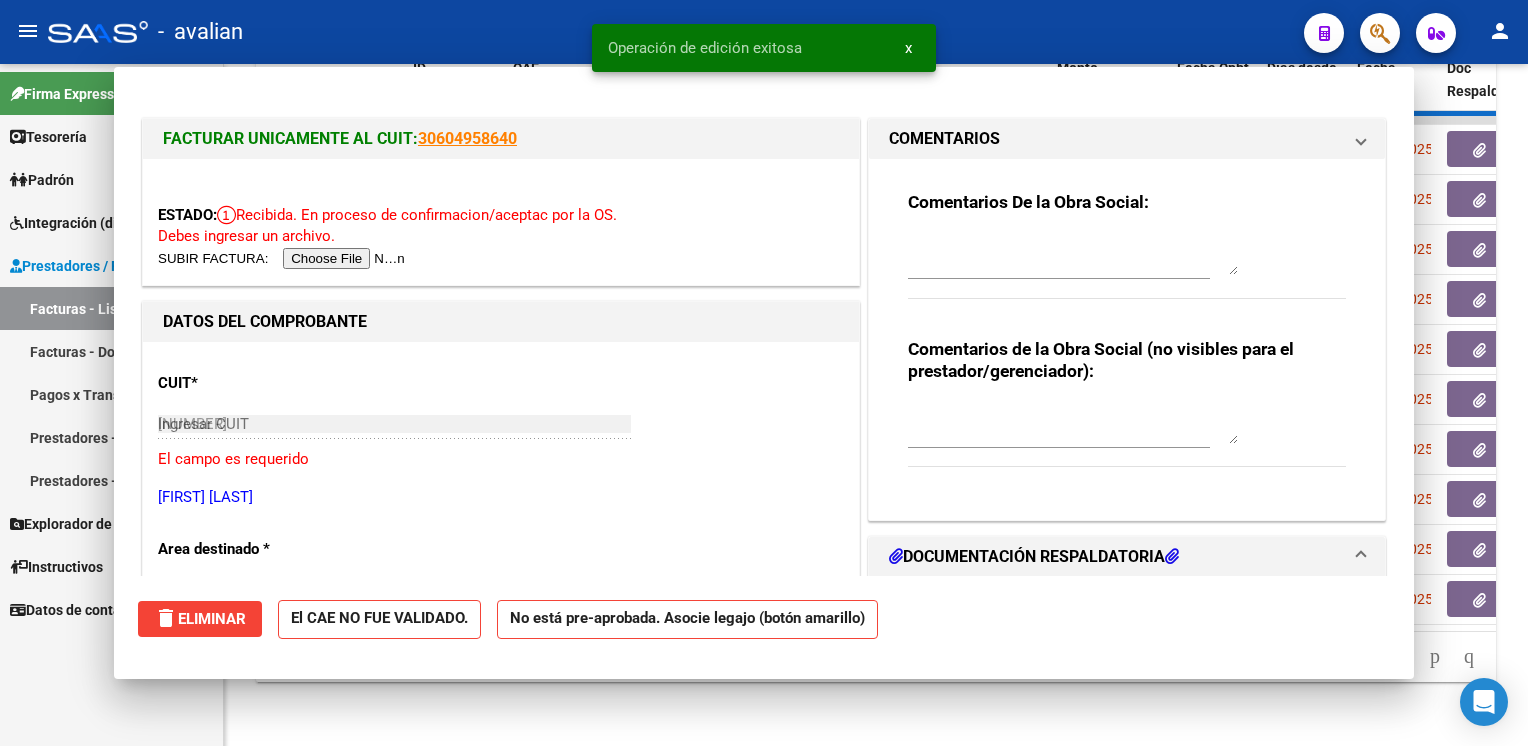 type 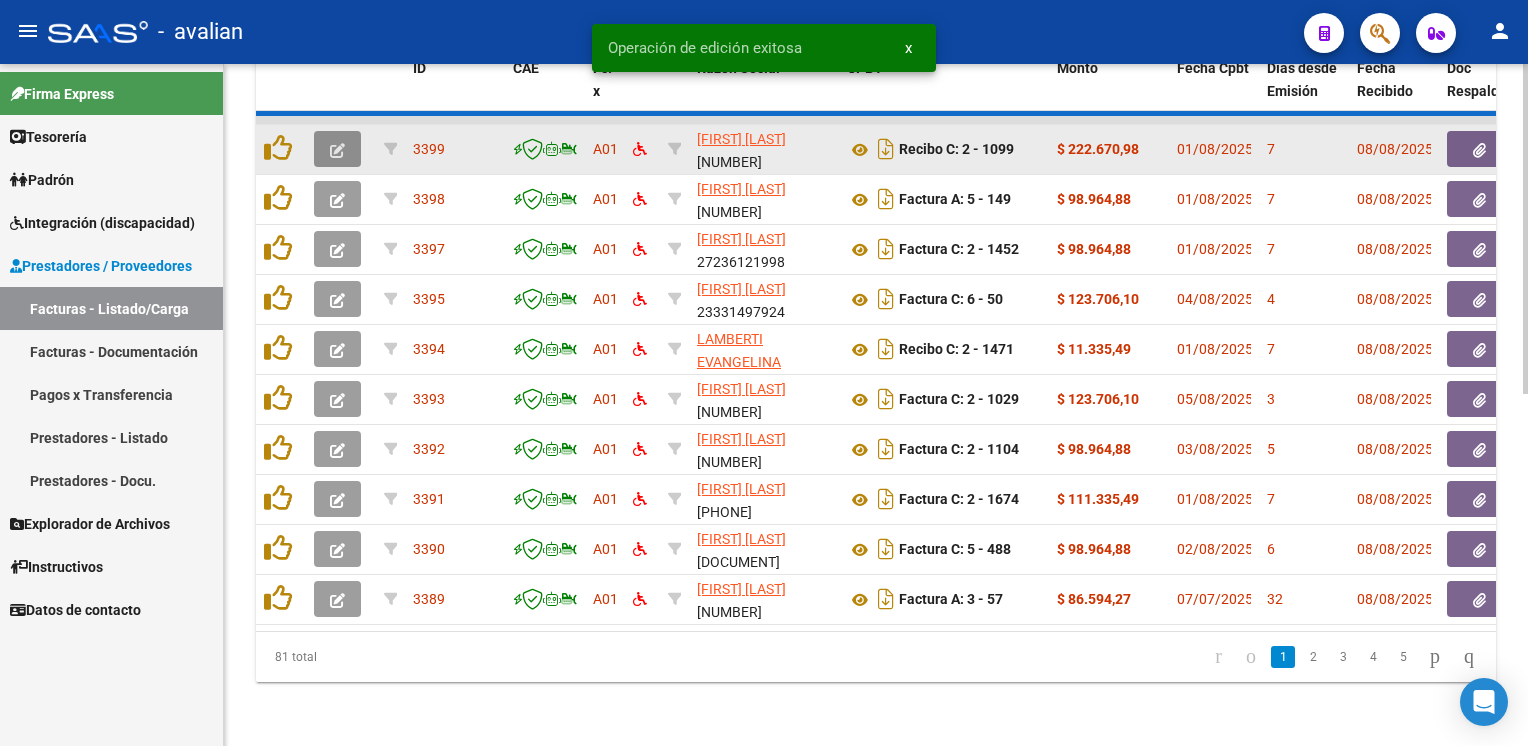 click 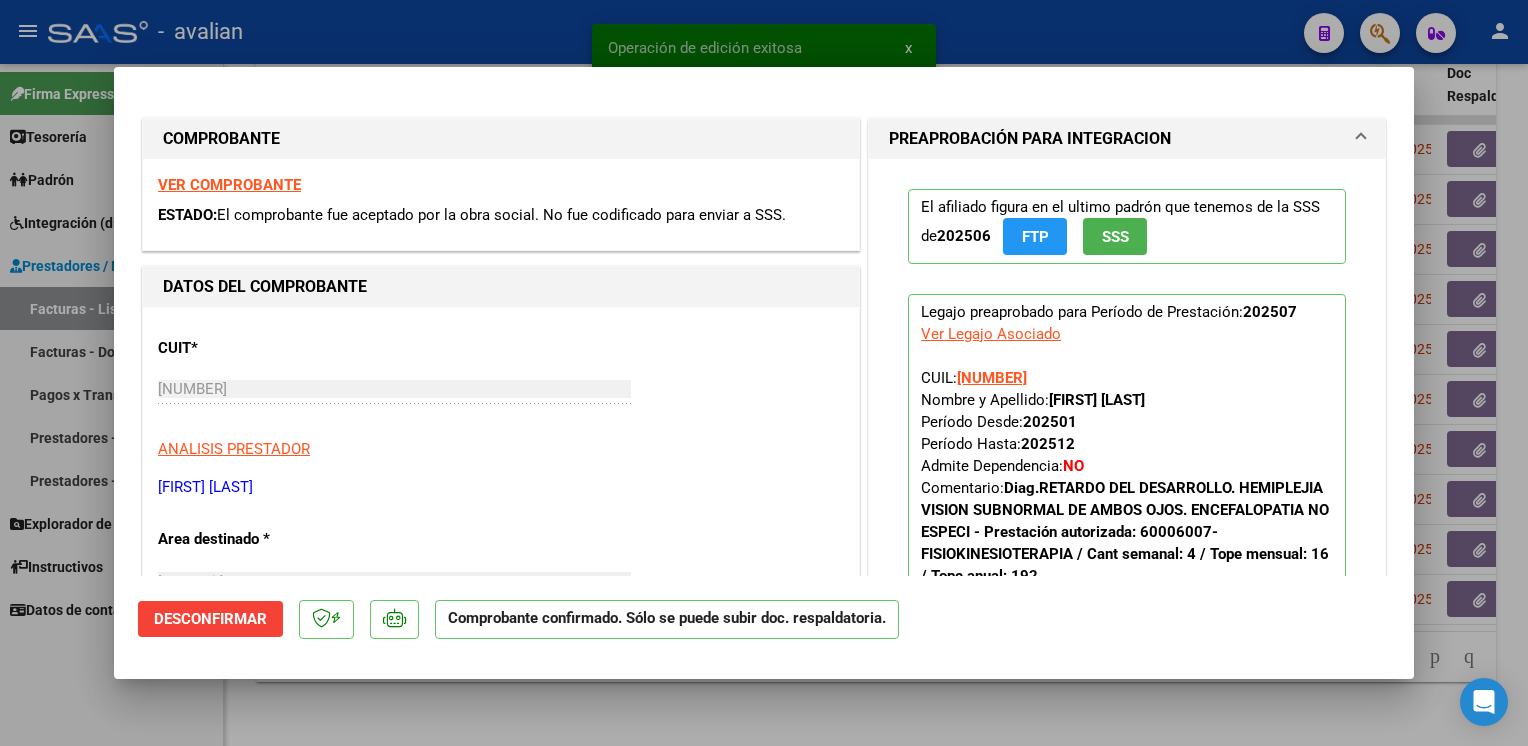 click on "VER COMPROBANTE" at bounding box center [229, 185] 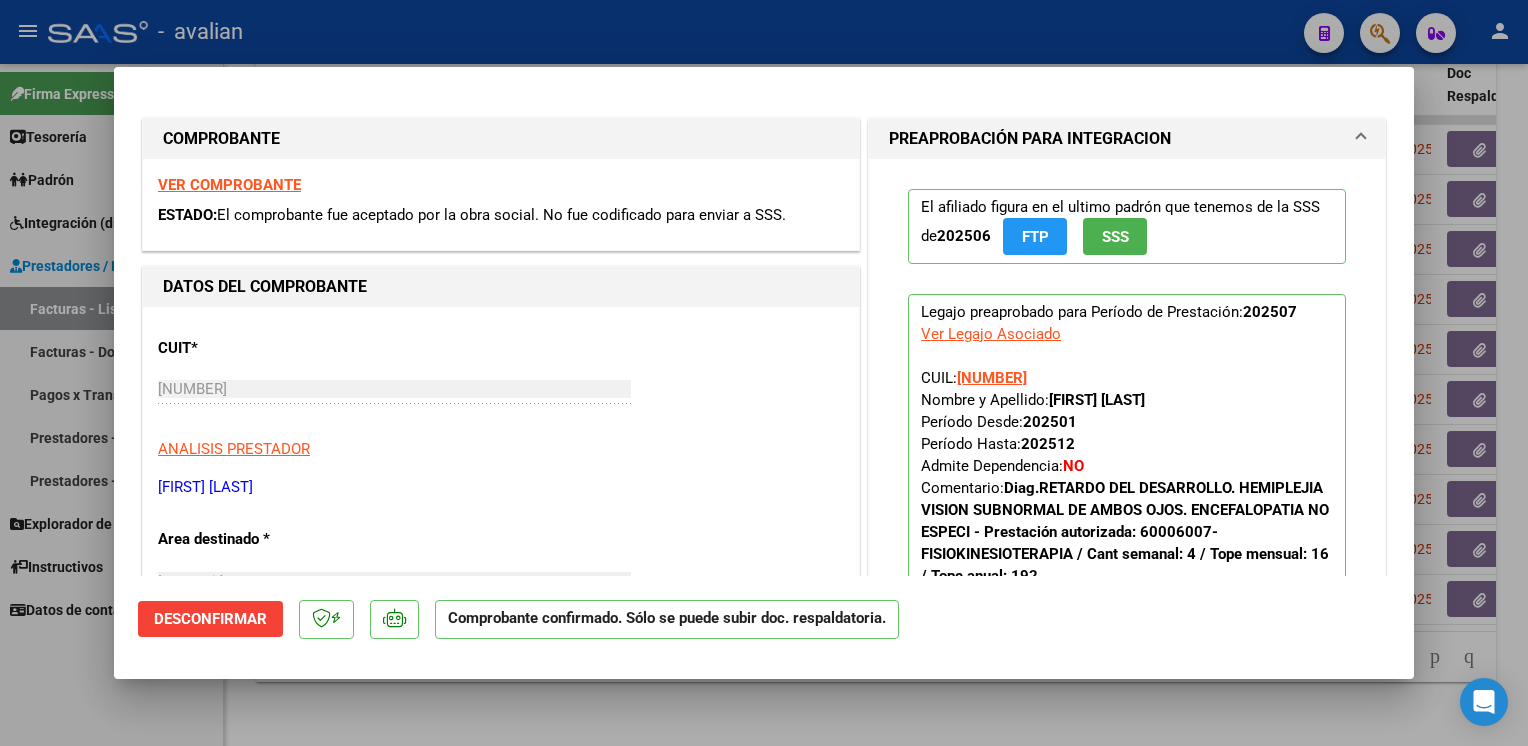 click at bounding box center [764, 373] 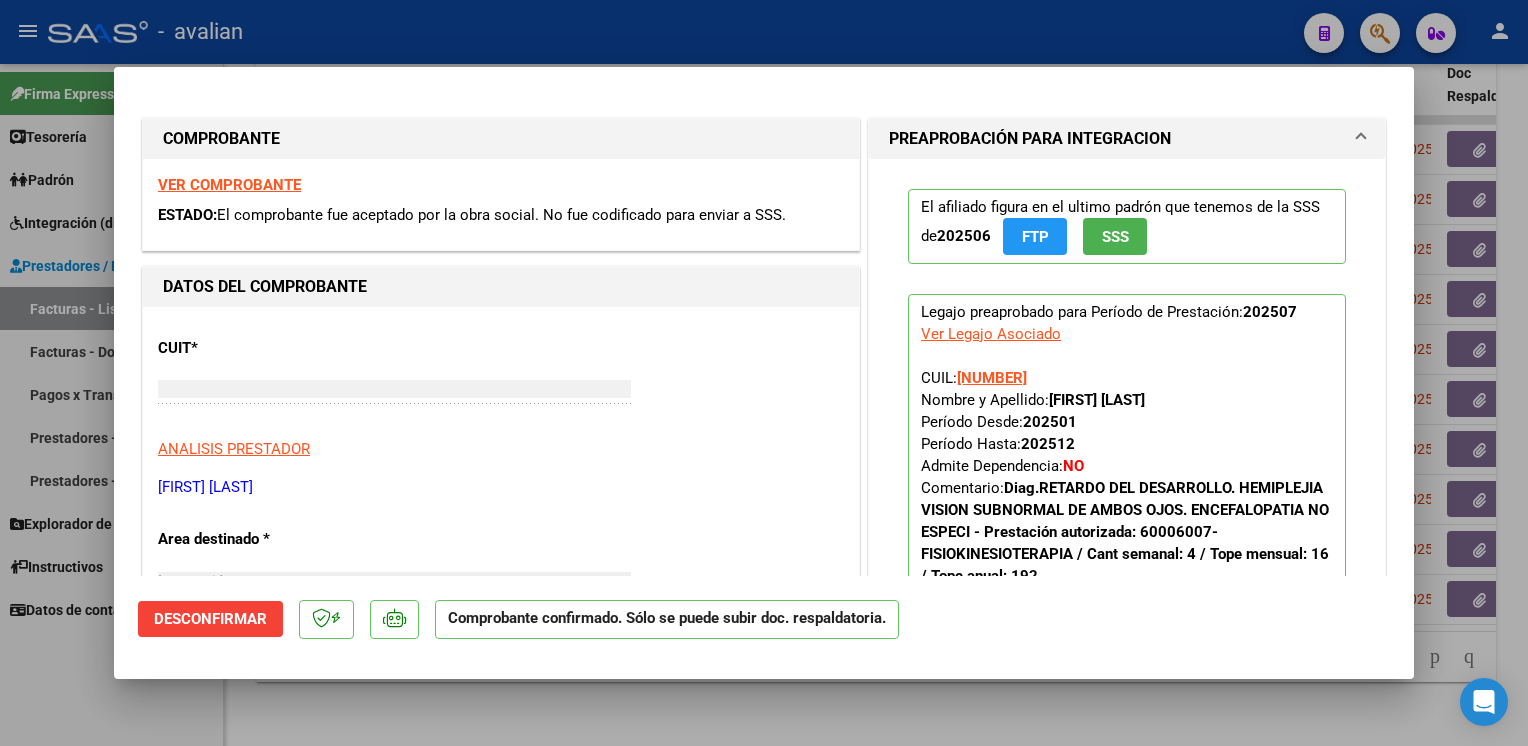 type 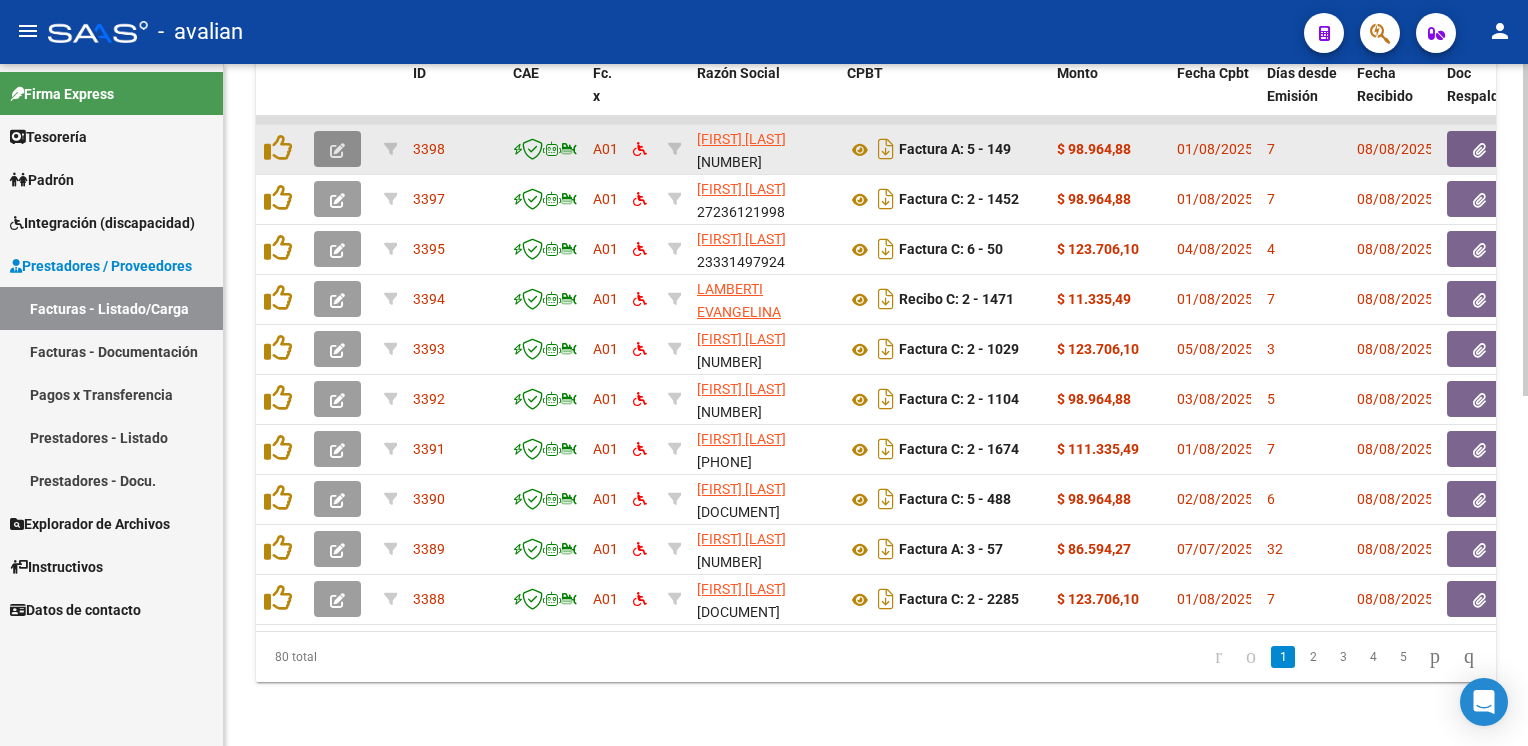 click 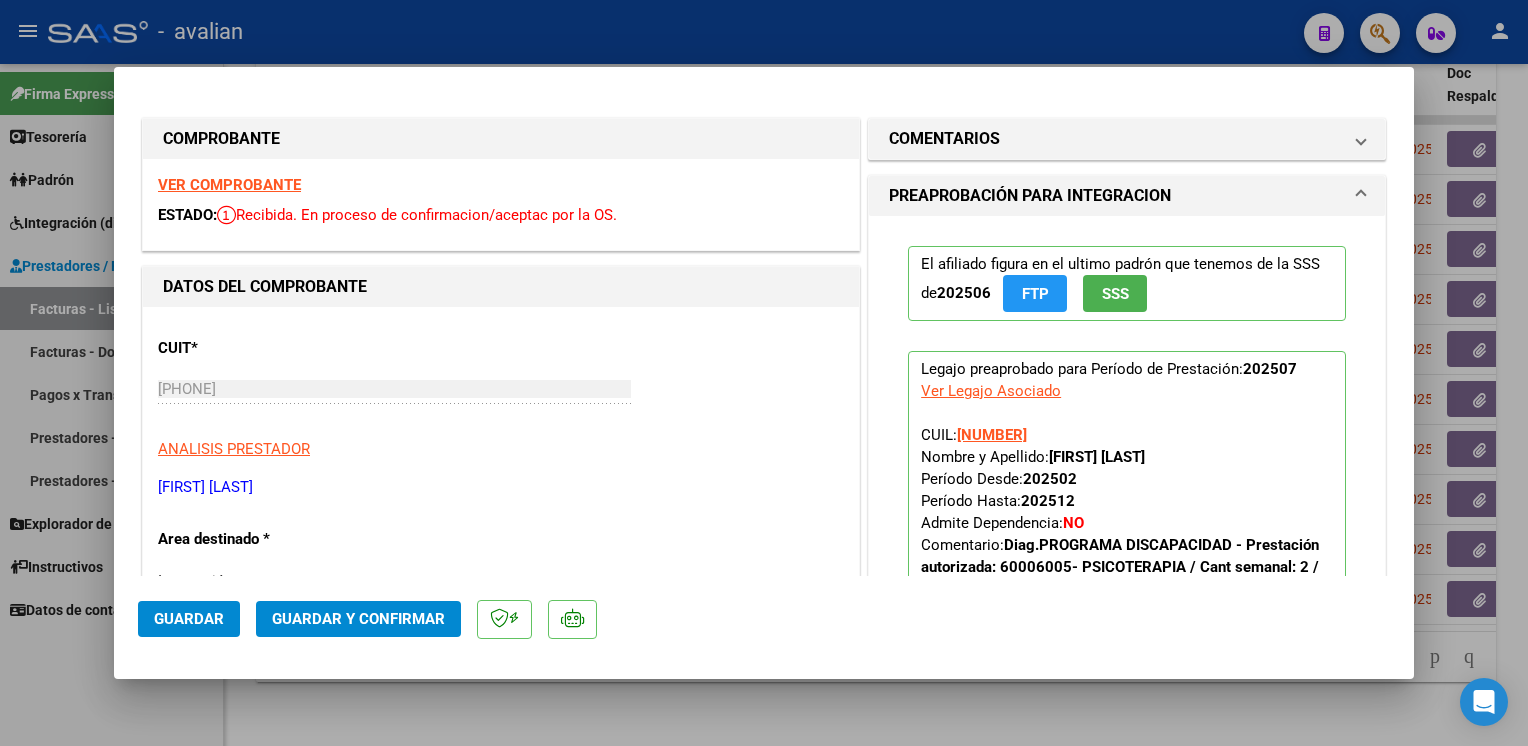 click on "VER COMPROBANTE" at bounding box center [229, 185] 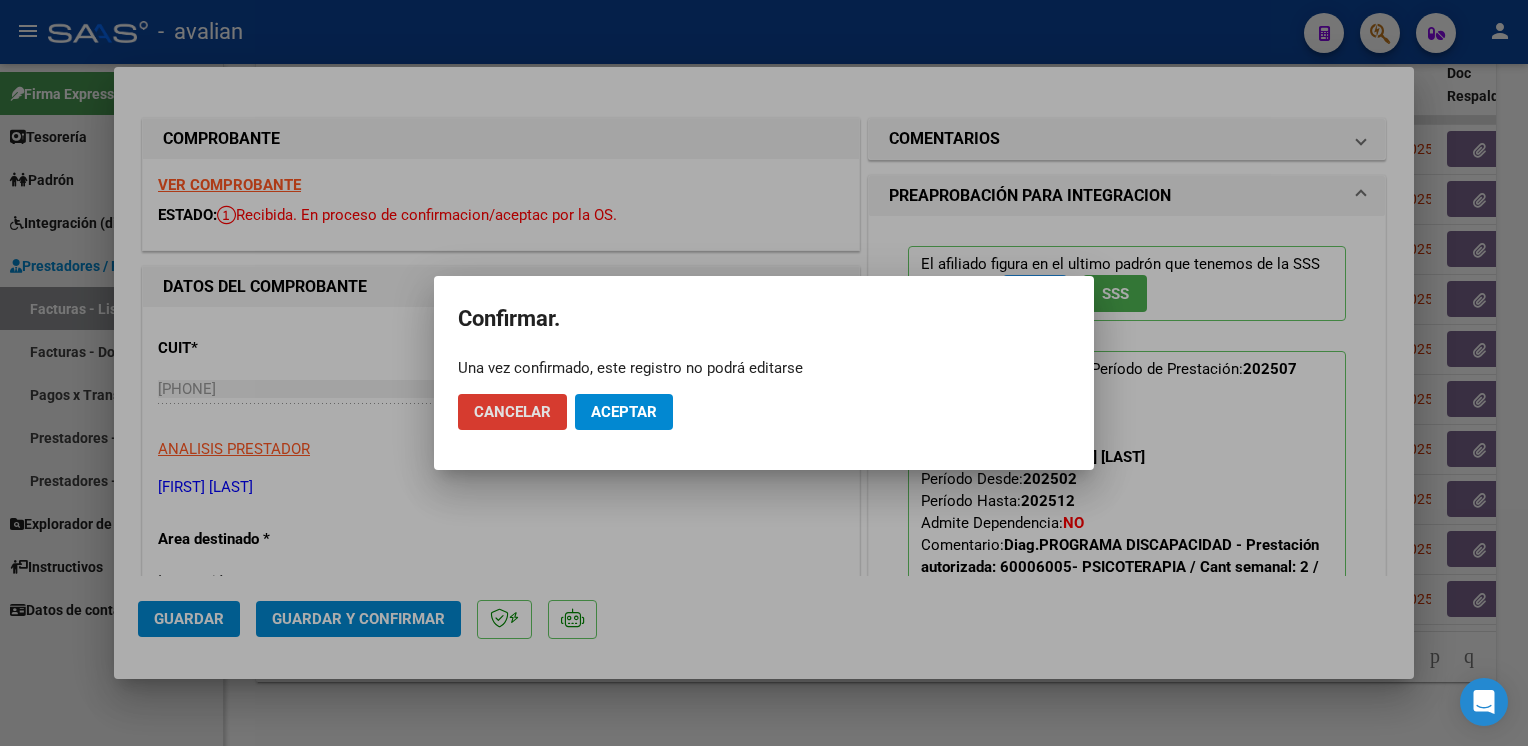 click on "Aceptar" 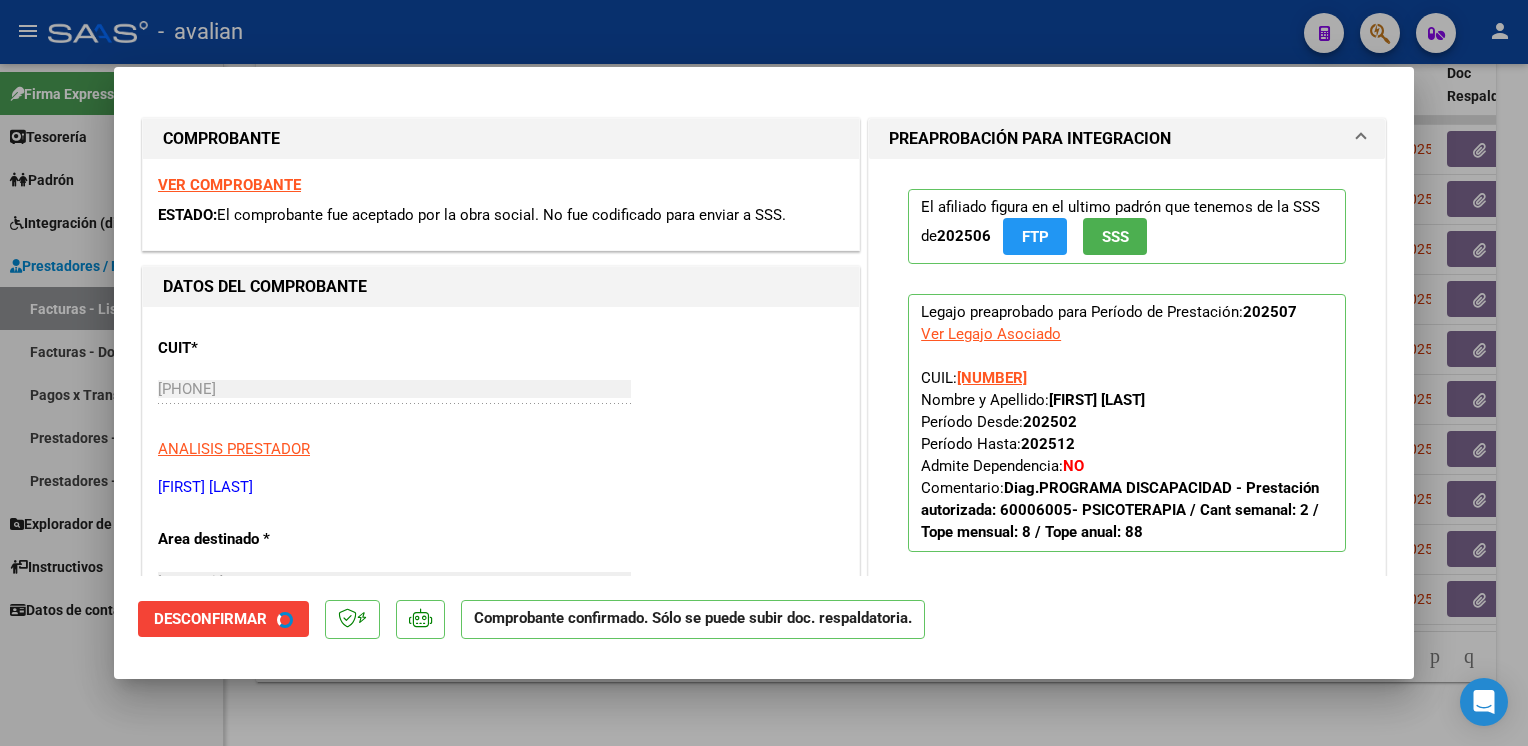 click at bounding box center (764, 373) 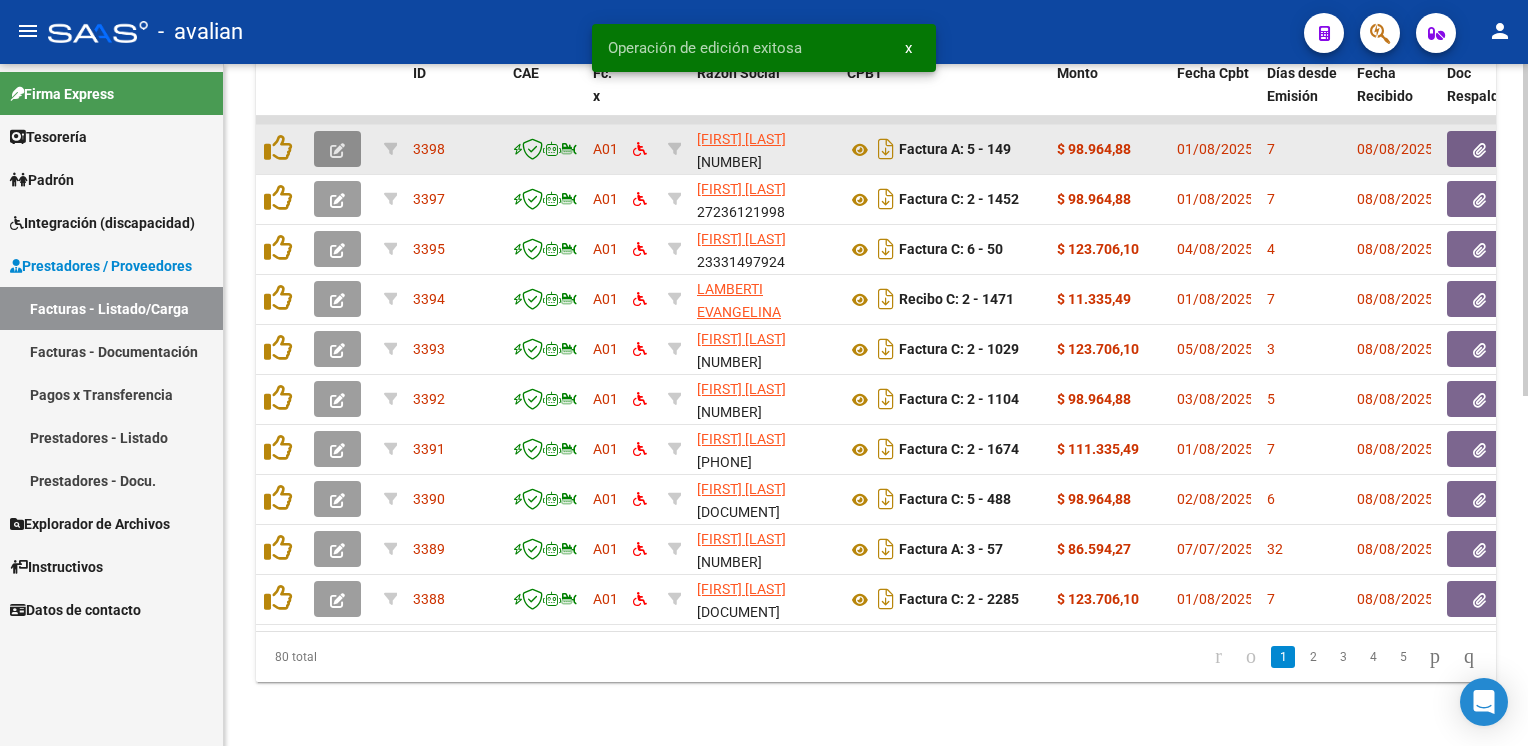click 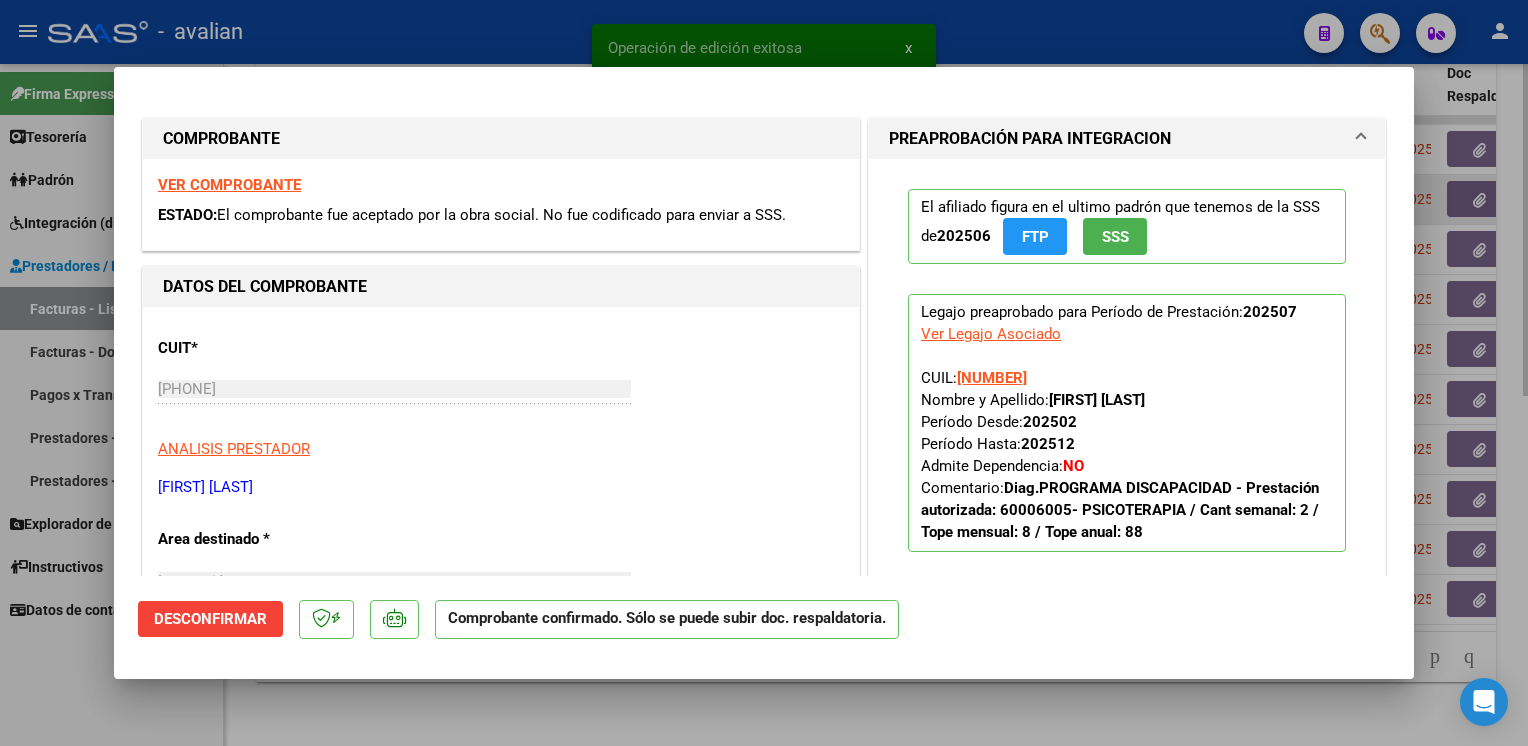 drag, startPoint x: 364, startPoint y: 35, endPoint x: 383, endPoint y: 183, distance: 149.21461 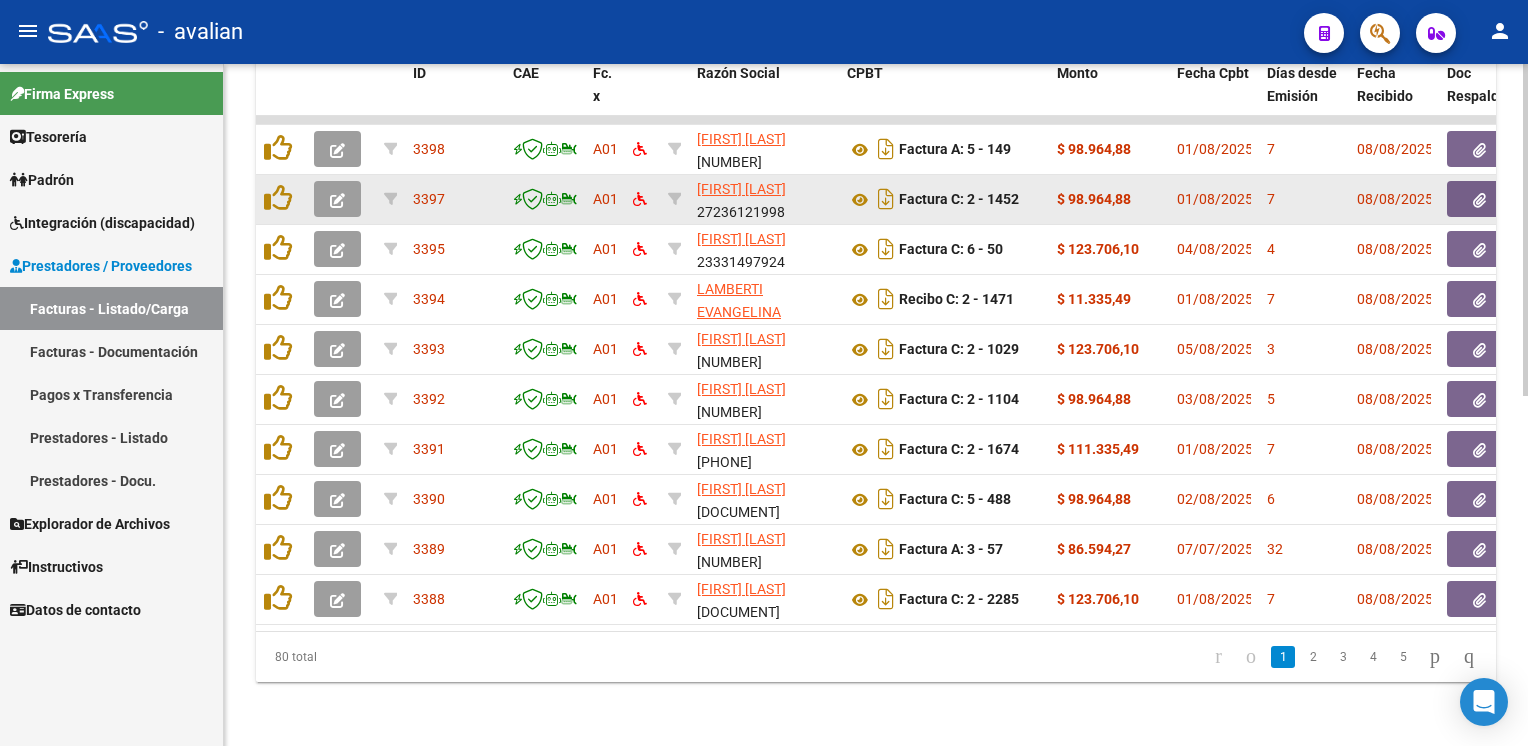 click 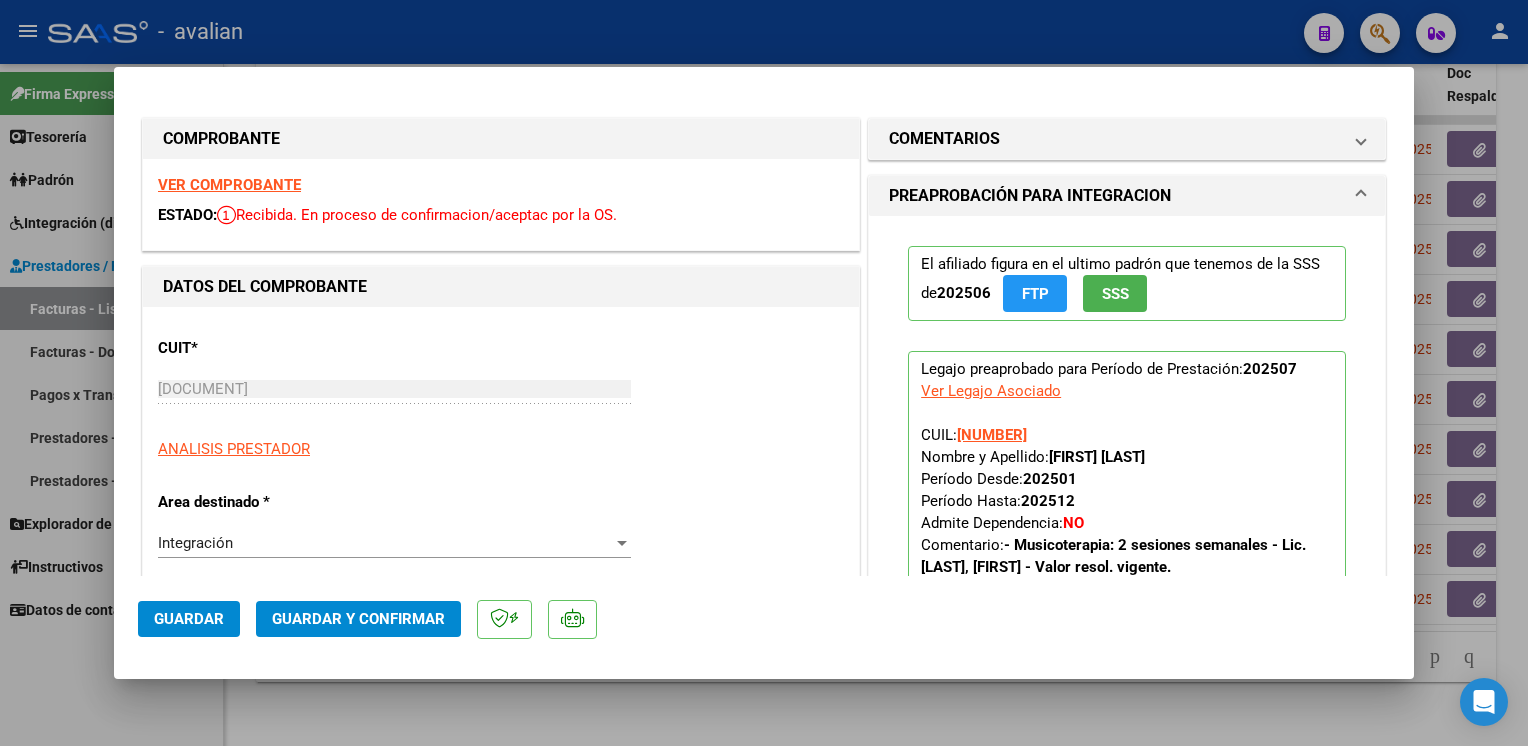 click on "VER COMPROBANTE" at bounding box center [229, 185] 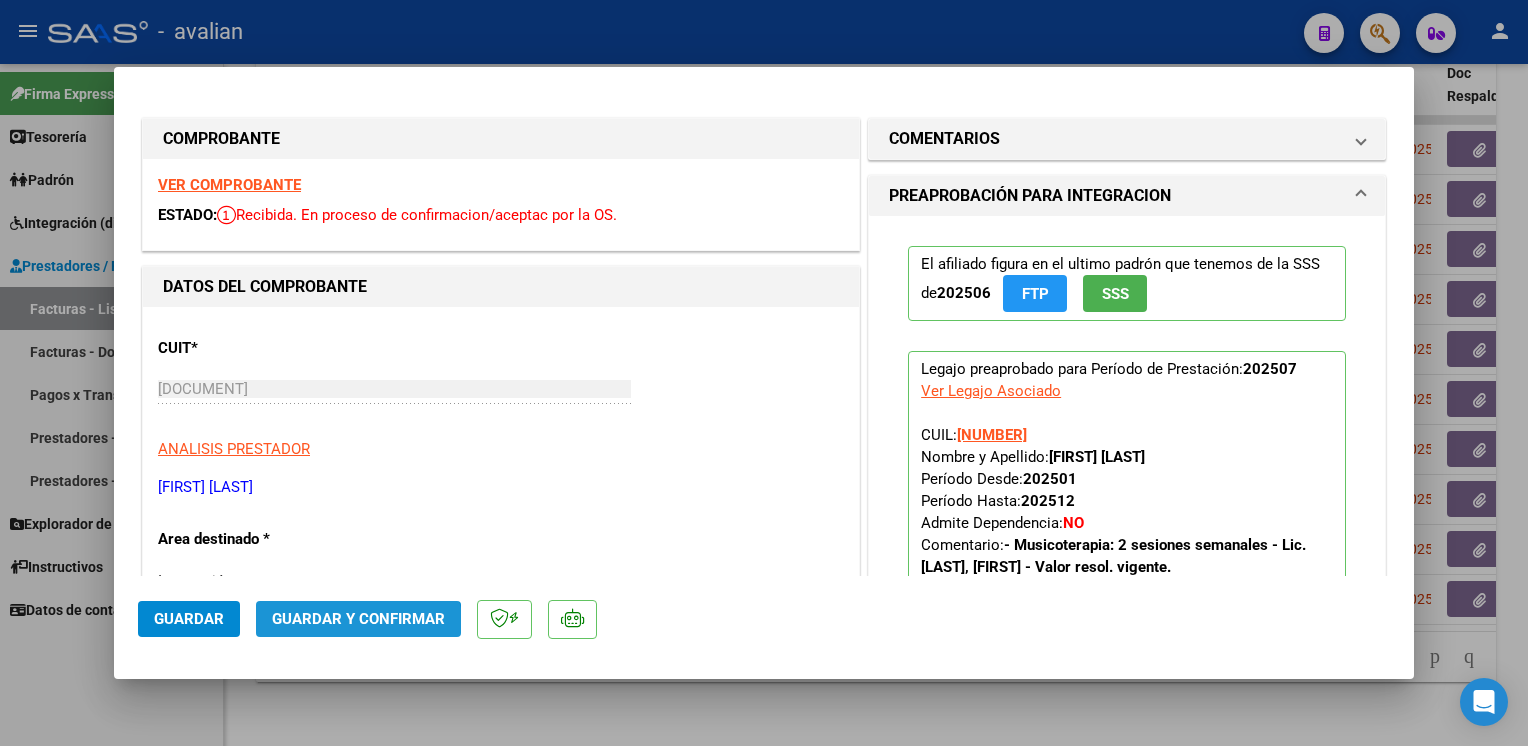 click on "Guardar y Confirmar" 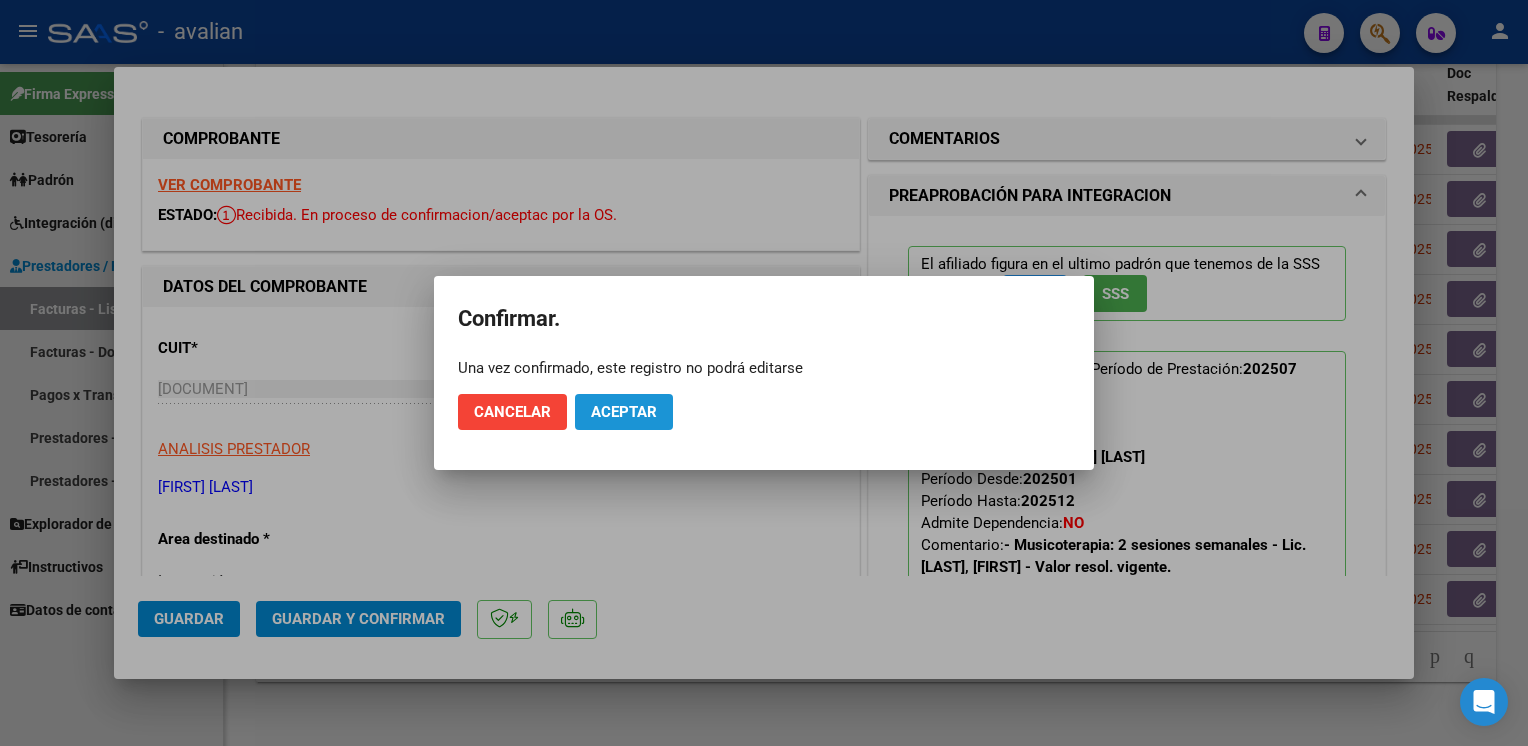 click on "Aceptar" 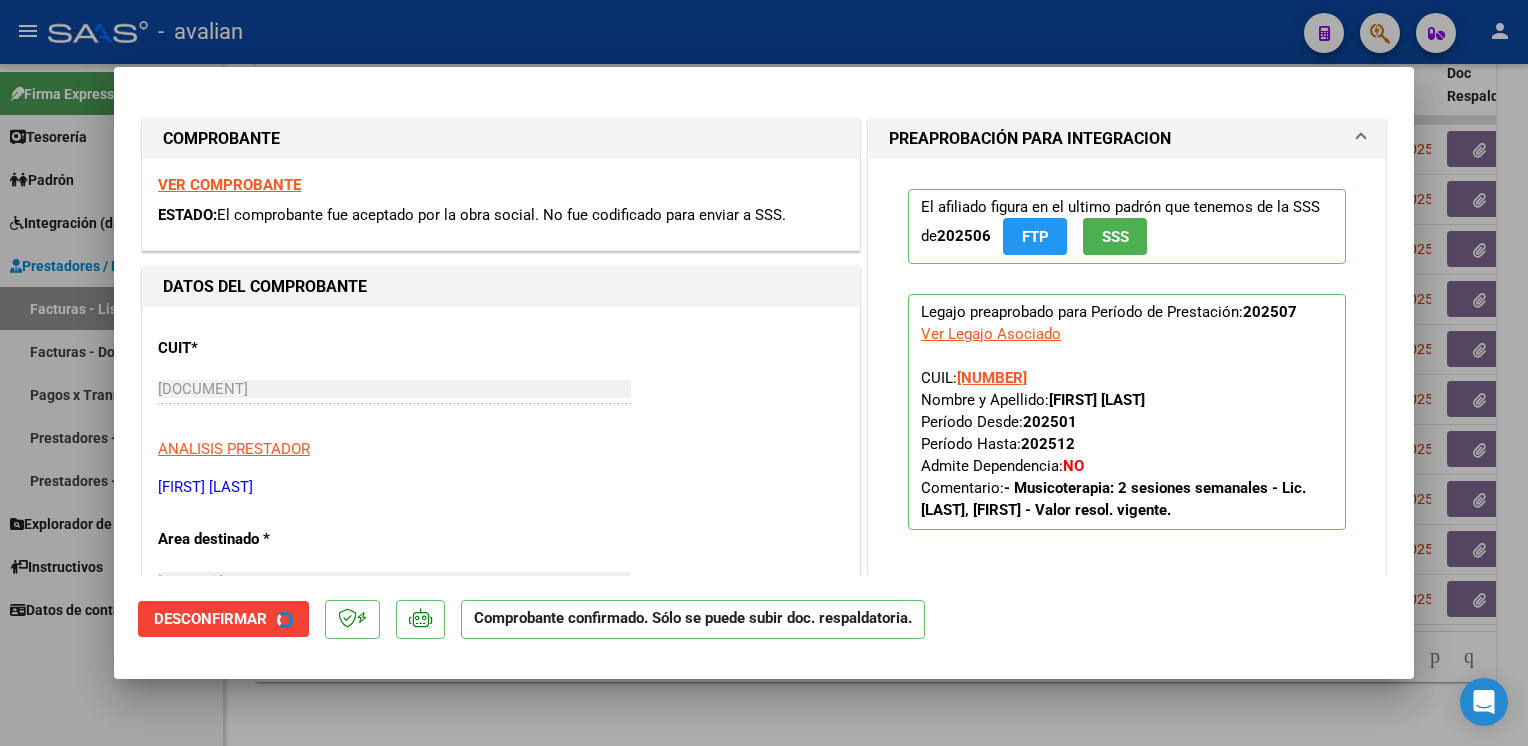 click at bounding box center (764, 373) 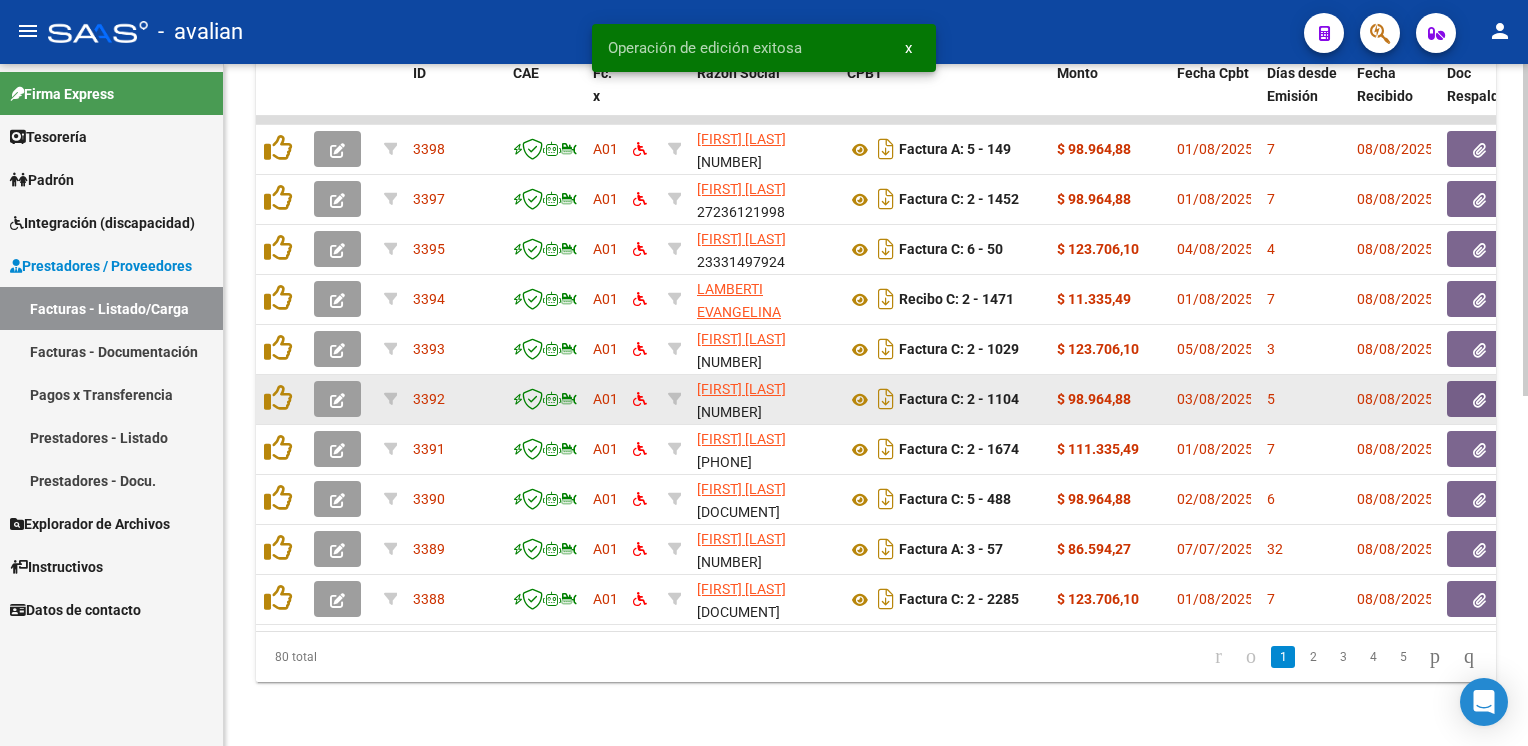 click 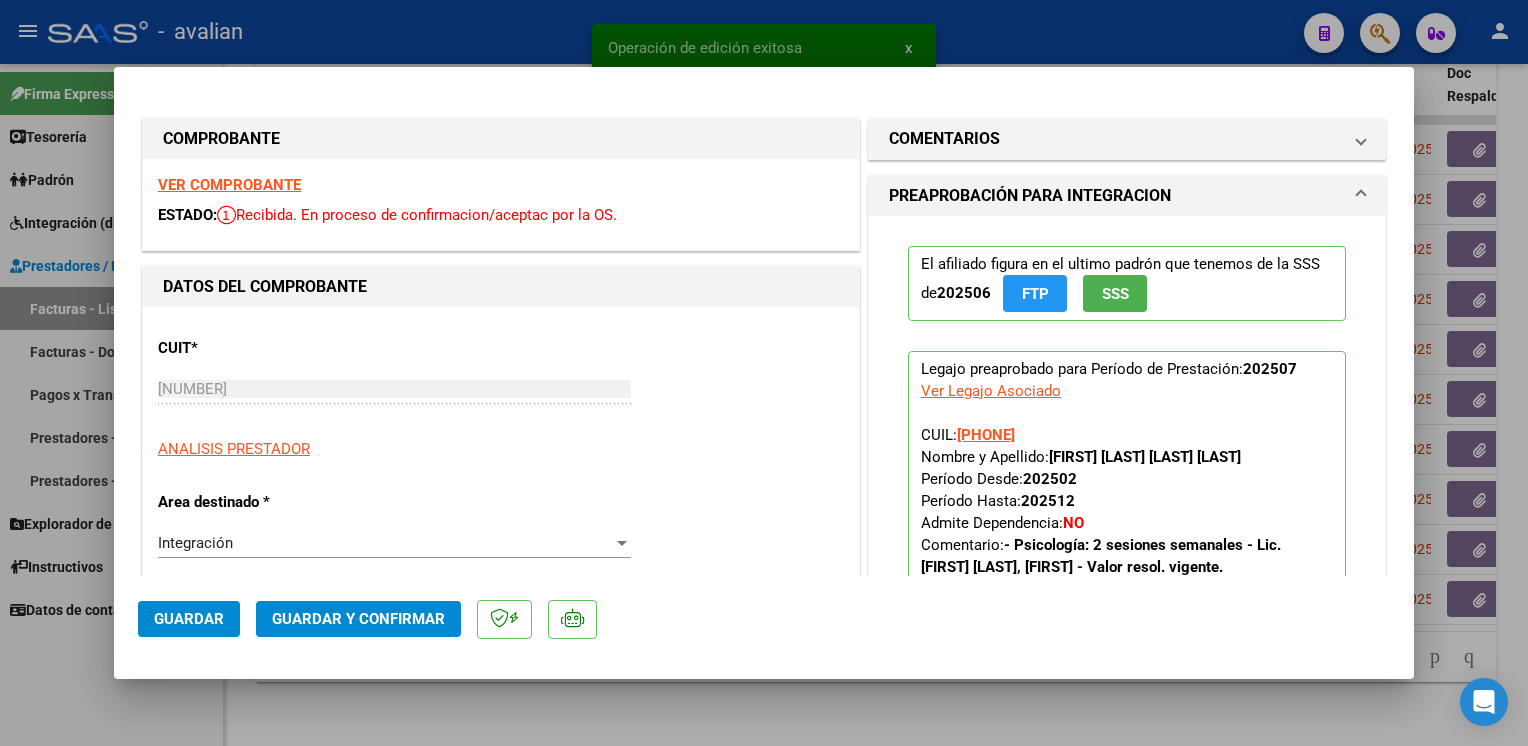 click on "VER COMPROBANTE" at bounding box center (229, 185) 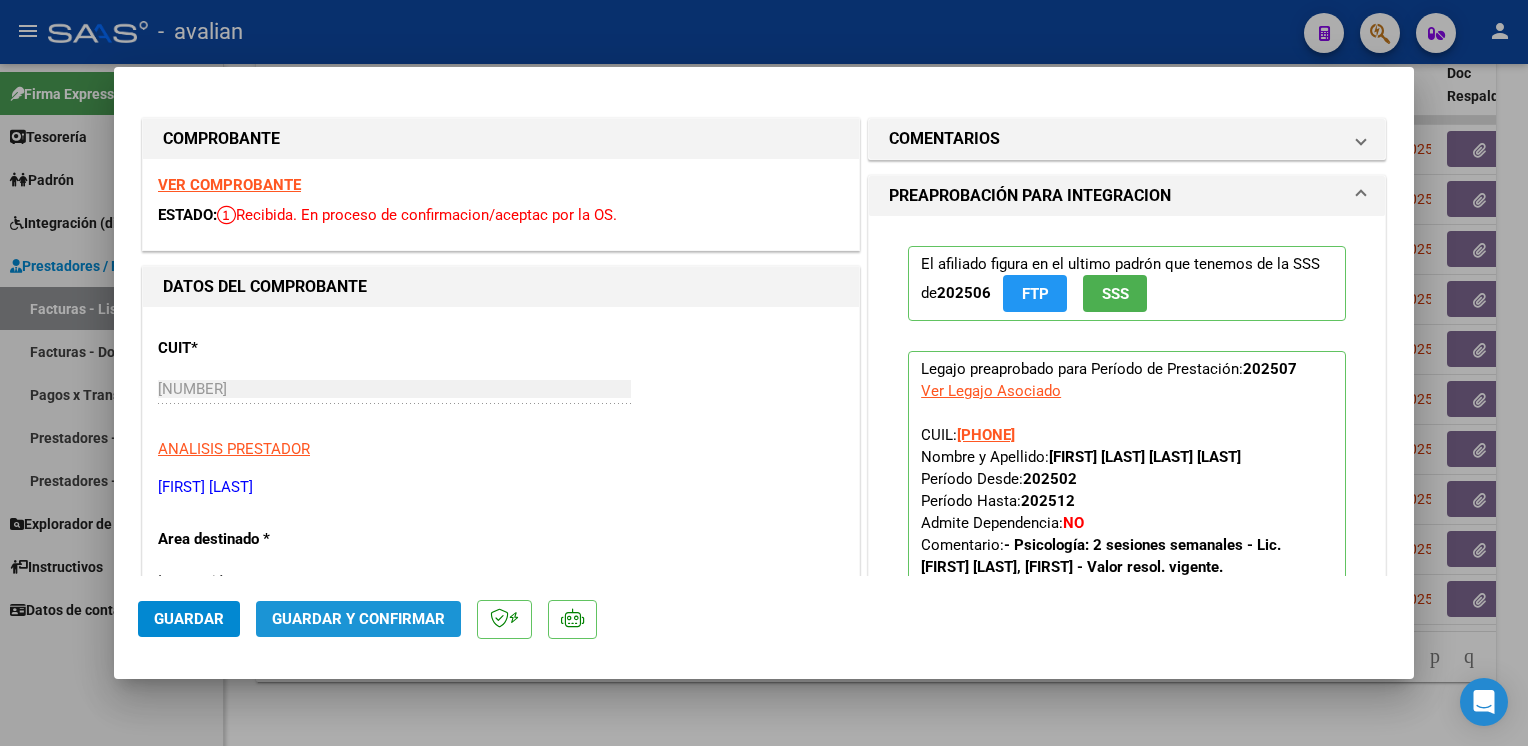 click on "Guardar y Confirmar" 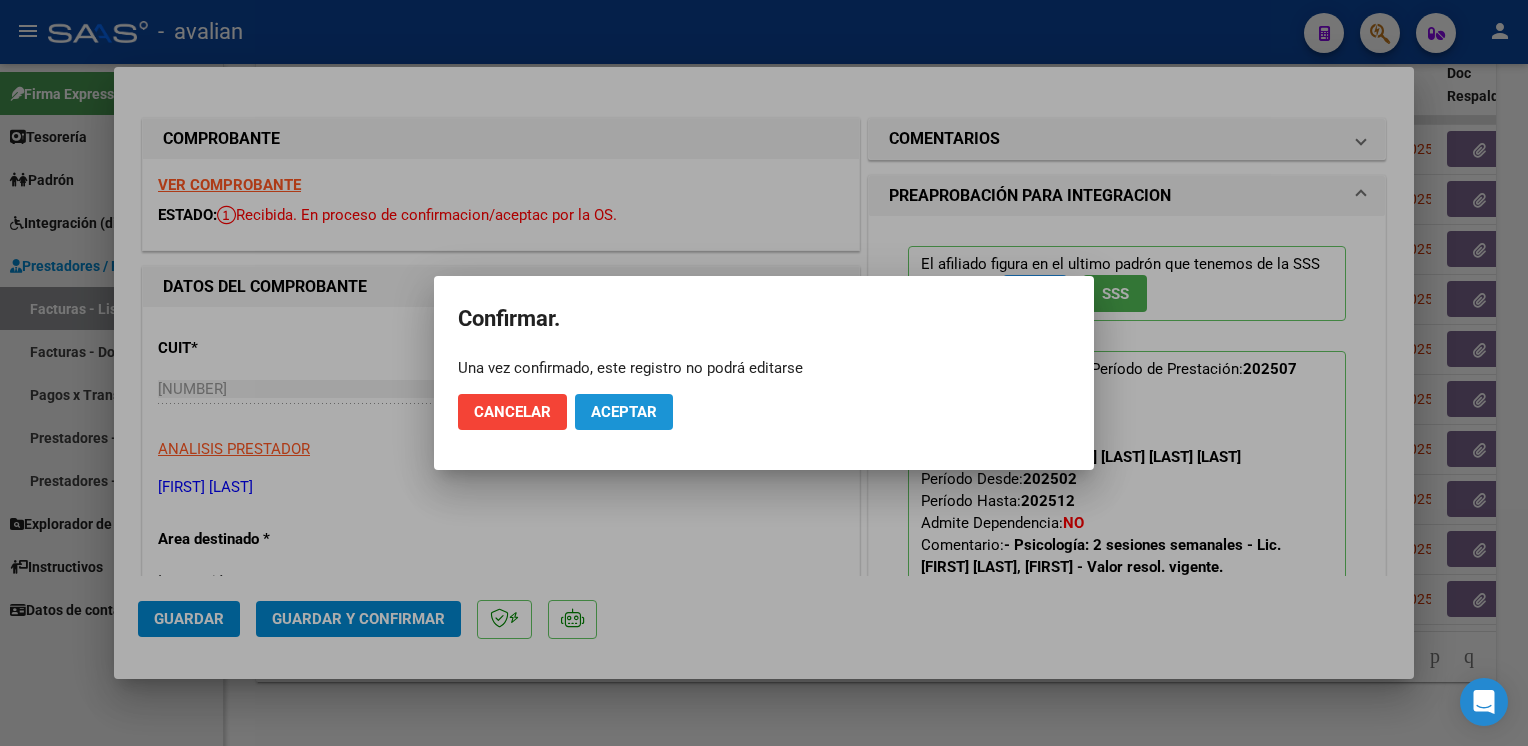 click on "Aceptar" 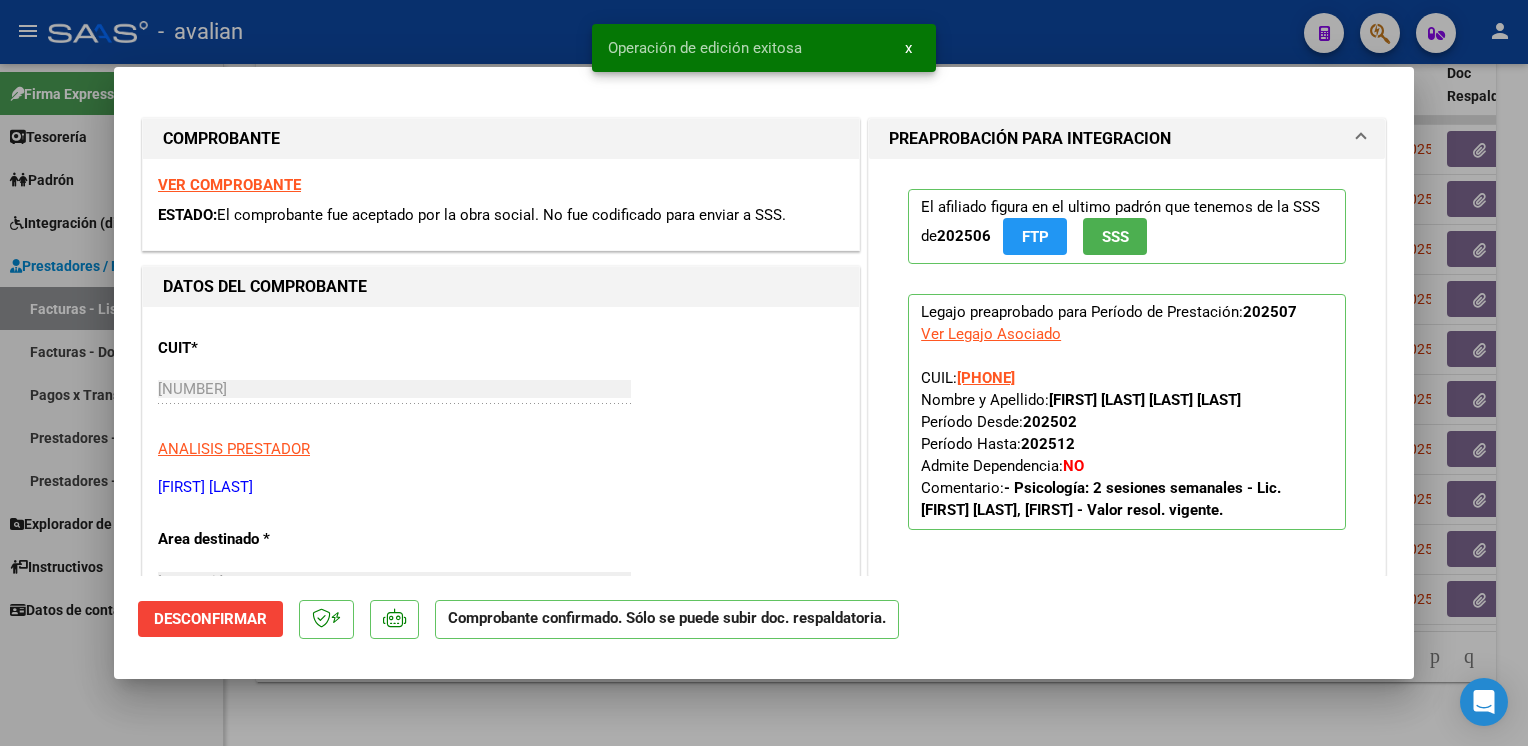 click at bounding box center (764, 373) 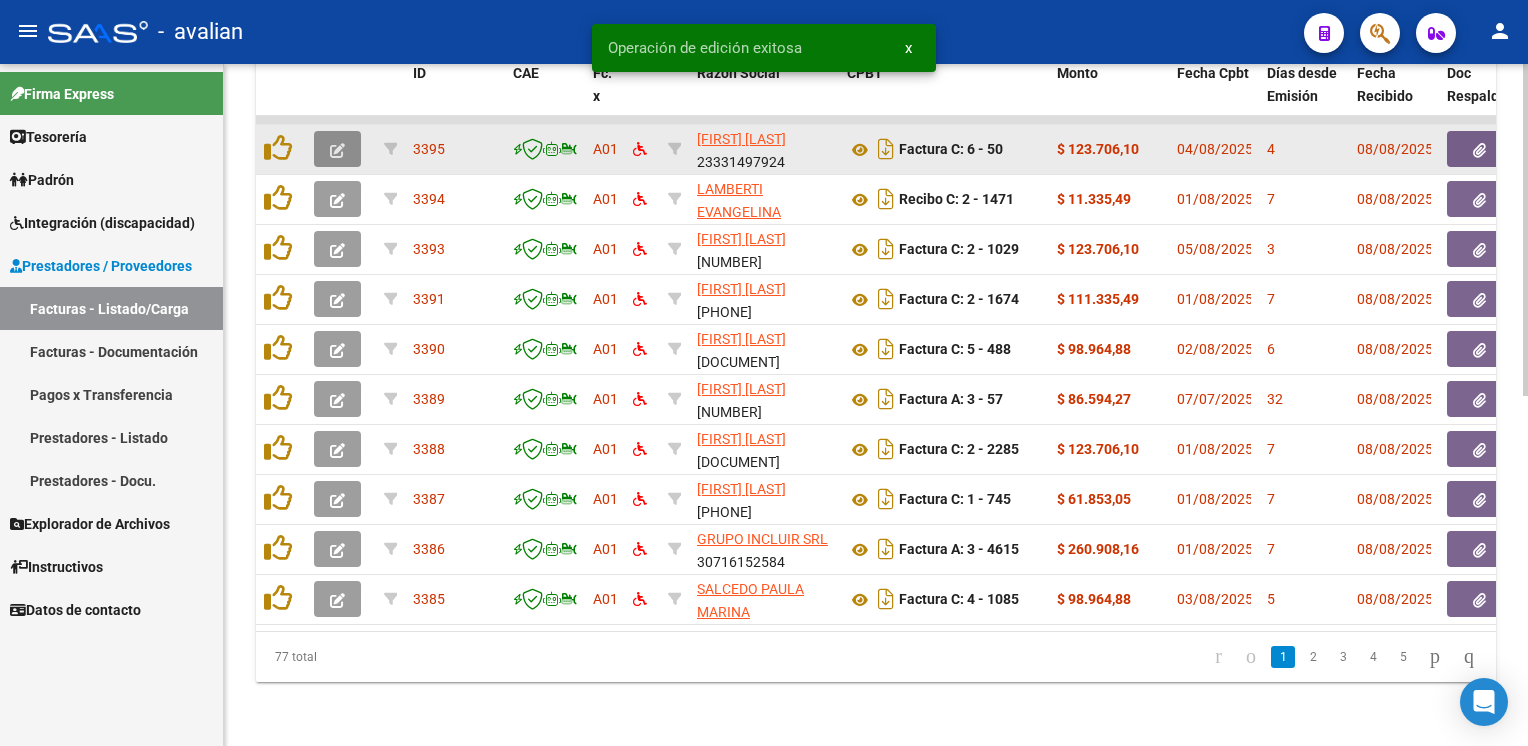 click 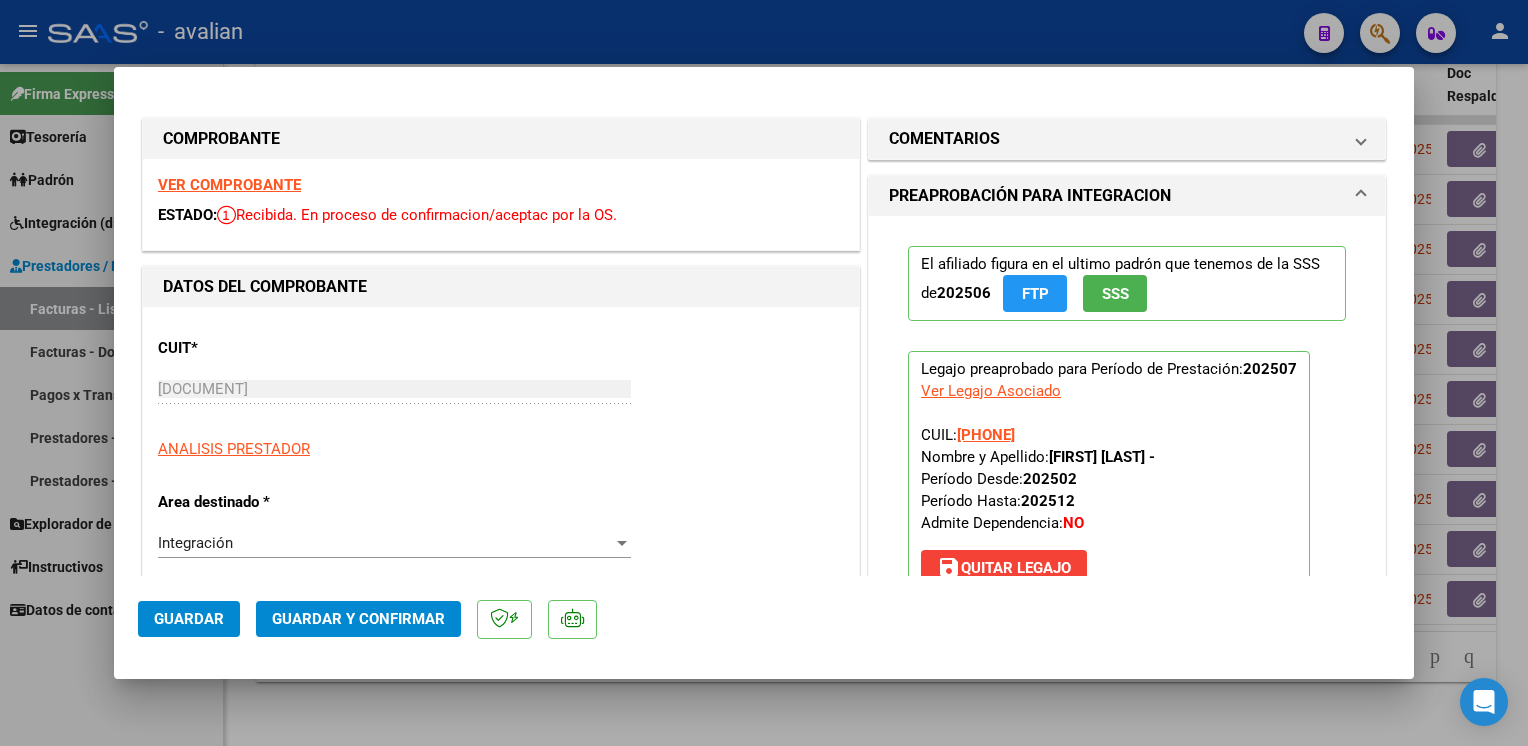 click on "VER COMPROBANTE" at bounding box center (229, 185) 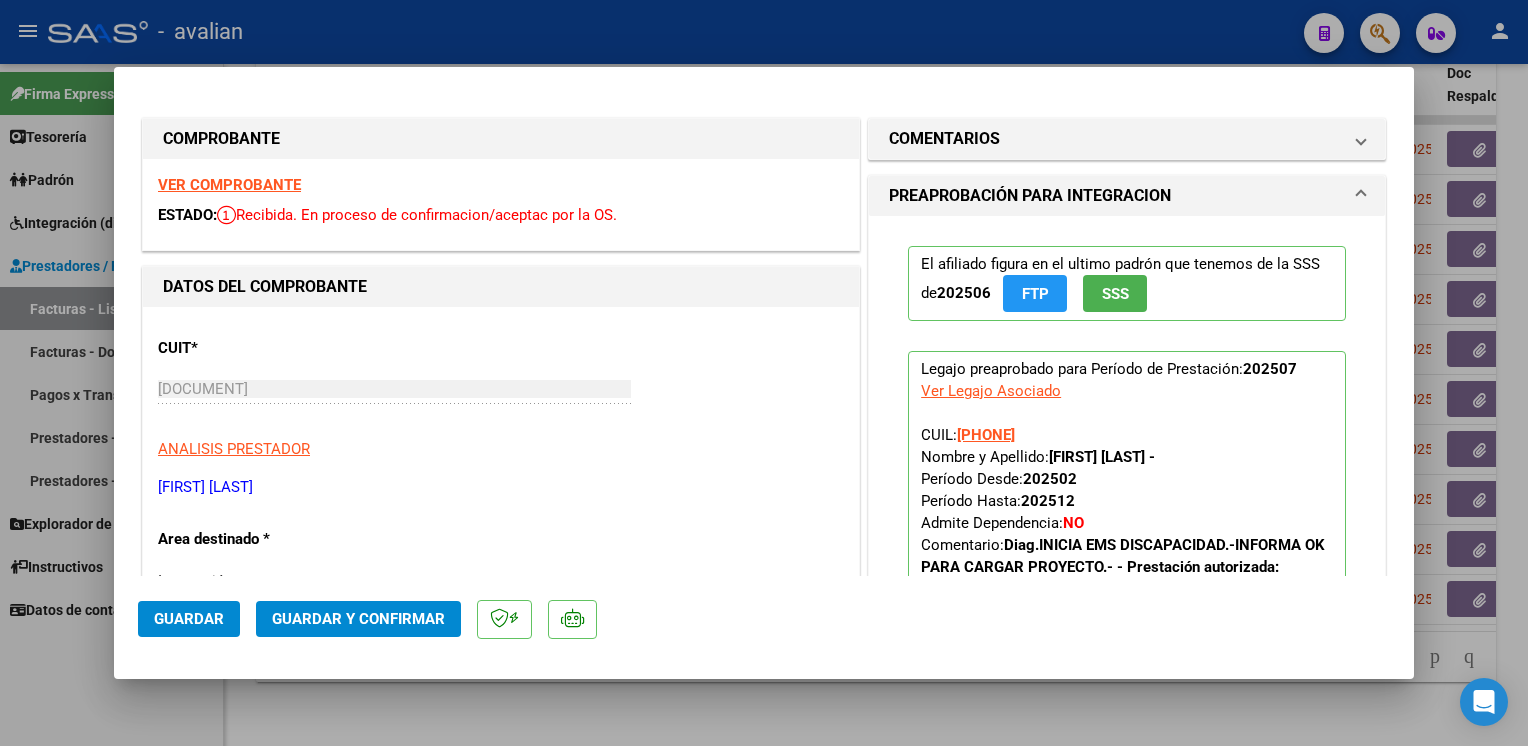 click on "Guardar y Confirmar" 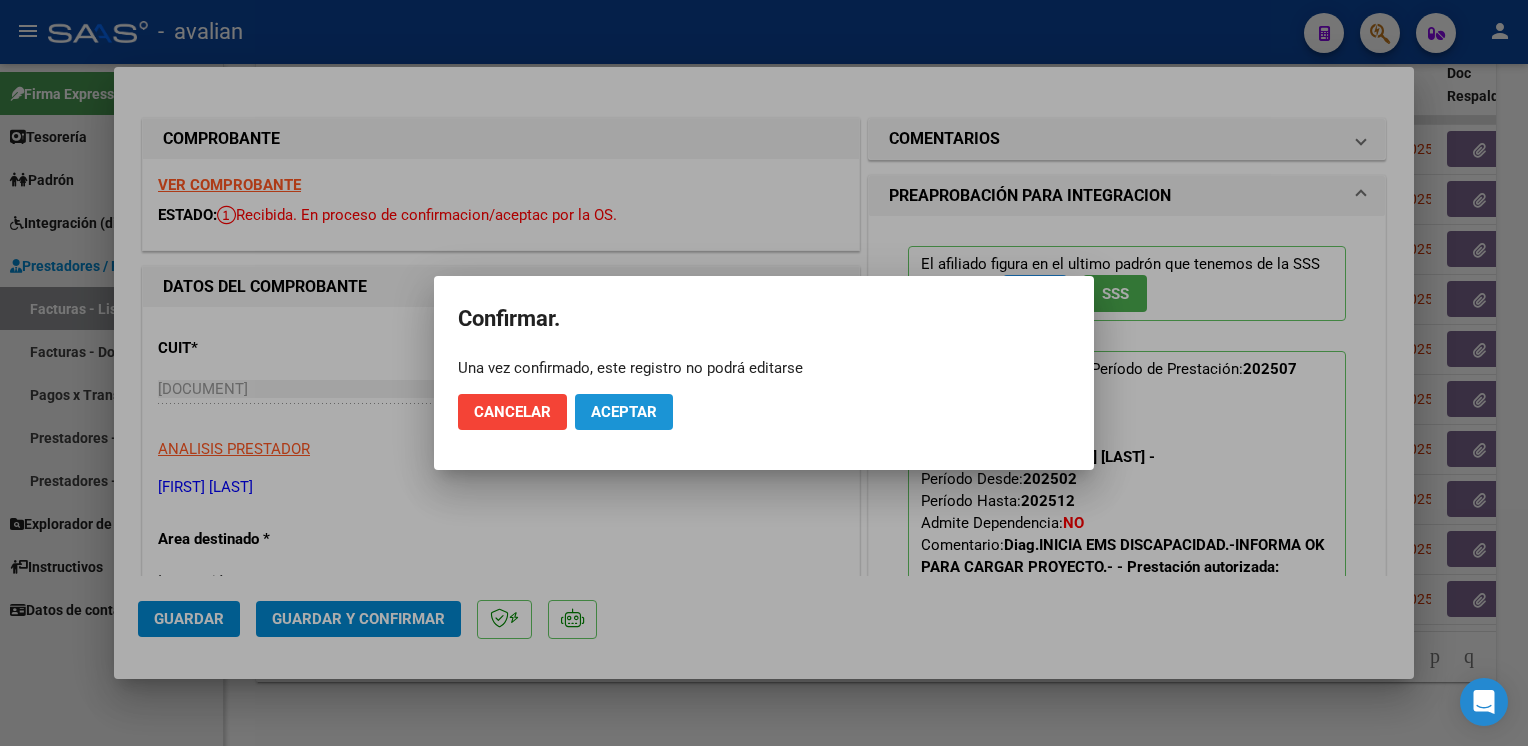 click on "Aceptar" 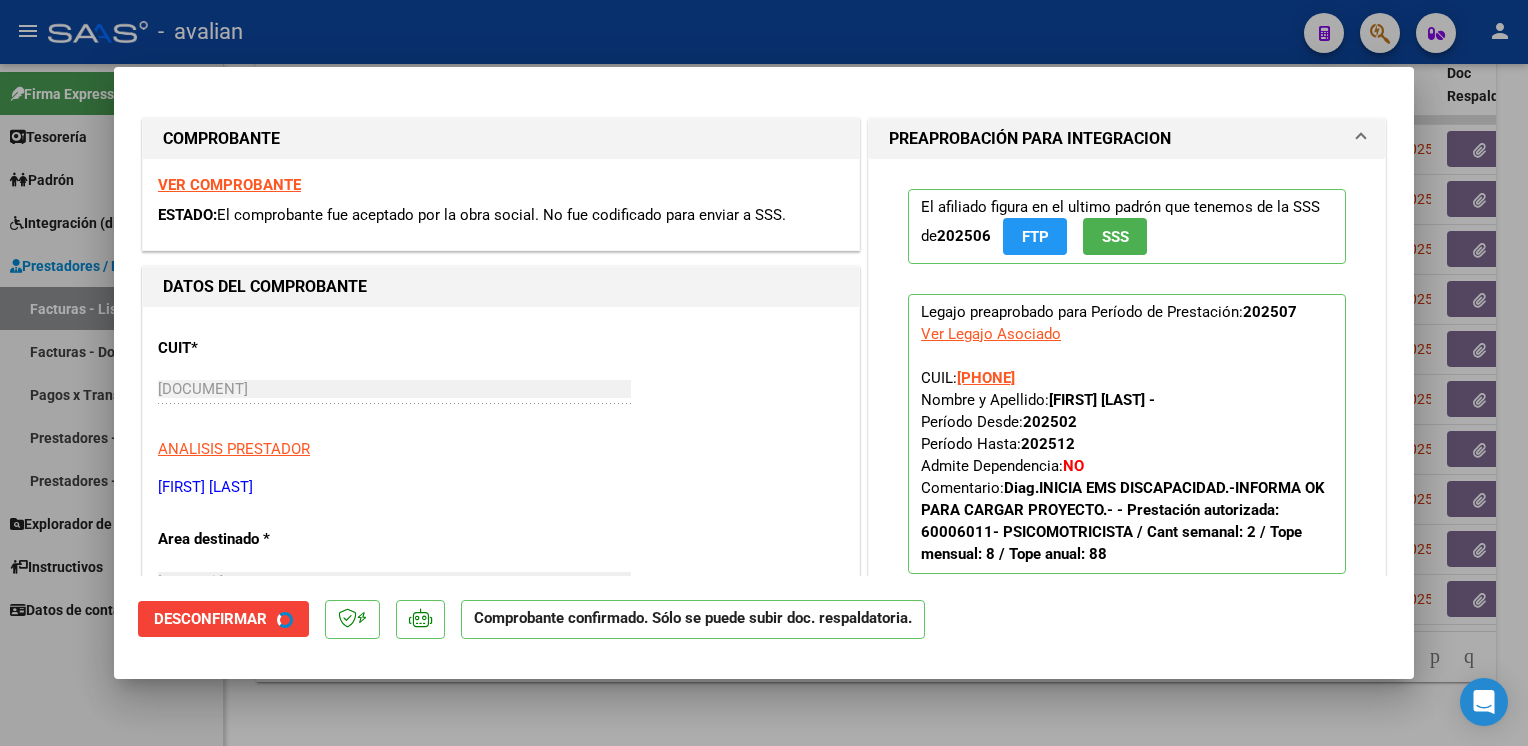 click at bounding box center [764, 373] 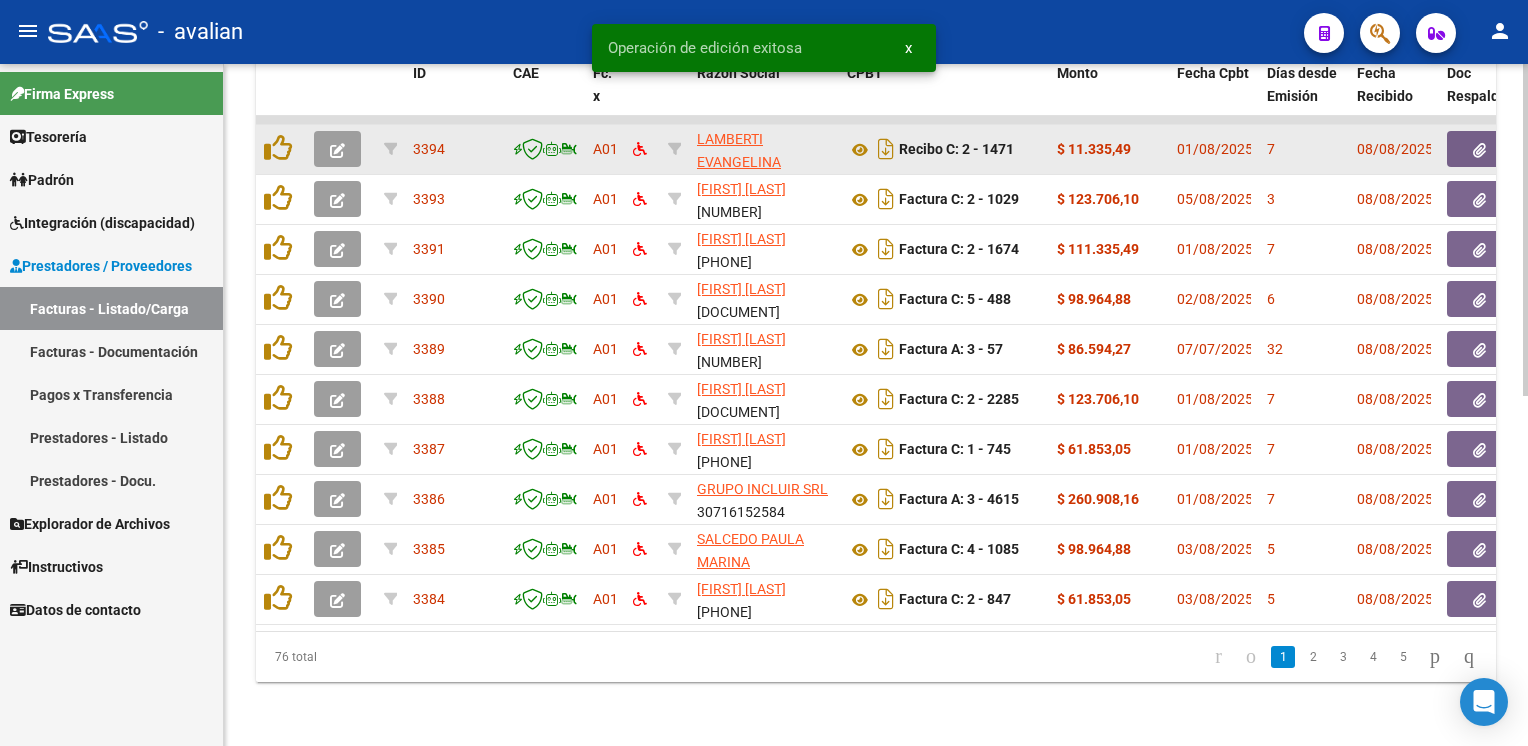 click 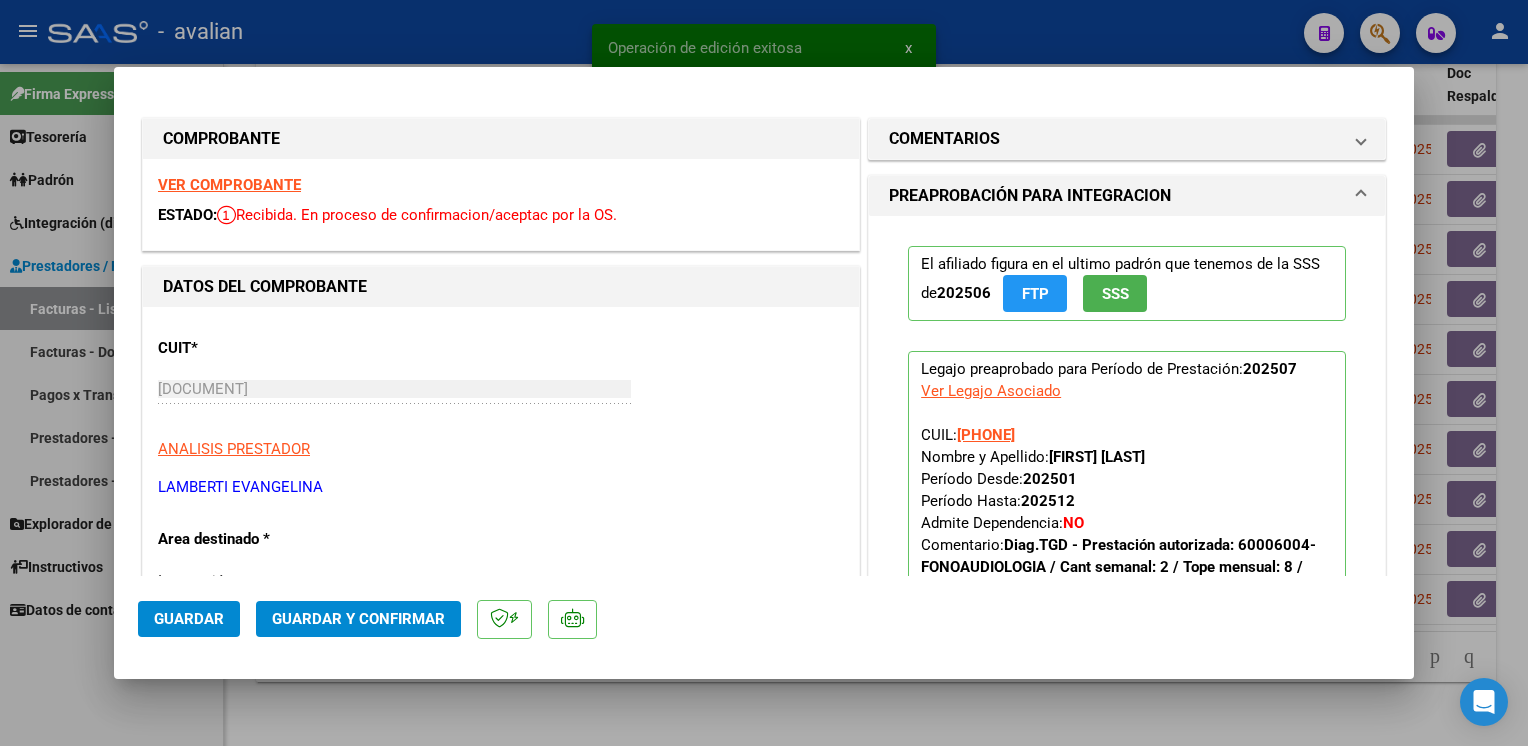 click on "VER COMPROBANTE" at bounding box center (229, 185) 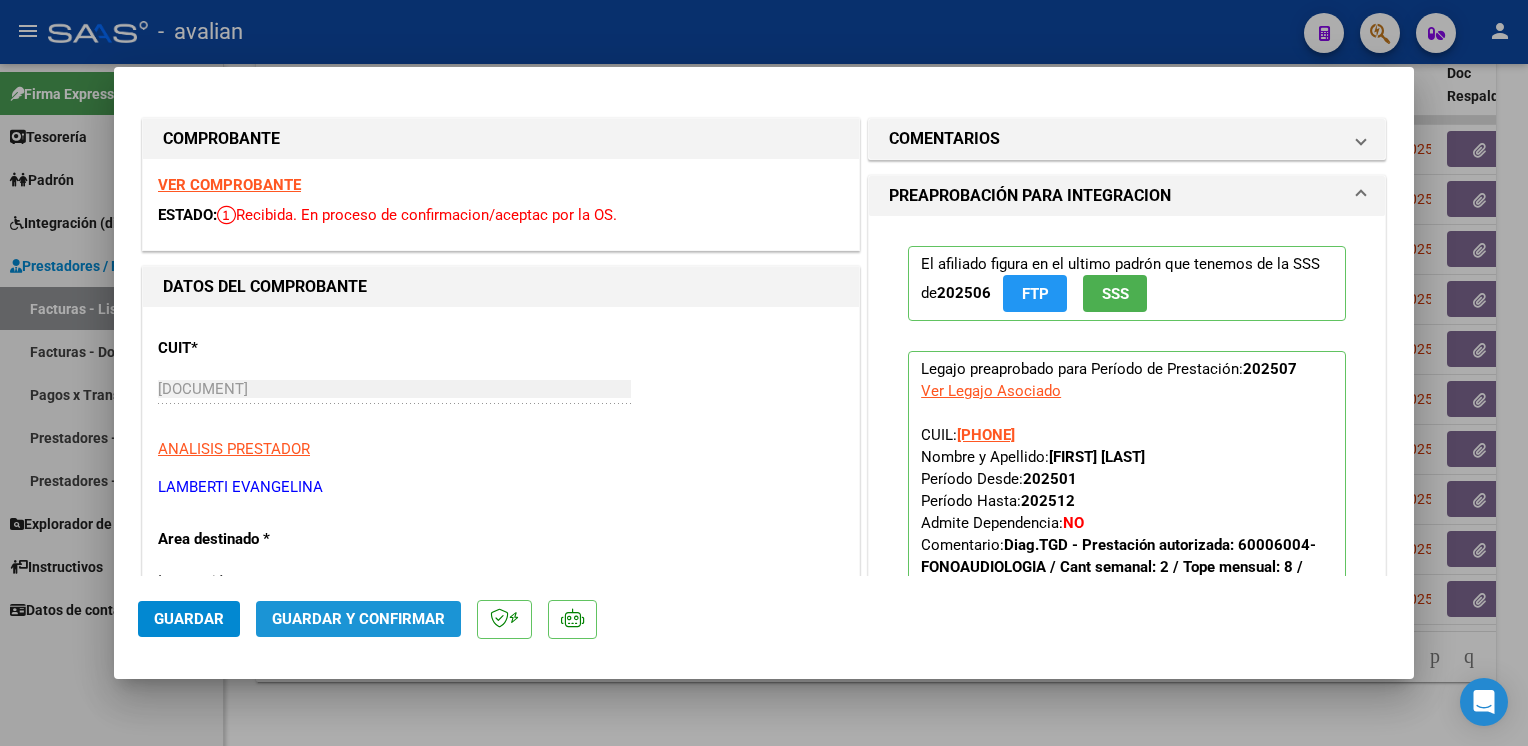 click on "Guardar y Confirmar" 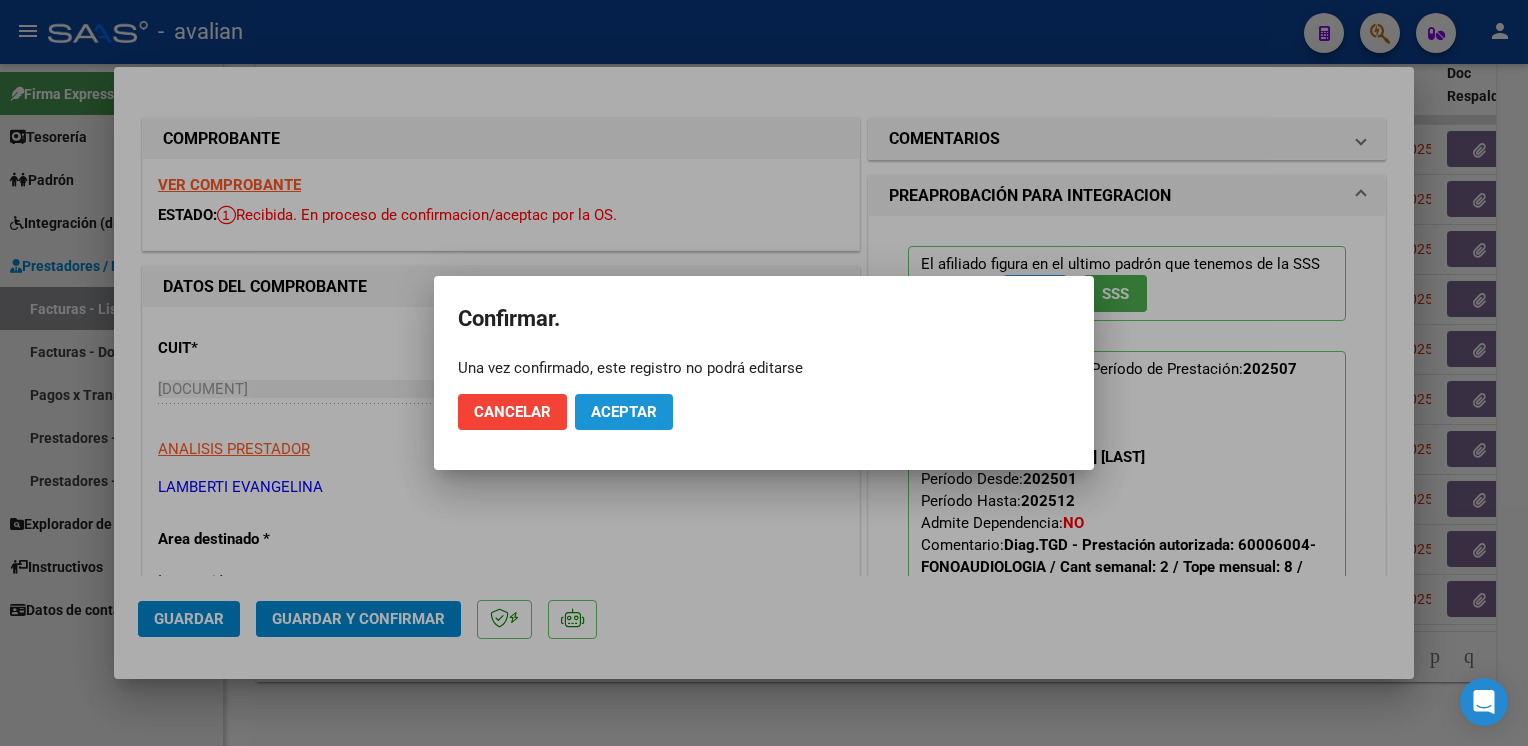 click on "Aceptar" 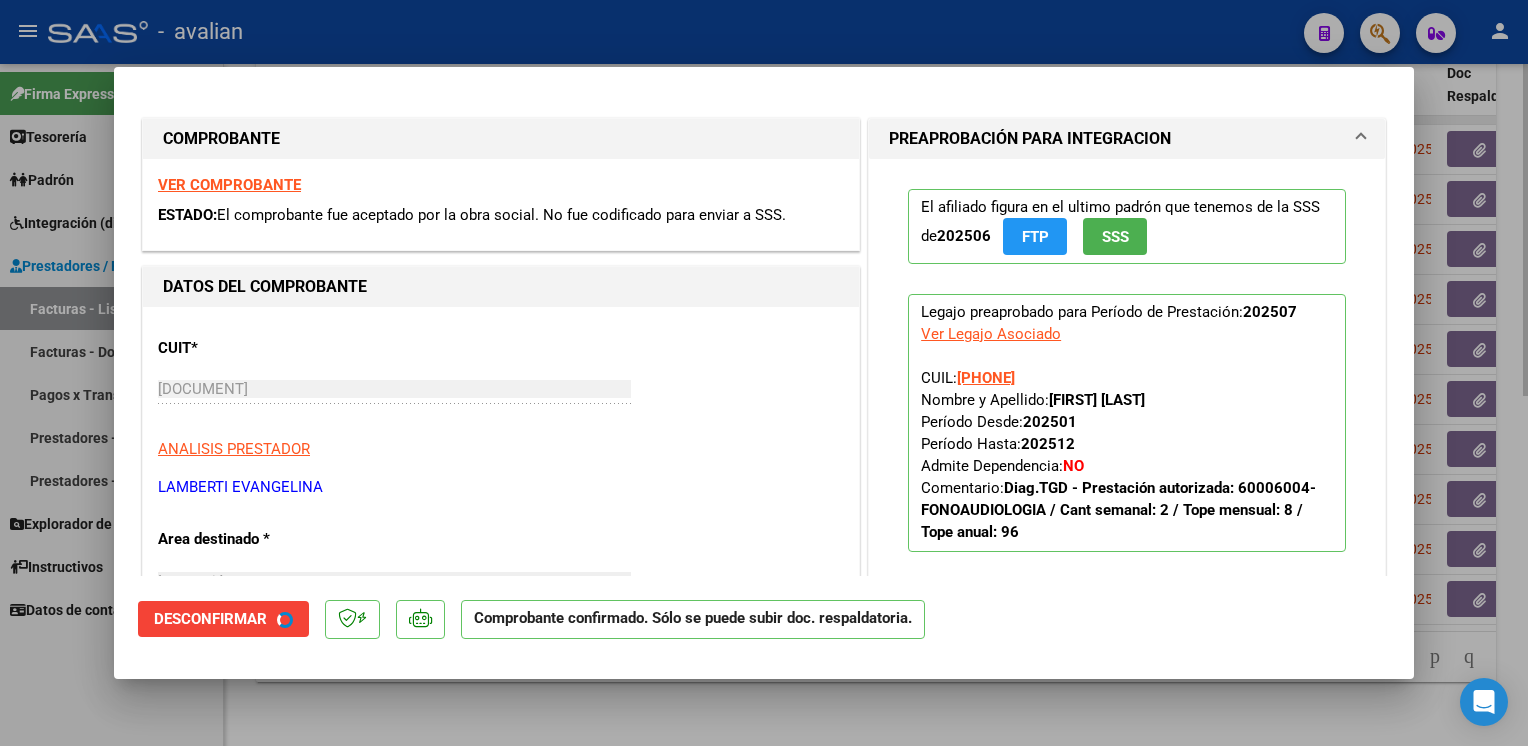 drag, startPoint x: 448, startPoint y: 52, endPoint x: 446, endPoint y: 107, distance: 55.03635 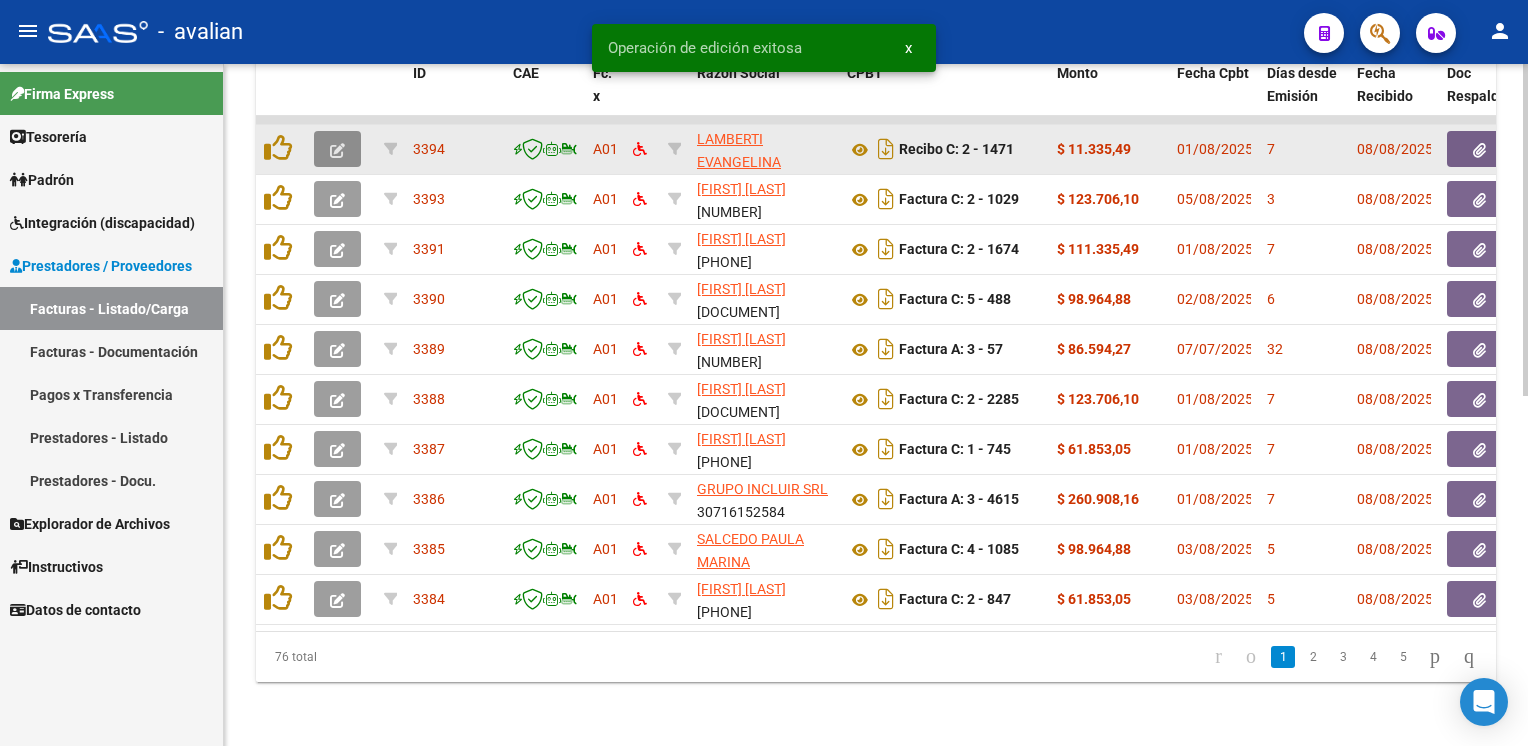 click 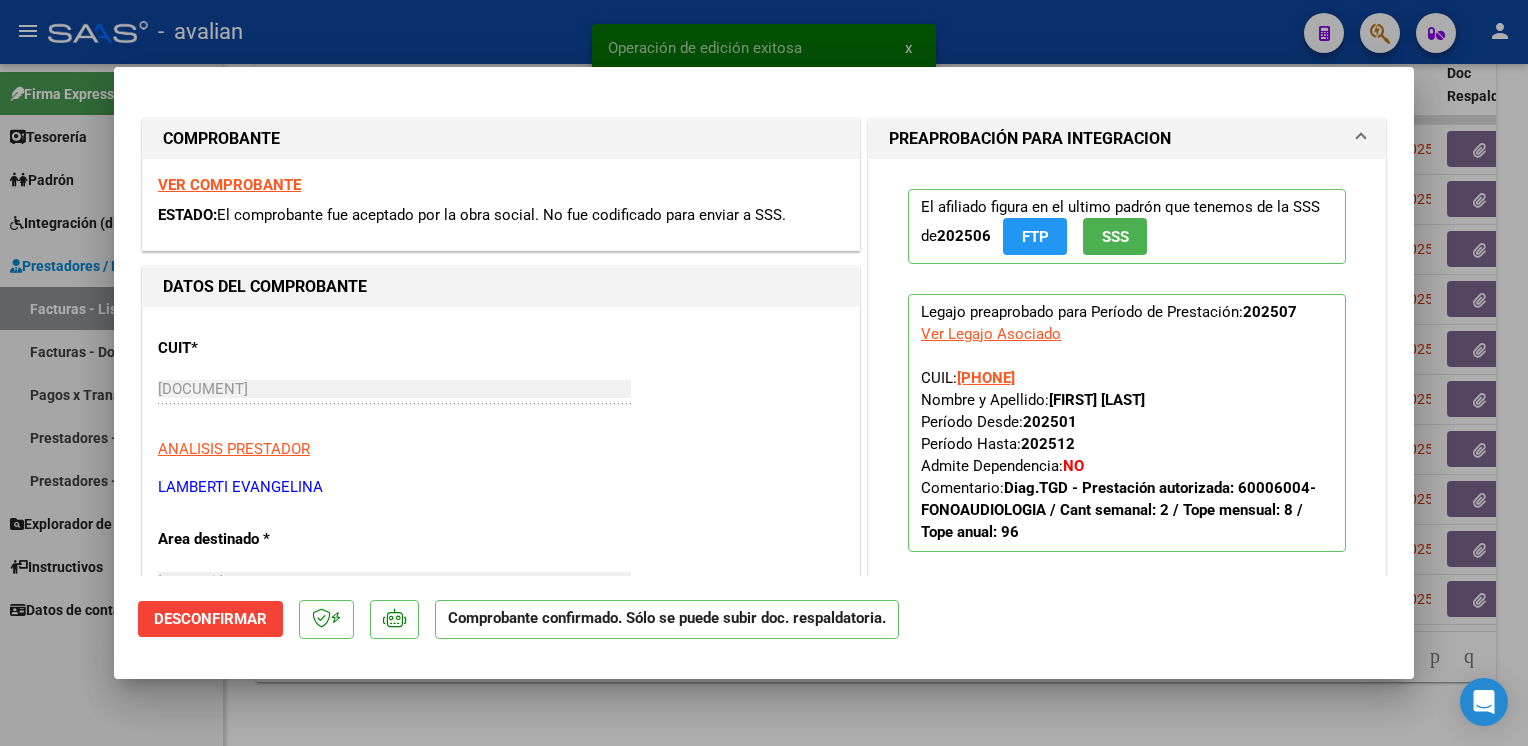 click at bounding box center (764, 373) 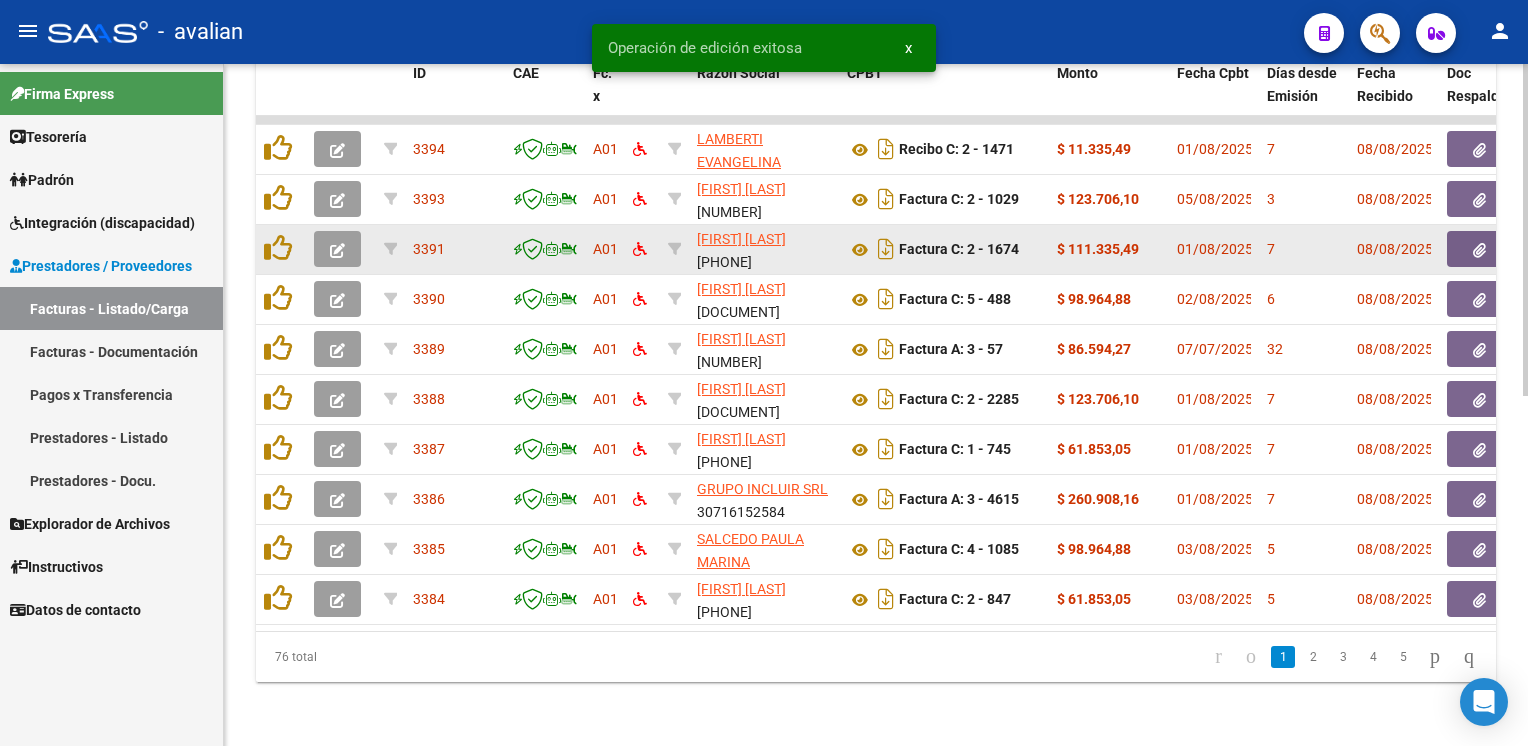 click 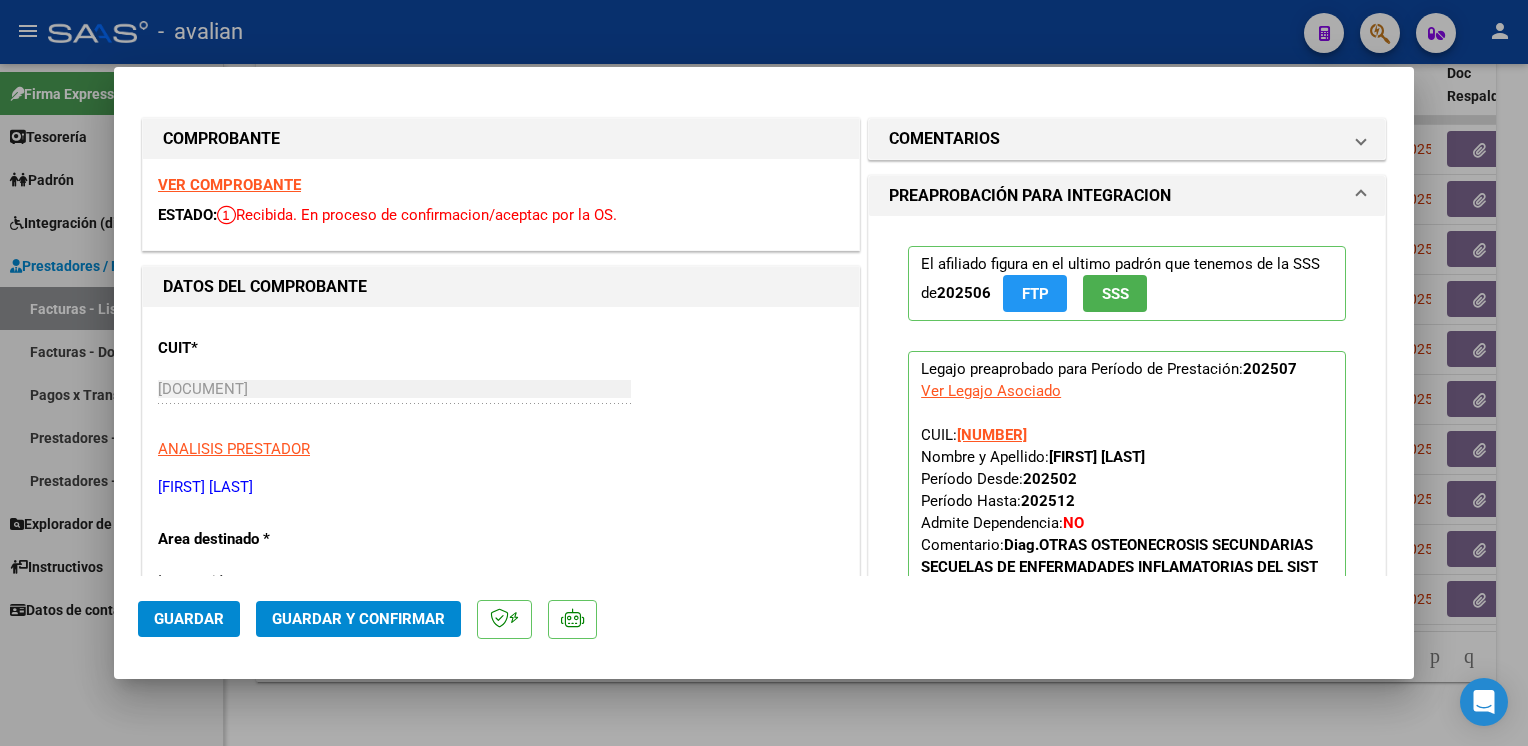 click on "VER COMPROBANTE" at bounding box center [229, 185] 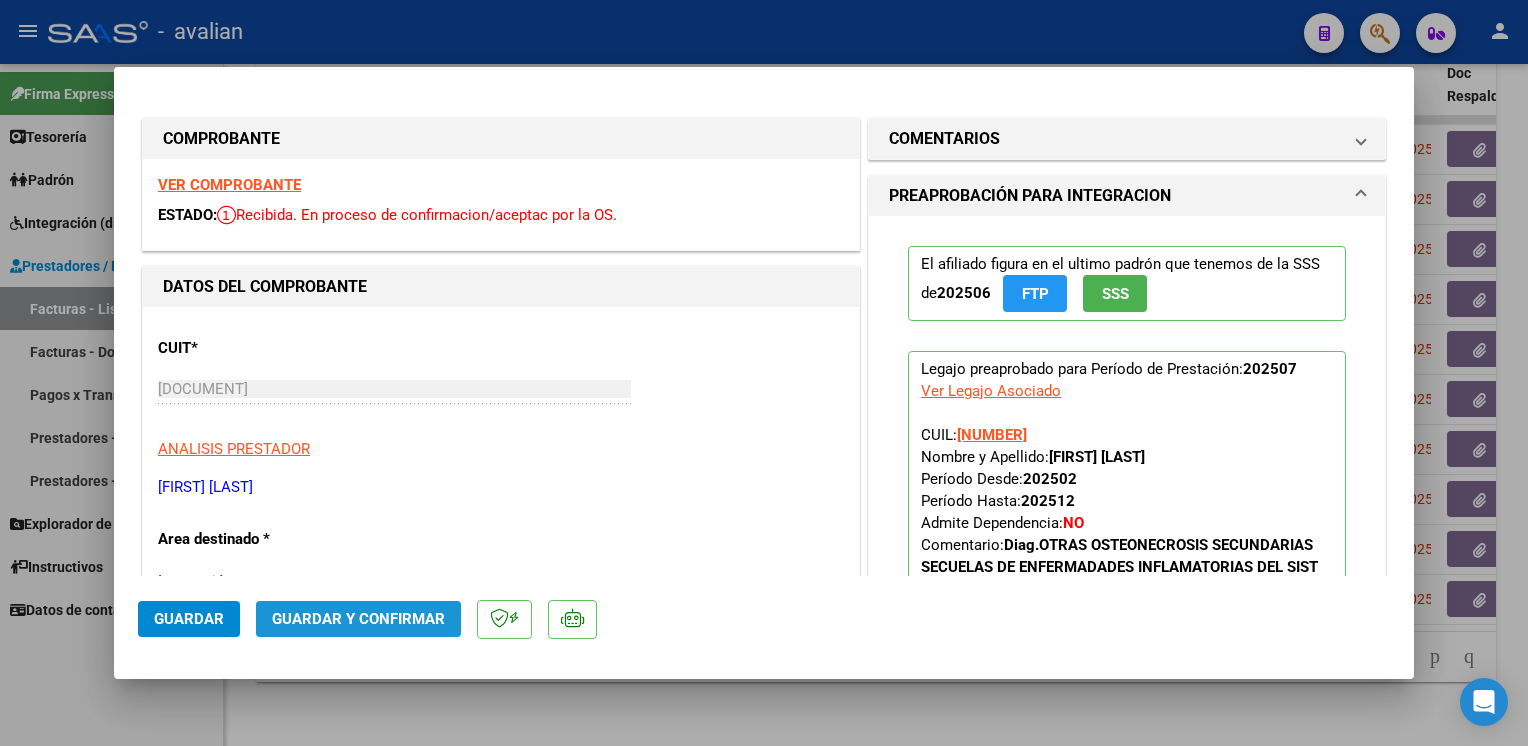 click on "Guardar y Confirmar" 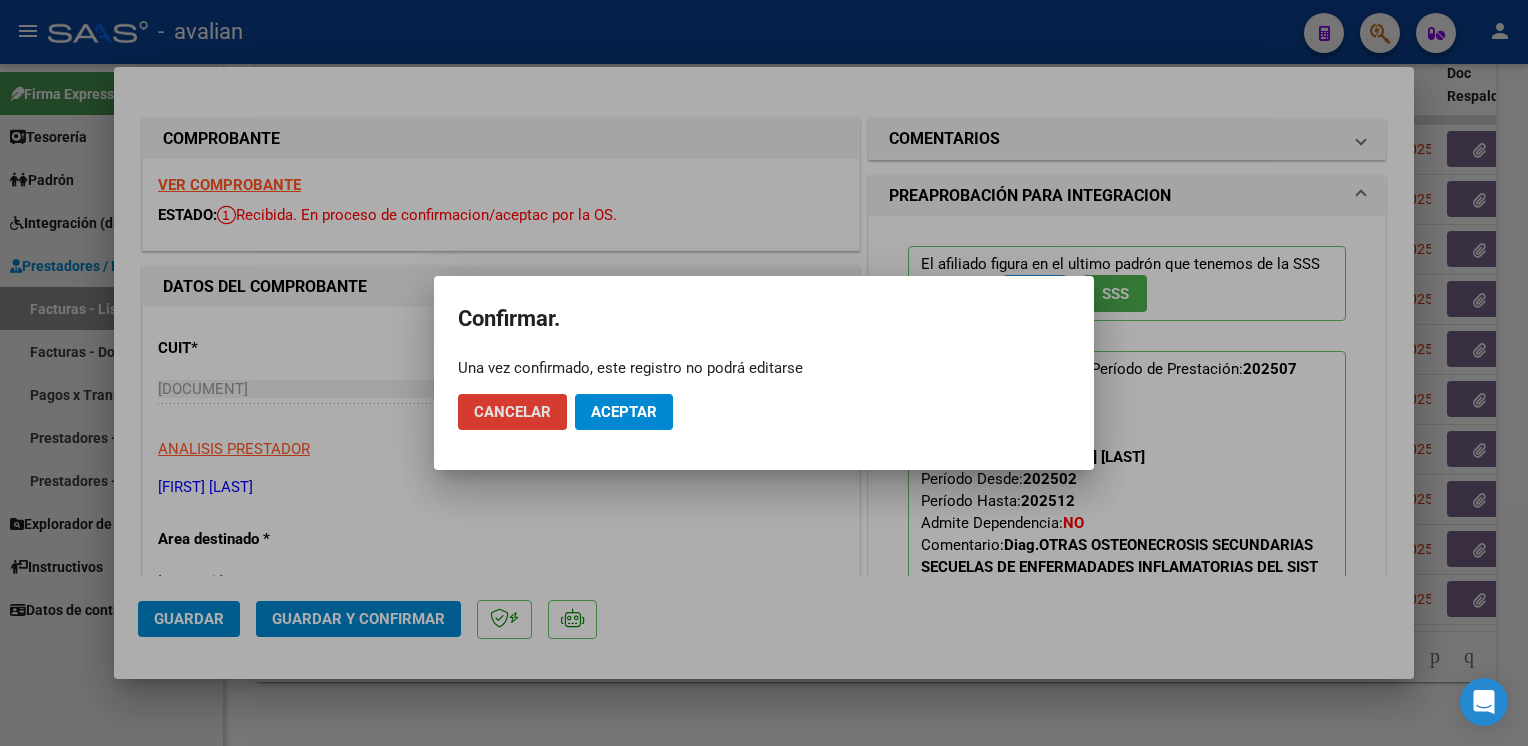 click on "Aceptar" 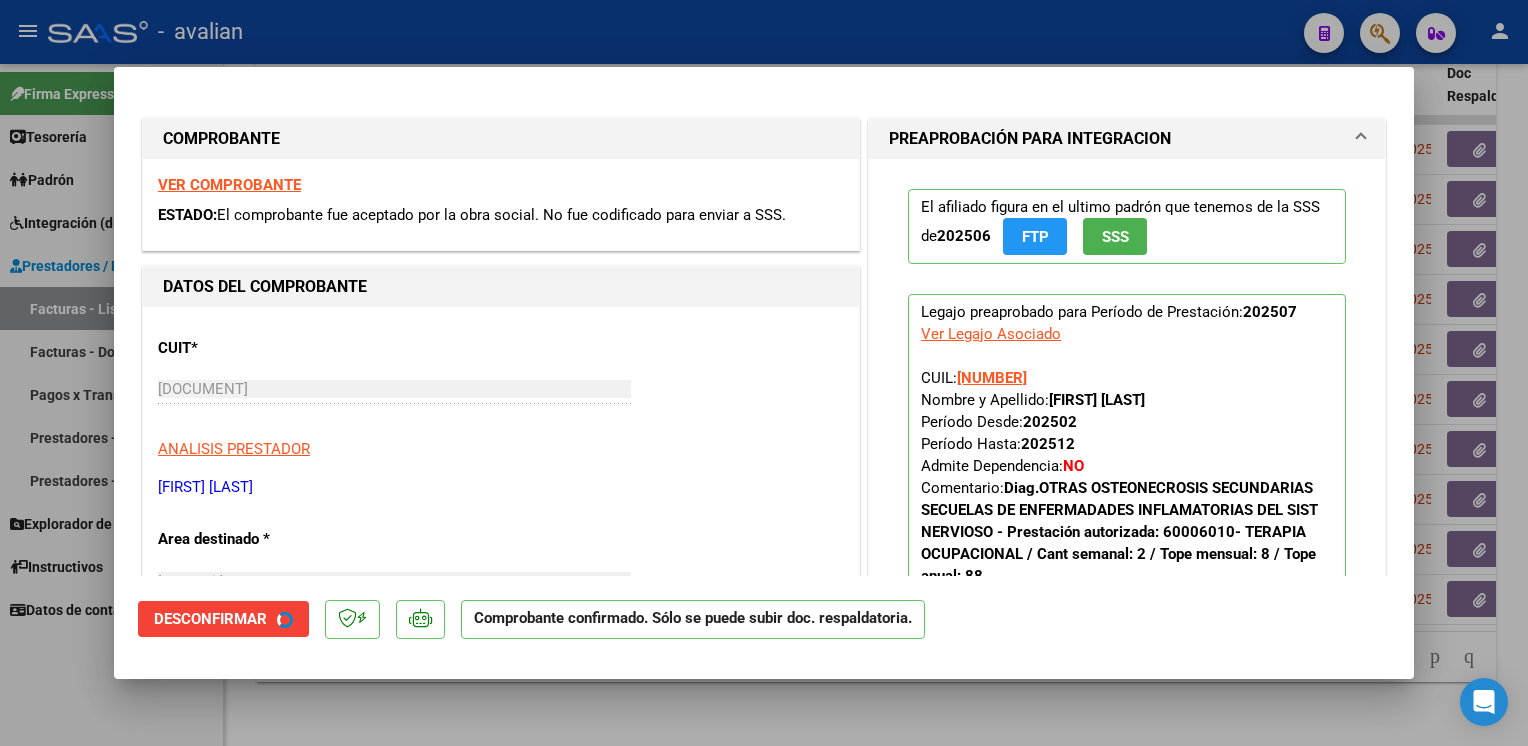 click at bounding box center [764, 373] 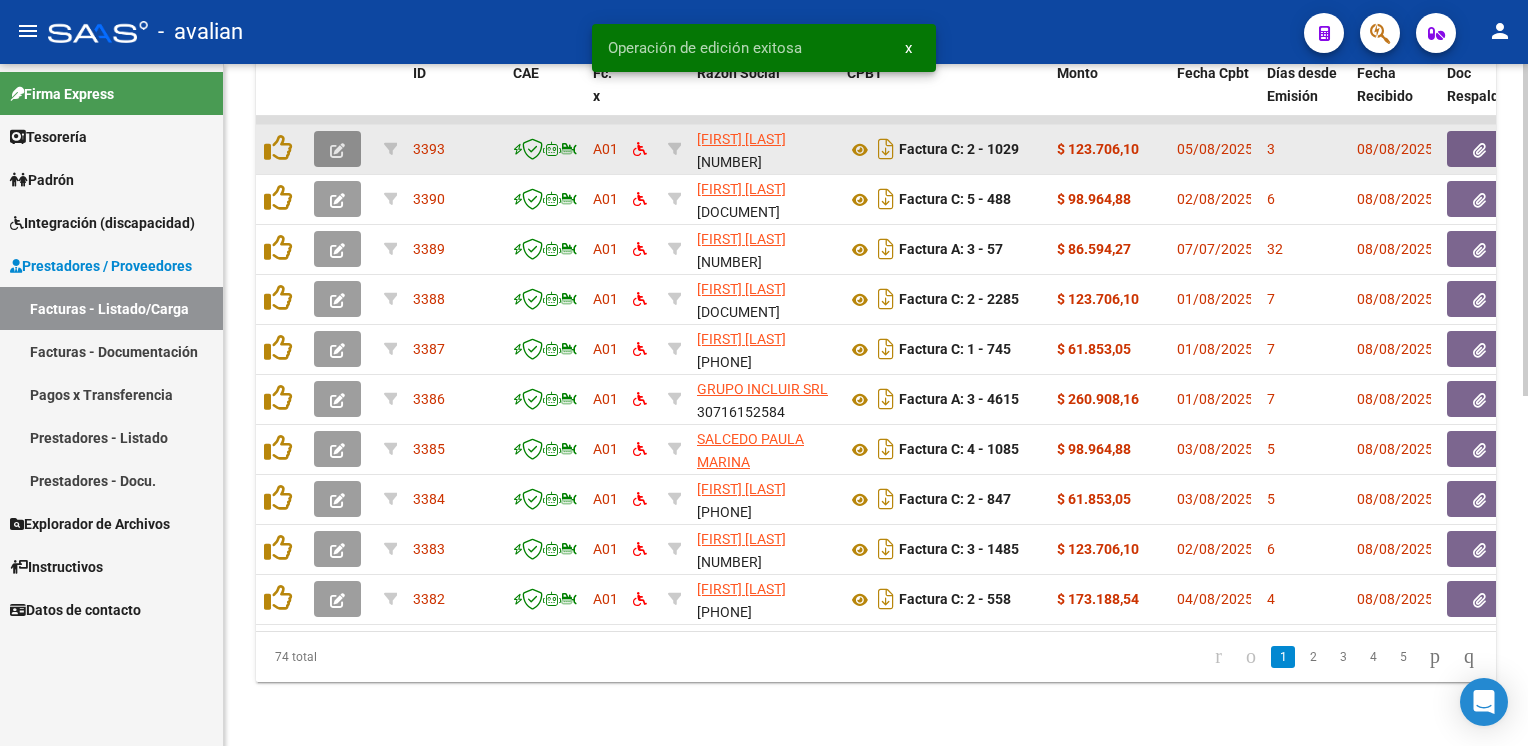 click 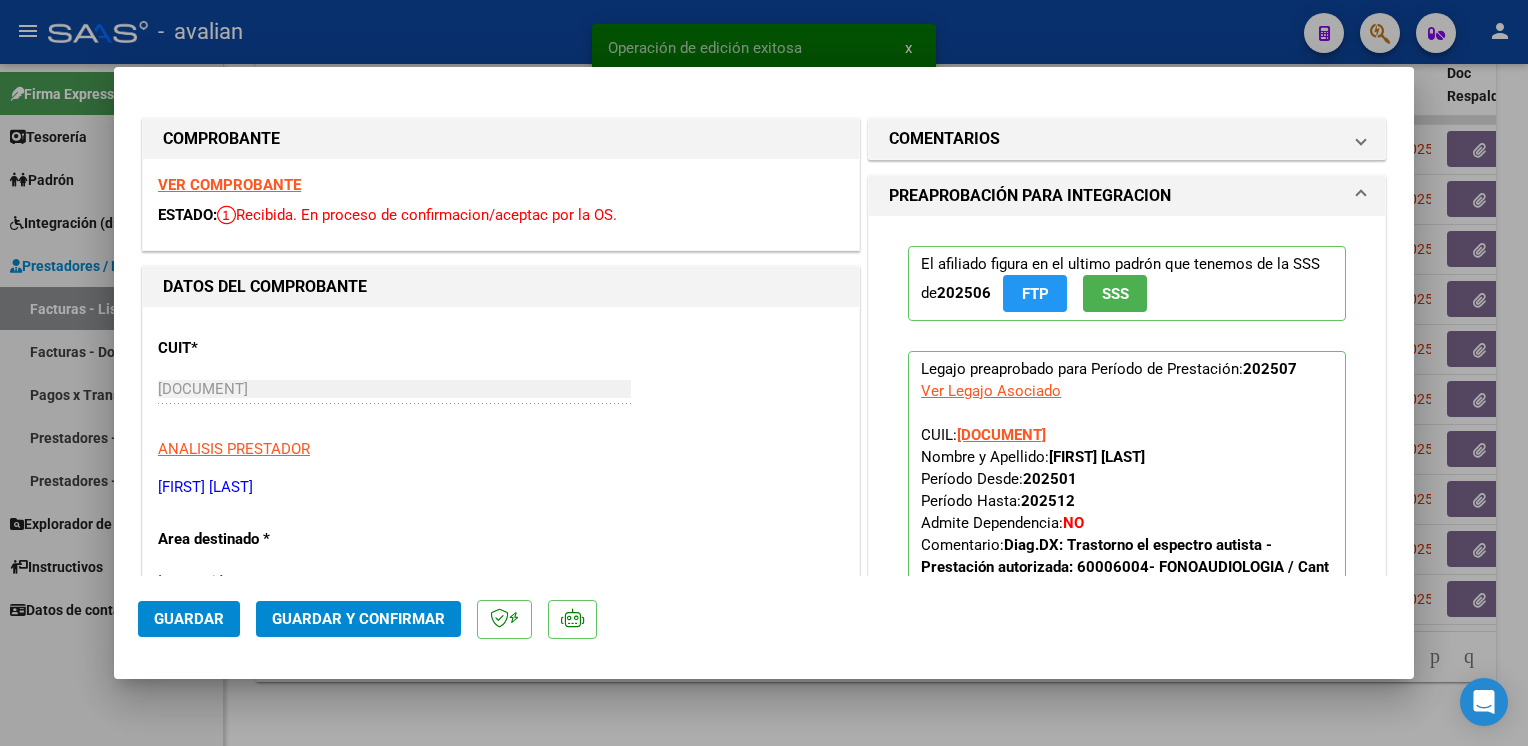 click on "VER COMPROBANTE" at bounding box center (229, 185) 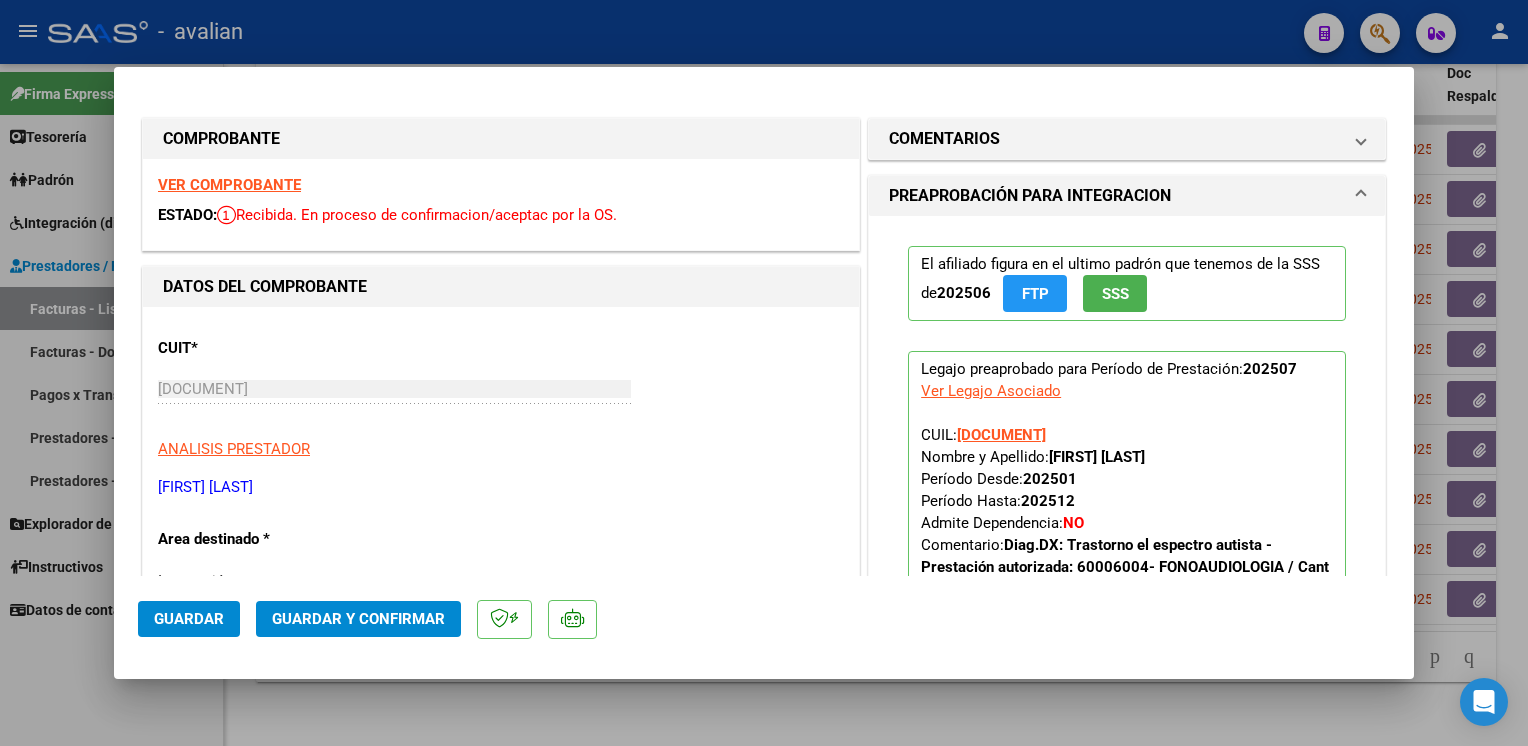 click on "Guardar y Confirmar" 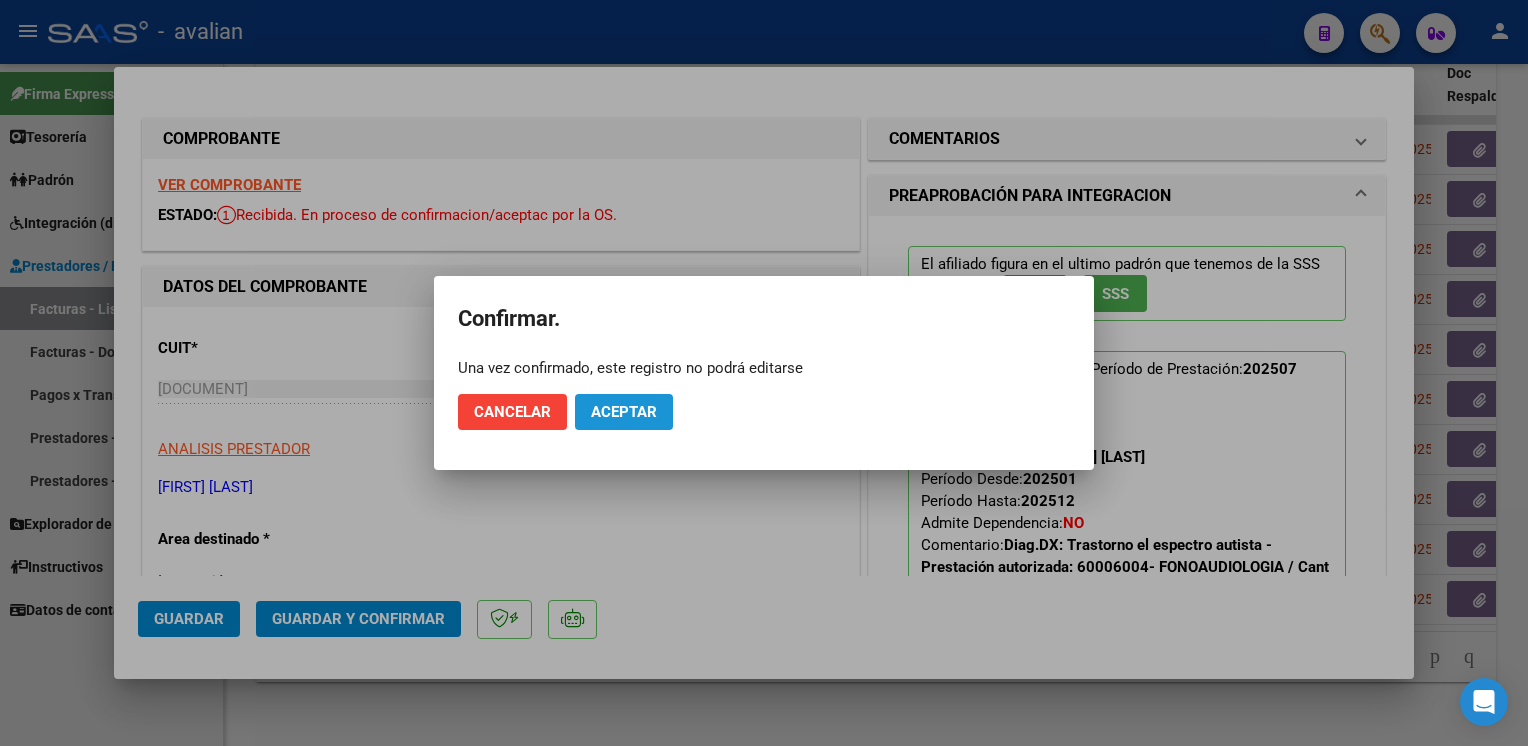 click on "Aceptar" 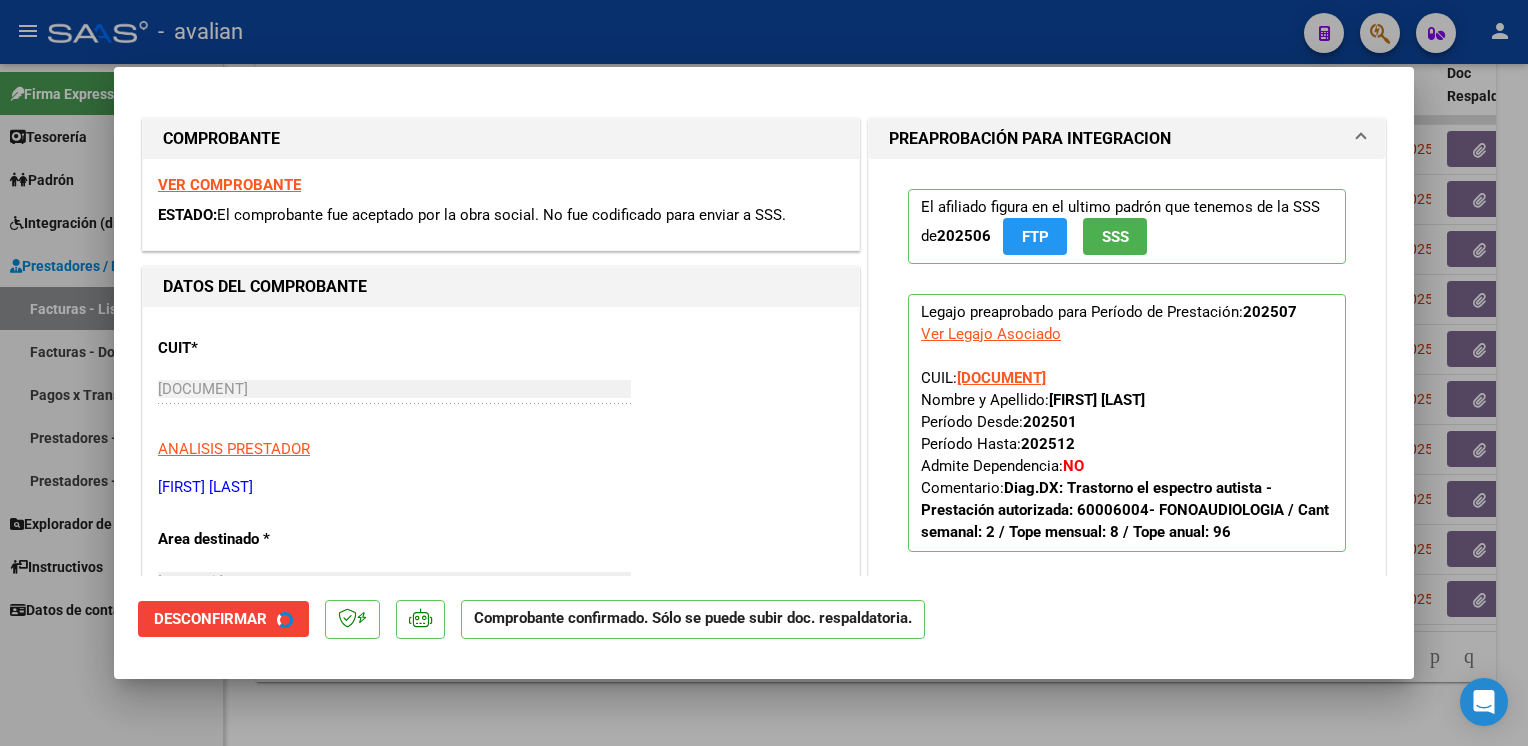 click at bounding box center (764, 373) 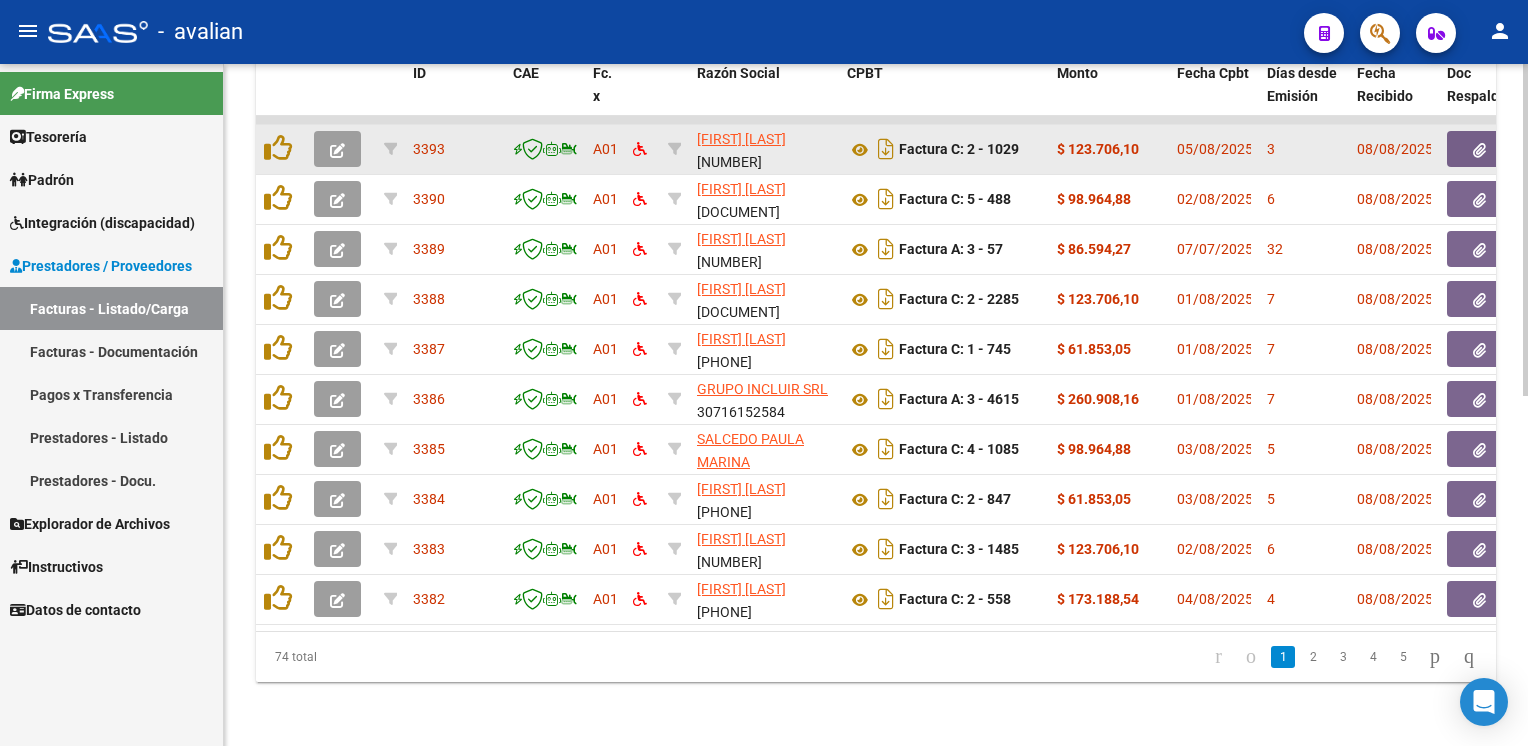 click 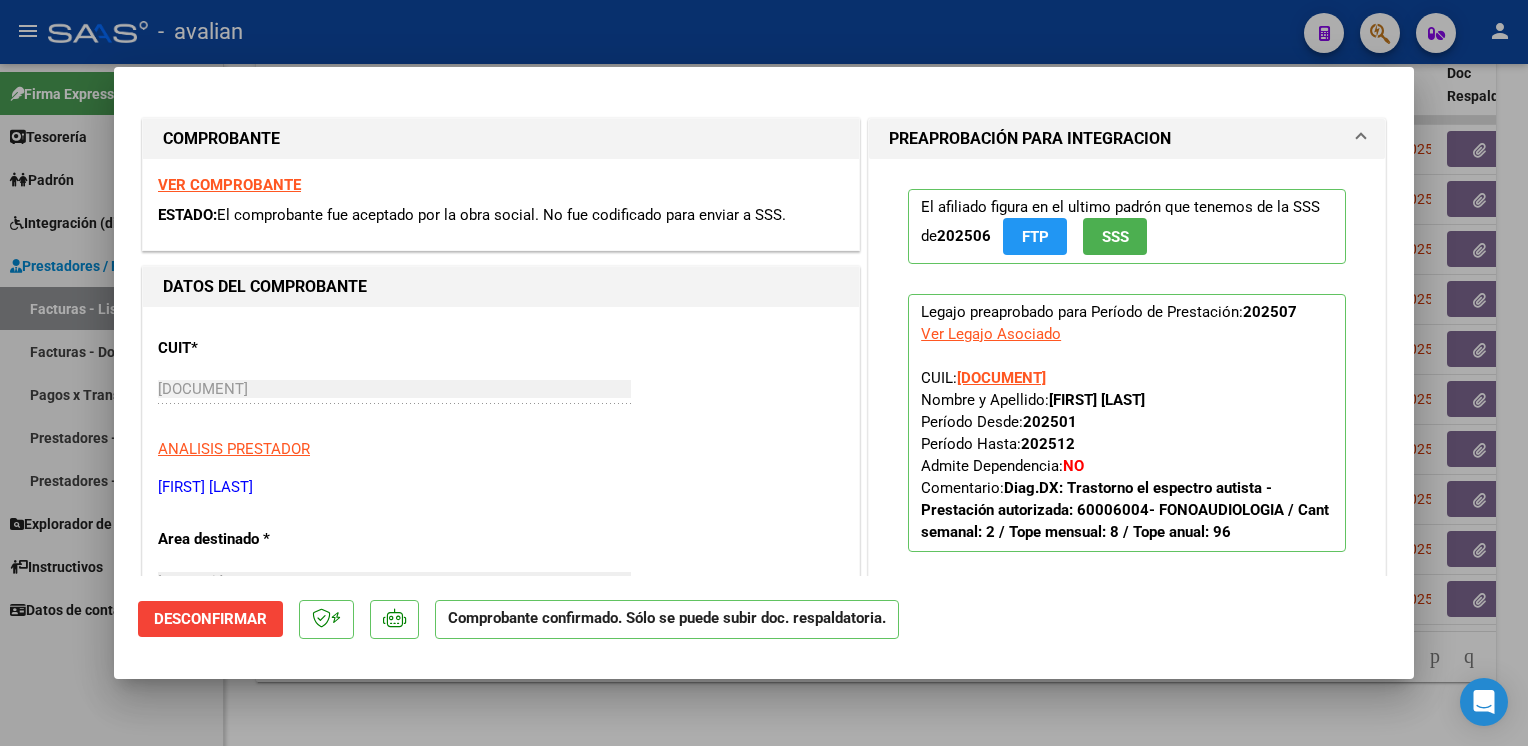 click at bounding box center (764, 373) 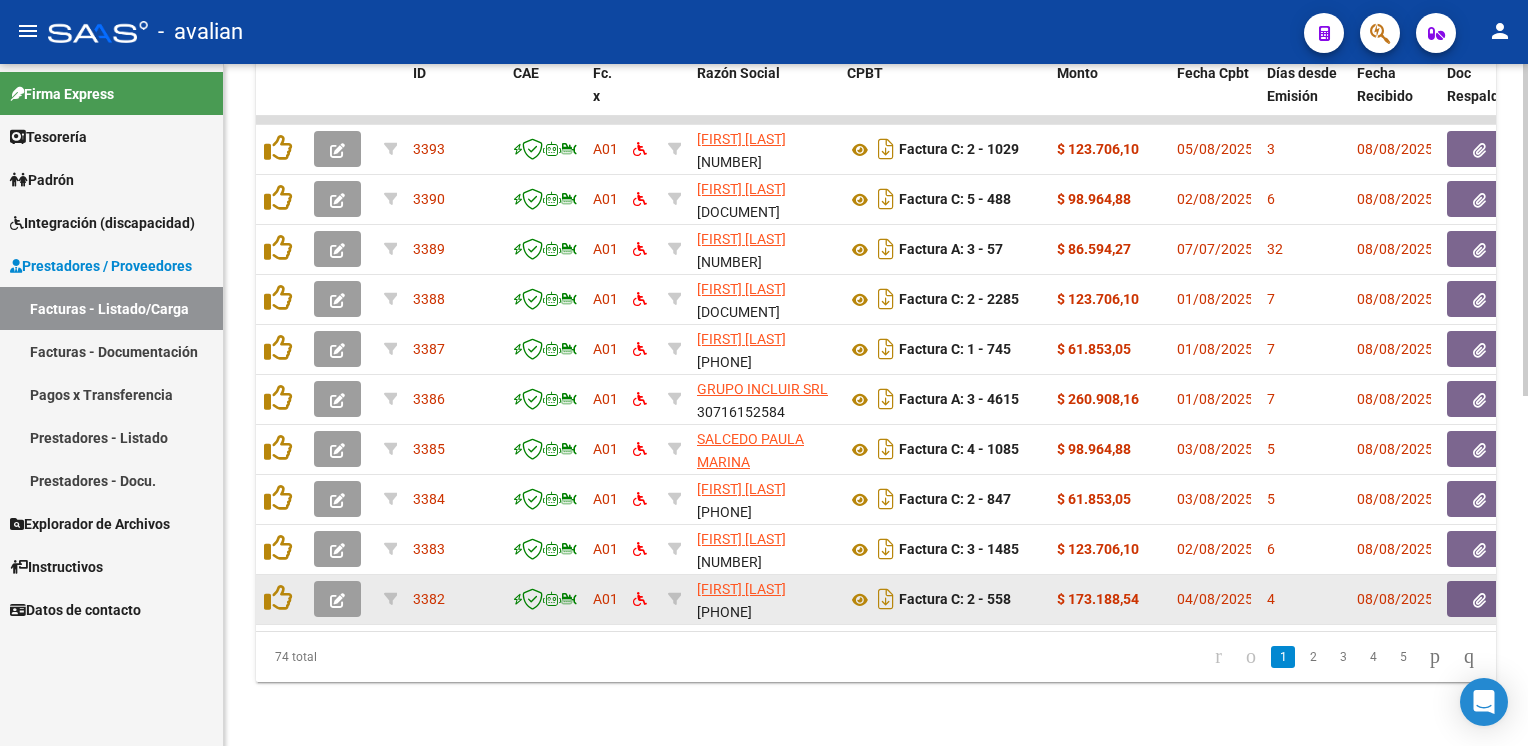 click 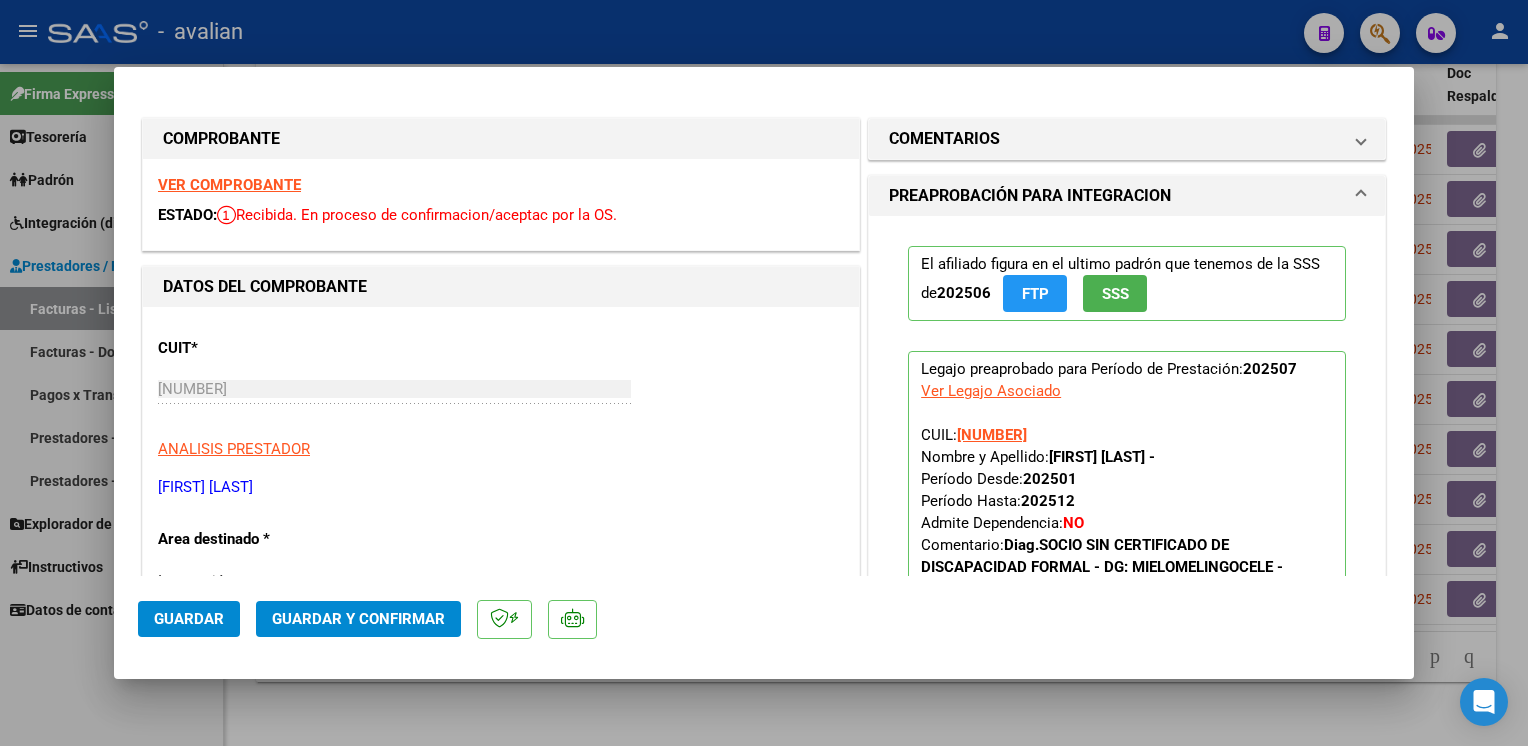 click on "VER COMPROBANTE" at bounding box center (229, 185) 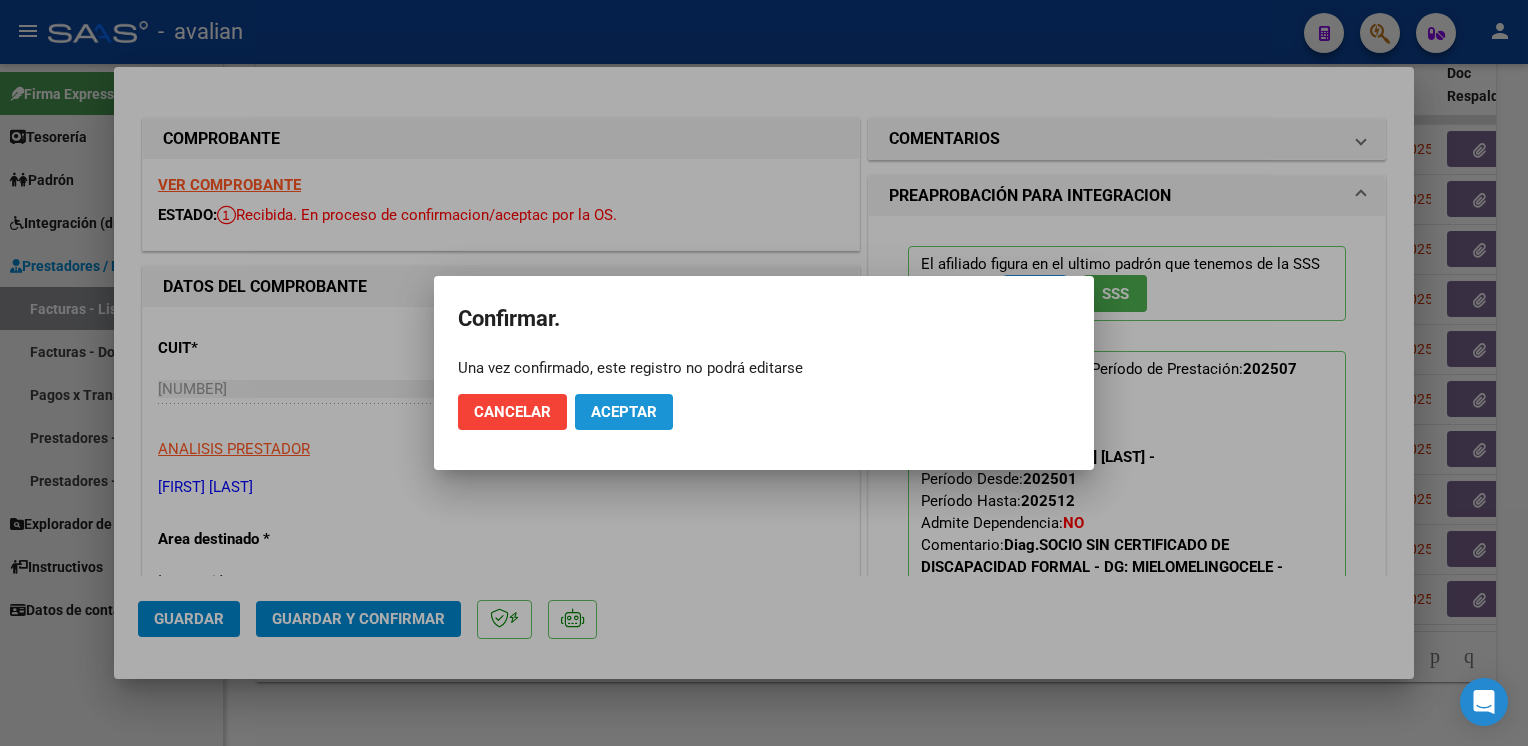 click on "Aceptar" 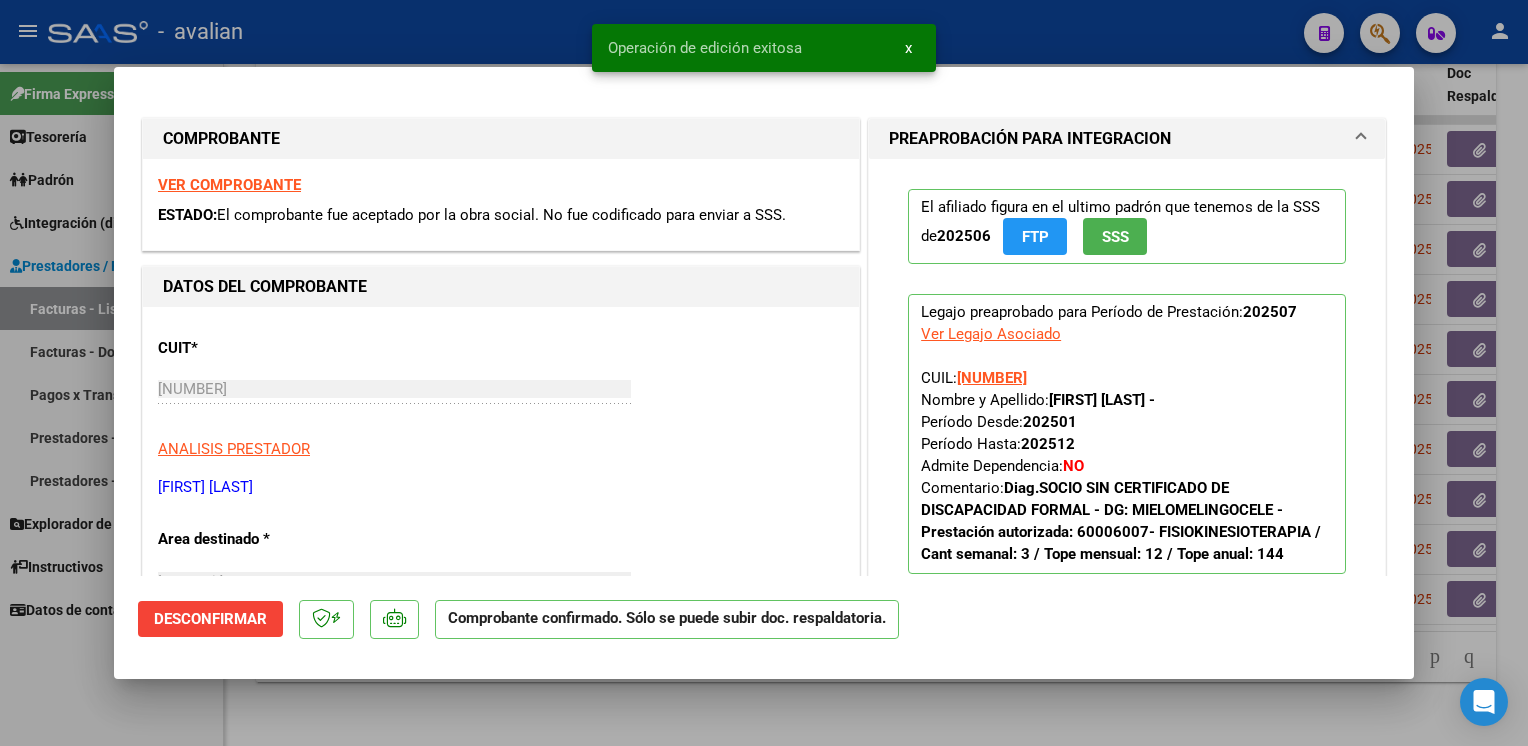 click at bounding box center [764, 373] 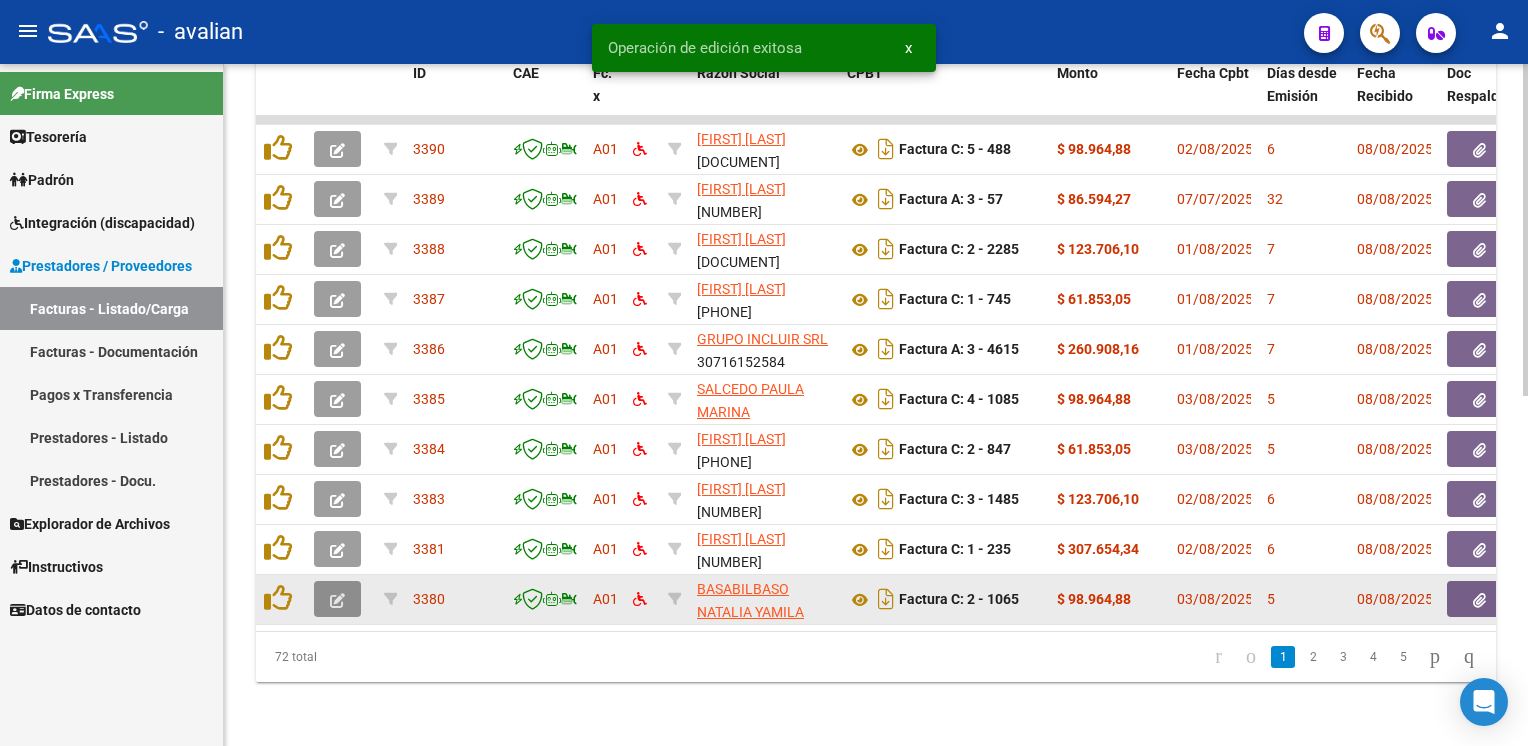 click 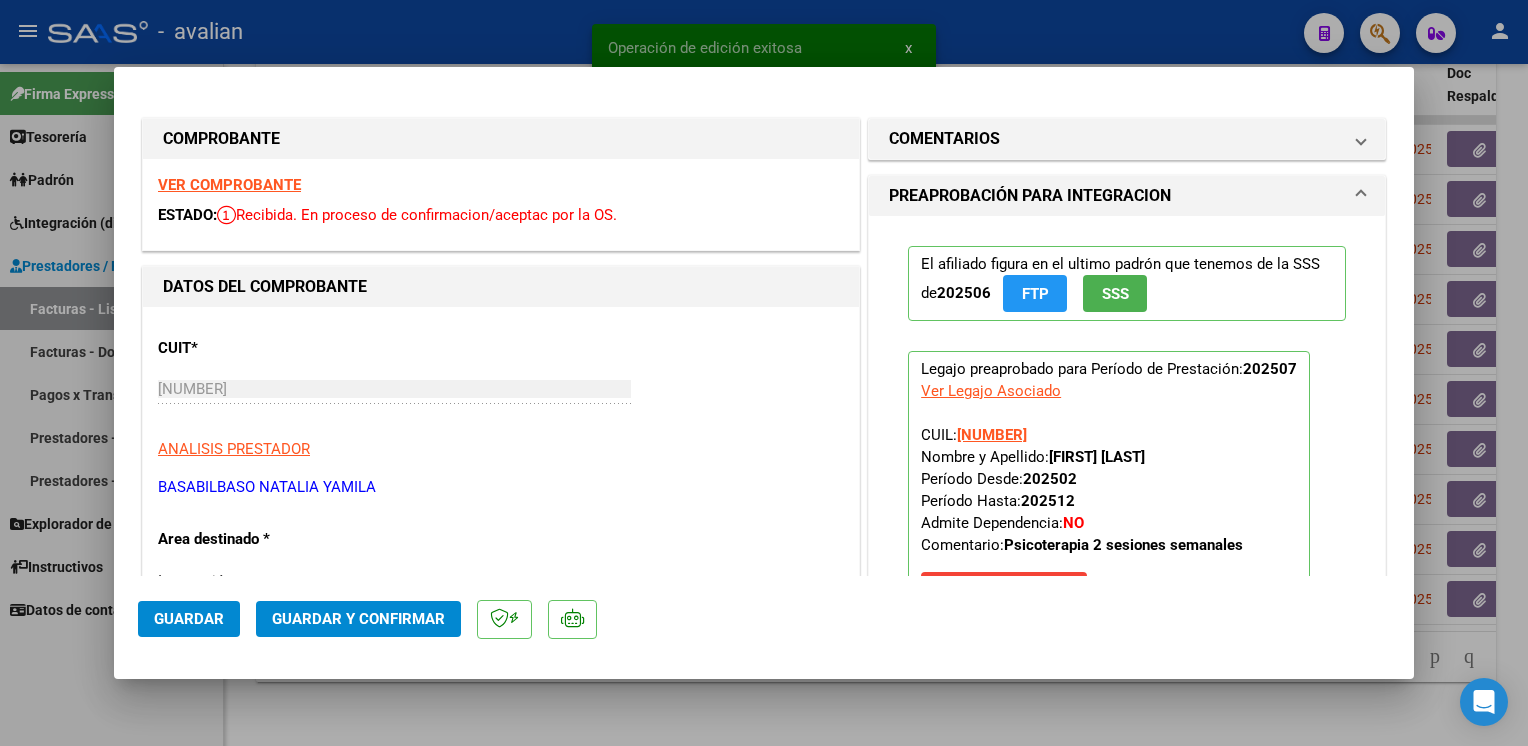 click on "VER COMPROBANTE" at bounding box center [229, 185] 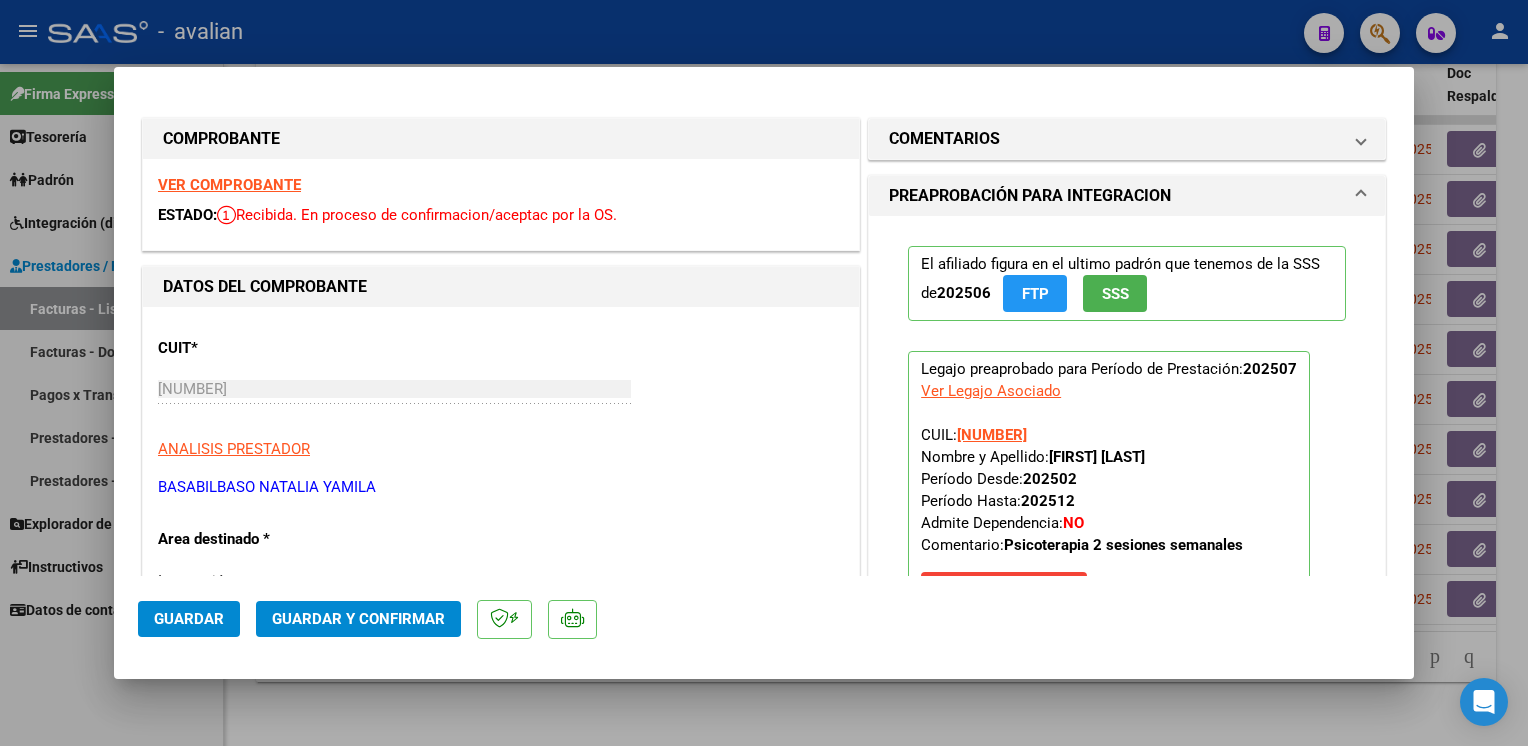 click on "Guardar y Confirmar" 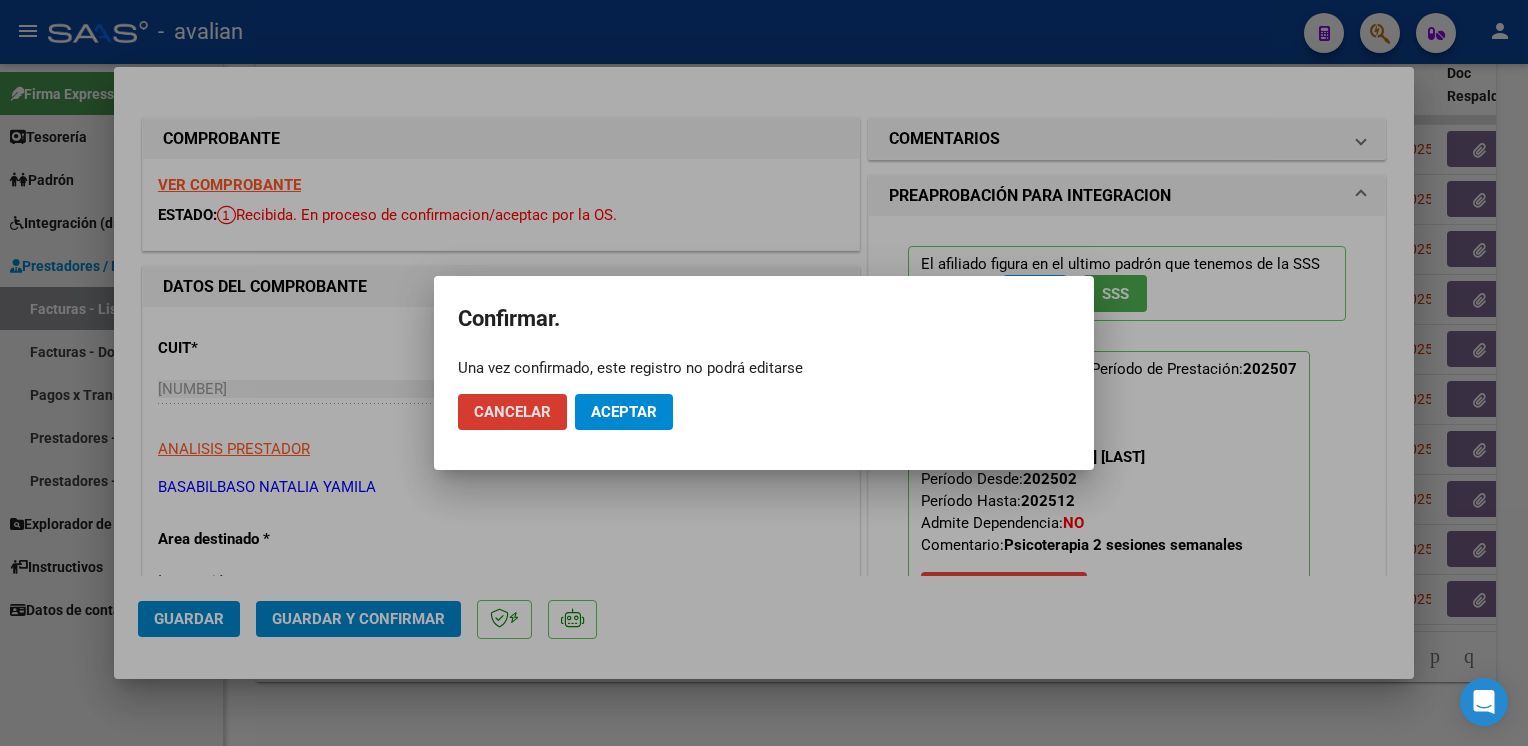 click on "Aceptar" 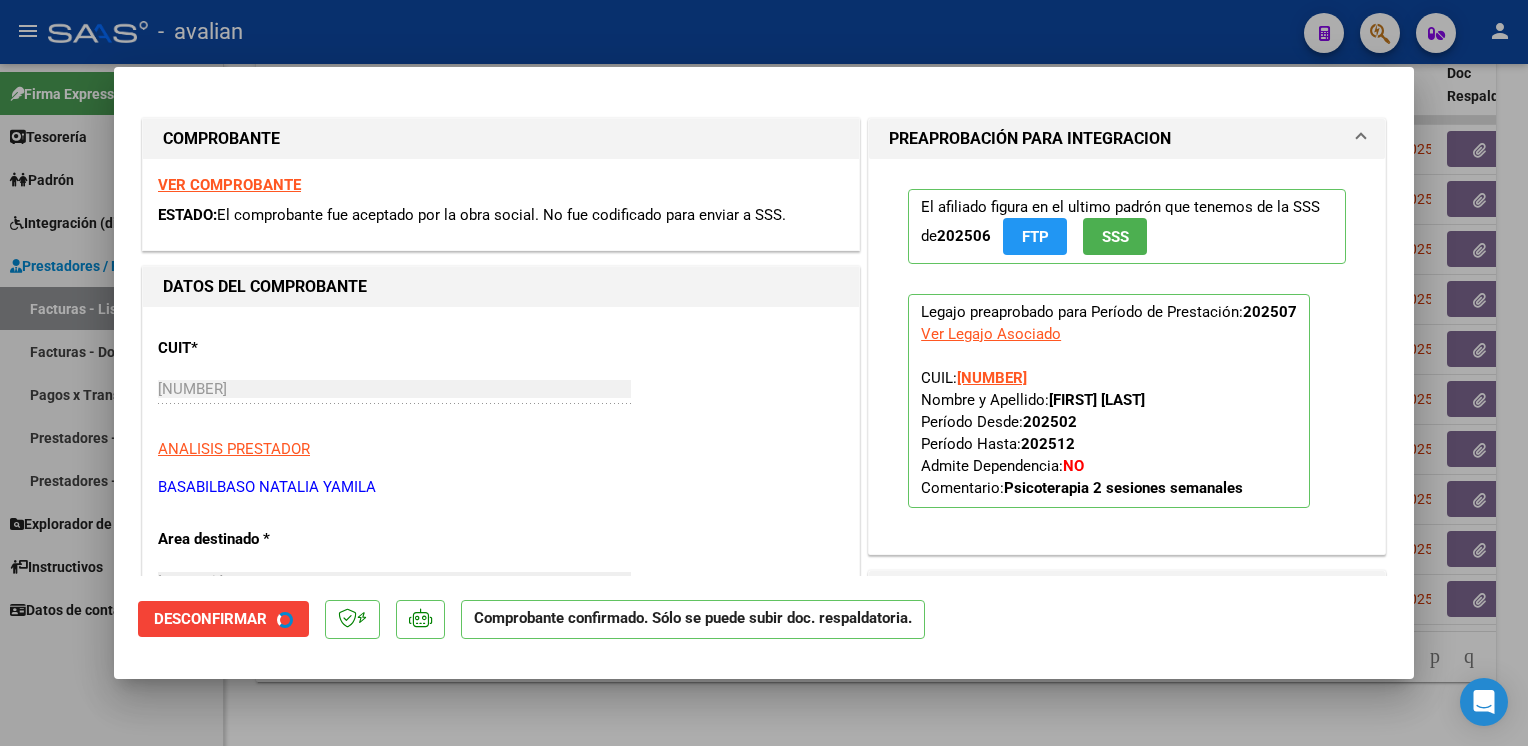 click at bounding box center (764, 373) 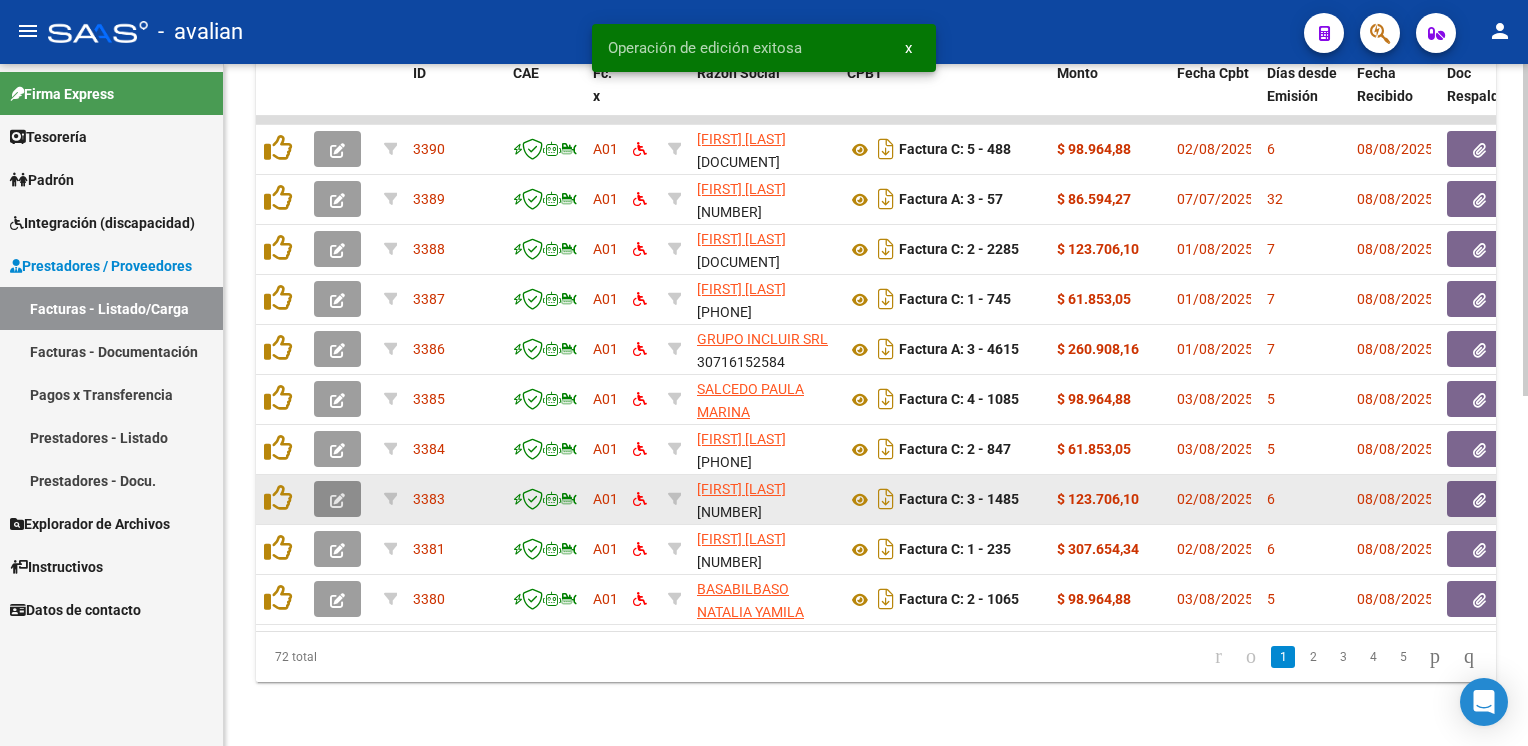 click 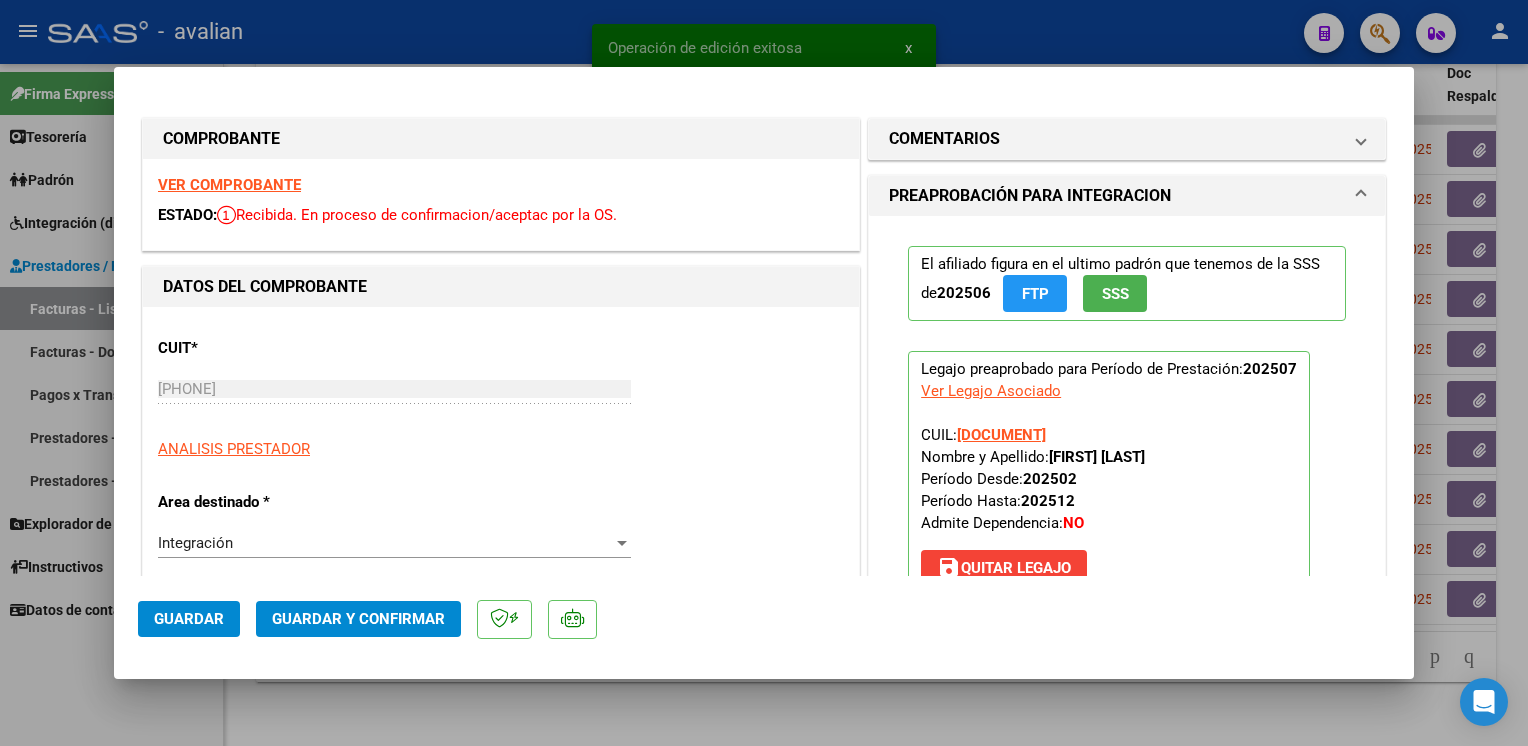 click on "VER COMPROBANTE" at bounding box center [229, 185] 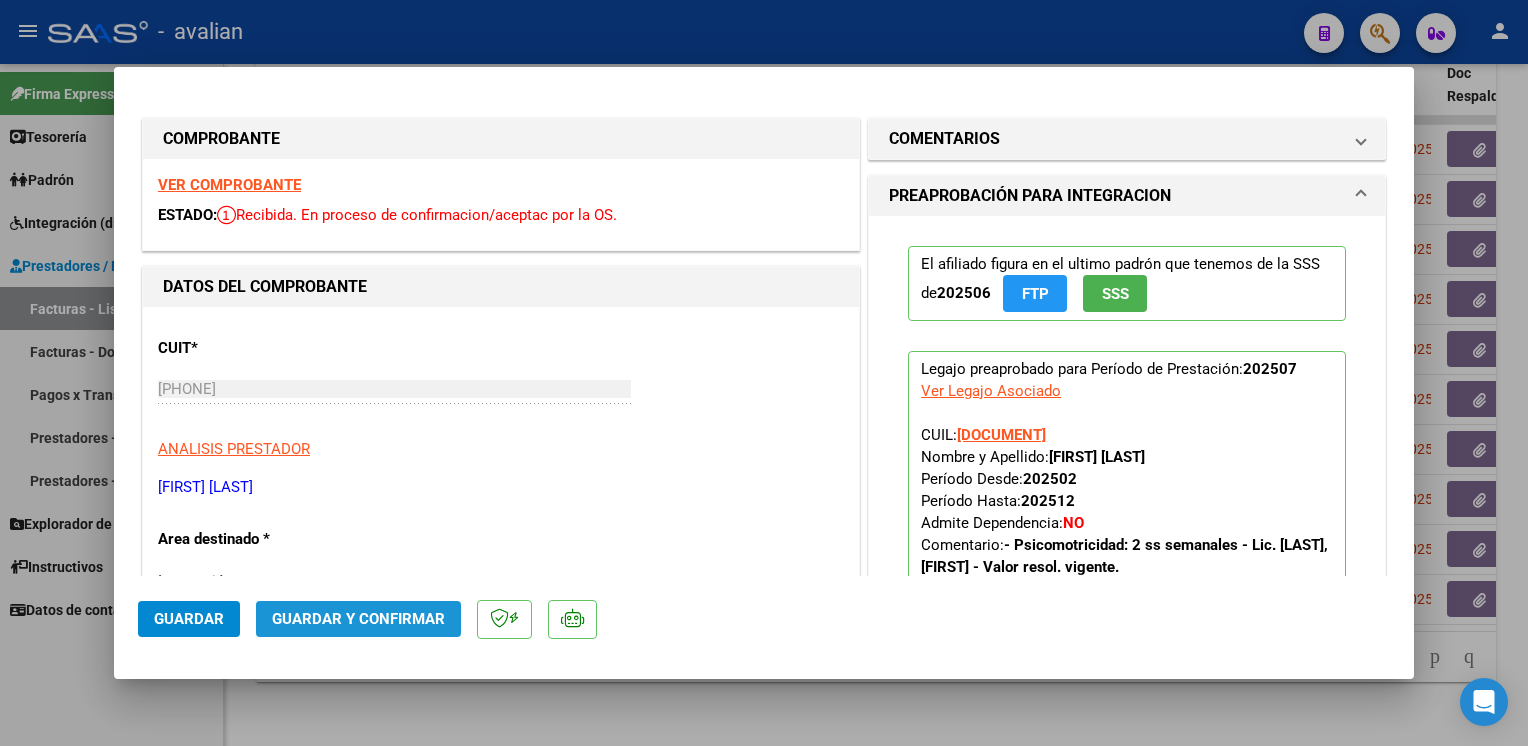 click on "Guardar y Confirmar" 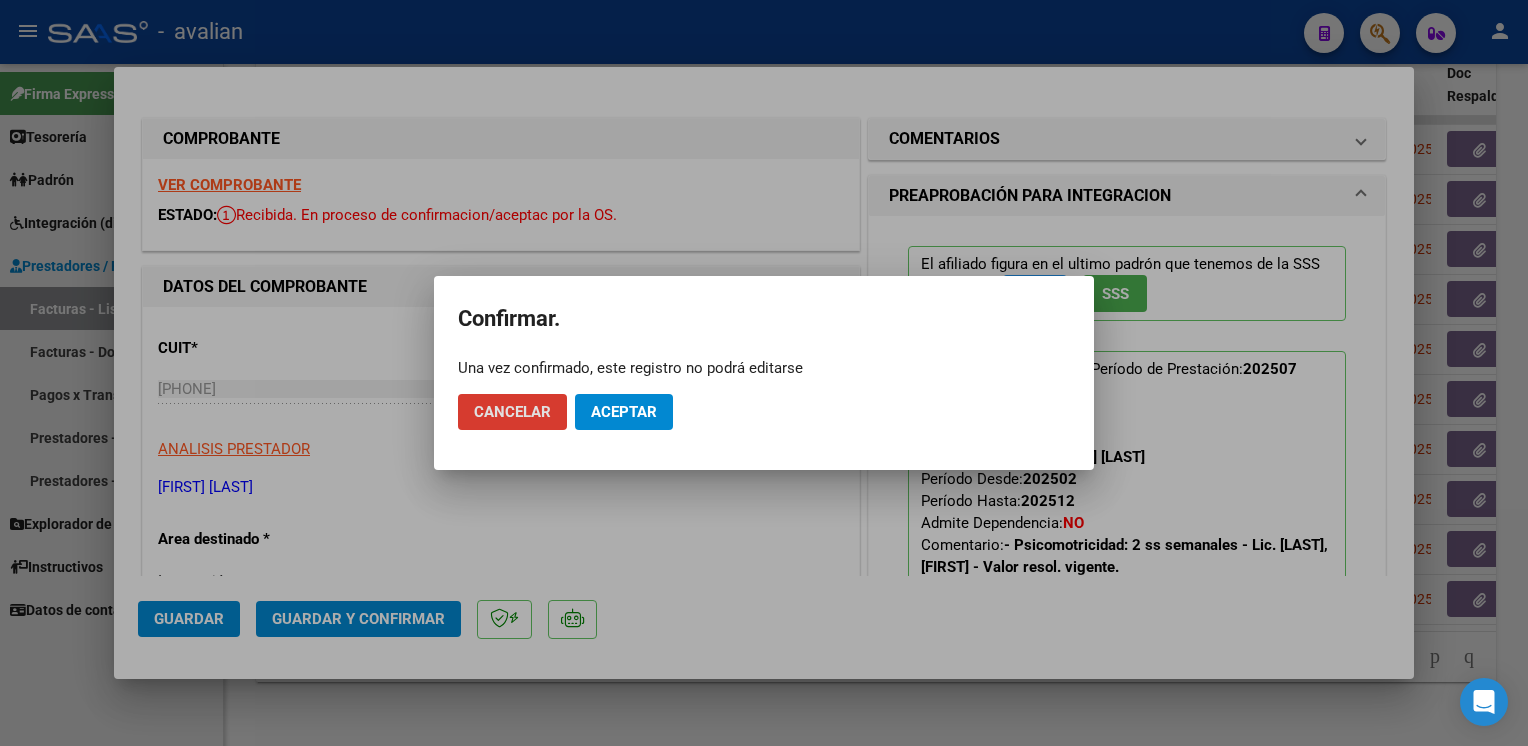 click on "Aceptar" 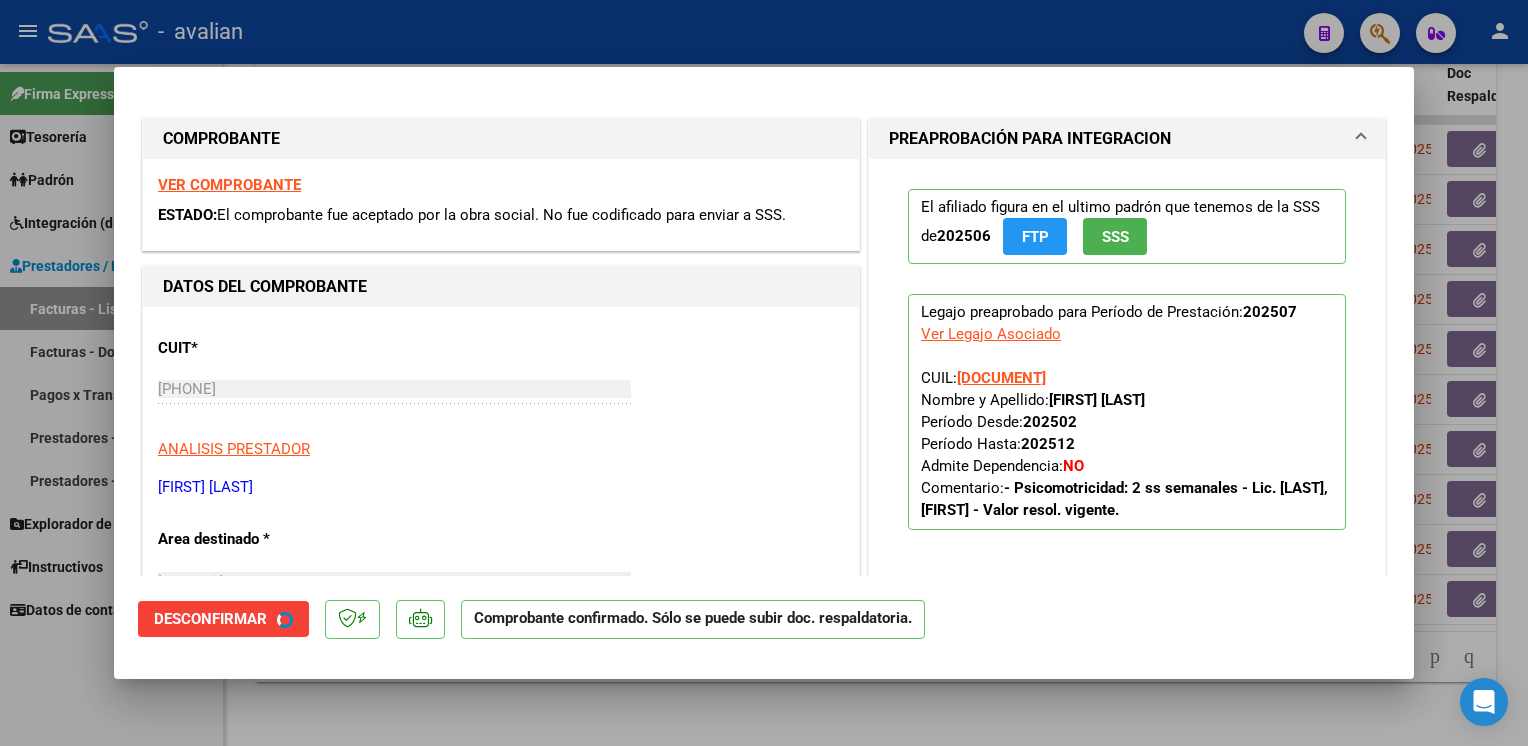 click at bounding box center [764, 373] 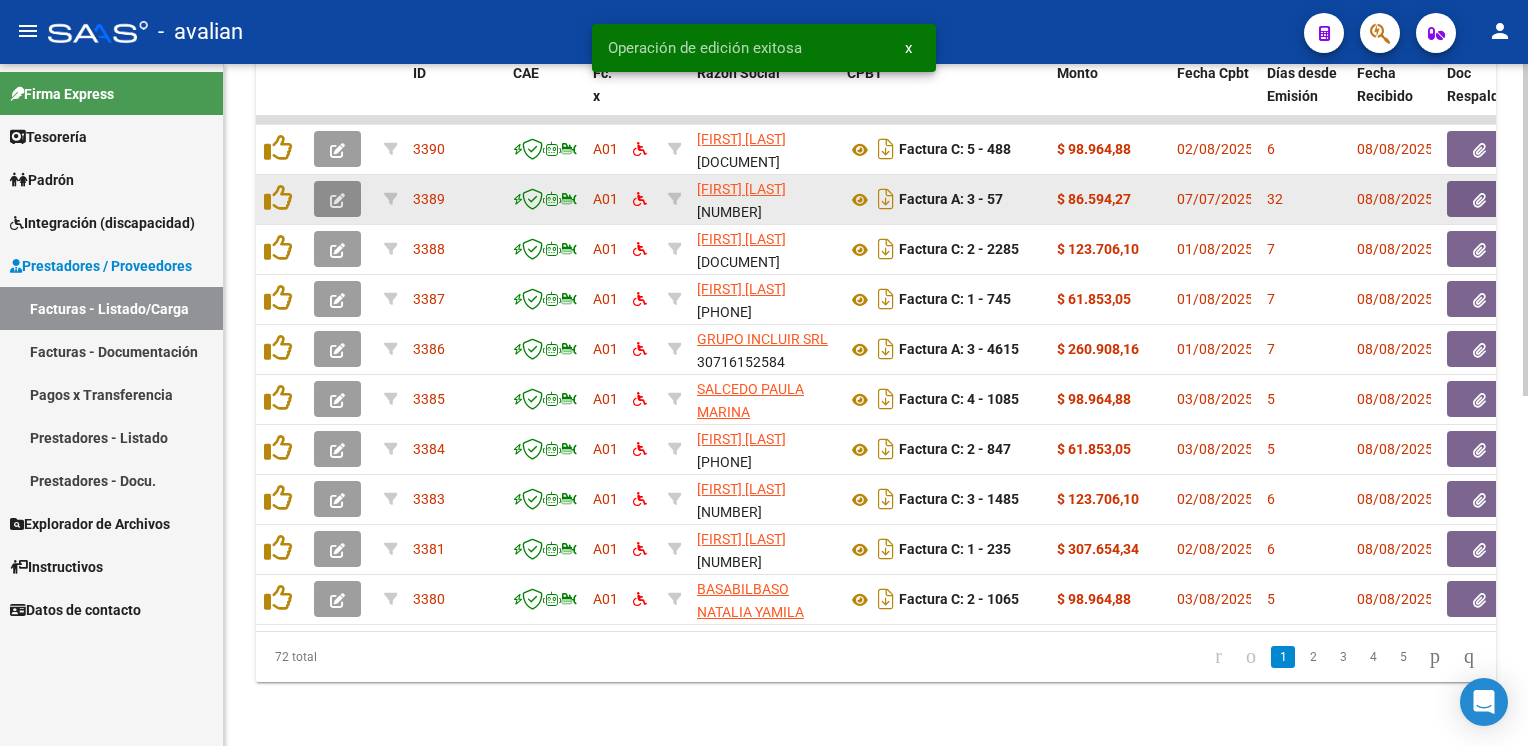 click 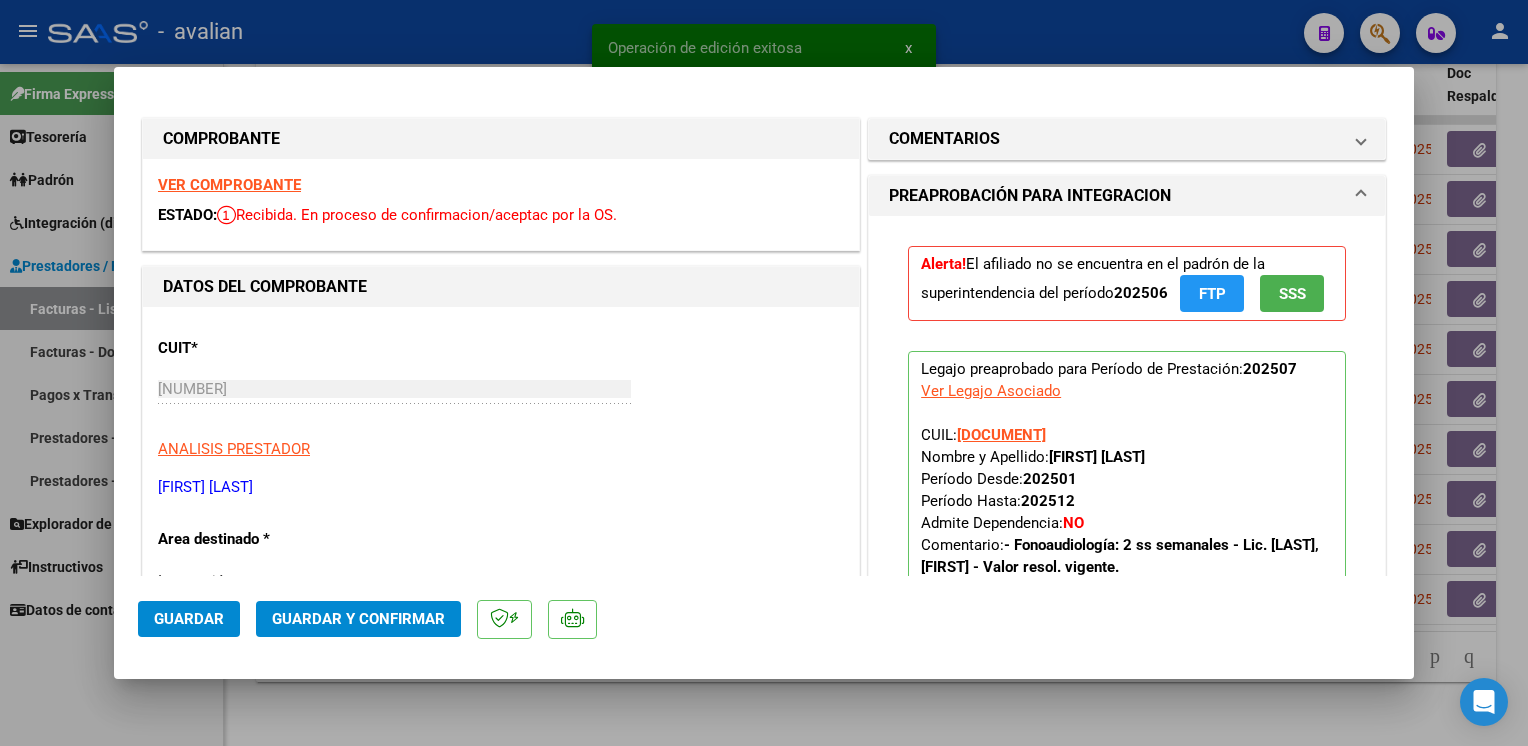 scroll, scrollTop: 200, scrollLeft: 0, axis: vertical 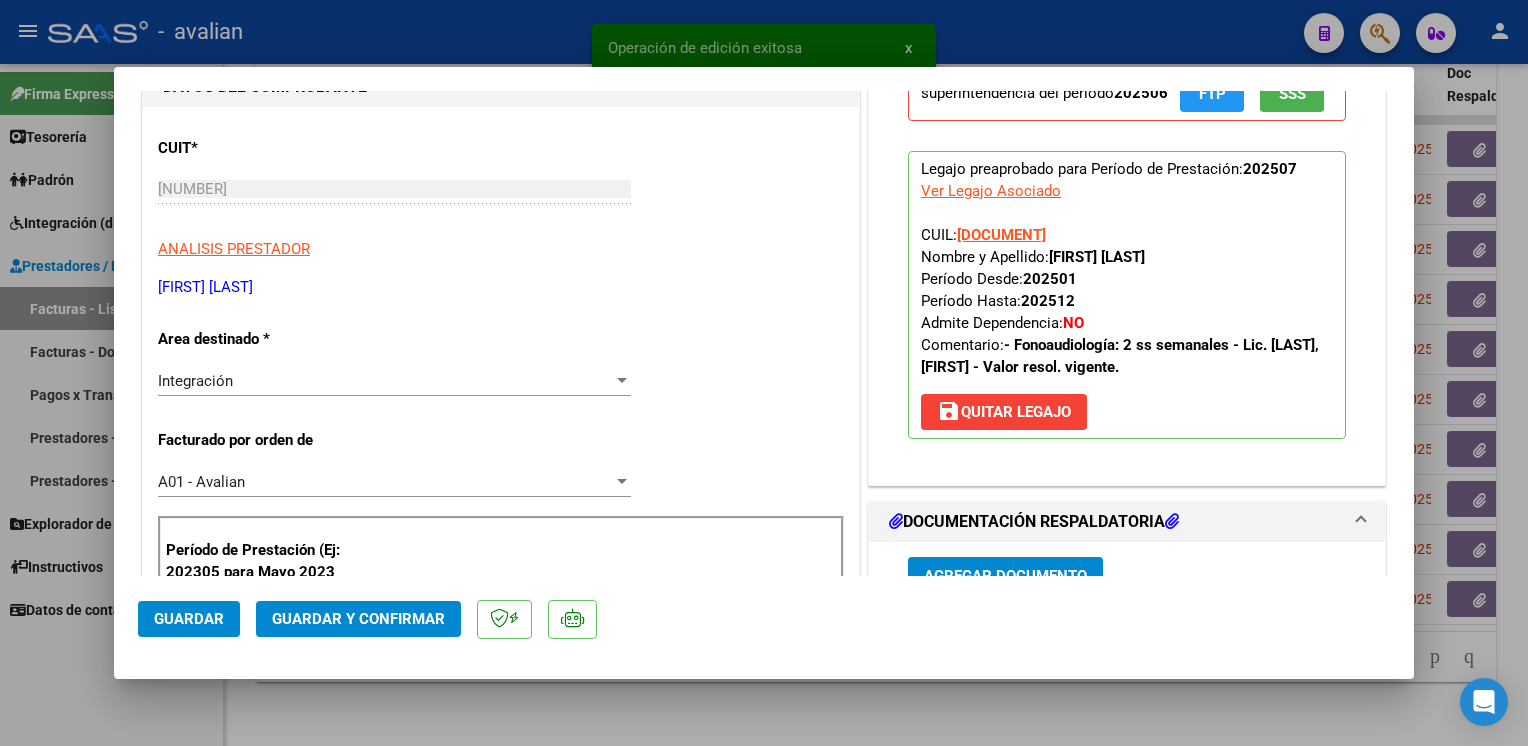 click on "Integración" at bounding box center [385, 381] 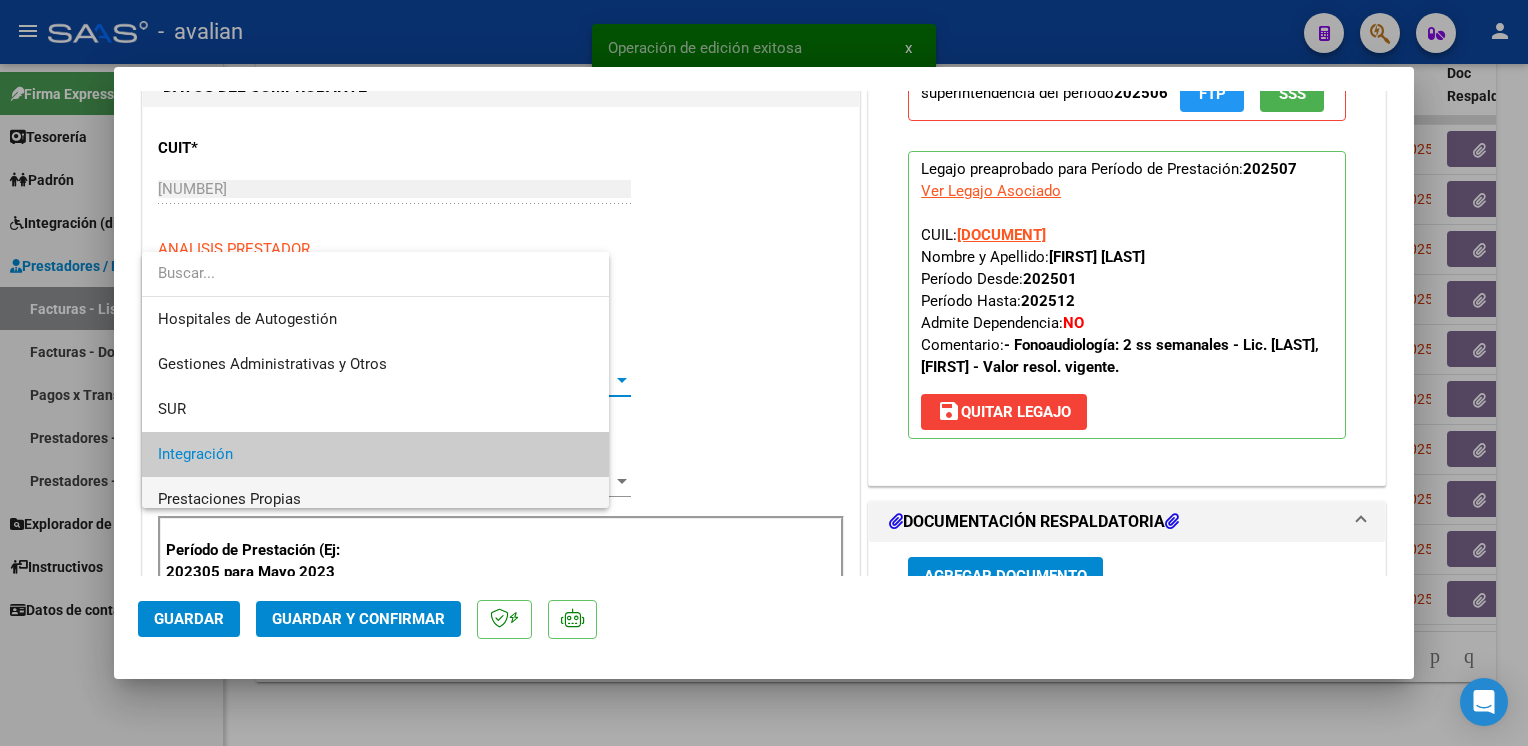 scroll, scrollTop: 74, scrollLeft: 0, axis: vertical 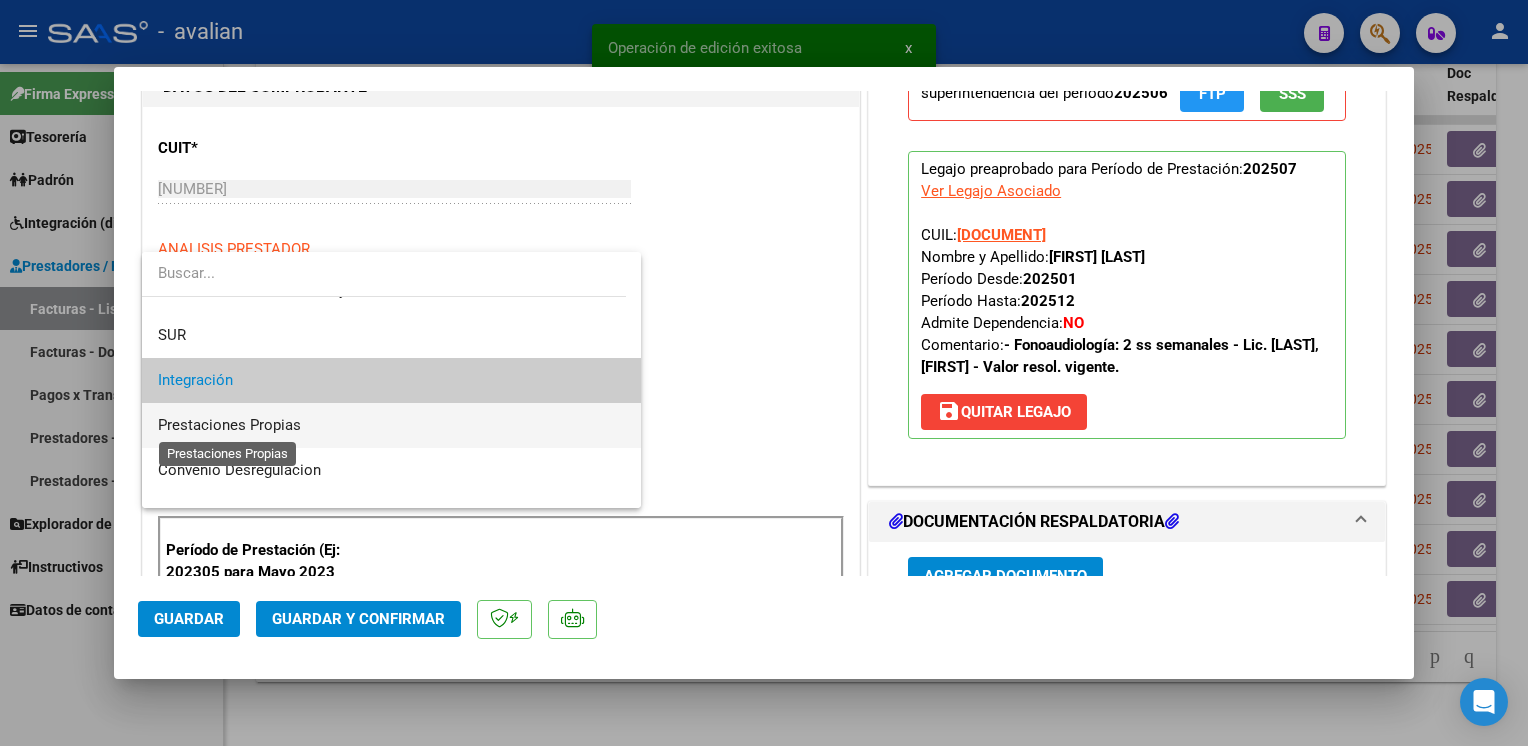 click on "Prestaciones Propias" at bounding box center [229, 425] 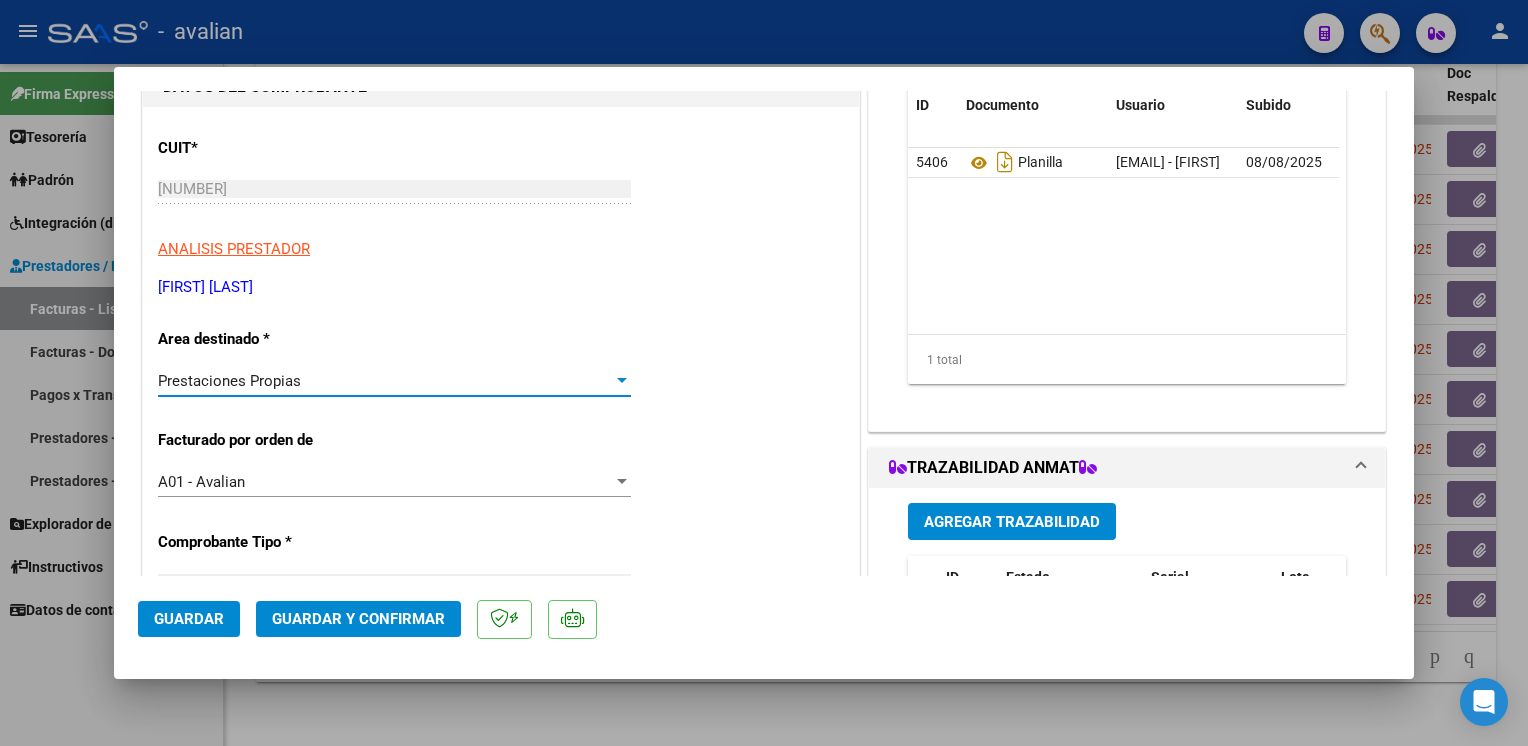 click on "Guardar" 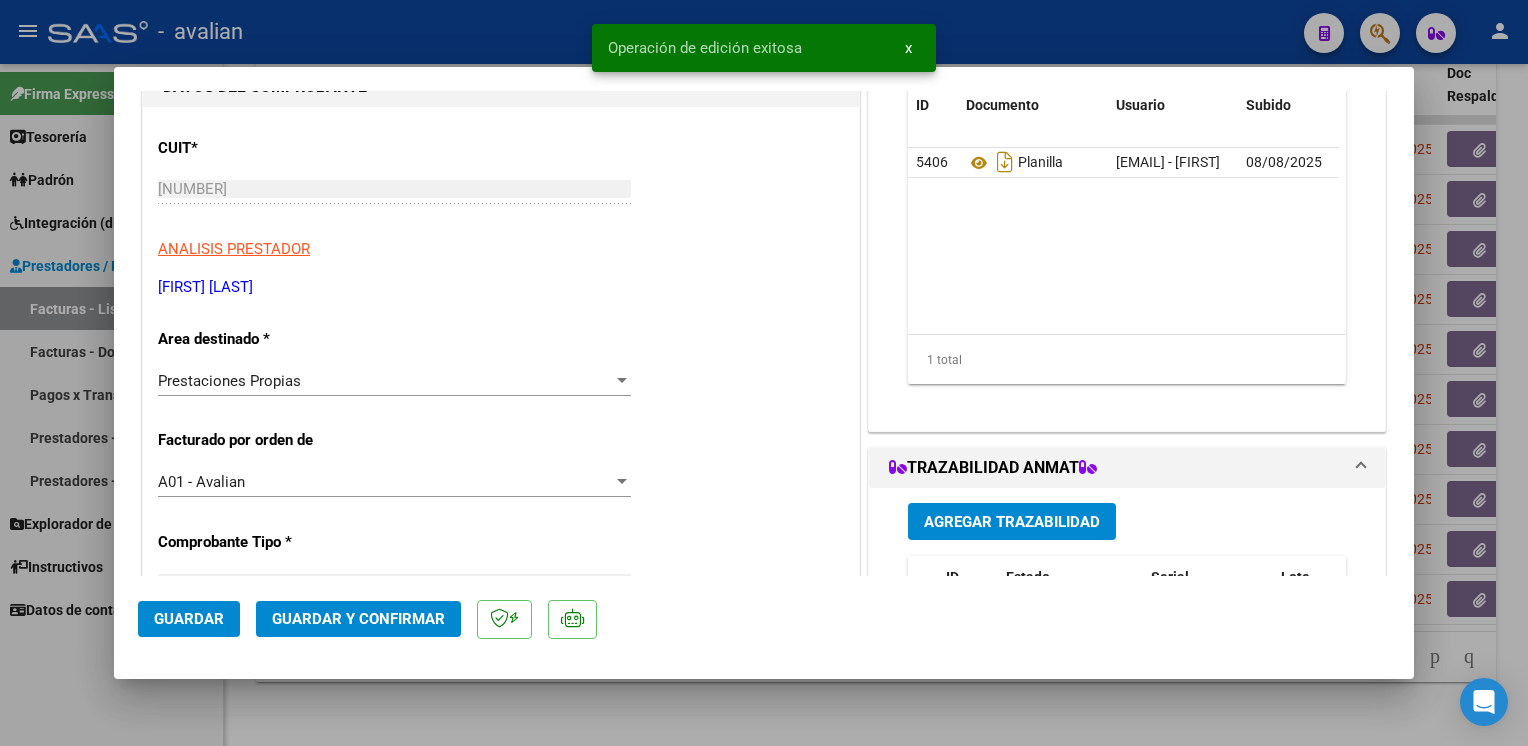 click at bounding box center [764, 373] 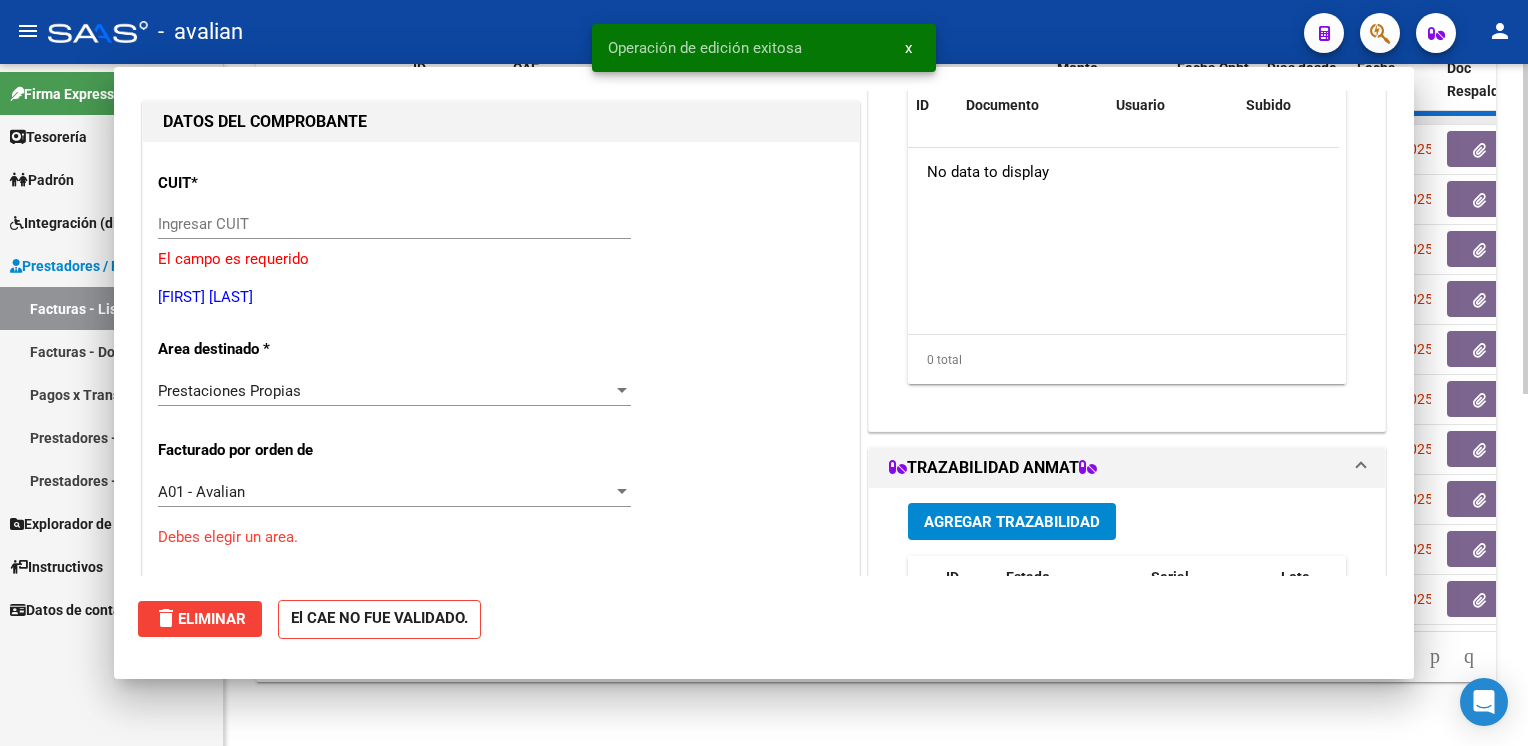 scroll, scrollTop: 0, scrollLeft: 0, axis: both 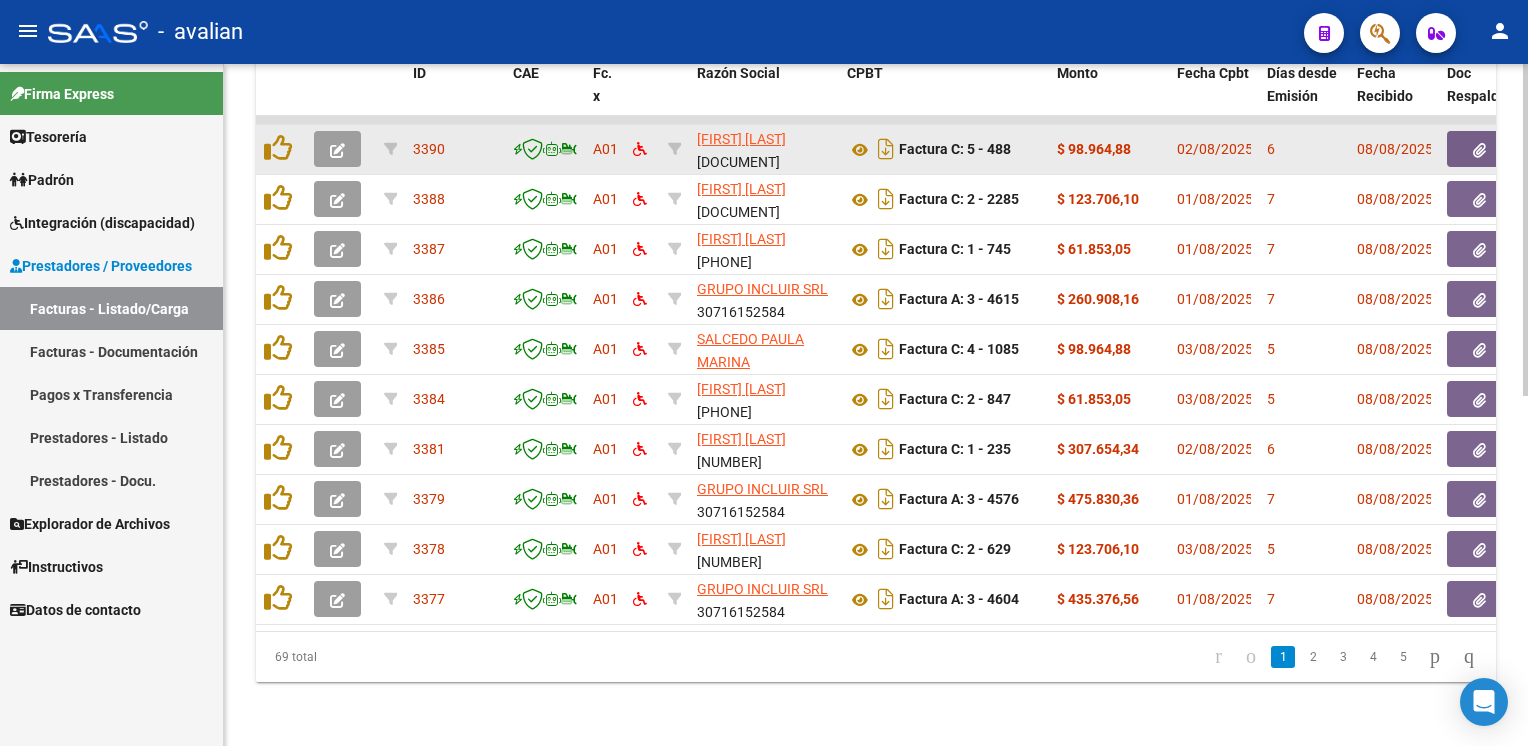 click 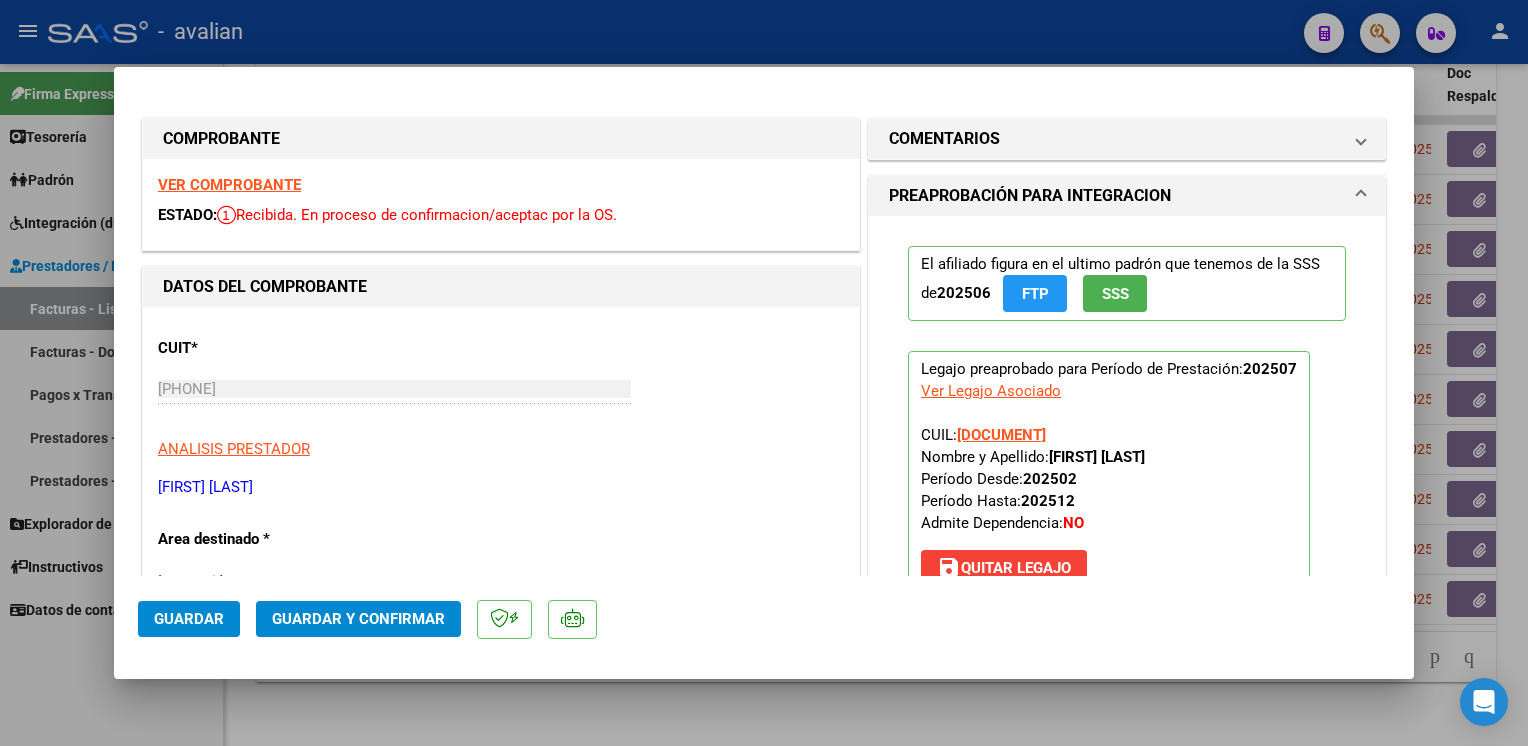 click on "VER COMPROBANTE" at bounding box center [229, 185] 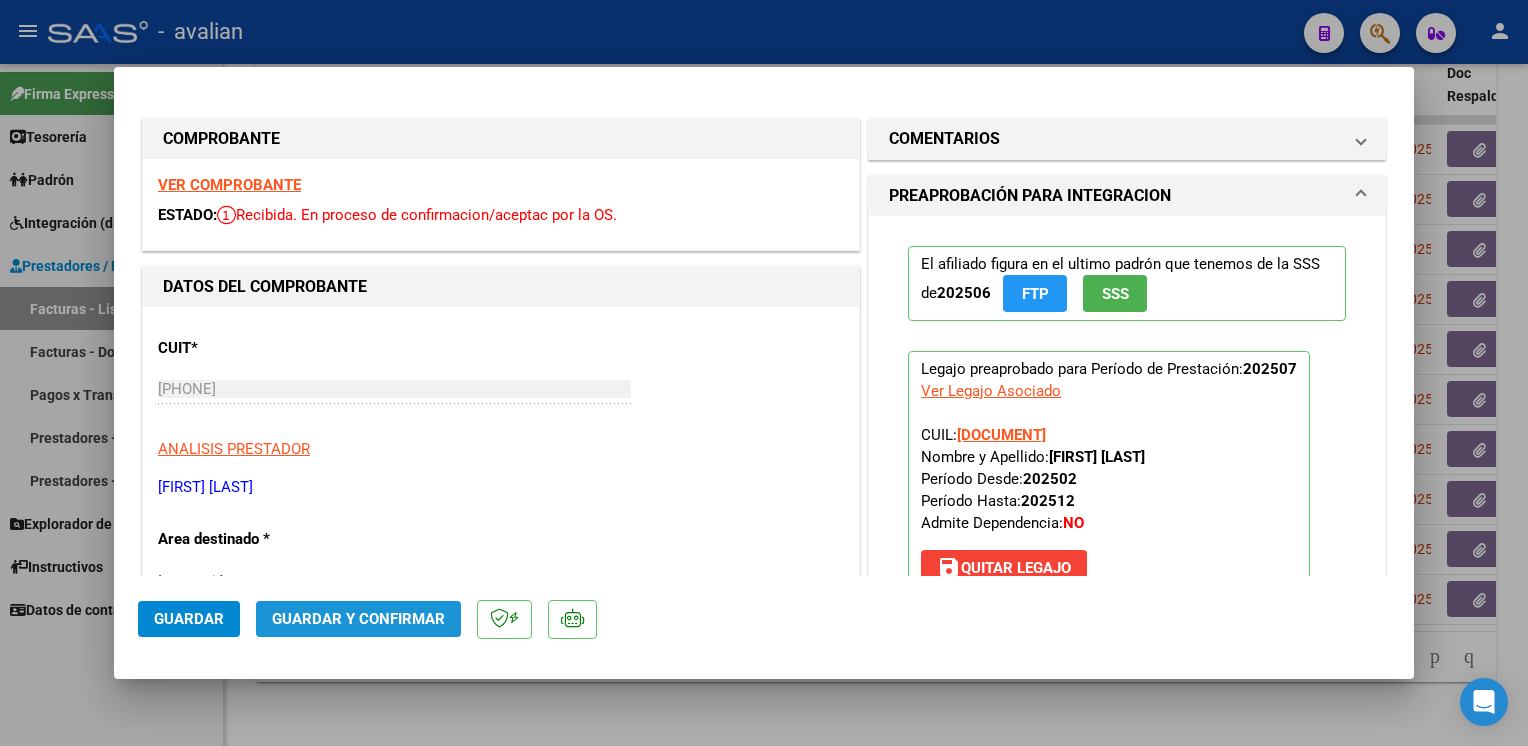 click on "Guardar y Confirmar" 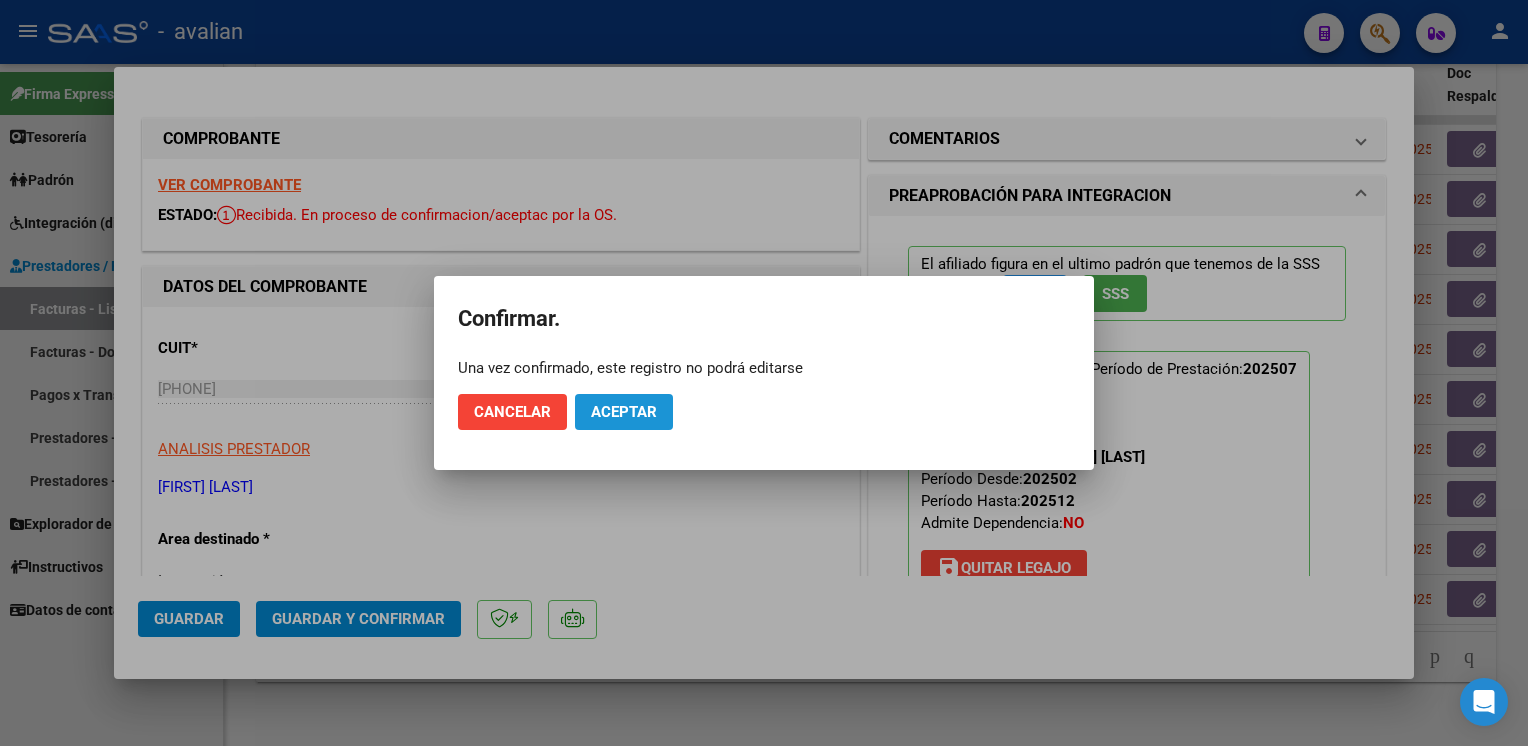 click on "Aceptar" 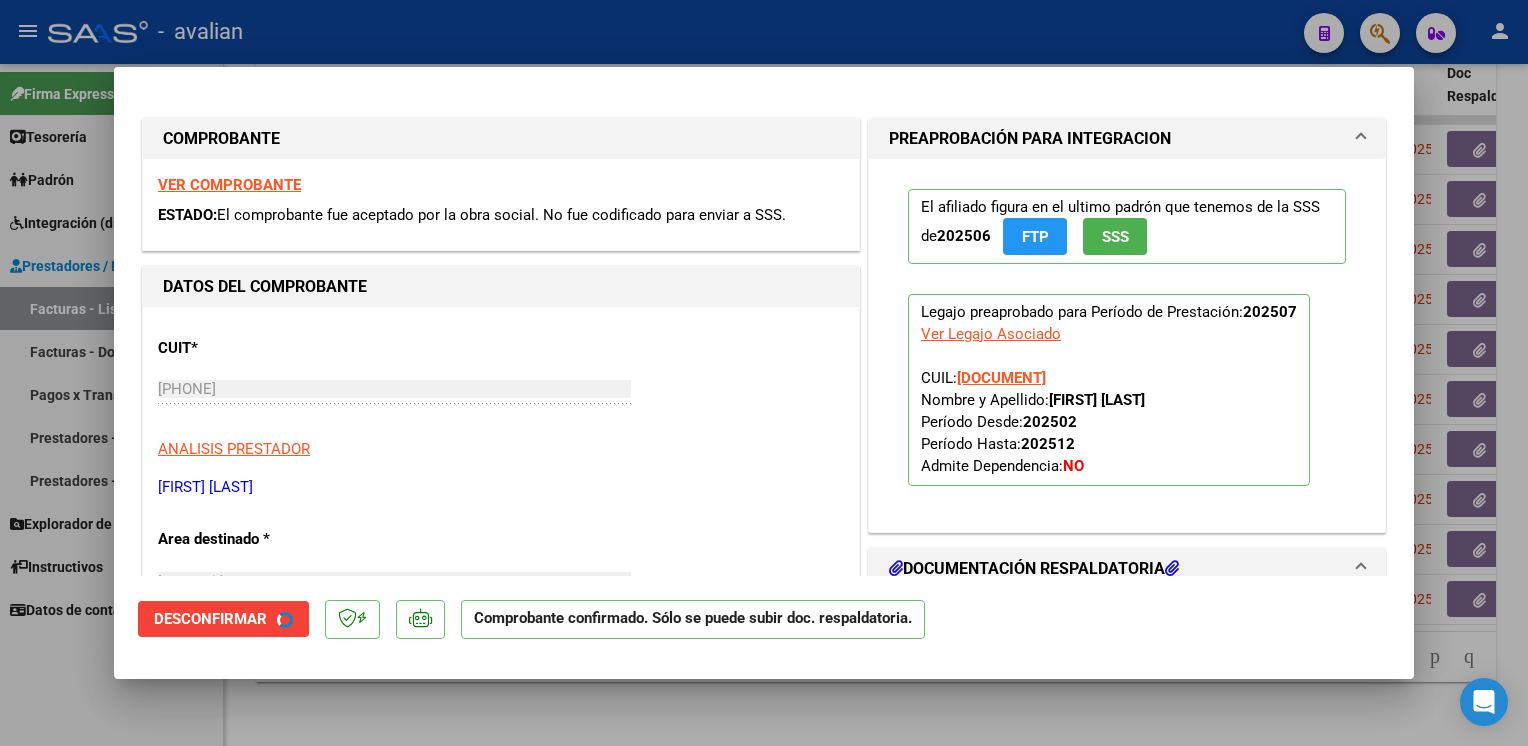 click at bounding box center (764, 373) 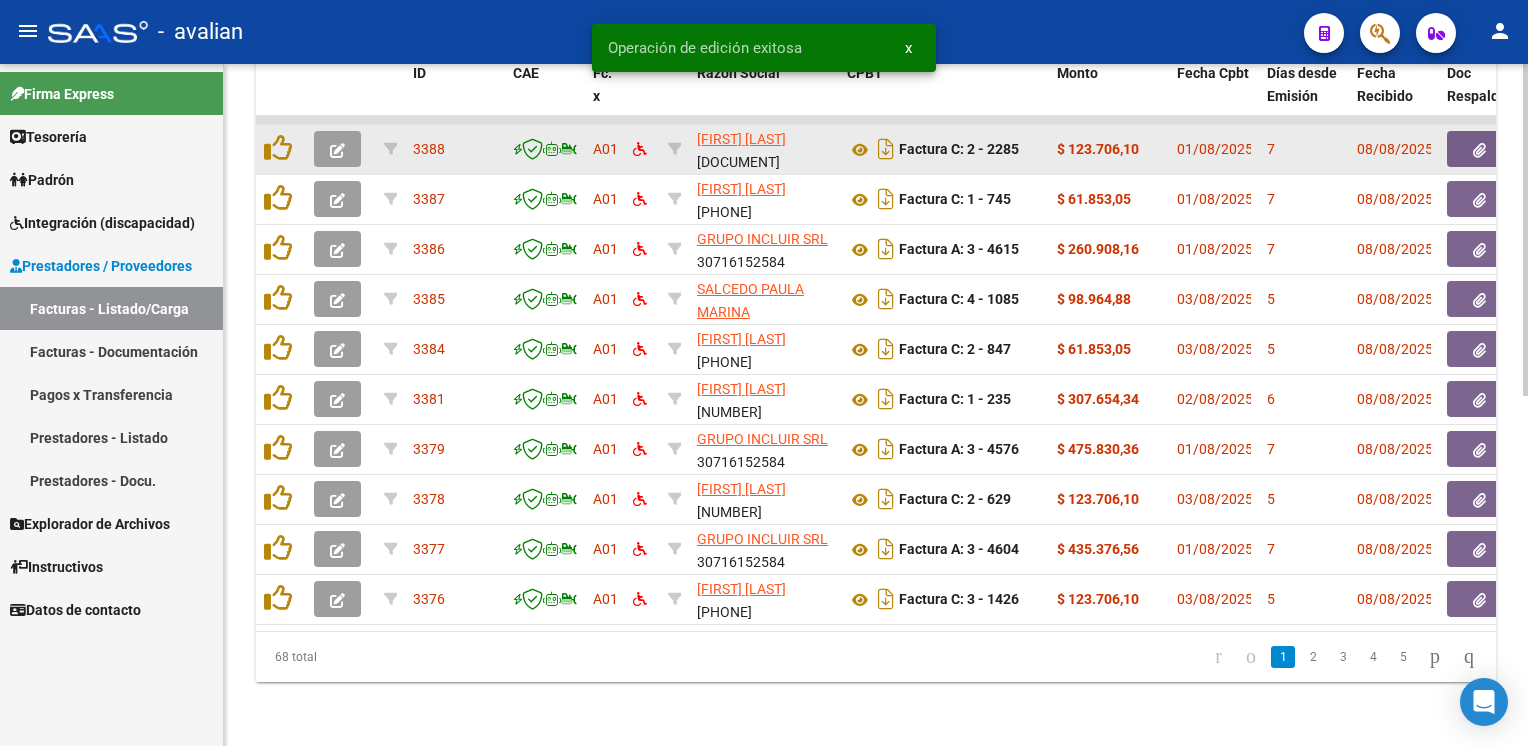 click 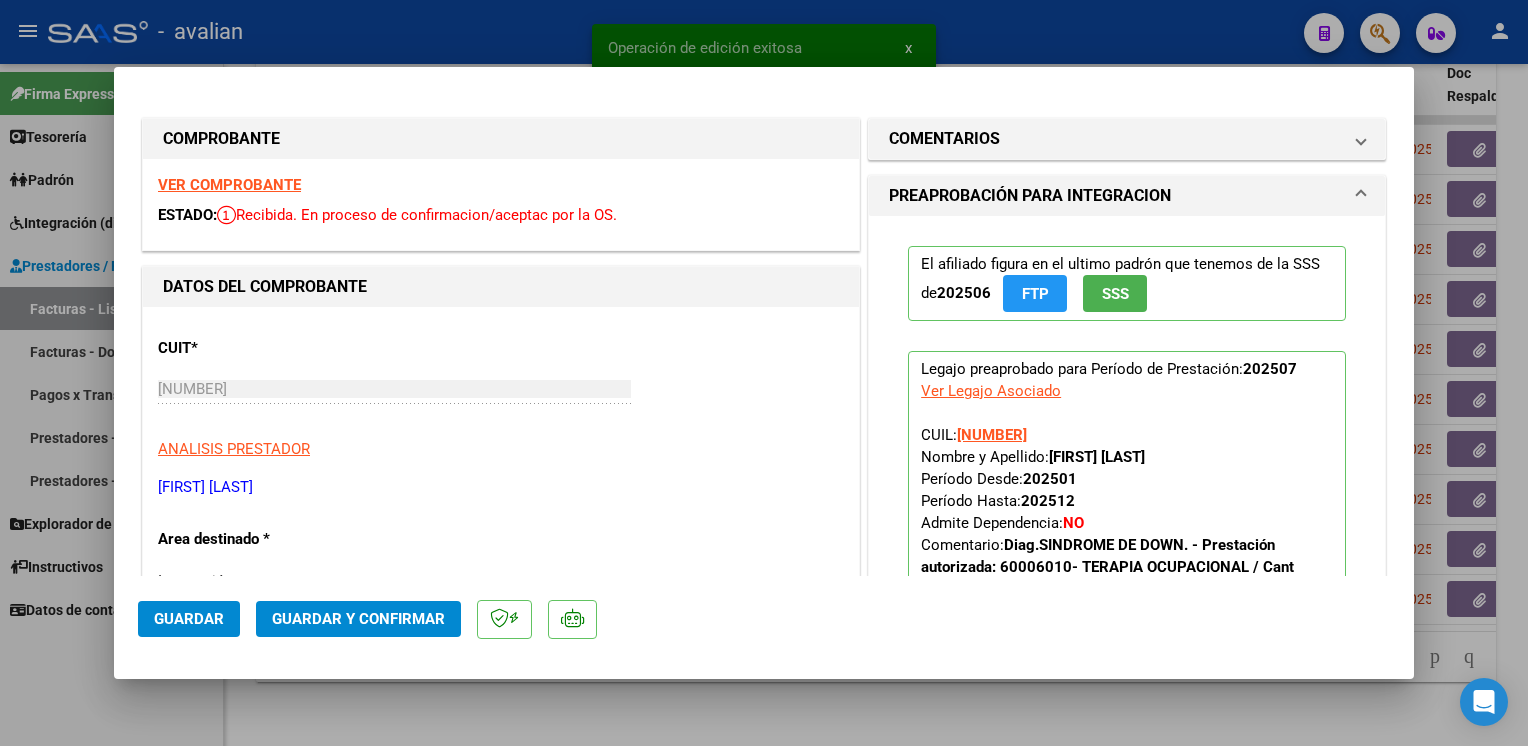 click on "VER COMPROBANTE" at bounding box center (229, 185) 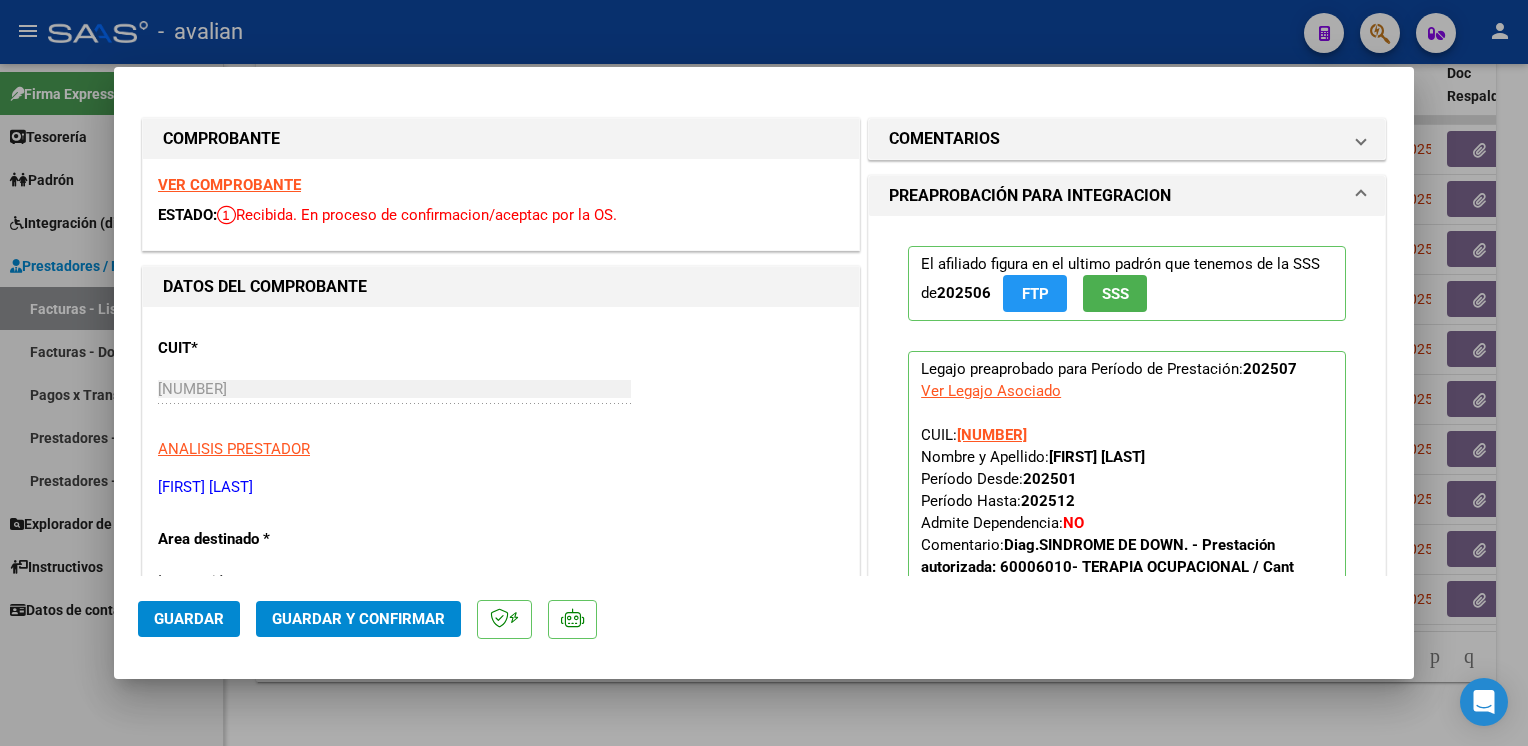 click on "Guardar Guardar y Confirmar" 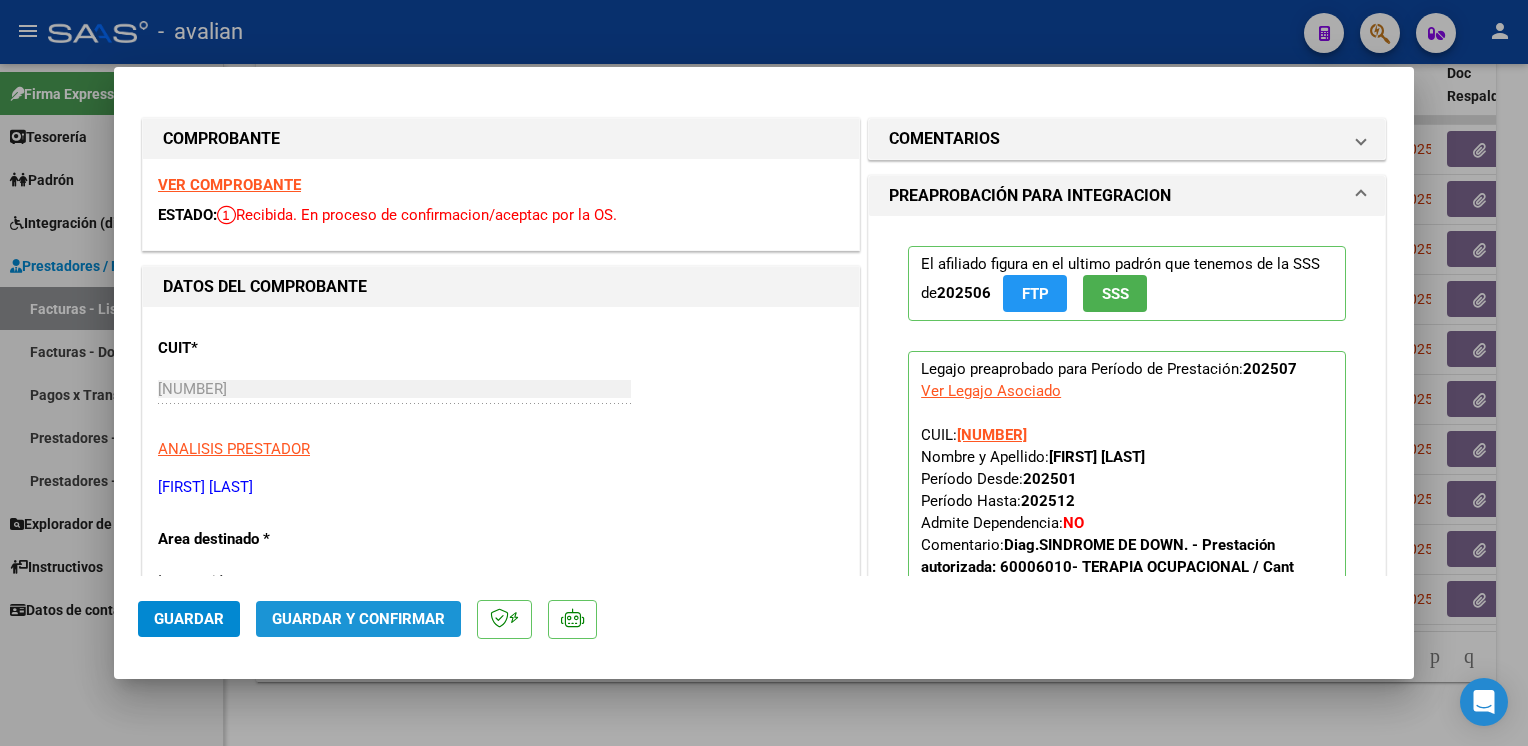 click on "Guardar y Confirmar" 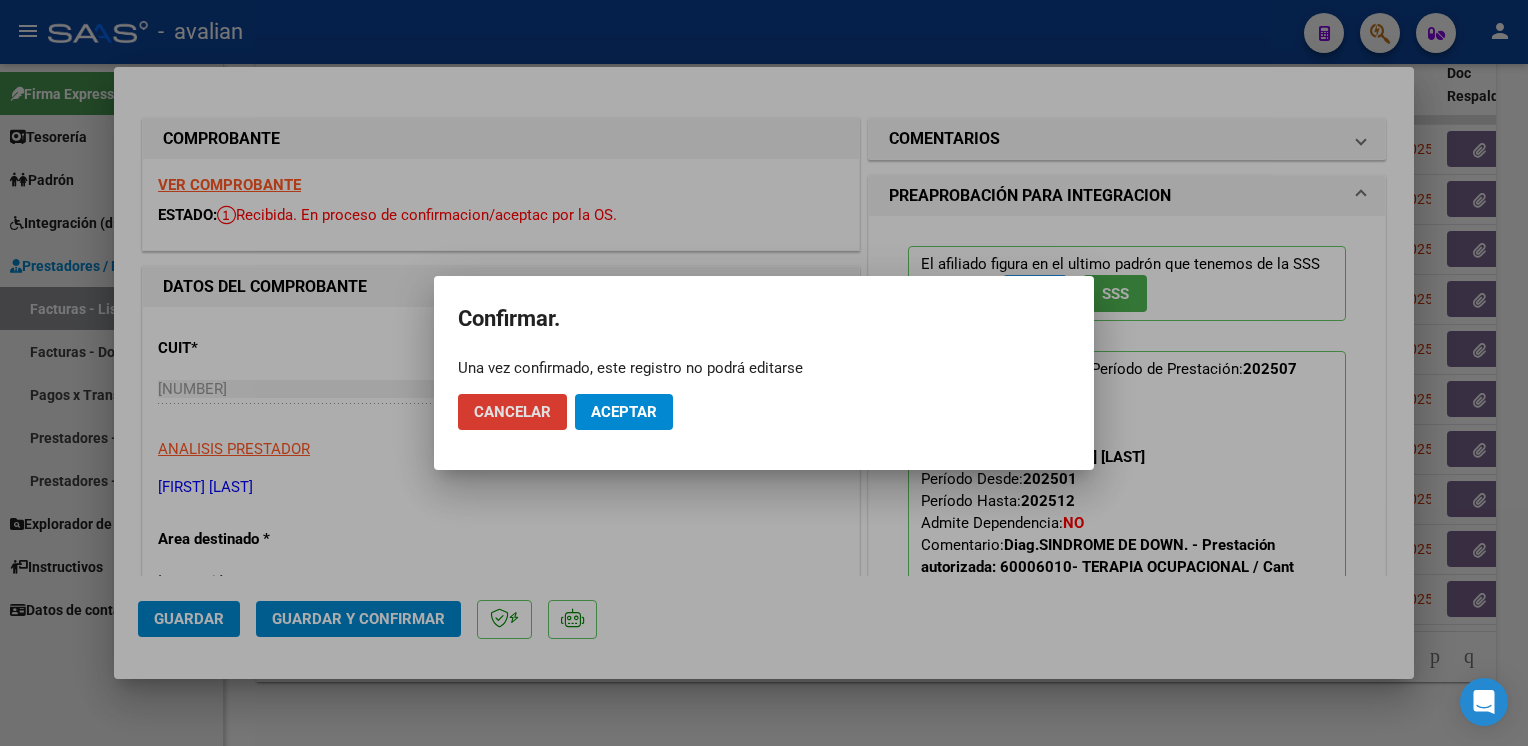 click on "Aceptar" 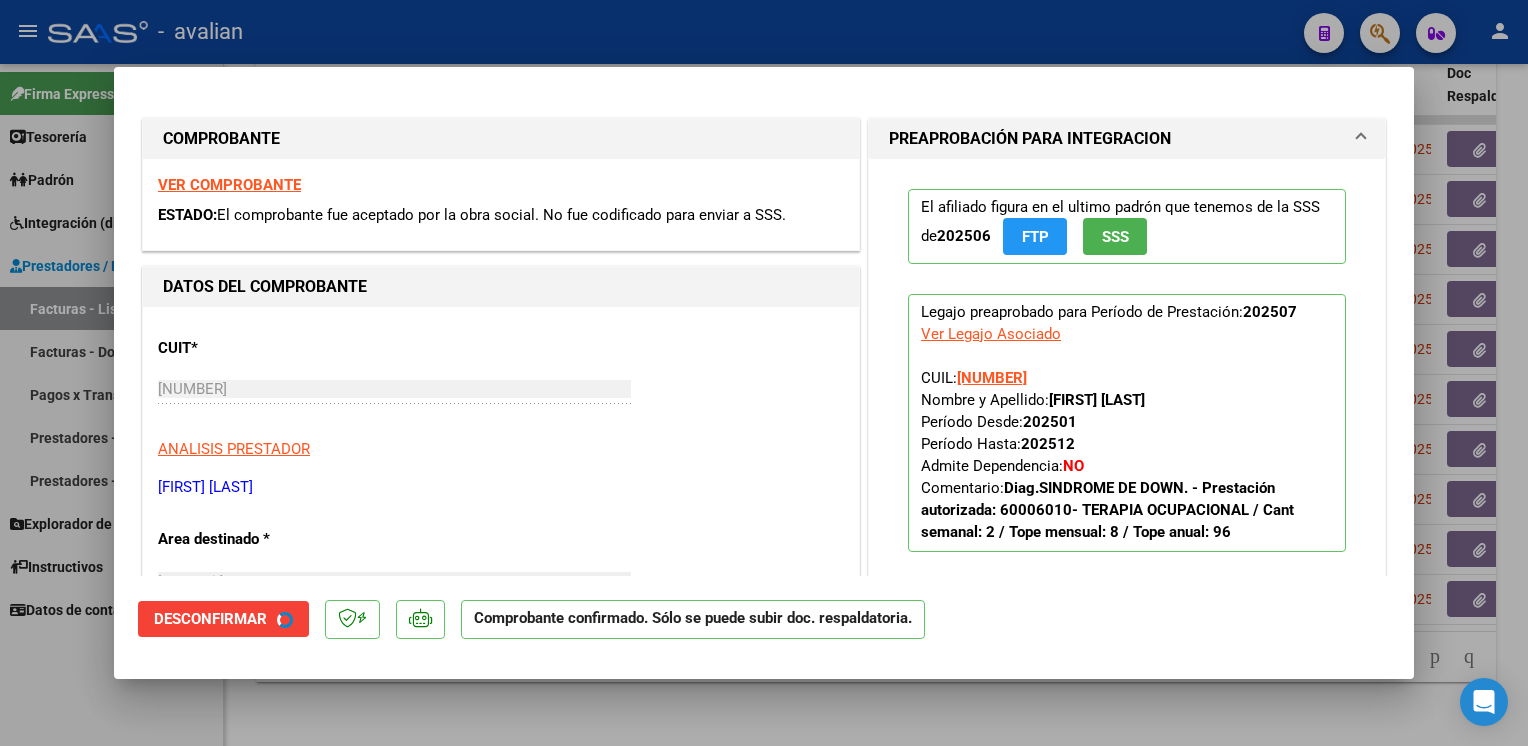 click at bounding box center [764, 373] 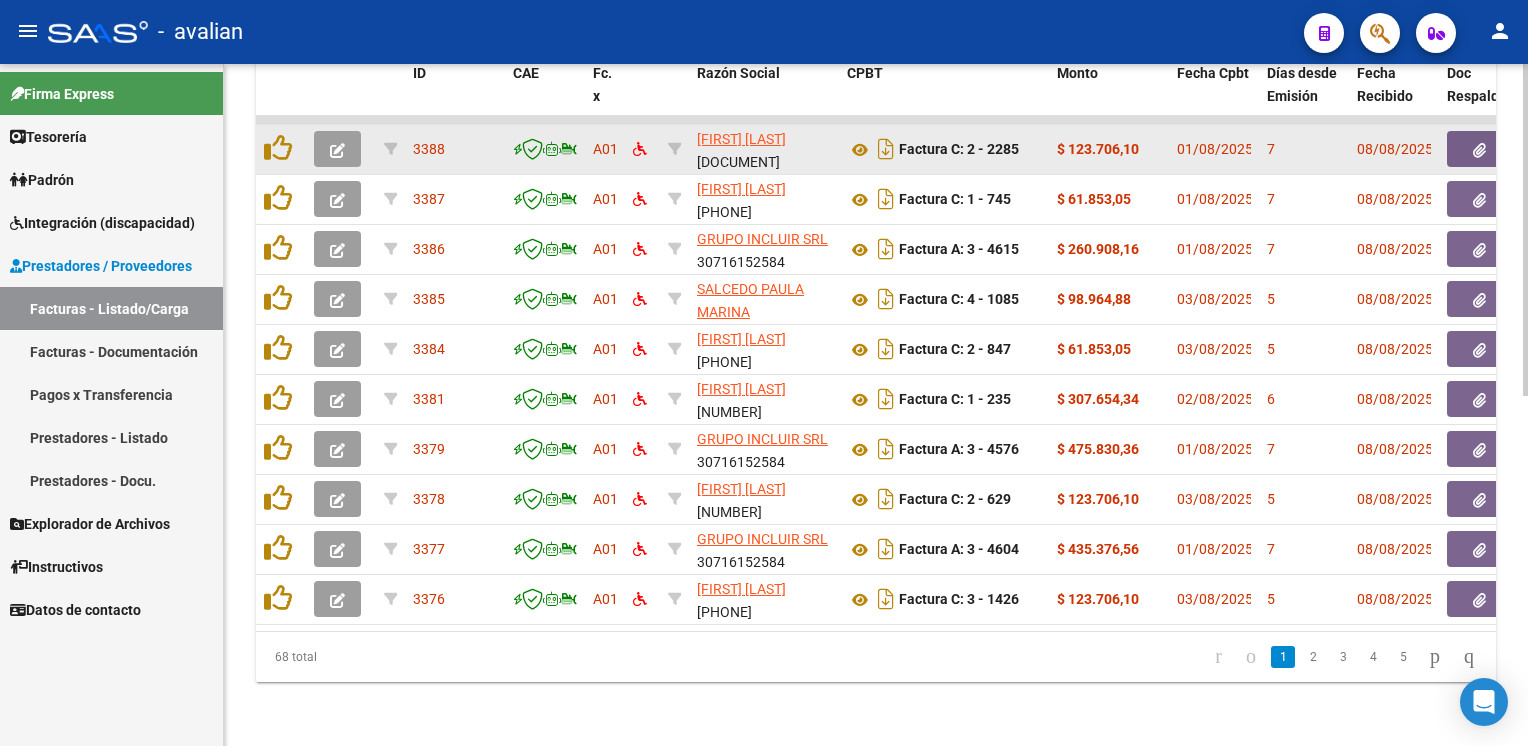click 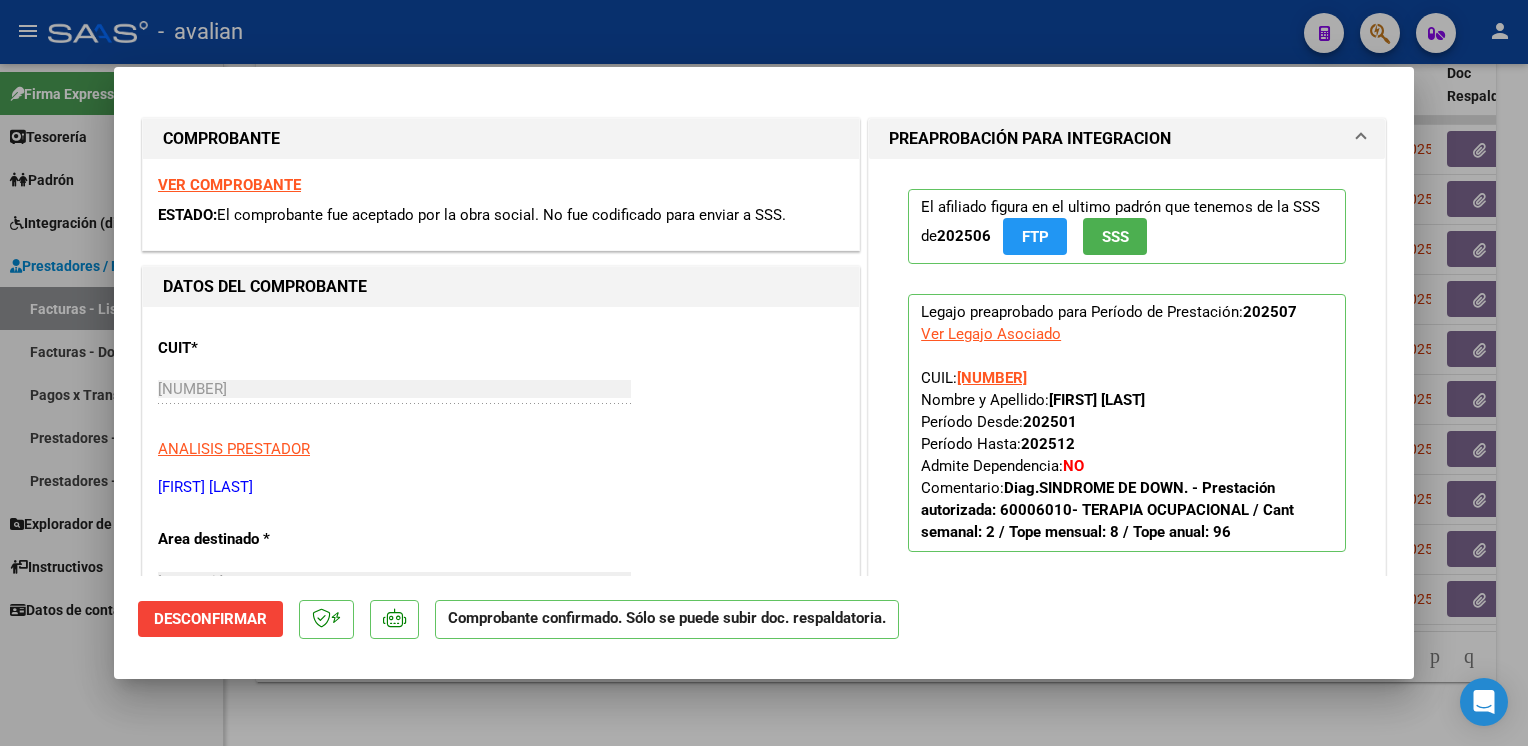 click on "VER COMPROBANTE" at bounding box center [229, 185] 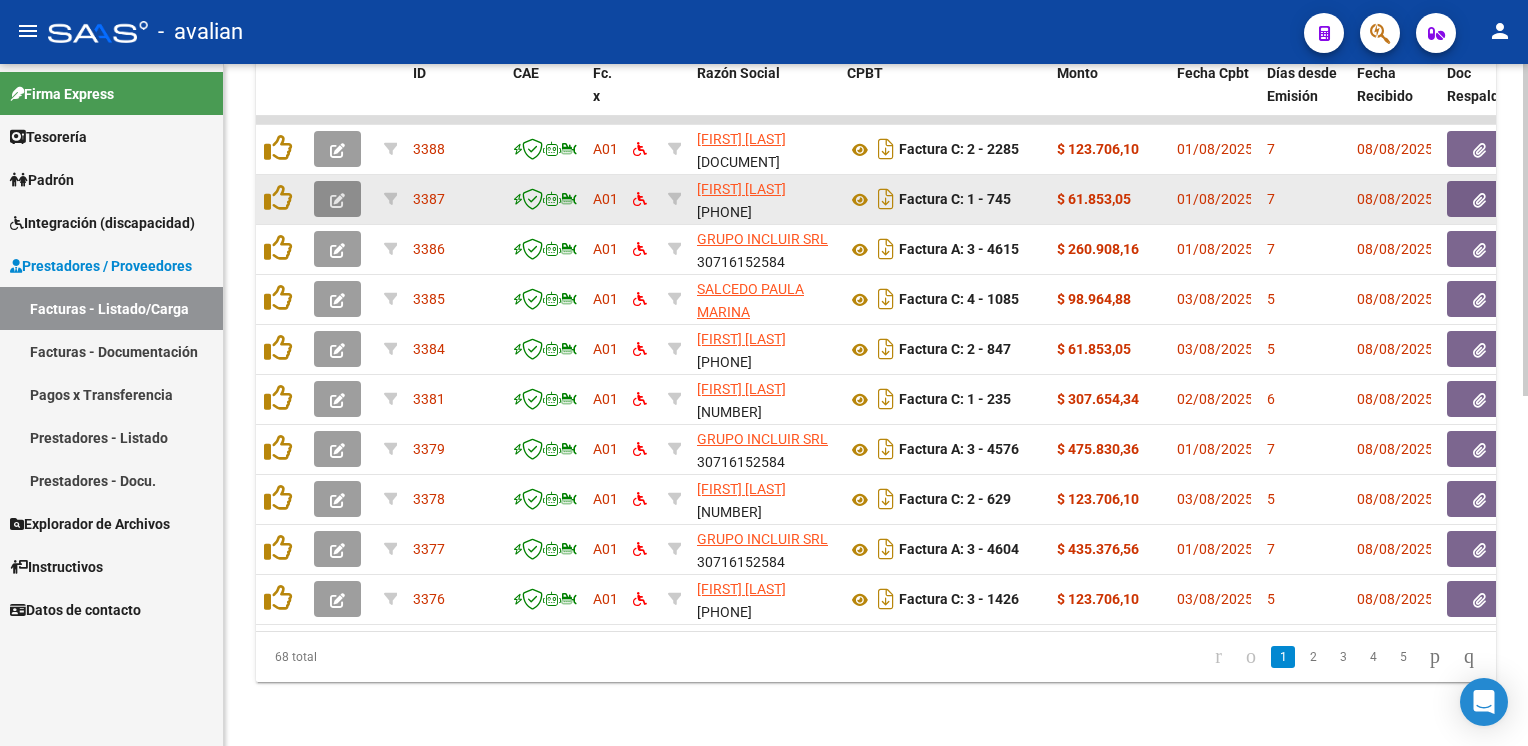 click 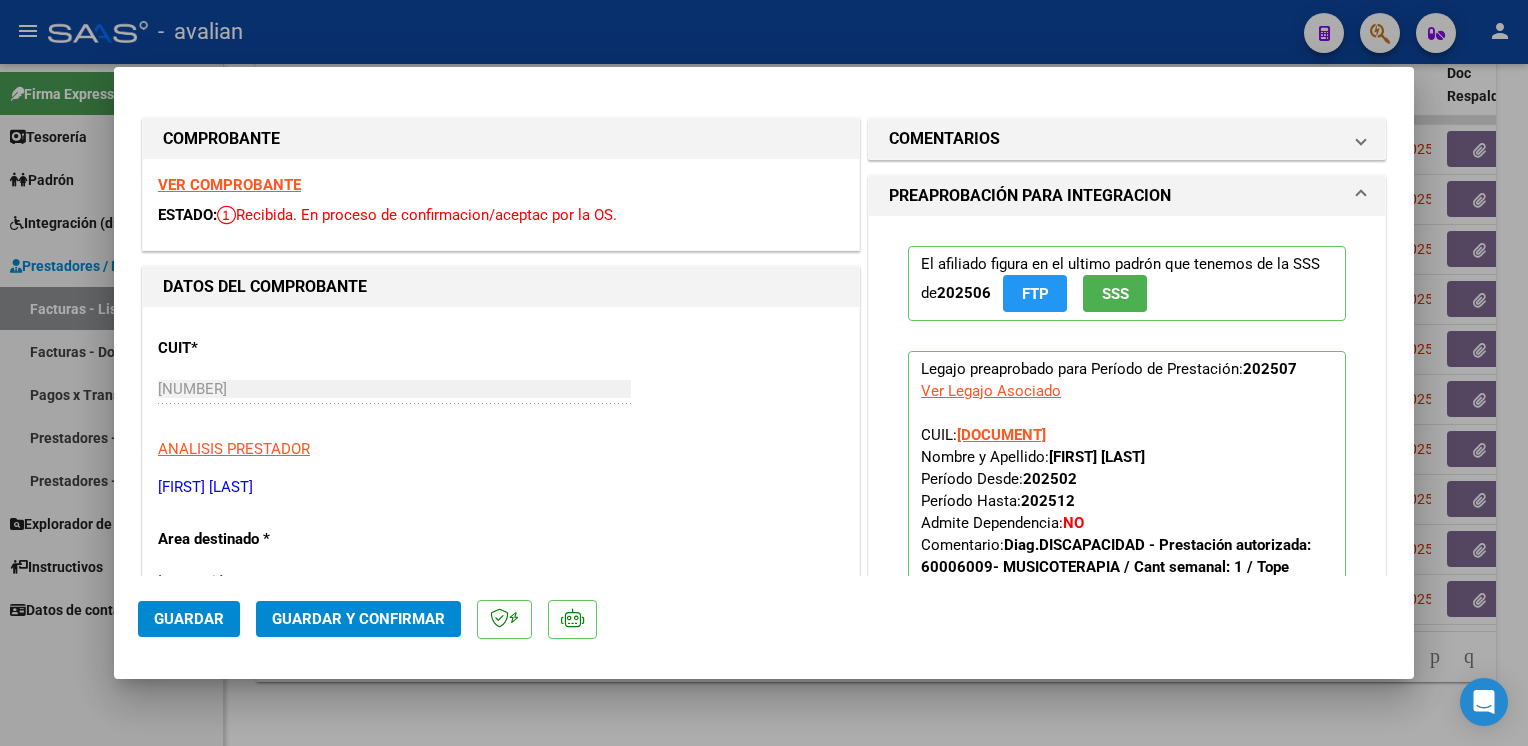 click on "VER COMPROBANTE" at bounding box center [229, 185] 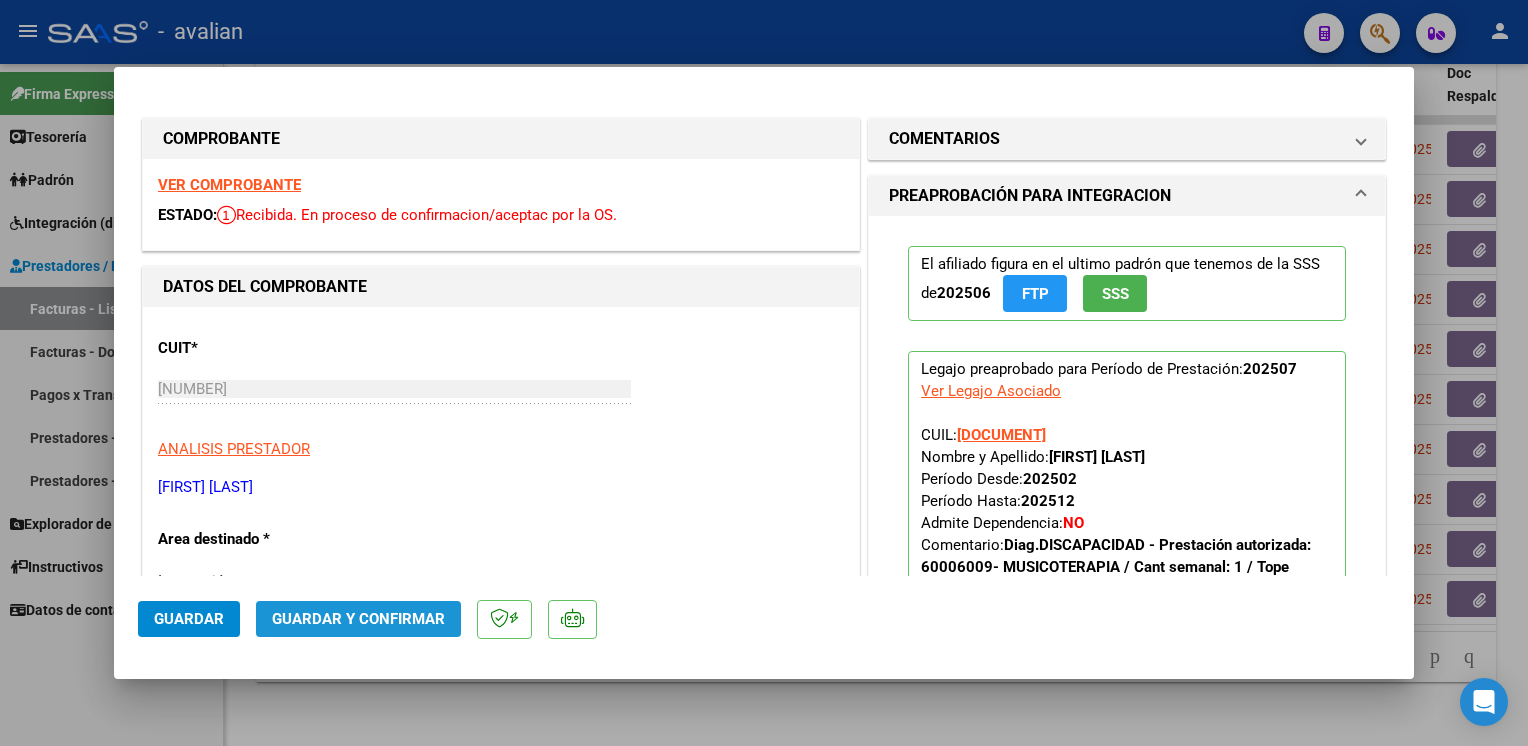 click on "Guardar y Confirmar" 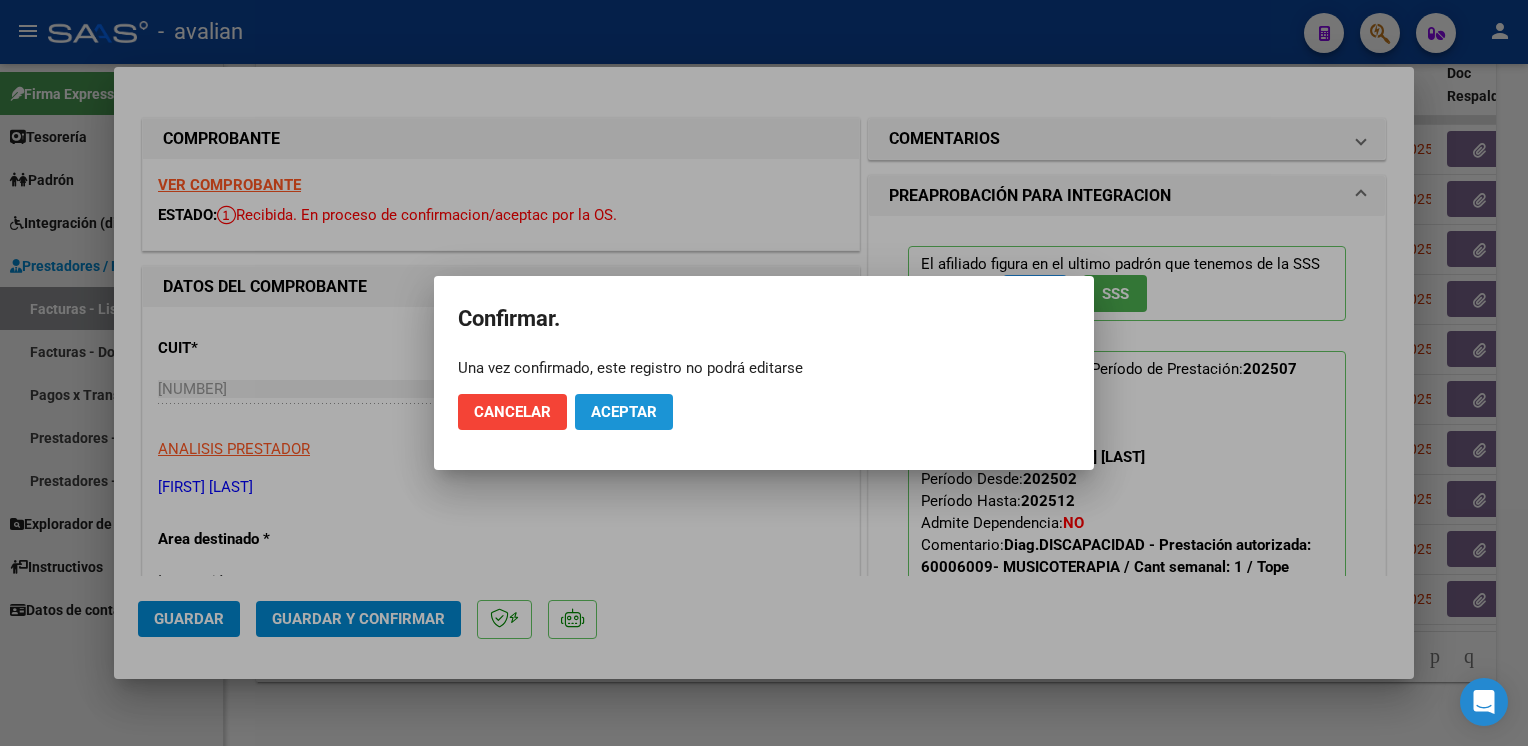 click on "Aceptar" 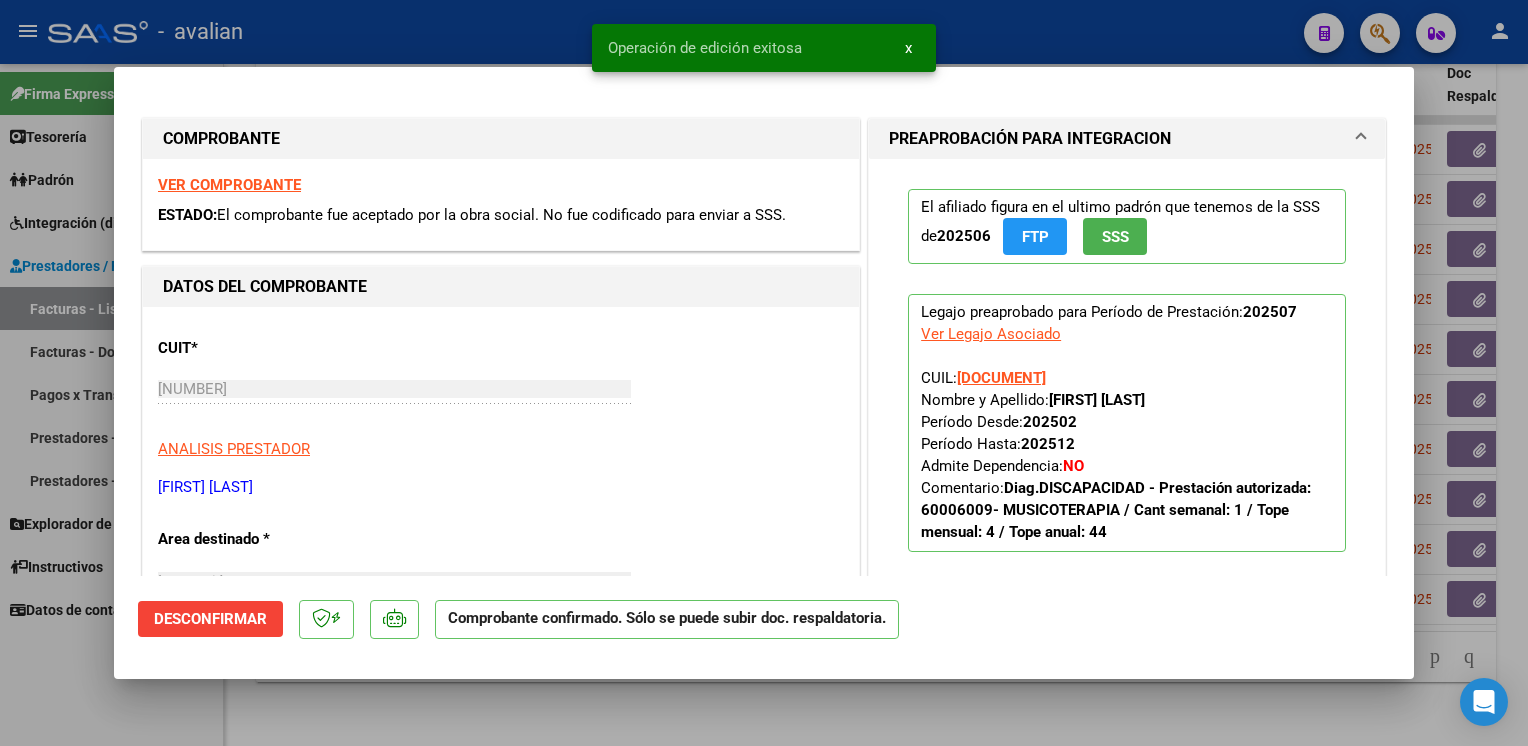 click at bounding box center (764, 373) 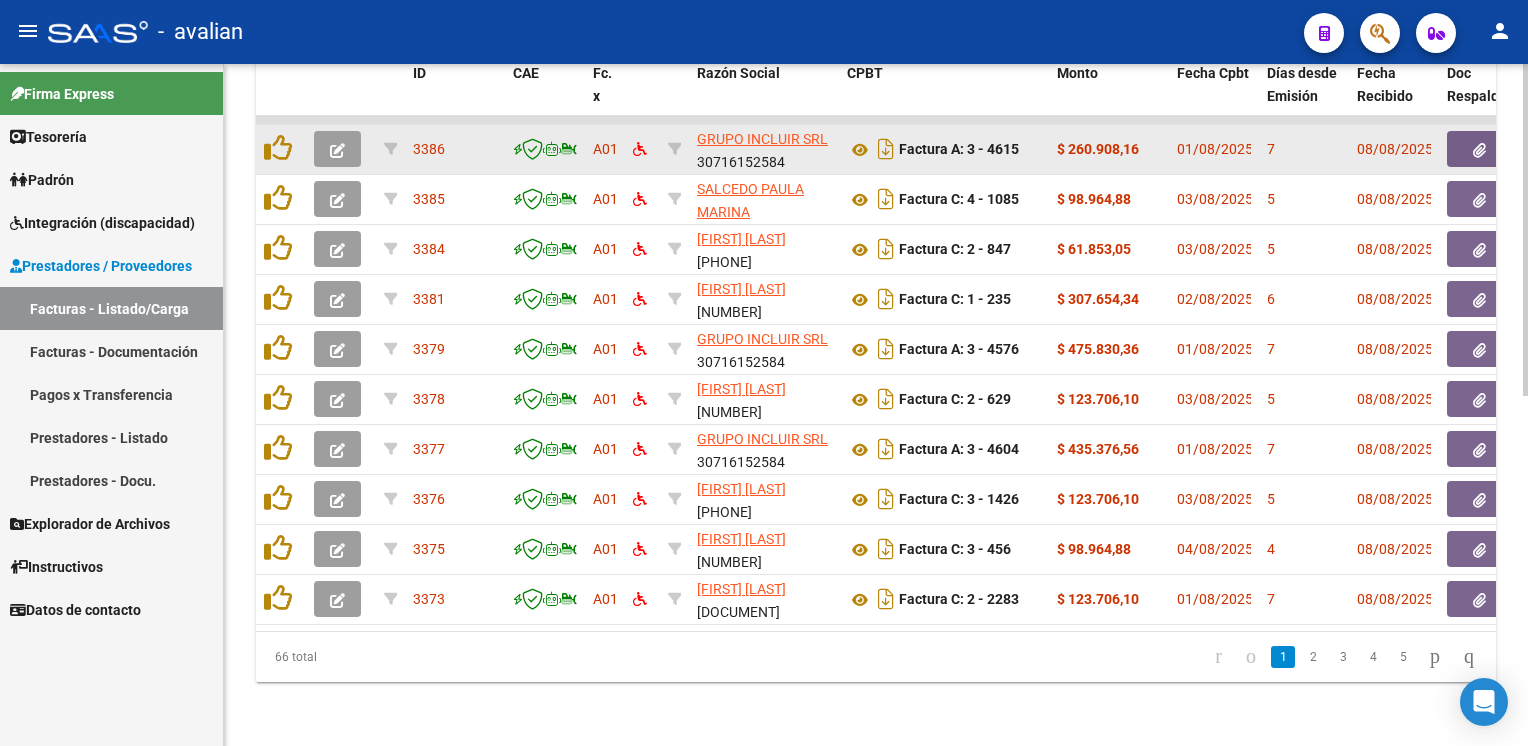 click 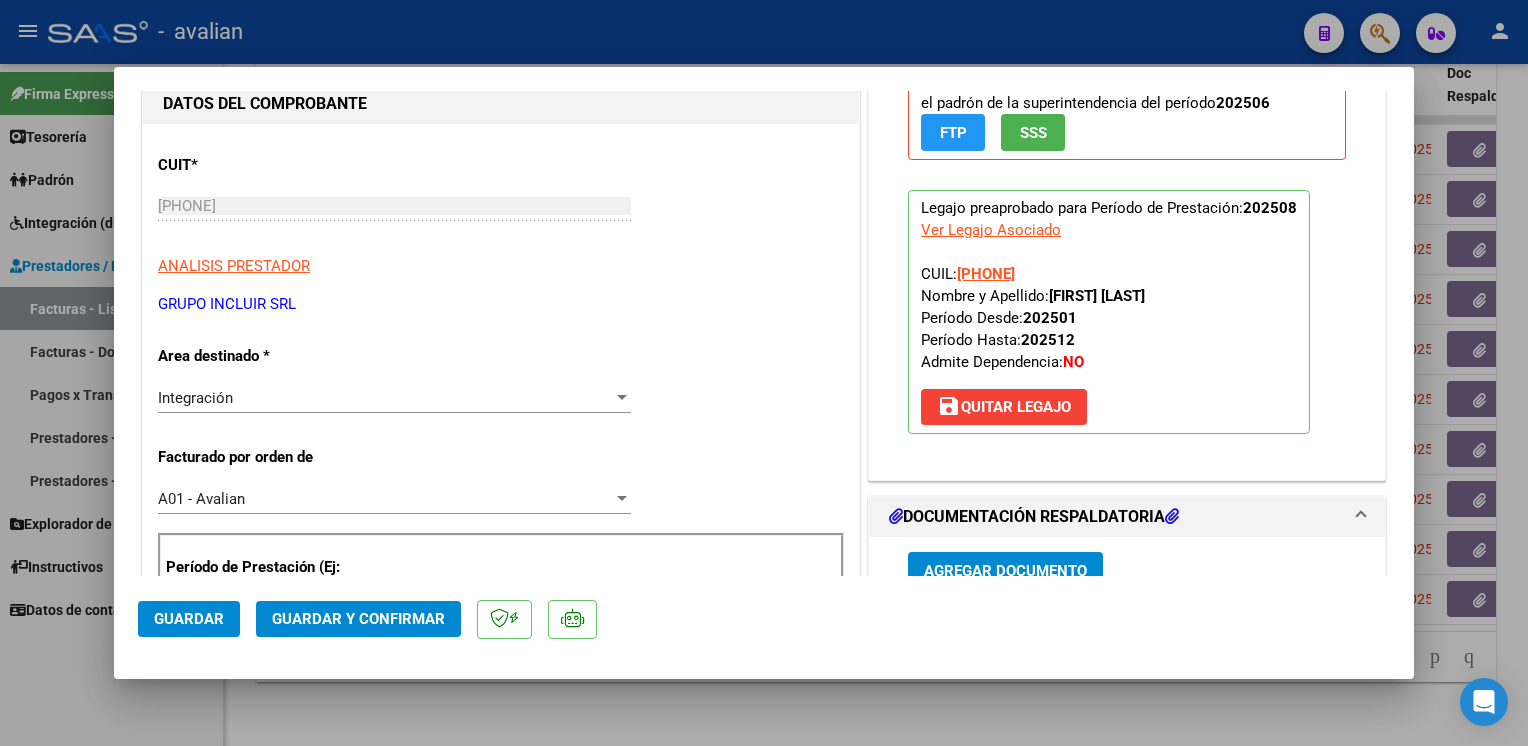scroll, scrollTop: 200, scrollLeft: 0, axis: vertical 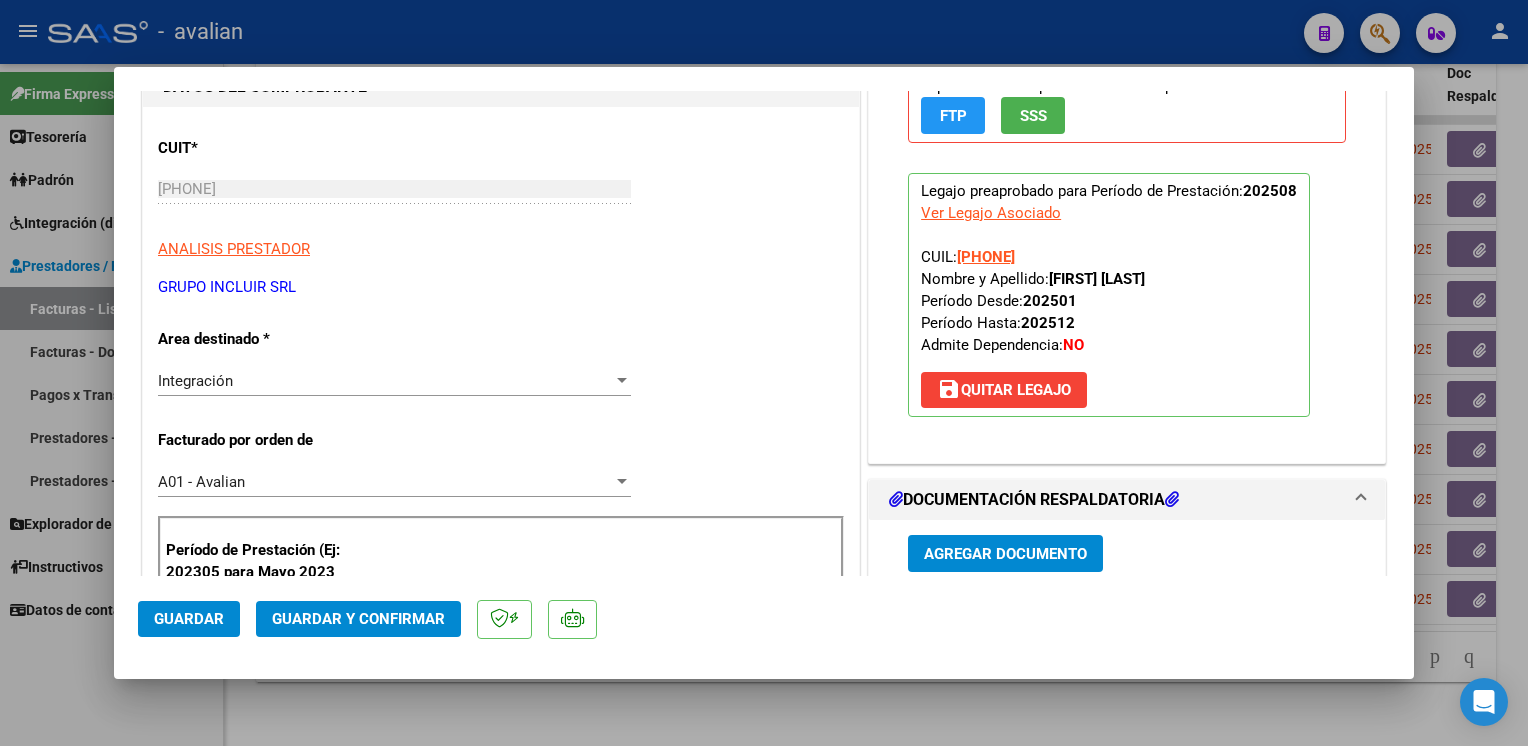click on "Integración" at bounding box center [385, 381] 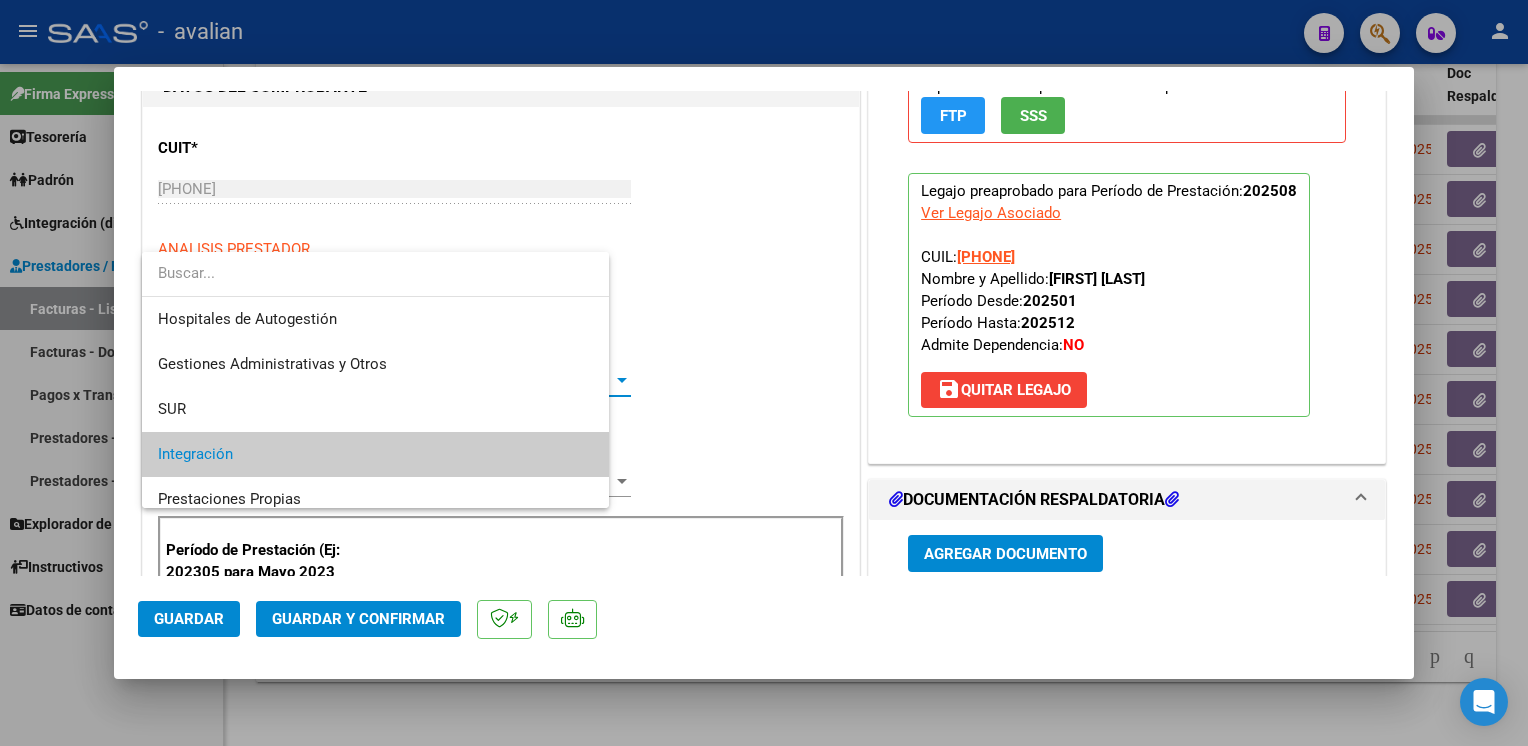 scroll, scrollTop: 74, scrollLeft: 0, axis: vertical 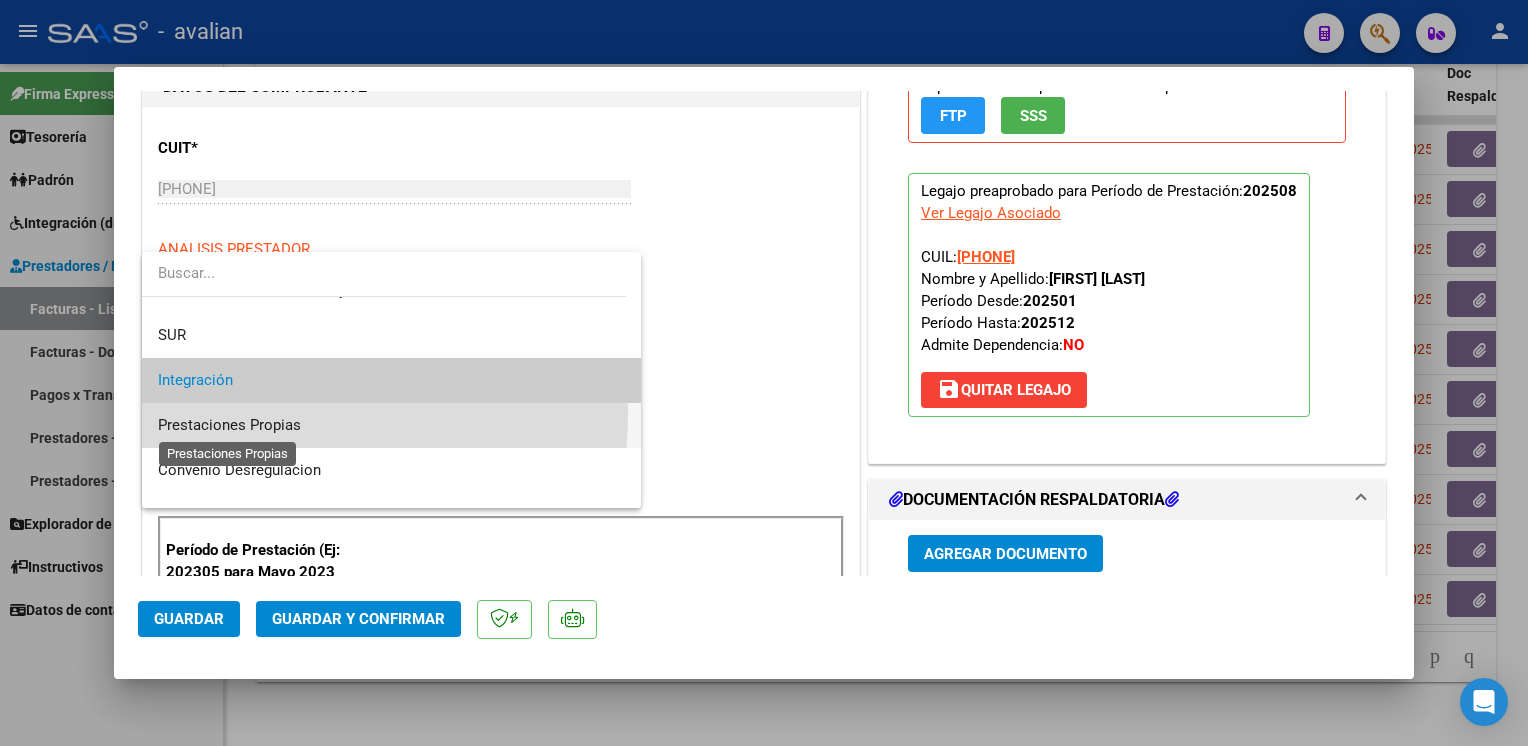 click on "Prestaciones Propias" at bounding box center [229, 425] 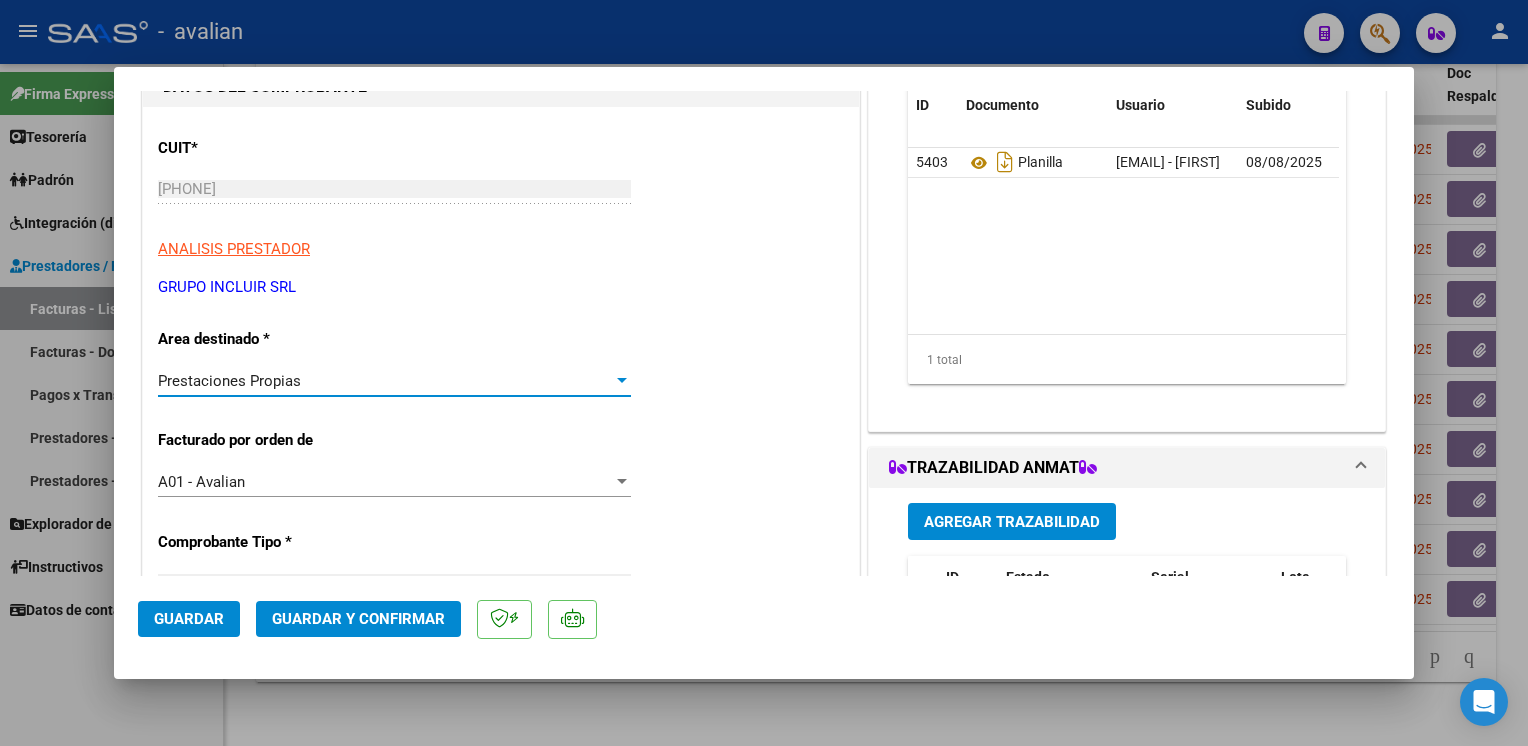 click on "Guardar" 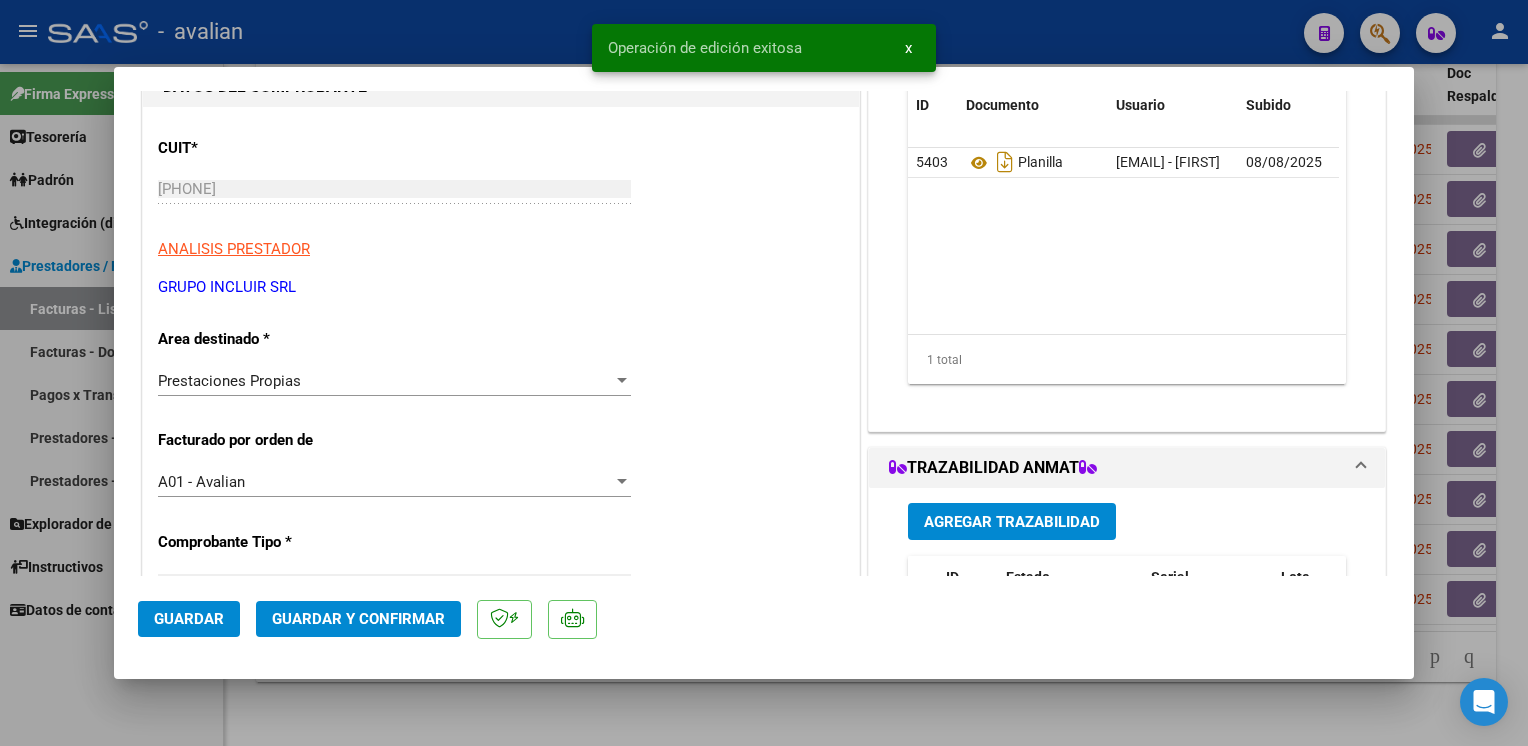 click at bounding box center [764, 373] 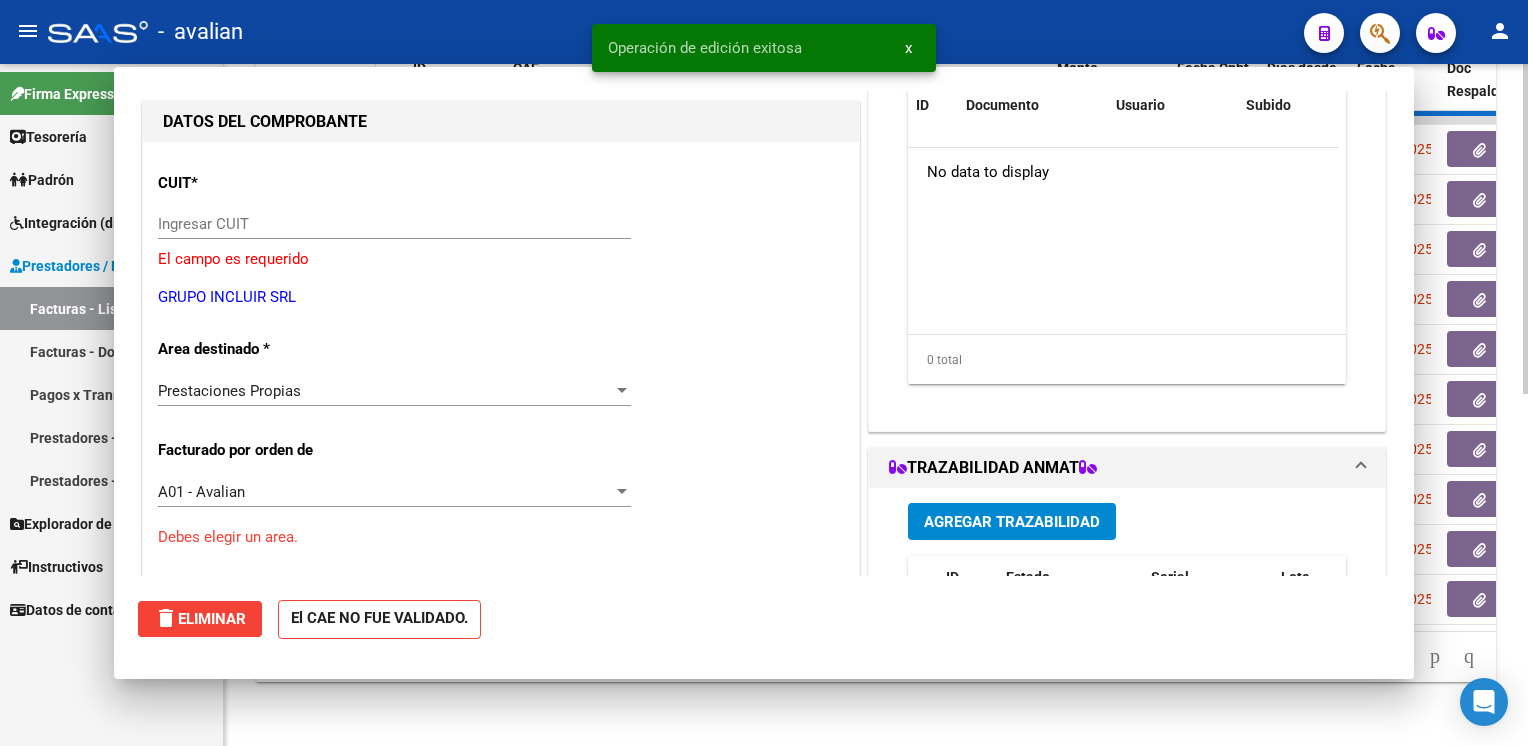 scroll, scrollTop: 0, scrollLeft: 0, axis: both 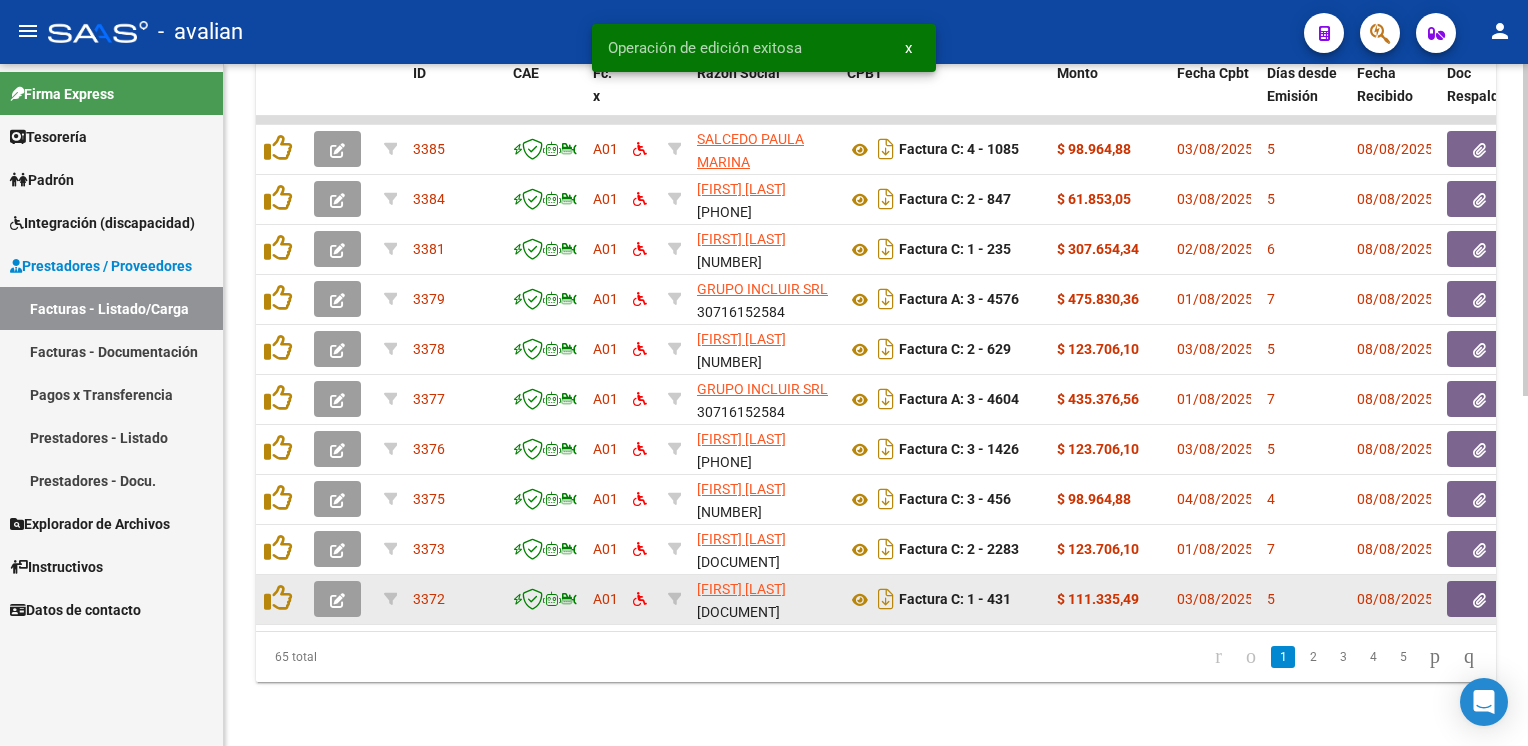 click 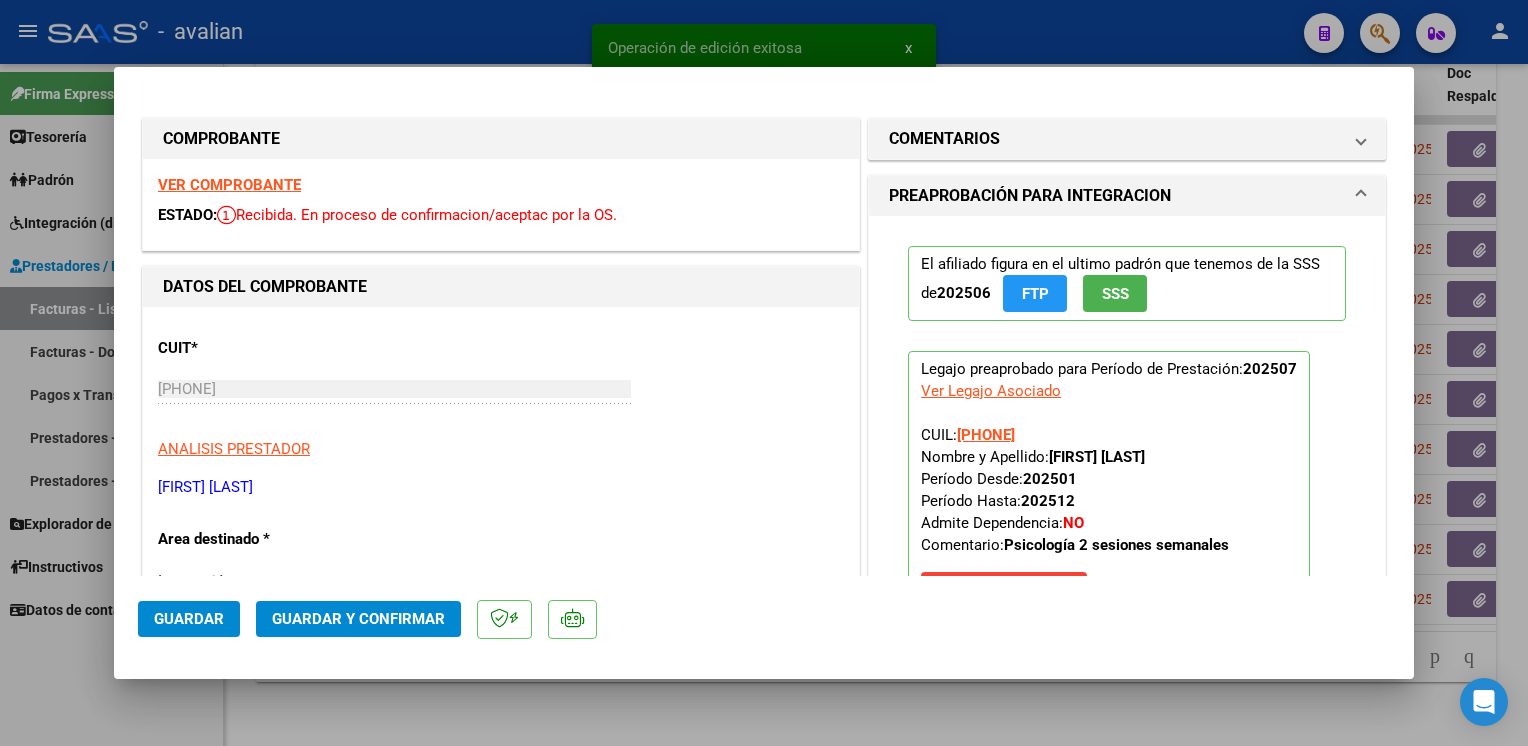 click on "VER COMPROBANTE" at bounding box center [229, 185] 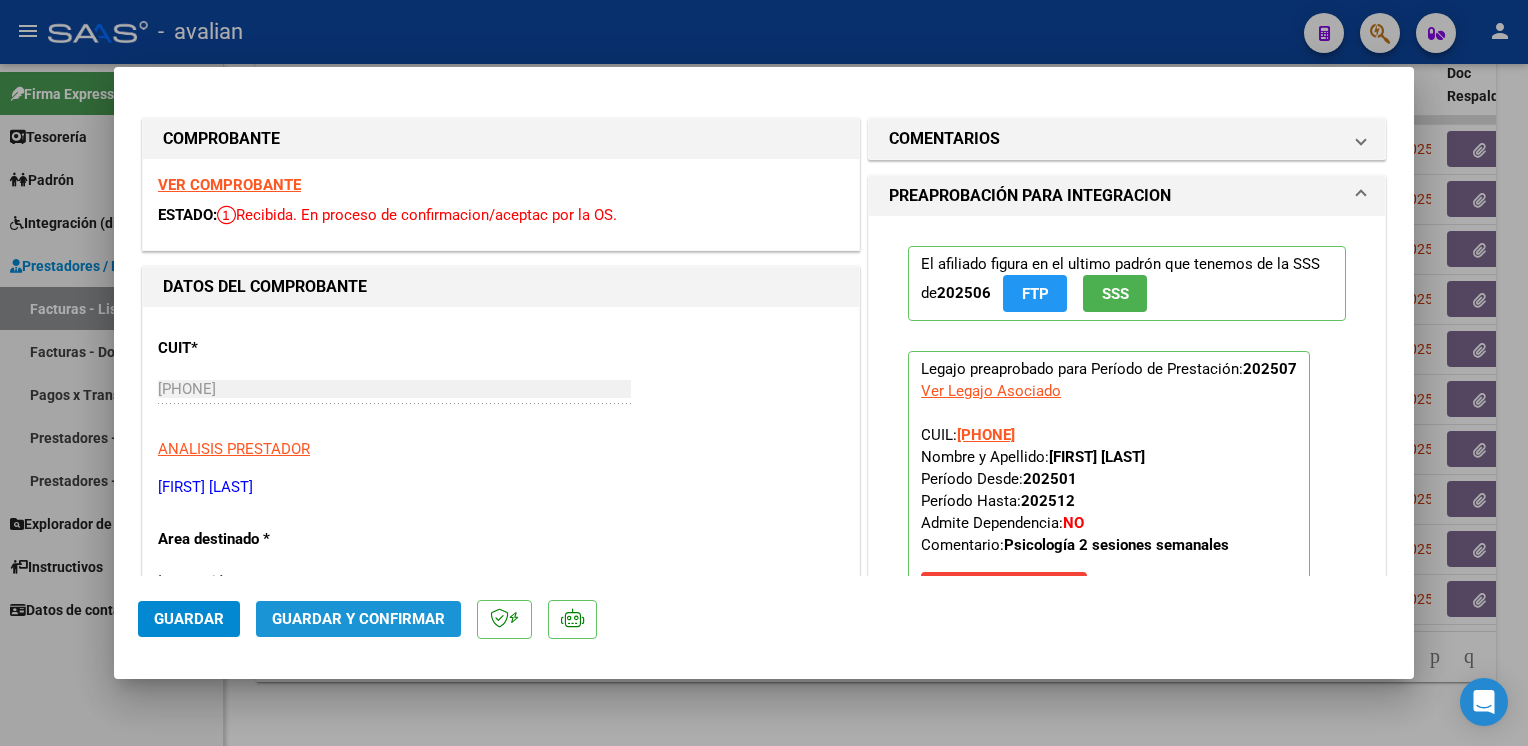 click on "Guardar y Confirmar" 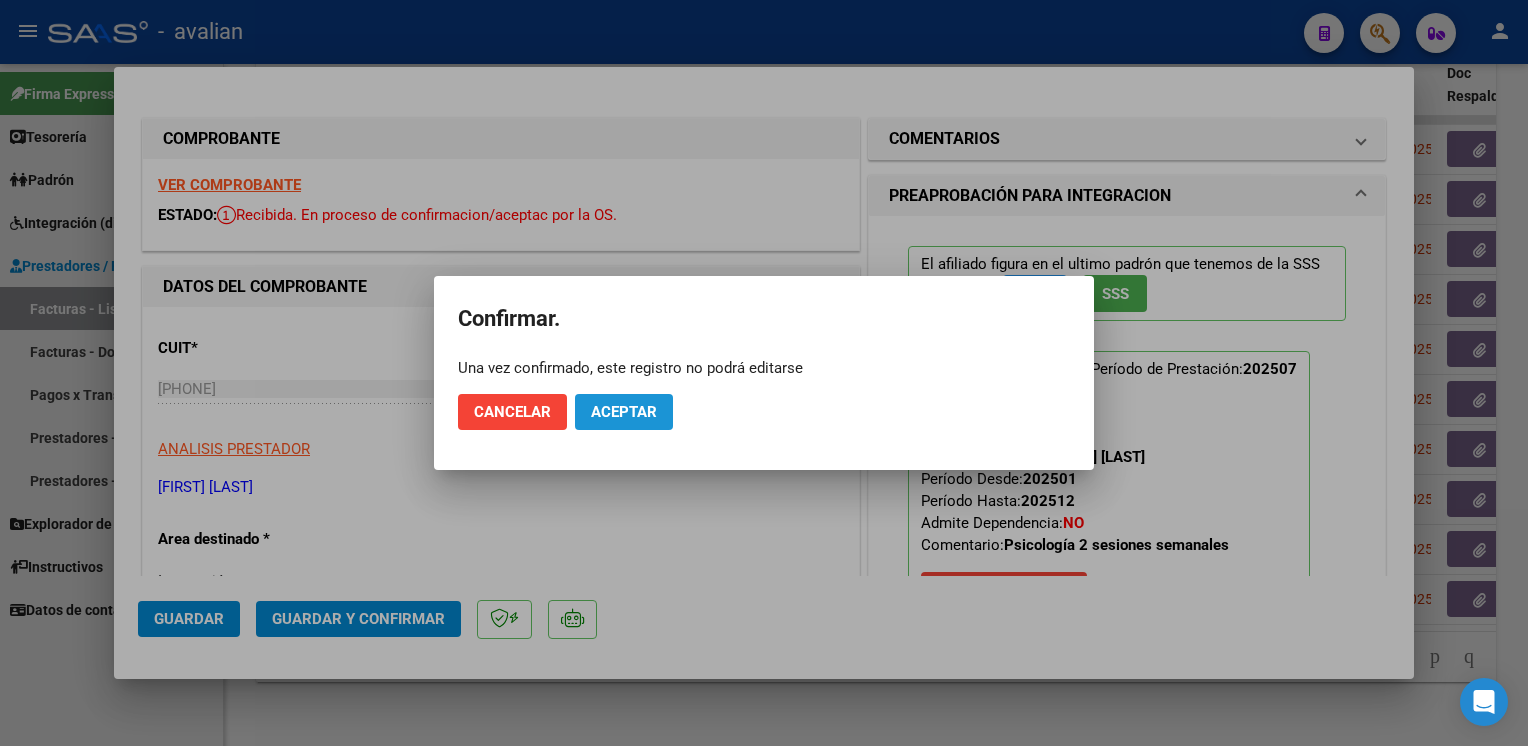 click on "Aceptar" 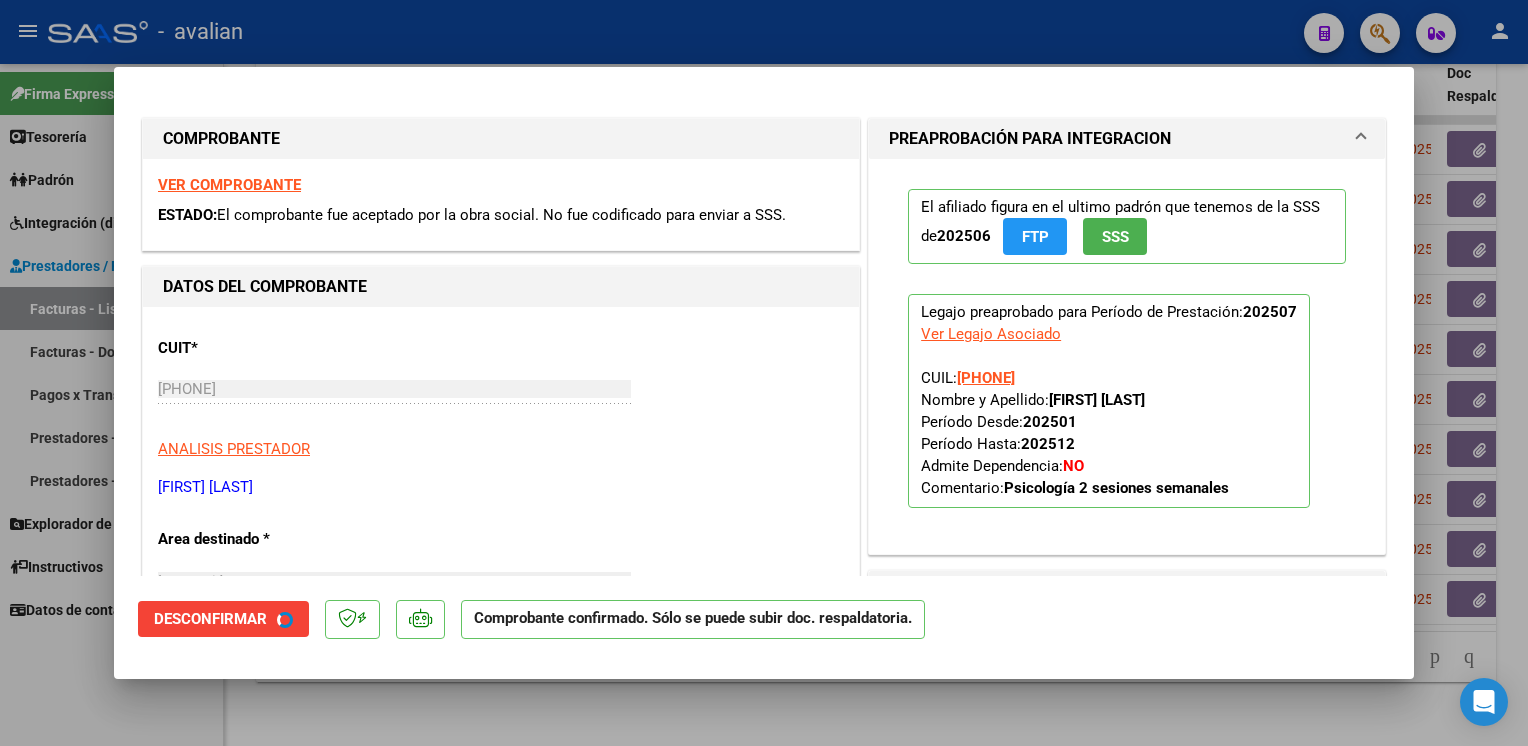click at bounding box center [764, 373] 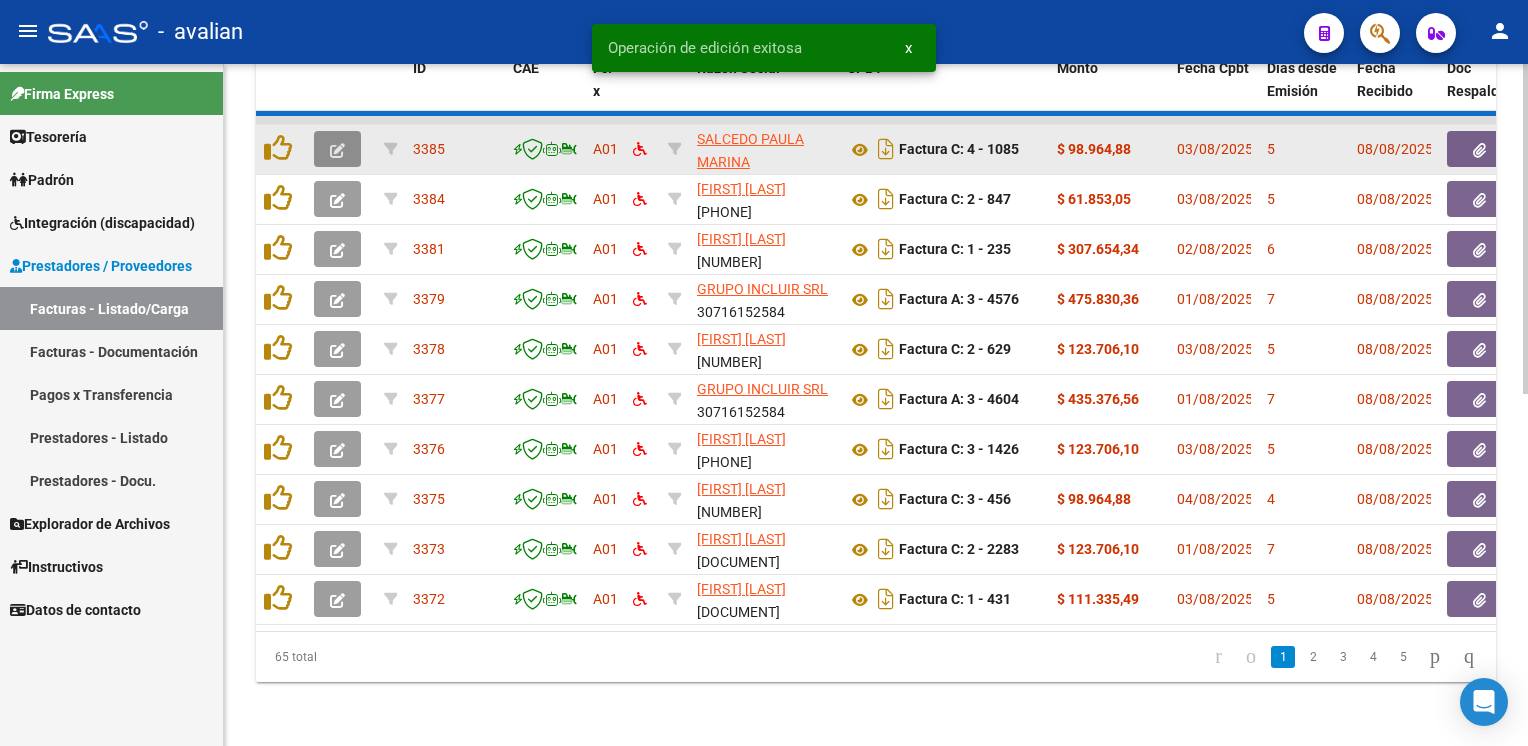 click 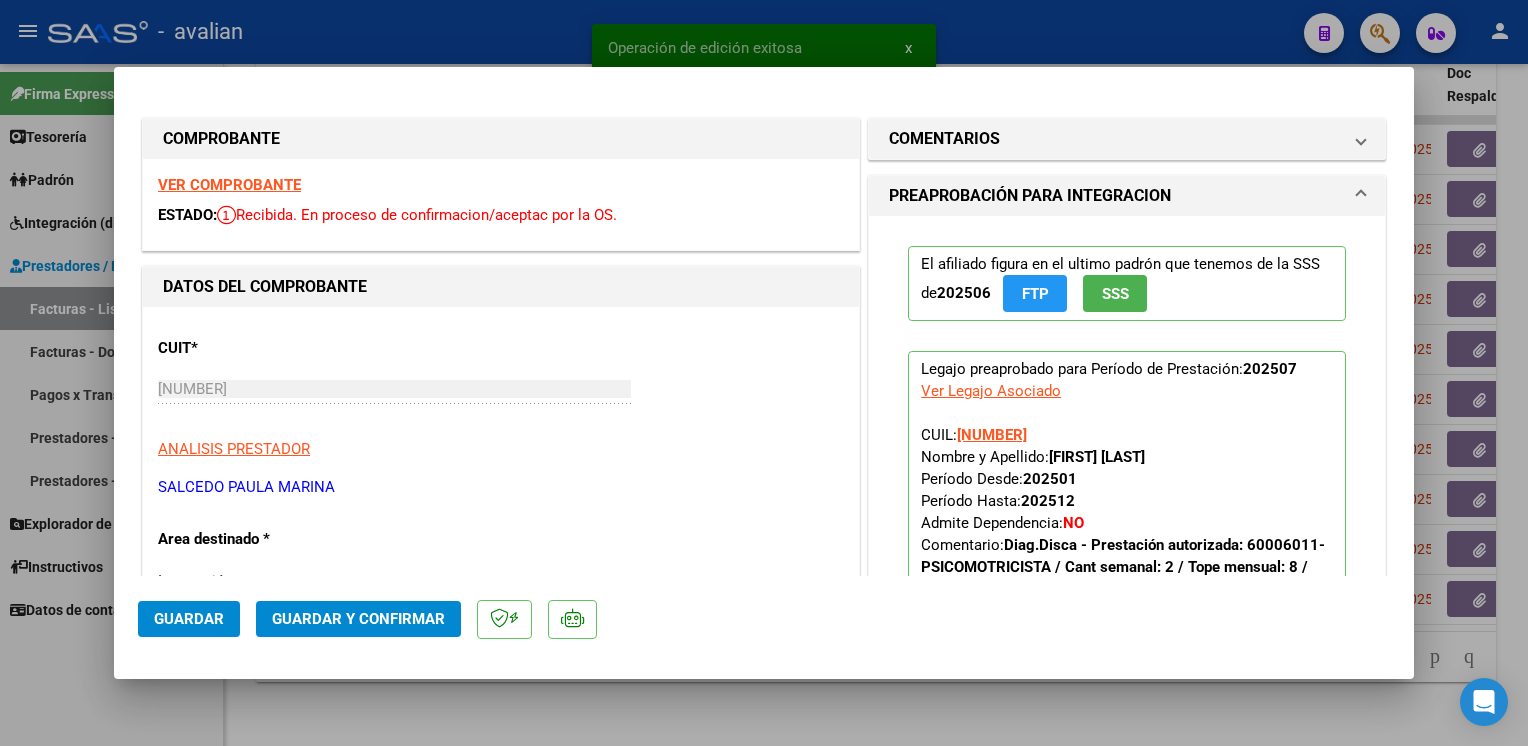 click on "VER COMPROBANTE" at bounding box center (229, 185) 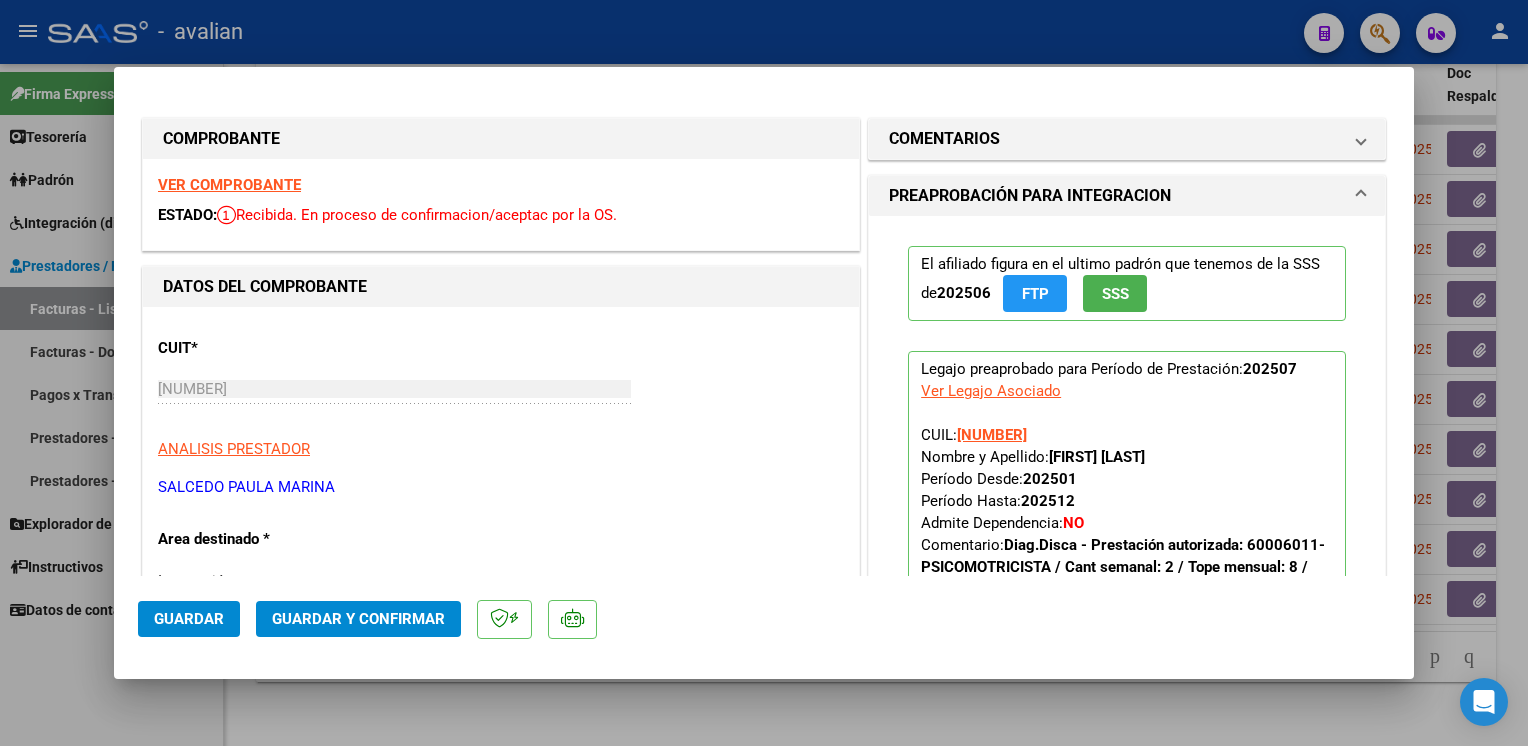 click on "Guardar Guardar y Confirmar" 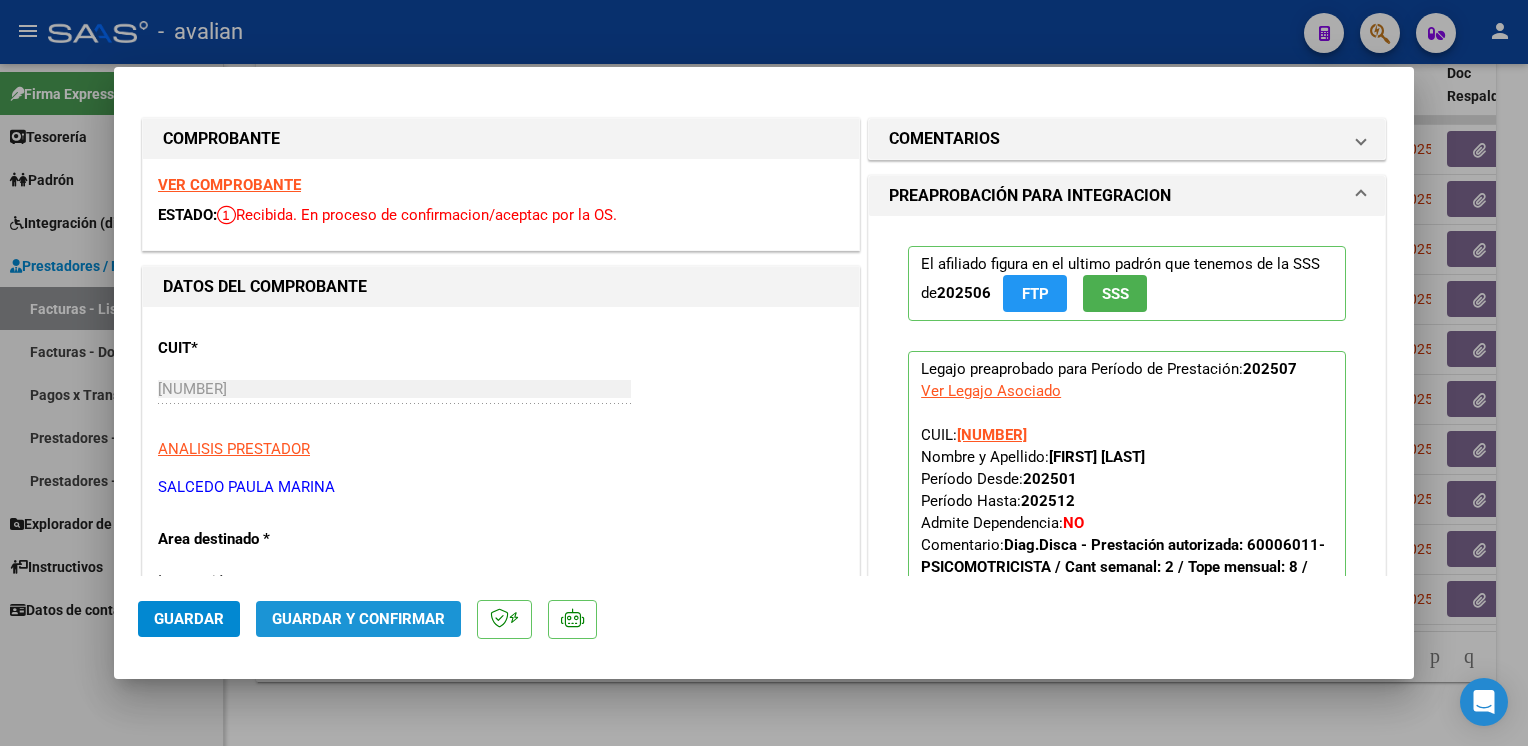 click on "Guardar y Confirmar" 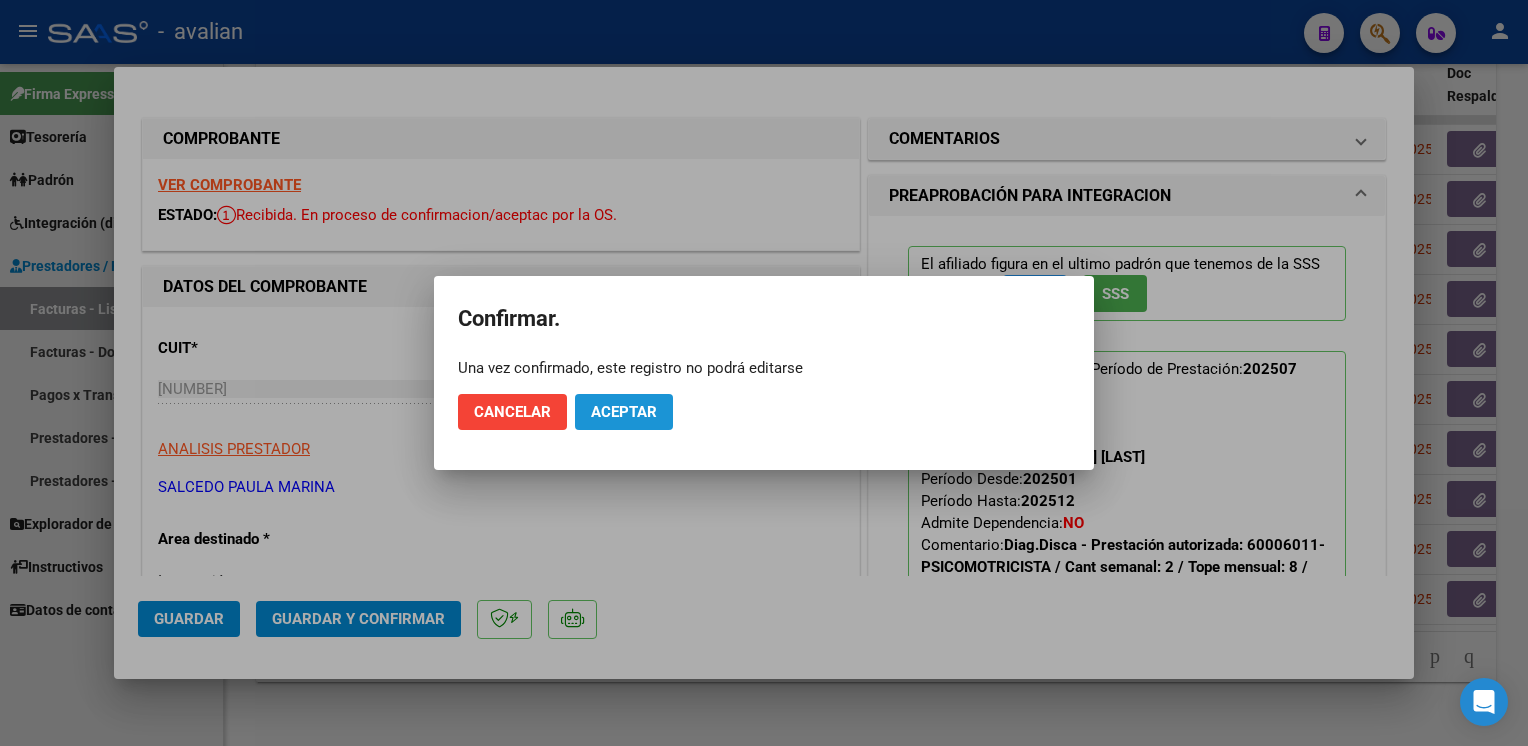 click on "Aceptar" 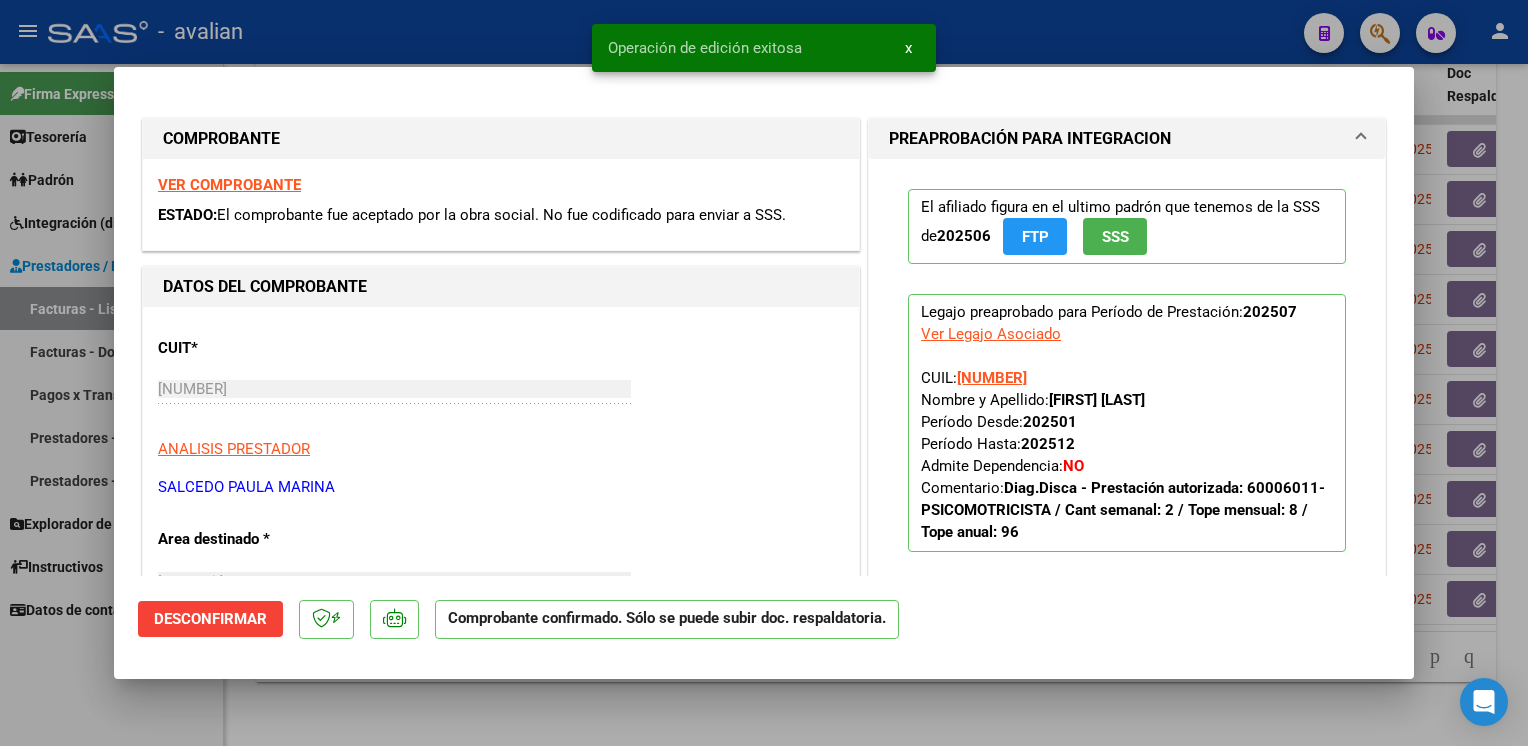 click at bounding box center (764, 373) 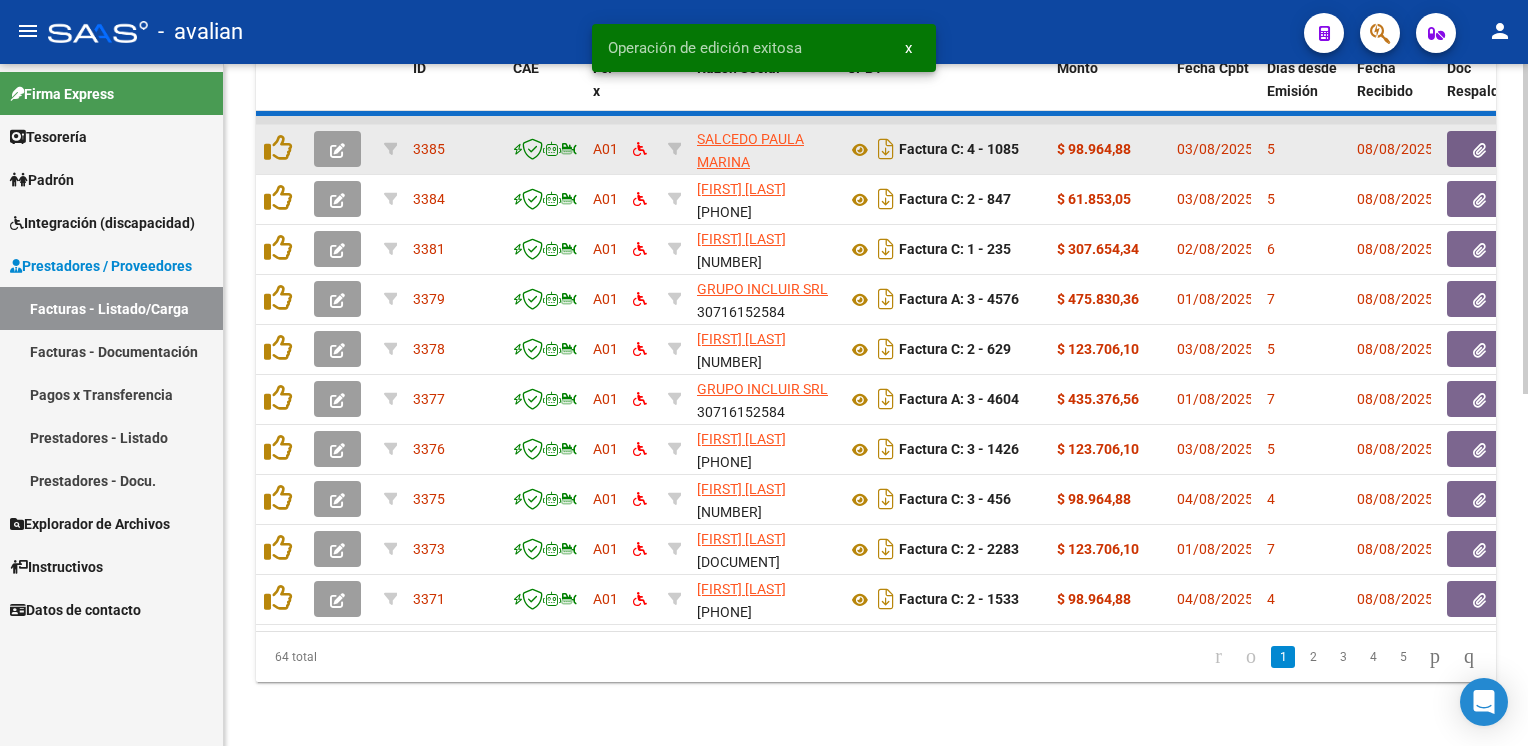click 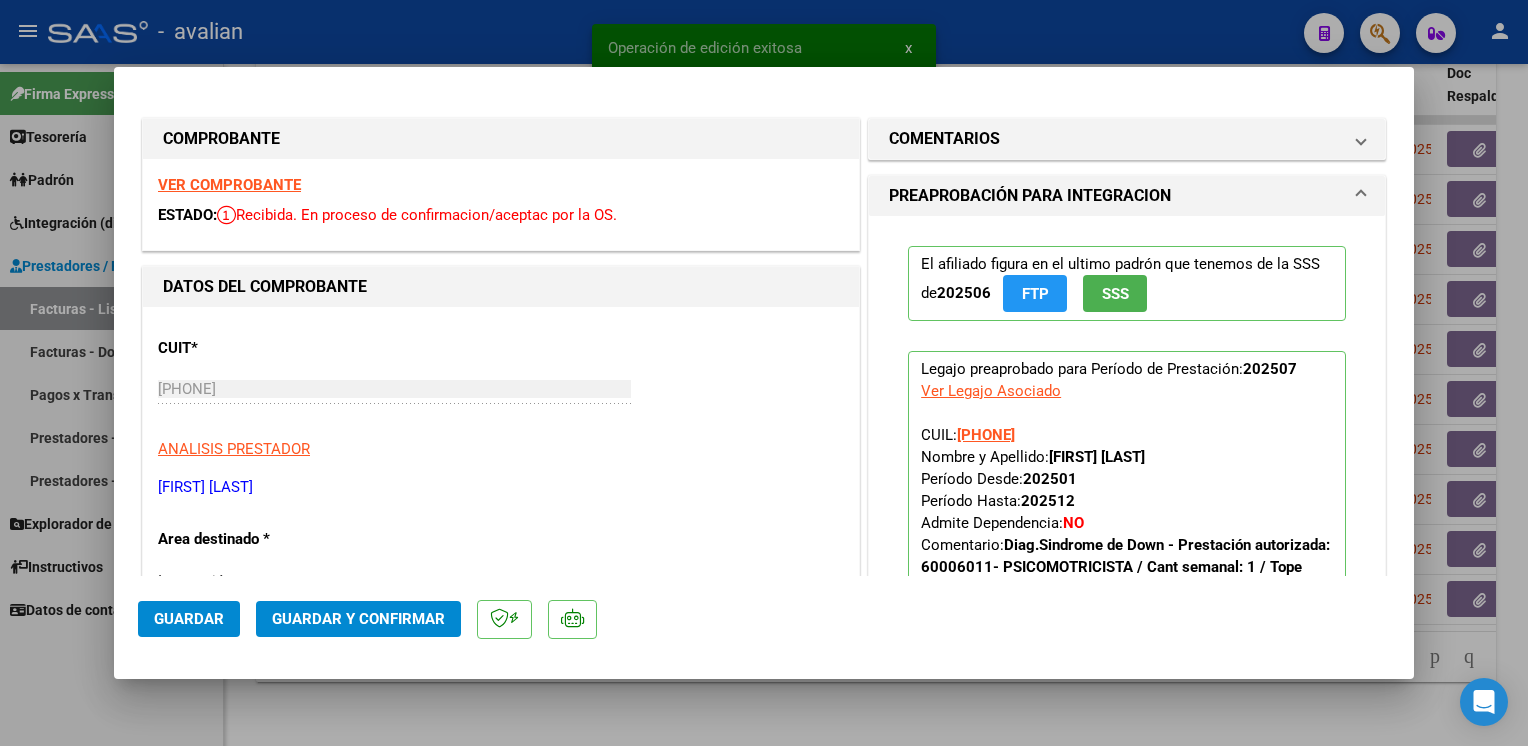 click on "VER COMPROBANTE" at bounding box center (229, 185) 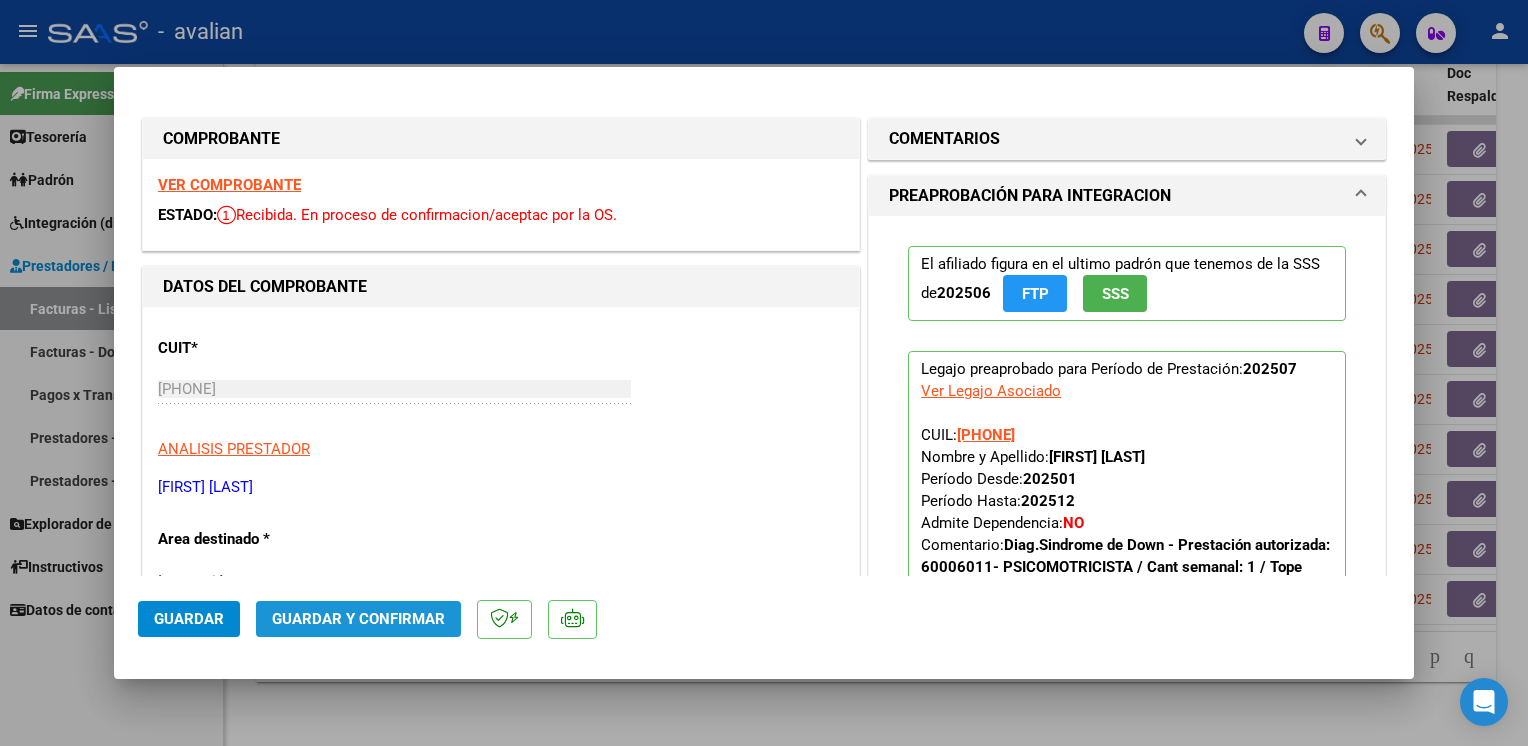click on "Guardar y Confirmar" 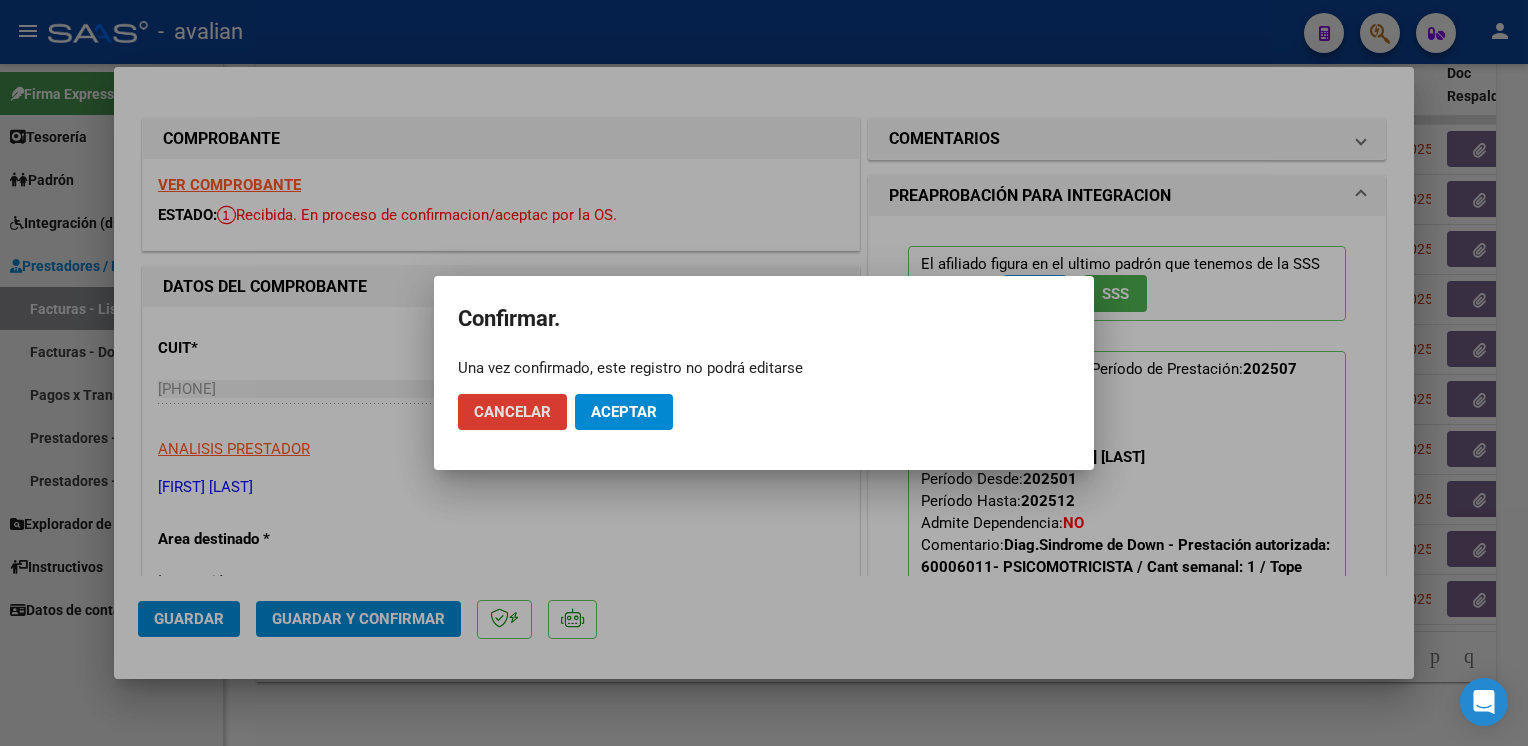 click on "Aceptar" 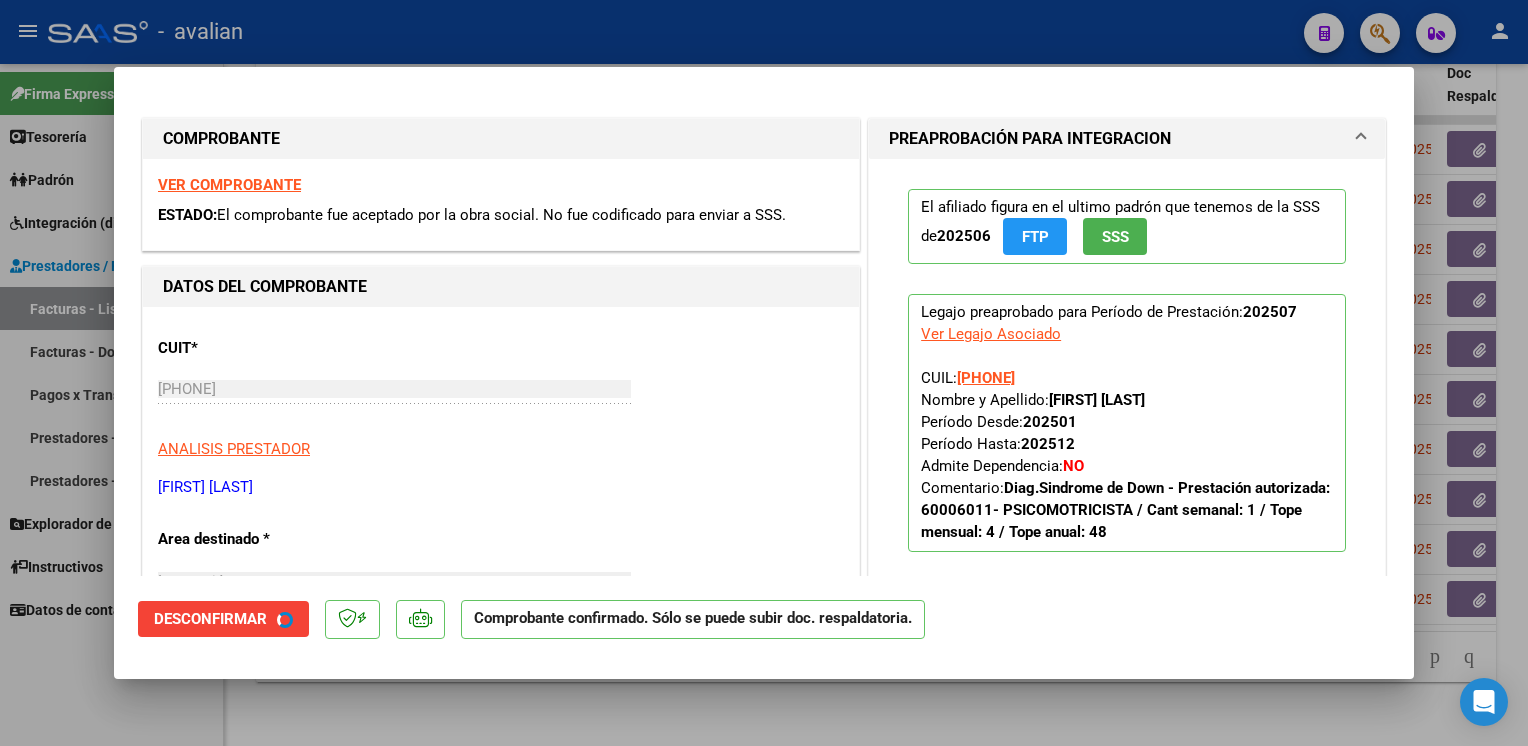 click at bounding box center [764, 373] 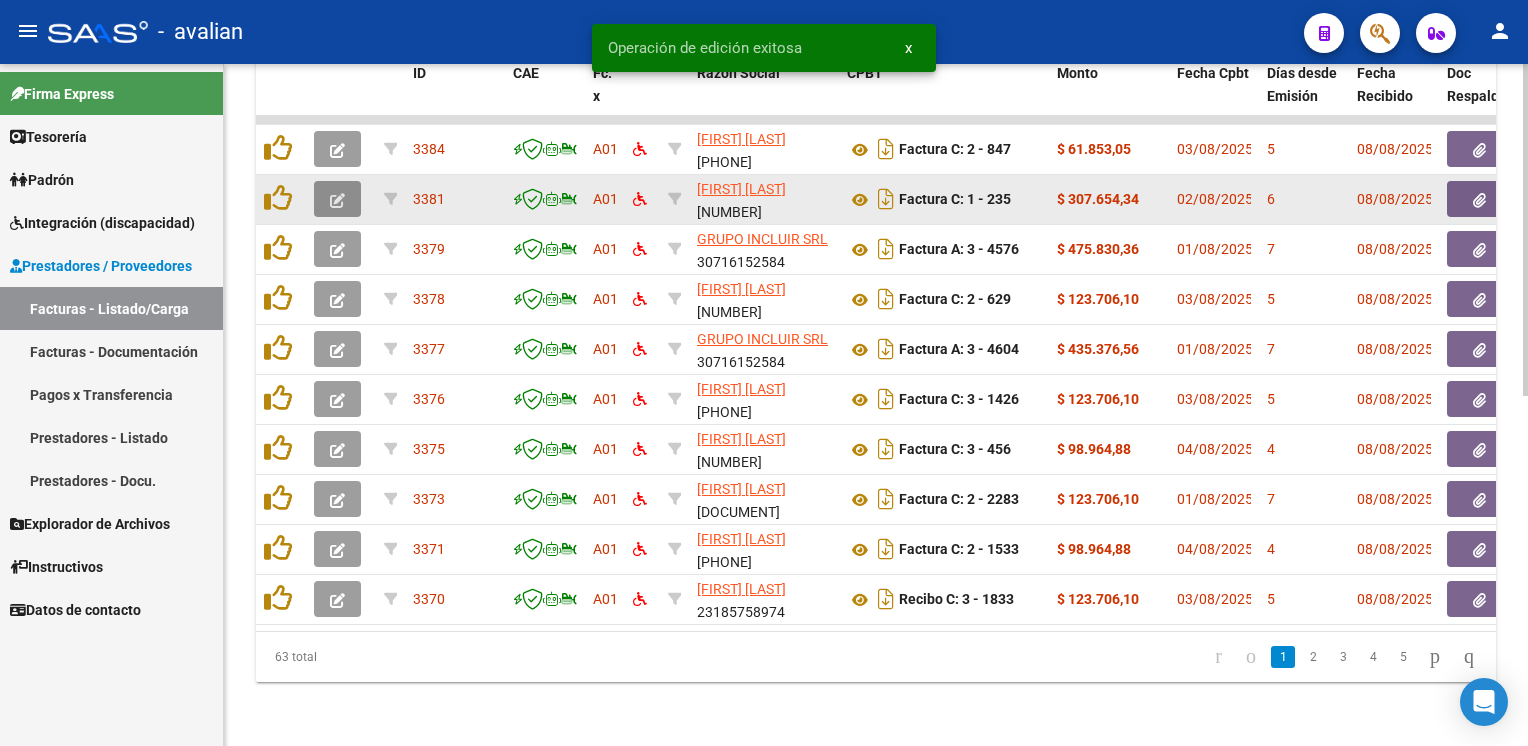 click 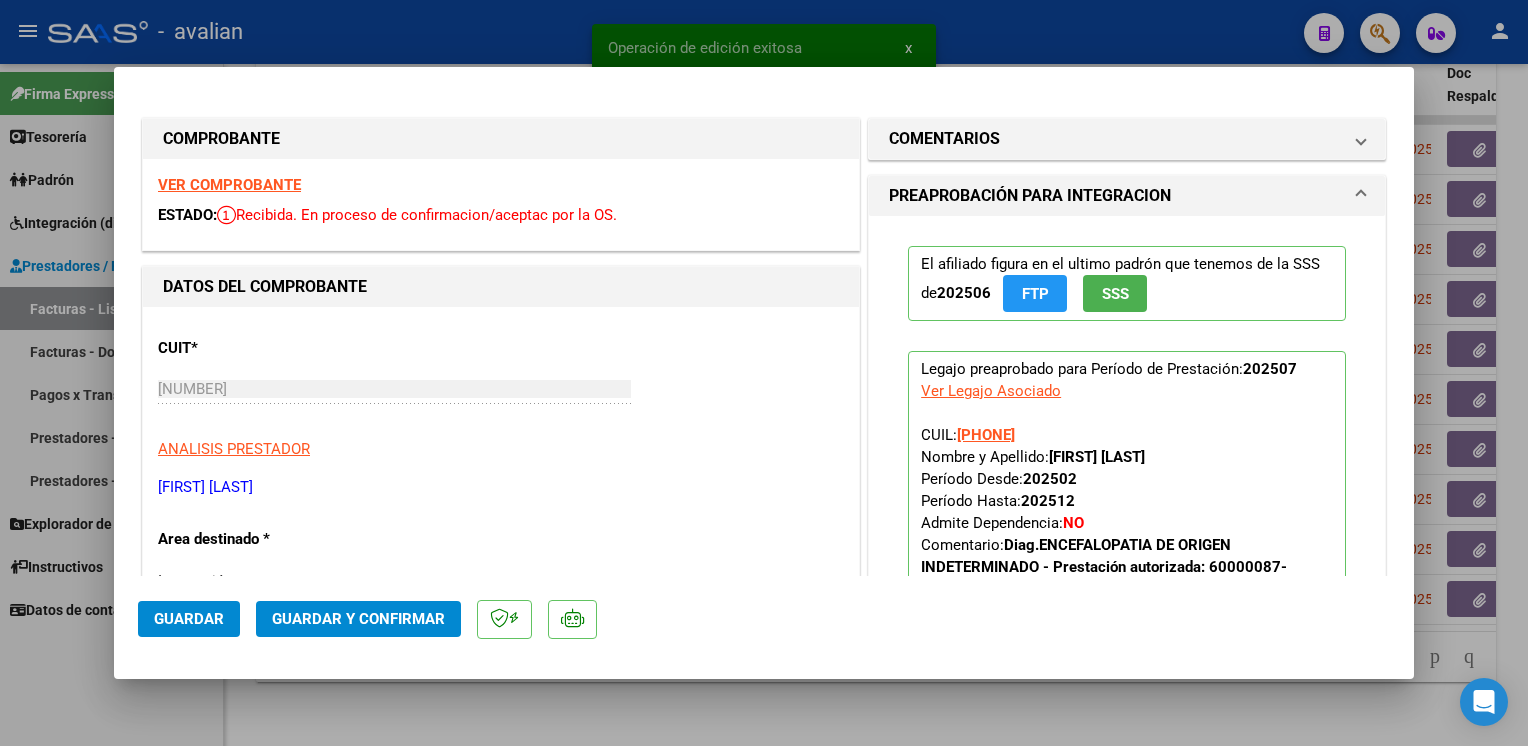 click on "VER COMPROBANTE" at bounding box center [229, 185] 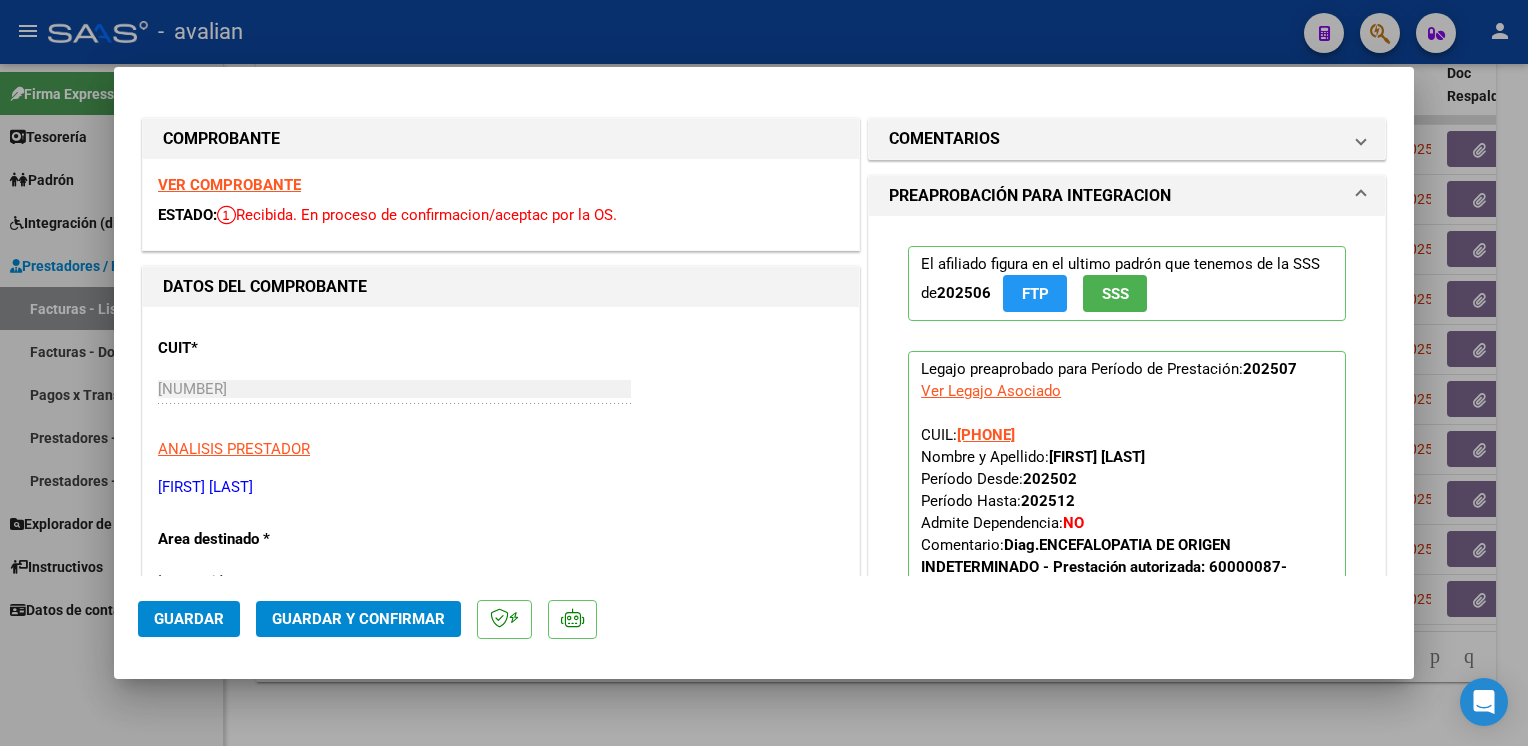 click on "Guardar y Confirmar" 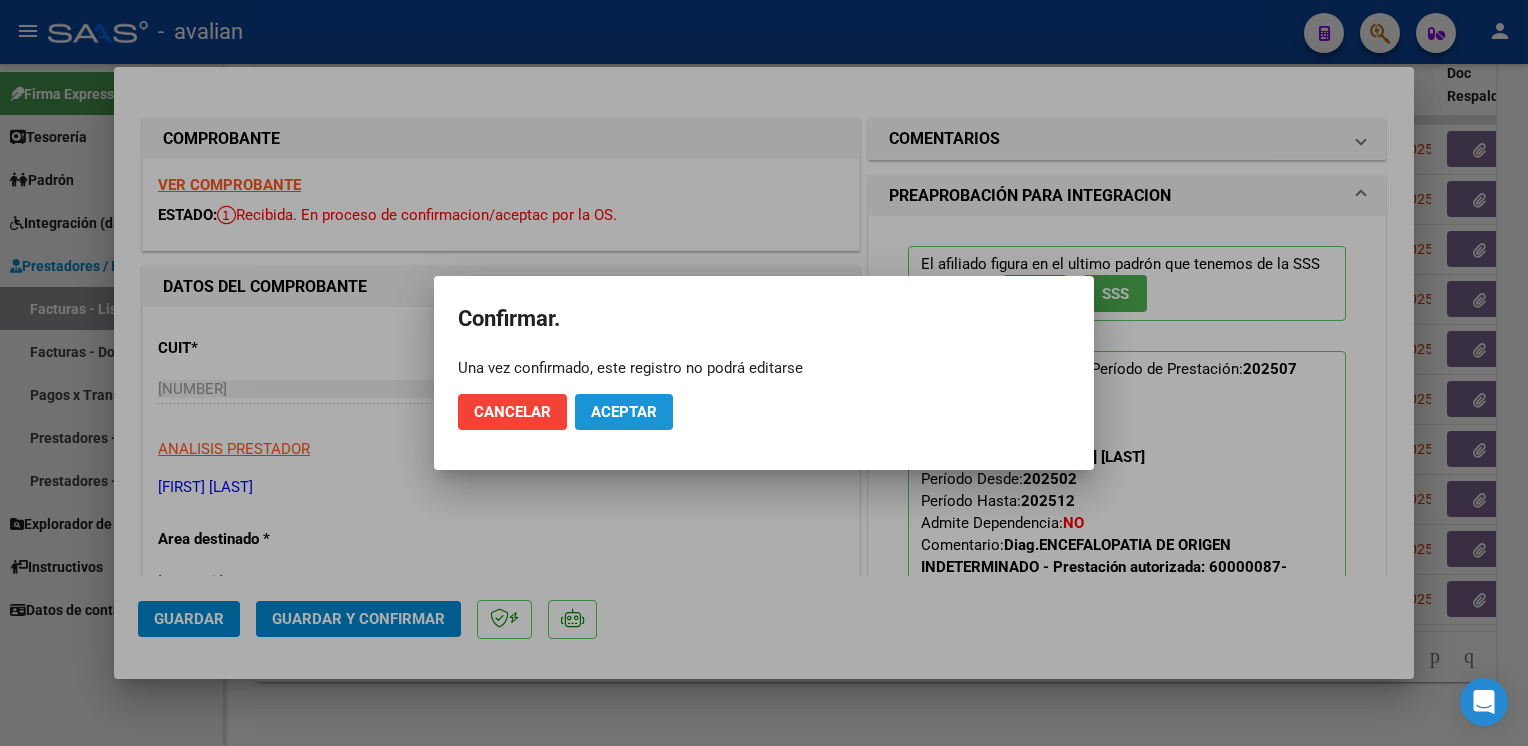 click on "Aceptar" 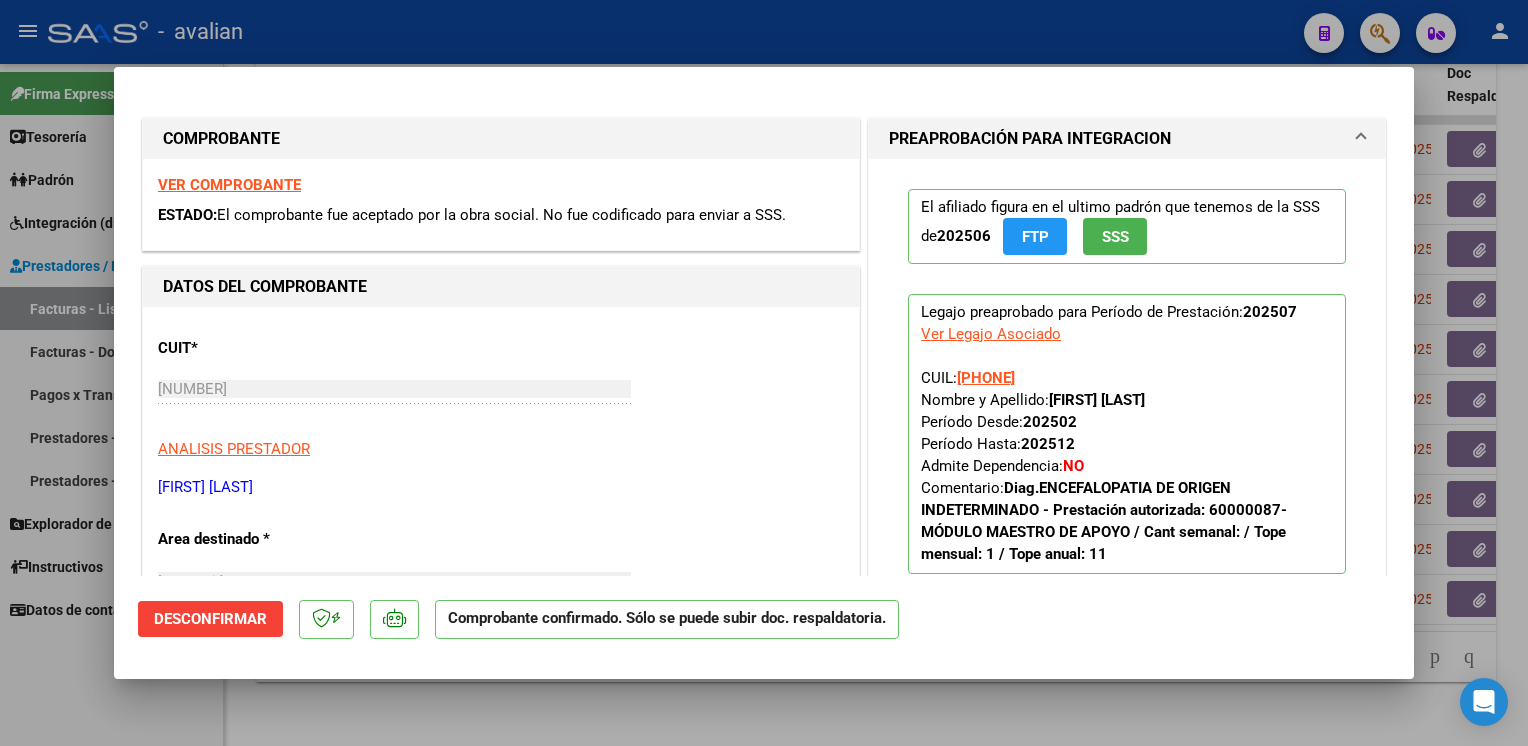click at bounding box center (764, 373) 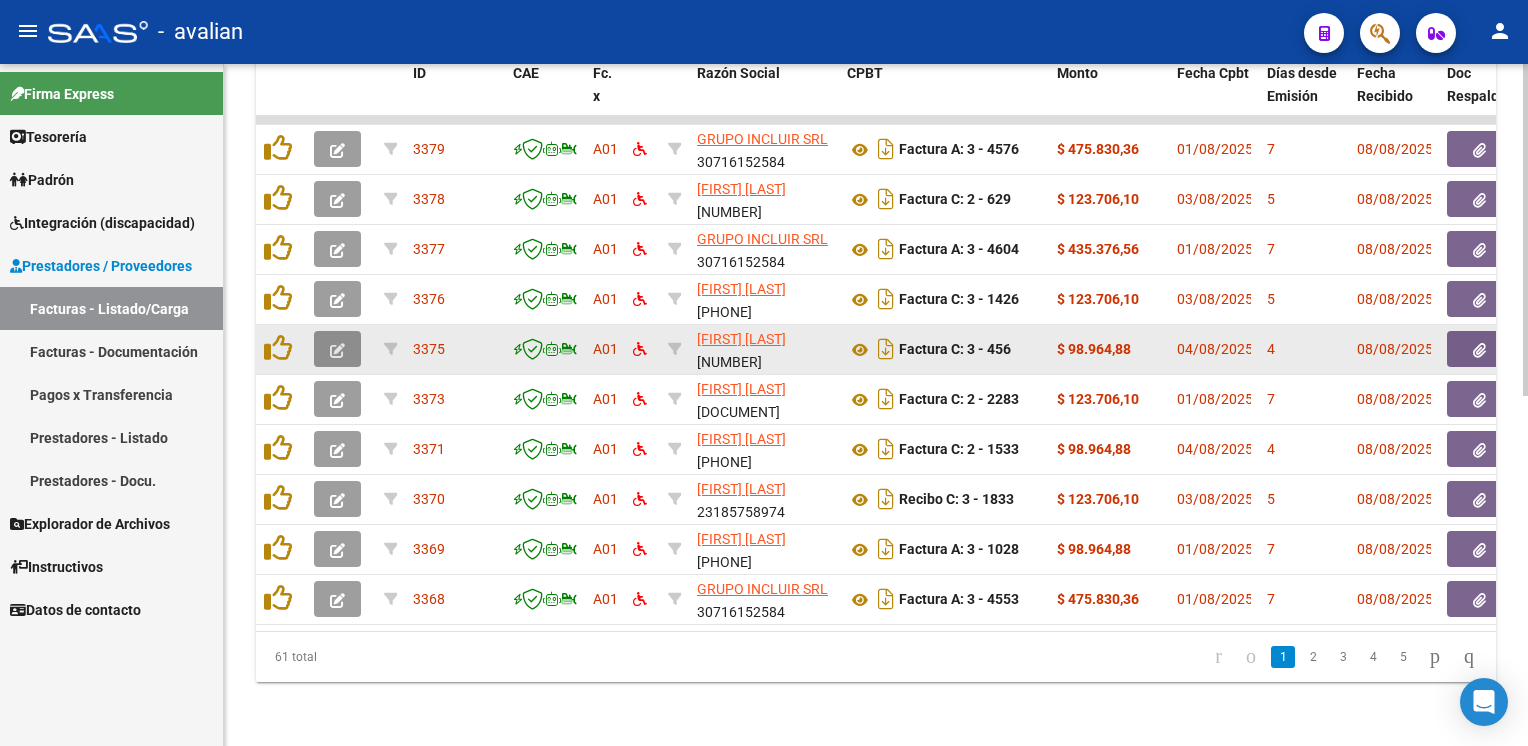 click 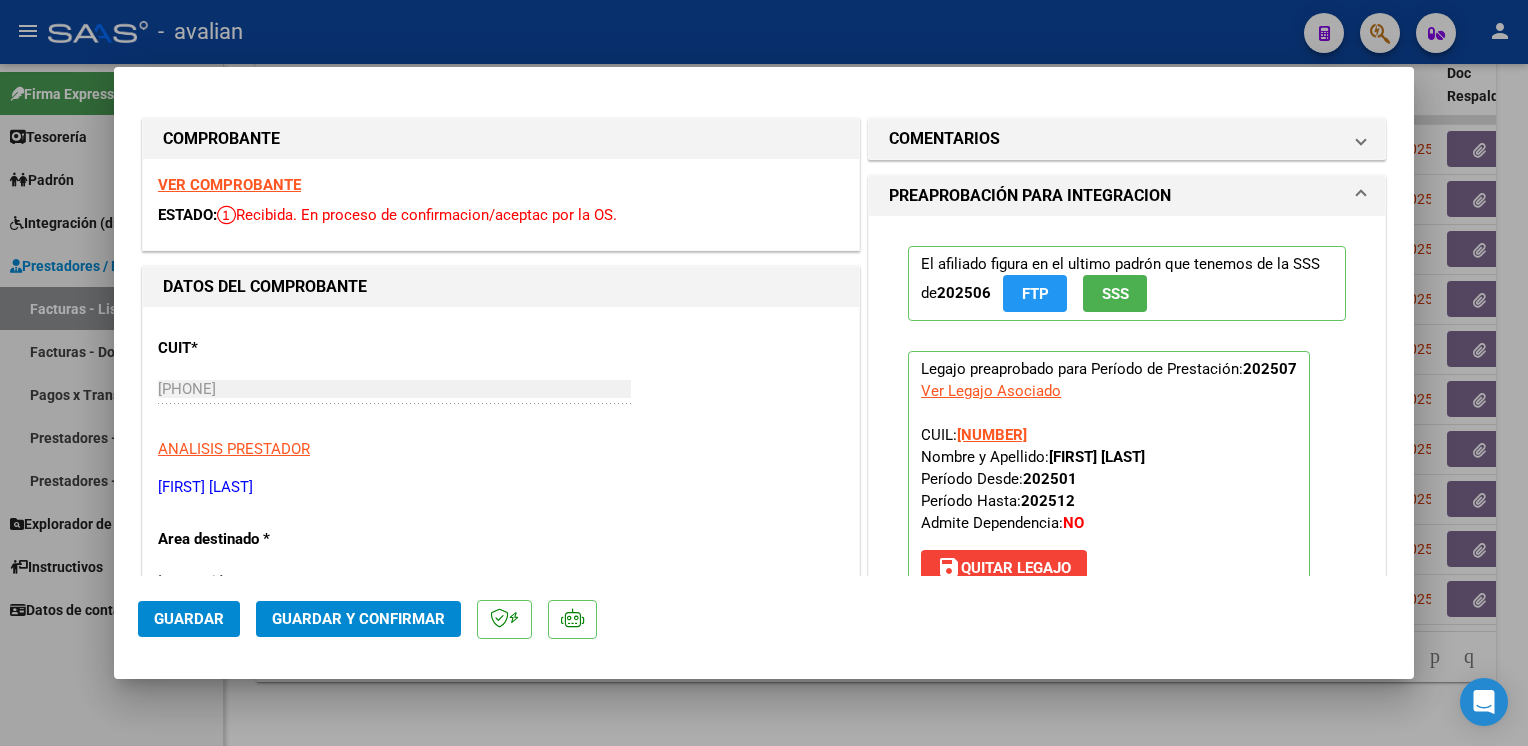 click on "VER COMPROBANTE" at bounding box center [229, 185] 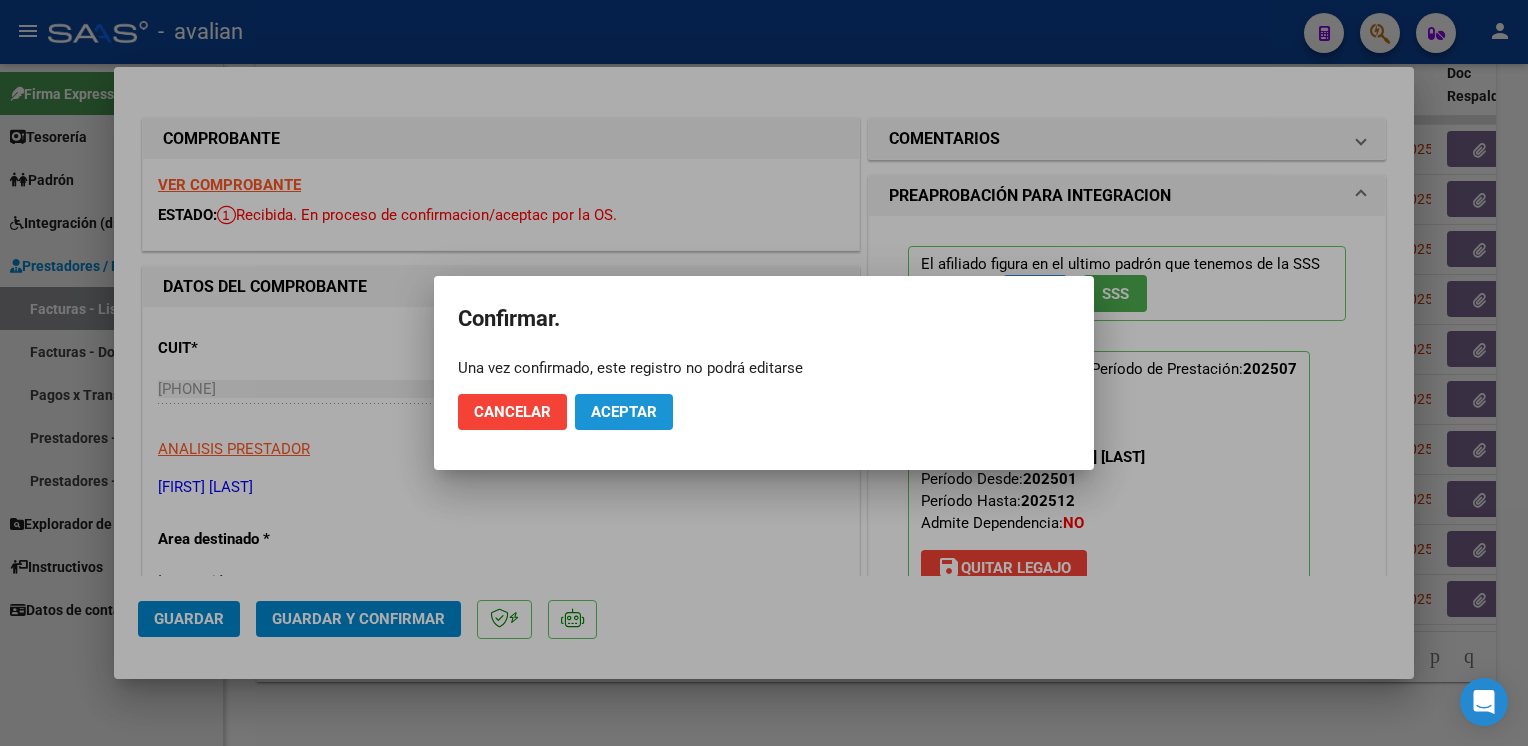 drag, startPoint x: 655, startPoint y: 411, endPoint x: 466, endPoint y: 200, distance: 283.2702 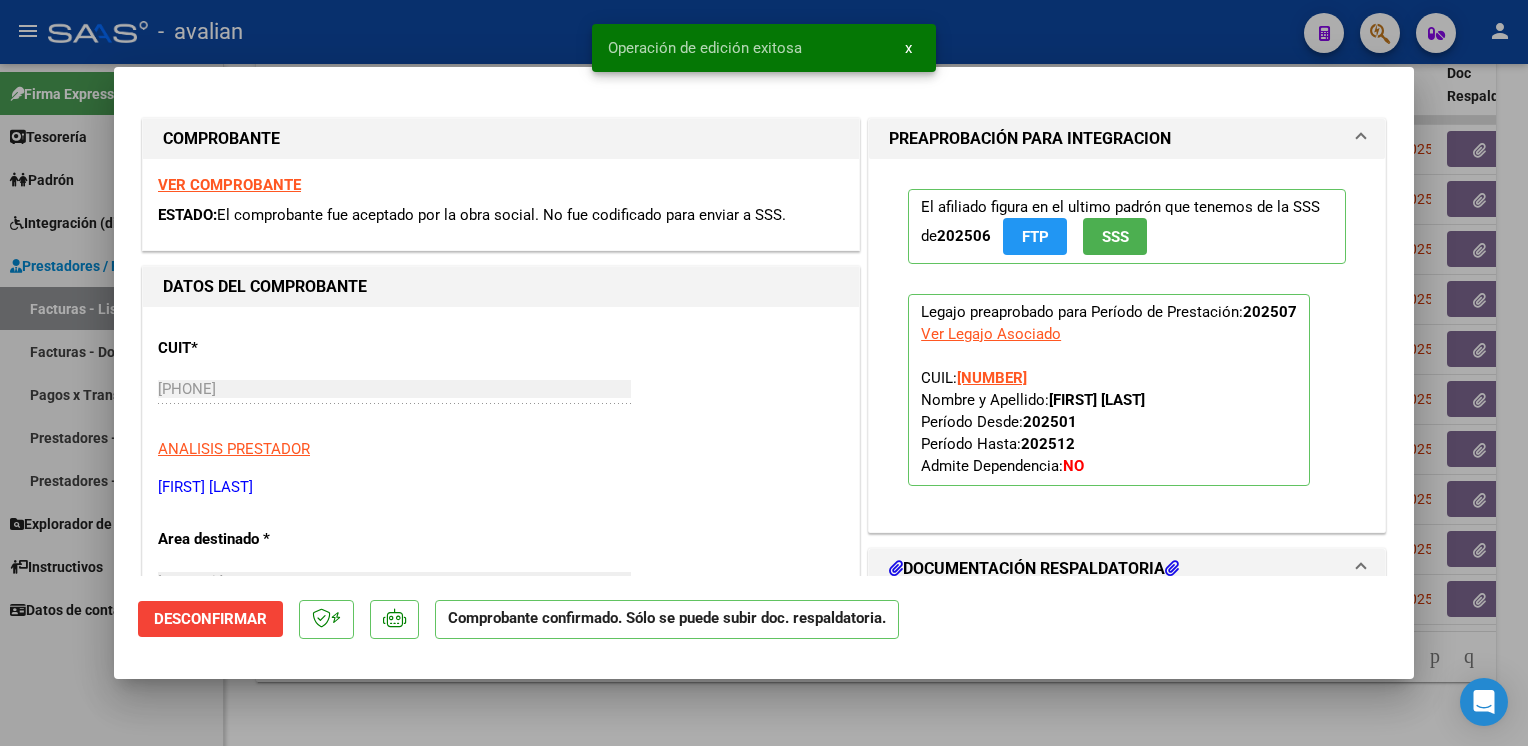click at bounding box center (764, 373) 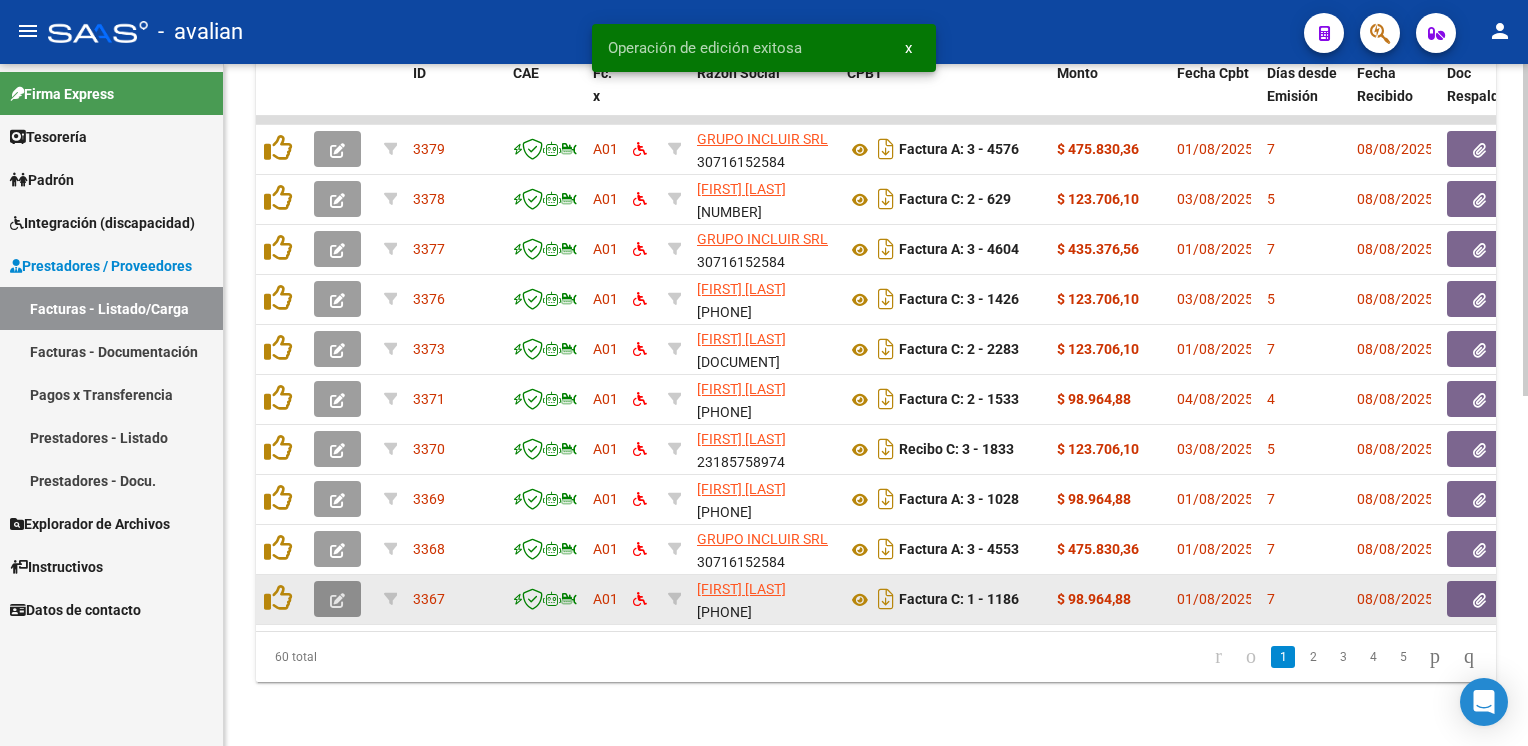 click 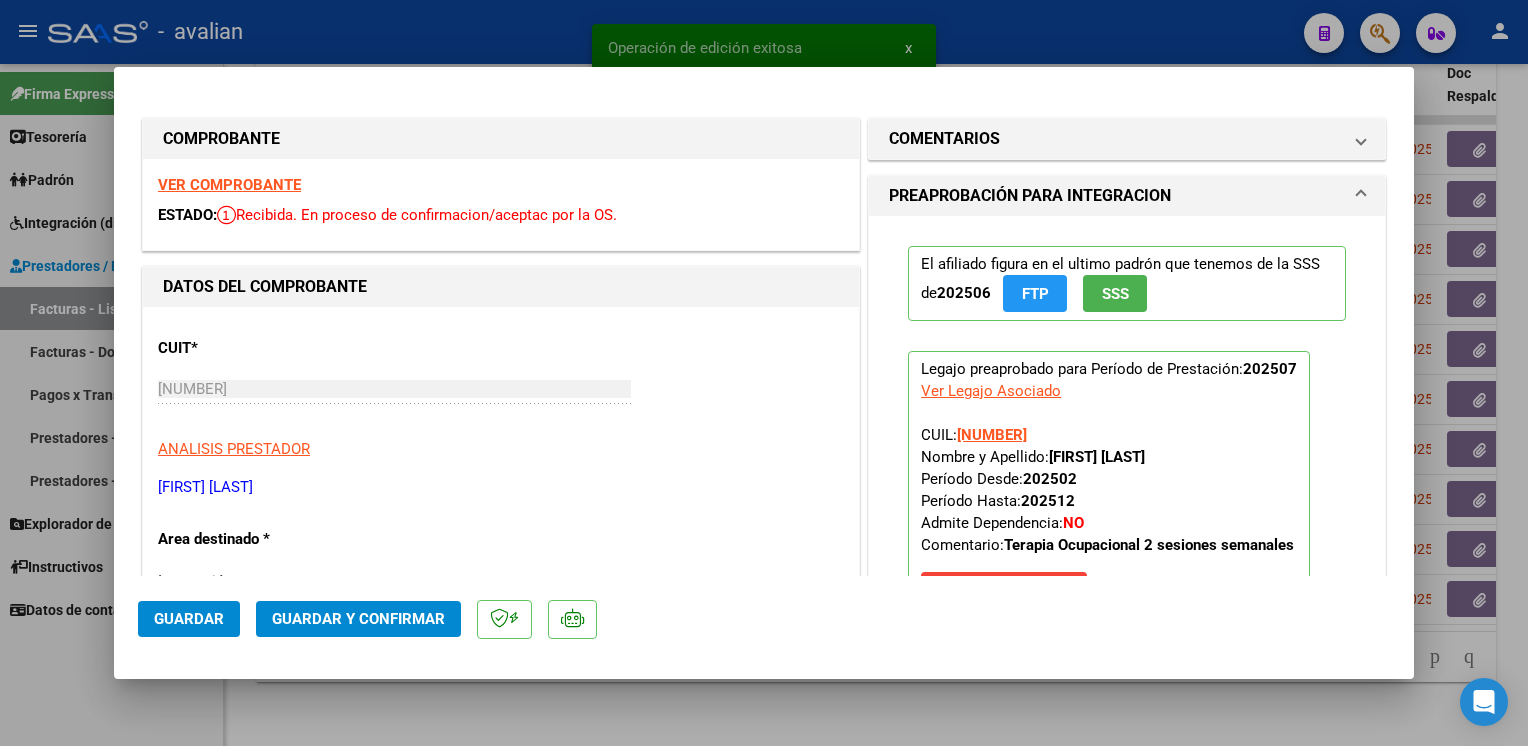 click on "VER COMPROBANTE" at bounding box center (229, 185) 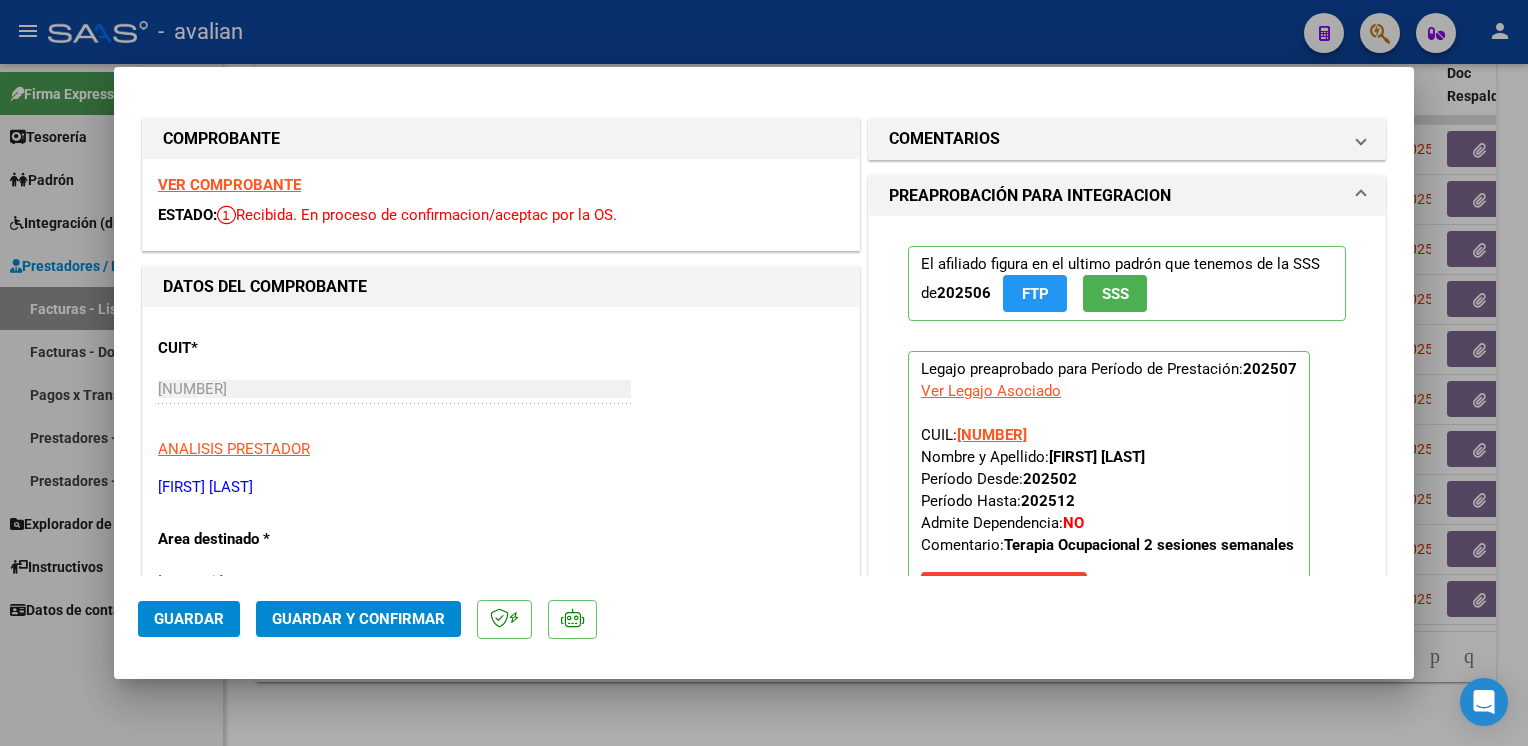 click on "Guardar y Confirmar" 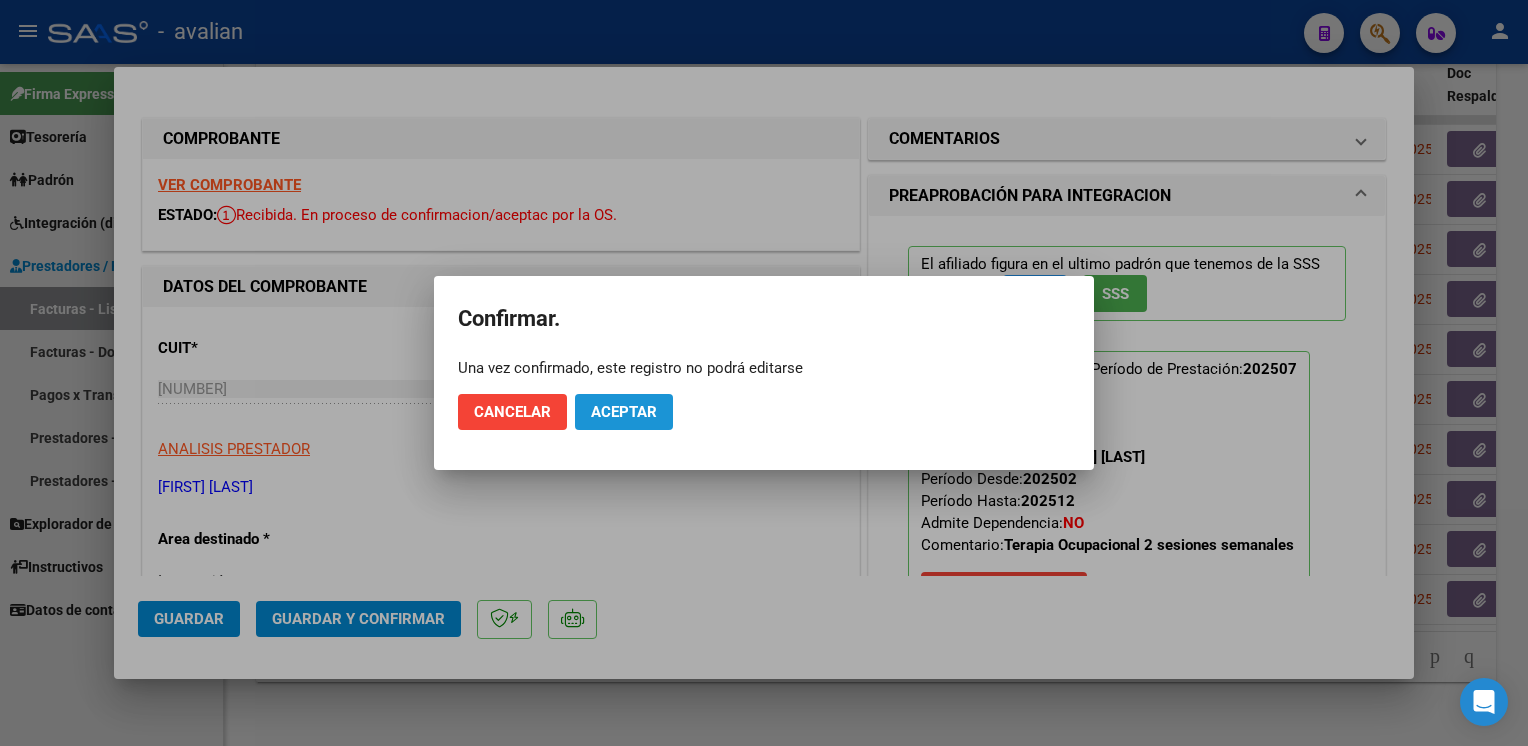 click on "Aceptar" 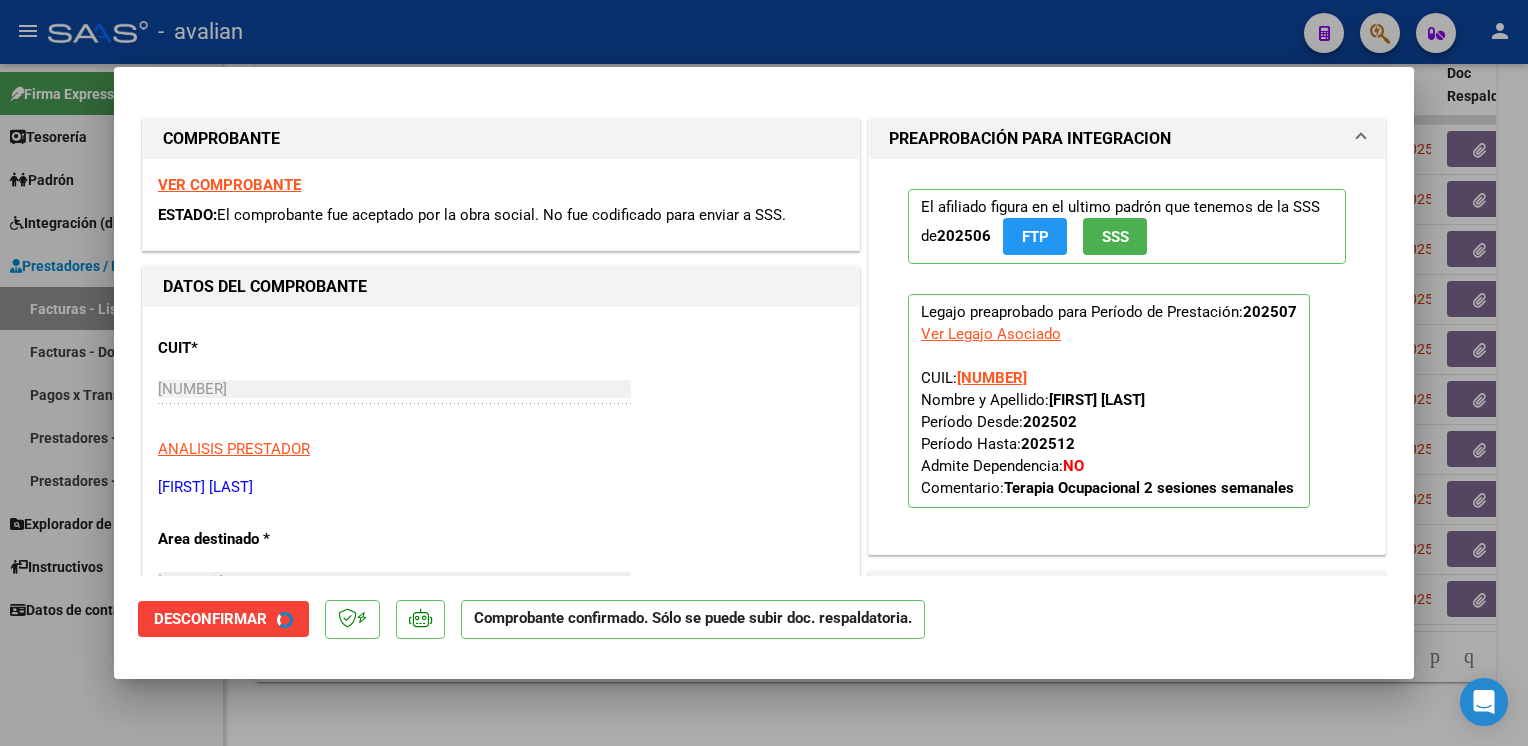 click at bounding box center [764, 373] 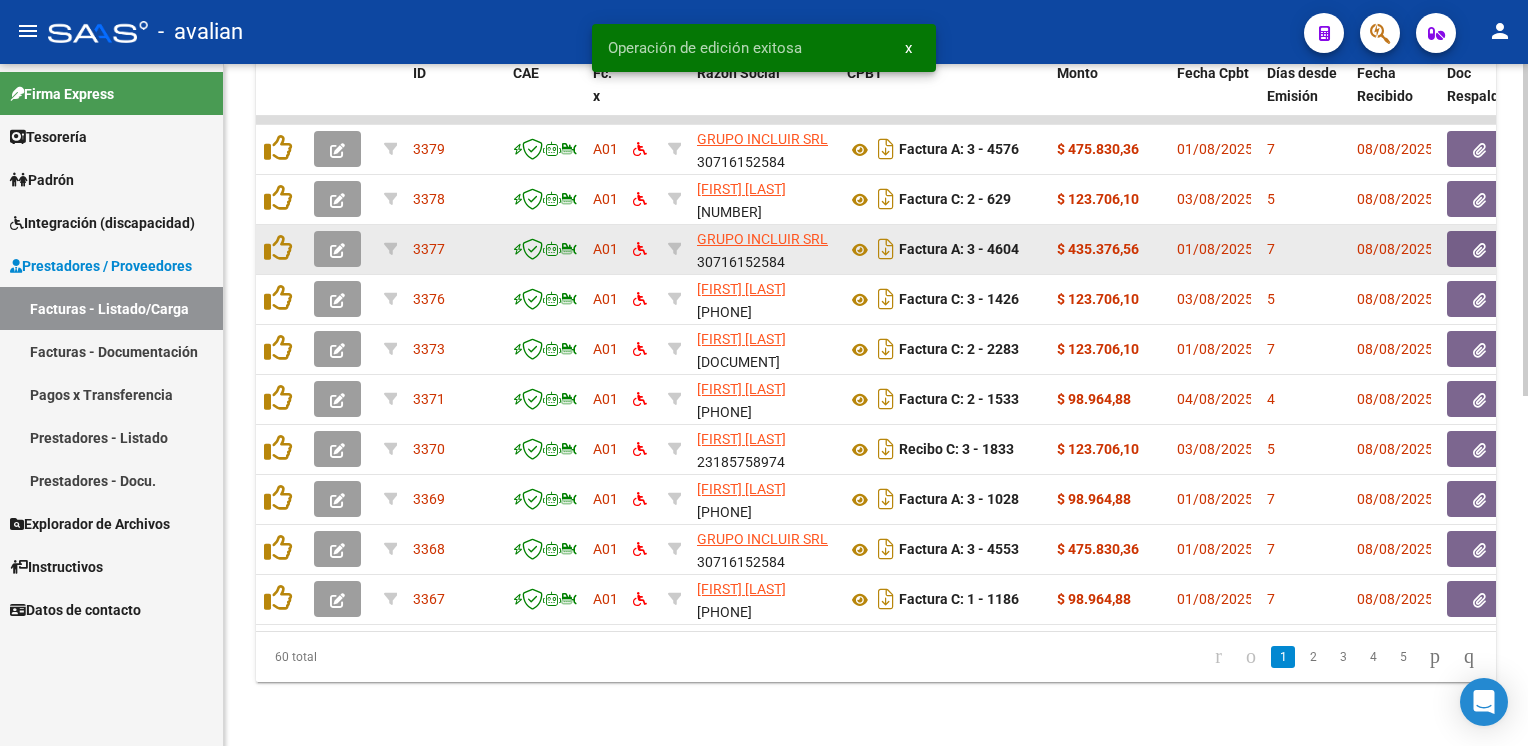 click 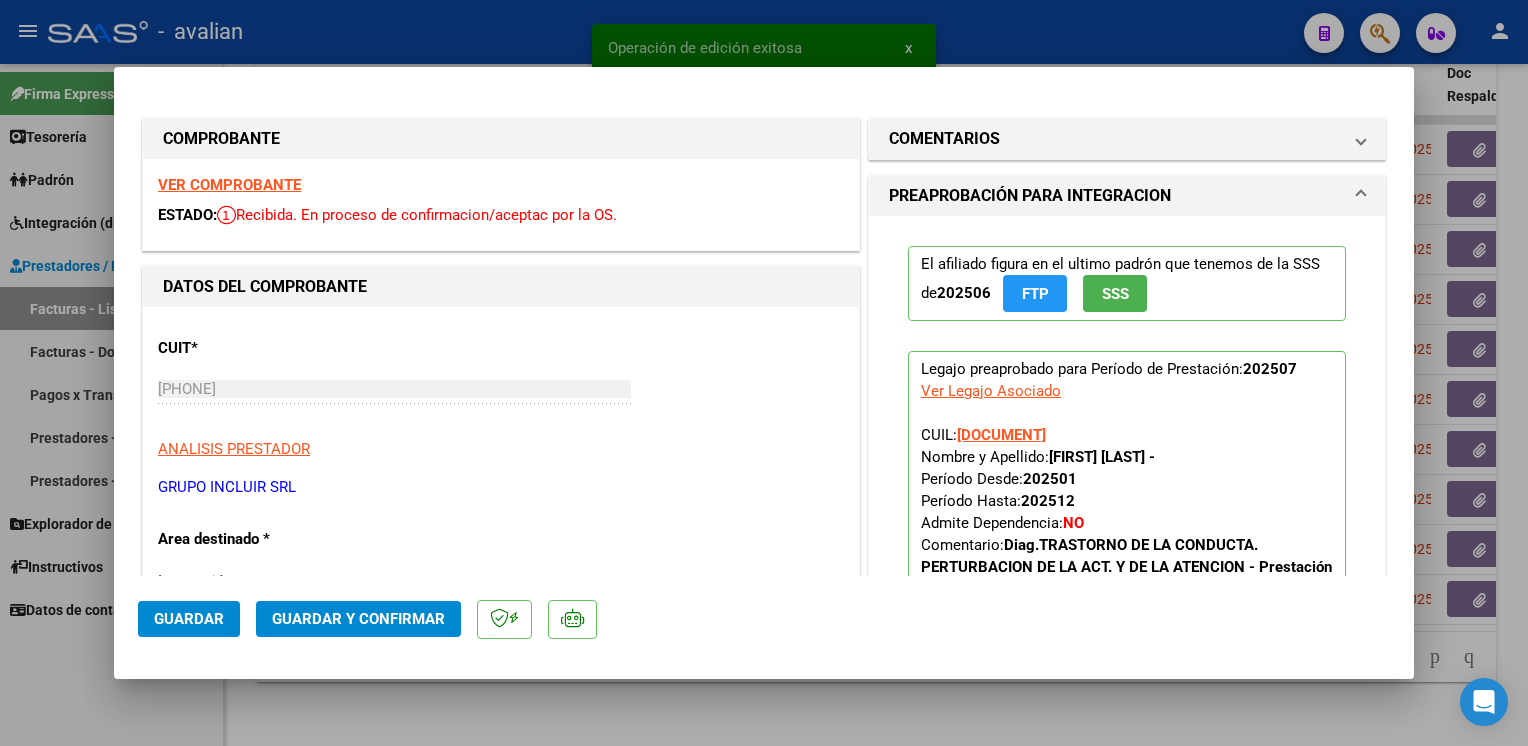 click on "VER COMPROBANTE" at bounding box center [229, 185] 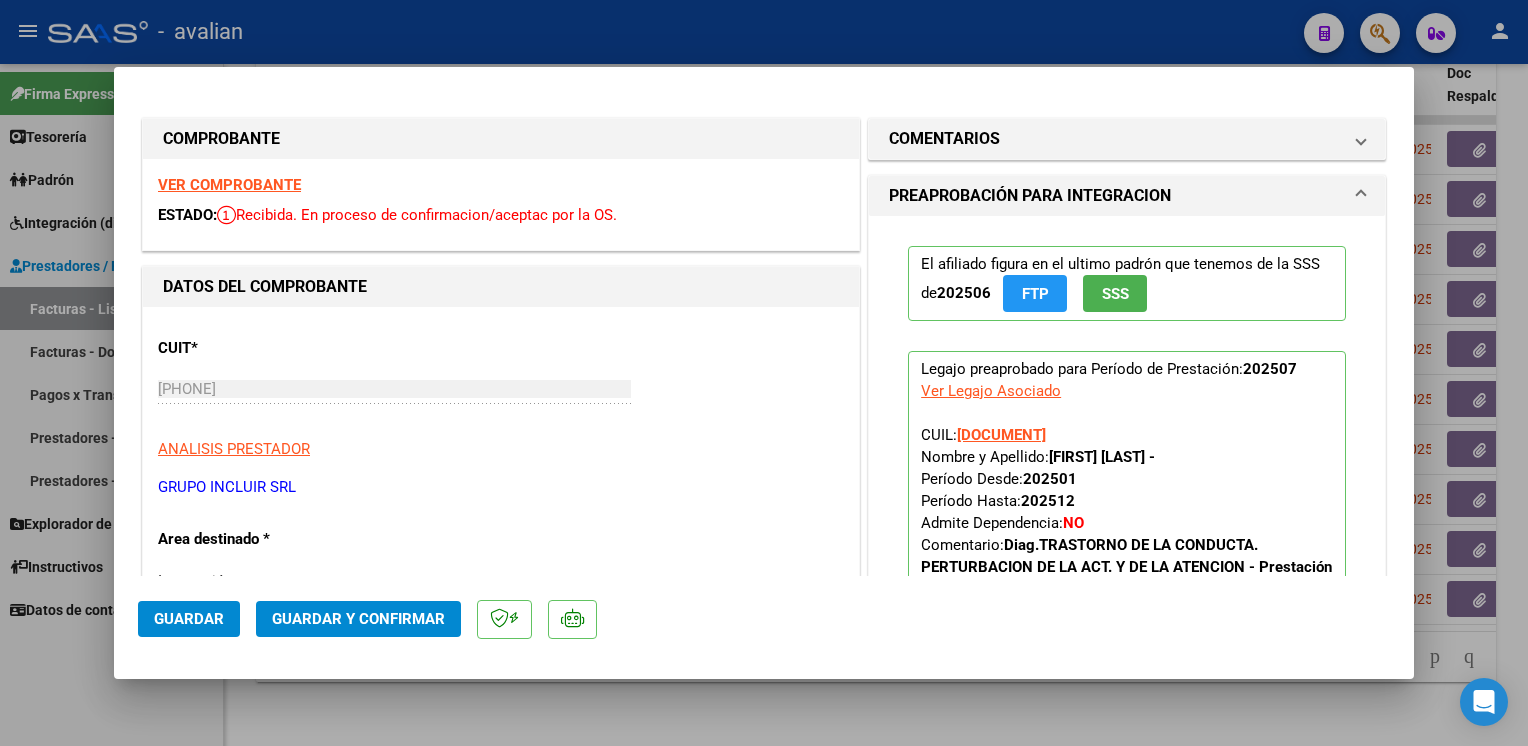 click on "Guardar y Confirmar" 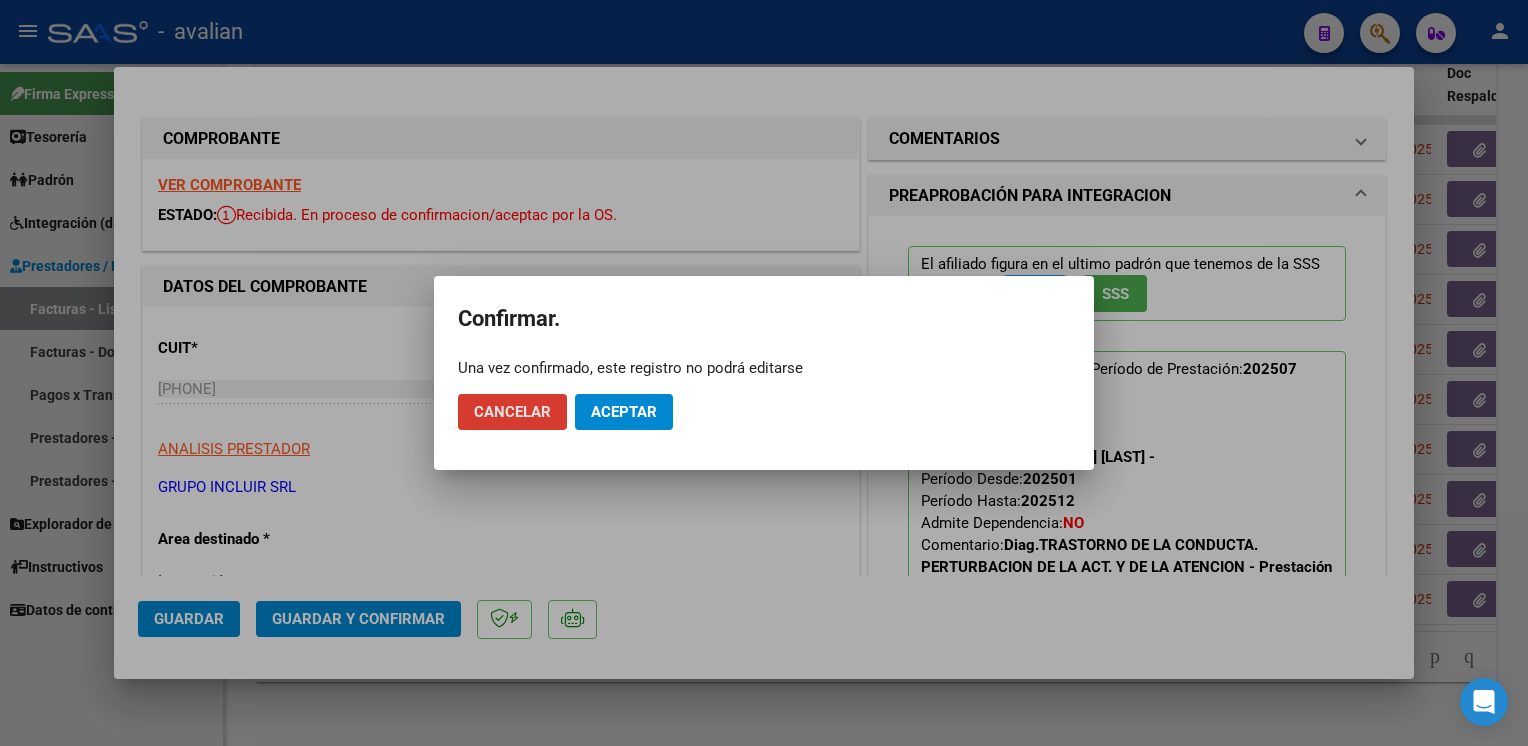 click on "Aceptar" 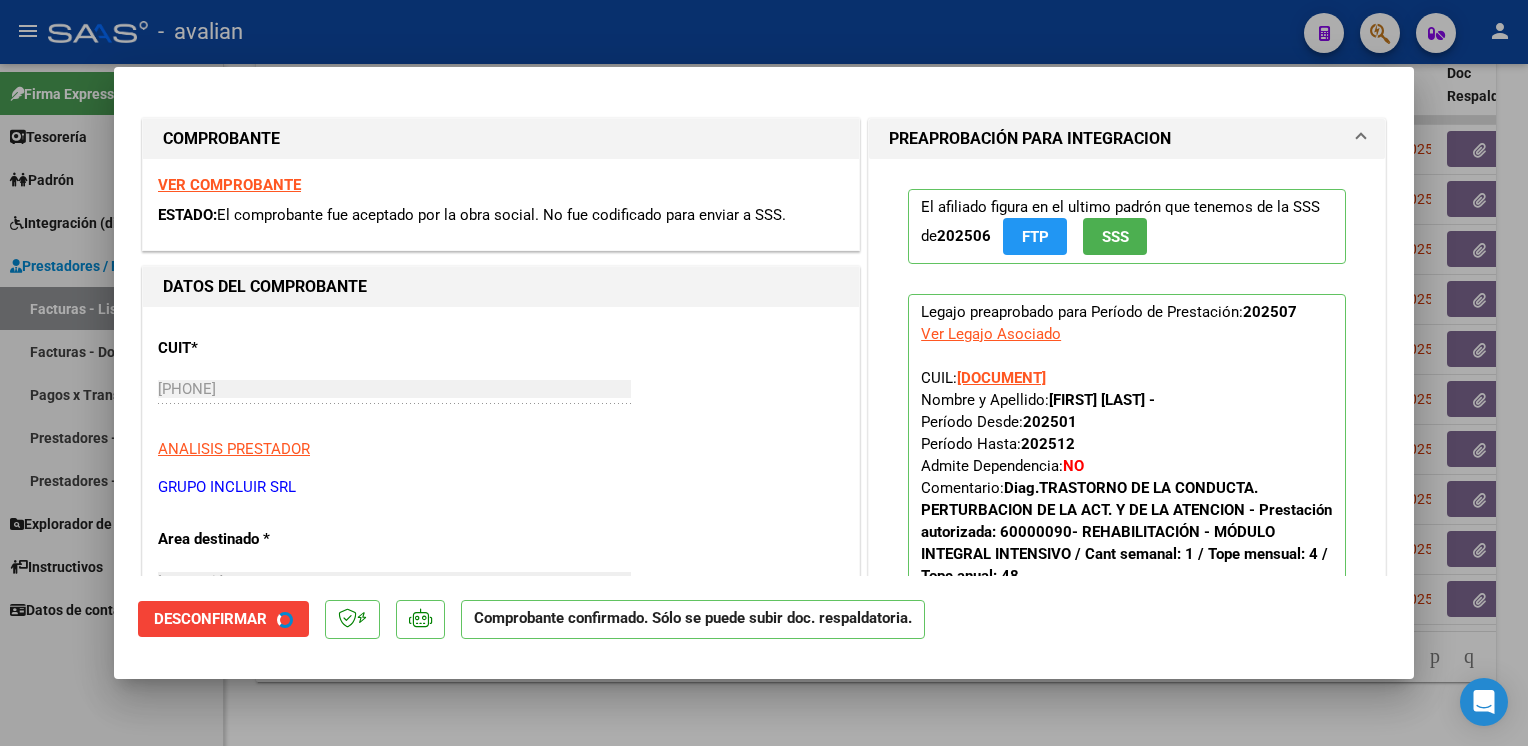 click at bounding box center [764, 373] 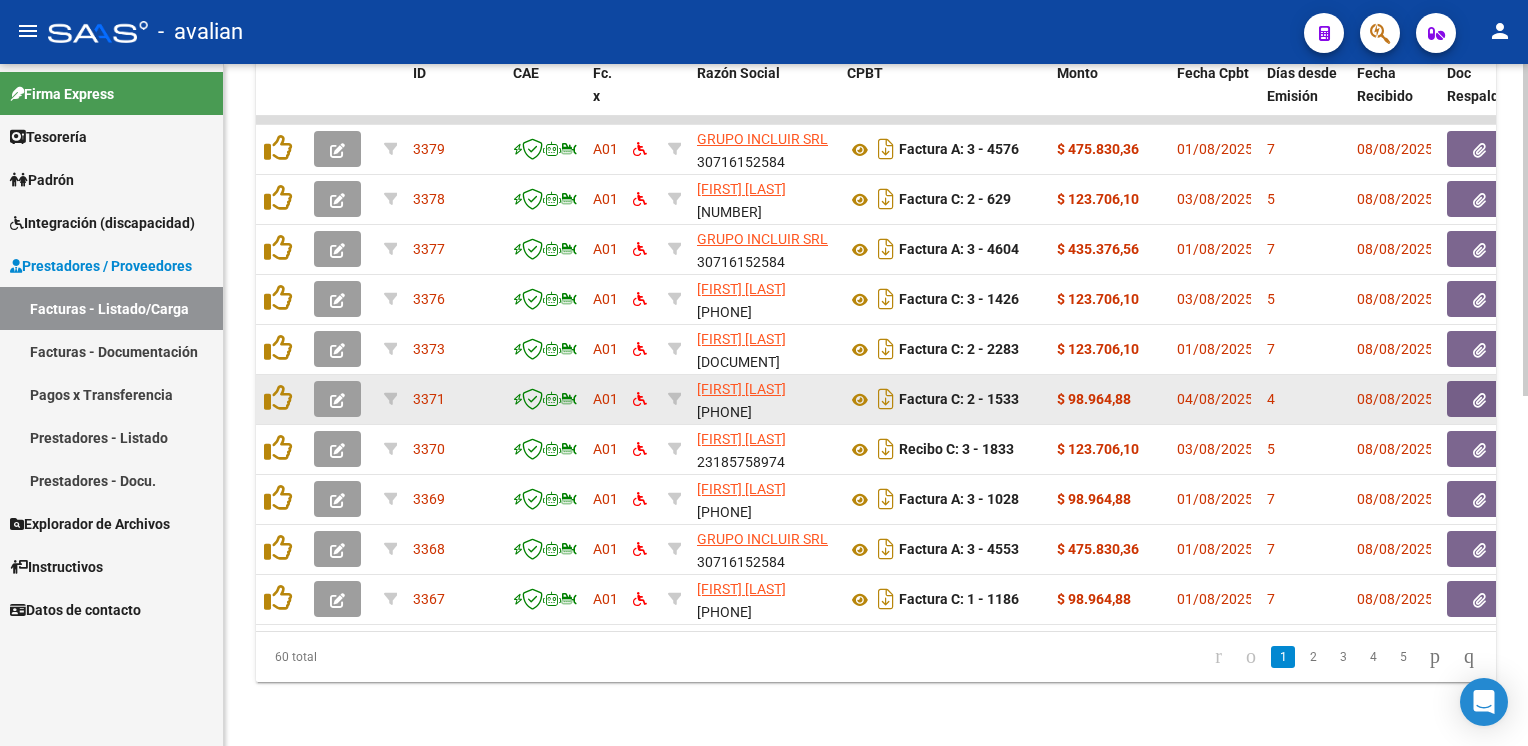 click 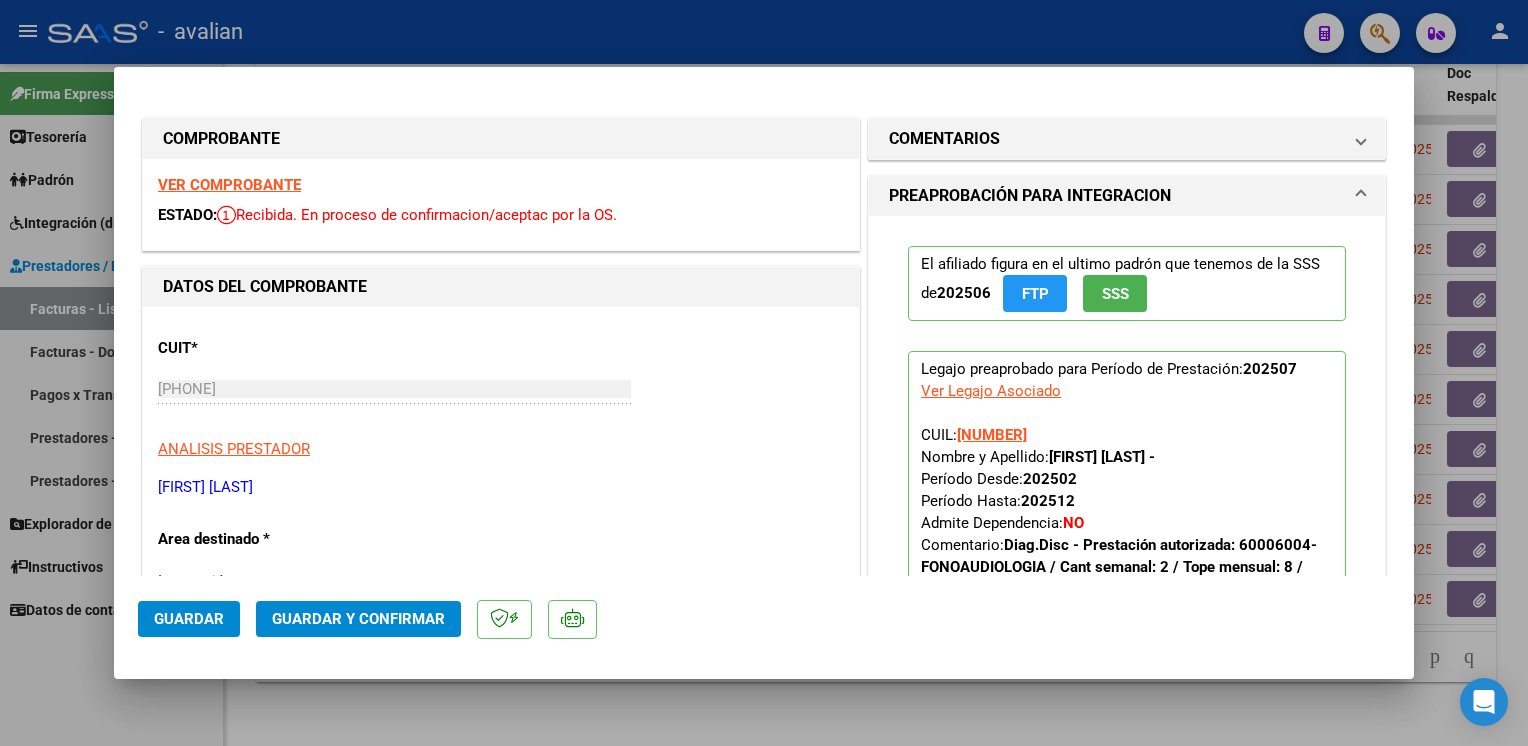 click on "VER COMPROBANTE" at bounding box center [229, 185] 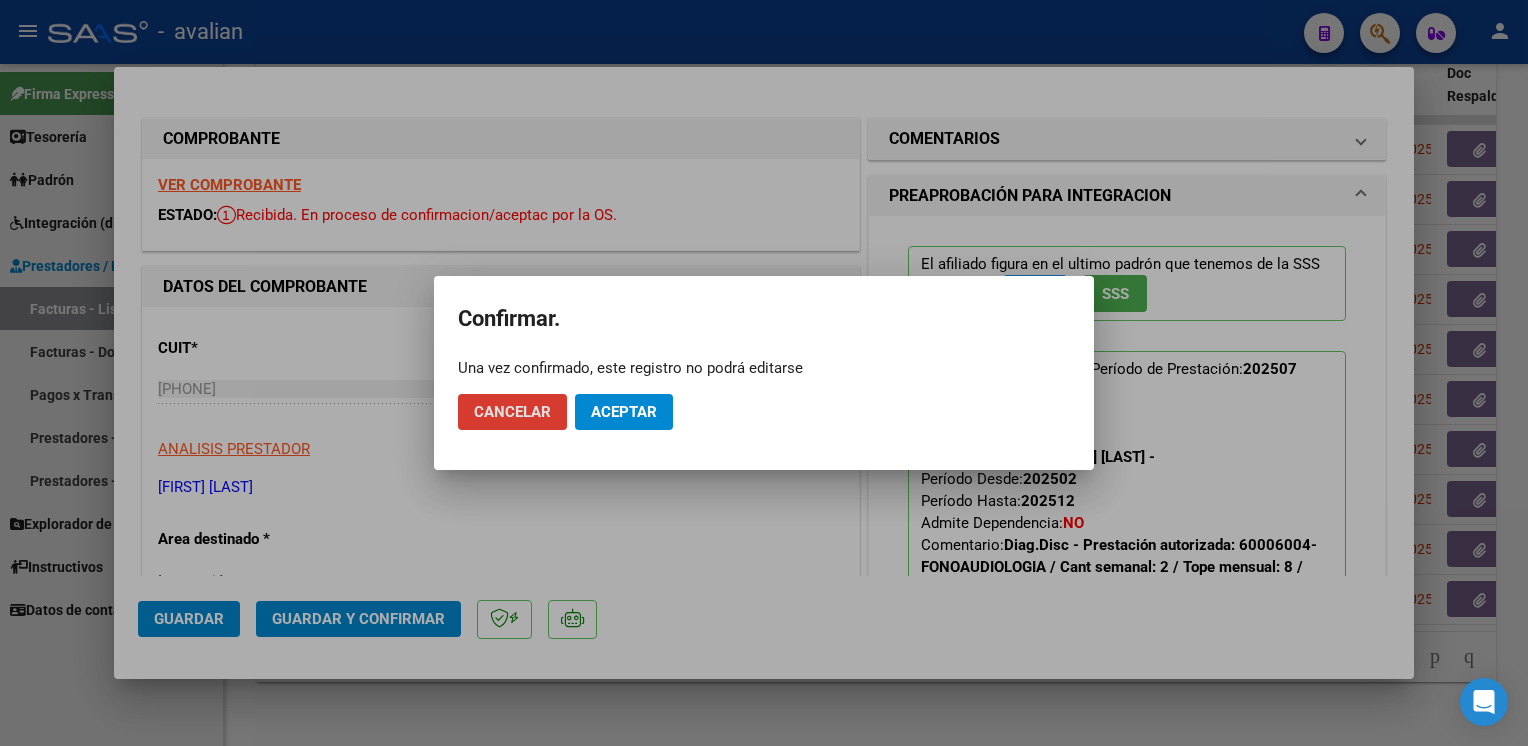 click on "Aceptar" 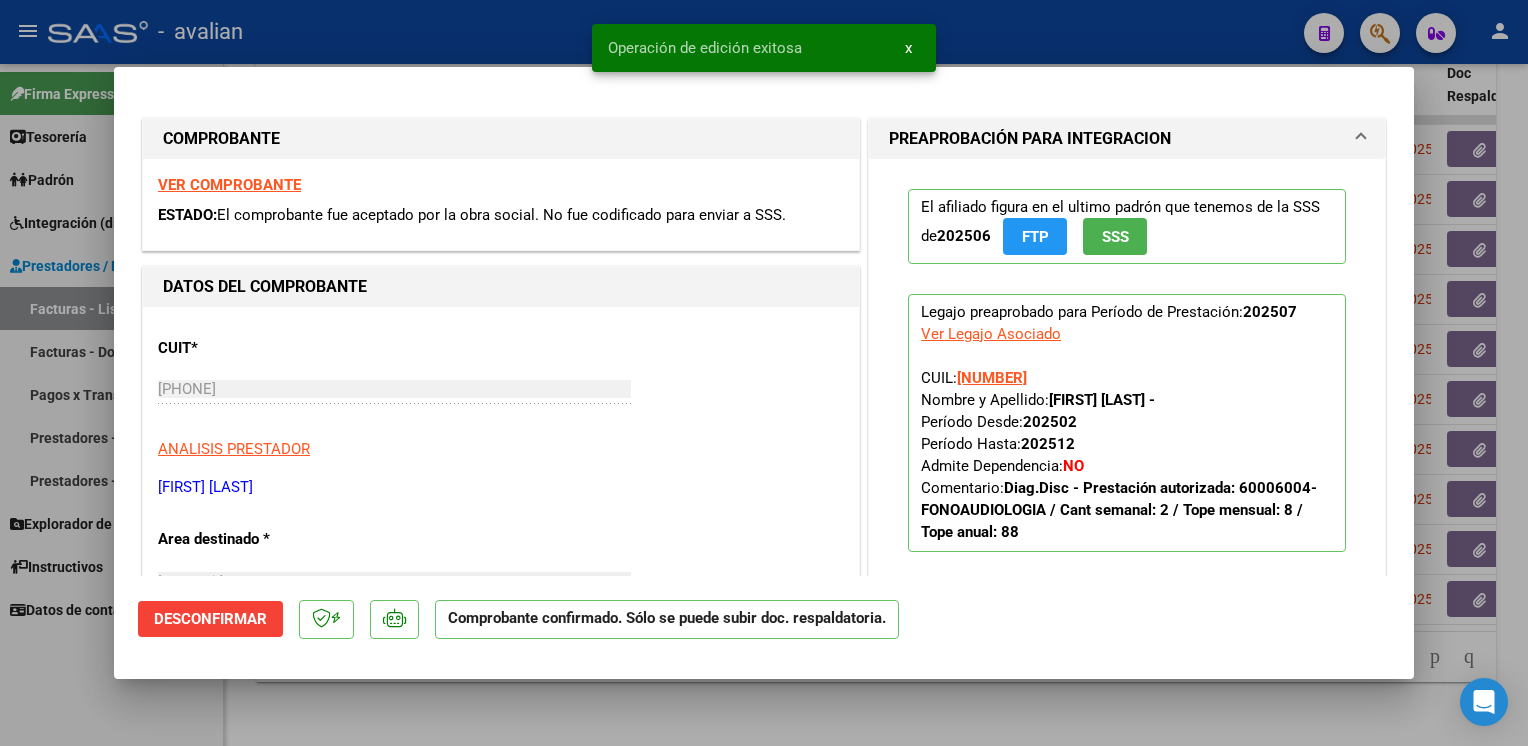 click at bounding box center (764, 373) 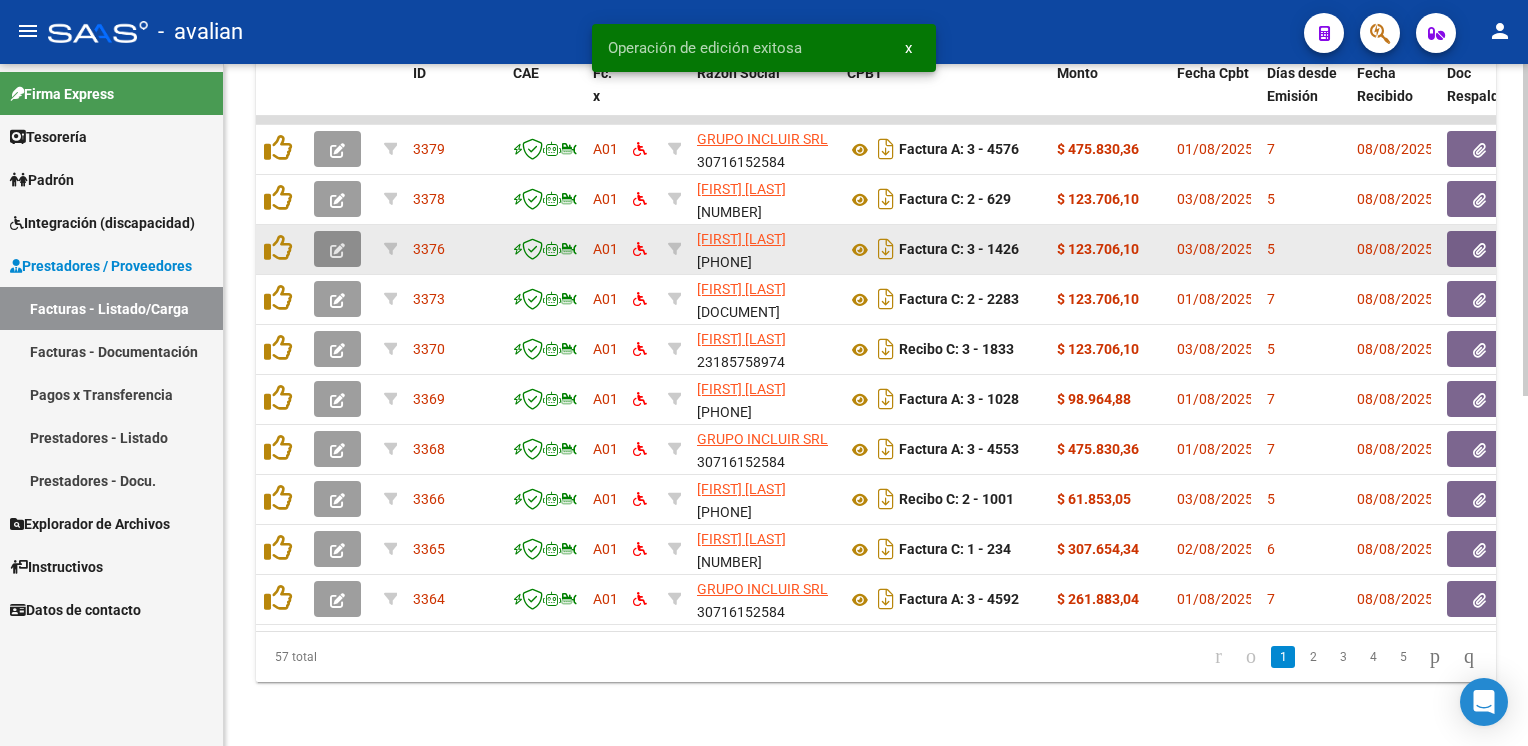 click 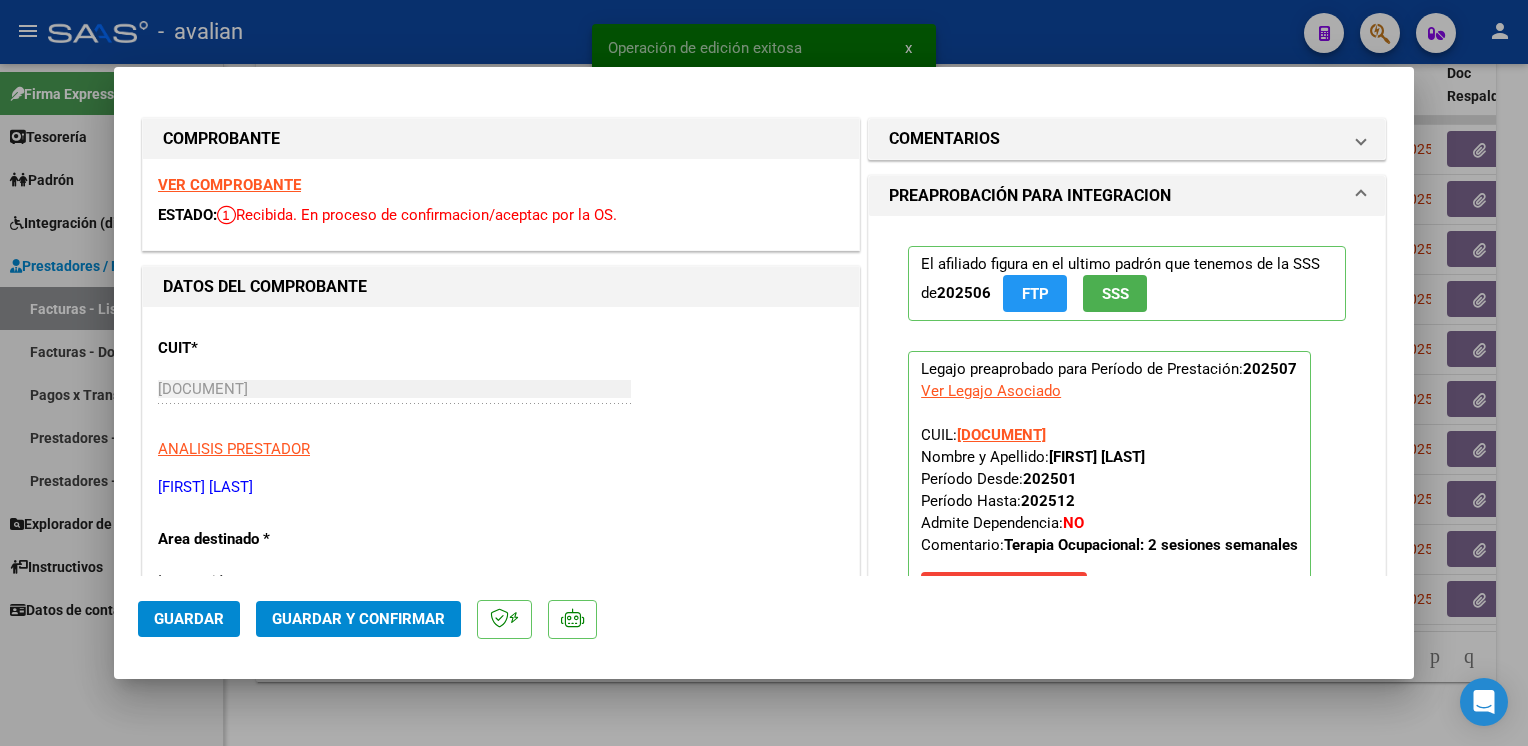 click on "VER COMPROBANTE" at bounding box center [229, 185] 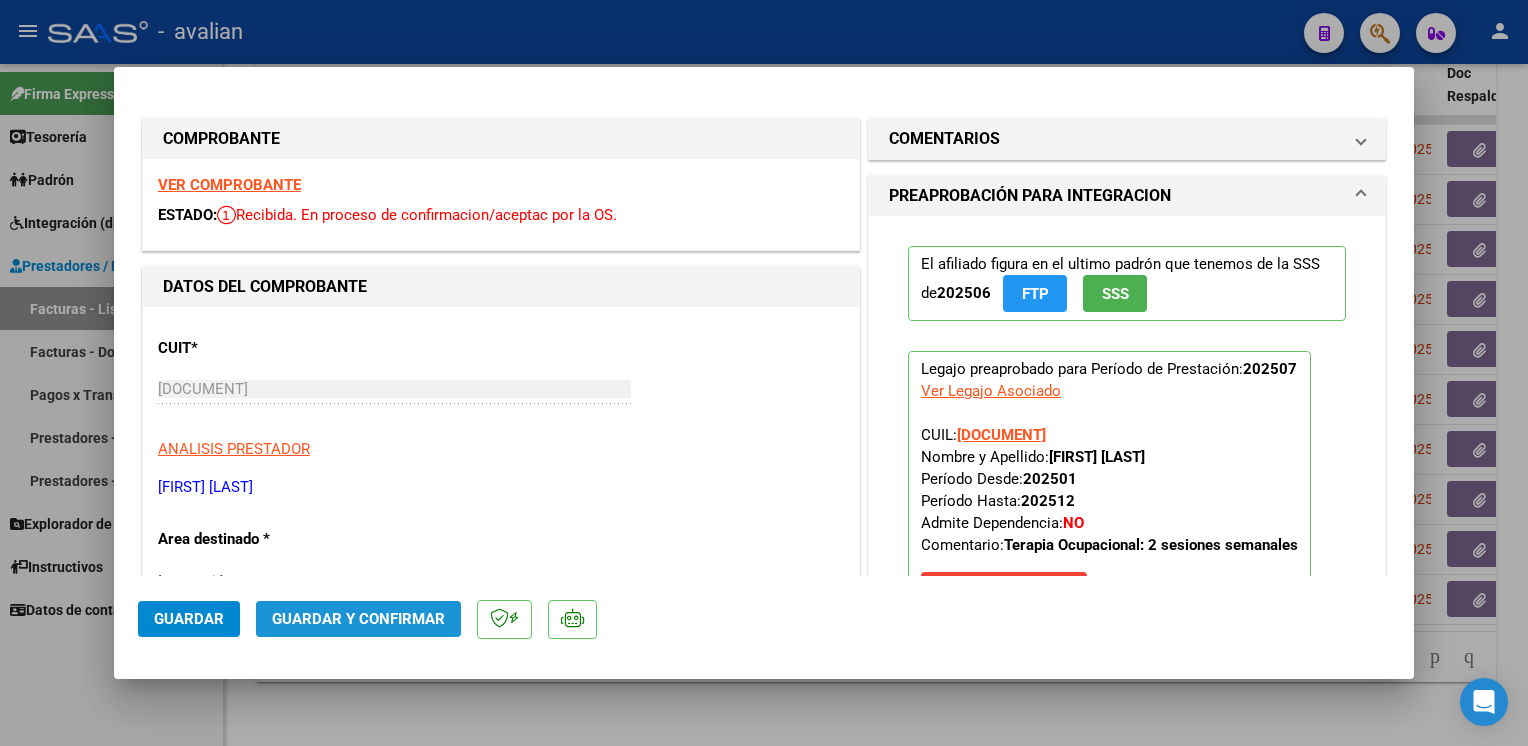click on "Guardar y Confirmar" 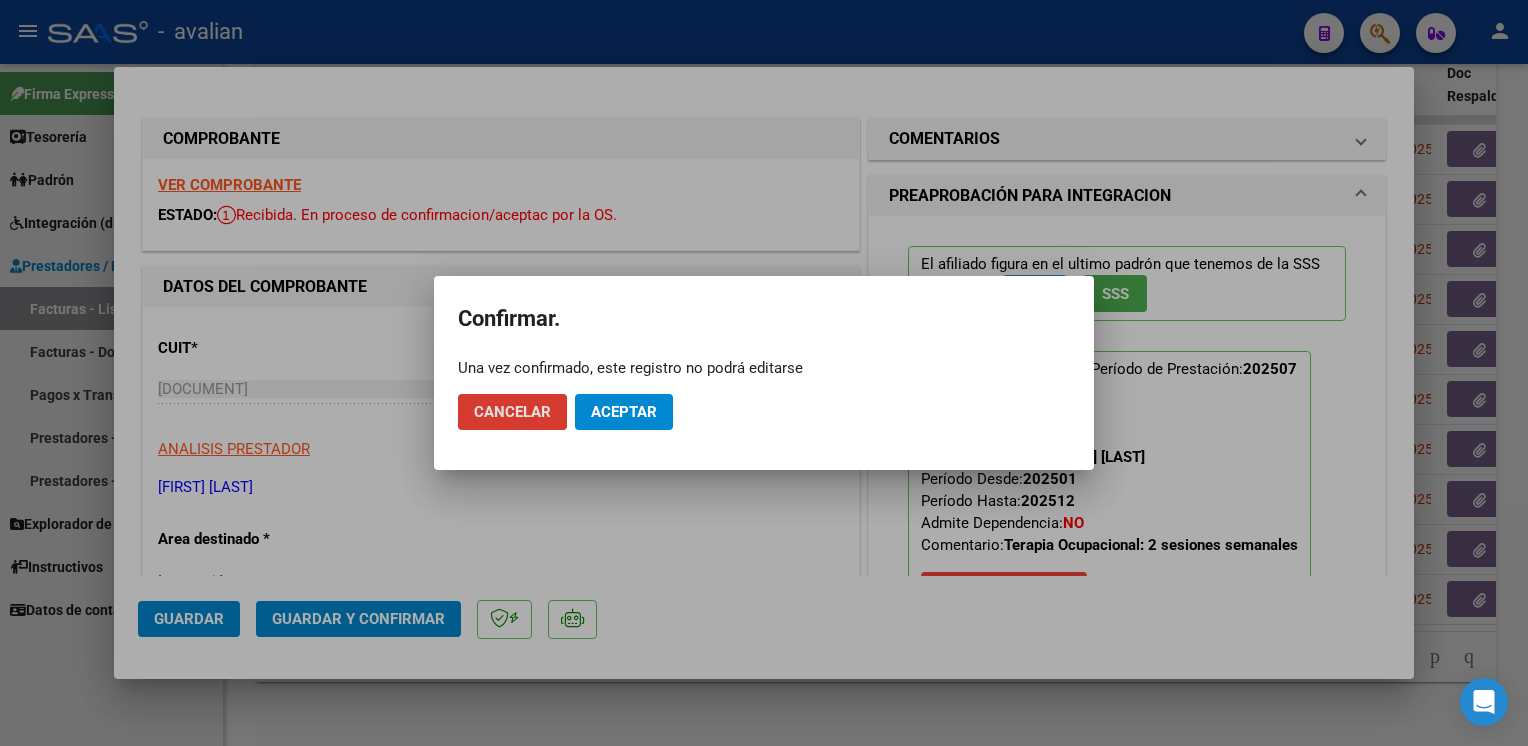 click on "Aceptar" 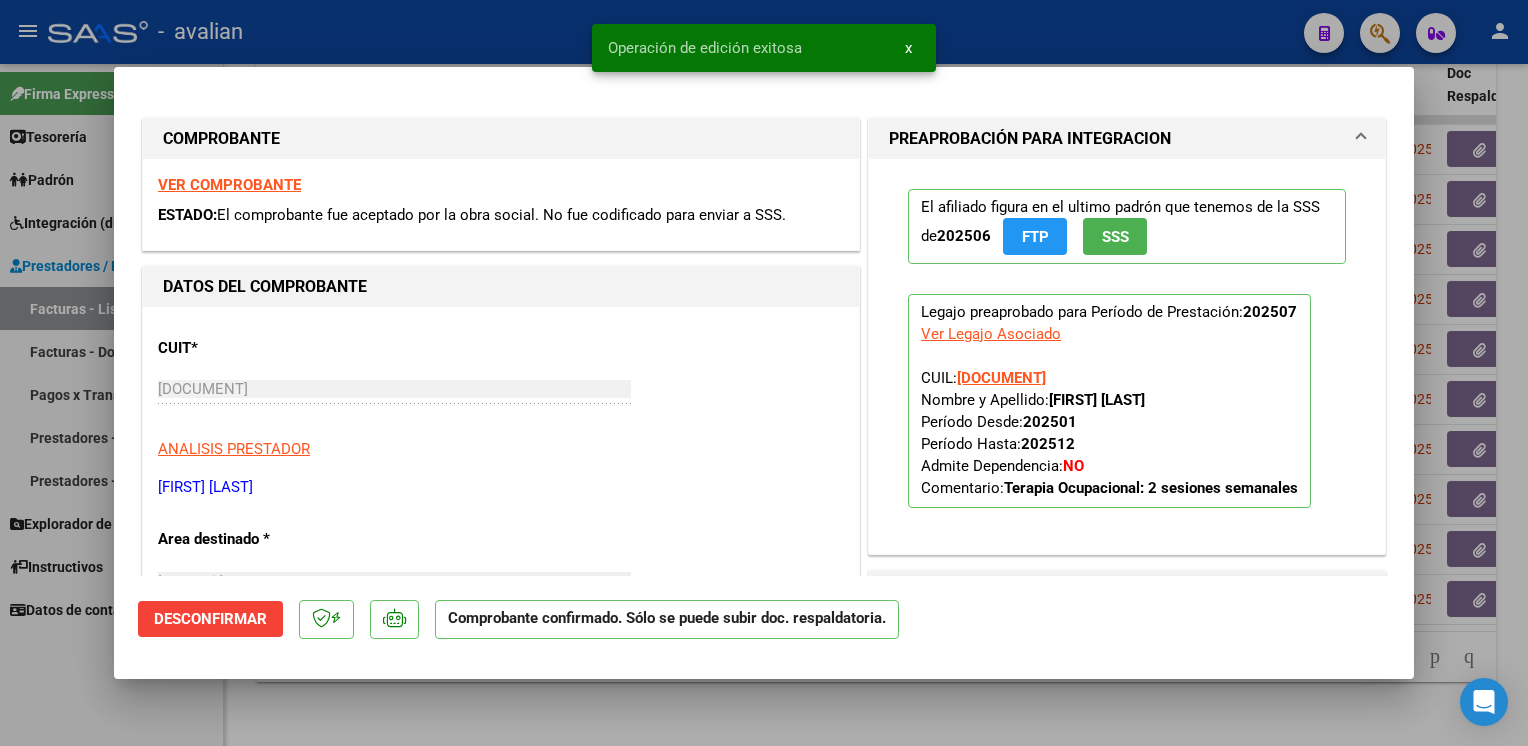 click at bounding box center (764, 373) 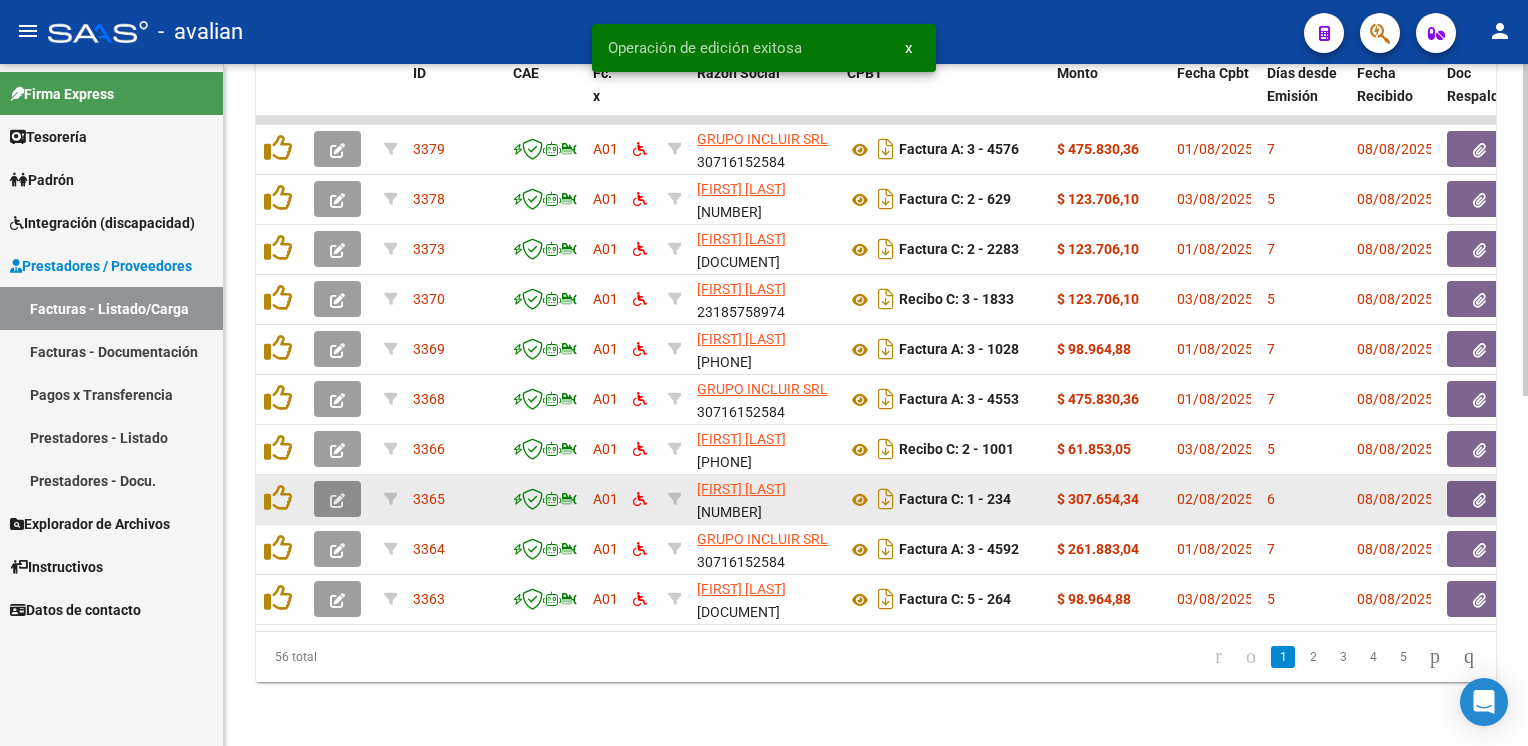 click 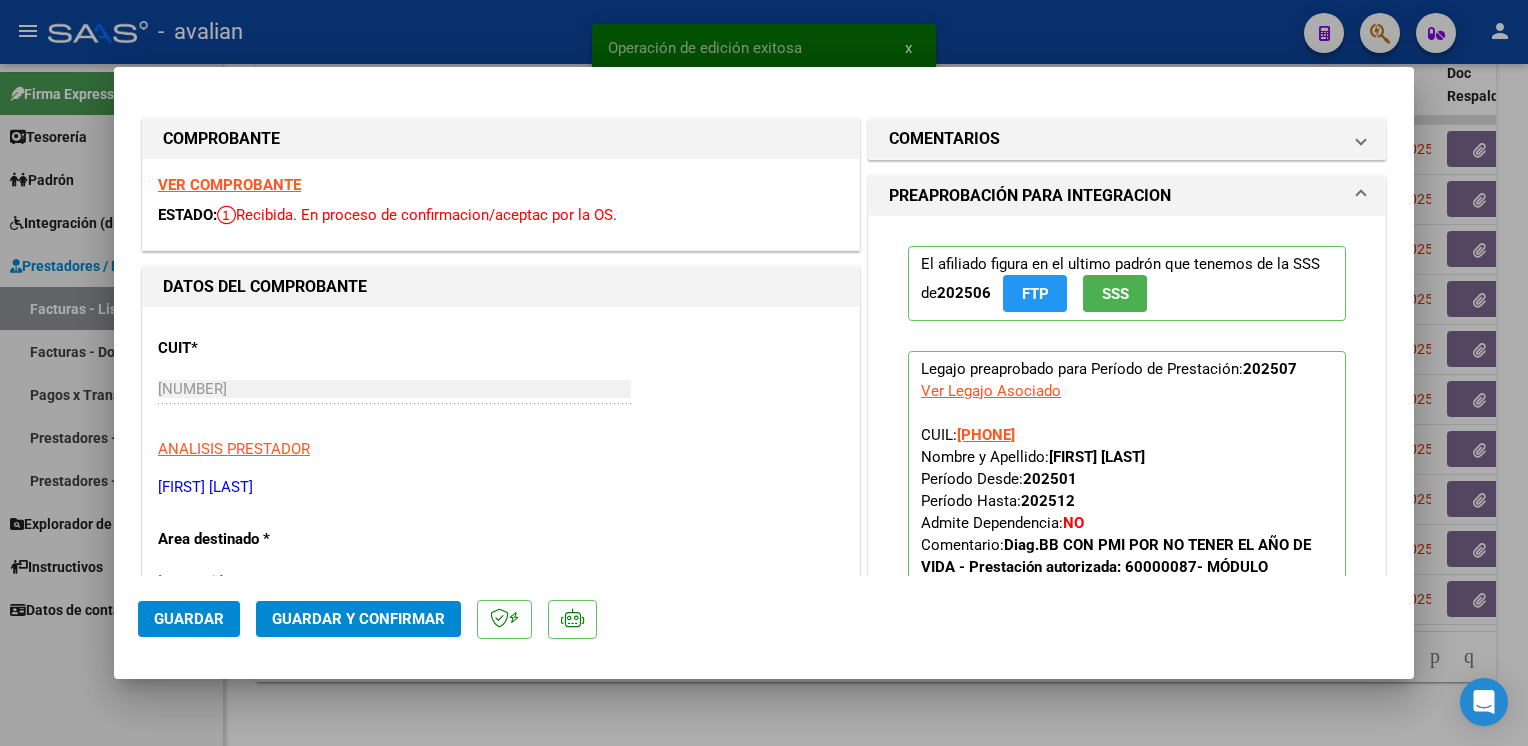click on "VER COMPROBANTE" at bounding box center [229, 185] 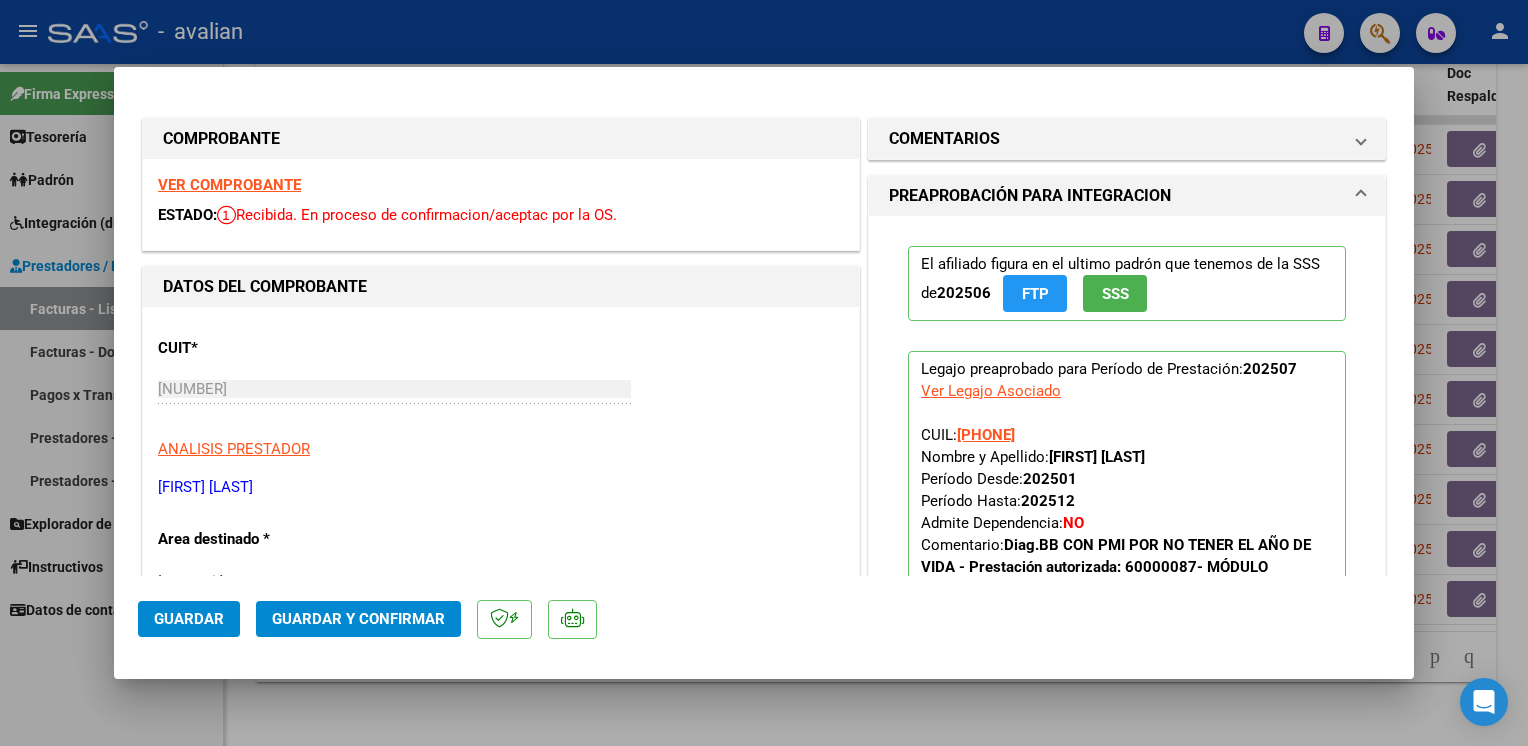 click on "Guardar y Confirmar" 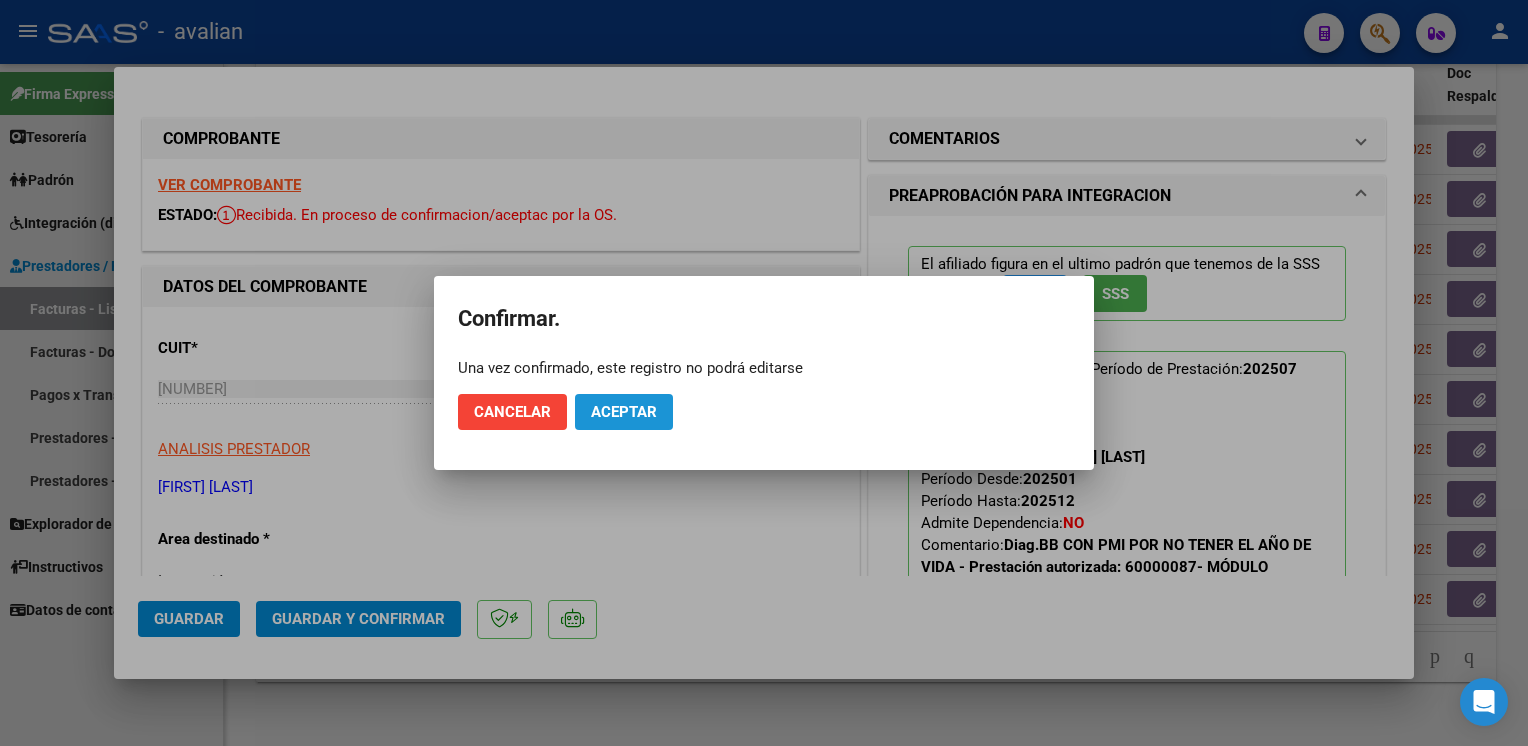 click on "Aceptar" 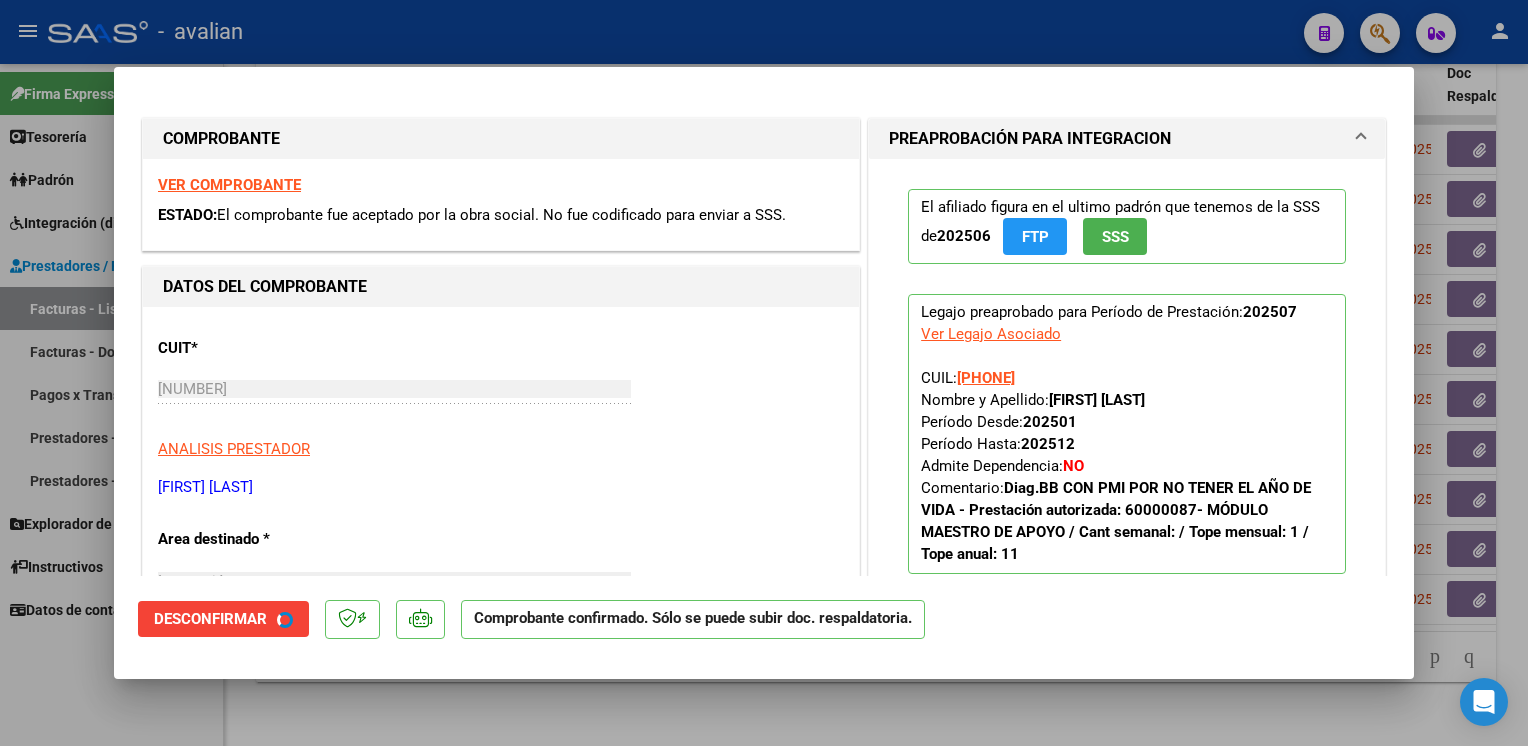 click at bounding box center [764, 373] 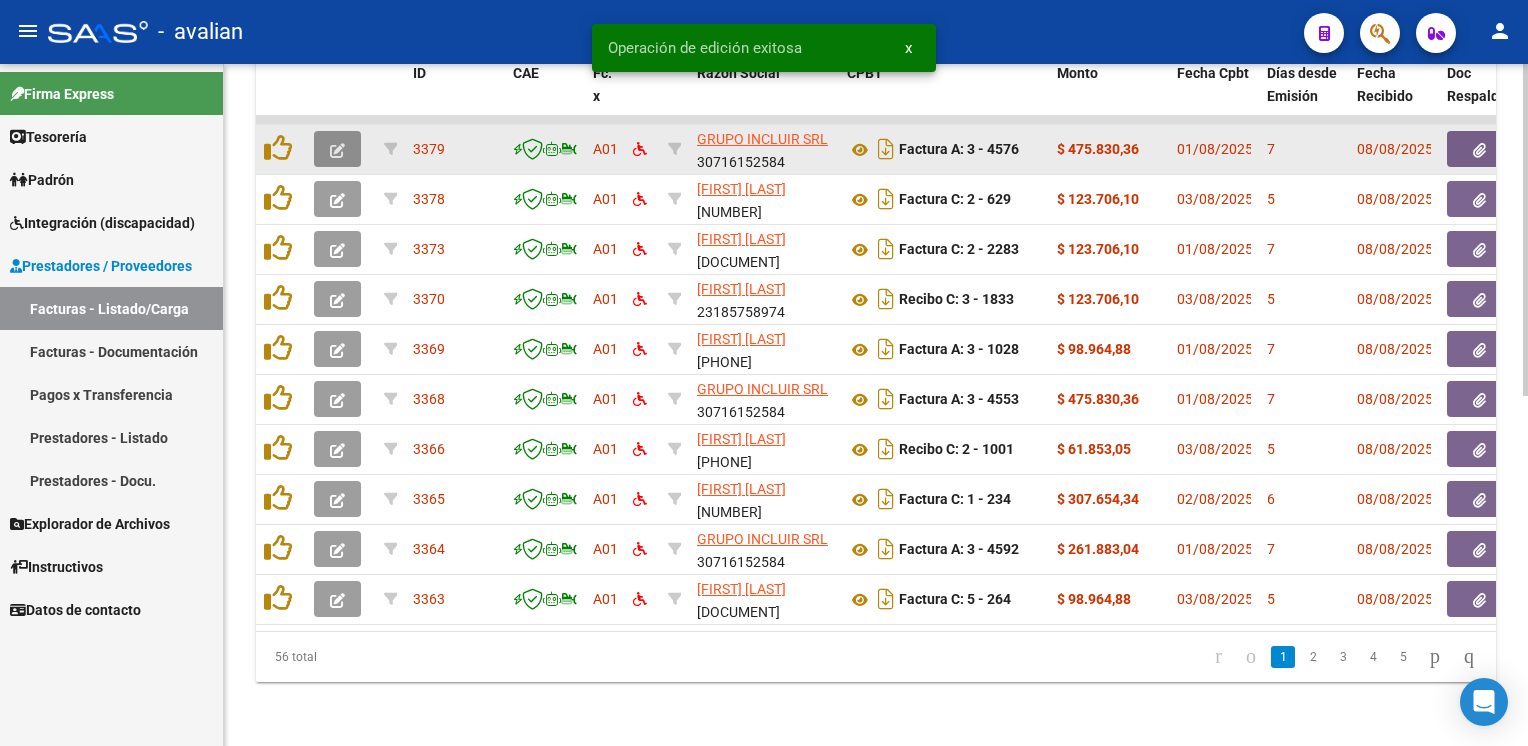 click 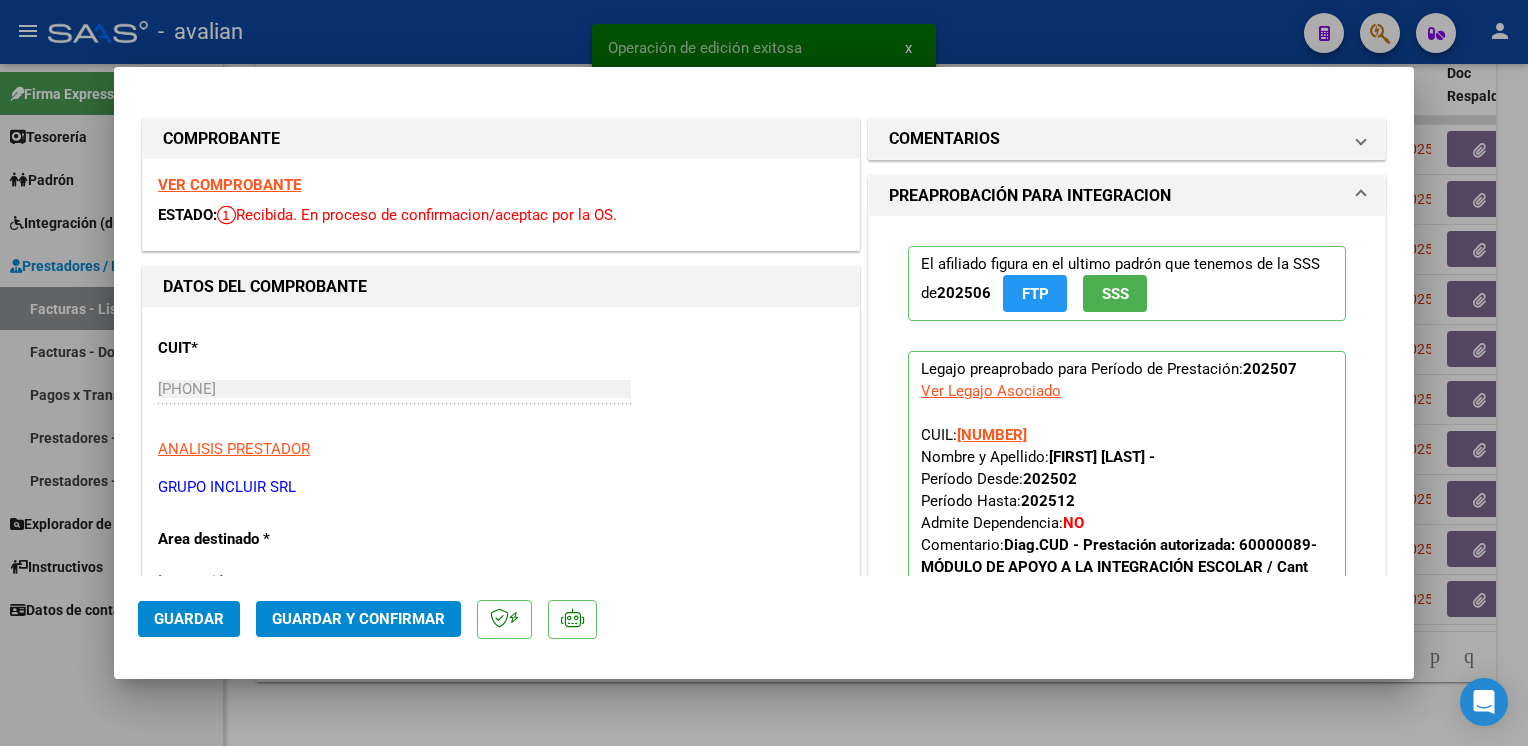 click on "VER COMPROBANTE" at bounding box center (229, 185) 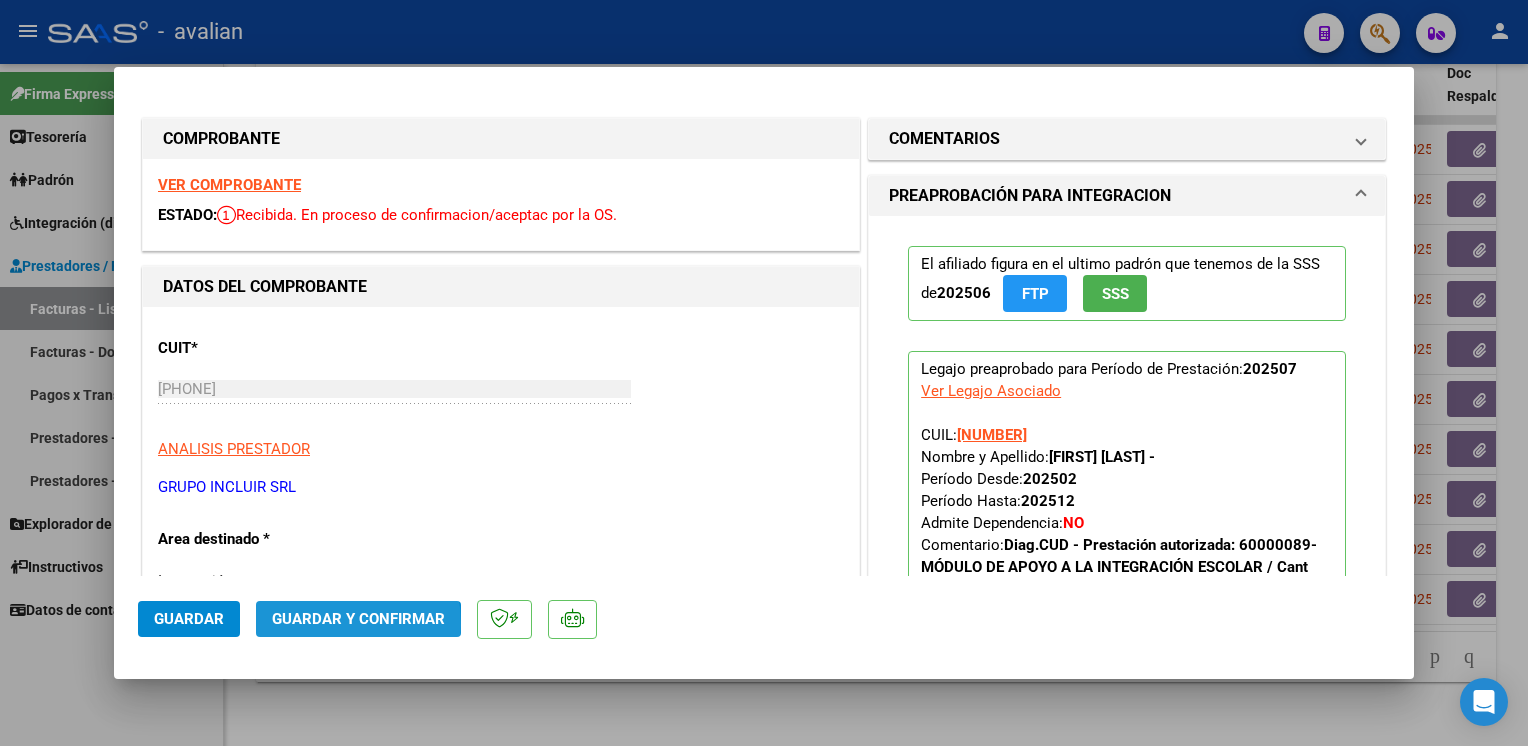 click on "Guardar y Confirmar" 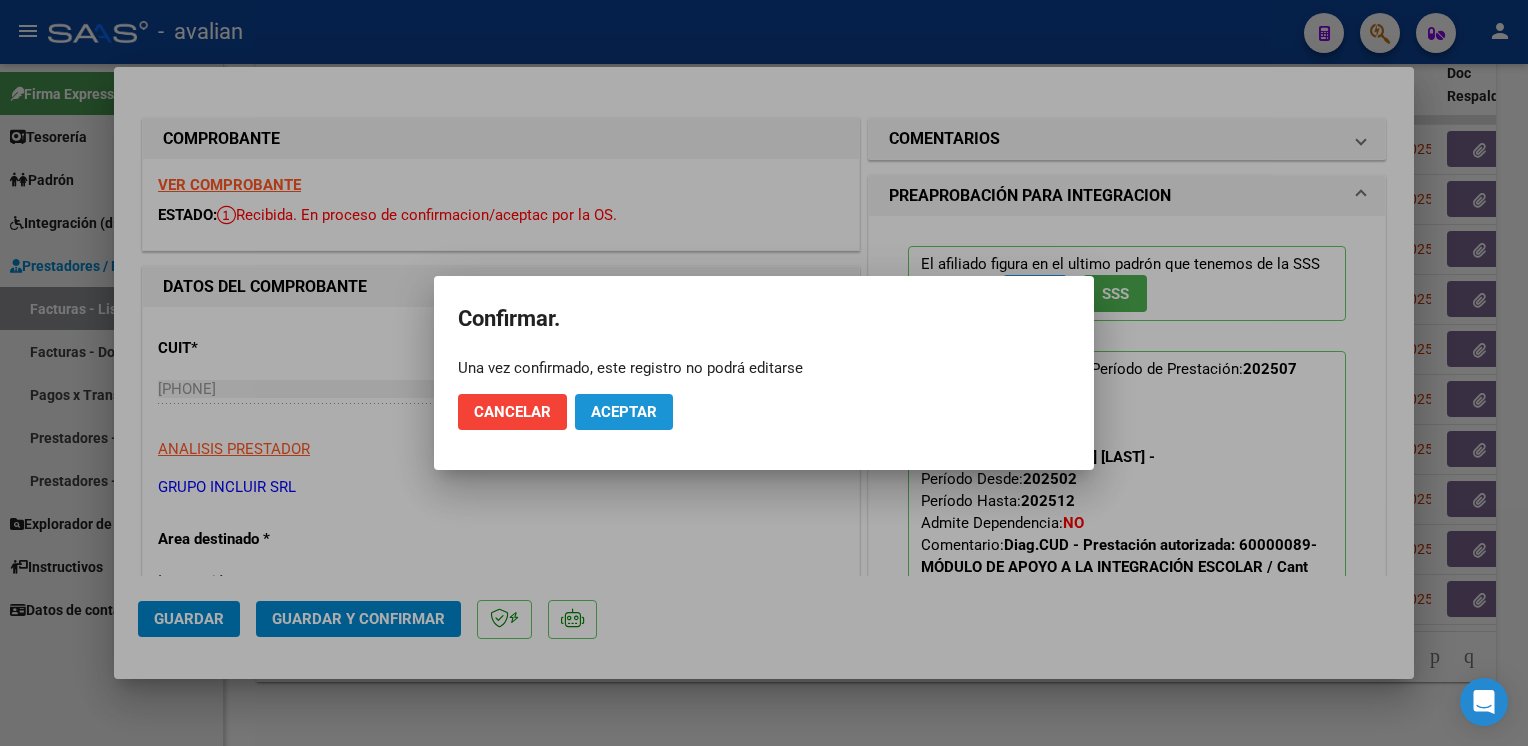 click on "Aceptar" 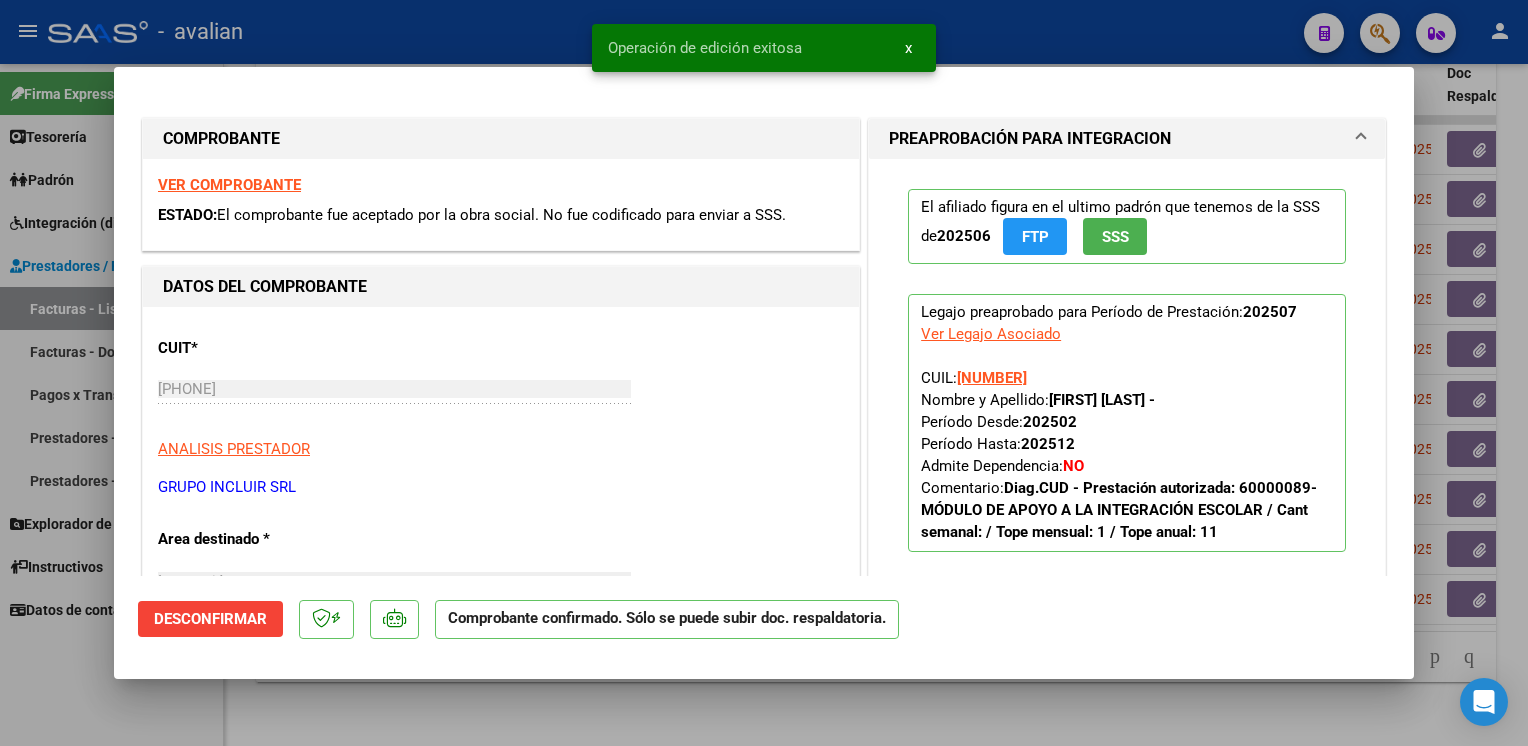 click at bounding box center [764, 373] 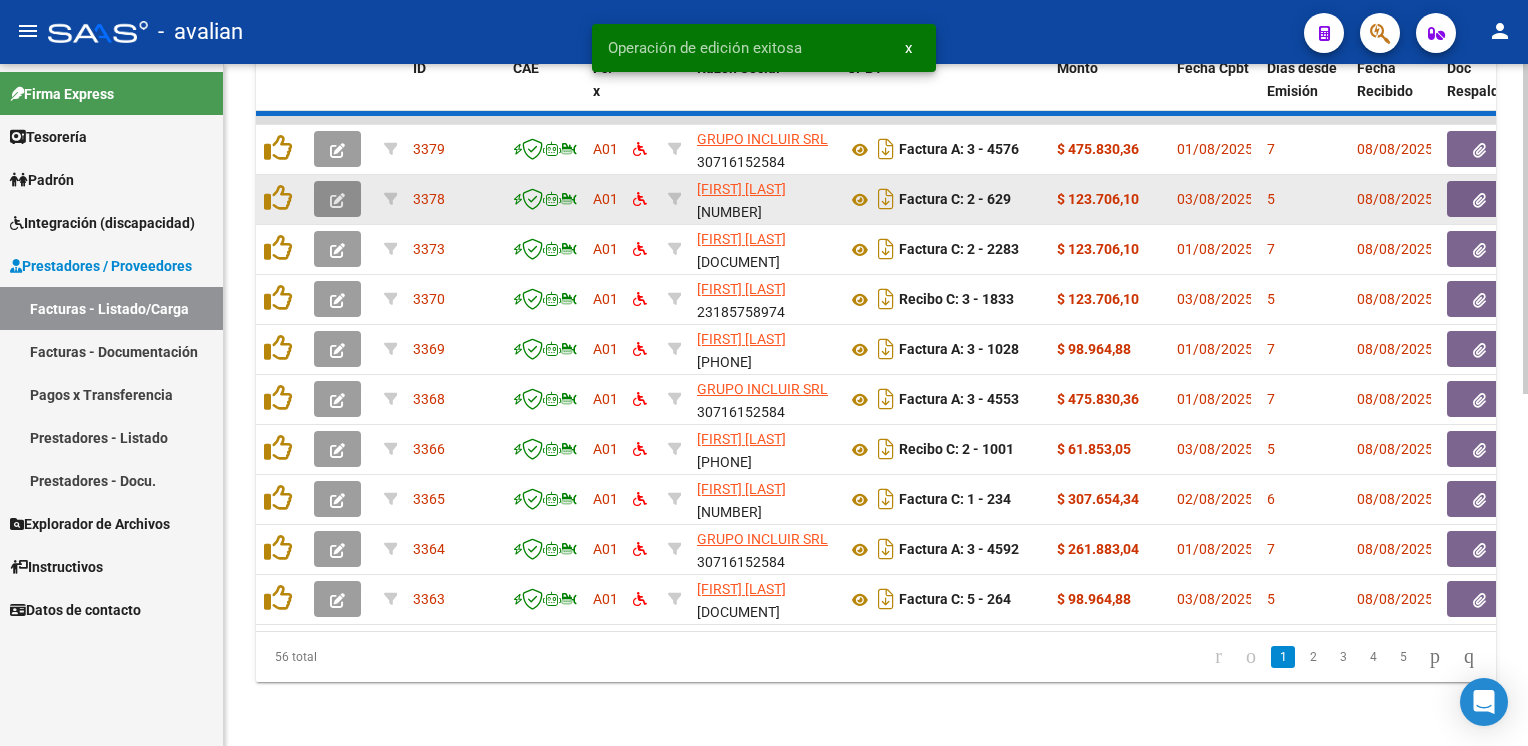 click 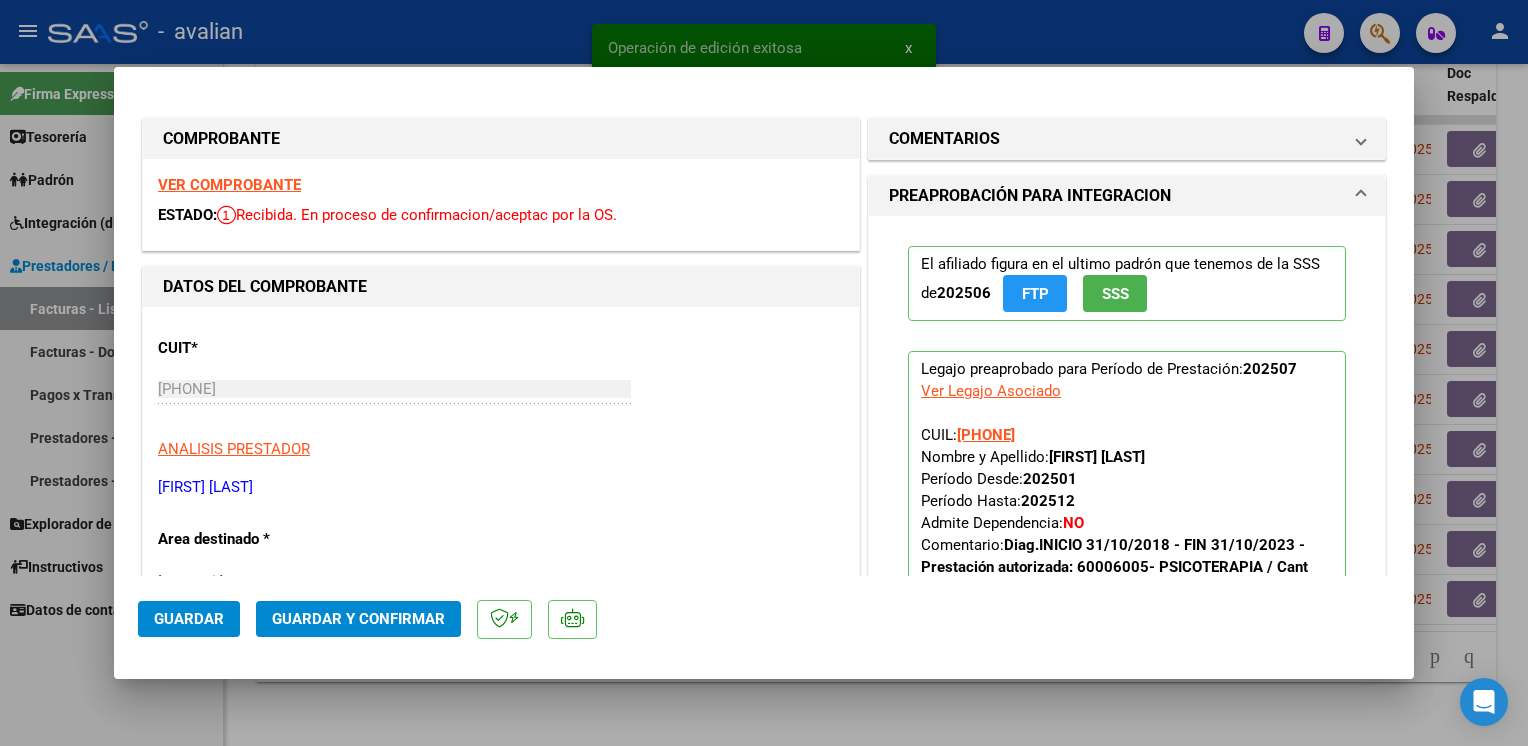 click on "VER COMPROBANTE" at bounding box center (229, 185) 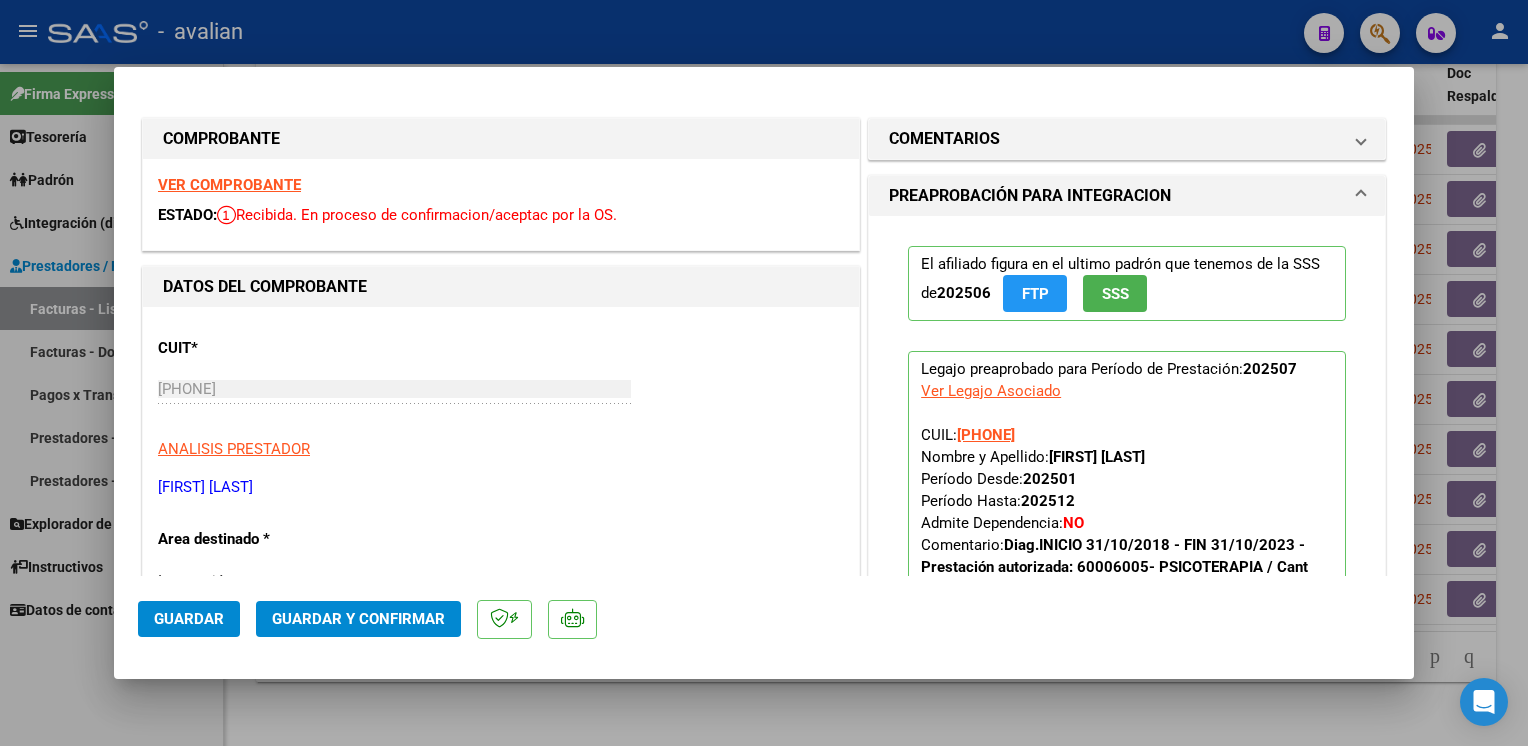 click on "Guardar y Confirmar" 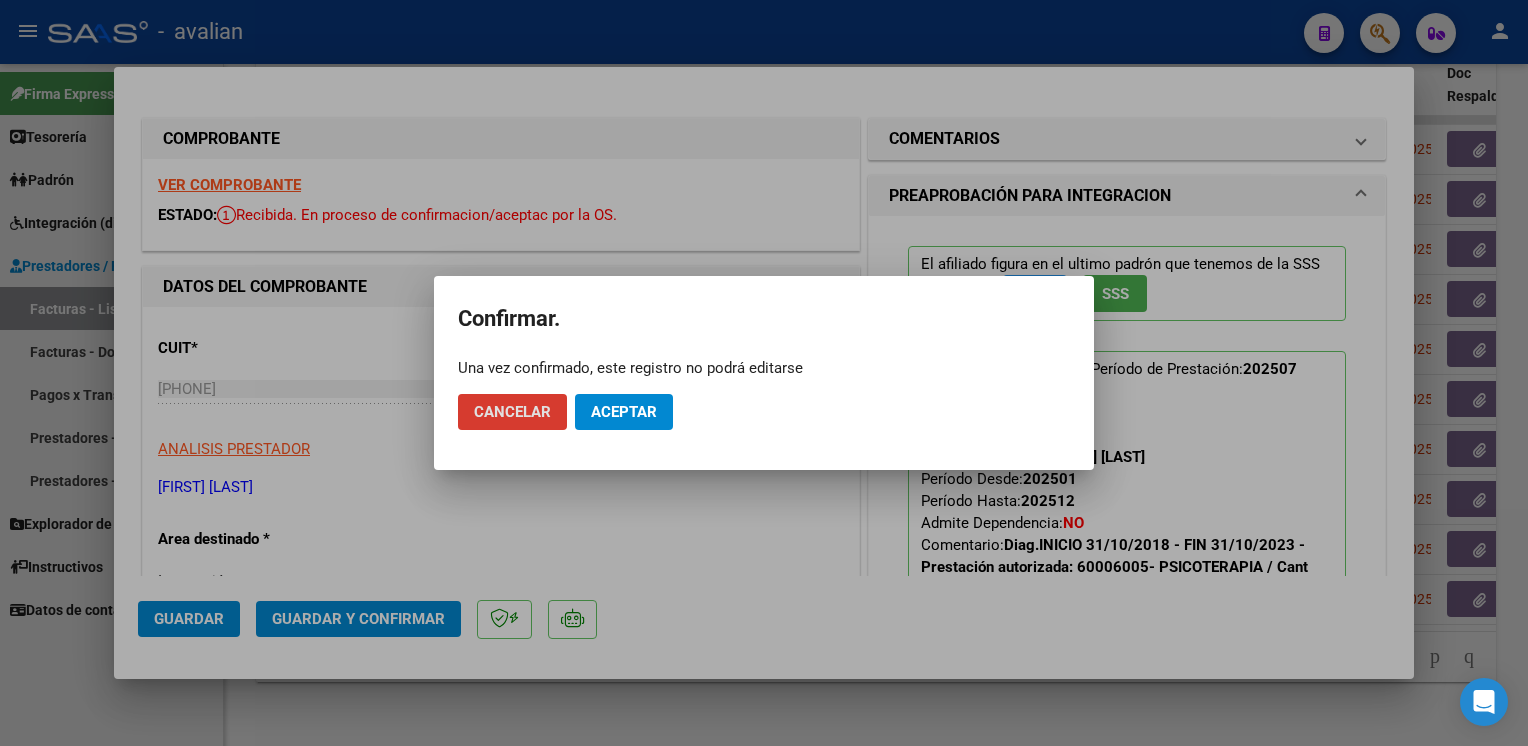 click on "Aceptar" 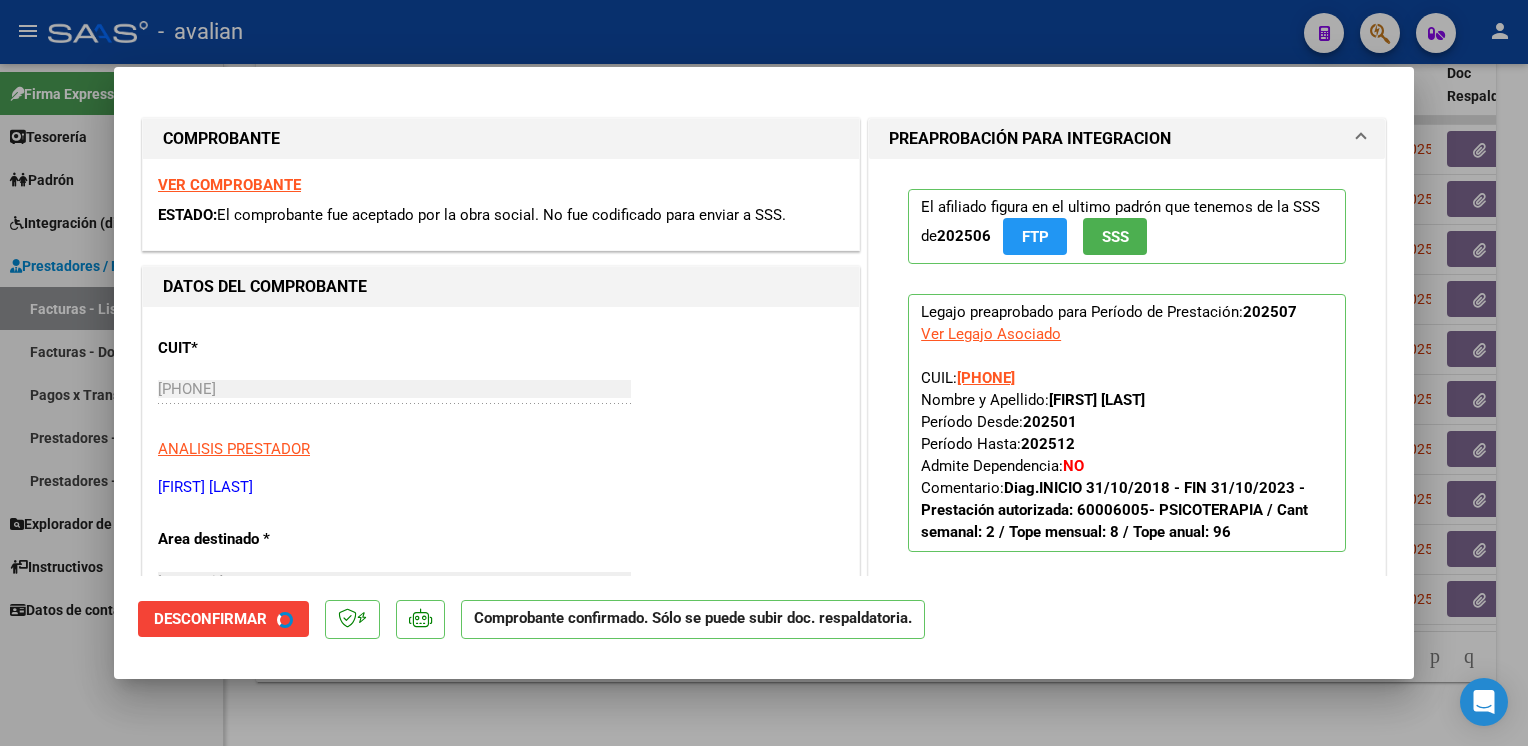 drag, startPoint x: 436, startPoint y: 27, endPoint x: 456, endPoint y: 42, distance: 25 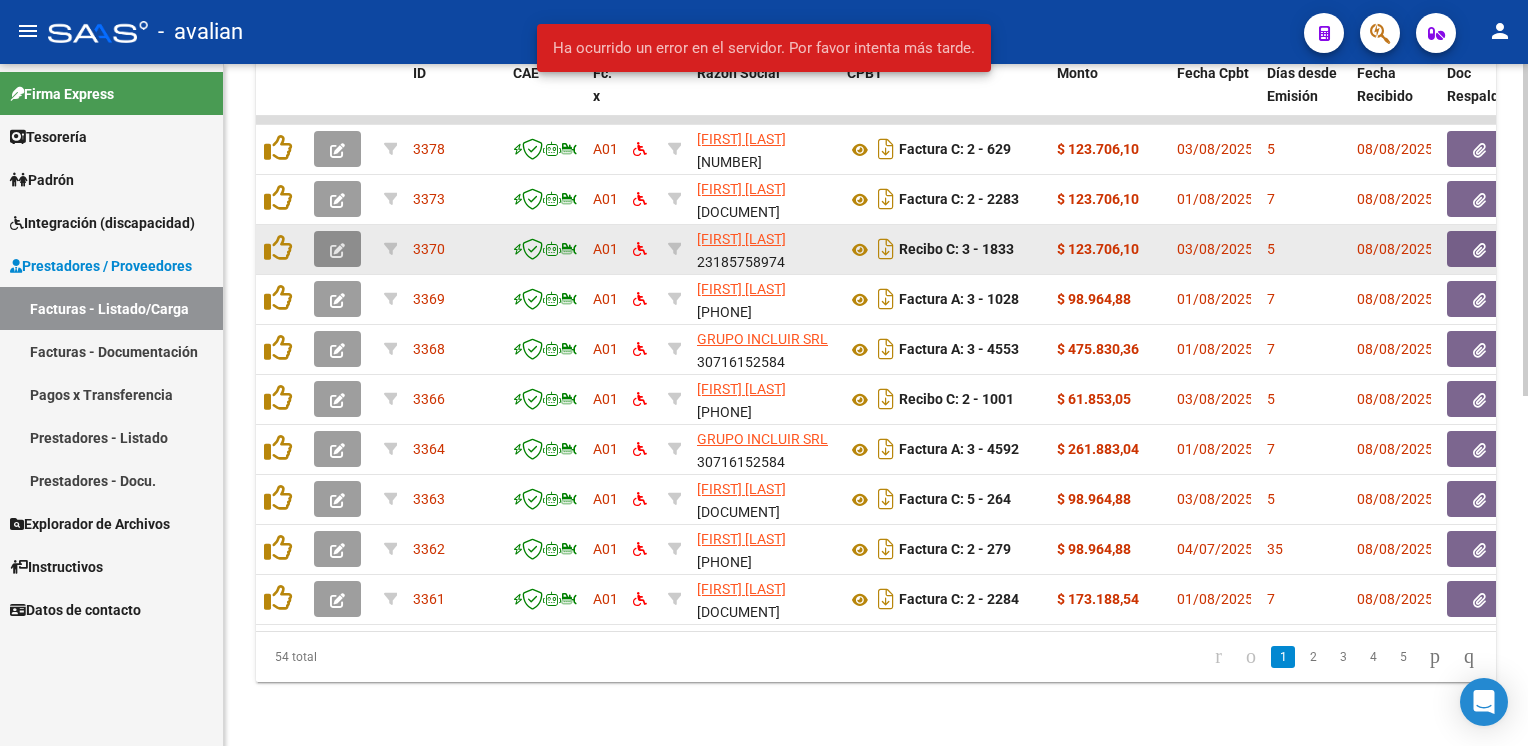 click 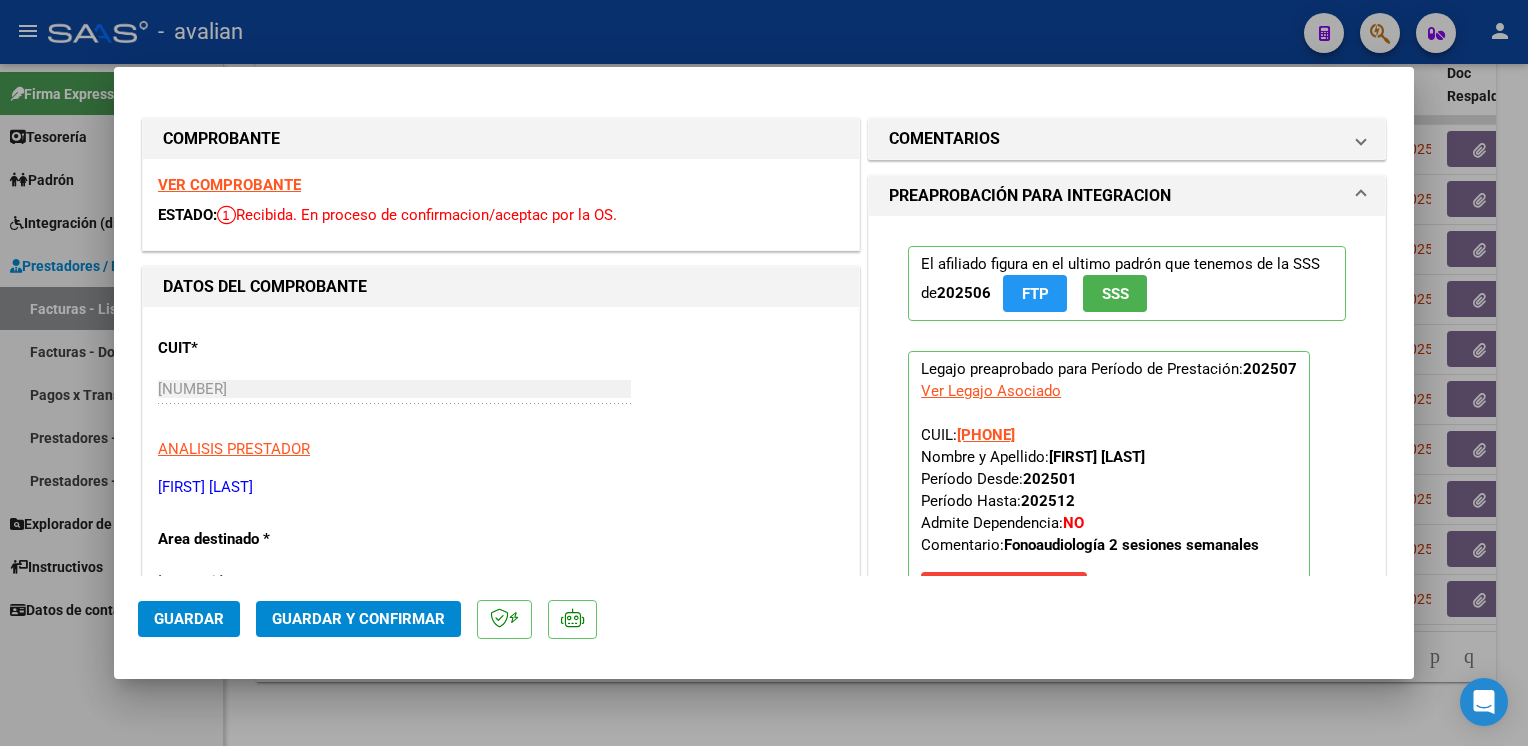 click on "VER COMPROBANTE" at bounding box center [229, 185] 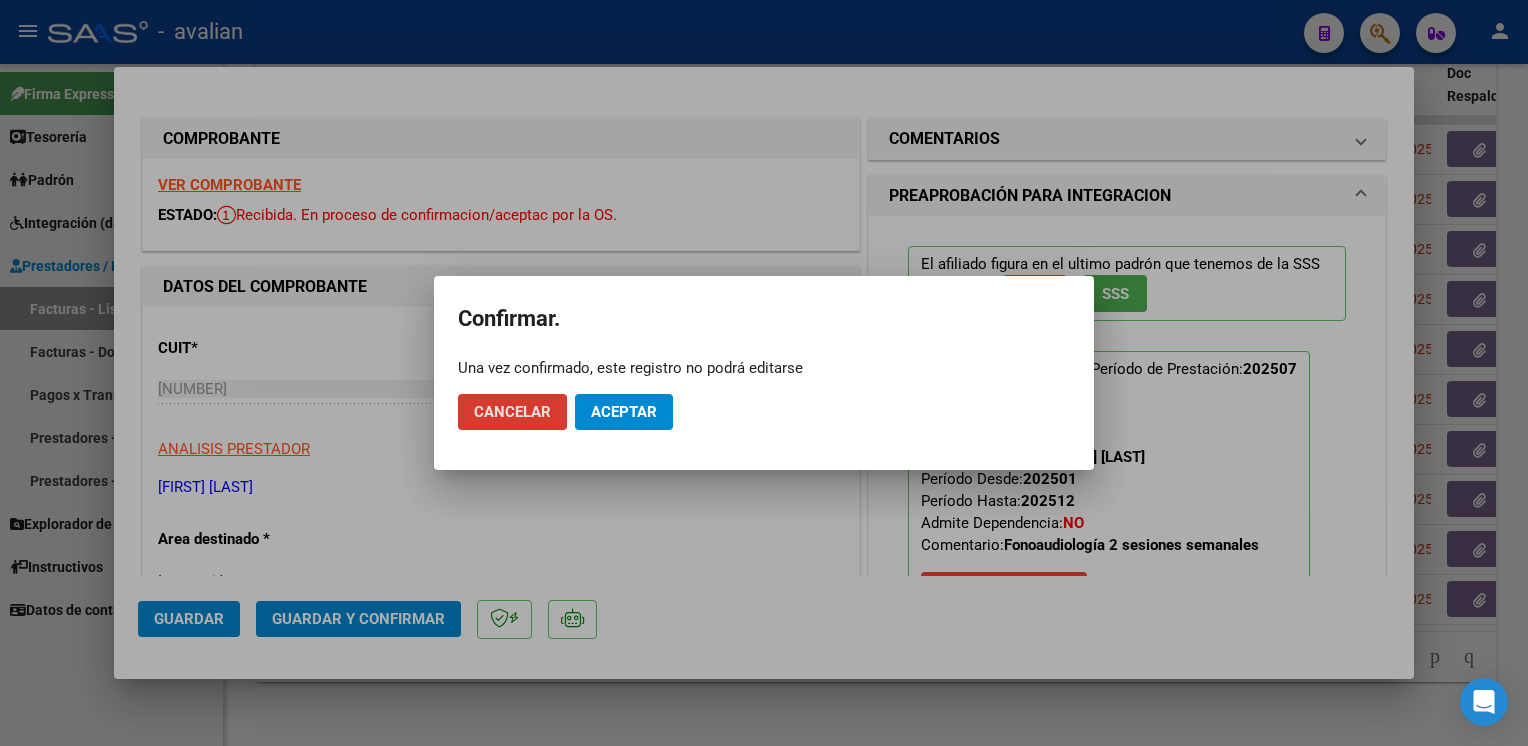 click on "Aceptar" 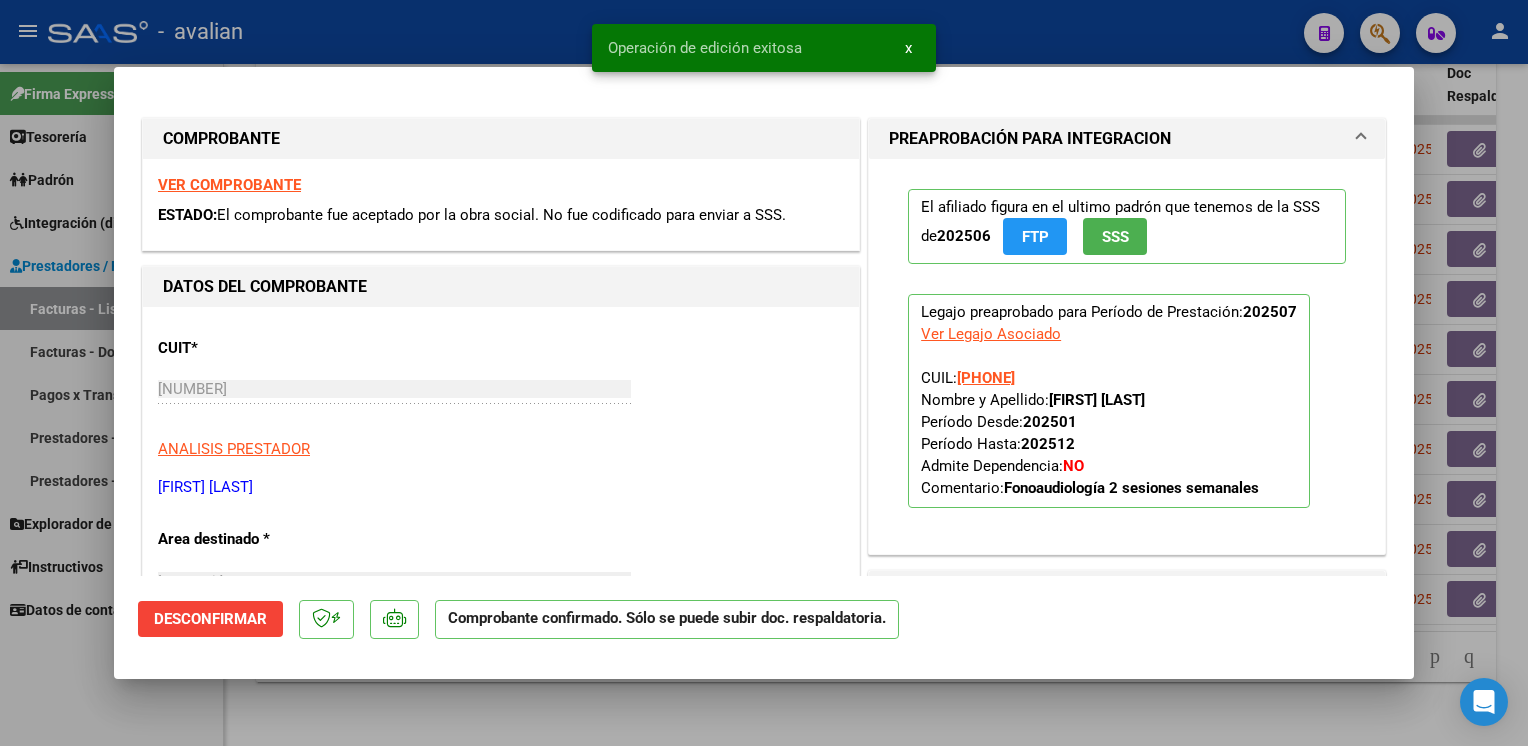 click at bounding box center [764, 373] 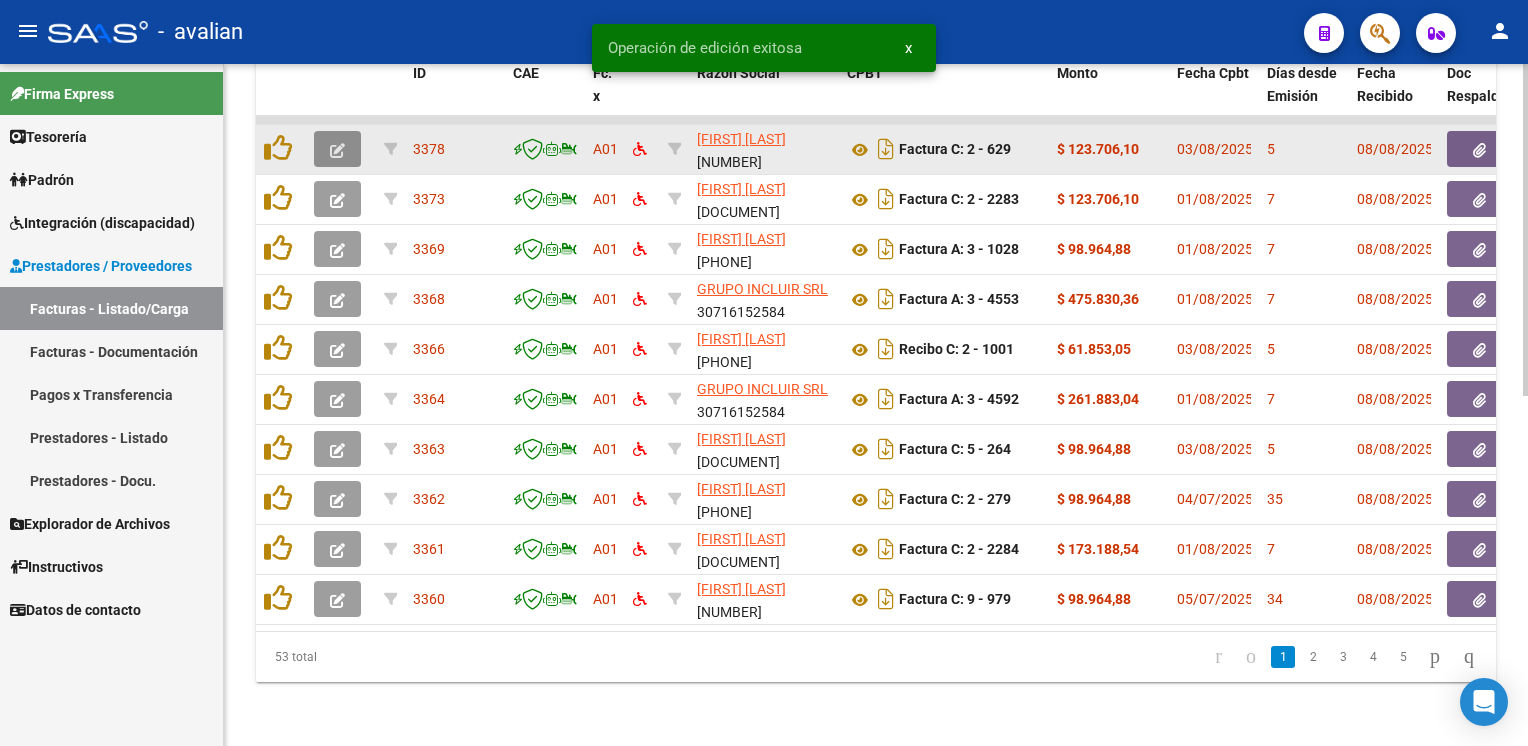 click 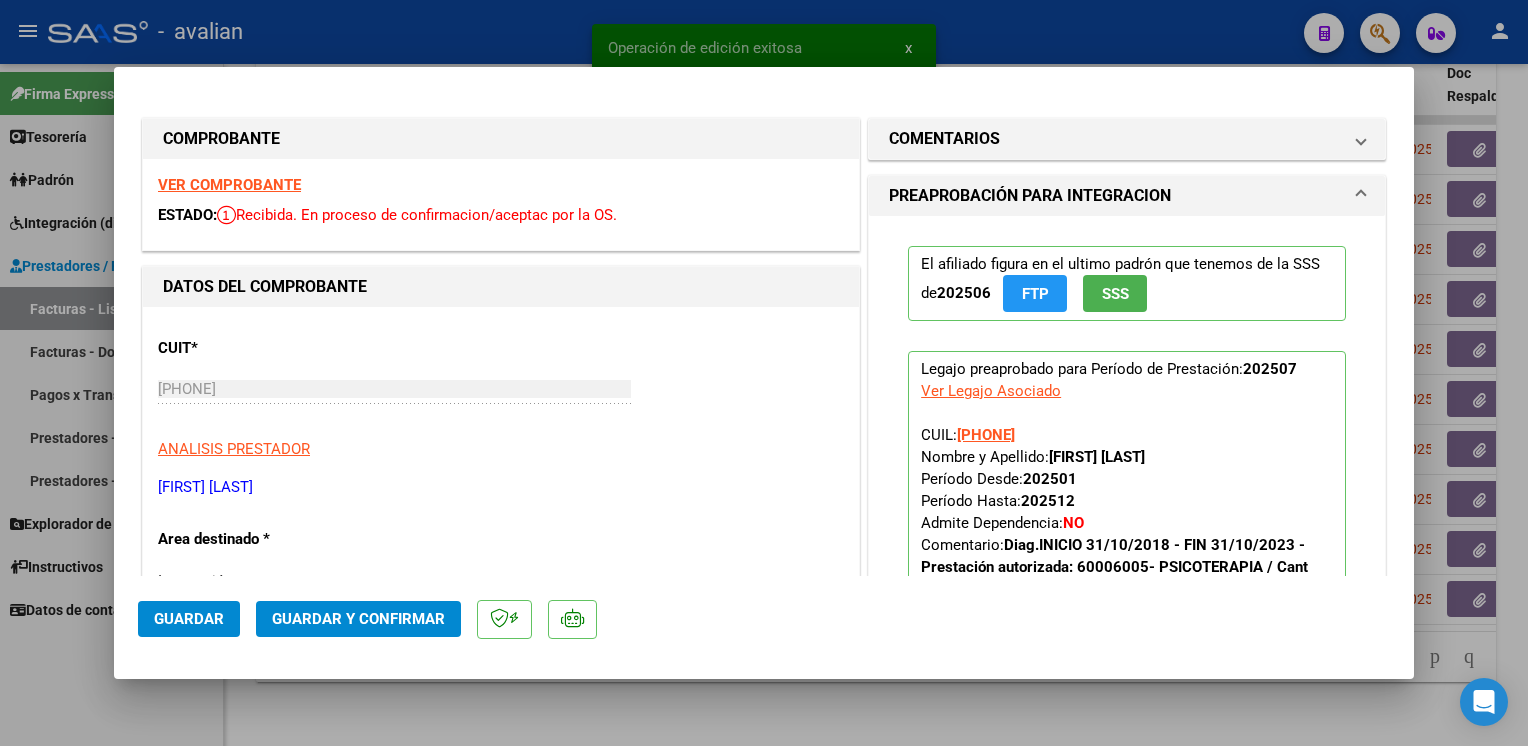 click on "VER COMPROBANTE" at bounding box center [229, 185] 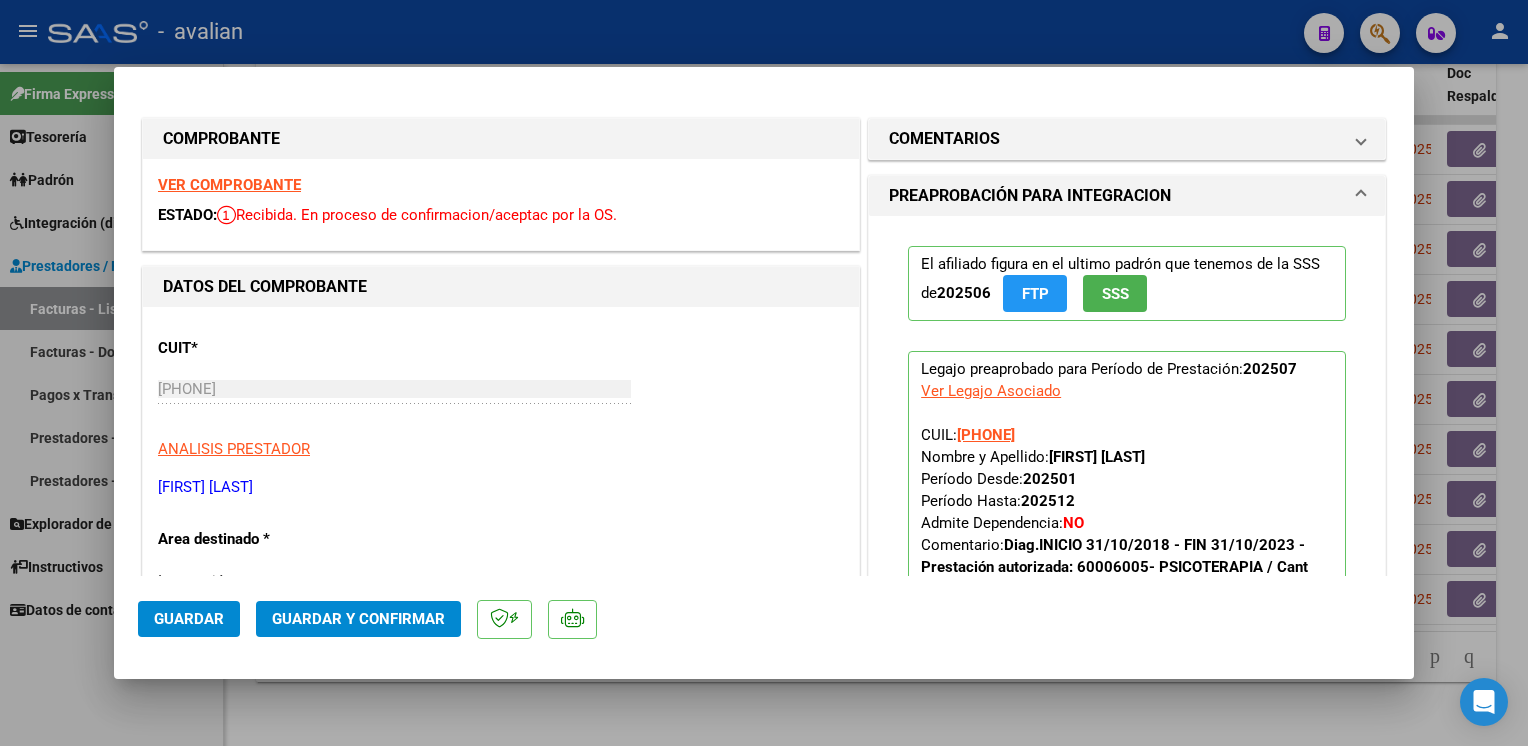click on "Guardar y Confirmar" 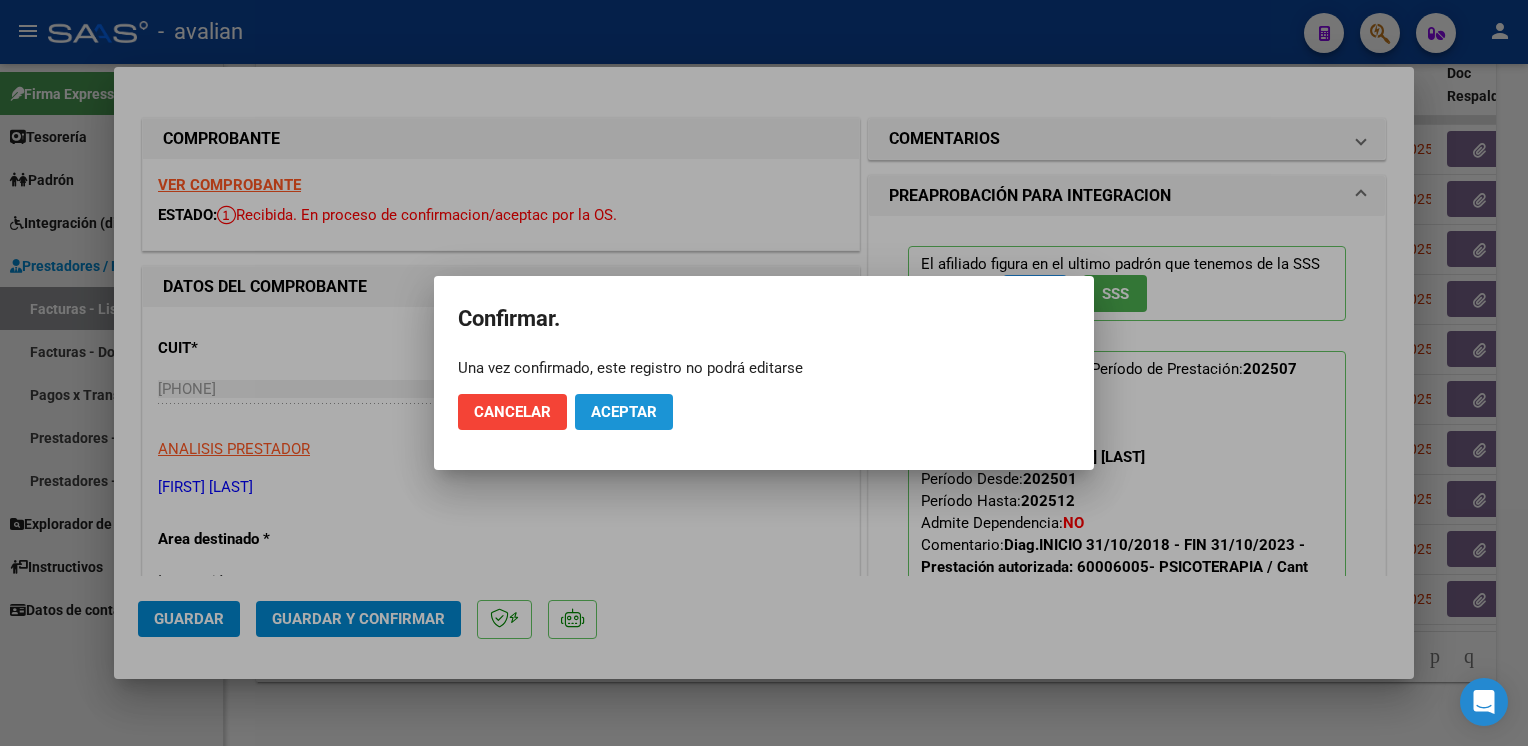 click on "Aceptar" 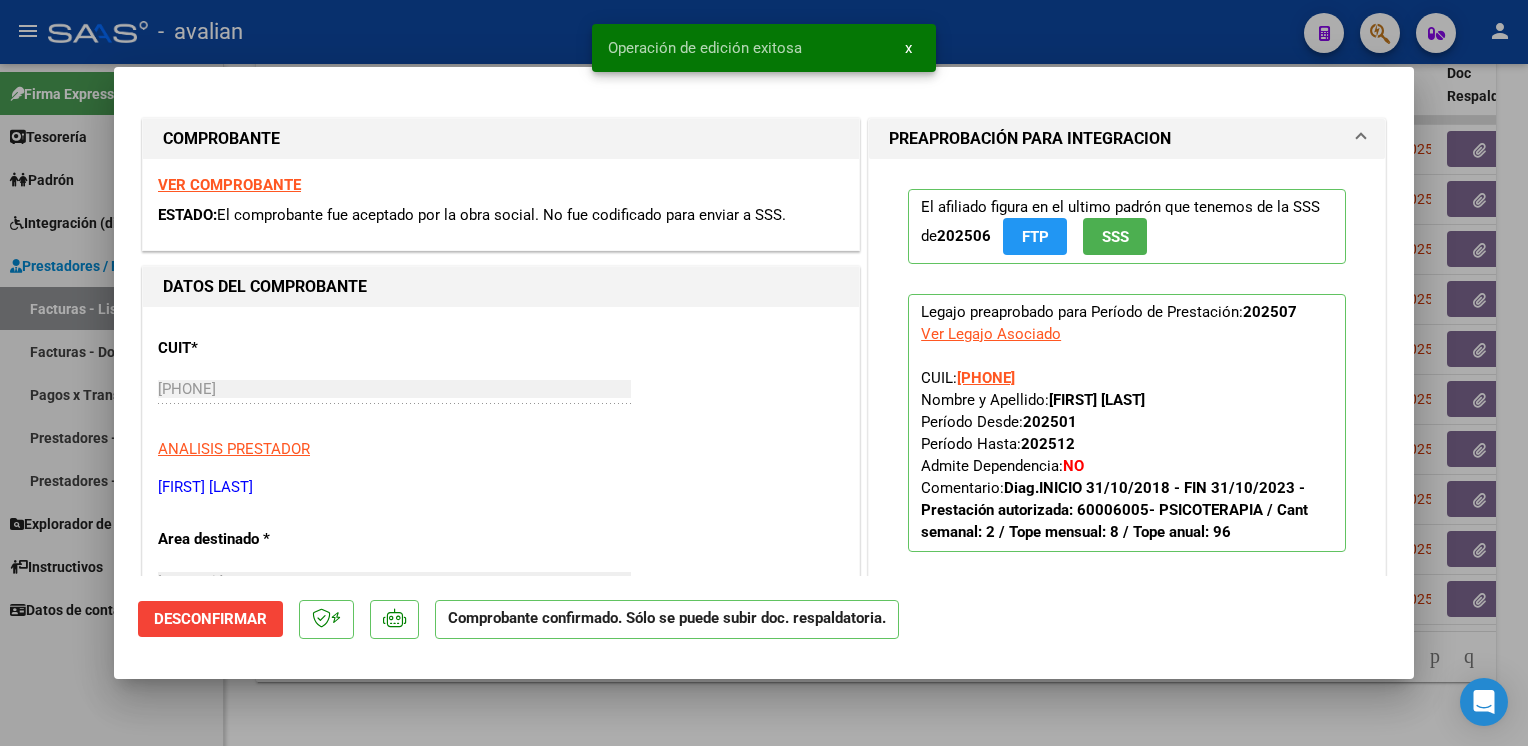 click at bounding box center (764, 373) 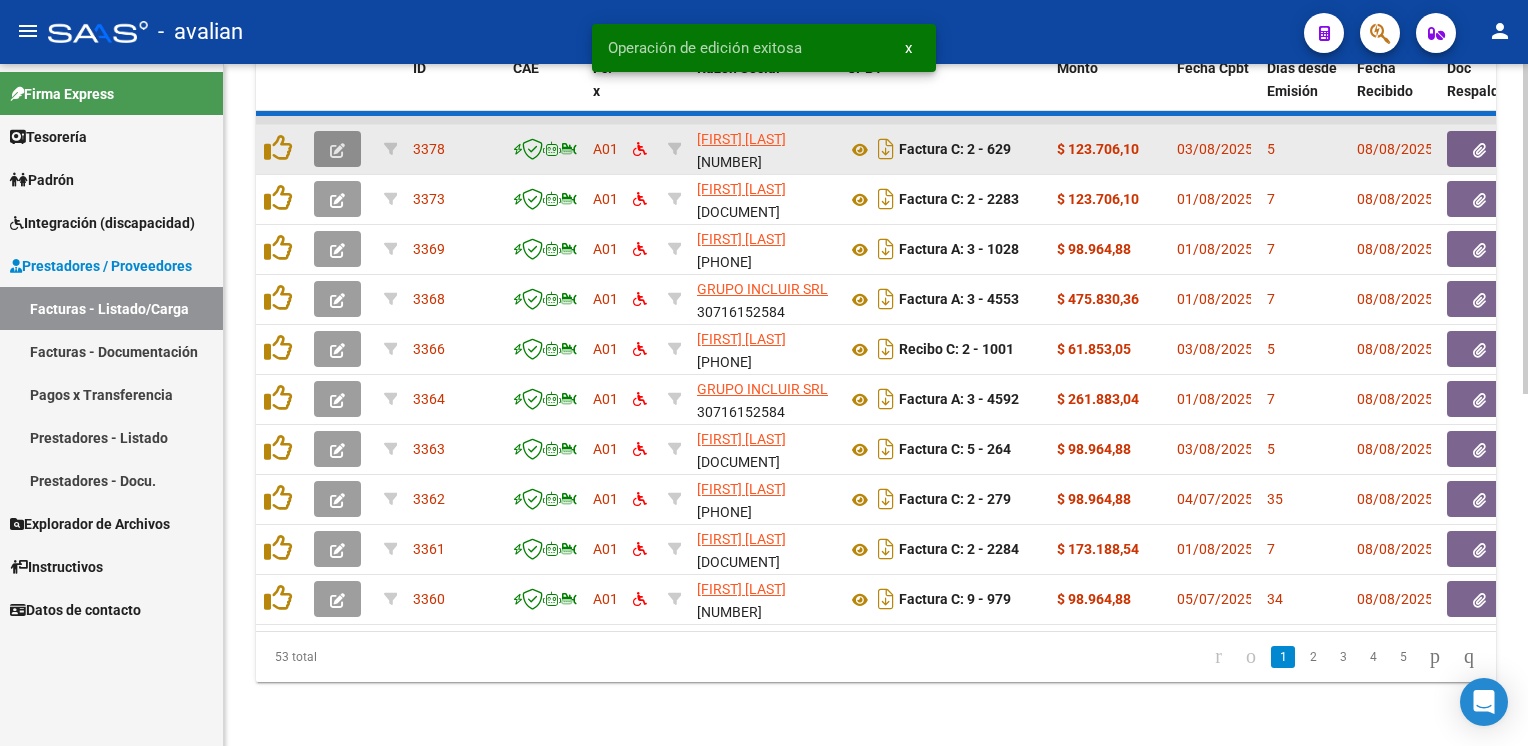 click 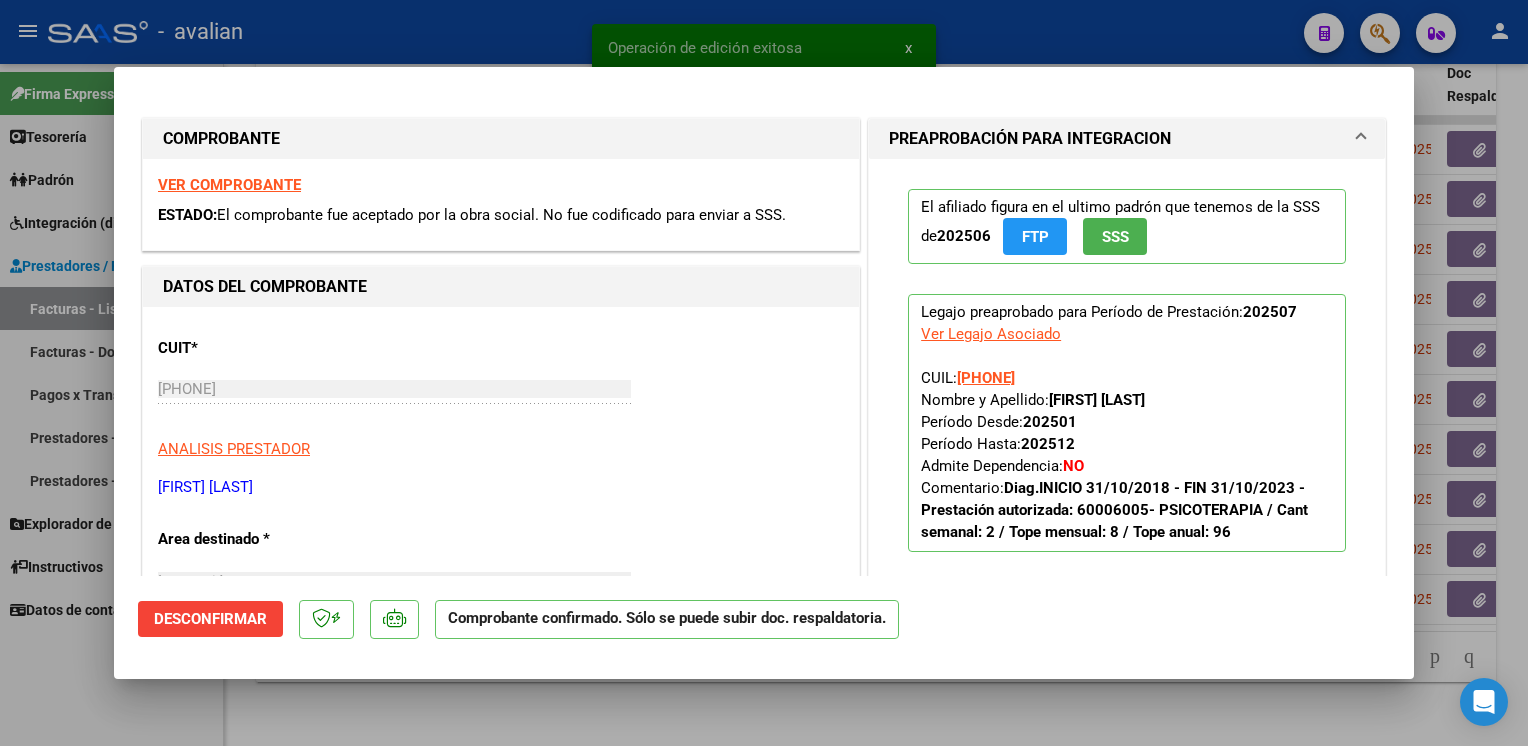 click on "VER COMPROBANTE" at bounding box center (229, 185) 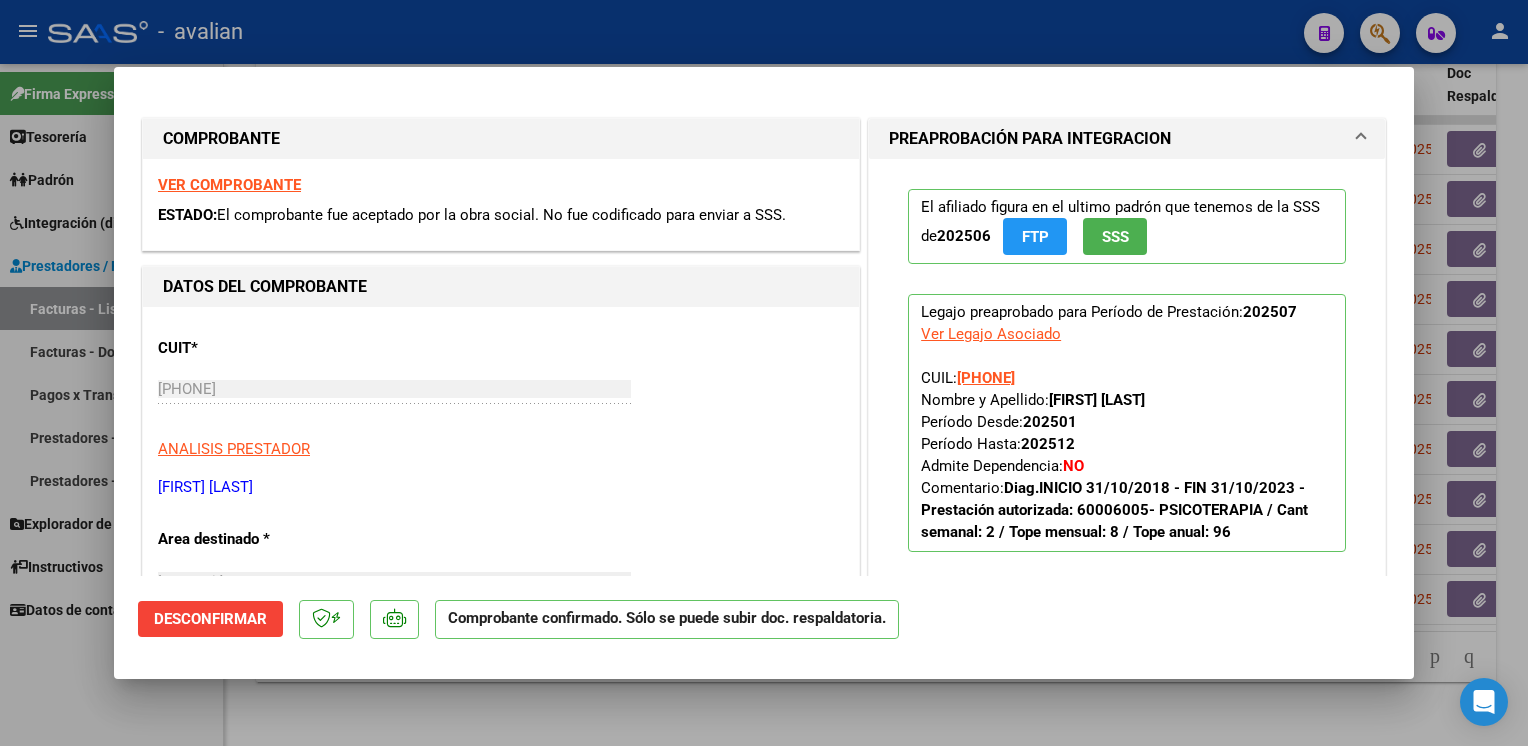 click at bounding box center [764, 373] 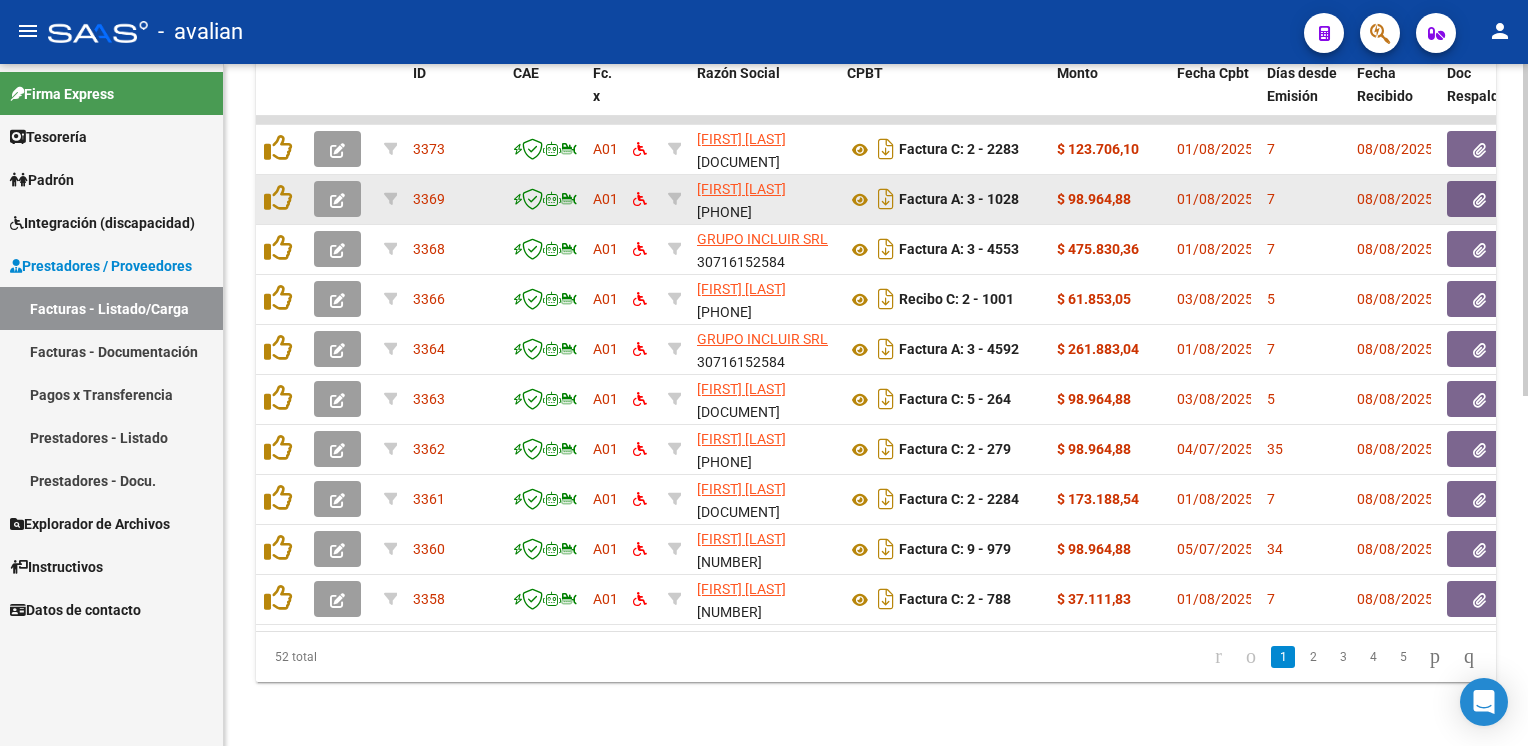click 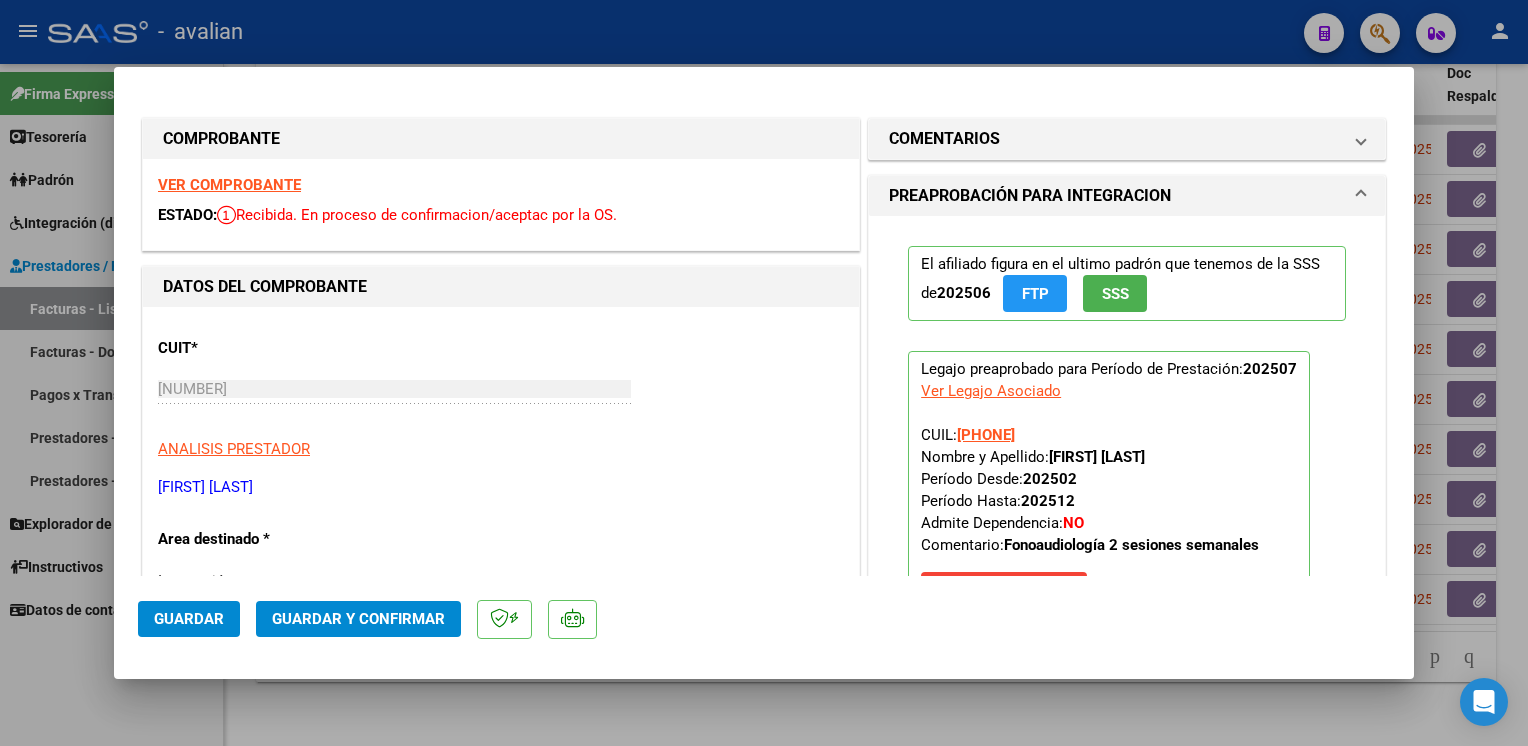 click on "VER COMPROBANTE" at bounding box center (229, 185) 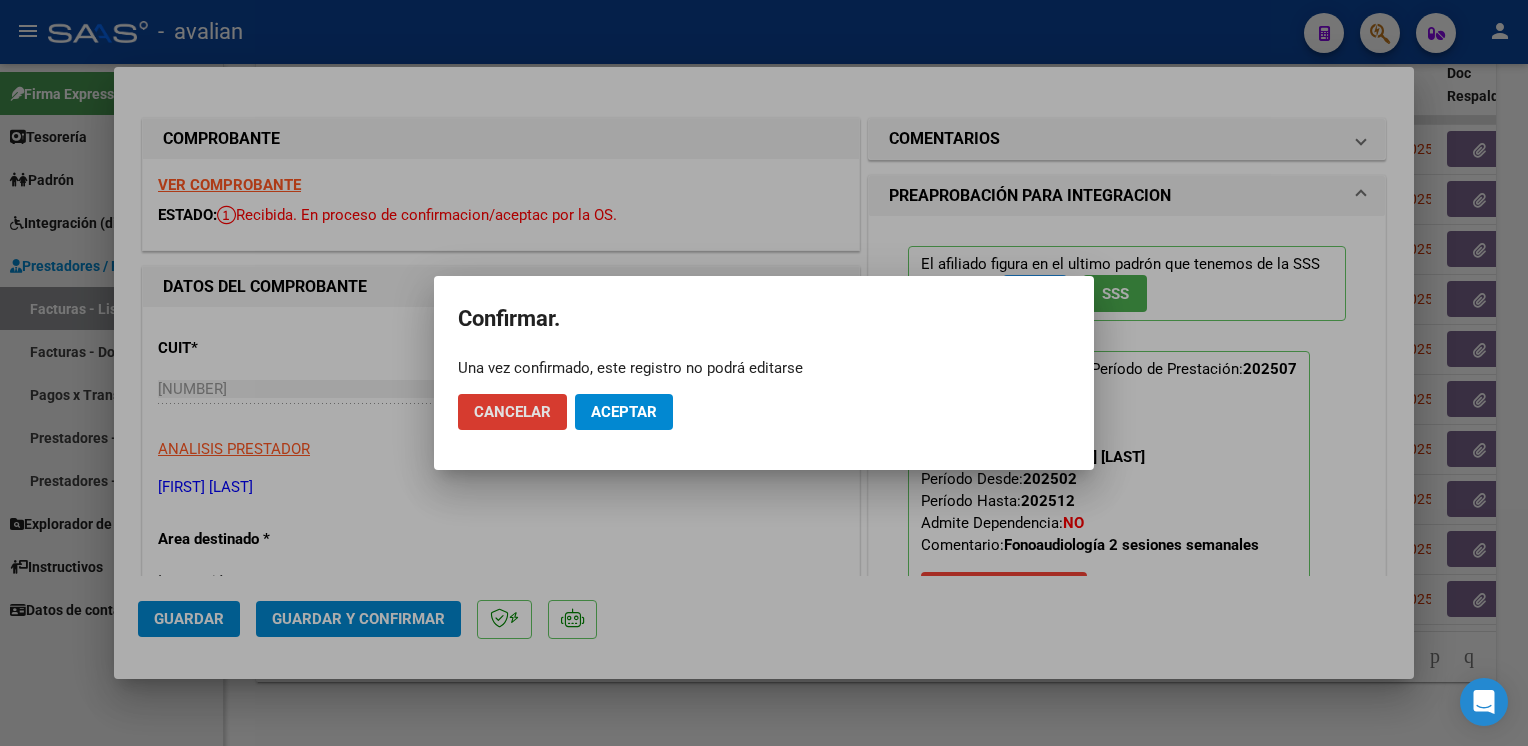 drag, startPoint x: 639, startPoint y: 410, endPoint x: 636, endPoint y: 390, distance: 20.22375 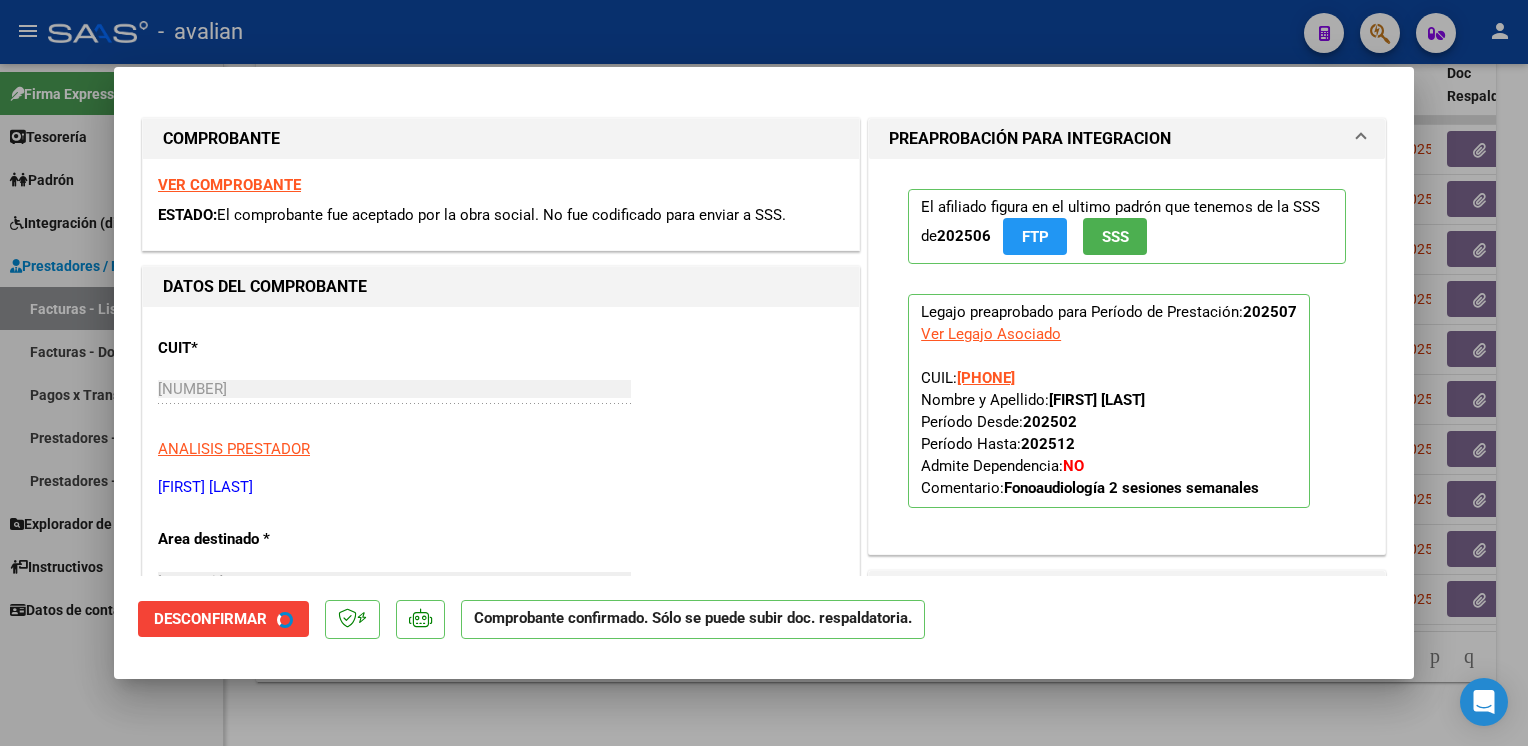 click at bounding box center (764, 373) 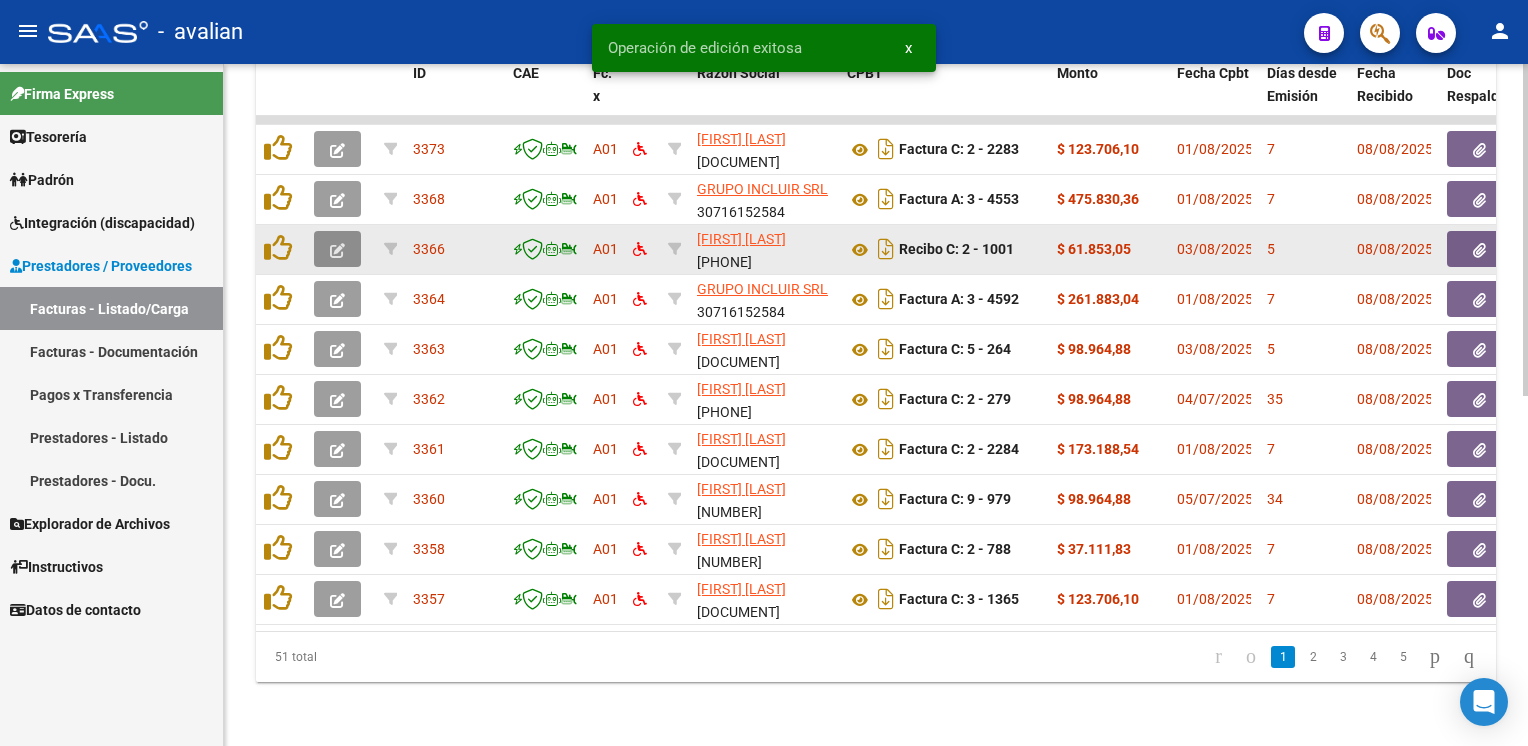 click 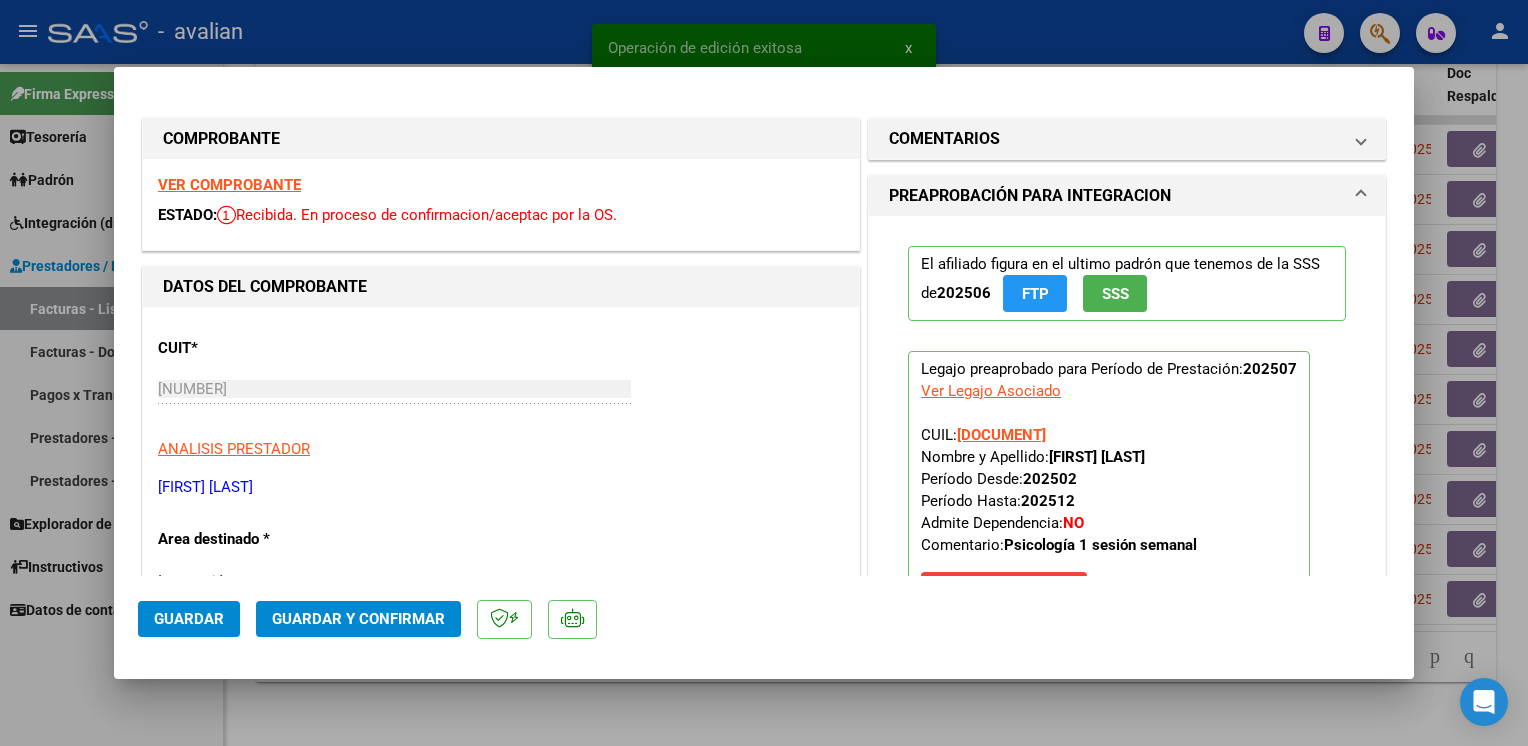 click on "VER COMPROBANTE" at bounding box center (229, 185) 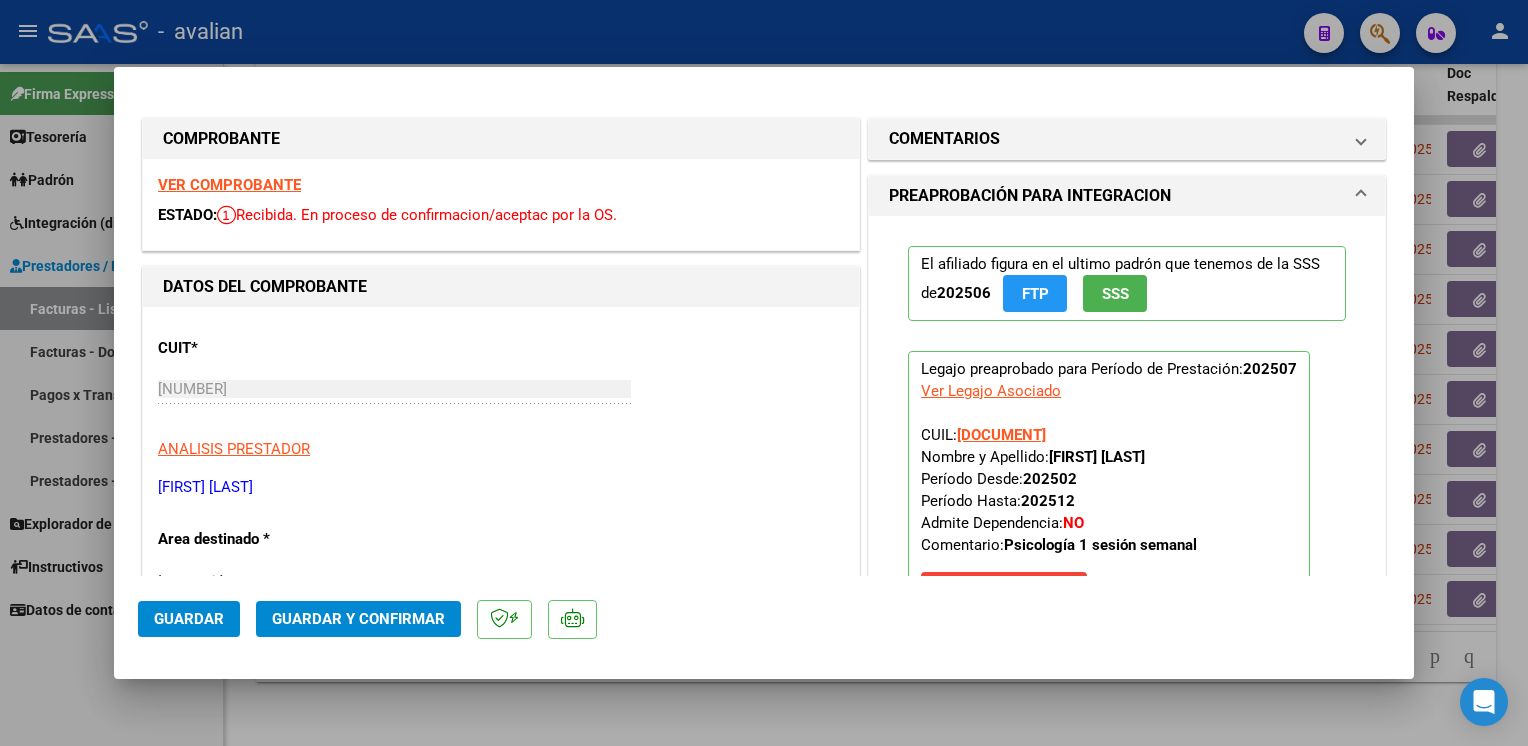 click on "Guardar y Confirmar" 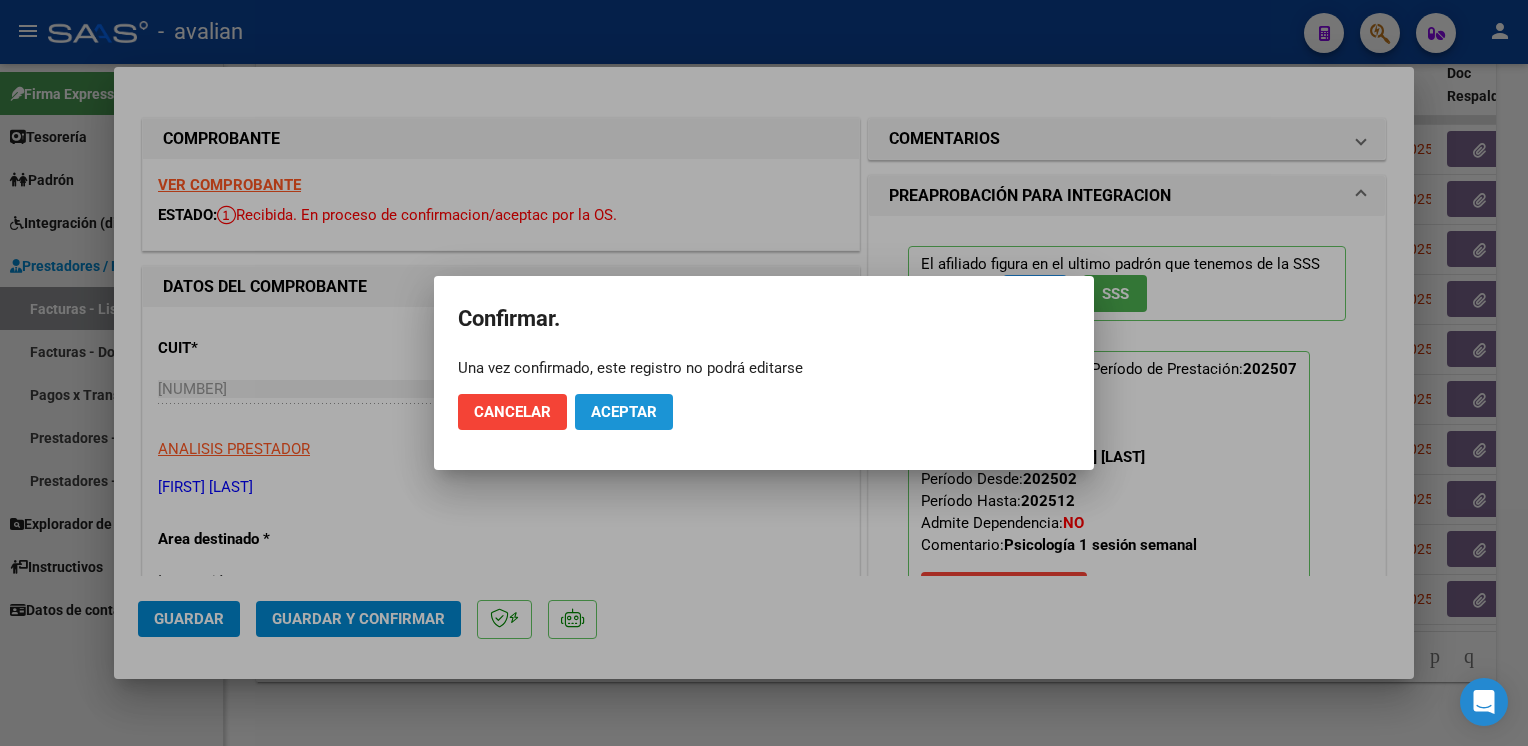 click on "Aceptar" 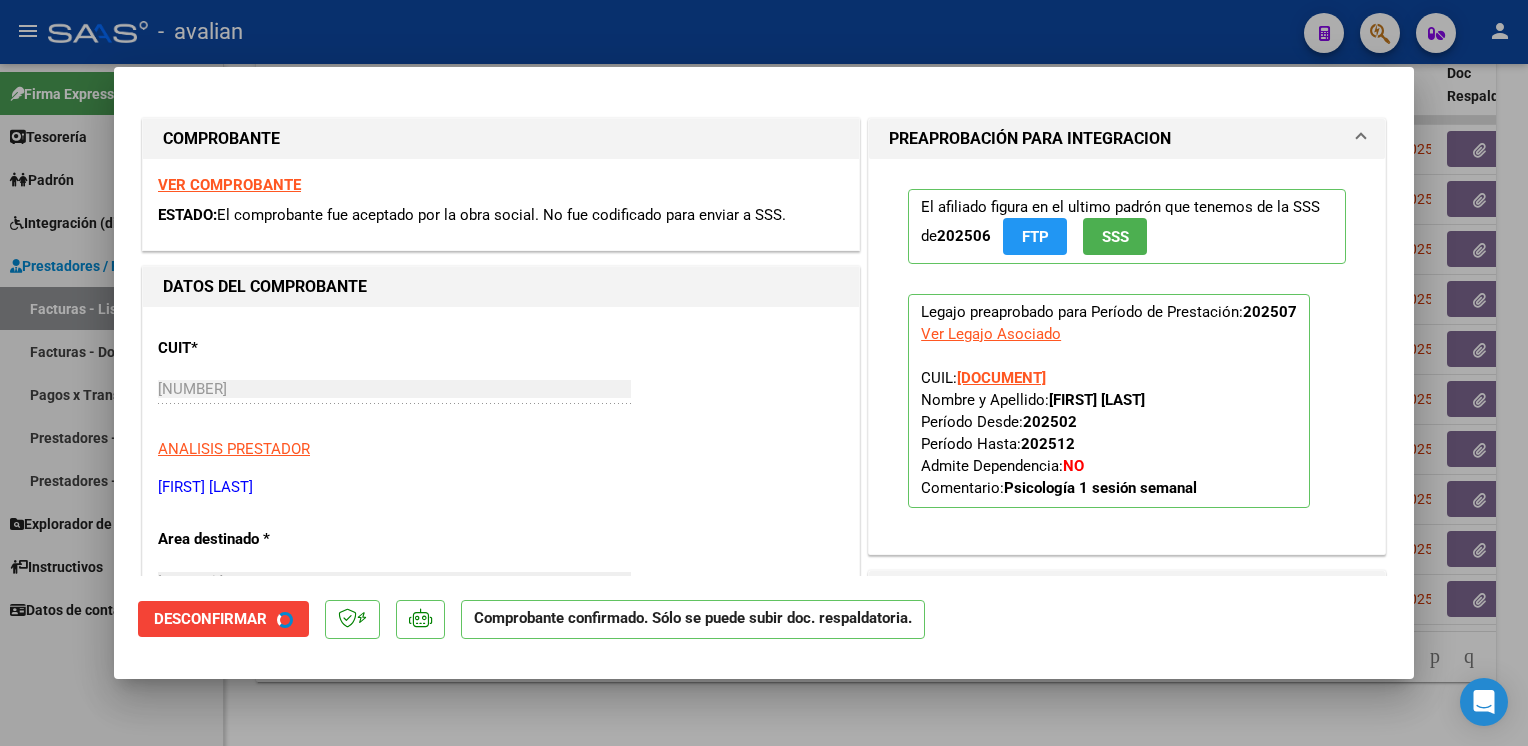 click at bounding box center (764, 373) 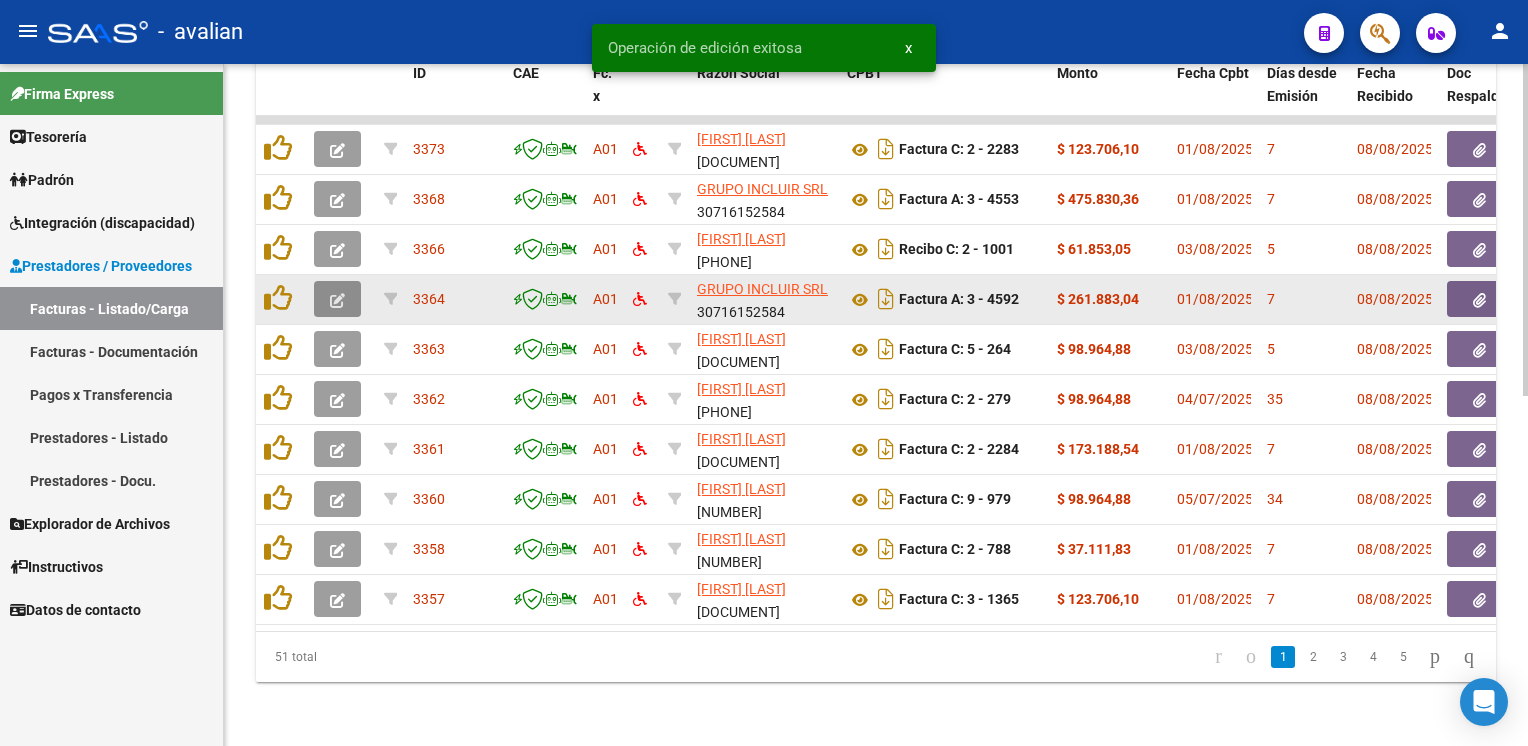 click 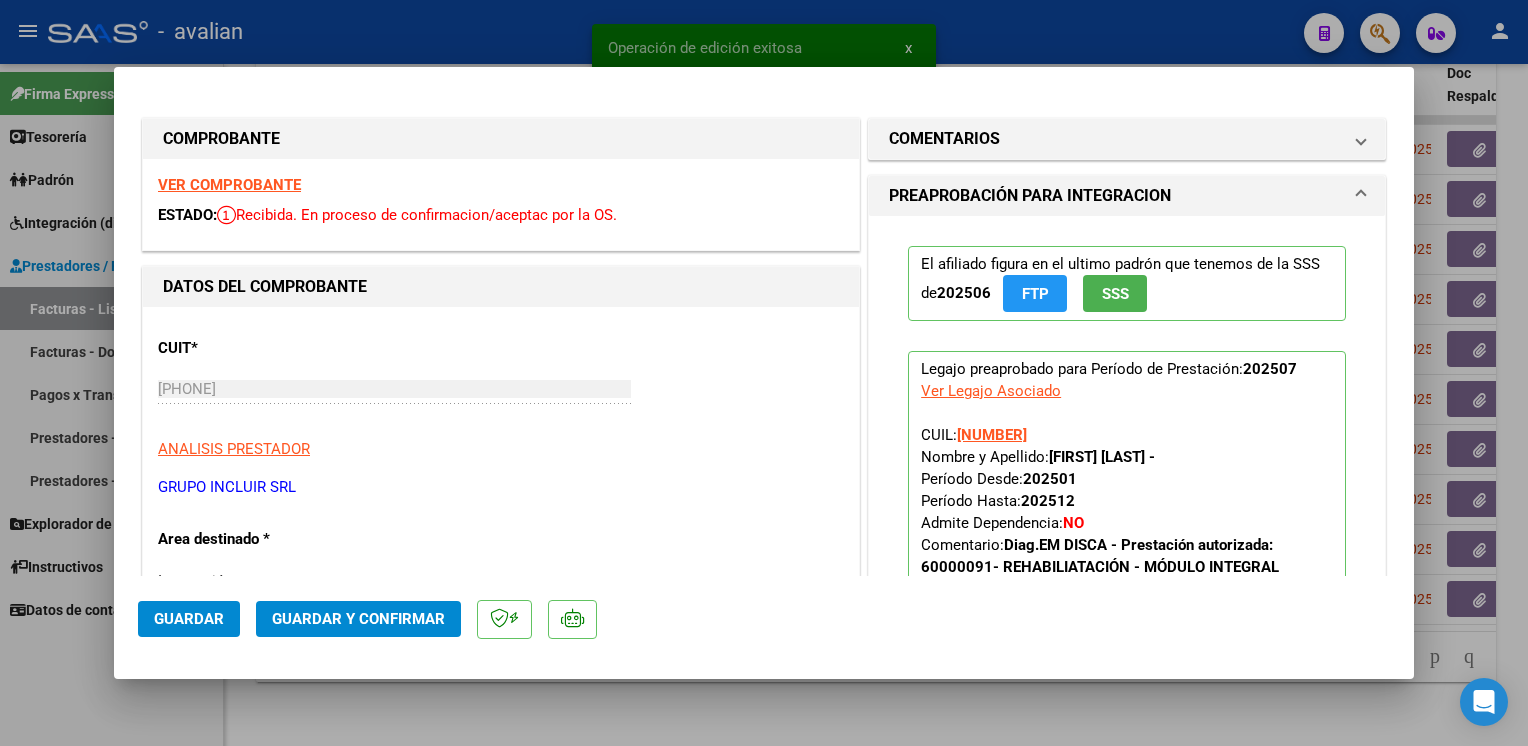 click on "VER COMPROBANTE" at bounding box center [229, 185] 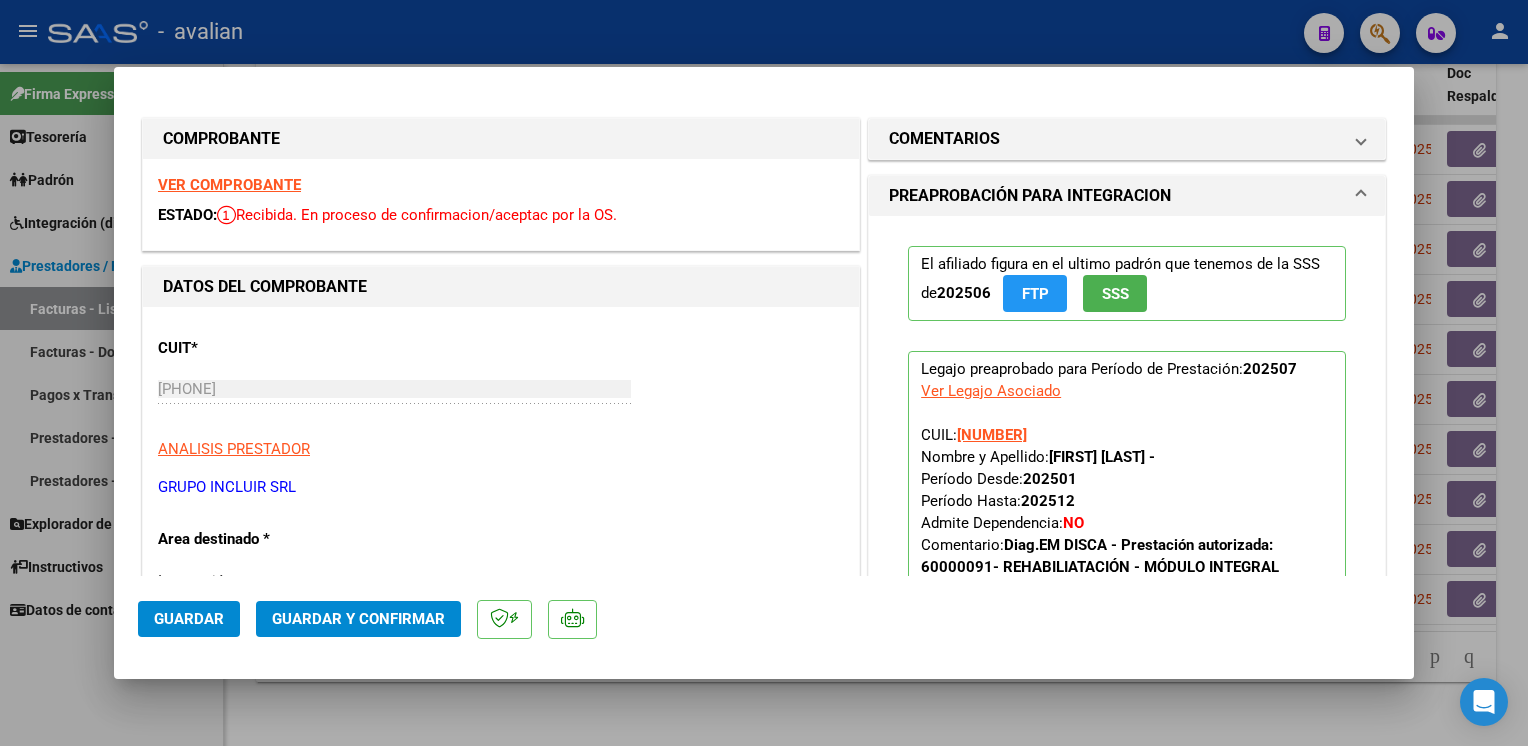 click on "Guardar y Confirmar" 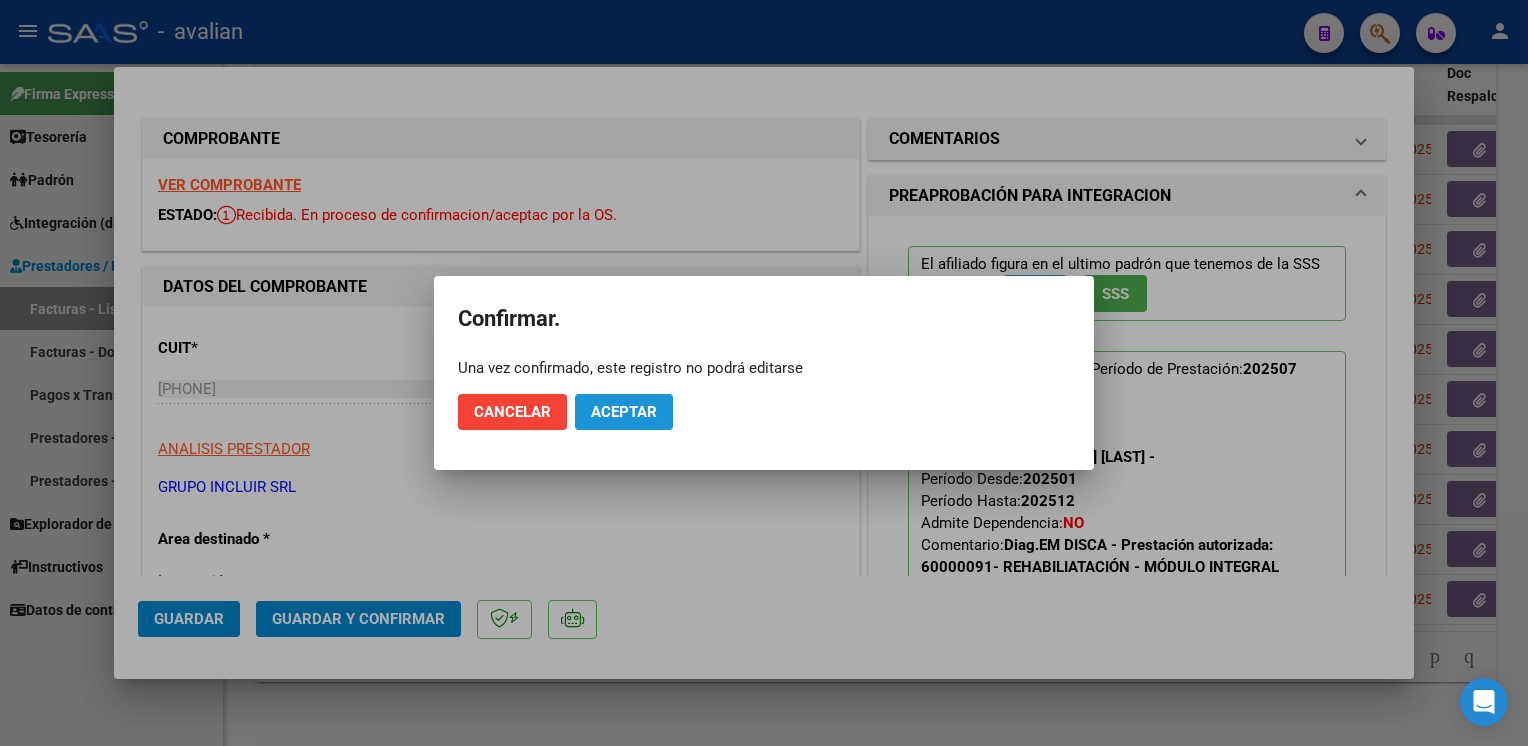 click on "Aceptar" 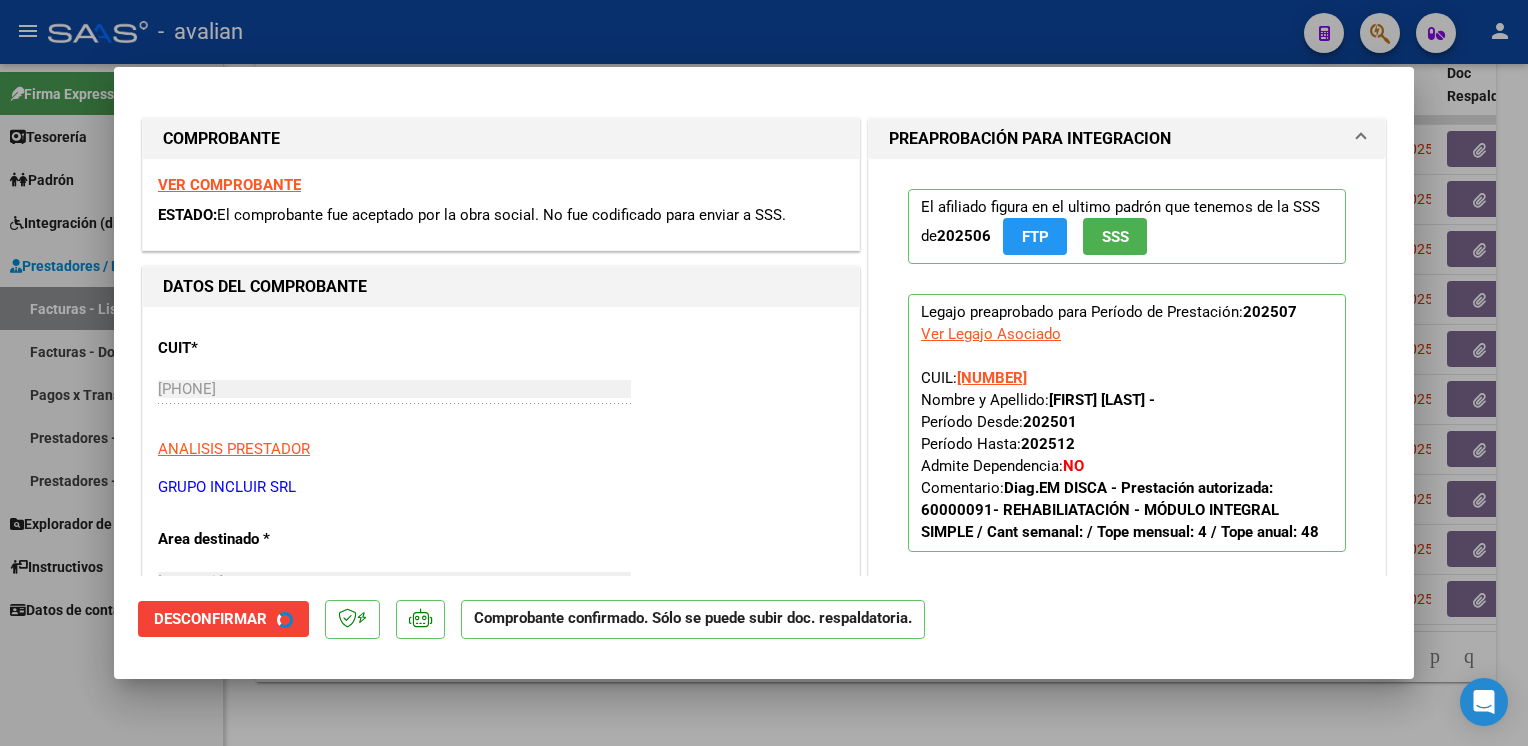 click at bounding box center [764, 373] 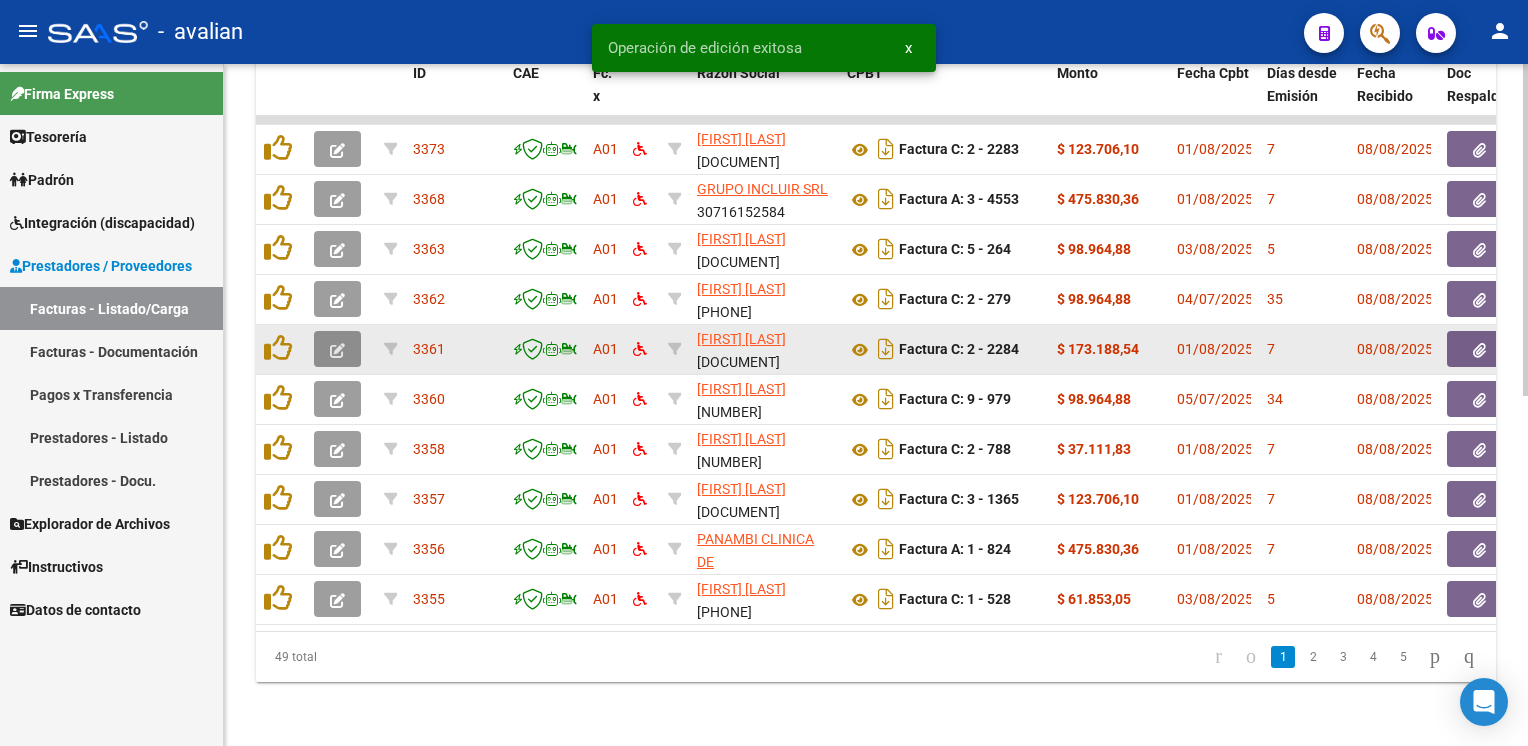 click 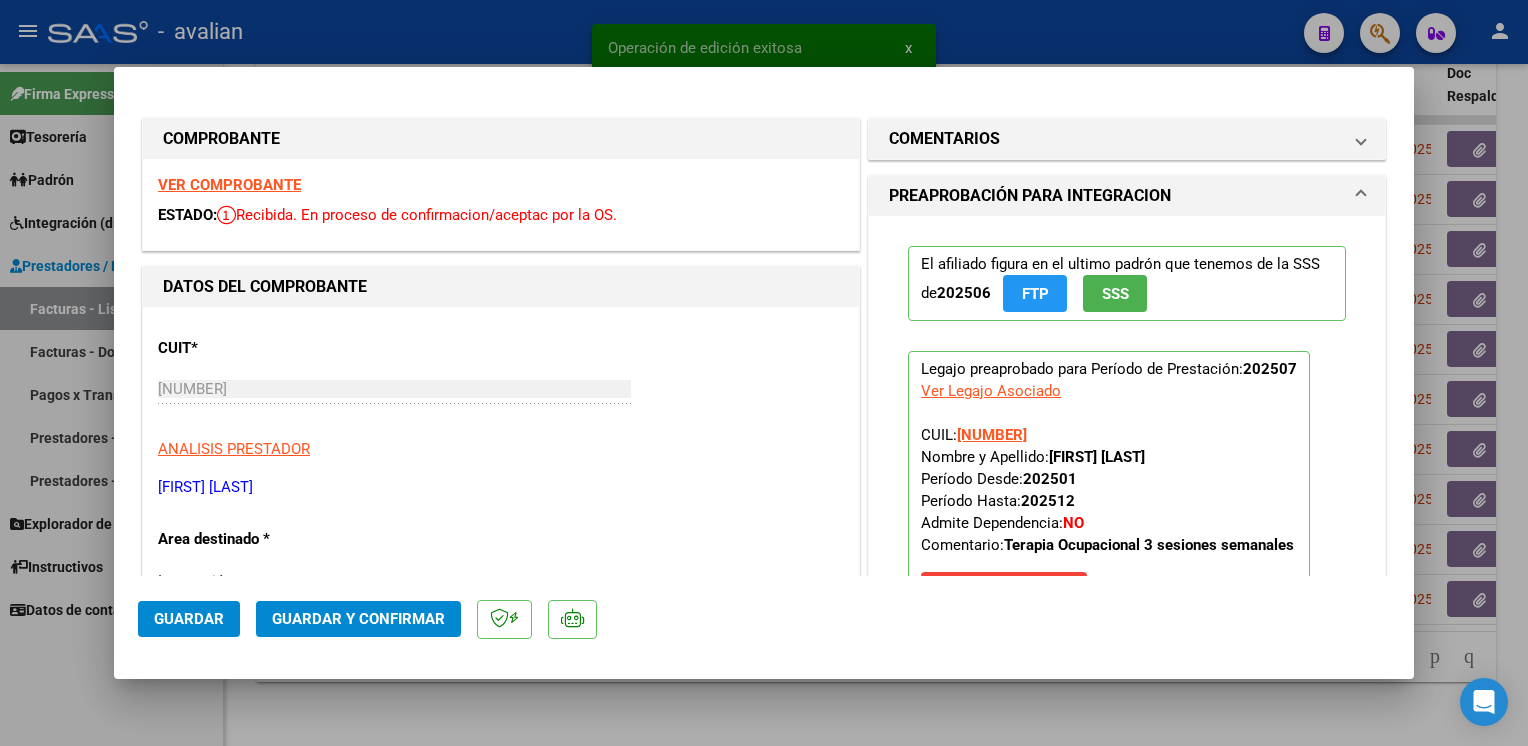 click on "VER COMPROBANTE" at bounding box center [229, 185] 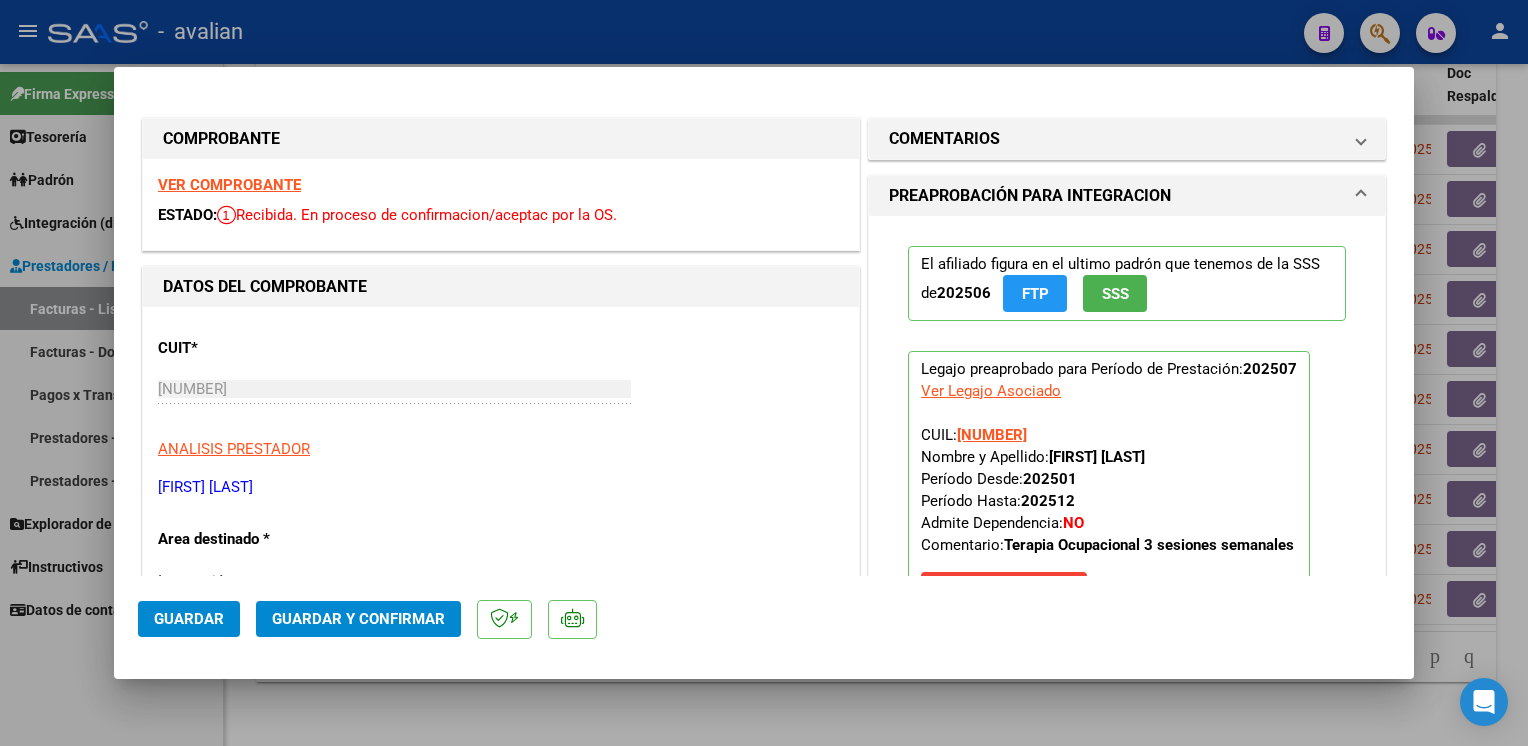 click on "Guardar Guardar y Confirmar" 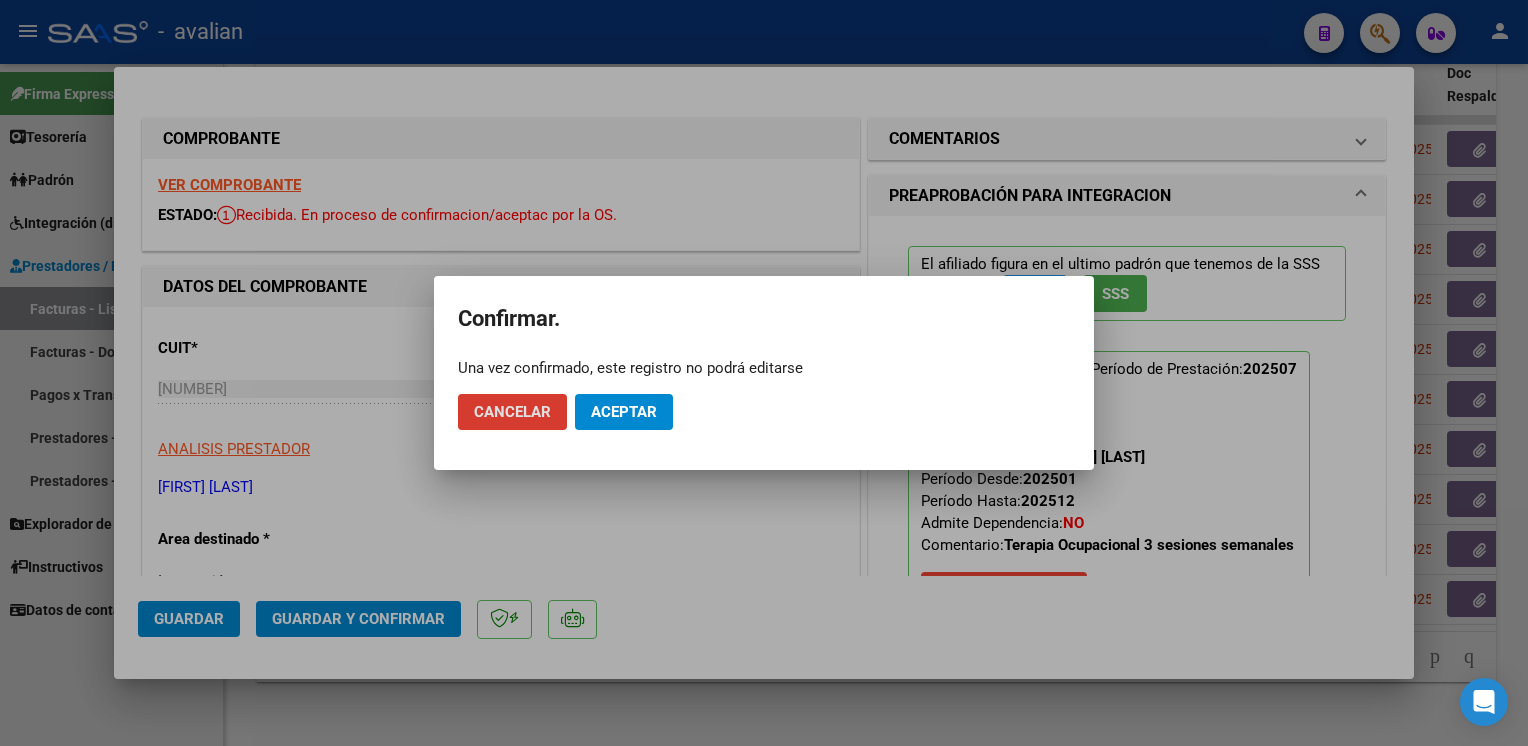 click on "Aceptar" 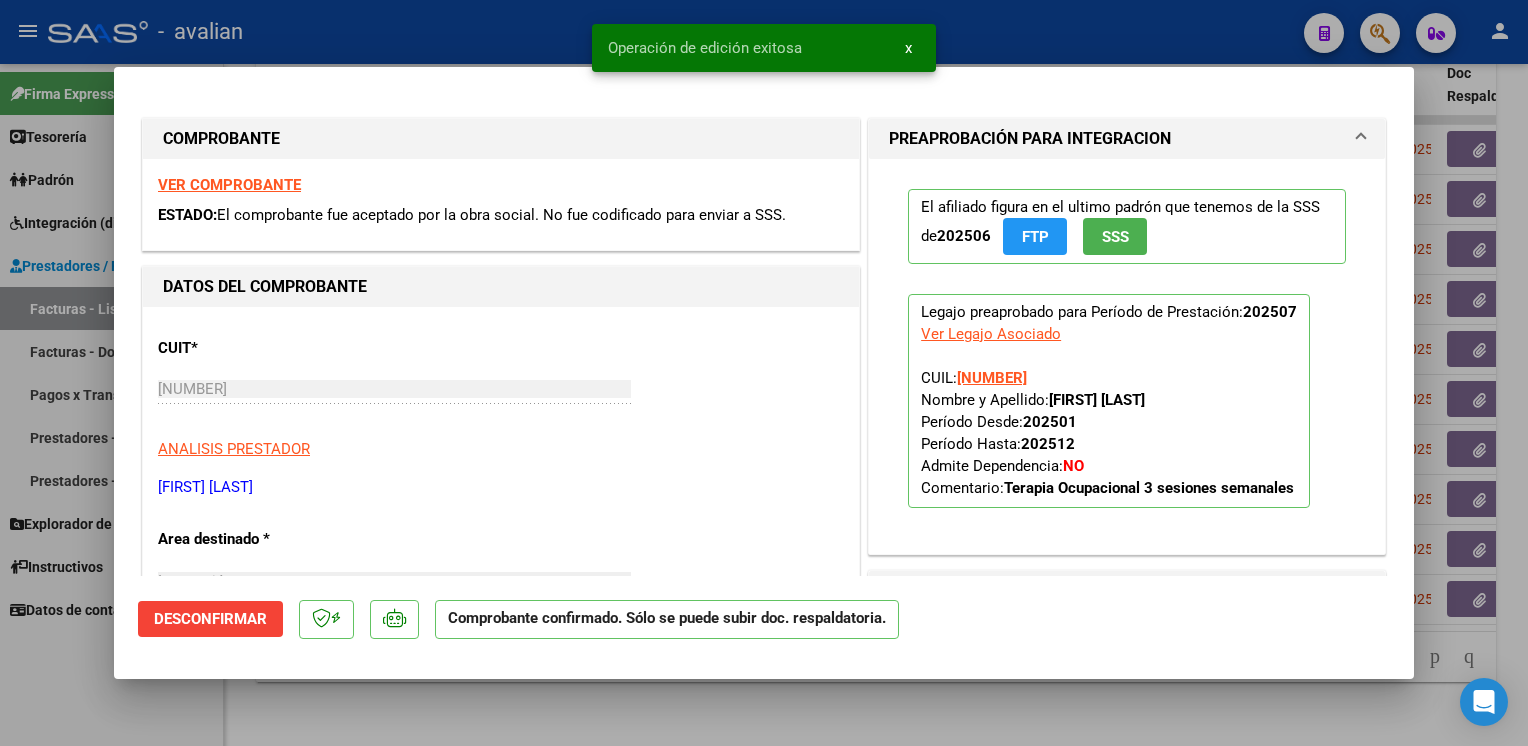 click at bounding box center (764, 373) 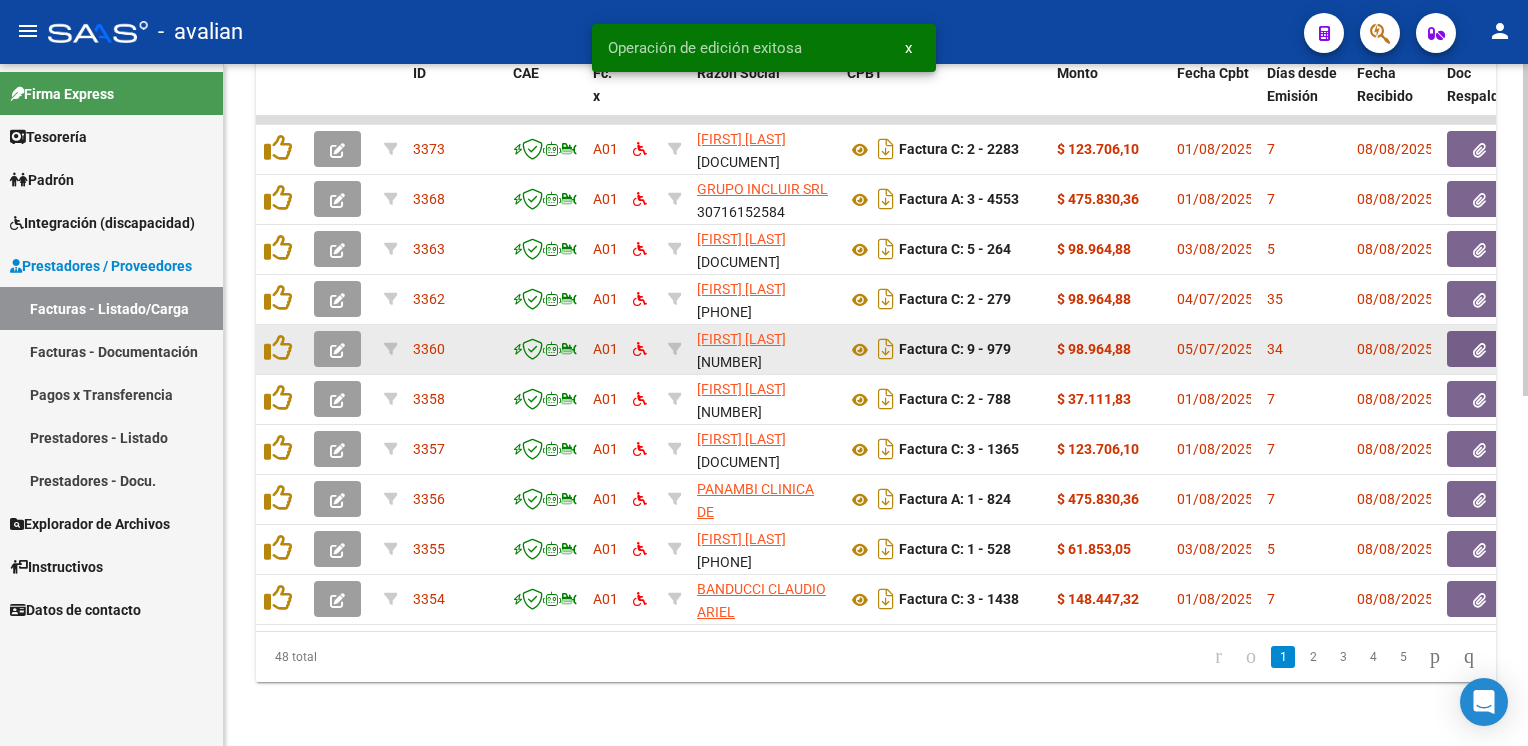 click 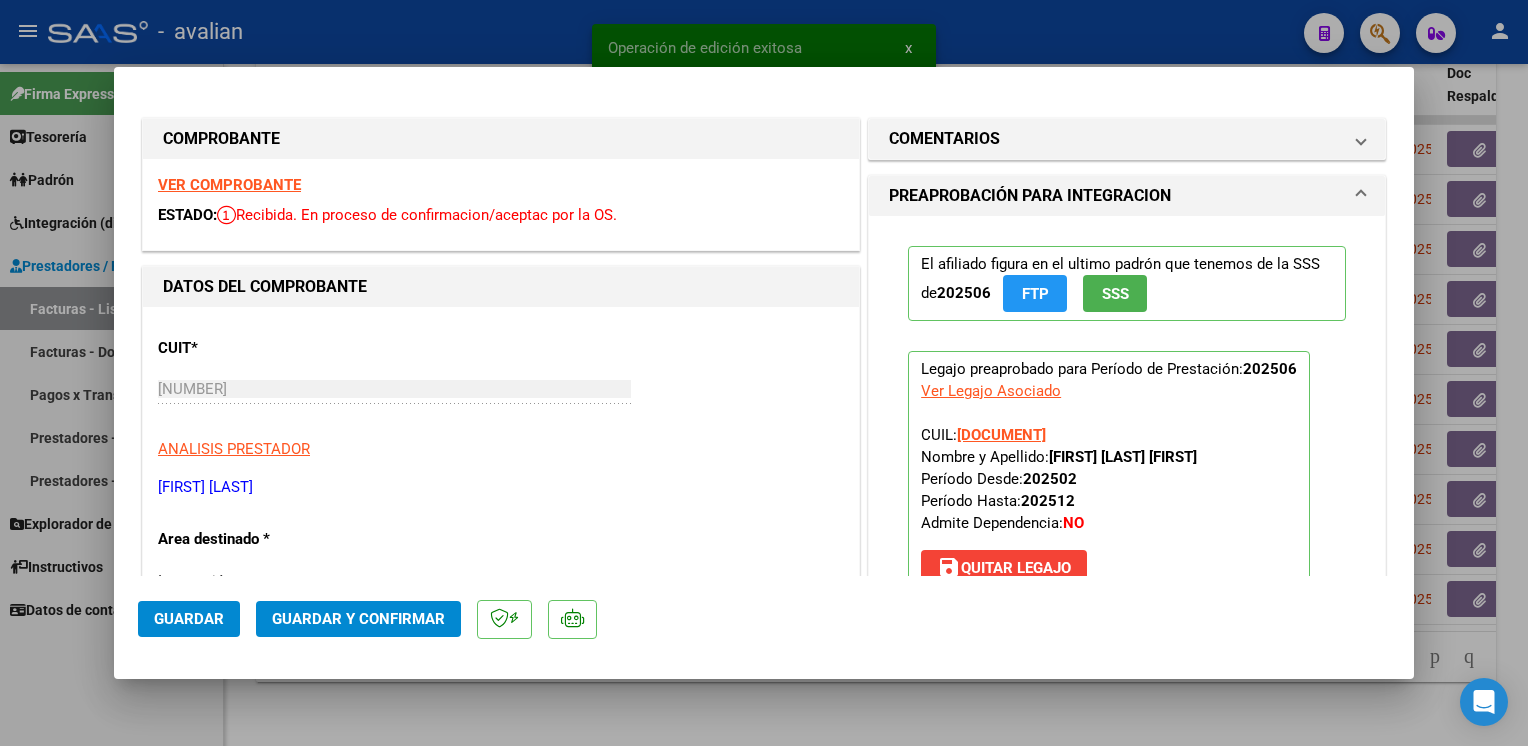 click on "VER COMPROBANTE" at bounding box center [229, 185] 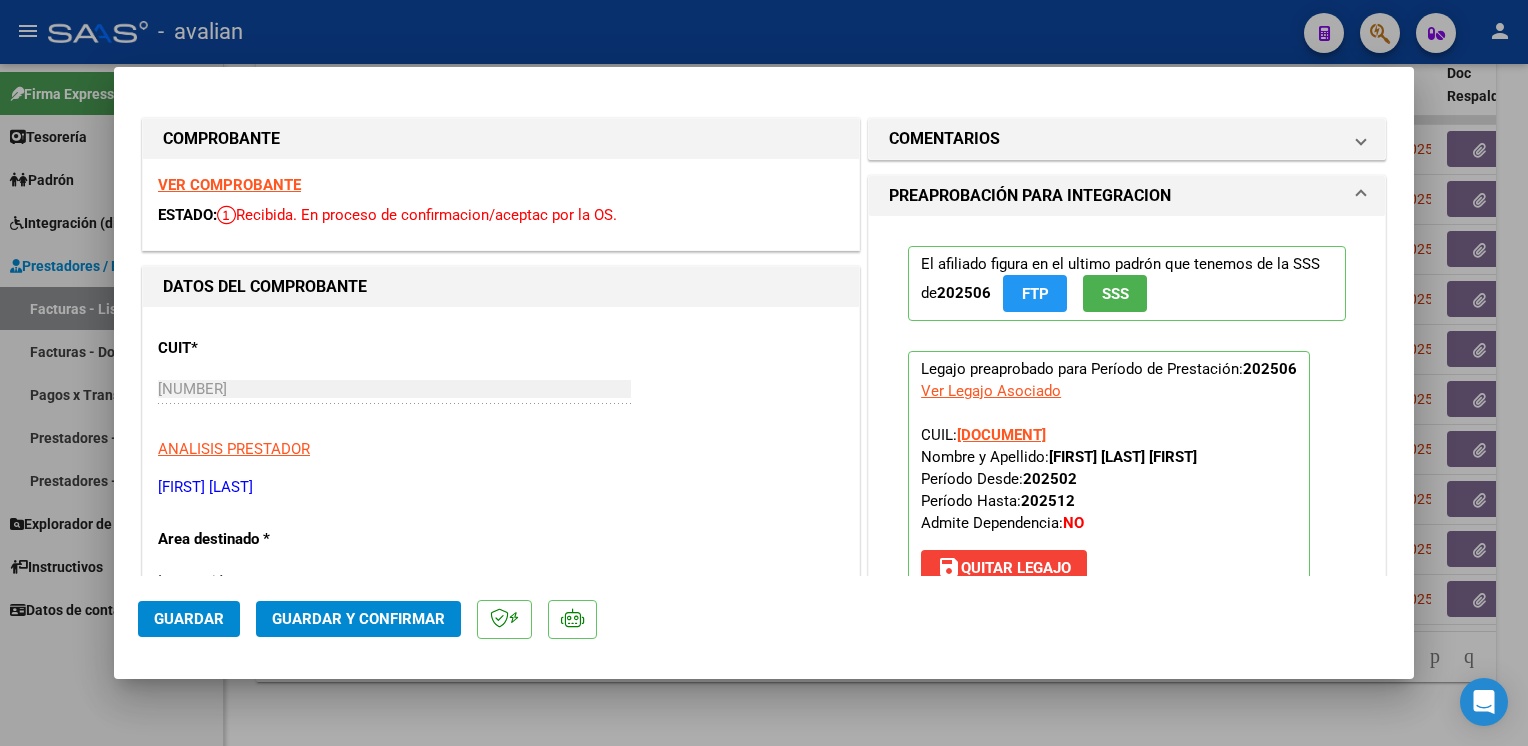 click on "Guardar y Confirmar" 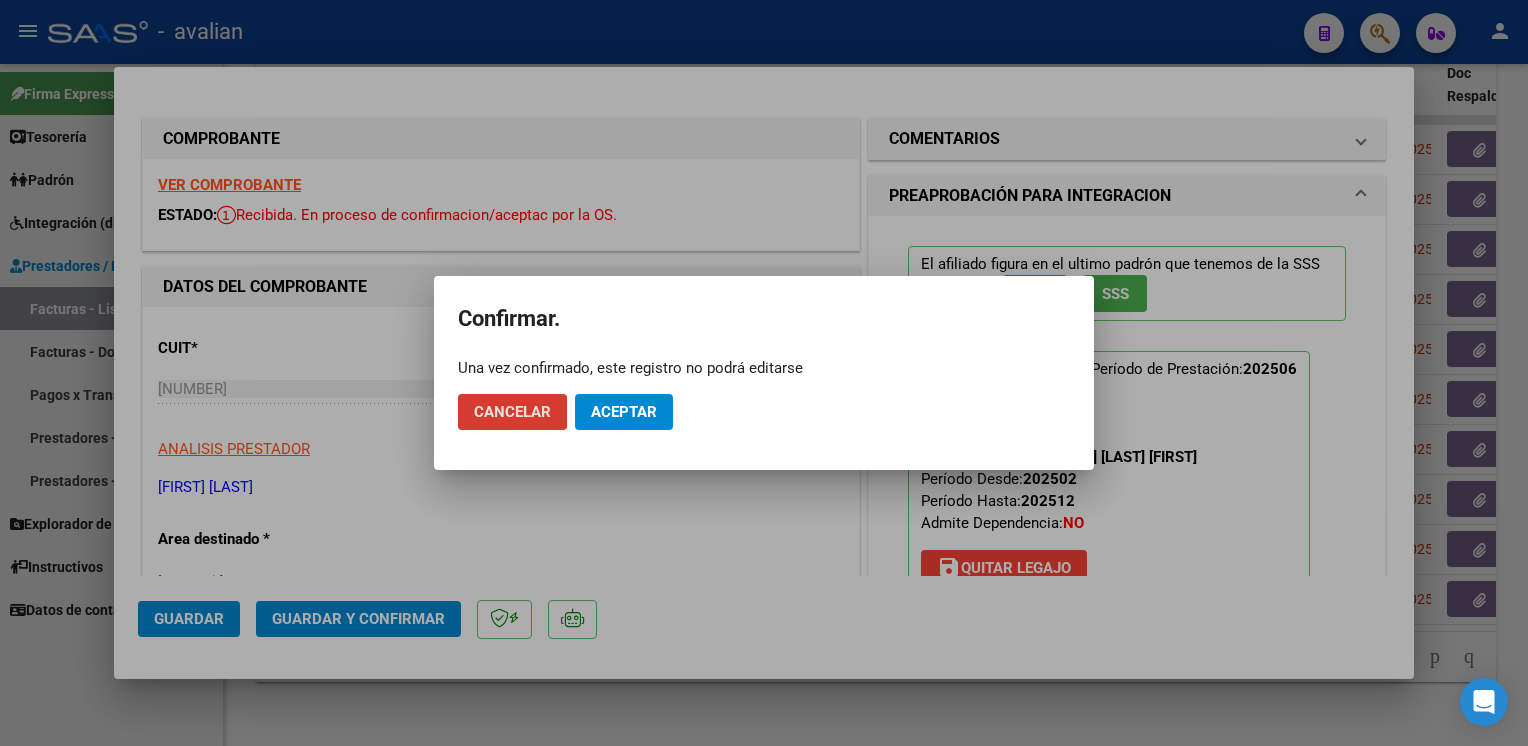 click on "Aceptar" 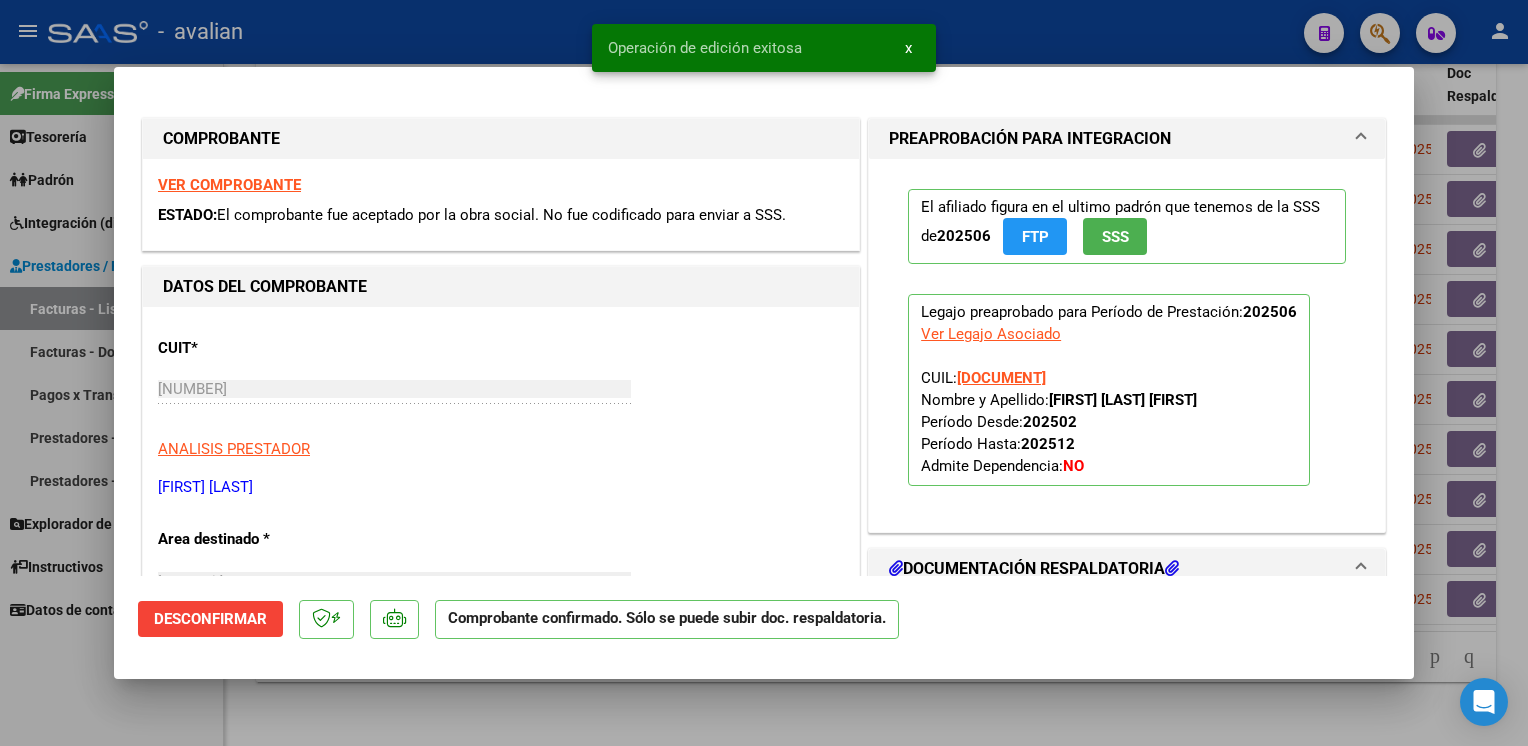 click at bounding box center (764, 373) 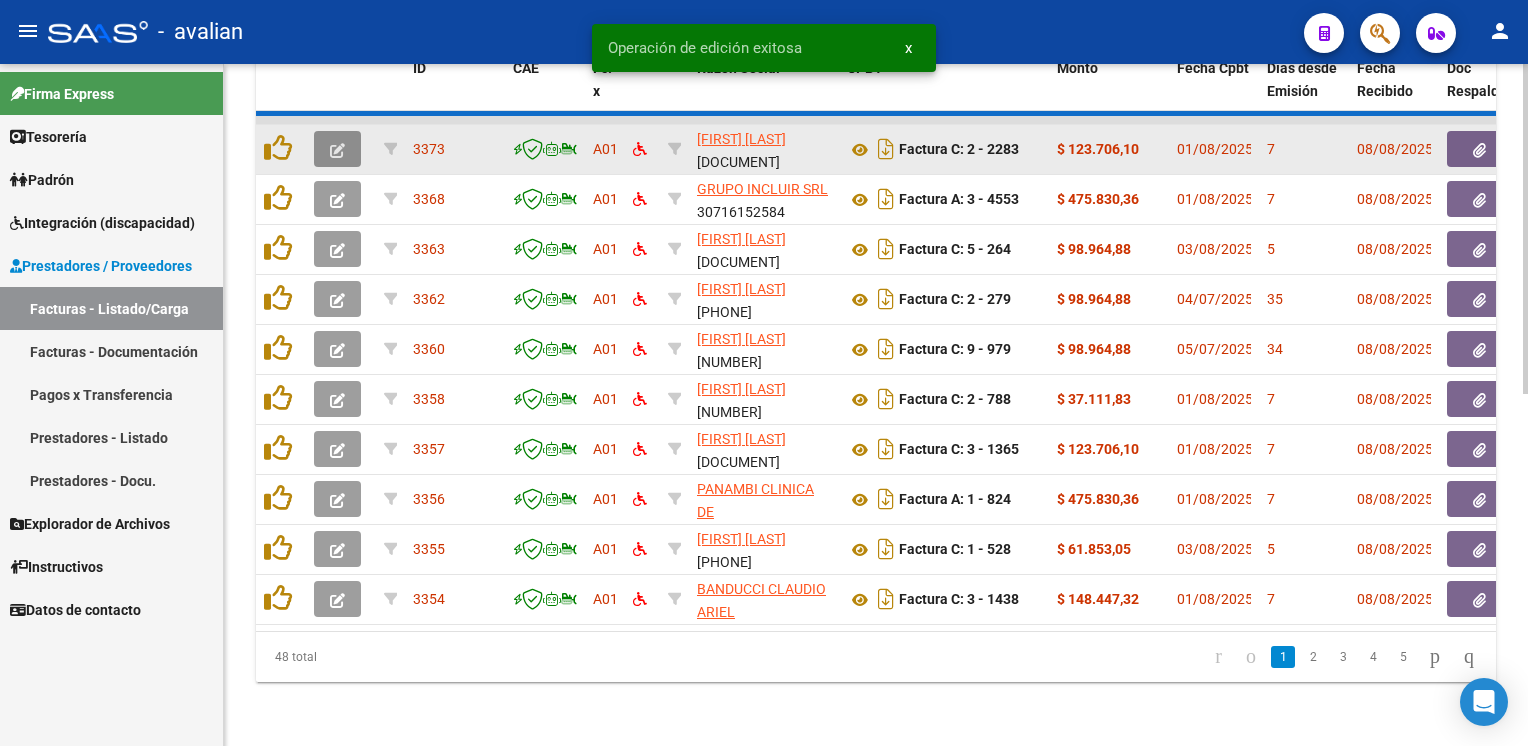 click 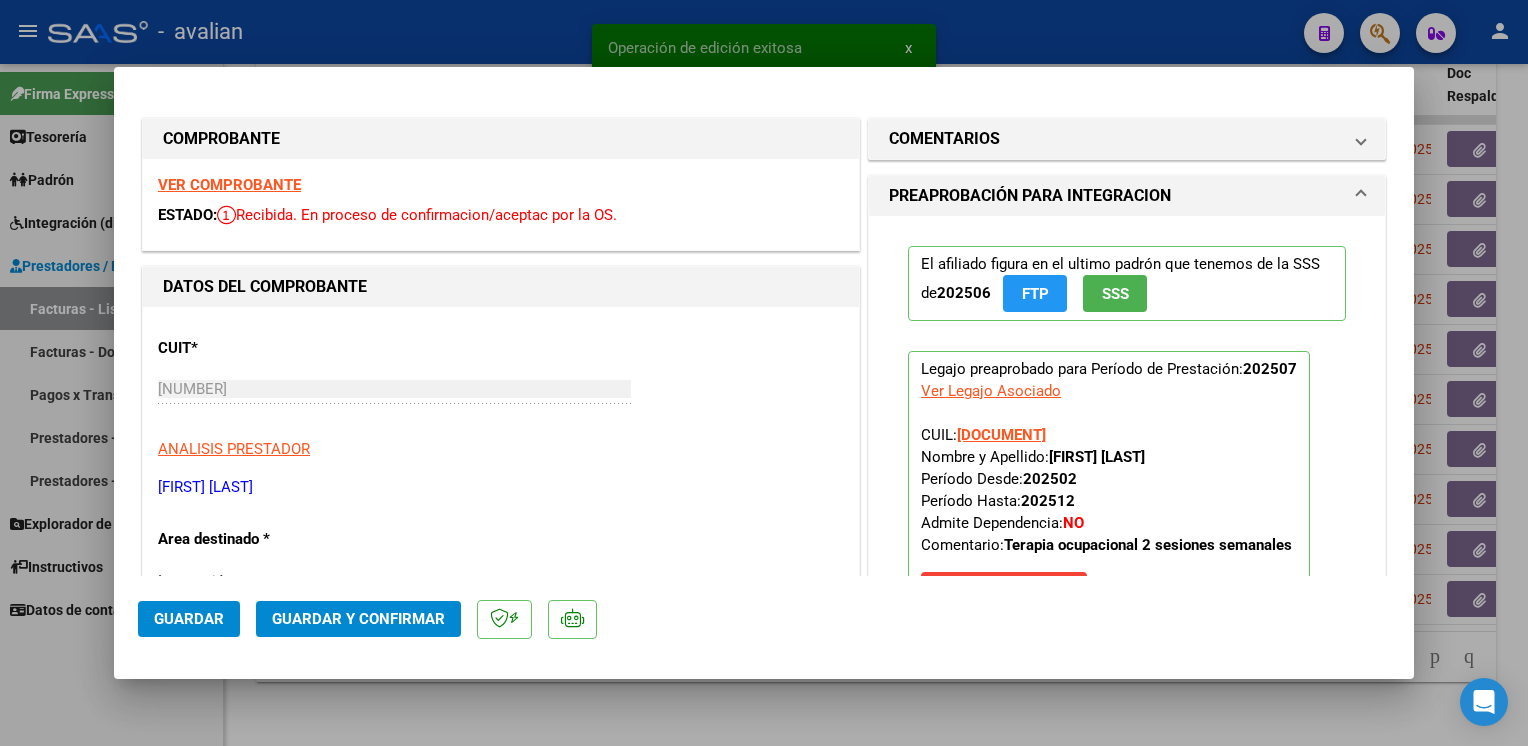 click on "VER COMPROBANTE" at bounding box center (229, 185) 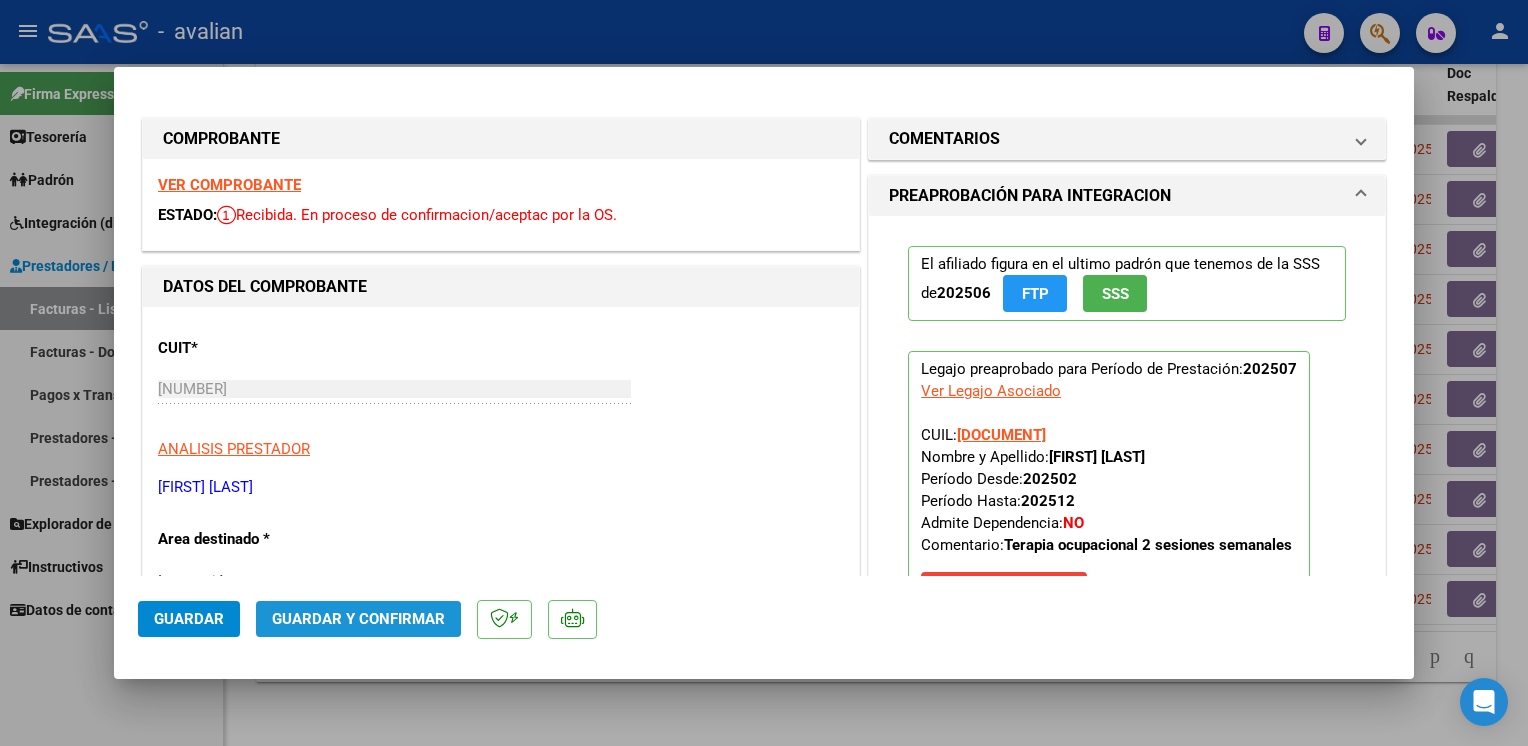 click on "Guardar y Confirmar" 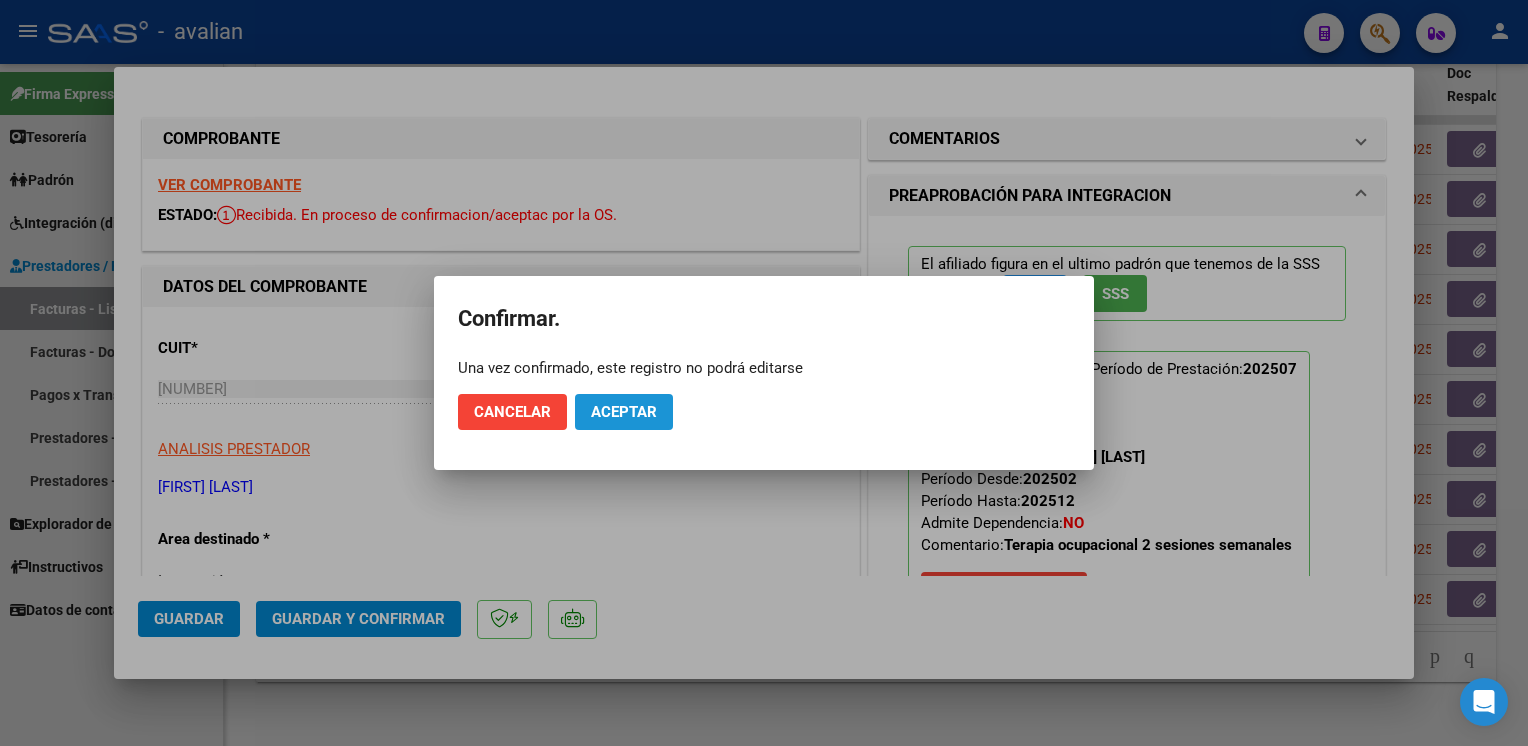 click on "Aceptar" 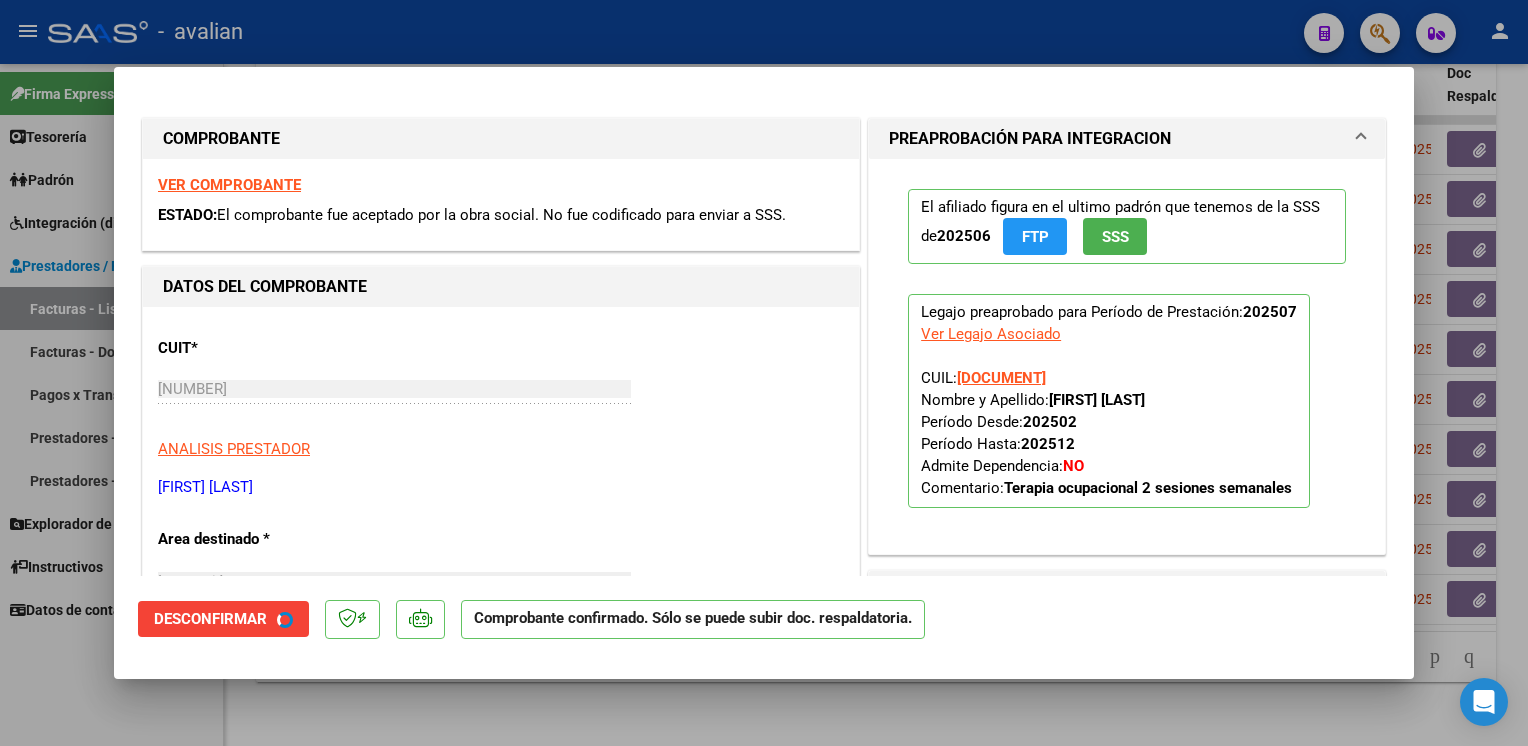 click at bounding box center (764, 373) 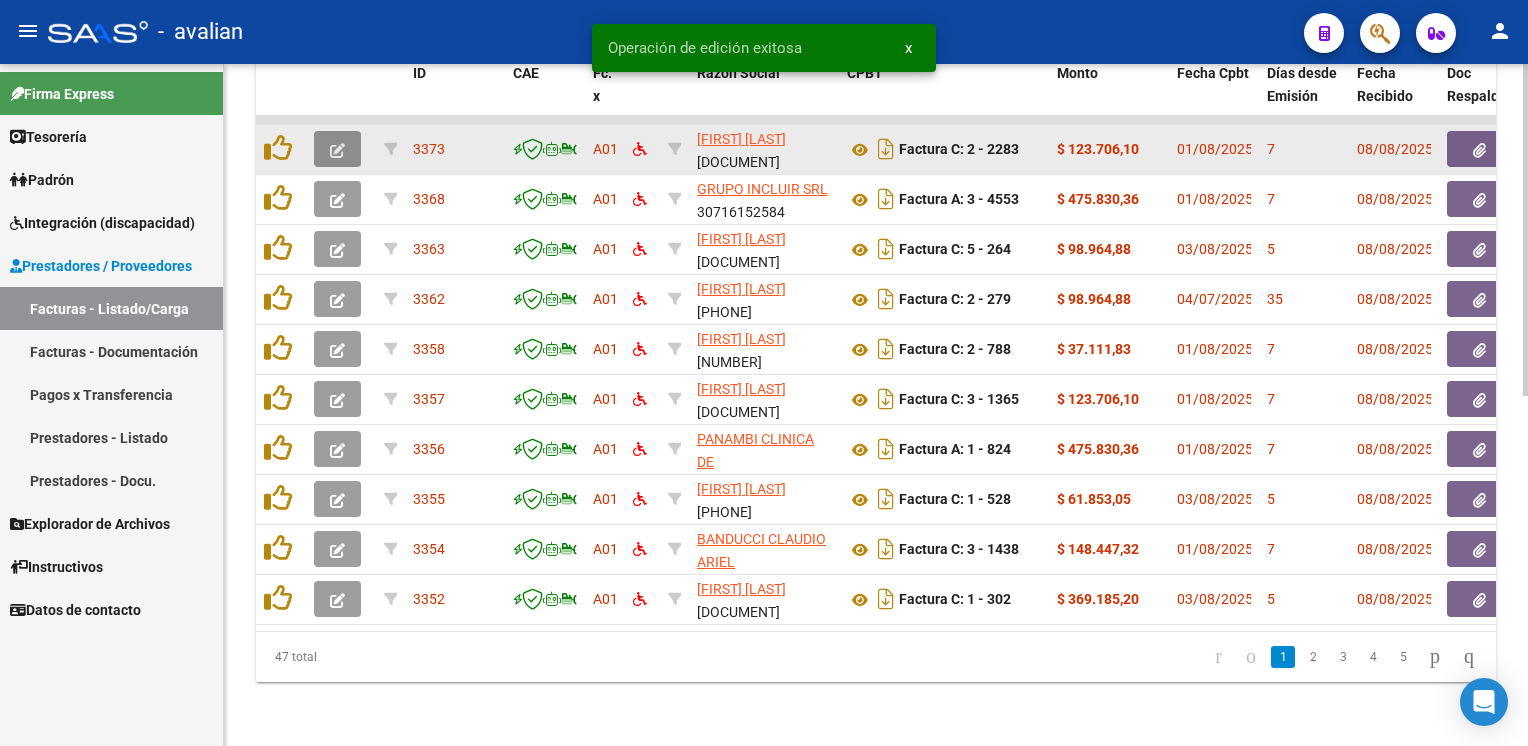 click 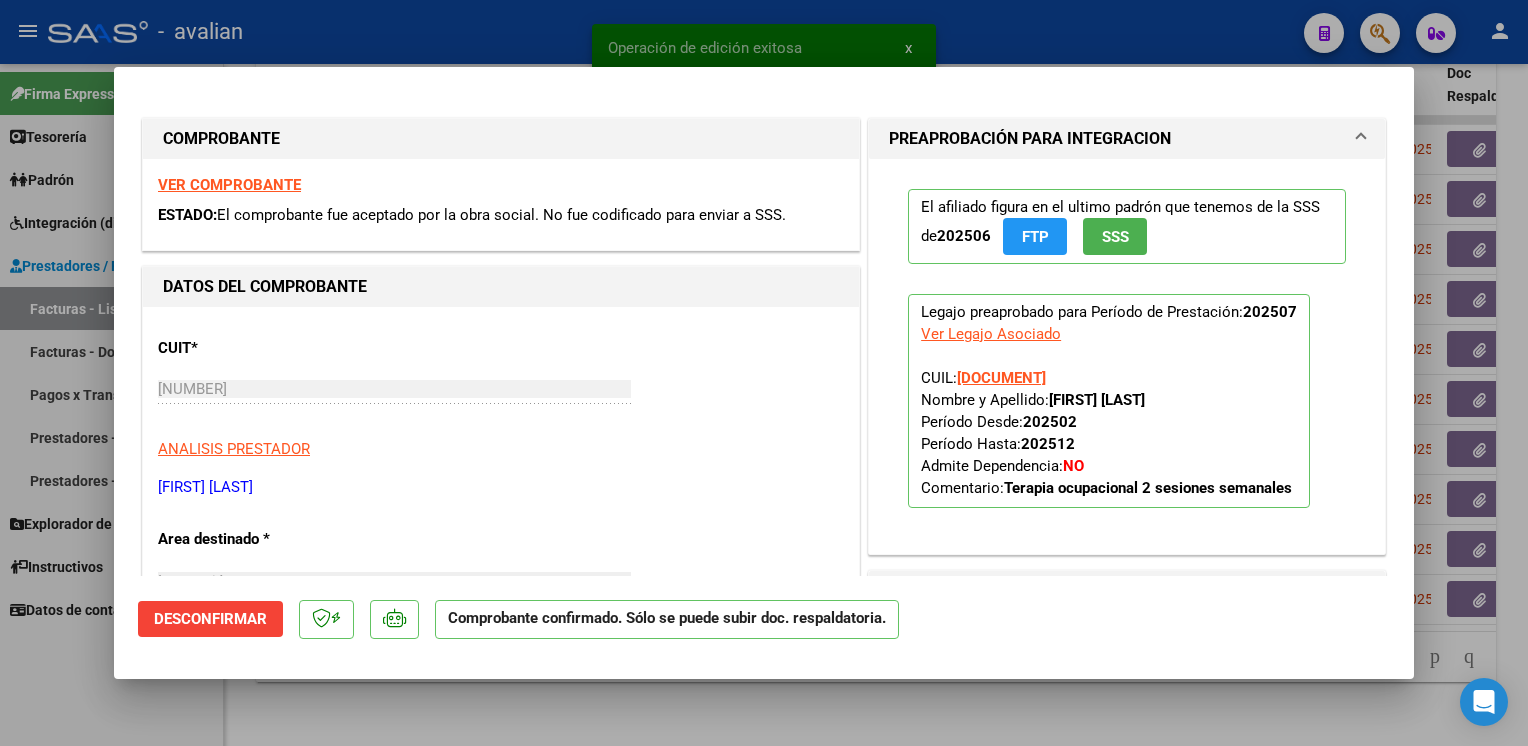 click on "VER COMPROBANTE" at bounding box center (229, 185) 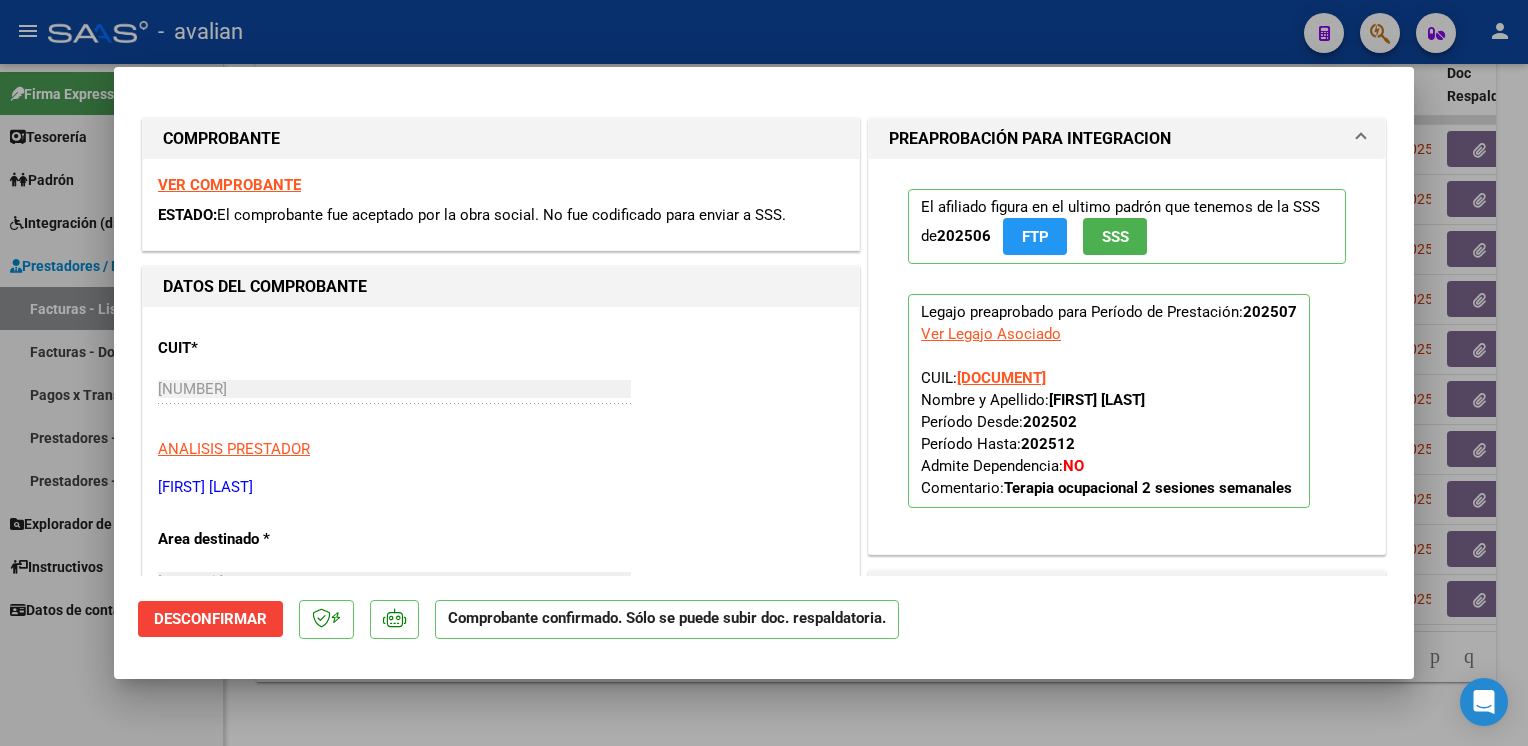 click at bounding box center (764, 373) 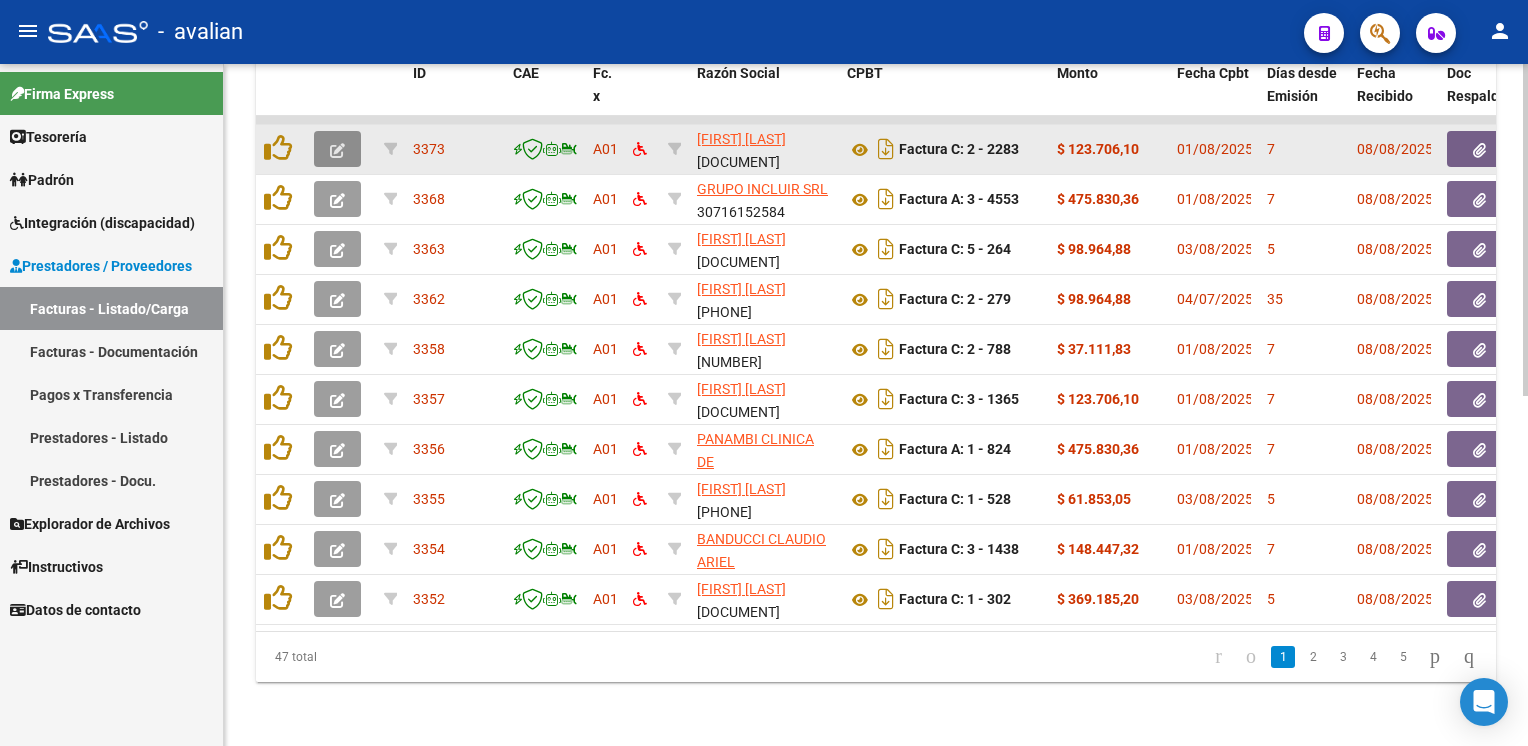 click 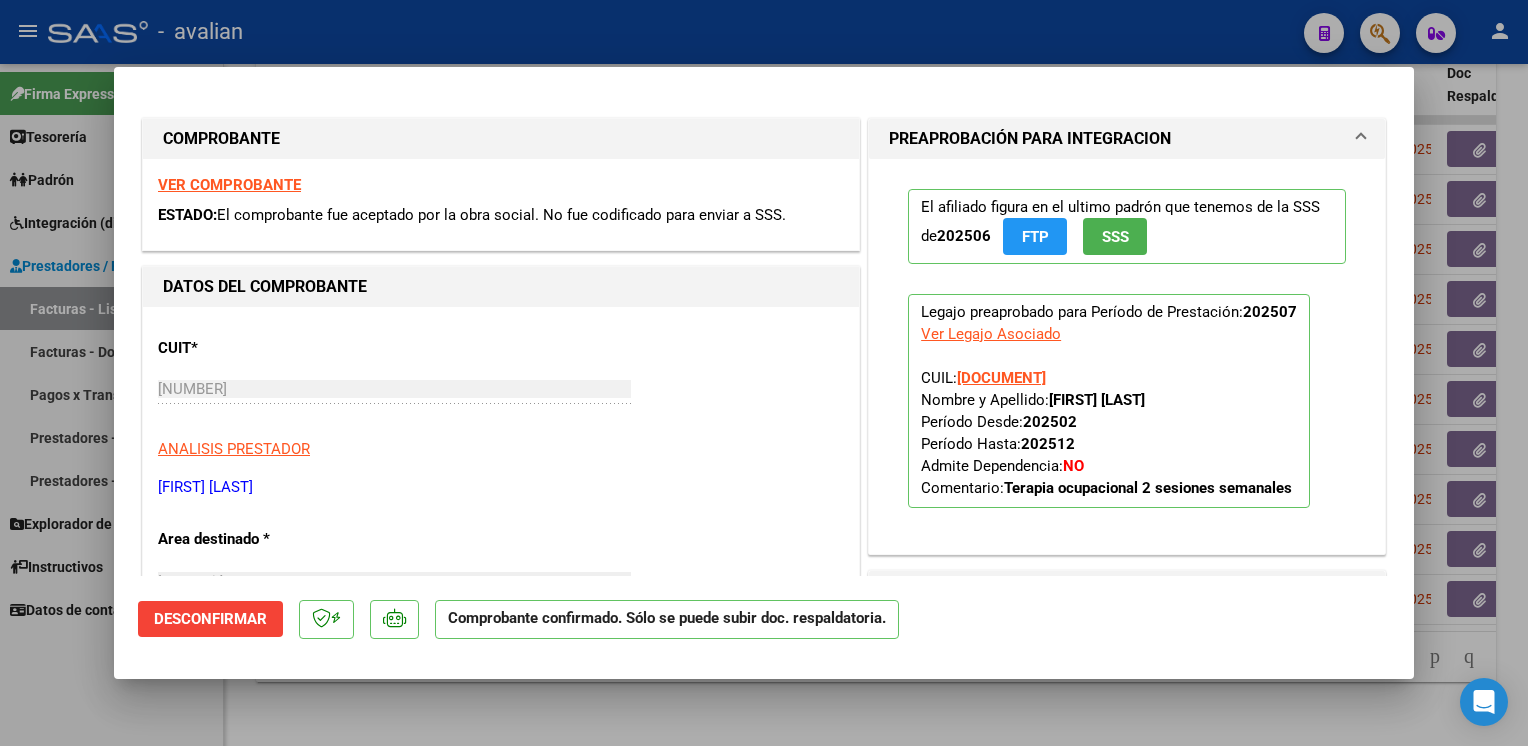 click at bounding box center [764, 373] 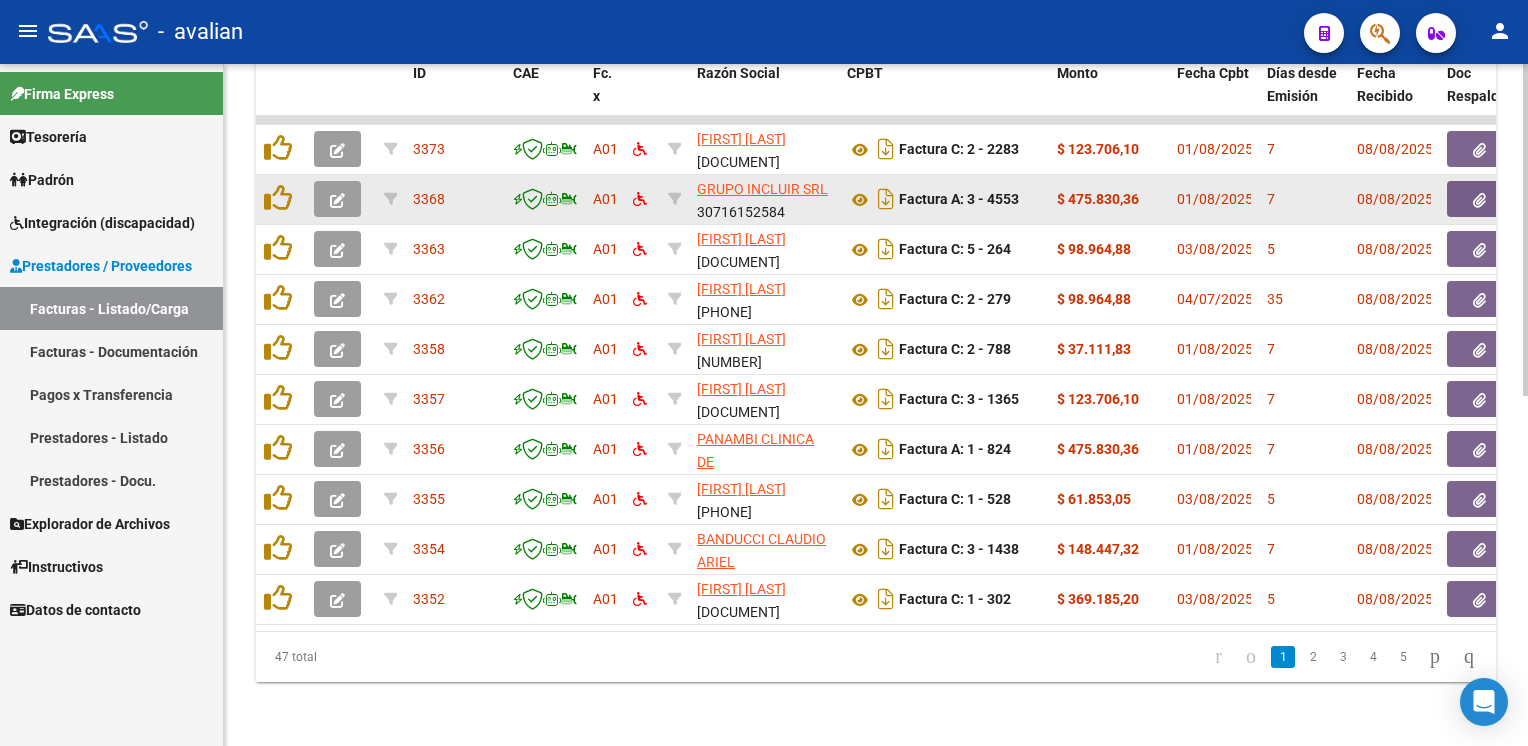 click 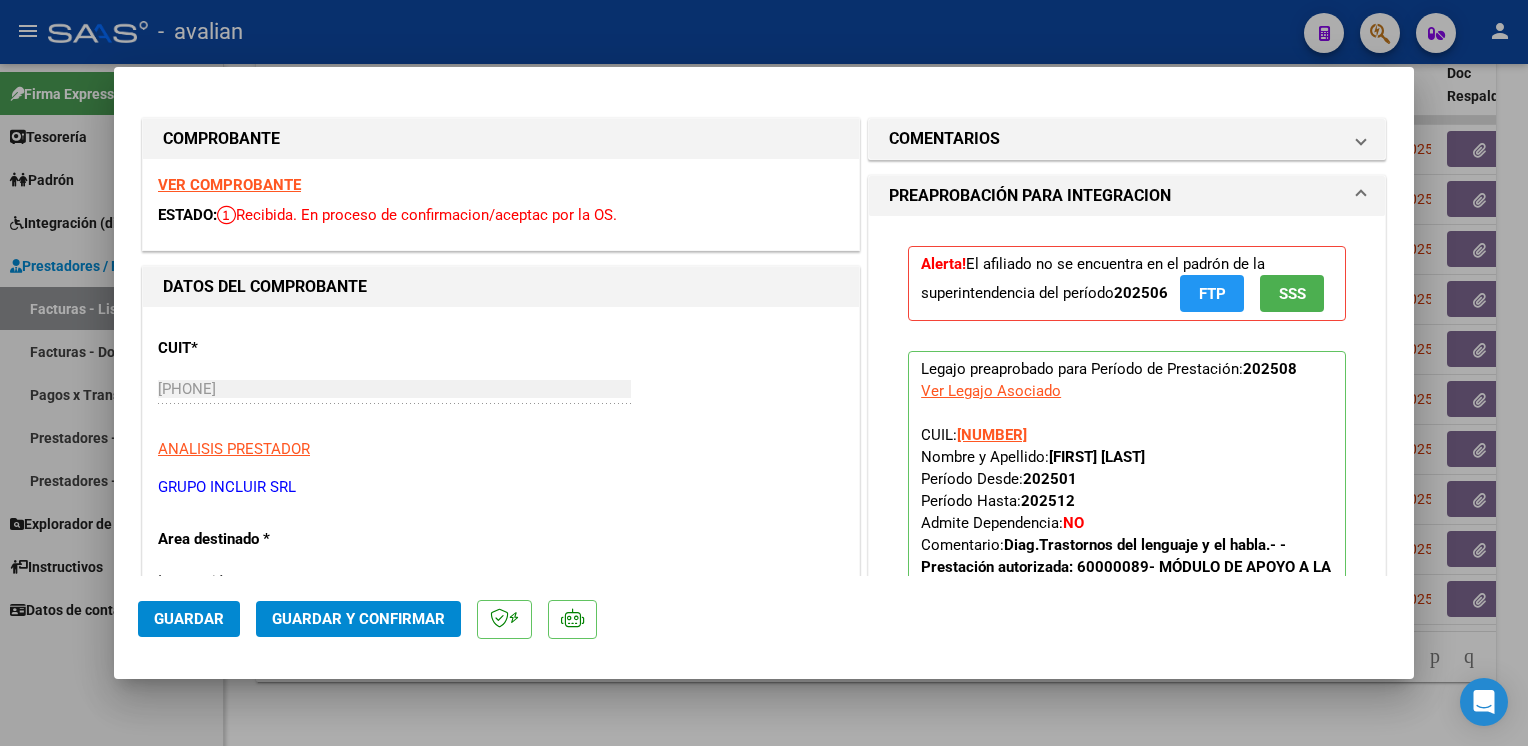 scroll, scrollTop: 100, scrollLeft: 0, axis: vertical 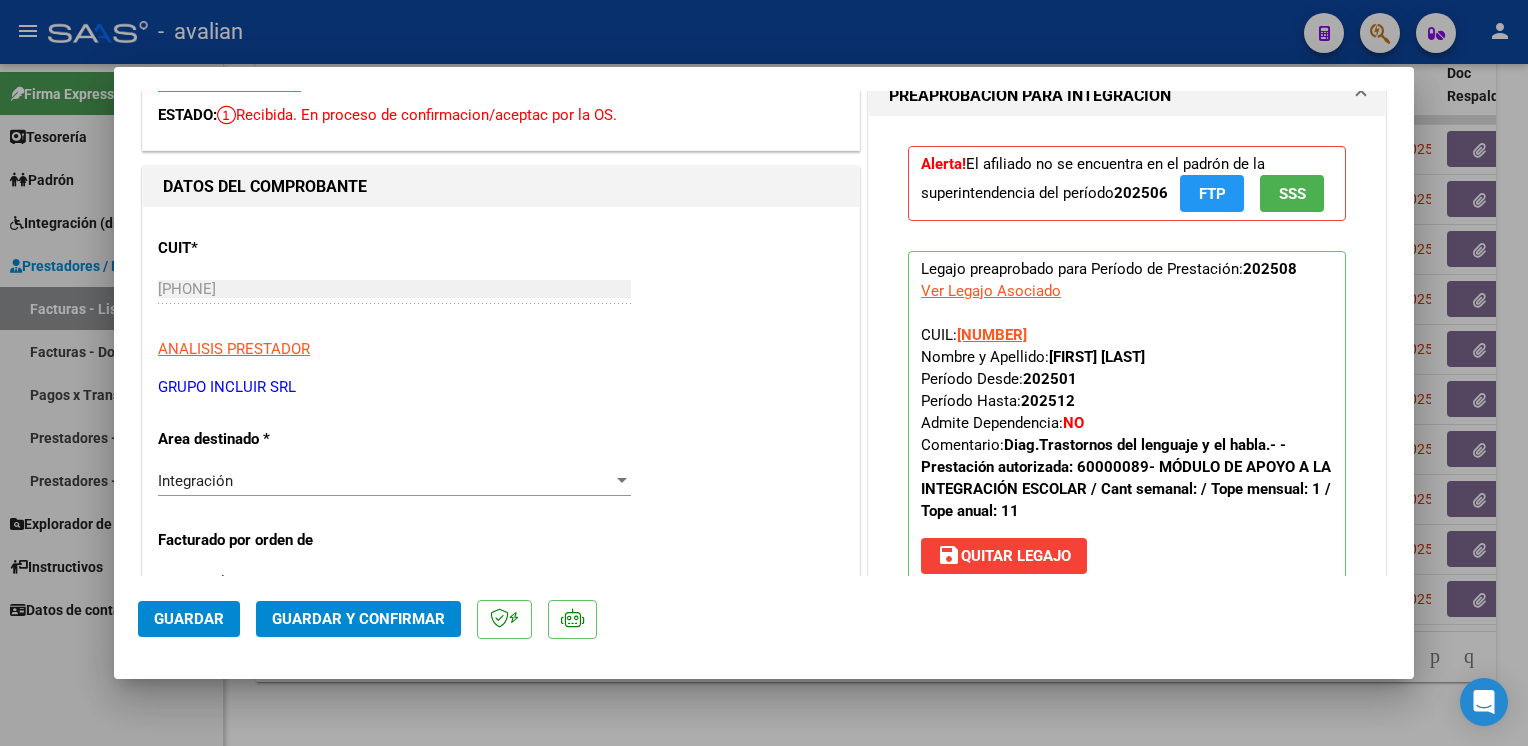 click on "Integración" at bounding box center [195, 481] 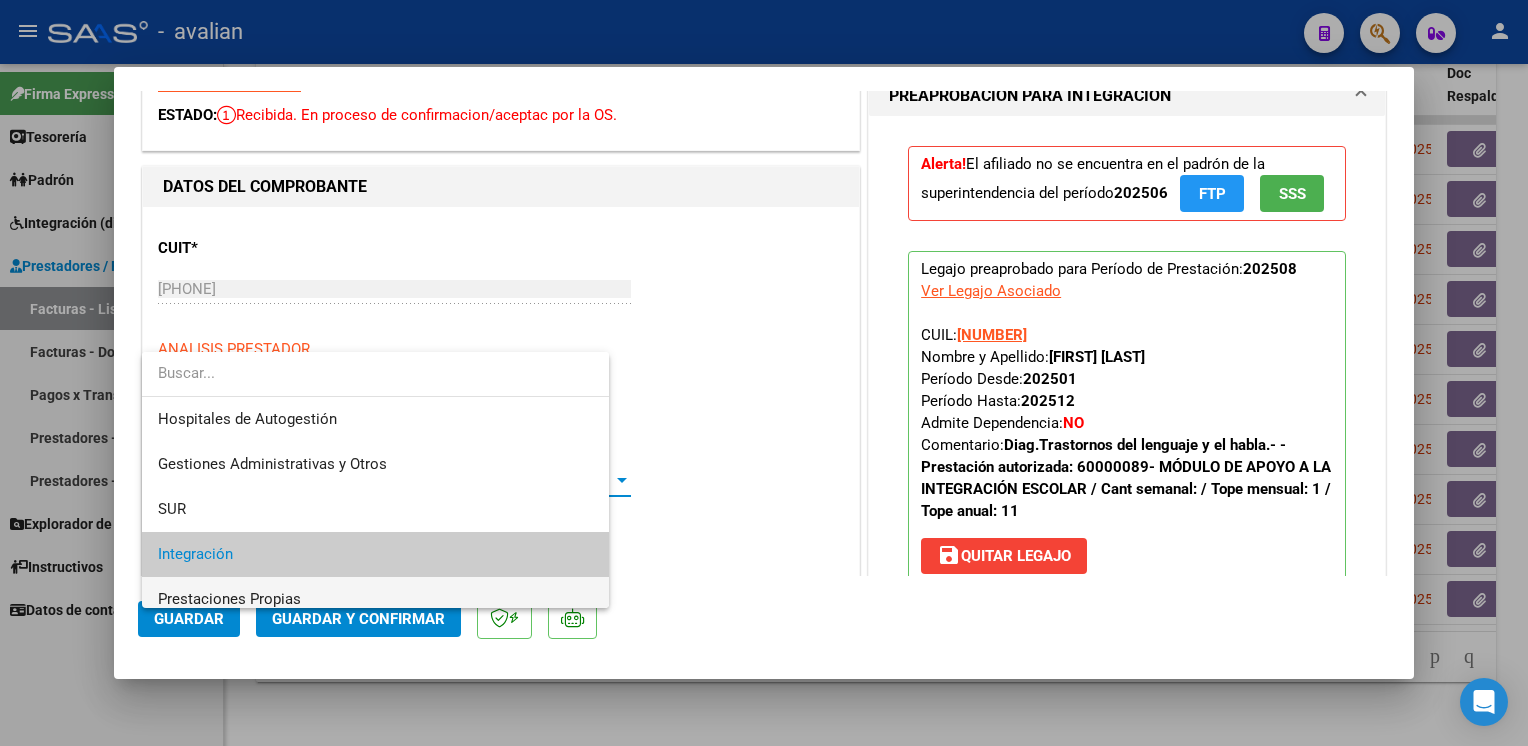 scroll, scrollTop: 74, scrollLeft: 0, axis: vertical 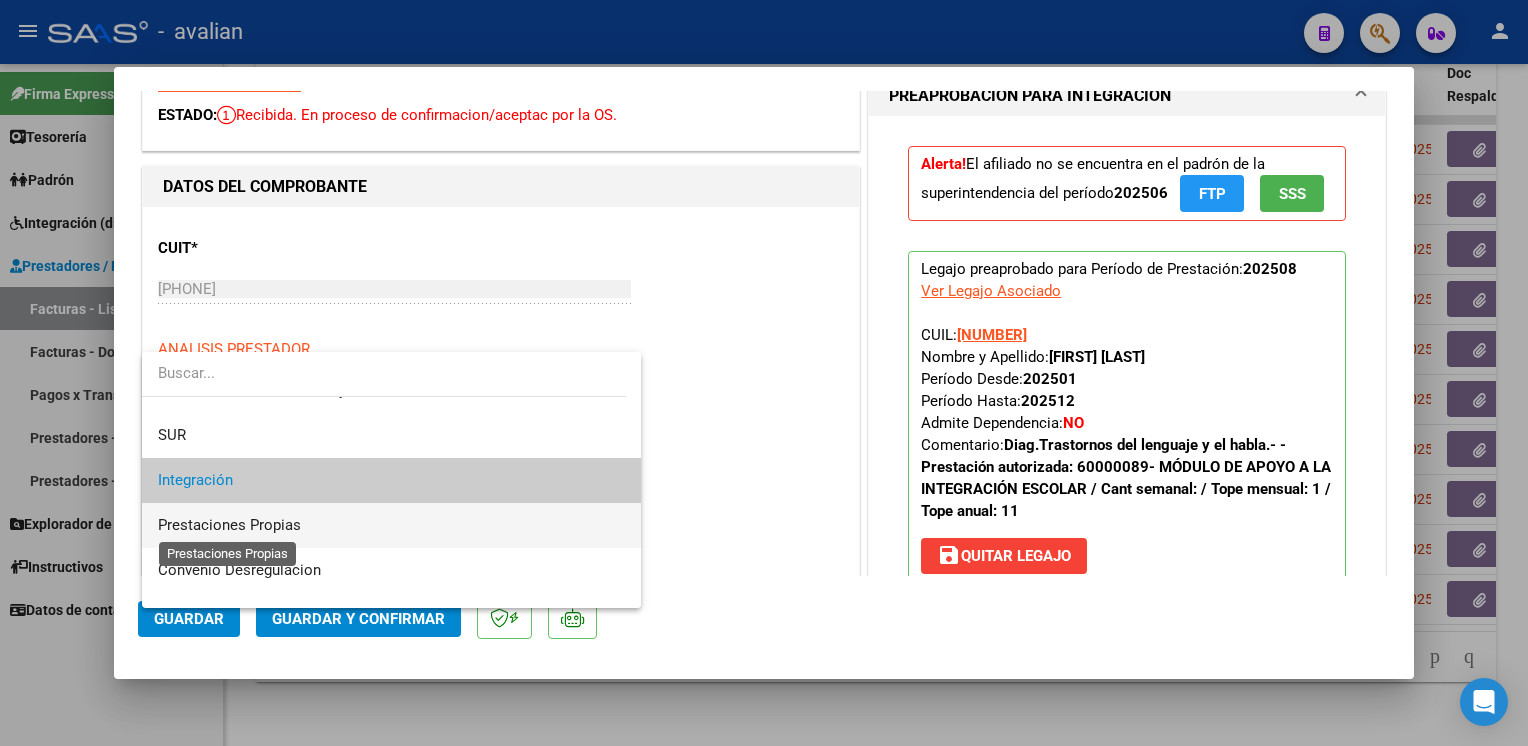click on "Prestaciones Propias" at bounding box center [229, 525] 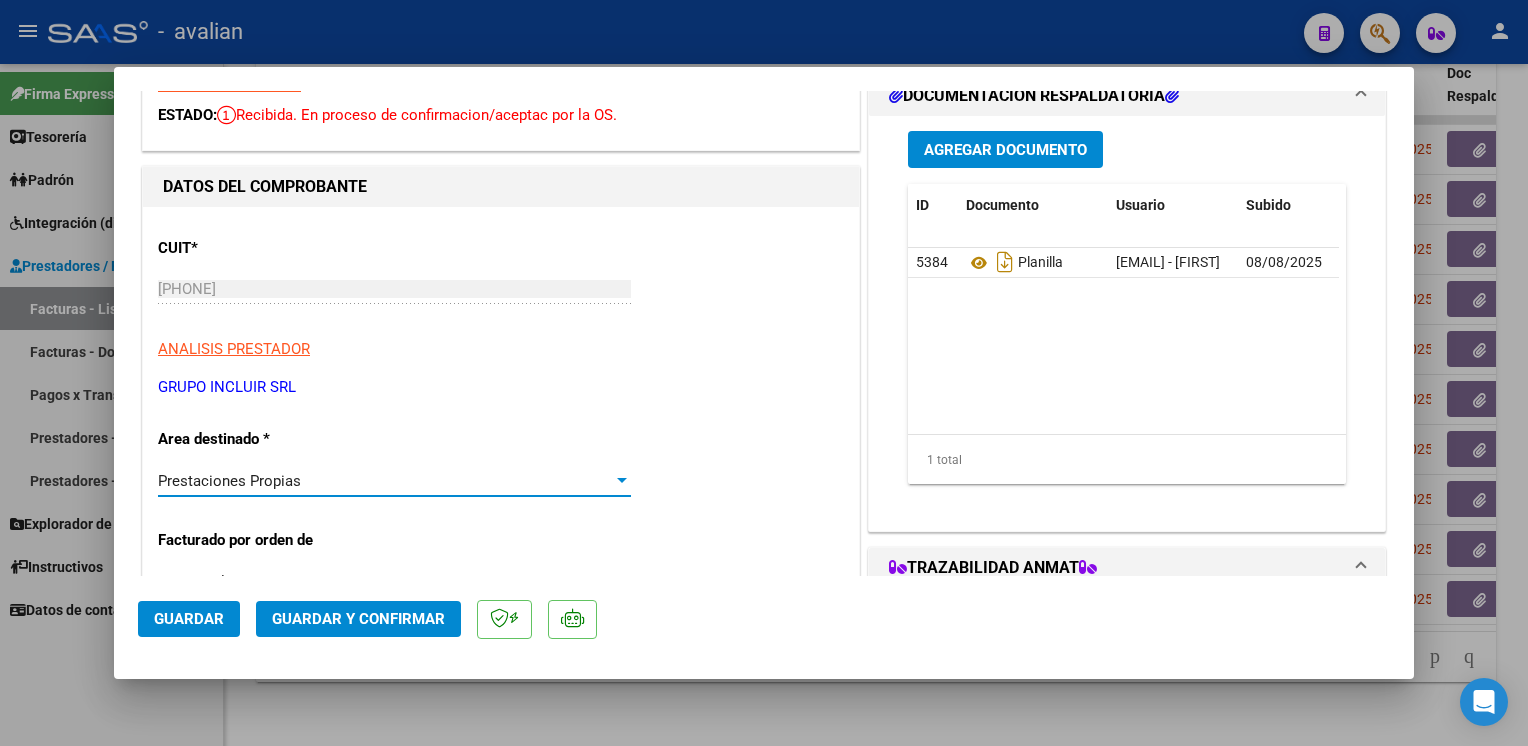 drag, startPoint x: 184, startPoint y: 620, endPoint x: 190, endPoint y: 522, distance: 98.1835 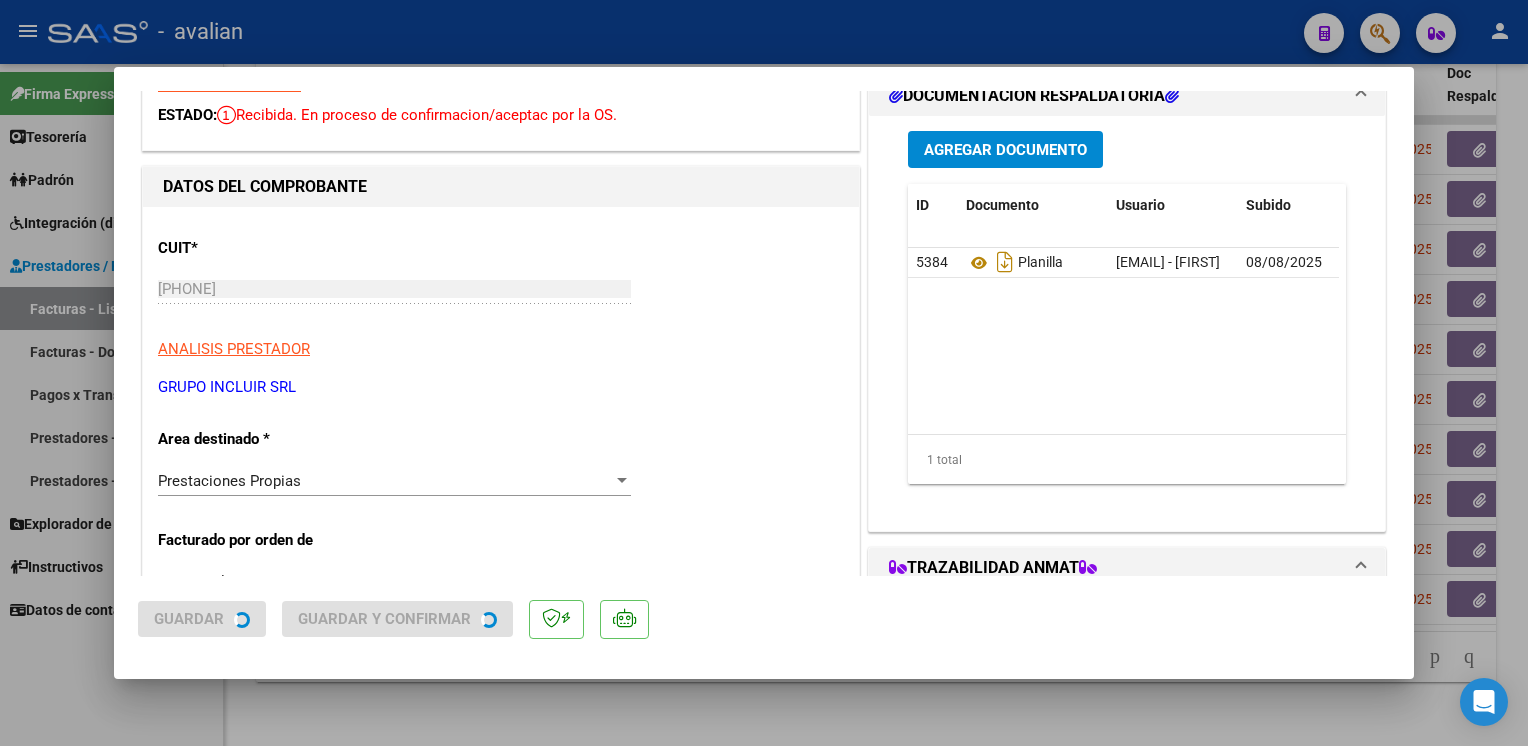 click at bounding box center [764, 373] 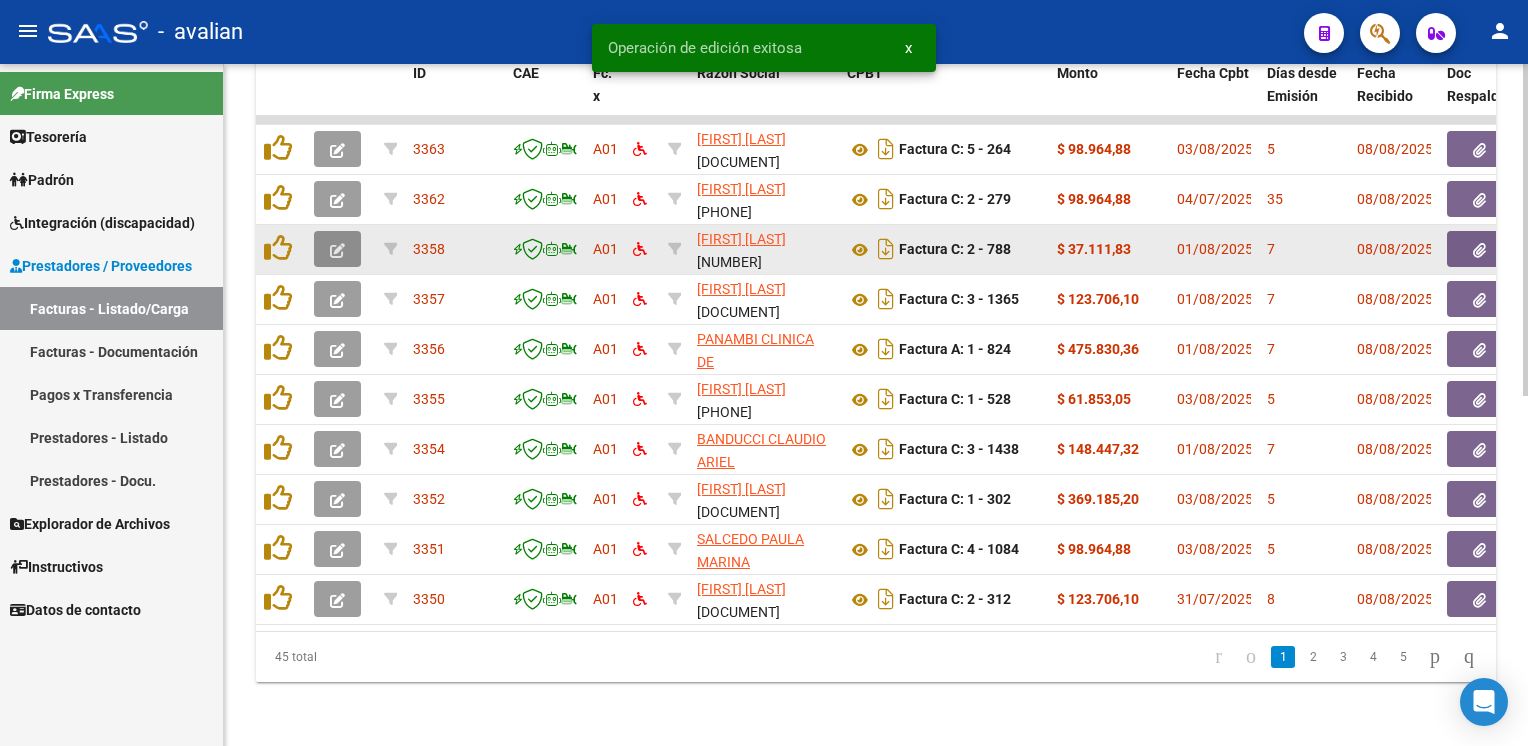 click 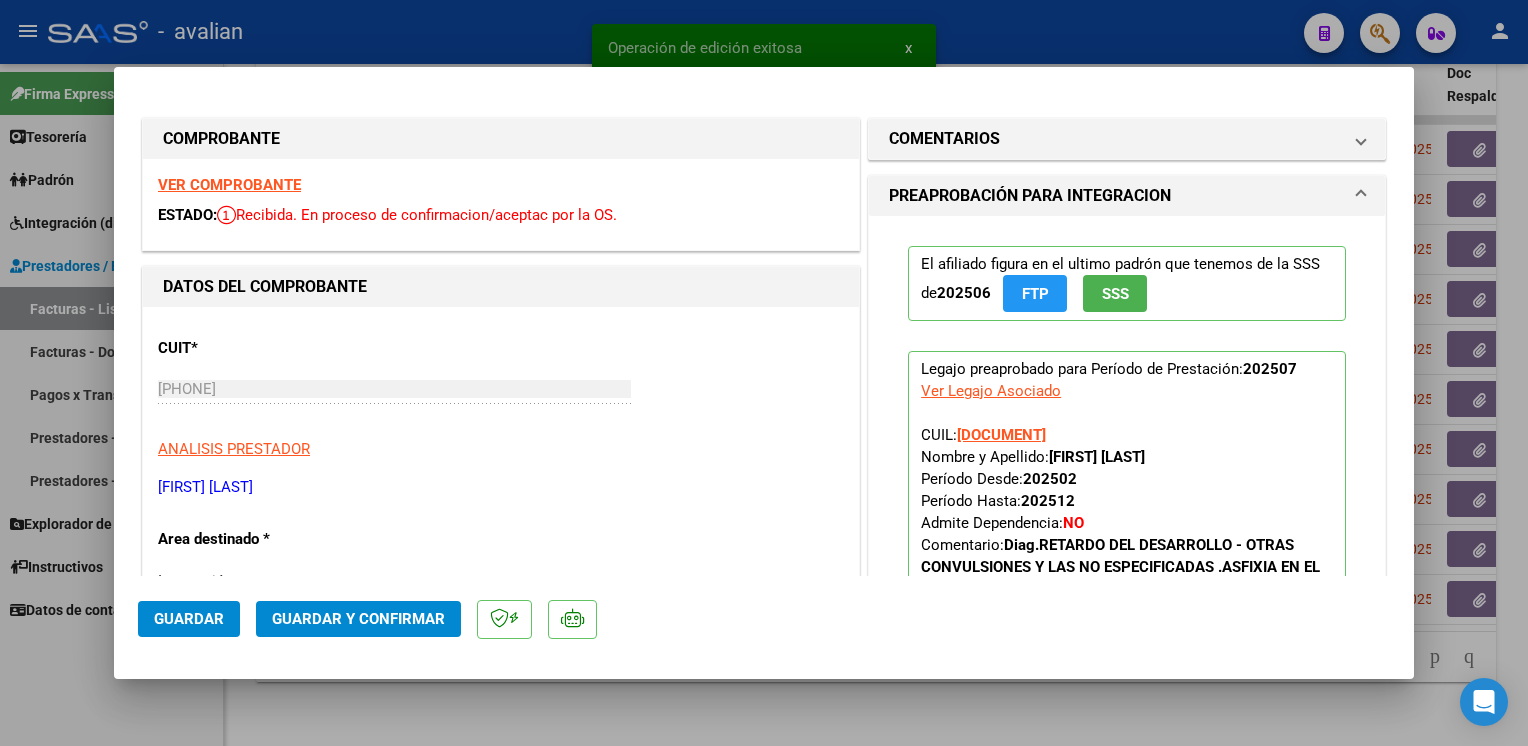 click on "VER COMPROBANTE" at bounding box center (229, 185) 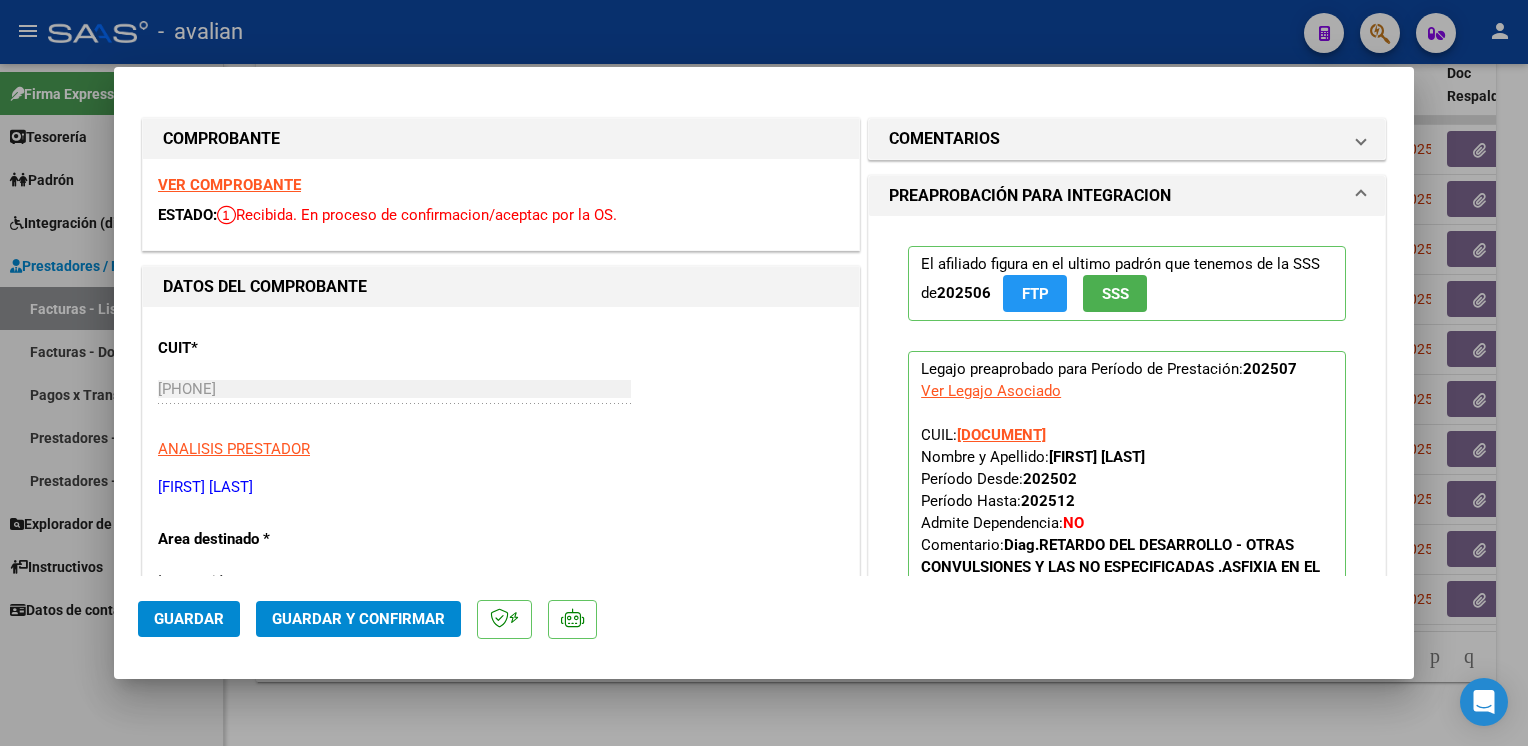 click on "VER COMPROBANTE" at bounding box center (229, 185) 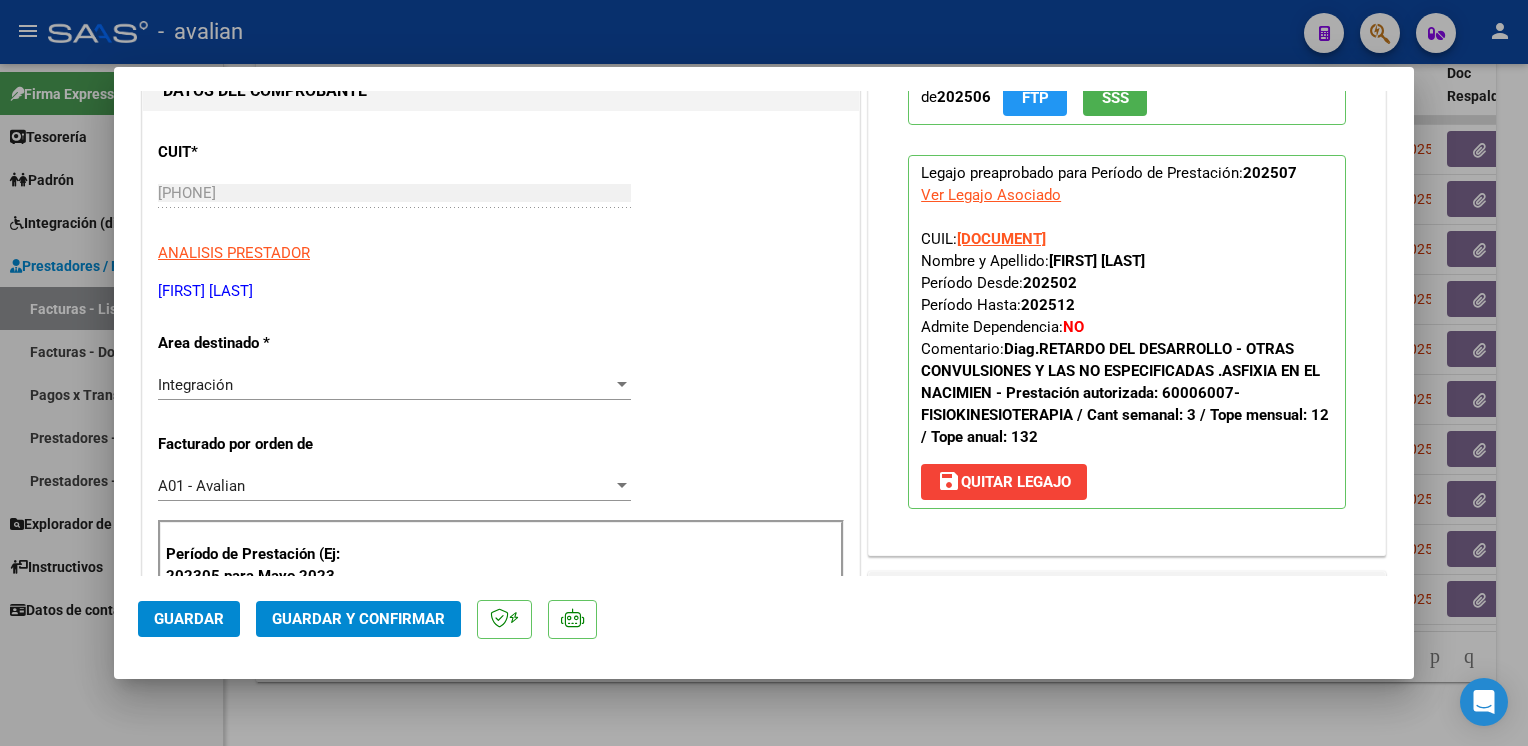 scroll, scrollTop: 300, scrollLeft: 0, axis: vertical 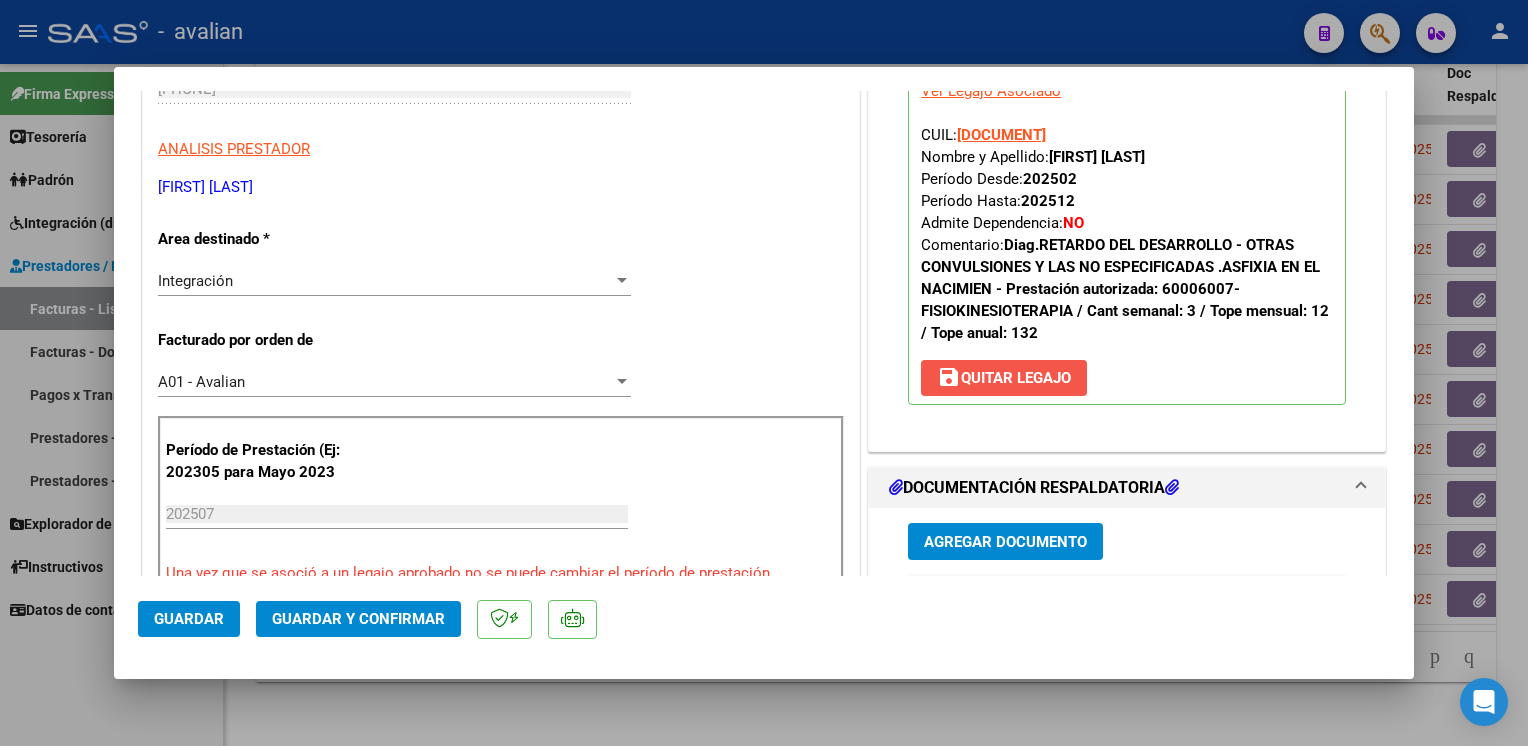 click on "save  Quitar Legajo" at bounding box center [1004, 378] 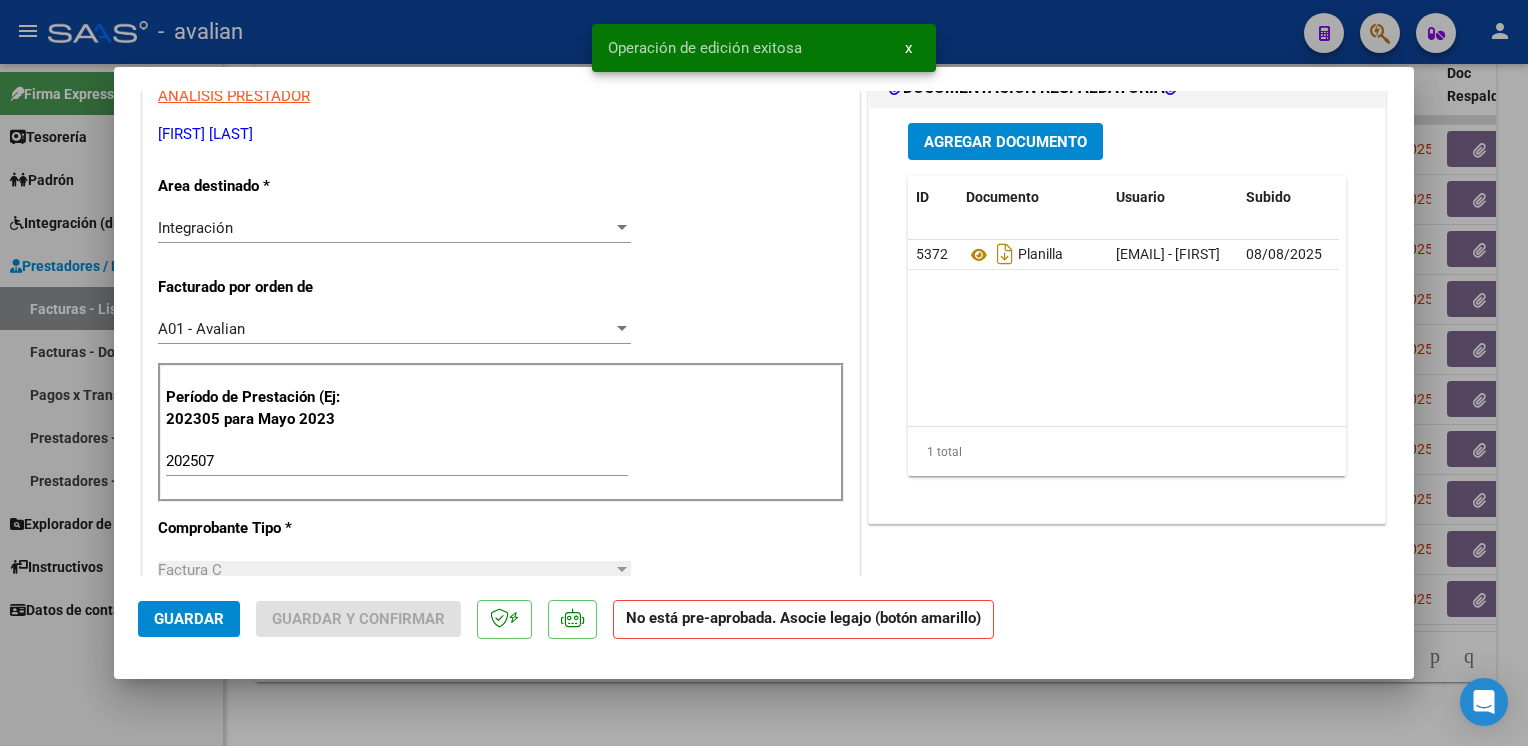 scroll, scrollTop: 400, scrollLeft: 0, axis: vertical 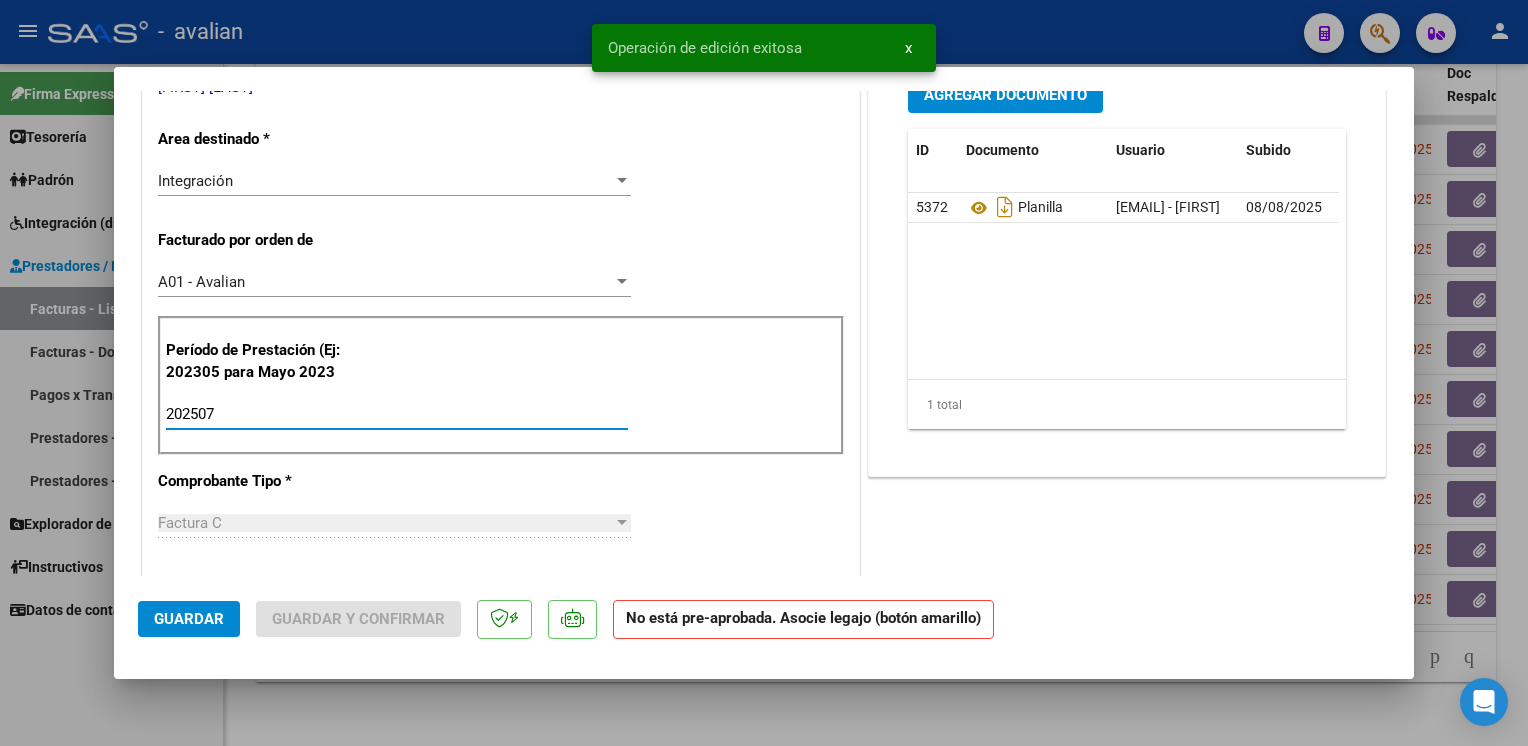 click on "202507" at bounding box center (397, 414) 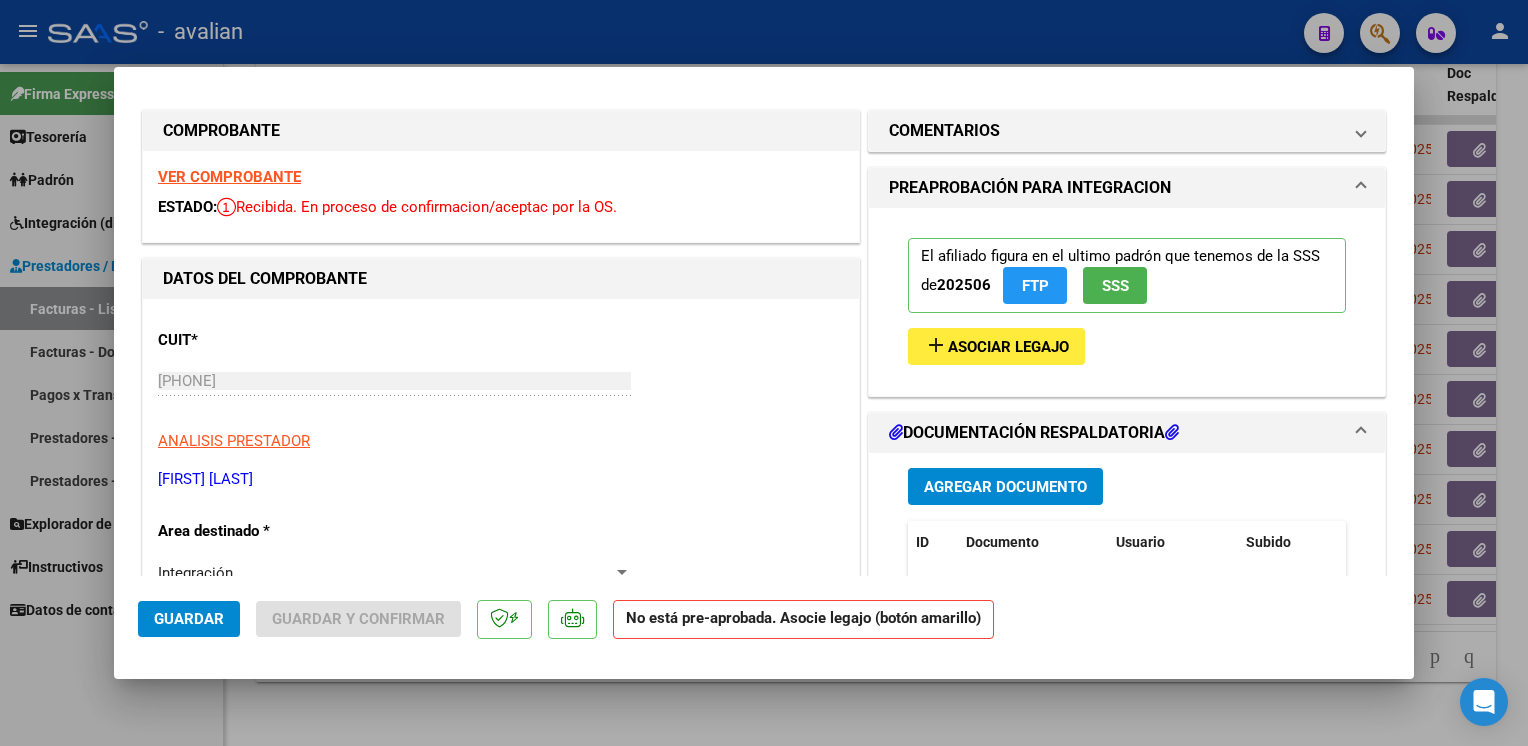 scroll, scrollTop: 0, scrollLeft: 0, axis: both 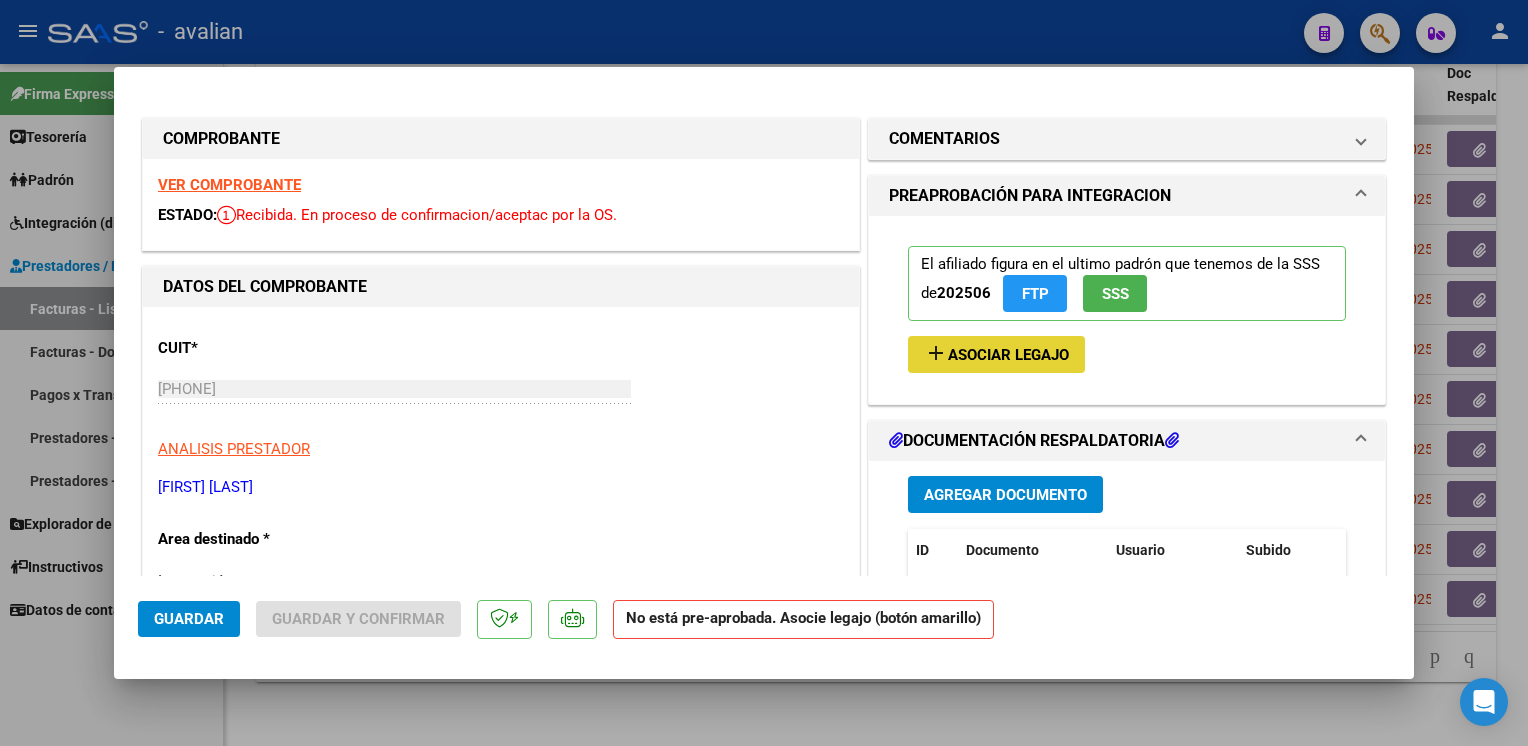 click on "Asociar Legajo" at bounding box center [1008, 355] 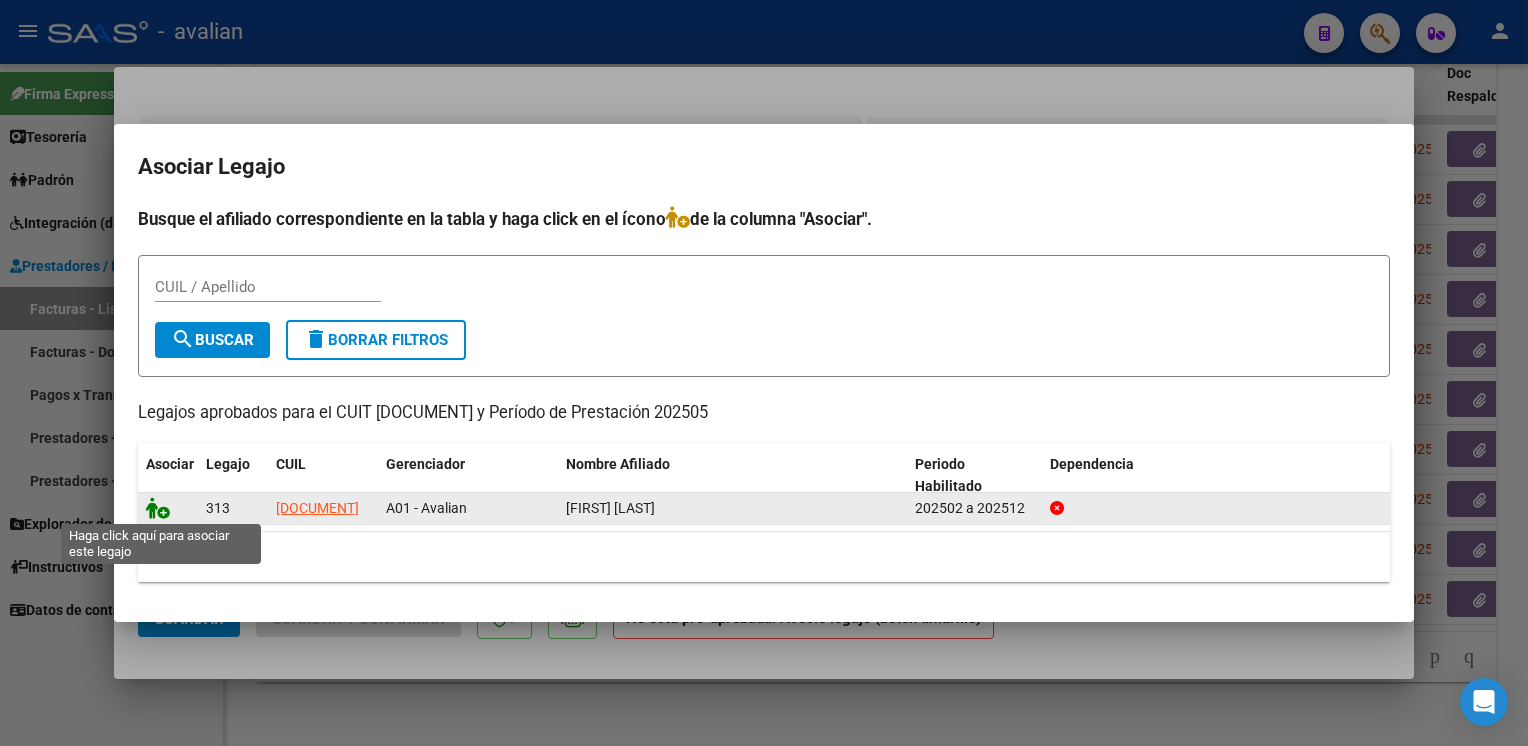 click 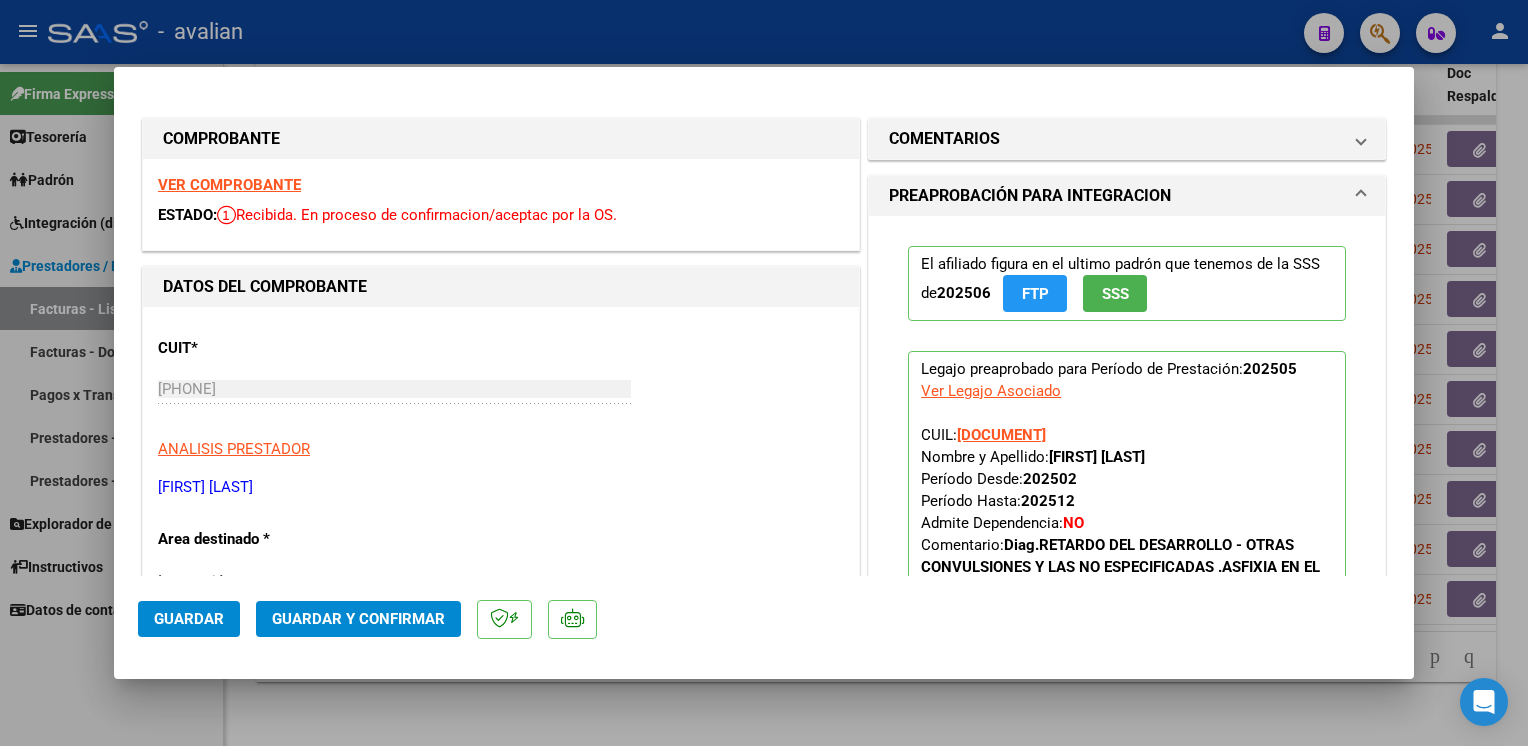 scroll, scrollTop: 100, scrollLeft: 0, axis: vertical 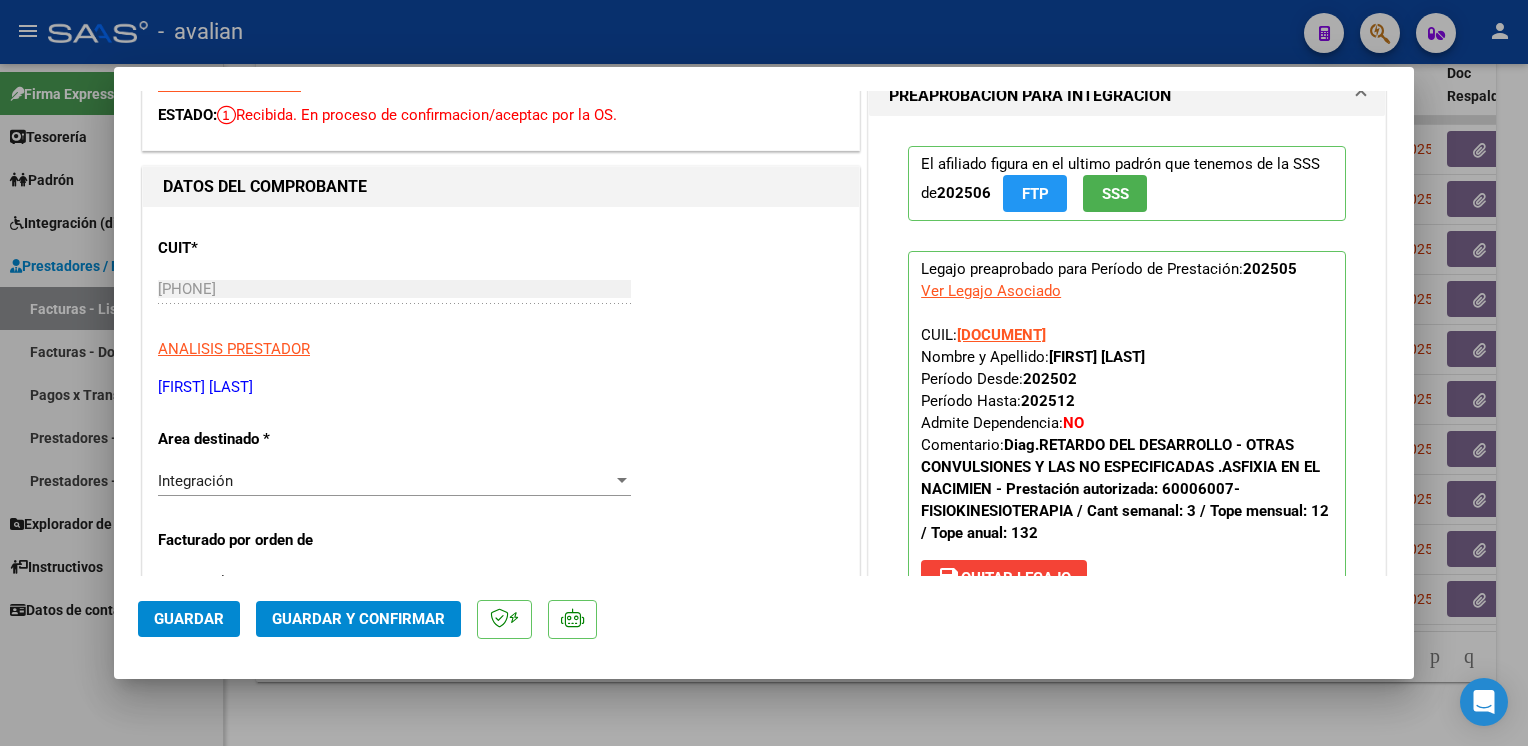 click on "Guardar y Confirmar" 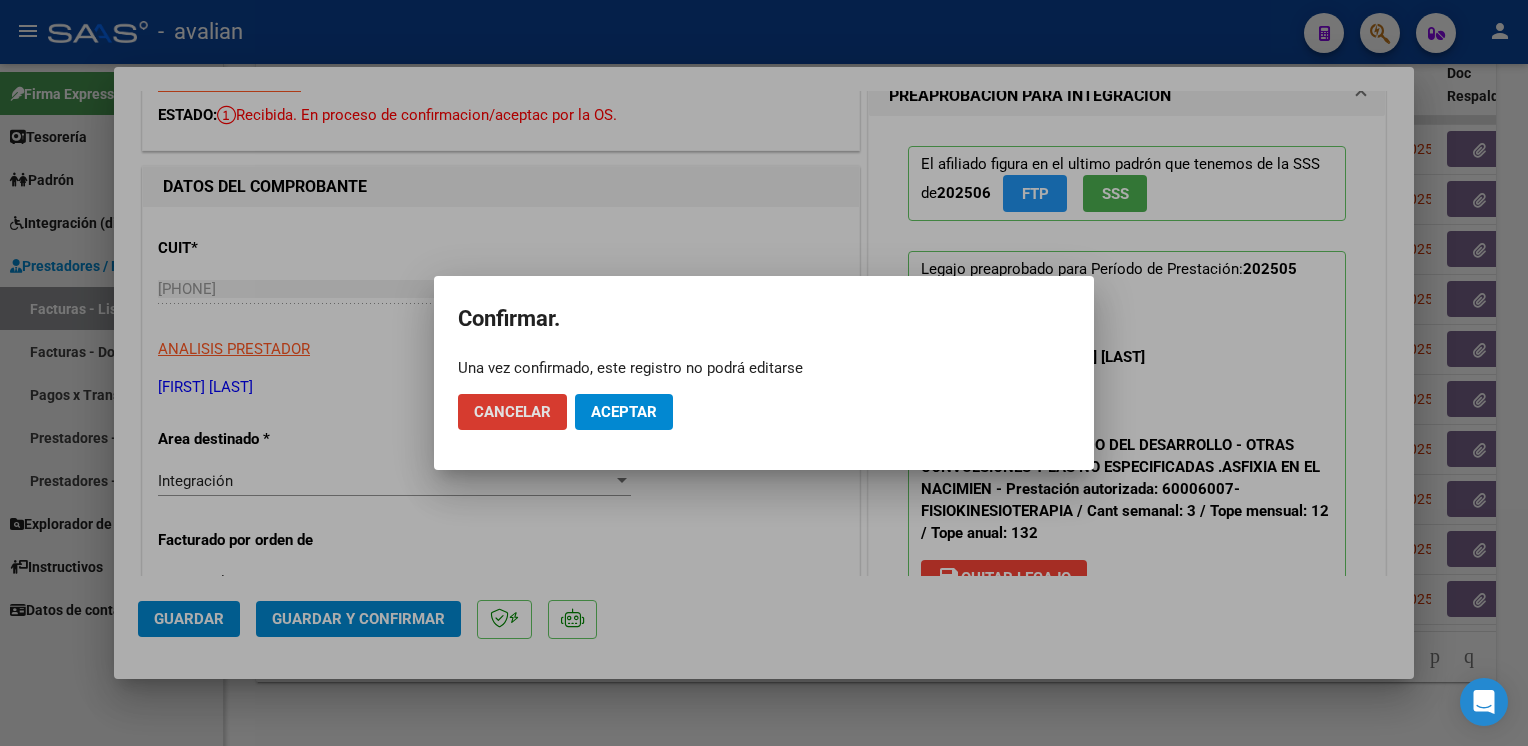 click on "Aceptar" 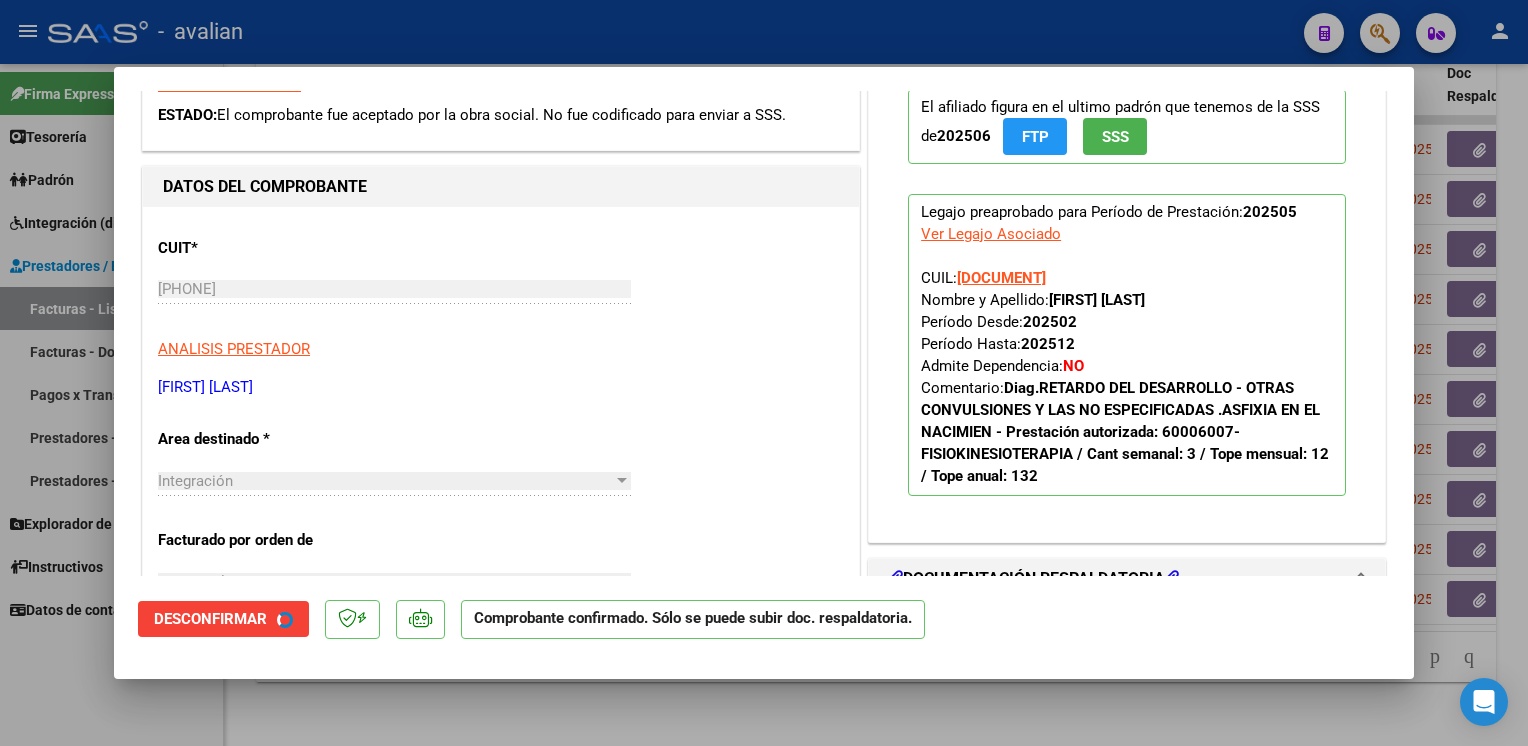 drag, startPoint x: 451, startPoint y: 30, endPoint x: 468, endPoint y: 58, distance: 32.75668 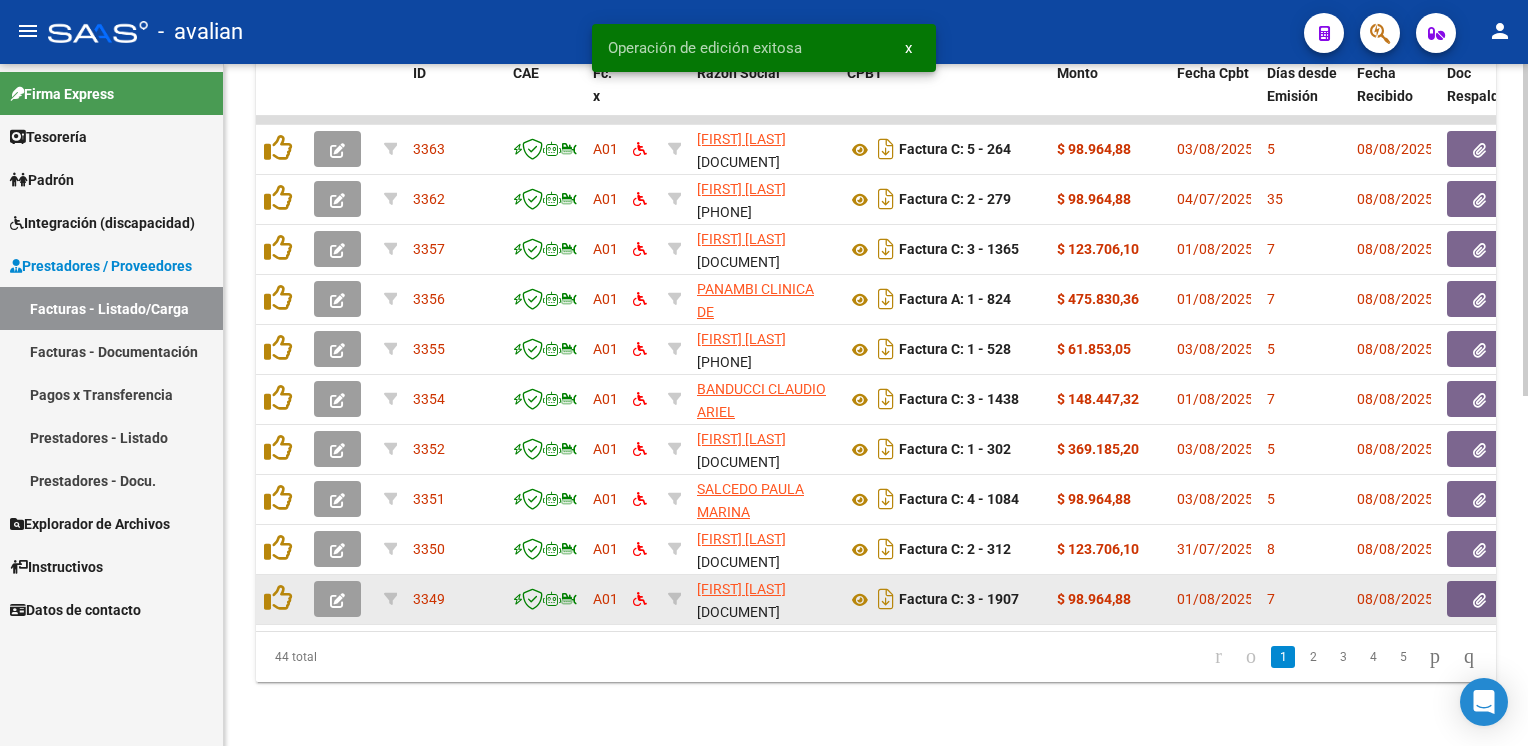 click 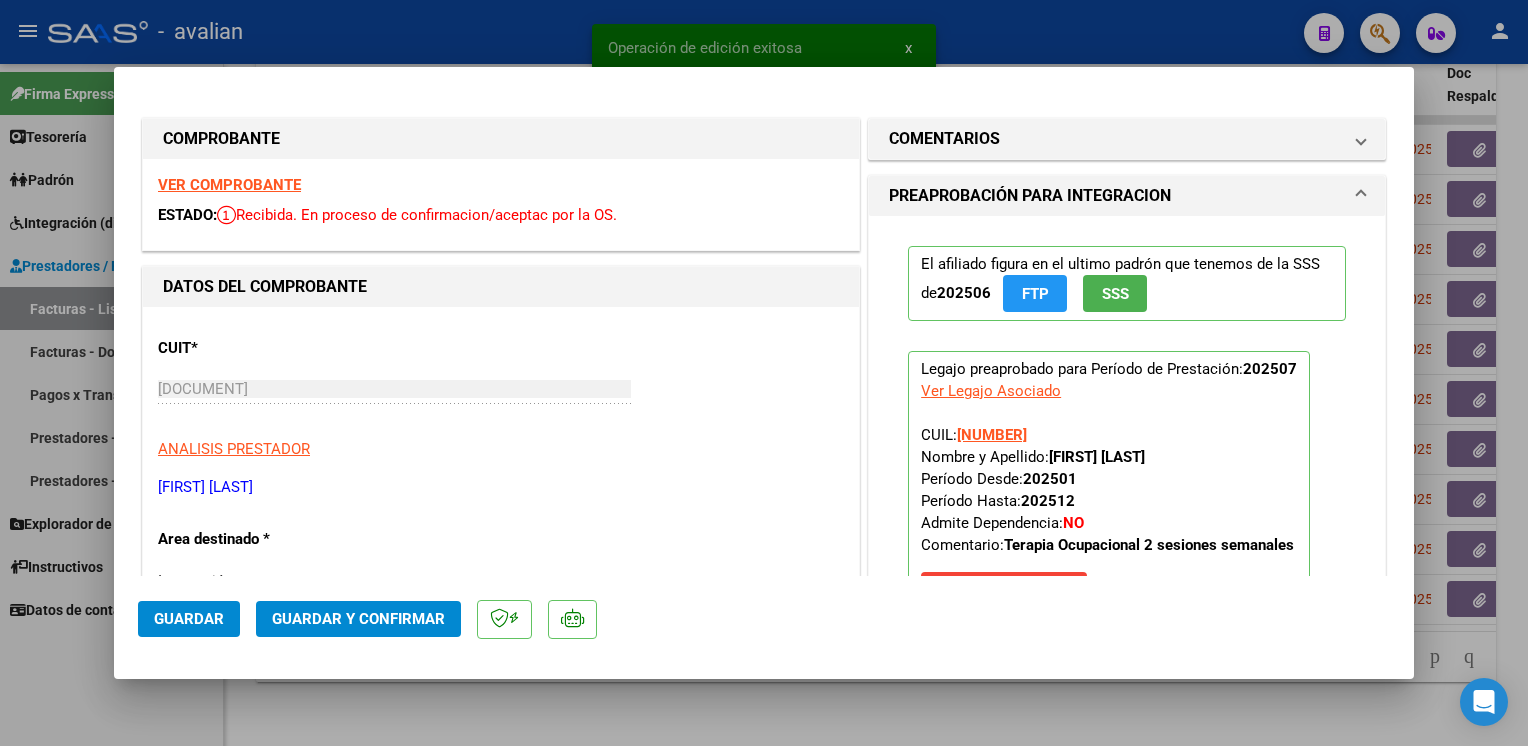 click on "VER COMPROBANTE" at bounding box center [229, 185] 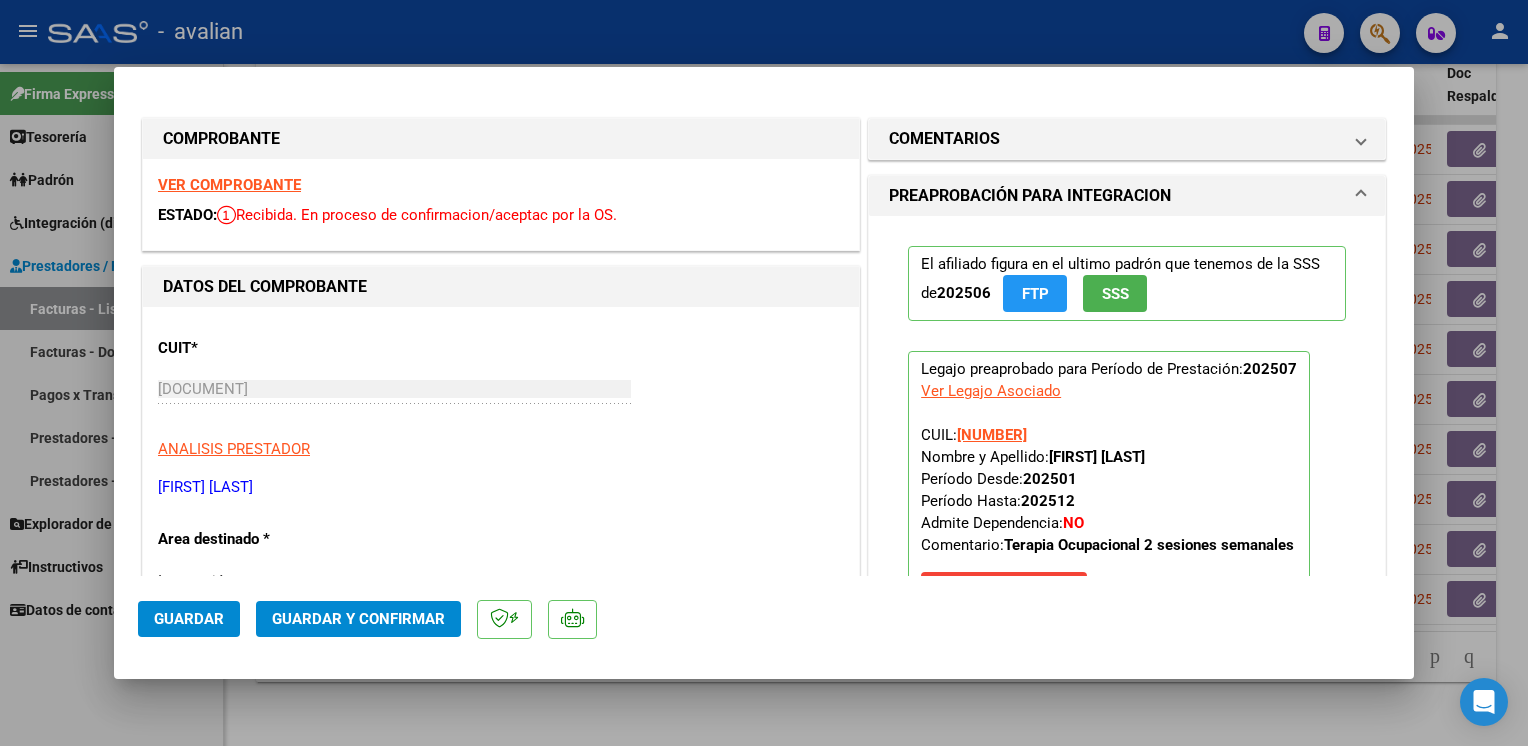 click on "Guardar y Confirmar" 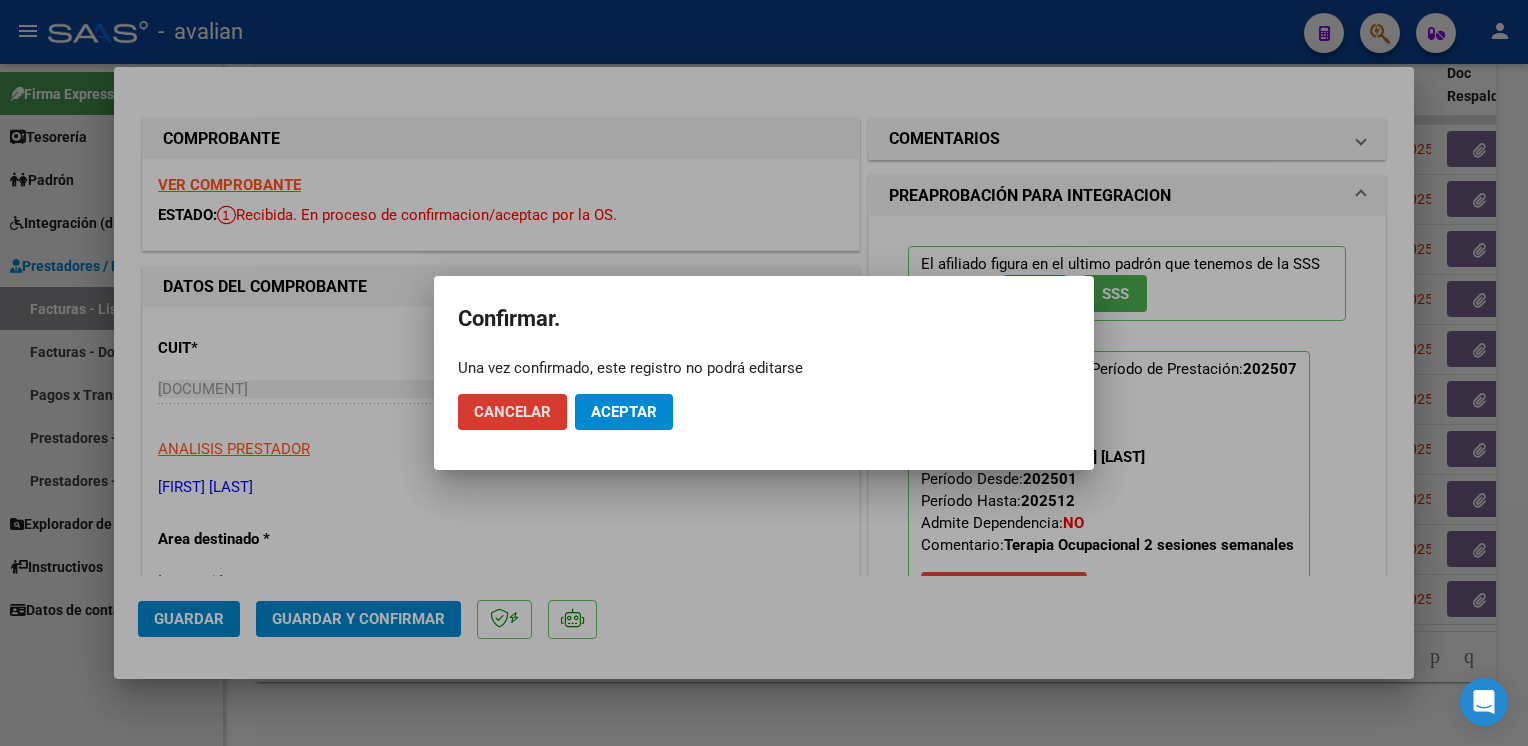 click on "Aceptar" 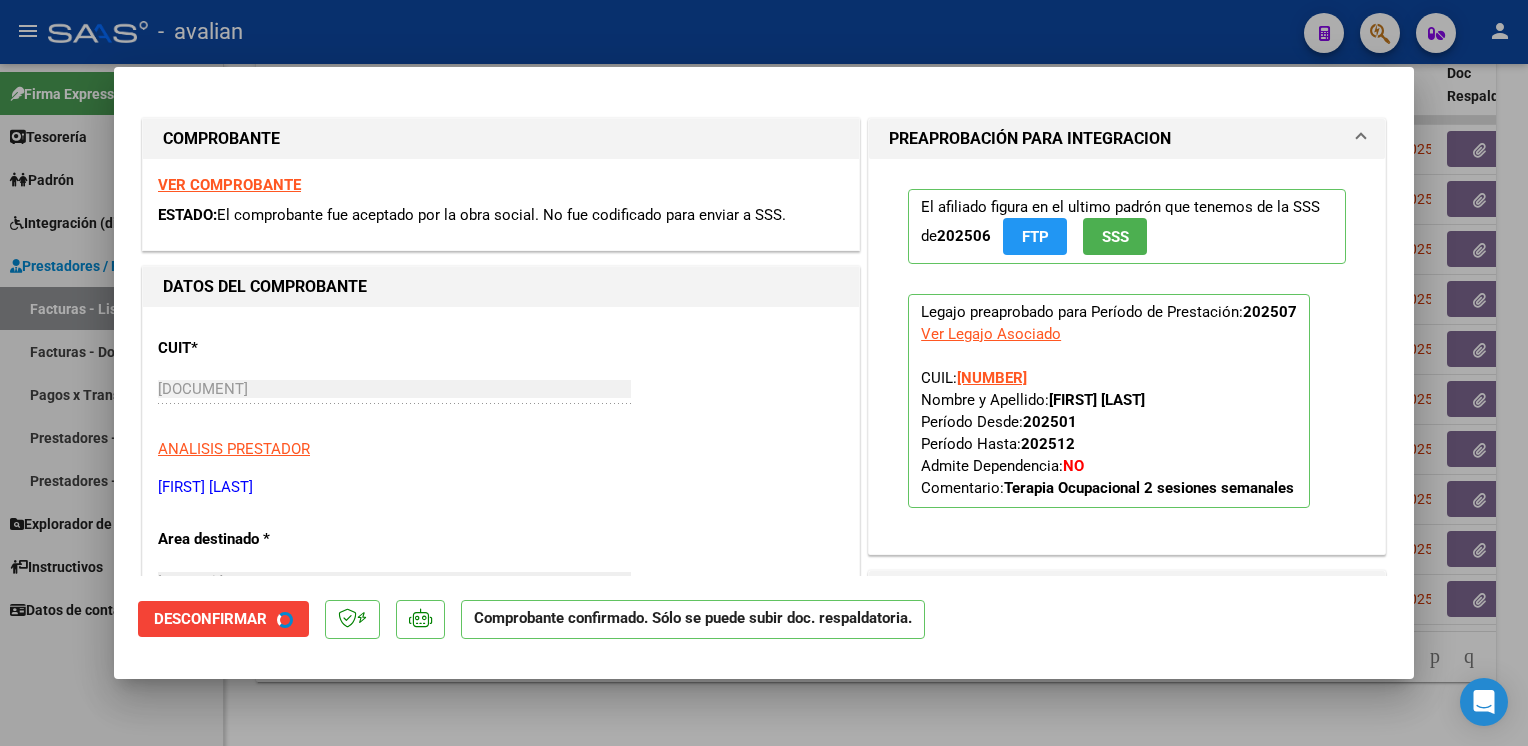 click at bounding box center (764, 373) 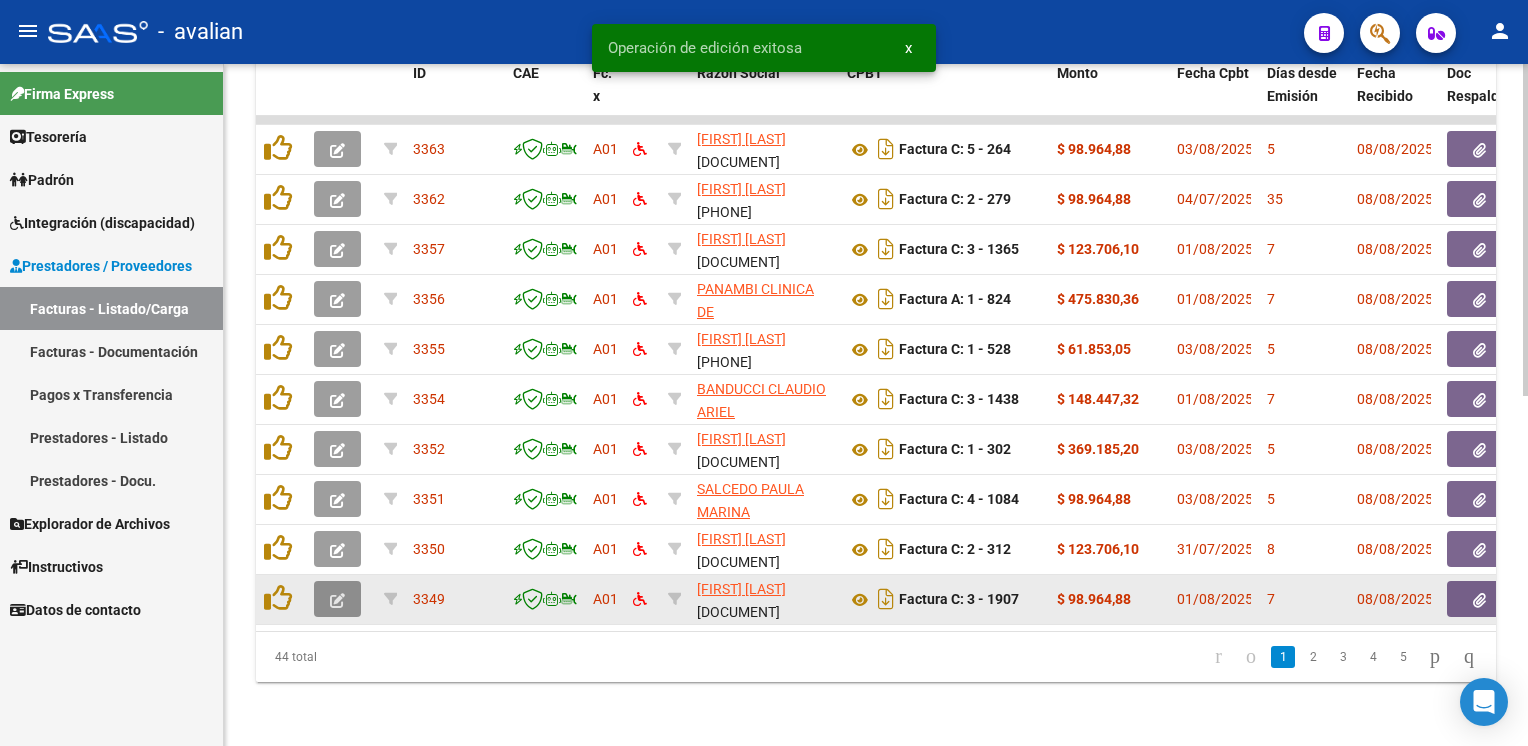 click 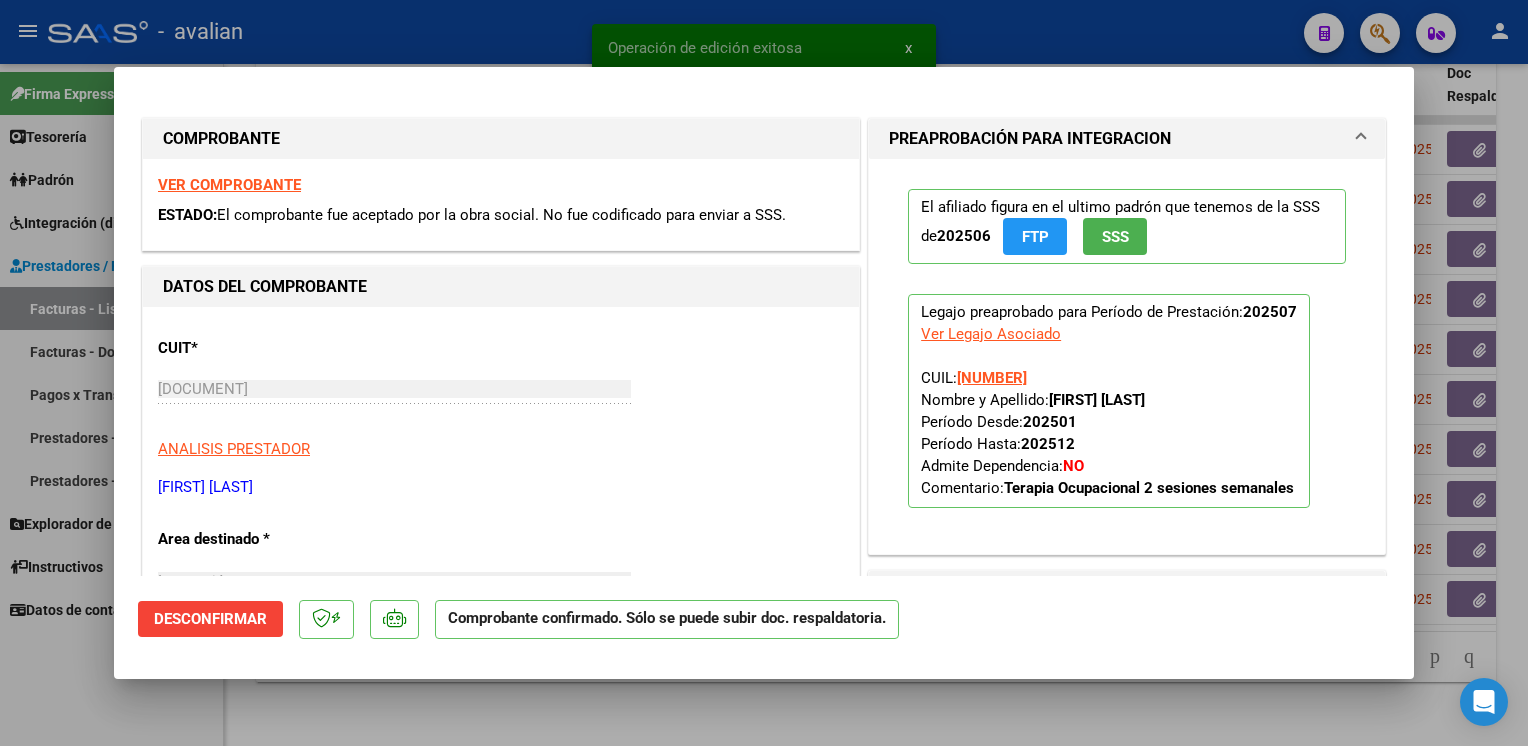click at bounding box center (764, 373) 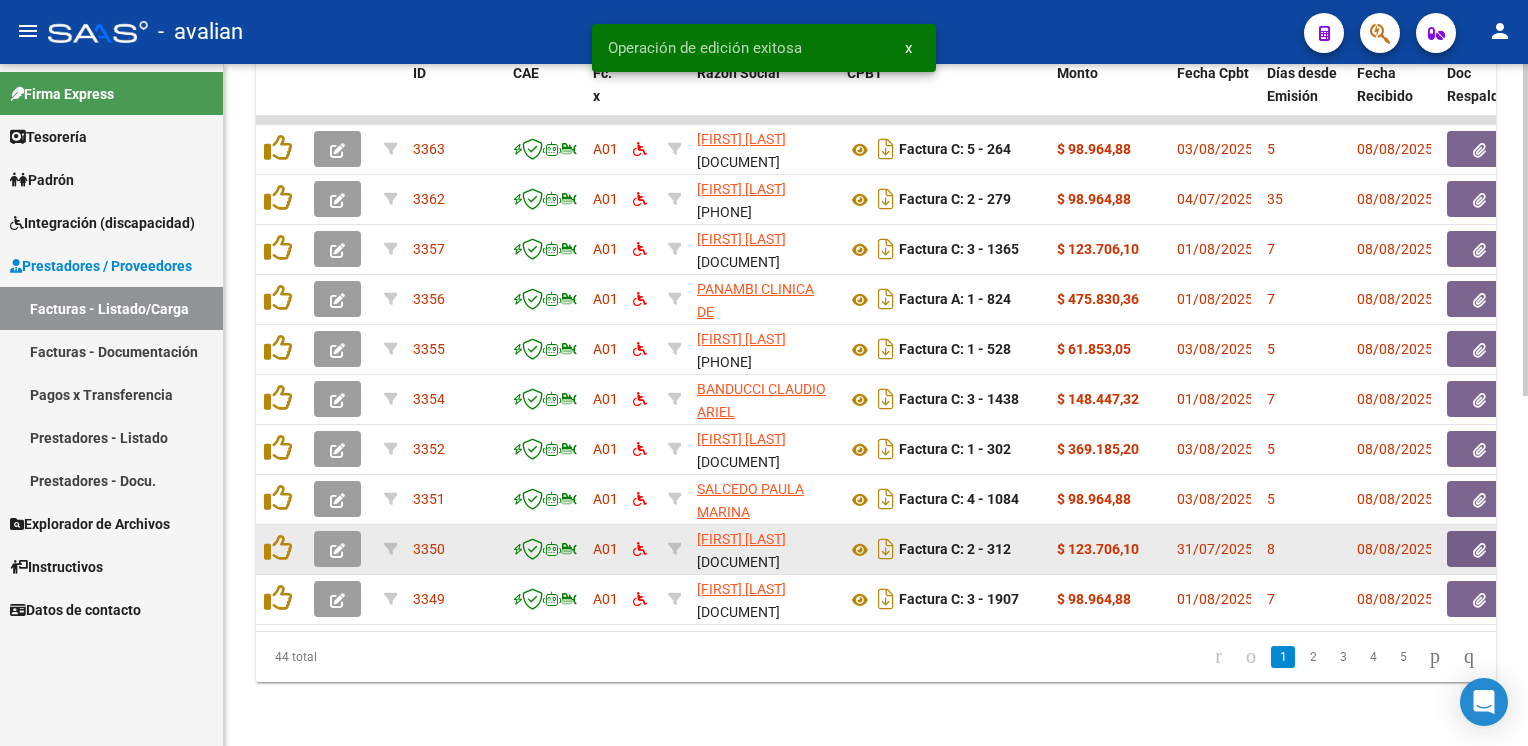 click 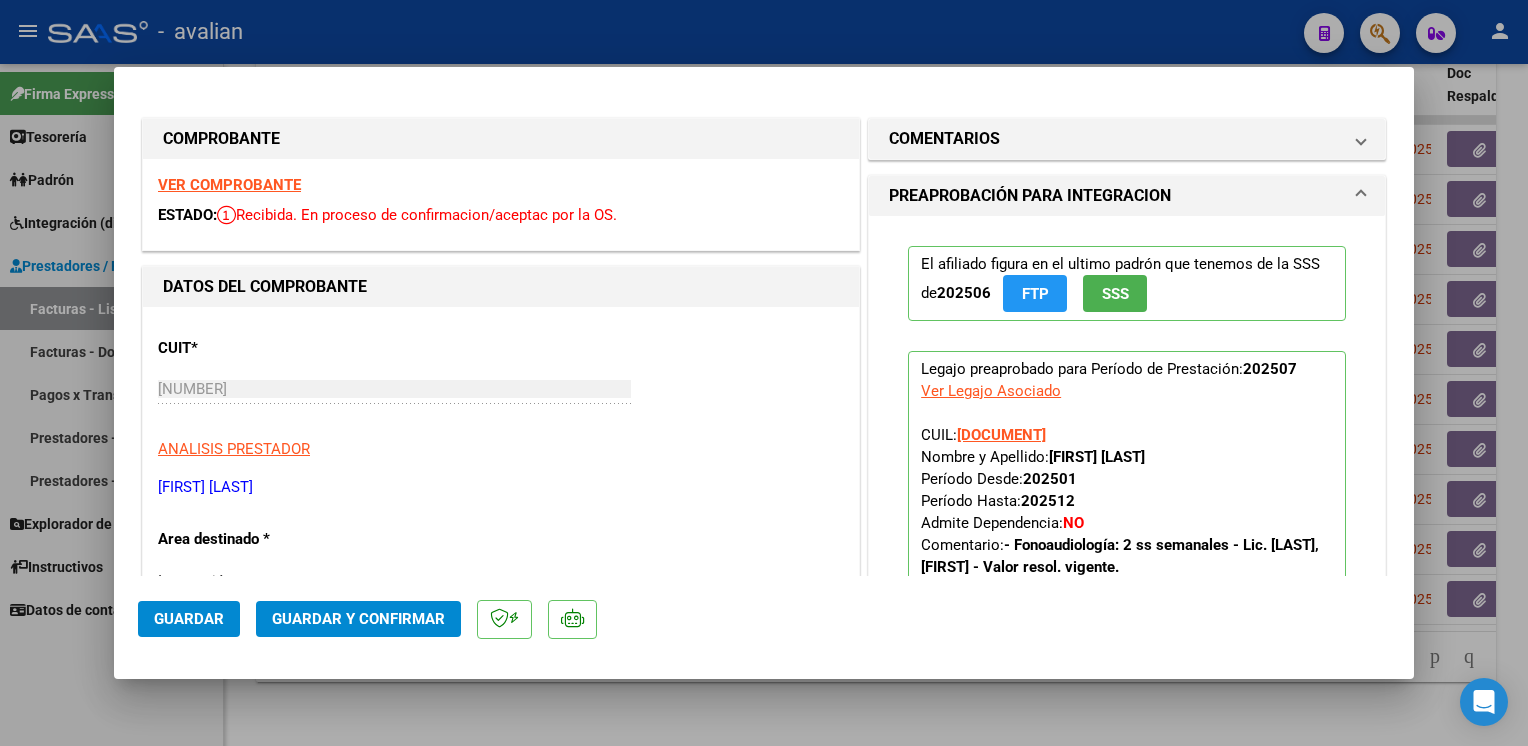 click on "VER COMPROBANTE" at bounding box center [229, 185] 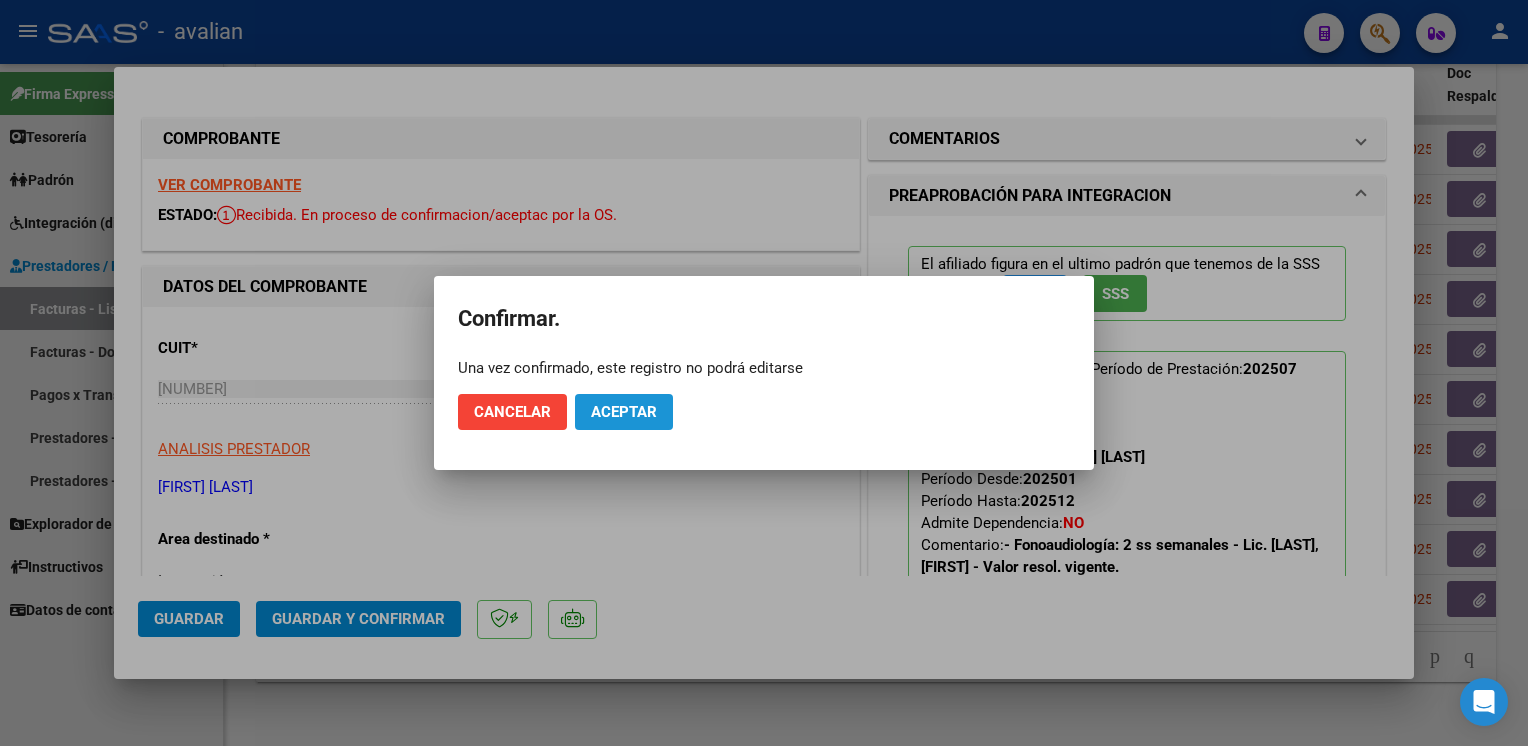 click on "Aceptar" 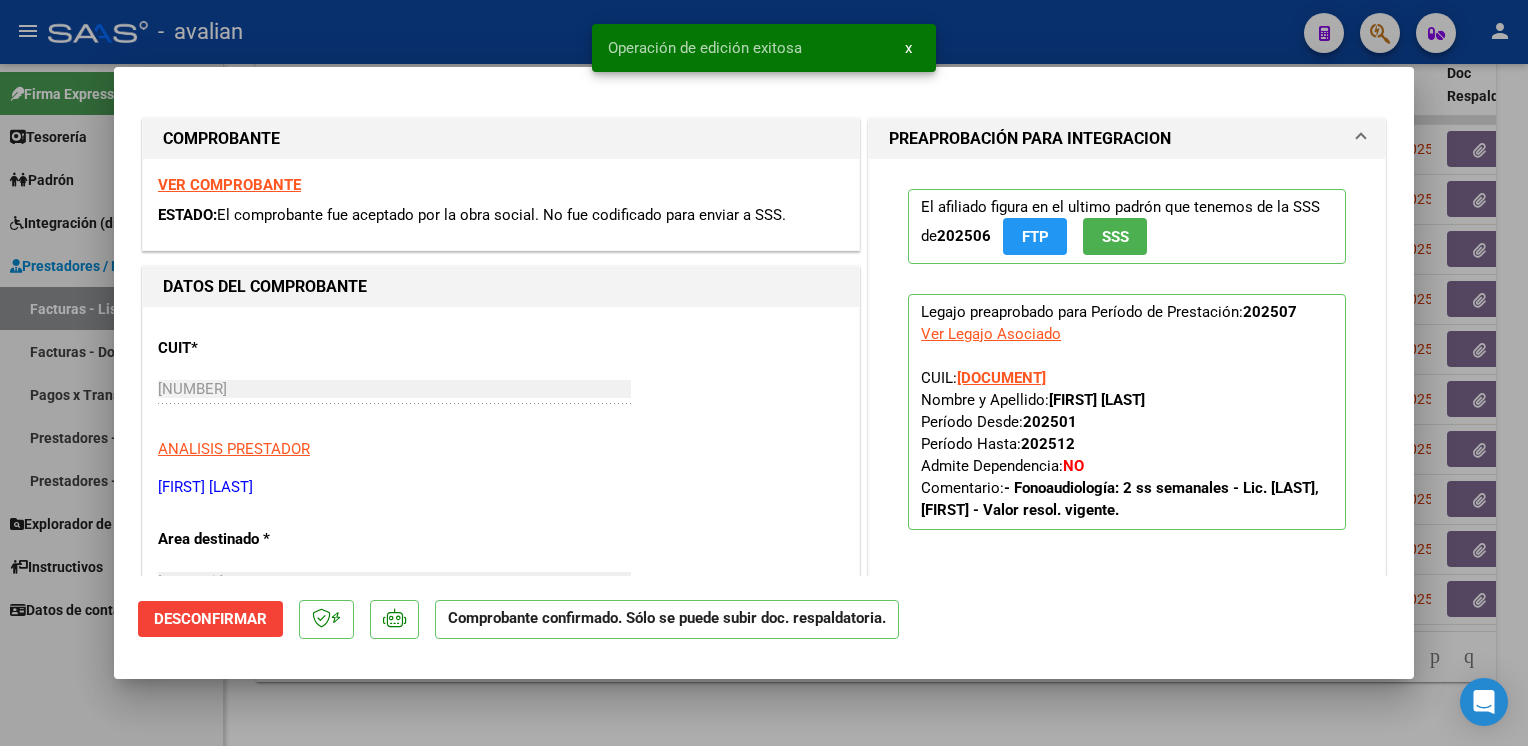 click at bounding box center (764, 373) 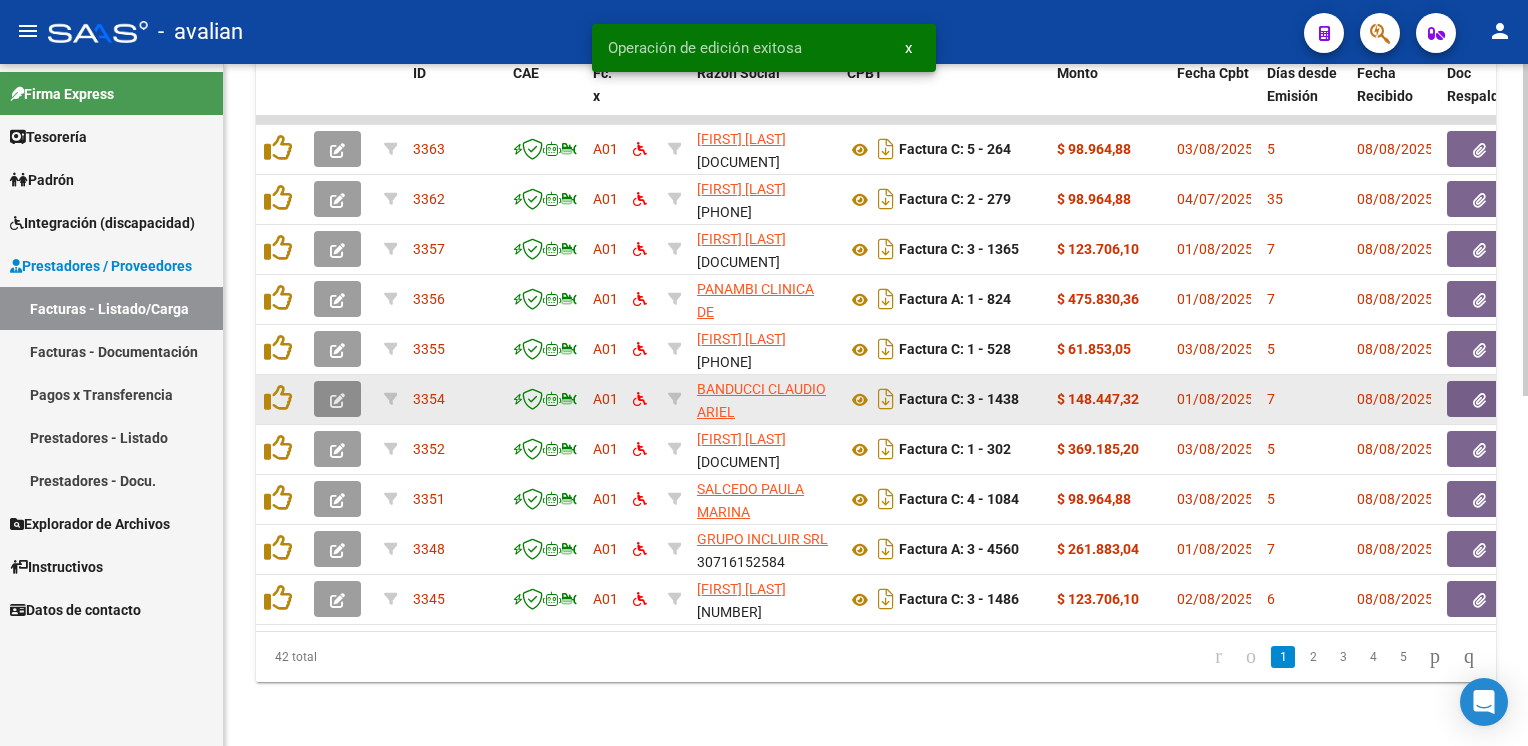 click 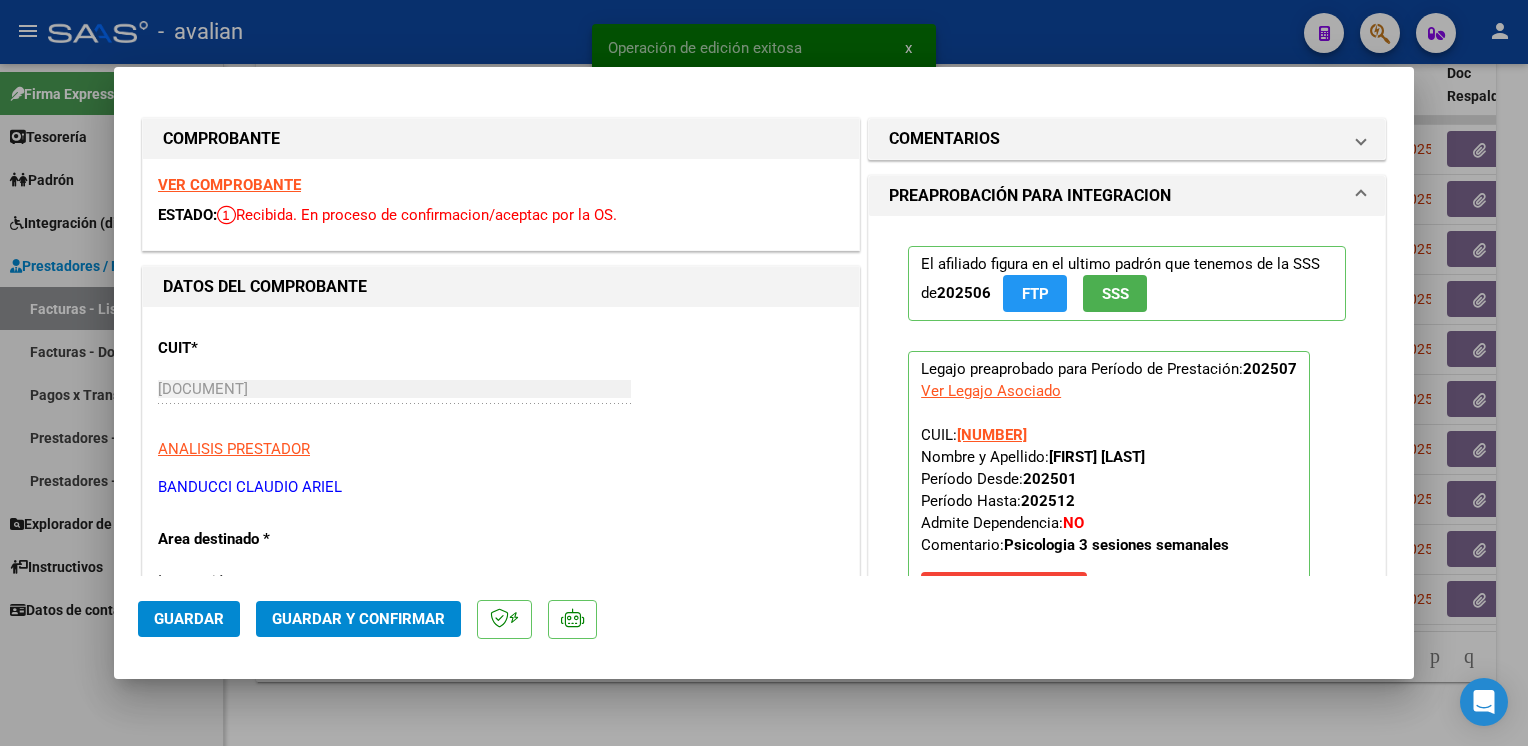 click on "VER COMPROBANTE       ESTADO:   Recibida. En proceso de confirmacion/aceptac por la OS." at bounding box center [501, 204] 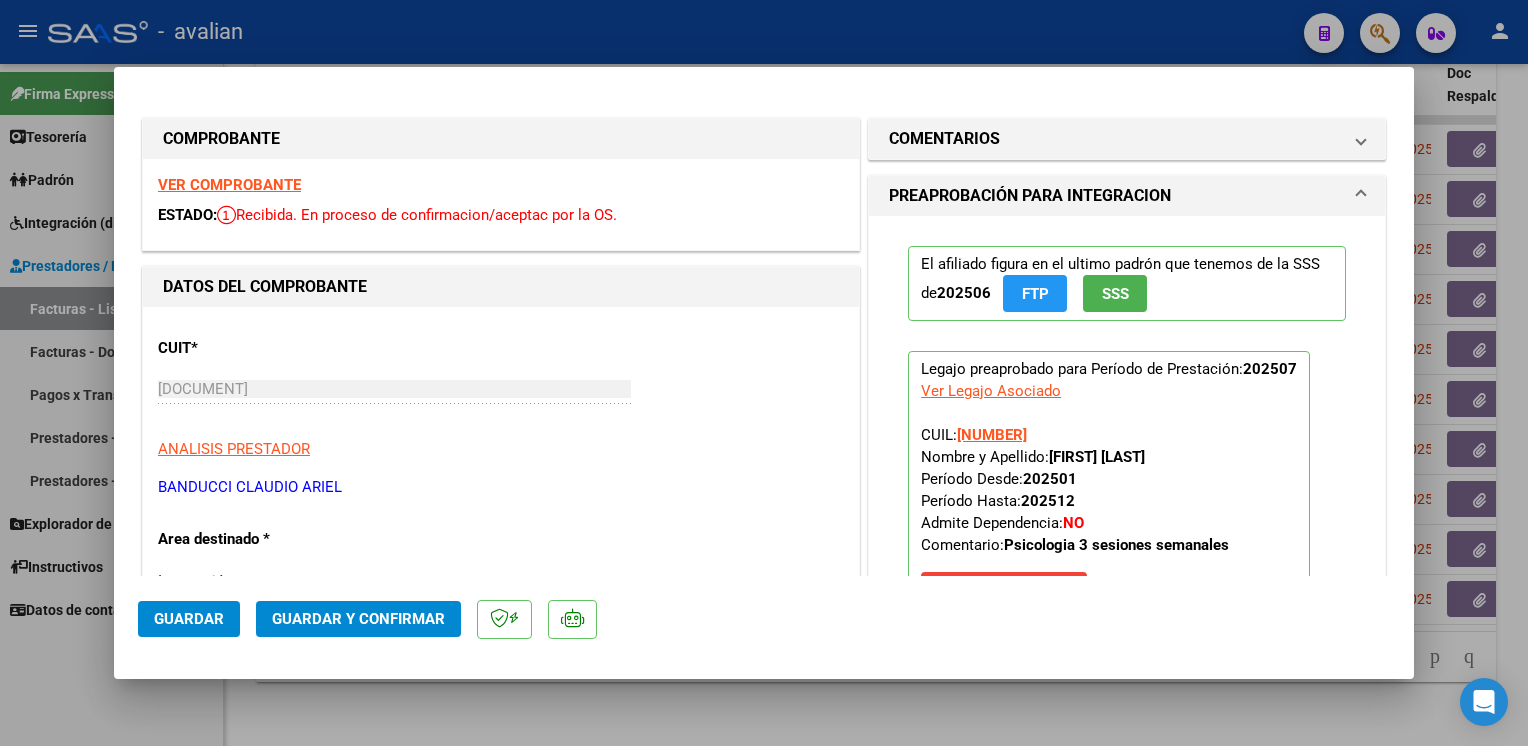 click on "Guardar y Confirmar" 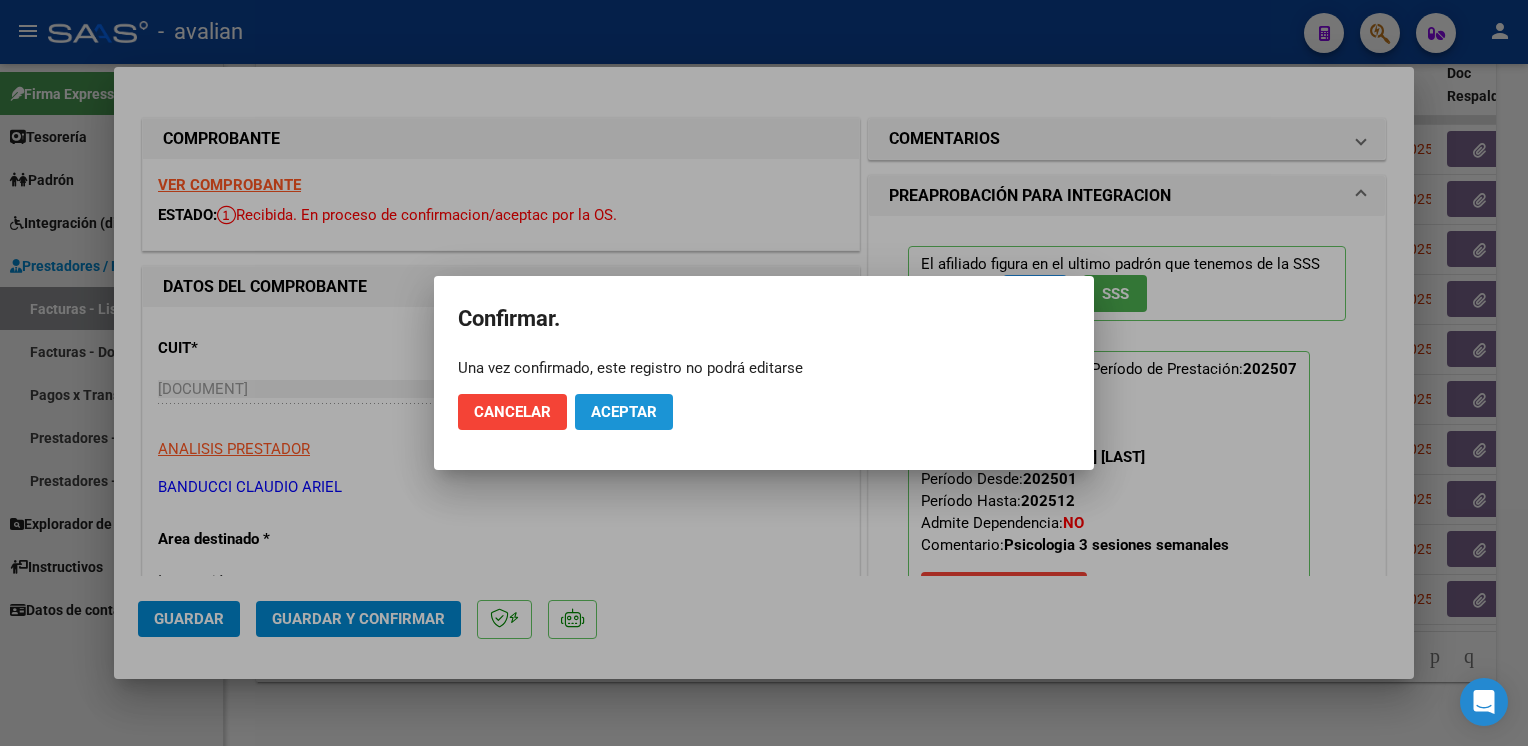 click on "Aceptar" 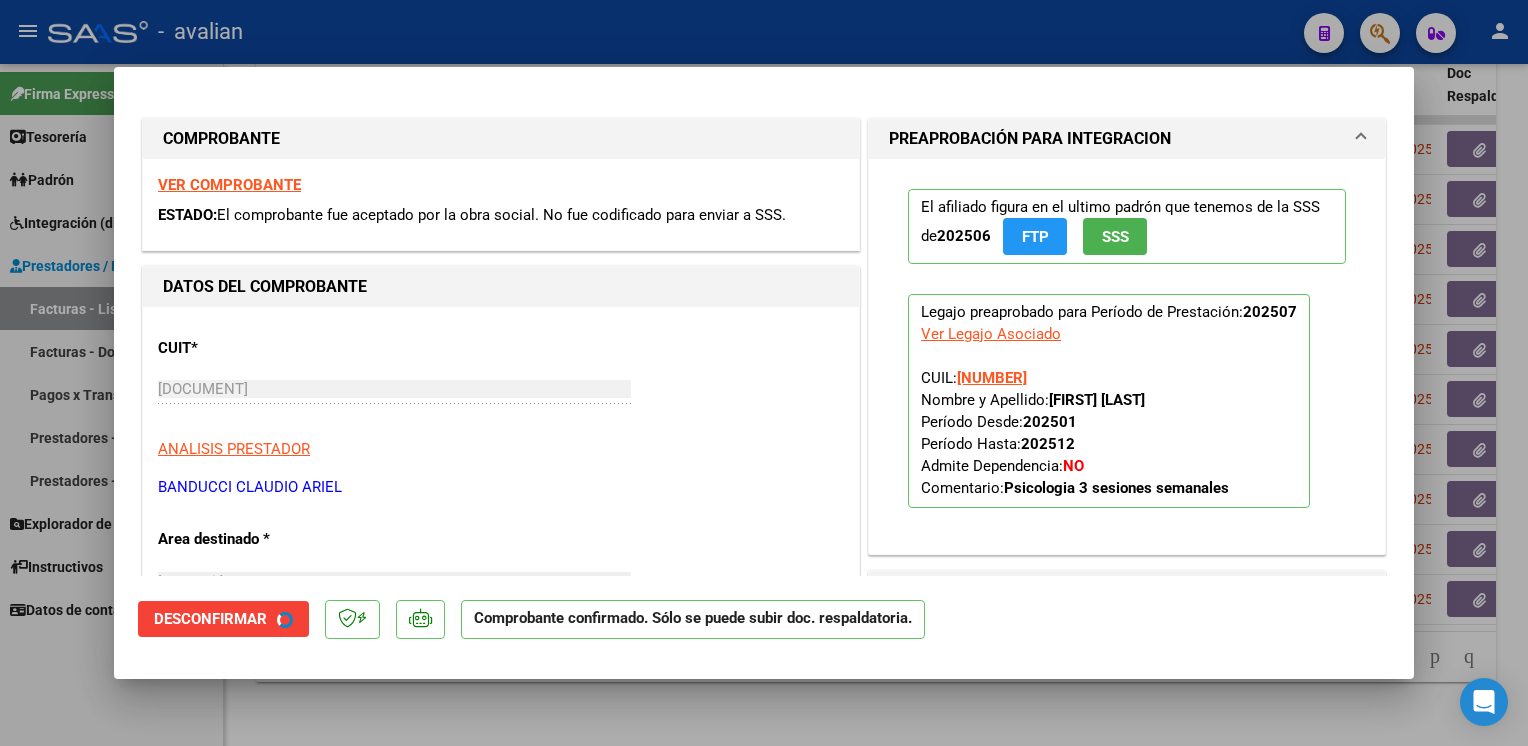 click at bounding box center (764, 373) 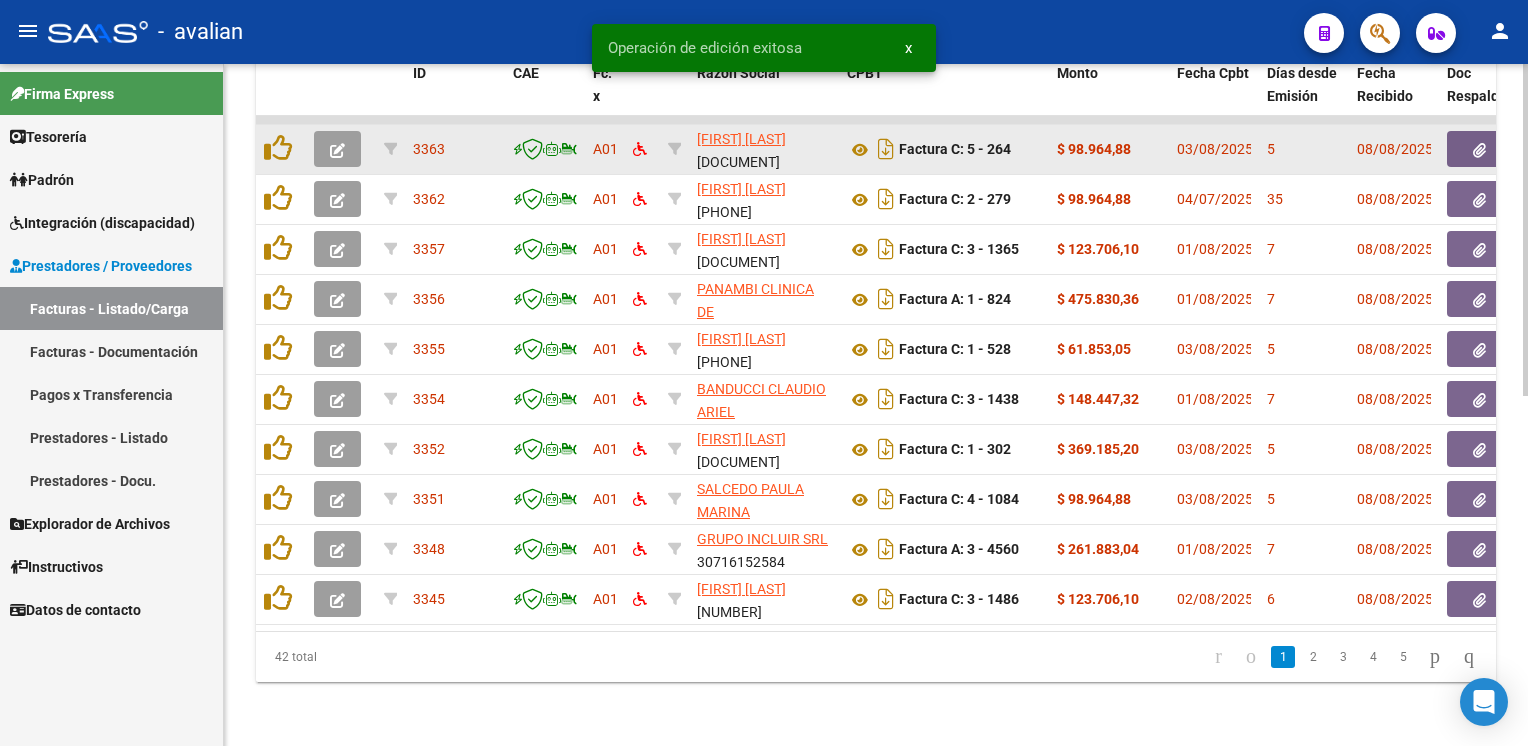 click 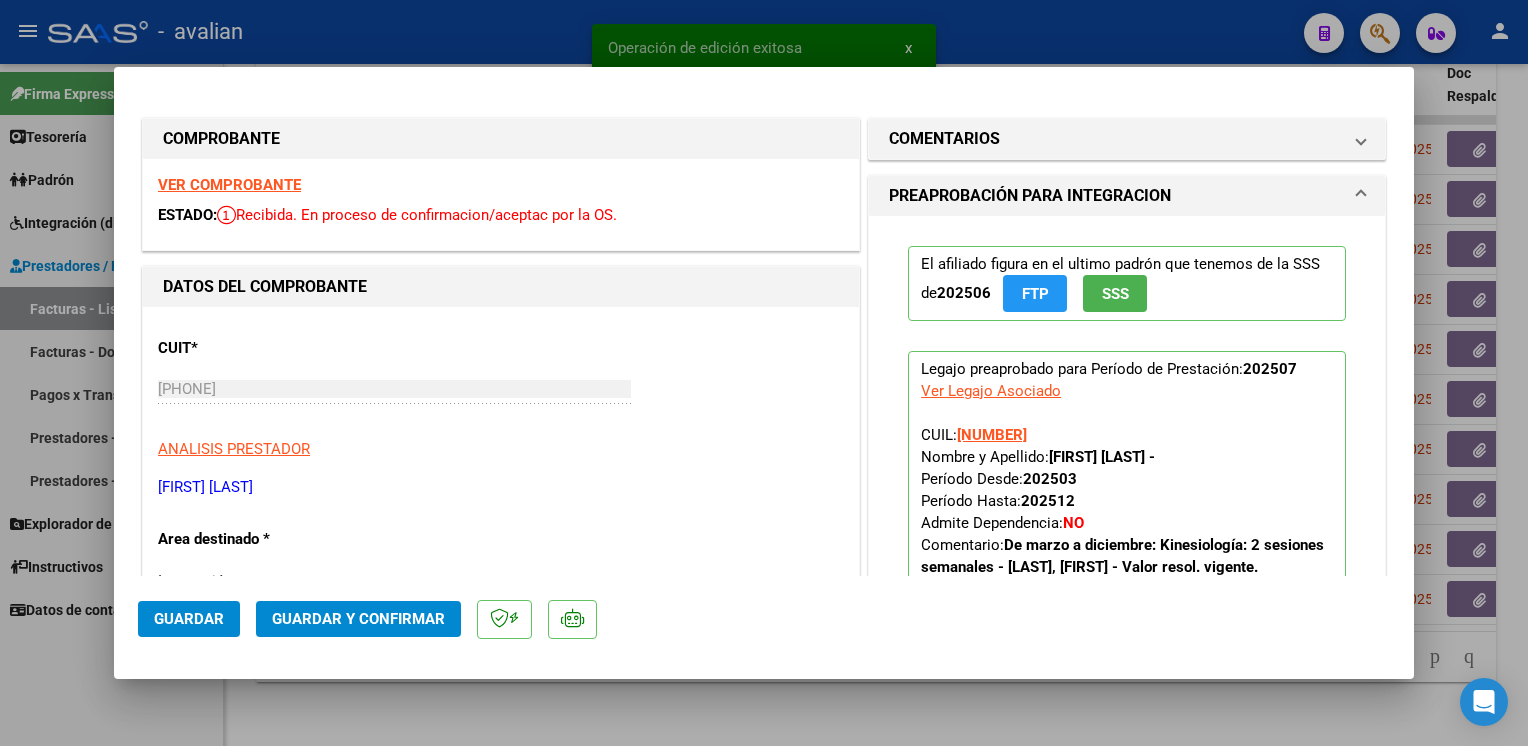 click on "VER COMPROBANTE" at bounding box center (229, 185) 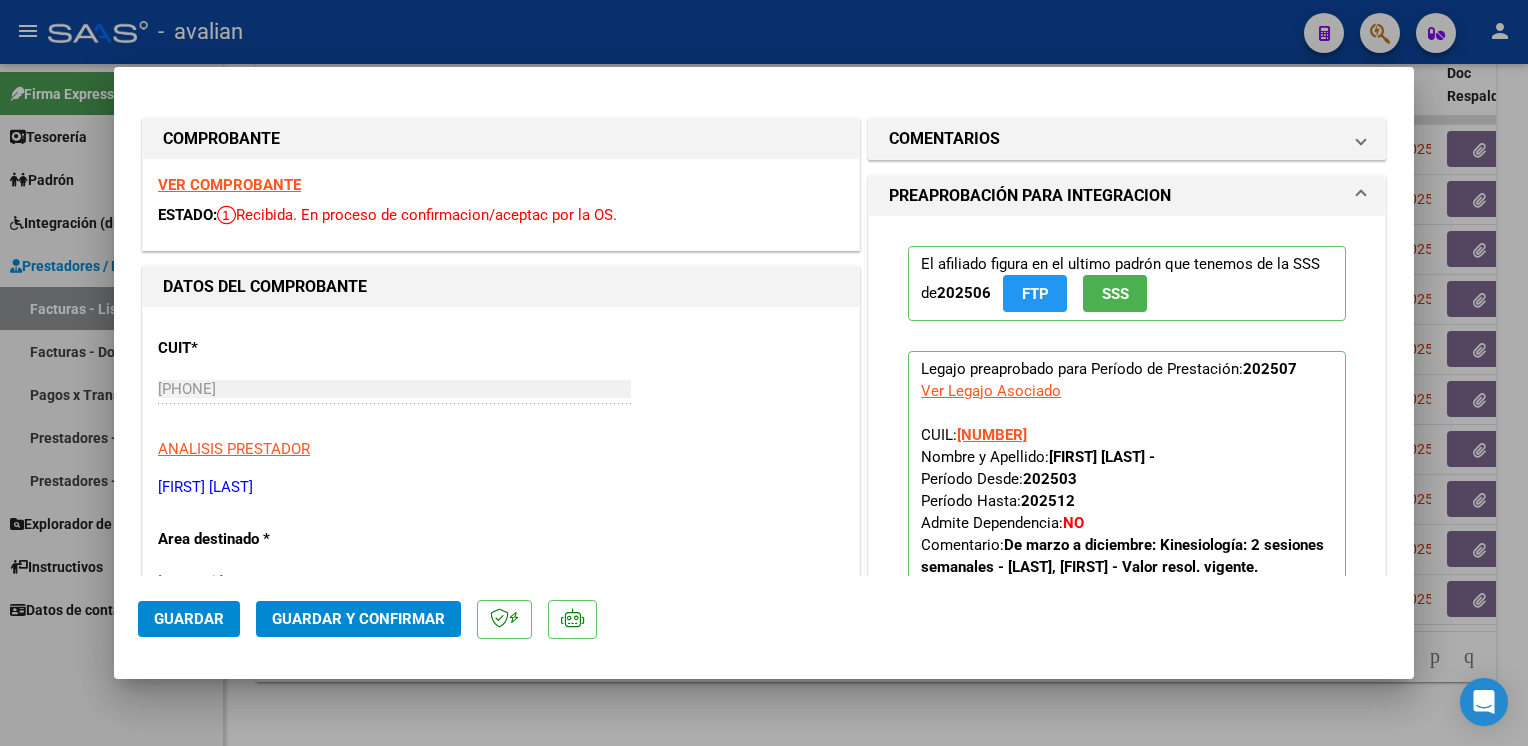 click on "VER COMPROBANTE" at bounding box center (229, 185) 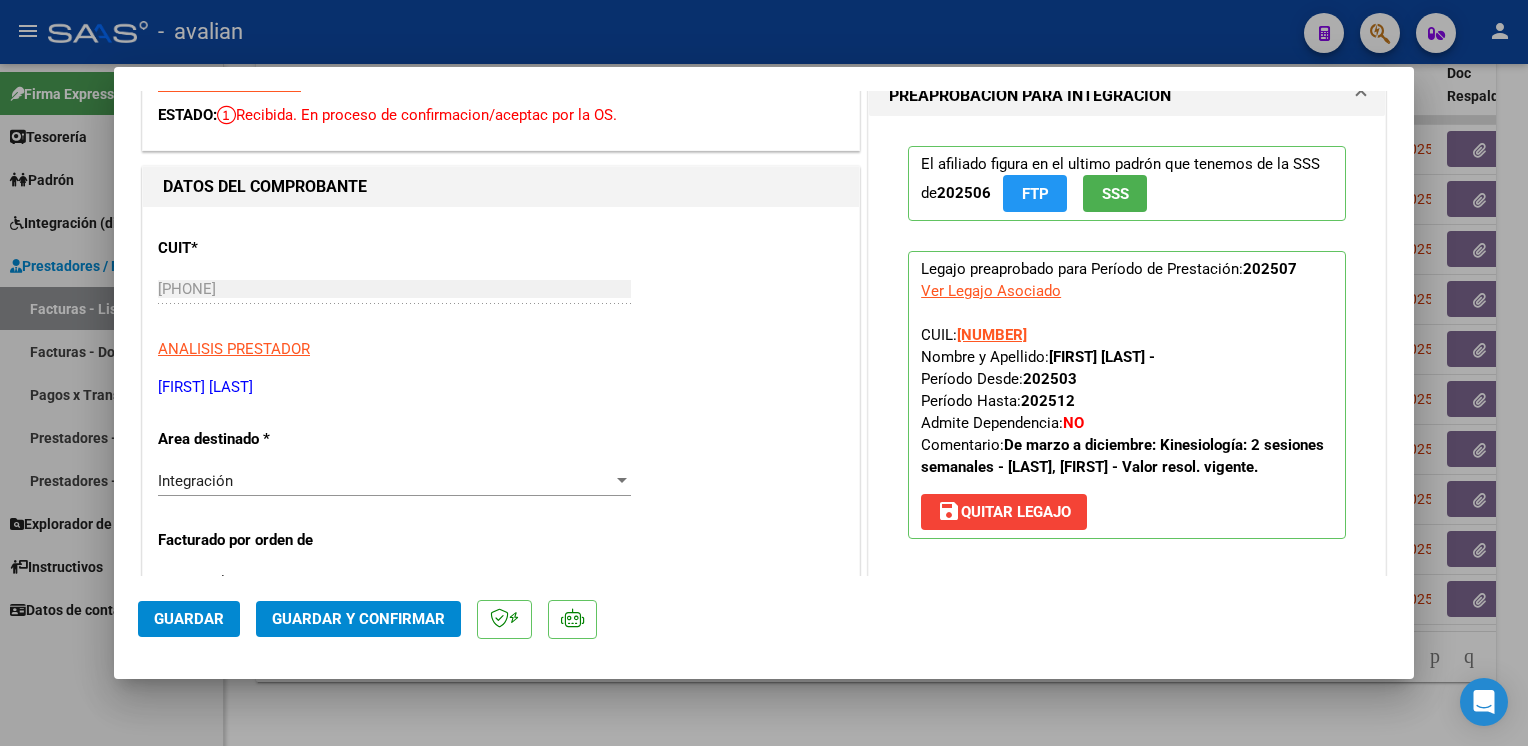 scroll, scrollTop: 200, scrollLeft: 0, axis: vertical 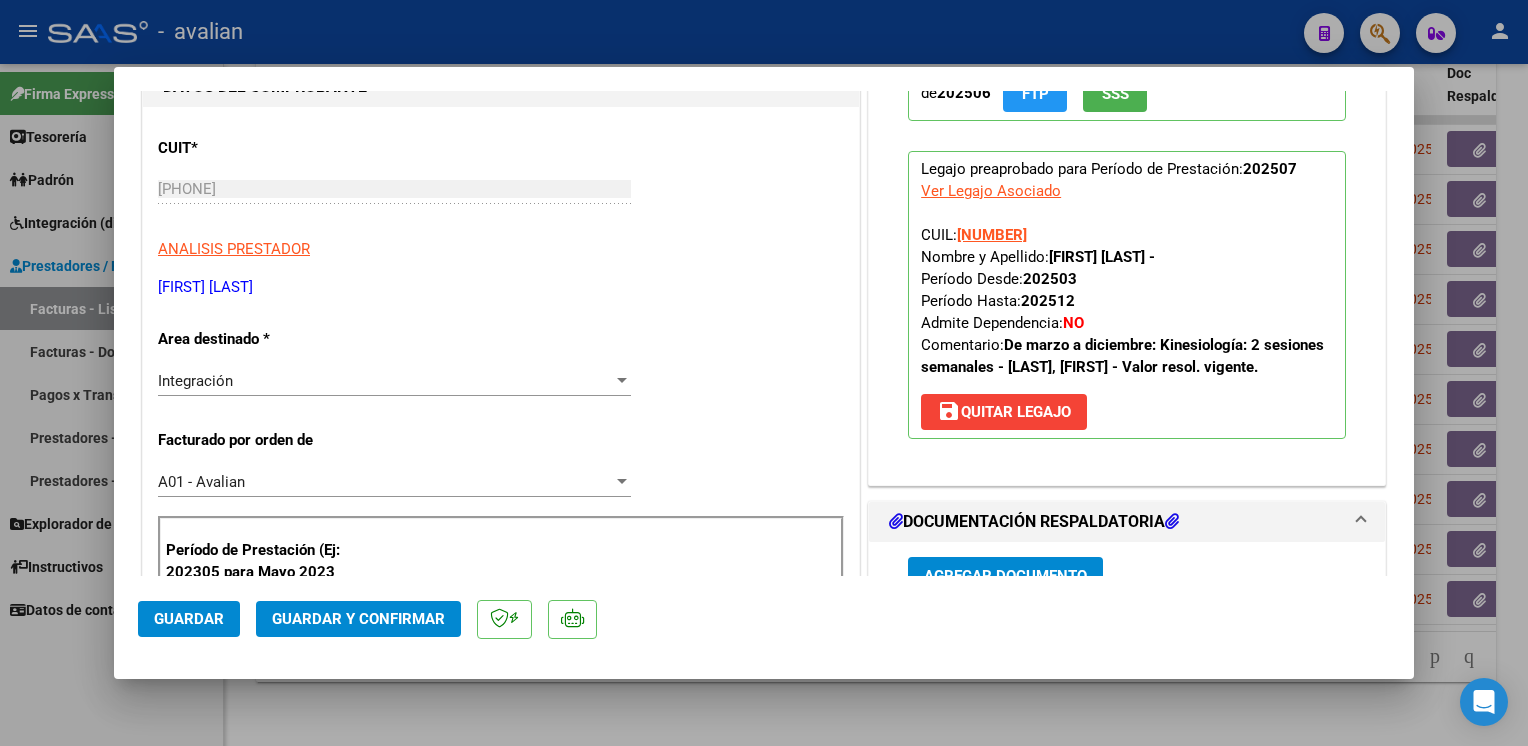 click on "save  Quitar Legajo" at bounding box center [1004, 412] 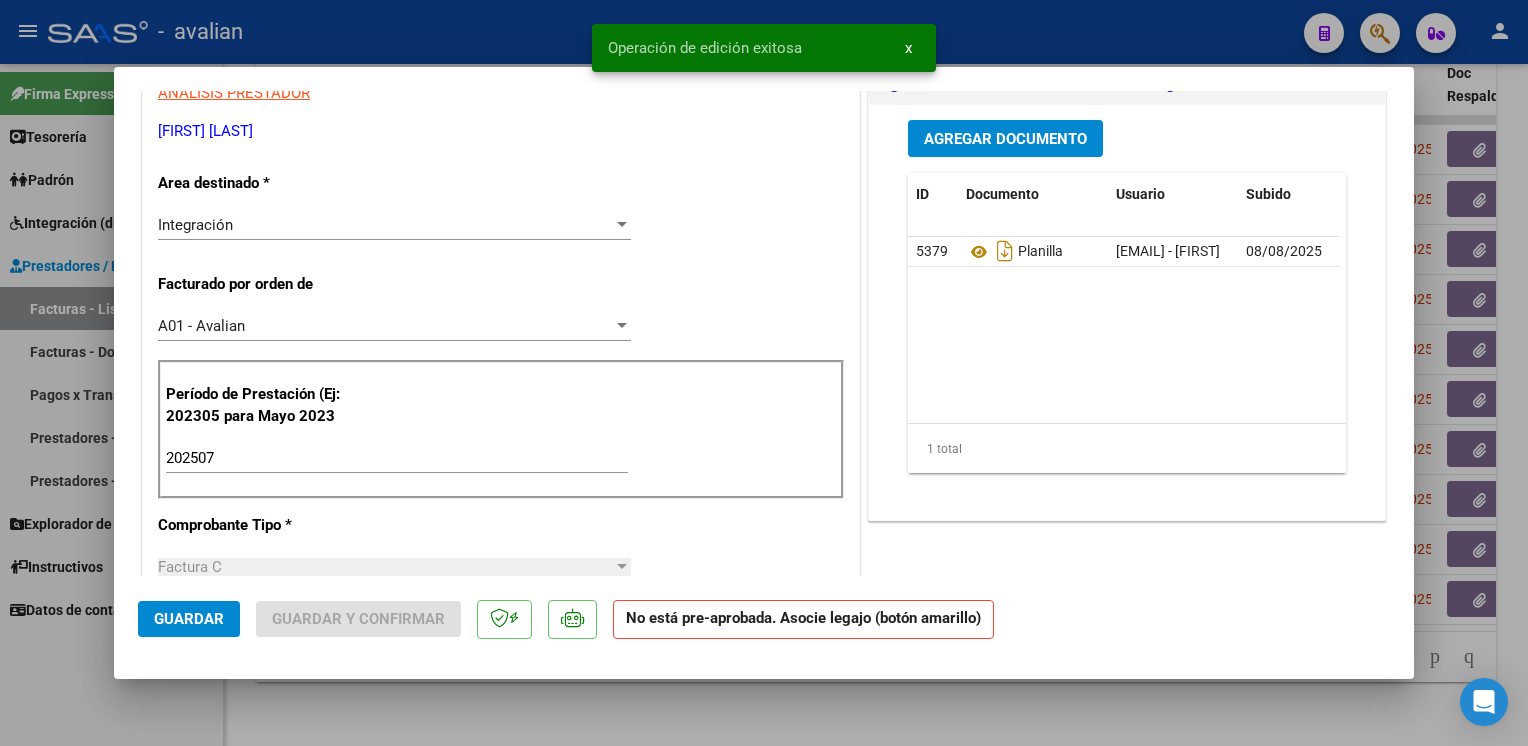 scroll, scrollTop: 400, scrollLeft: 0, axis: vertical 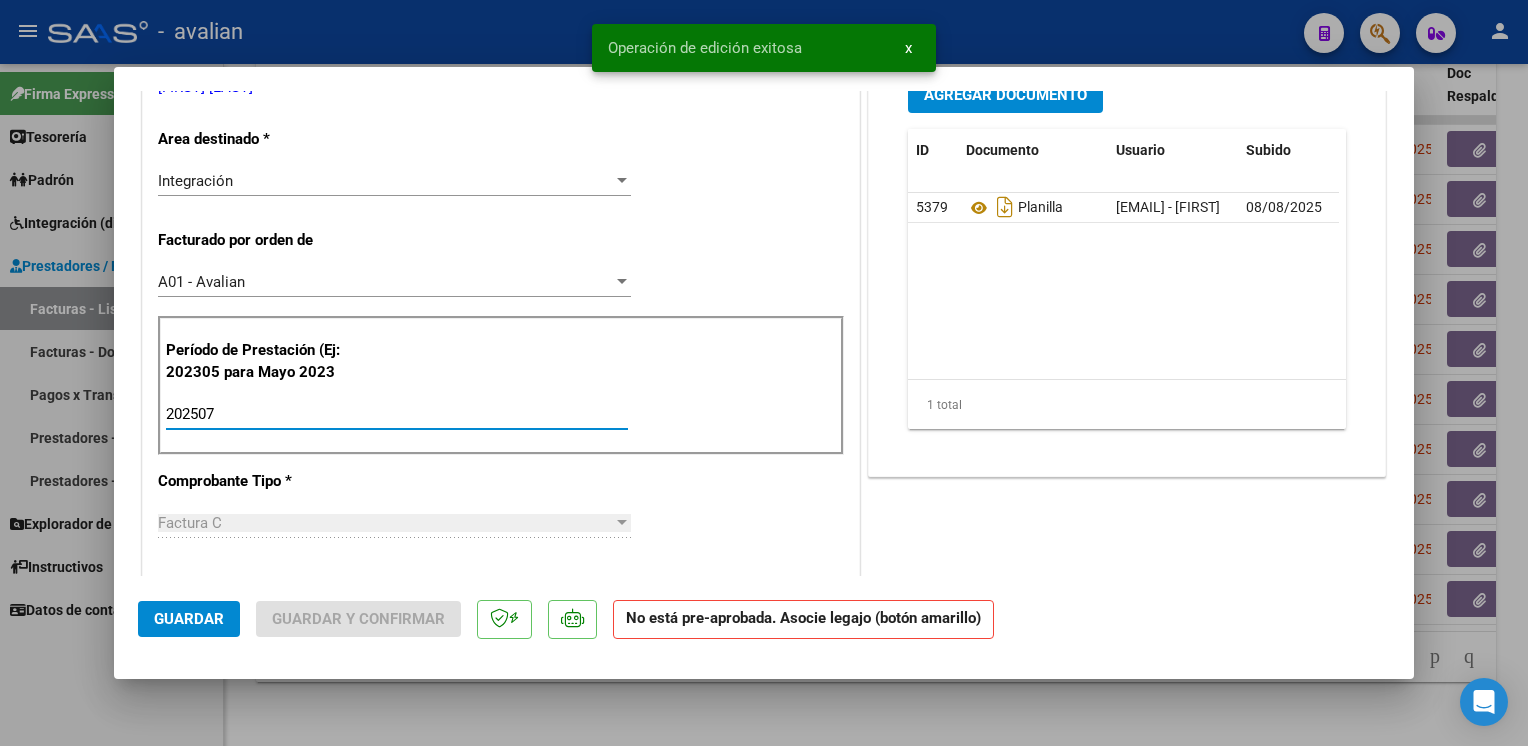click on "202507" at bounding box center (397, 414) 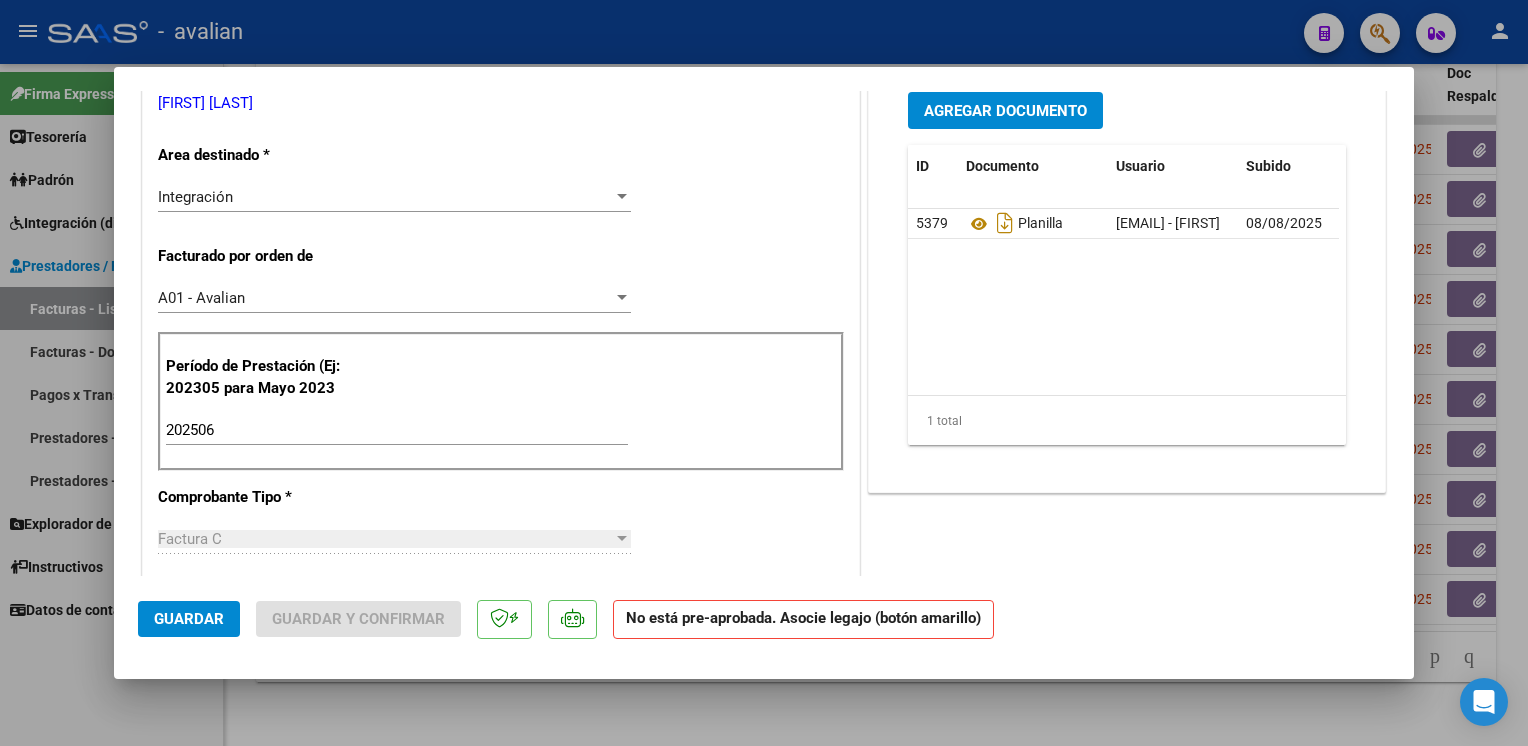 scroll, scrollTop: 135, scrollLeft: 0, axis: vertical 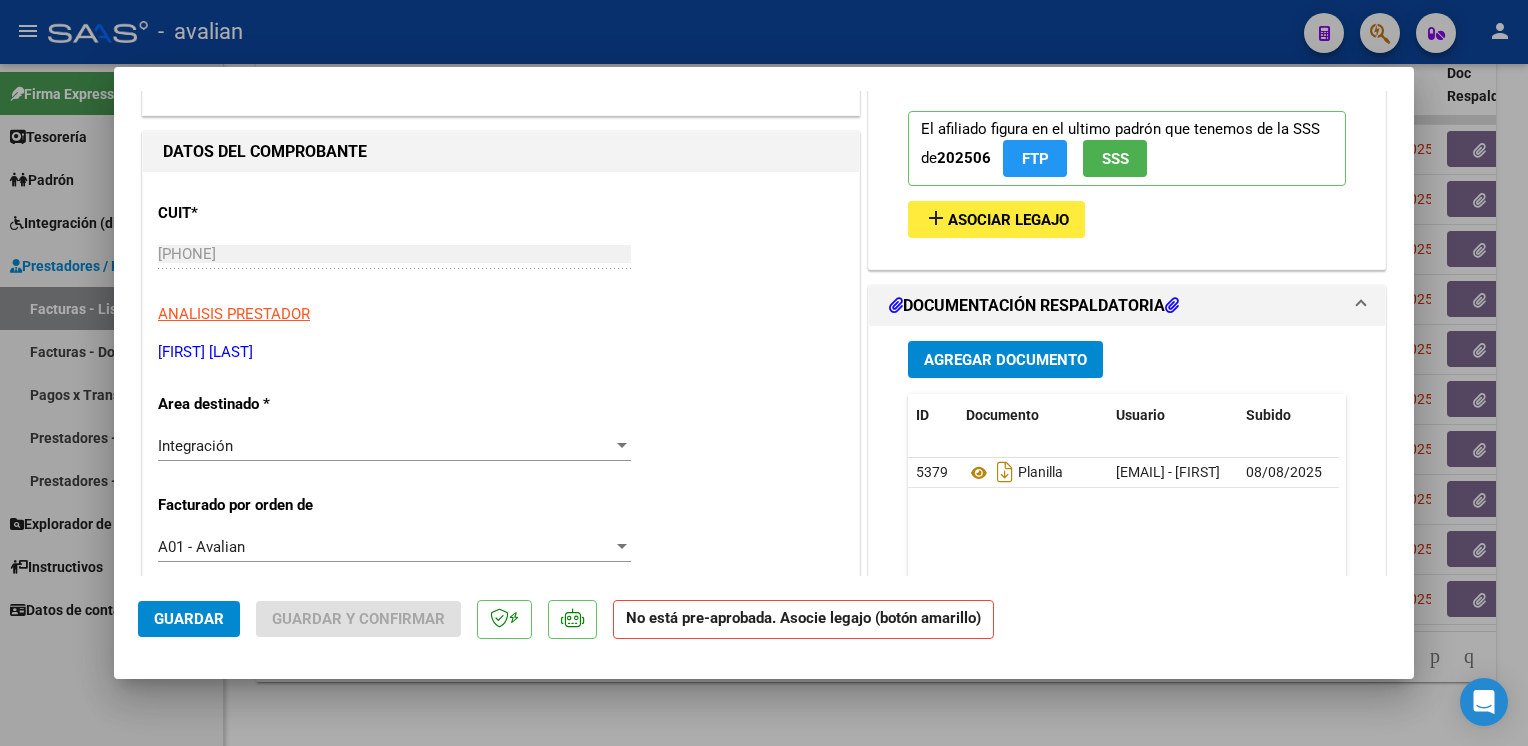 click on "Asociar Legajo" at bounding box center (1008, 220) 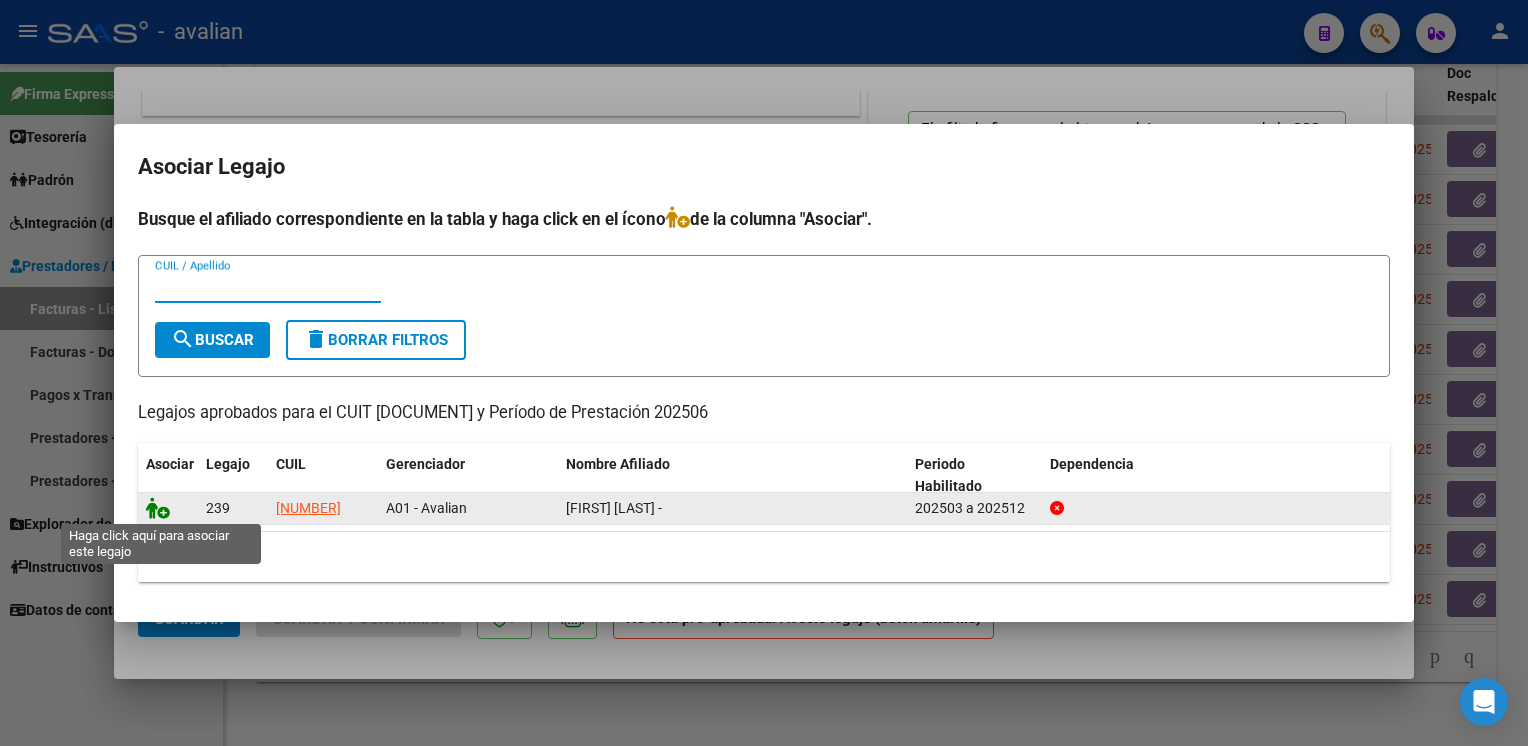 click 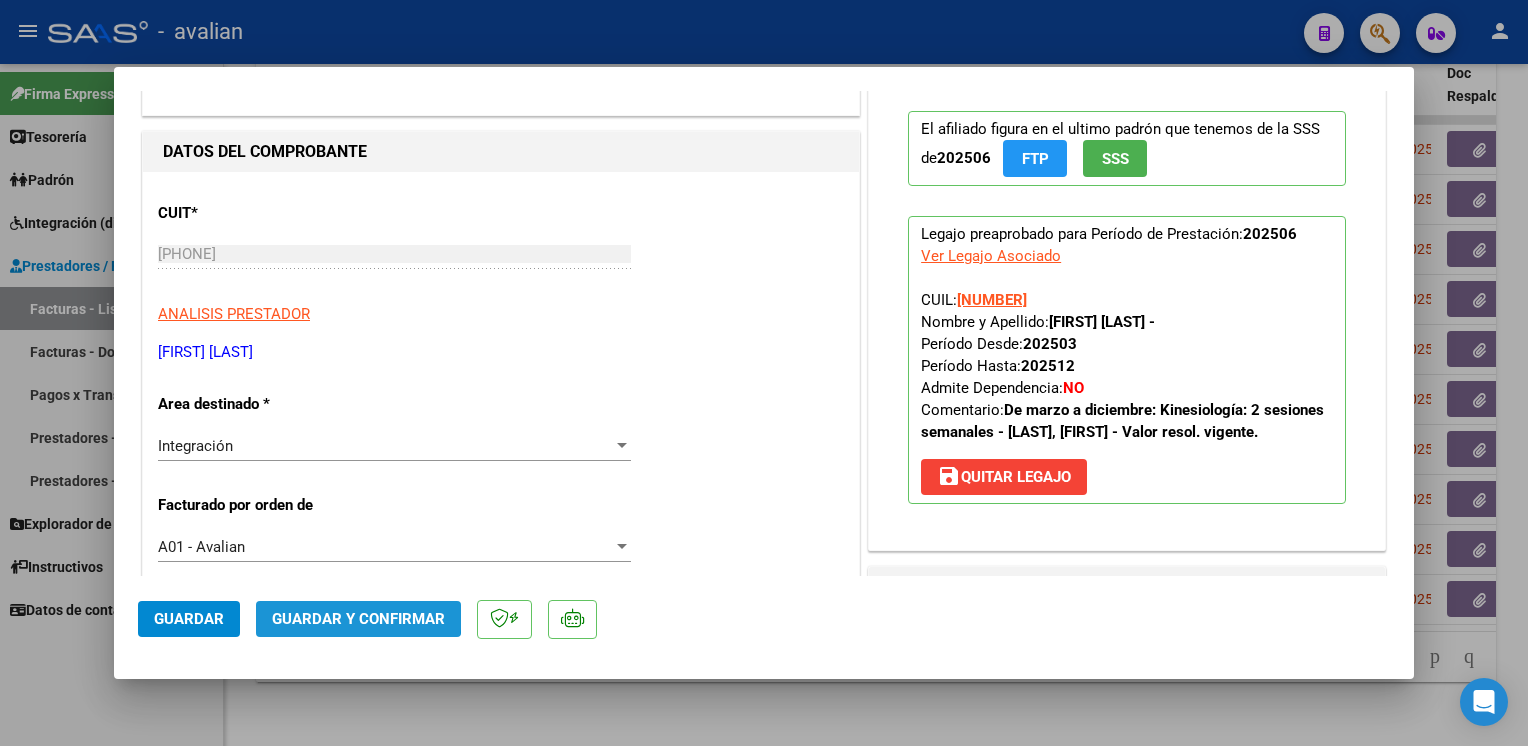 click on "Guardar y Confirmar" 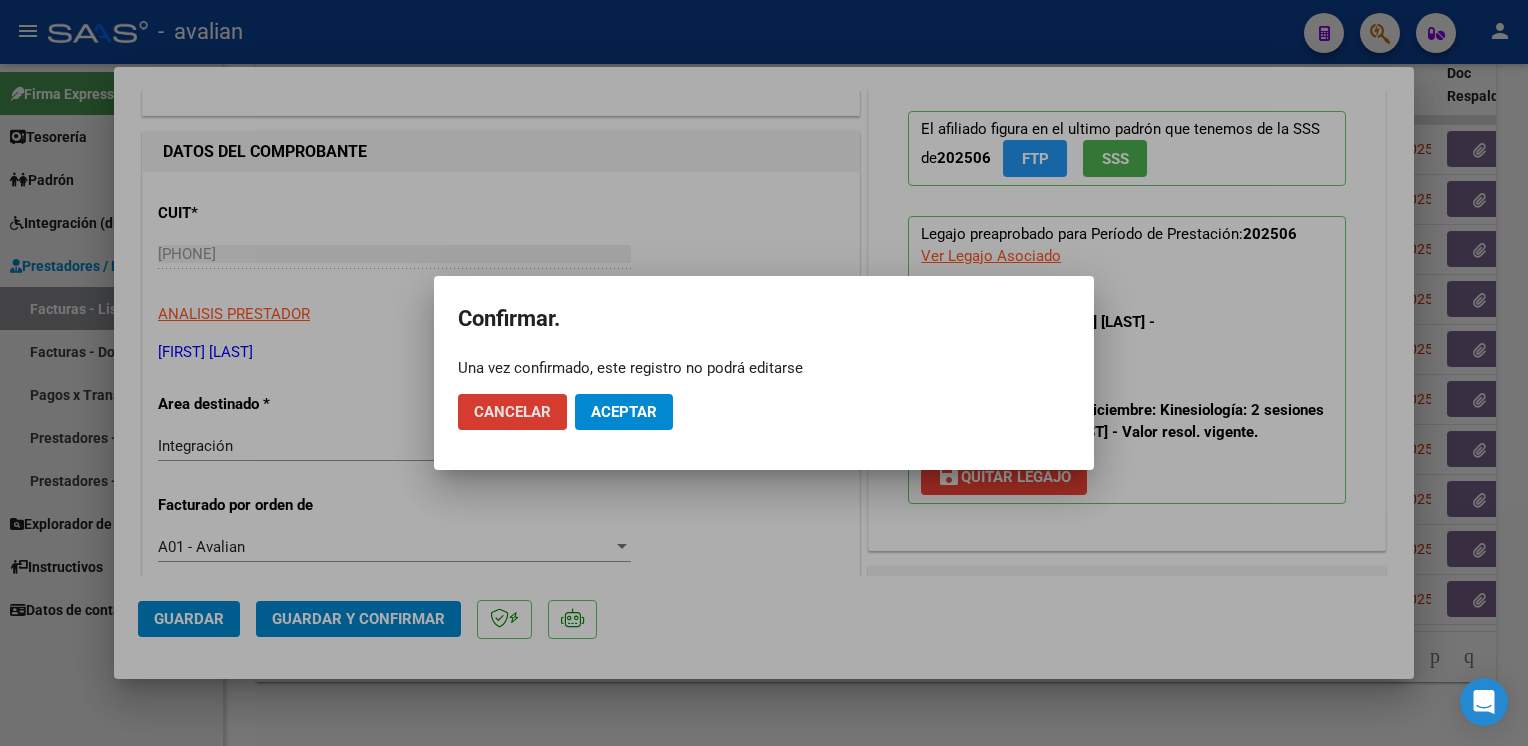 click on "Aceptar" 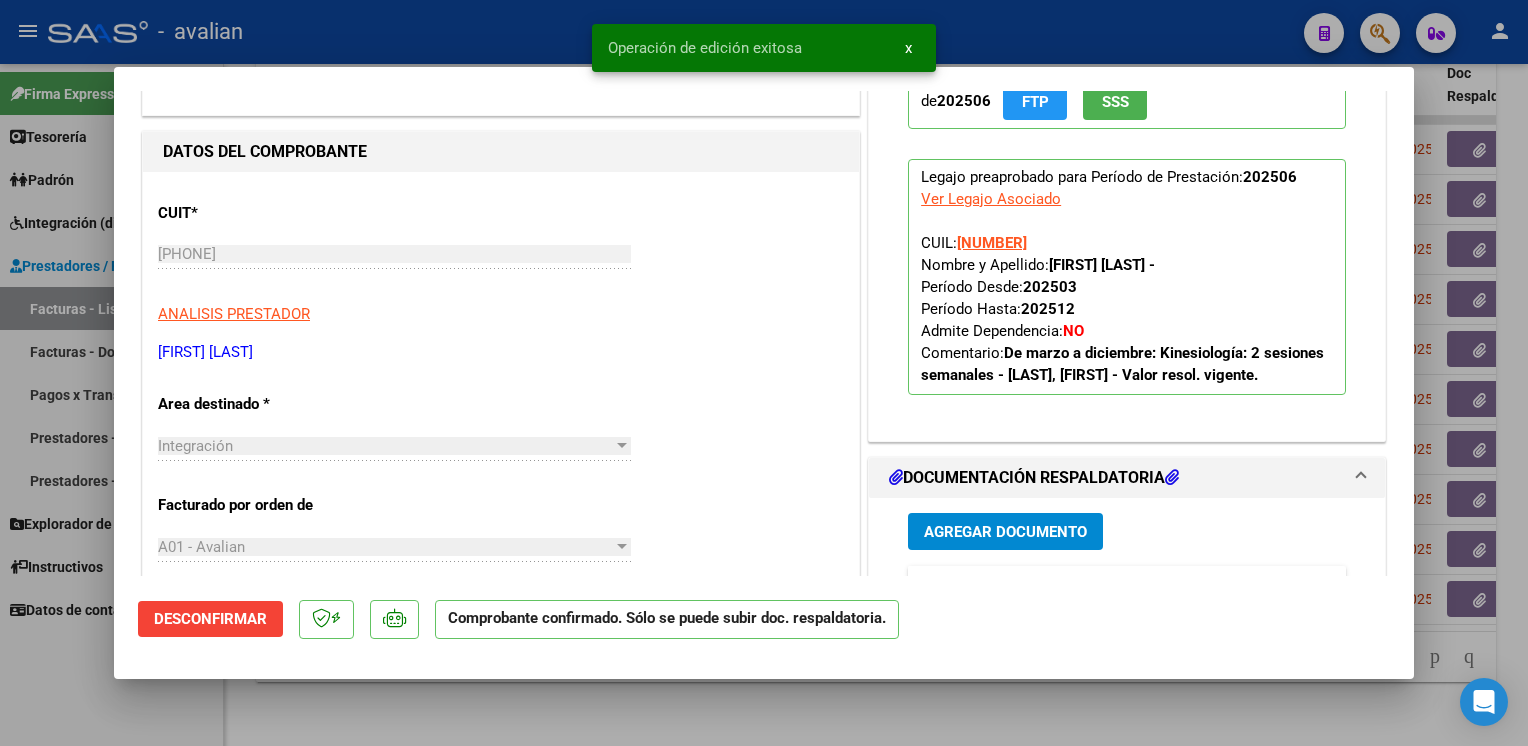 drag, startPoint x: 370, startPoint y: 26, endPoint x: 382, endPoint y: 36, distance: 15.6205 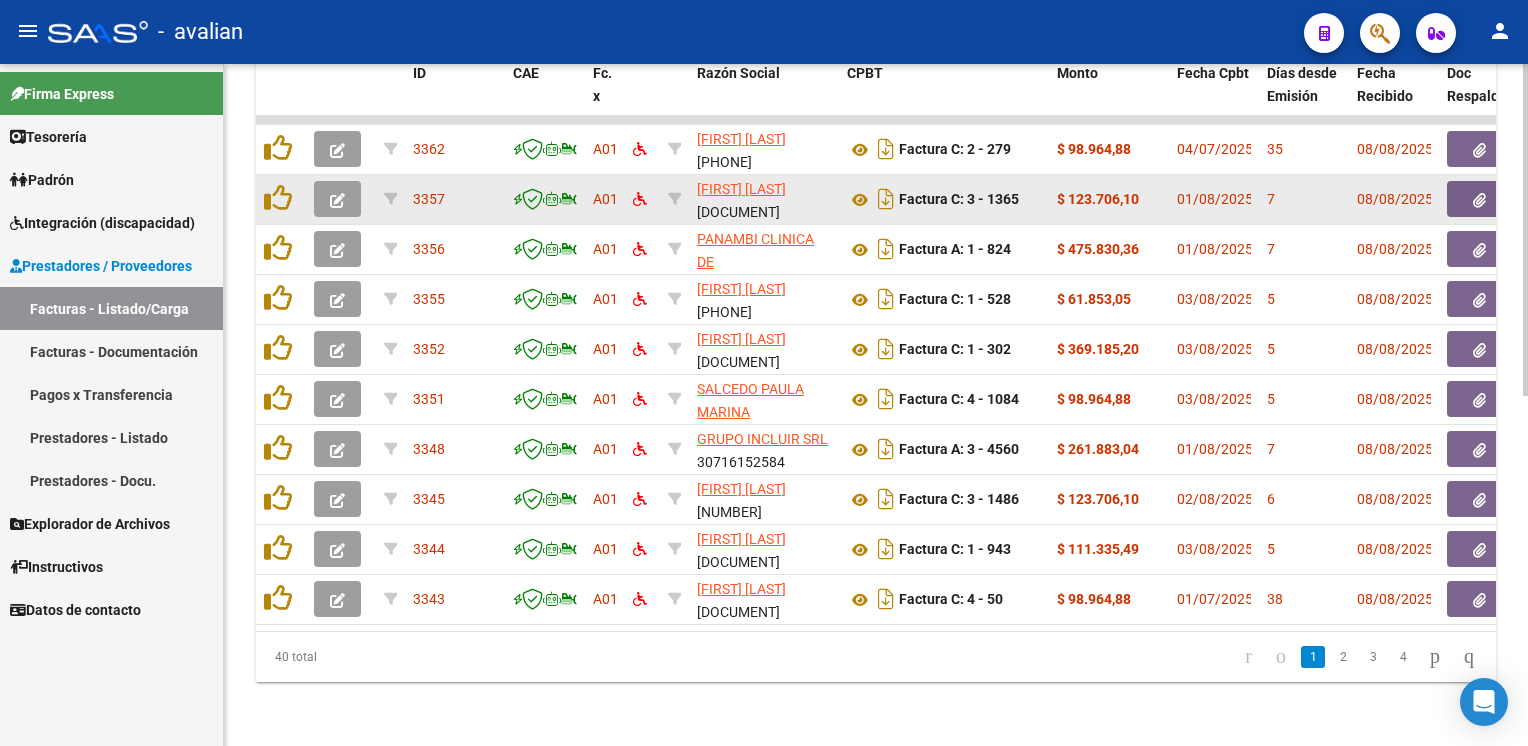 click 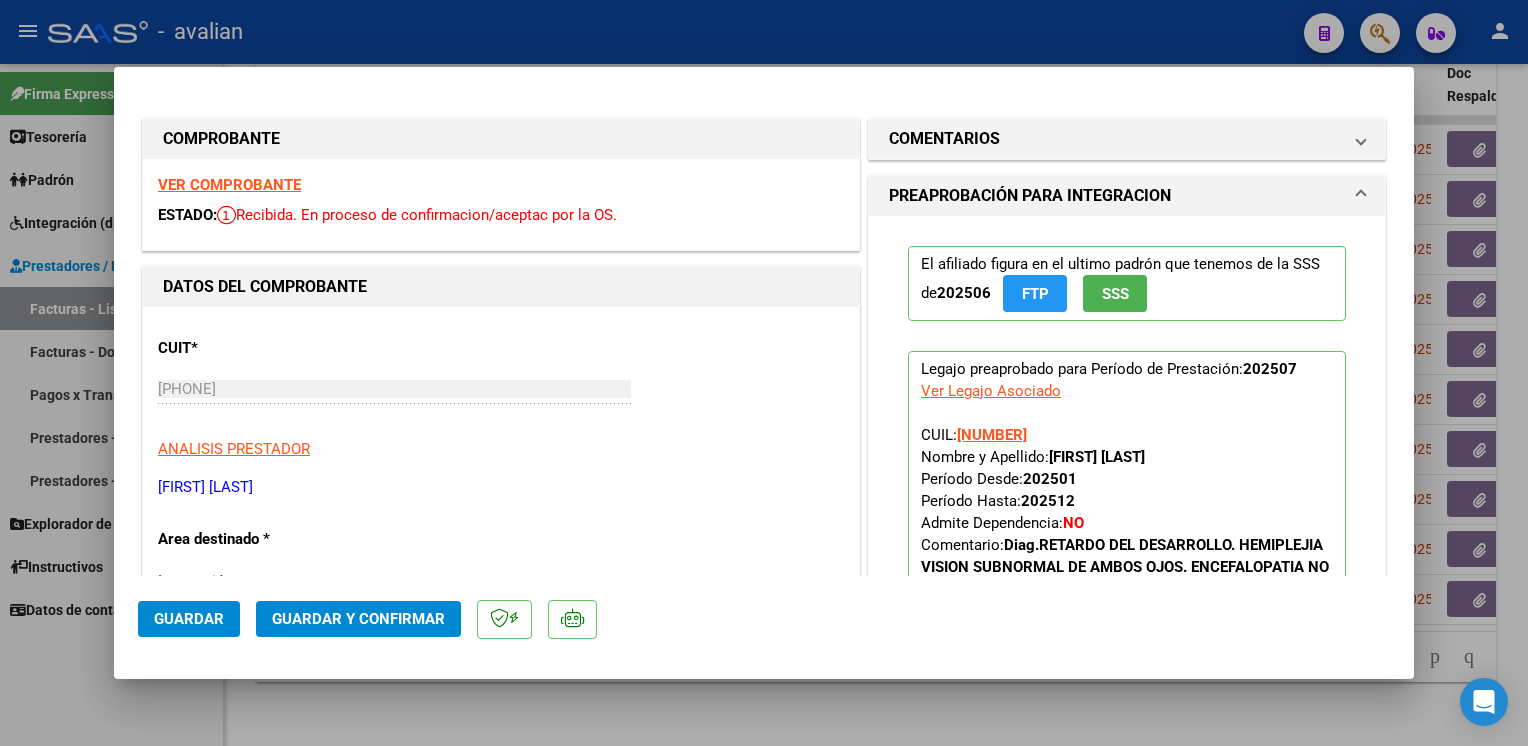 click on "VER COMPROBANTE" at bounding box center [229, 185] 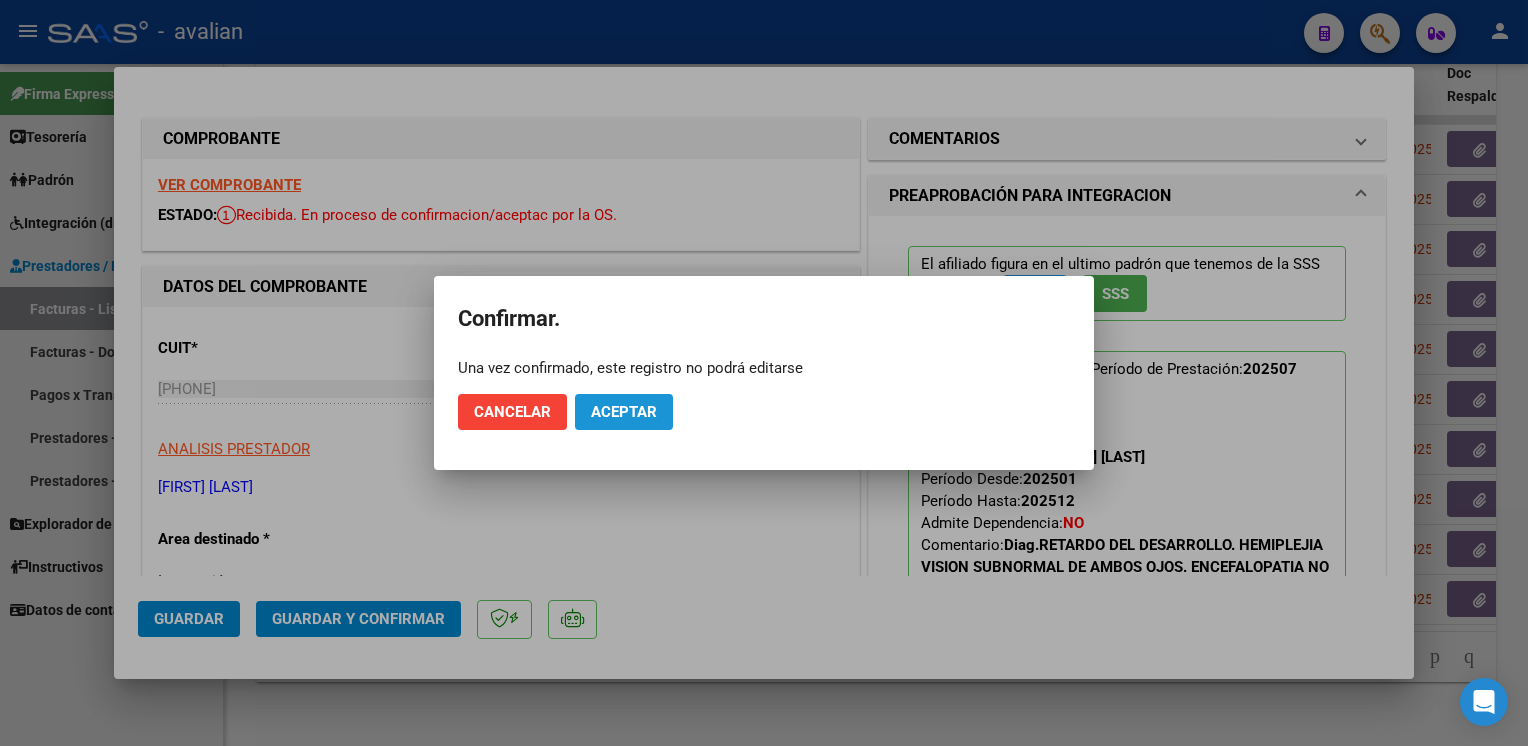click on "Aceptar" 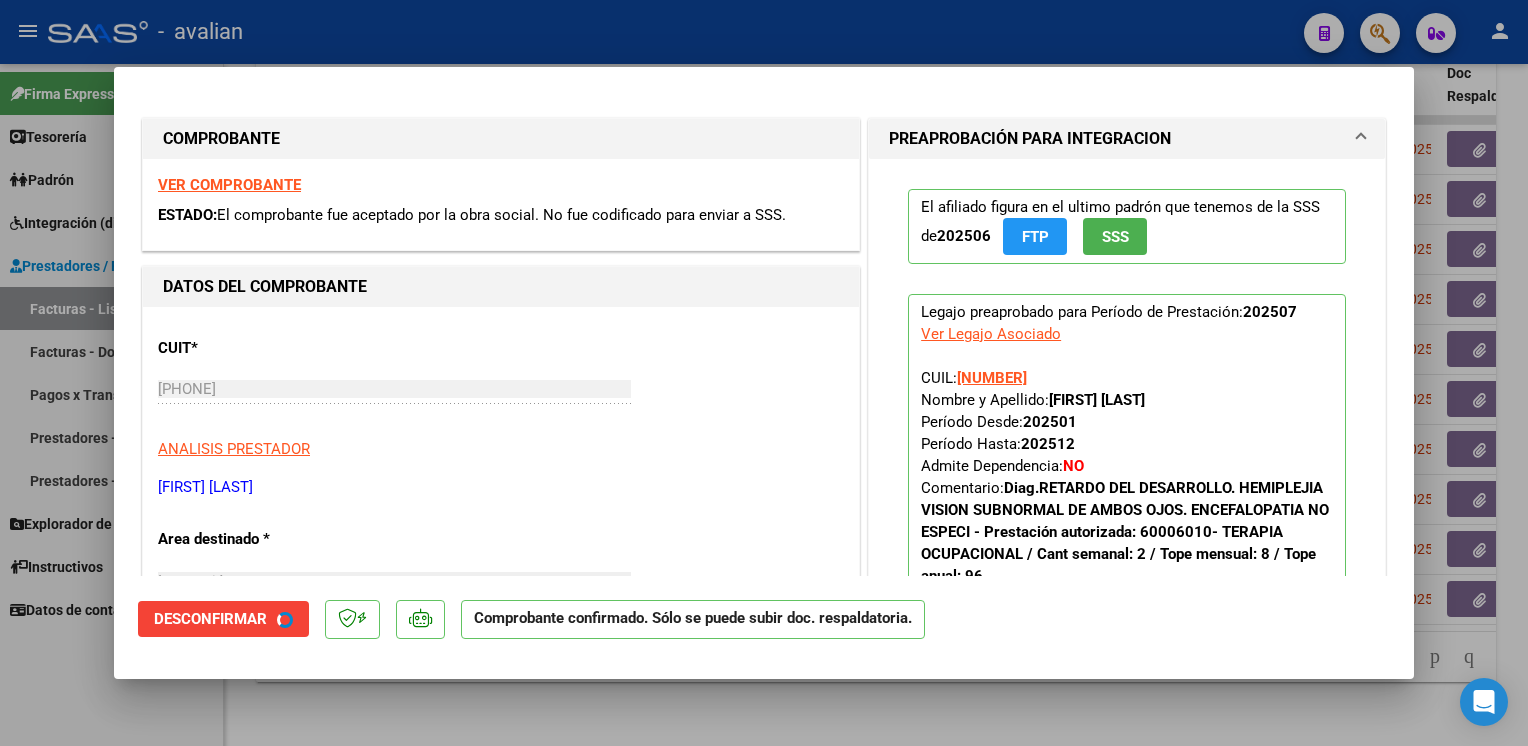 click at bounding box center [764, 373] 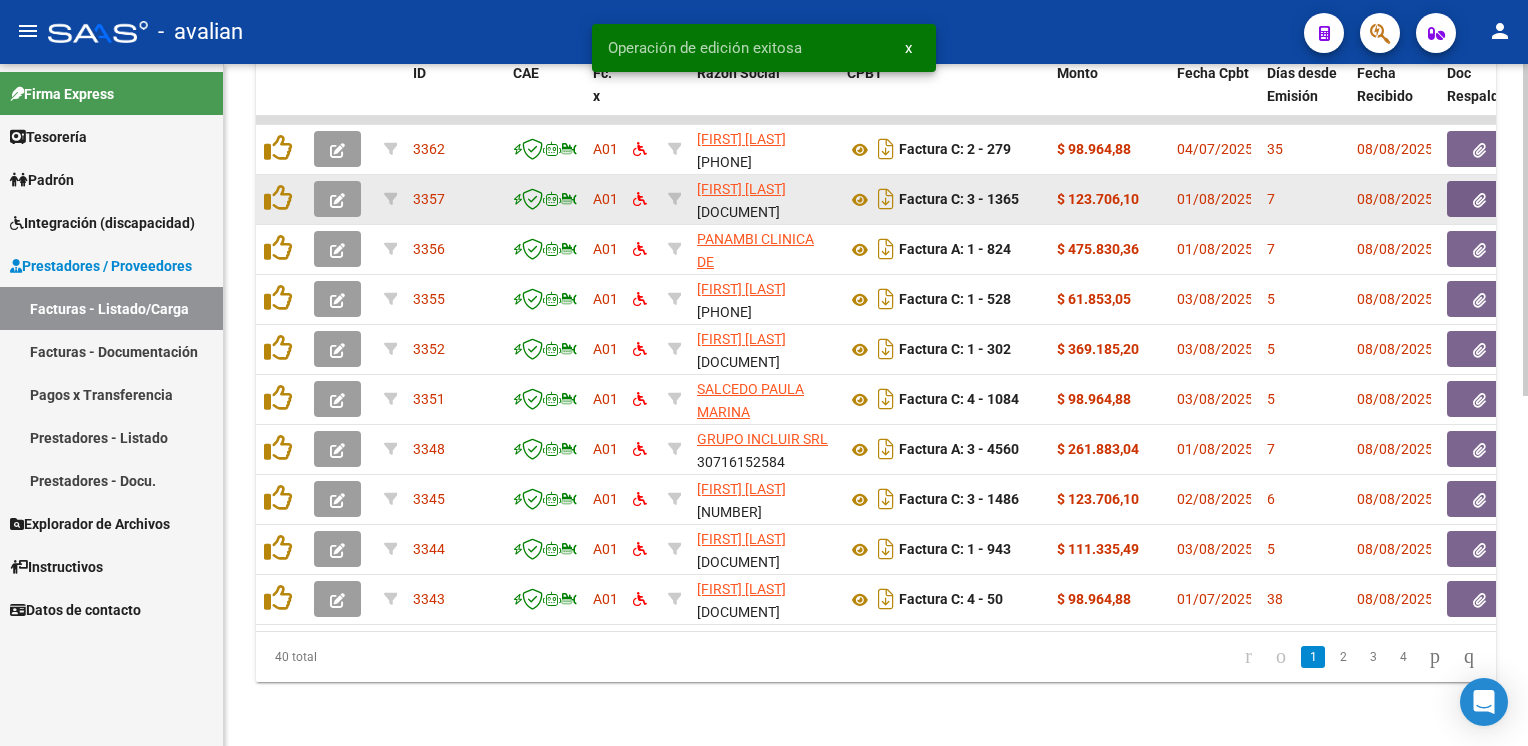 click 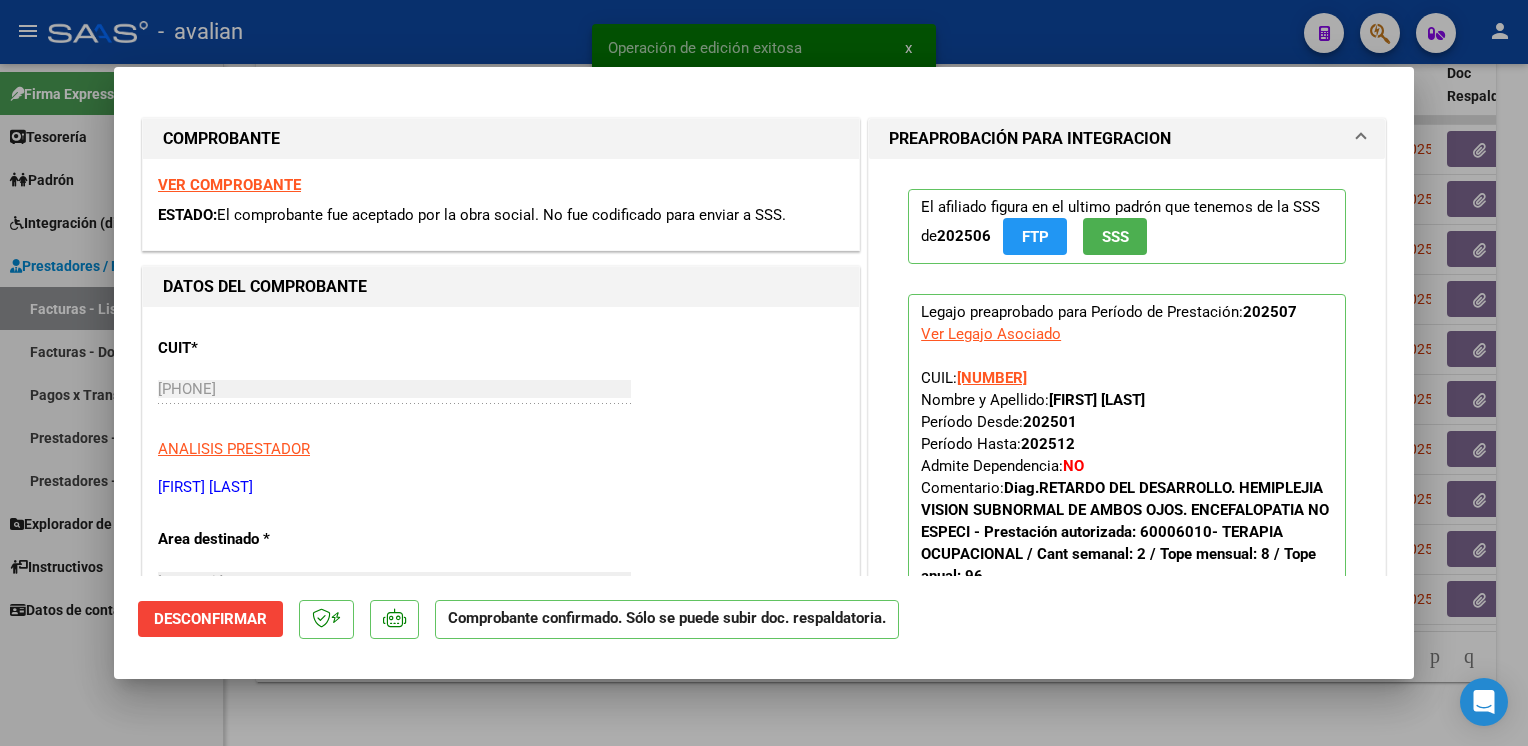 click on "VER COMPROBANTE" at bounding box center (229, 185) 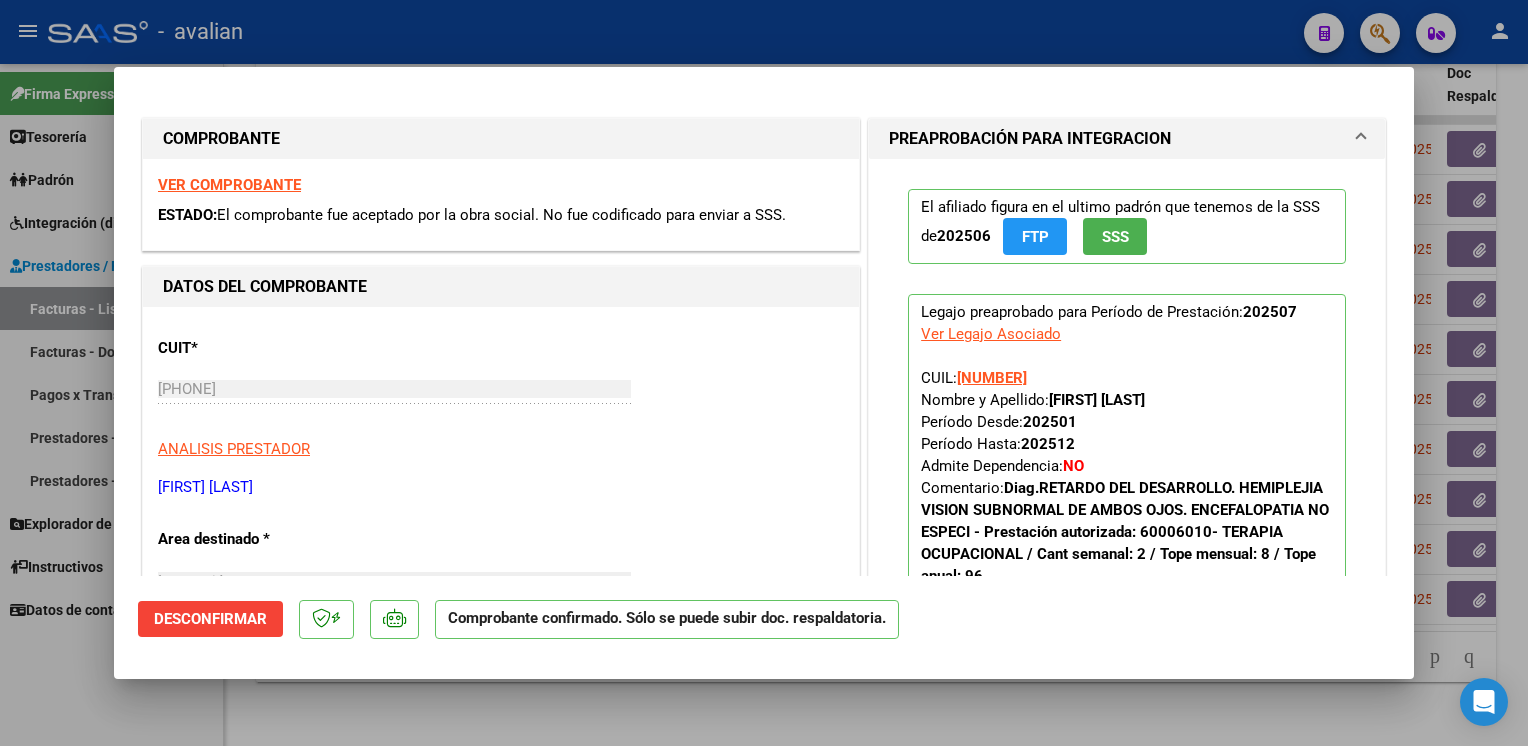 click at bounding box center (764, 373) 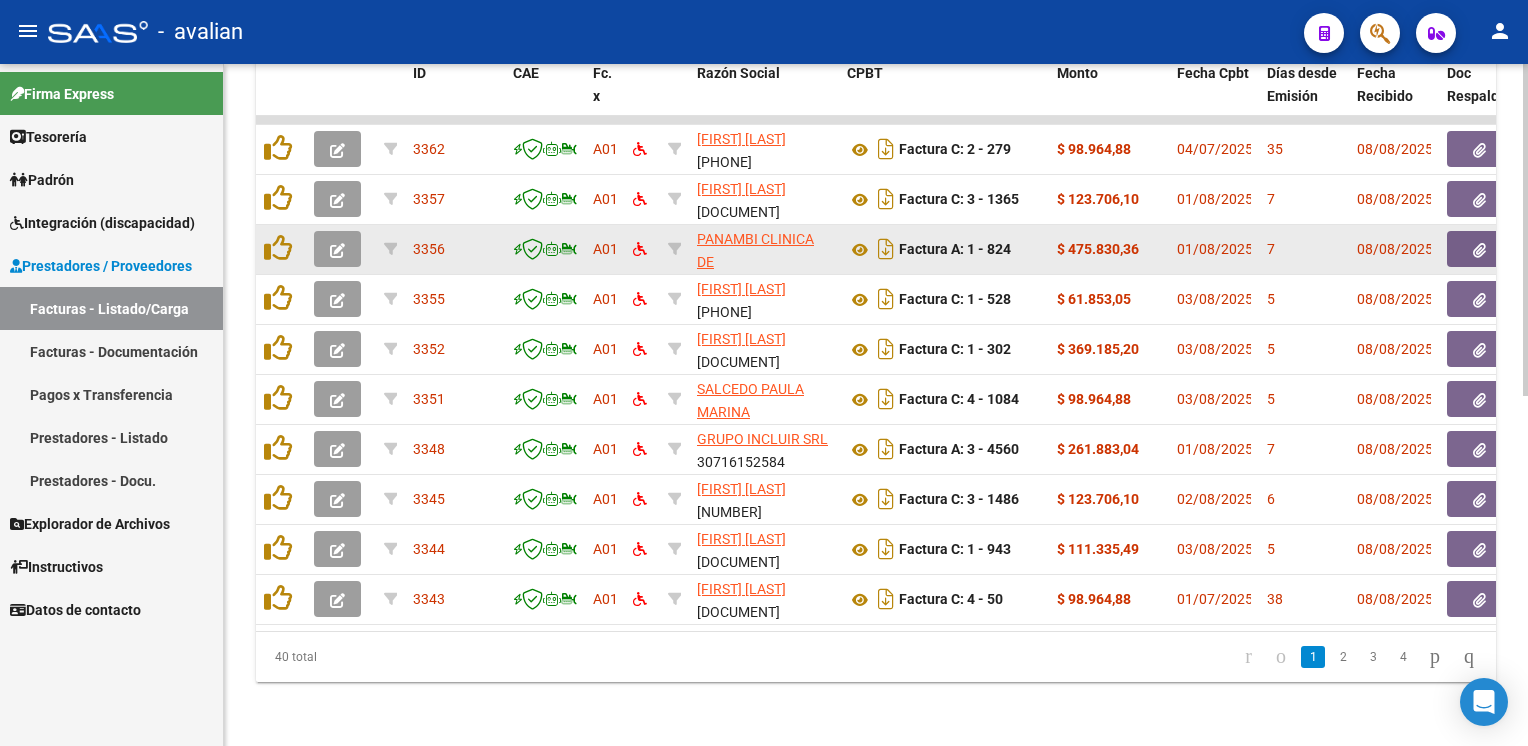 click 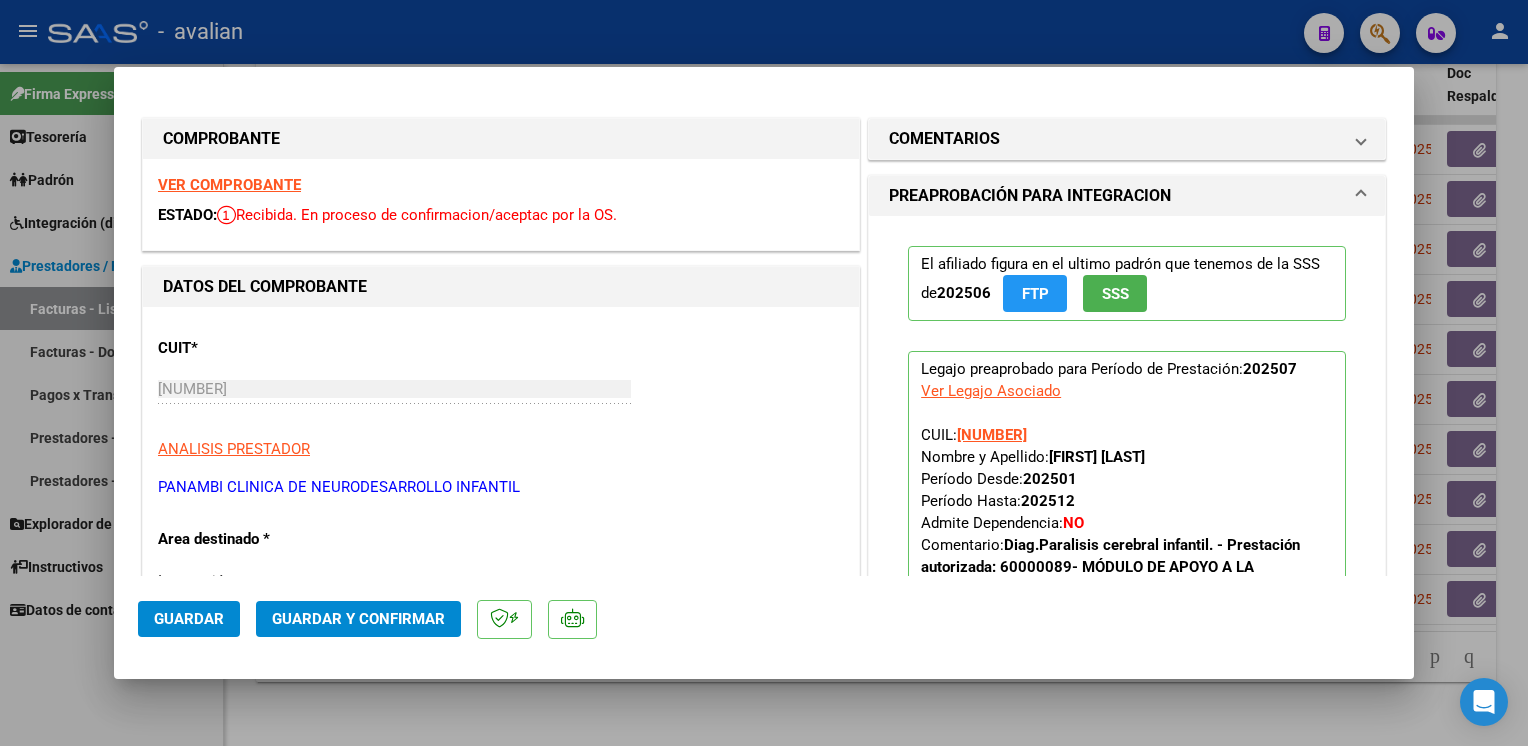 click on "VER COMPROBANTE" at bounding box center (229, 185) 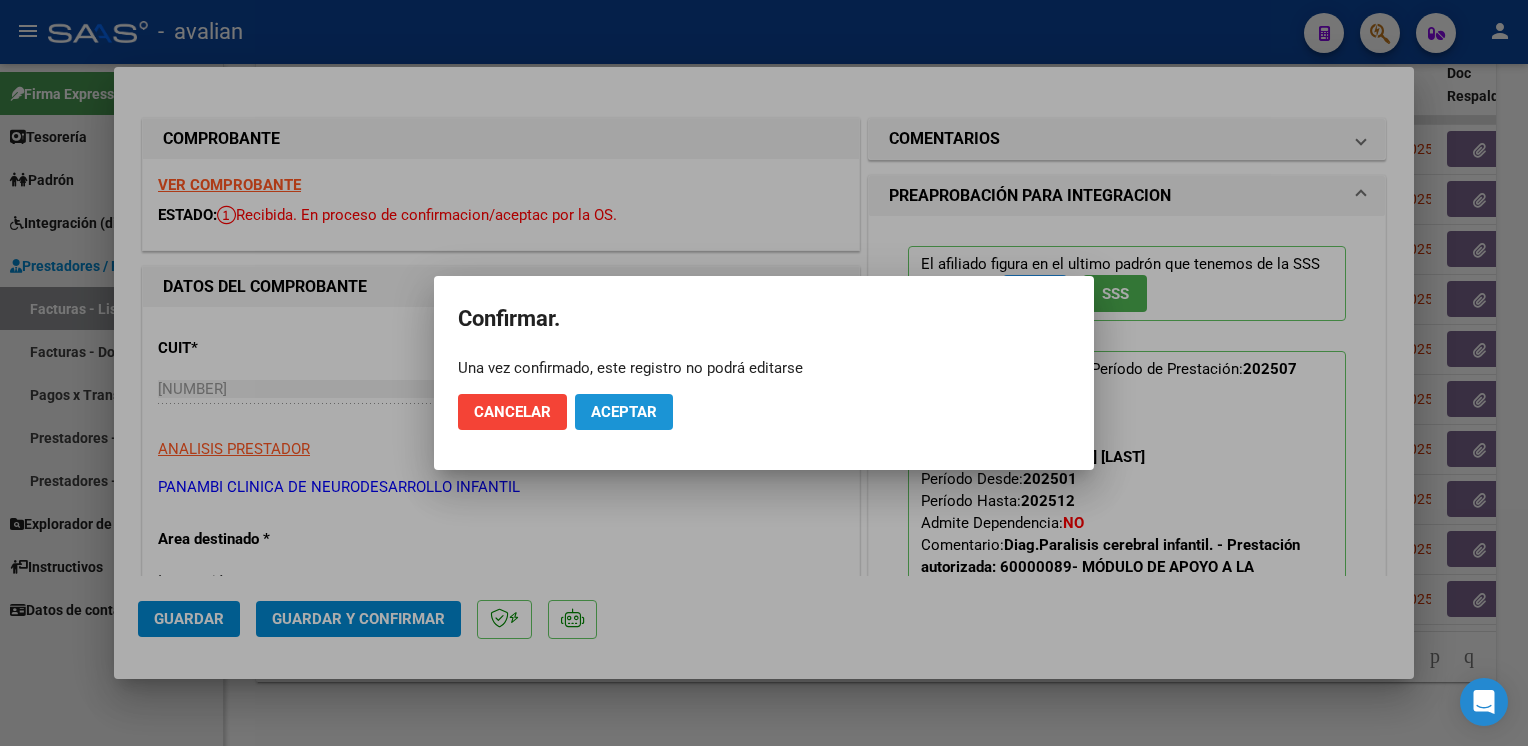 click on "Aceptar" 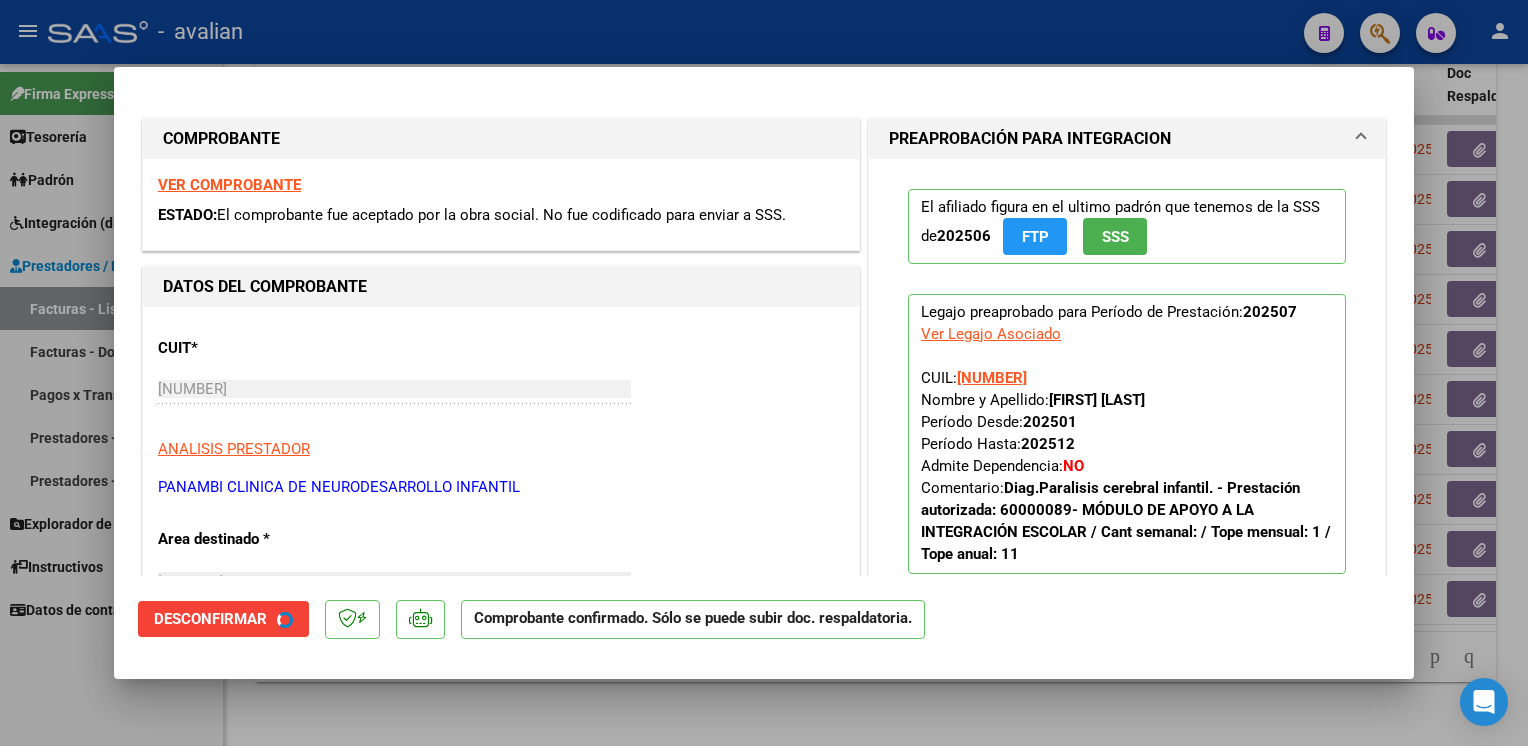 click at bounding box center [764, 373] 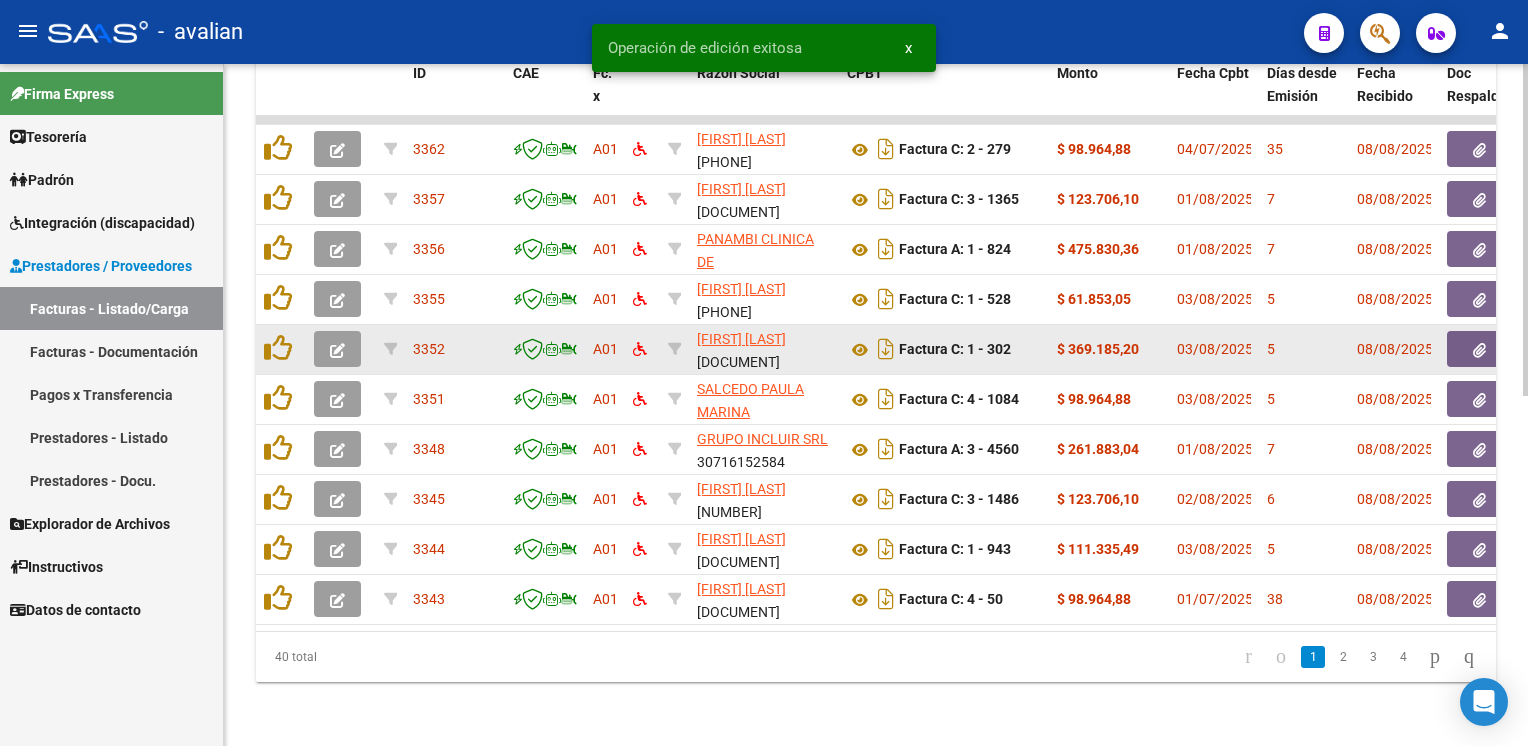 click 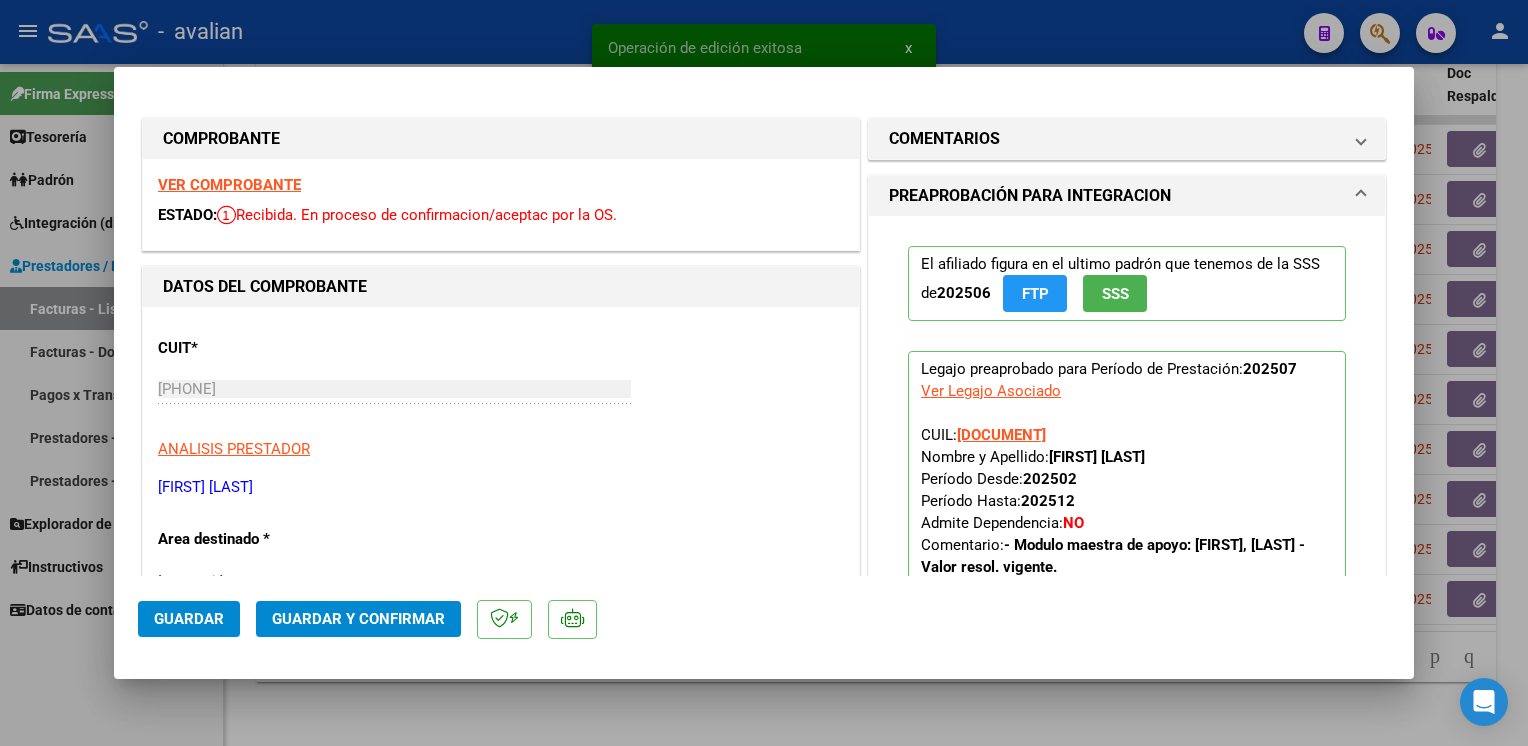 click on "VER COMPROBANTE       ESTADO:   Recibida. En proceso de confirmacion/aceptac por la OS." at bounding box center [501, 204] 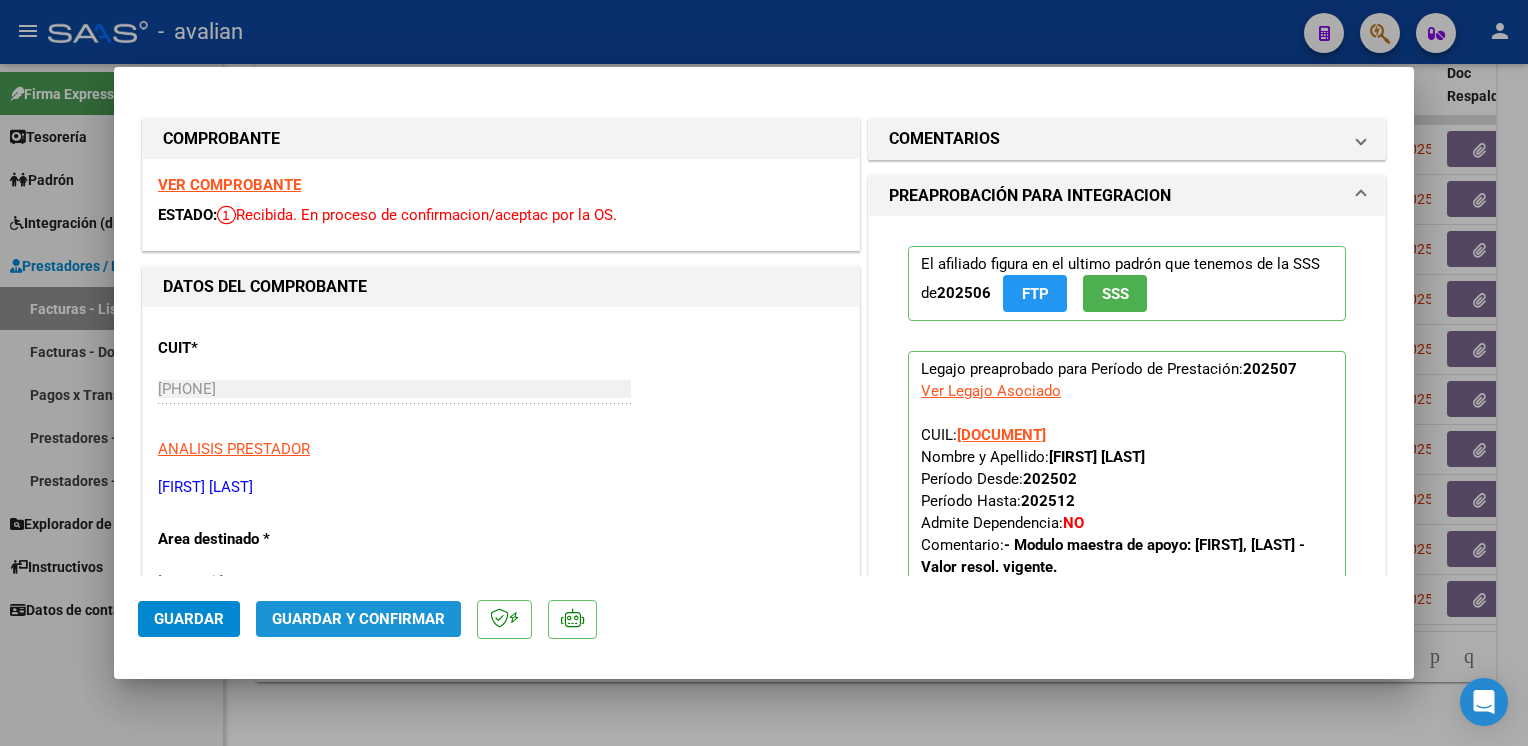 click on "Guardar y Confirmar" 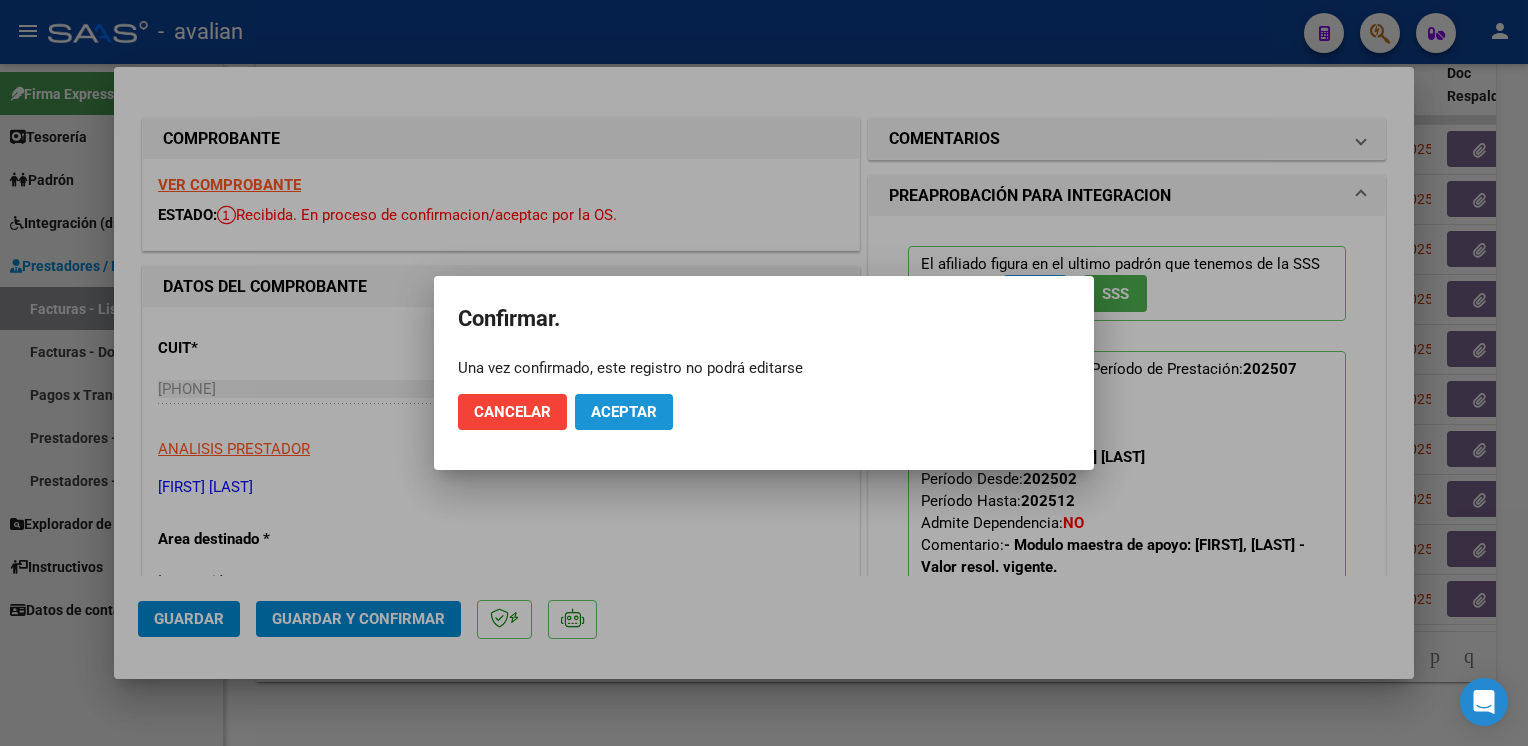 click on "Aceptar" 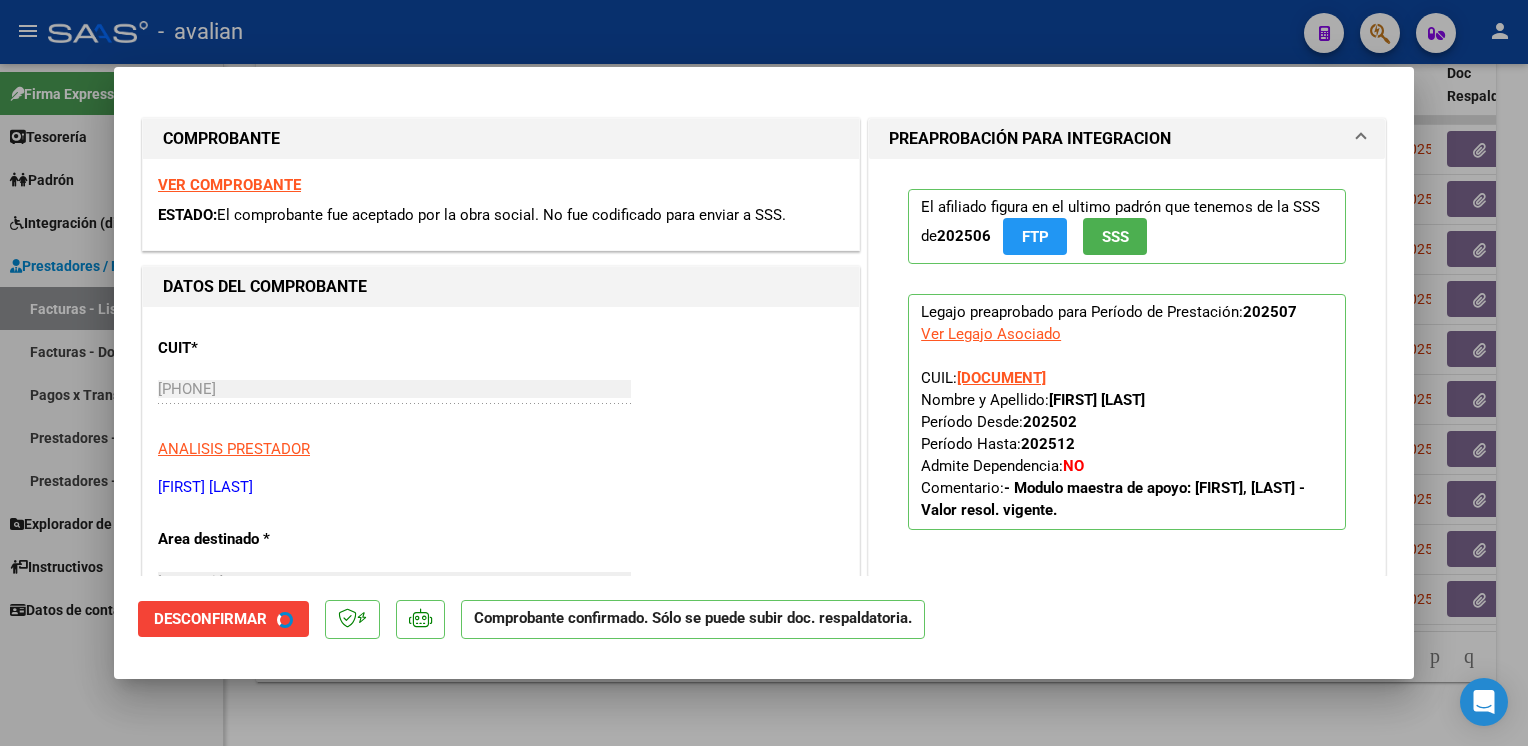 click at bounding box center (764, 373) 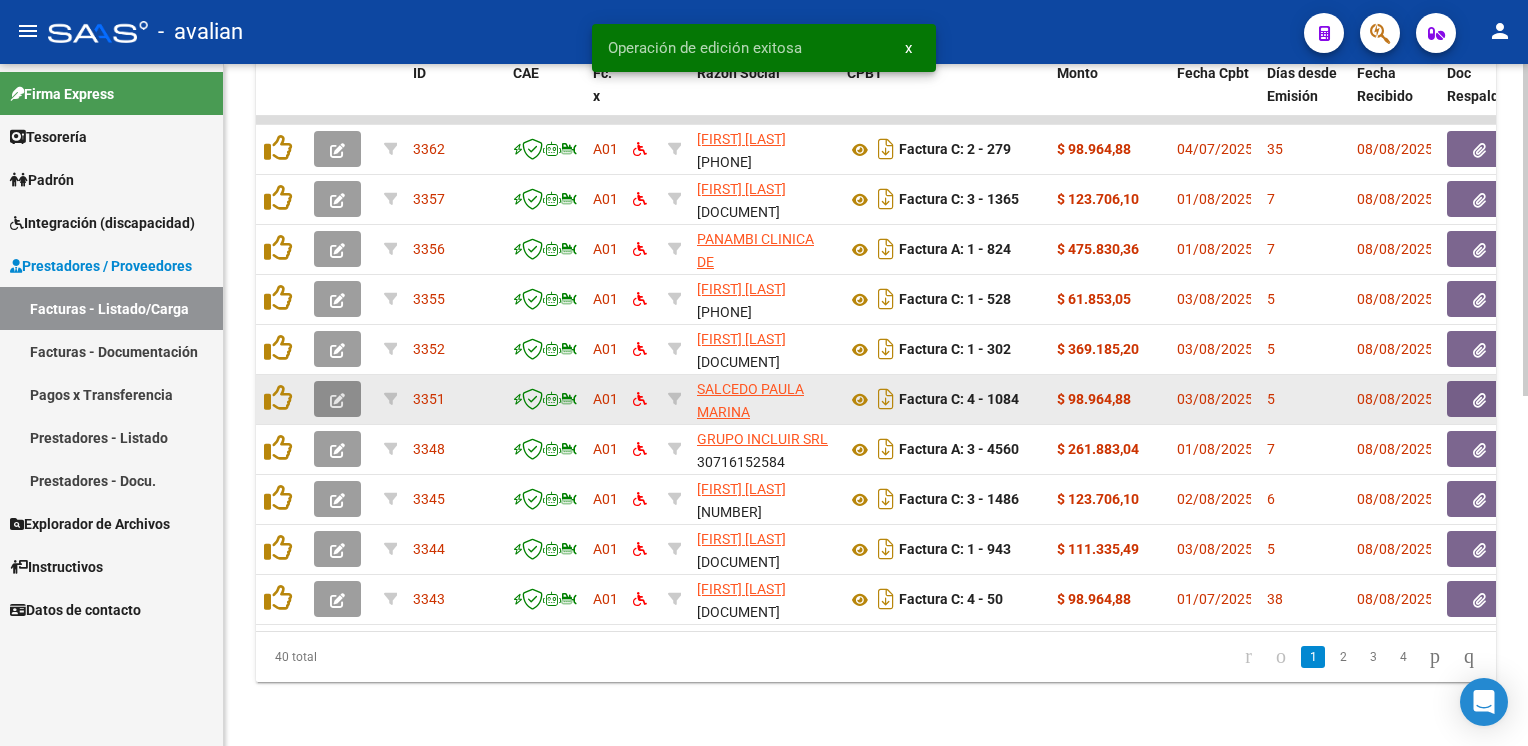 click 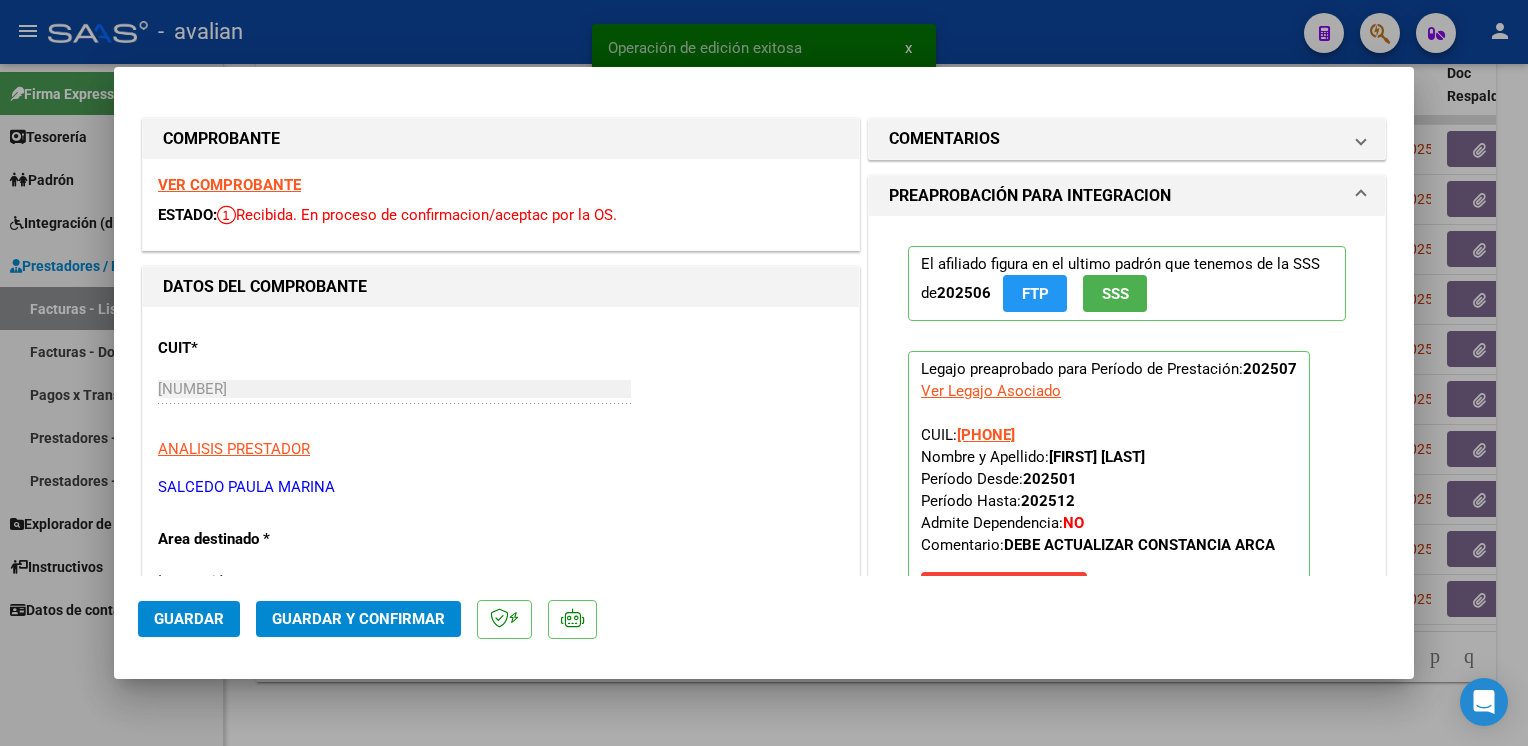 click on "VER COMPROBANTE" at bounding box center (229, 185) 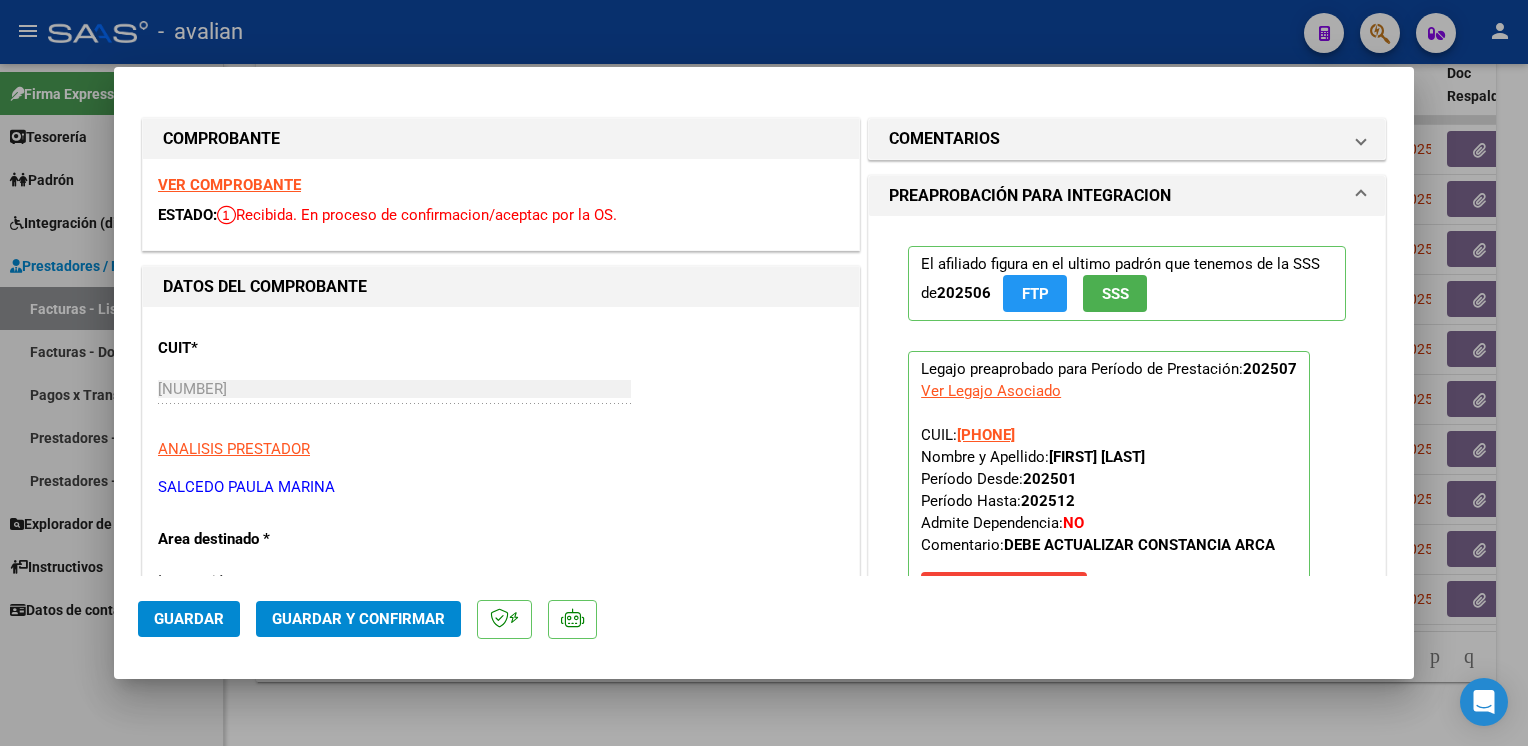 click on "Guardar y Confirmar" 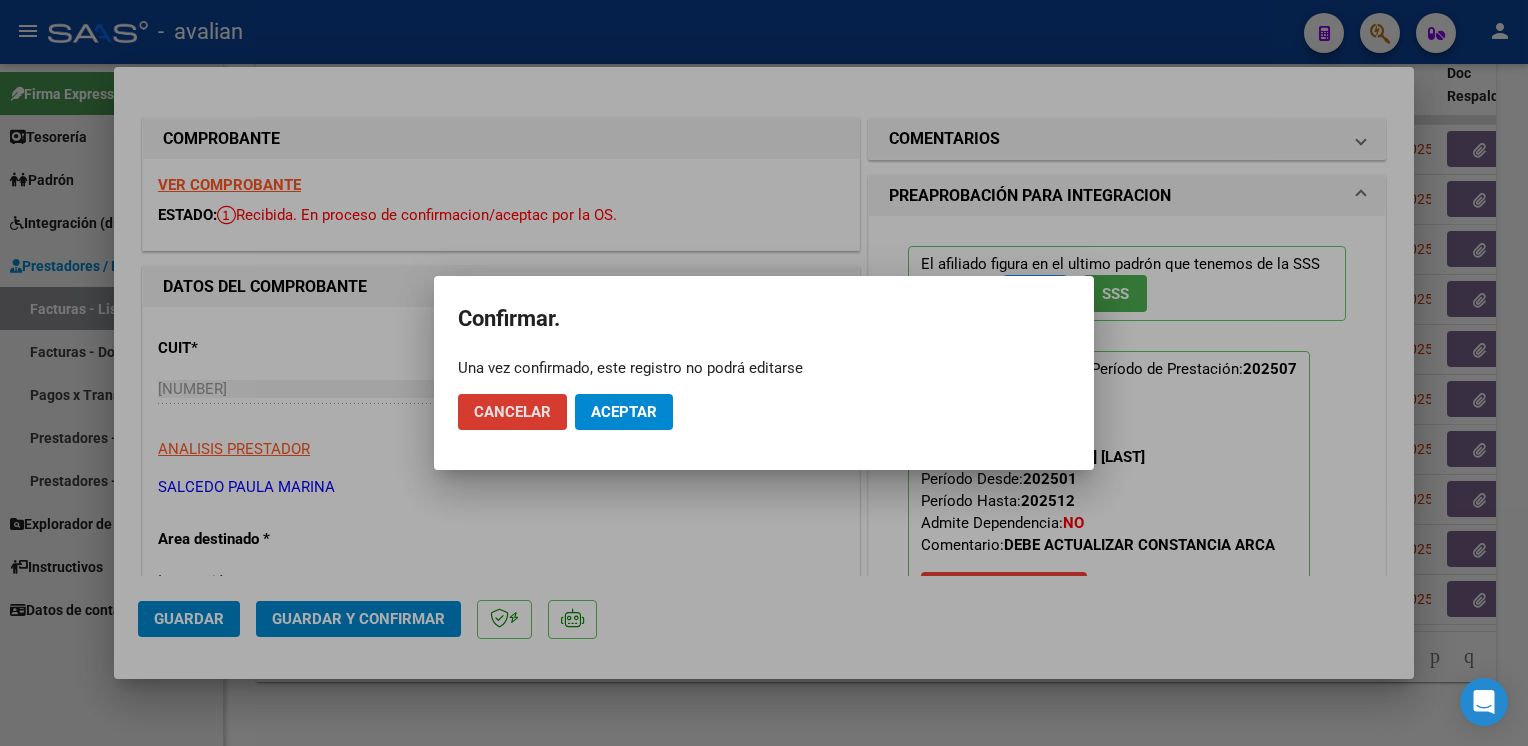 click on "Aceptar" 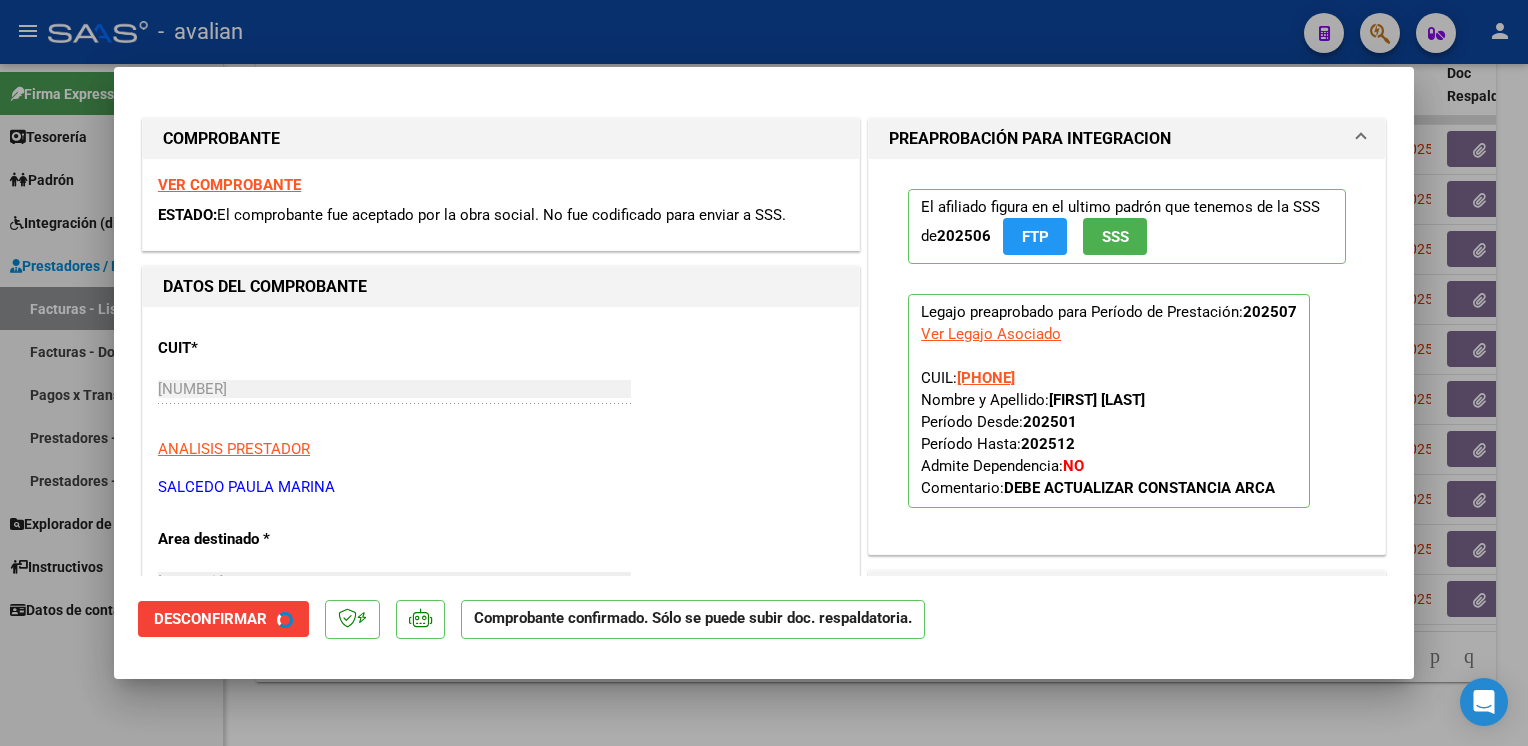click at bounding box center [764, 373] 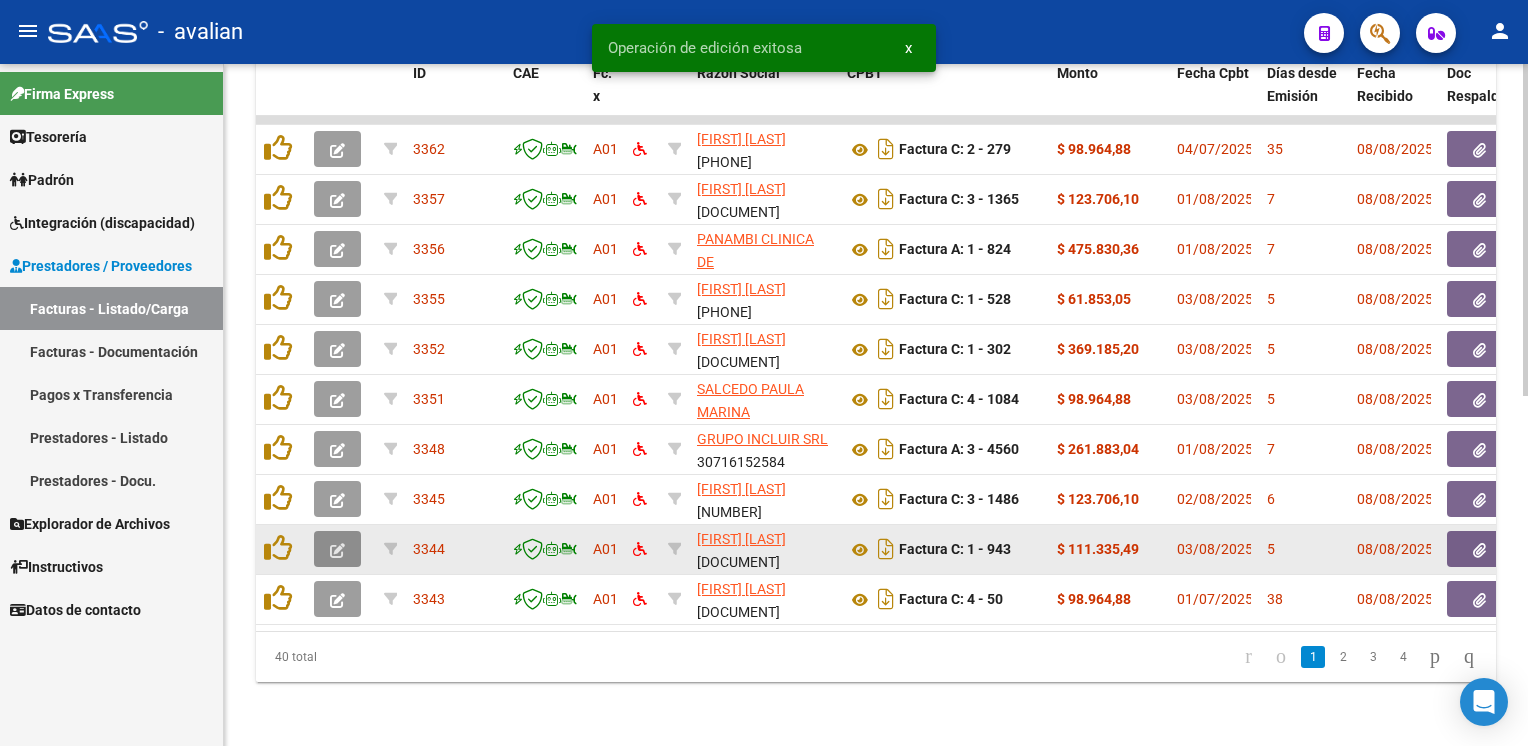 click 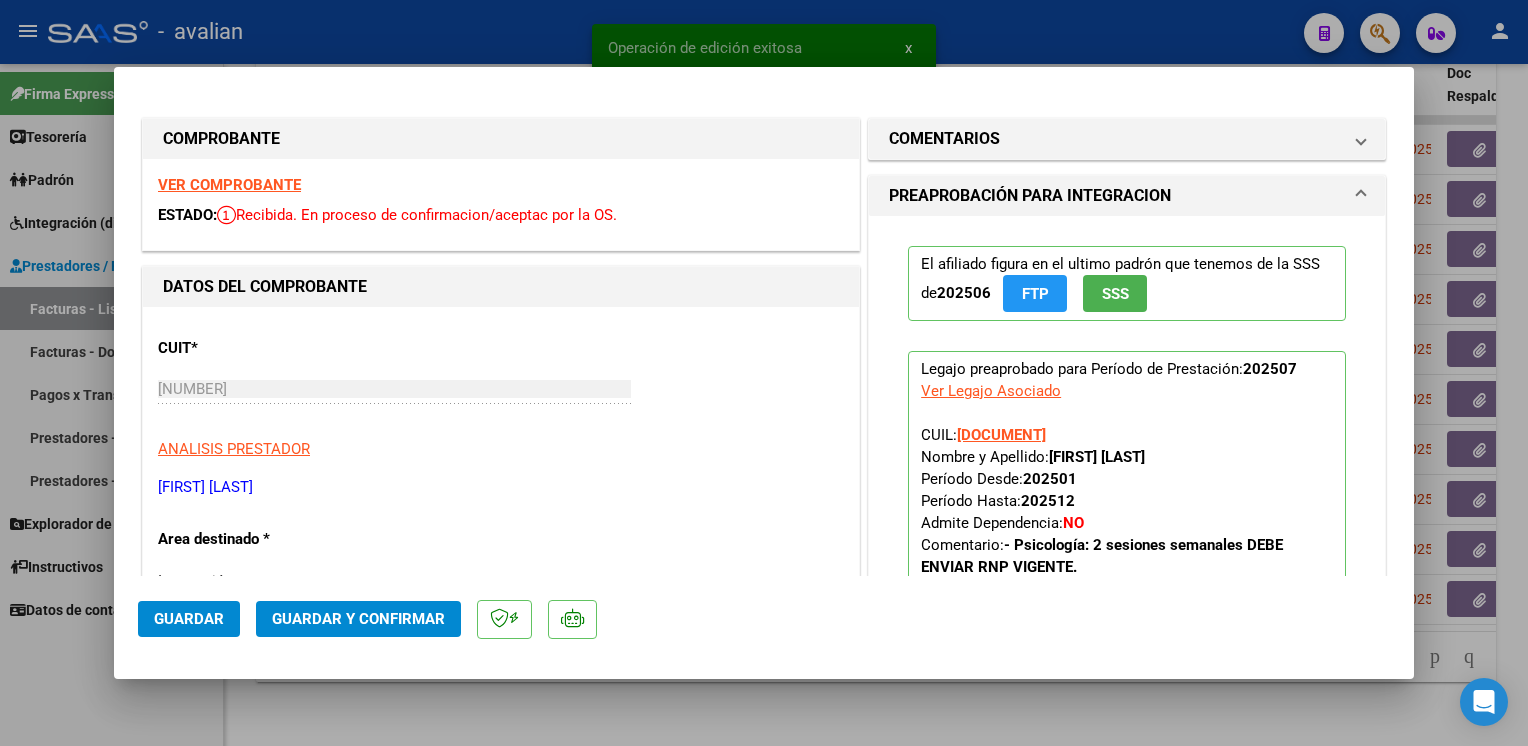 click on "VER COMPROBANTE" at bounding box center (229, 185) 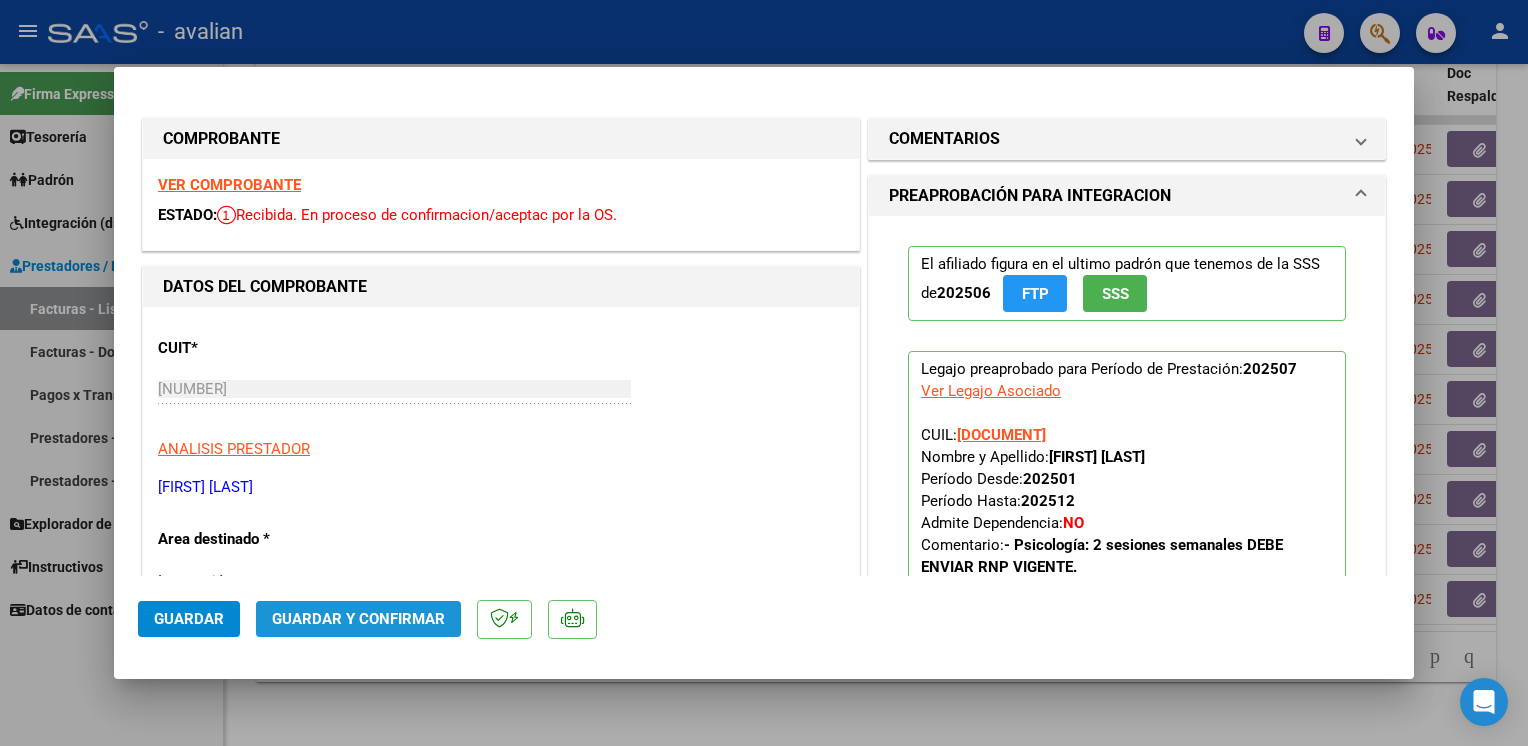 click on "Guardar y Confirmar" 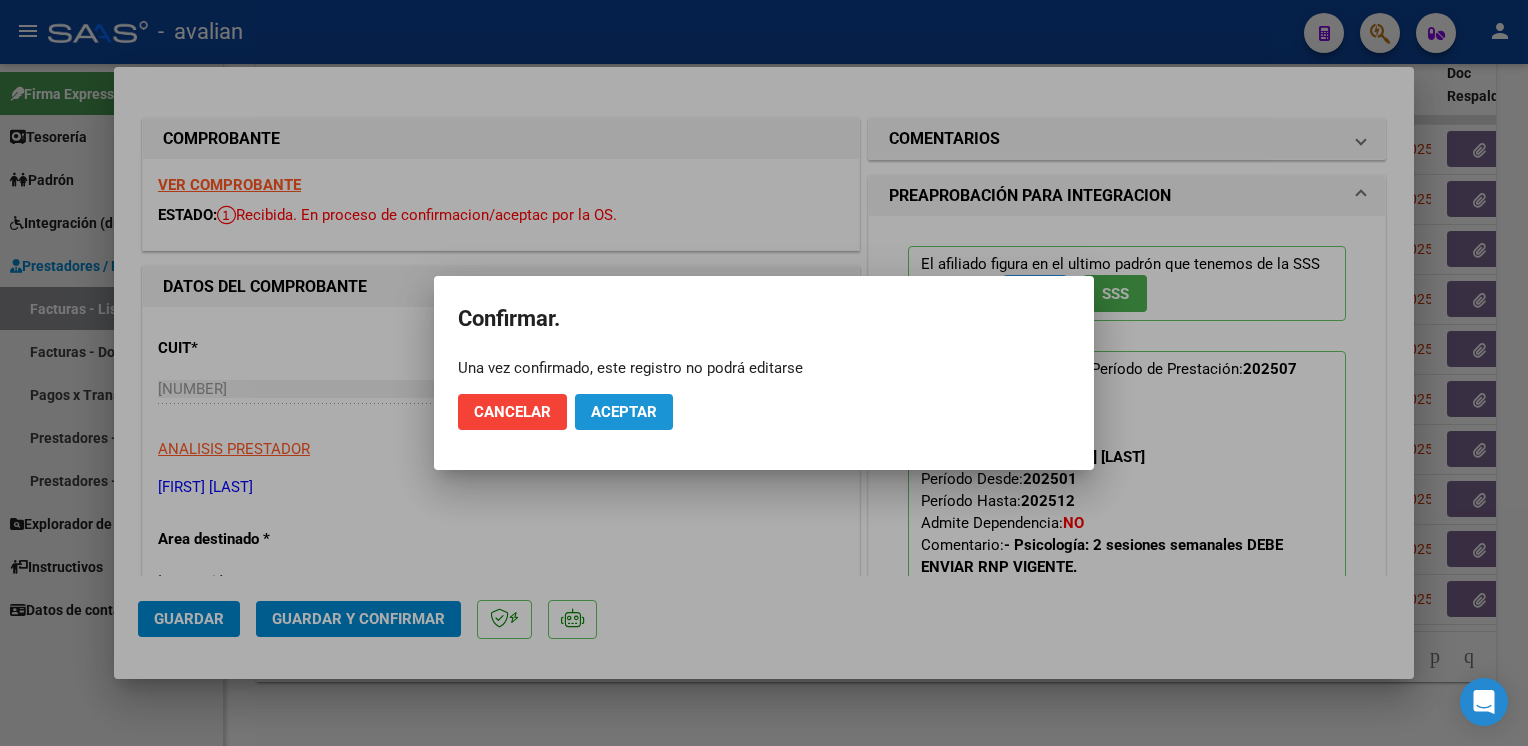 click on "Aceptar" 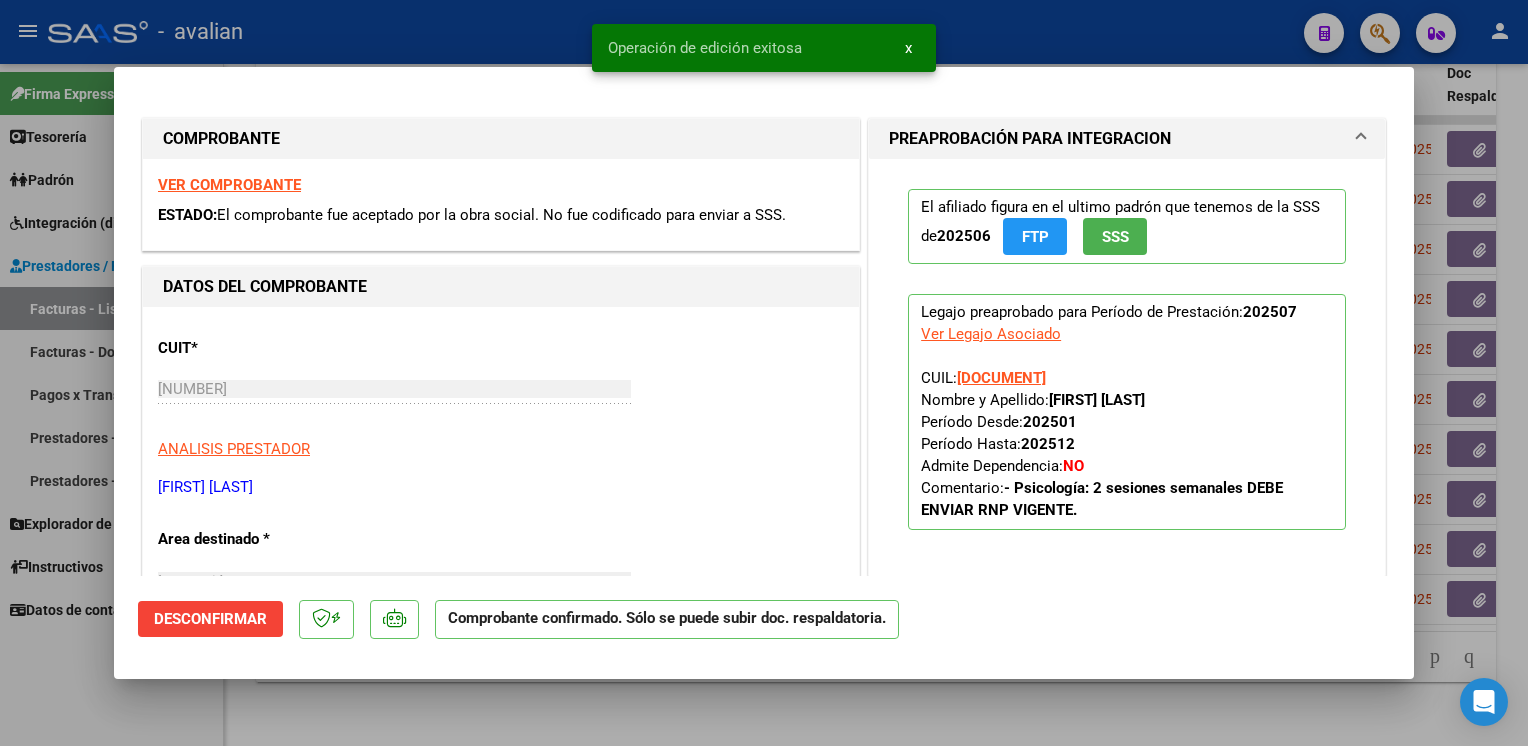 click at bounding box center (764, 373) 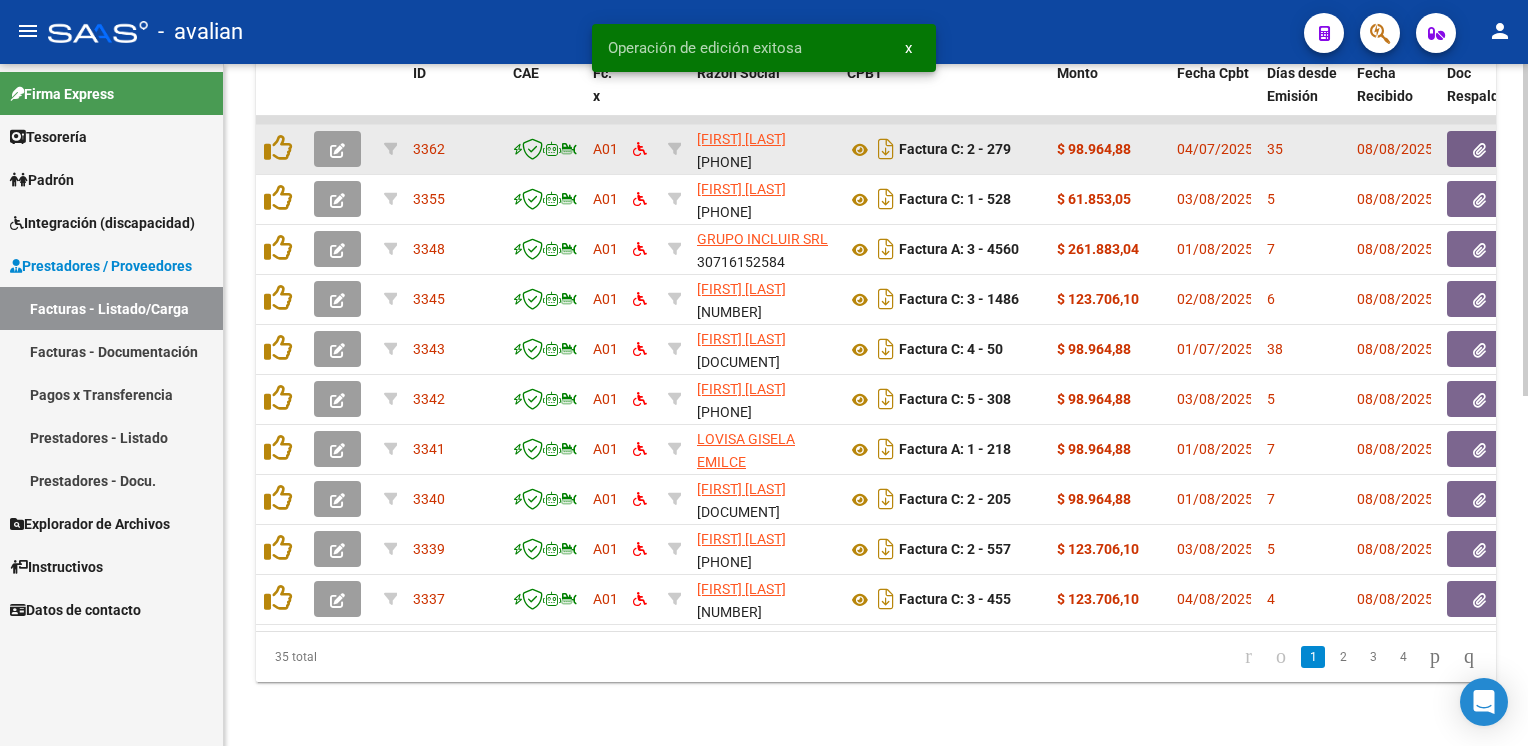 click 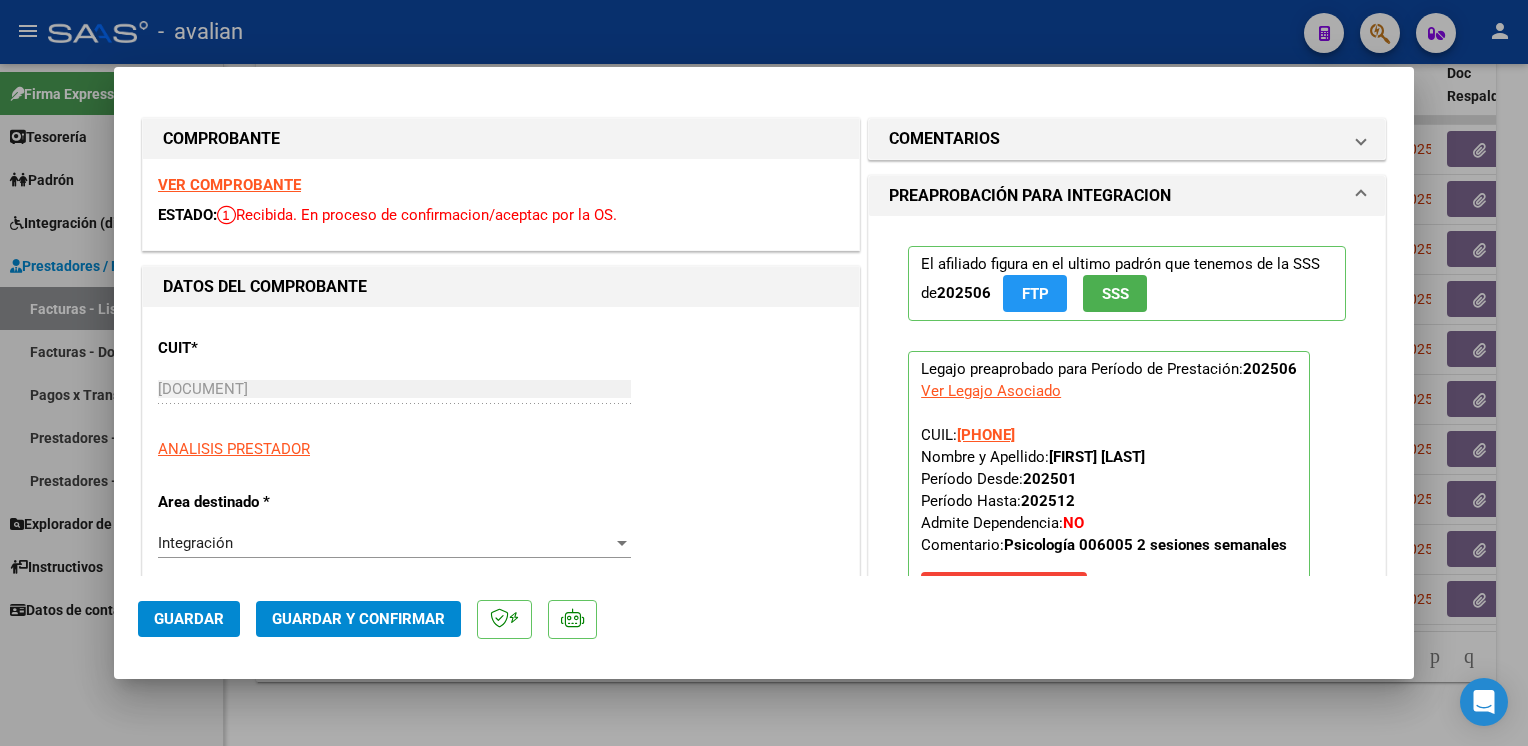 click on "VER COMPROBANTE" at bounding box center (229, 185) 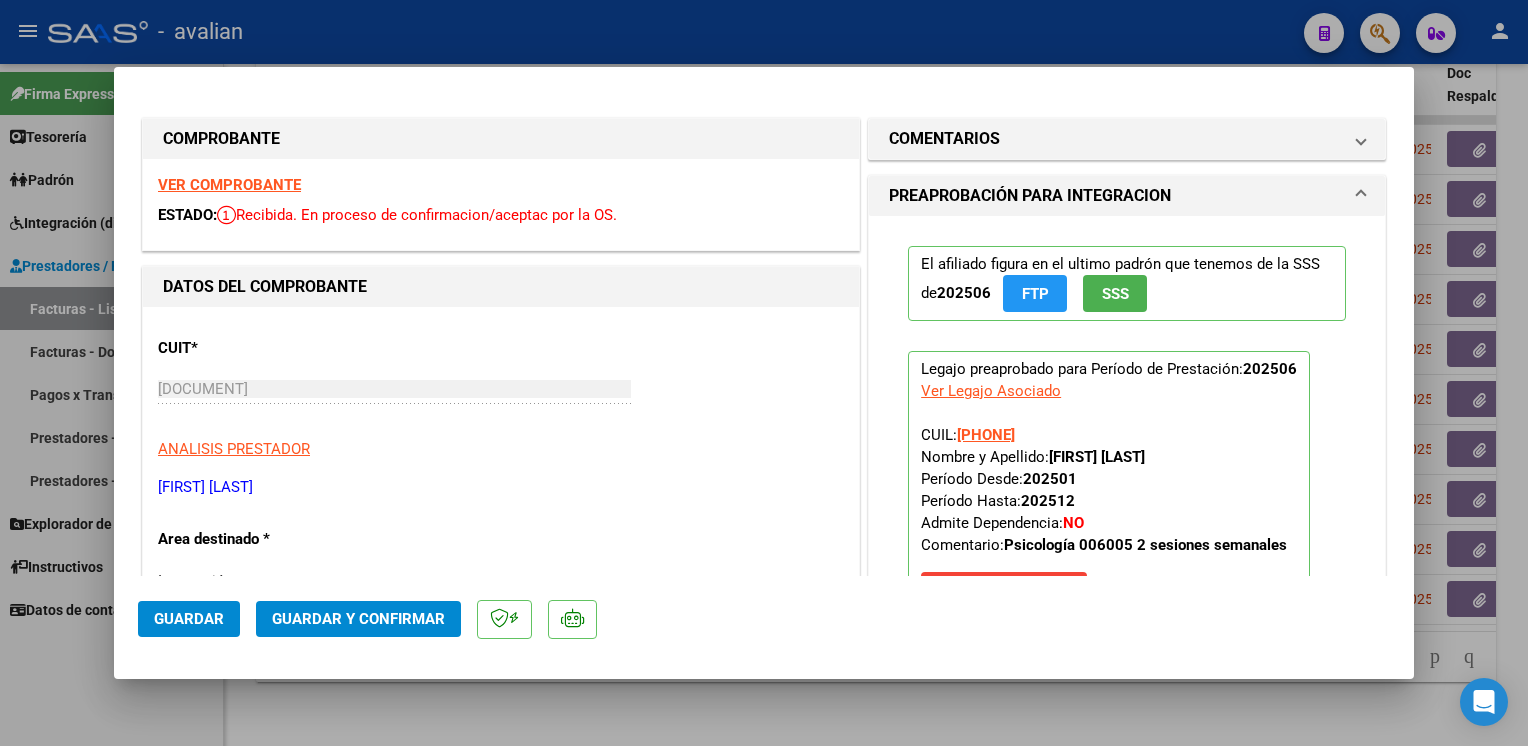 click on "Guardar y Confirmar" 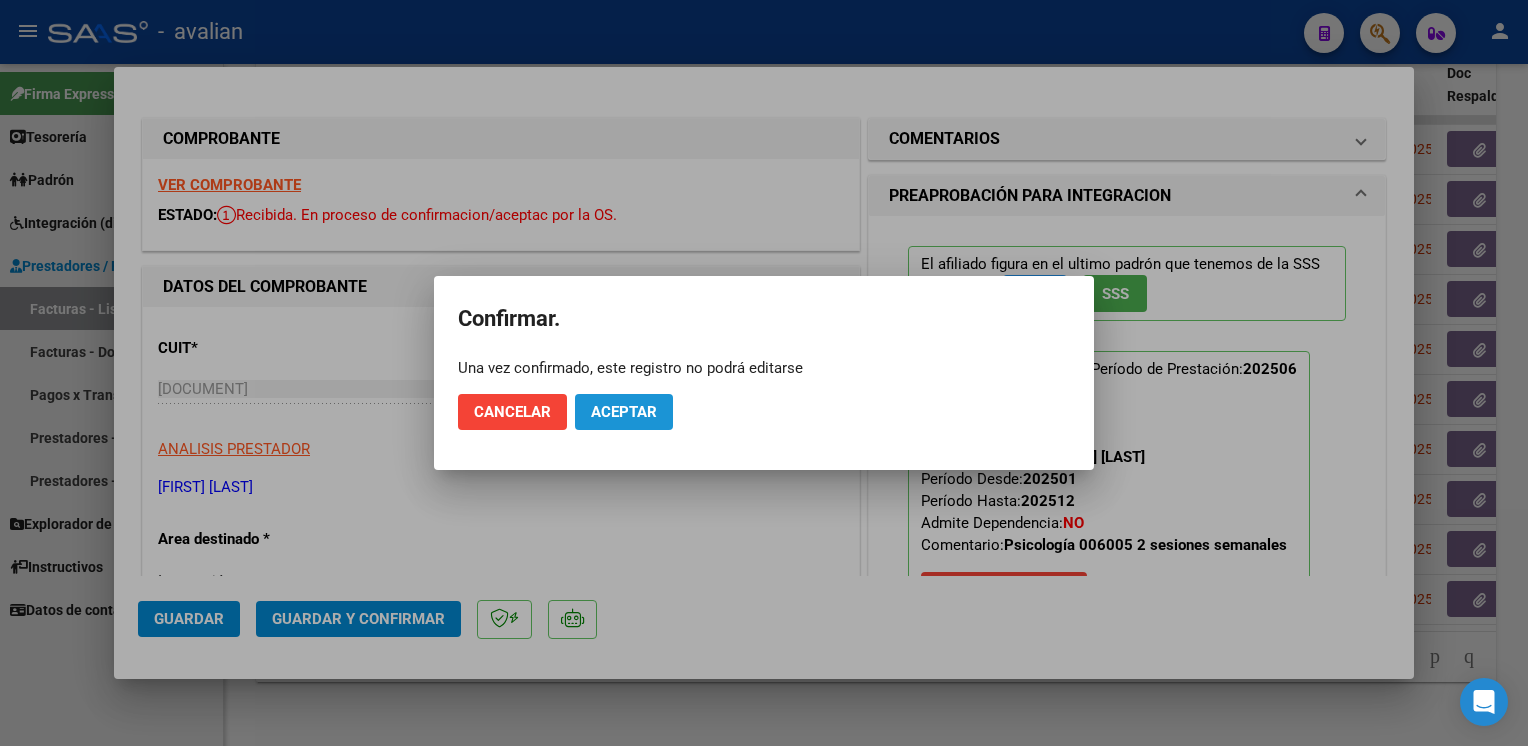 click on "Aceptar" 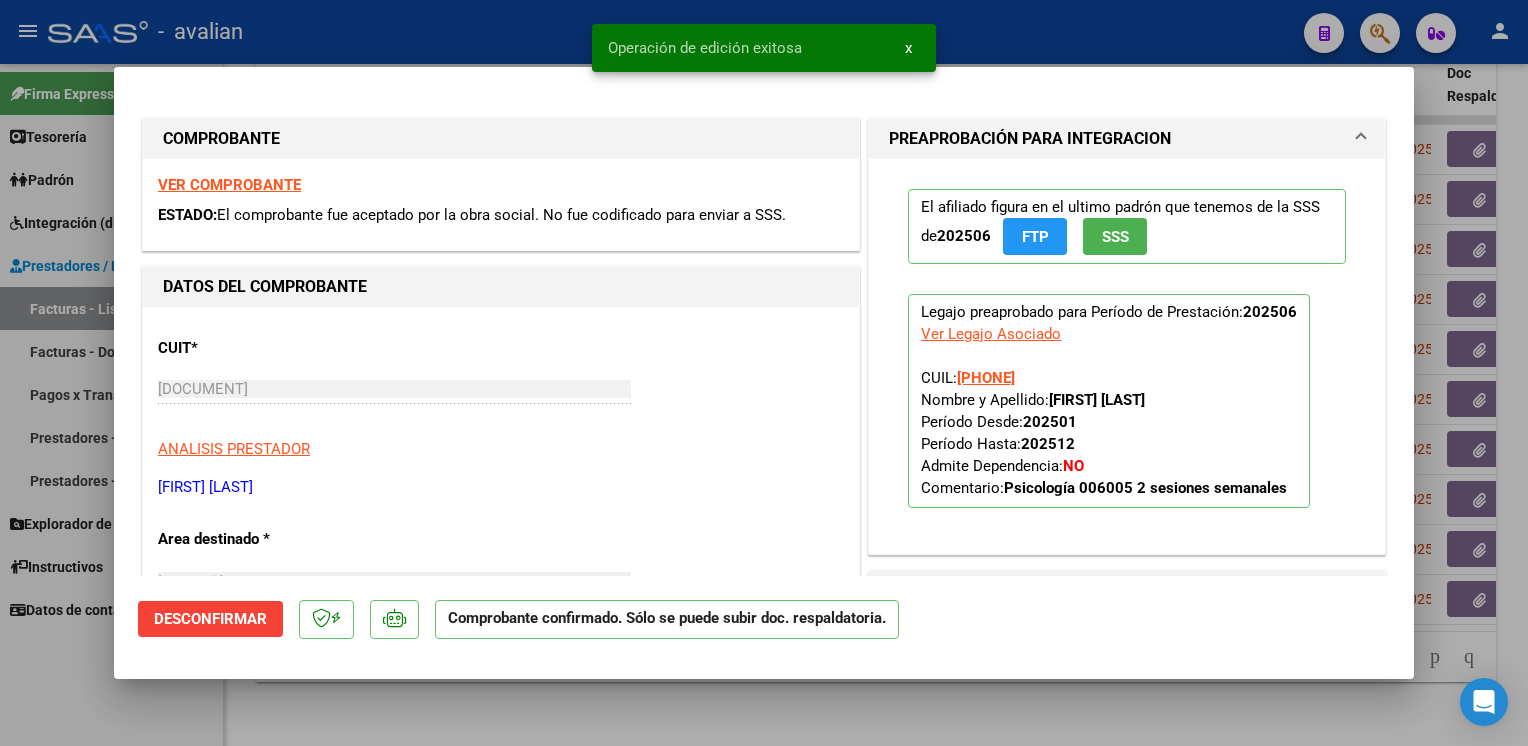 click at bounding box center [764, 373] 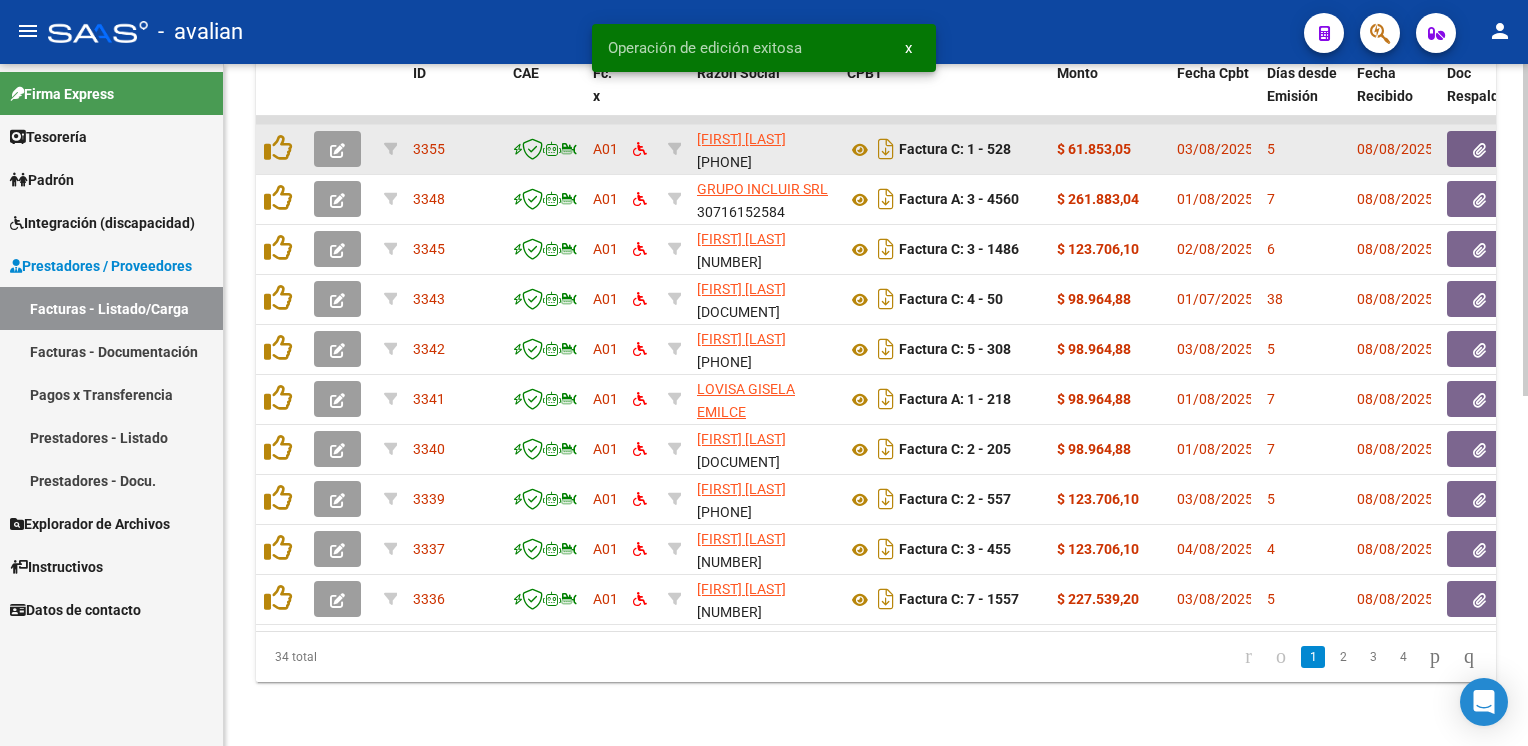 click 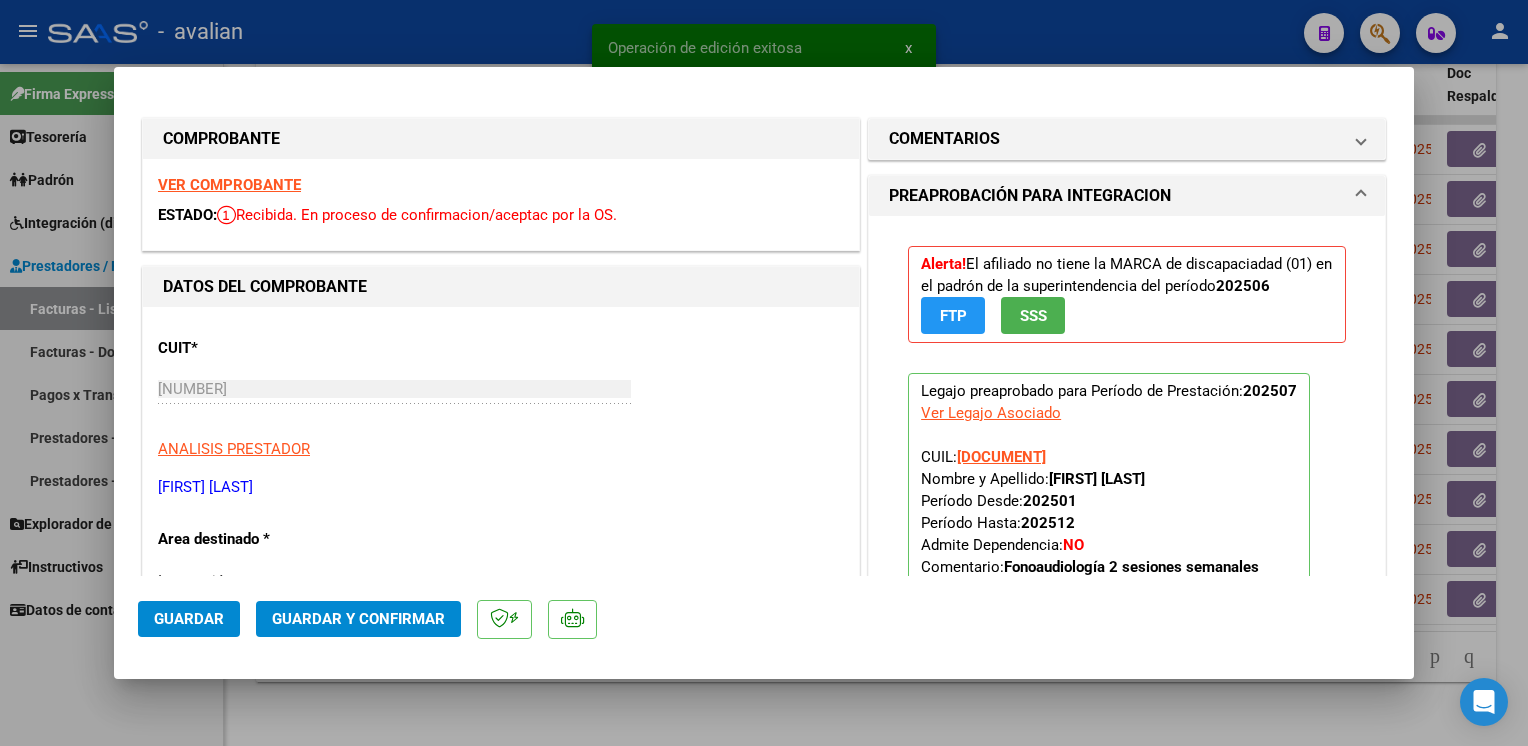scroll, scrollTop: 100, scrollLeft: 0, axis: vertical 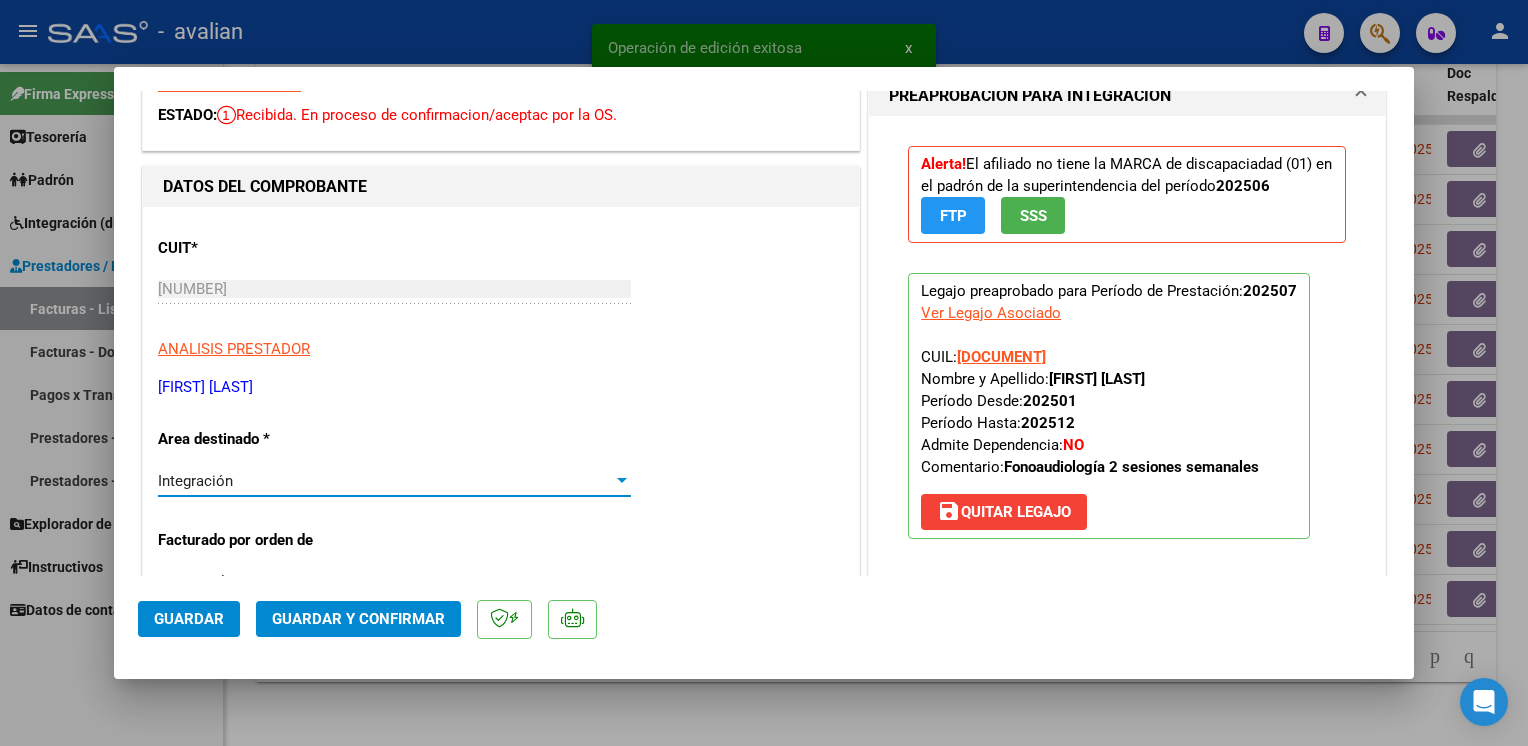 click on "Integración" at bounding box center [385, 481] 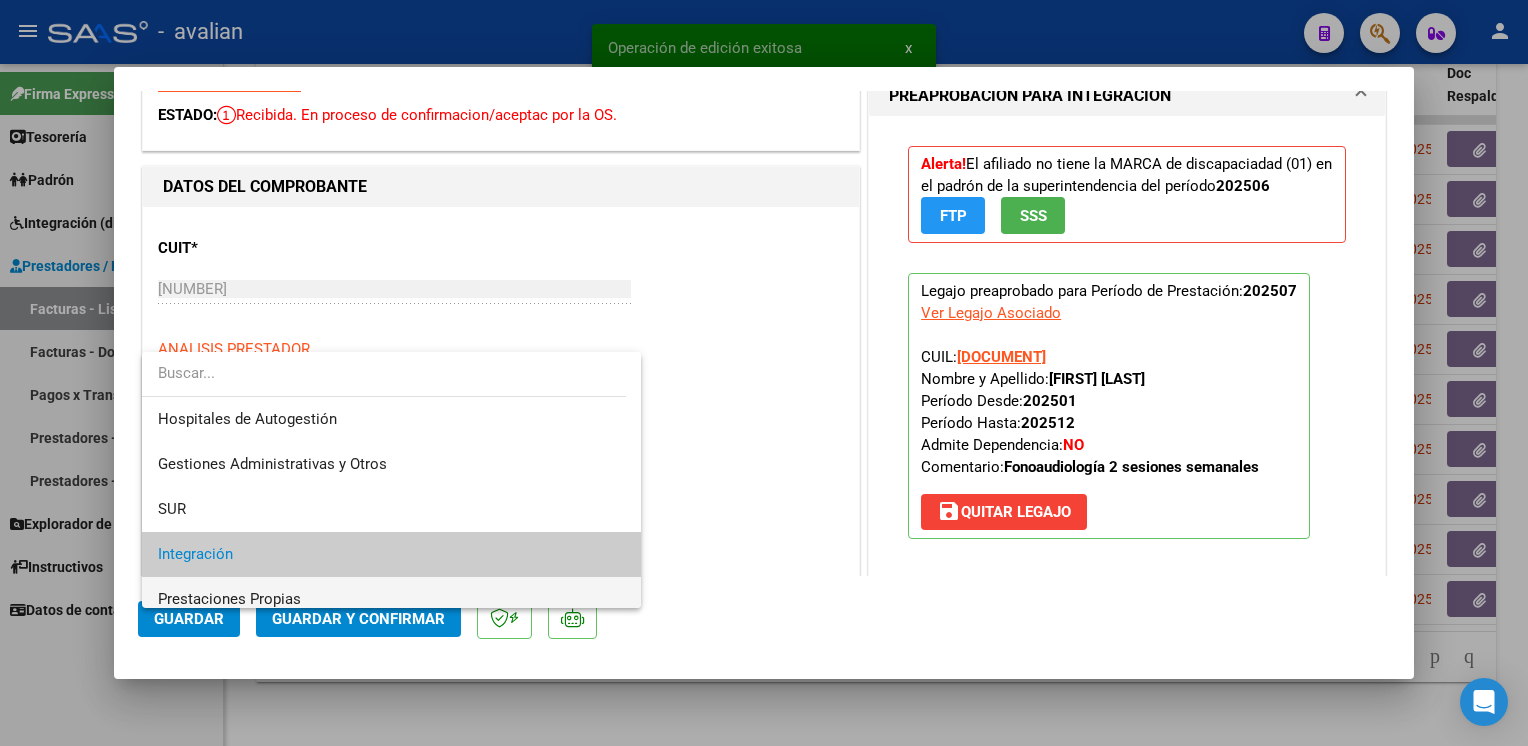 scroll, scrollTop: 74, scrollLeft: 0, axis: vertical 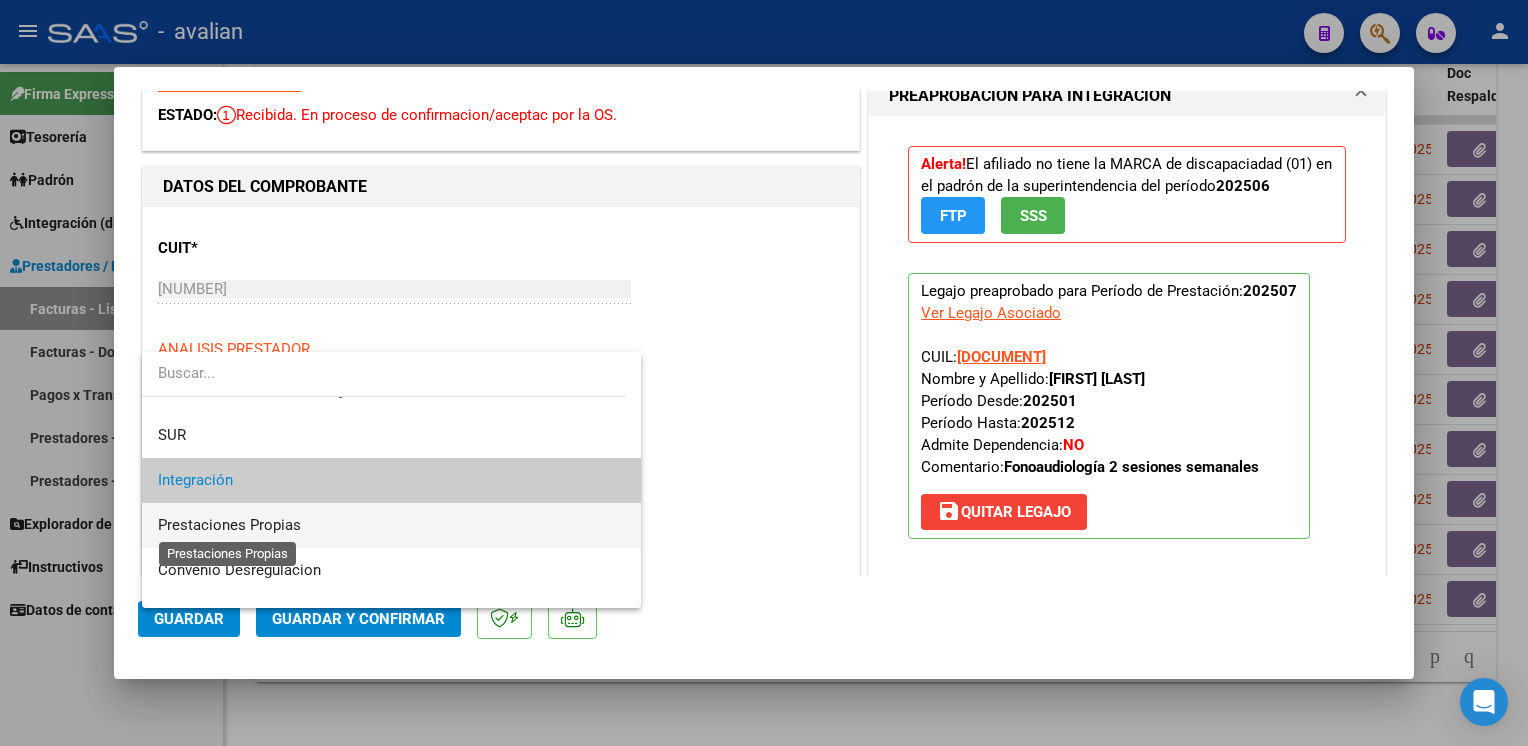 click on "Prestaciones Propias" at bounding box center [229, 525] 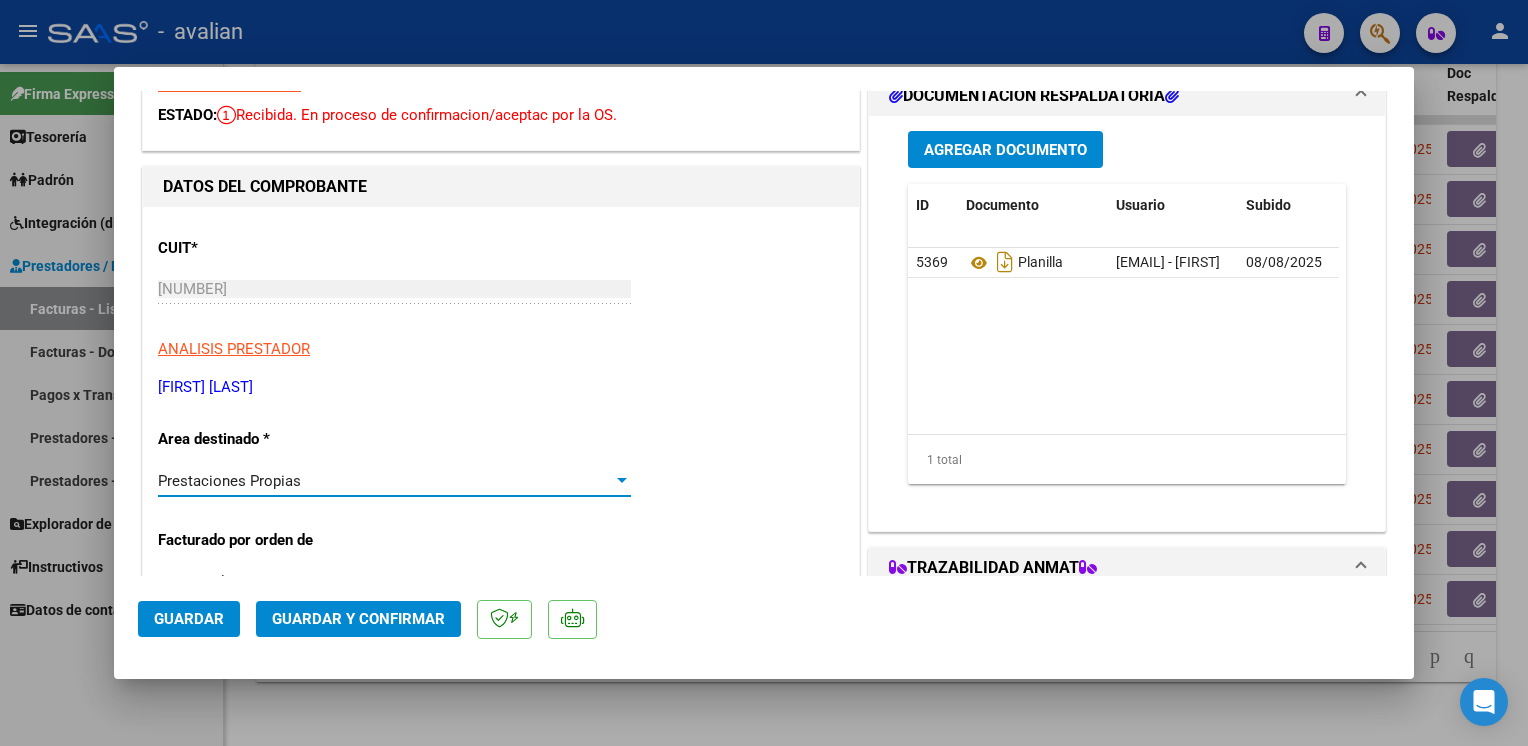 click on "Guardar" 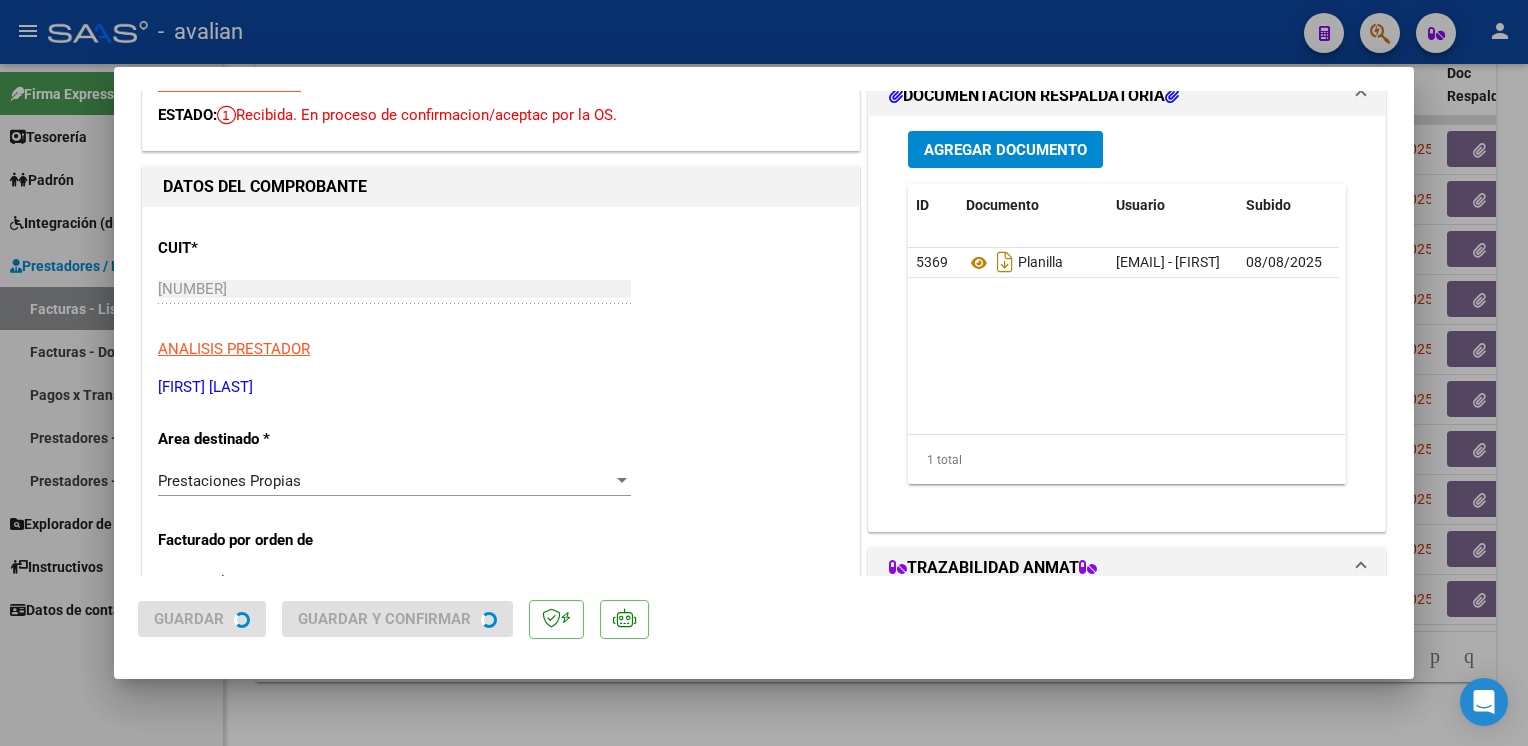 click at bounding box center (764, 373) 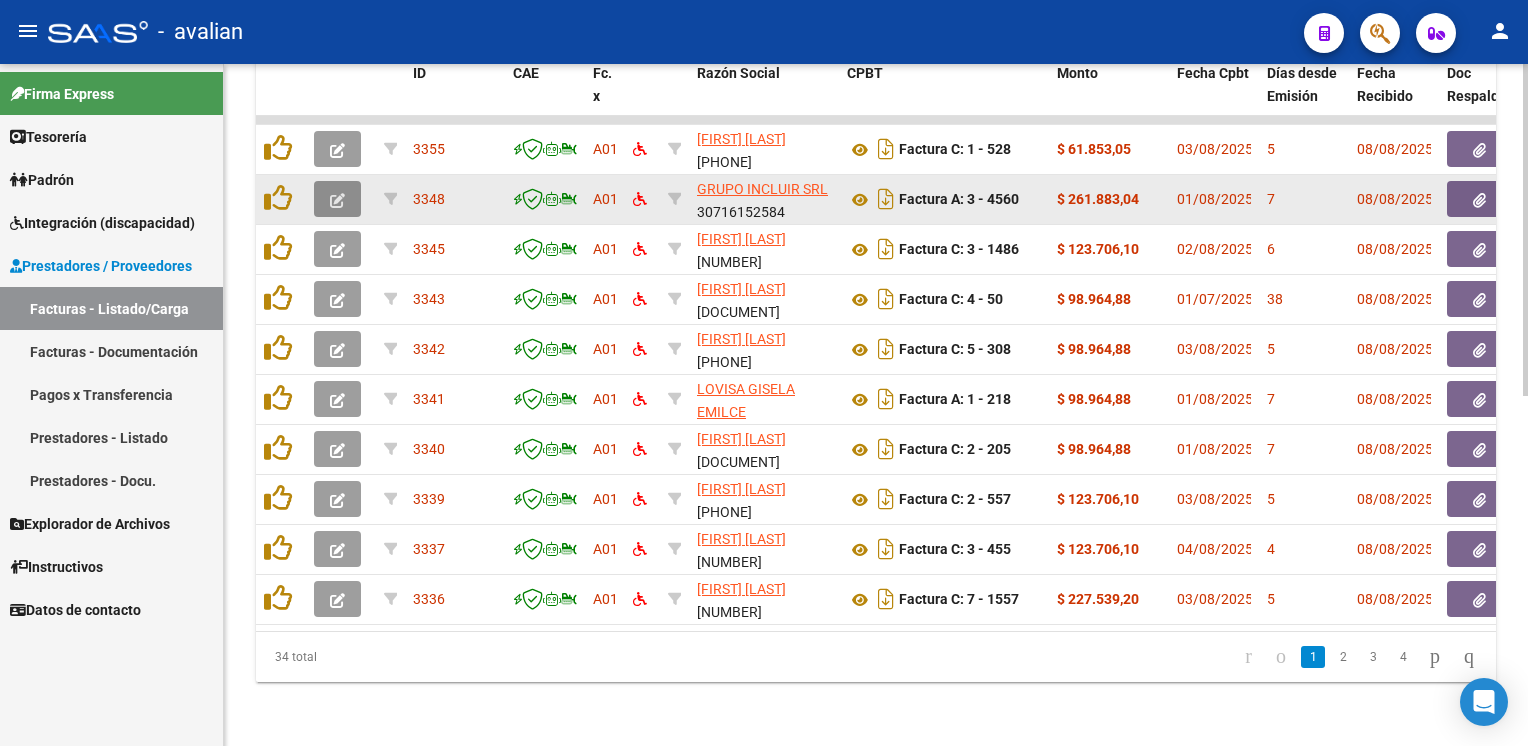 click 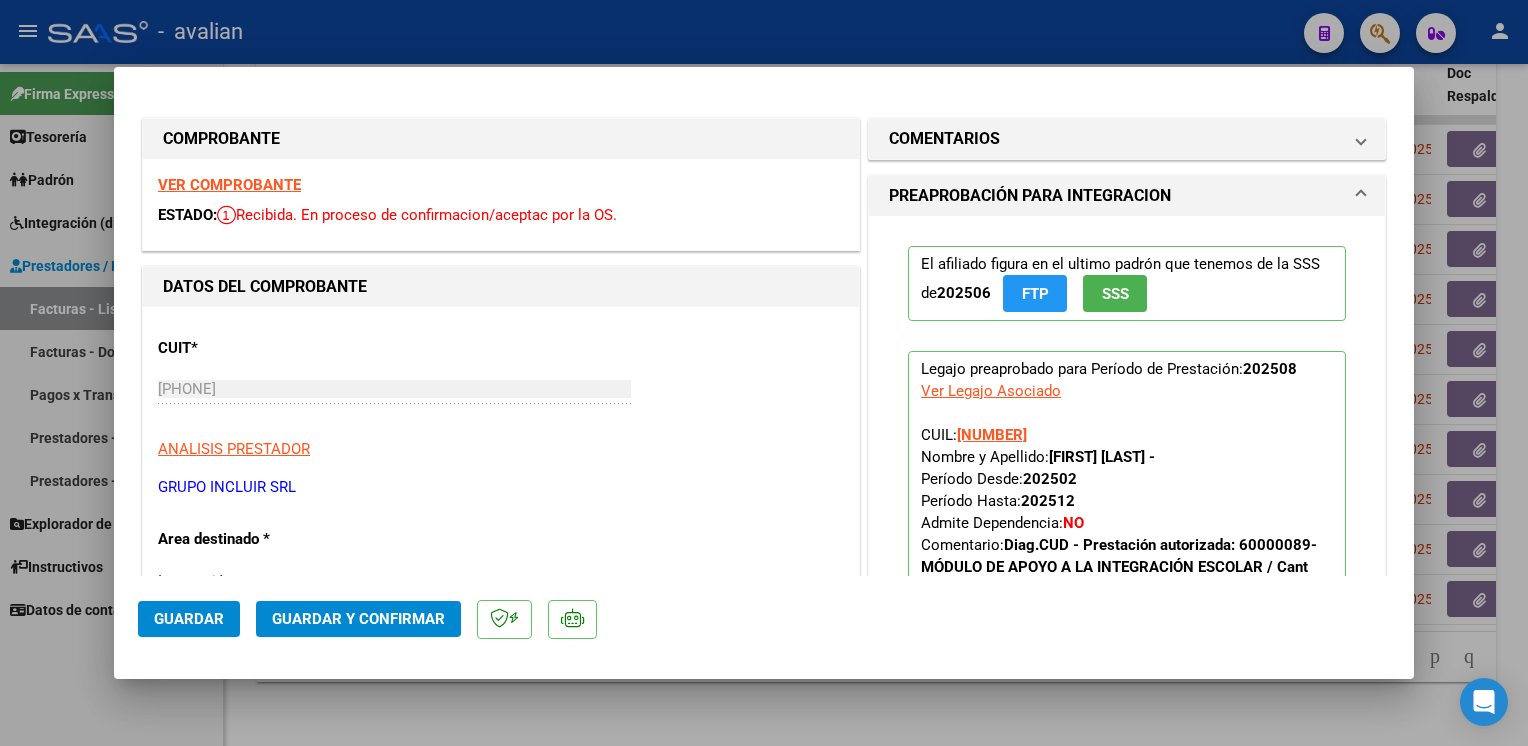 click on "VER COMPROBANTE" at bounding box center [229, 185] 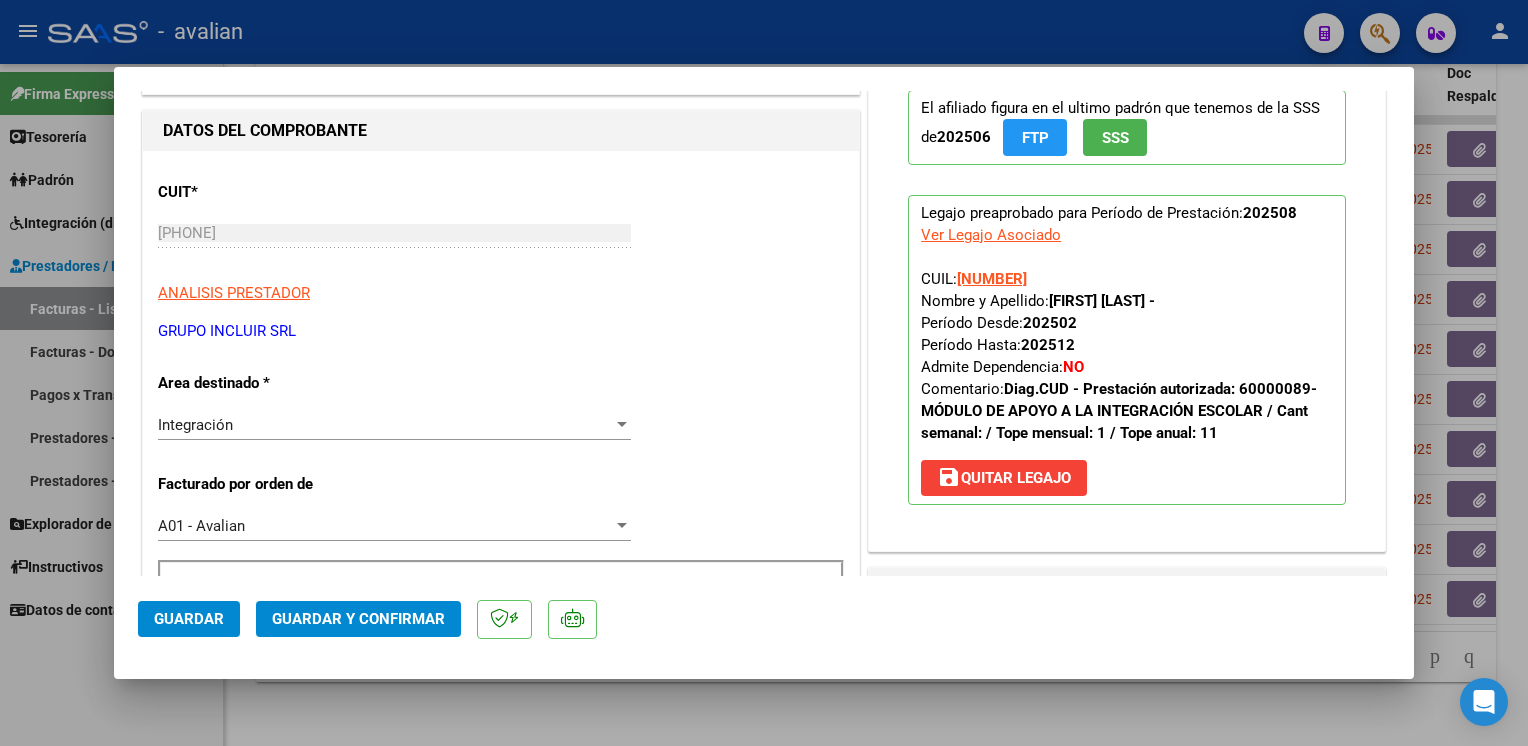 scroll, scrollTop: 200, scrollLeft: 0, axis: vertical 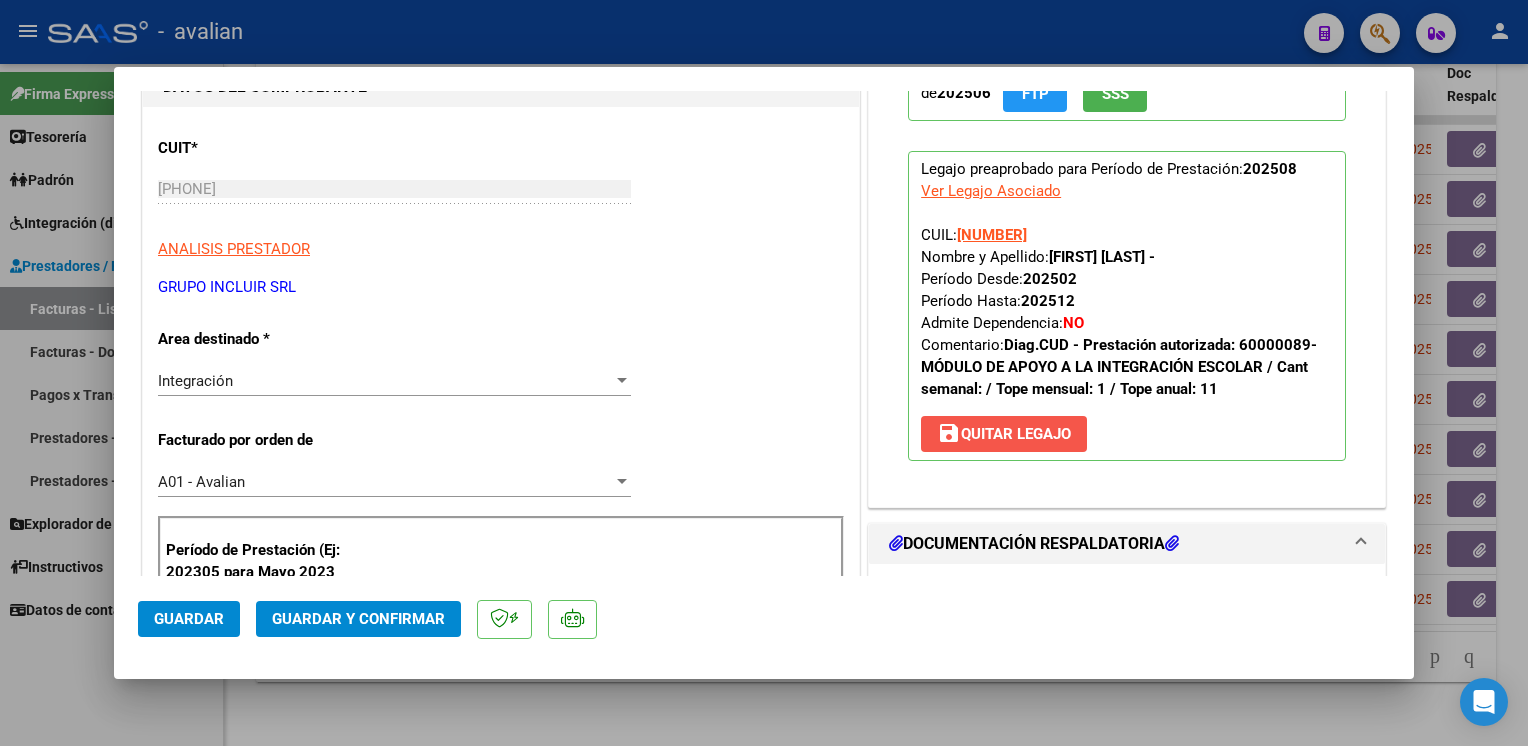 drag, startPoint x: 1064, startPoint y: 422, endPoint x: 477, endPoint y: 550, distance: 600.79364 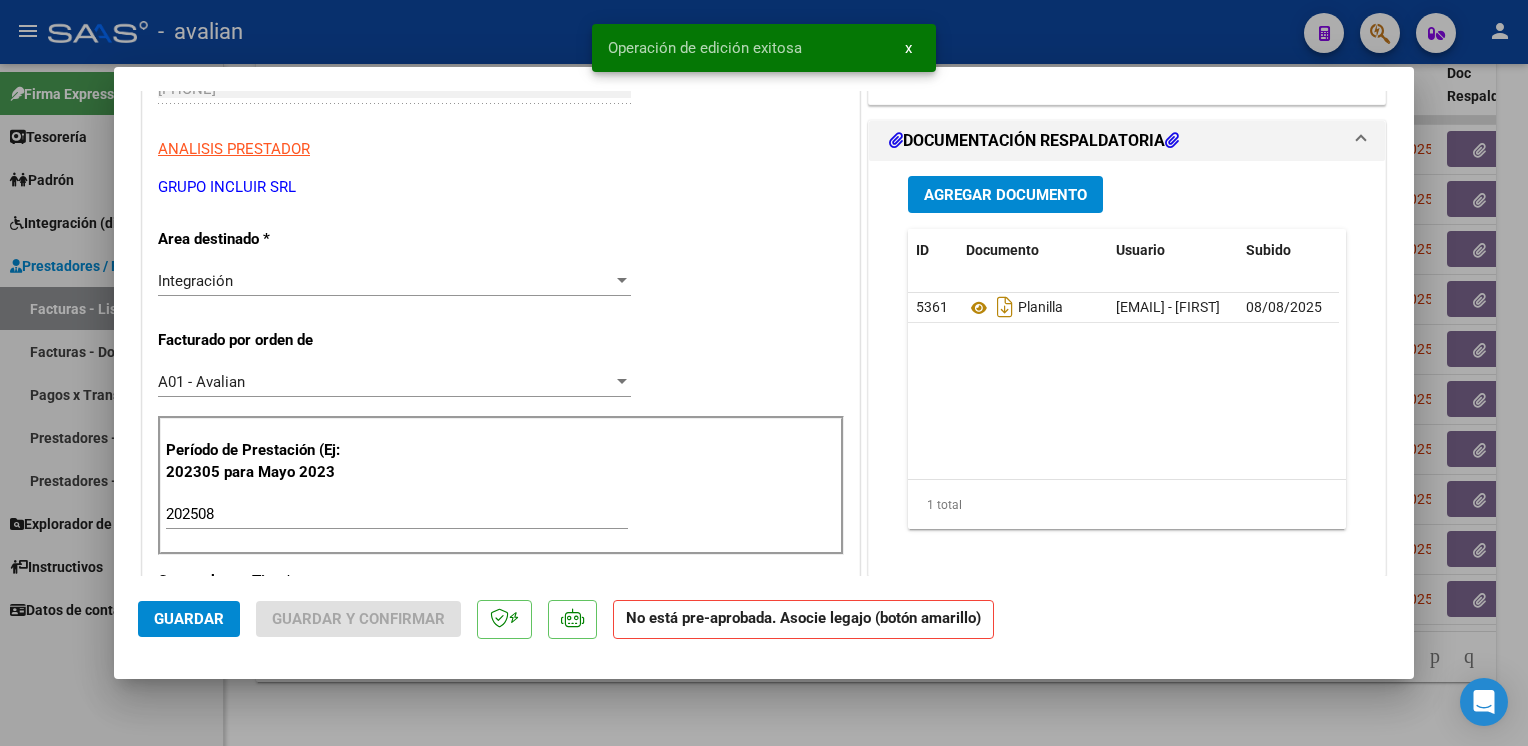 scroll, scrollTop: 400, scrollLeft: 0, axis: vertical 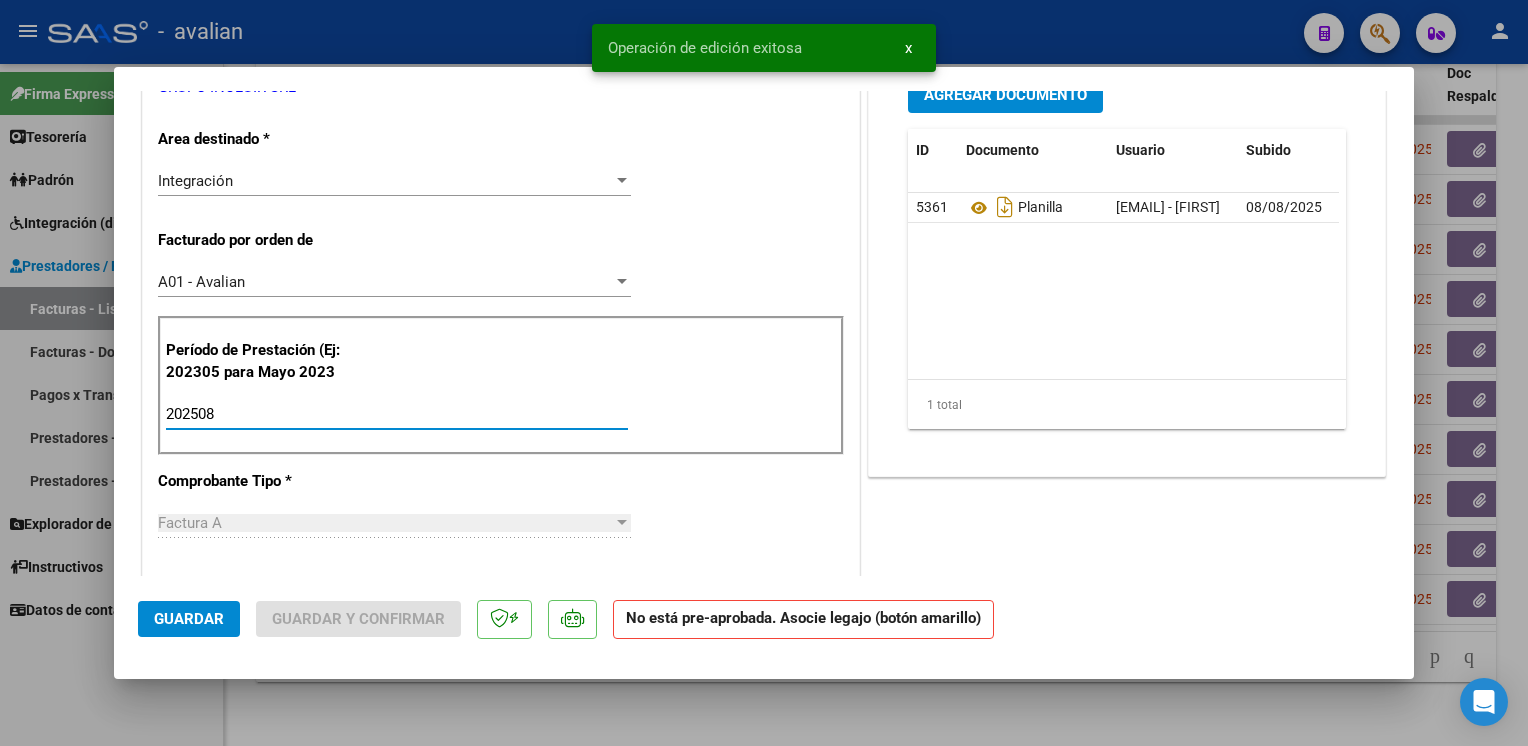 drag, startPoint x: 228, startPoint y: 410, endPoint x: 140, endPoint y: 411, distance: 88.005684 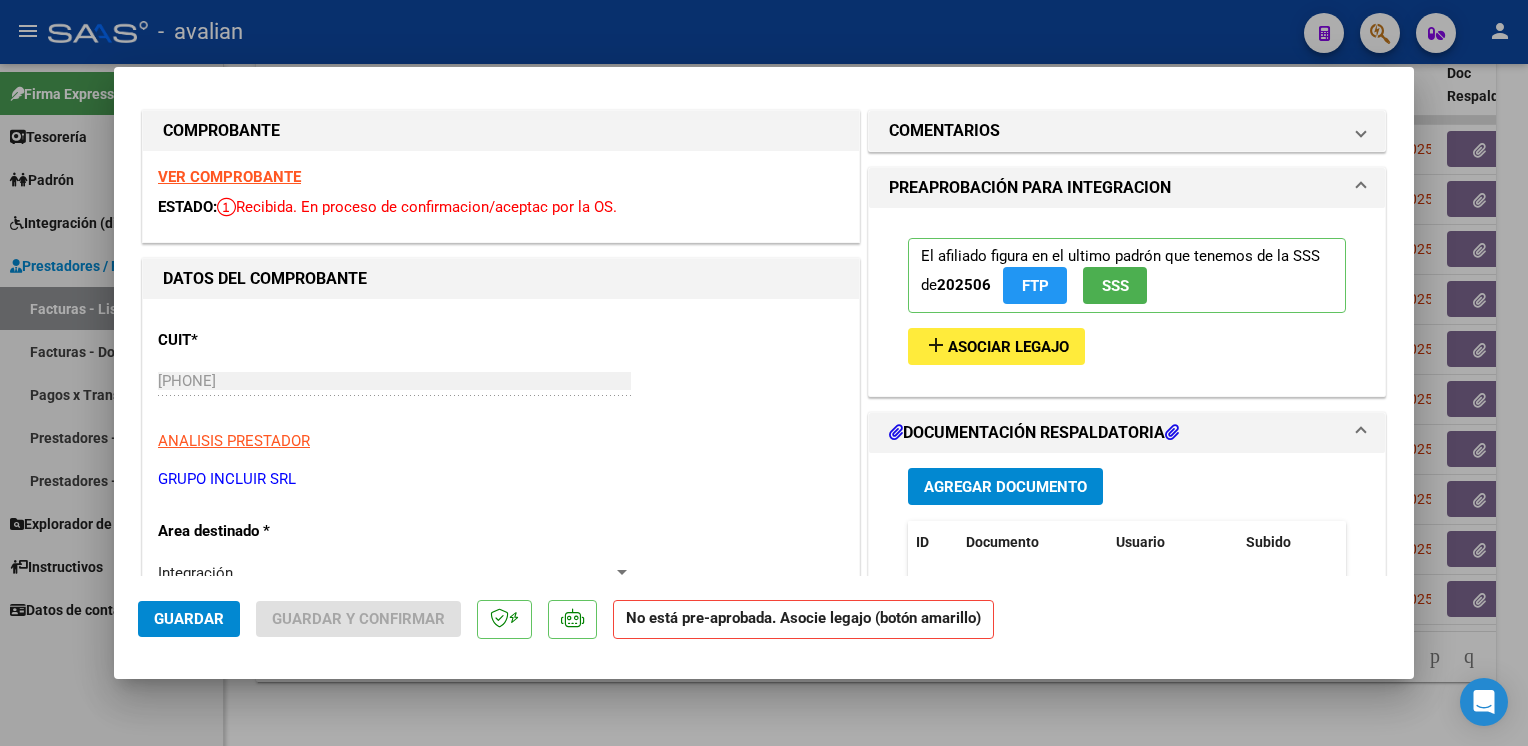 scroll, scrollTop: 0, scrollLeft: 0, axis: both 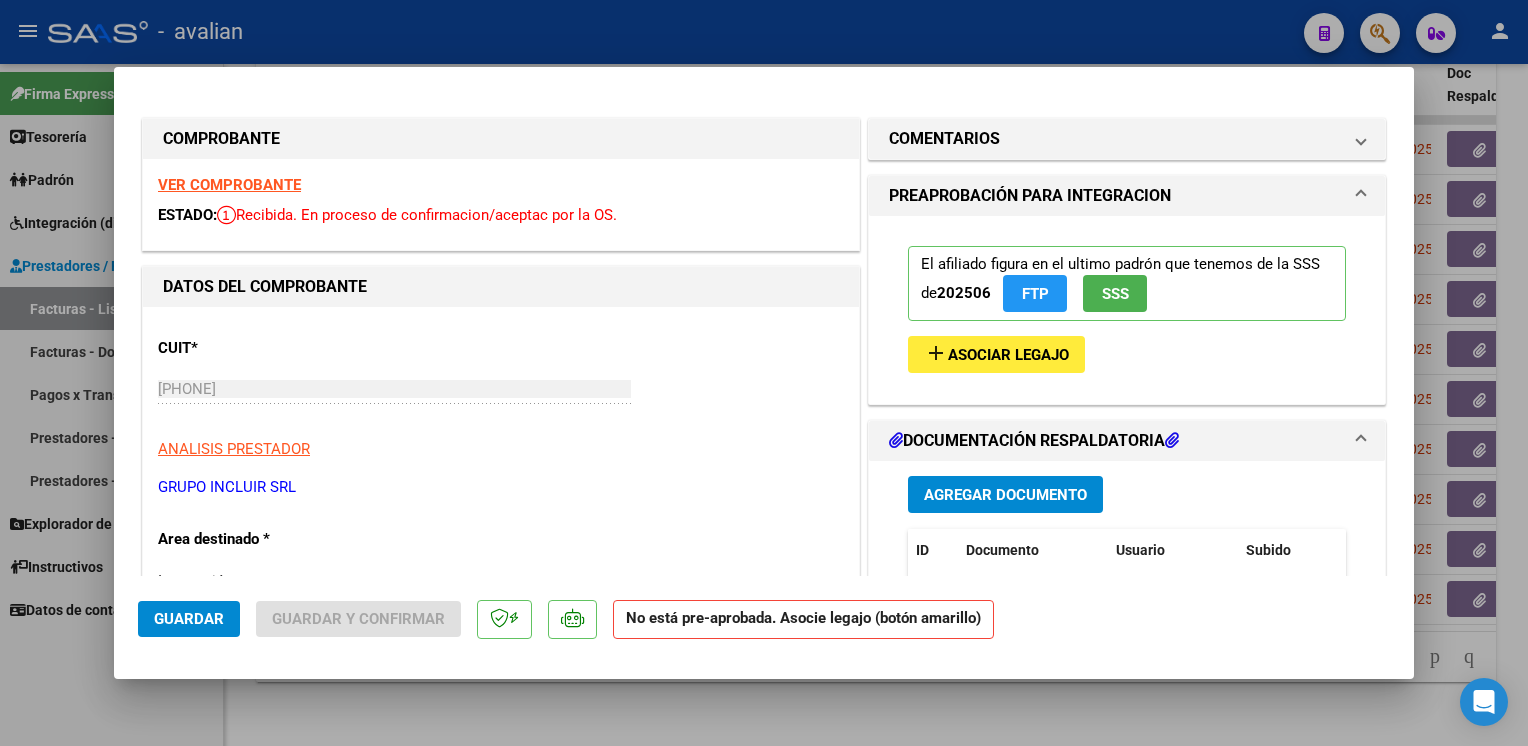 click on "Asociar Legajo" at bounding box center (1008, 355) 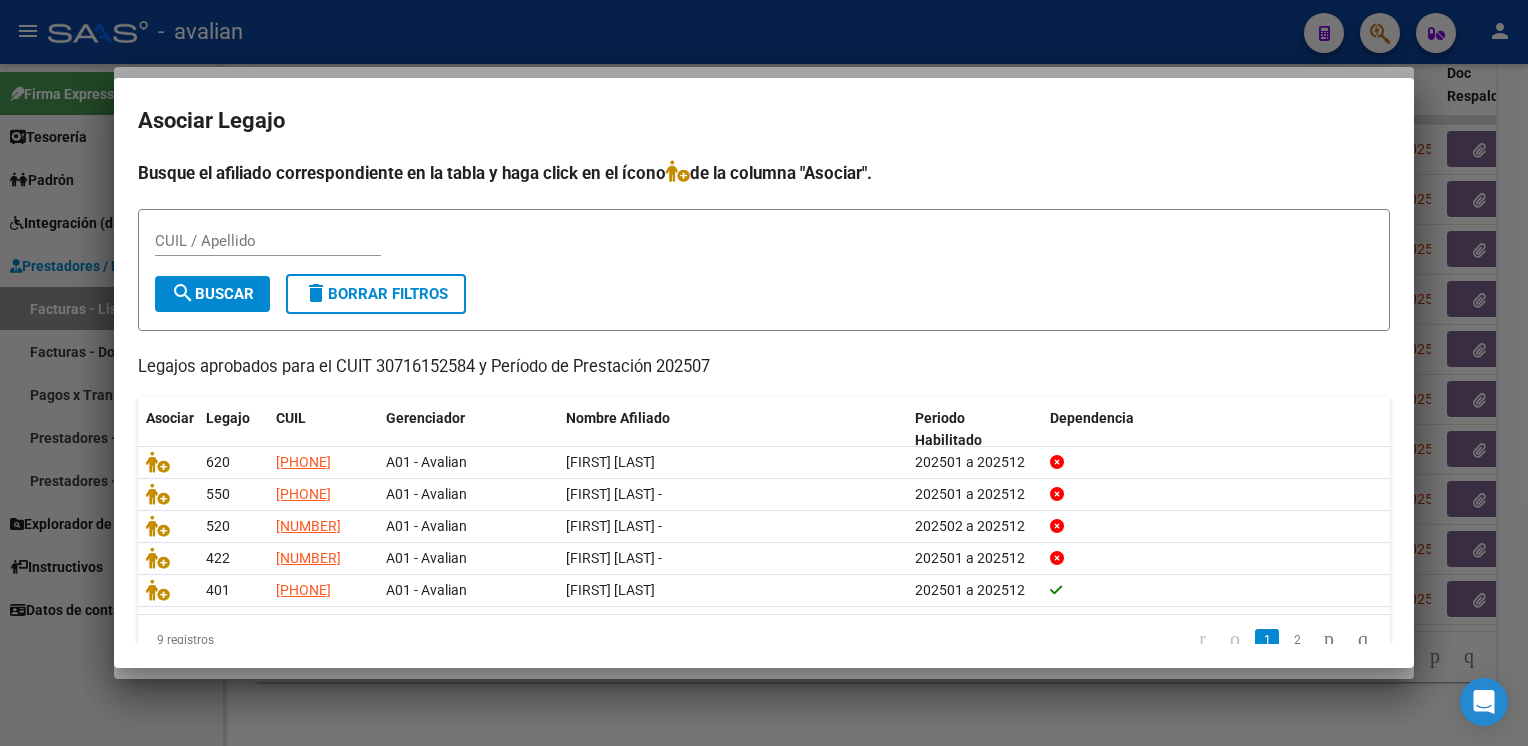 click at bounding box center (764, 373) 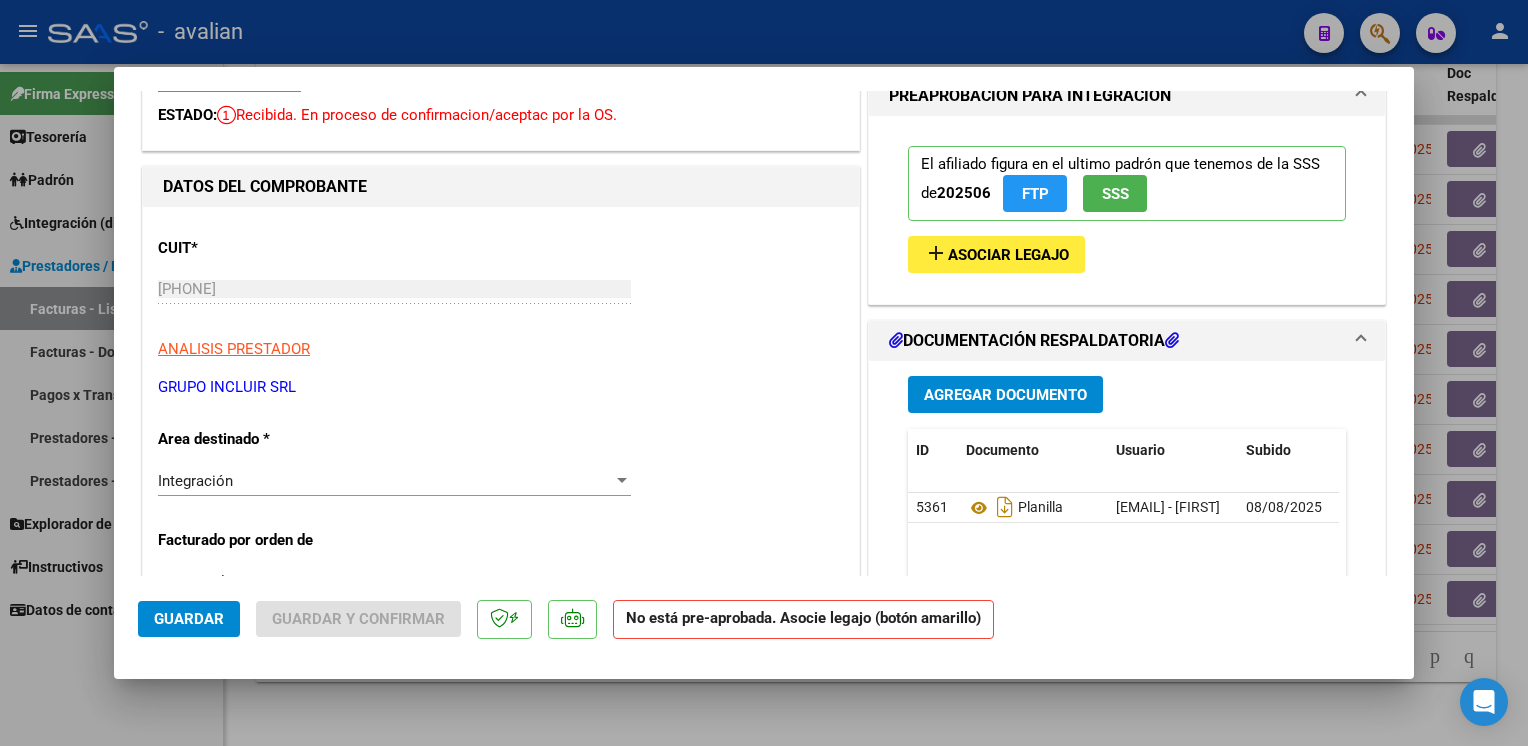 scroll, scrollTop: 0, scrollLeft: 0, axis: both 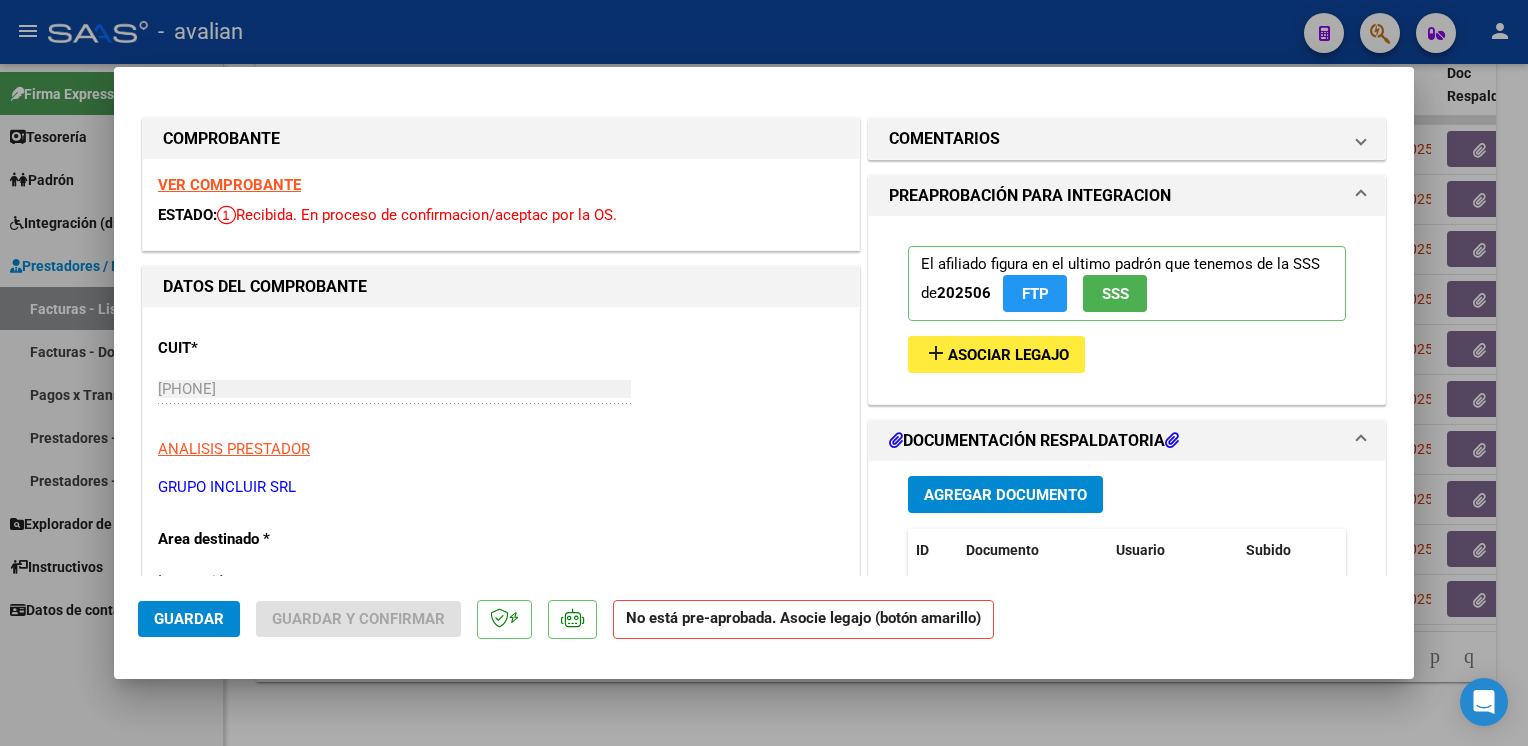 click on "VER COMPROBANTE" at bounding box center (229, 185) 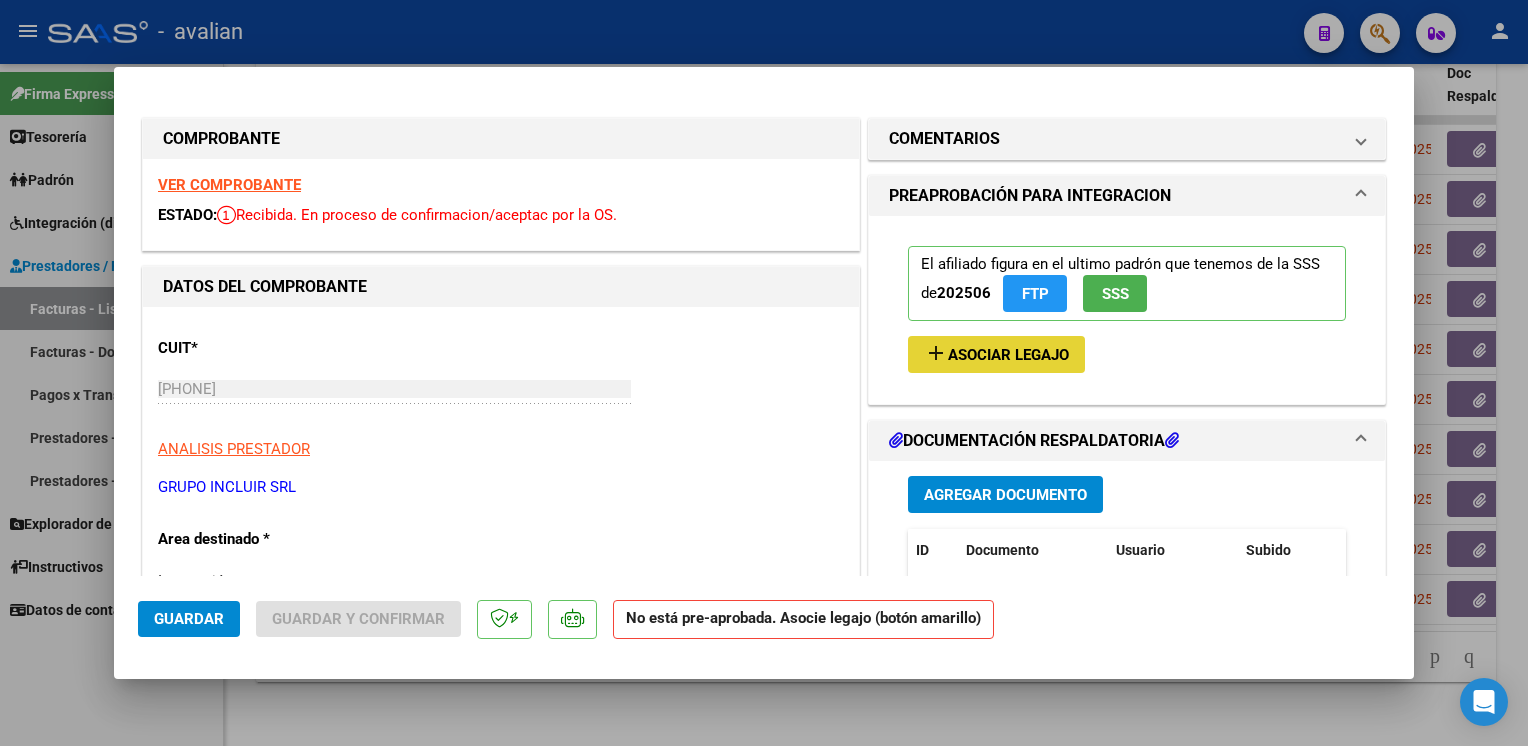 click on "Asociar Legajo" at bounding box center (1008, 355) 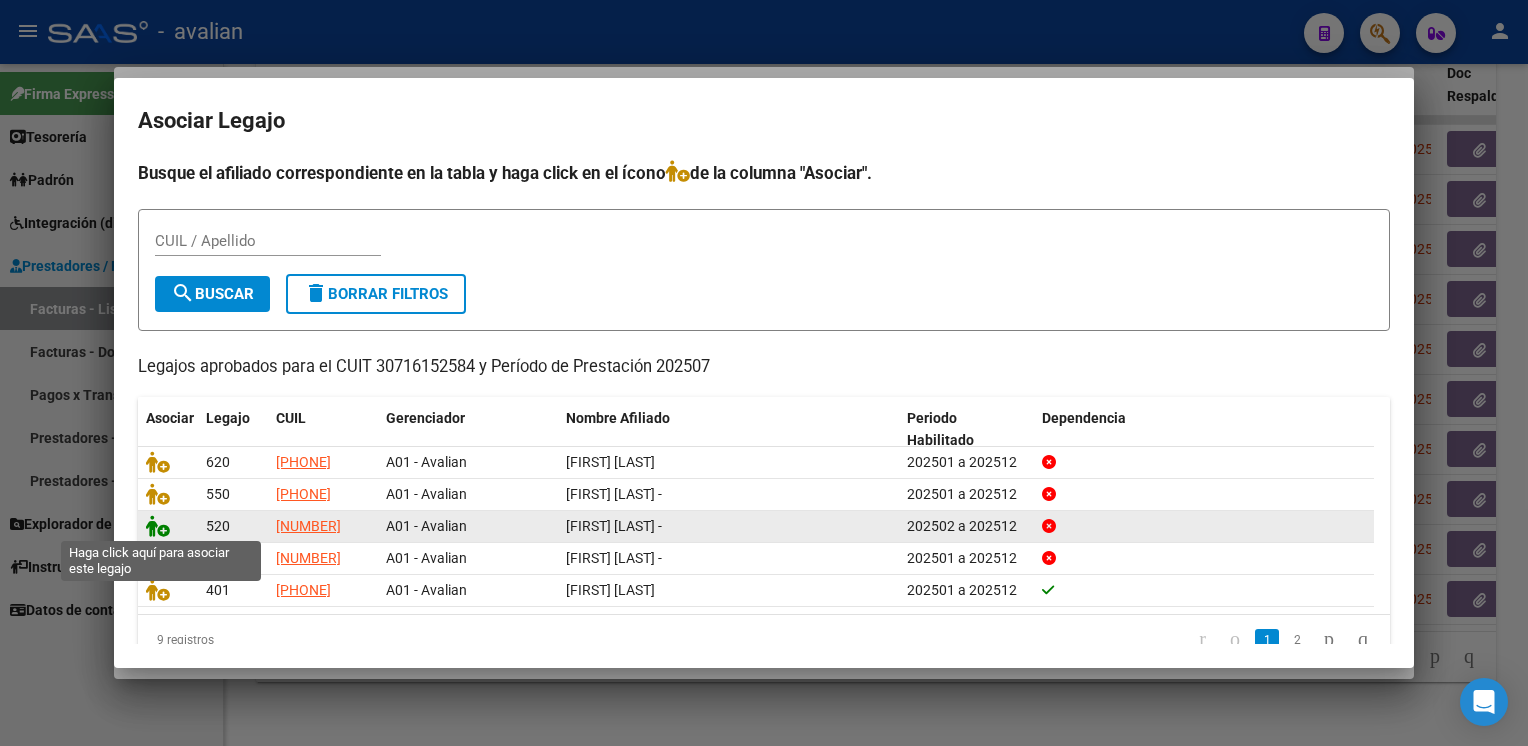 click 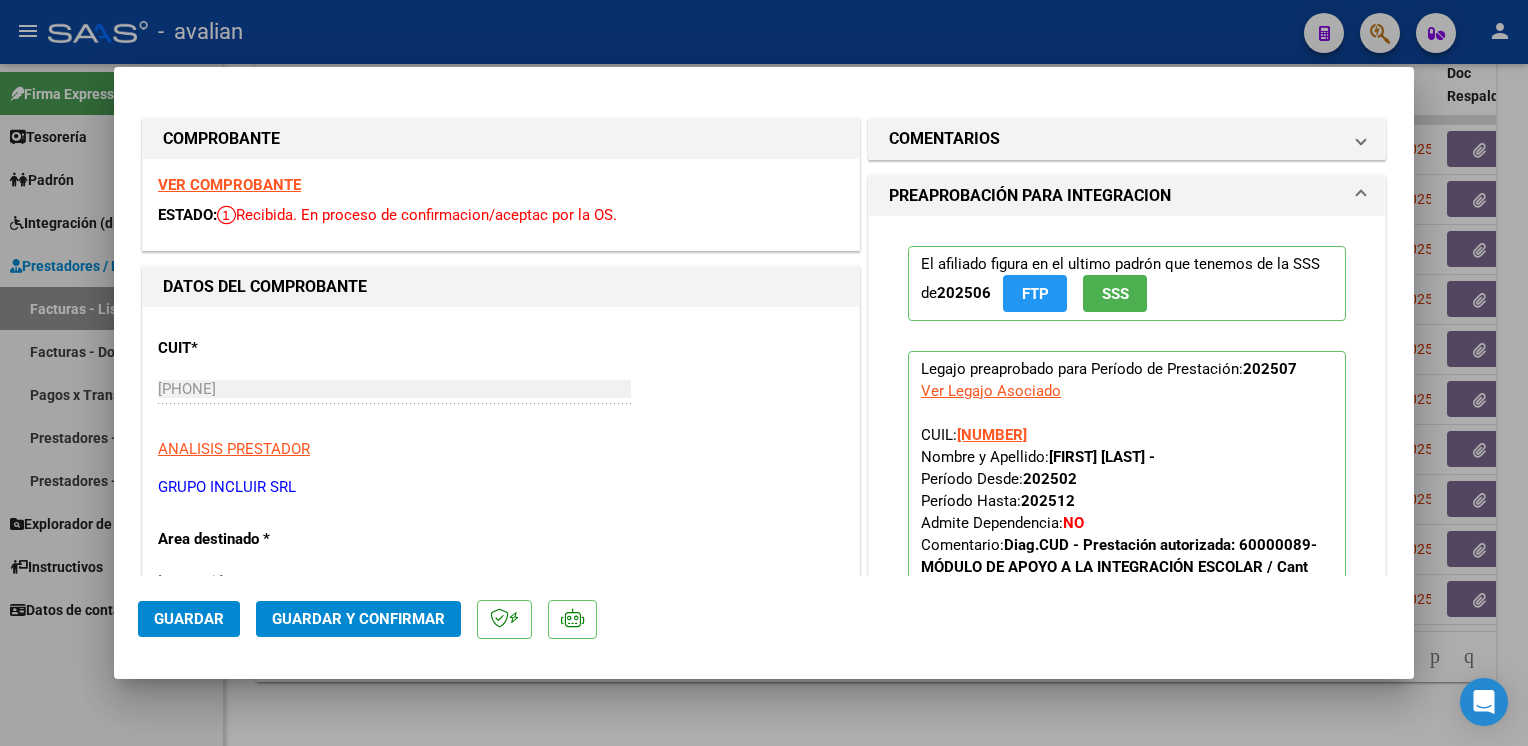 scroll, scrollTop: 200, scrollLeft: 0, axis: vertical 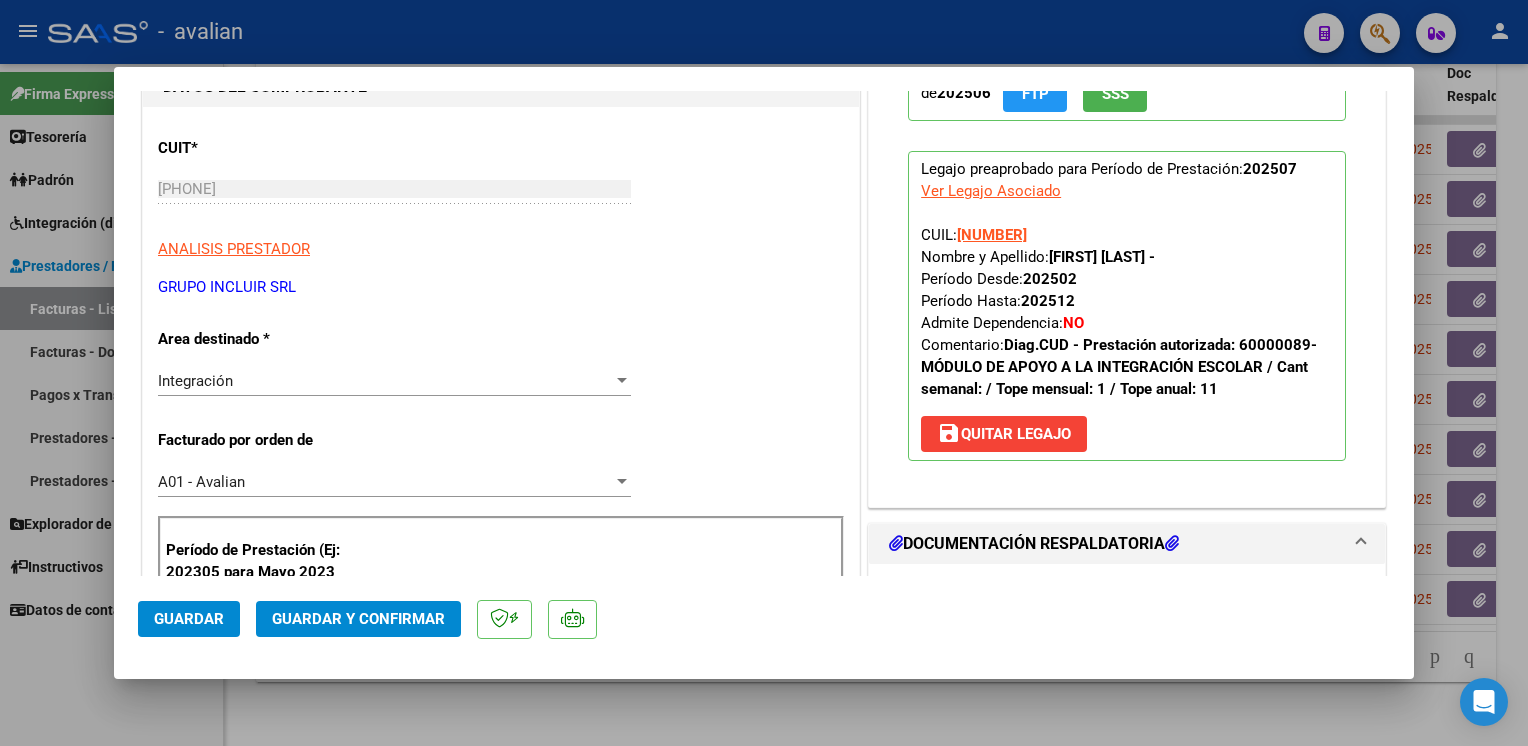 click on "Guardar y Confirmar" 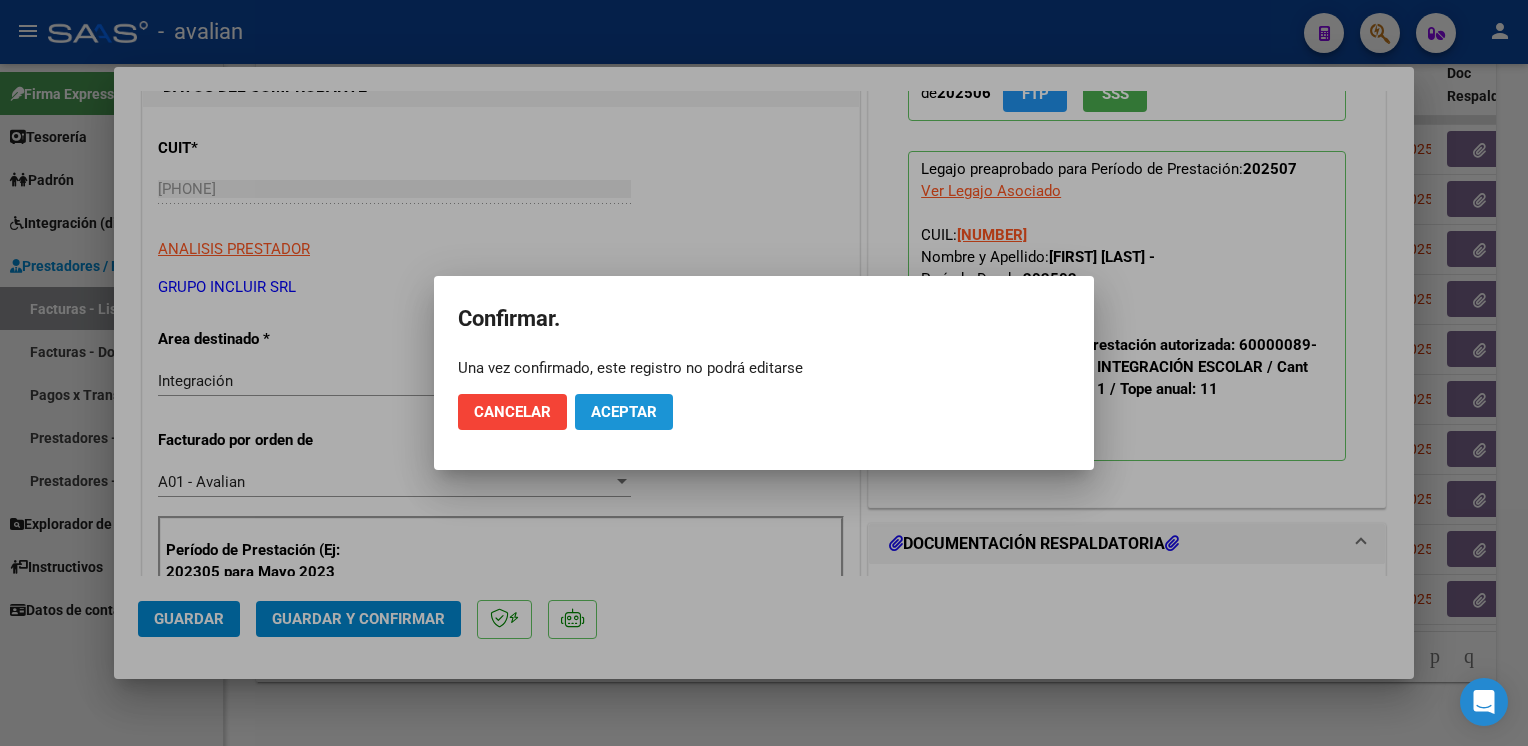 click on "Aceptar" 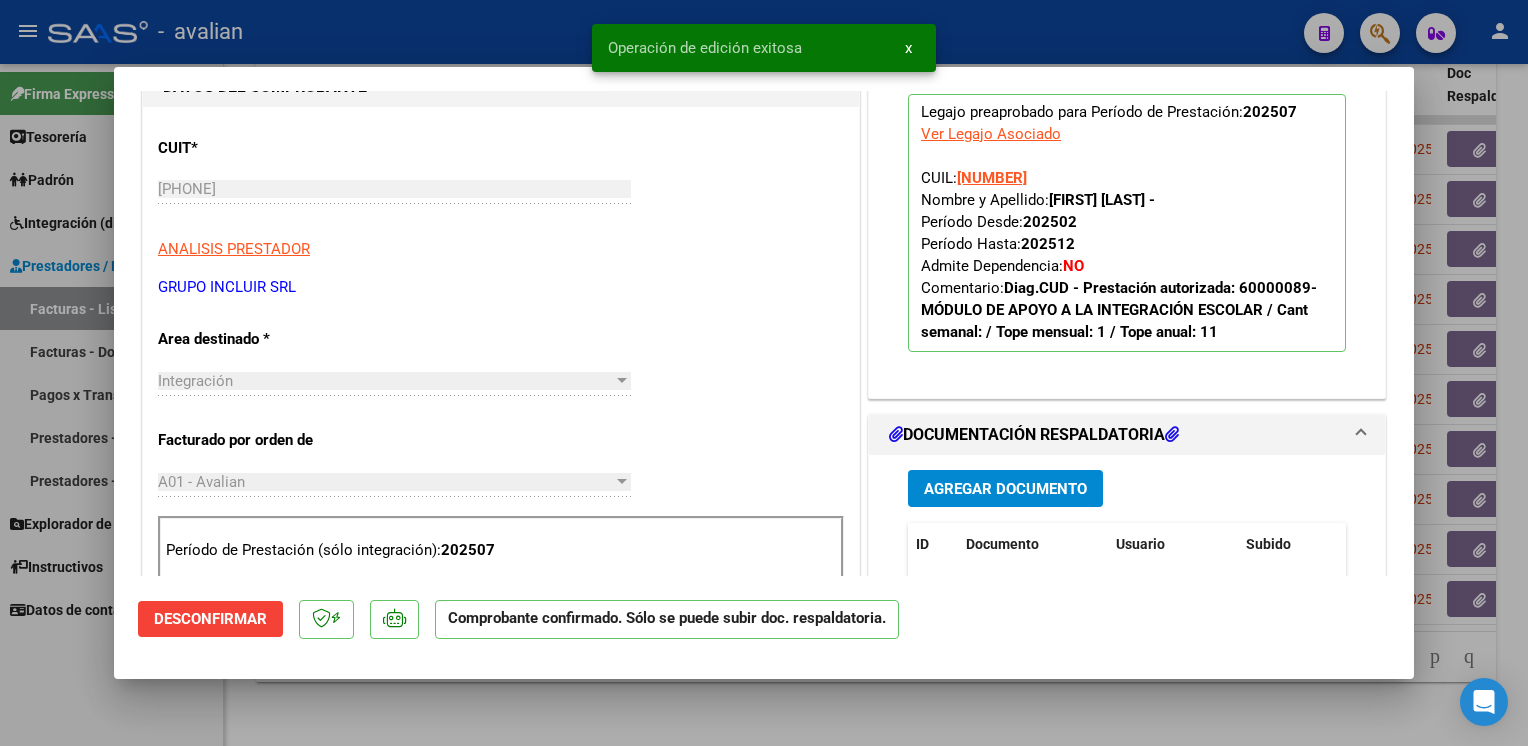 click at bounding box center [764, 373] 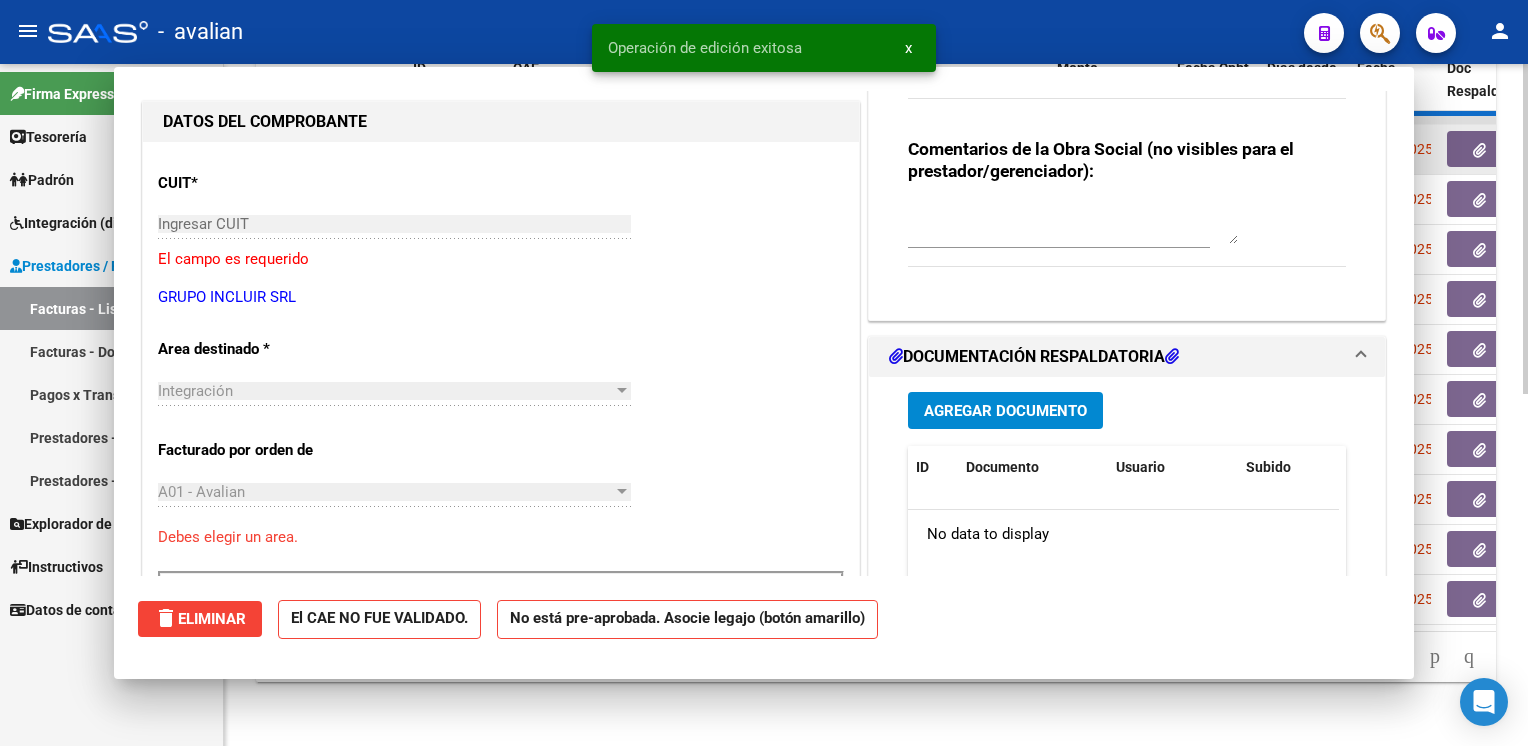 scroll, scrollTop: 0, scrollLeft: 0, axis: both 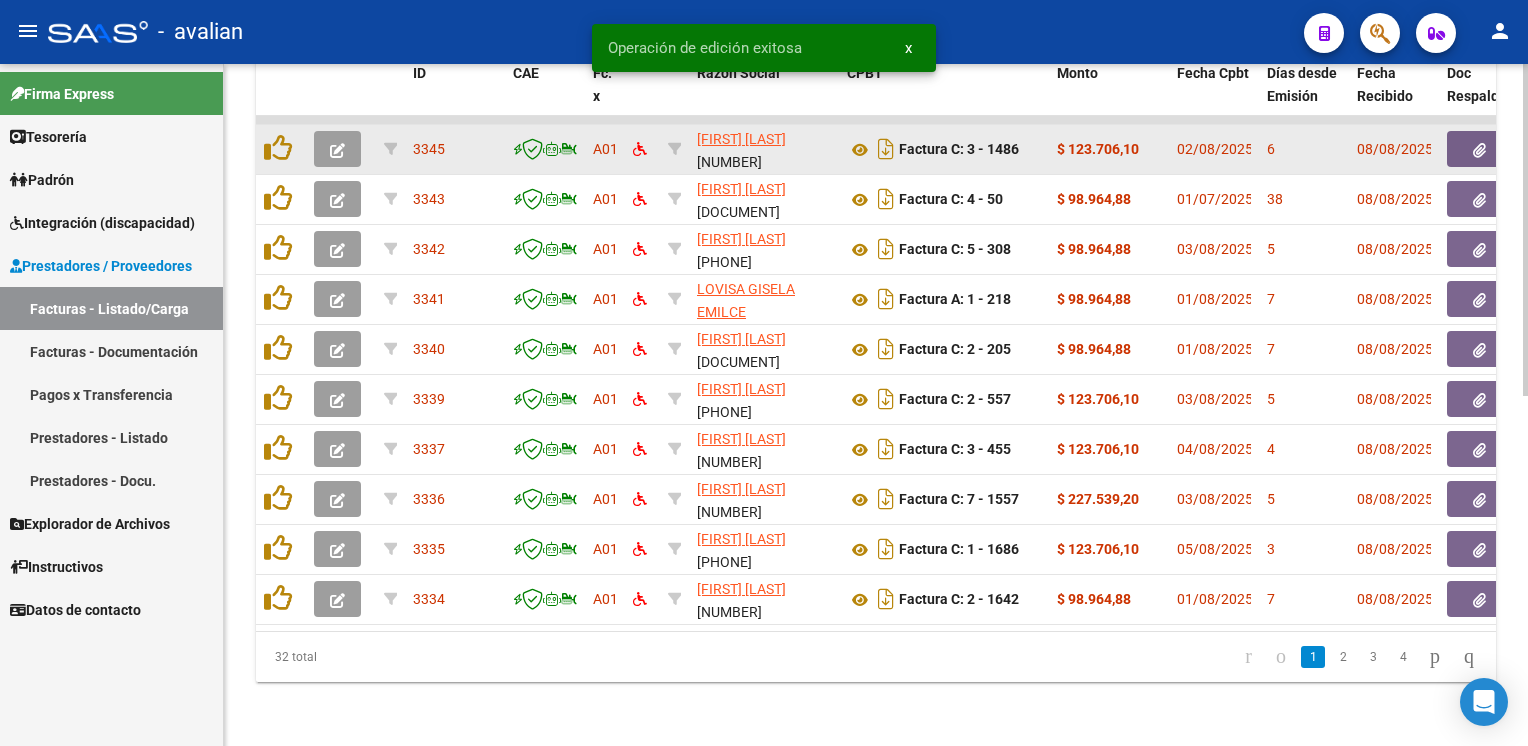 click 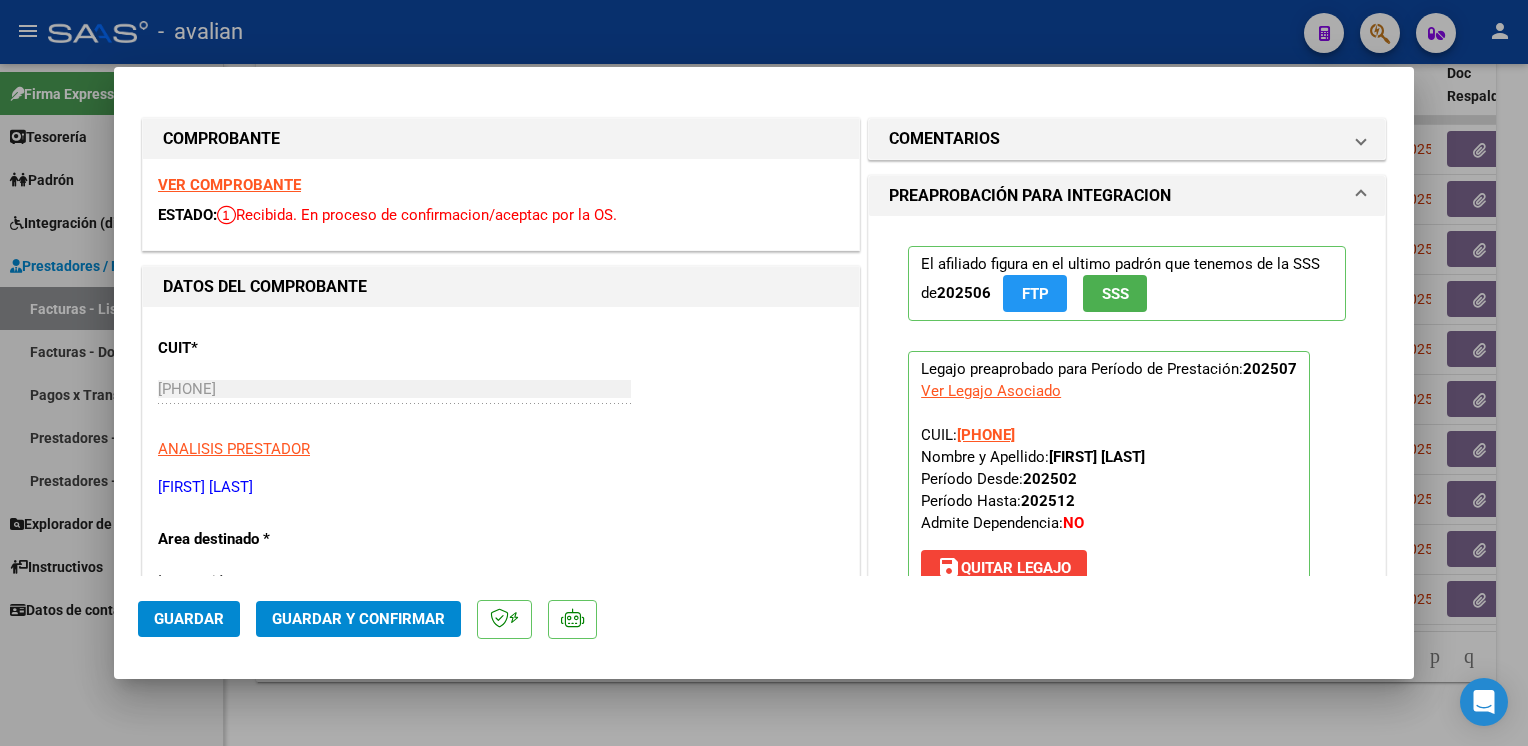click on "VER COMPROBANTE" at bounding box center [229, 185] 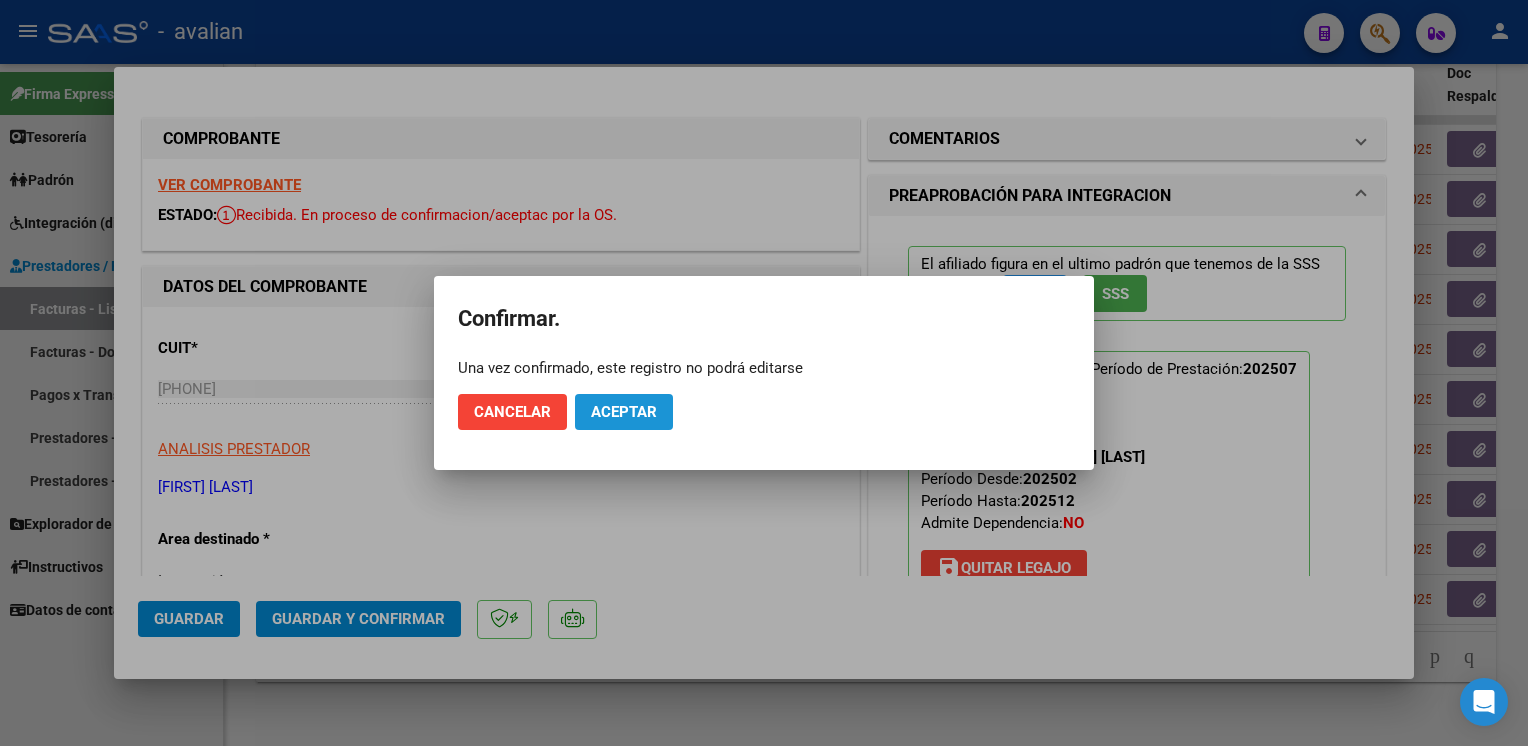 click on "Aceptar" 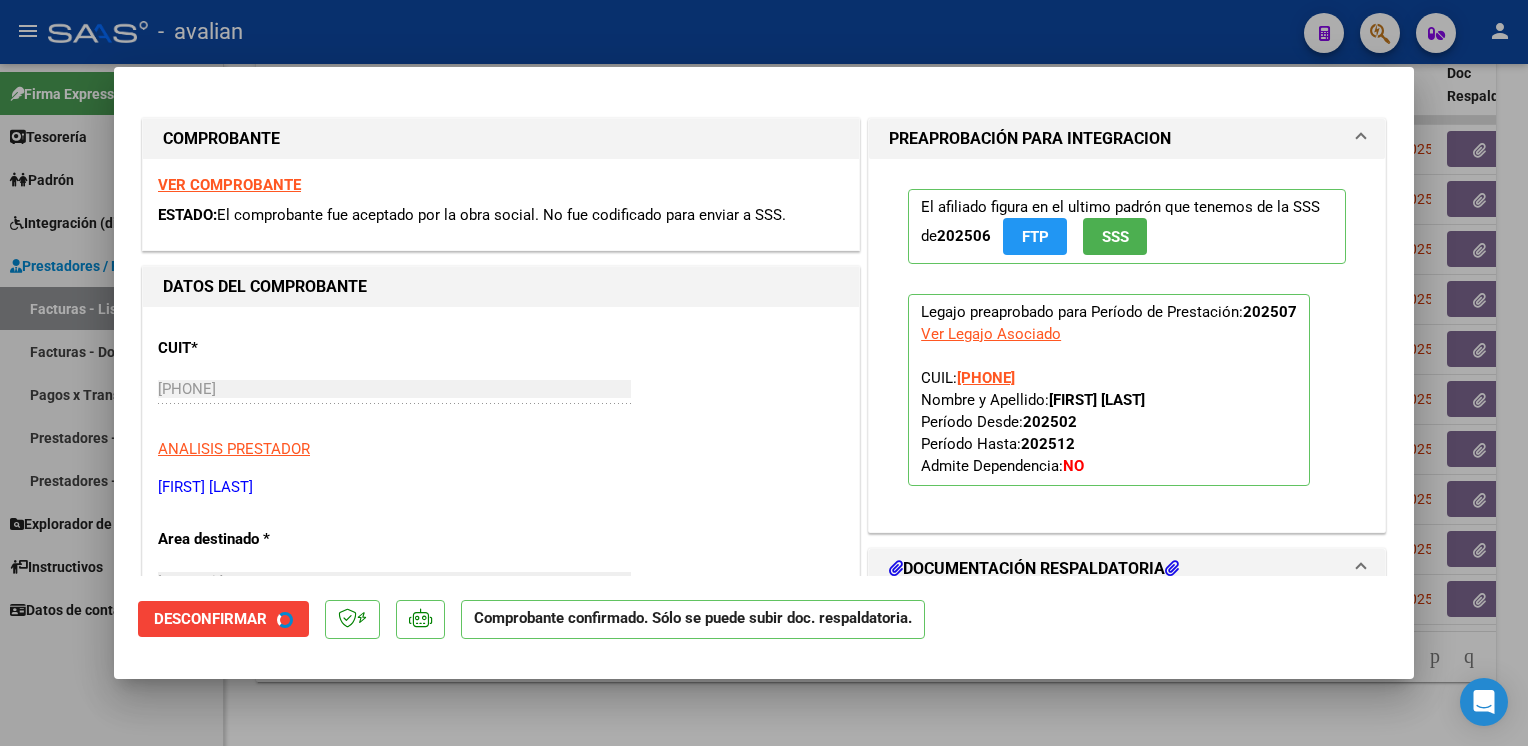 click at bounding box center [764, 373] 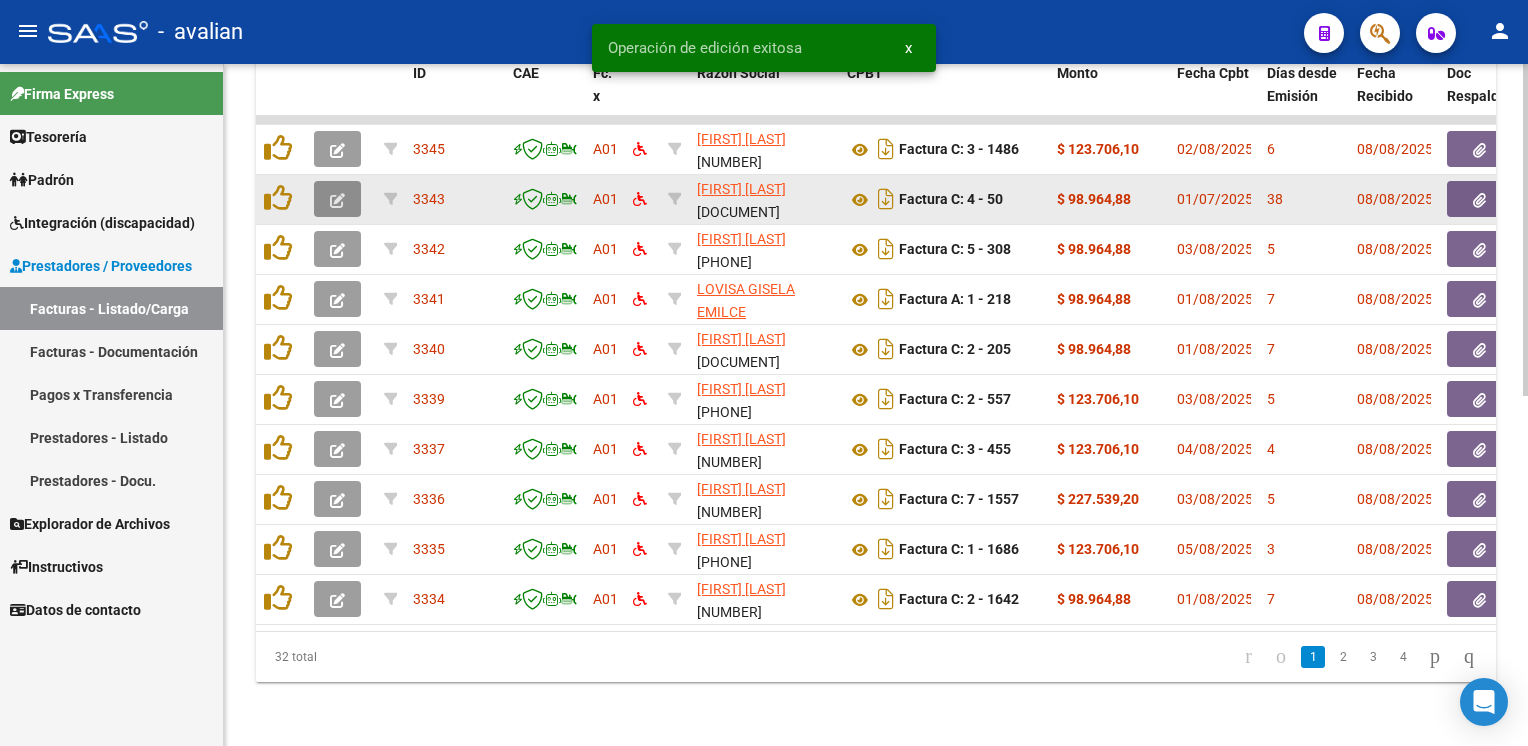 click 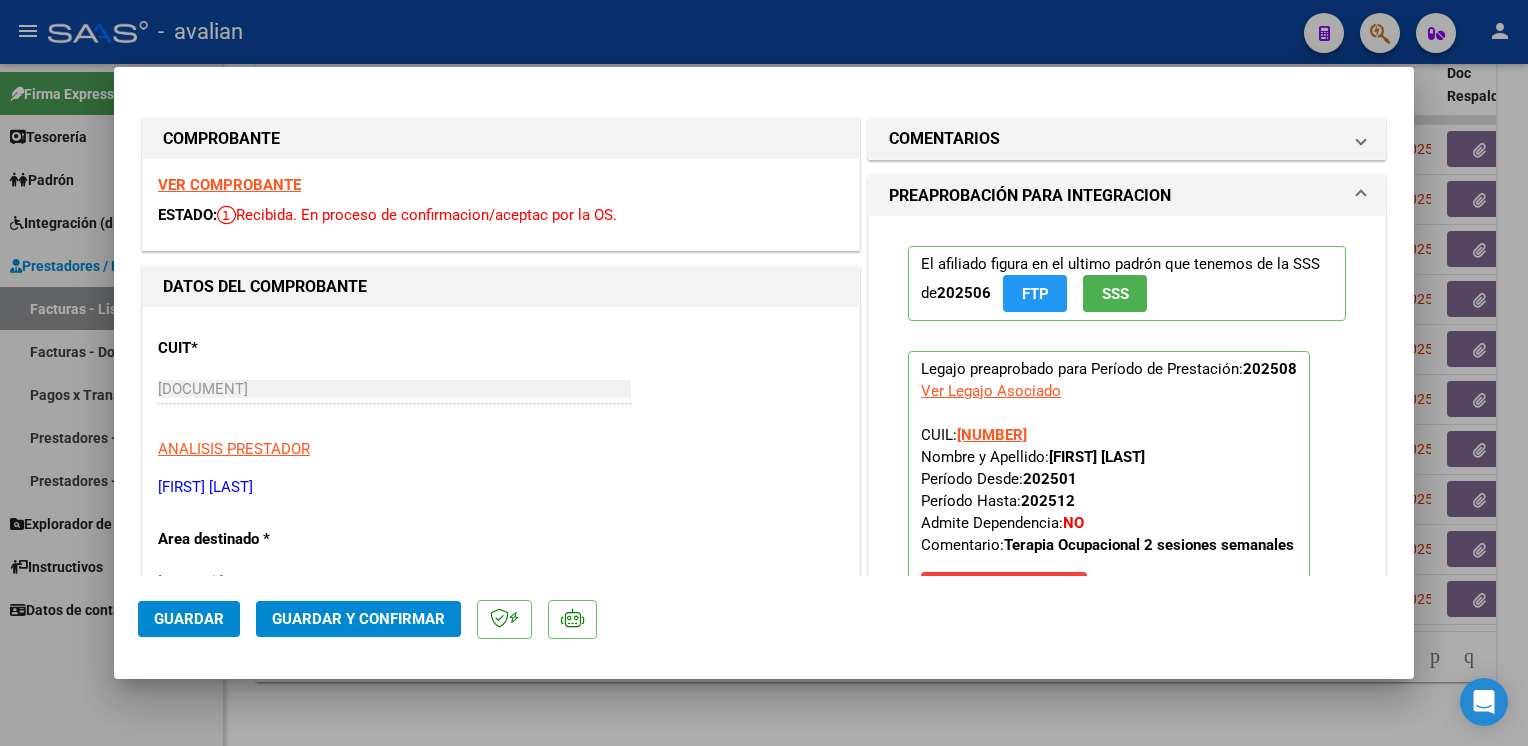 click on "VER COMPROBANTE" at bounding box center (229, 185) 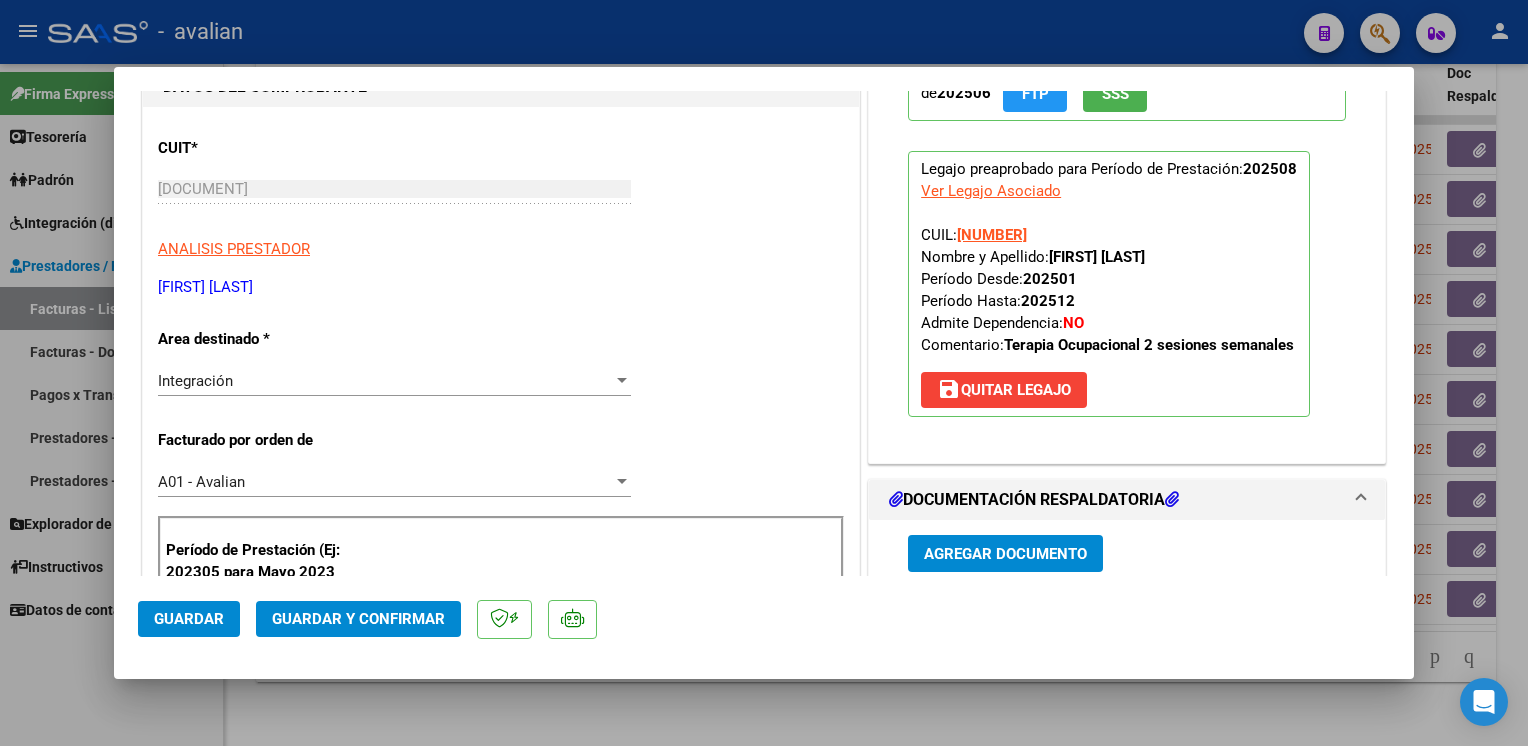 click on "save  Quitar Legajo" at bounding box center (1004, 390) 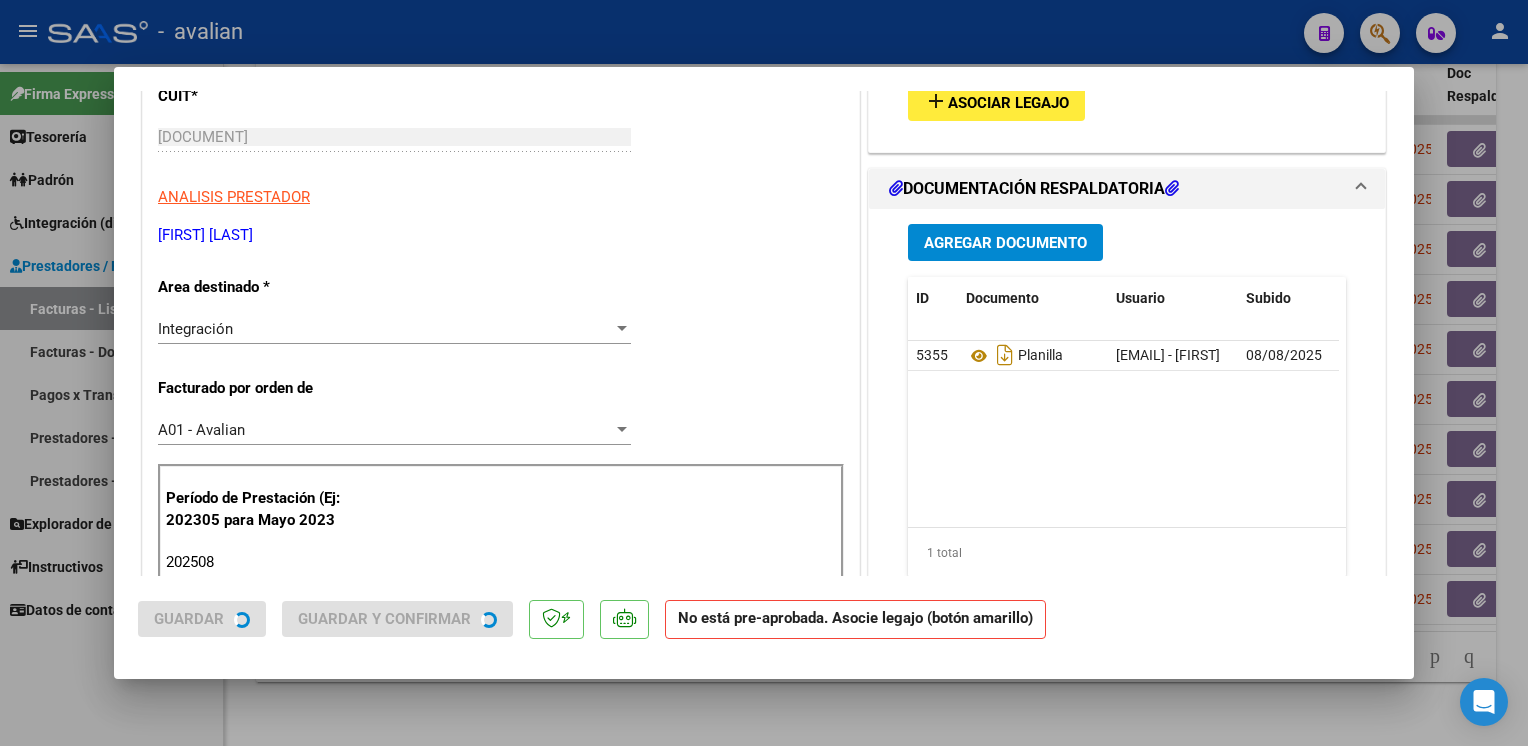 scroll, scrollTop: 400, scrollLeft: 0, axis: vertical 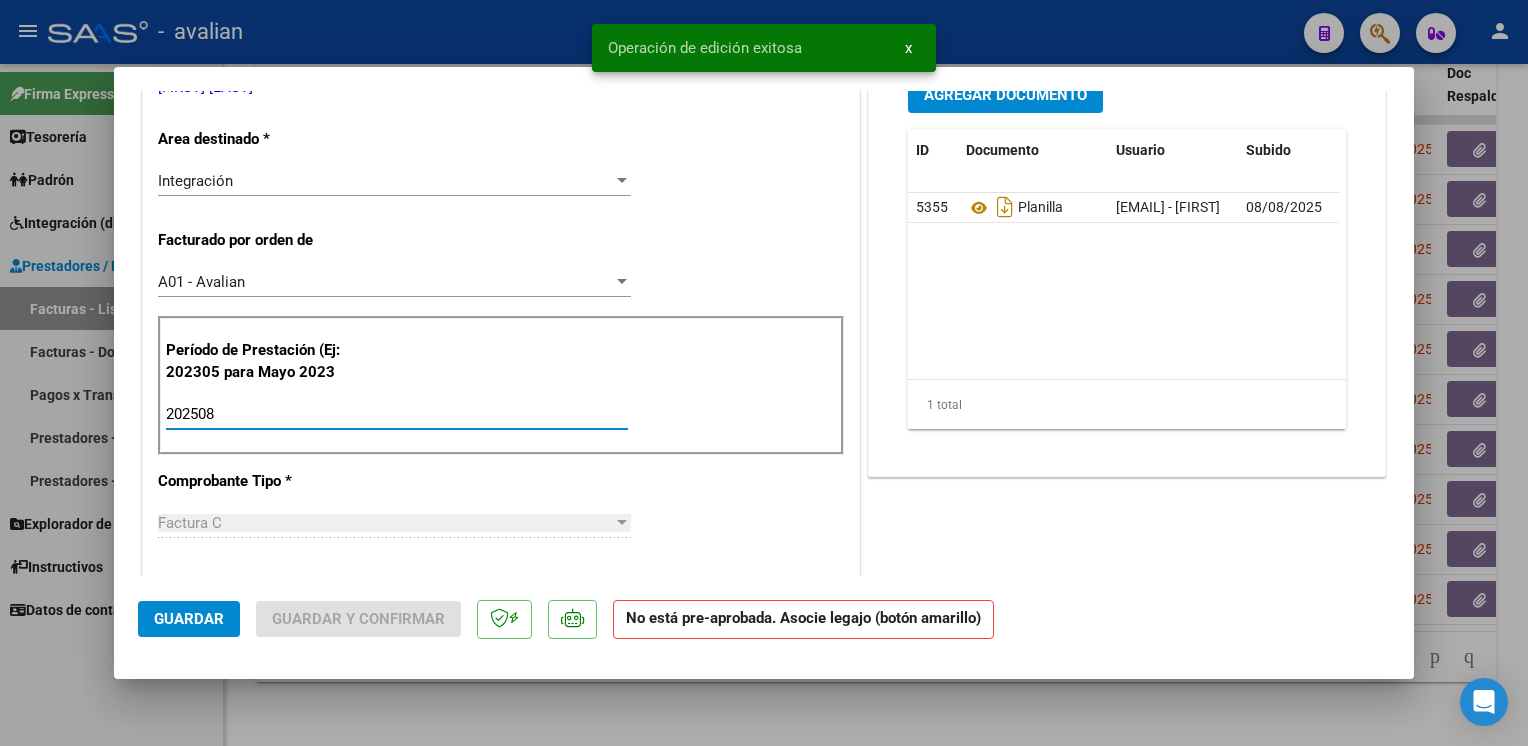 drag, startPoint x: 272, startPoint y: 407, endPoint x: 88, endPoint y: 417, distance: 184.27155 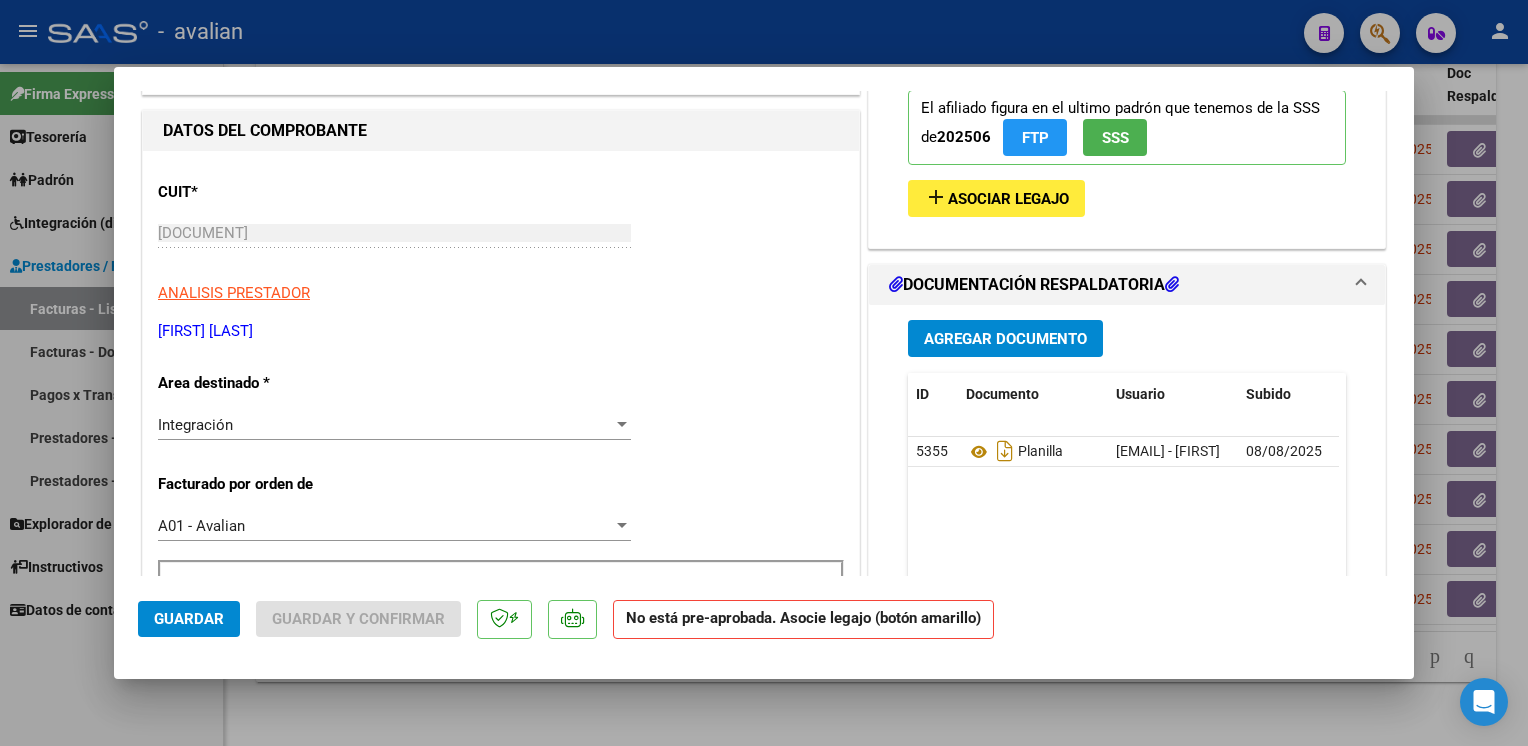 scroll, scrollTop: 35, scrollLeft: 0, axis: vertical 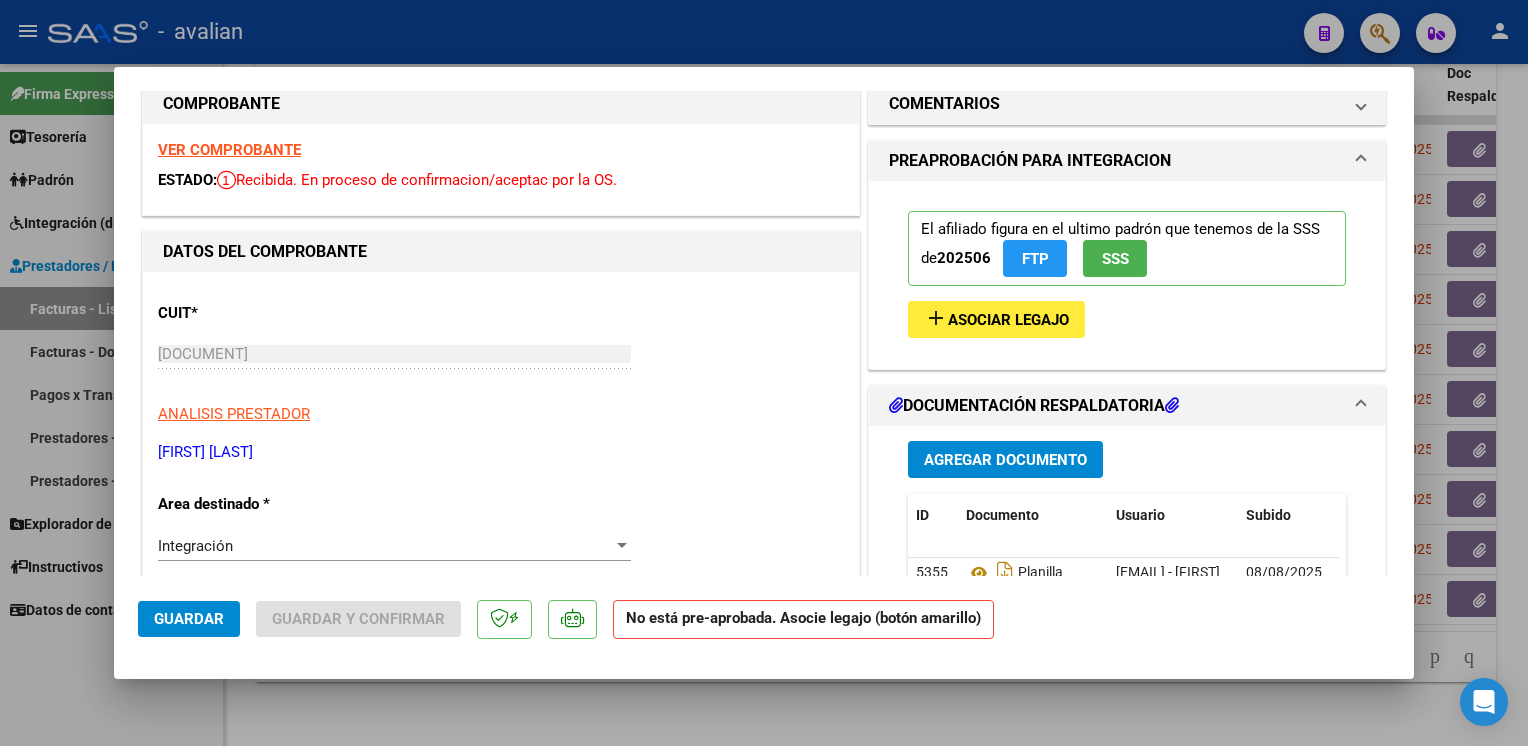 click on "Asociar Legajo" at bounding box center (1008, 320) 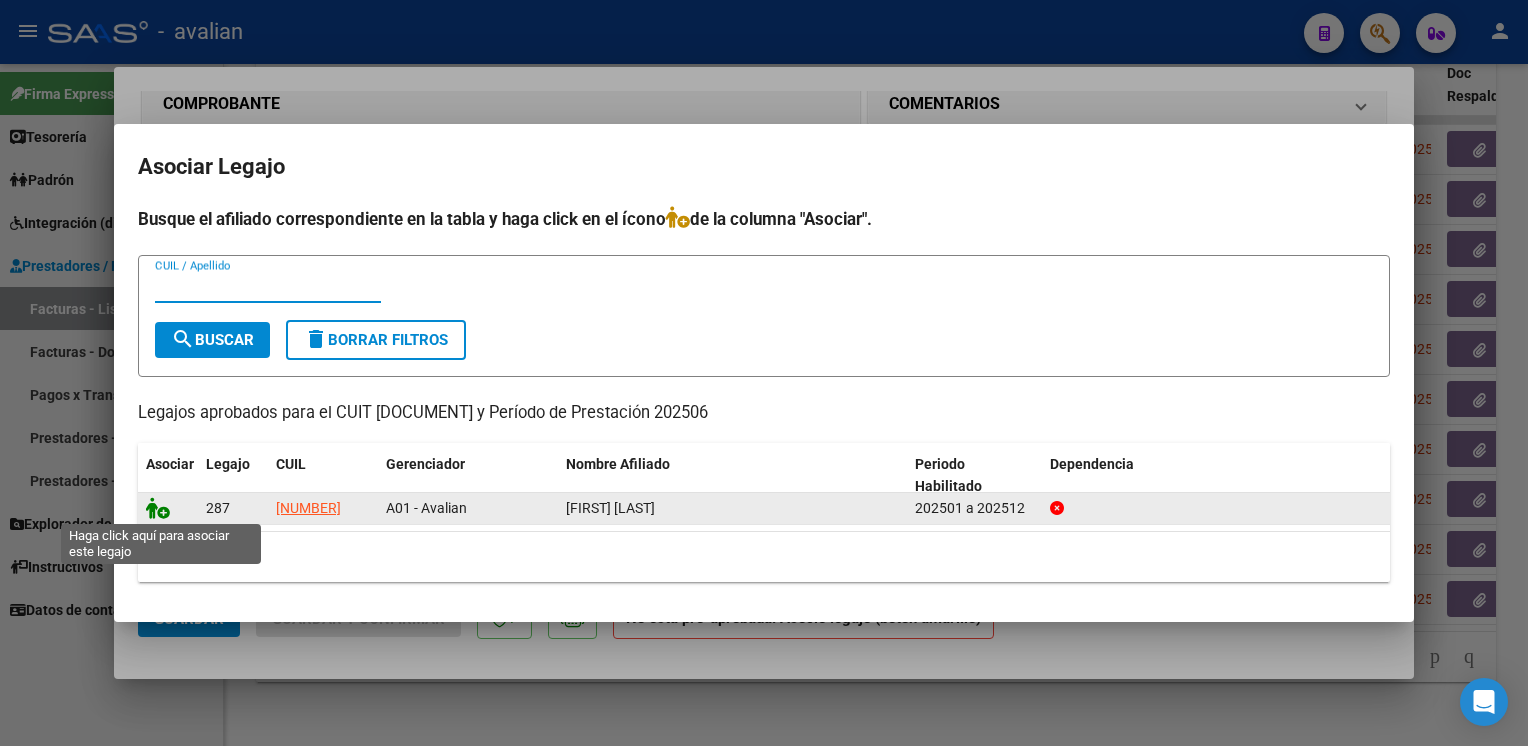 click 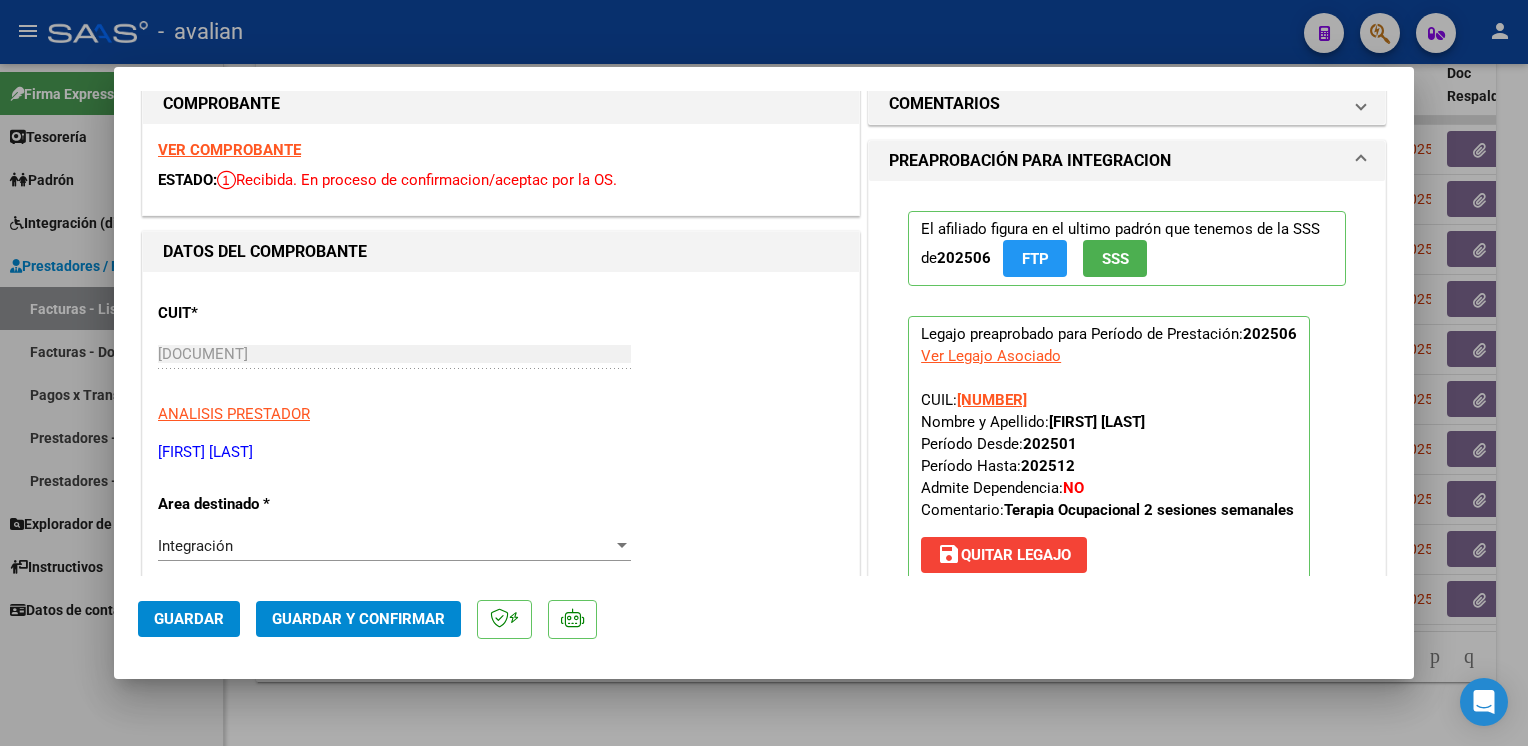 click on "Guardar y Confirmar" 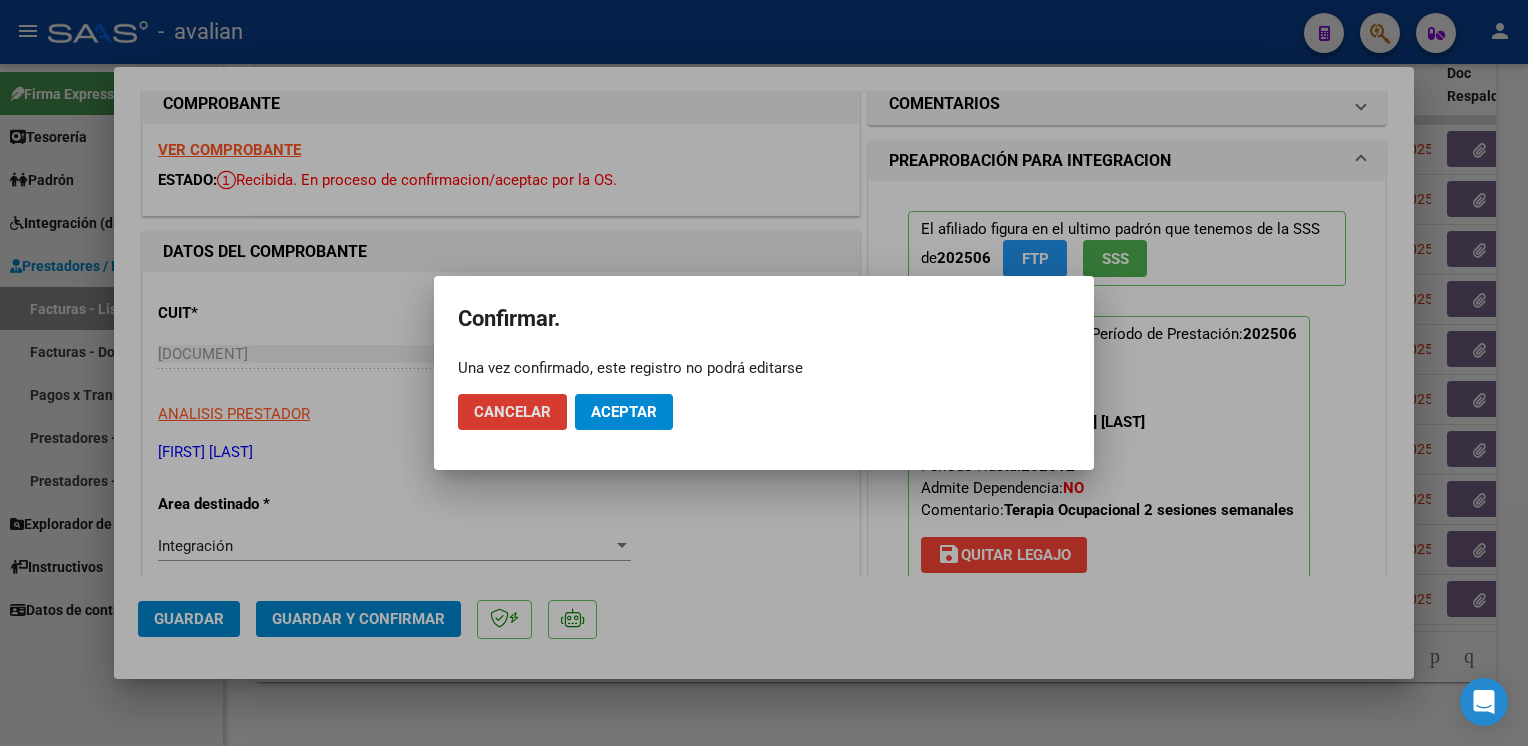 click on "Aceptar" 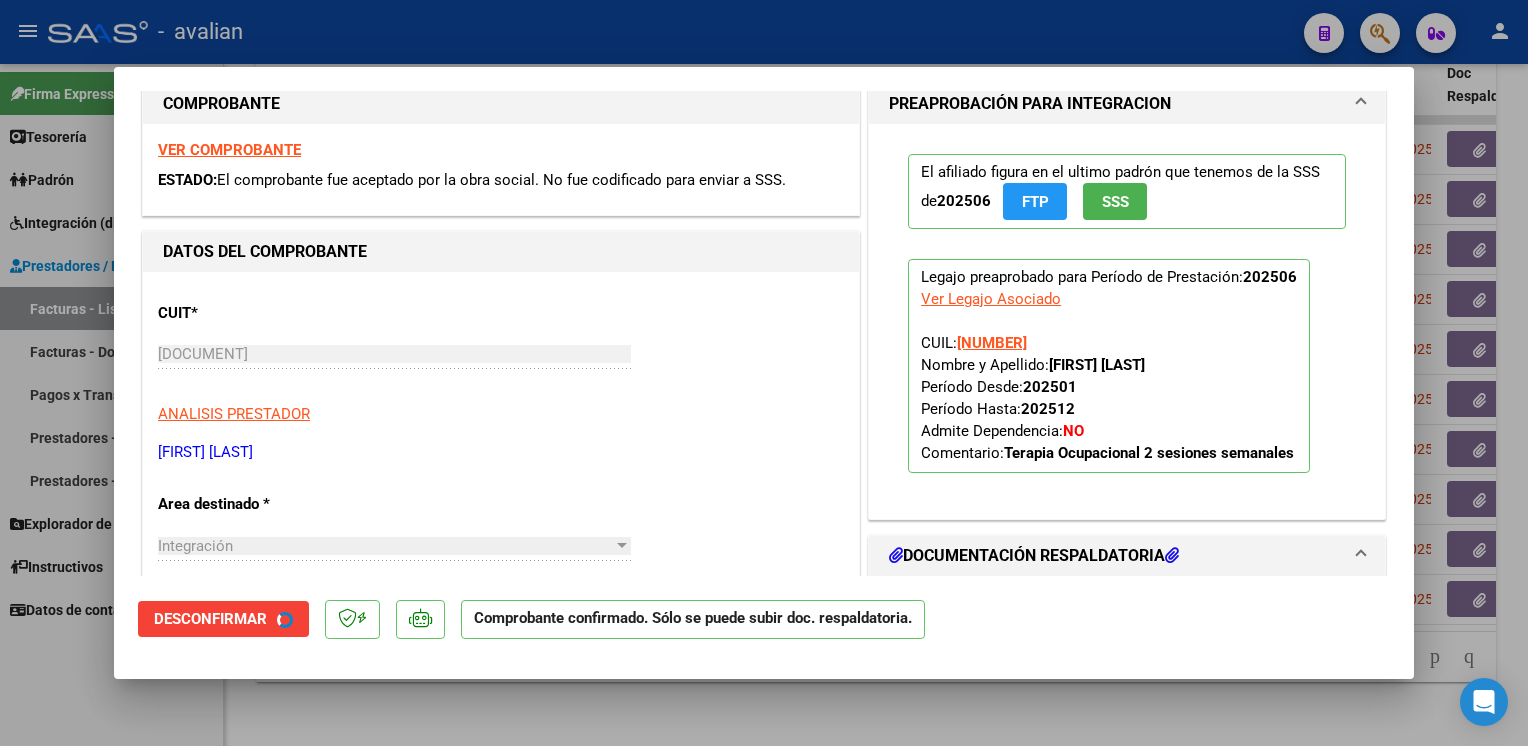 click at bounding box center (764, 373) 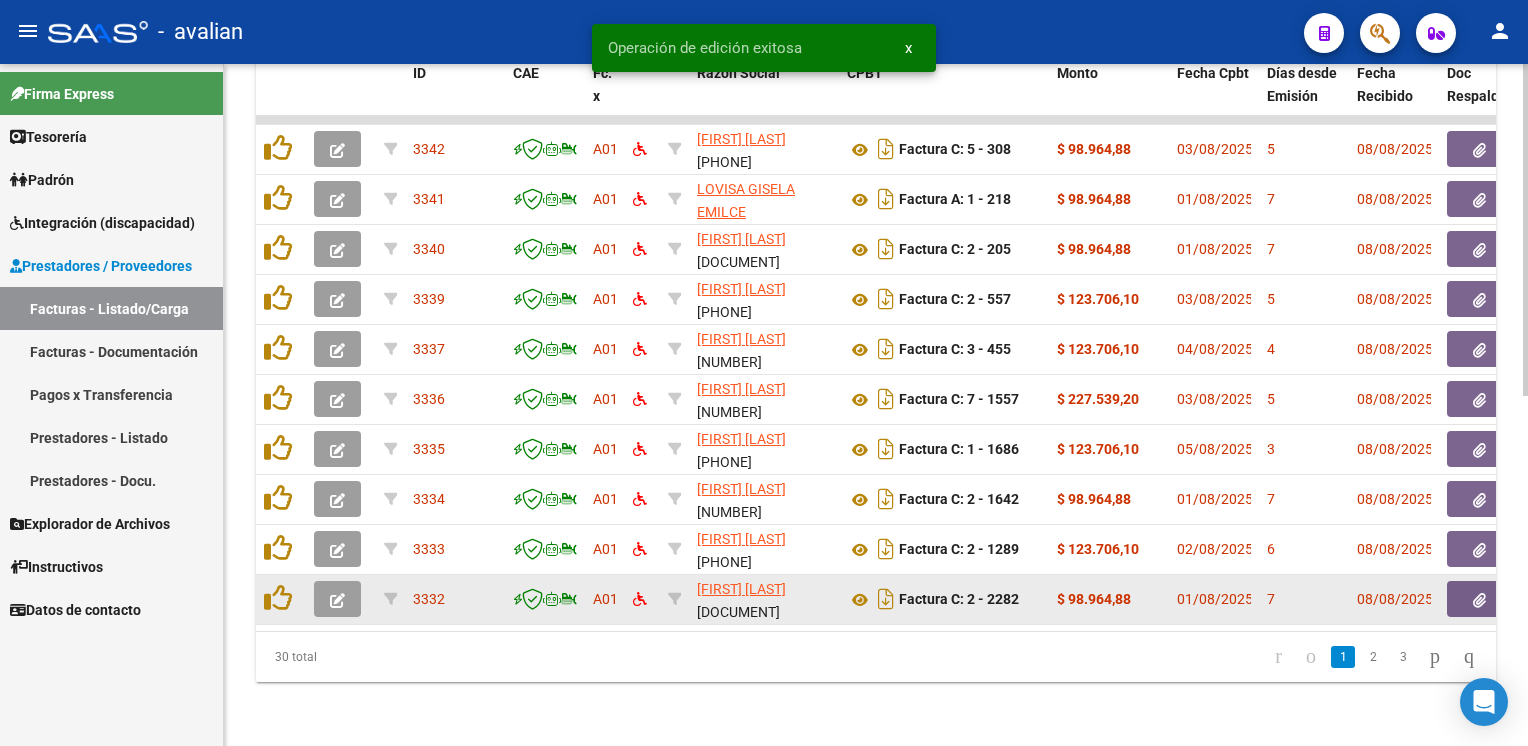 click 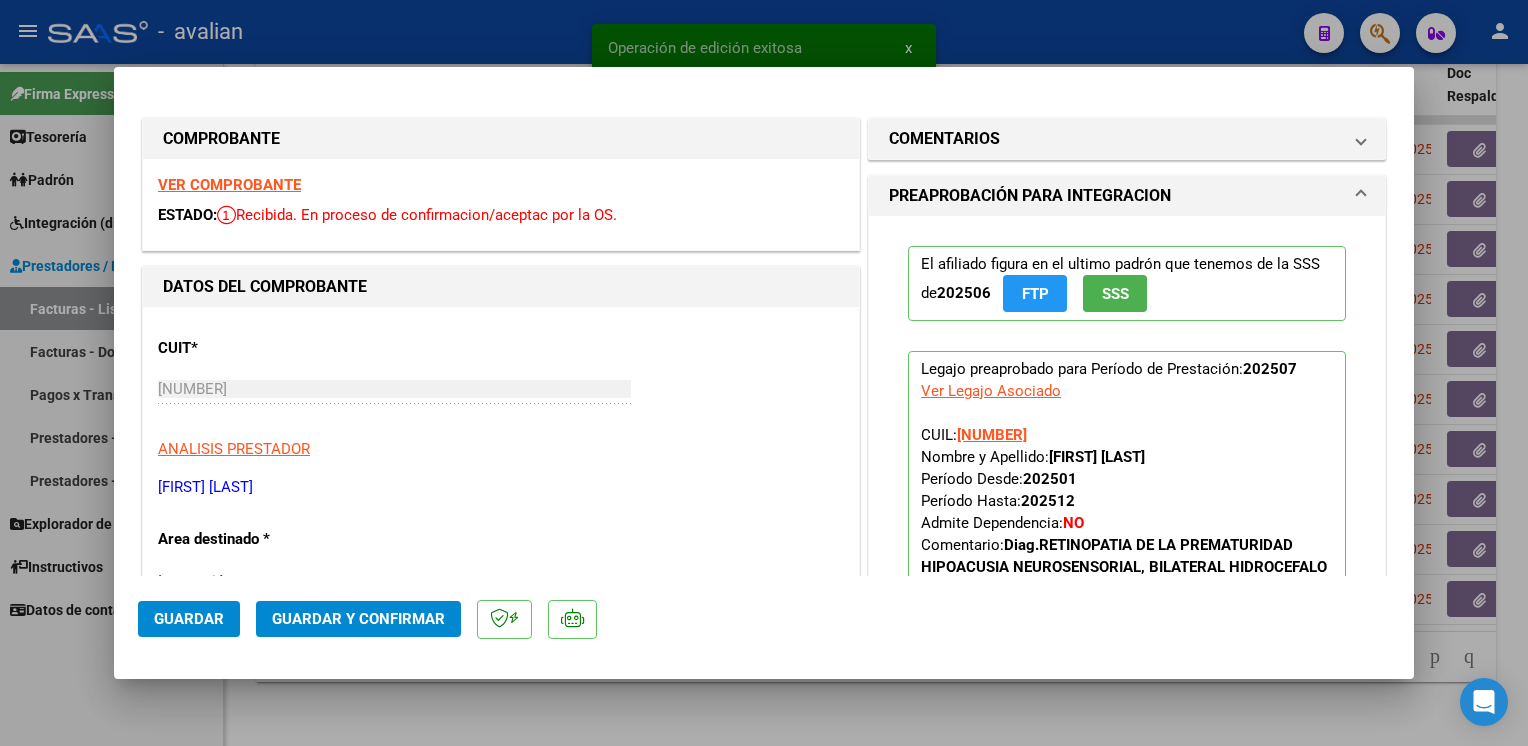 click on "VER COMPROBANTE" at bounding box center (229, 185) 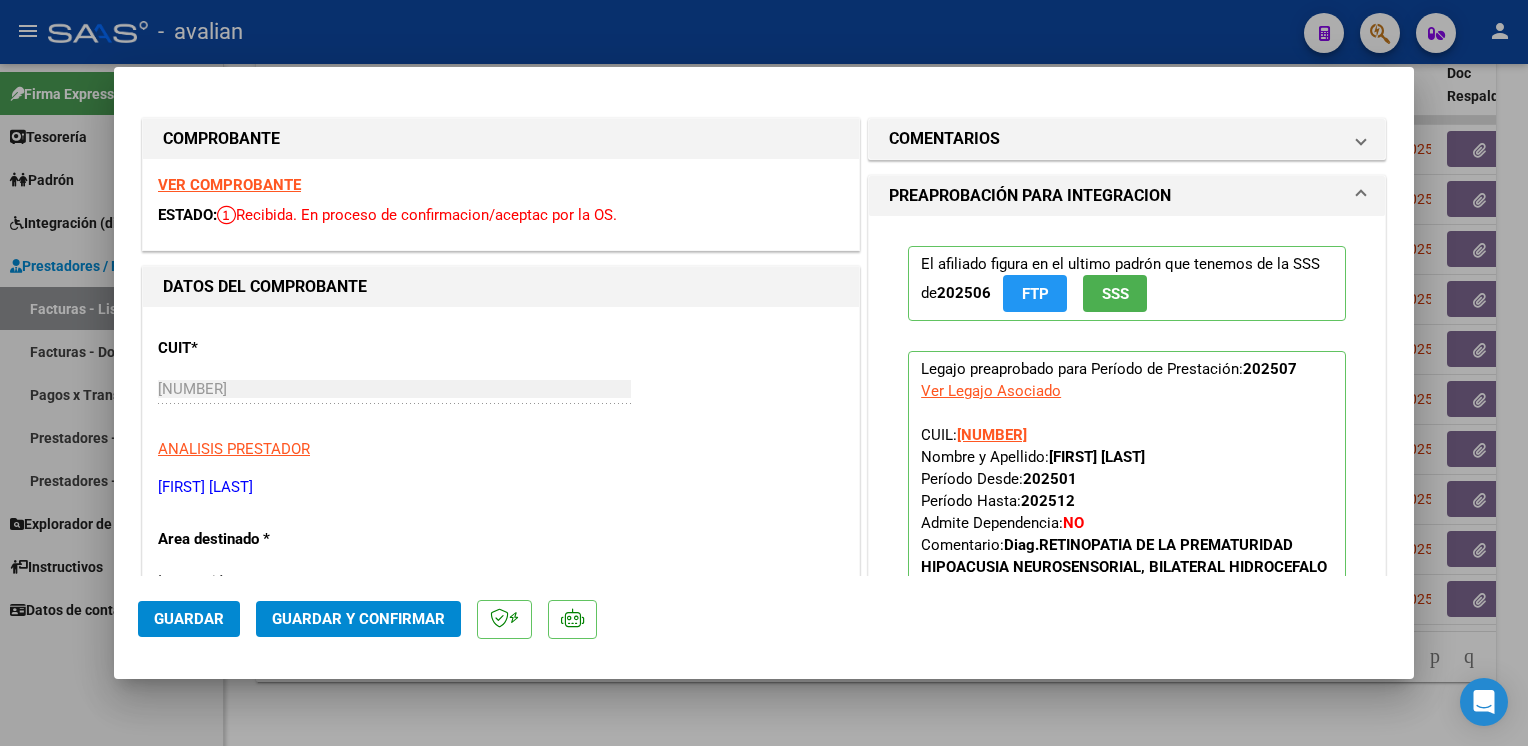 click on "Guardar y Confirmar" 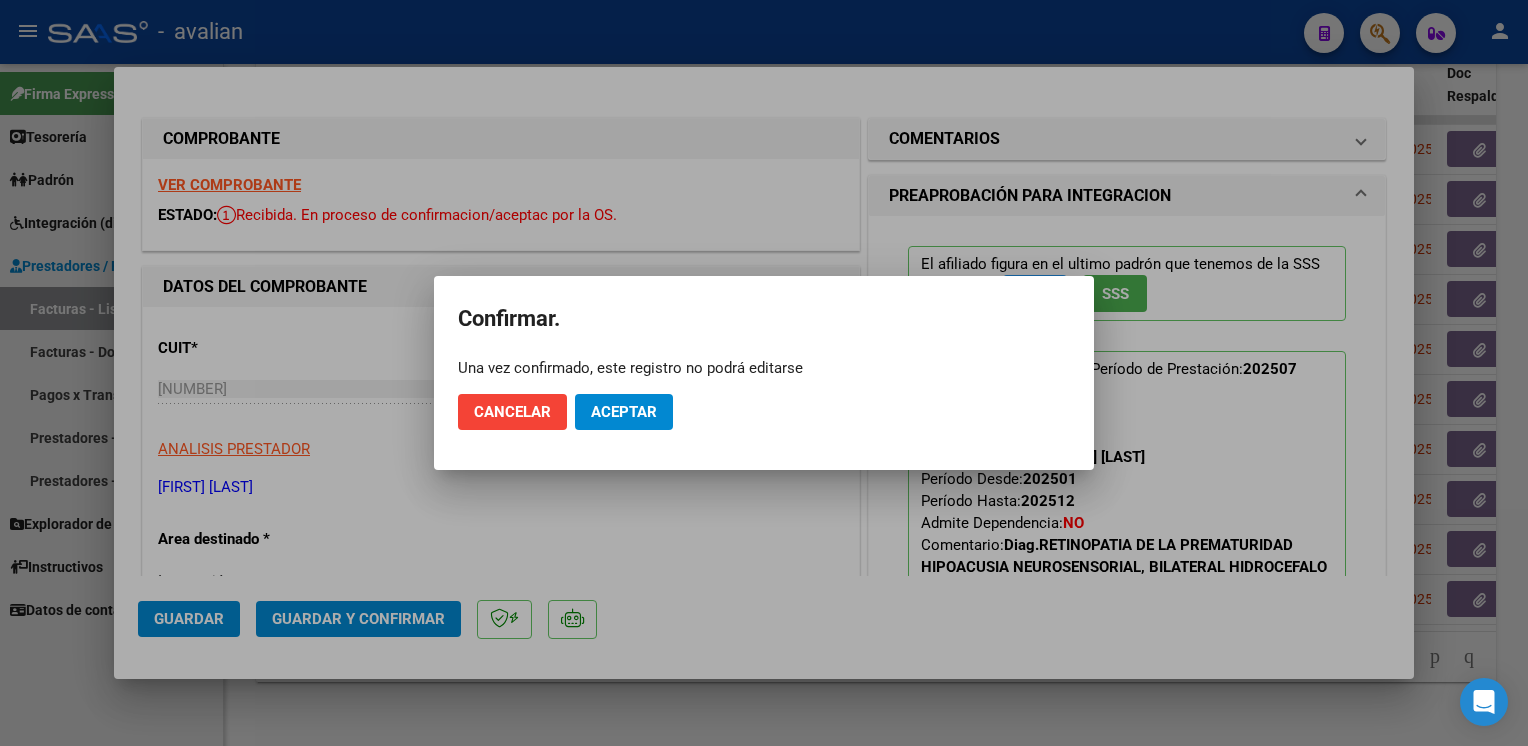 click on "Cancelar Aceptar" 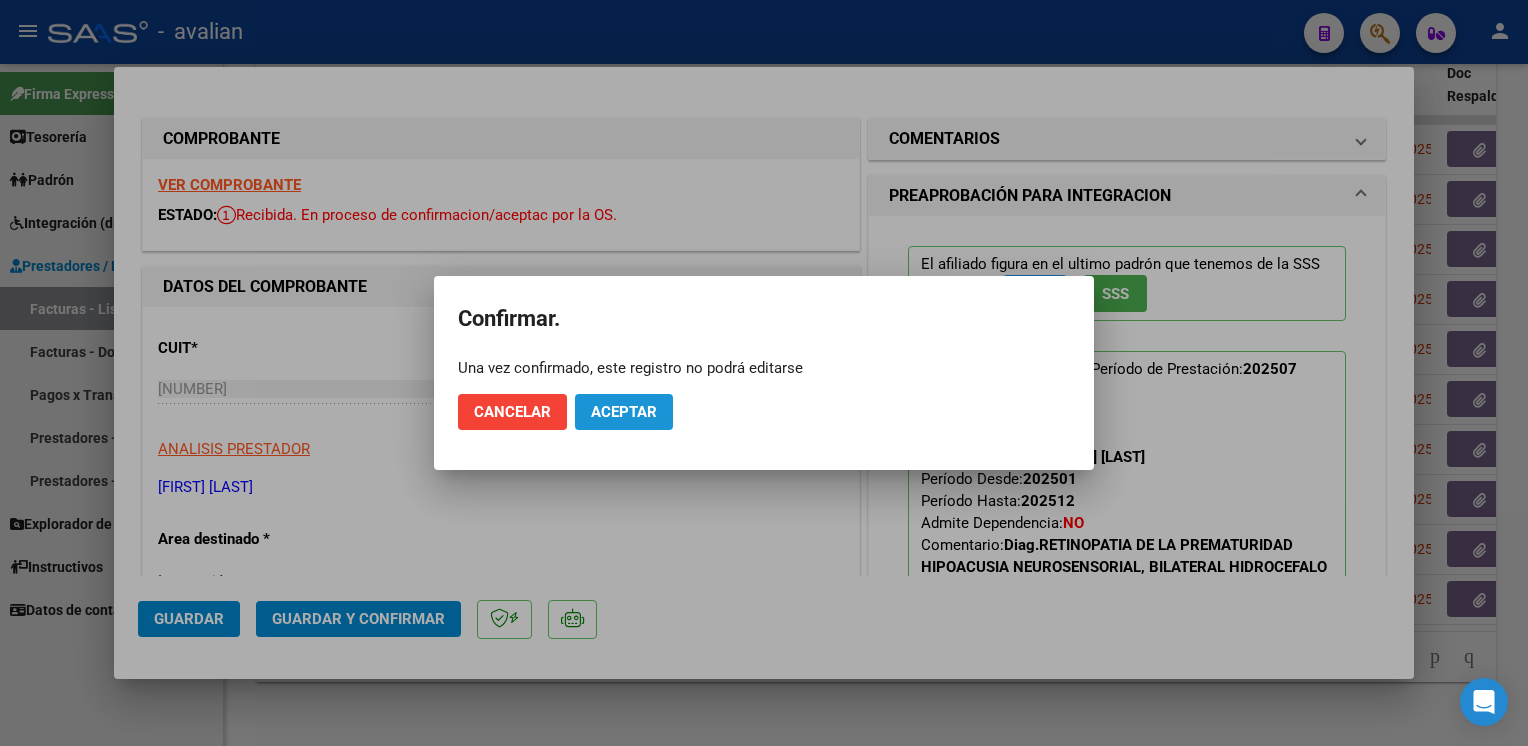 click on "Aceptar" 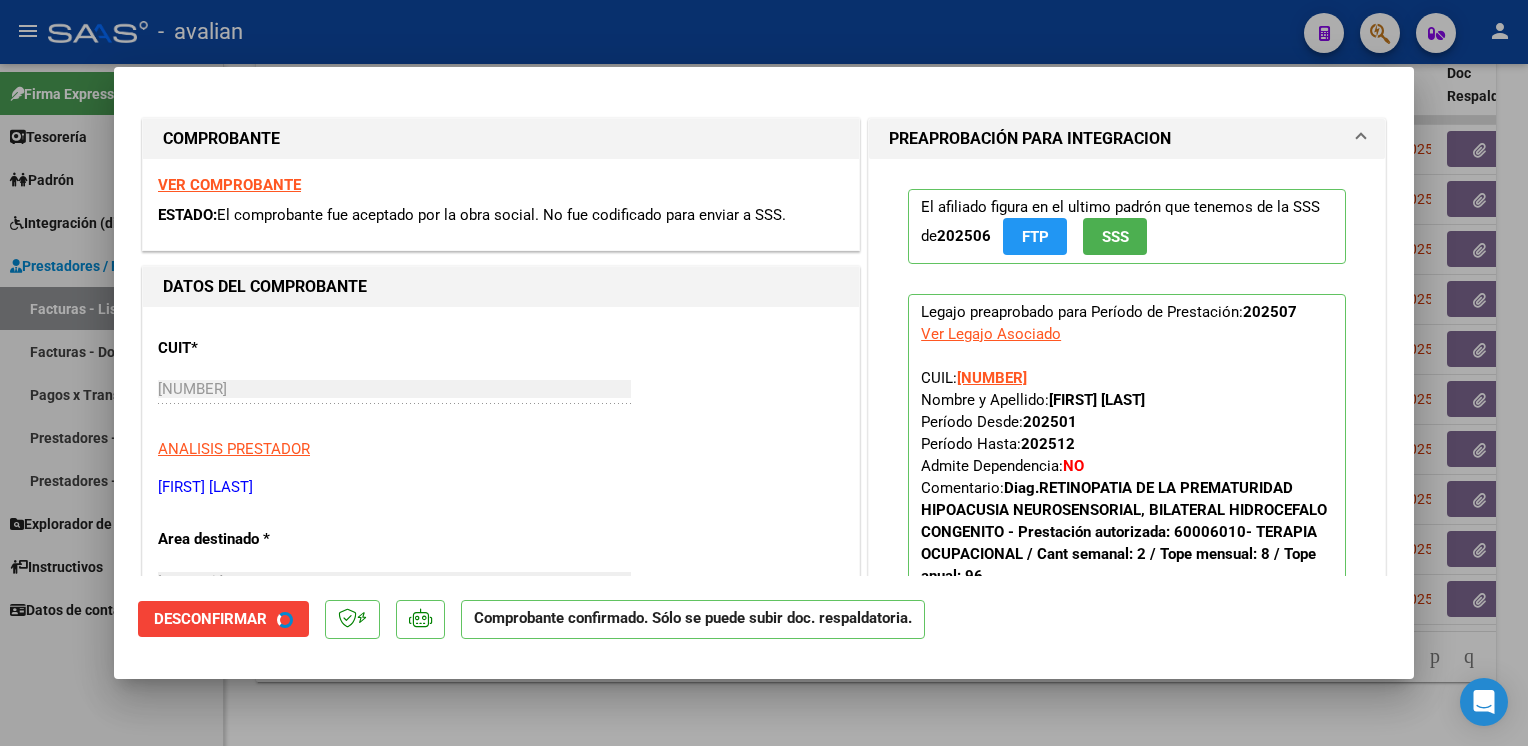 click at bounding box center [764, 373] 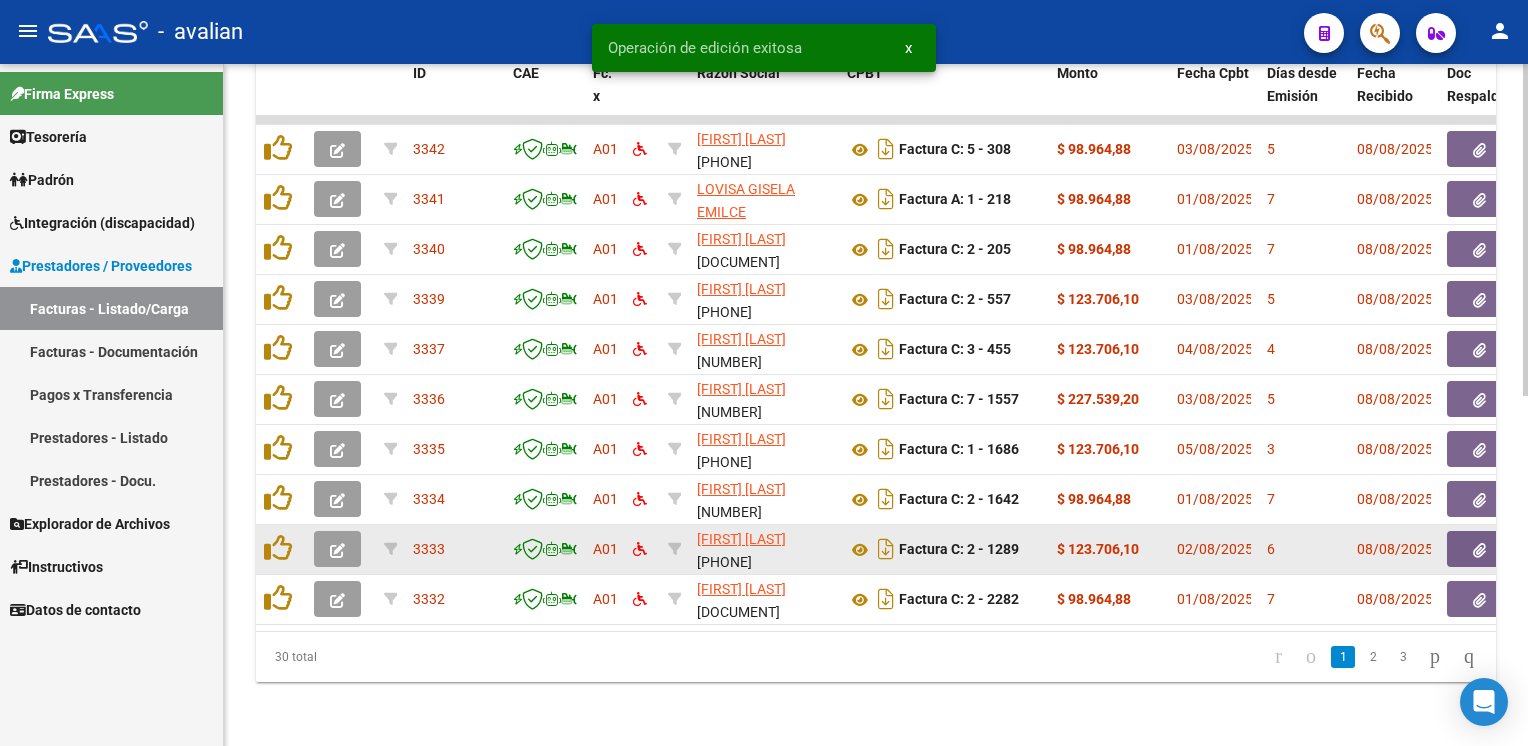 click 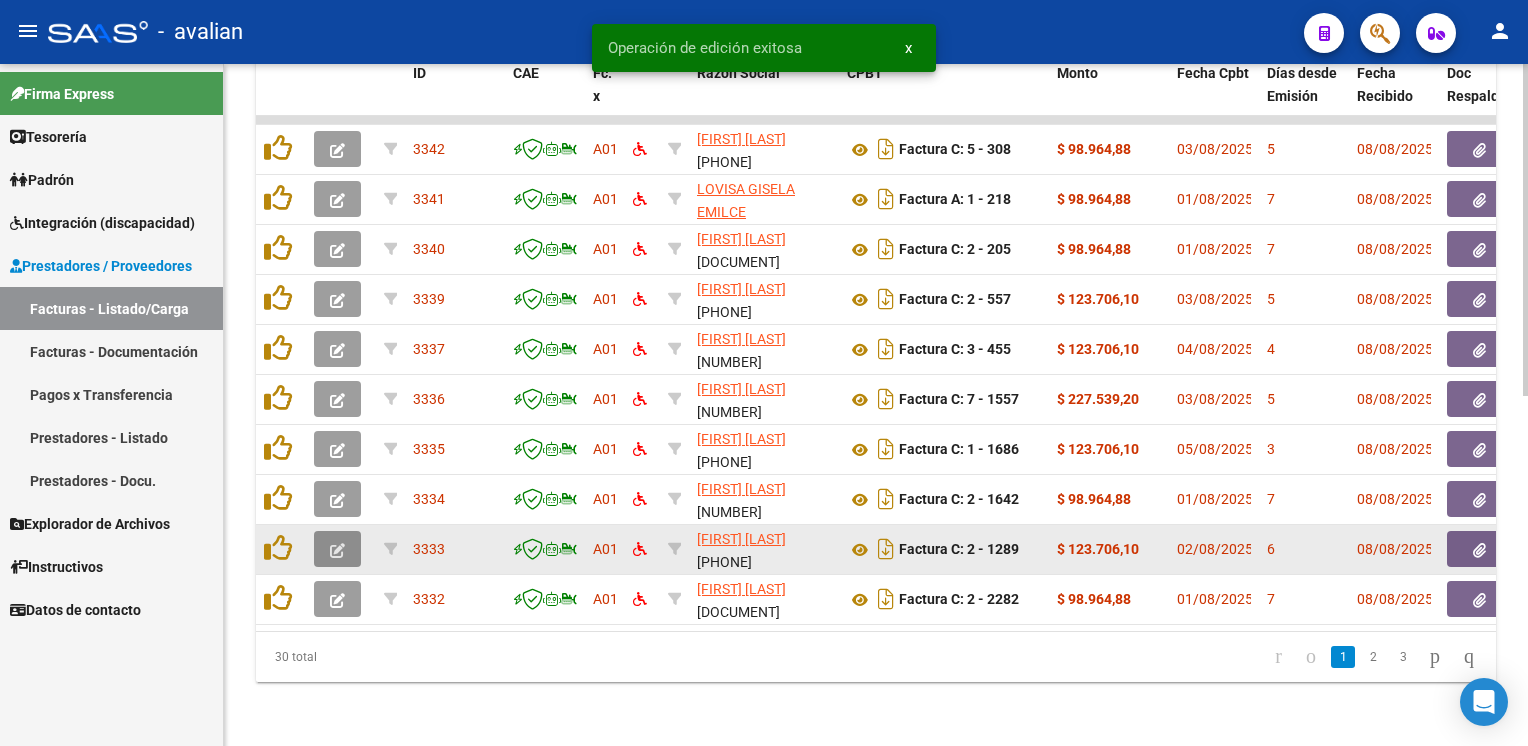 click 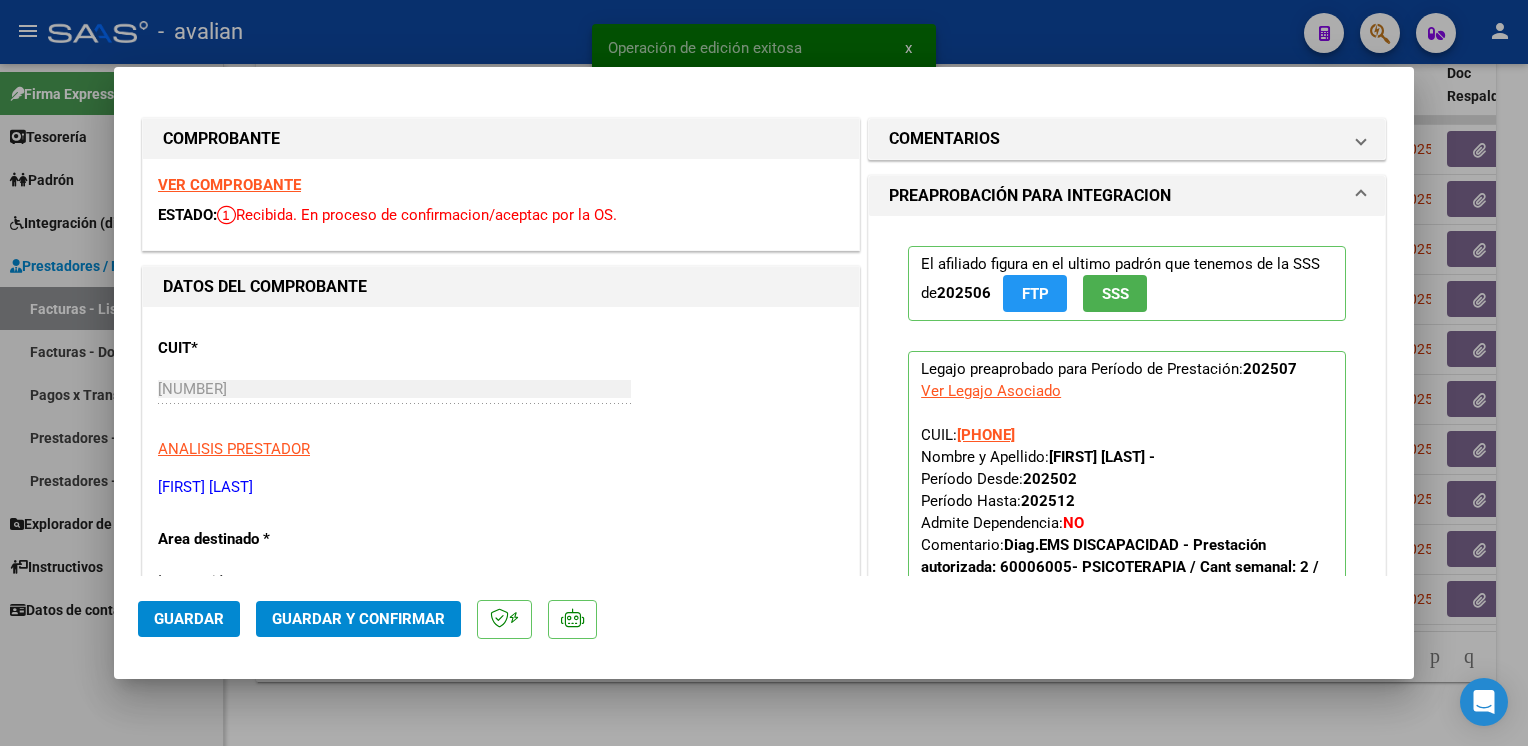 click on "VER COMPROBANTE" at bounding box center [229, 185] 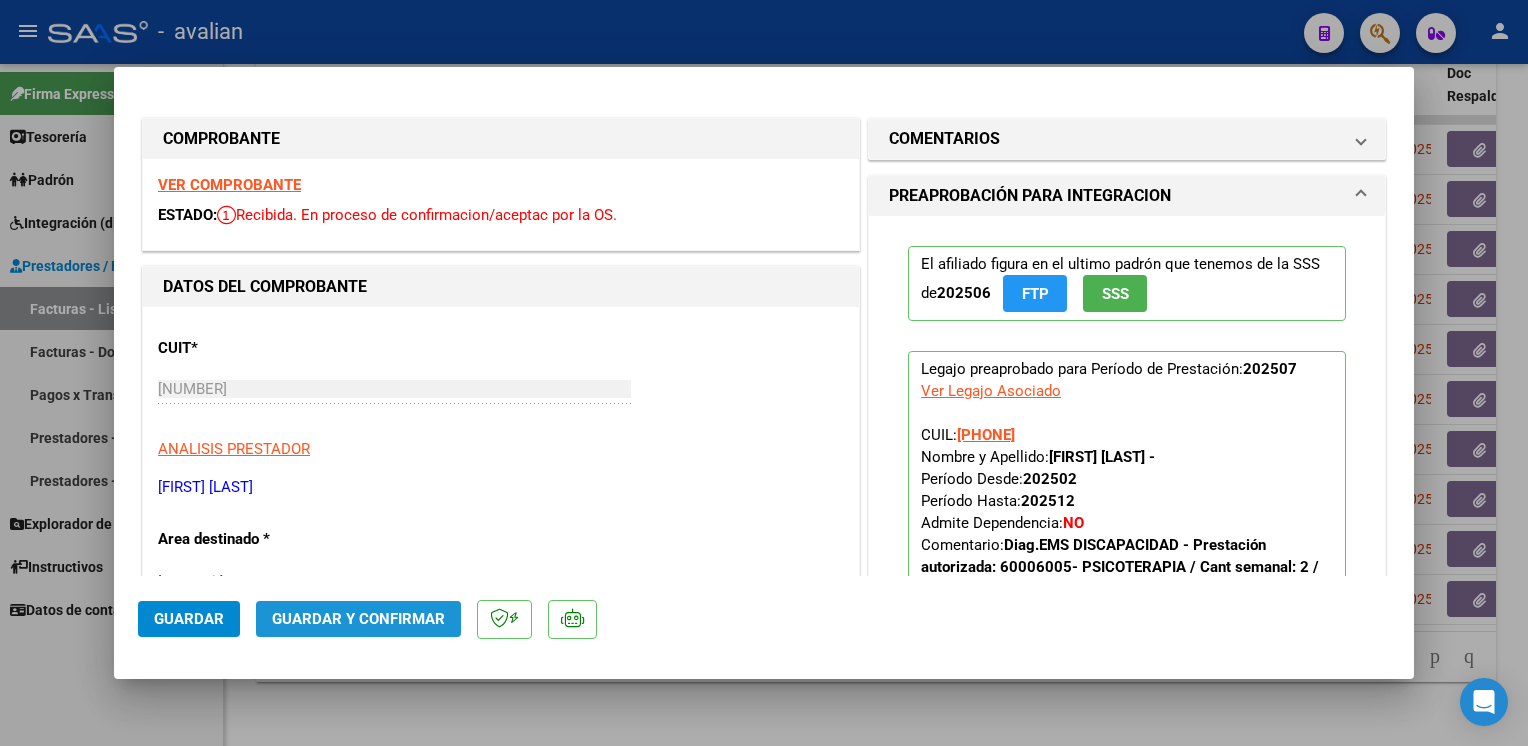 click on "Guardar y Confirmar" 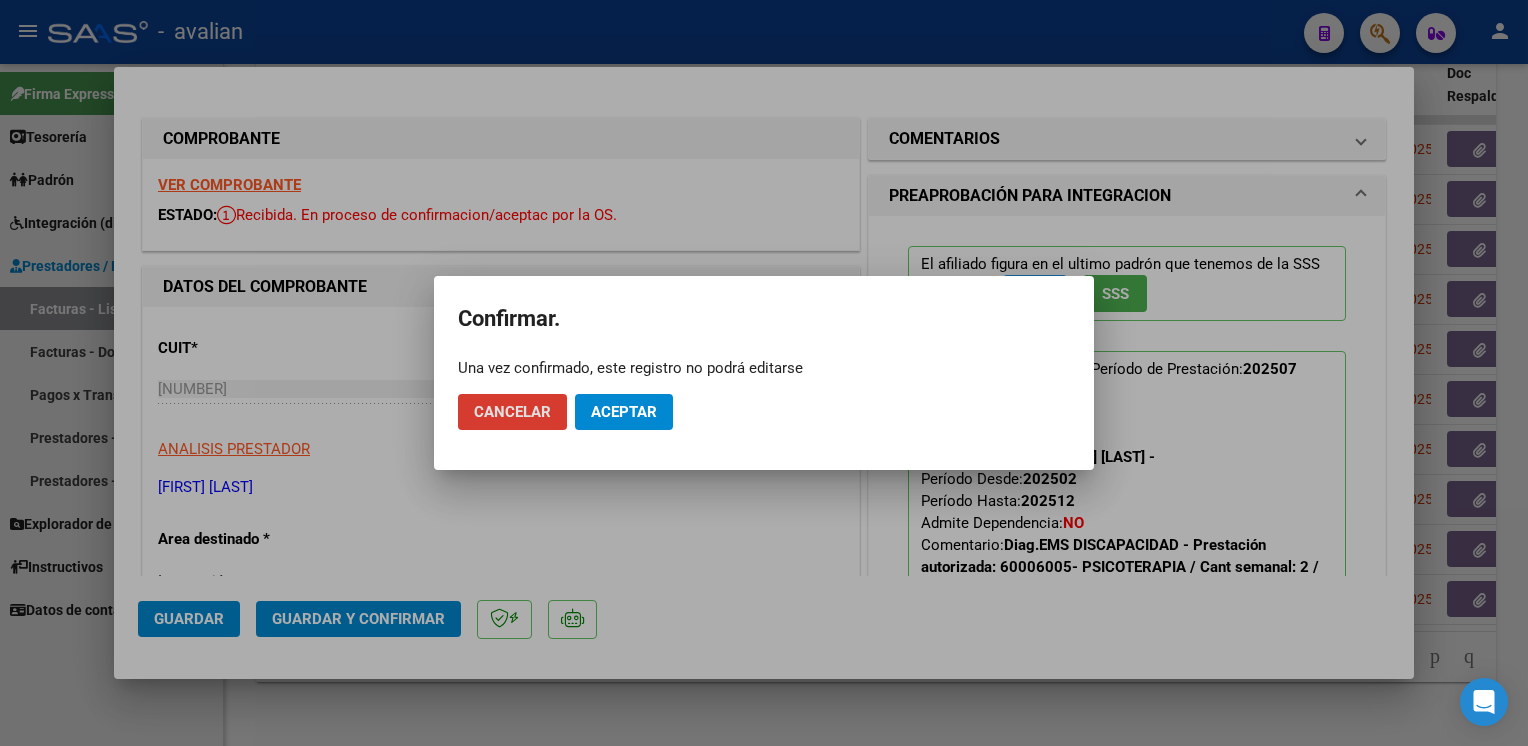 click on "Aceptar" 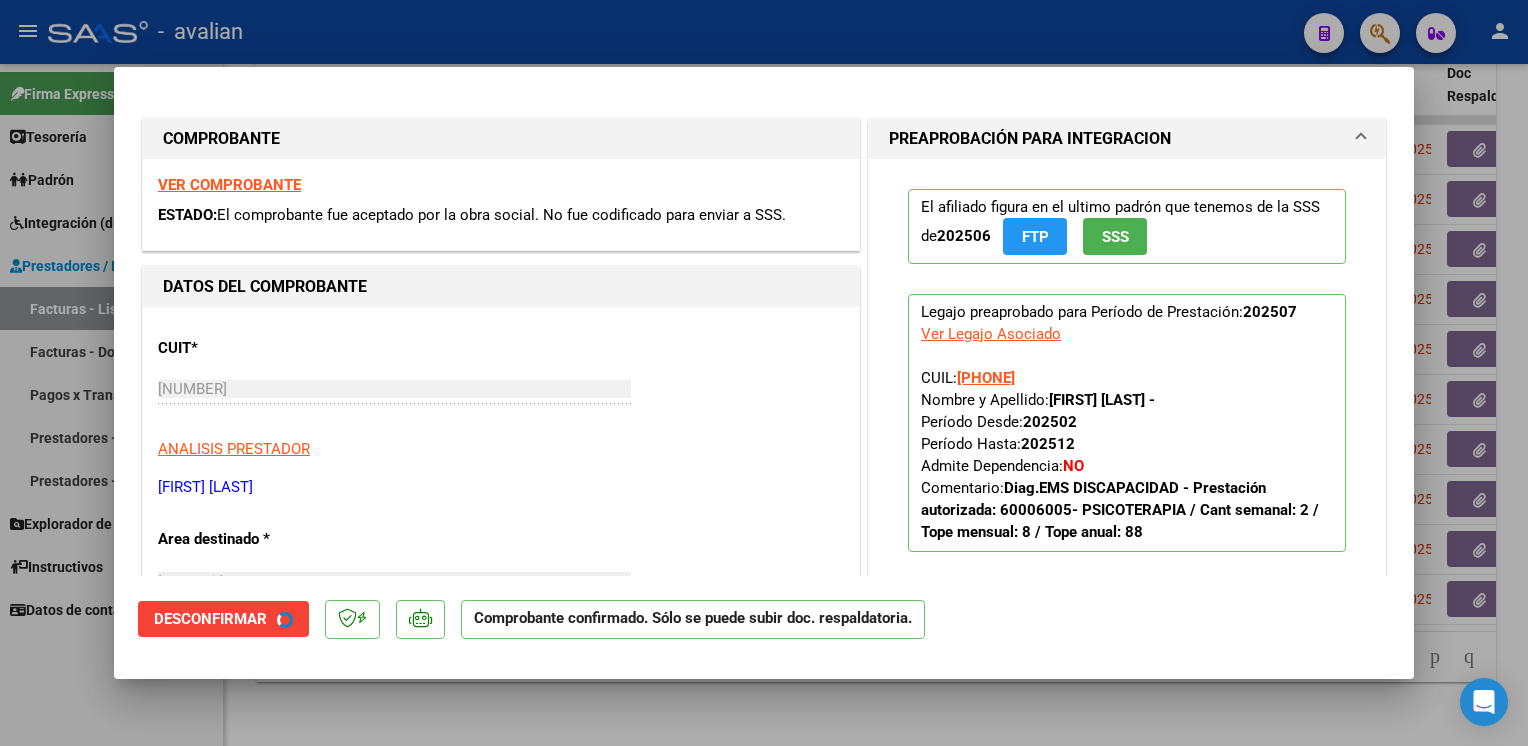 click at bounding box center (764, 373) 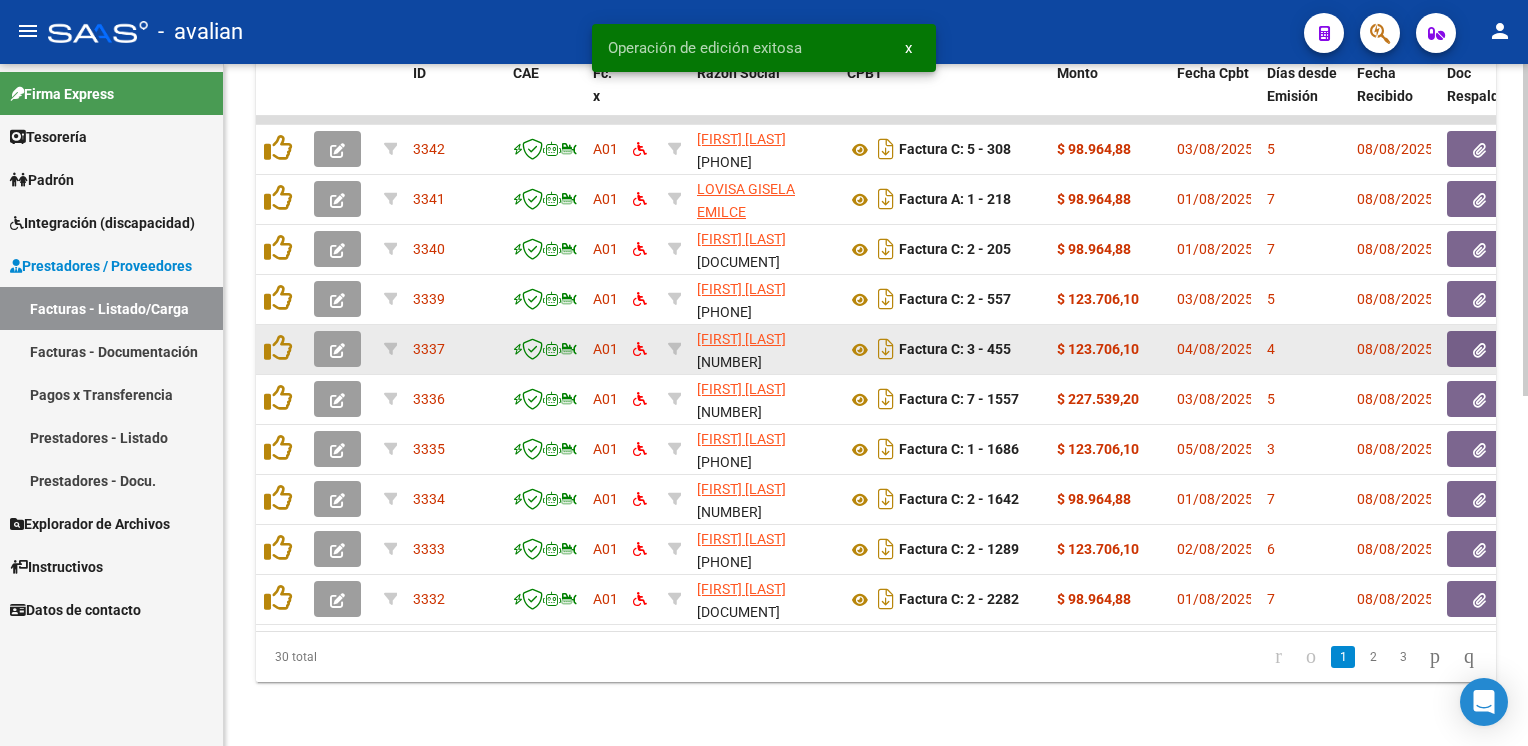 click 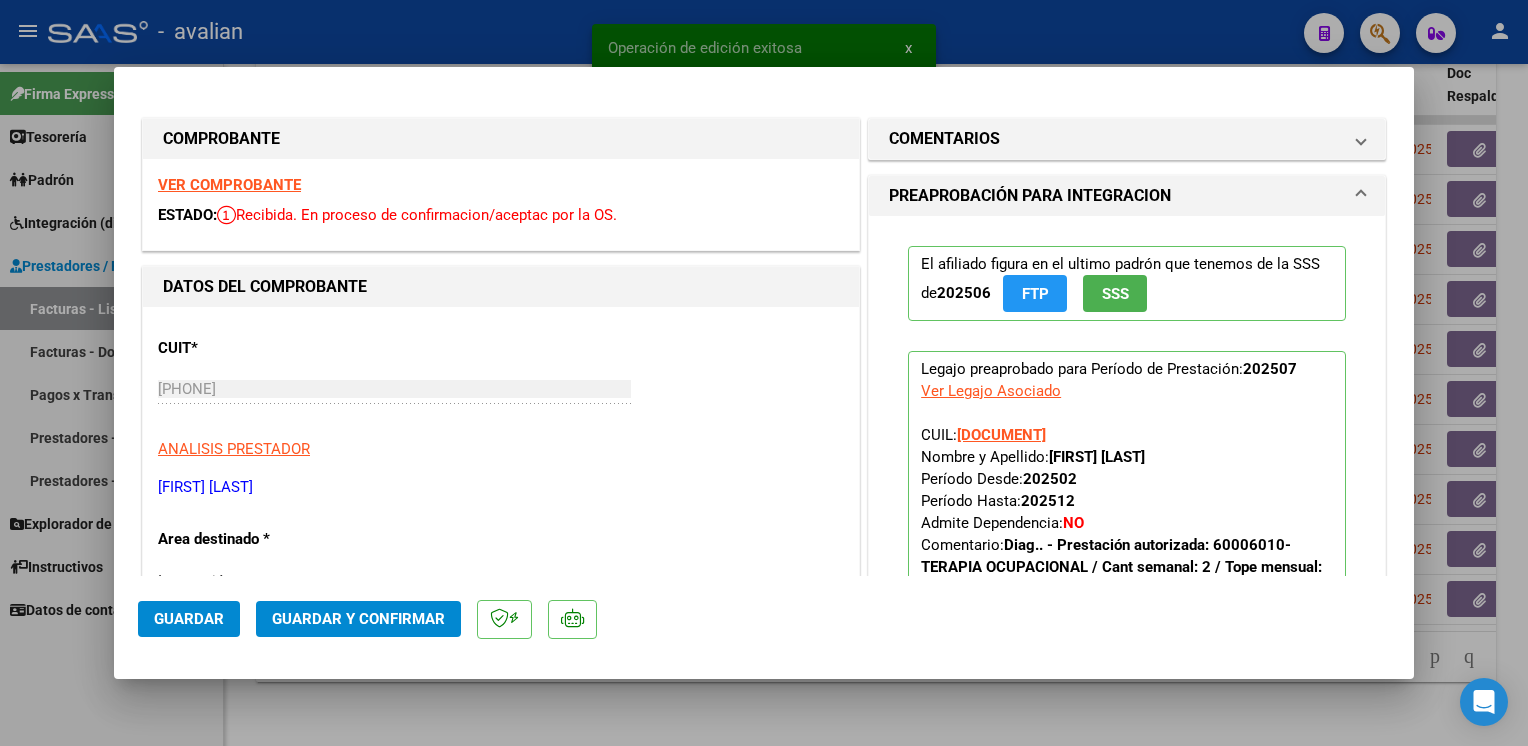 click on "VER COMPROBANTE" at bounding box center [229, 185] 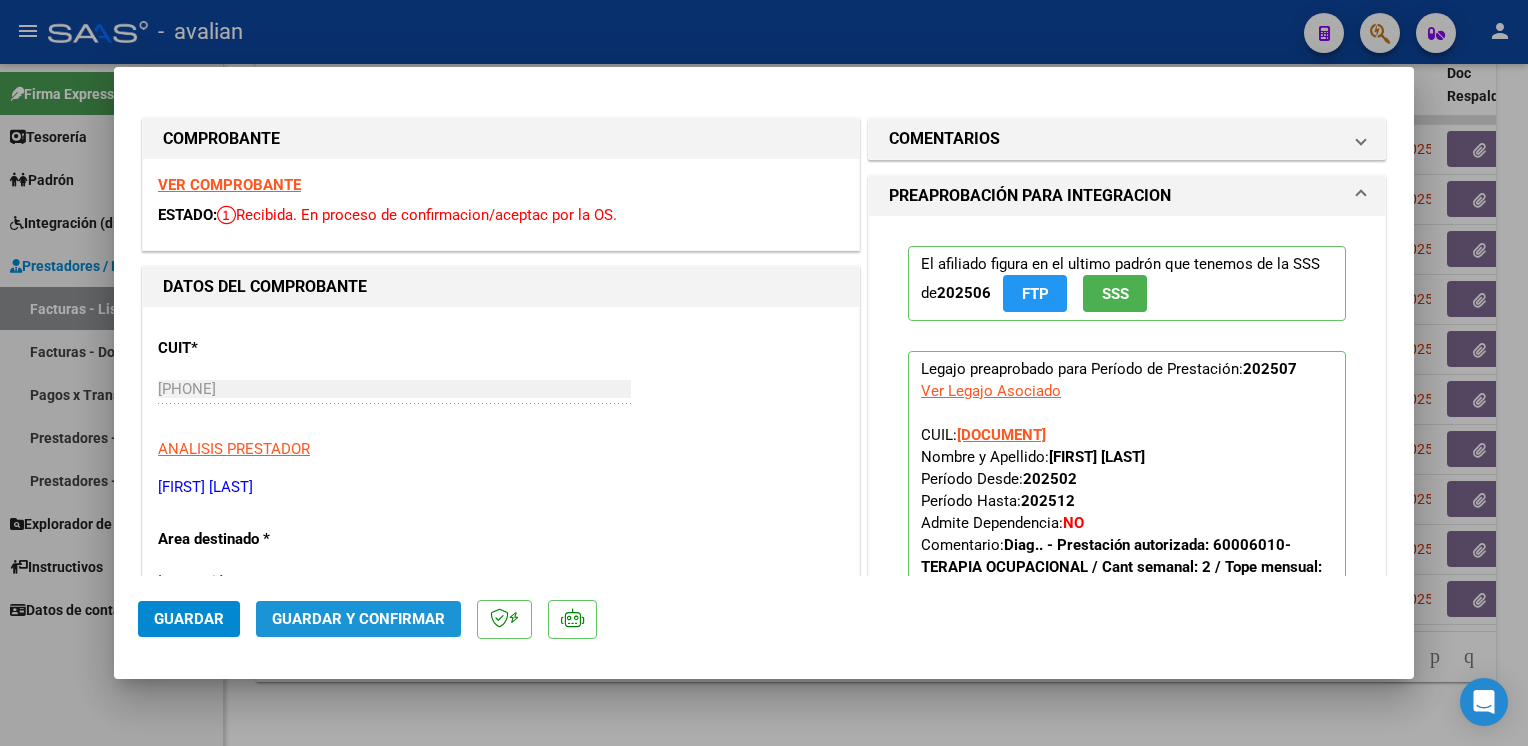 click on "Guardar y Confirmar" 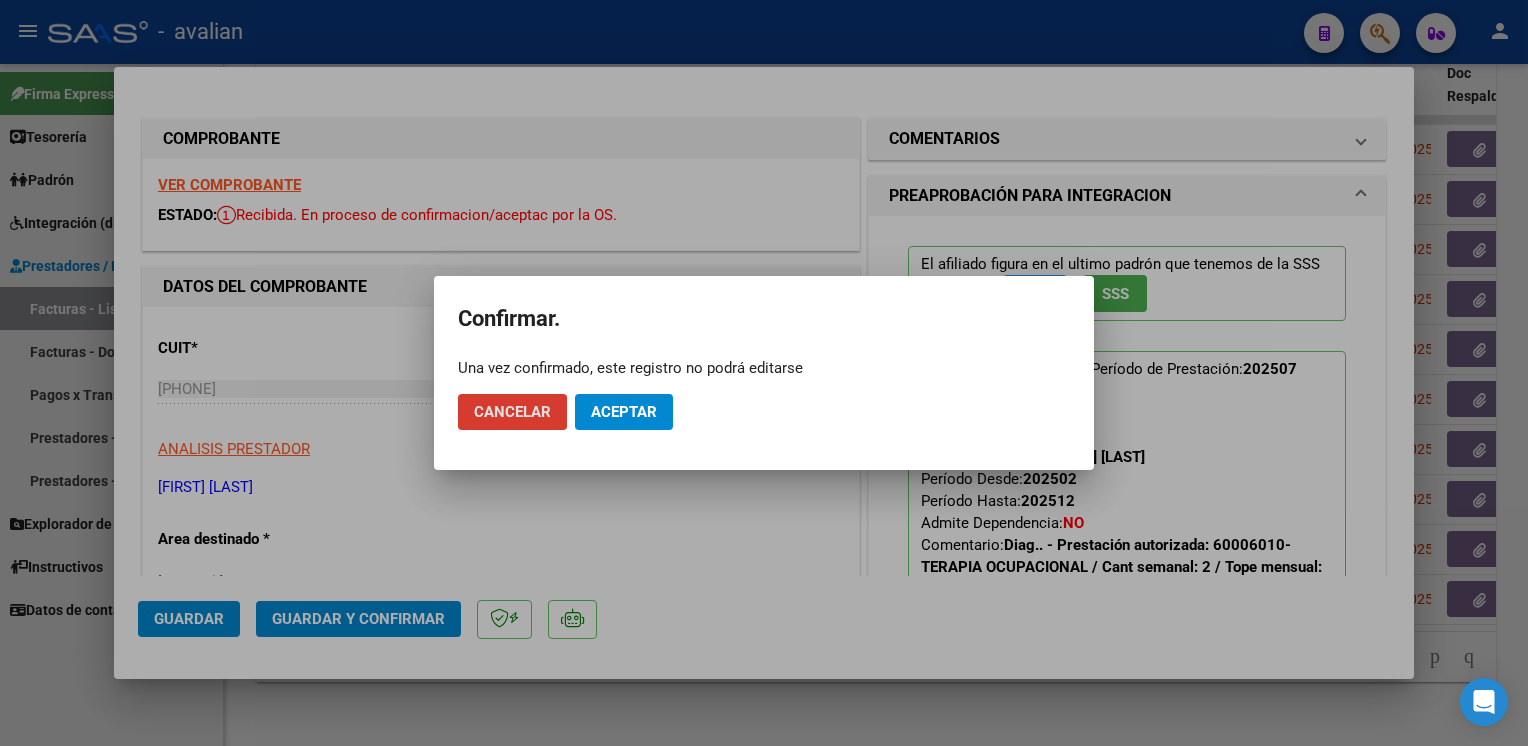 click on "Aceptar" 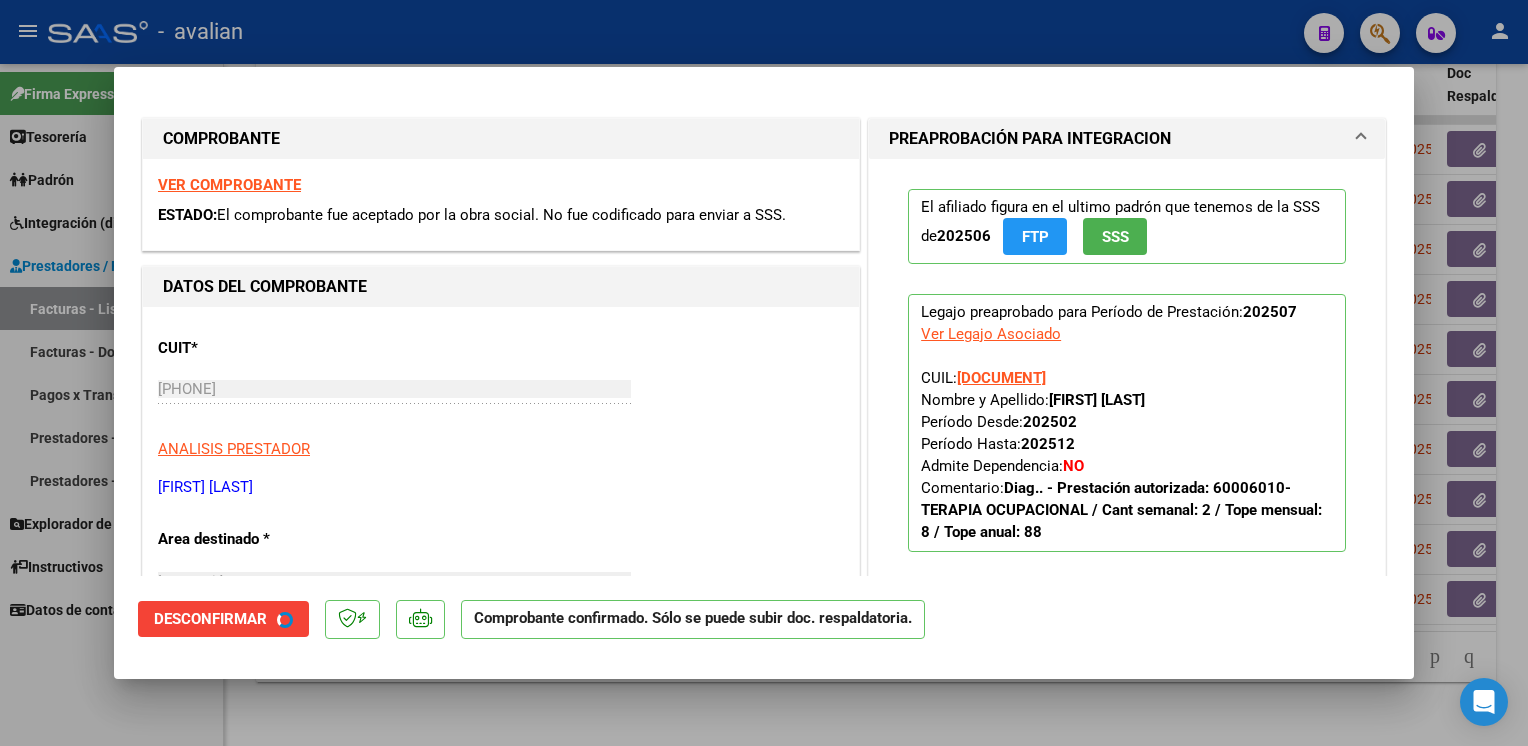 click at bounding box center [764, 373] 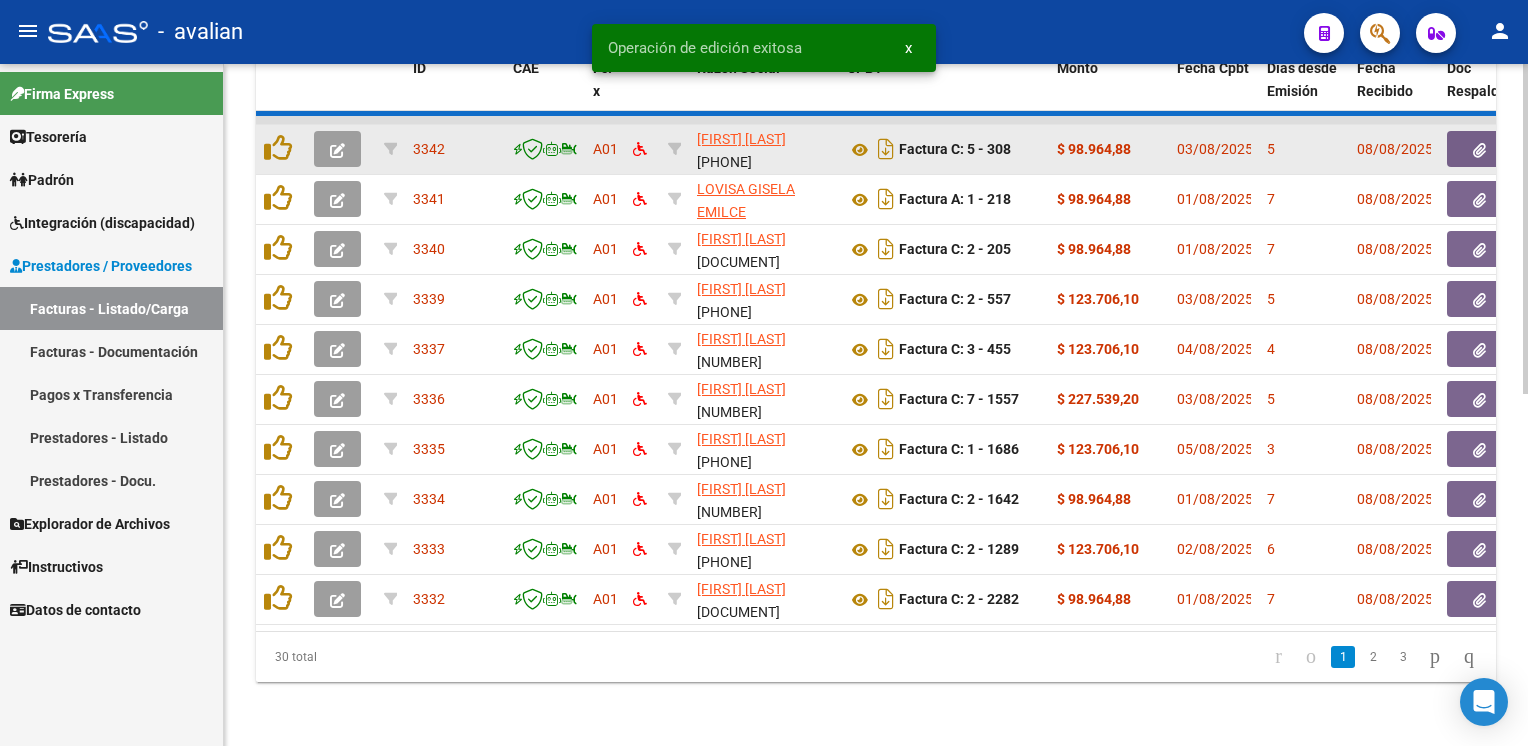 click 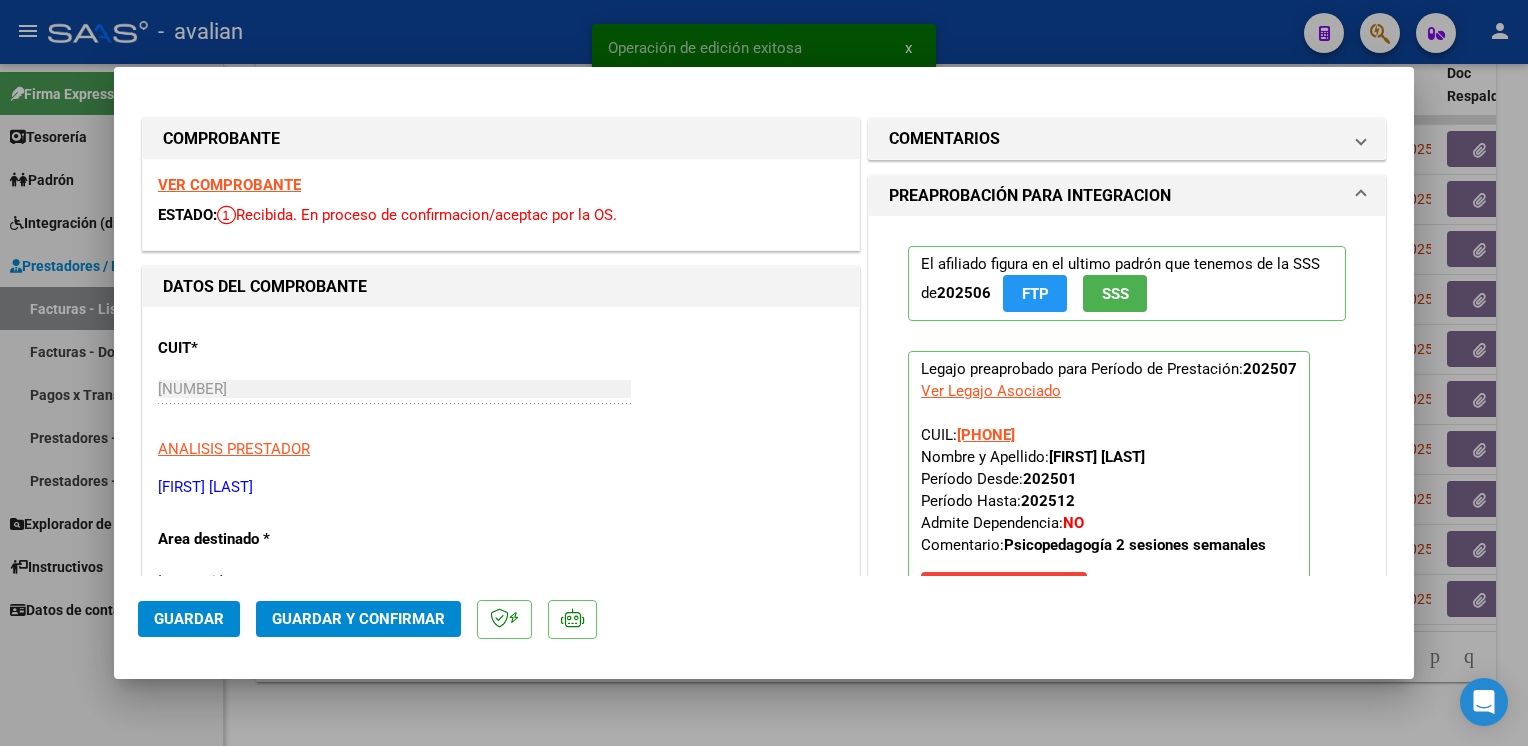 click on "VER COMPROBANTE" at bounding box center (229, 185) 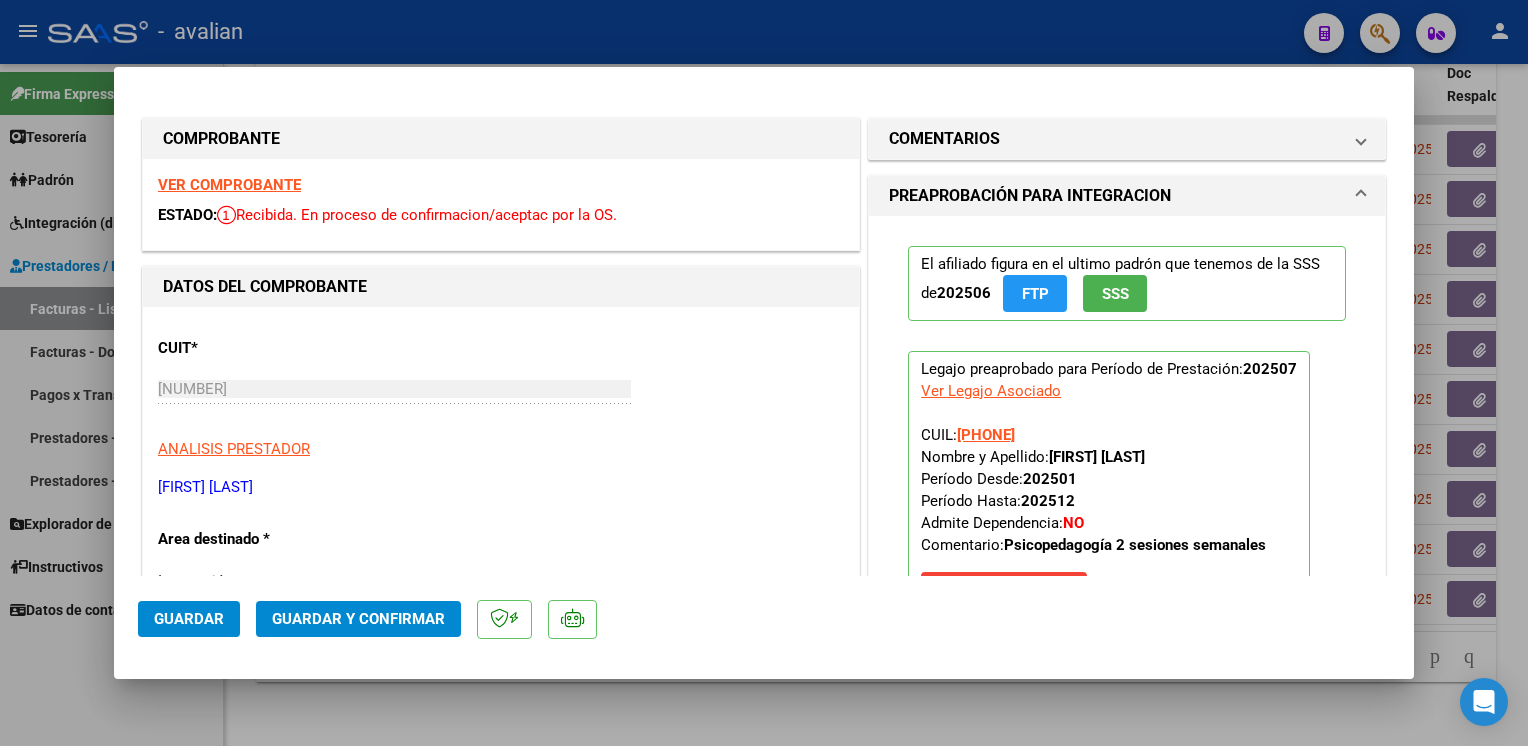 click on "Guardar y Confirmar" 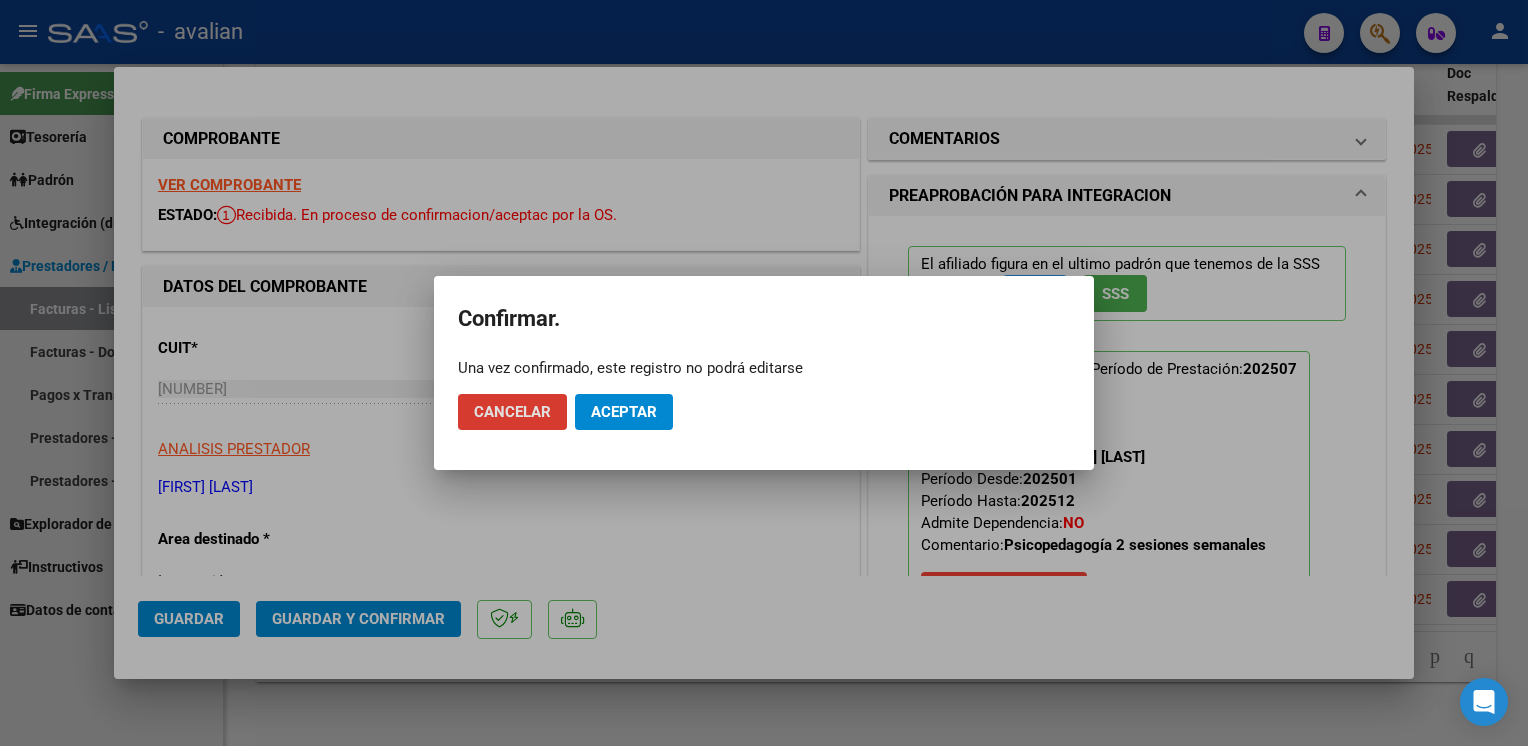 click on "Aceptar" 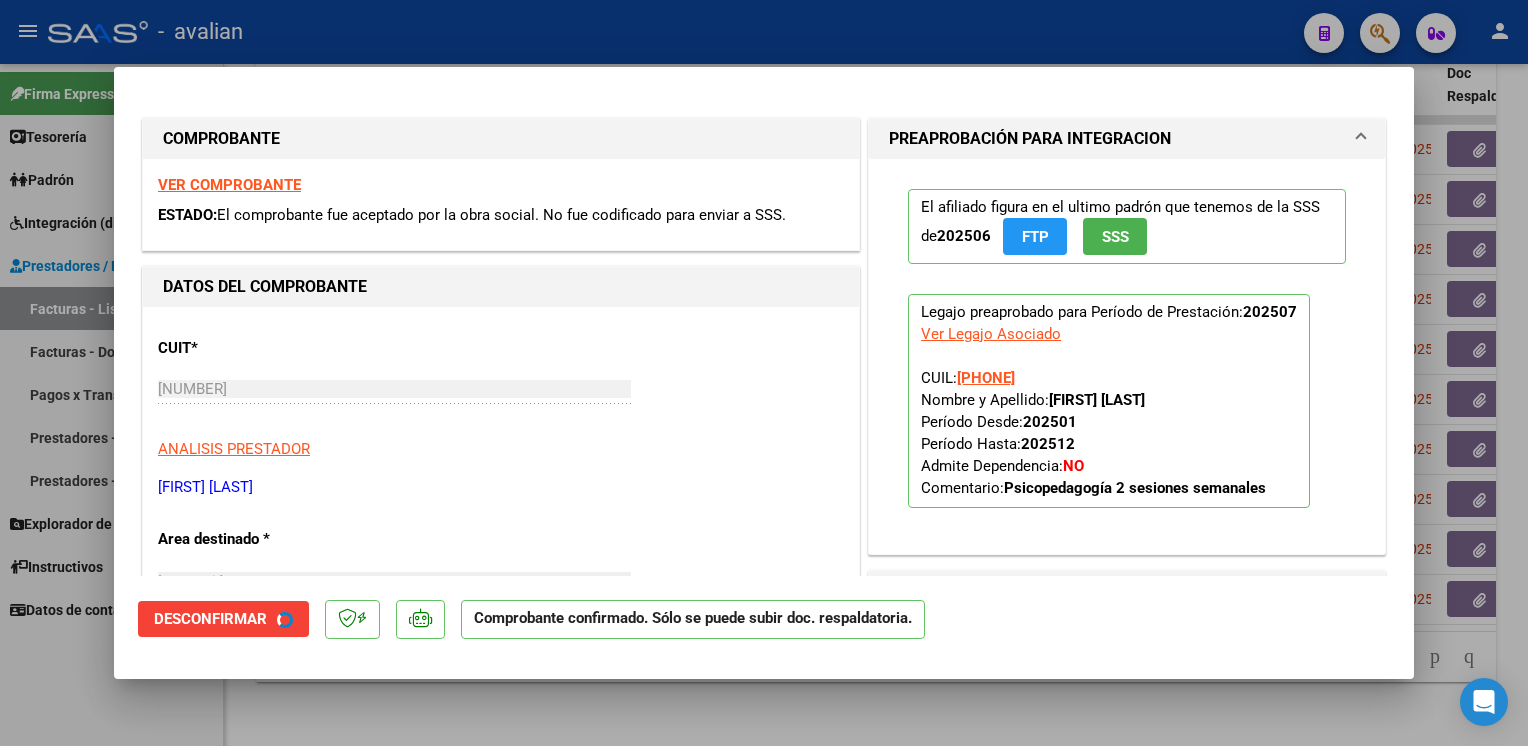 click at bounding box center (764, 373) 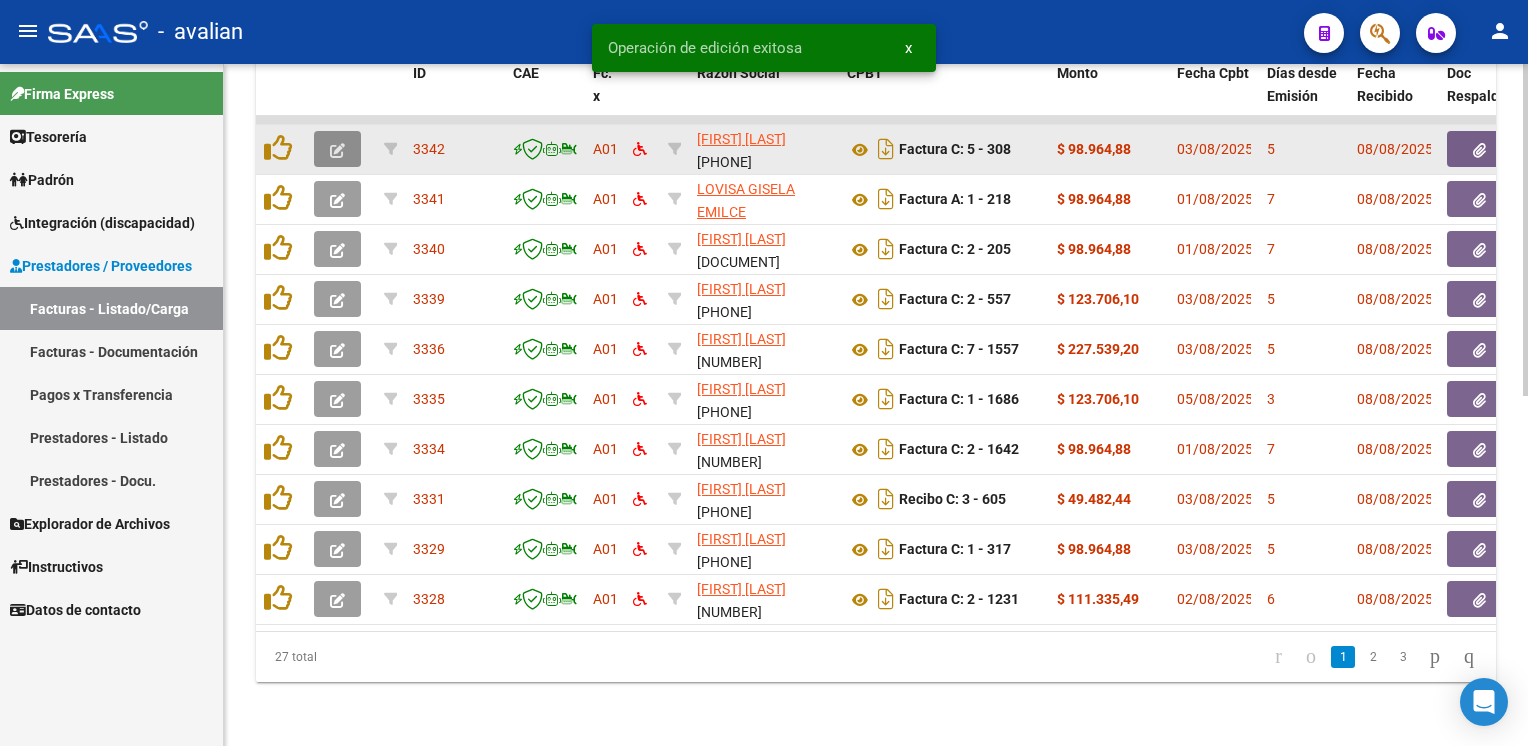 click 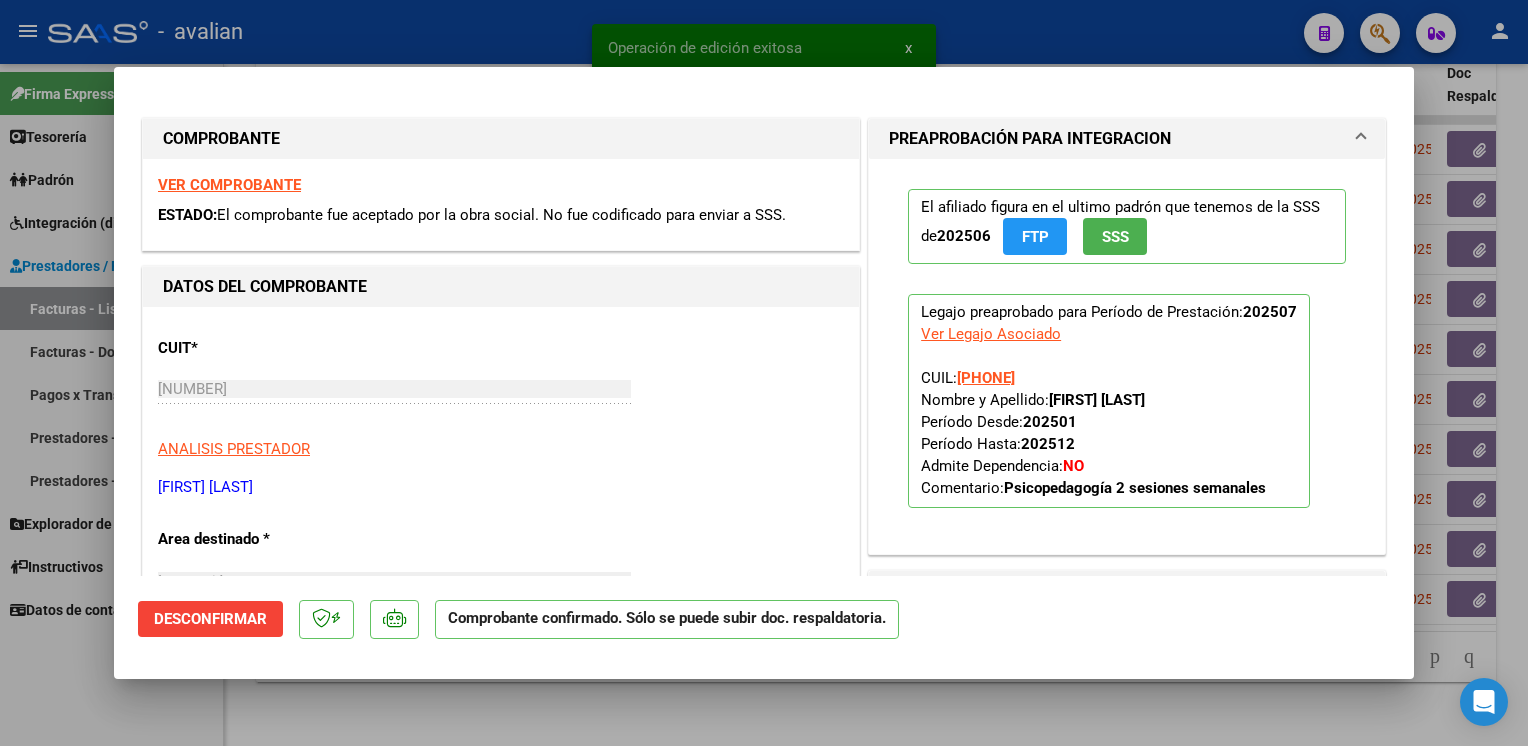 click at bounding box center (764, 373) 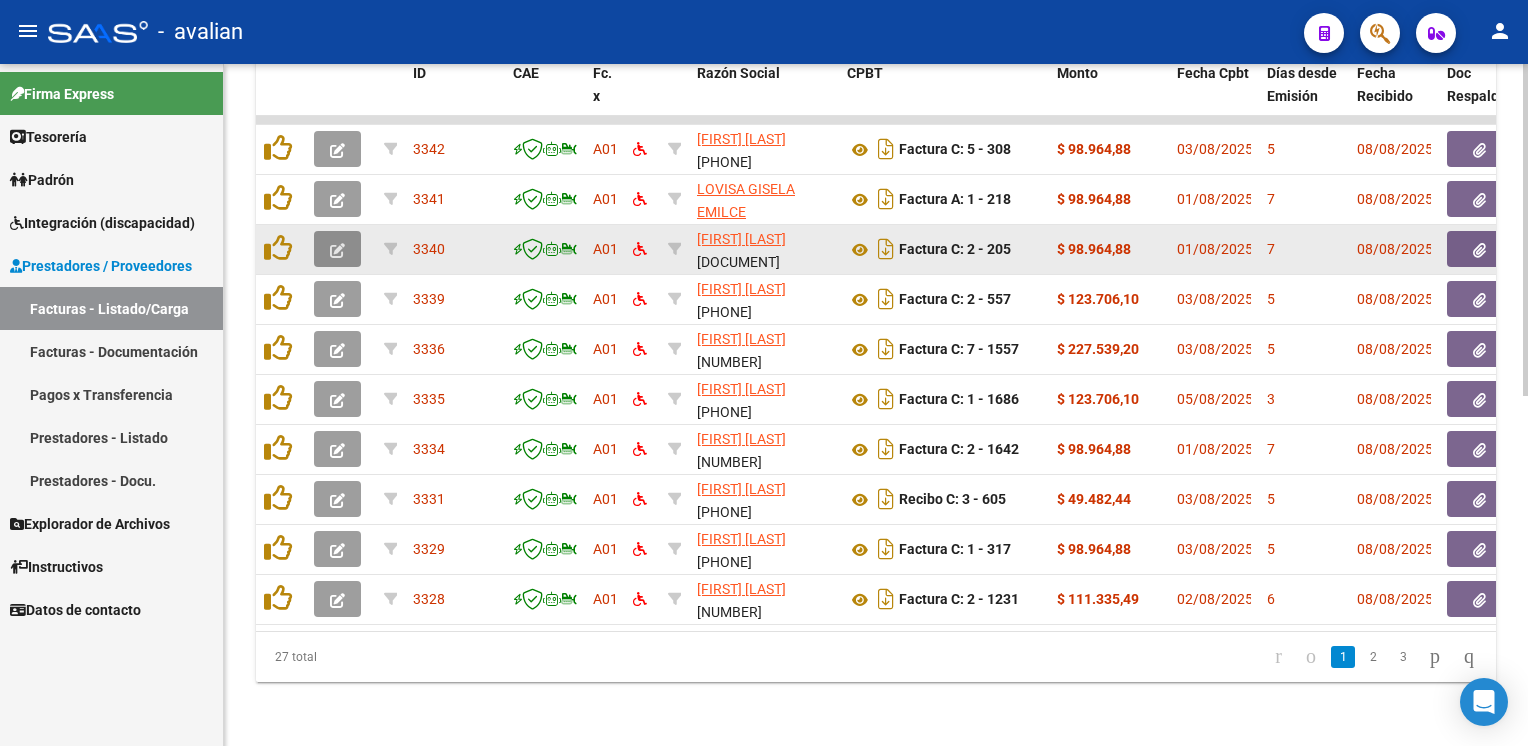 click 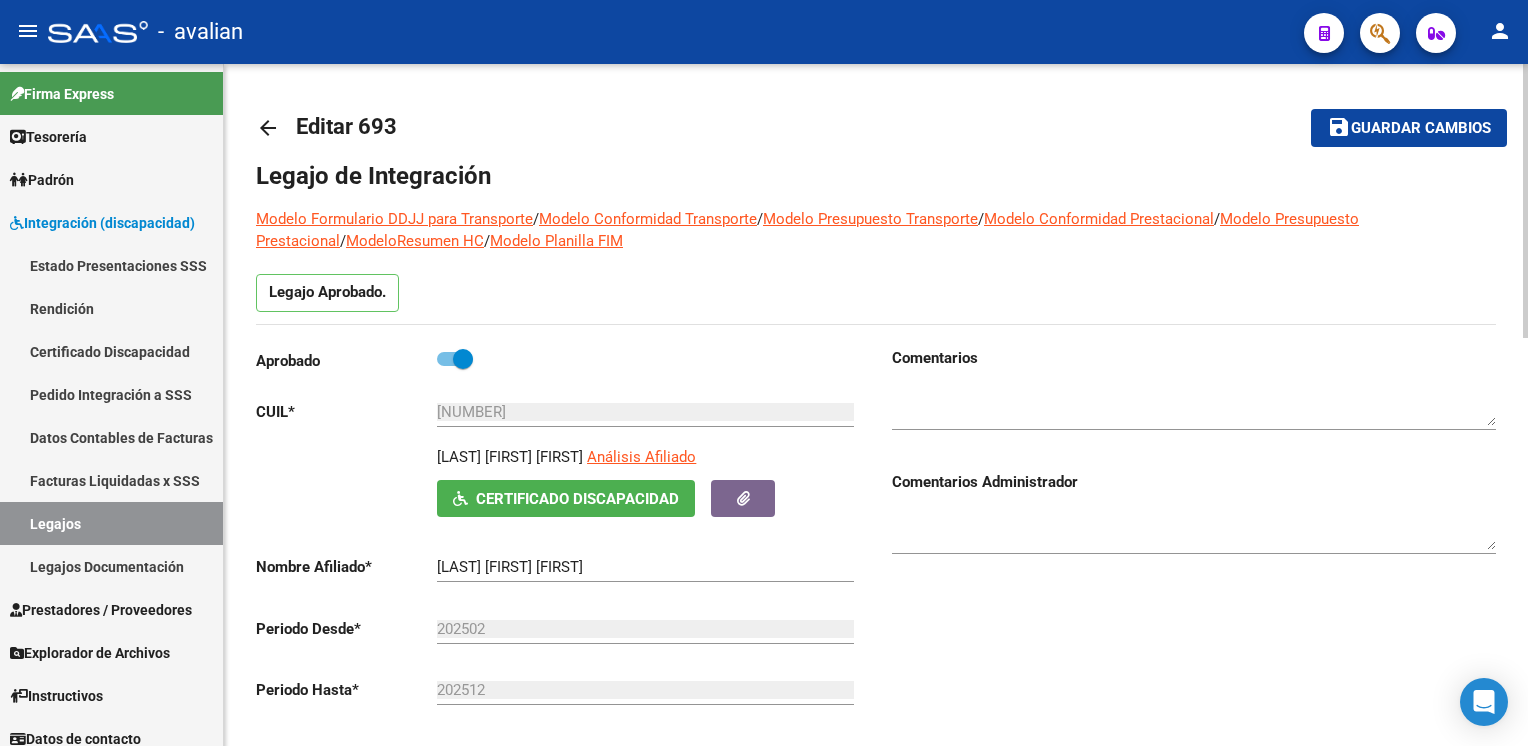 scroll, scrollTop: 0, scrollLeft: 0, axis: both 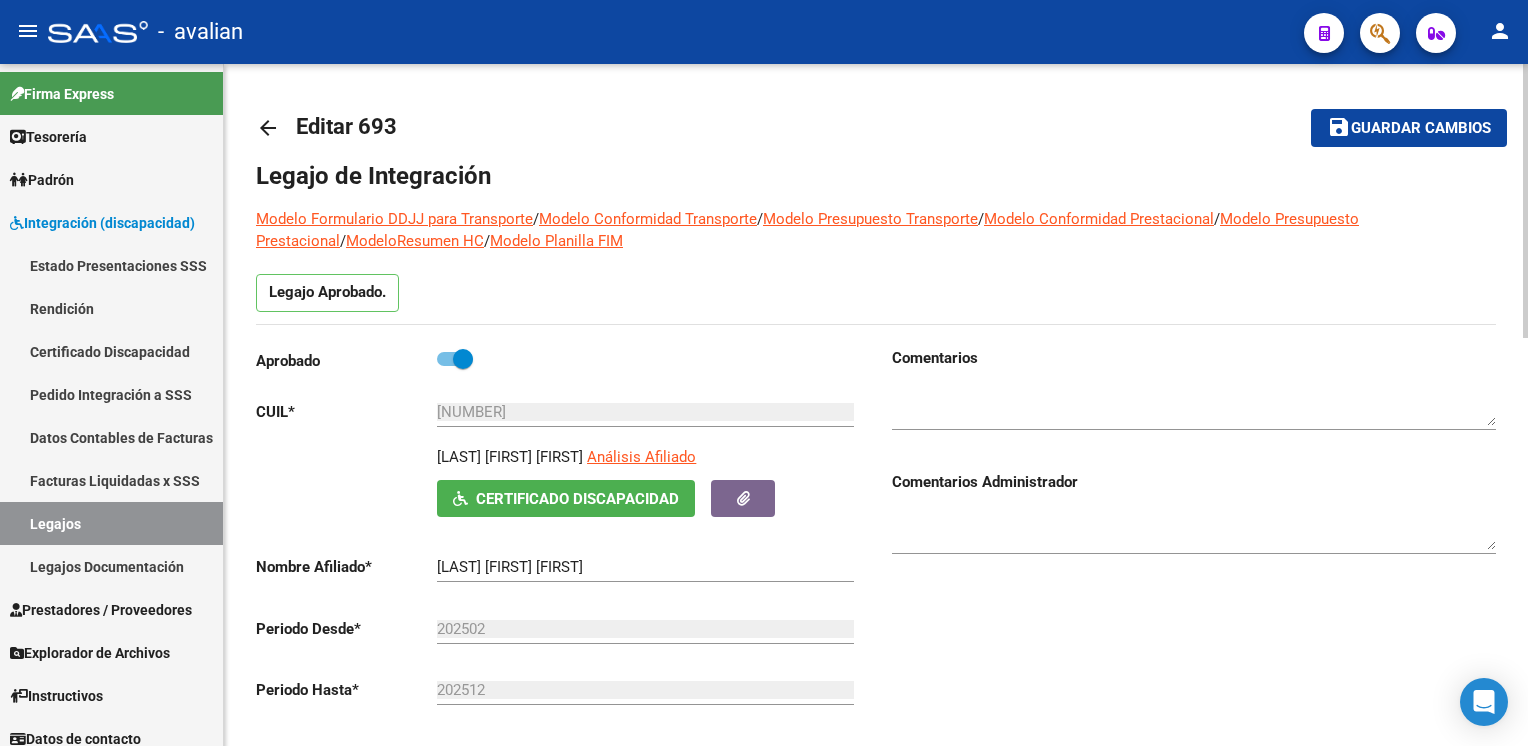 click on "arrow_back" 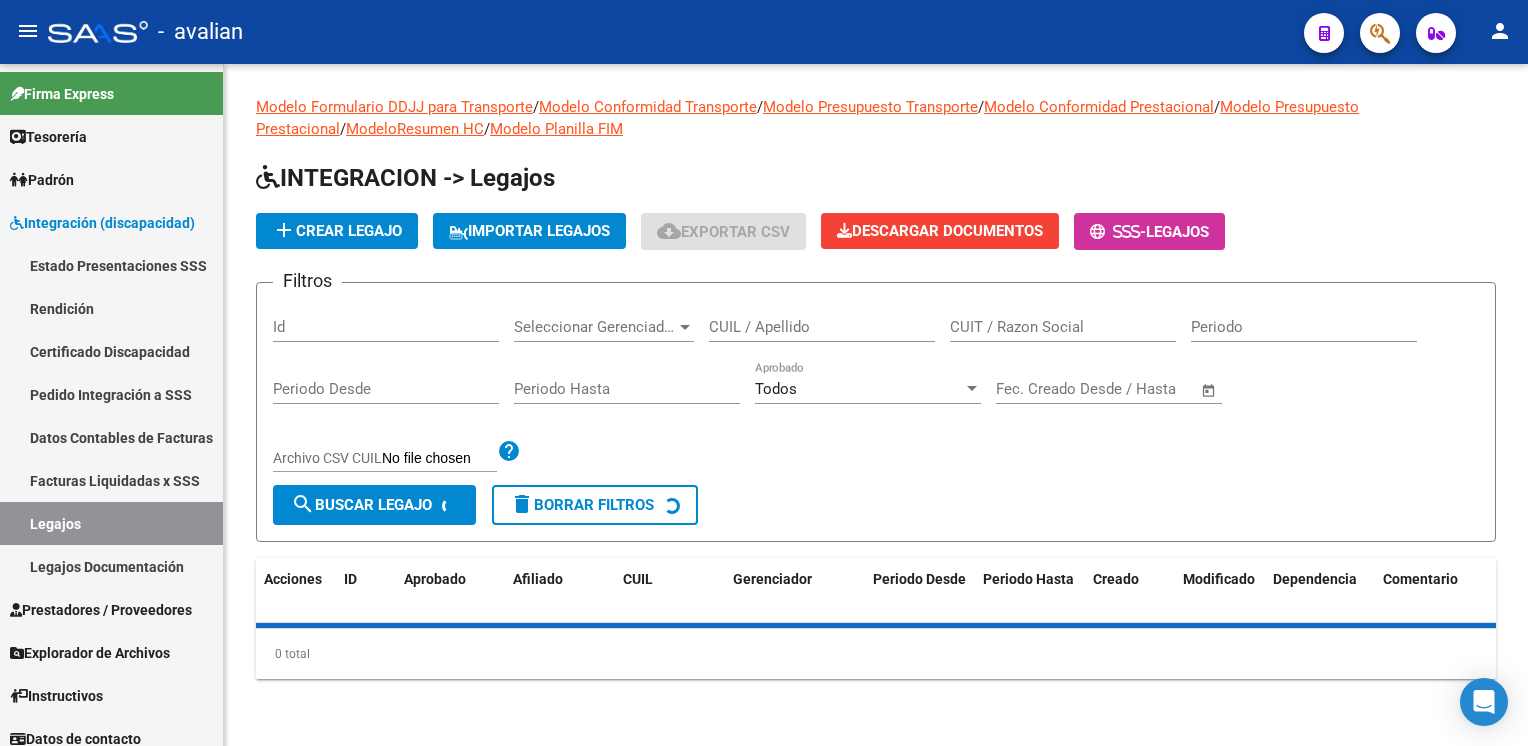 click on "CUIL / Apellido" at bounding box center [822, 327] 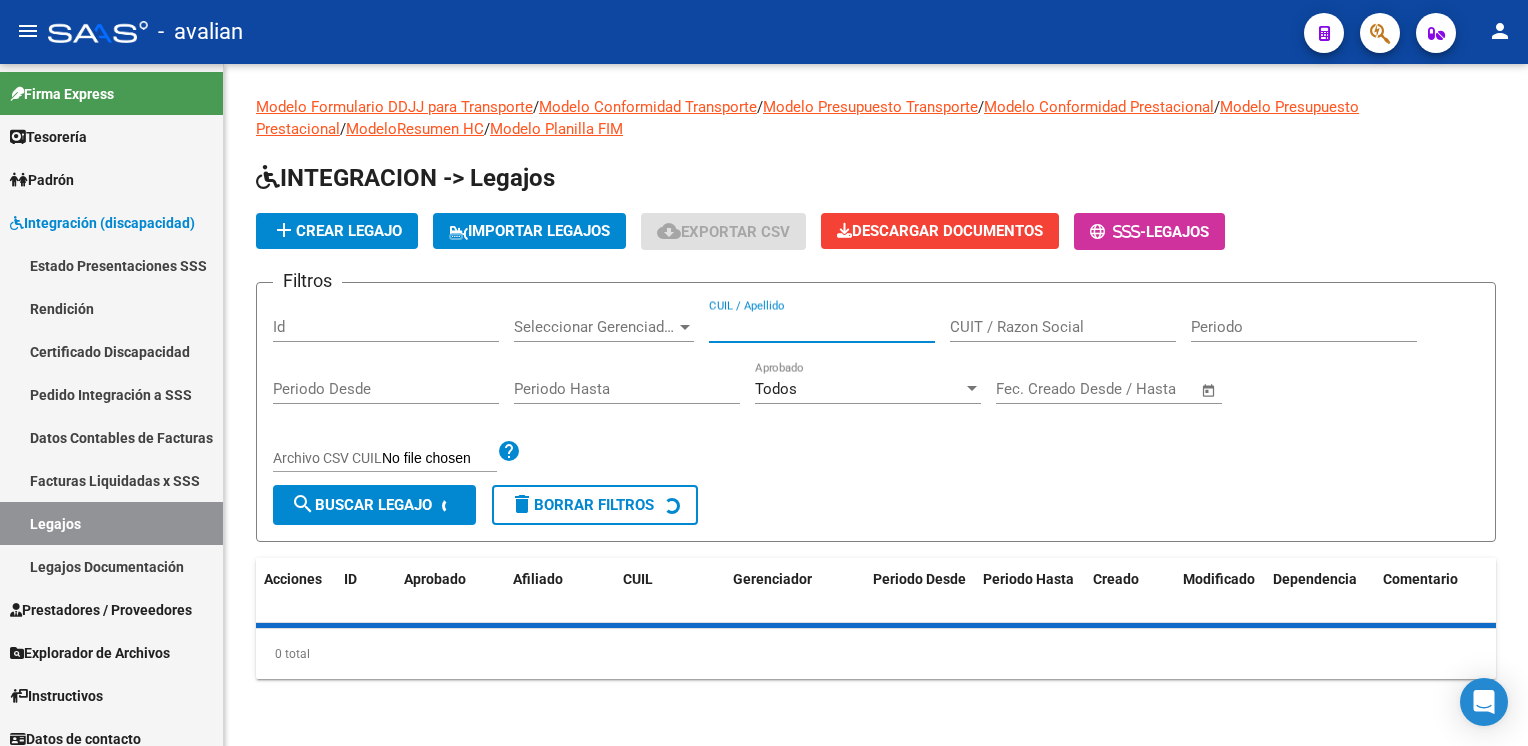 paste on "[NUMBER]" 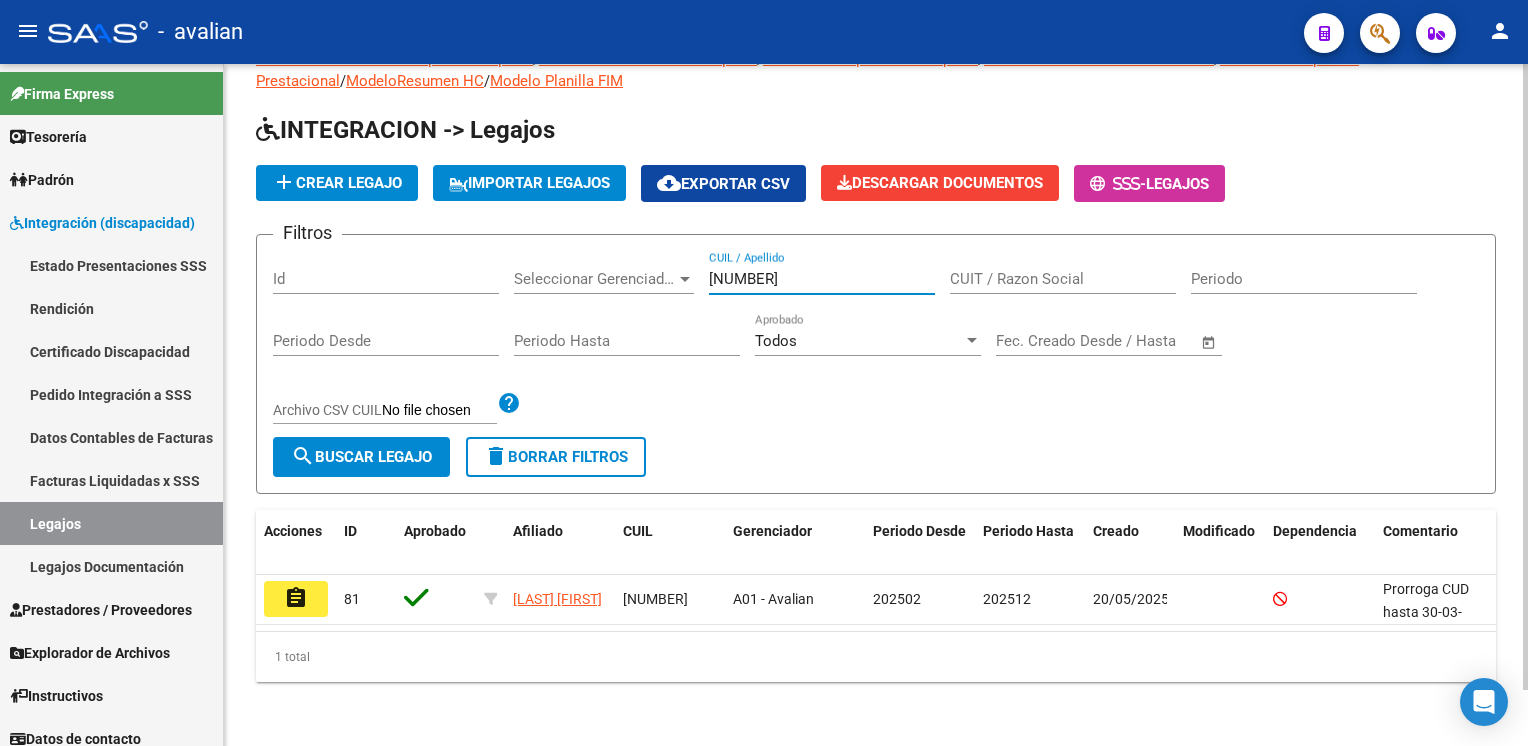 scroll, scrollTop: 60, scrollLeft: 0, axis: vertical 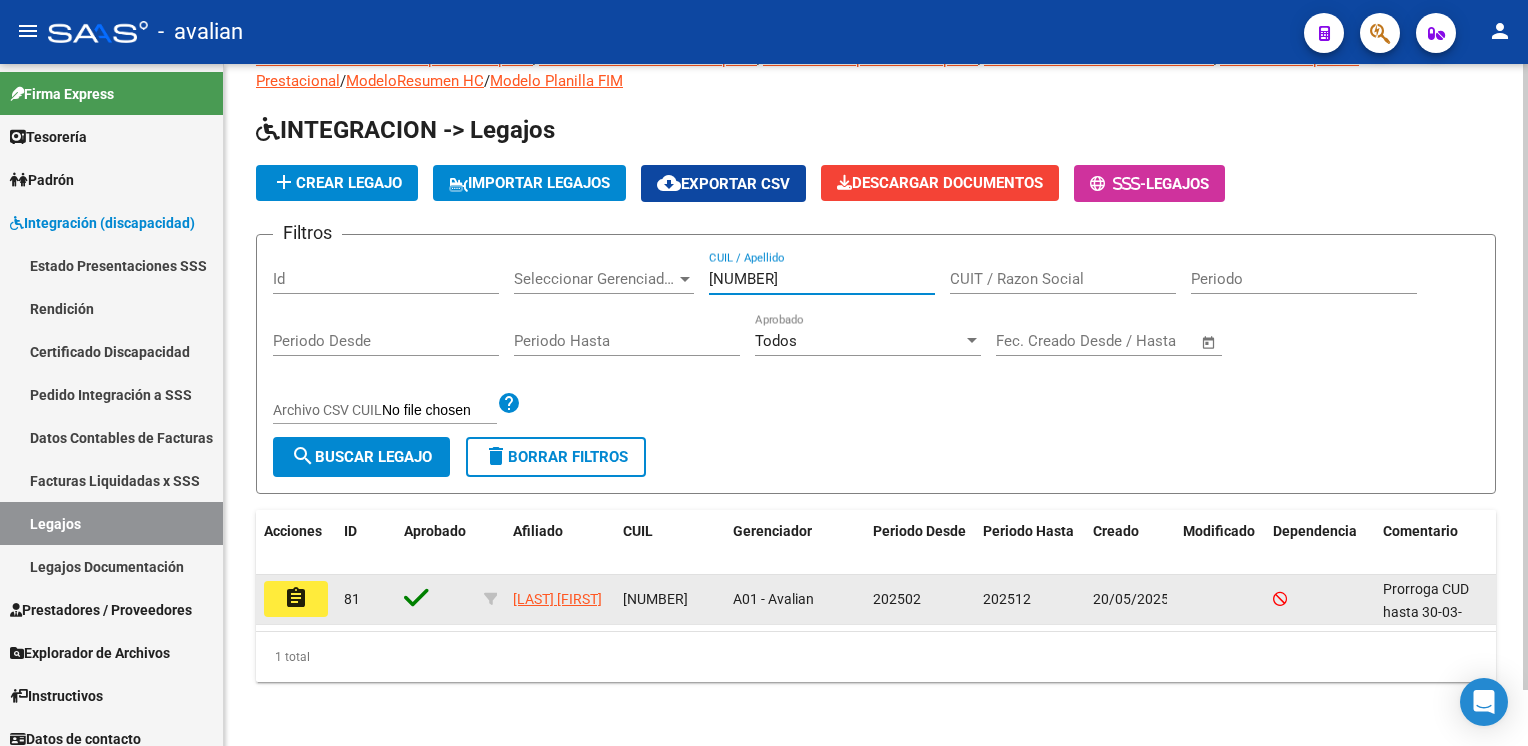 type on "[NUMBER]" 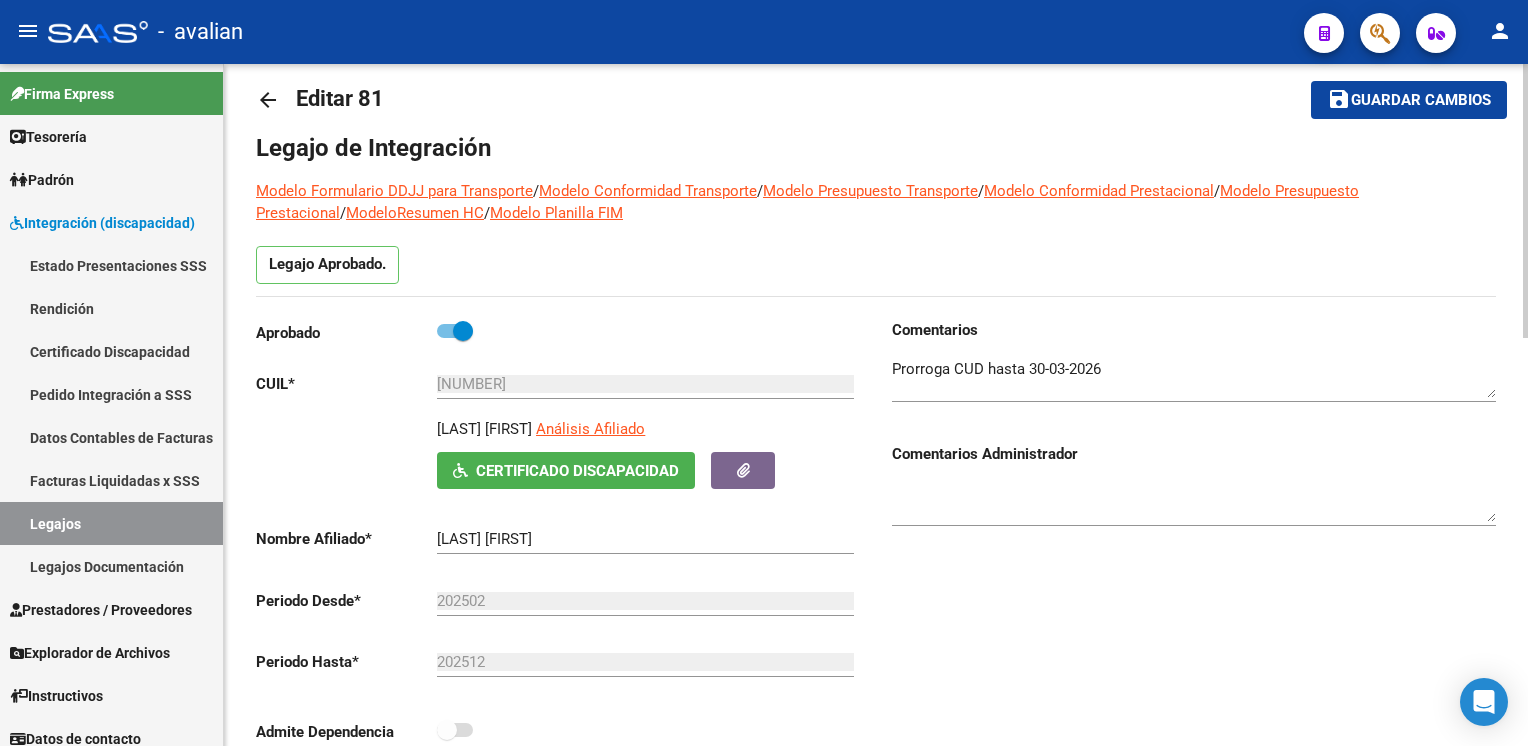 scroll, scrollTop: 0, scrollLeft: 0, axis: both 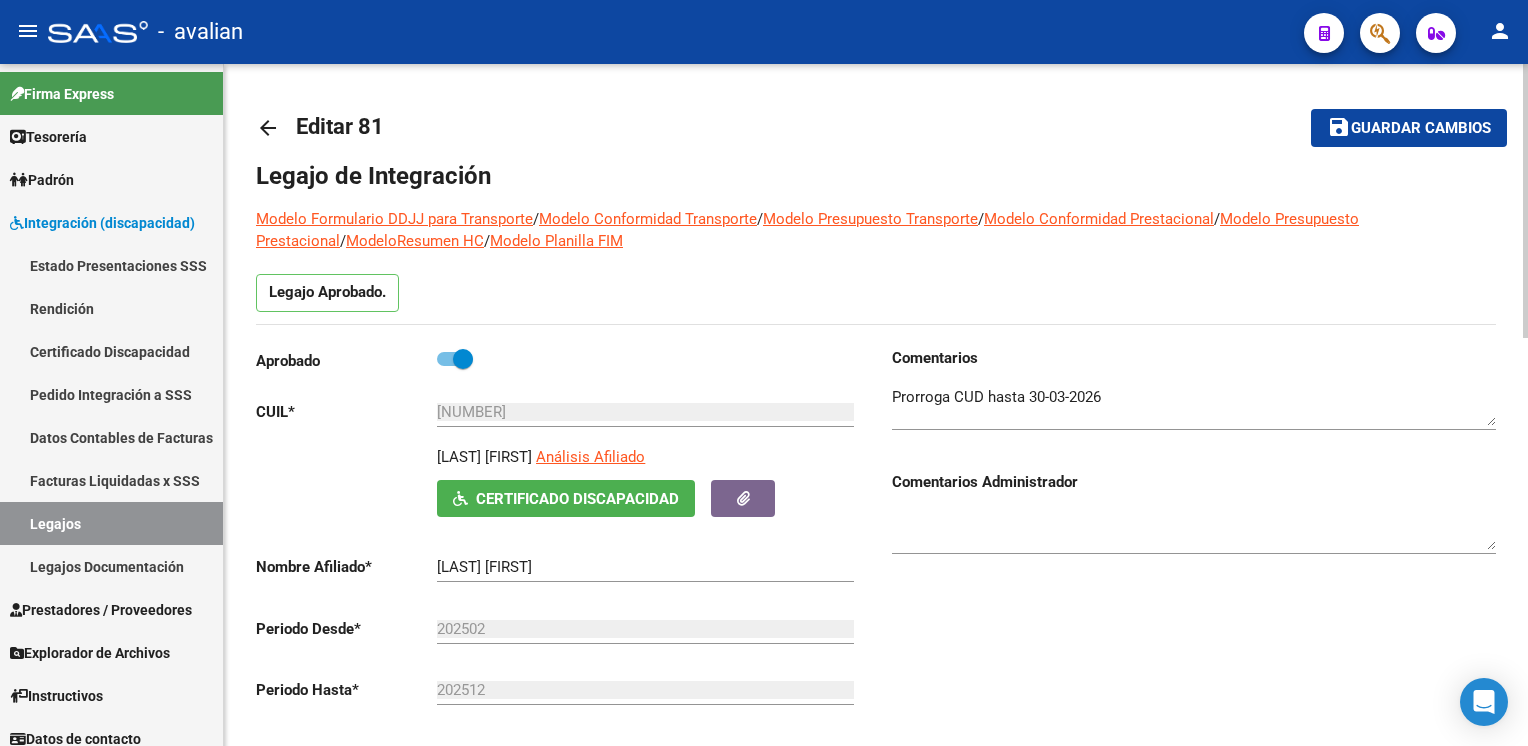 click on "arrow_back" 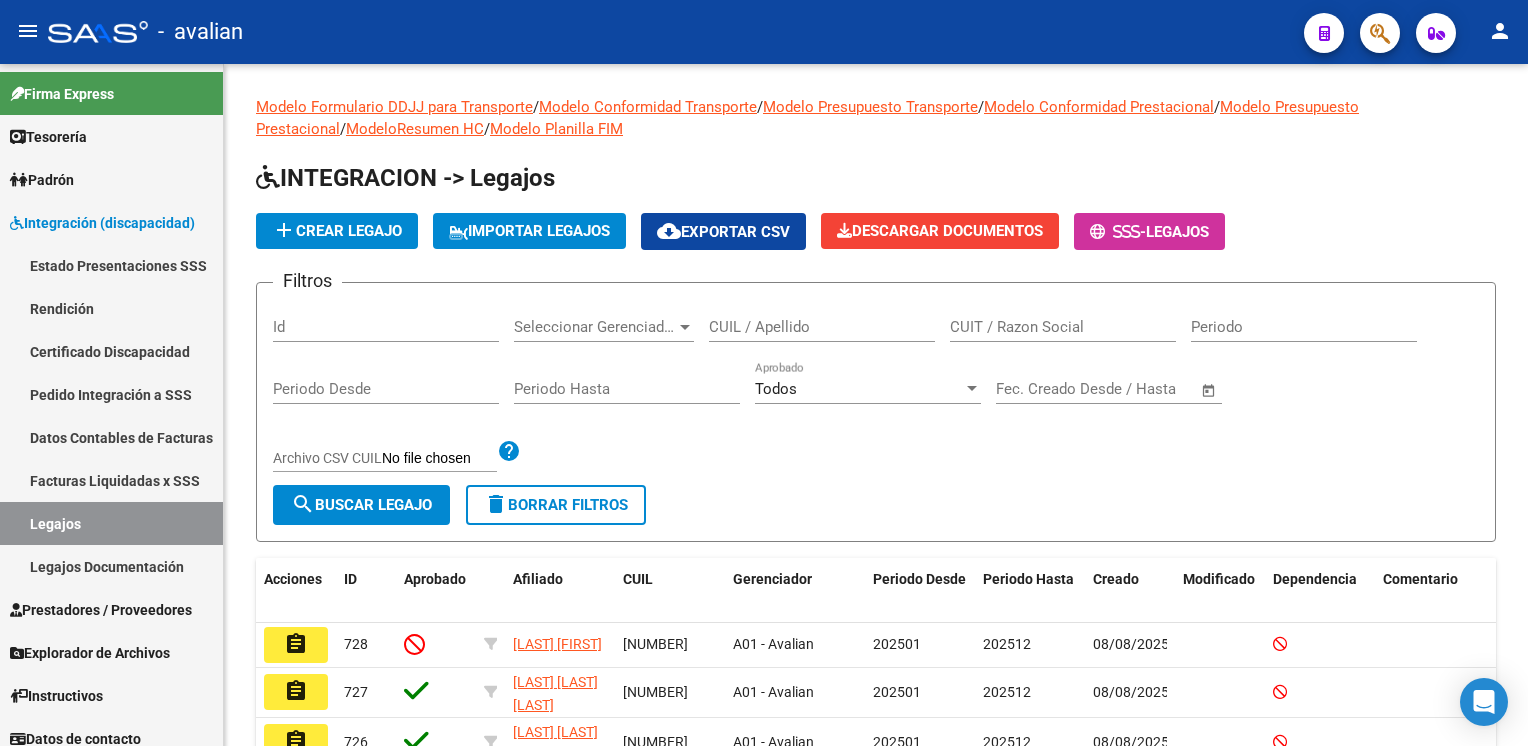 click on "CUIL / Apellido" 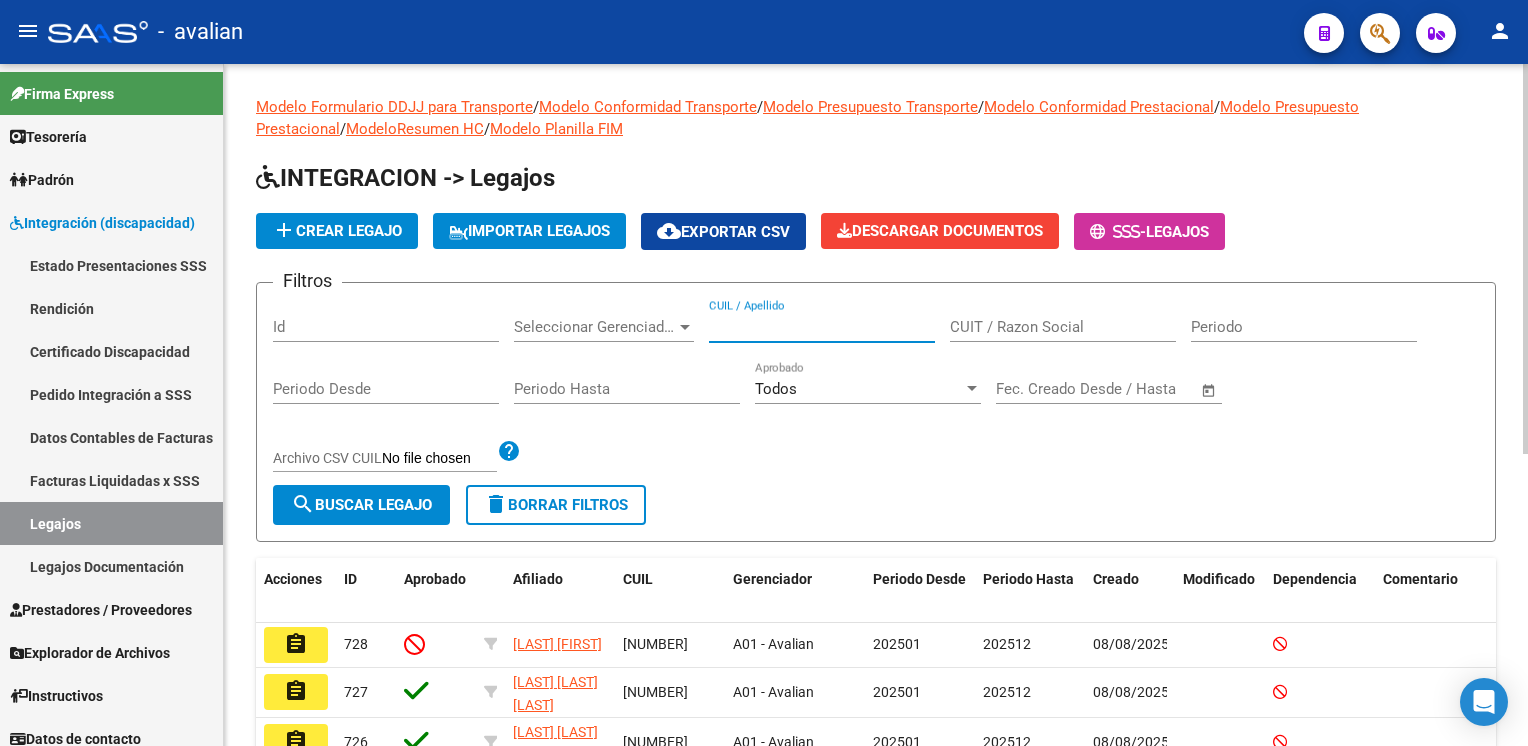 paste on "23559457329" 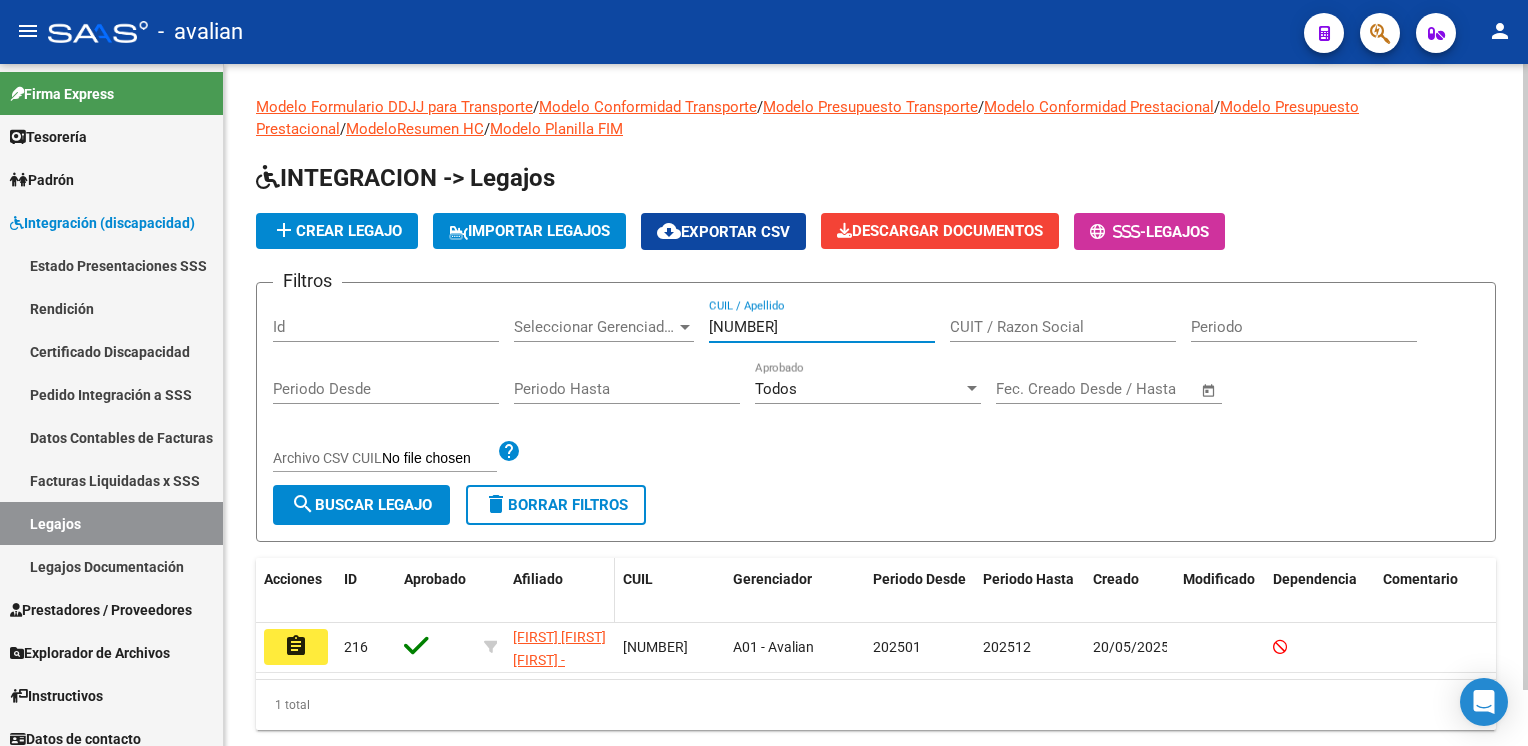 scroll, scrollTop: 60, scrollLeft: 0, axis: vertical 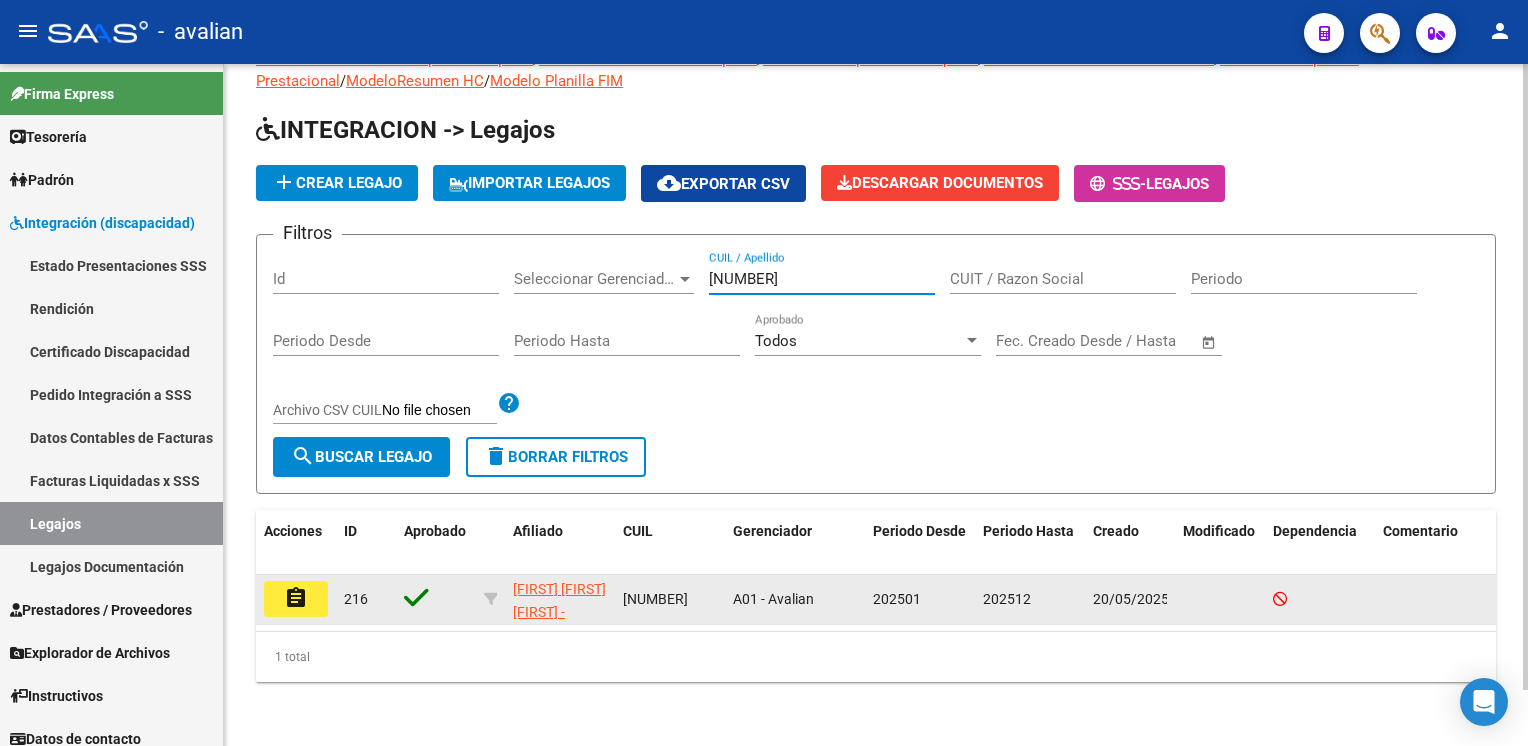 type on "23559457329" 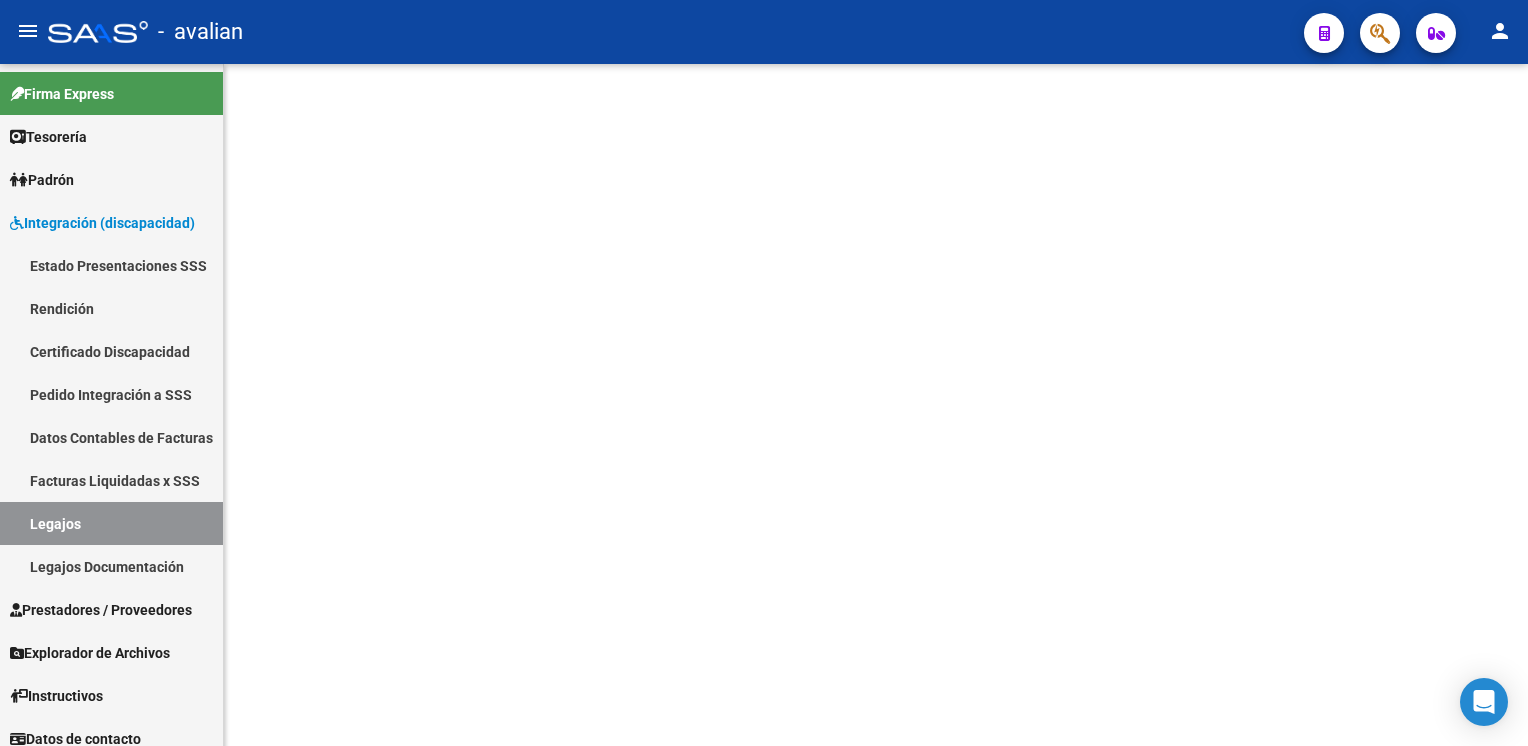 scroll, scrollTop: 0, scrollLeft: 0, axis: both 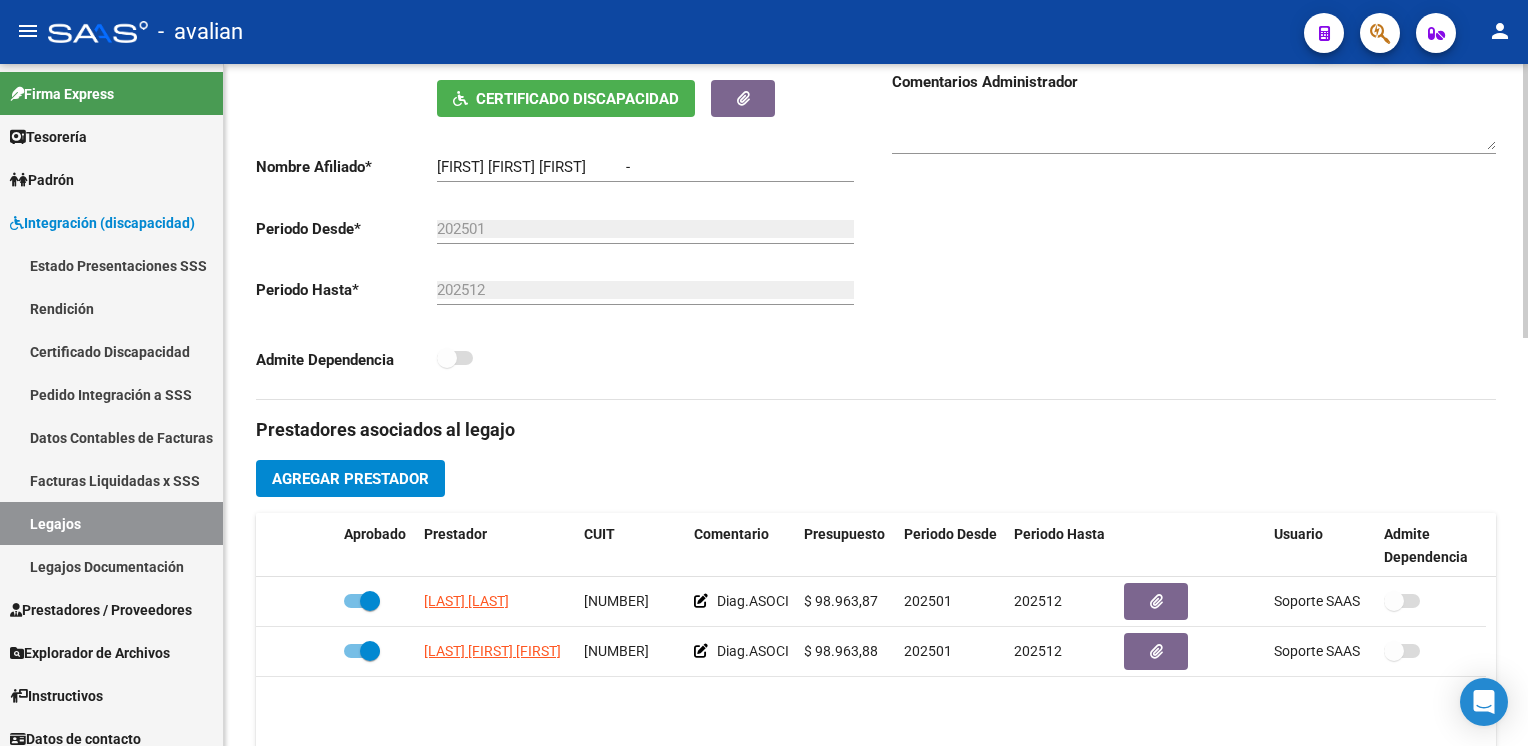 type on "AGUIRRE TOMAS AGUSTIN" 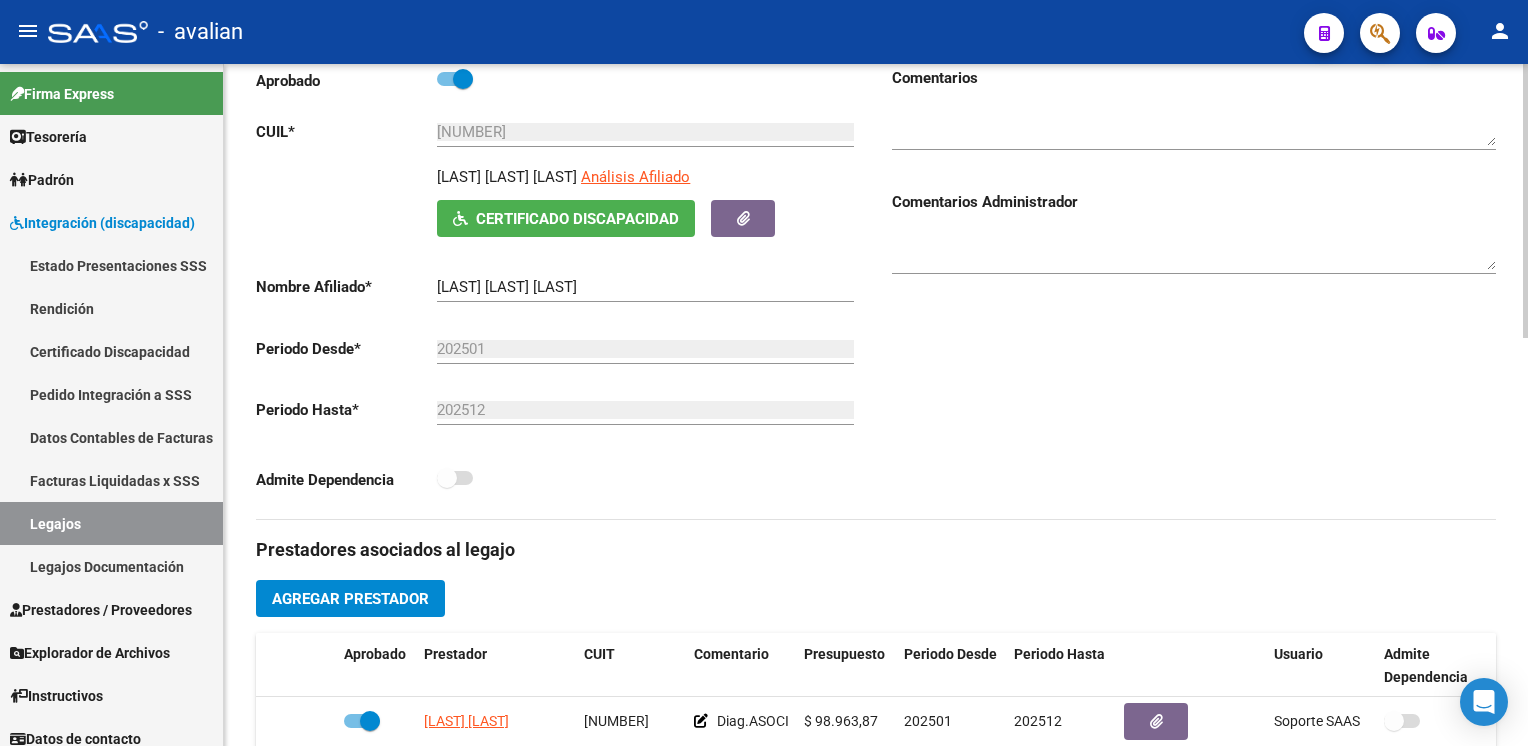 scroll, scrollTop: 0, scrollLeft: 0, axis: both 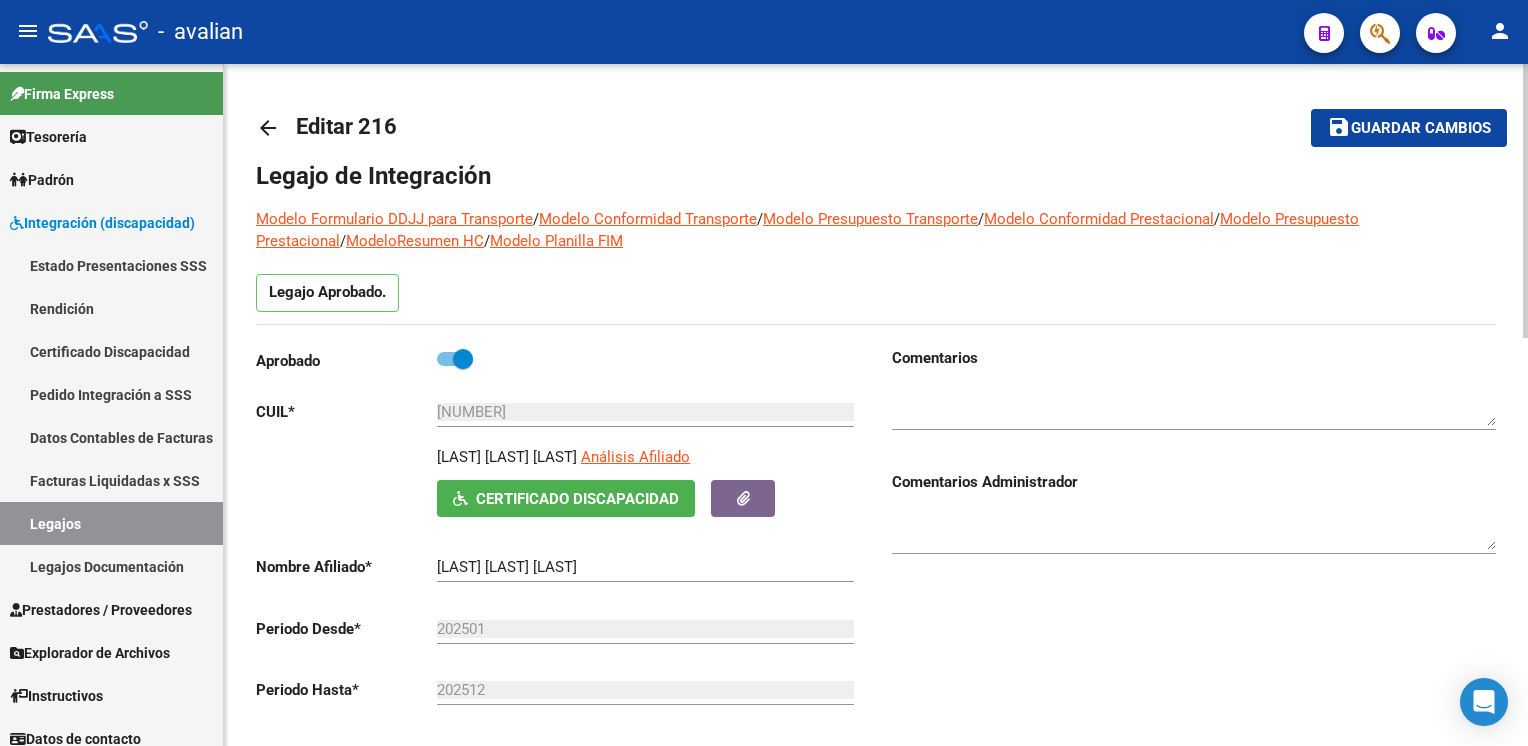 click on "arrow_back" 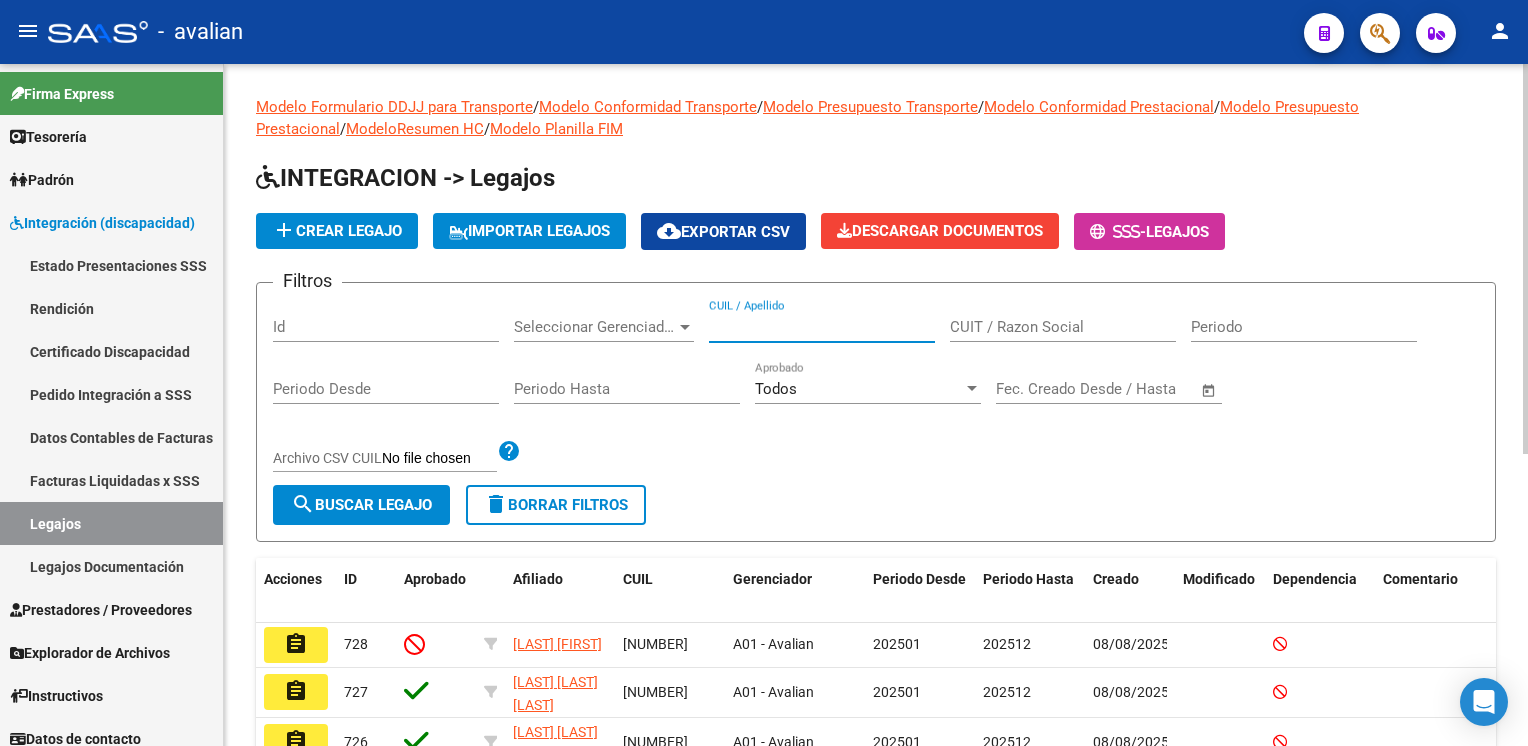 click on "CUIL / Apellido" at bounding box center [822, 327] 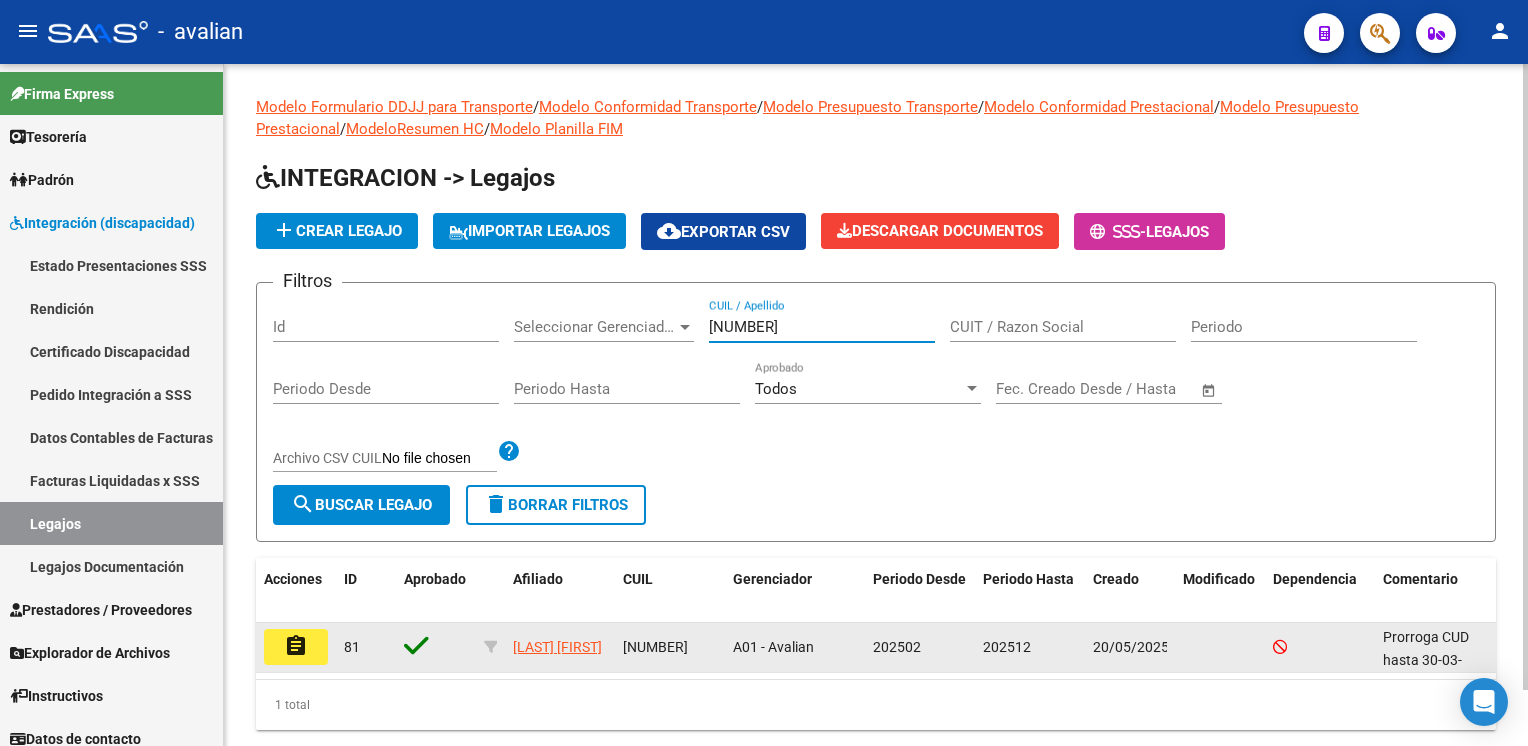 type on "23575950949" 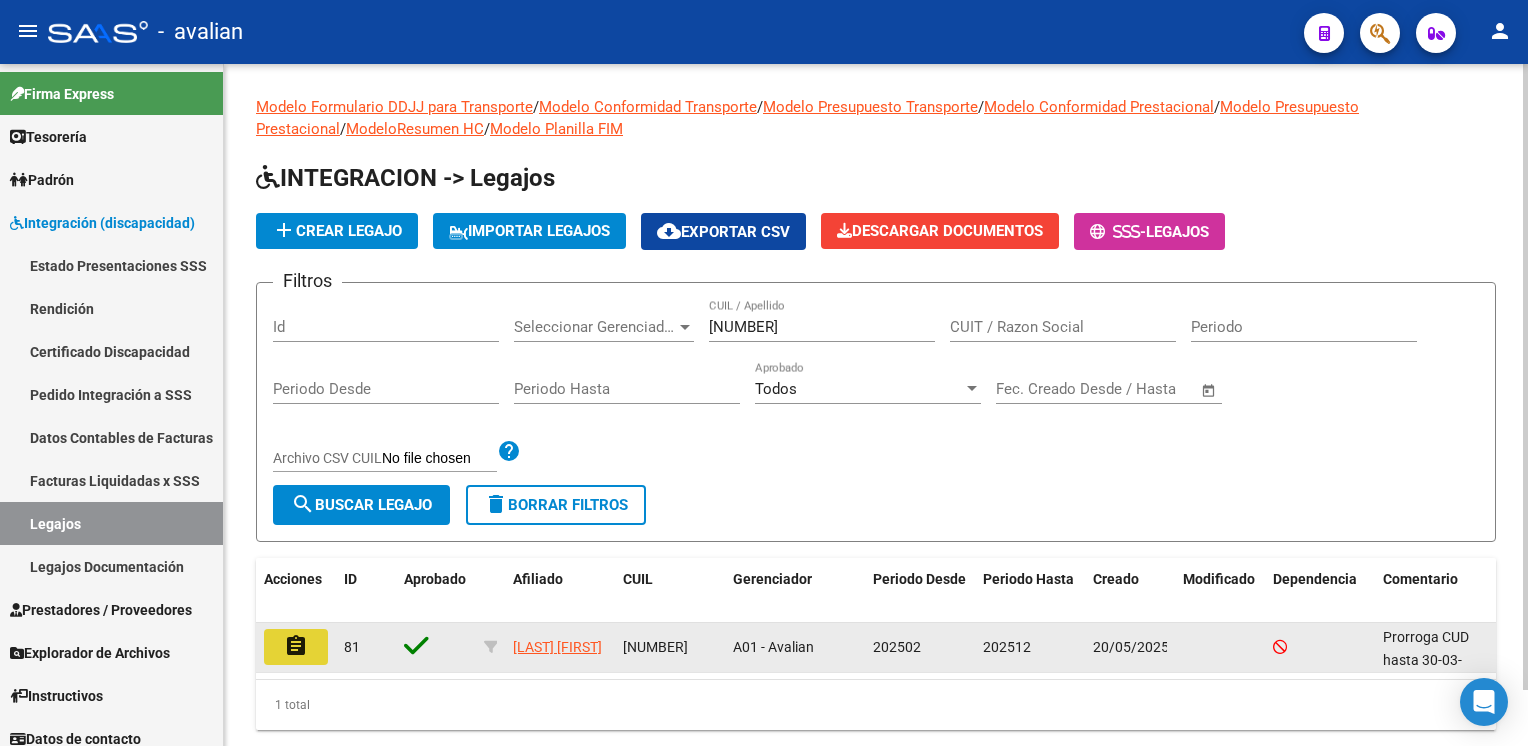 click on "assignment" 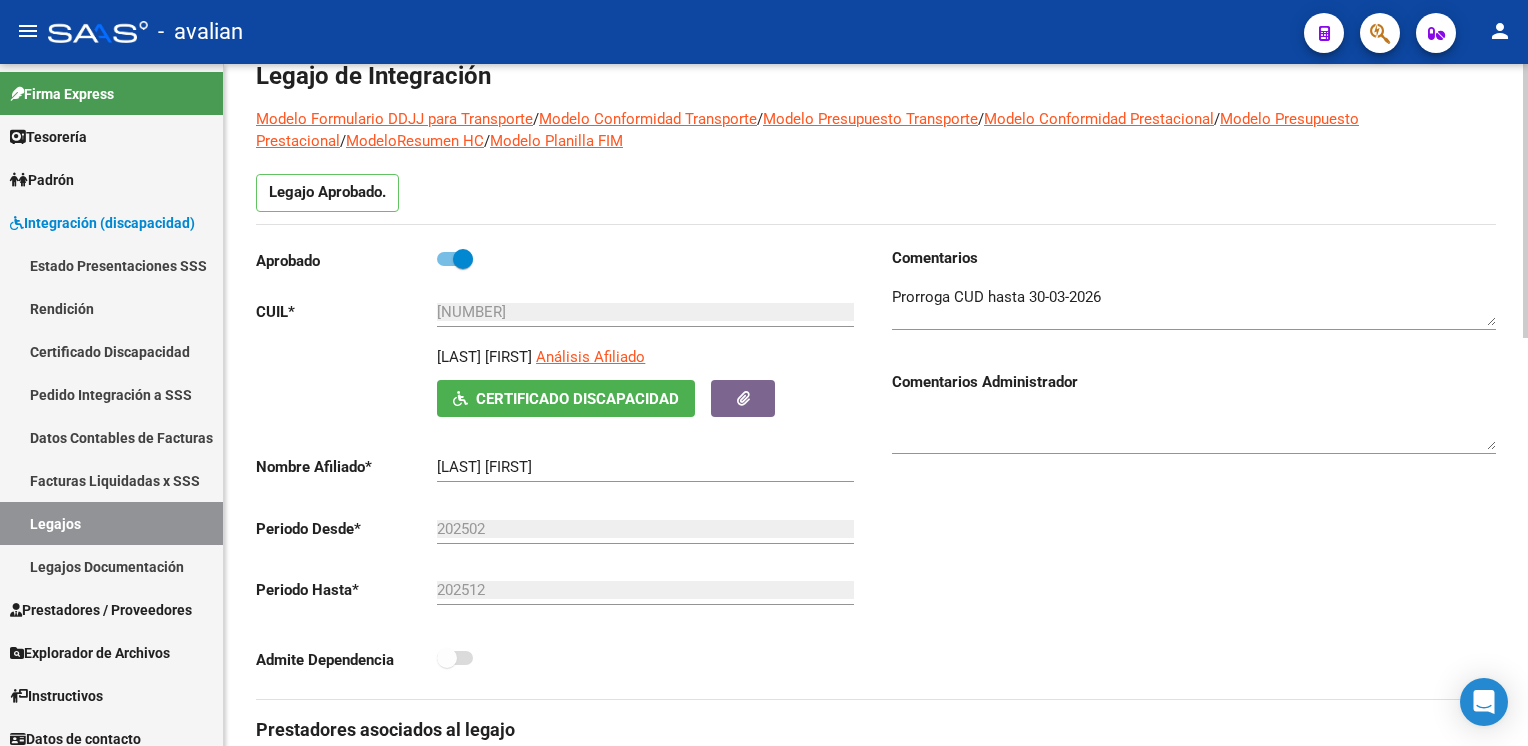 scroll, scrollTop: 0, scrollLeft: 0, axis: both 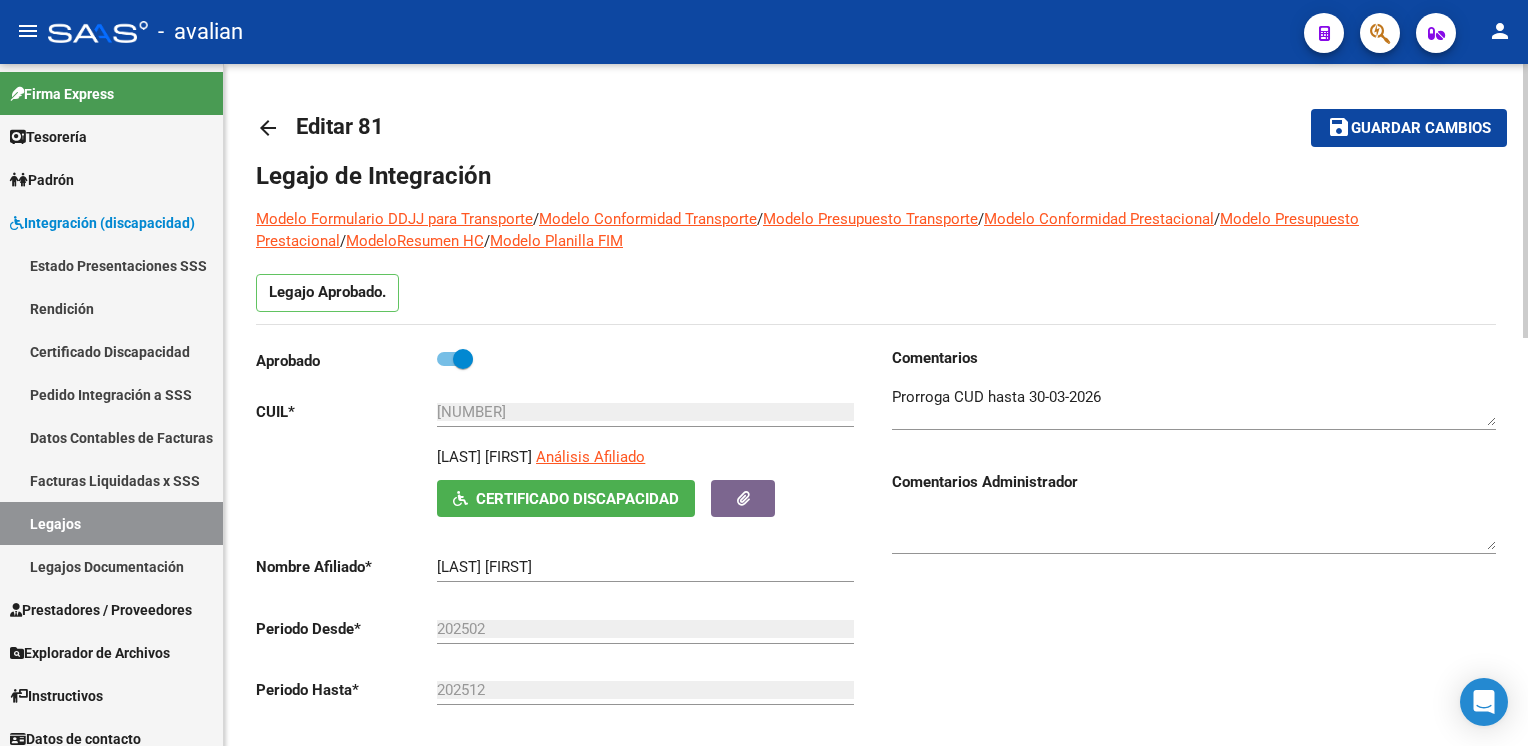 click on "arrow_back Editar 81    save Guardar cambios Legajo de Integración Modelo Formulario DDJJ para Transporte  /  Modelo Conformidad Transporte  /  Modelo Presupuesto Transporte  /  Modelo Conformidad Prestacional  /  Modelo Presupuesto Prestacional  /  ModeloResumen HC  /  Modelo Planilla FIM  Legajo Aprobado.  Aprobado   CUIL  *   23-57595094-9 Ingresar CUIL  GALDUROZ FRANCISCO     Análisis Afiliado    Certificado Discapacidad ARCA Padrón Nombre Afiliado  *   GALDUROZ FRANCISCO Ingresar el nombre  Periodo Desde  *   202502 Ej: 202203  Periodo Hasta  *   202512 Ej: 202212  Admite Dependencia   Comentarios                                  Comentarios Administrador  Prestadores asociados al legajo Agregar Prestador Aprobado Prestador CUIT Comentario Presupuesto Periodo Desde Periodo Hasta Usuario Admite Dependencia   MIRA LOPEZ GABRIELA 23311439804     Diag.TRASTORNO GENERALIZADO D ELA CONDUCTA - Prestación autorizada: 60006004- FONOAUDIOLOGIA / Cant semanal: 2 / Tope mensual: 8 / Tope anual: 88 202502" 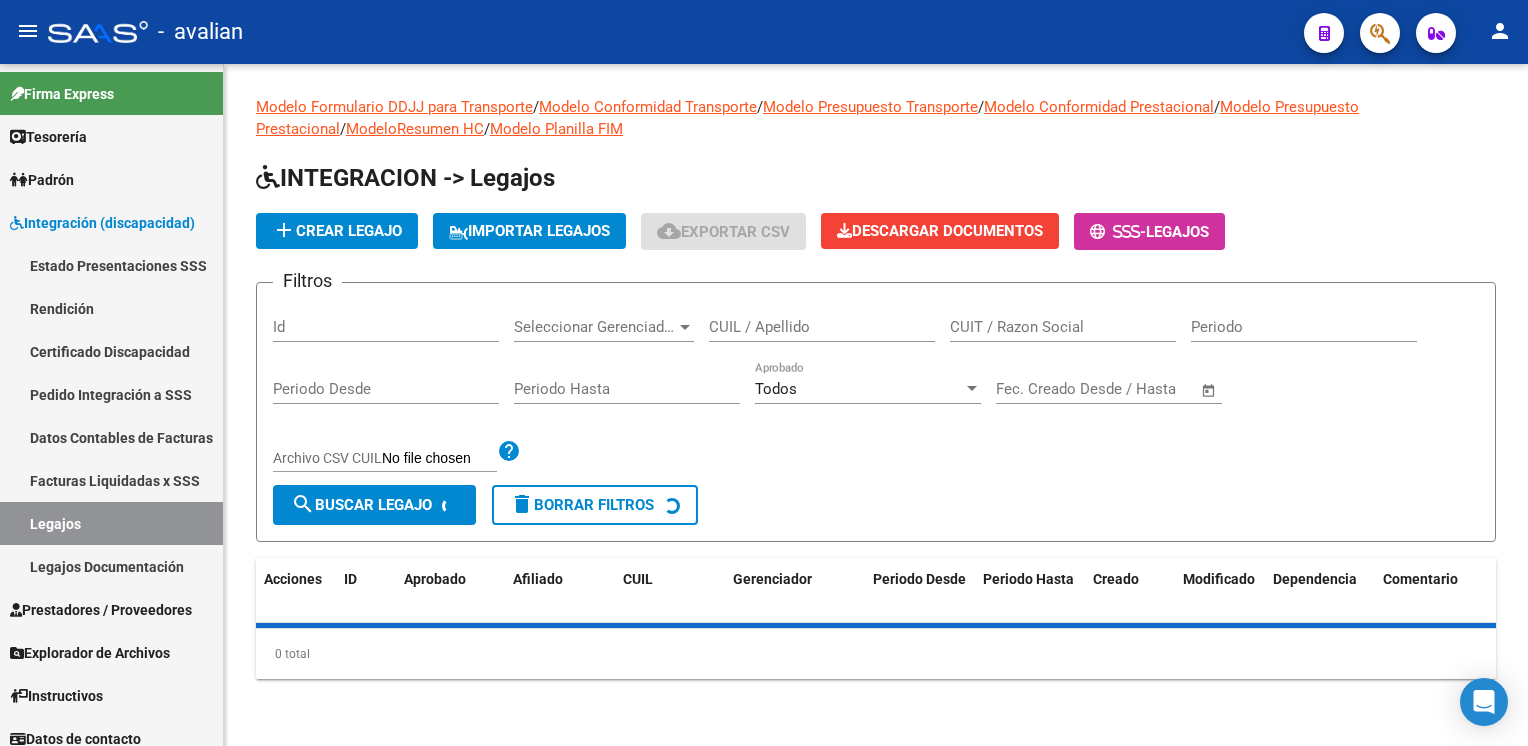 click on "CUIL / Apellido" at bounding box center (822, 327) 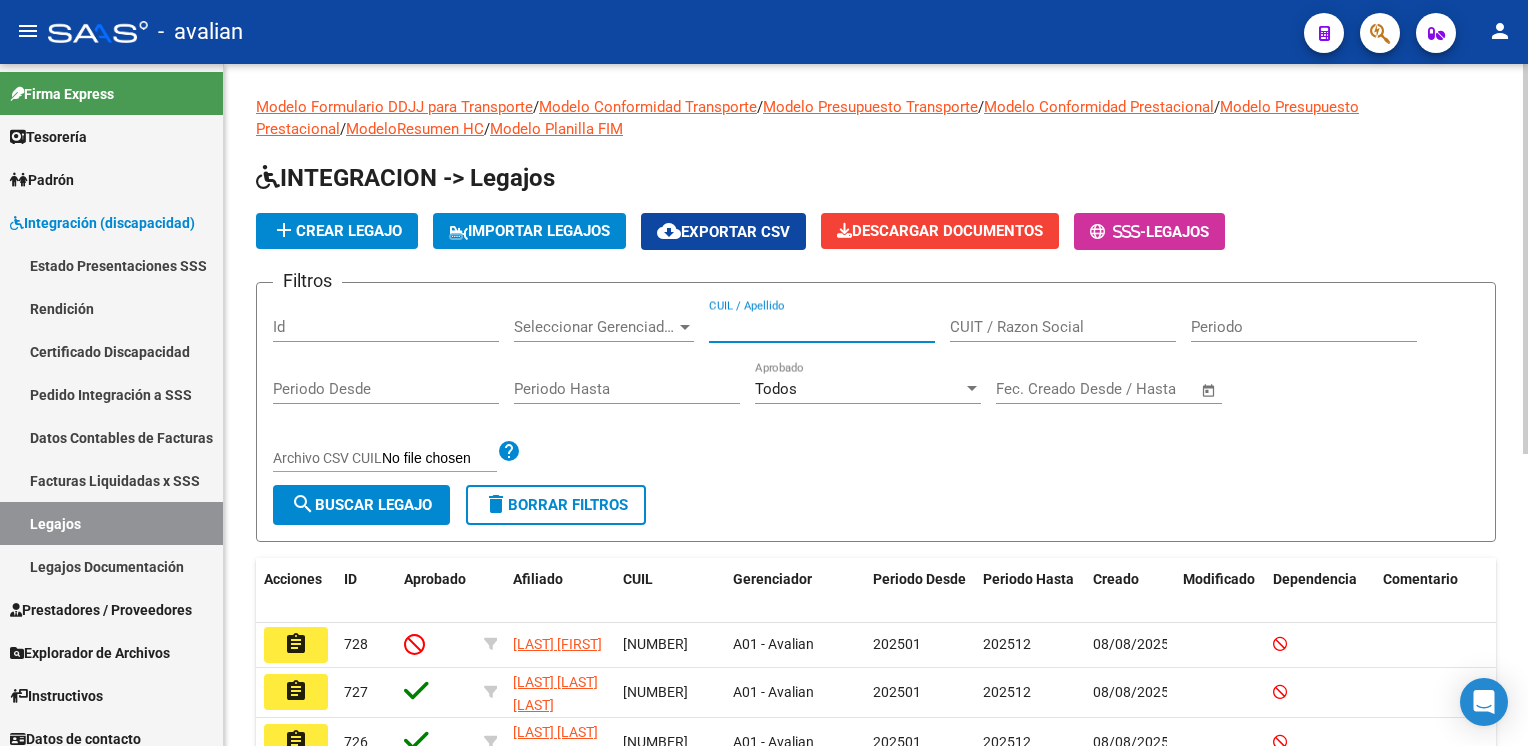 paste on "[NUMBER]" 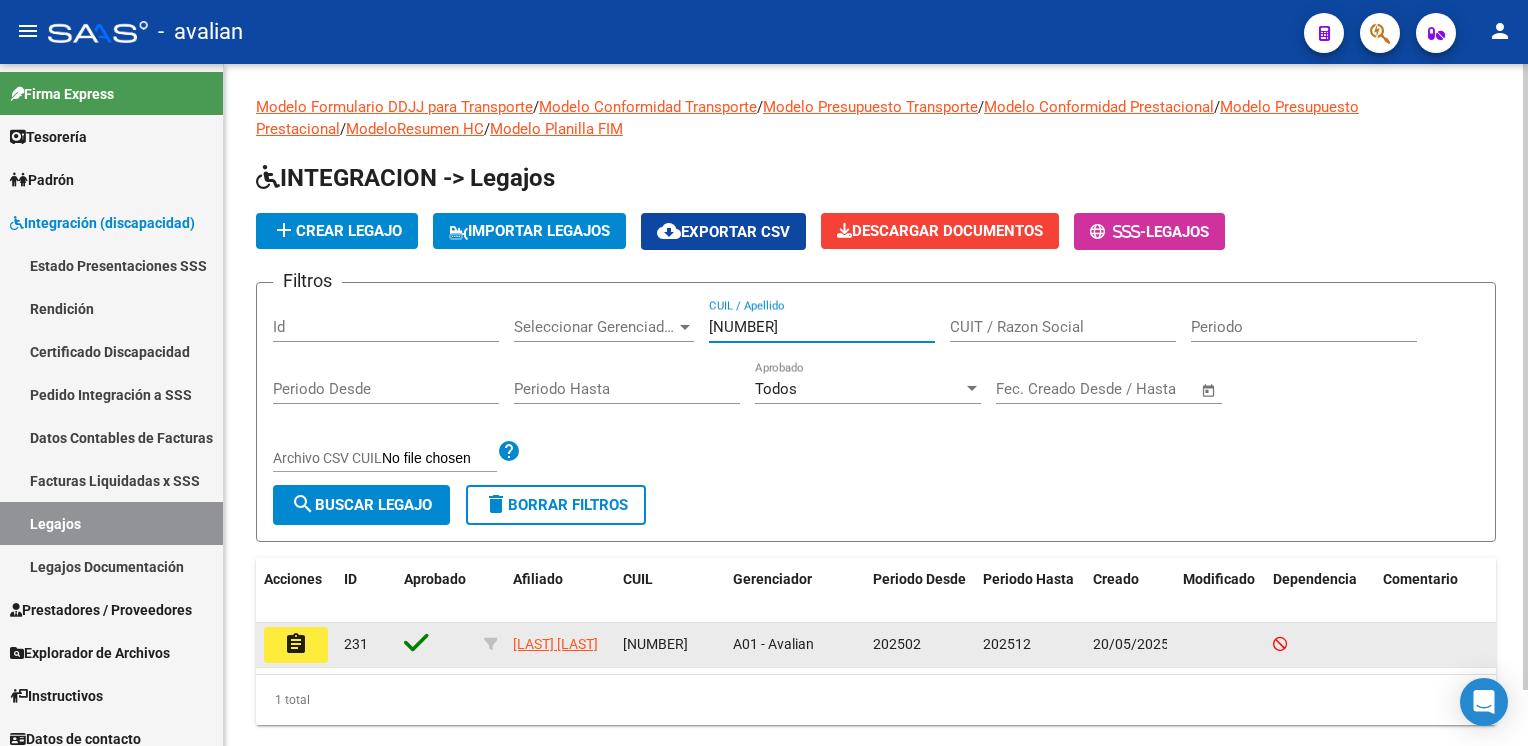 type on "[NUMBER]" 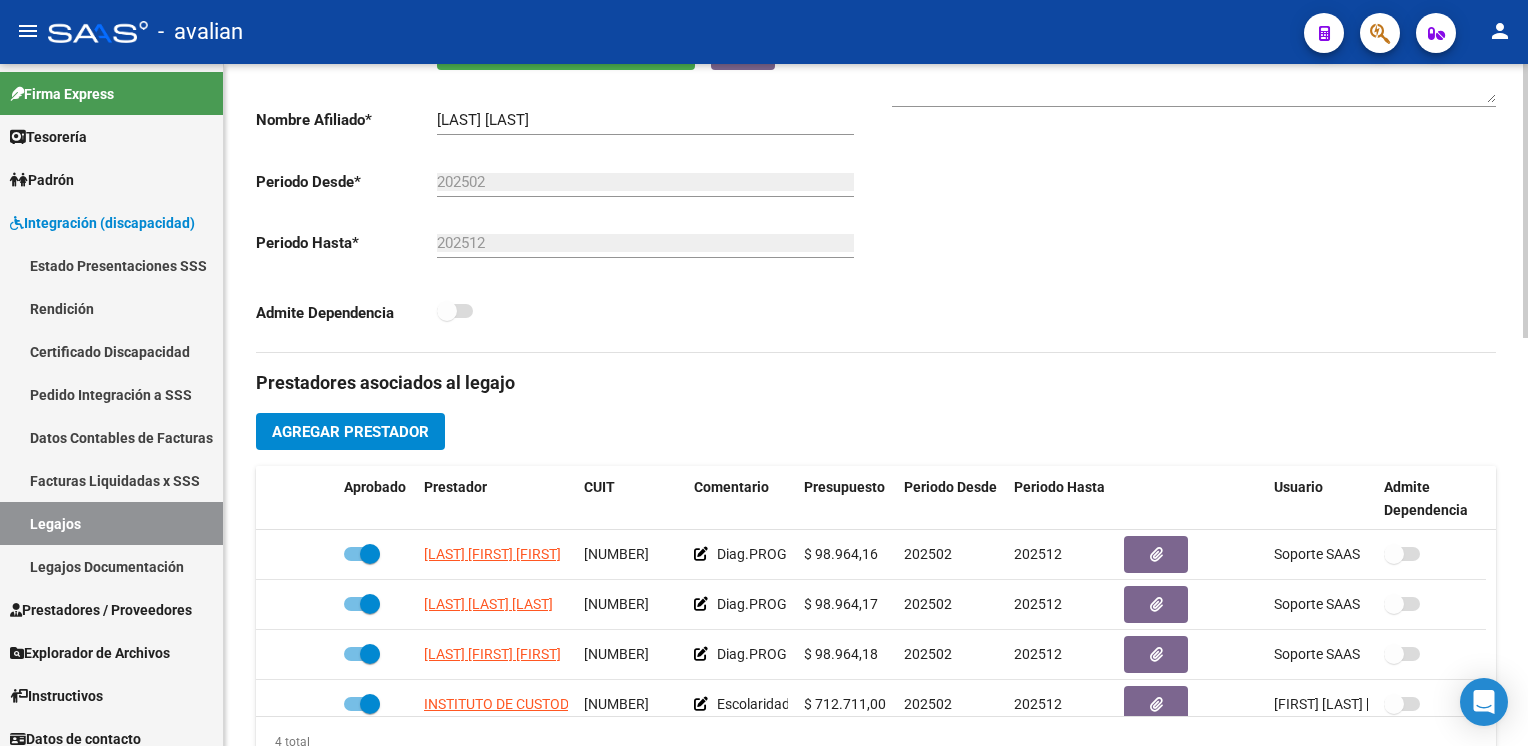 scroll, scrollTop: 500, scrollLeft: 0, axis: vertical 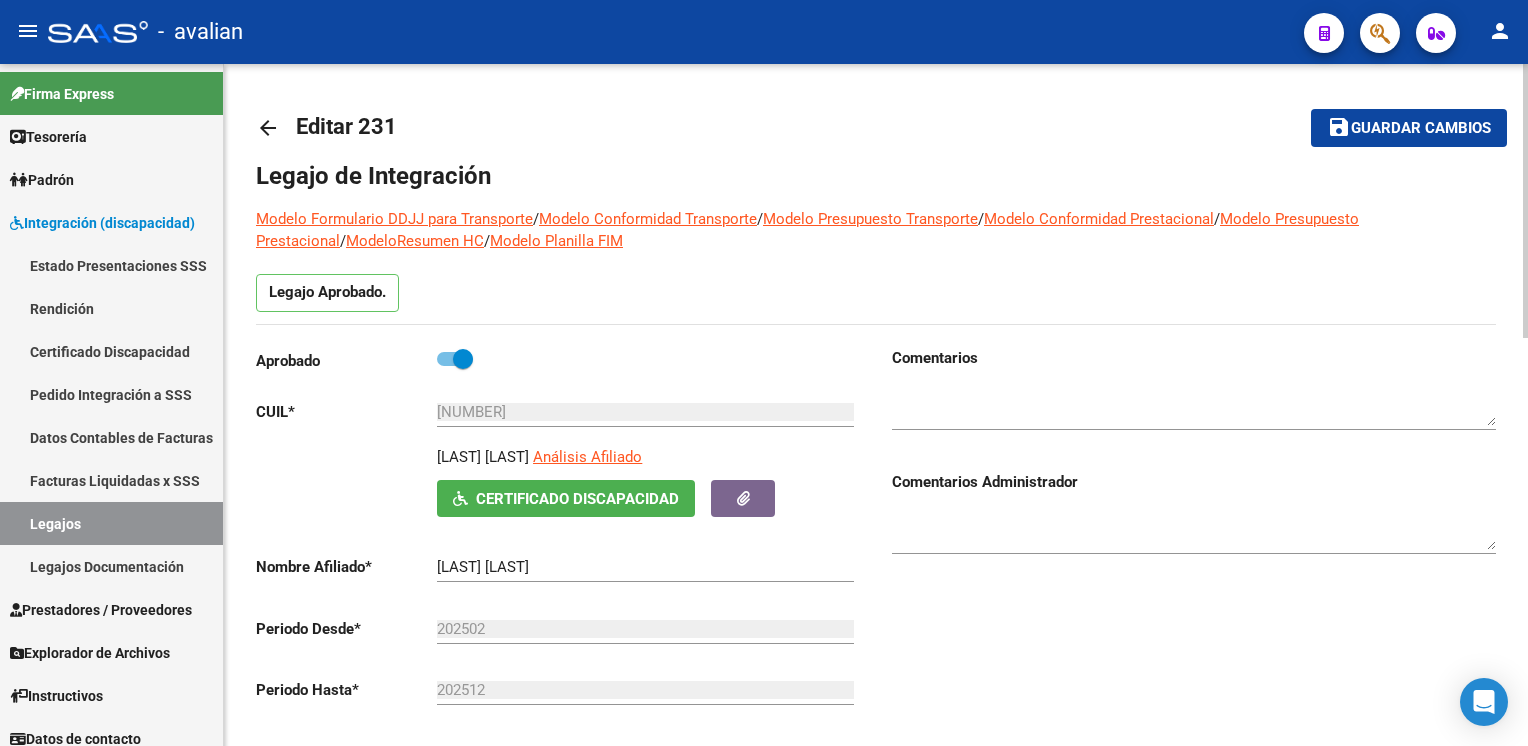 click on "arrow_back" 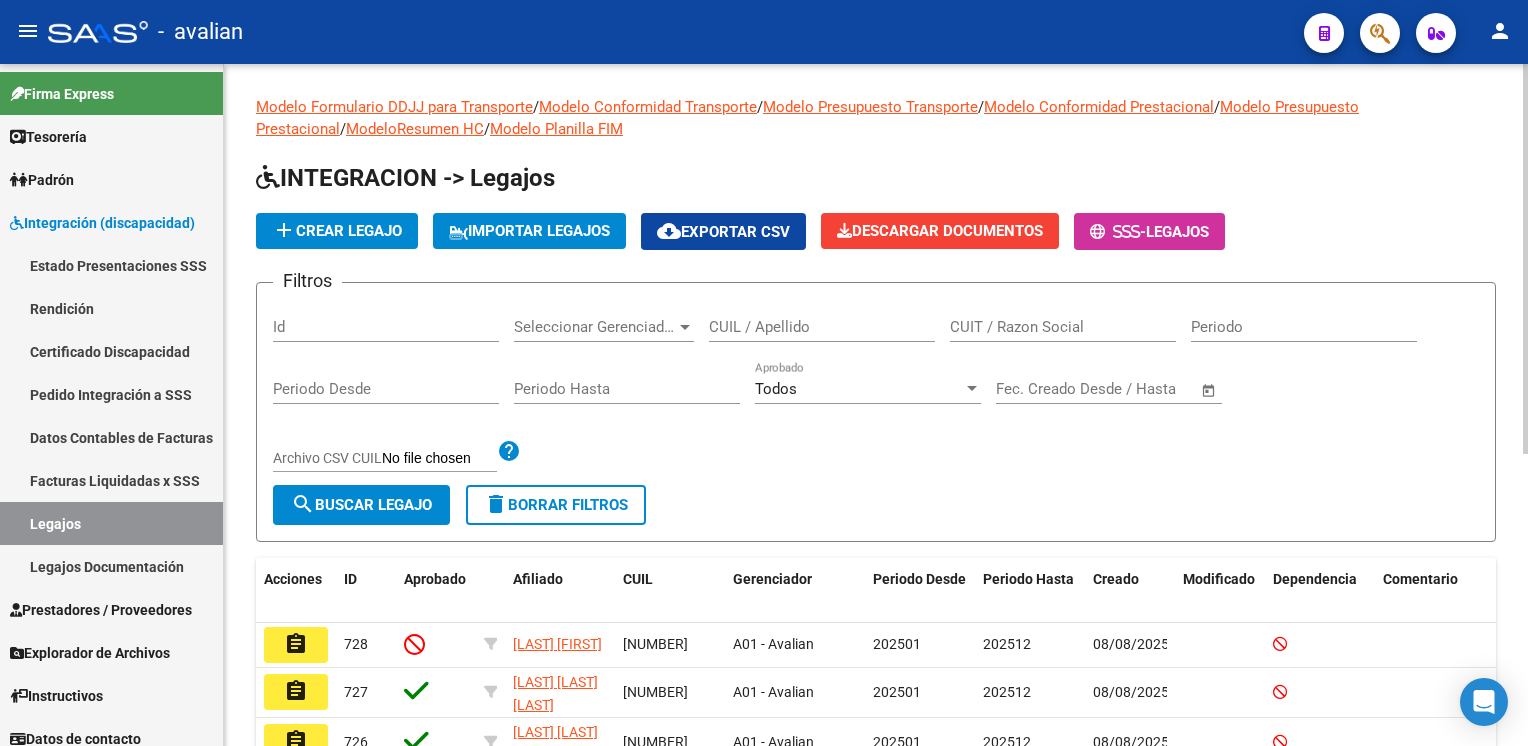 click on "CUIL / Apellido" 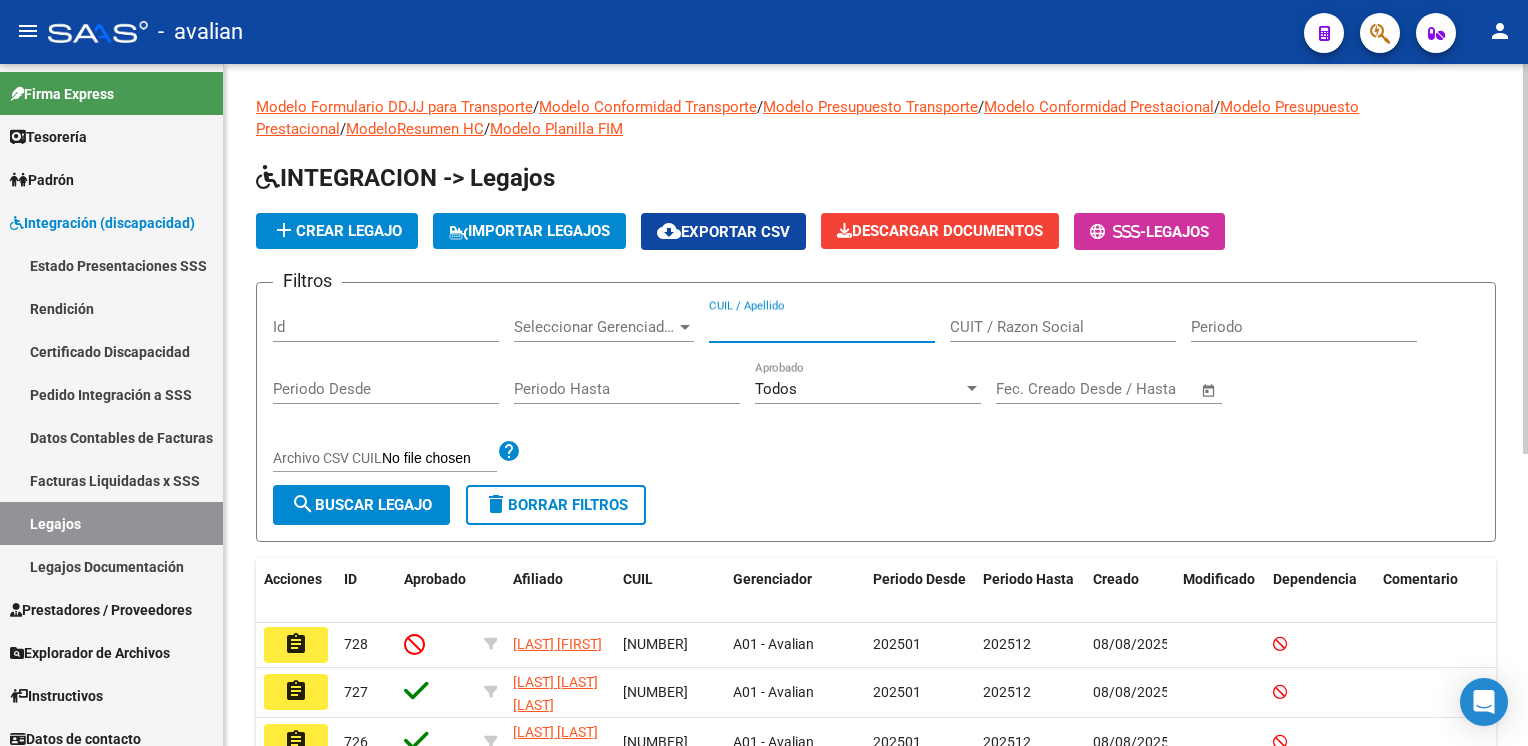 paste on "20506522898" 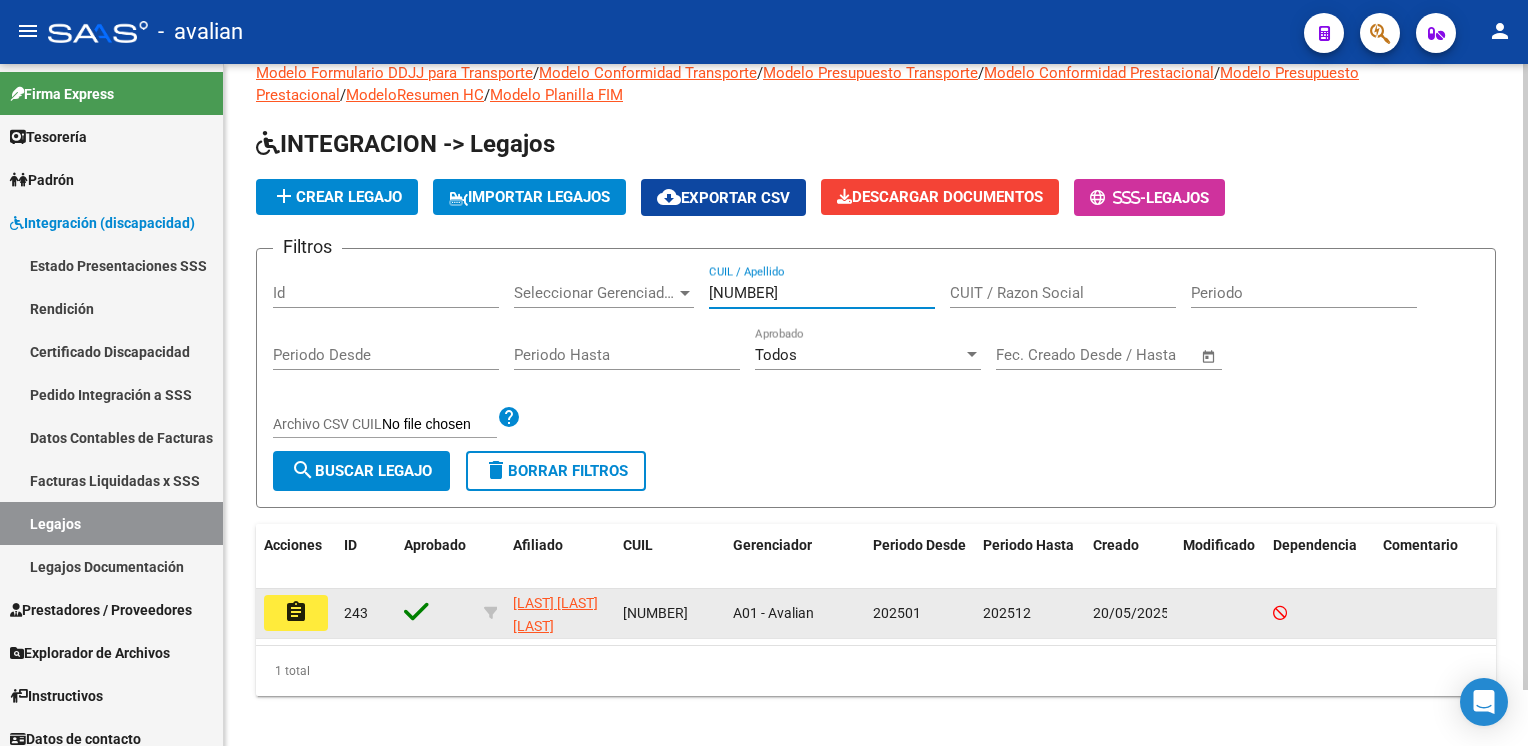 scroll, scrollTop: 60, scrollLeft: 0, axis: vertical 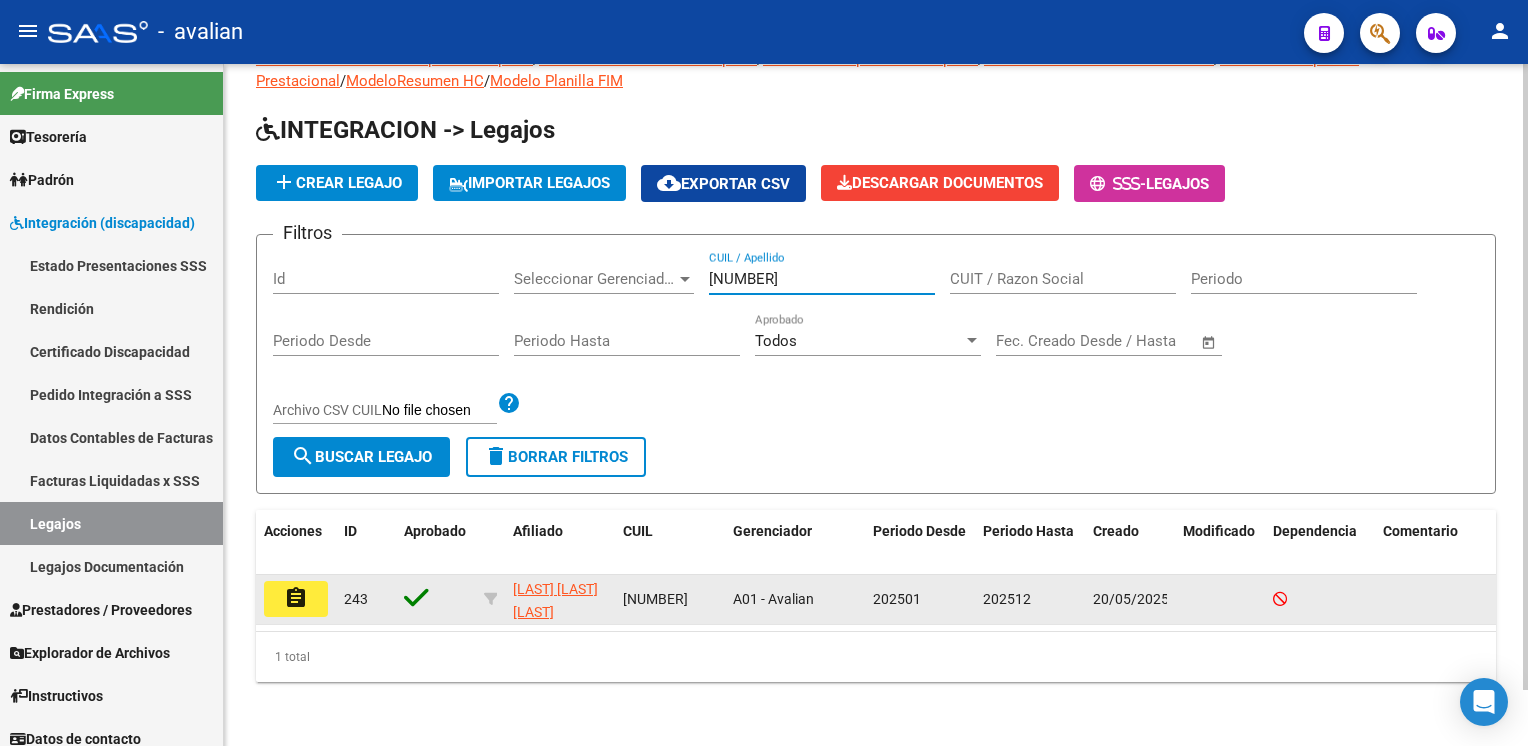 type on "20506522898" 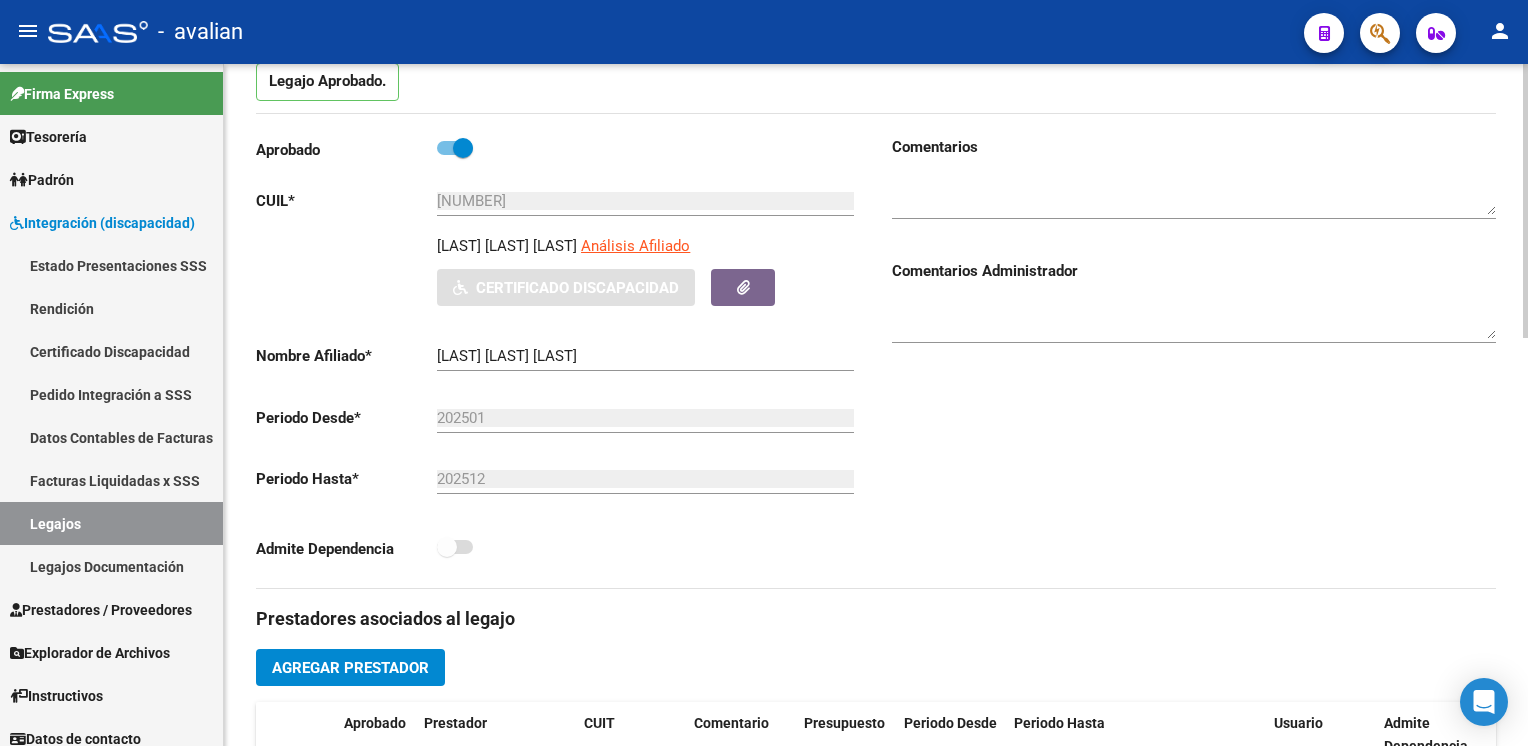 scroll, scrollTop: 500, scrollLeft: 0, axis: vertical 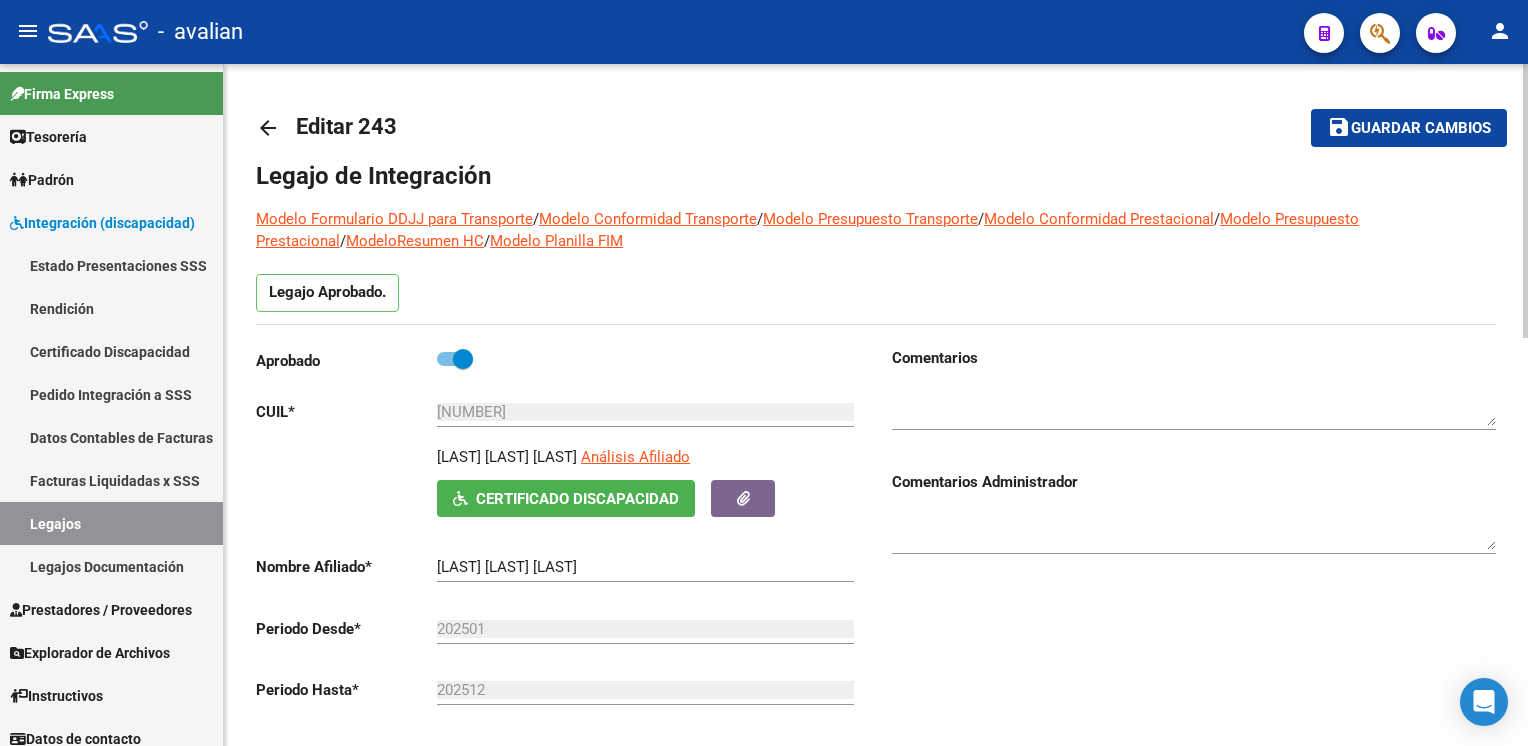 click on "arrow_back" 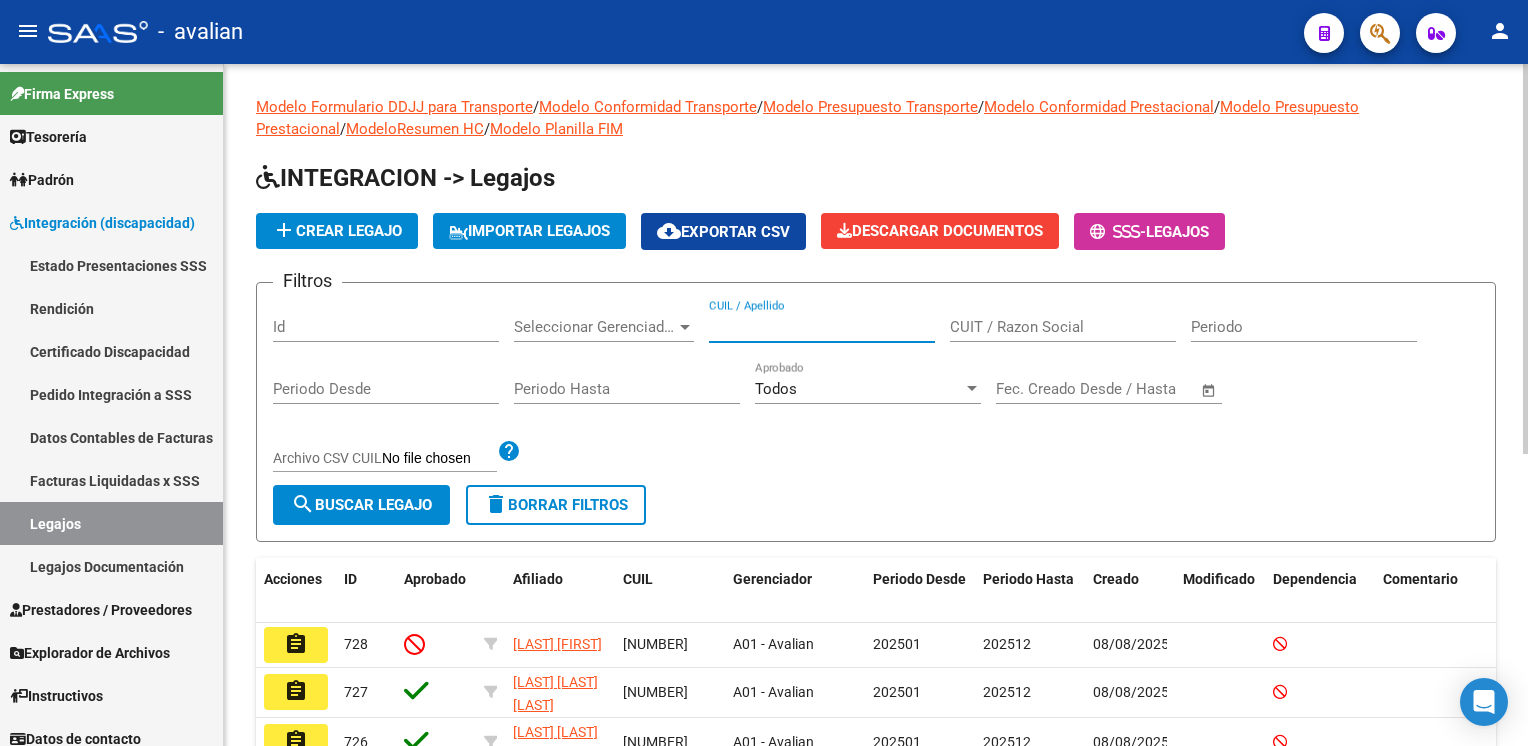 click on "CUIL / Apellido" at bounding box center (822, 327) 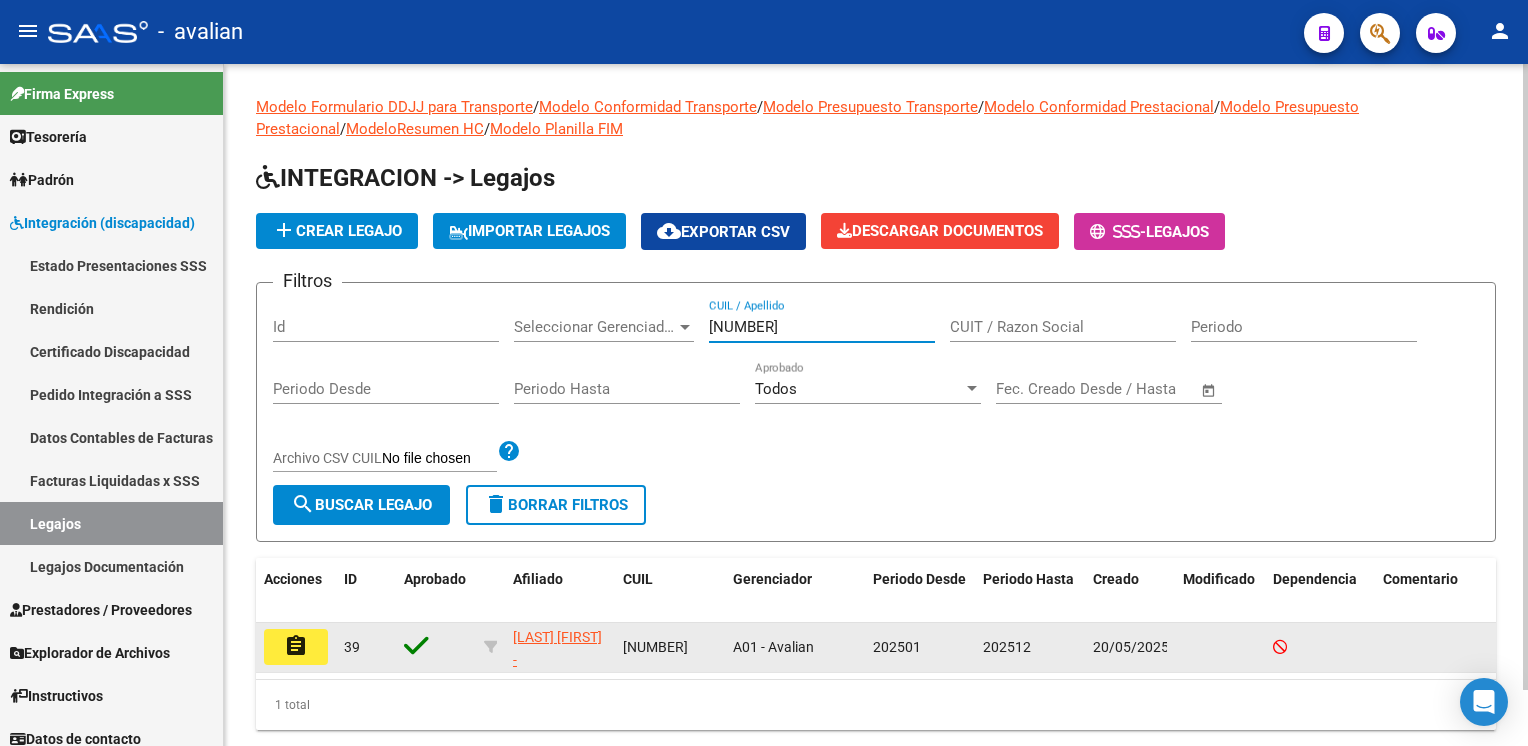 scroll, scrollTop: 60, scrollLeft: 0, axis: vertical 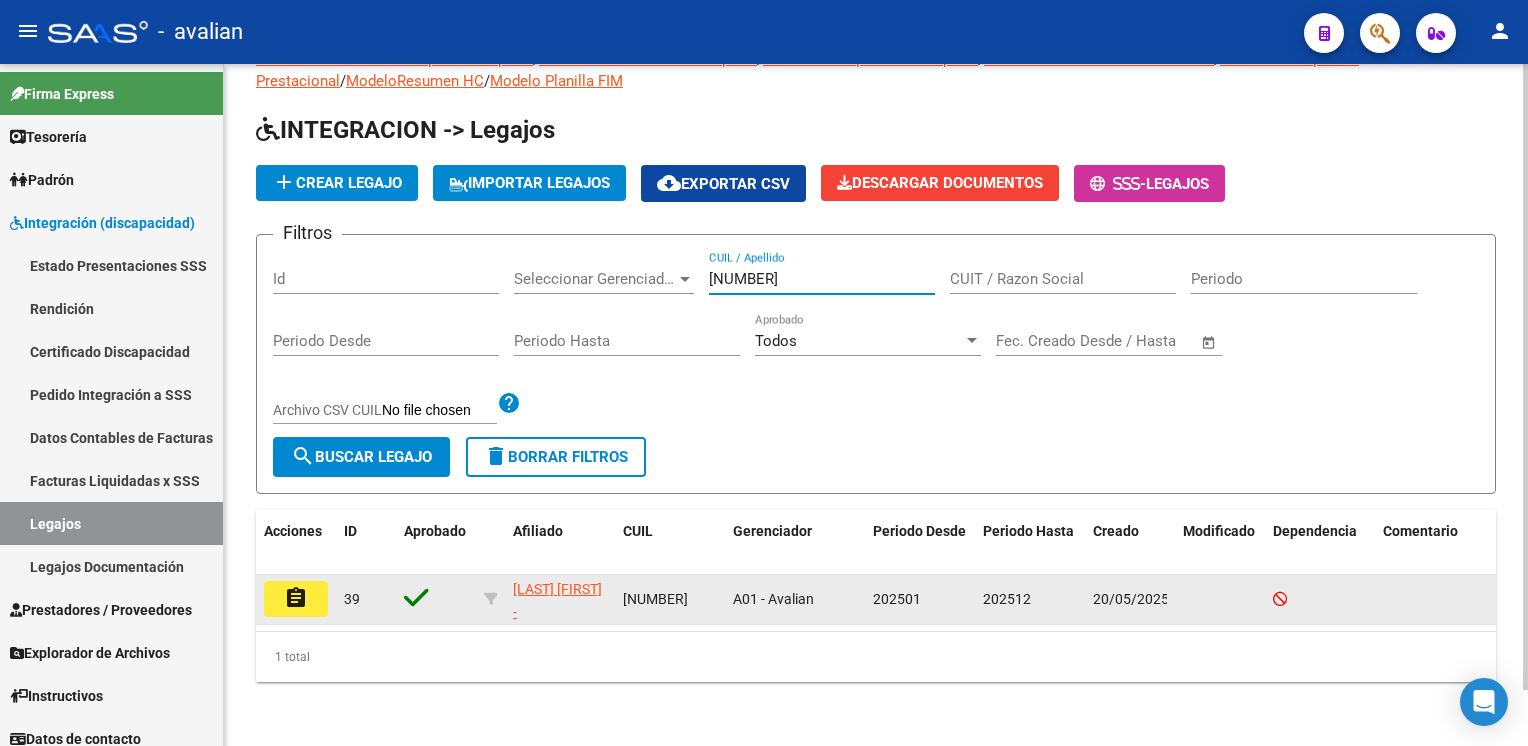 type on "[PHONE]" 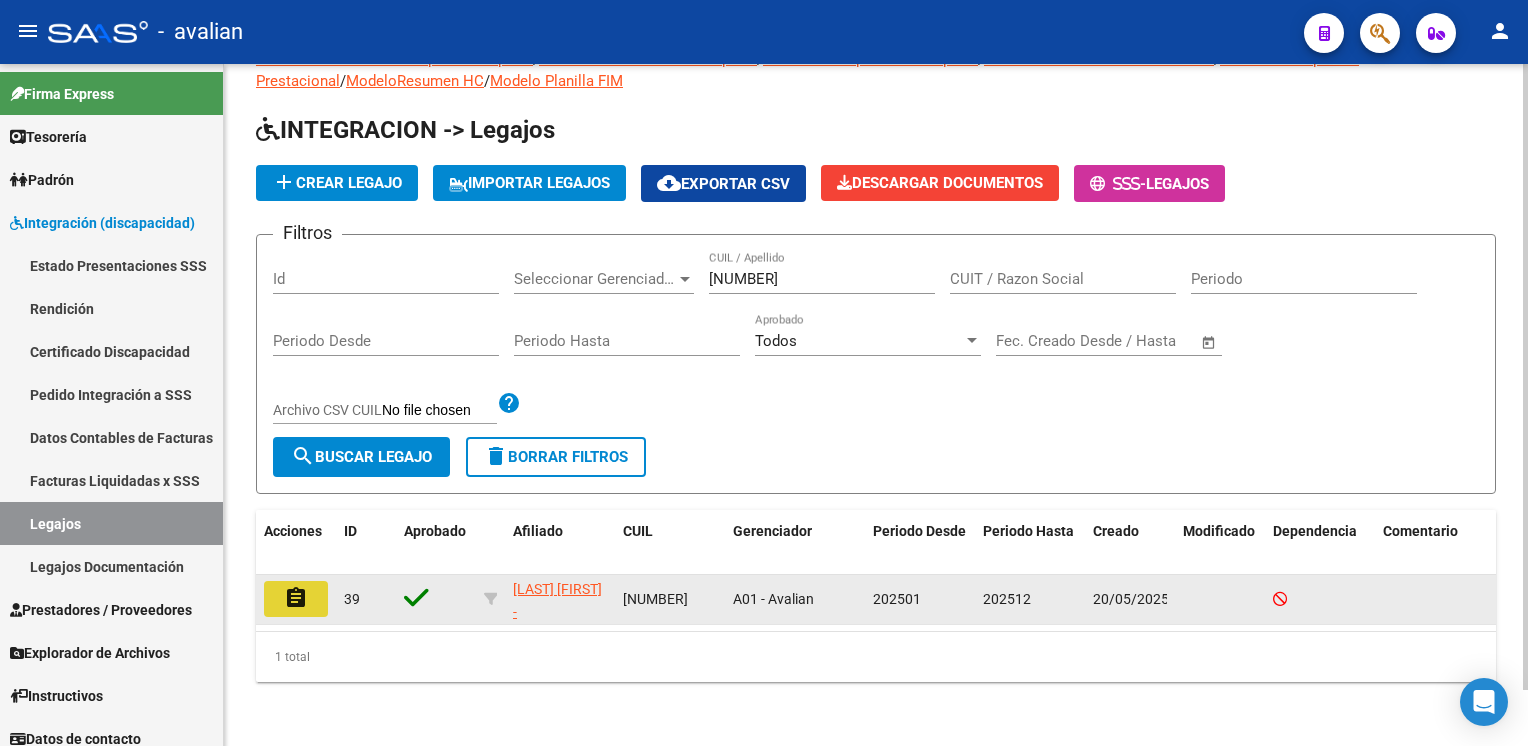click on "assignment" 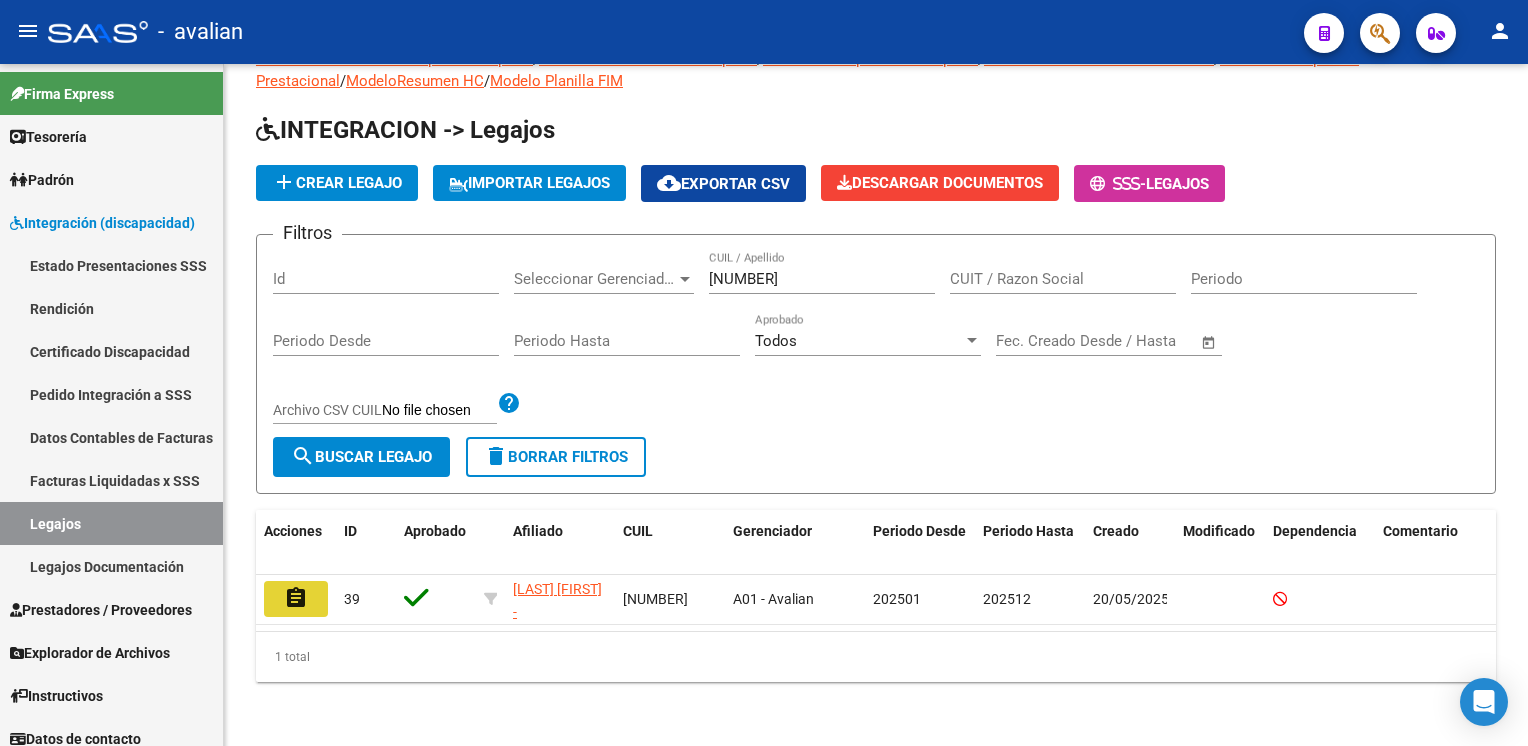 scroll, scrollTop: 0, scrollLeft: 0, axis: both 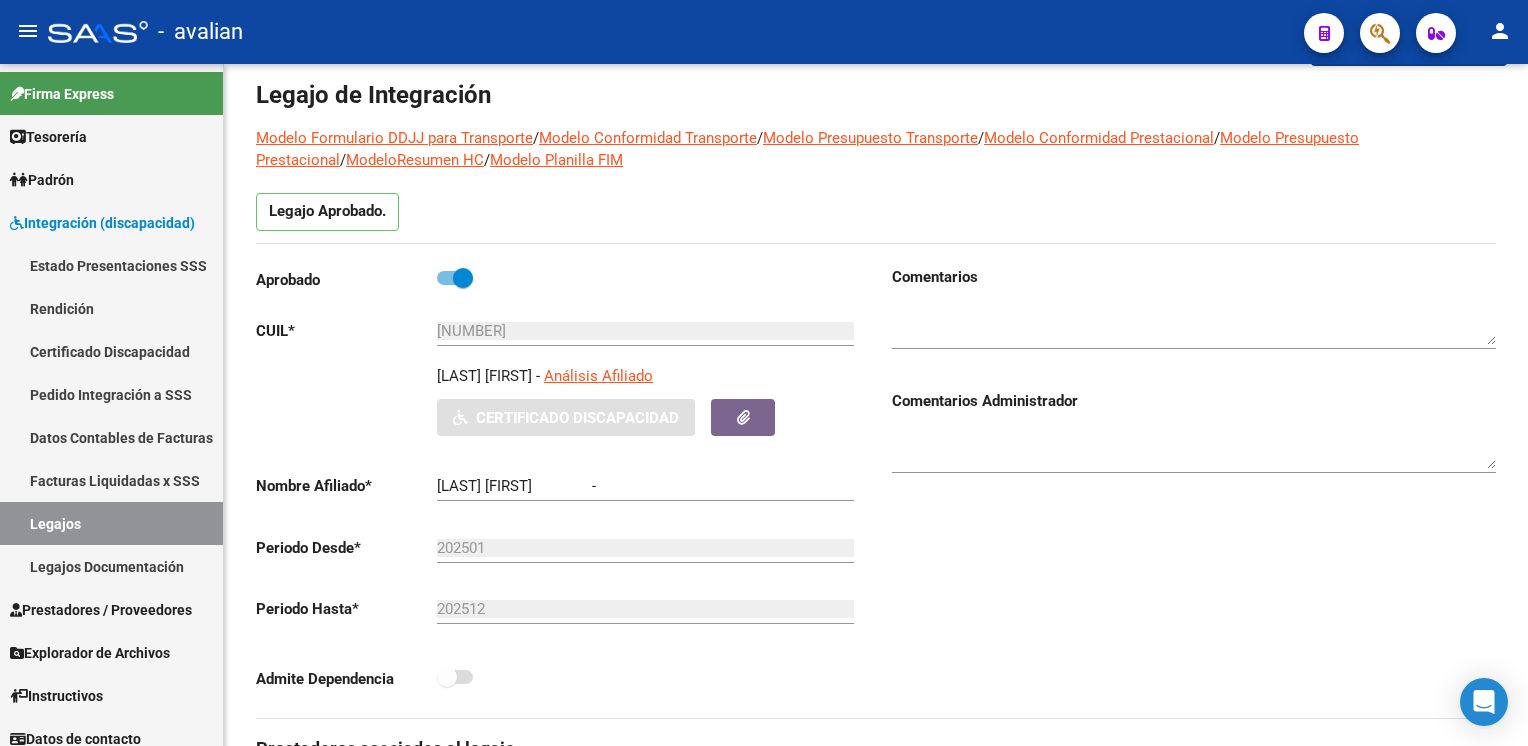 type on "ORELLANO NICOLAS" 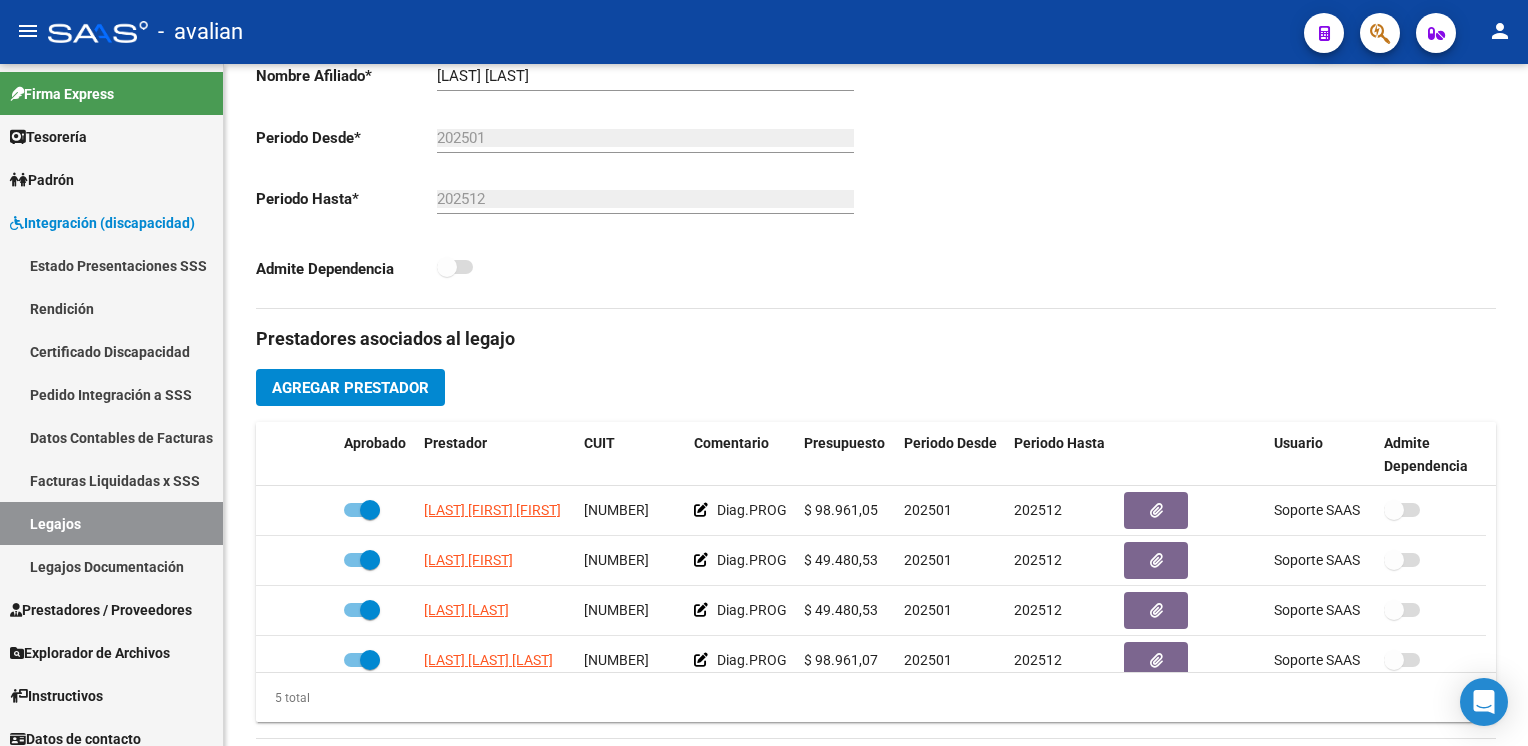 scroll, scrollTop: 500, scrollLeft: 0, axis: vertical 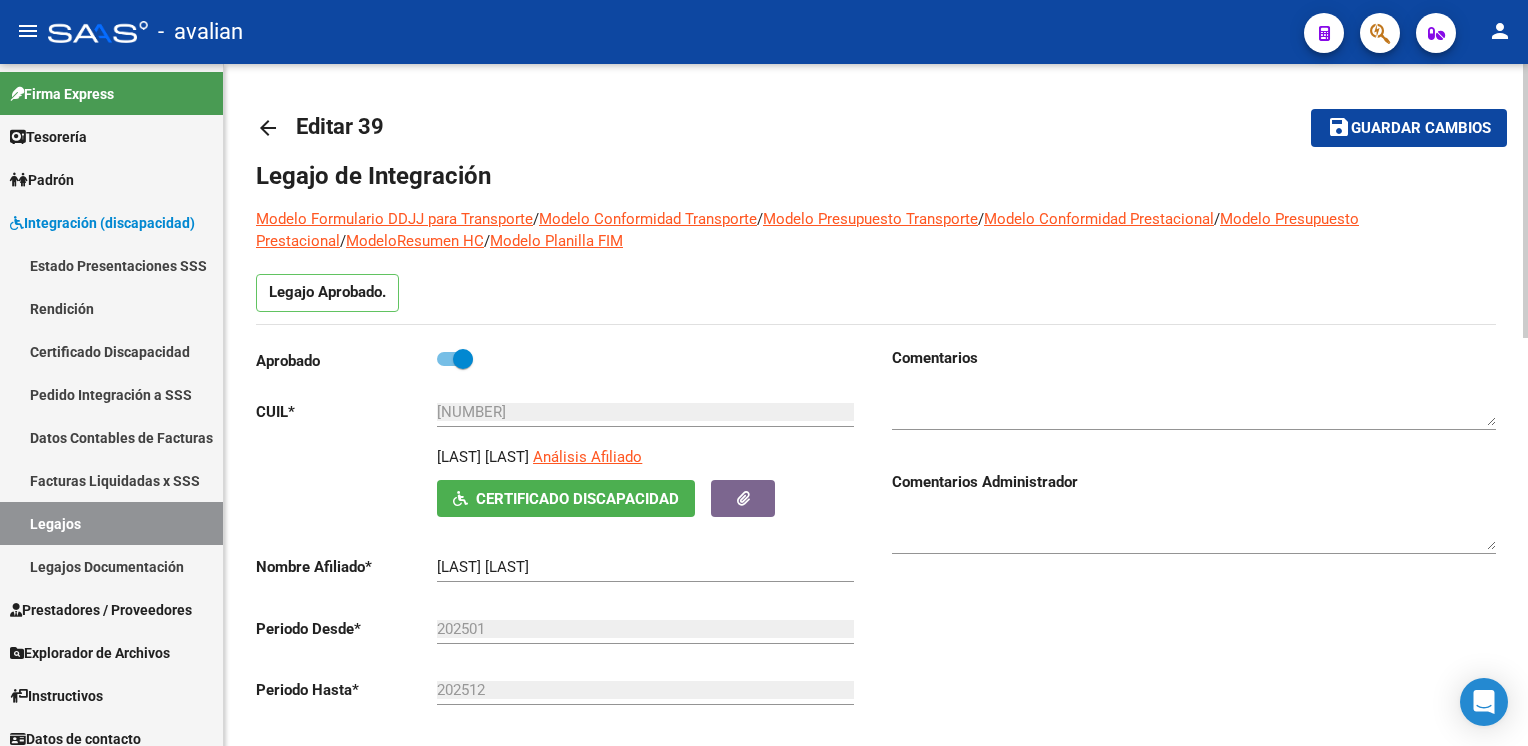 click on "arrow_back" 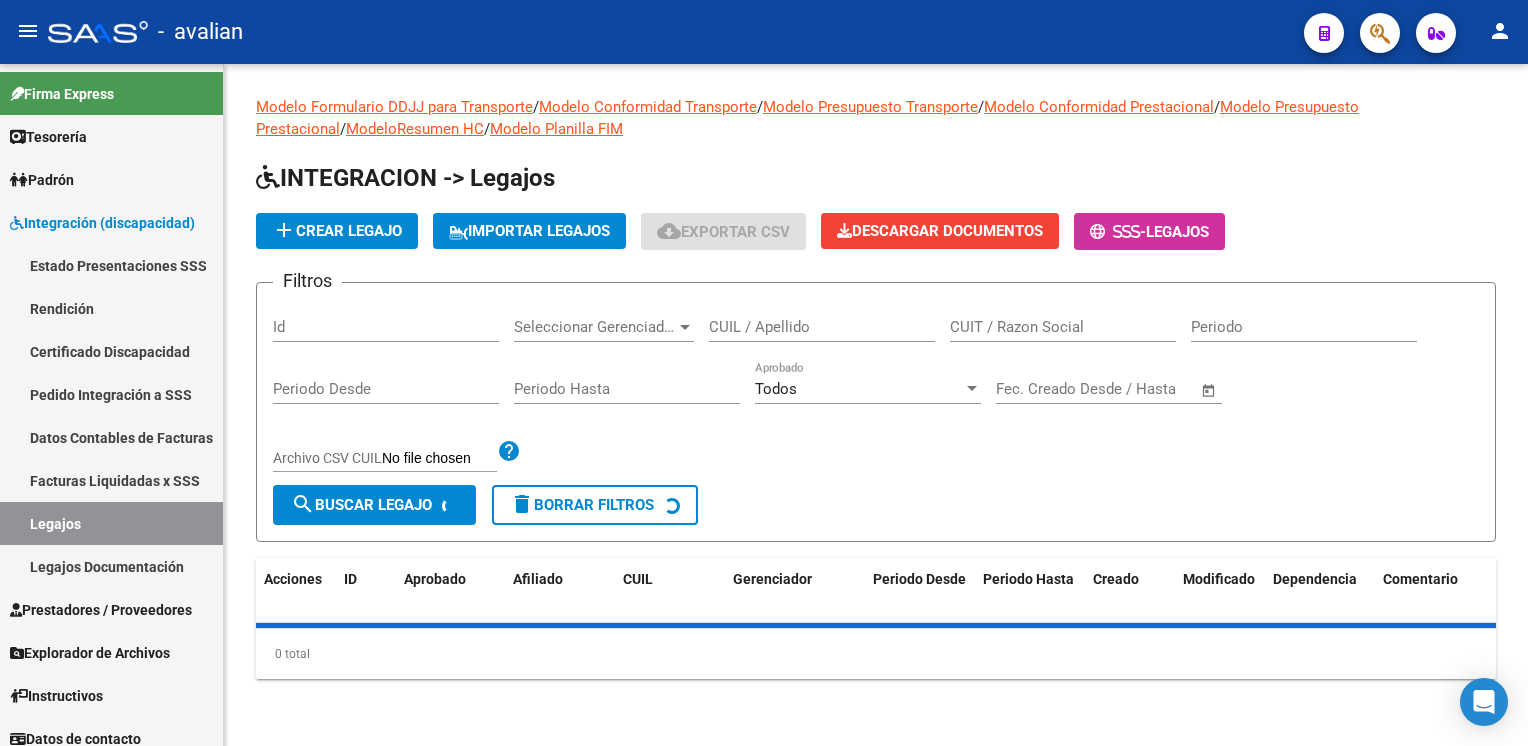 click on "CUIL / Apellido" 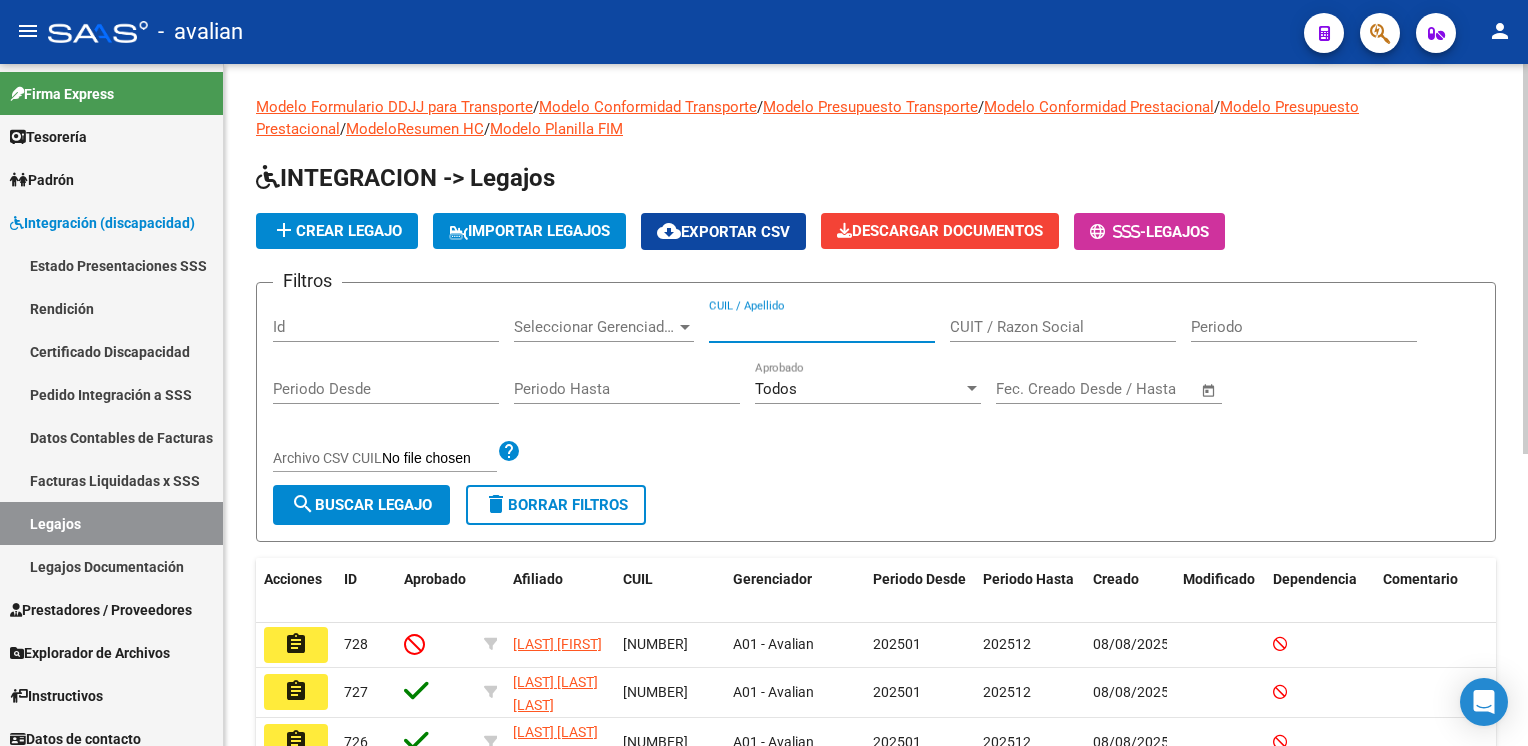 click on "CUIL / Apellido" at bounding box center (822, 327) 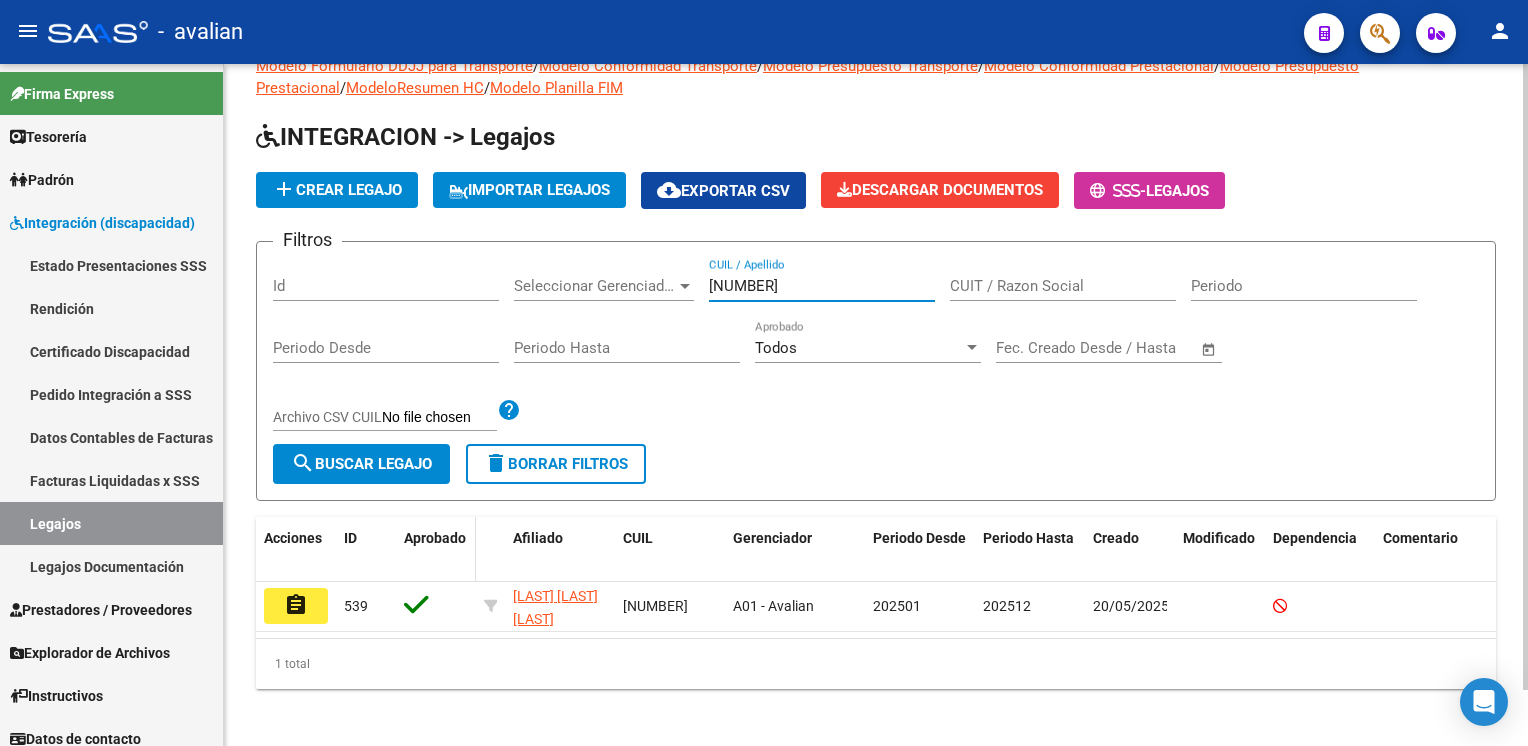 scroll, scrollTop: 60, scrollLeft: 0, axis: vertical 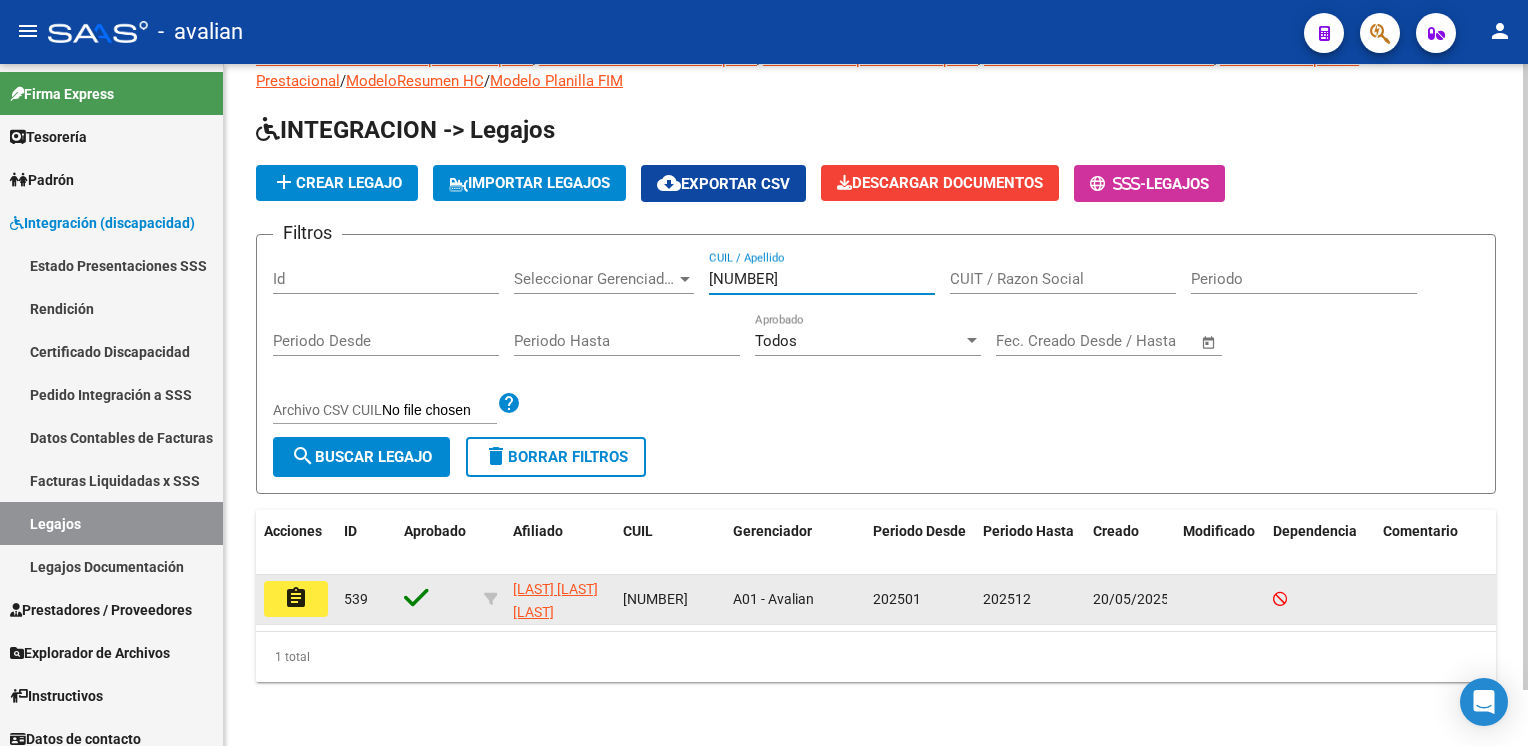 type on "[NUMBER]" 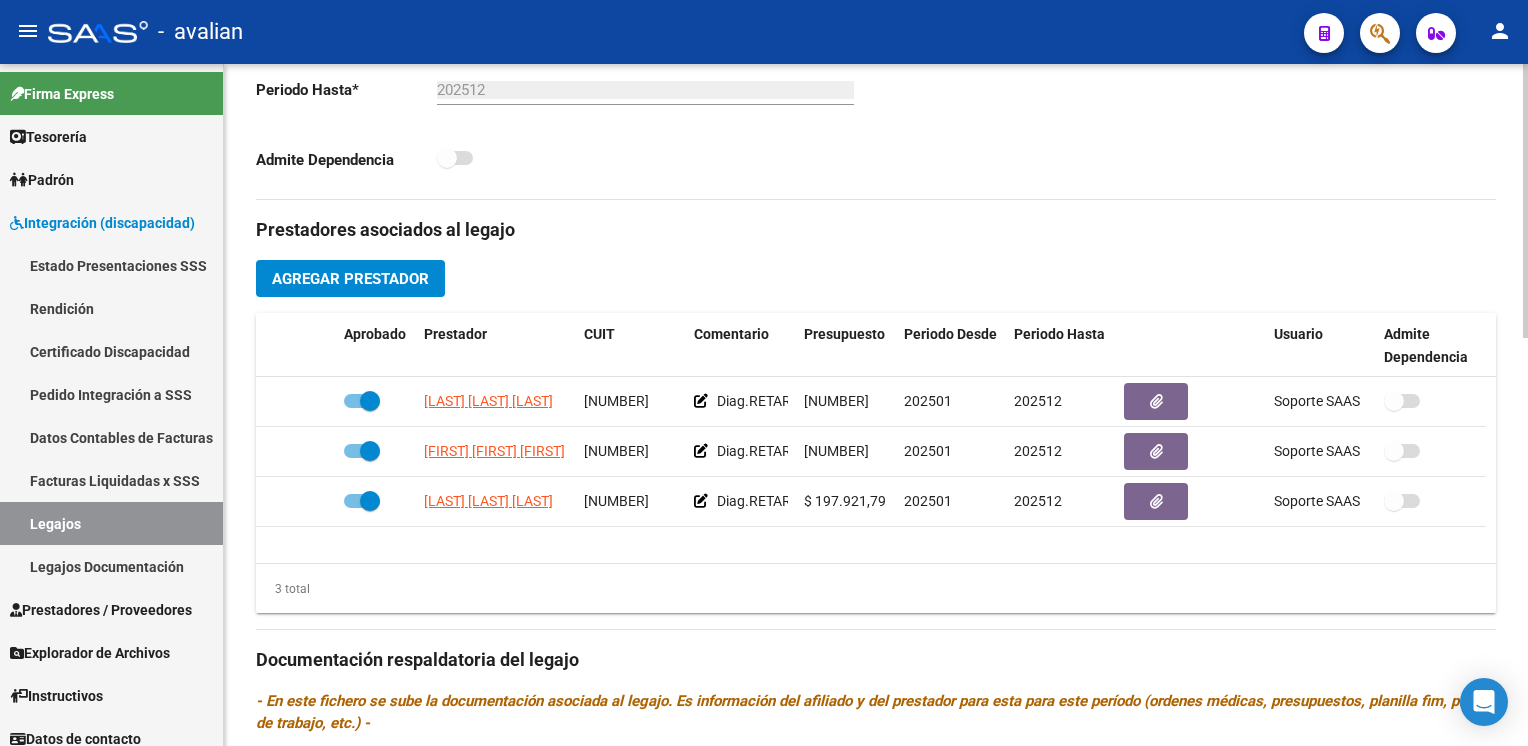 scroll, scrollTop: 0, scrollLeft: 0, axis: both 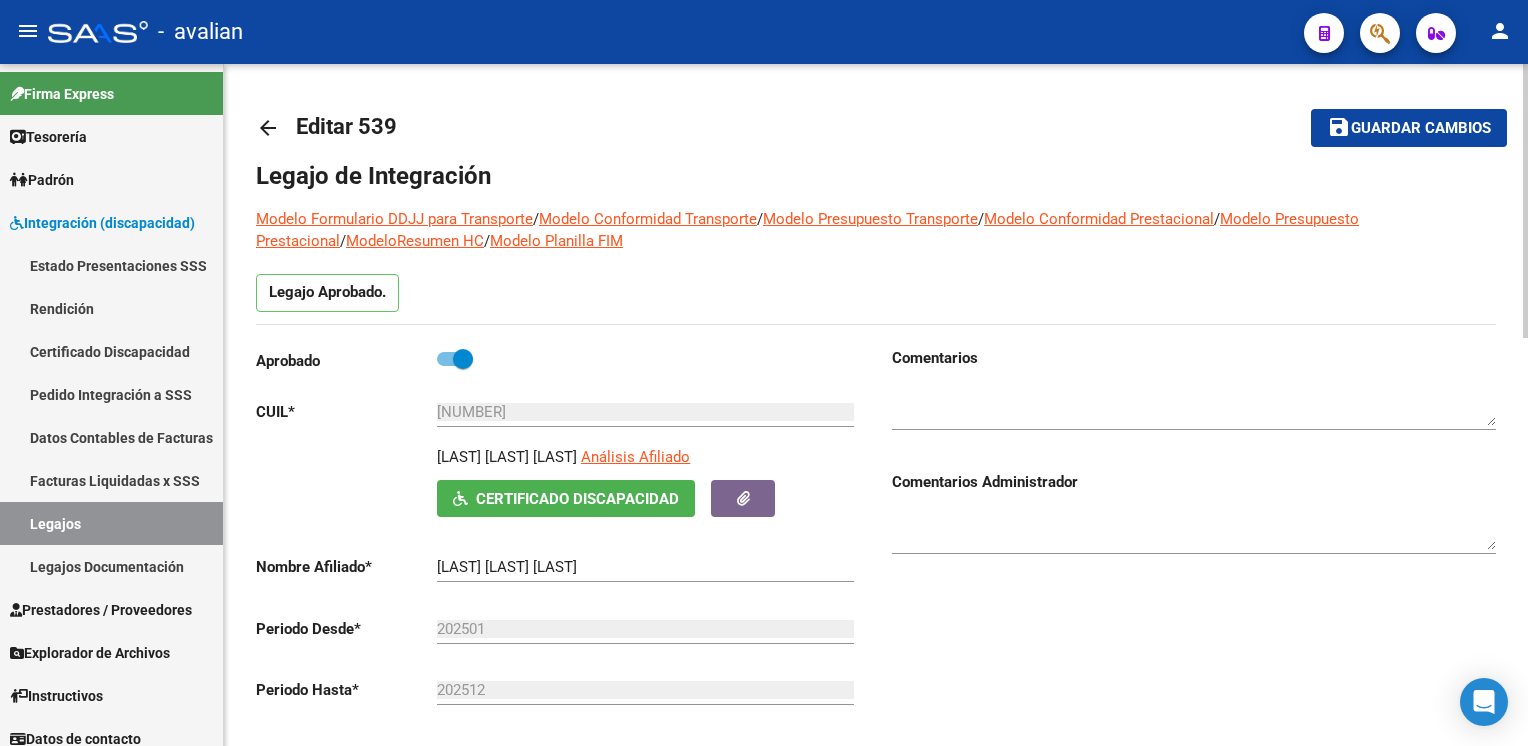 click on "arrow_back" 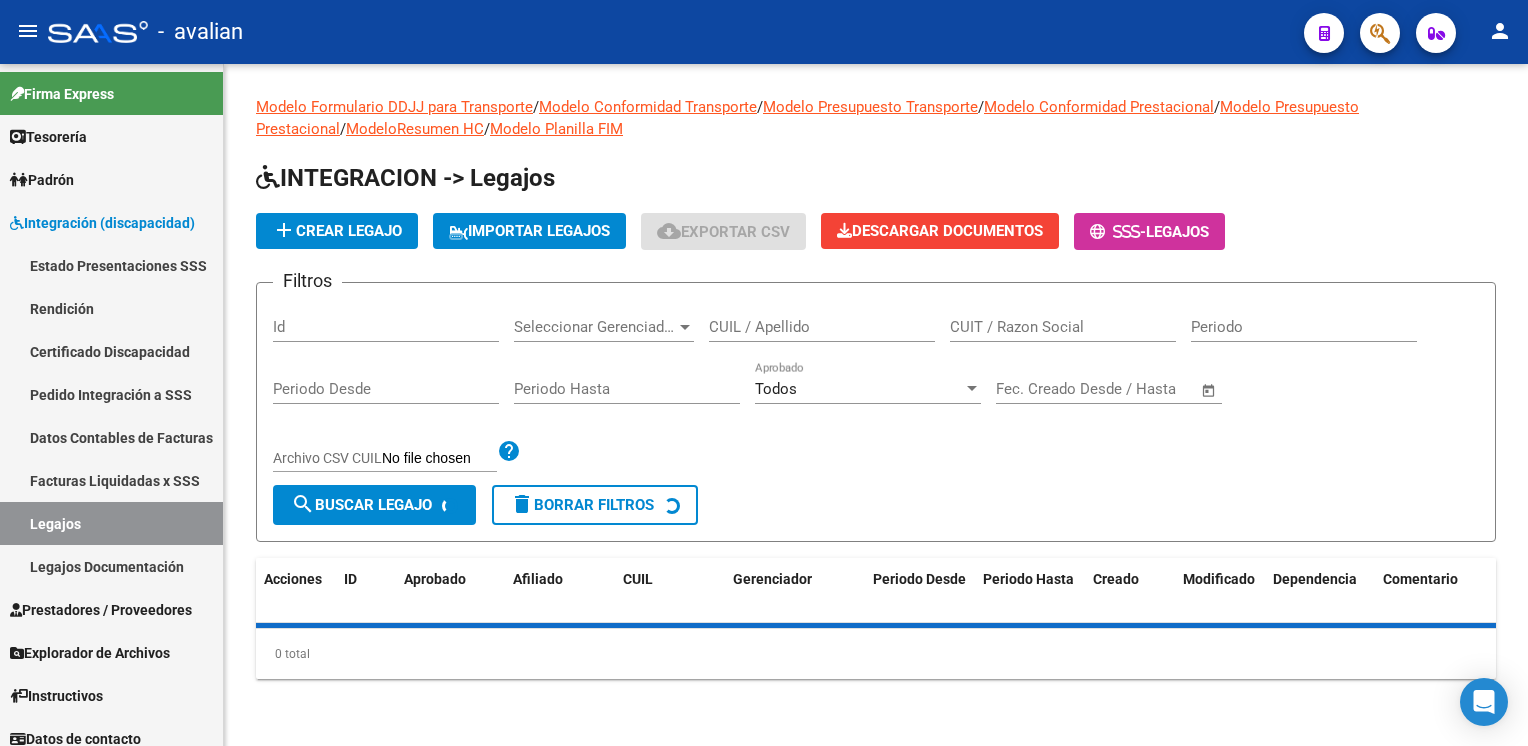 click on "CUIL / Apellido" 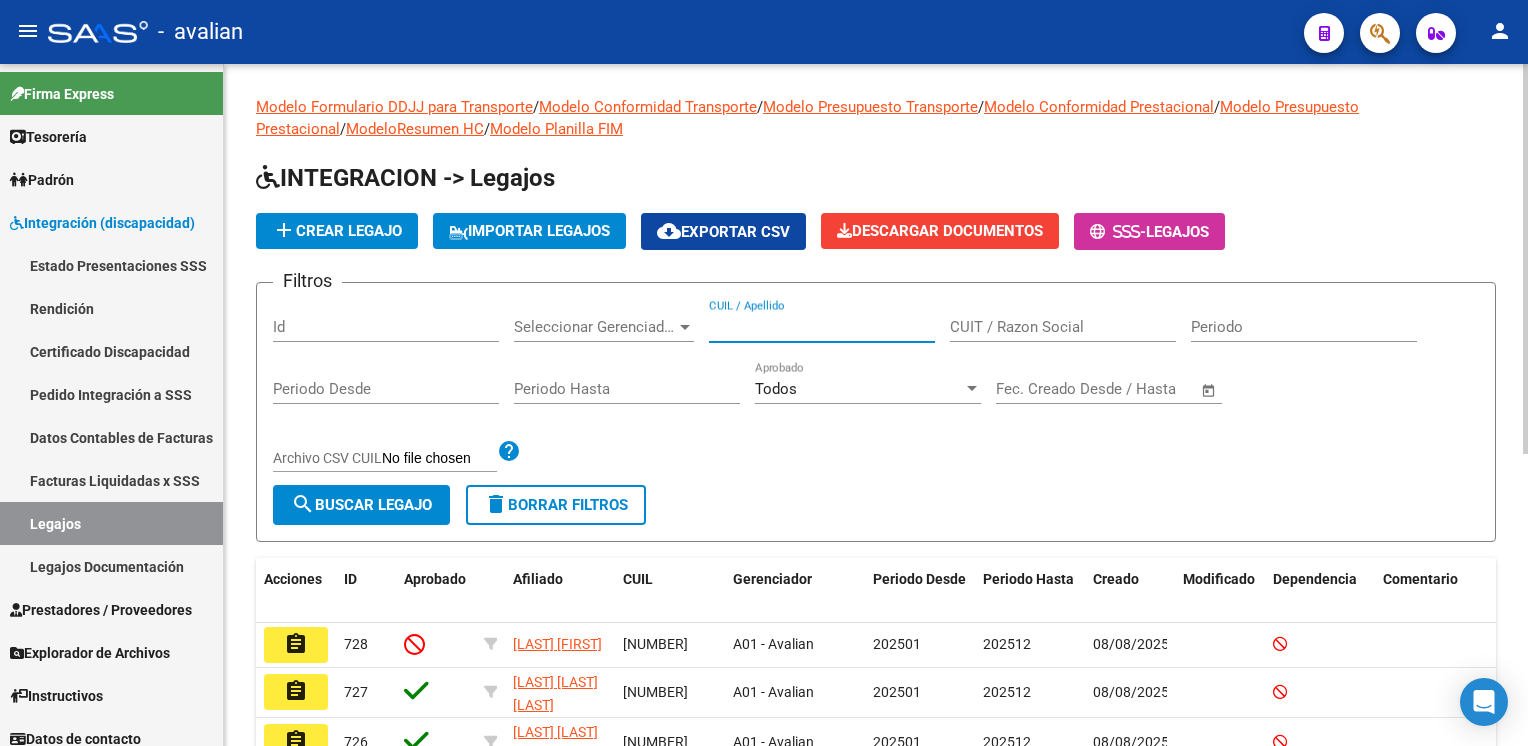 paste on "[NUMBER]" 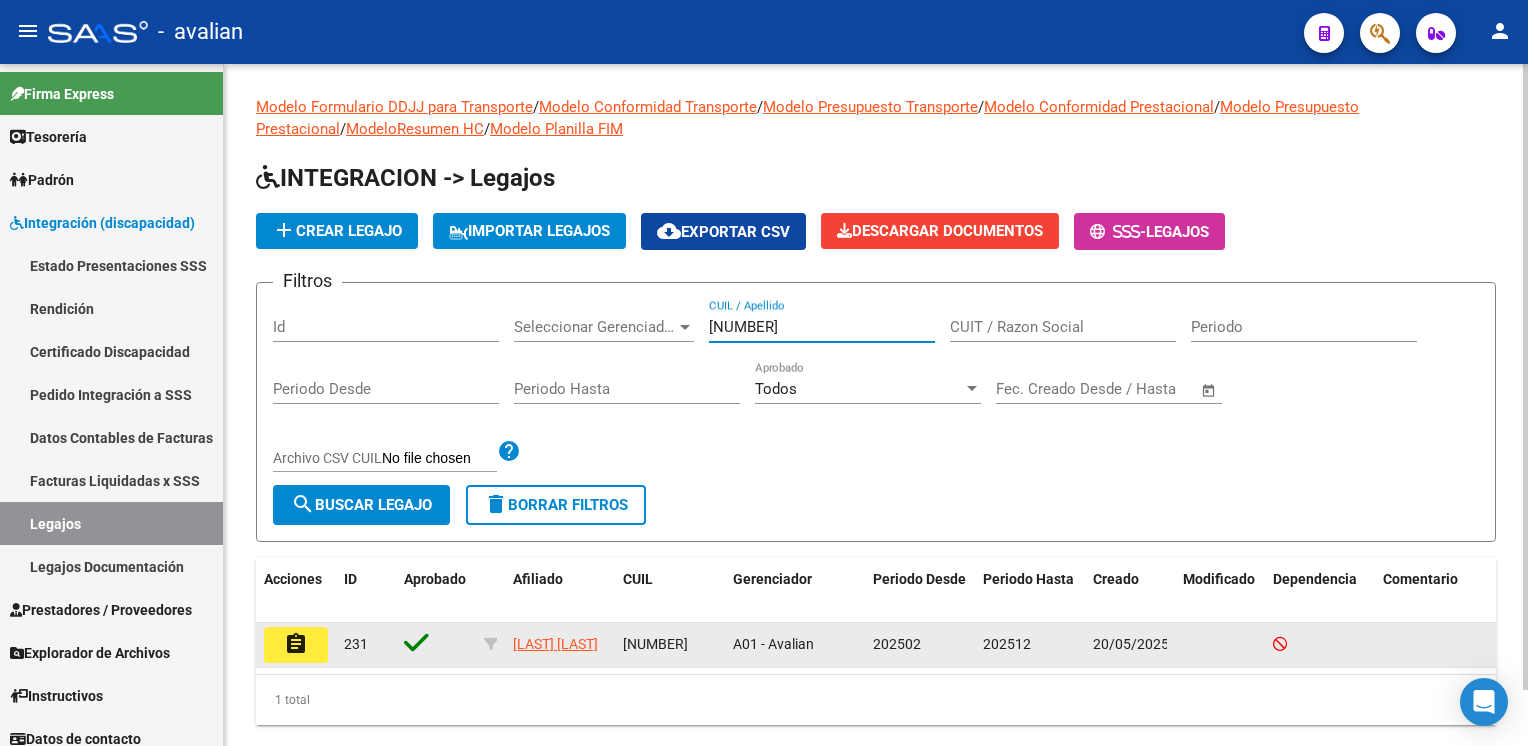 type on "[NUMBER]" 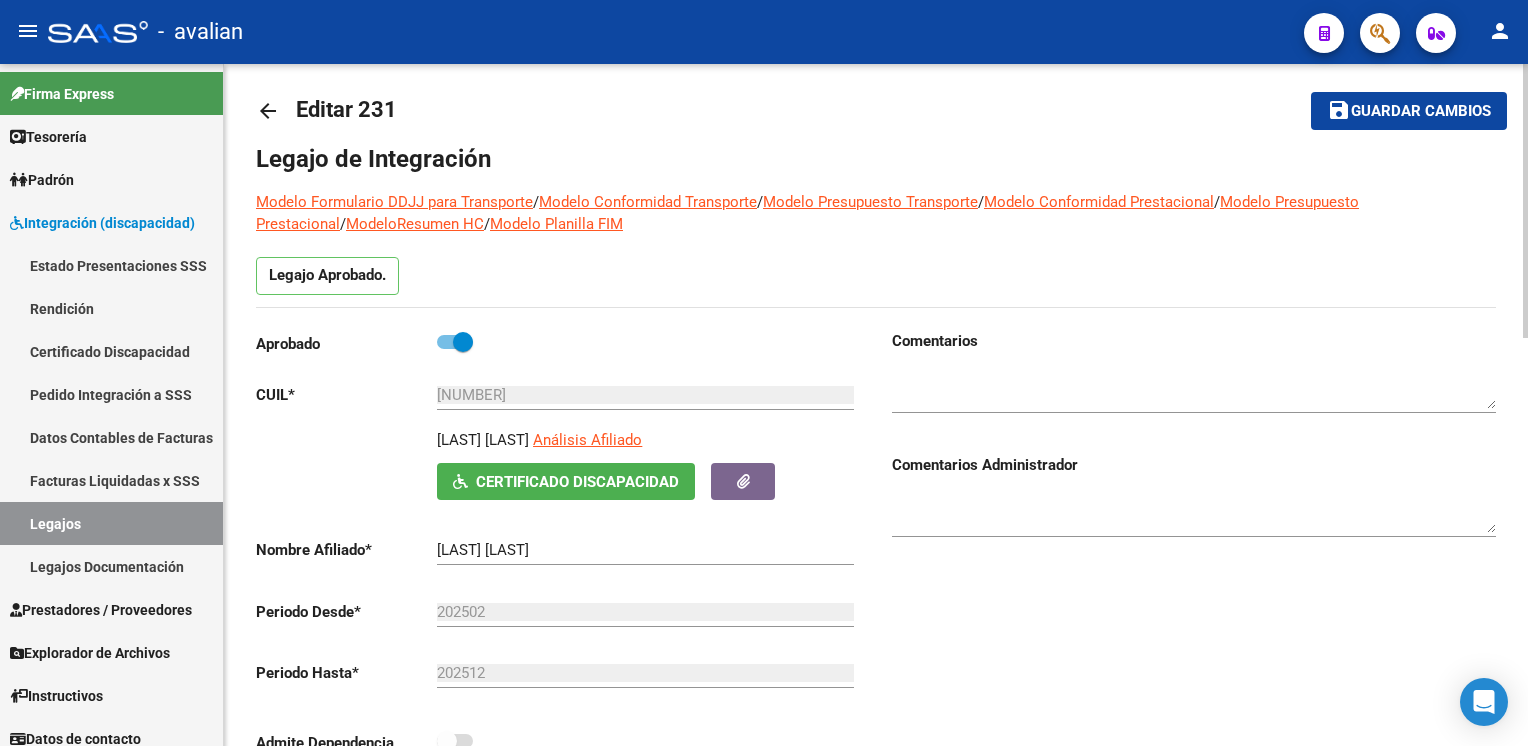 scroll, scrollTop: 0, scrollLeft: 0, axis: both 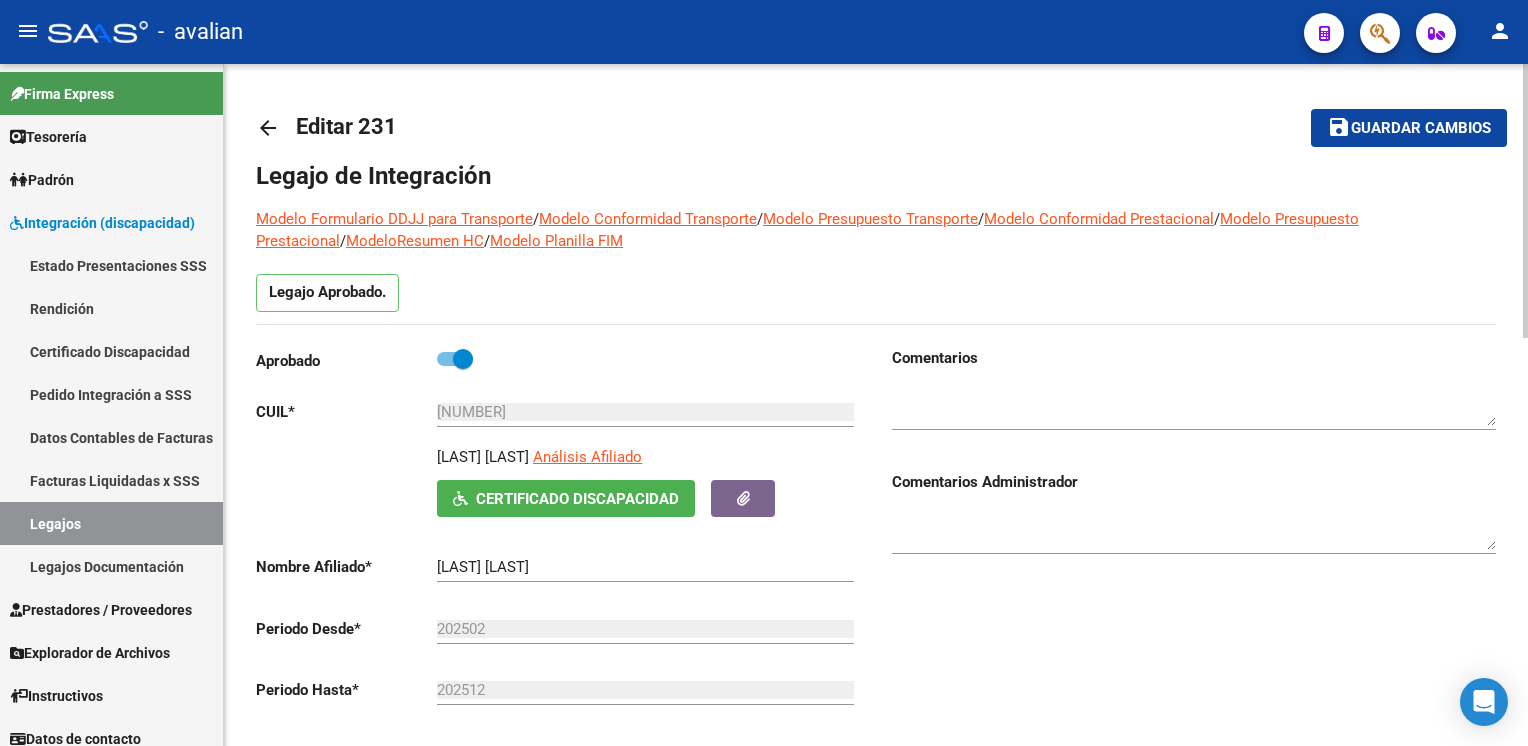 click on "arrow_back" 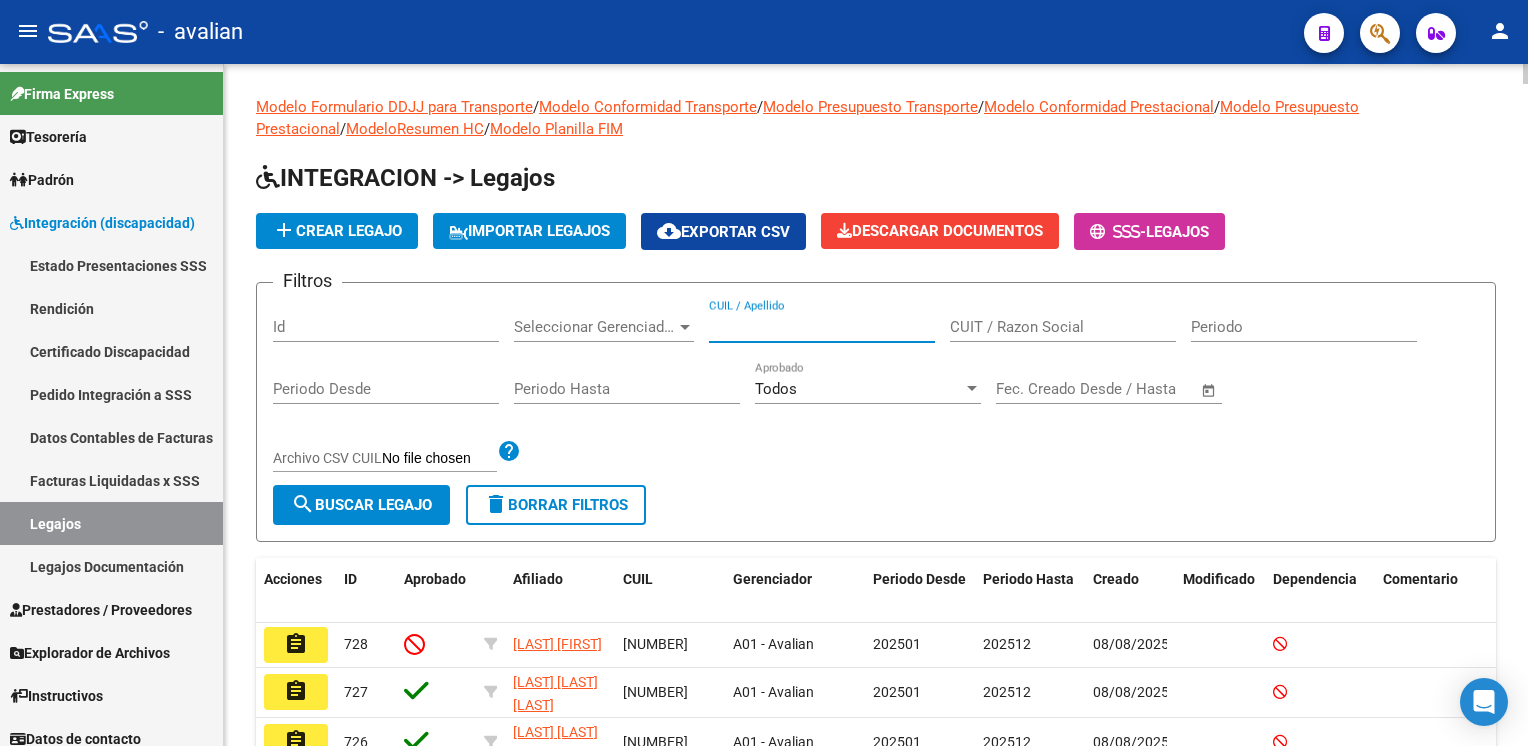 click on "CUIL / Apellido" at bounding box center (822, 327) 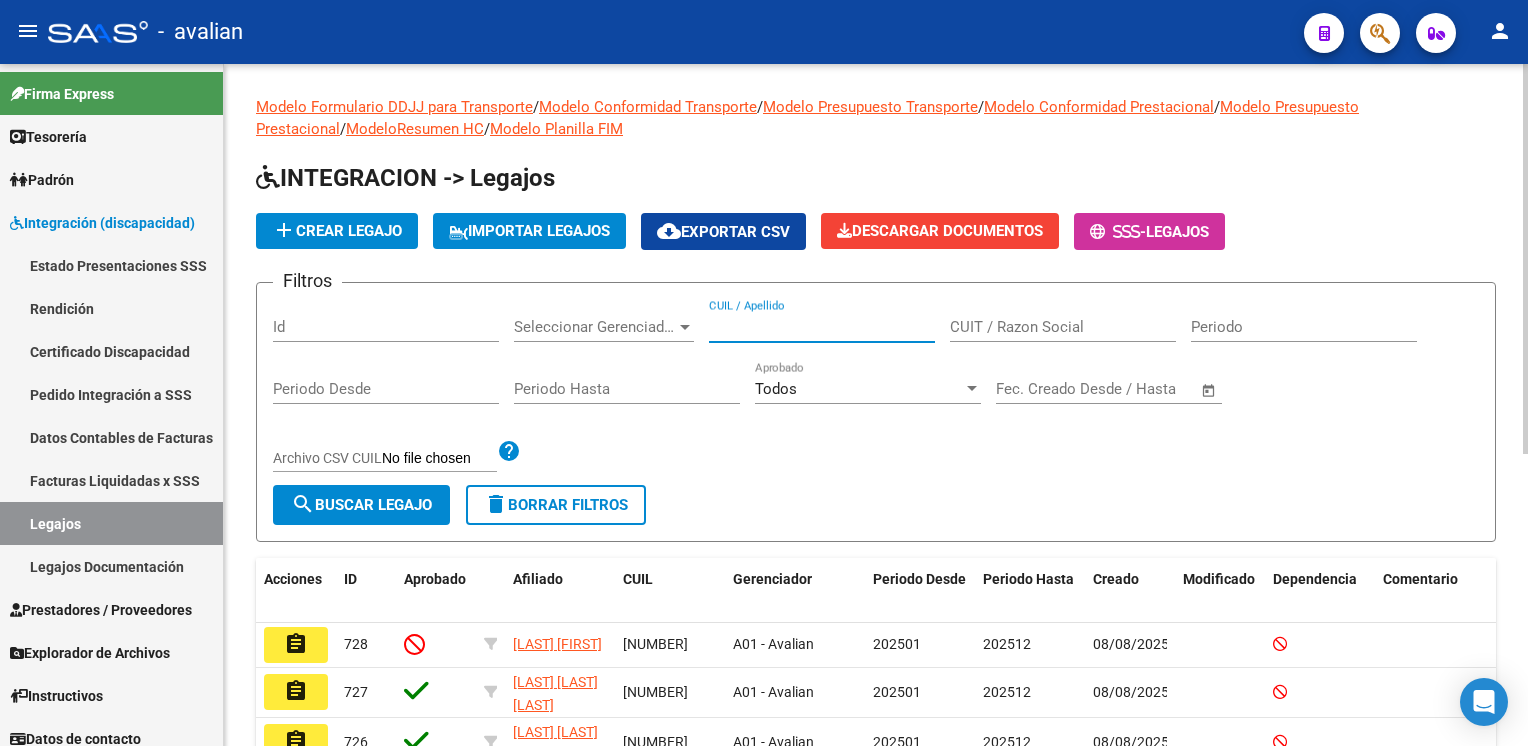 paste on "[NUMBER]" 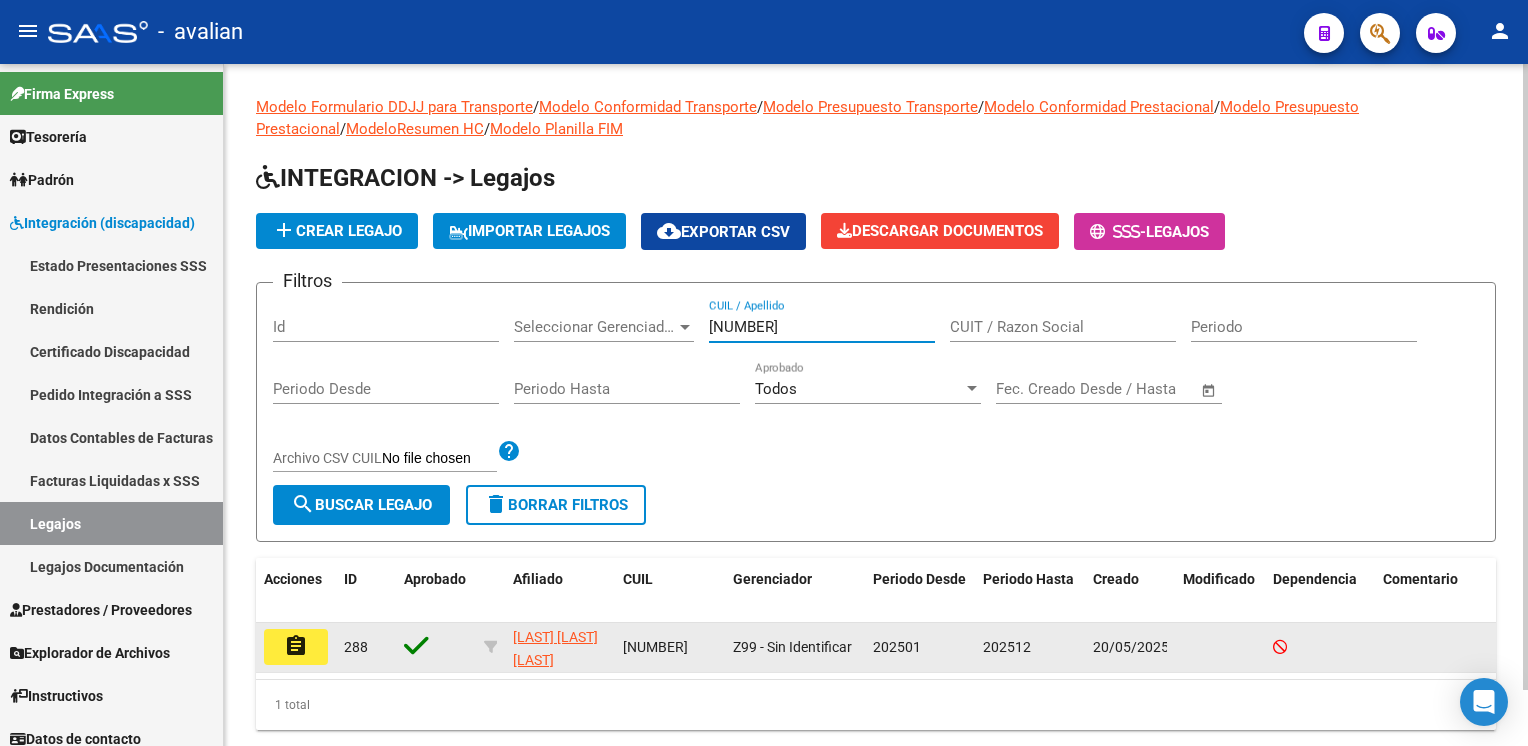 type on "[NUMBER]" 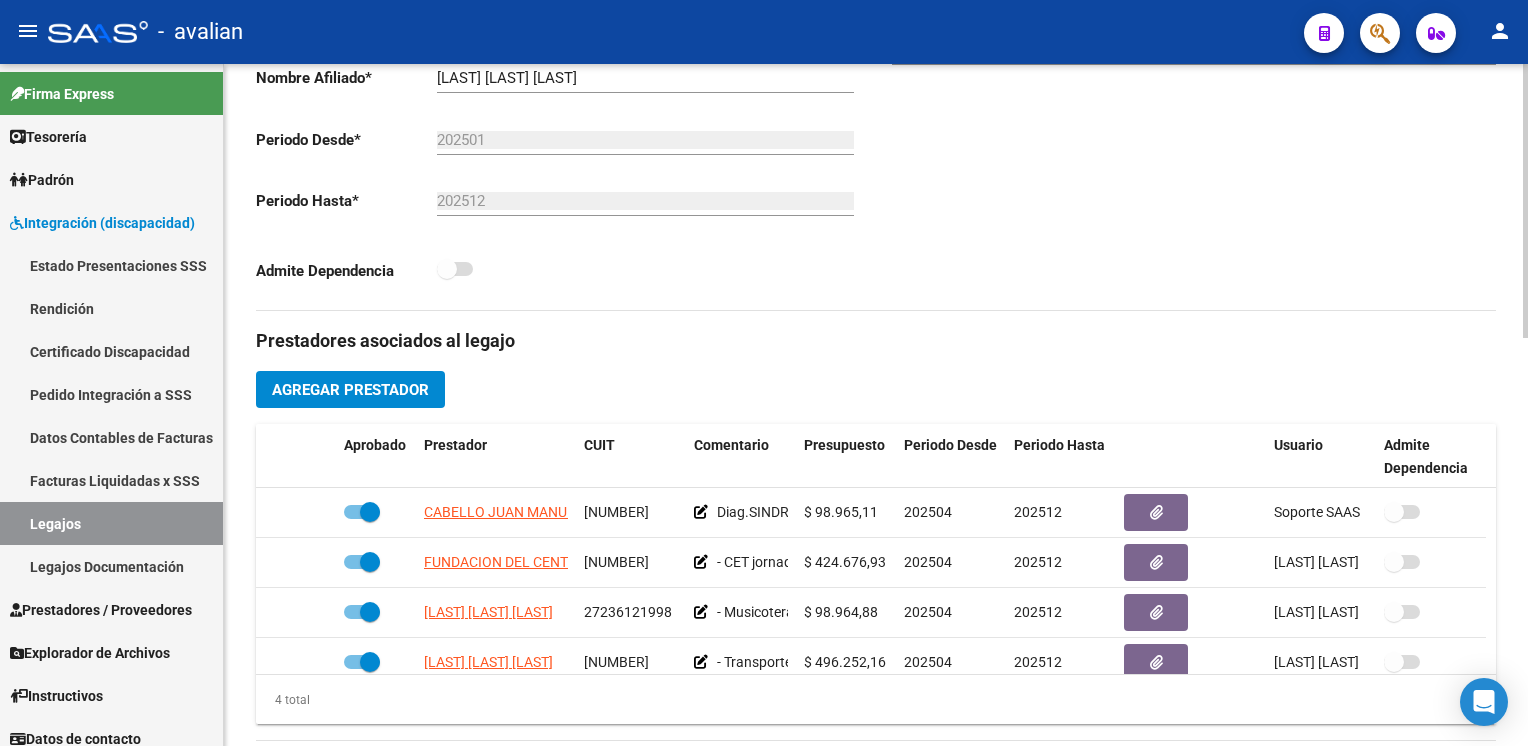 scroll, scrollTop: 500, scrollLeft: 0, axis: vertical 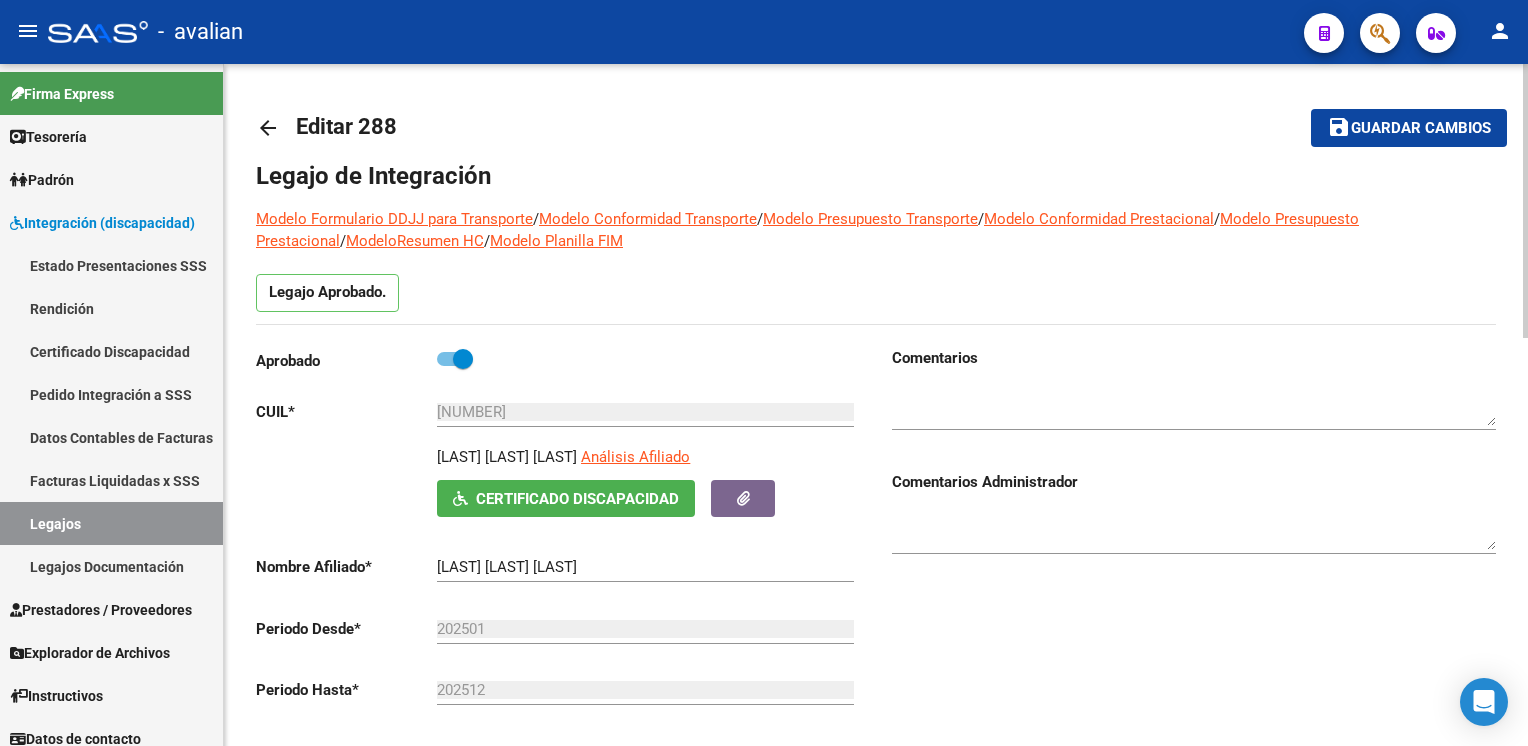click on "arrow_back" 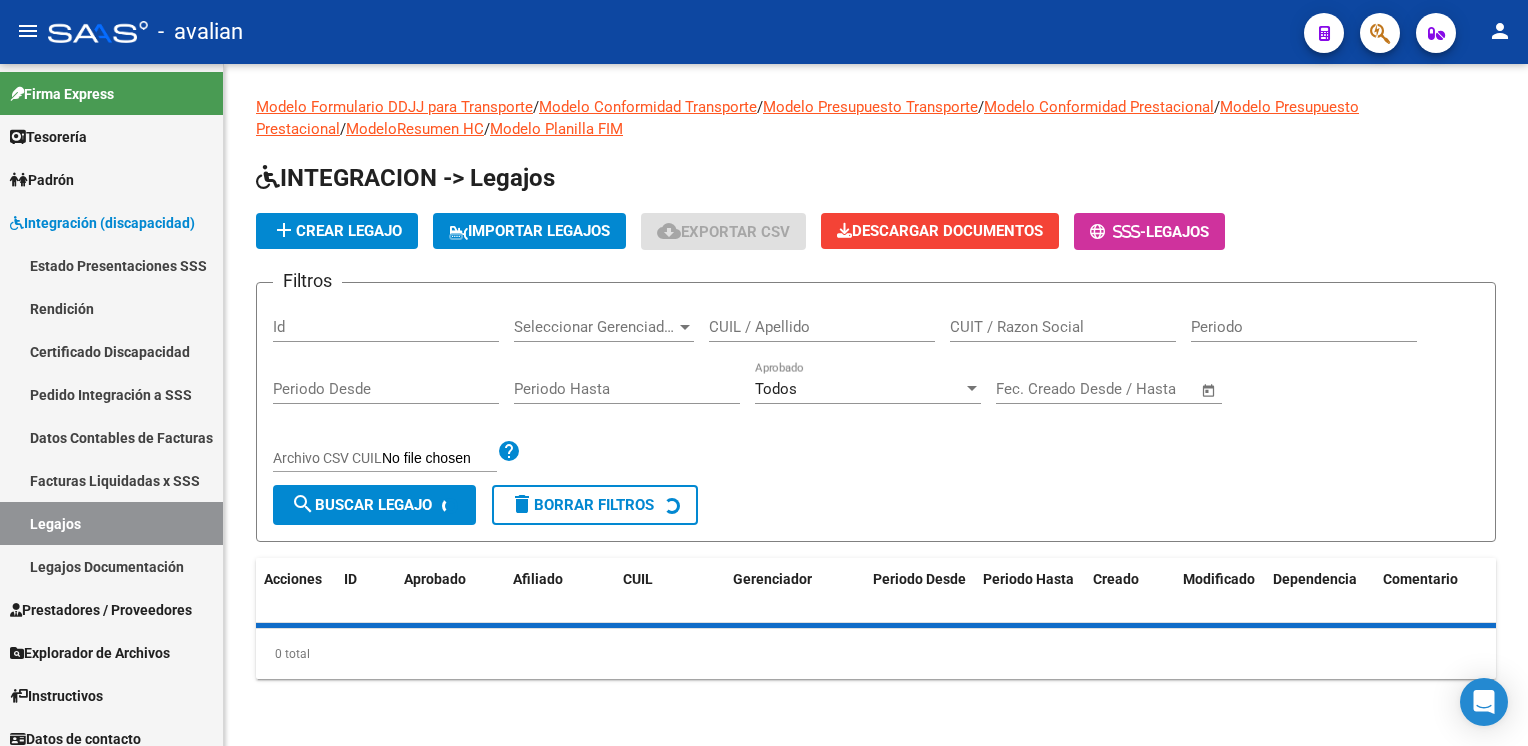 click on "CUIL / Apellido" at bounding box center [822, 327] 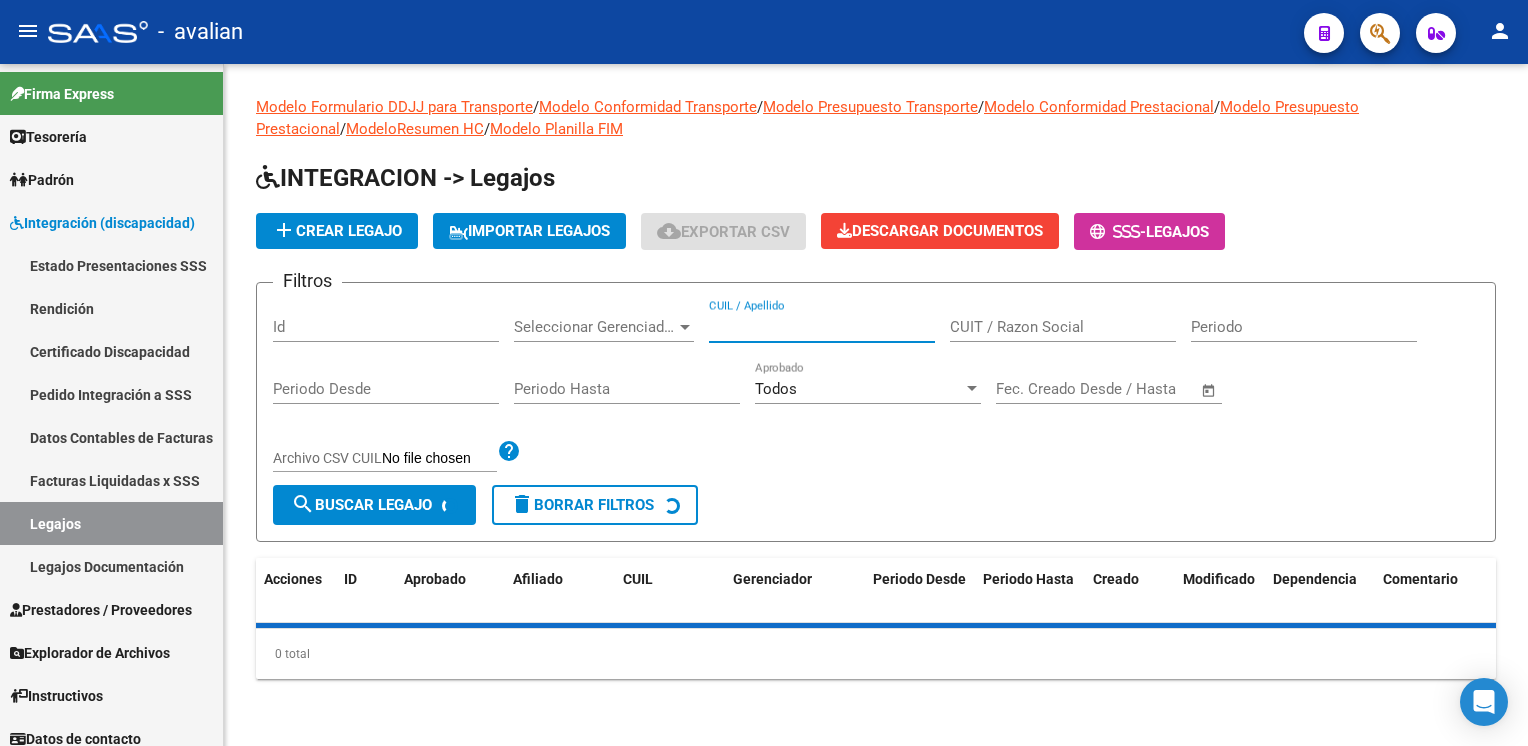 paste on "[PHONE]" 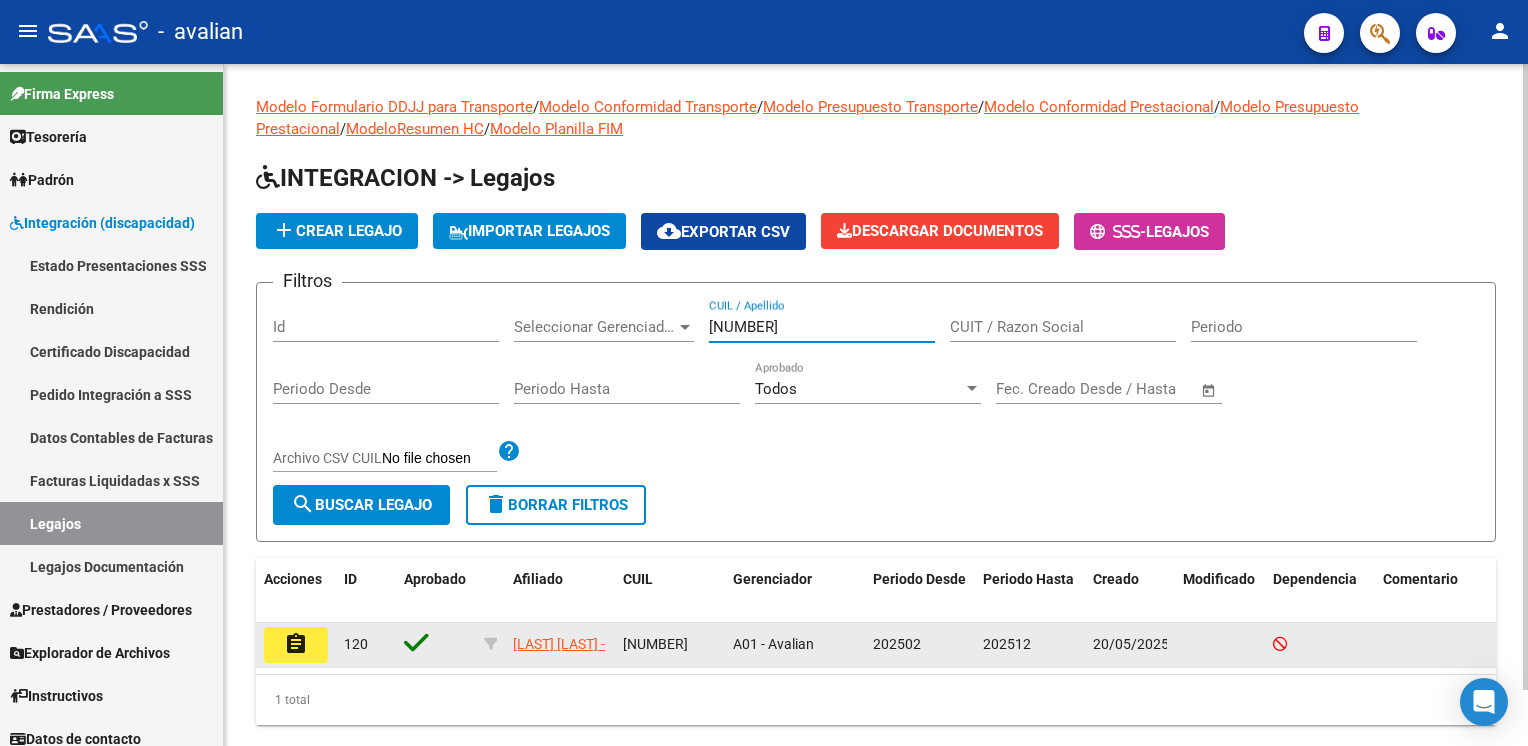 type on "[PHONE]" 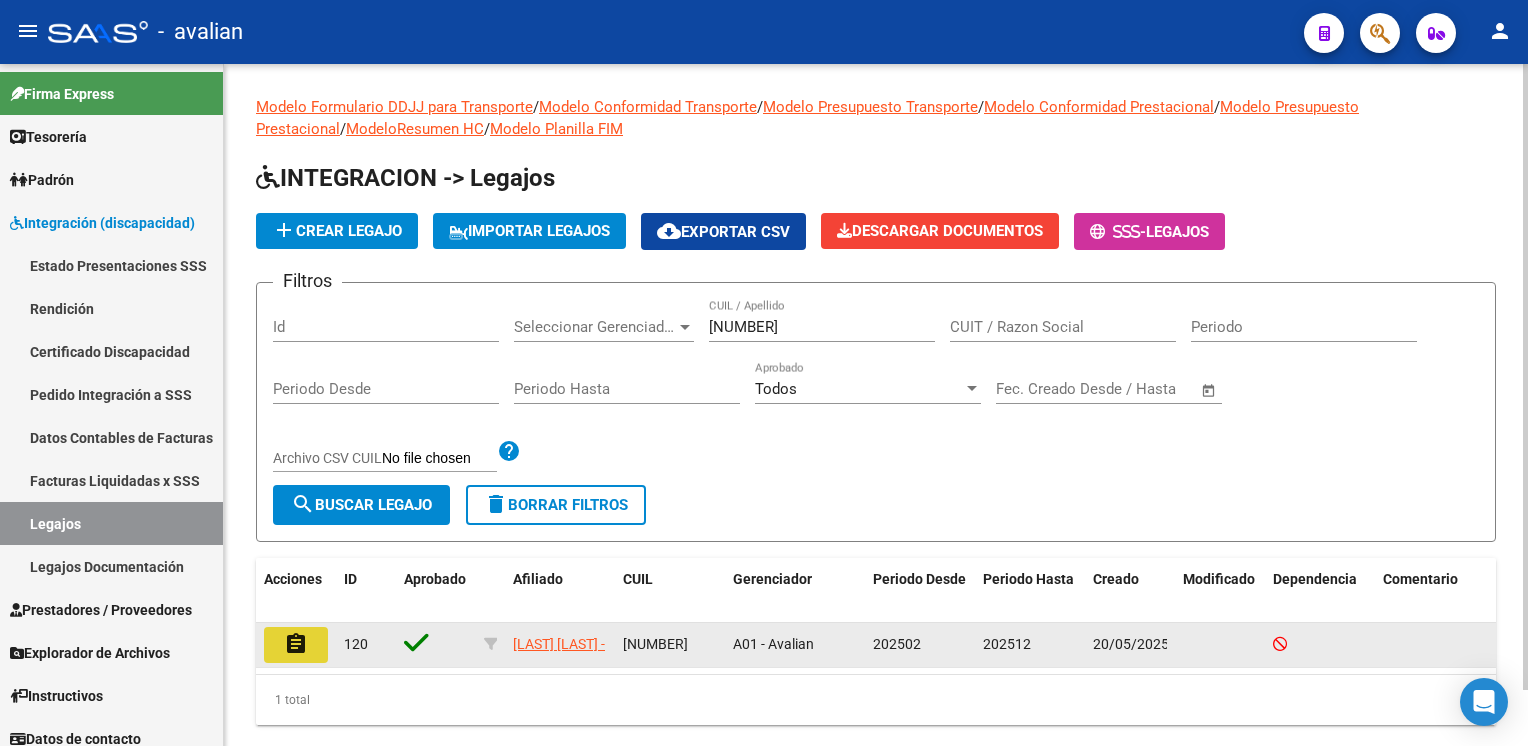 click on "assignment" 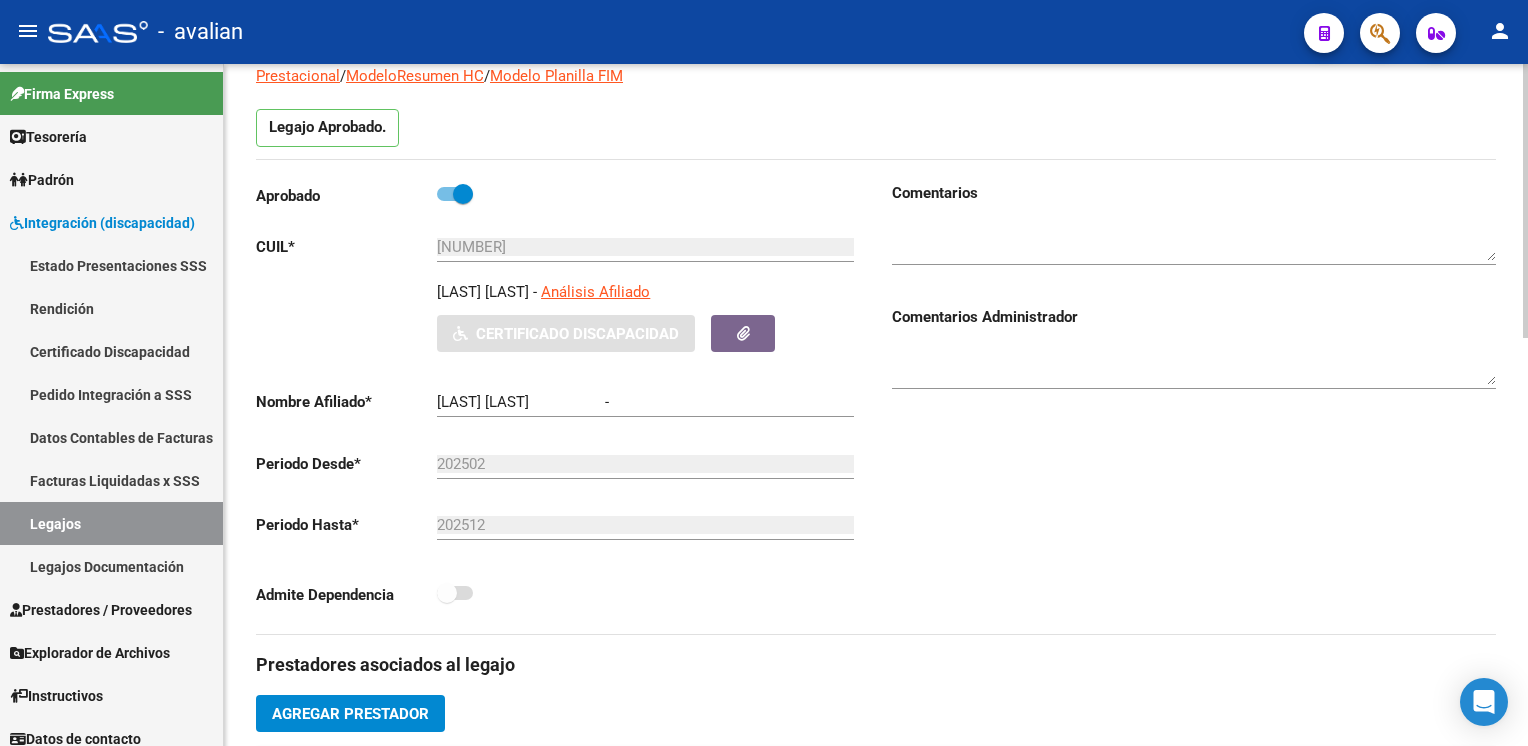 type on "MINA AGUSTIN" 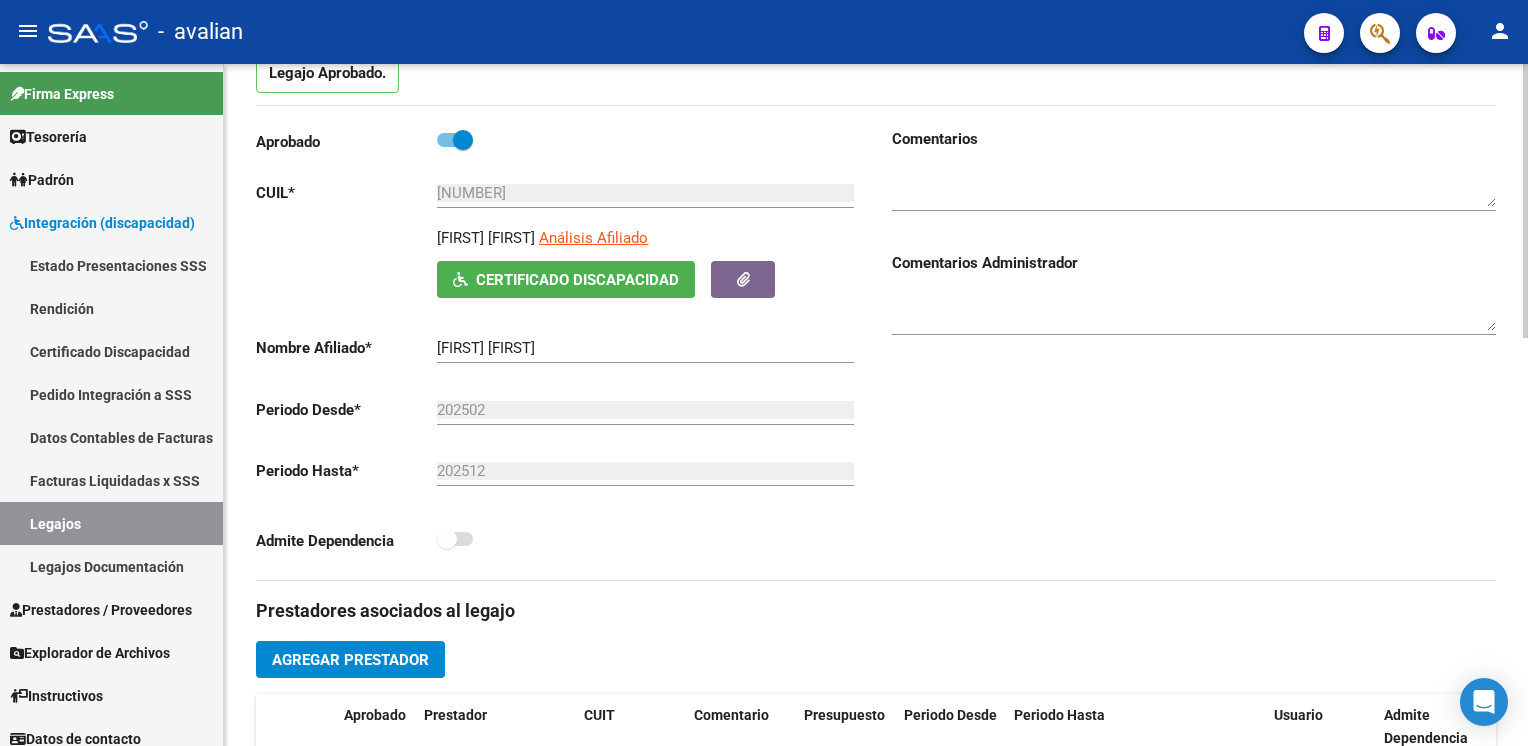 scroll, scrollTop: 0, scrollLeft: 0, axis: both 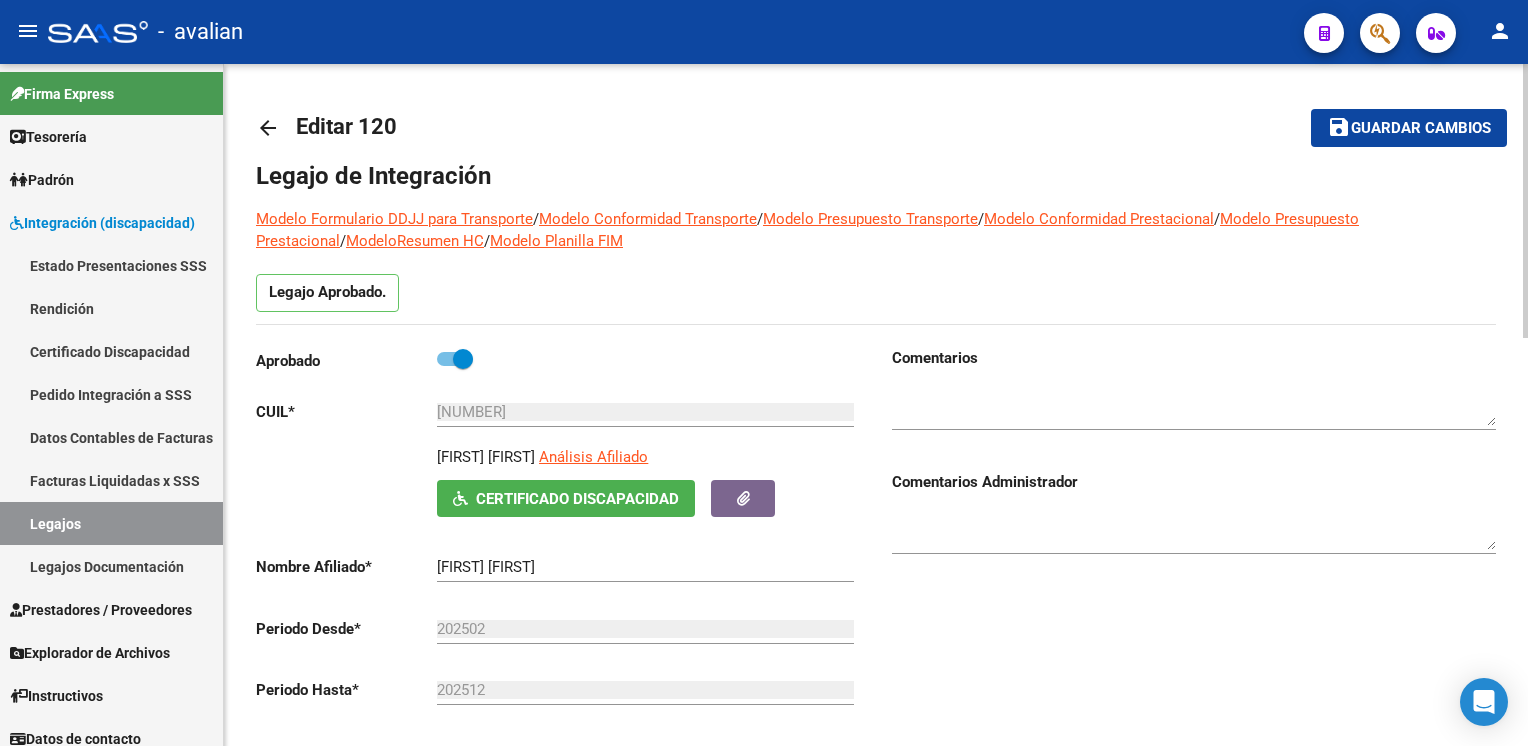 click on "arrow_back" 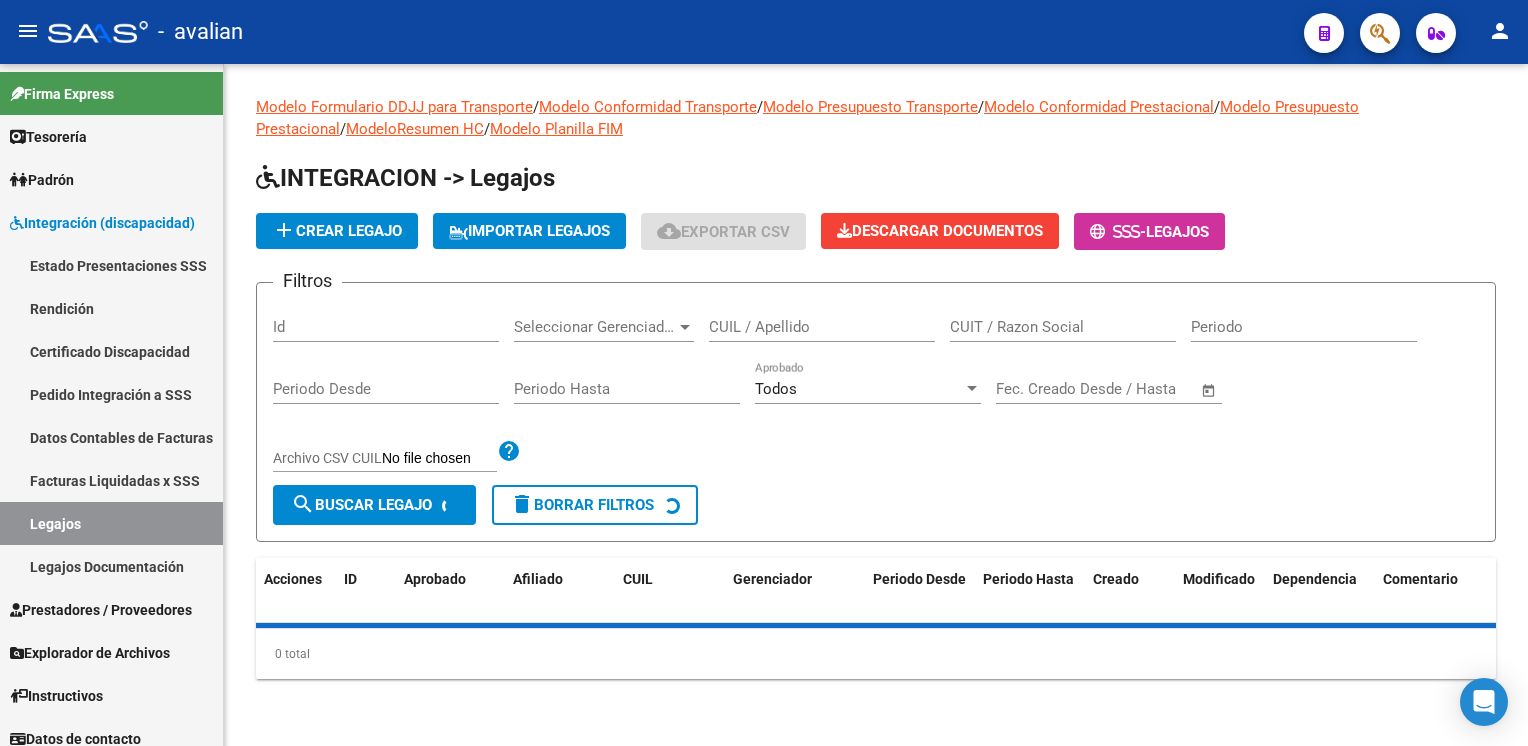 click on "CUIL / Apellido" 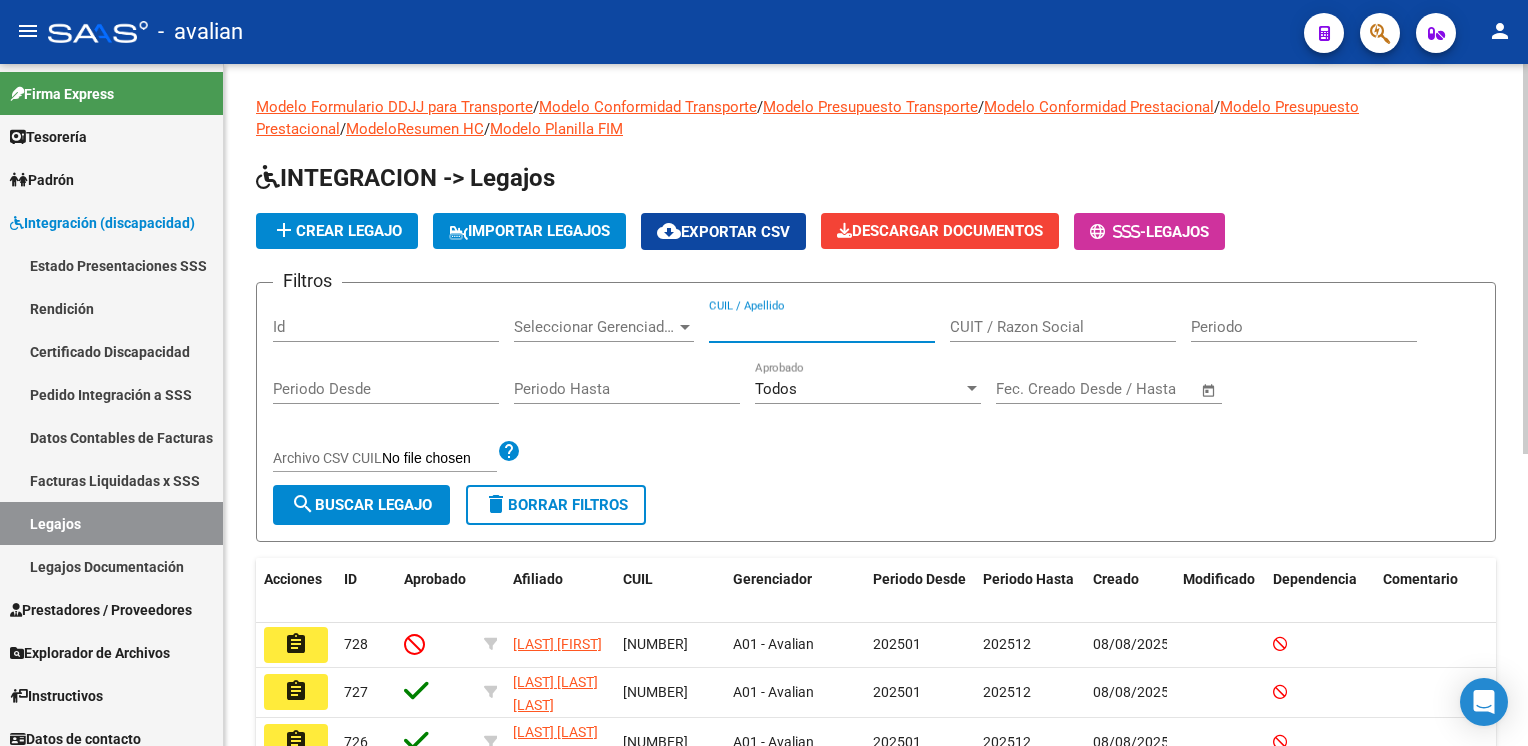 paste on "[PHONE]" 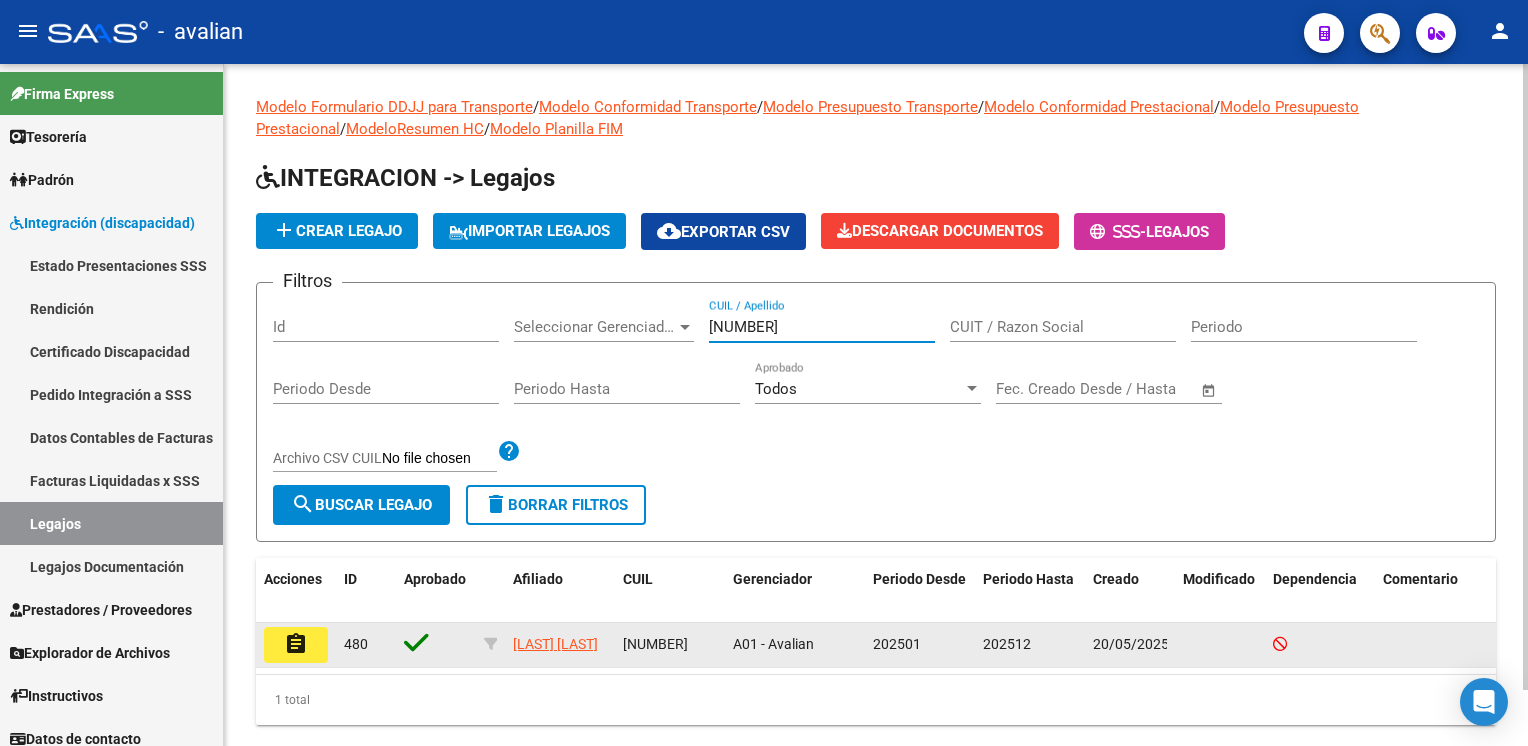 type on "[PHONE]" 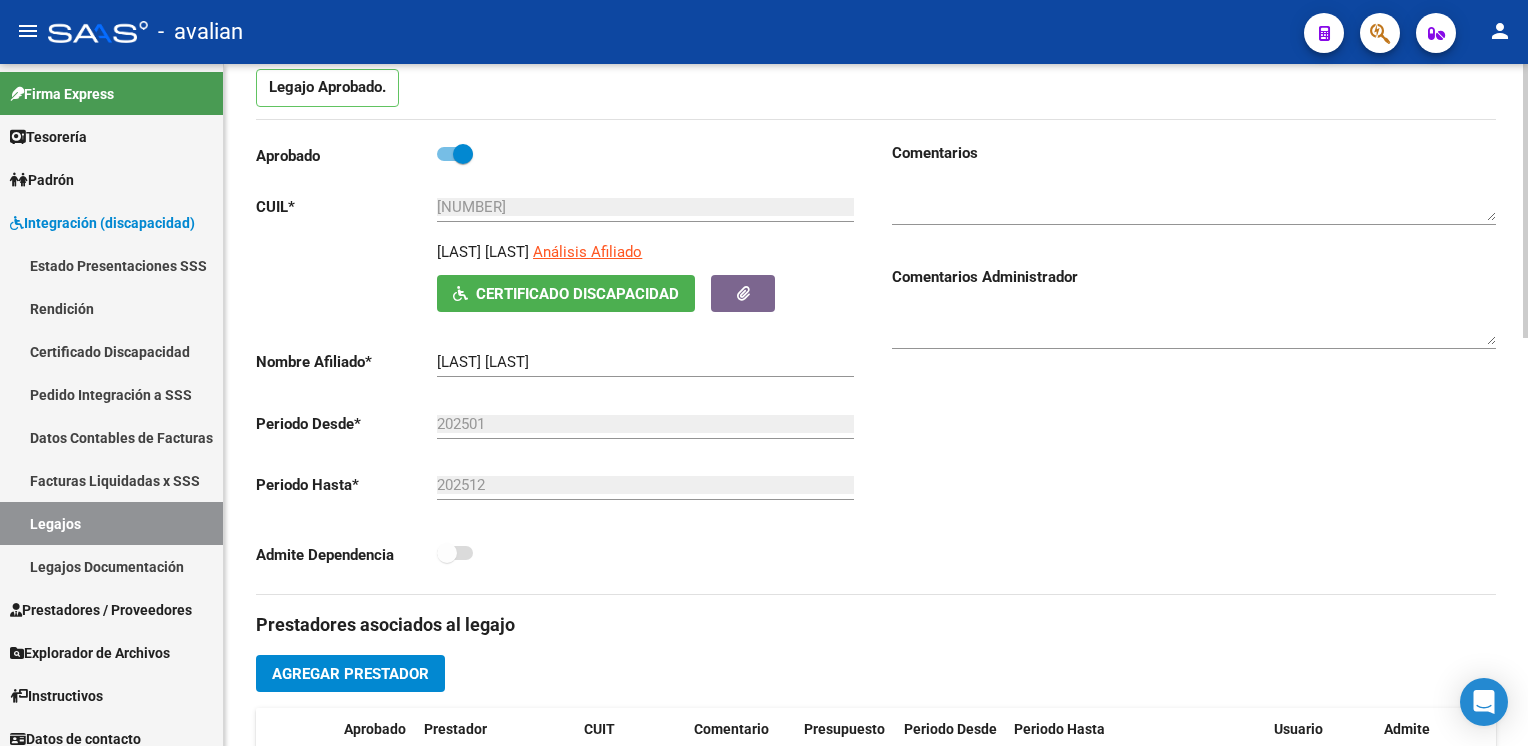 scroll, scrollTop: 0, scrollLeft: 0, axis: both 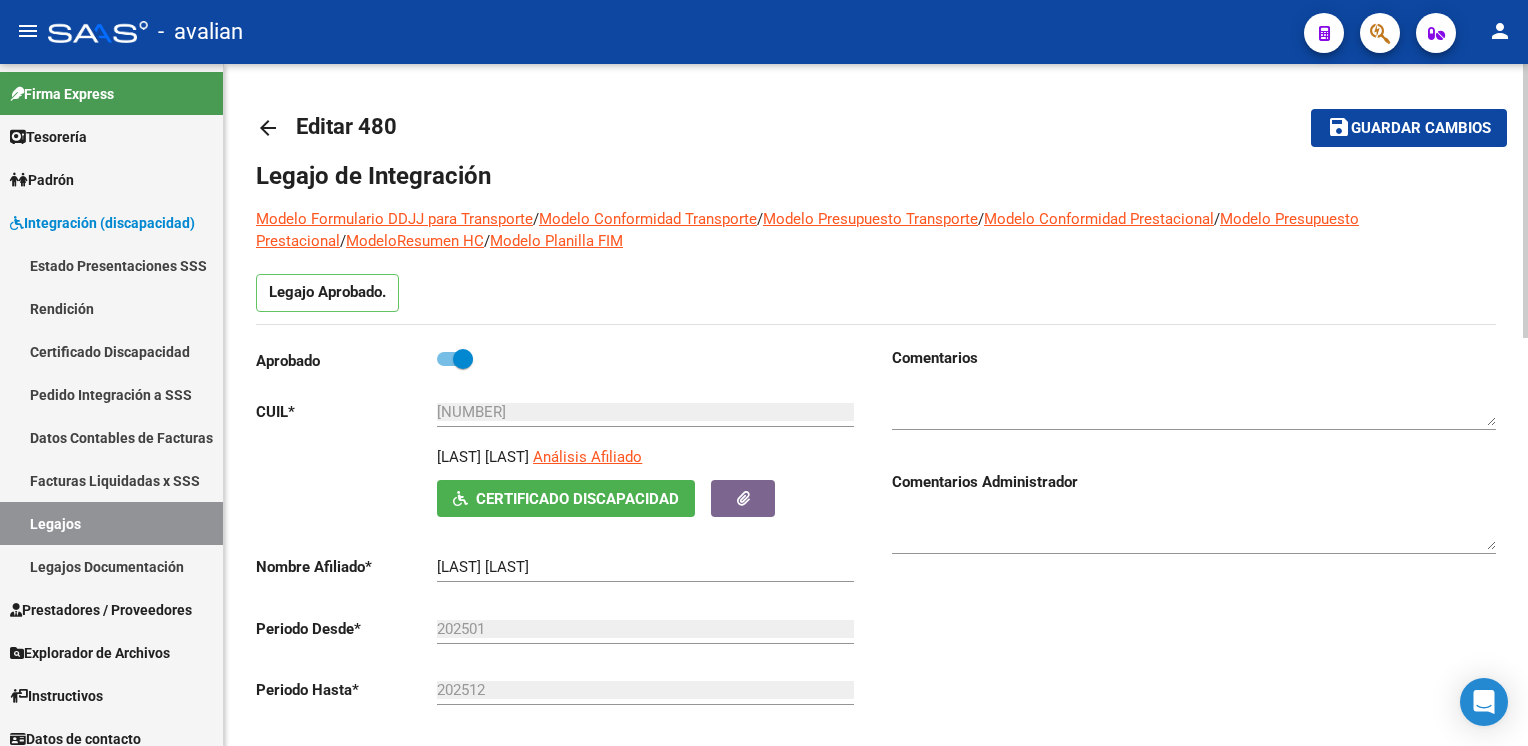 click on "arrow_back" 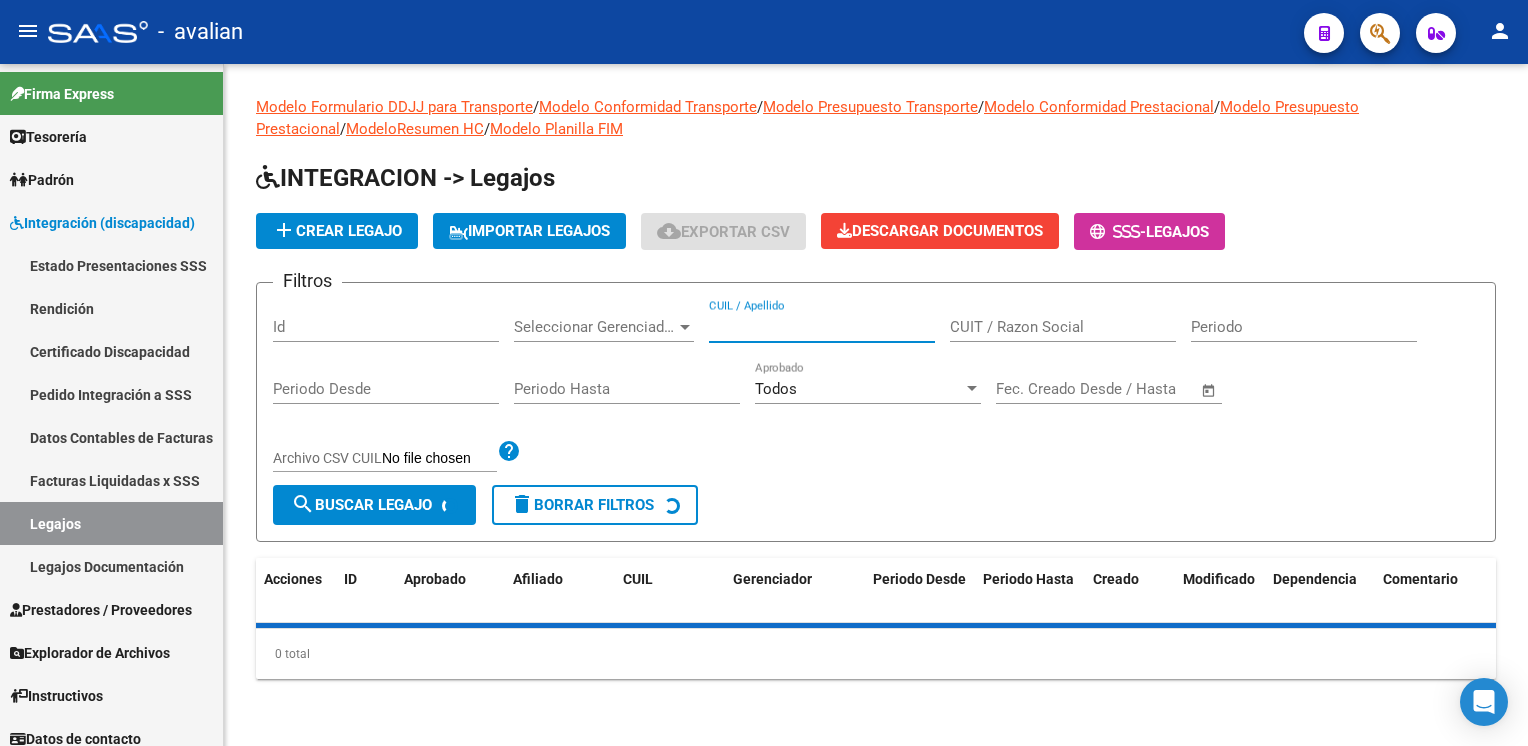 drag, startPoint x: 761, startPoint y: 323, endPoint x: 751, endPoint y: 318, distance: 11.18034 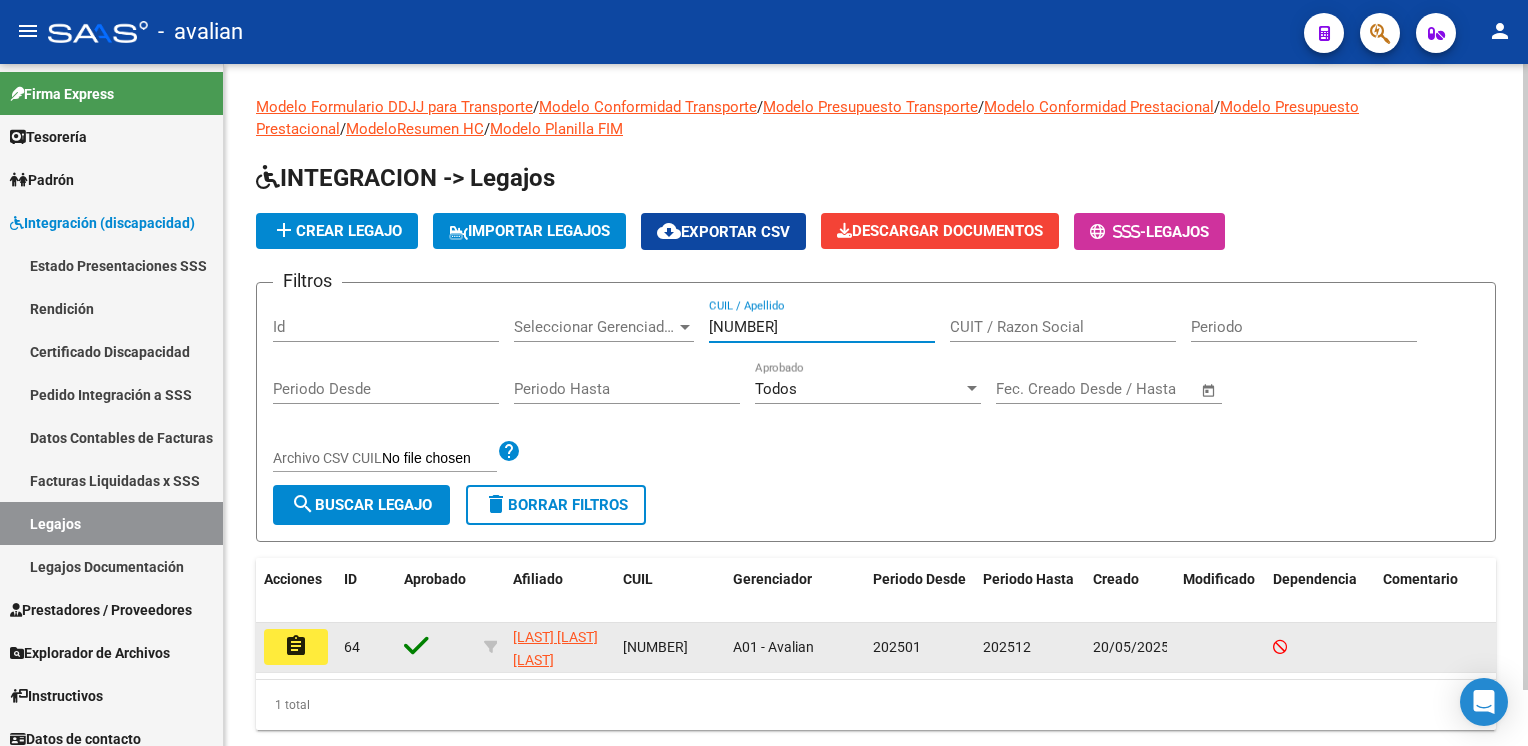 type on "[DOCUMENT]" 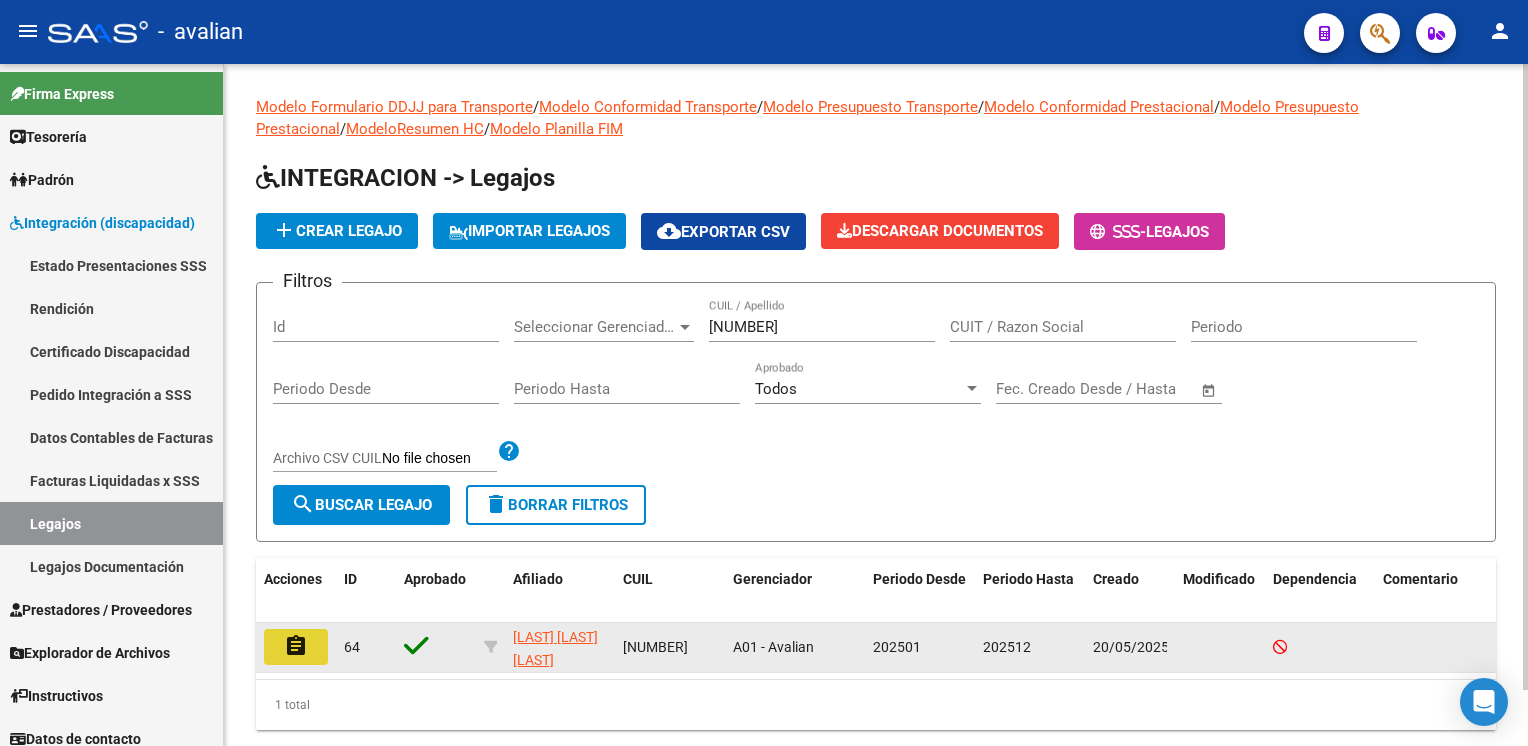 click on "assignment" 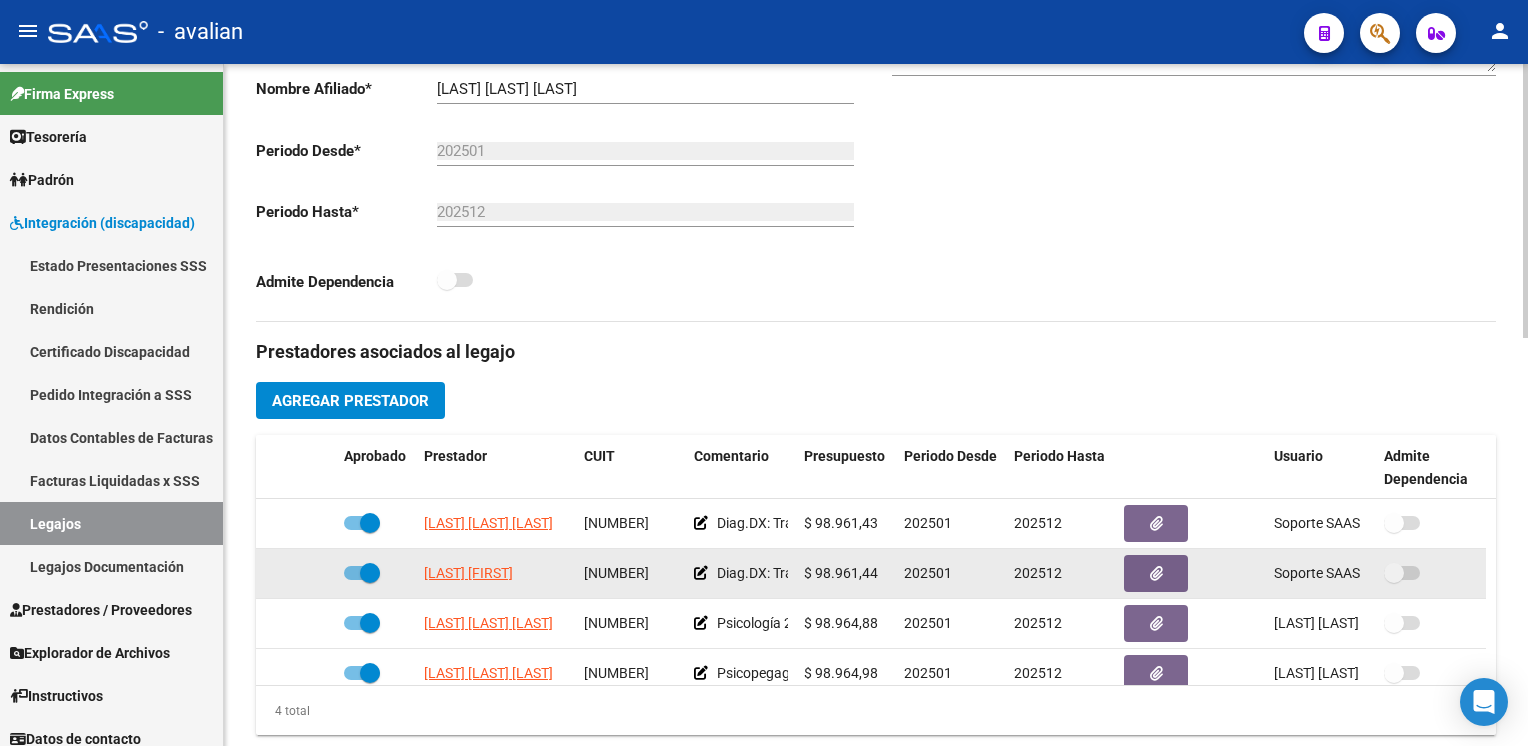 scroll, scrollTop: 600, scrollLeft: 0, axis: vertical 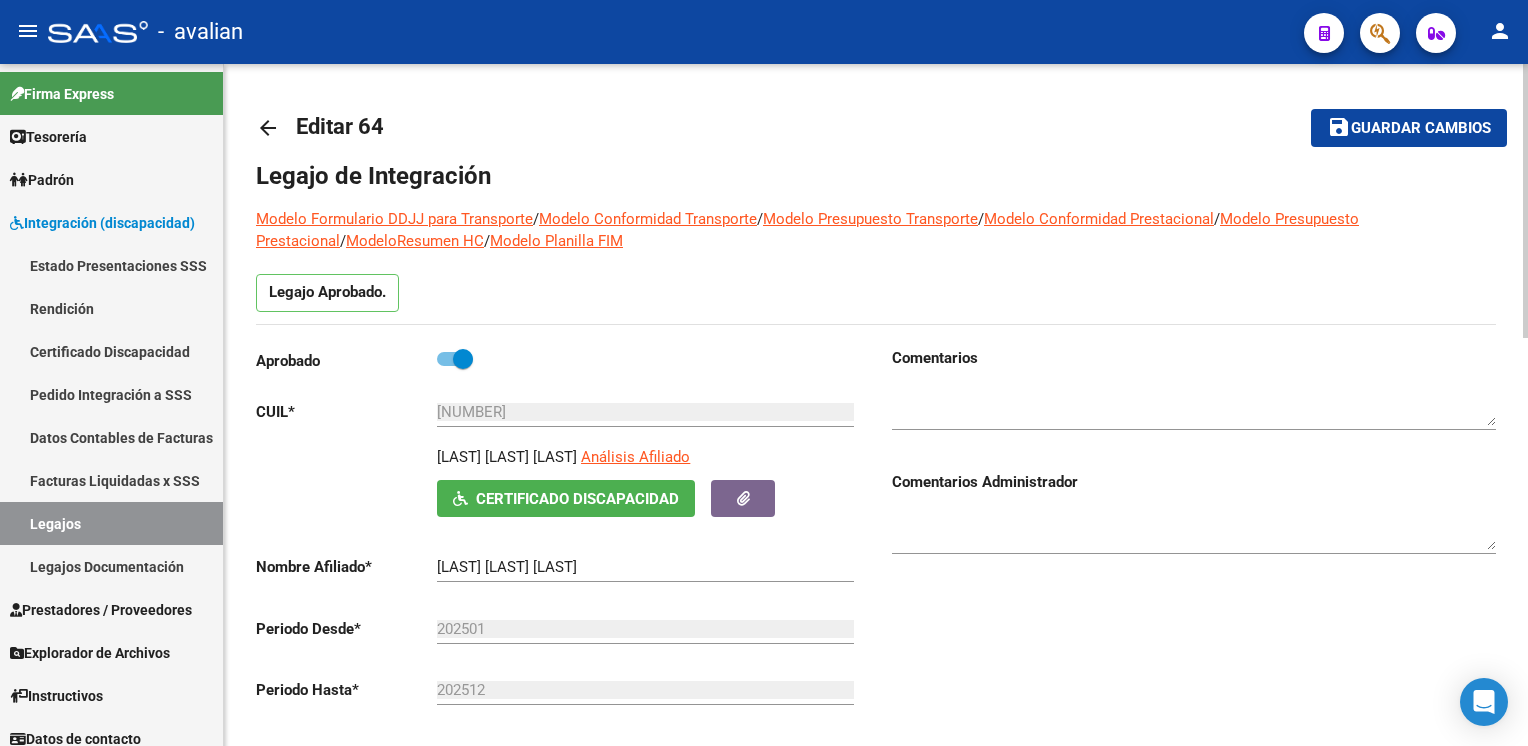 click on "arrow_back" 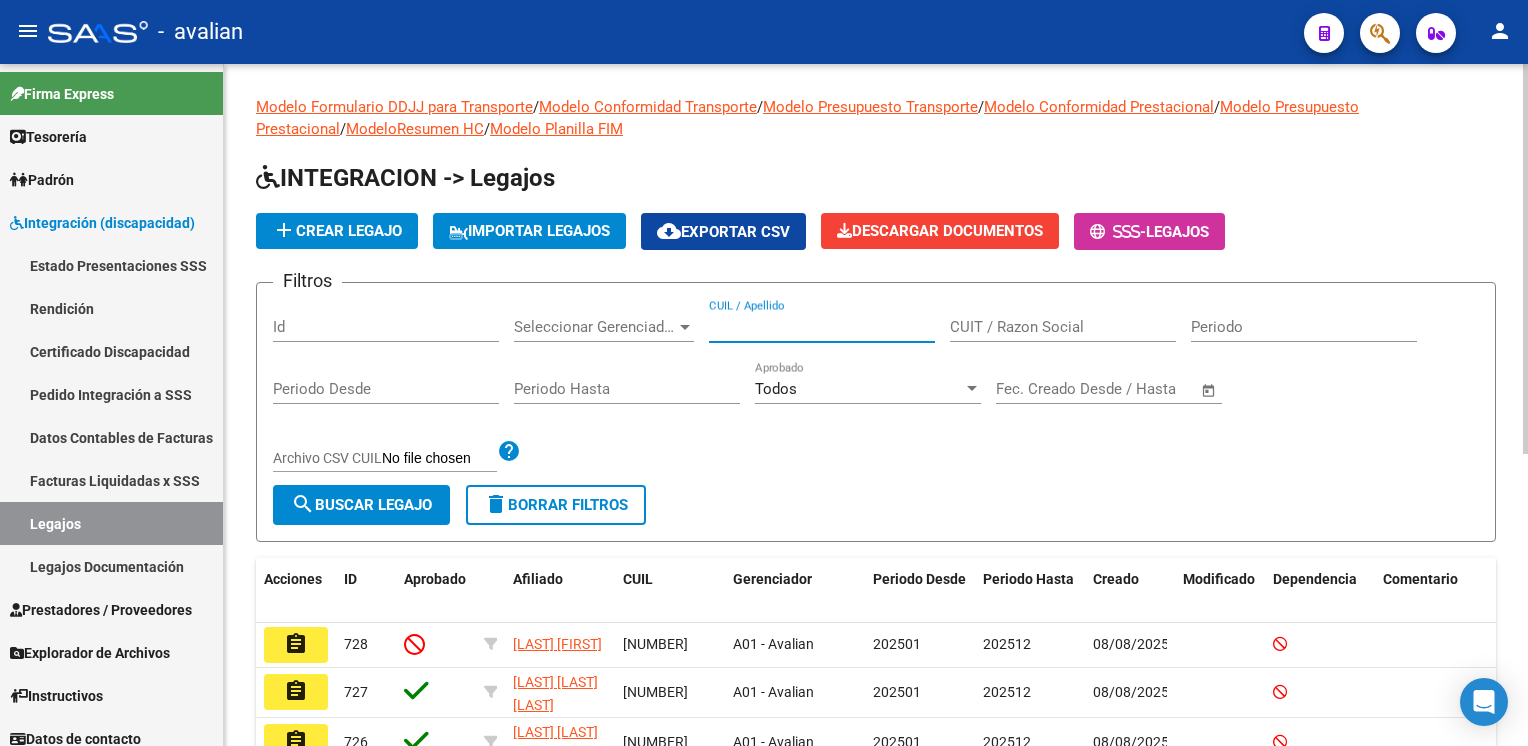 click on "CUIL / Apellido" at bounding box center (822, 327) 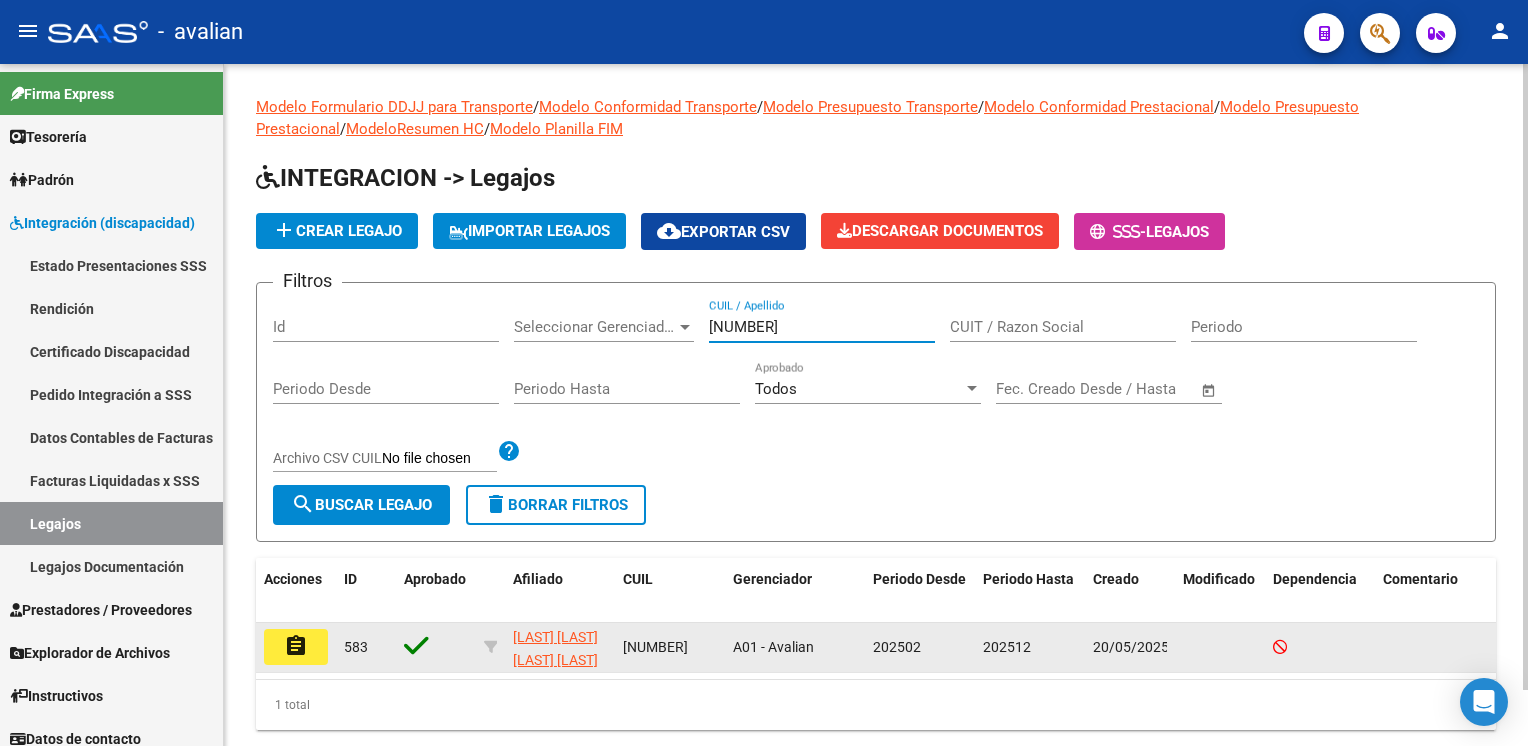 scroll, scrollTop: 60, scrollLeft: 0, axis: vertical 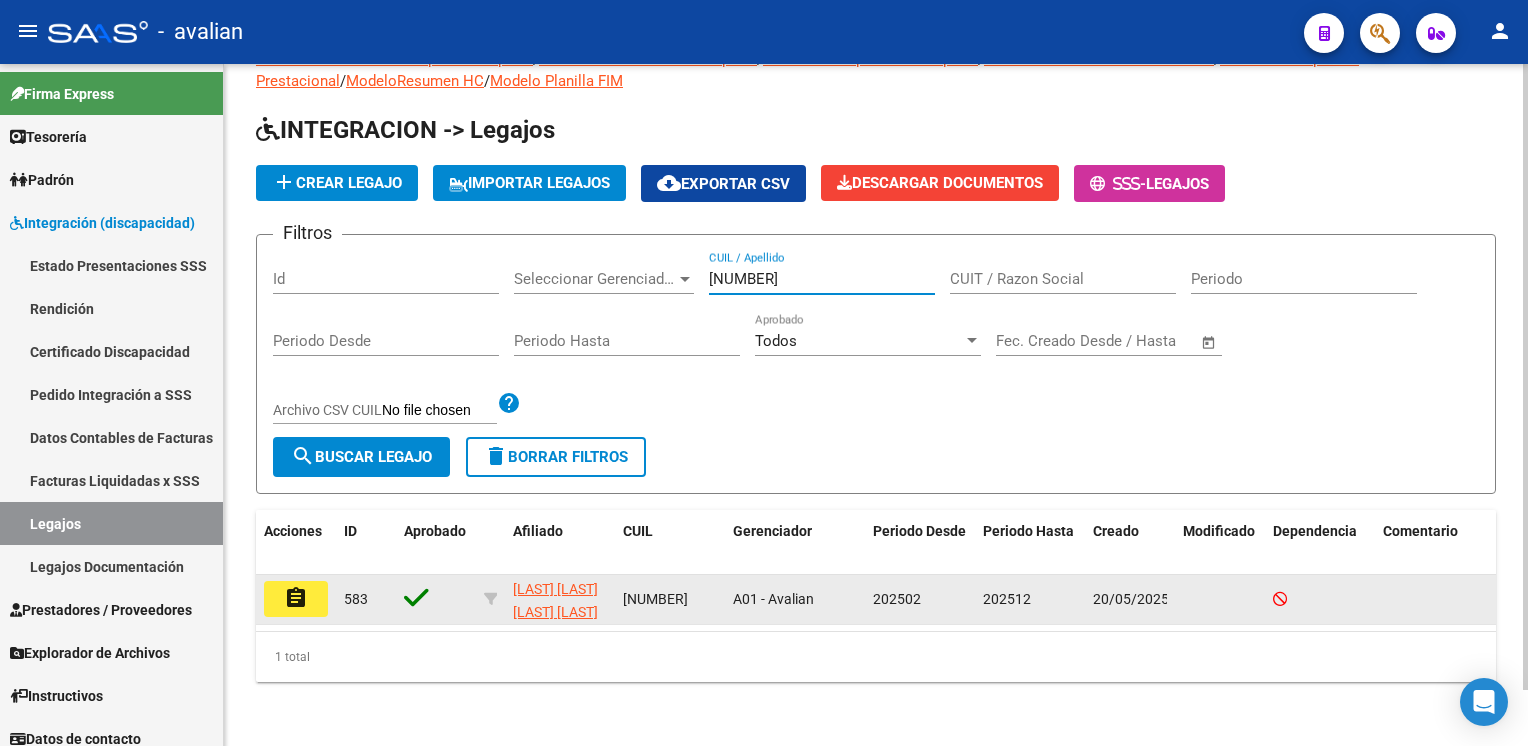 type on "[PHONE]" 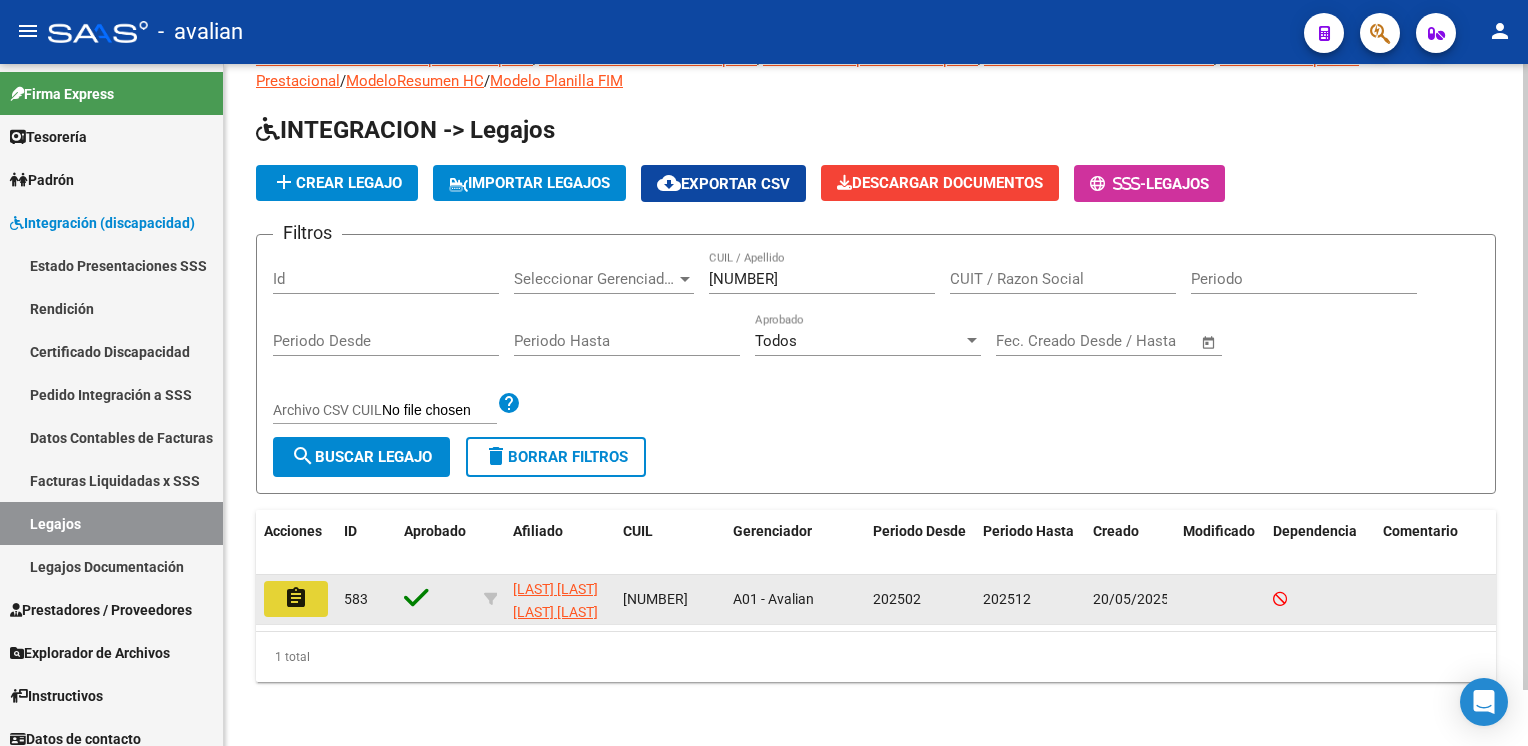 click on "assignment" 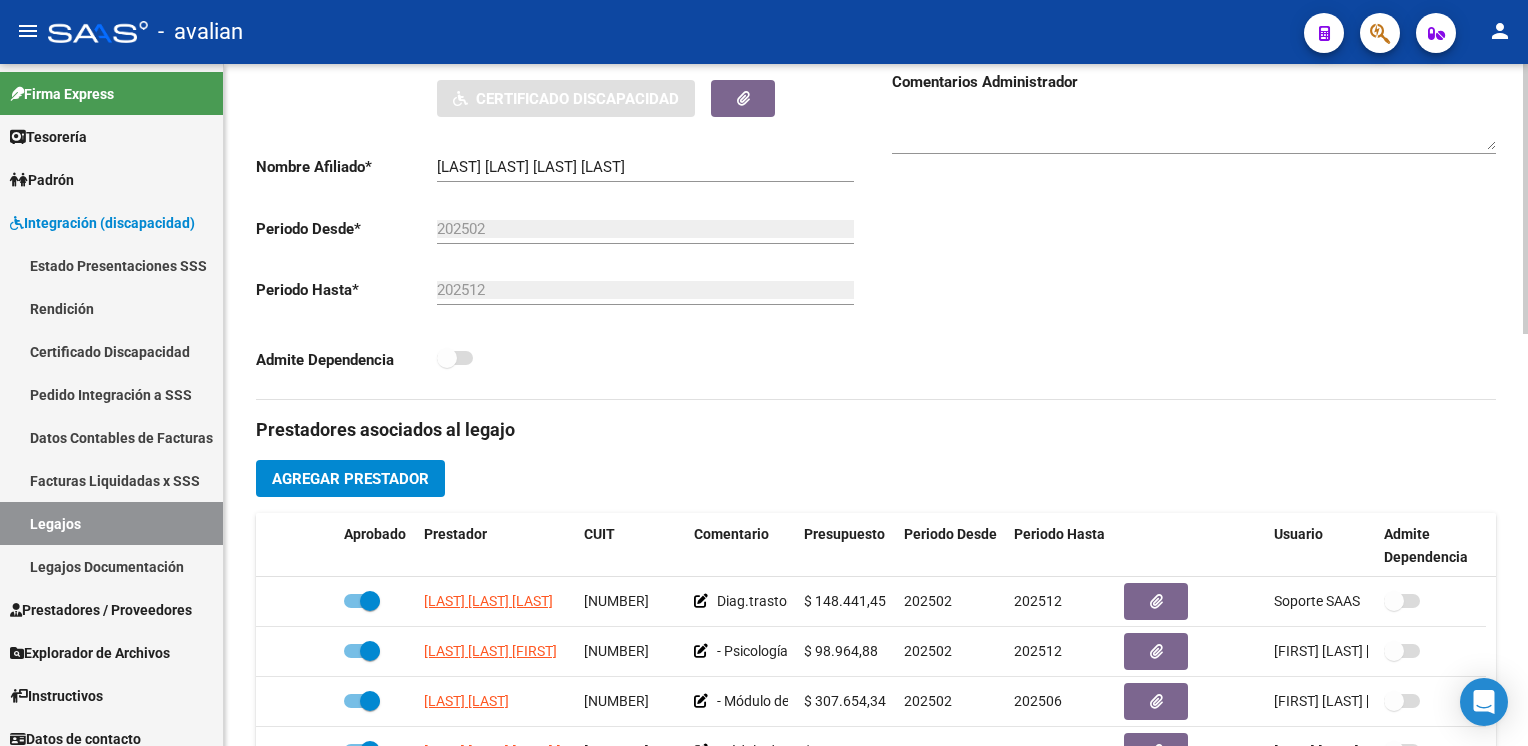 scroll, scrollTop: 600, scrollLeft: 0, axis: vertical 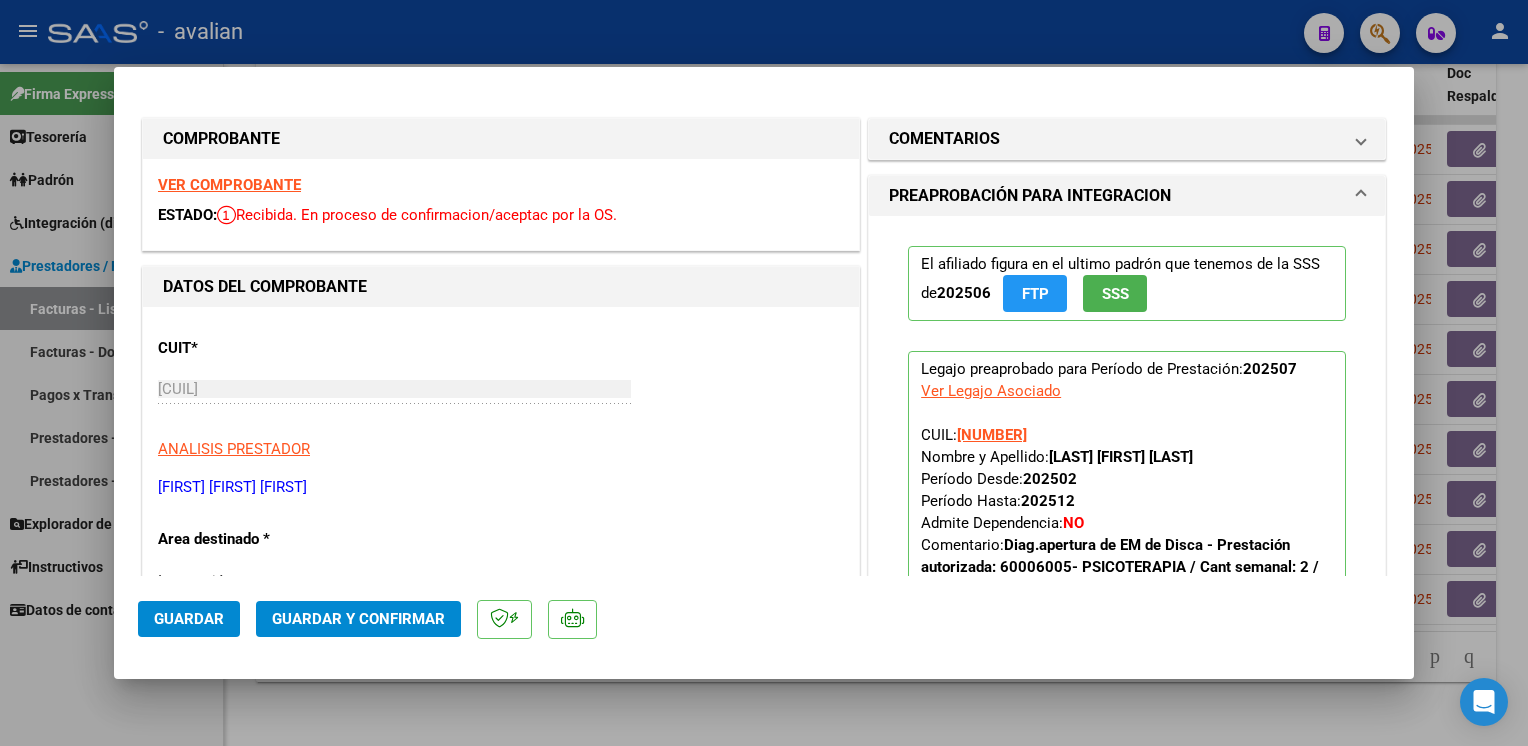 click on "VER COMPROBANTE" at bounding box center (229, 185) 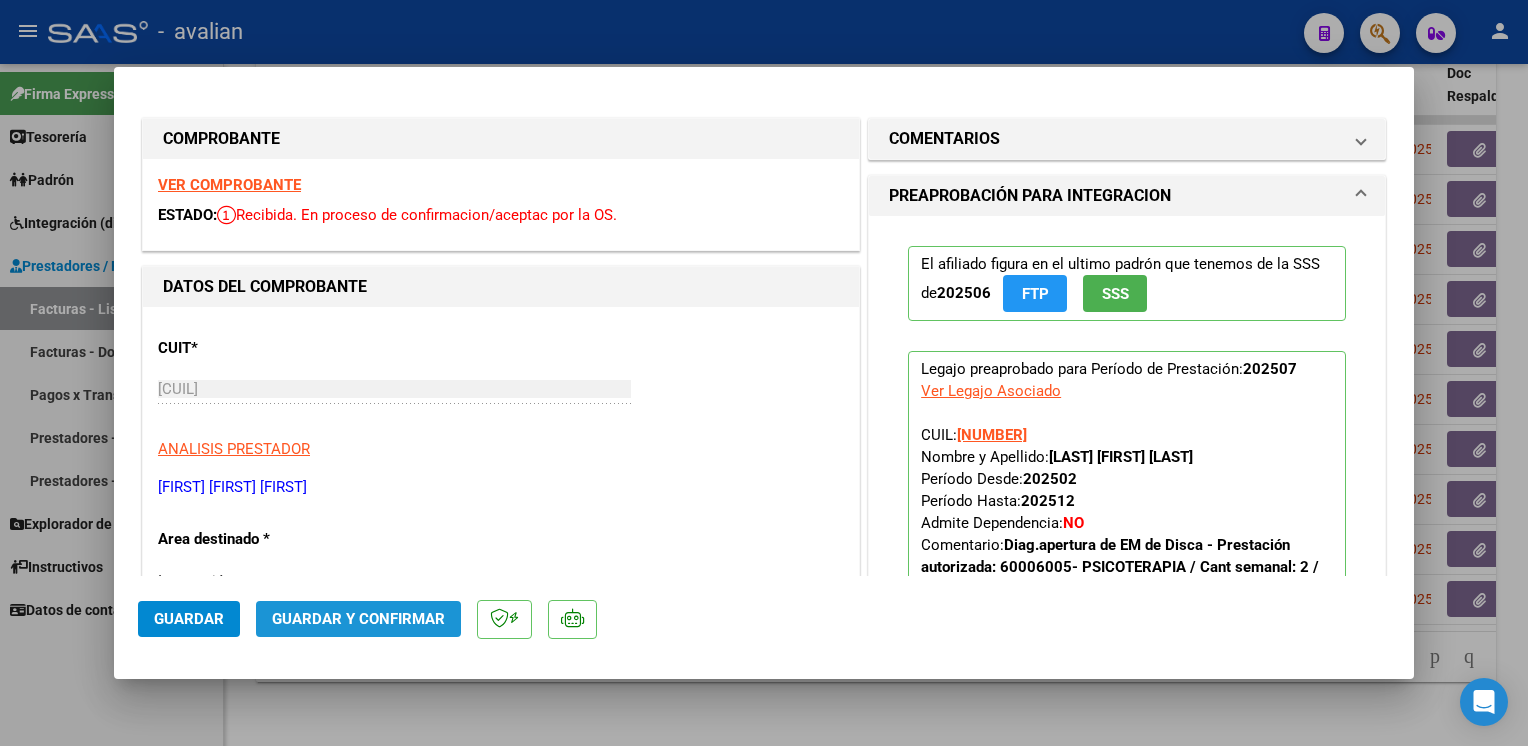 click on "Guardar y Confirmar" 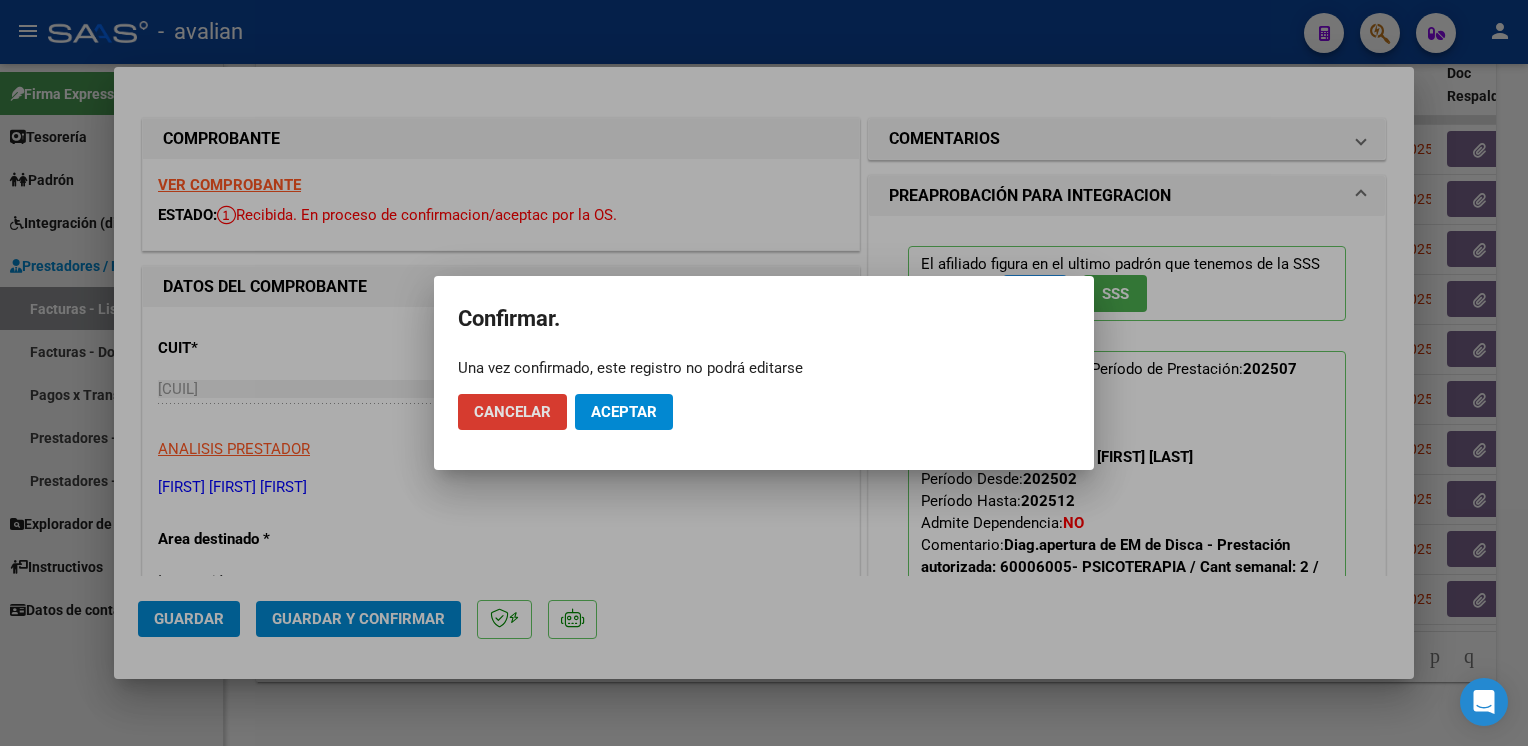 click on "Aceptar" 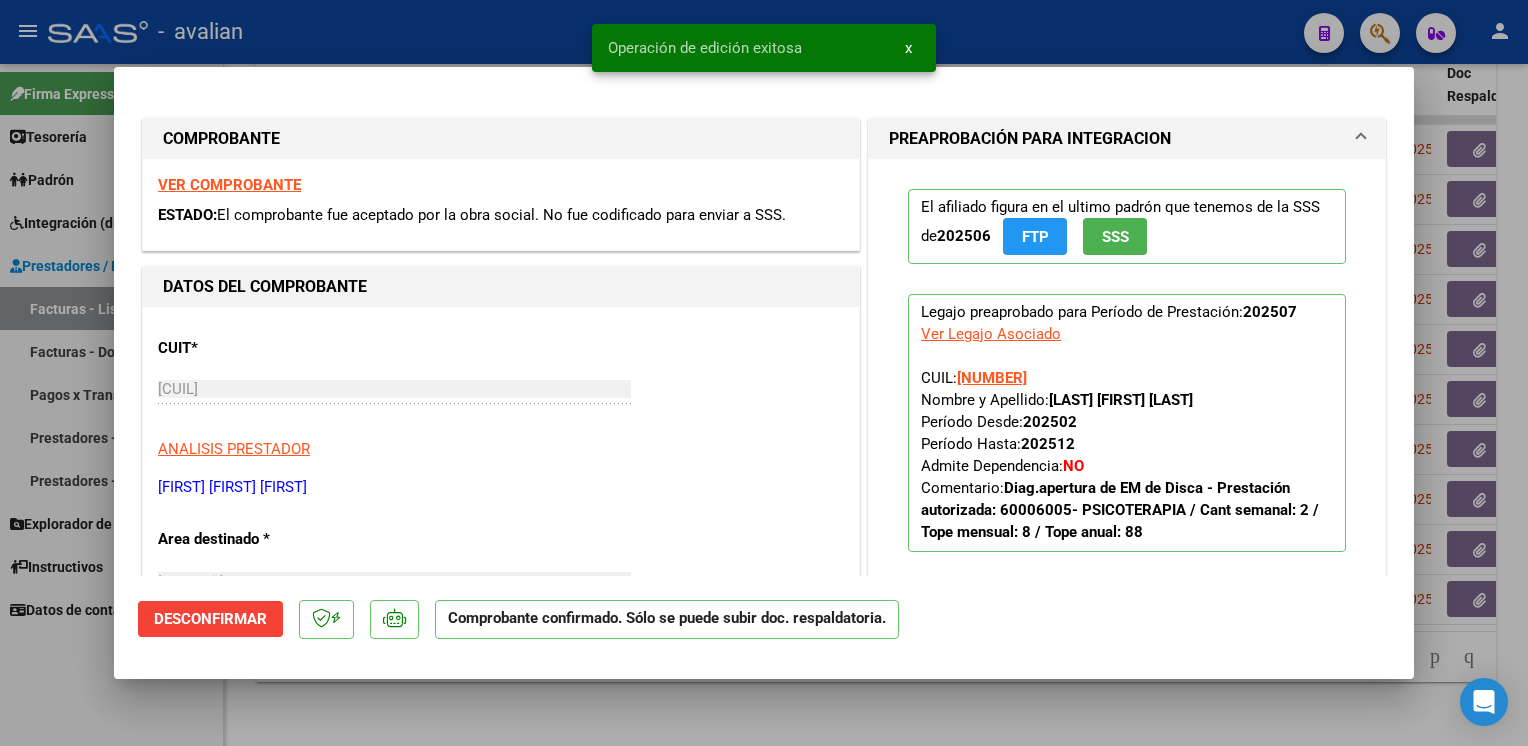 click at bounding box center [764, 373] 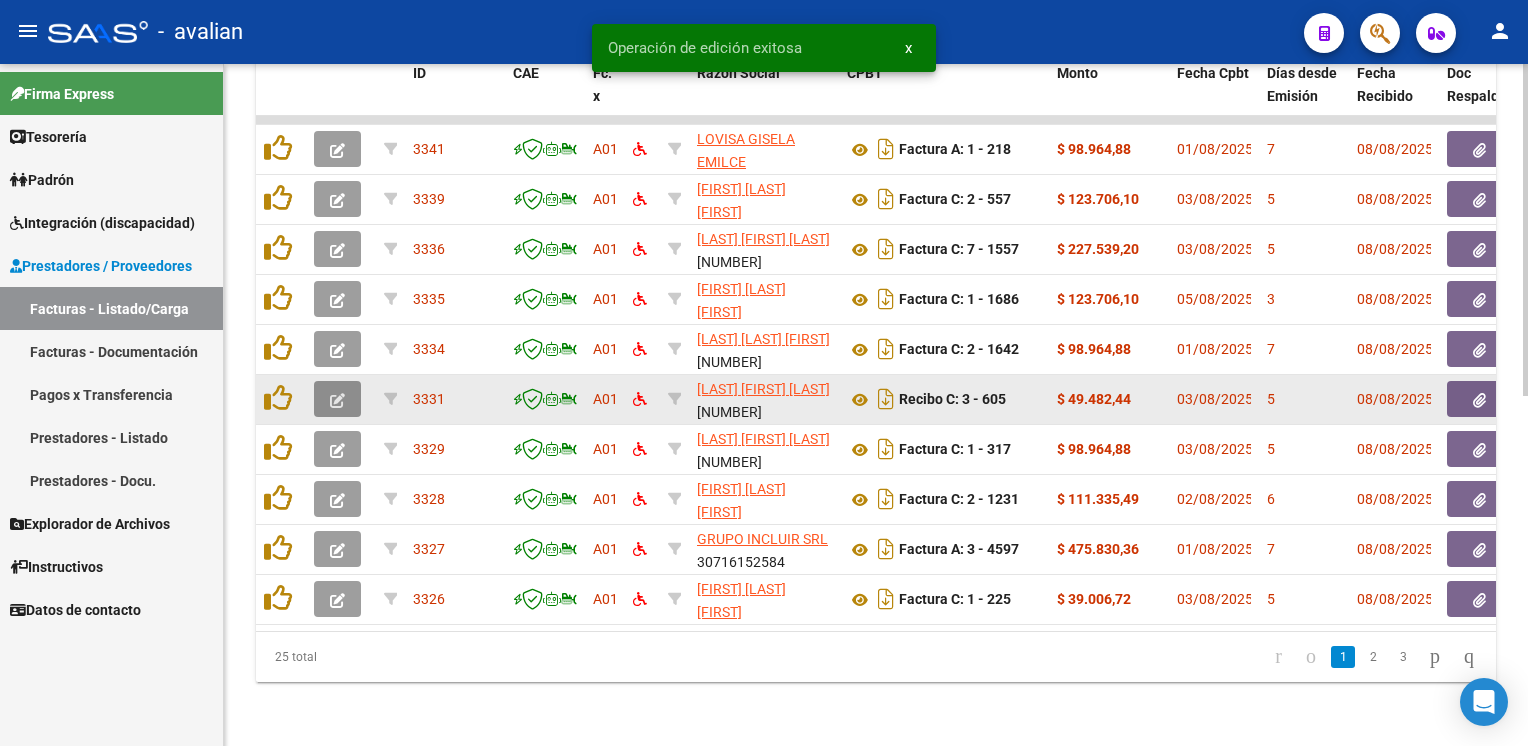 click 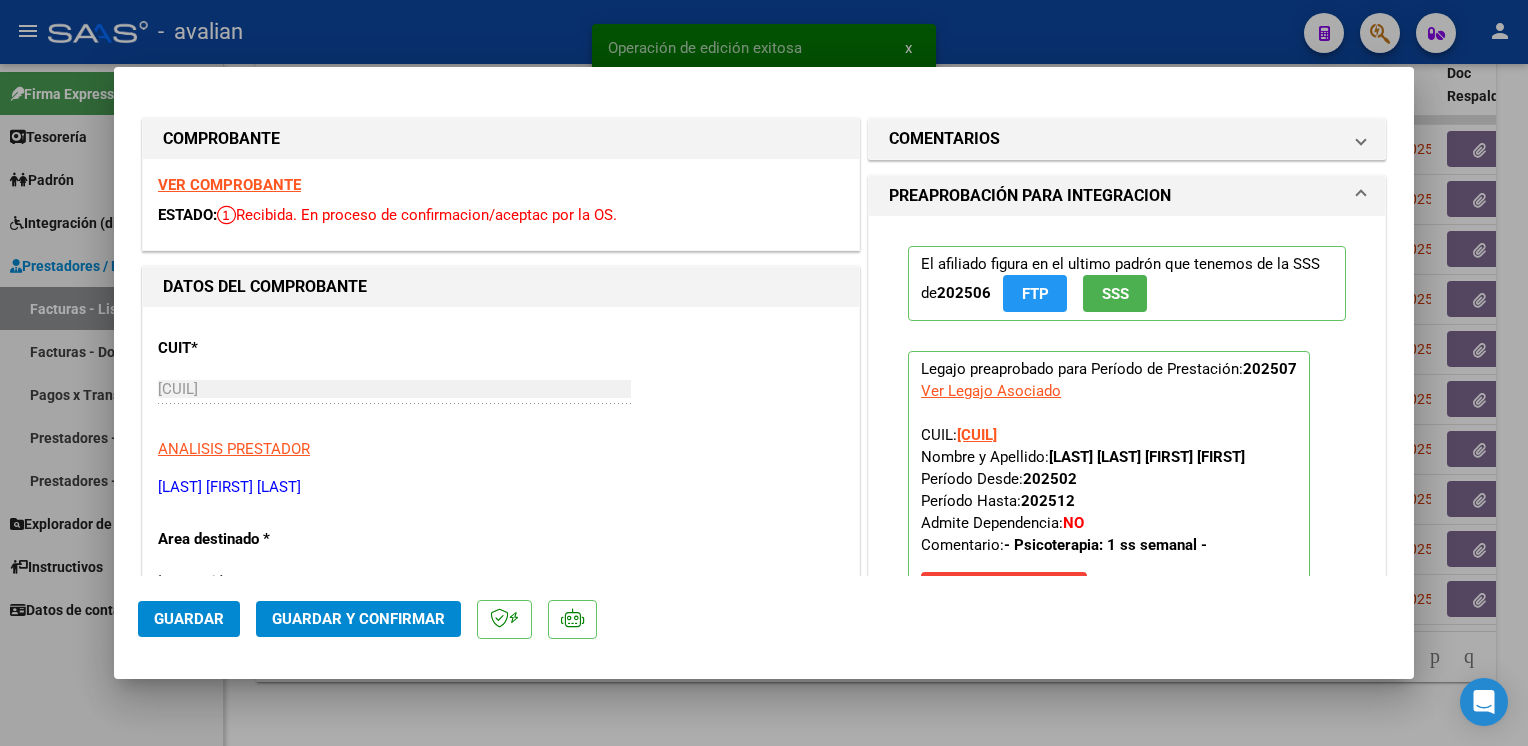 click on "VER COMPROBANTE" at bounding box center (229, 185) 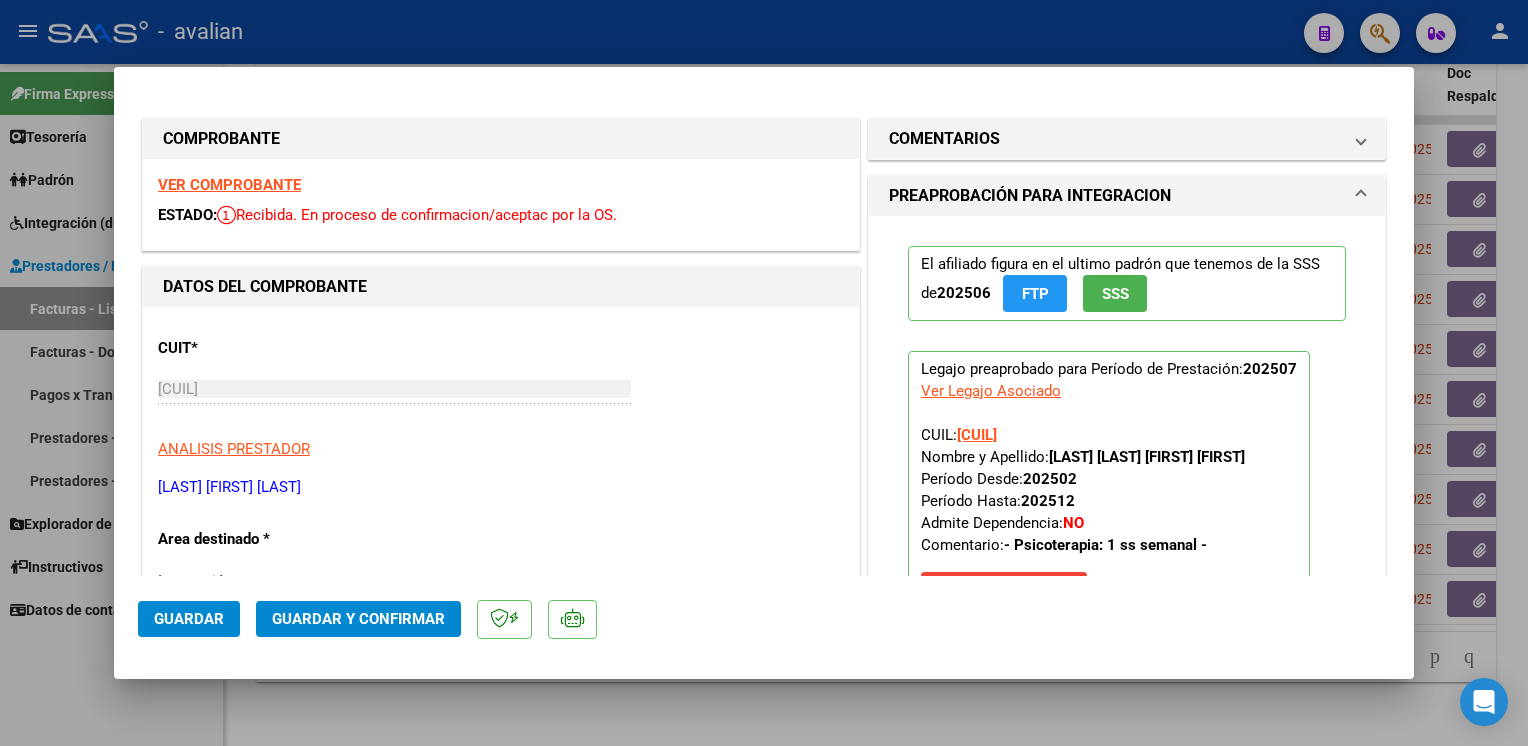 click on "Guardar y Confirmar" 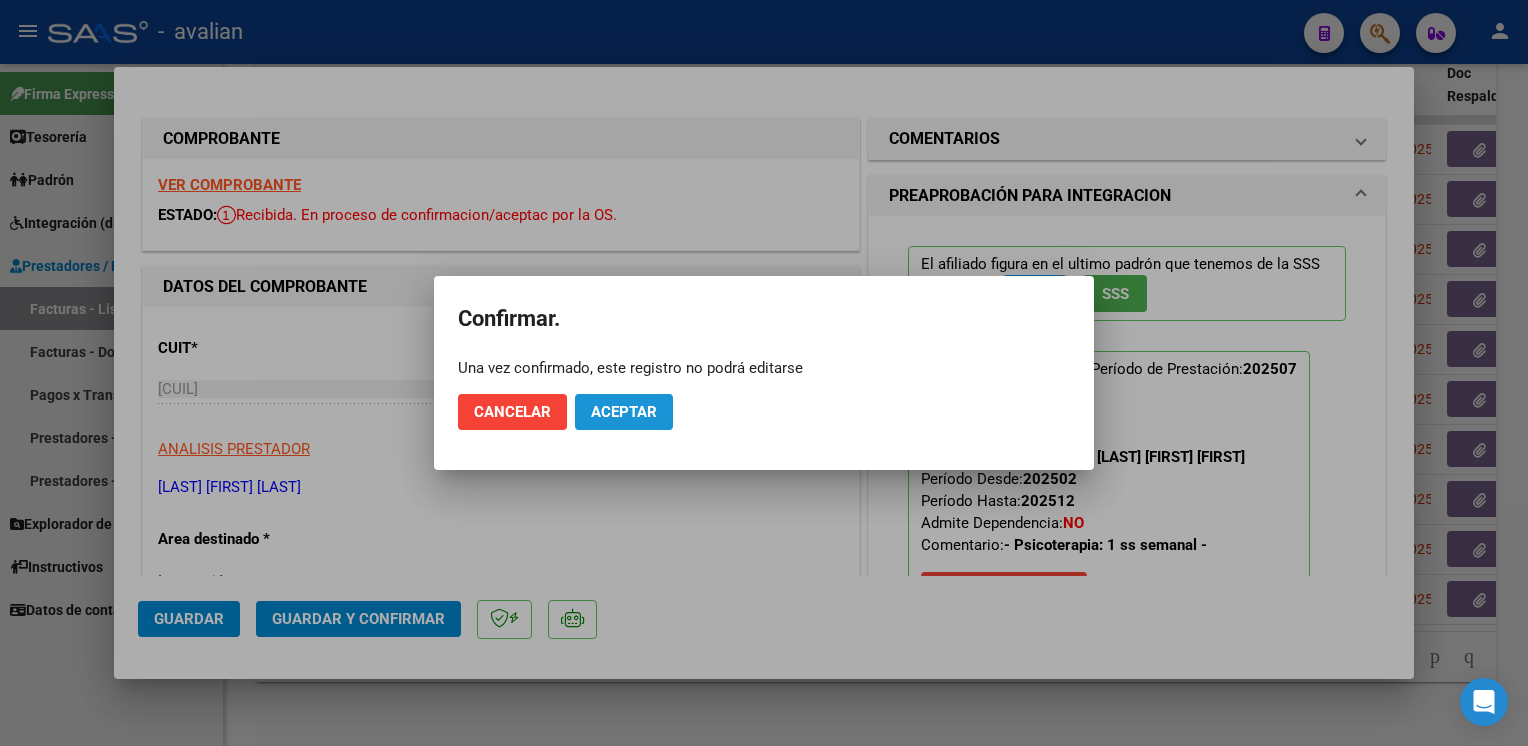 click on "Aceptar" 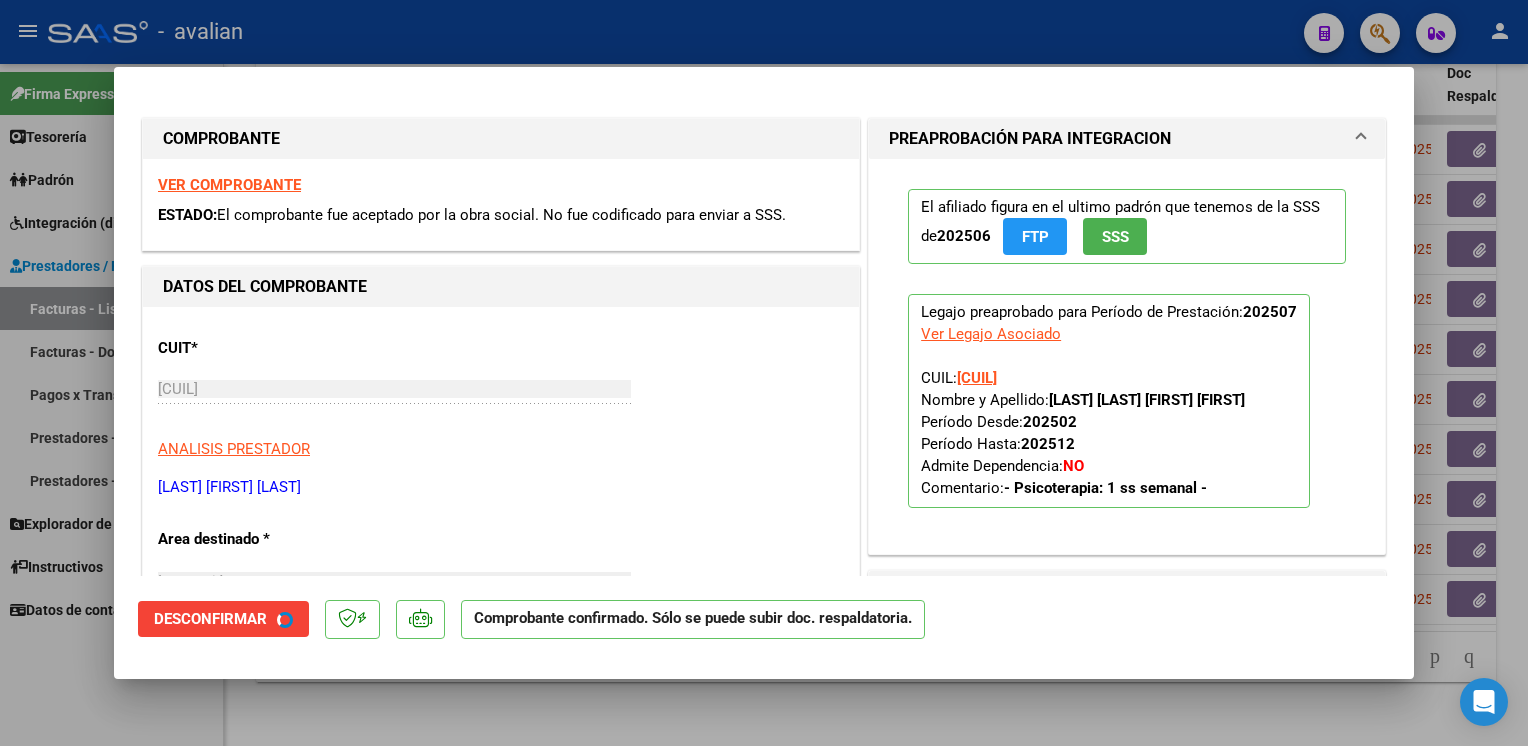 click at bounding box center (764, 373) 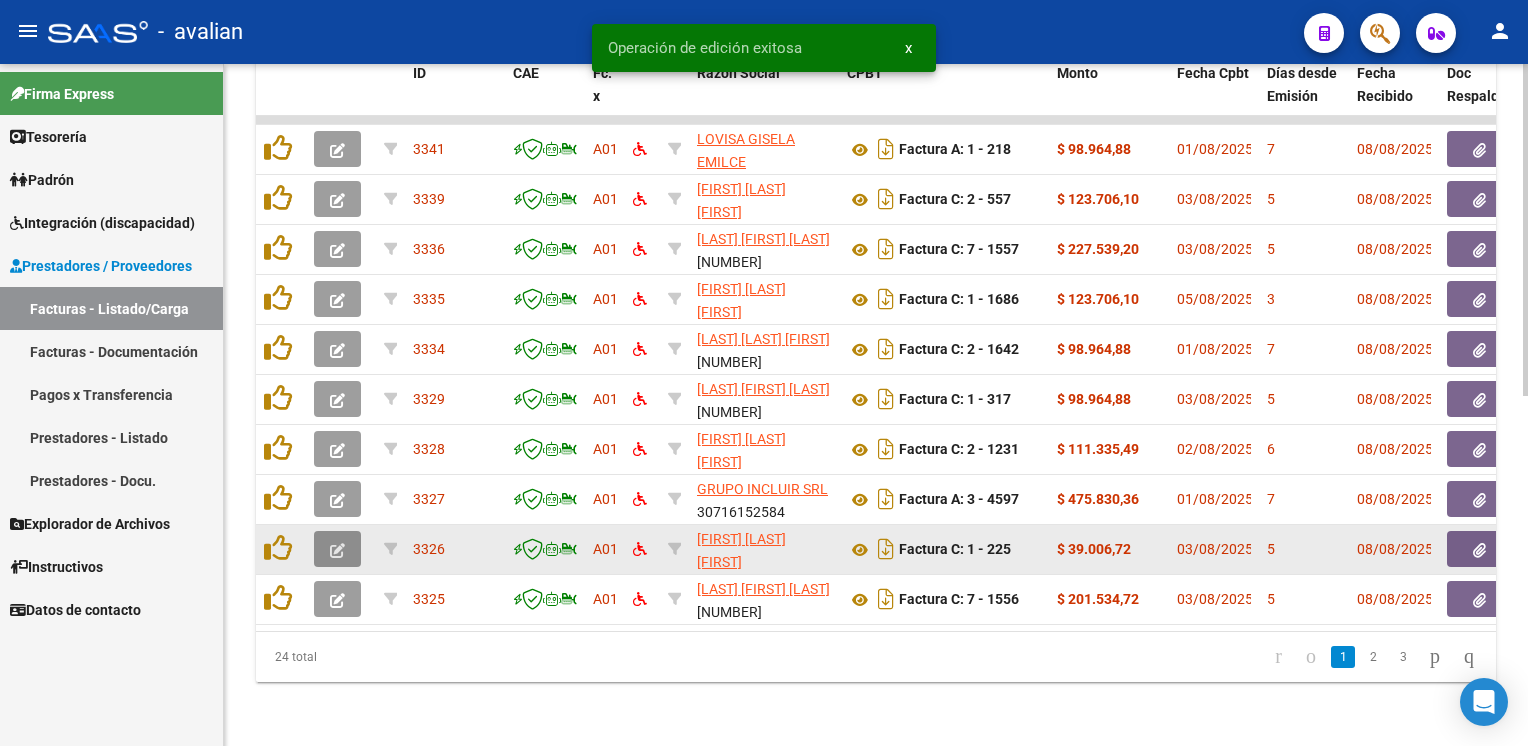 click 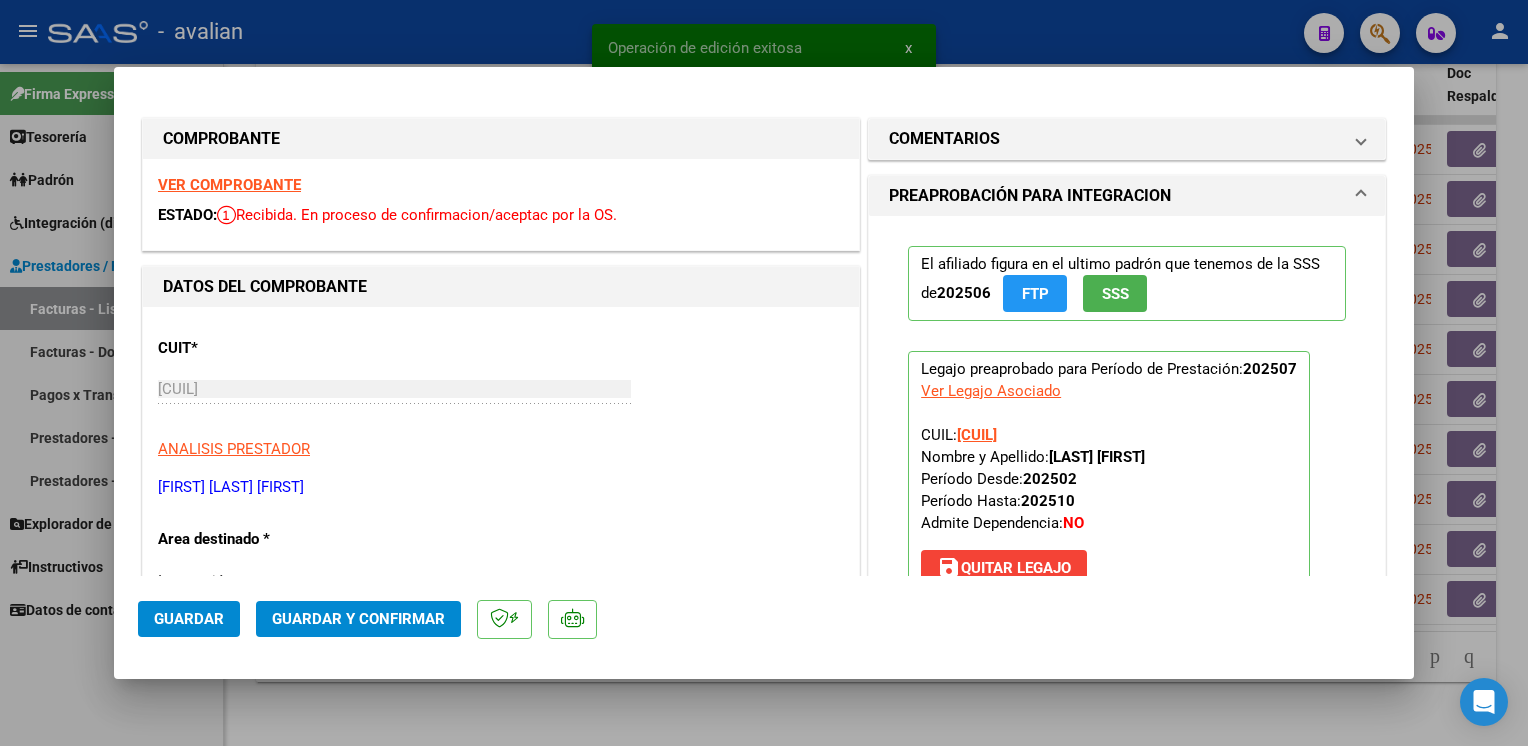 click on "VER COMPROBANTE" at bounding box center (229, 185) 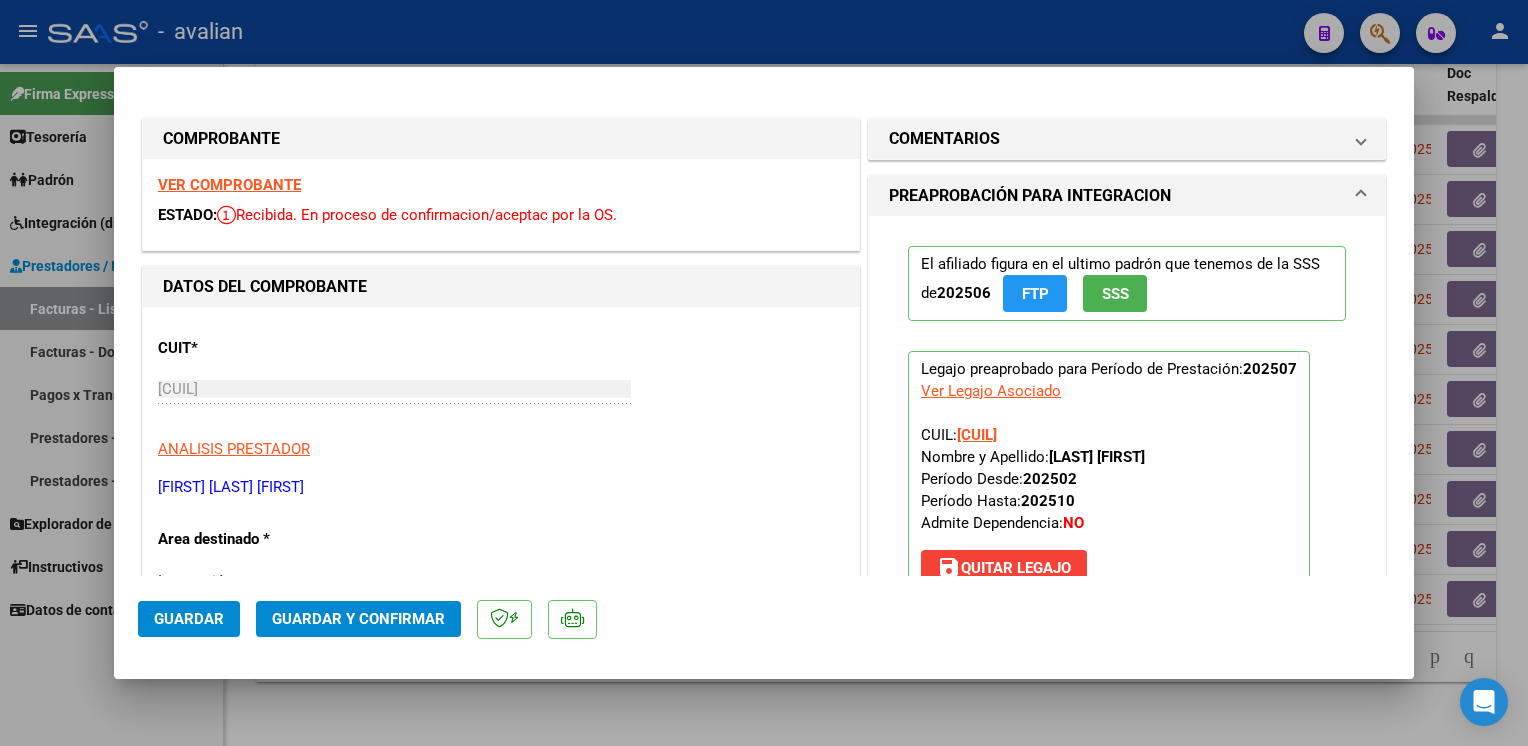 click on "Guardar y Confirmar" 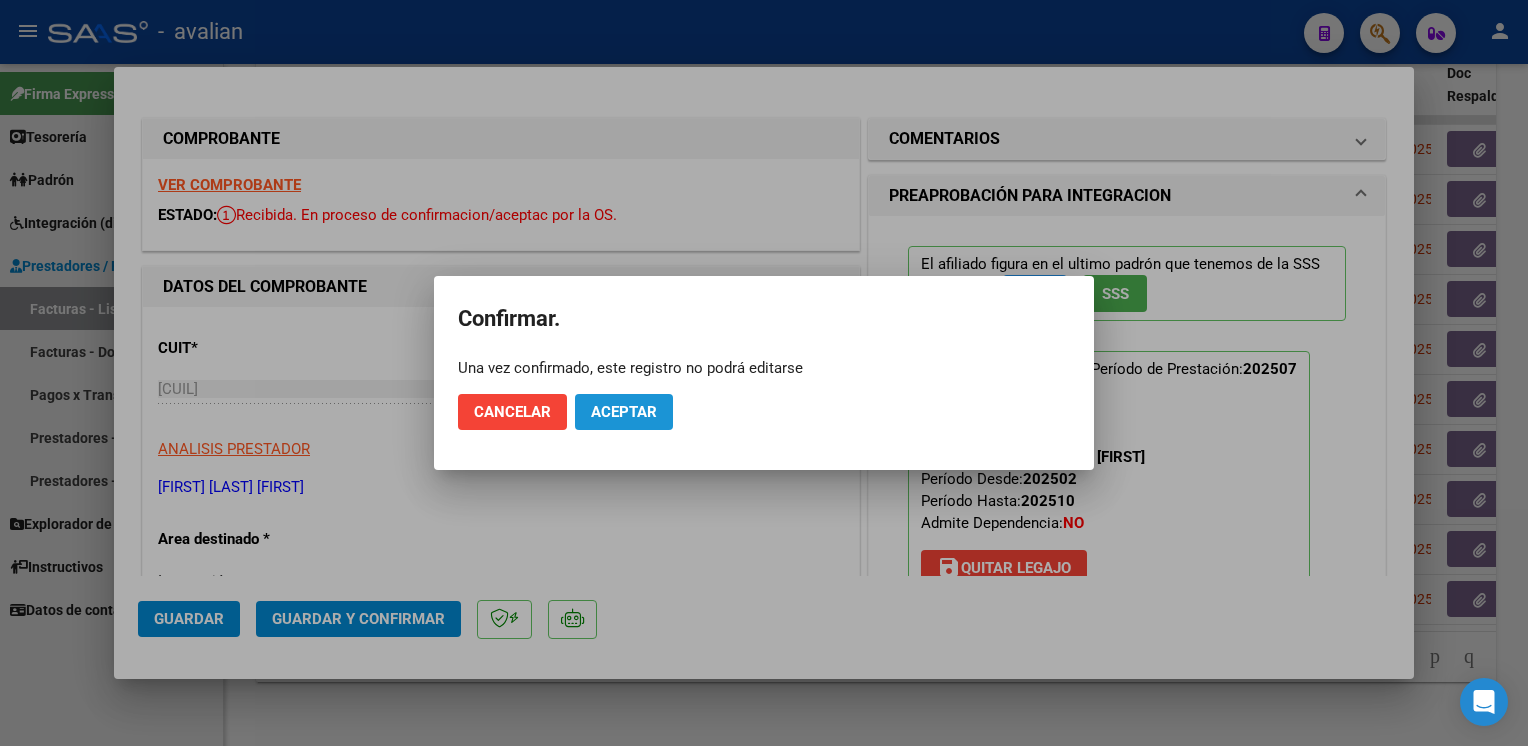click on "Aceptar" 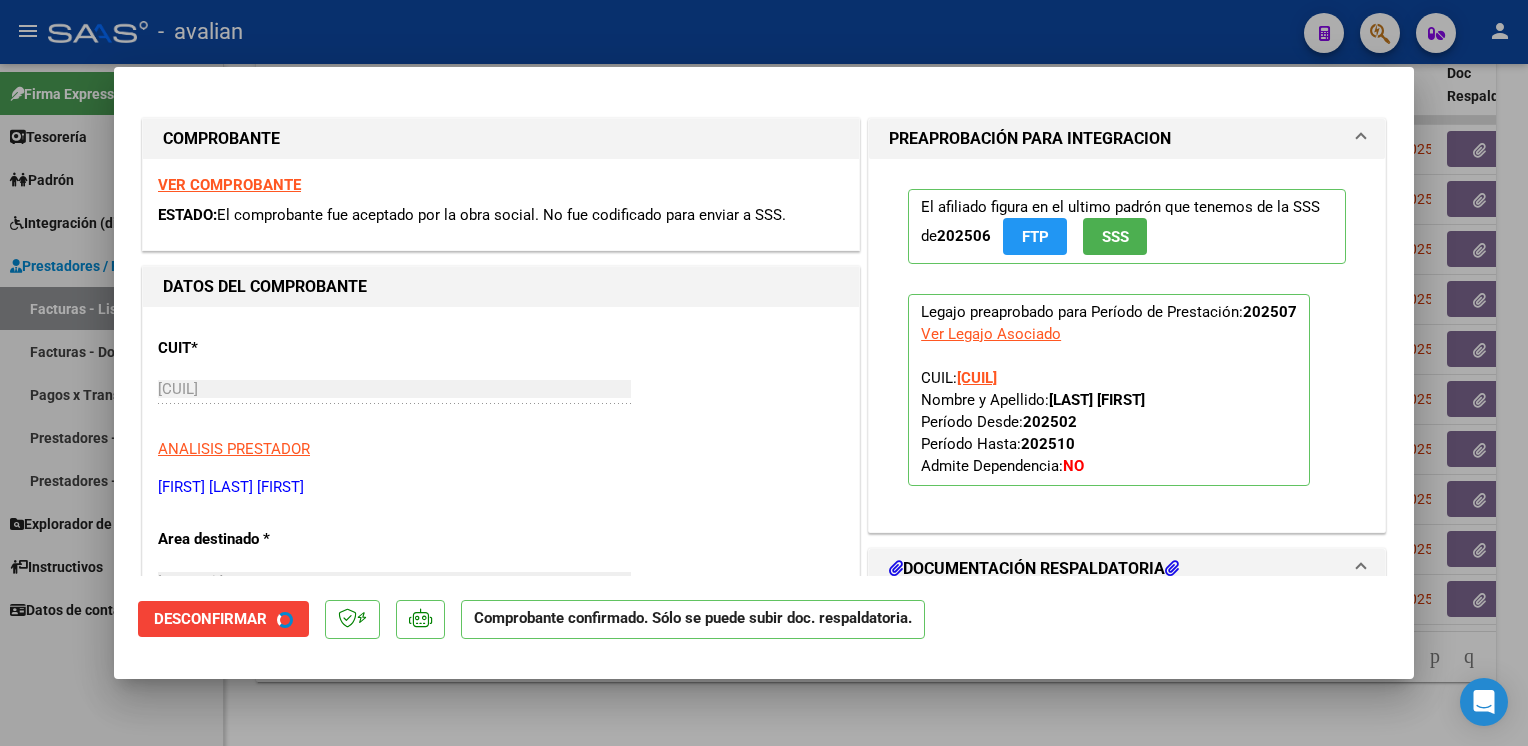 click at bounding box center (764, 373) 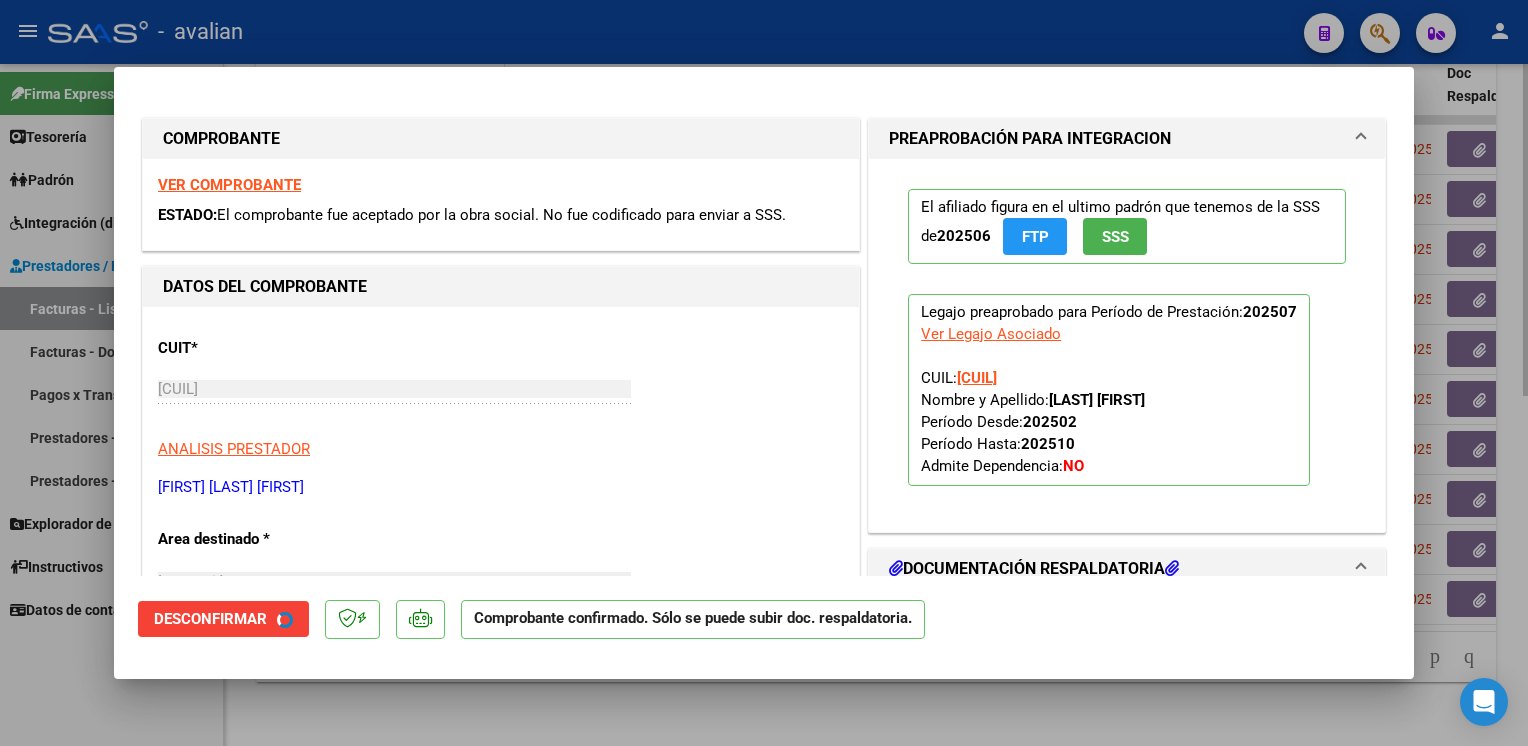 type 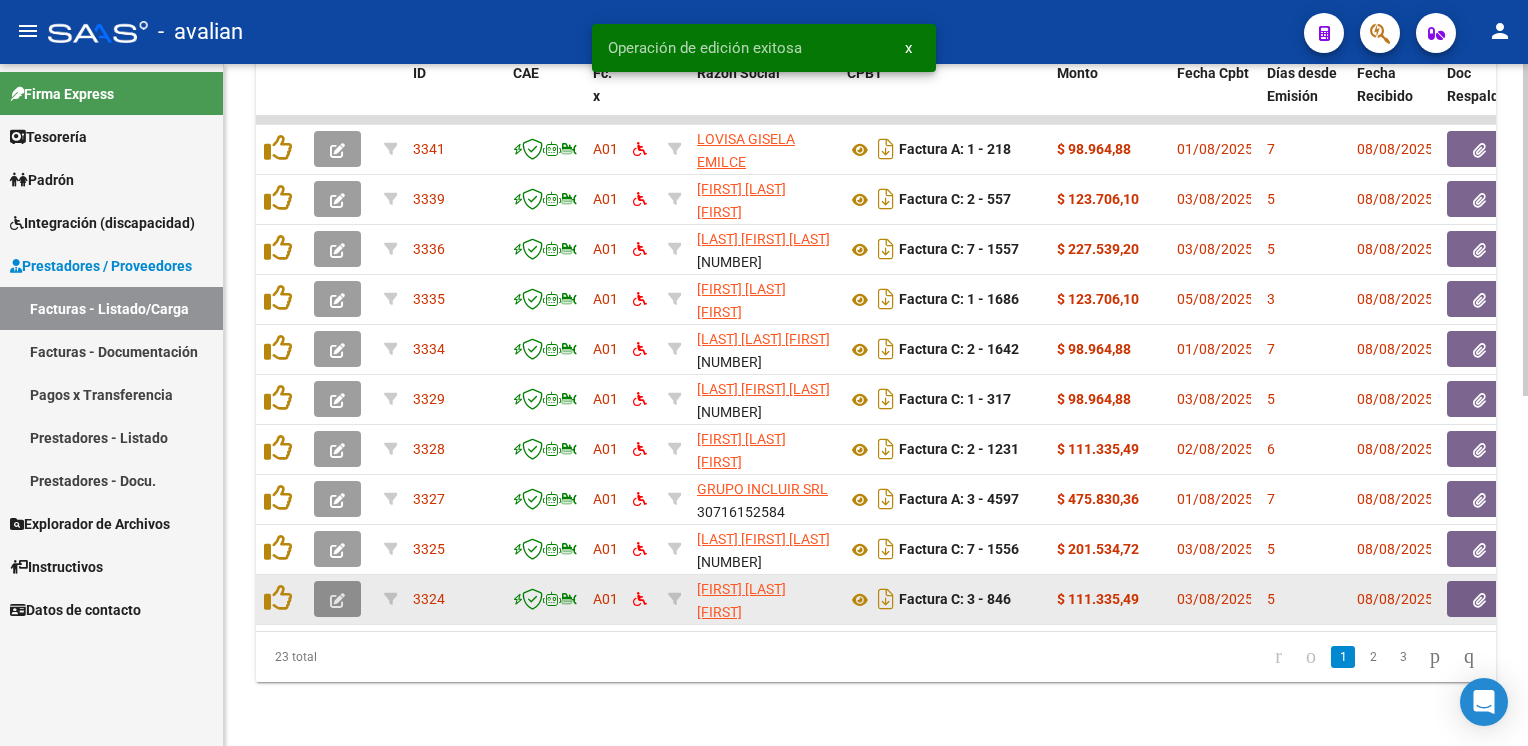 click 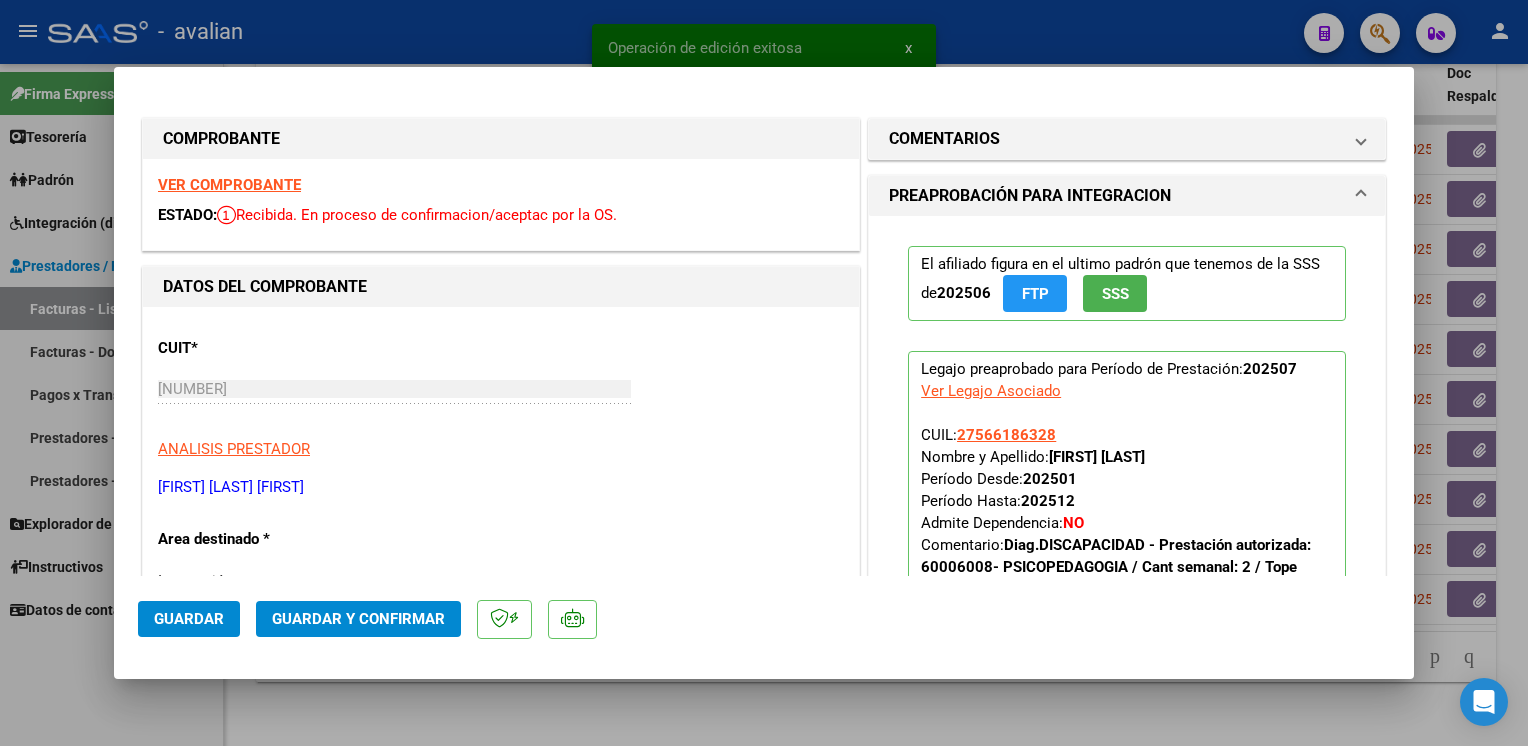 click on "VER COMPROBANTE" at bounding box center (229, 185) 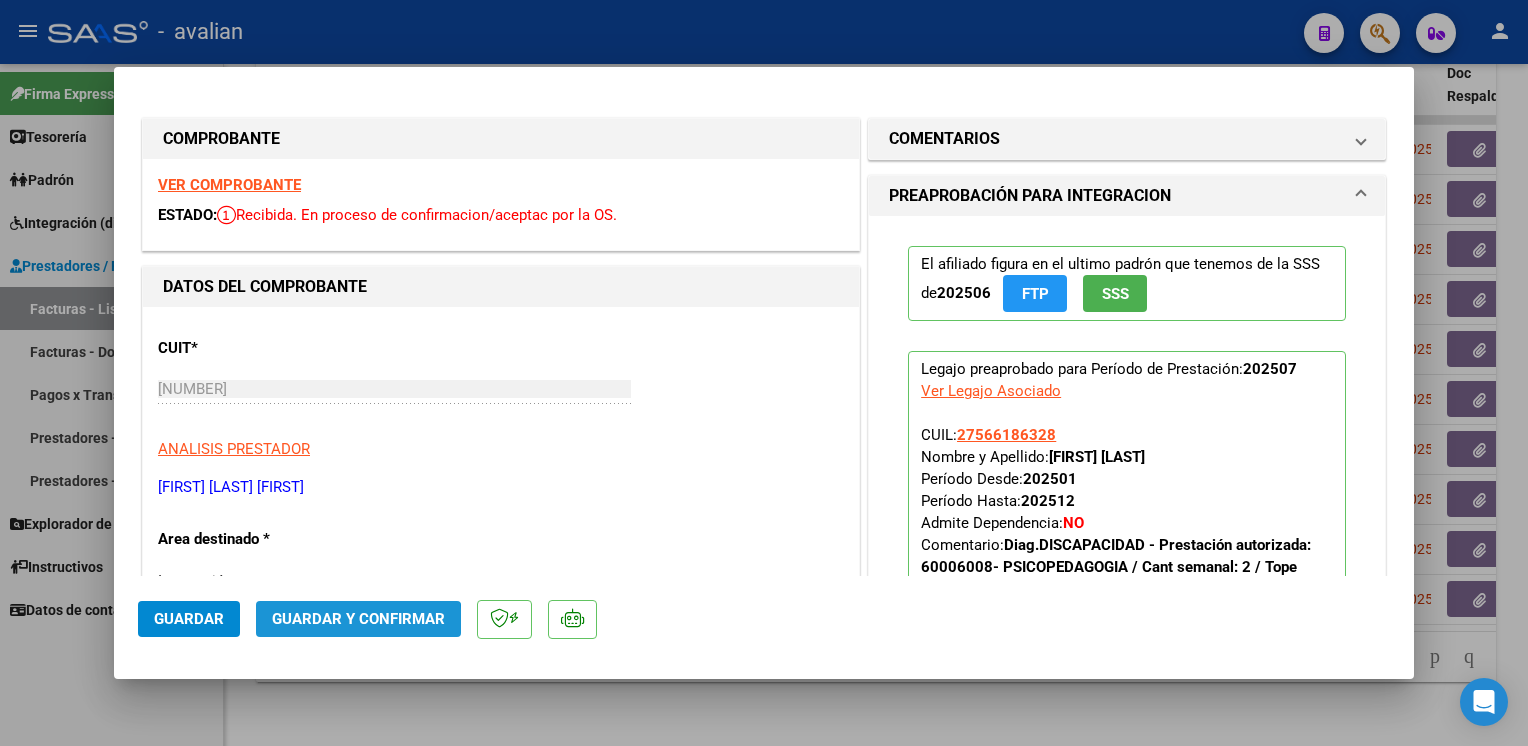 click on "Guardar y Confirmar" 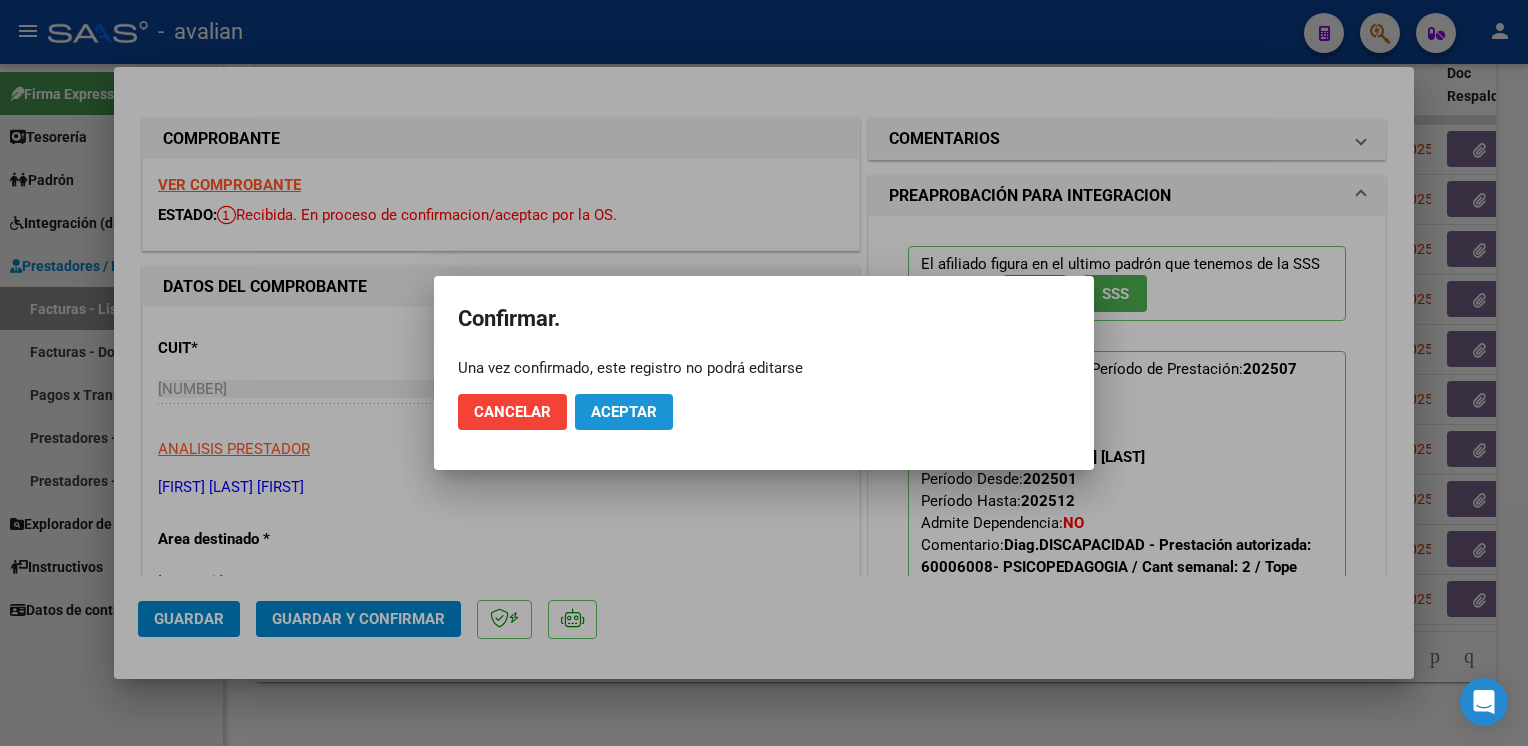 click on "Aceptar" 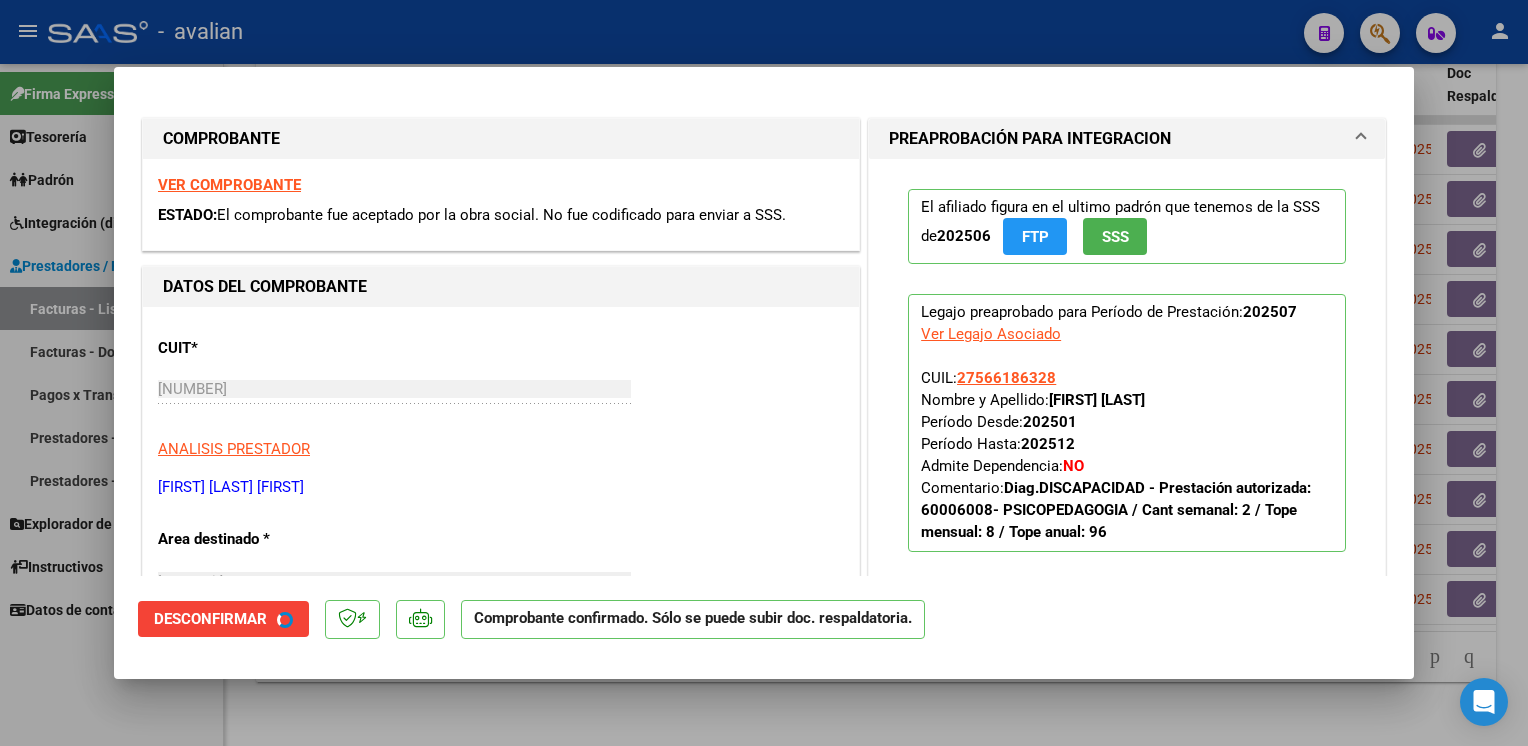 click at bounding box center (764, 373) 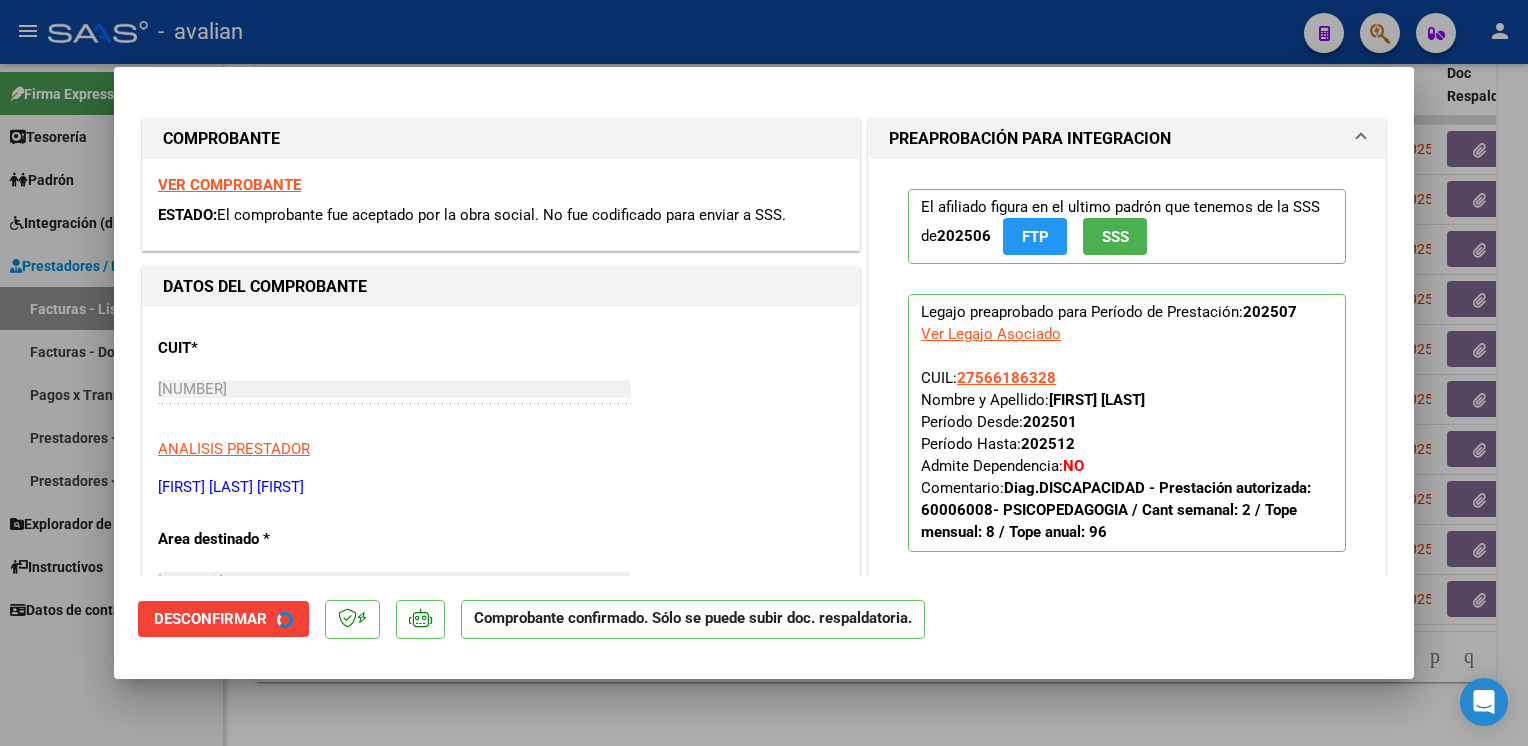 type 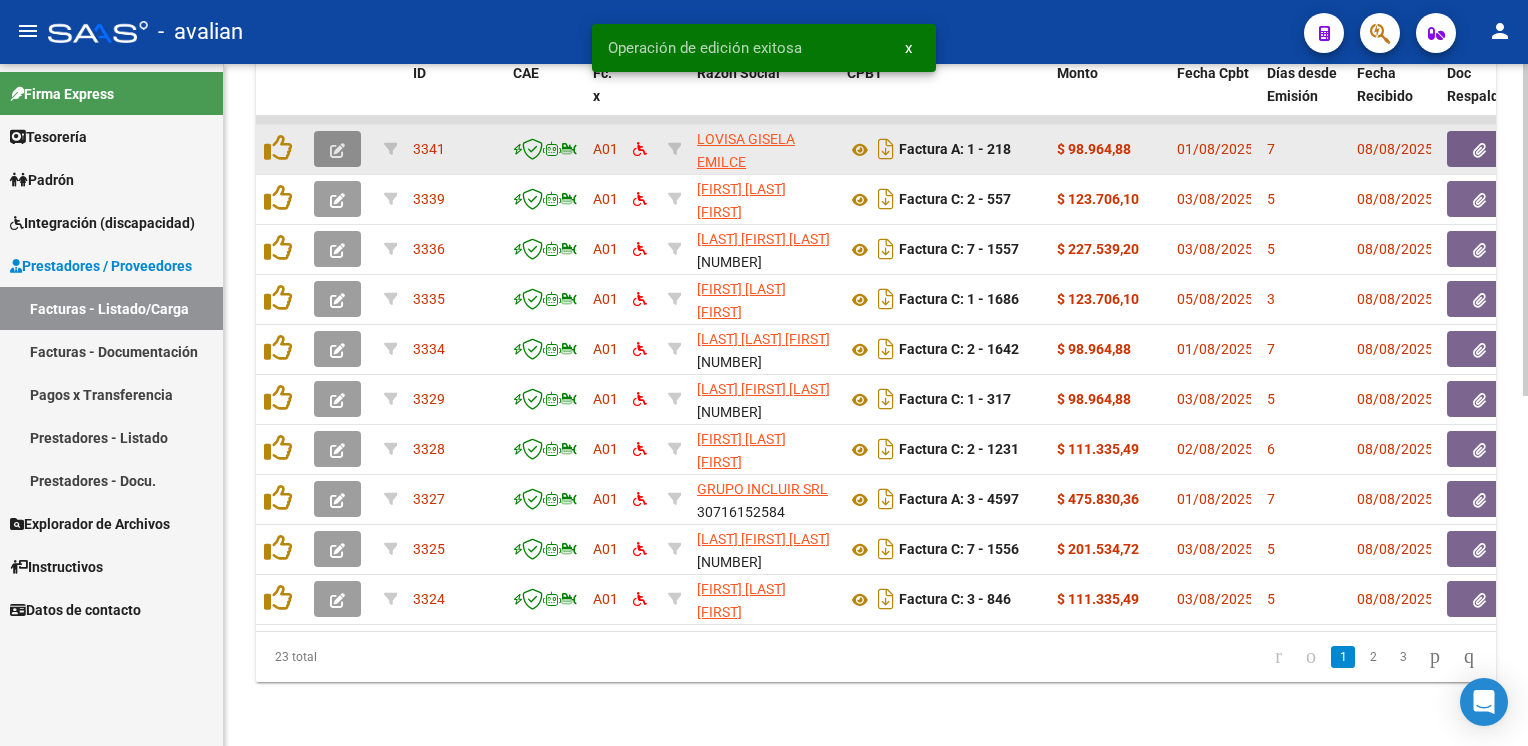 click 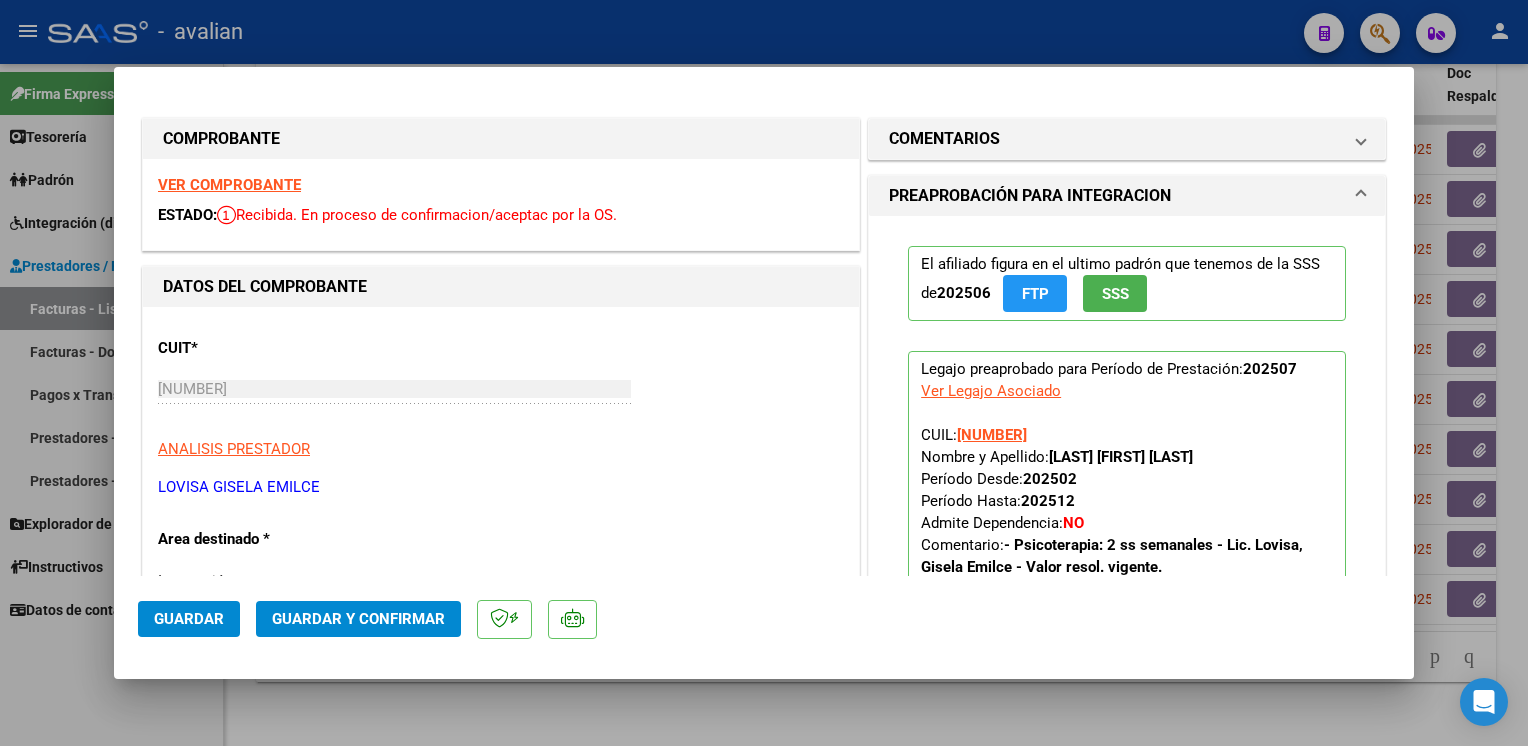 click on "VER COMPROBANTE" at bounding box center [229, 185] 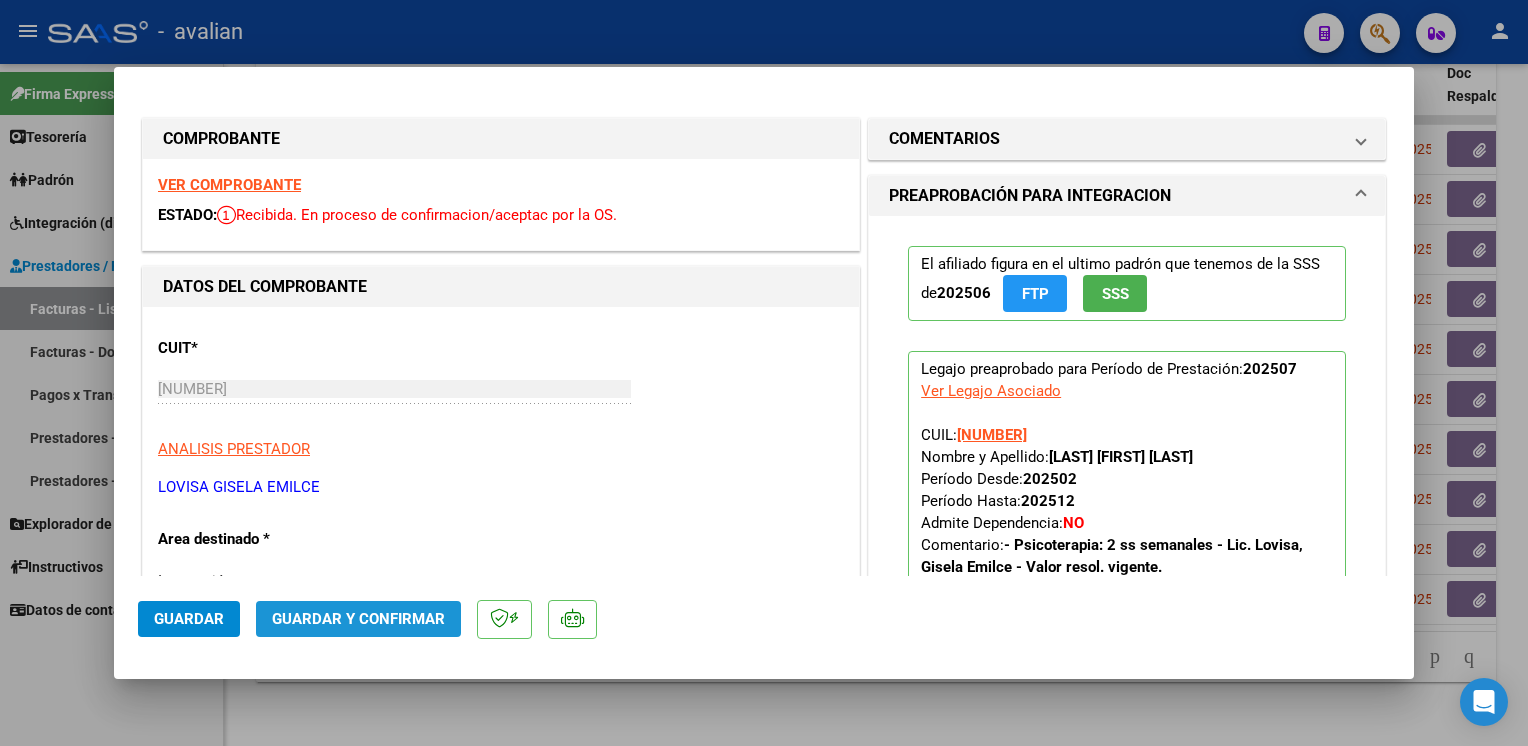 click on "Guardar y Confirmar" 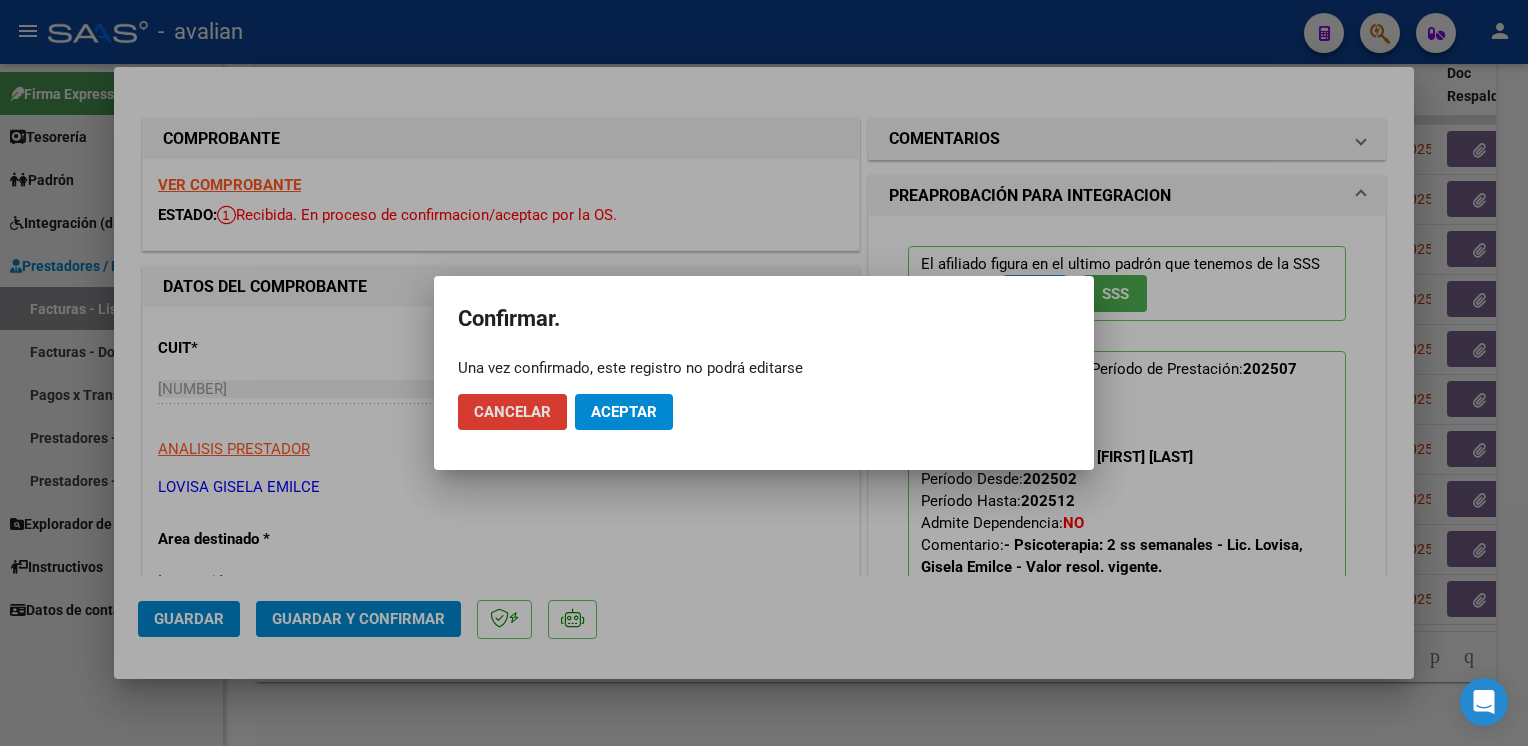 click on "Aceptar" 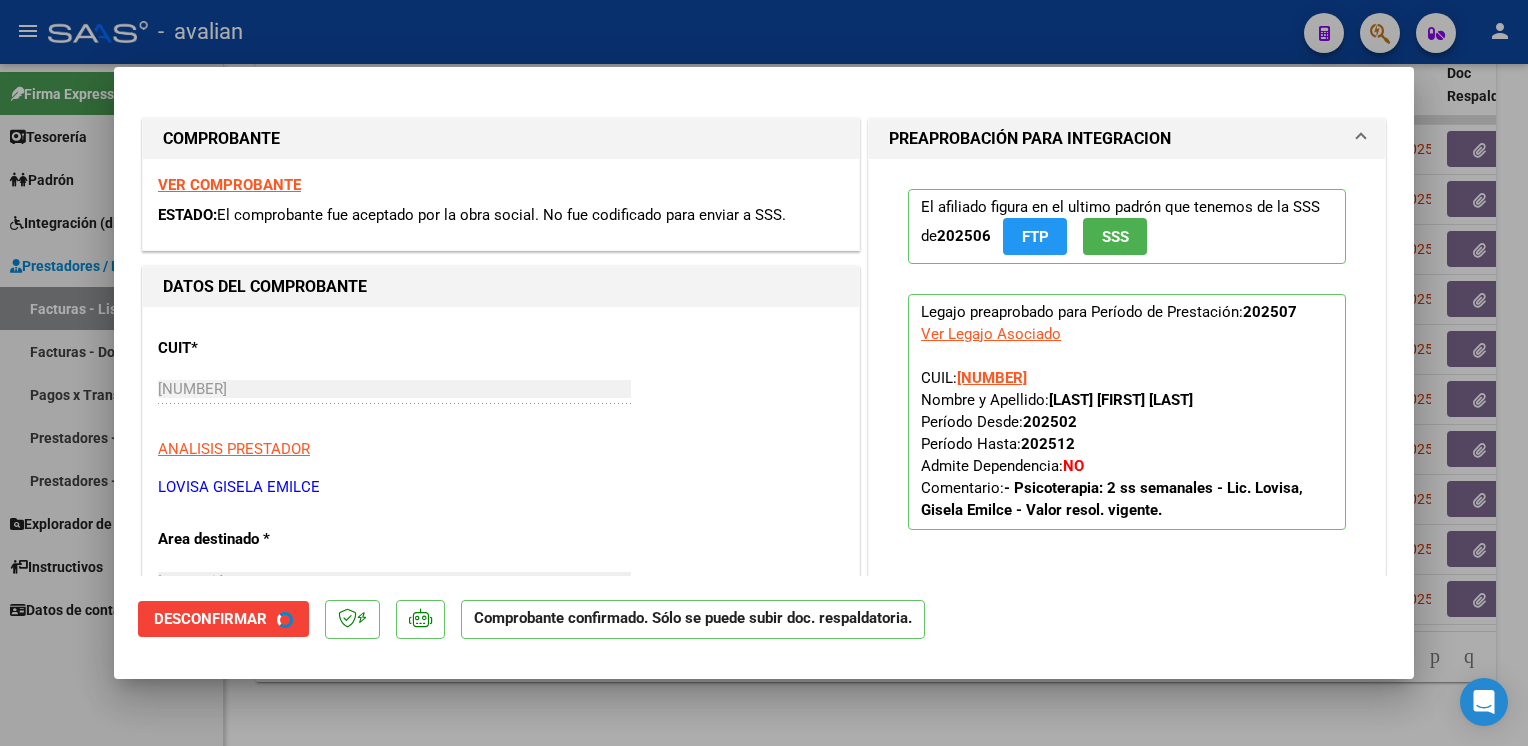 click at bounding box center [764, 373] 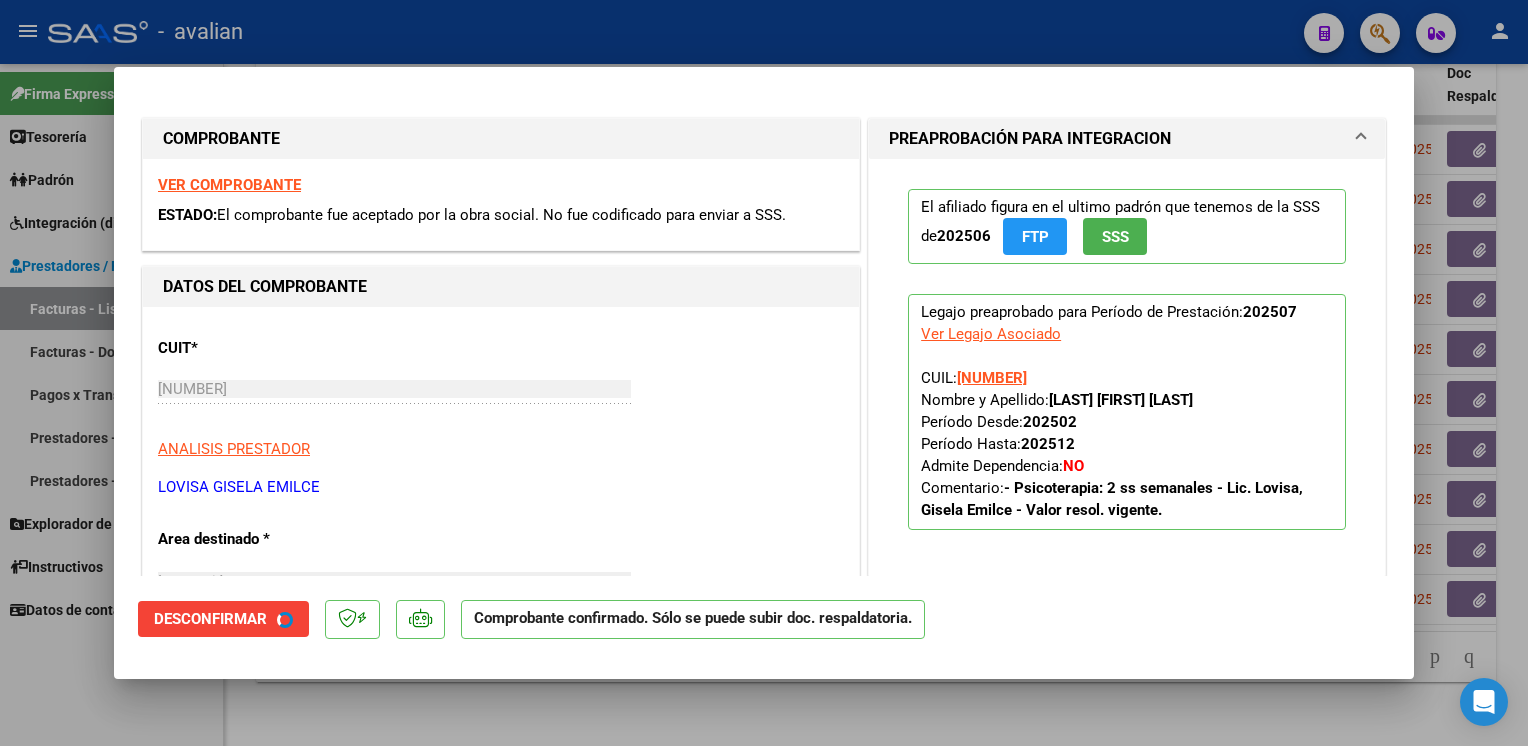 type 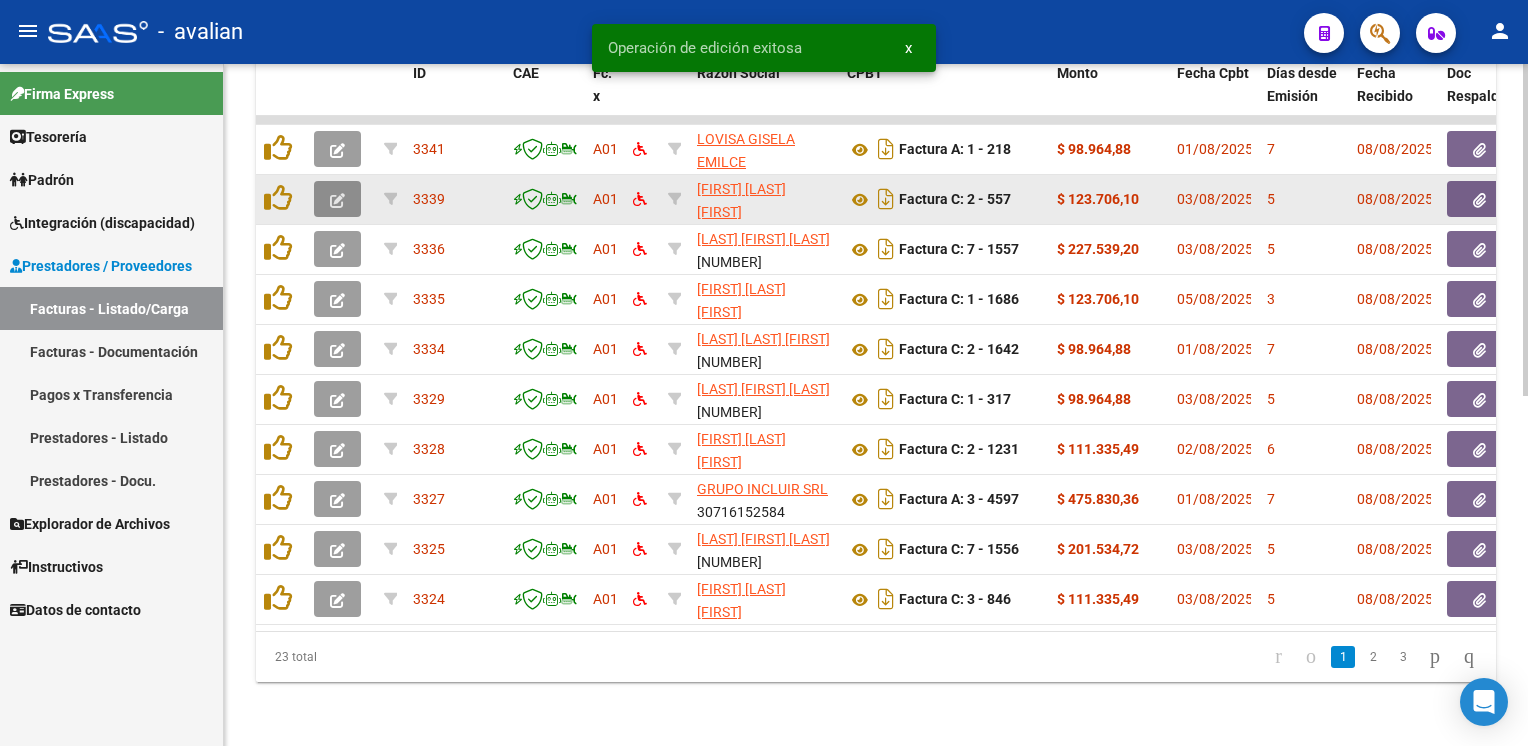 click 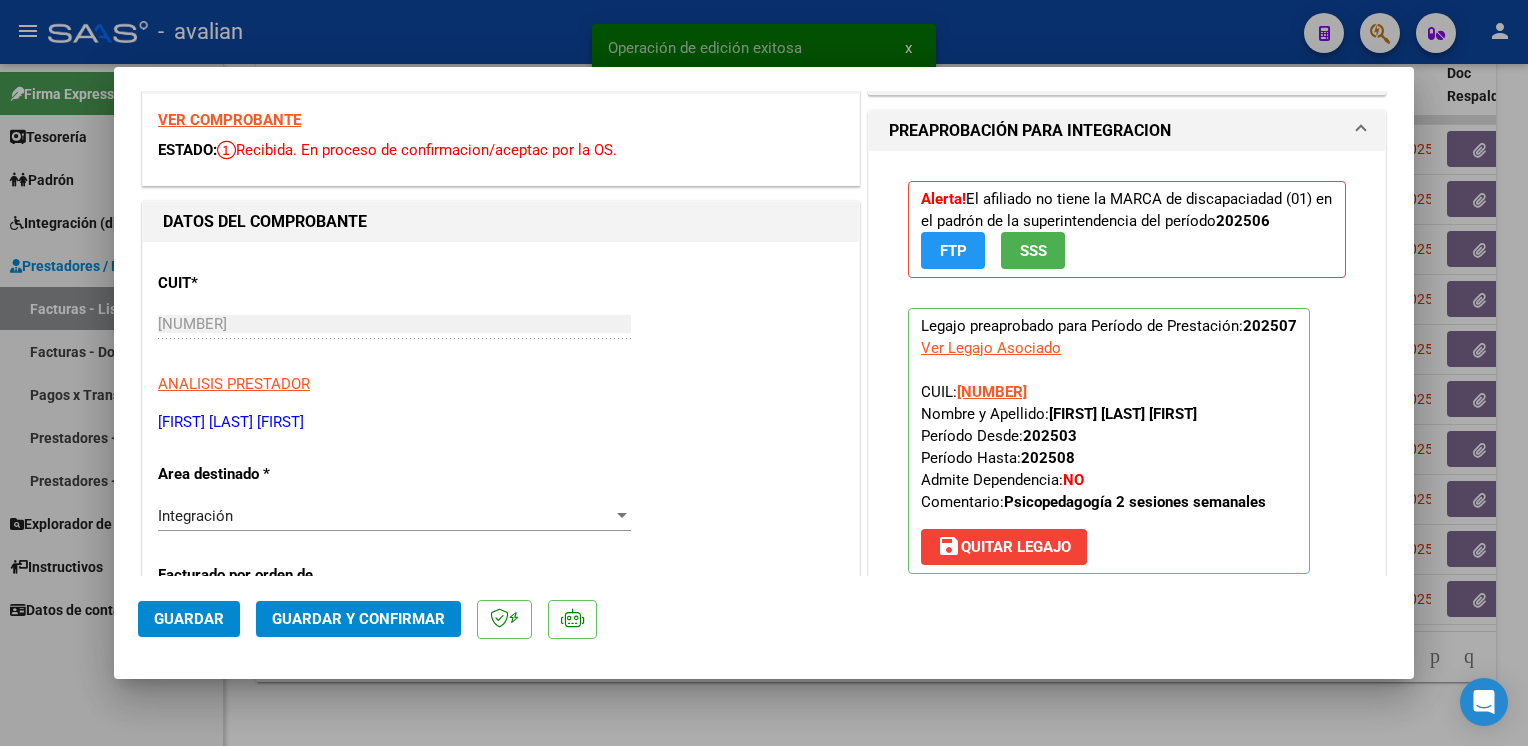 scroll, scrollTop: 100, scrollLeft: 0, axis: vertical 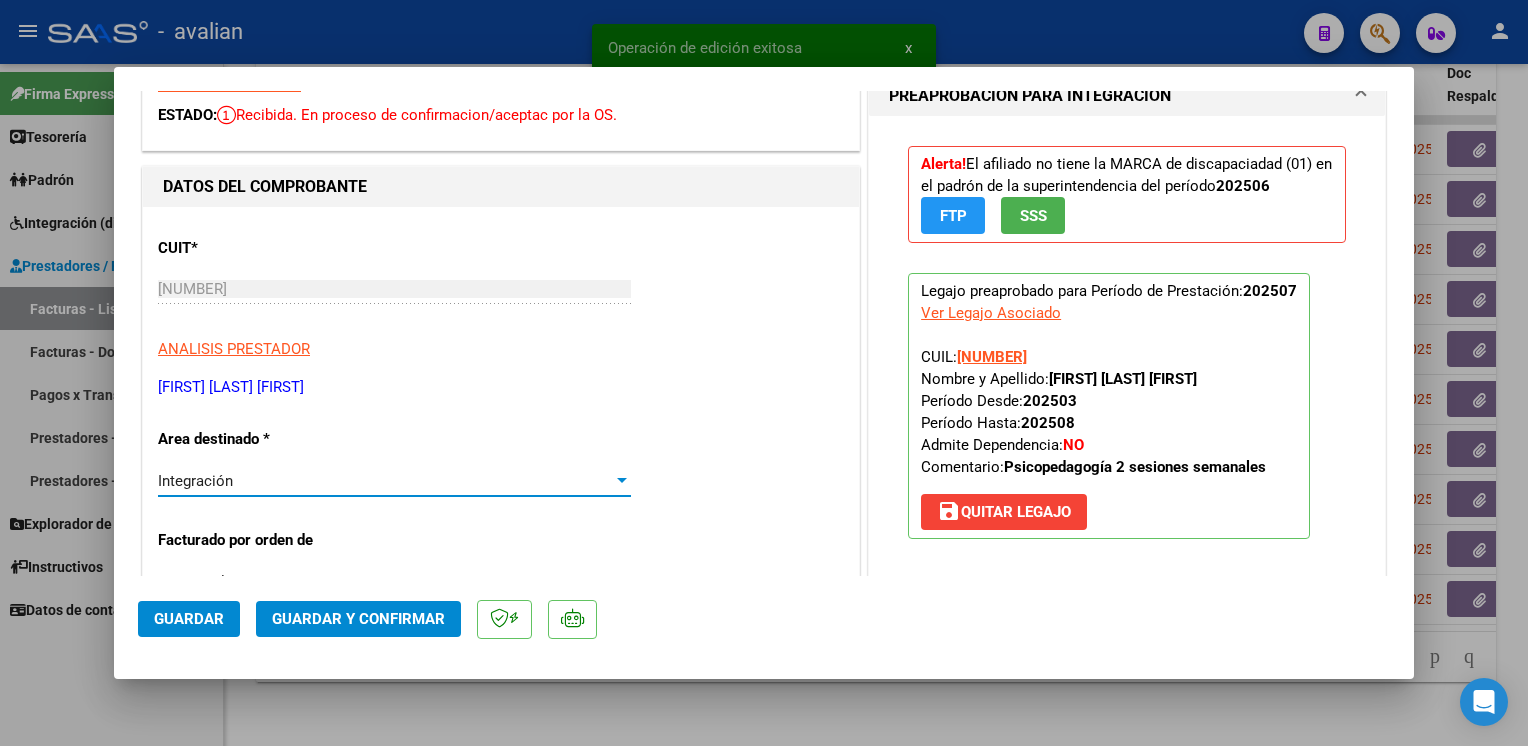 click on "Integración" at bounding box center (385, 481) 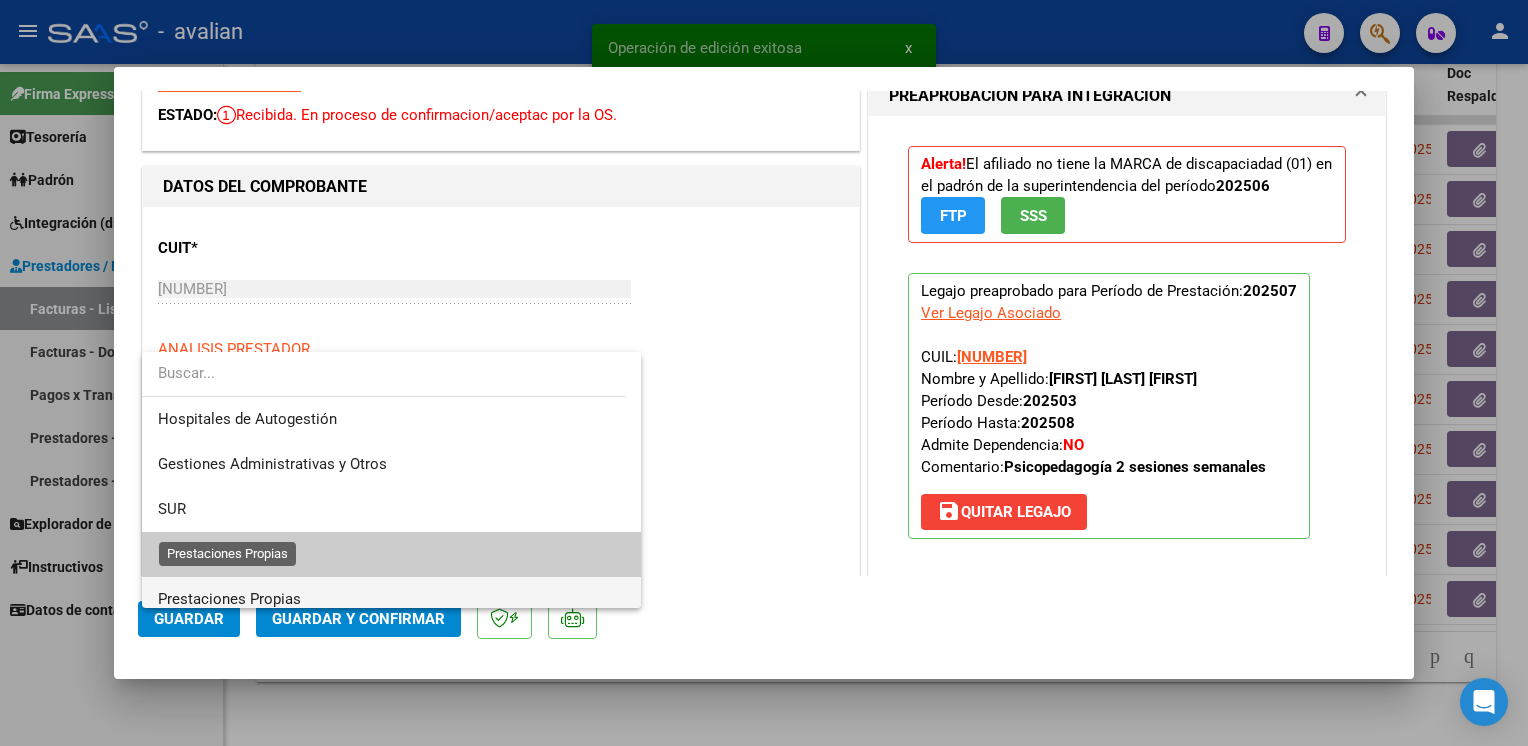 scroll, scrollTop: 74, scrollLeft: 0, axis: vertical 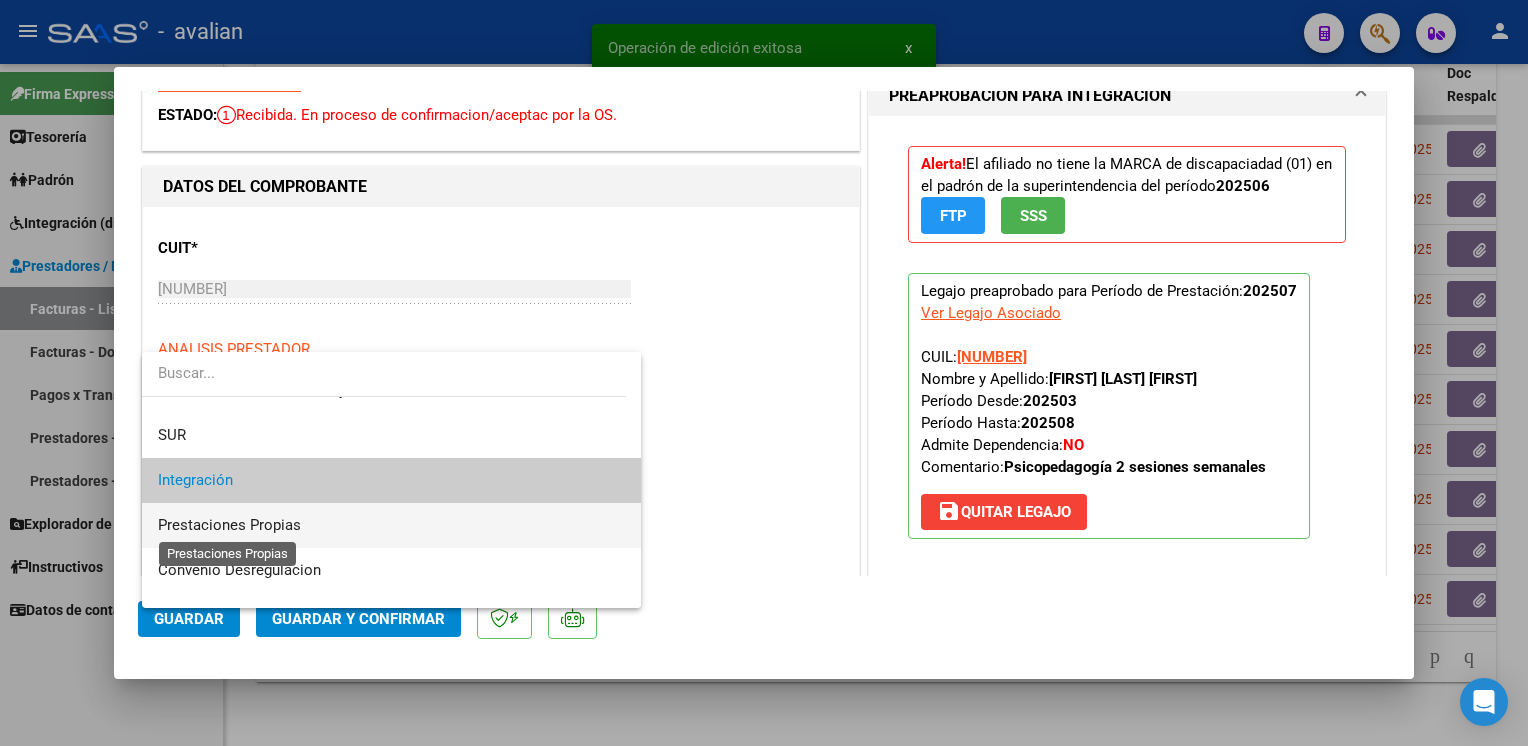 click on "Prestaciones Propias" at bounding box center (229, 525) 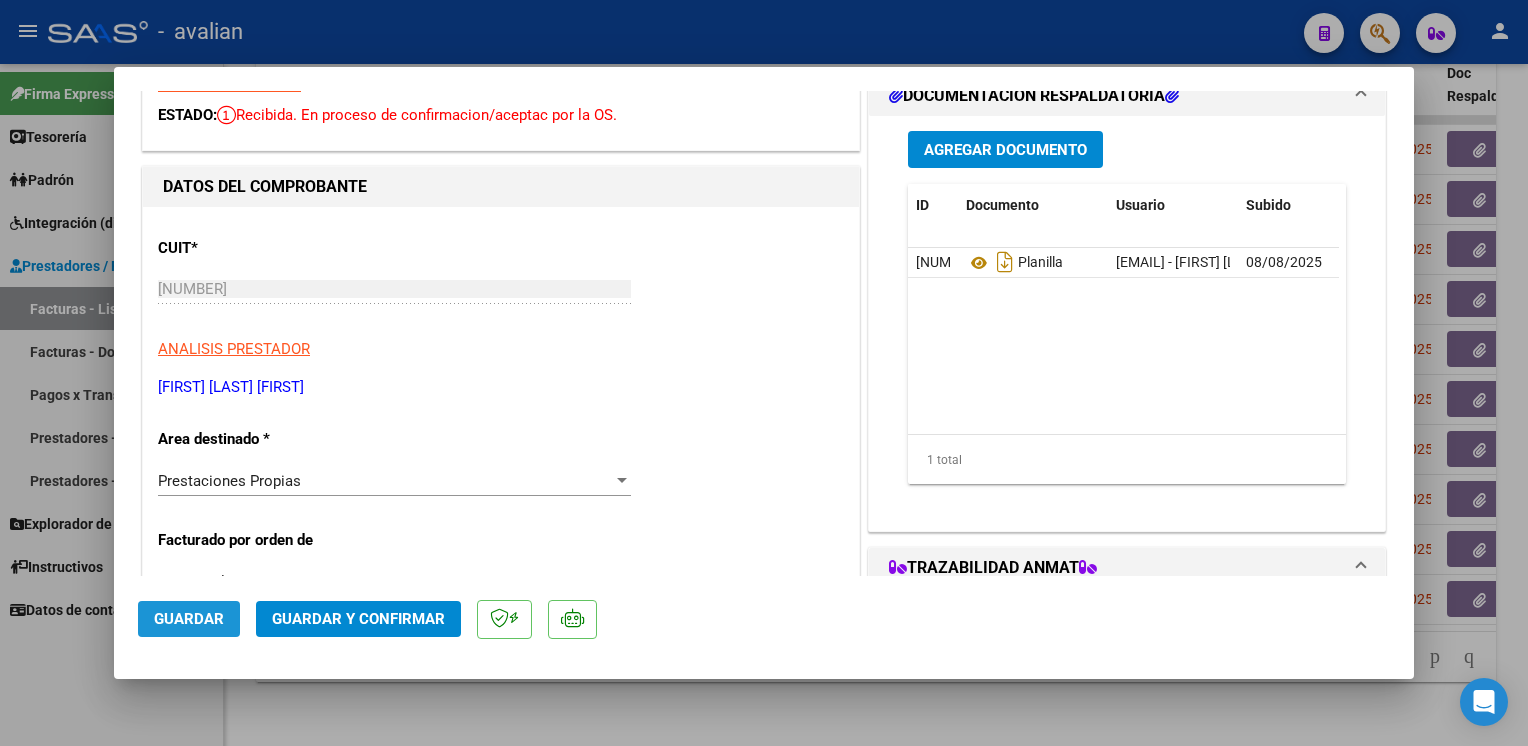 click on "Guardar" 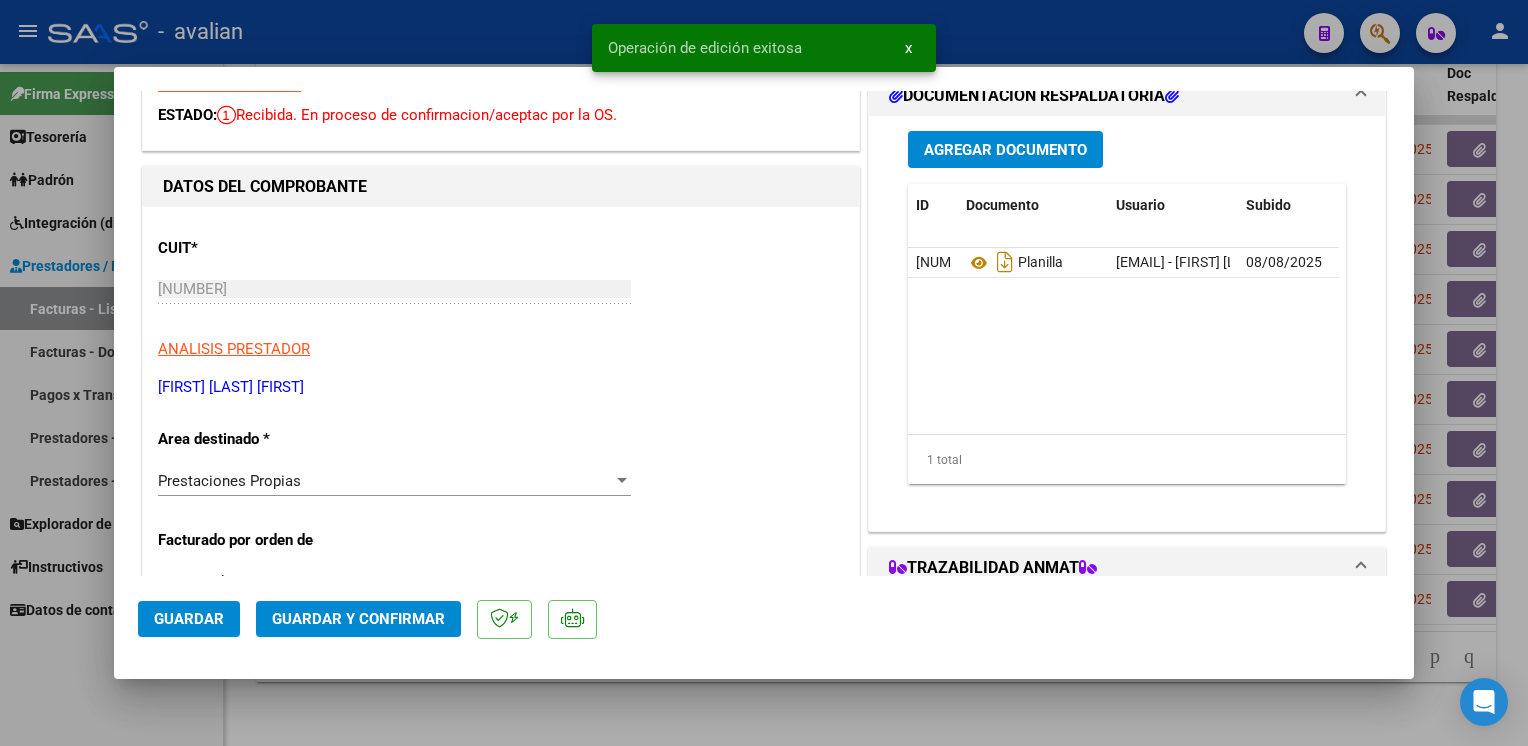 click at bounding box center [764, 373] 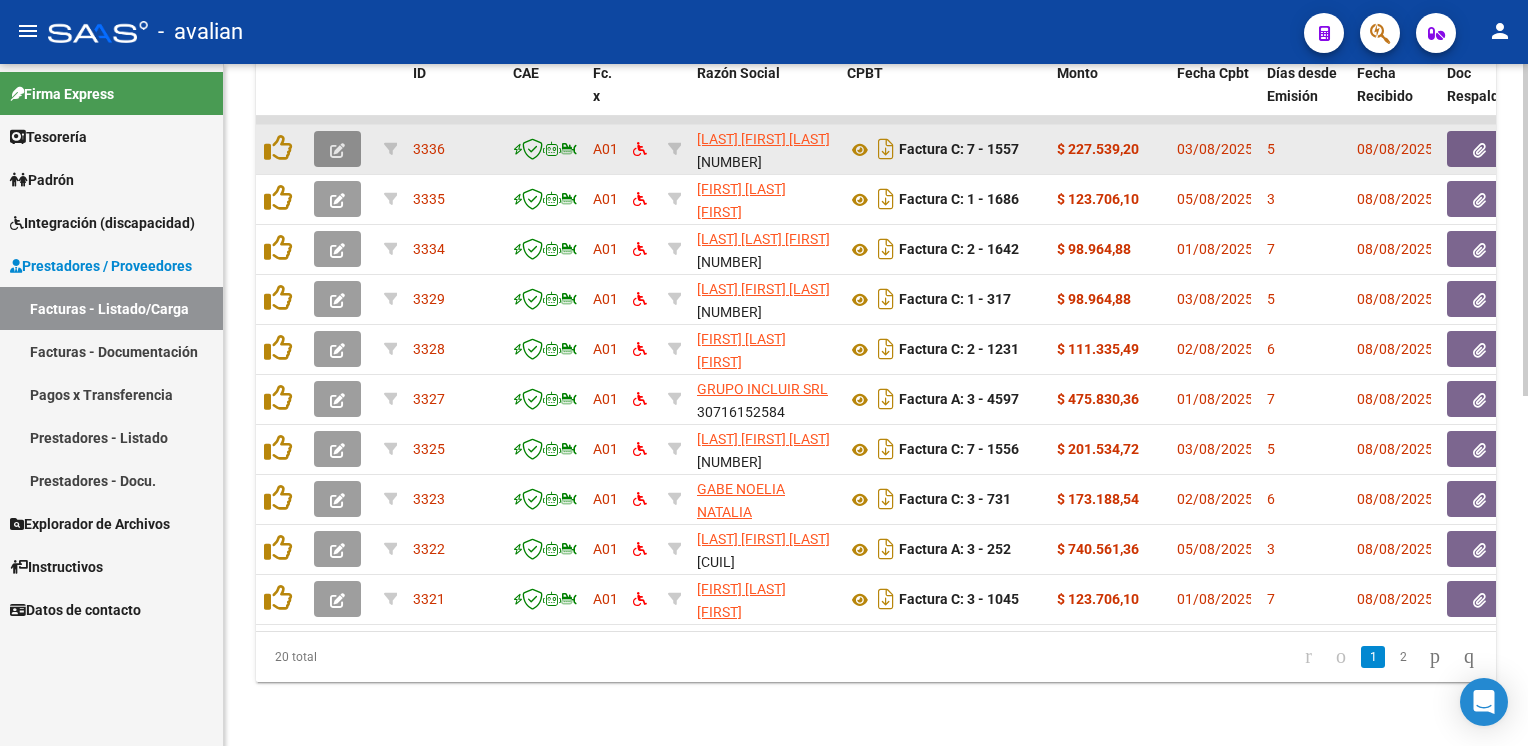 click 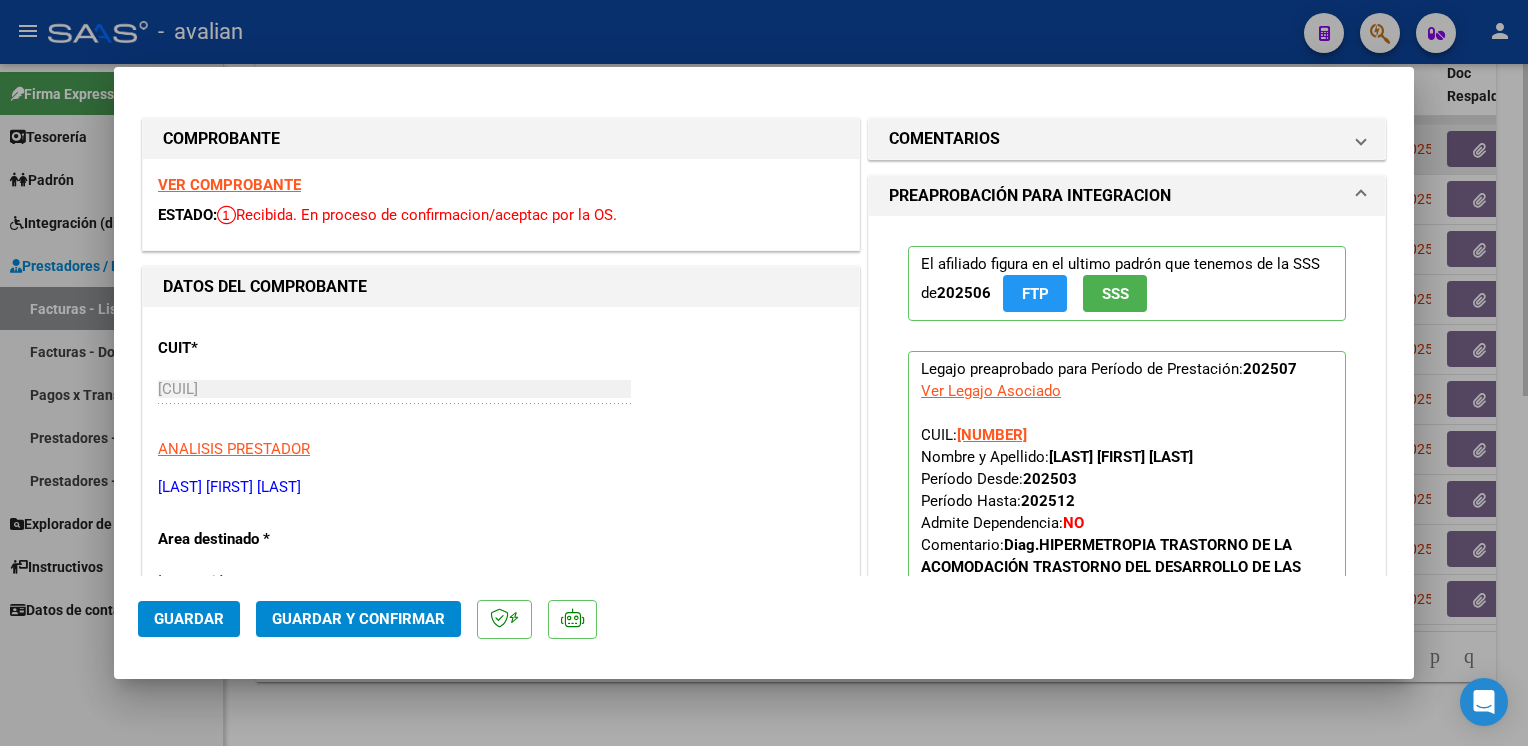 click on "COMPROBANTE" at bounding box center (501, 139) 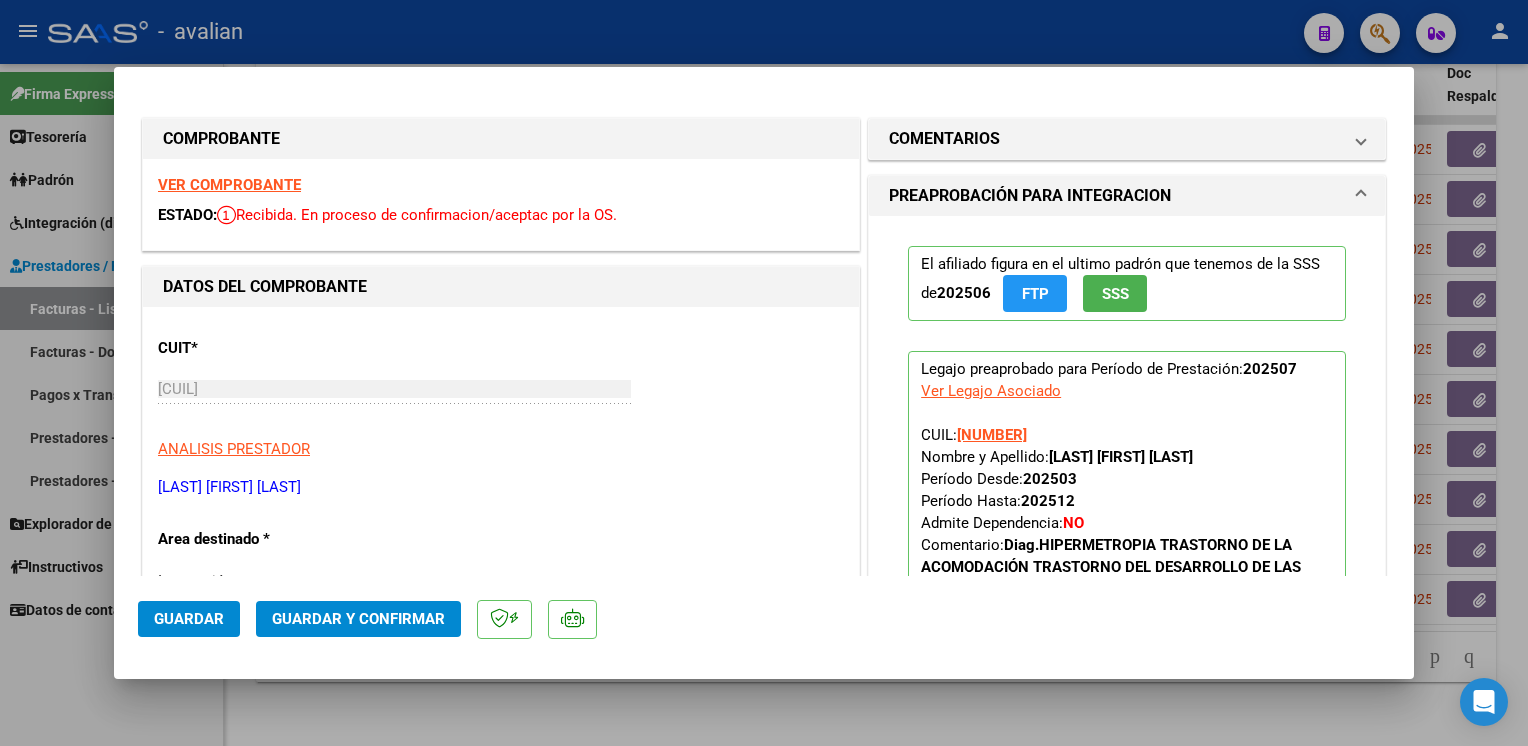 click on "VER COMPROBANTE       ESTADO:   Recibida. En proceso de confirmacion/aceptac por la OS." at bounding box center (501, 204) 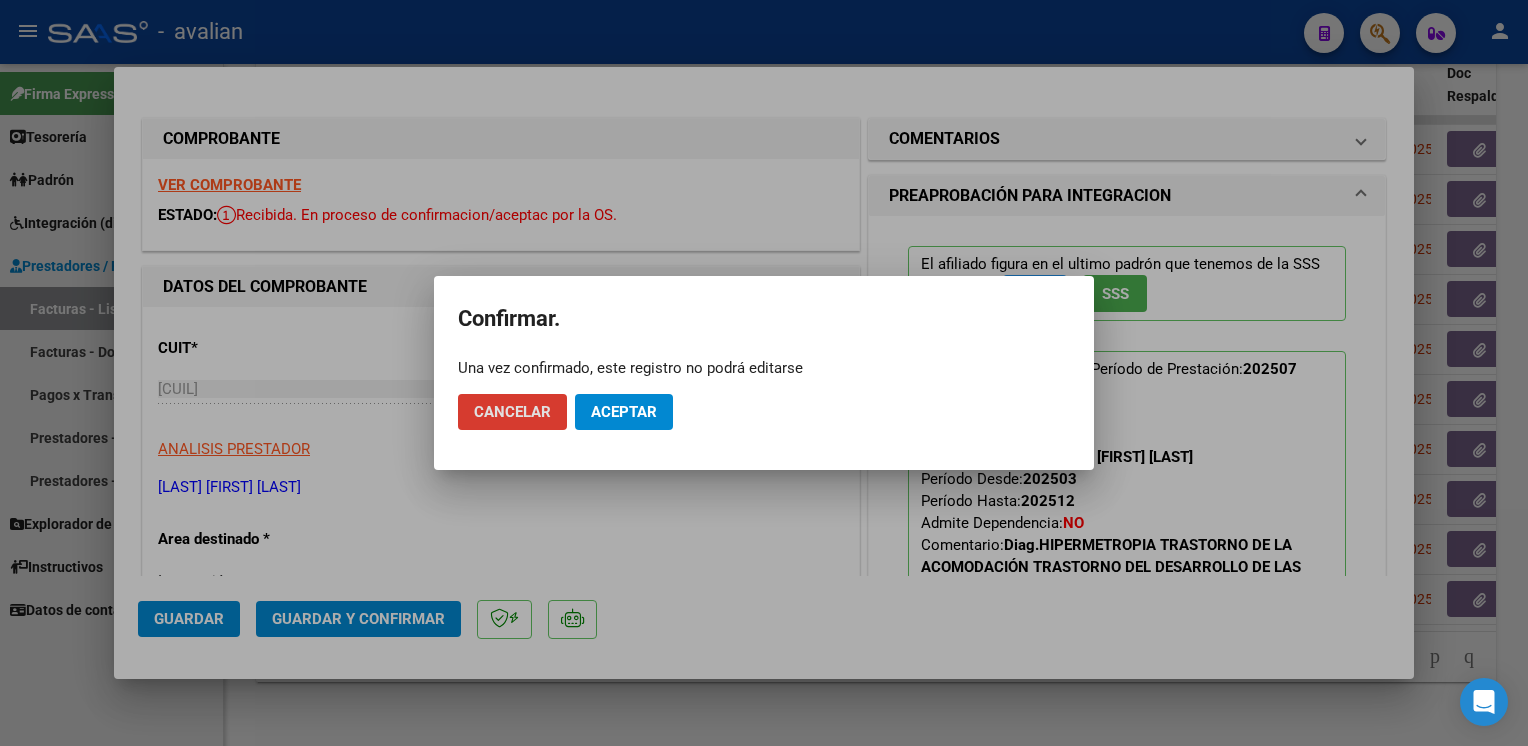 click on "Aceptar" 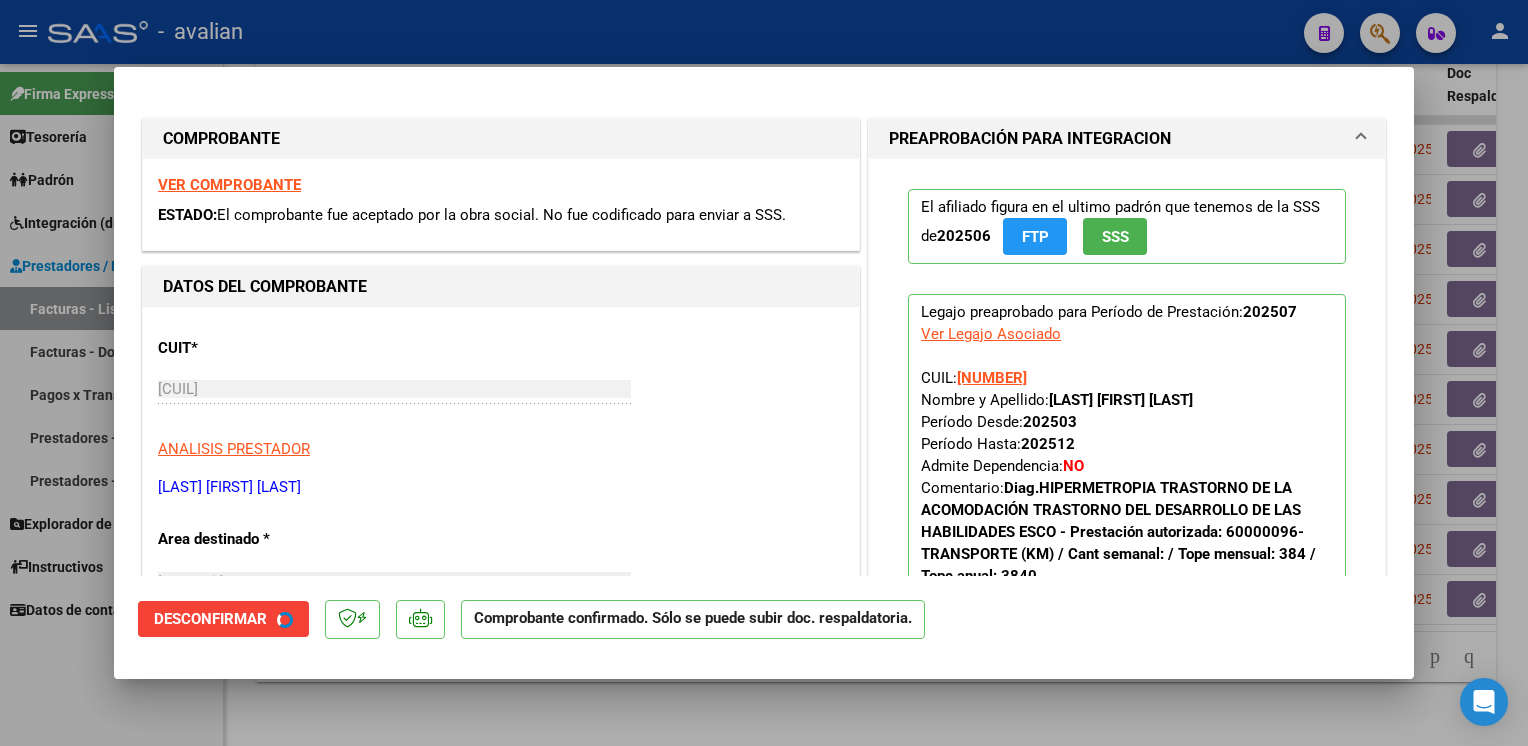 click at bounding box center (764, 373) 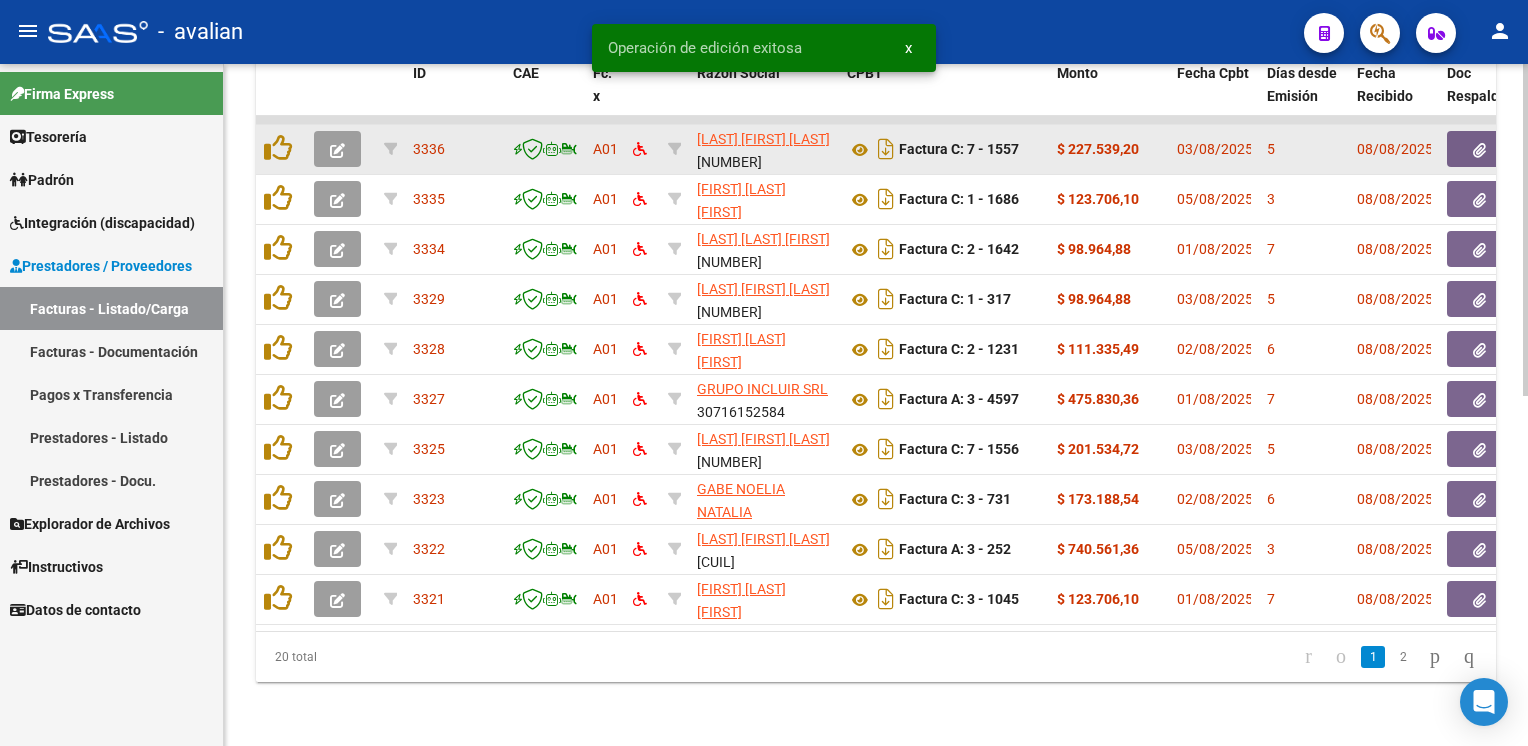 click 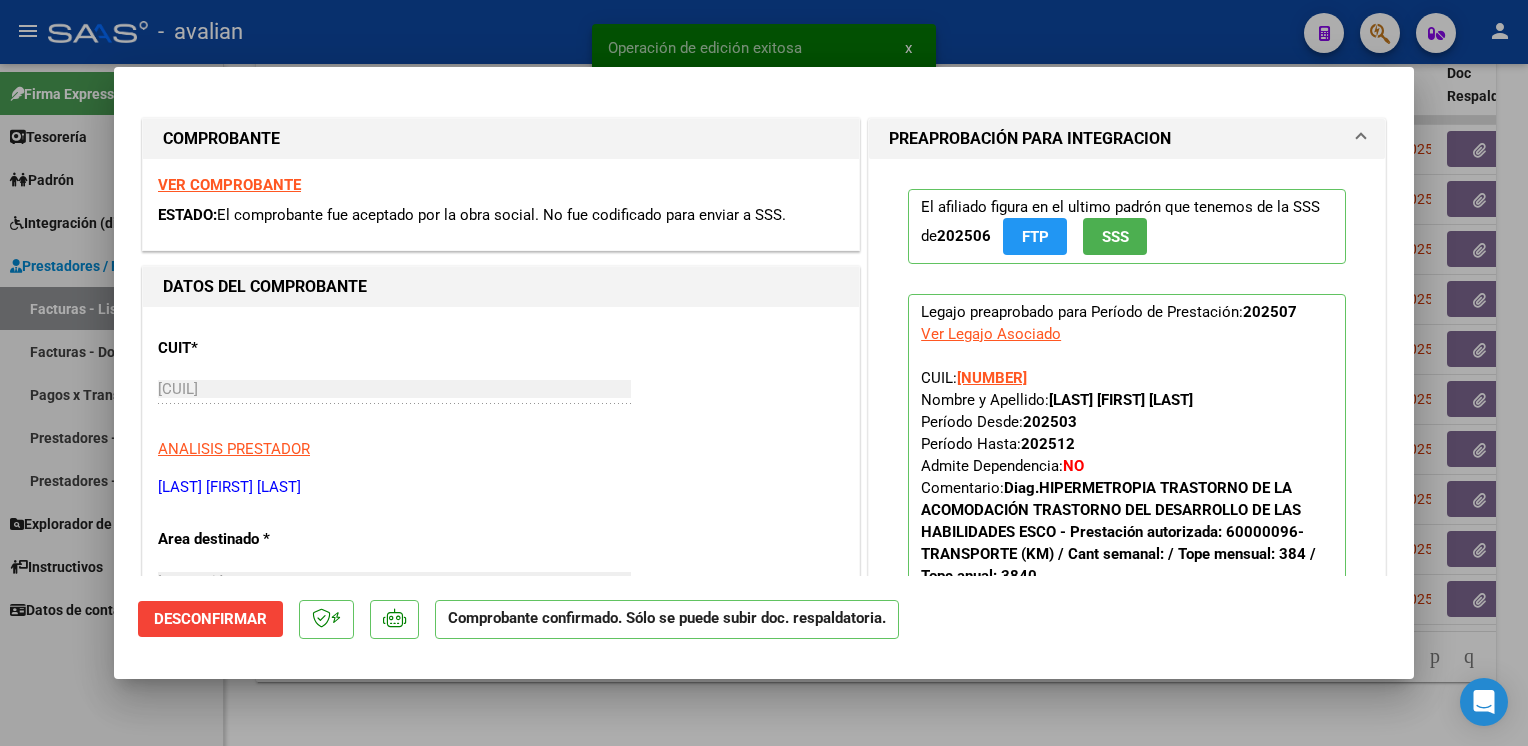 click on "VER COMPROBANTE" at bounding box center [229, 185] 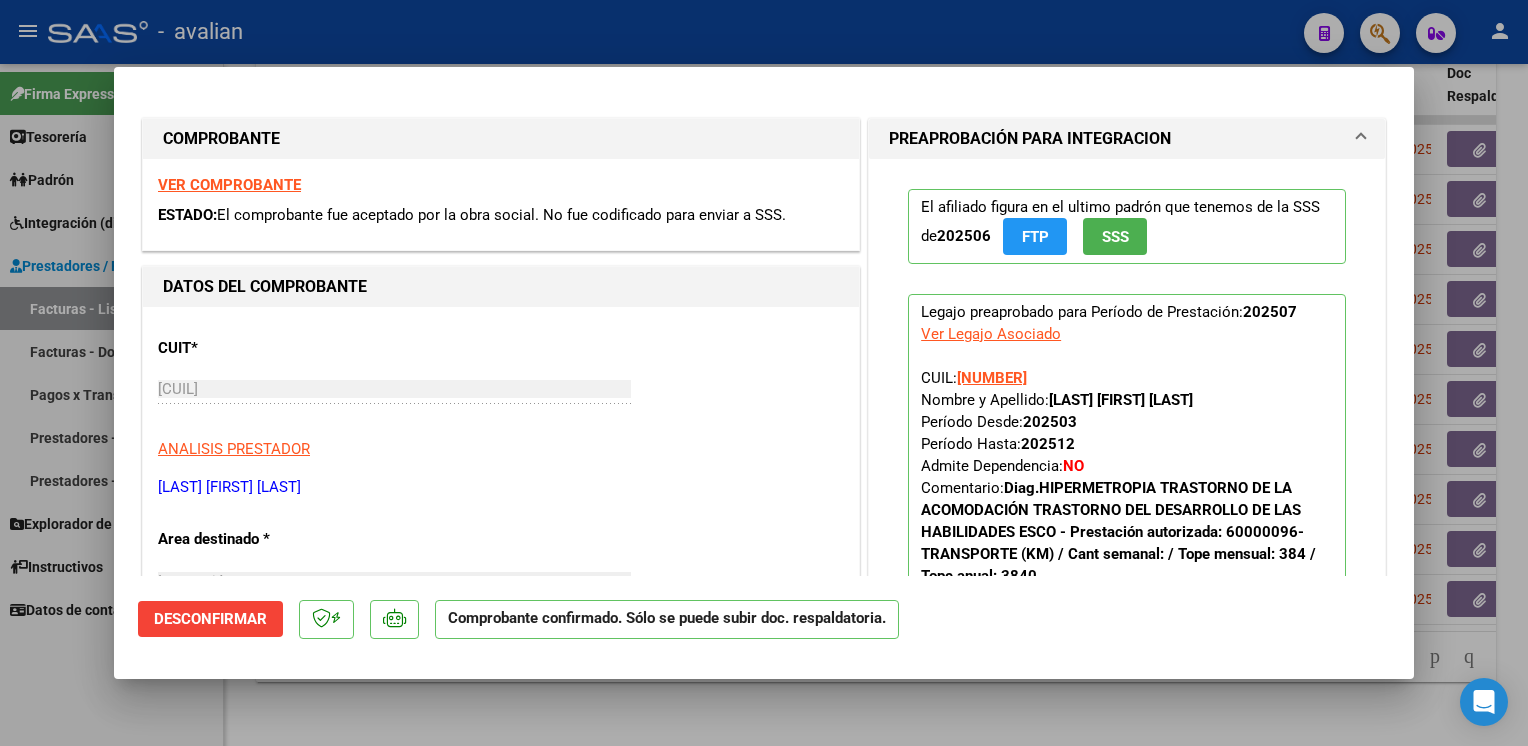click at bounding box center (764, 373) 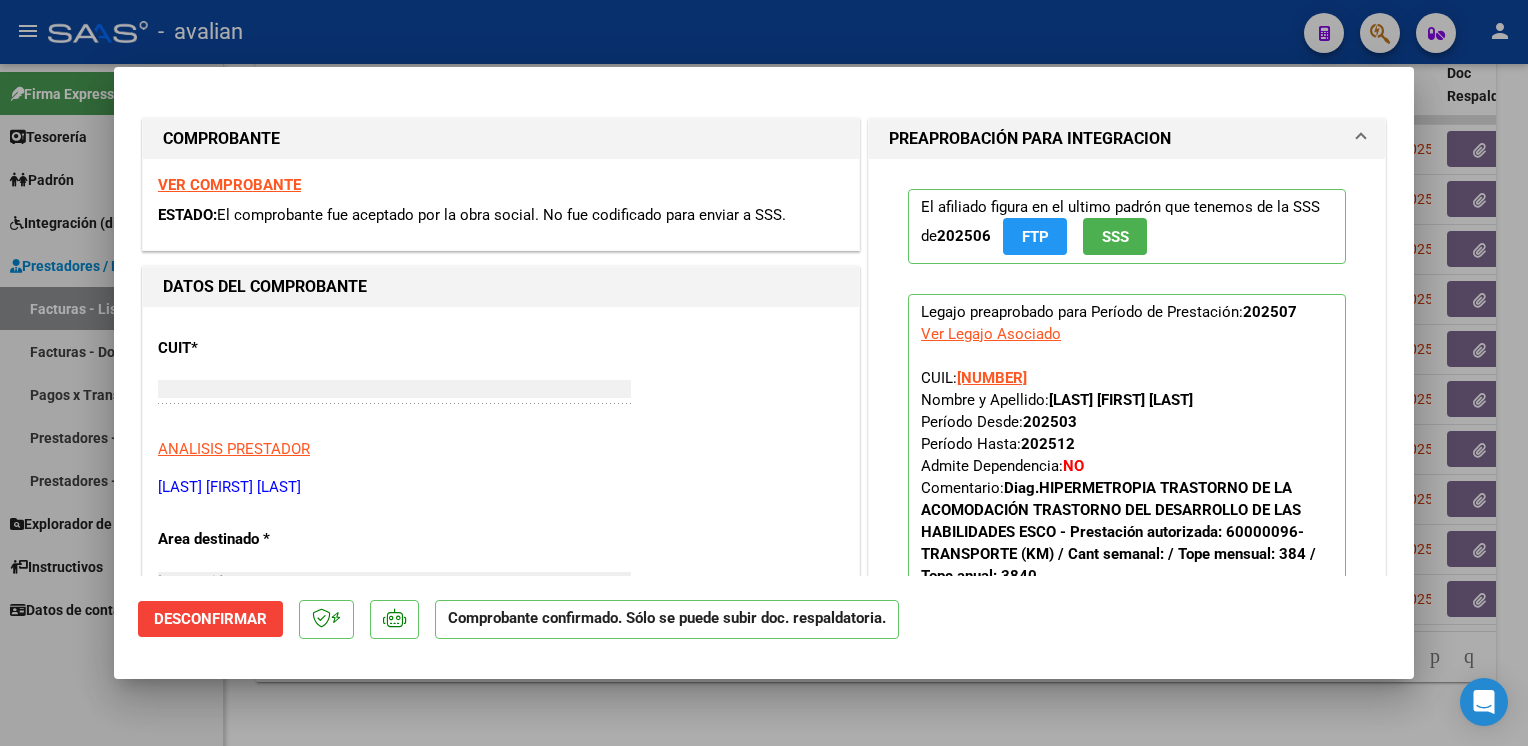 type 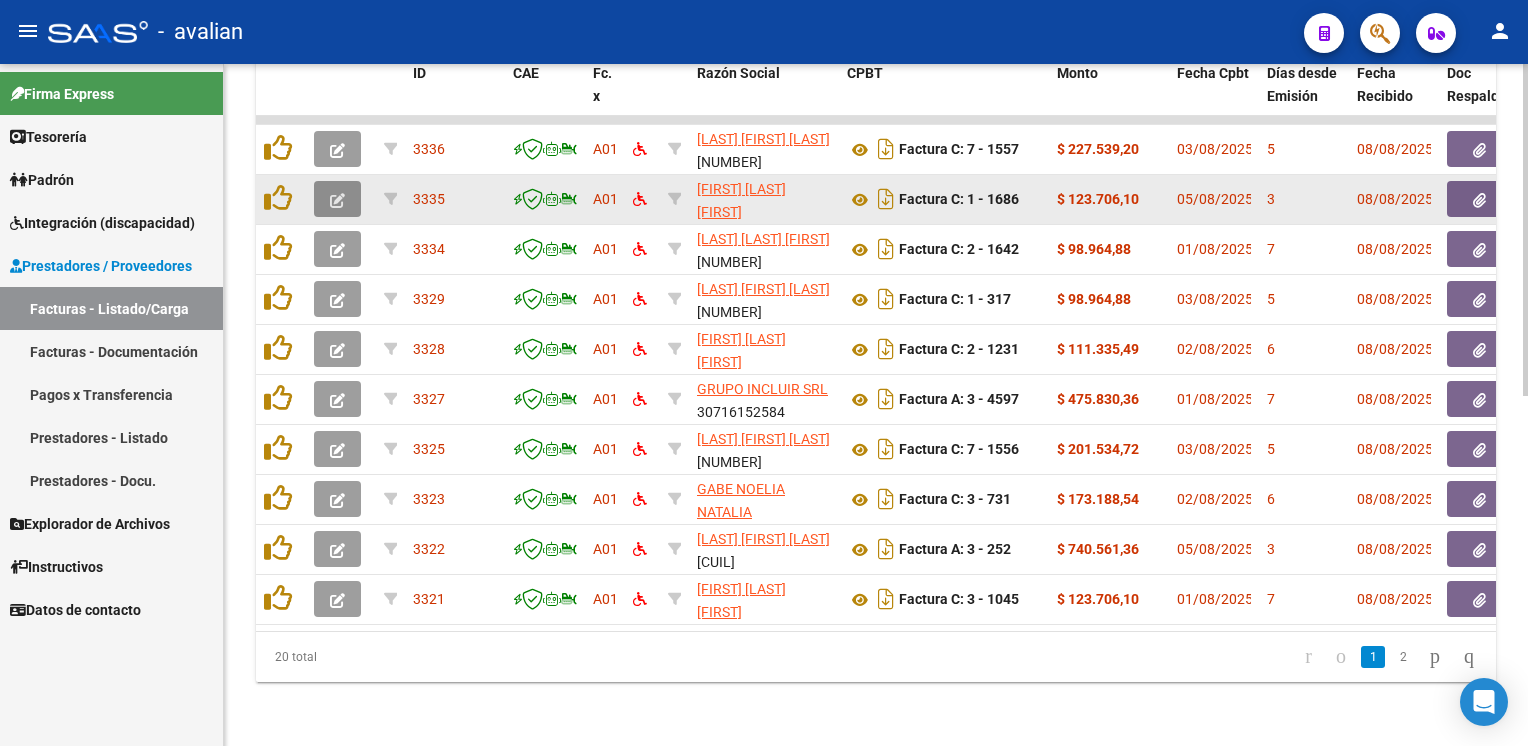 click 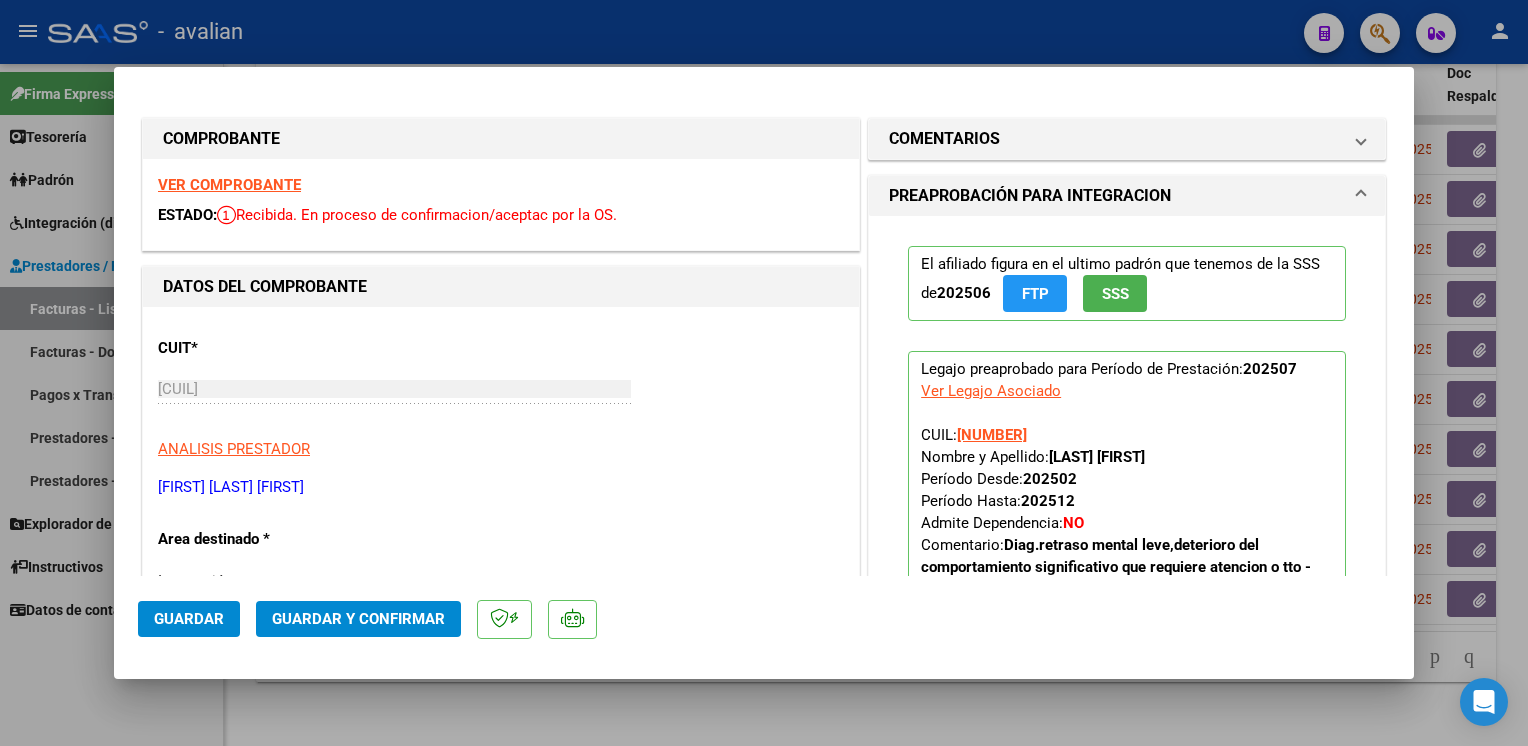 click on "VER COMPROBANTE" at bounding box center (229, 185) 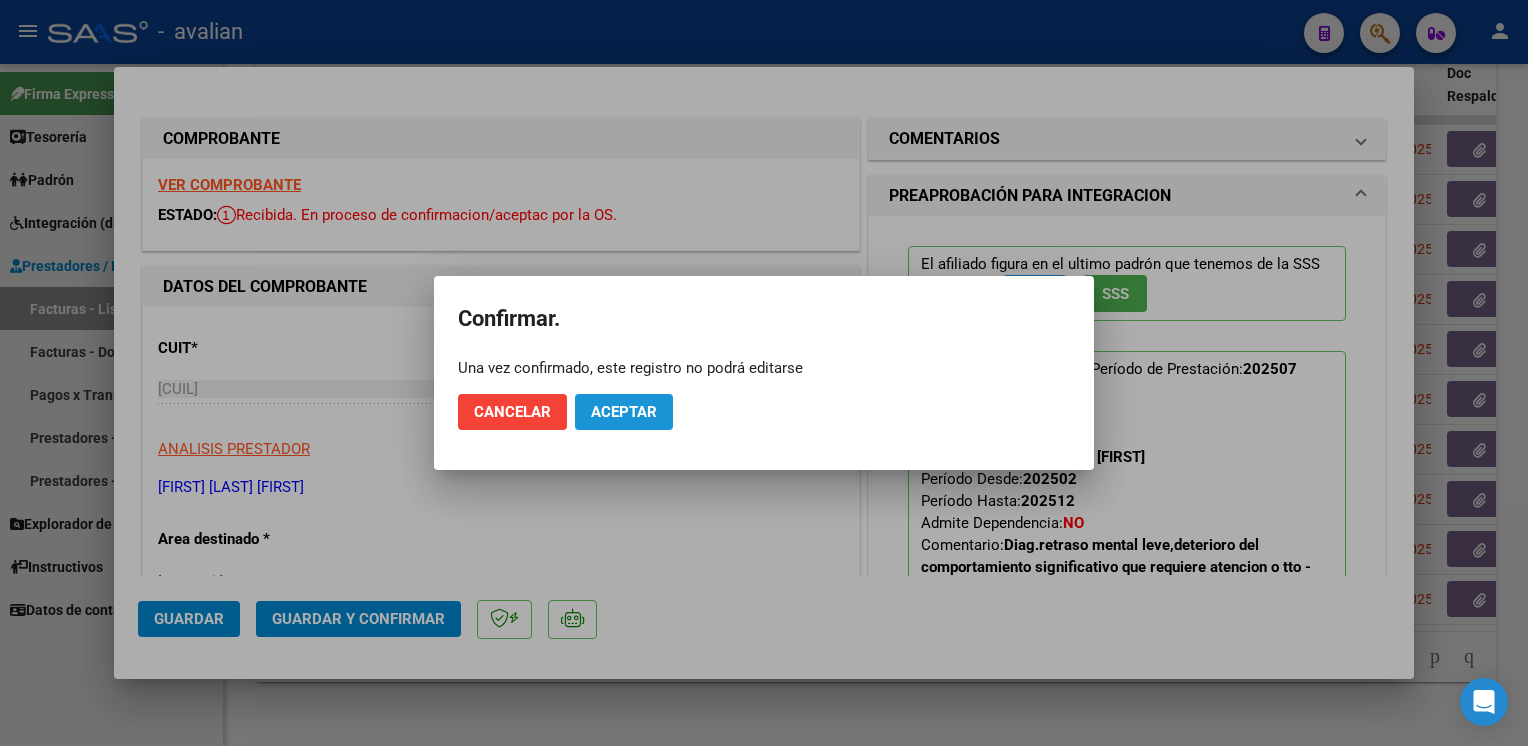 click on "Aceptar" 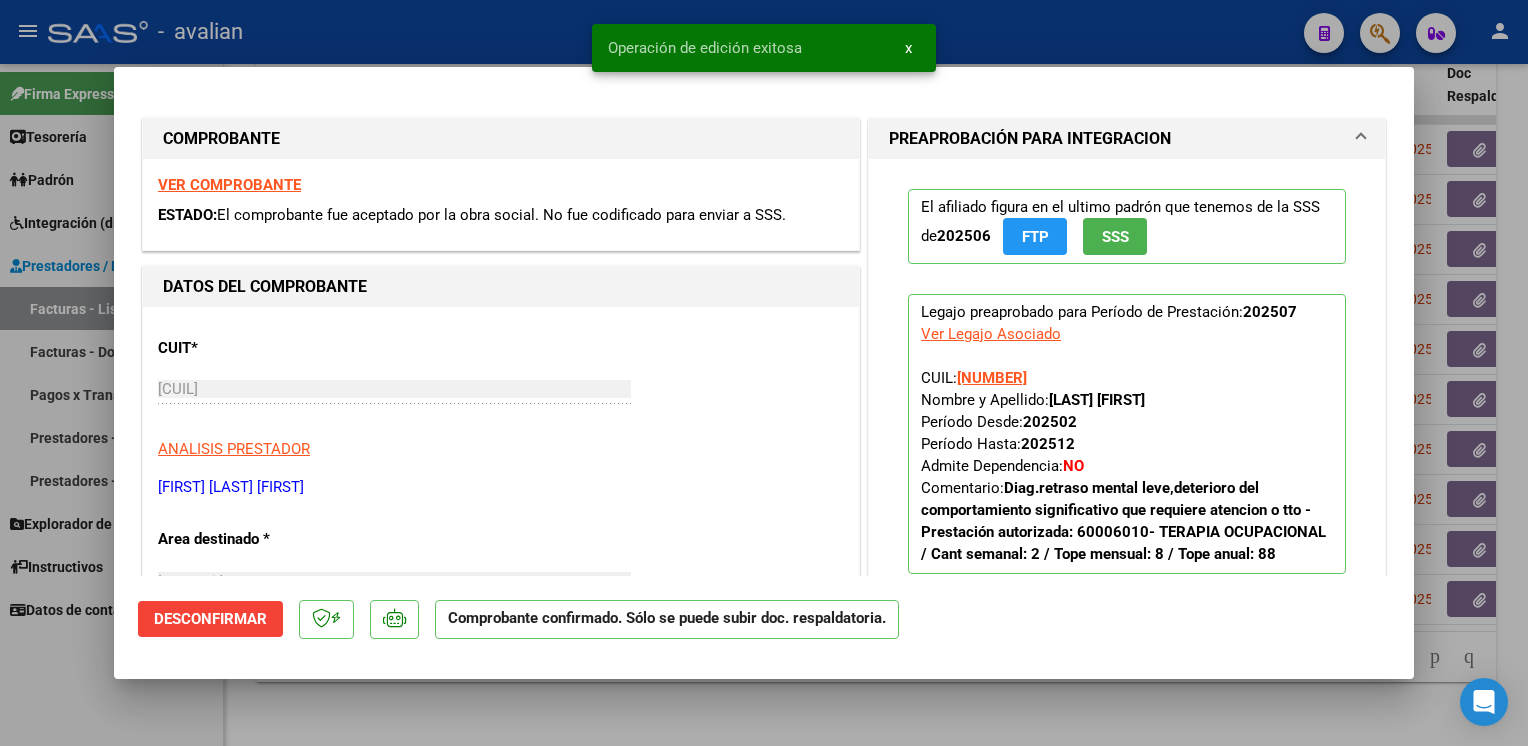 click at bounding box center [764, 373] 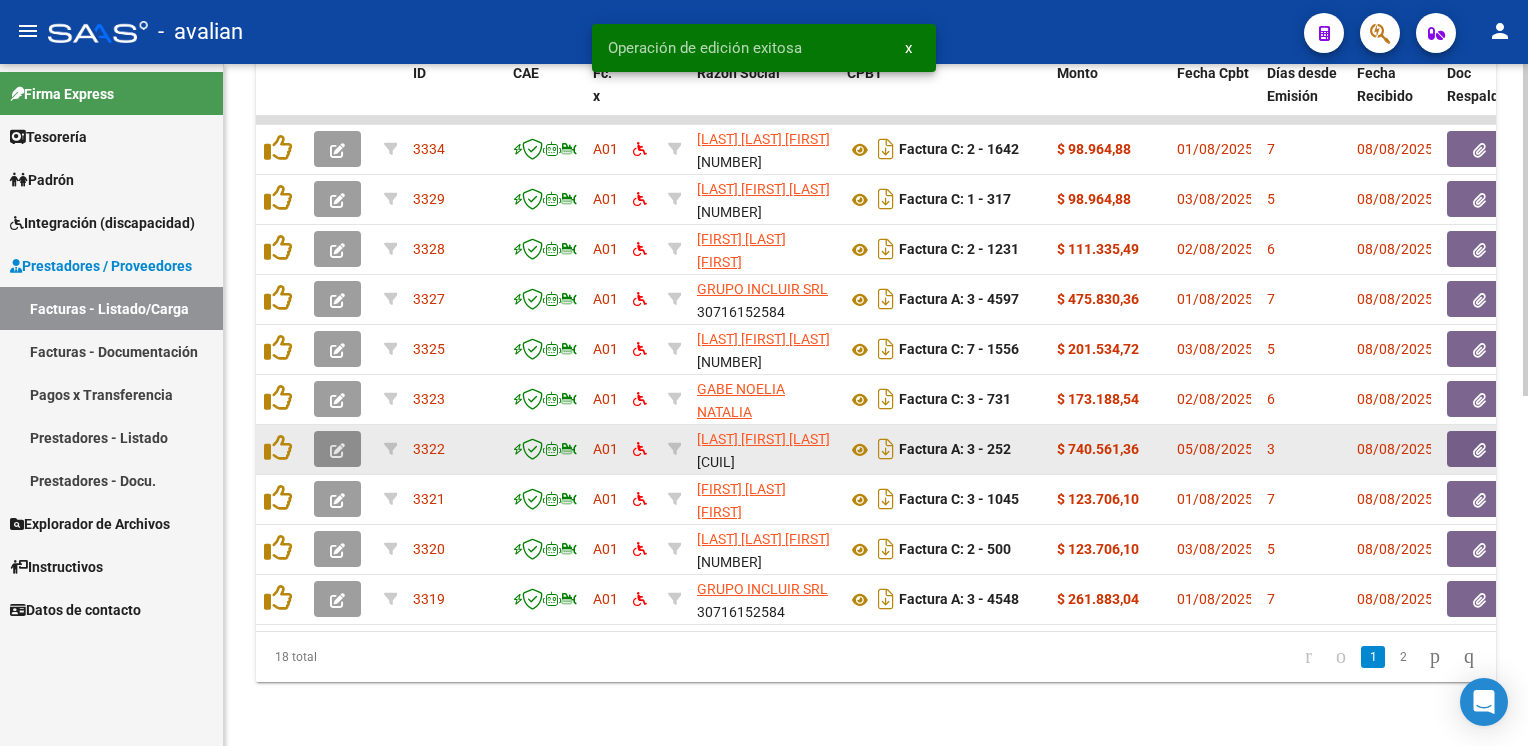 click 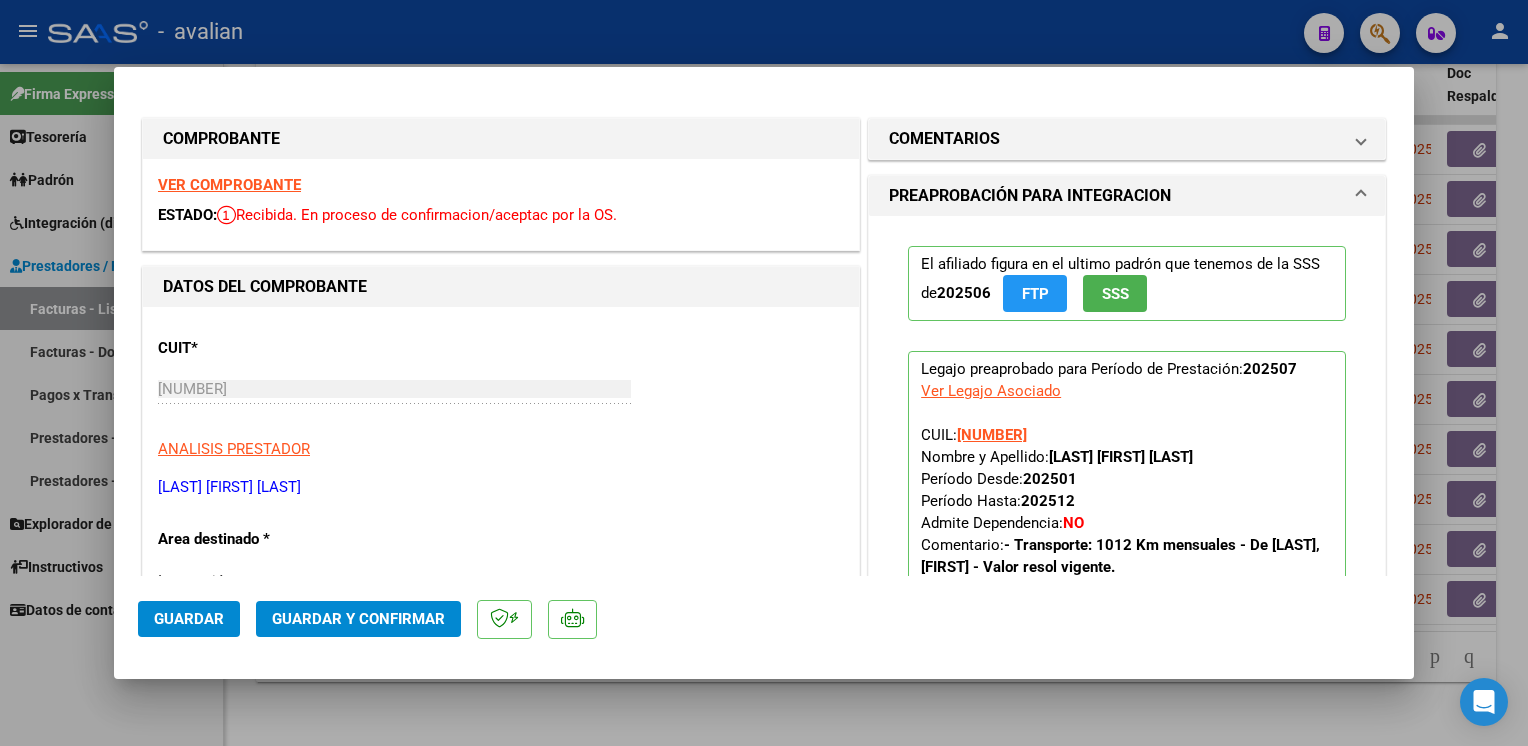 click on "VER COMPROBANTE" at bounding box center [229, 185] 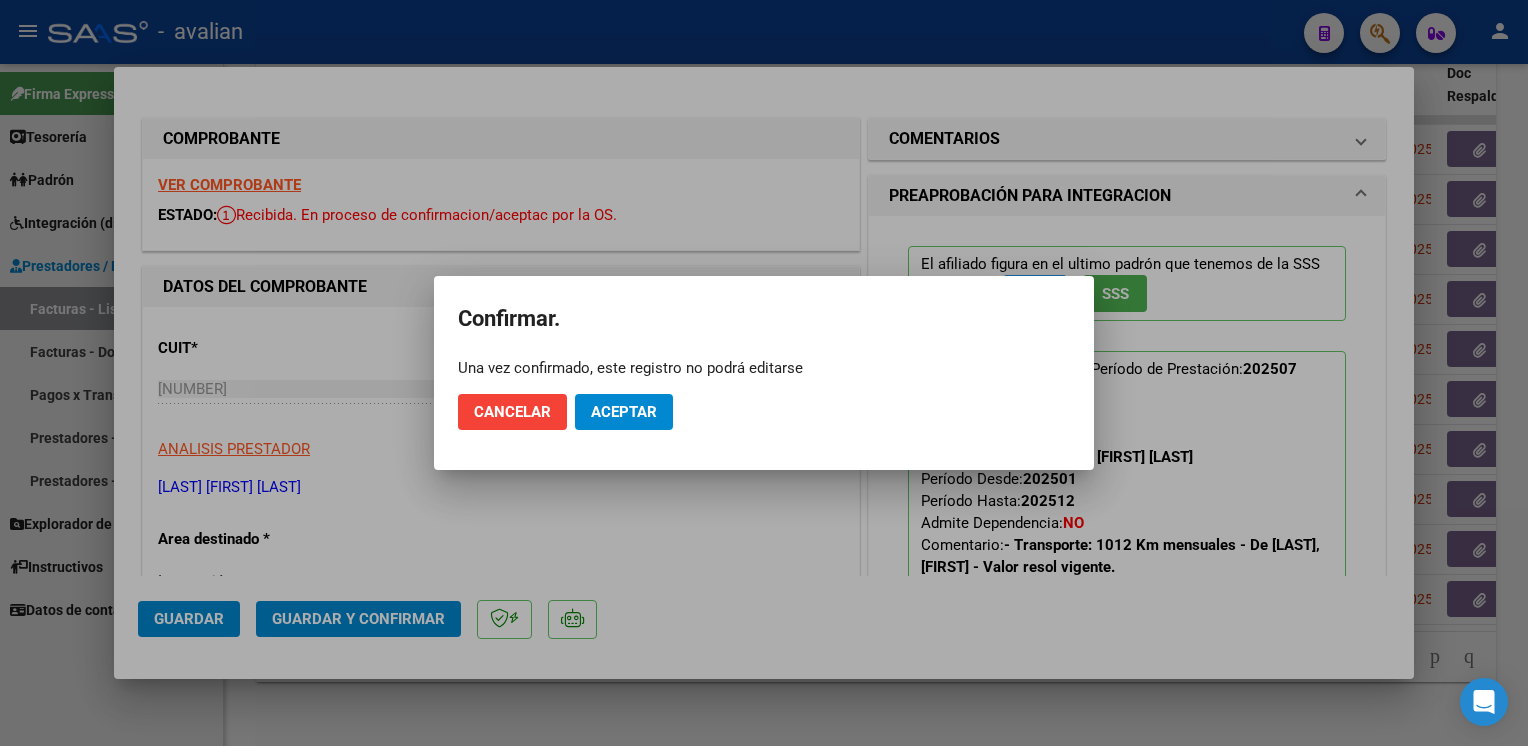 click on "Cancelar Aceptar" 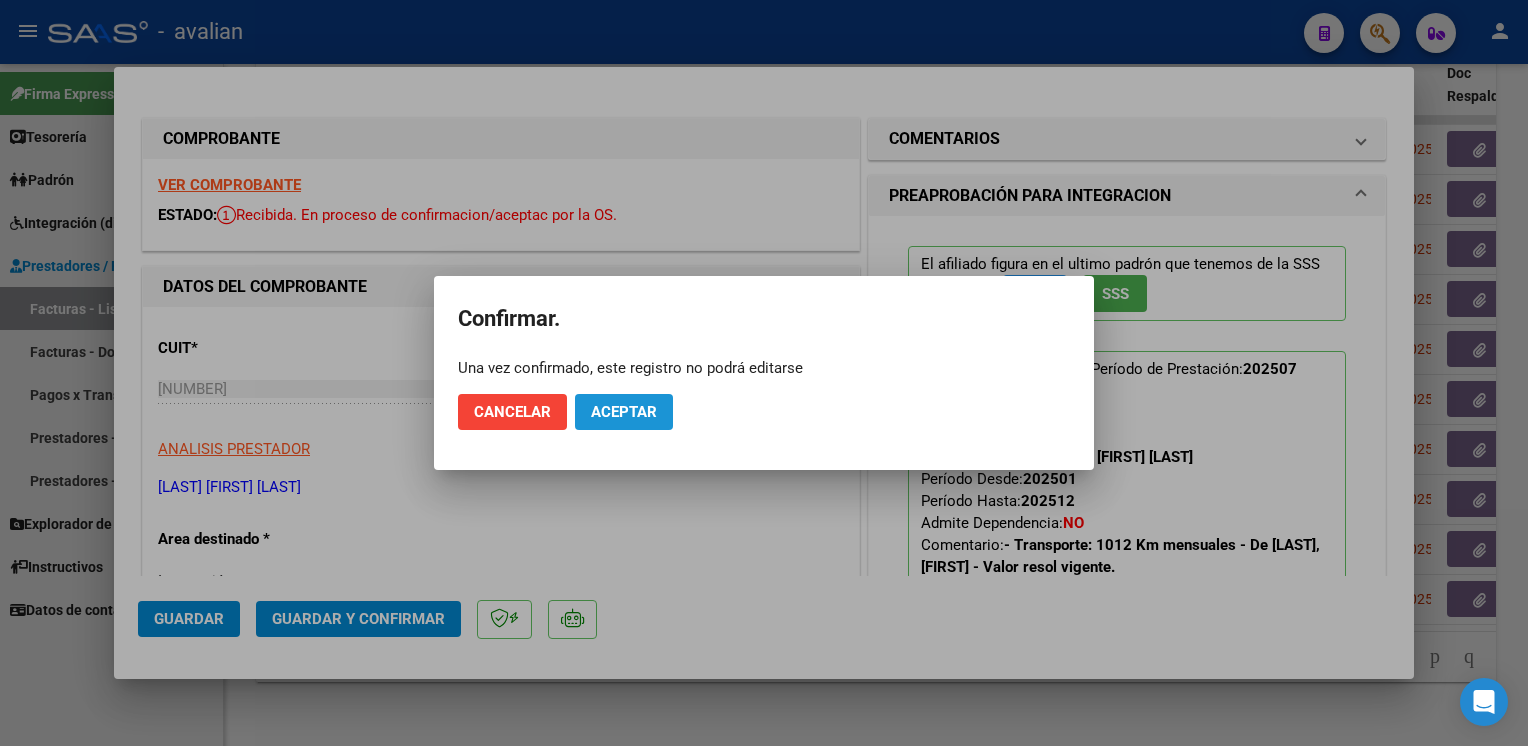 drag, startPoint x: 653, startPoint y: 410, endPoint x: 591, endPoint y: 321, distance: 108.46658 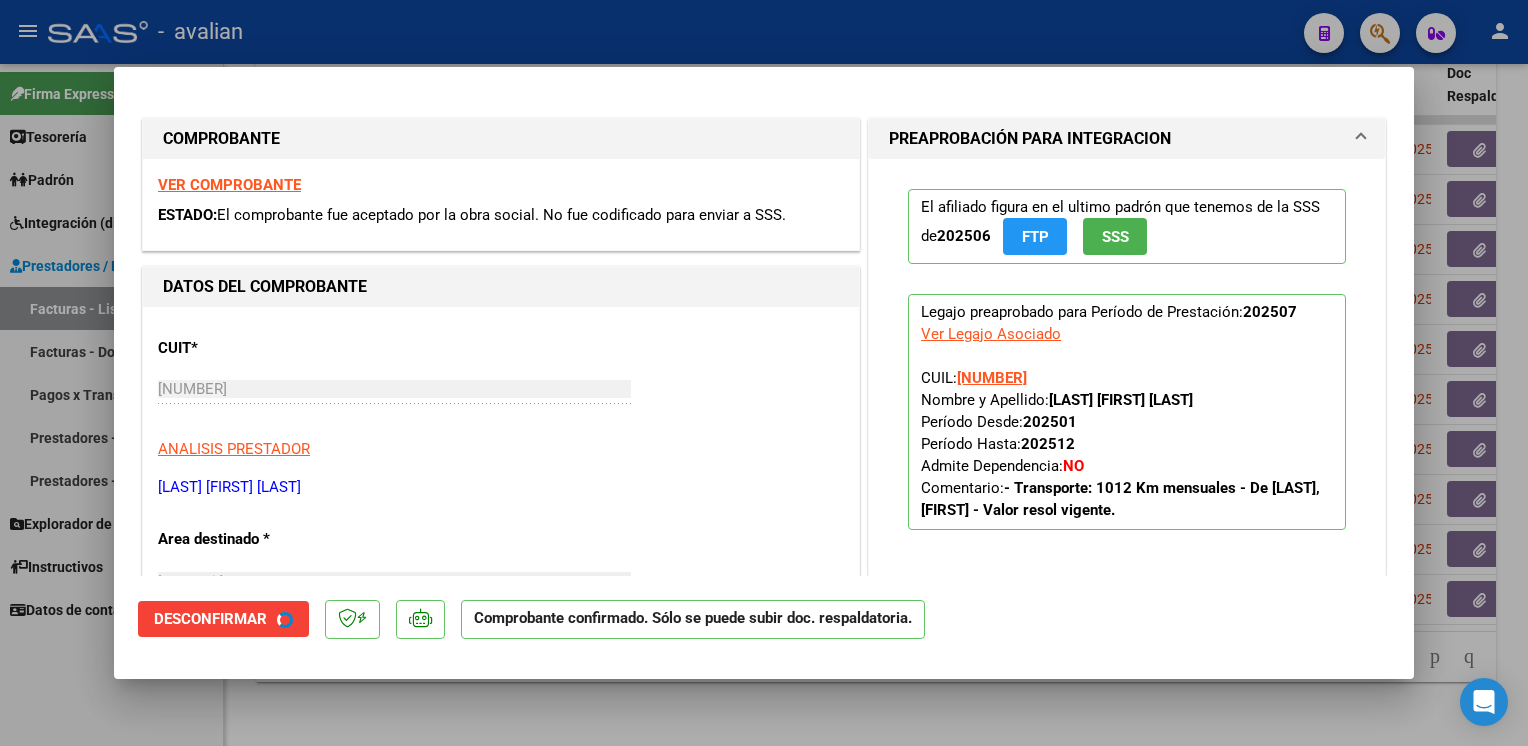 click at bounding box center (764, 373) 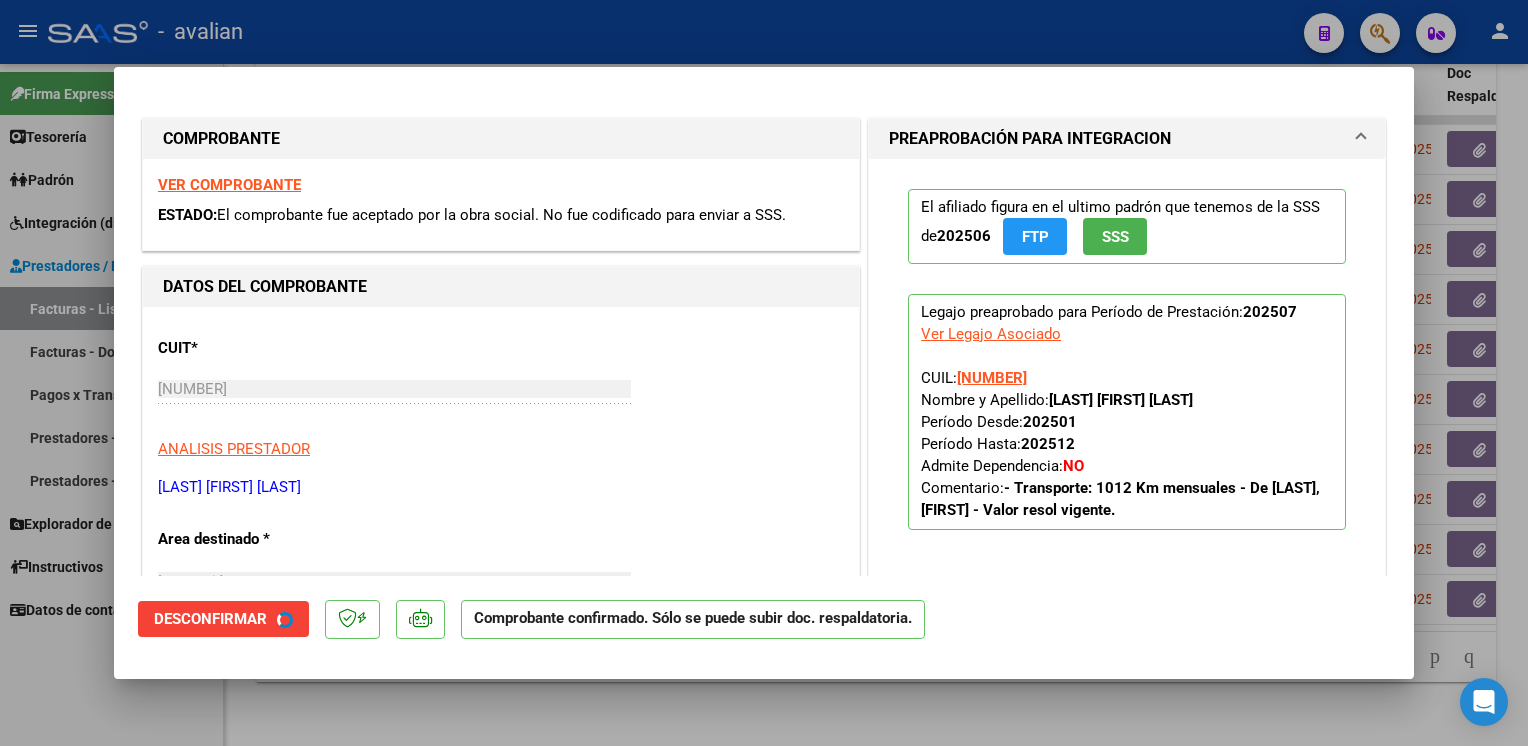 type 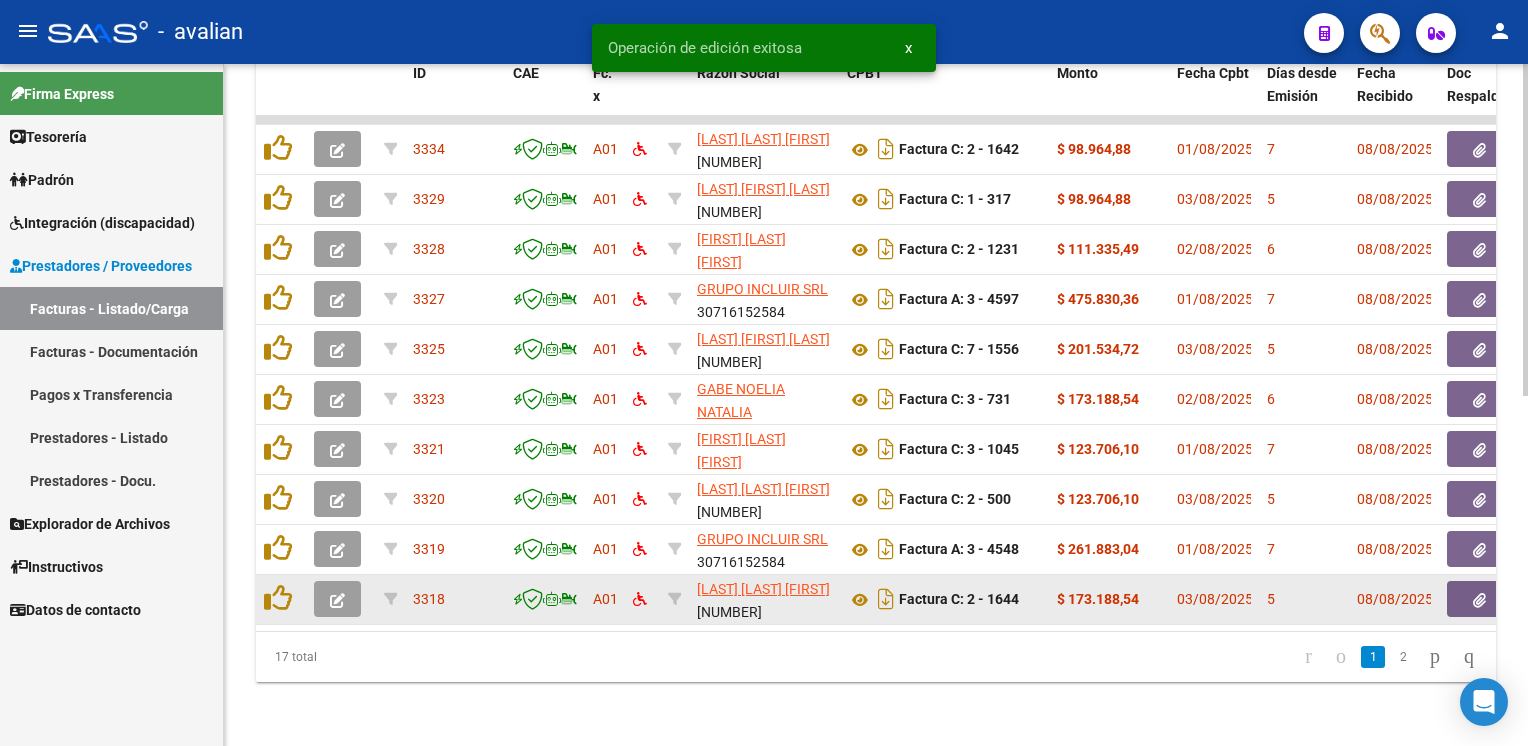 click 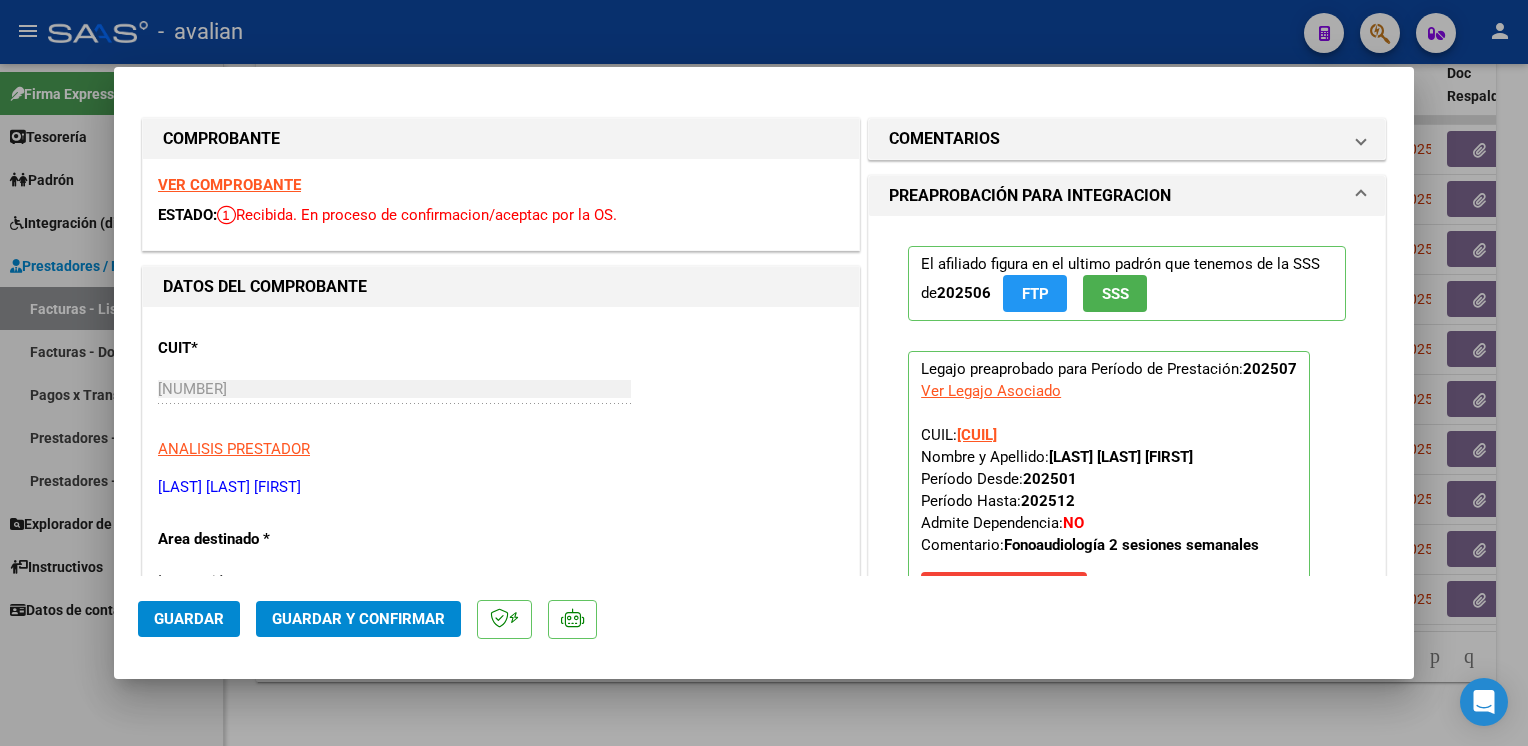 click on "VER COMPROBANTE" at bounding box center [229, 185] 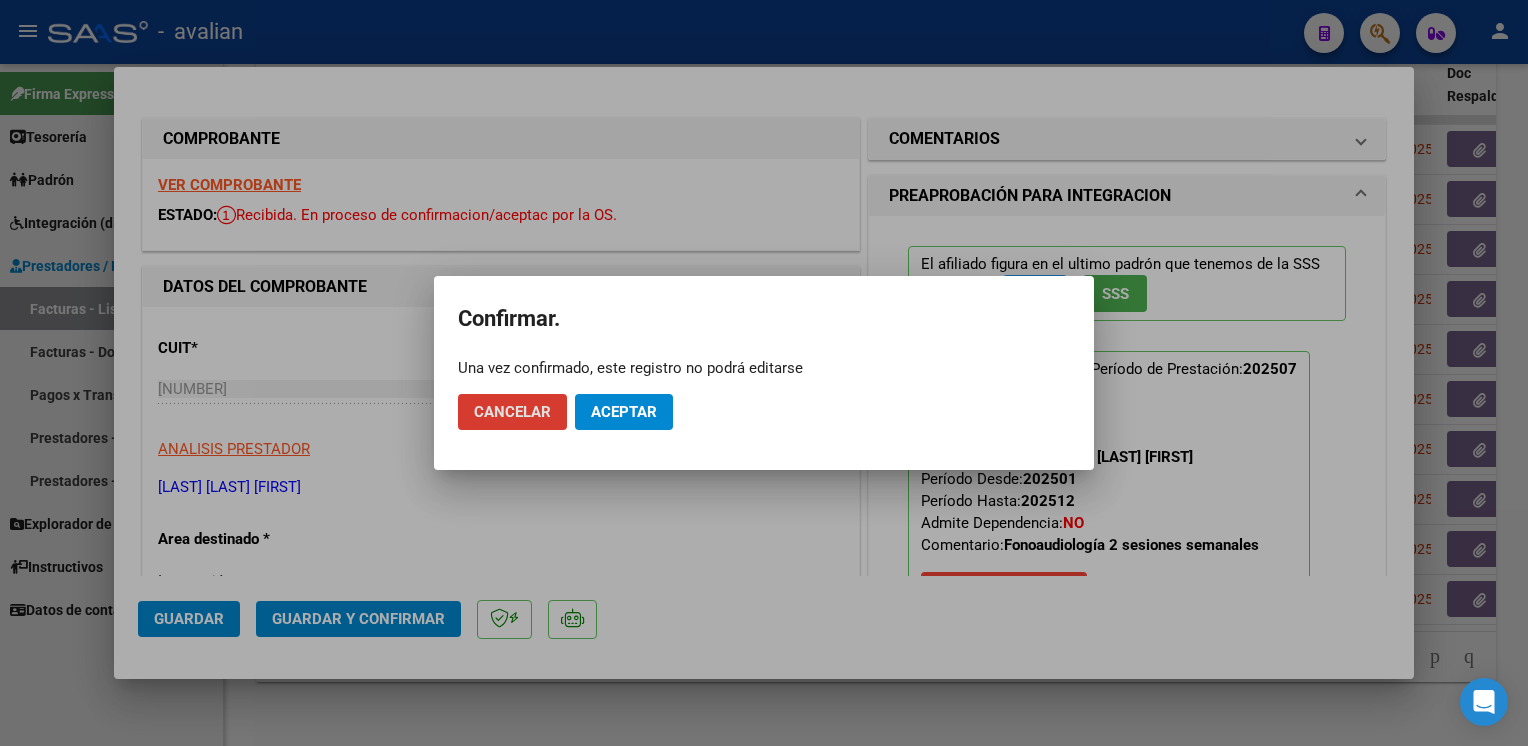 click on "Aceptar" 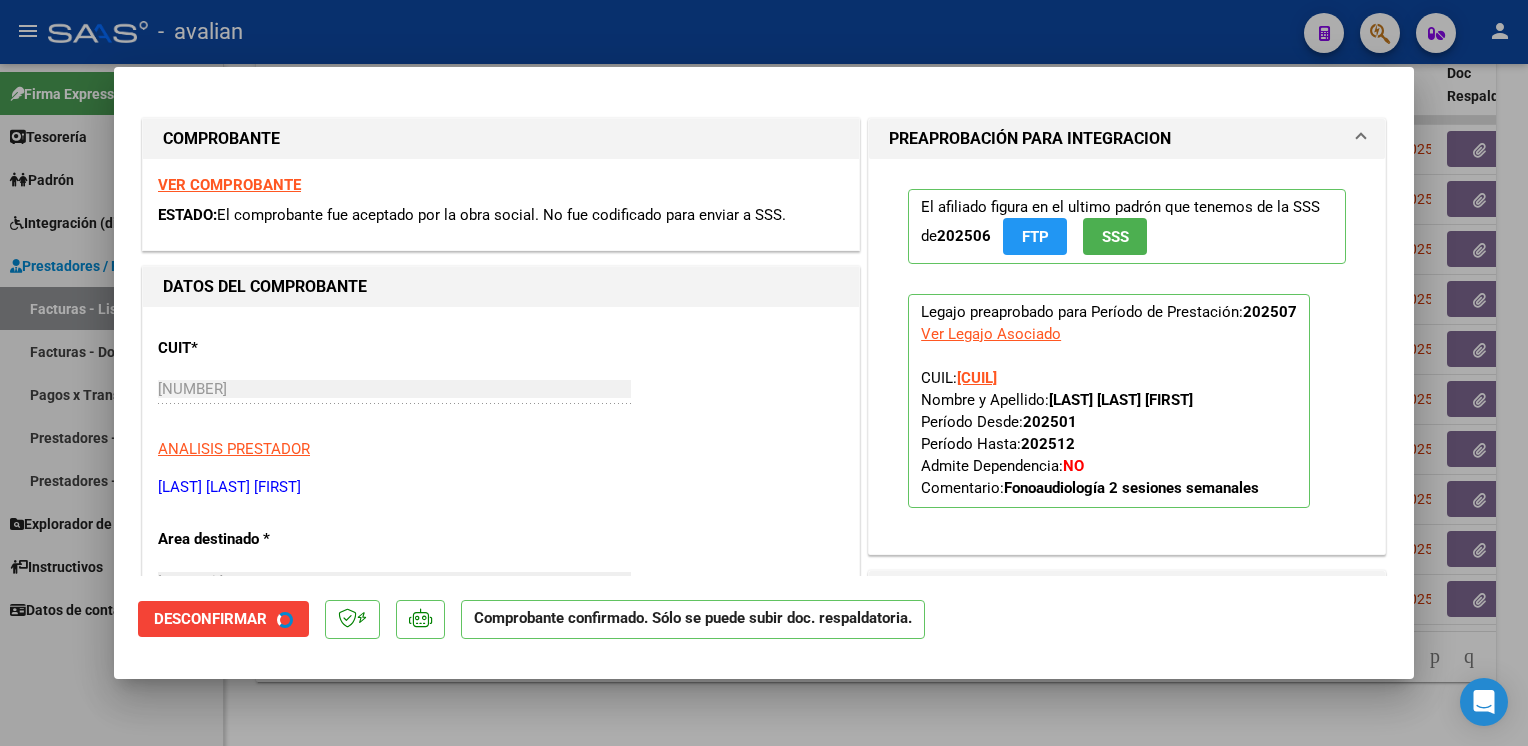 click at bounding box center (764, 373) 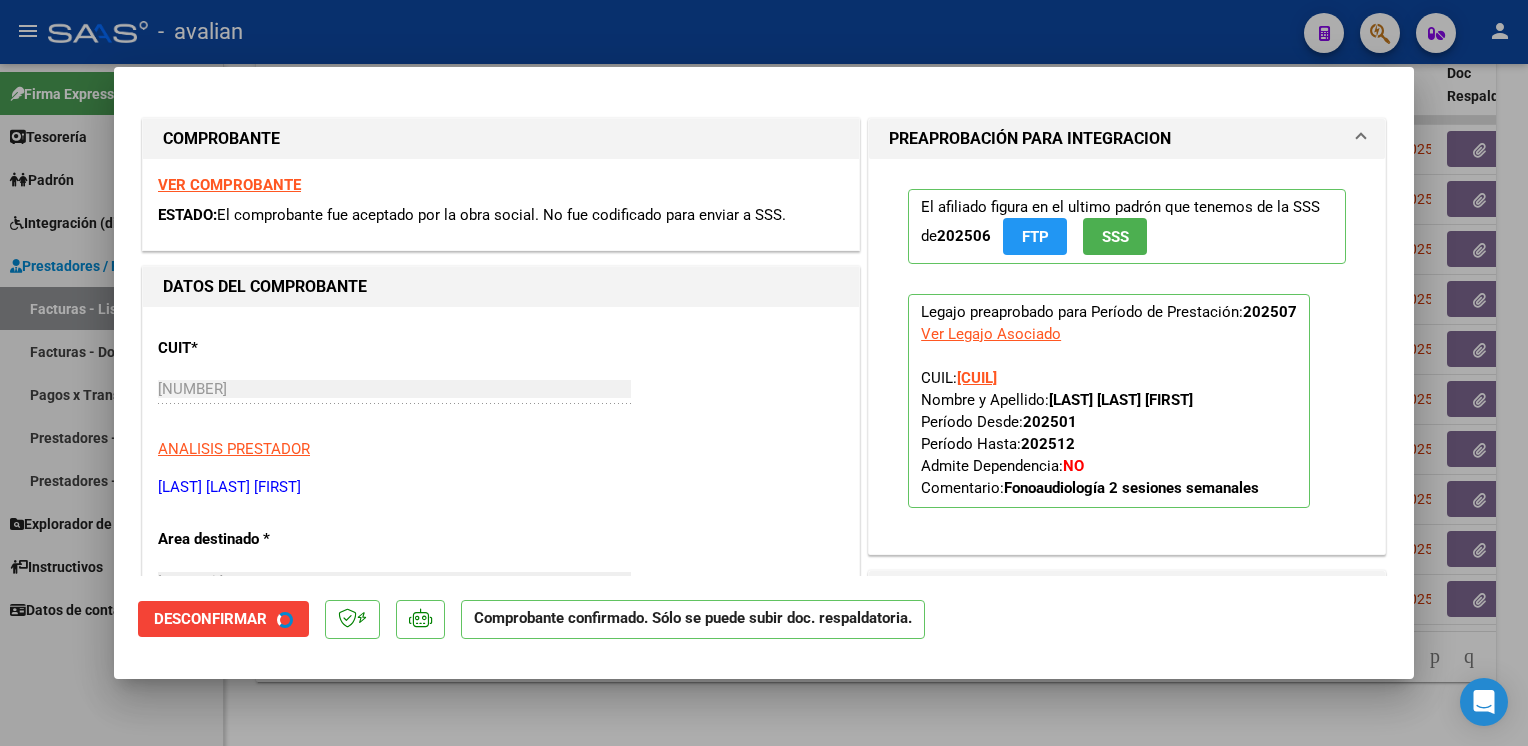 type 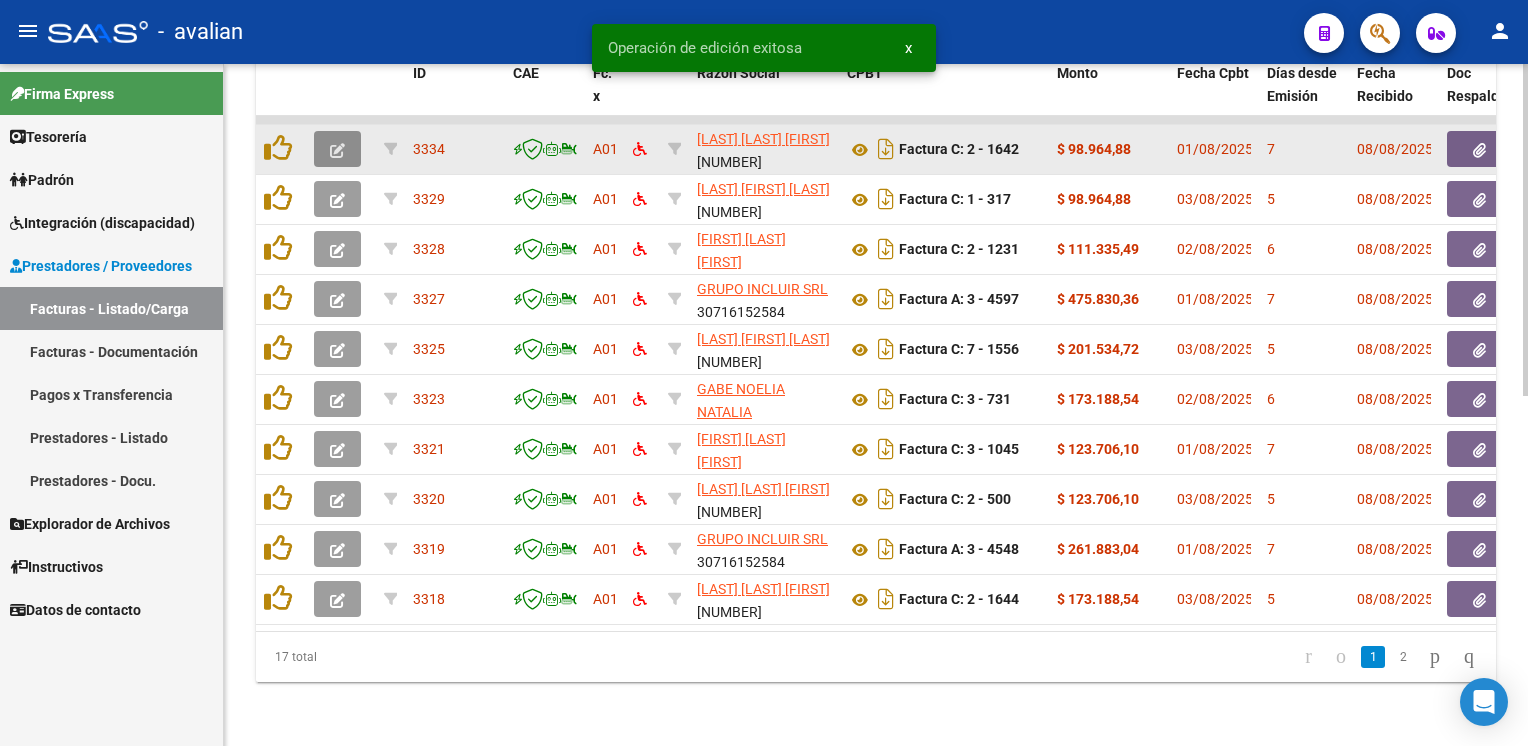 click 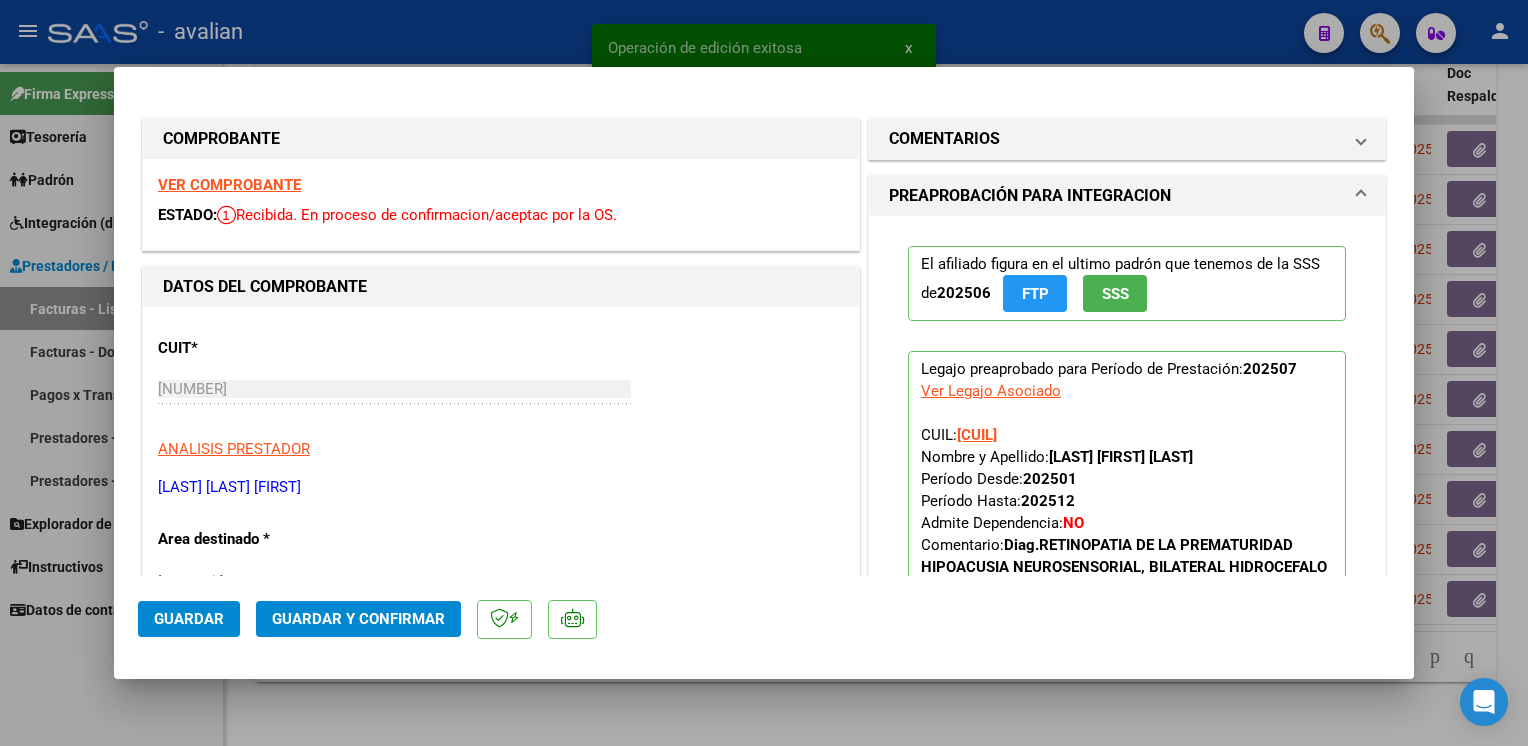 click on "VER COMPROBANTE" at bounding box center [229, 185] 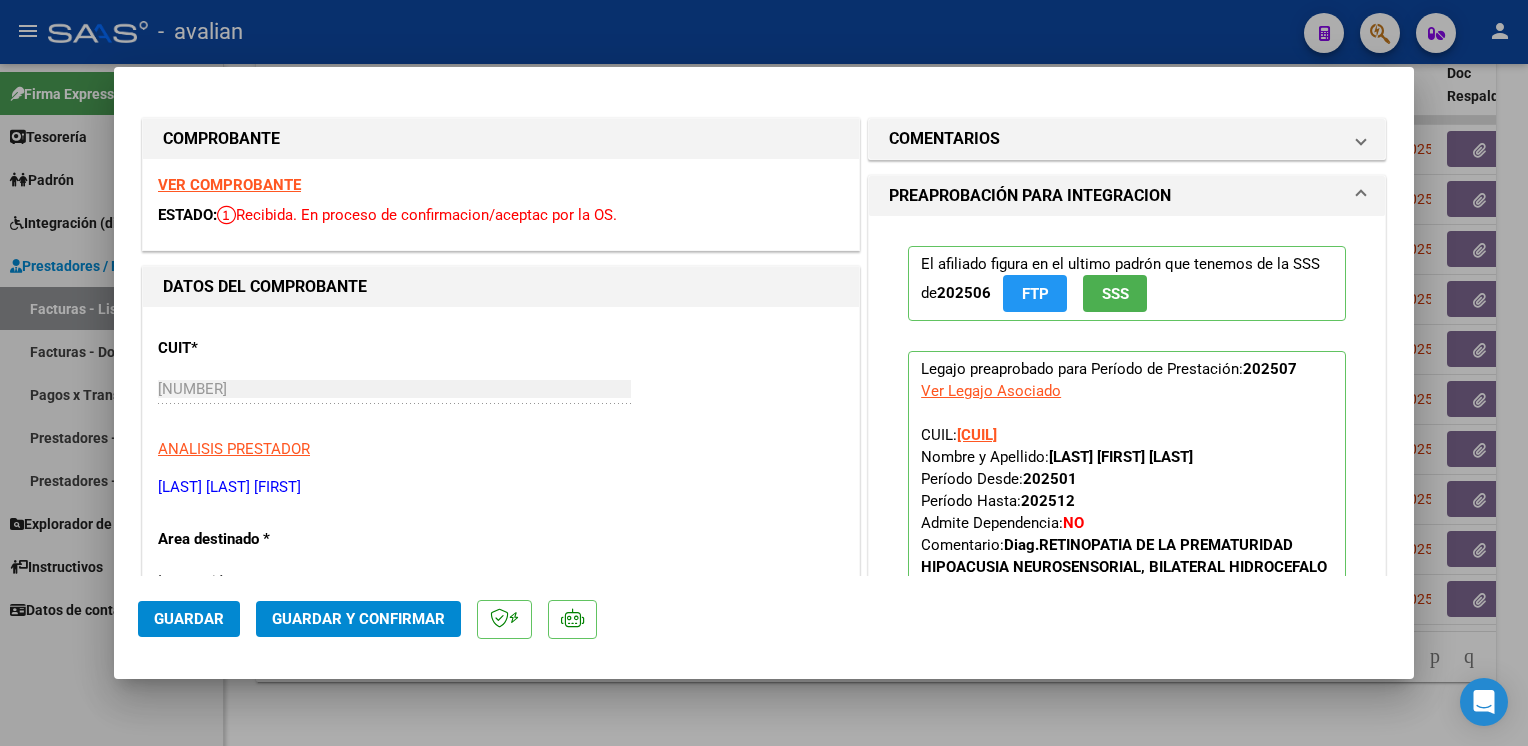 click on "Guardar y Confirmar" 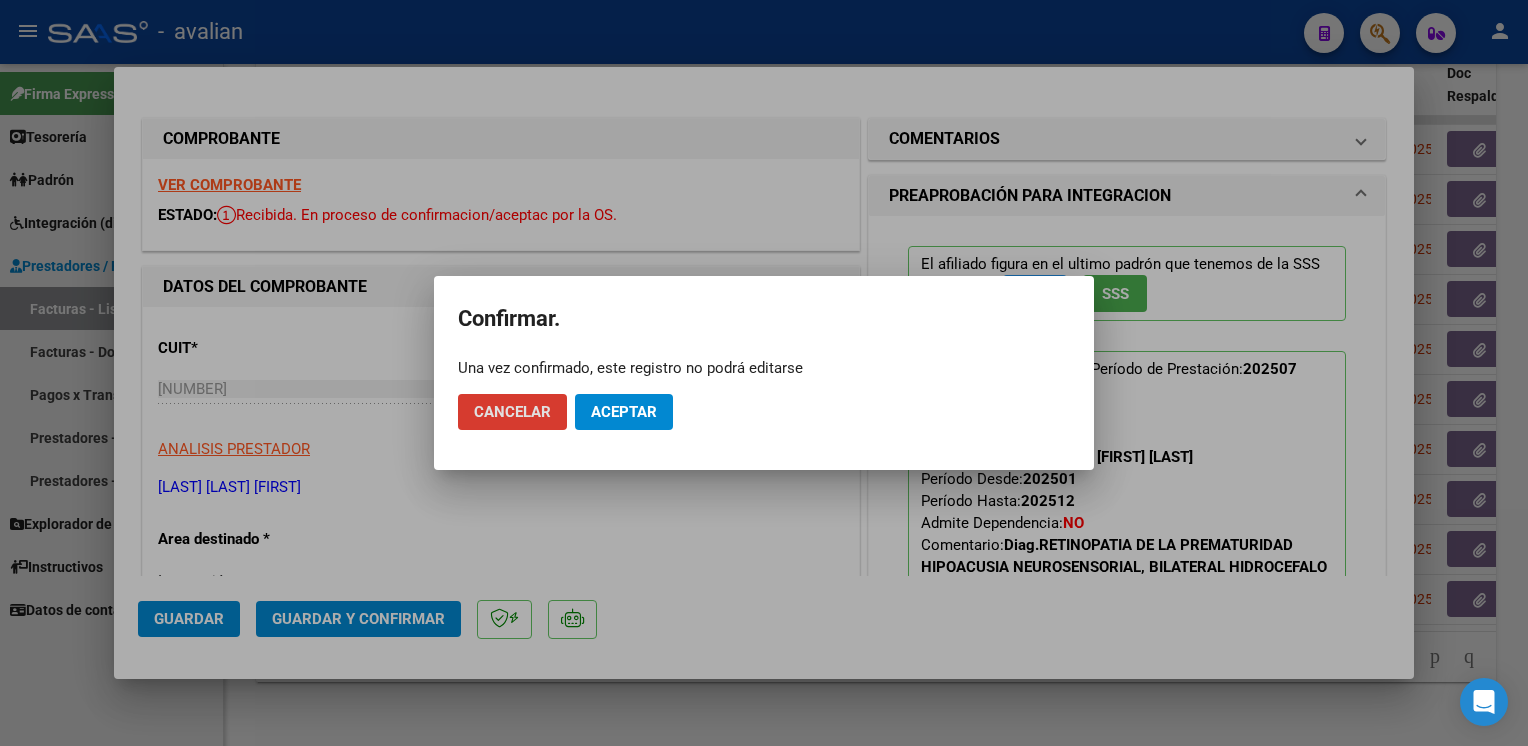 click on "Aceptar" 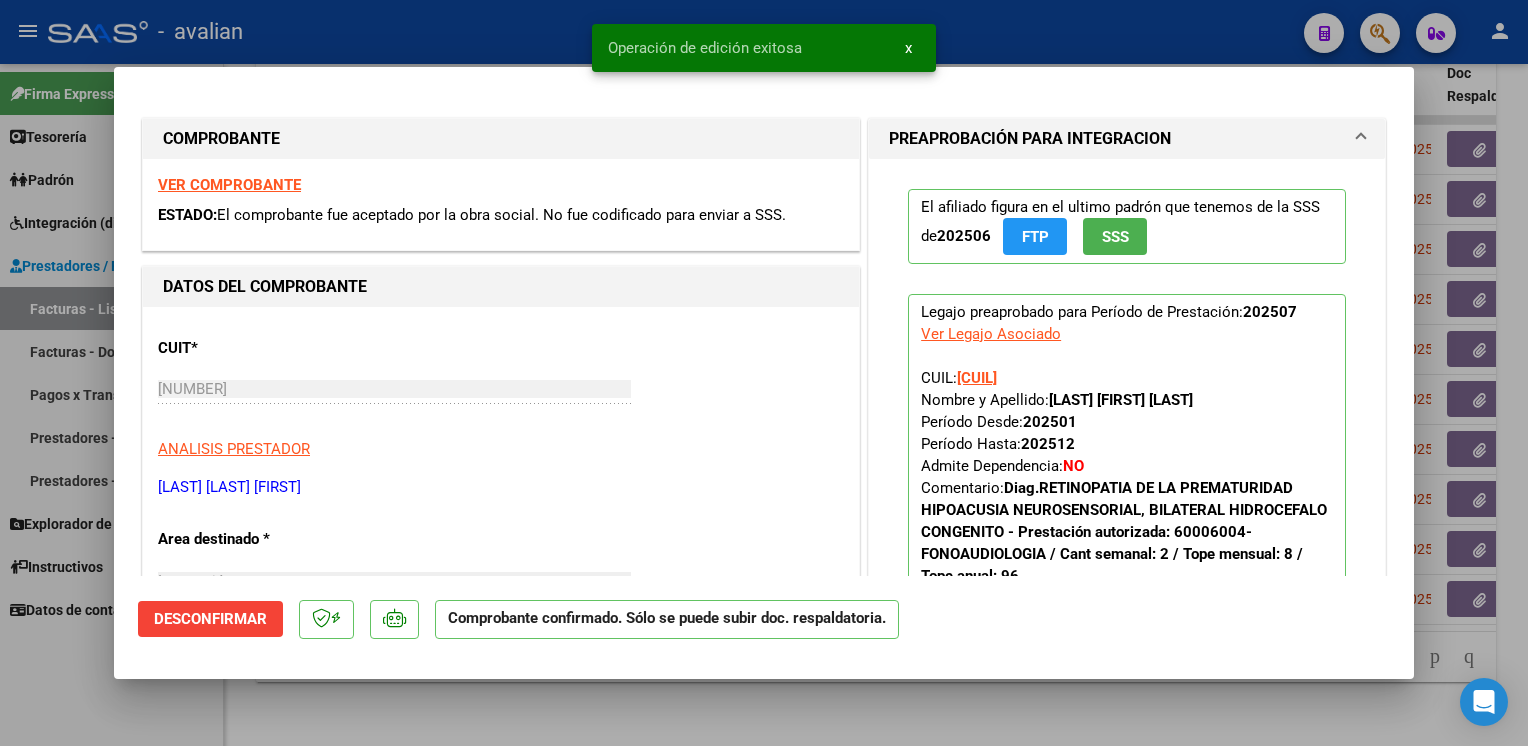 click at bounding box center (764, 373) 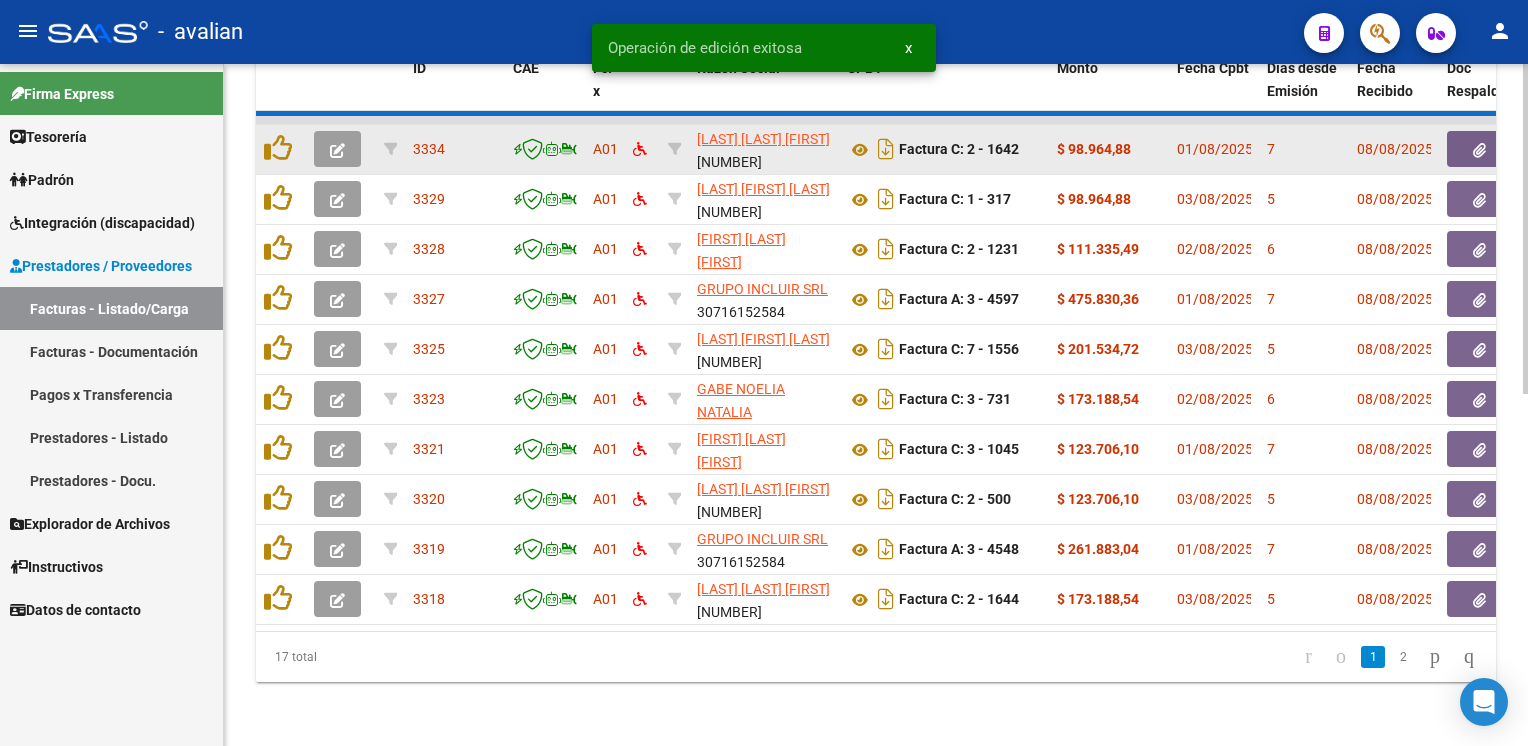 click 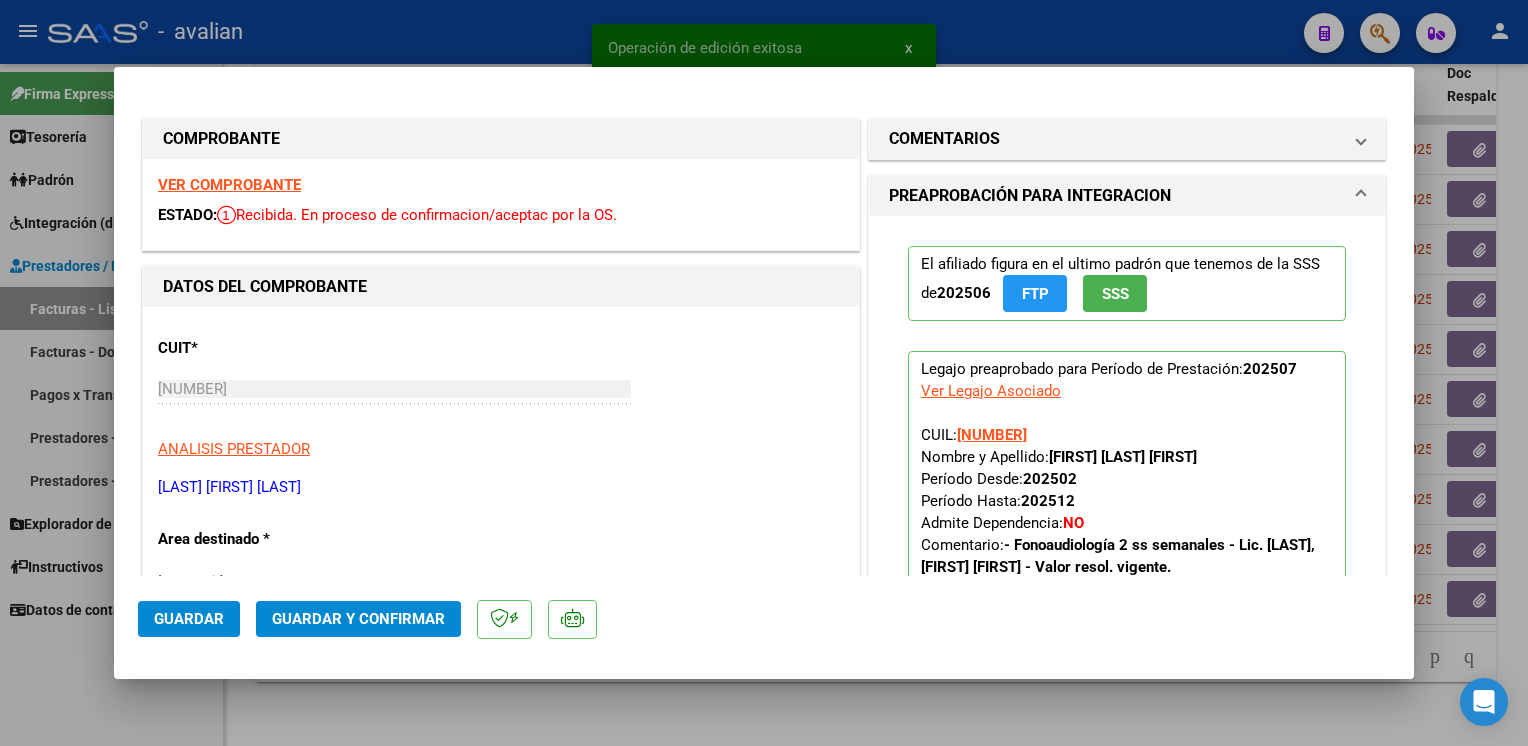 click on "VER COMPROBANTE" at bounding box center (229, 185) 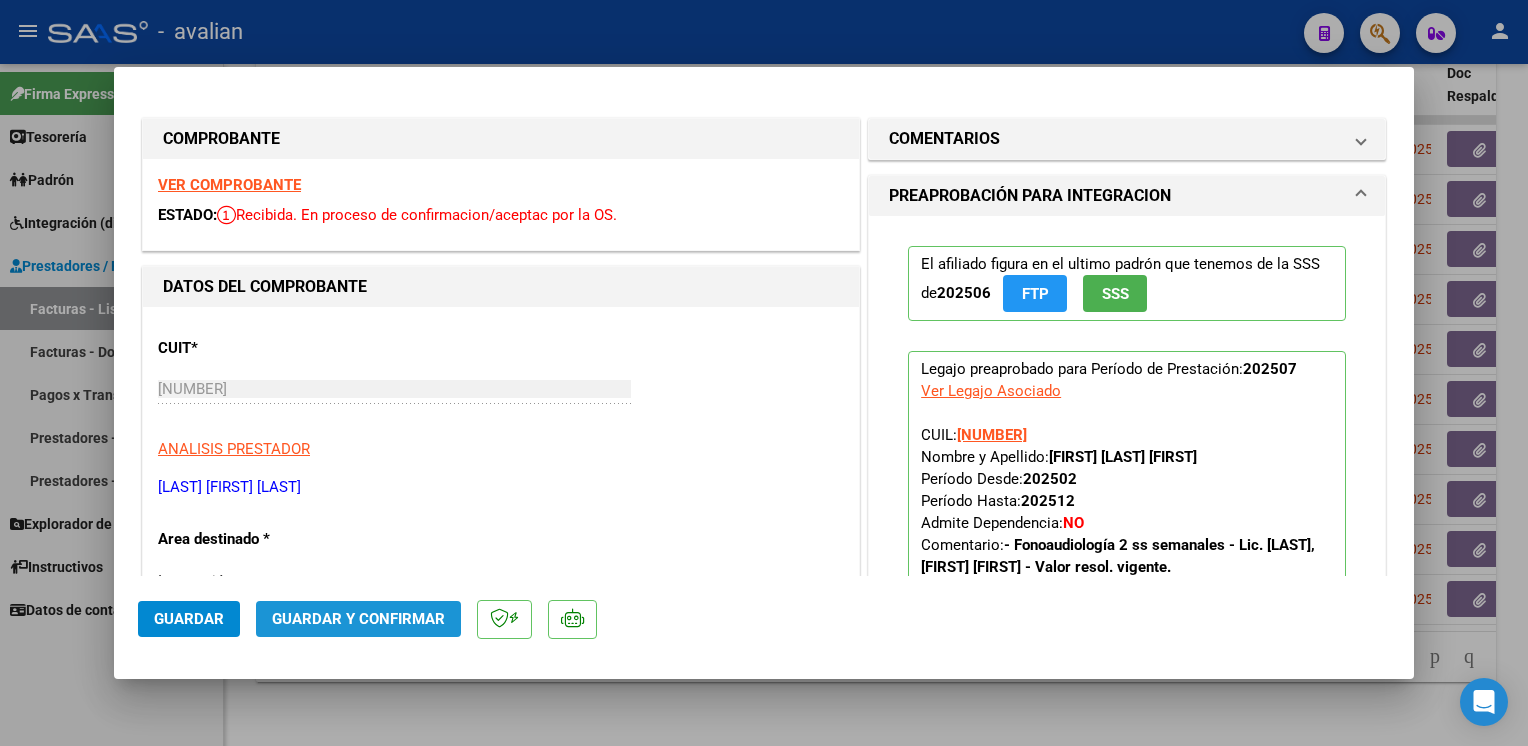 click on "Guardar y Confirmar" 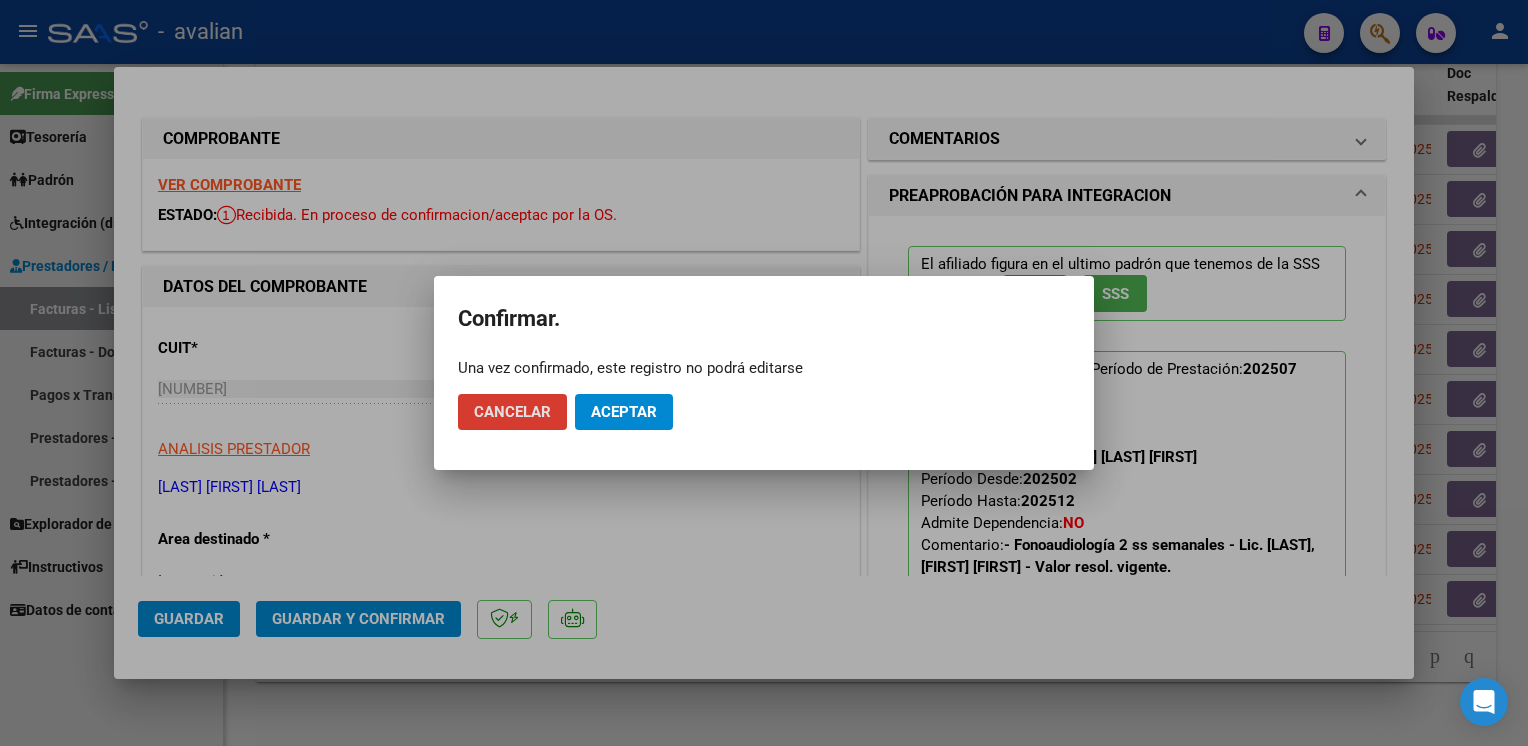 click on "Aceptar" 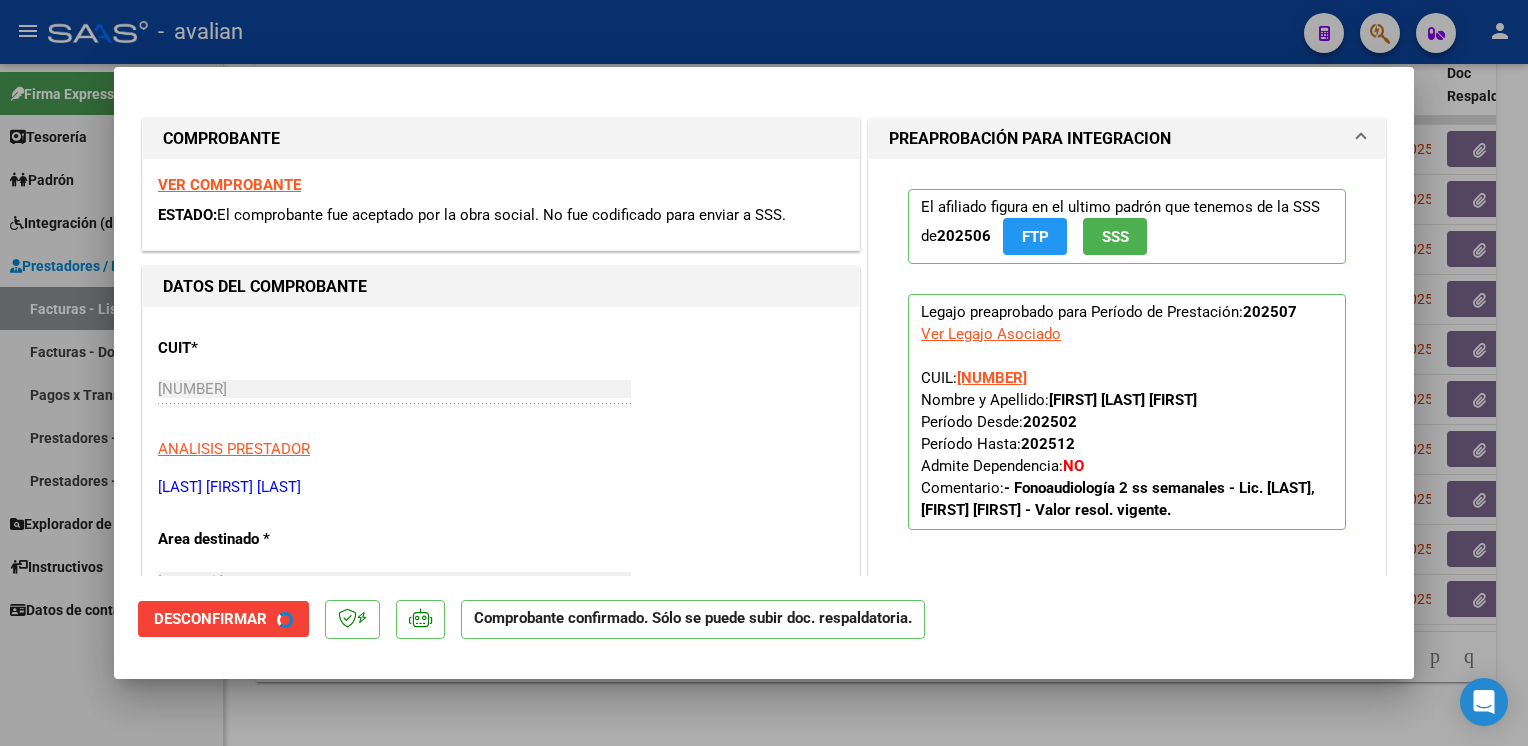 click at bounding box center (764, 373) 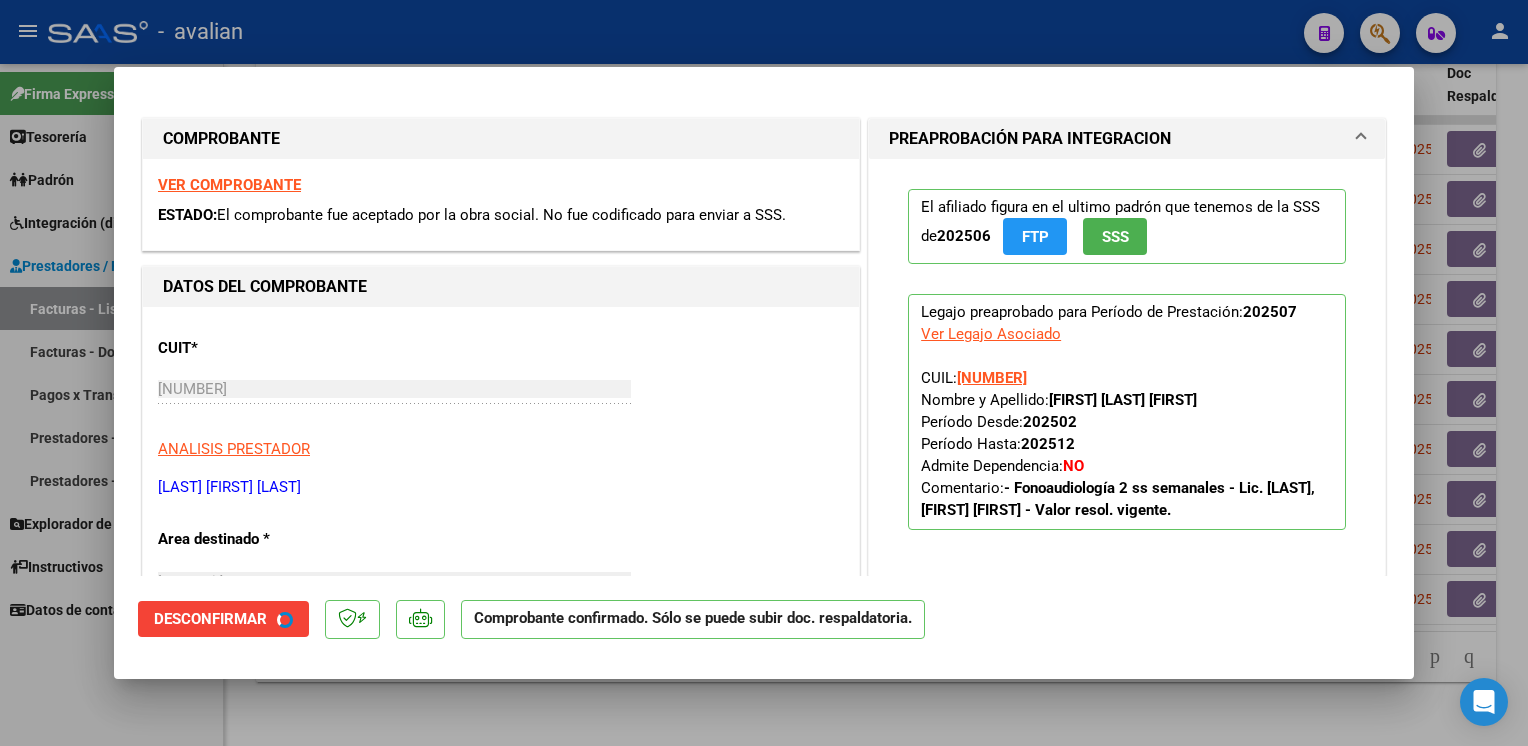 type 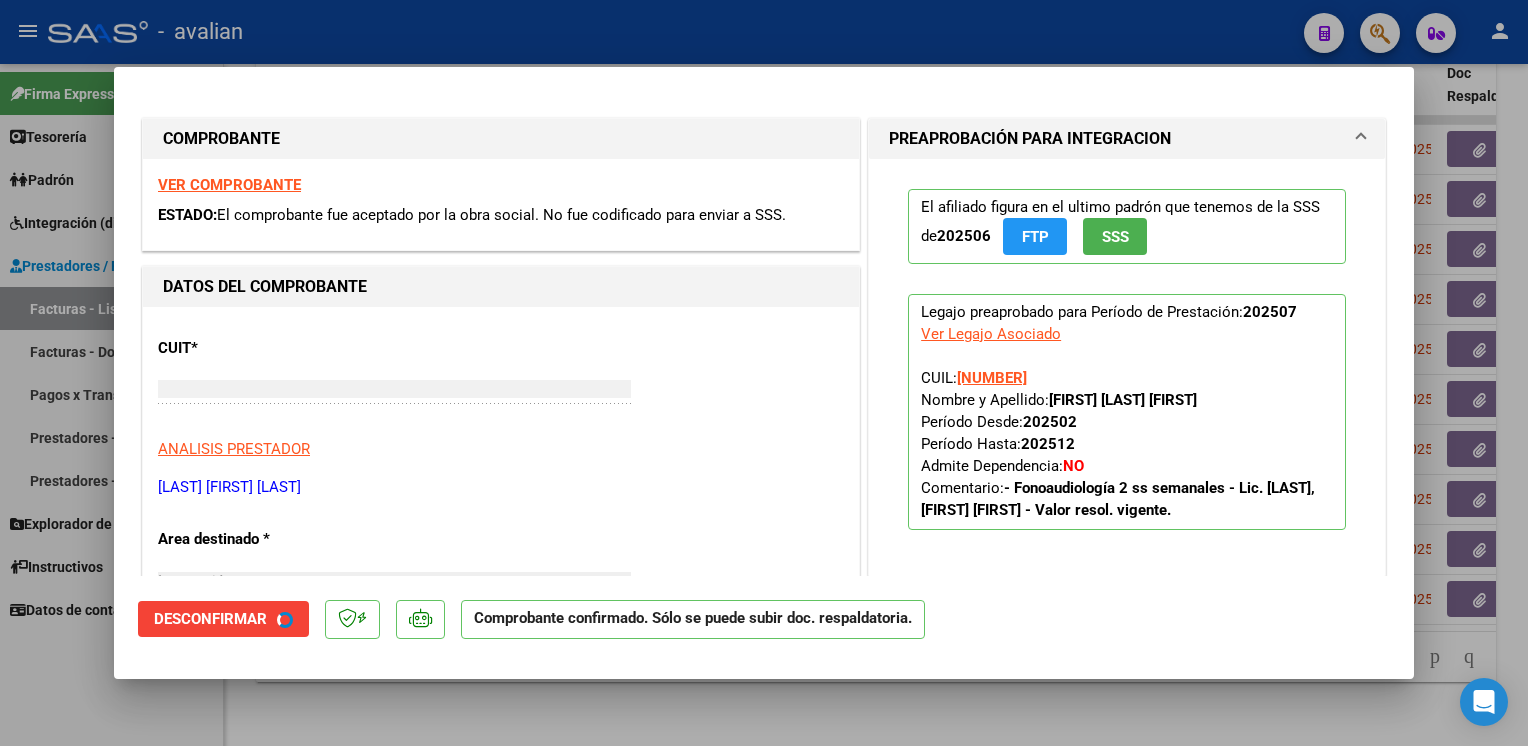 type 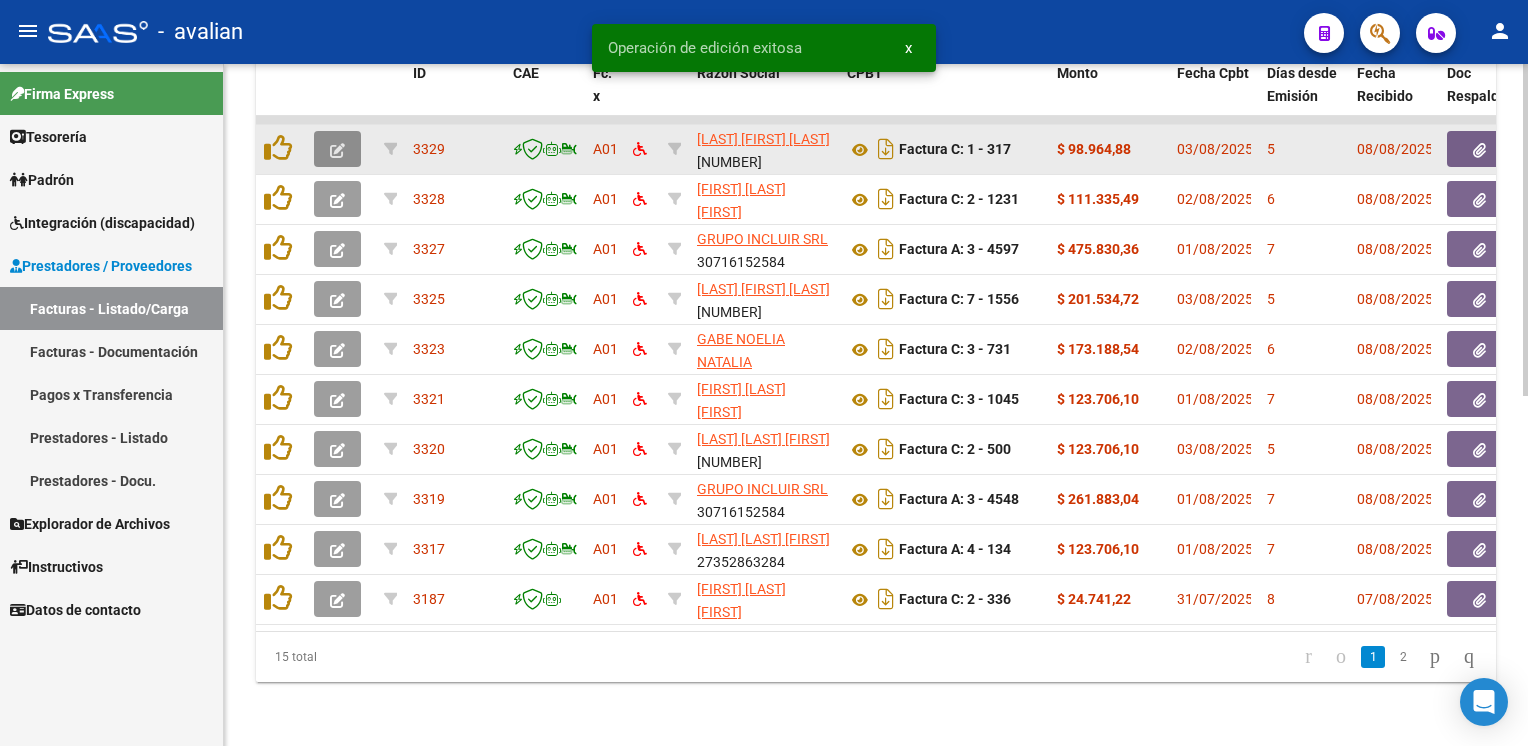 click 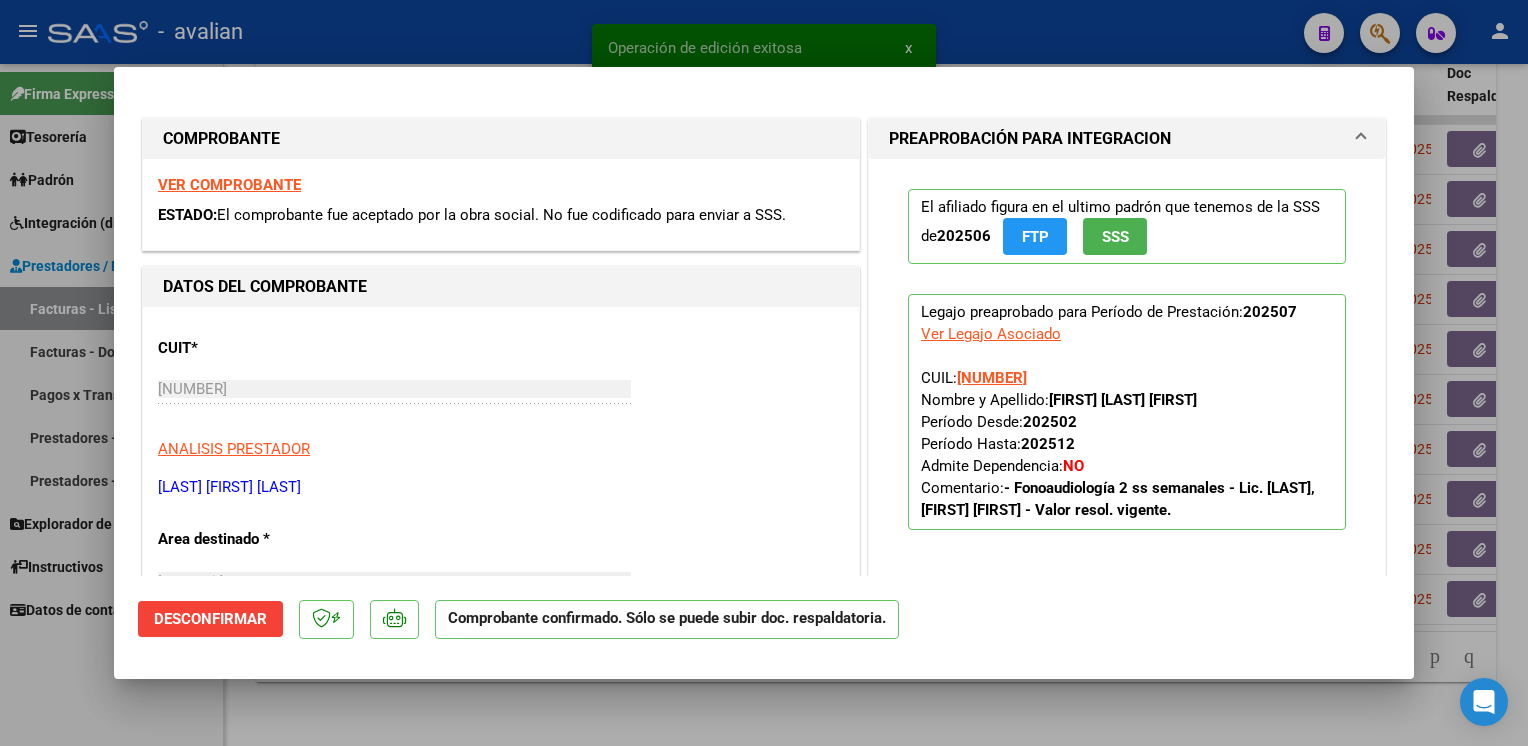 click on "VER COMPROBANTE" at bounding box center (229, 185) 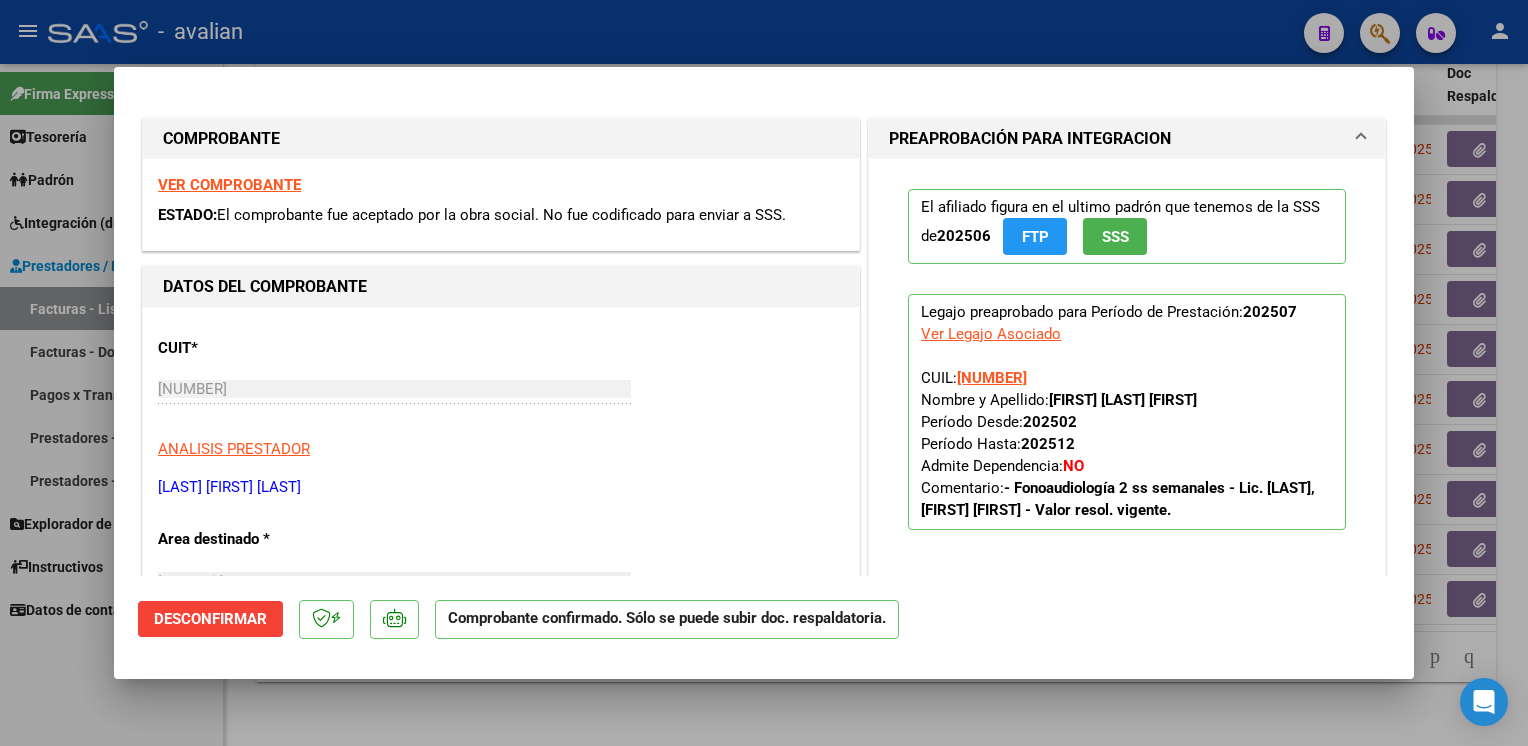 click at bounding box center [764, 373] 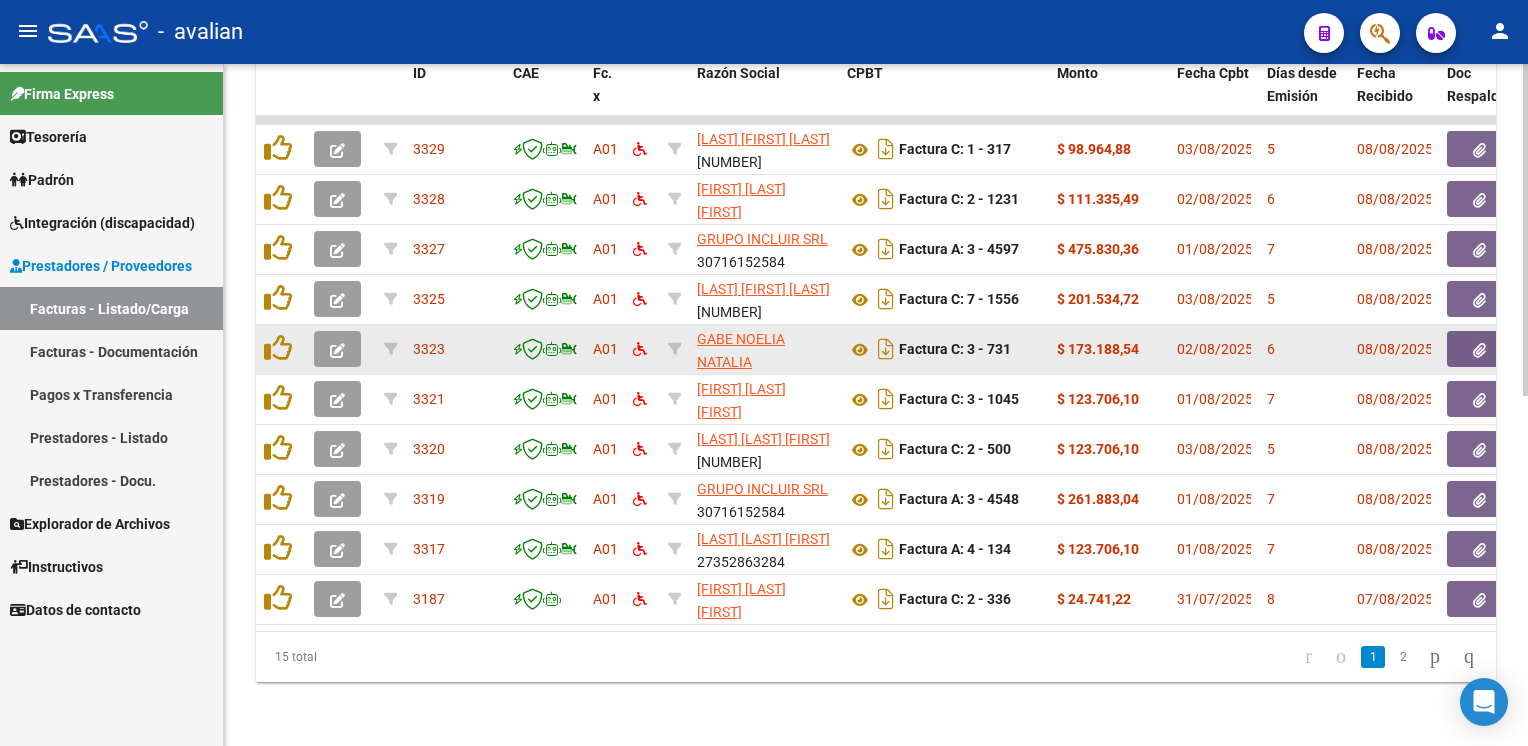 click 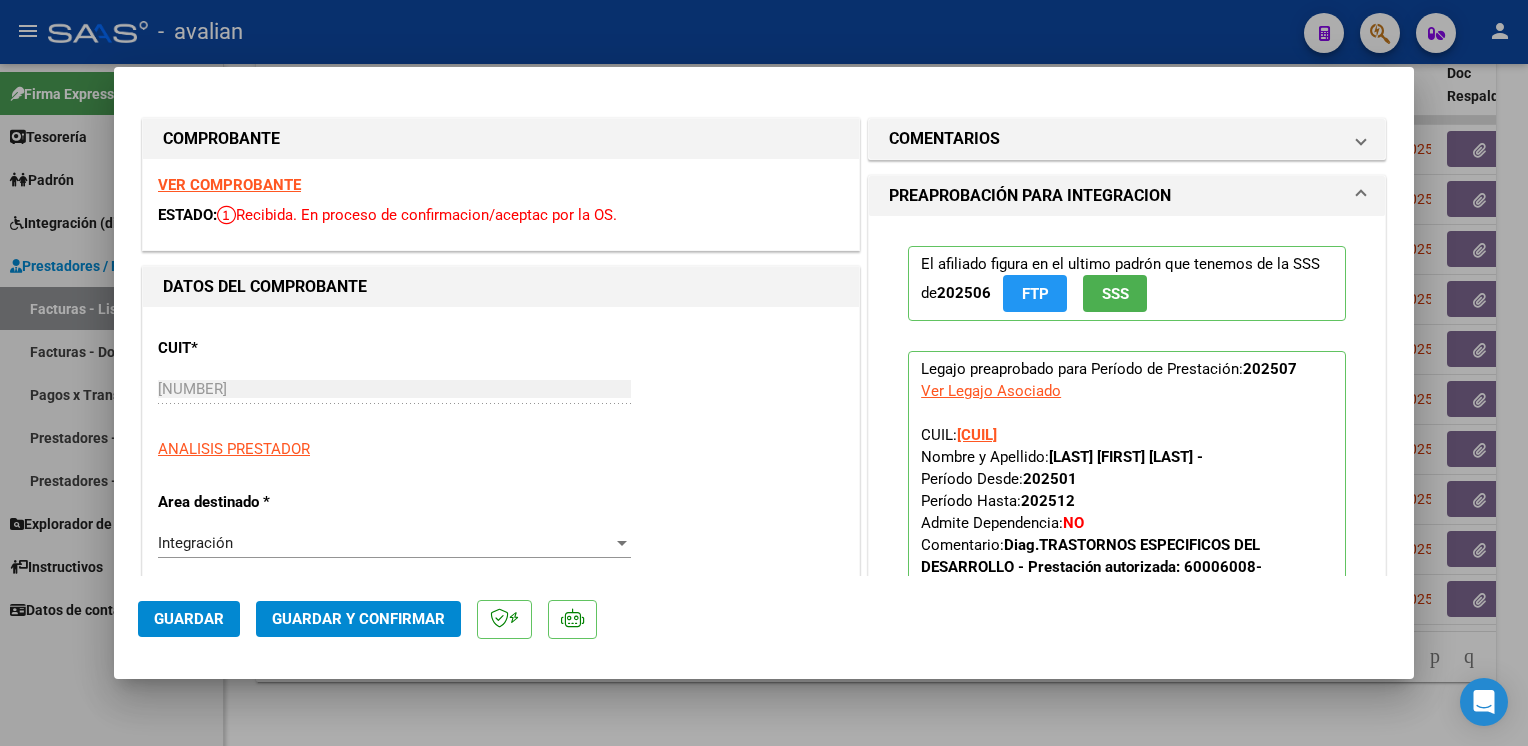 click on "VER COMPROBANTE" at bounding box center [229, 185] 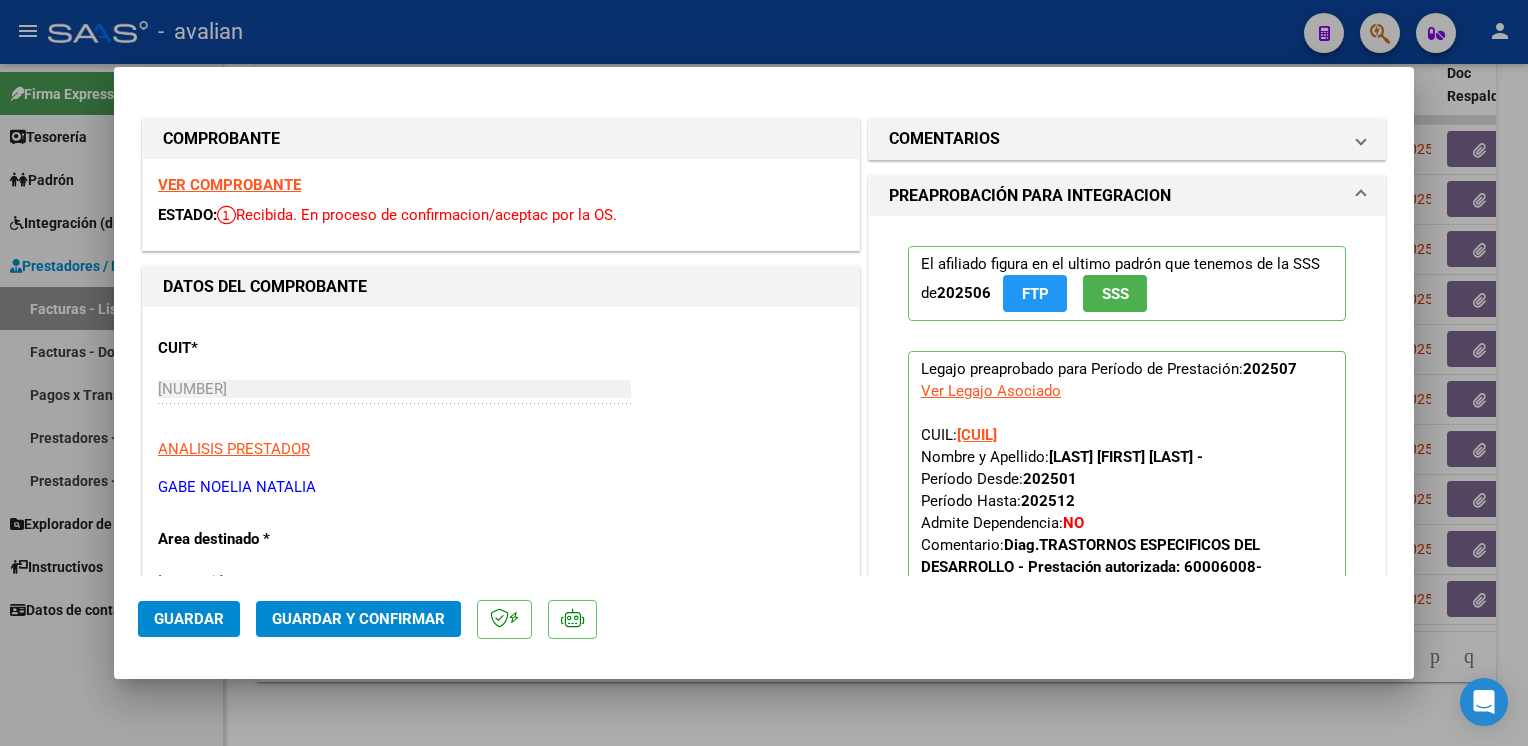 click on "Guardar Guardar y Confirmar" 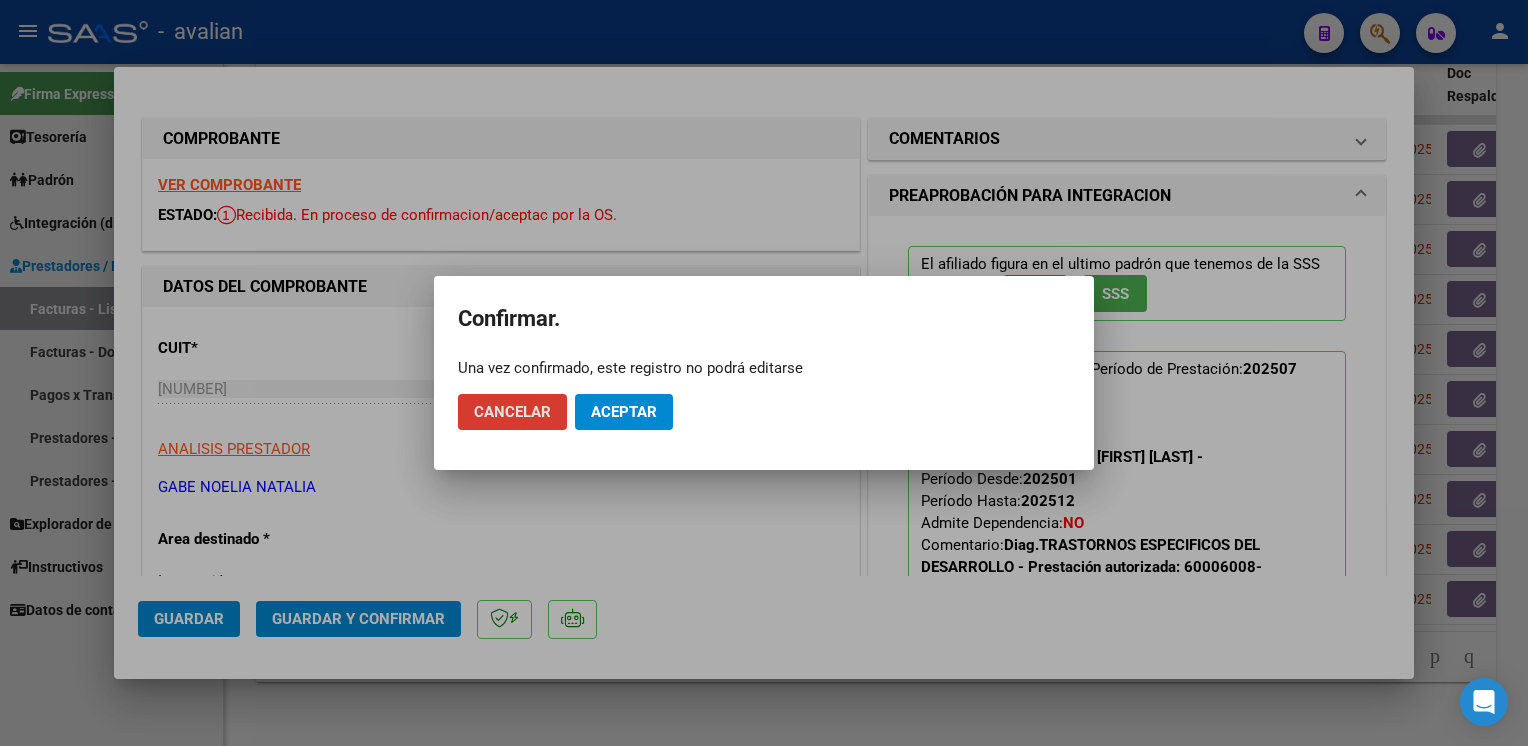 drag, startPoint x: 618, startPoint y: 421, endPoint x: 584, endPoint y: 390, distance: 46.010868 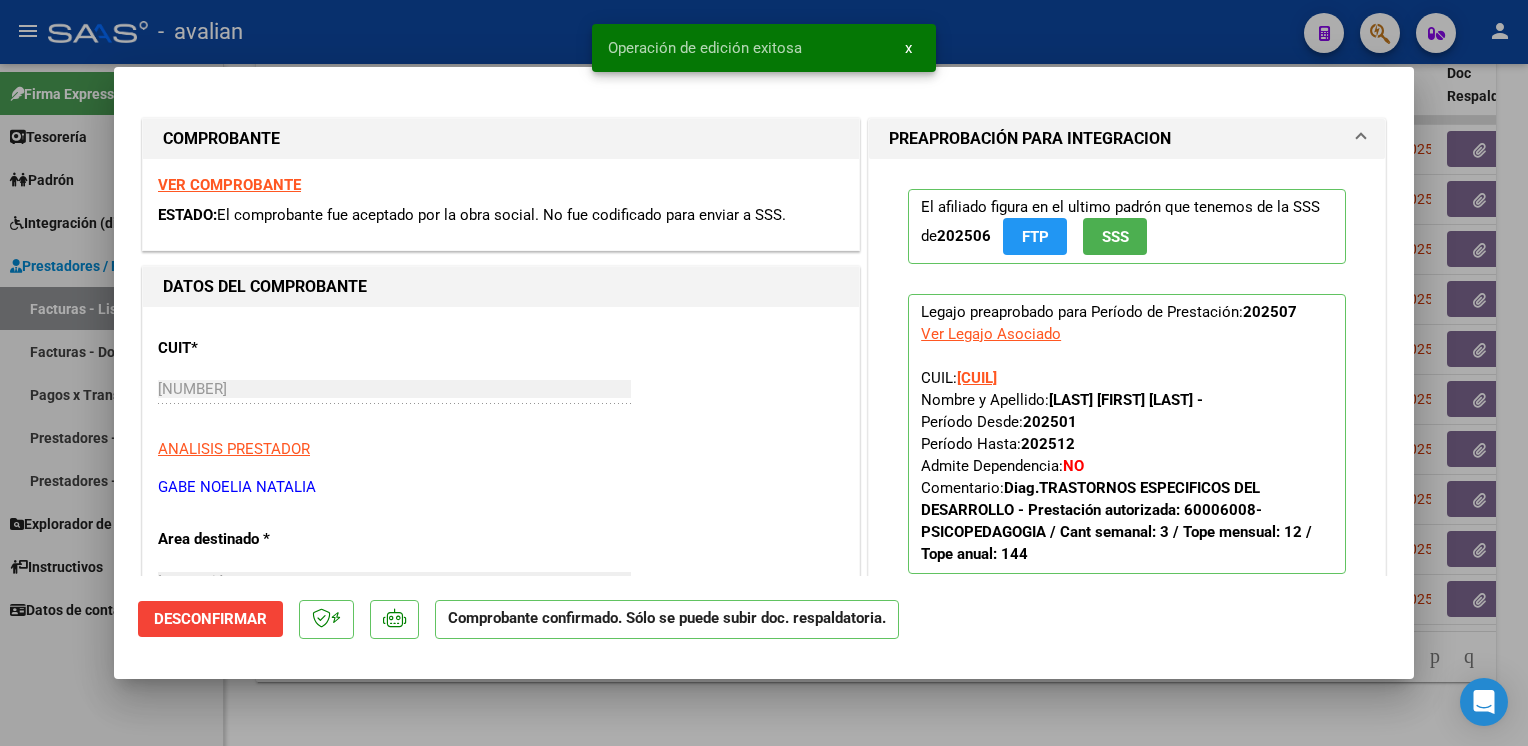 click at bounding box center (764, 373) 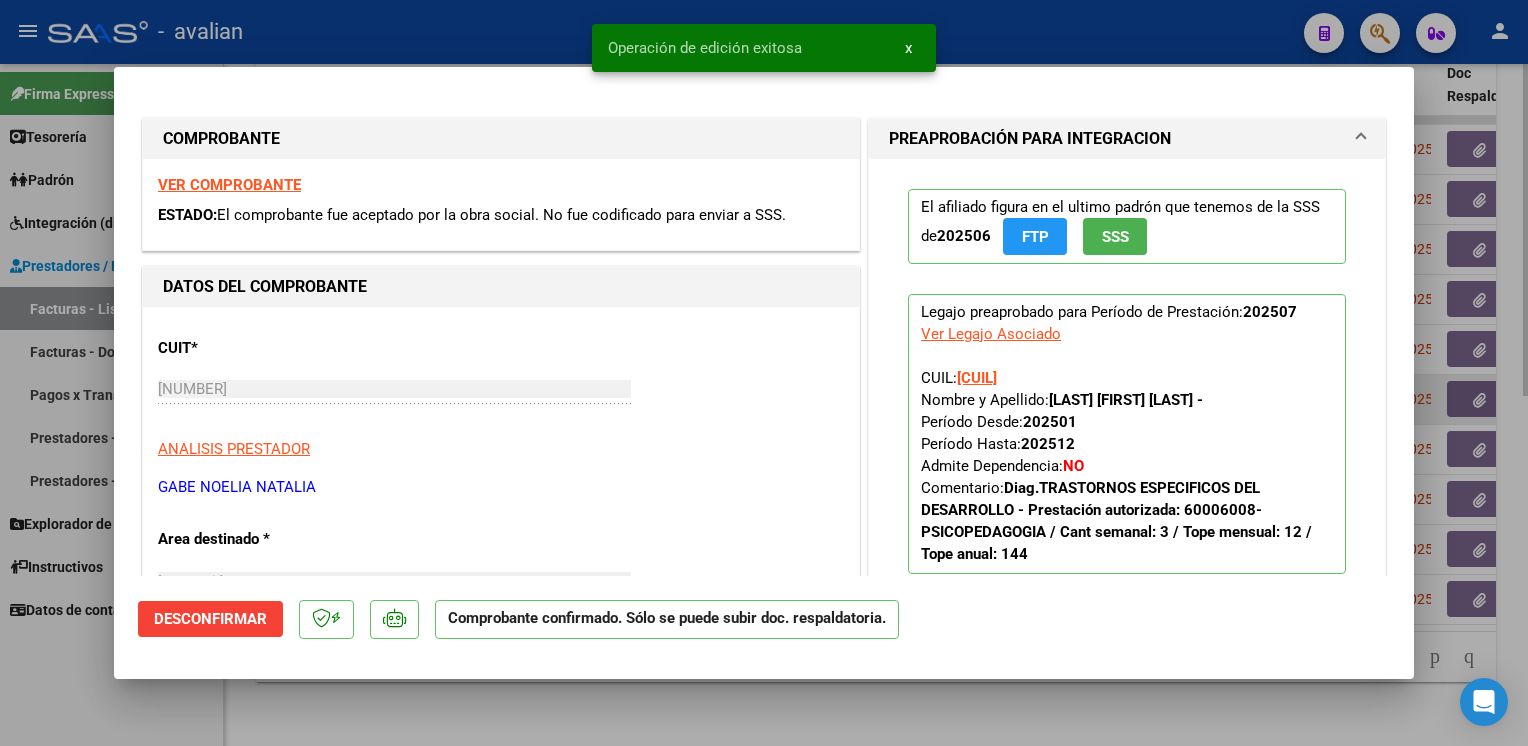 type 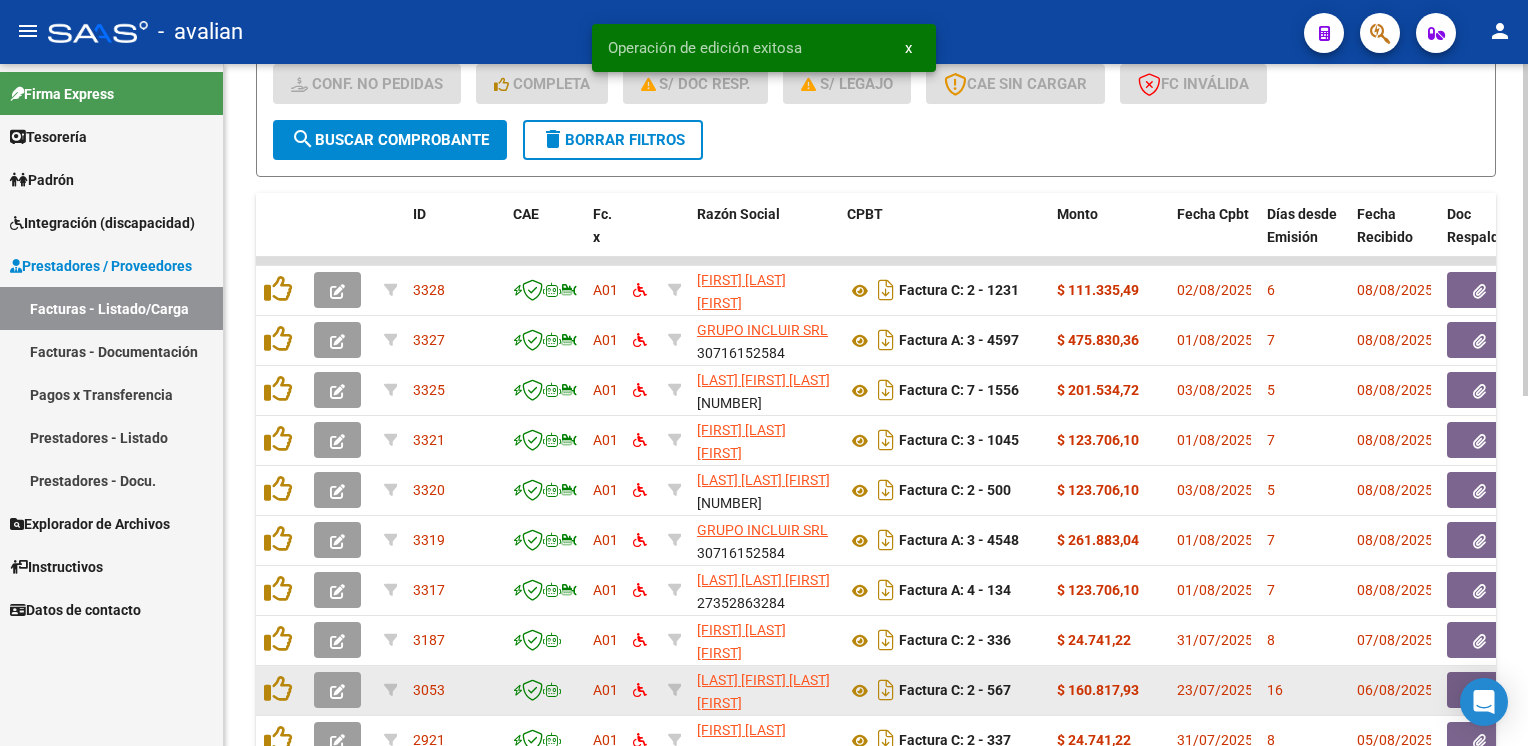 scroll, scrollTop: 320, scrollLeft: 0, axis: vertical 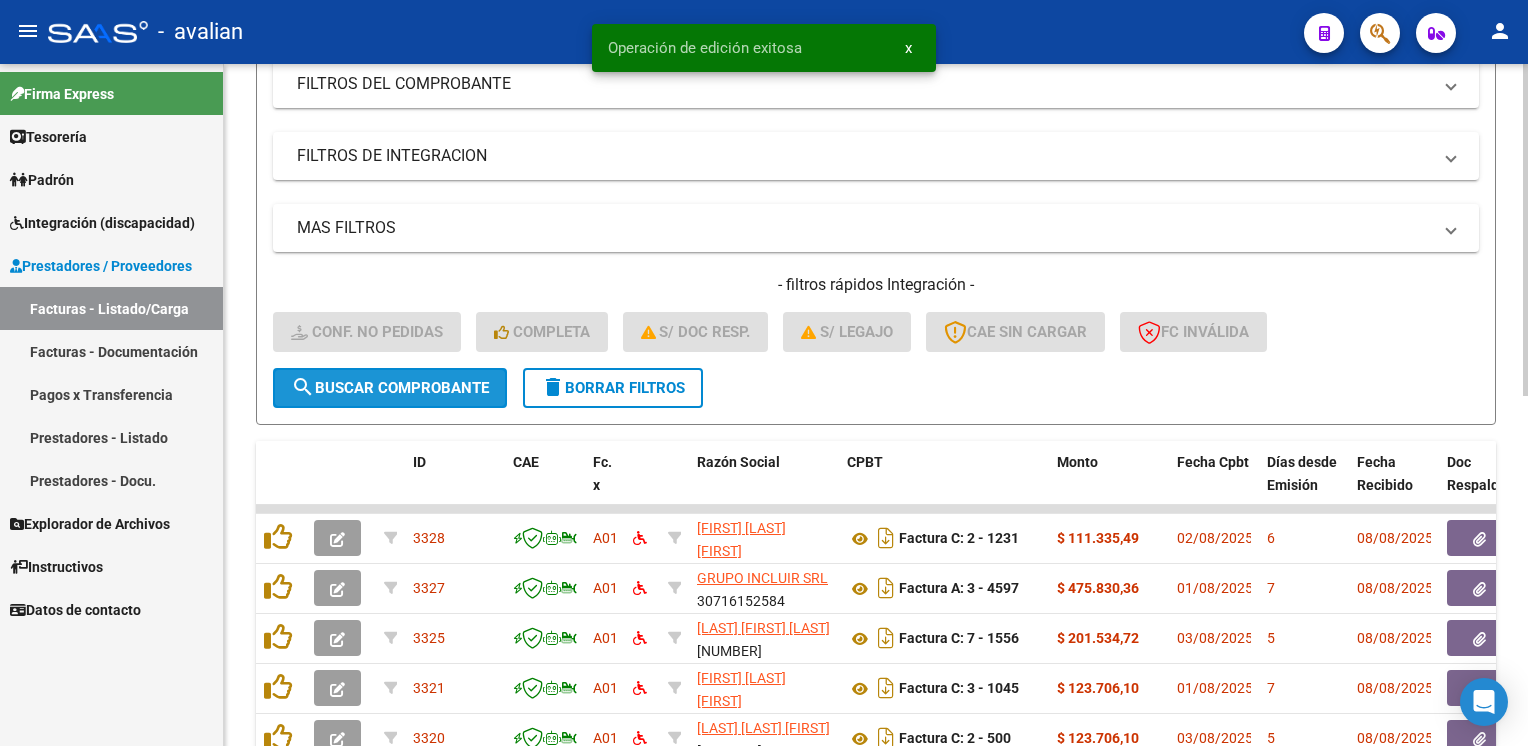 click on "search  Buscar Comprobante" 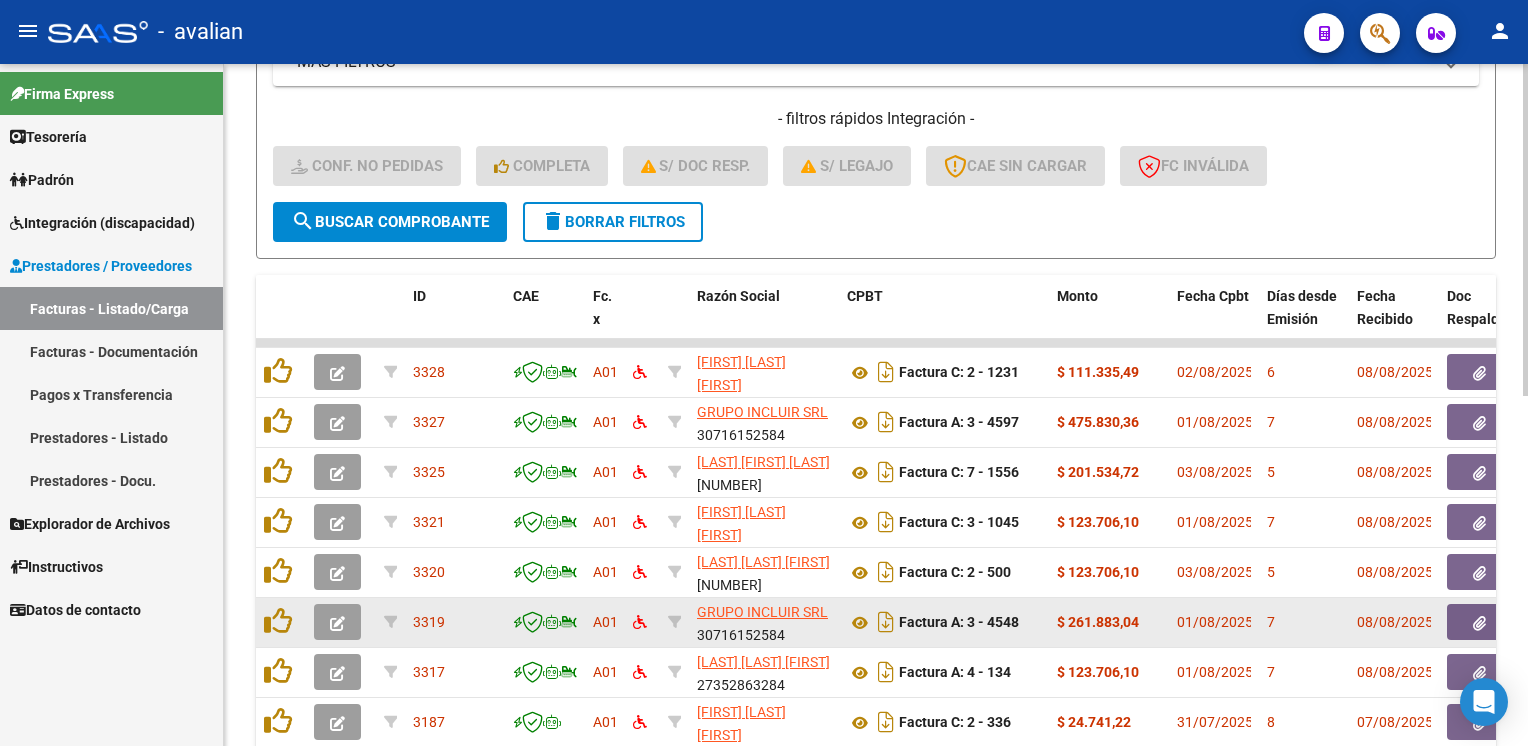 scroll, scrollTop: 720, scrollLeft: 0, axis: vertical 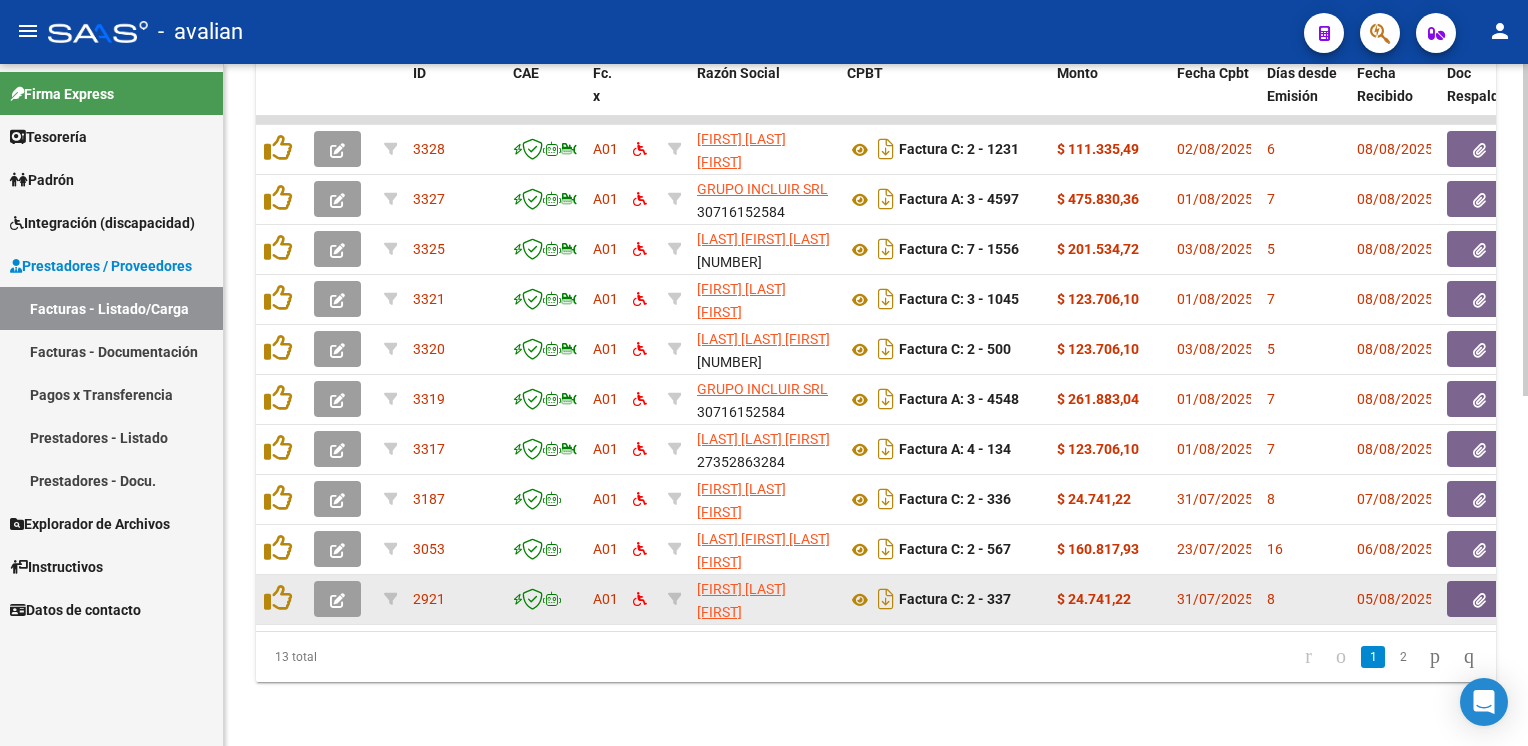 click 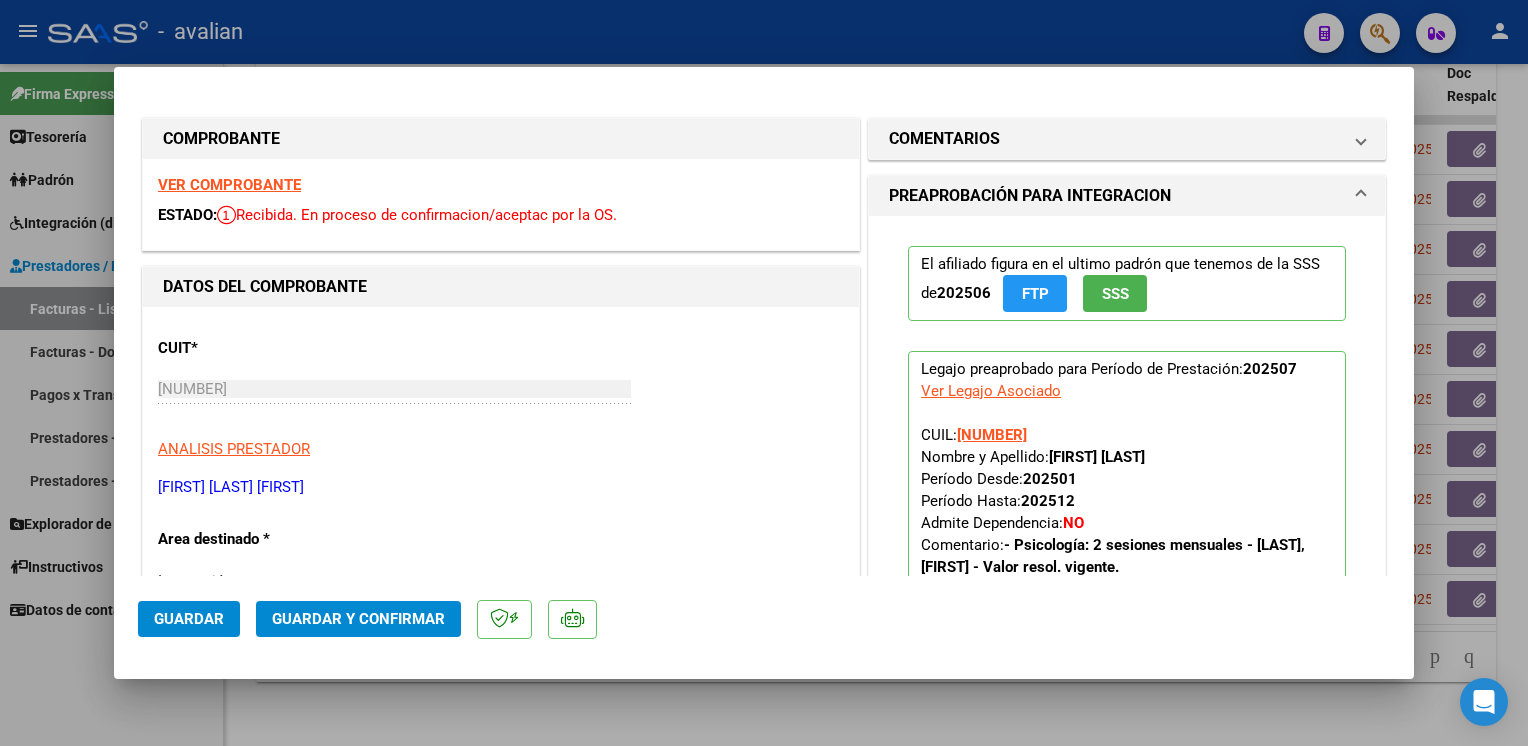 click on "VER COMPROBANTE" at bounding box center (229, 185) 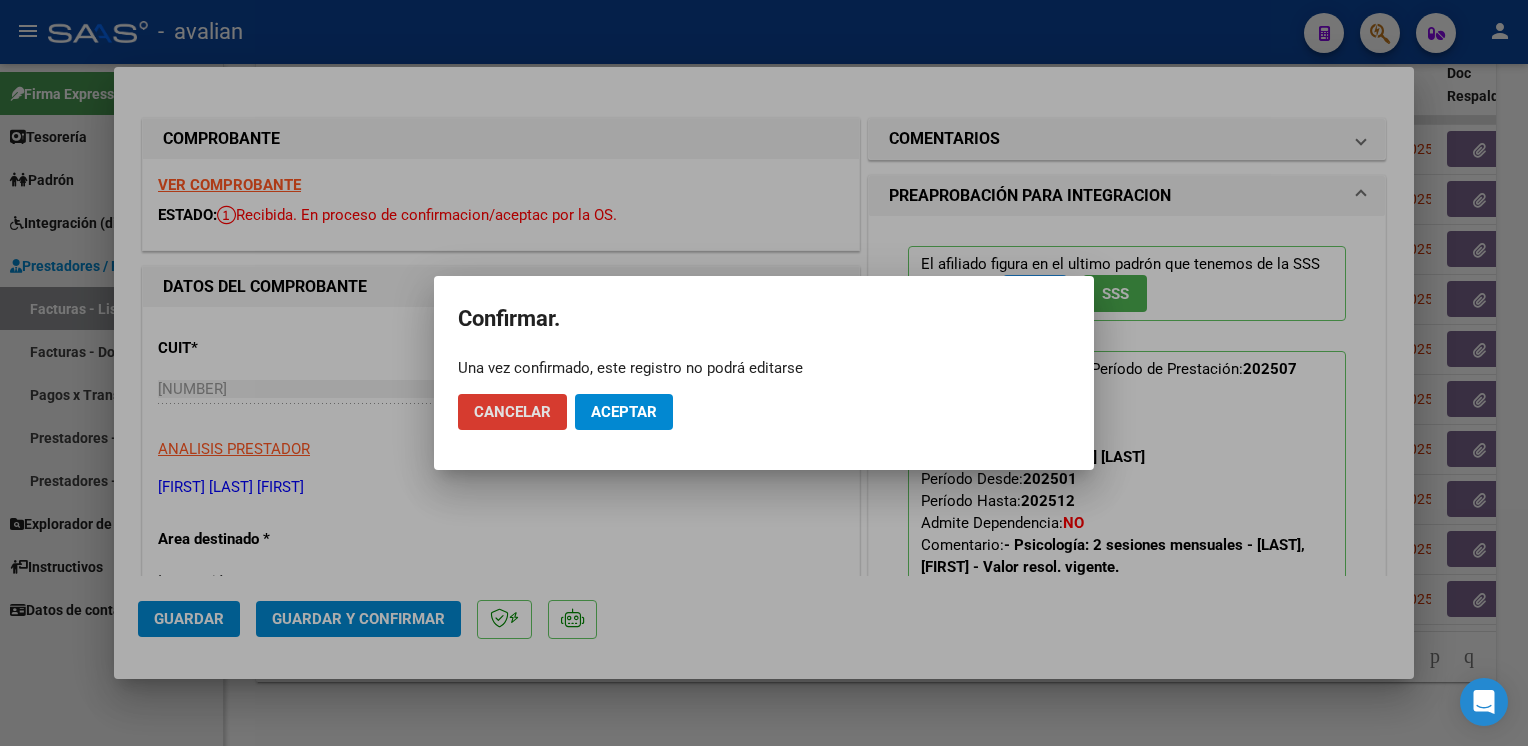 click on "Aceptar" 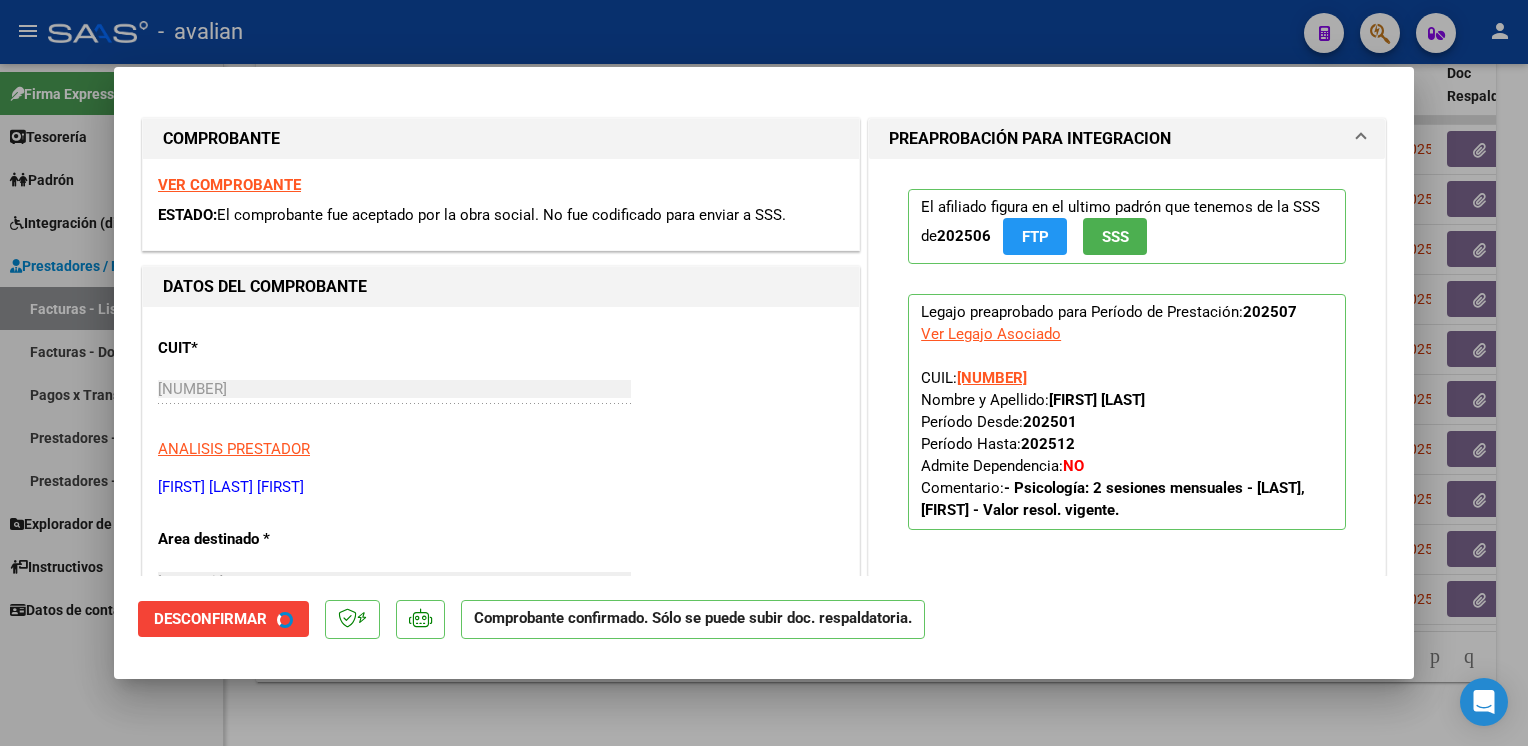 drag, startPoint x: 382, startPoint y: 34, endPoint x: 341, endPoint y: 96, distance: 74.330345 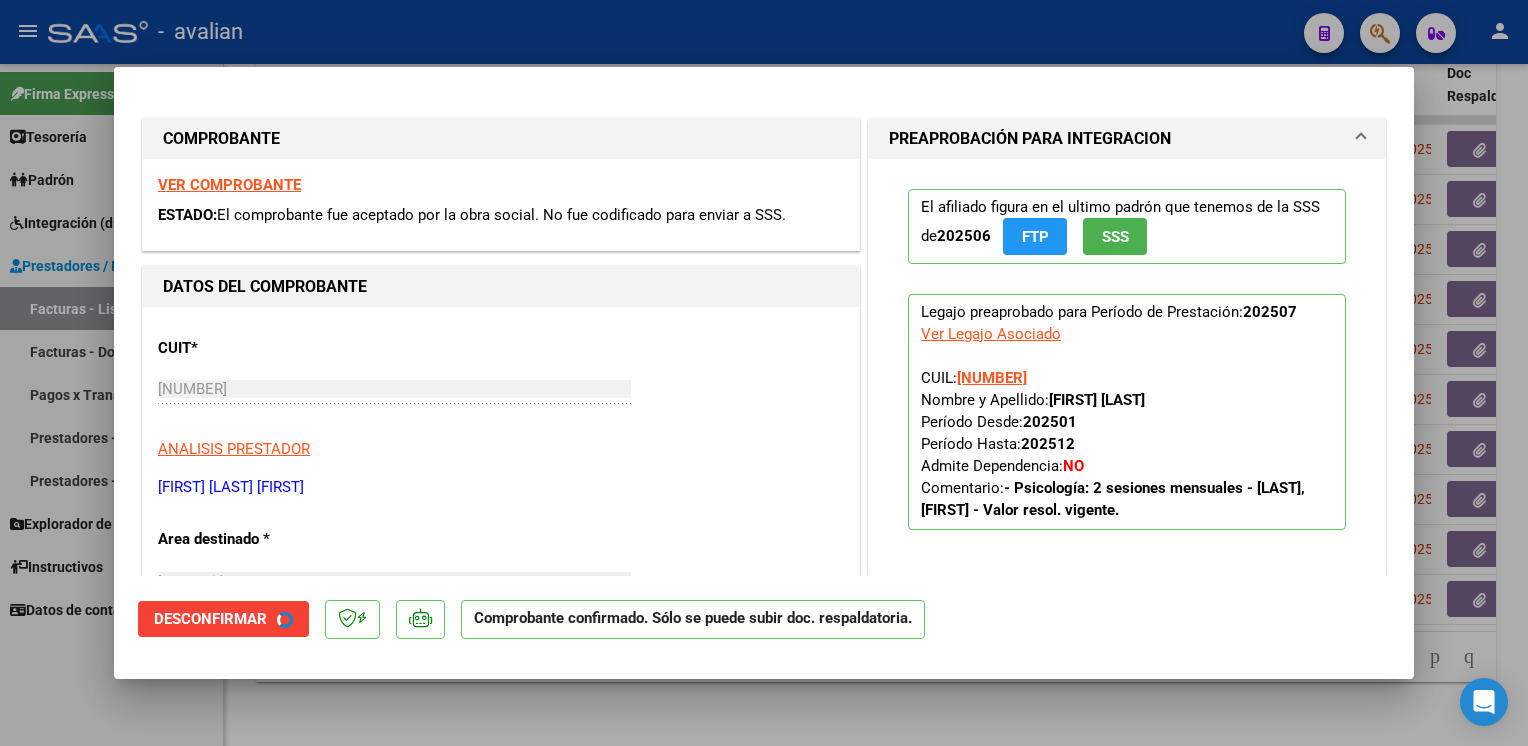 click at bounding box center (764, 373) 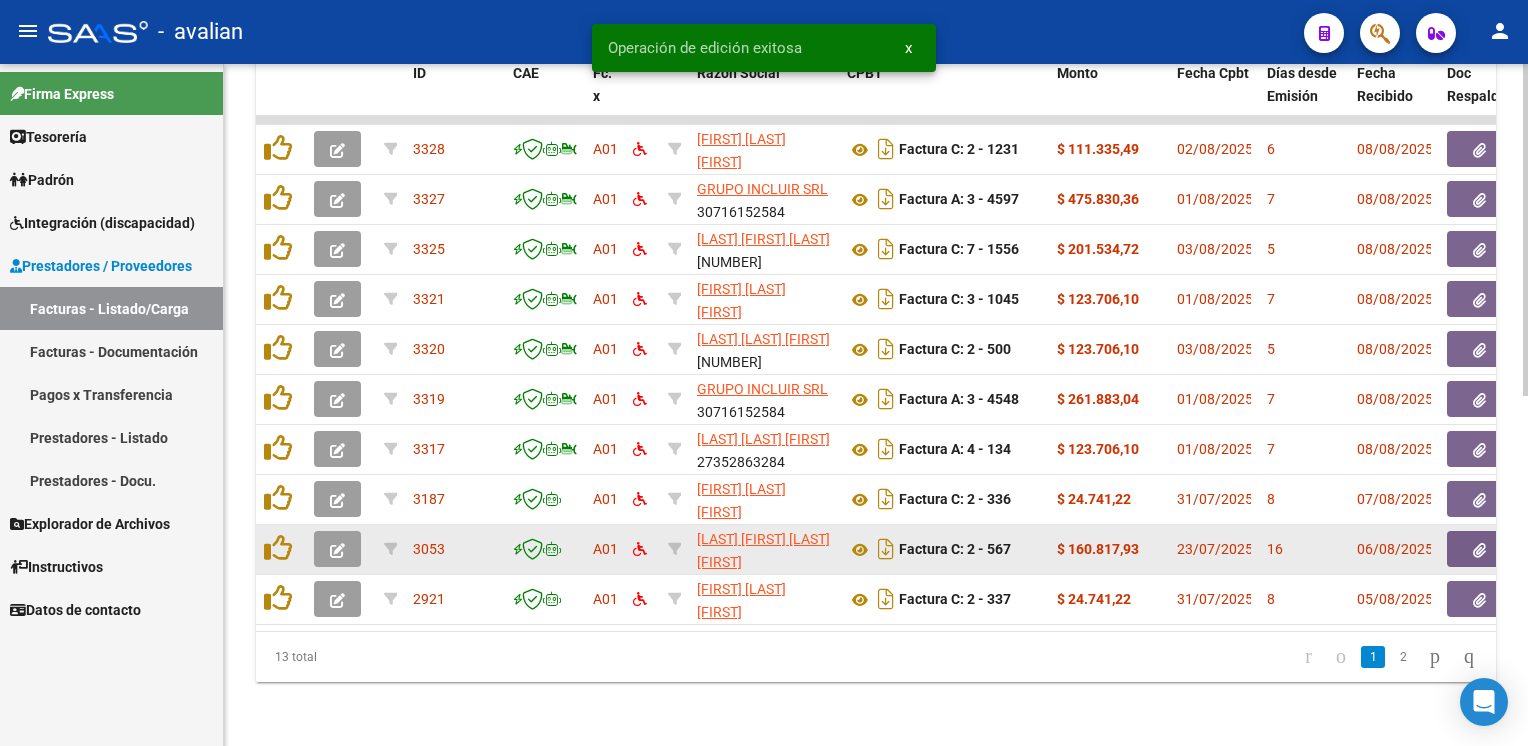 click 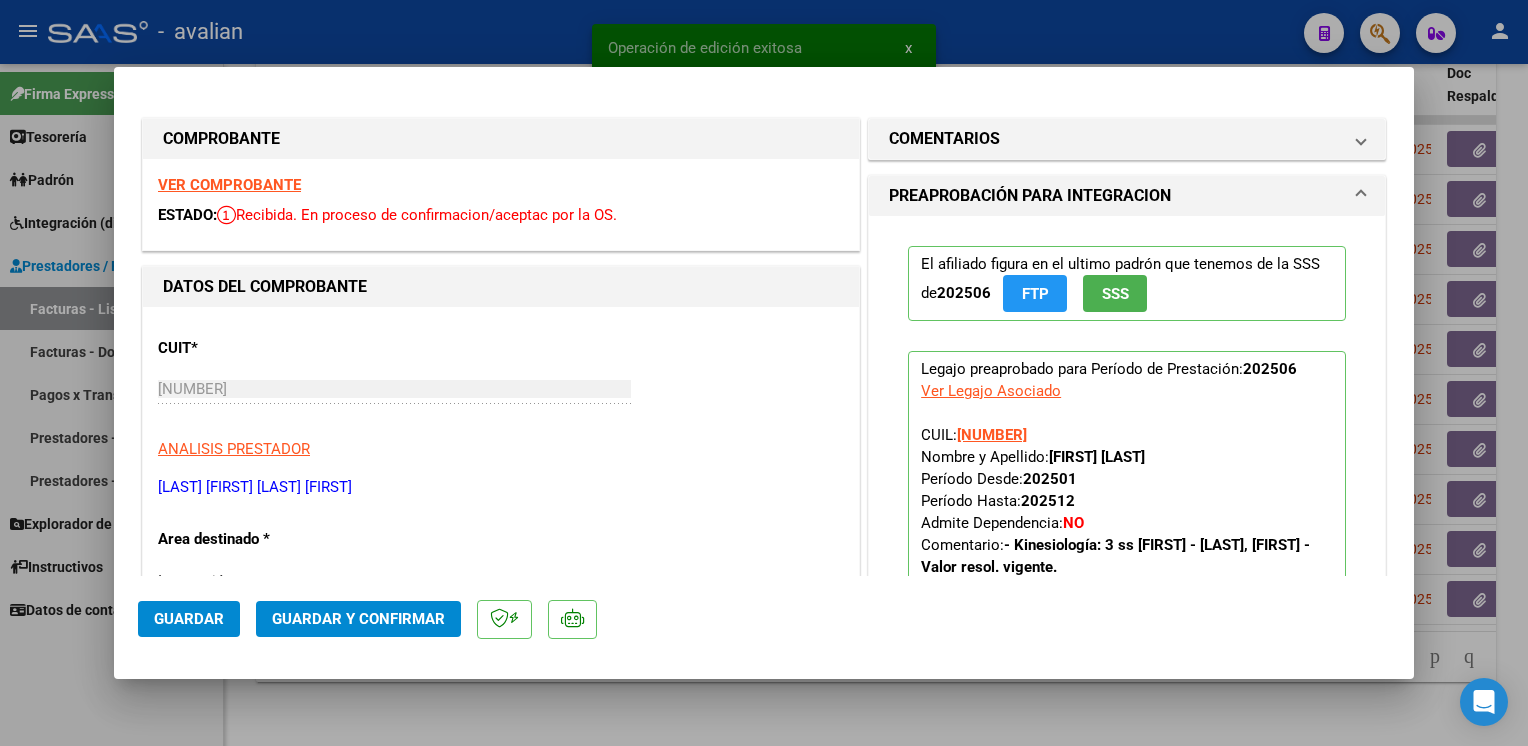 click on "VER COMPROBANTE" at bounding box center [229, 185] 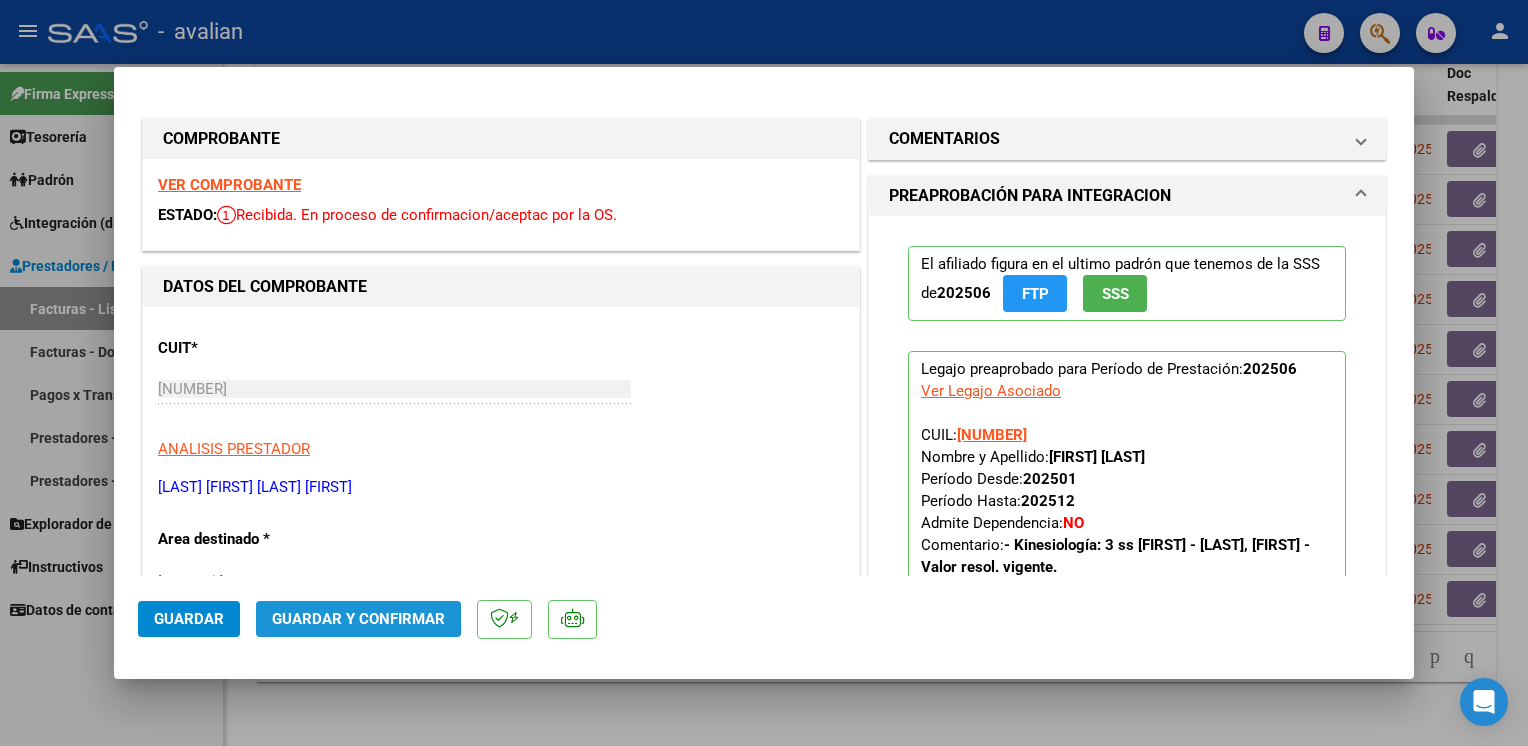 click on "Guardar y Confirmar" 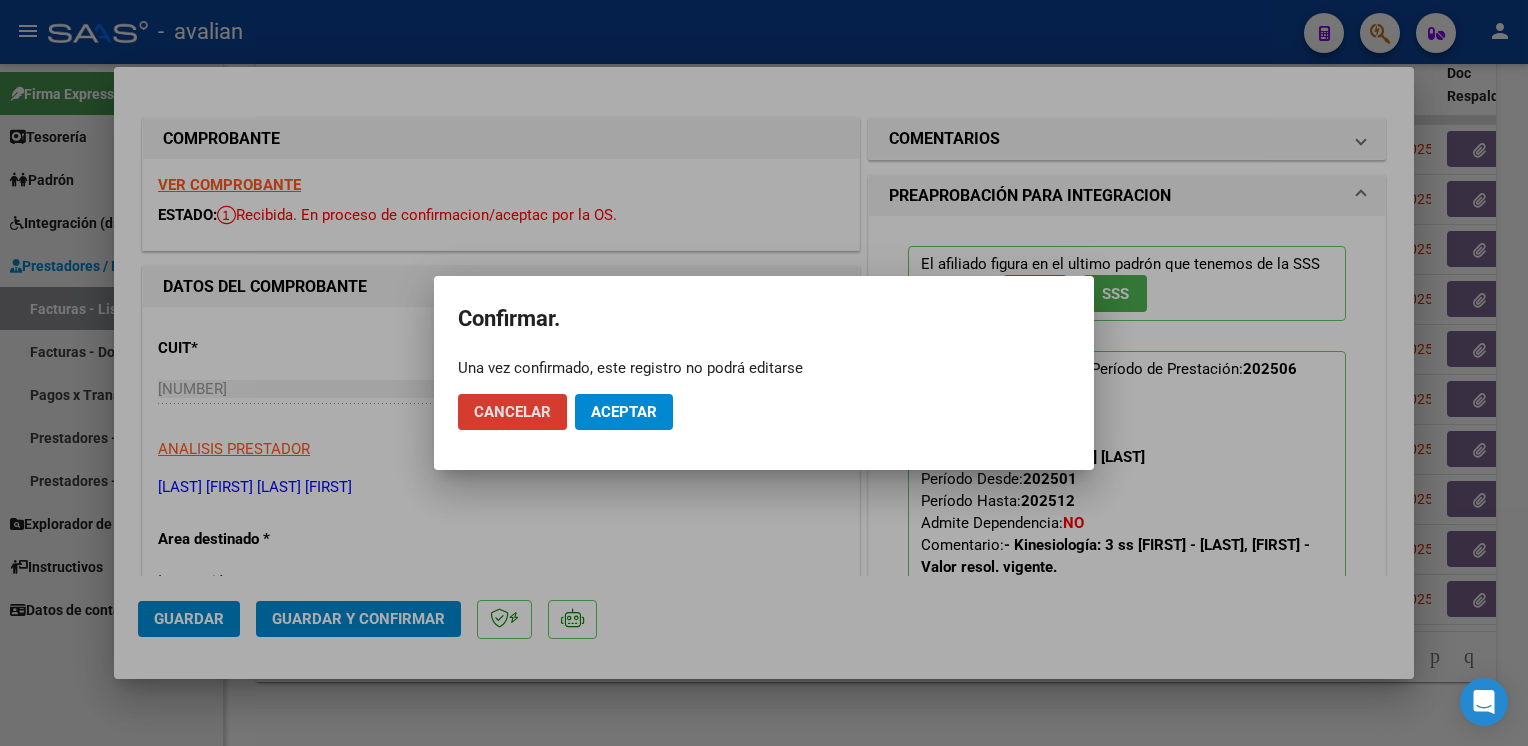 drag, startPoint x: 637, startPoint y: 423, endPoint x: 634, endPoint y: 381, distance: 42.107006 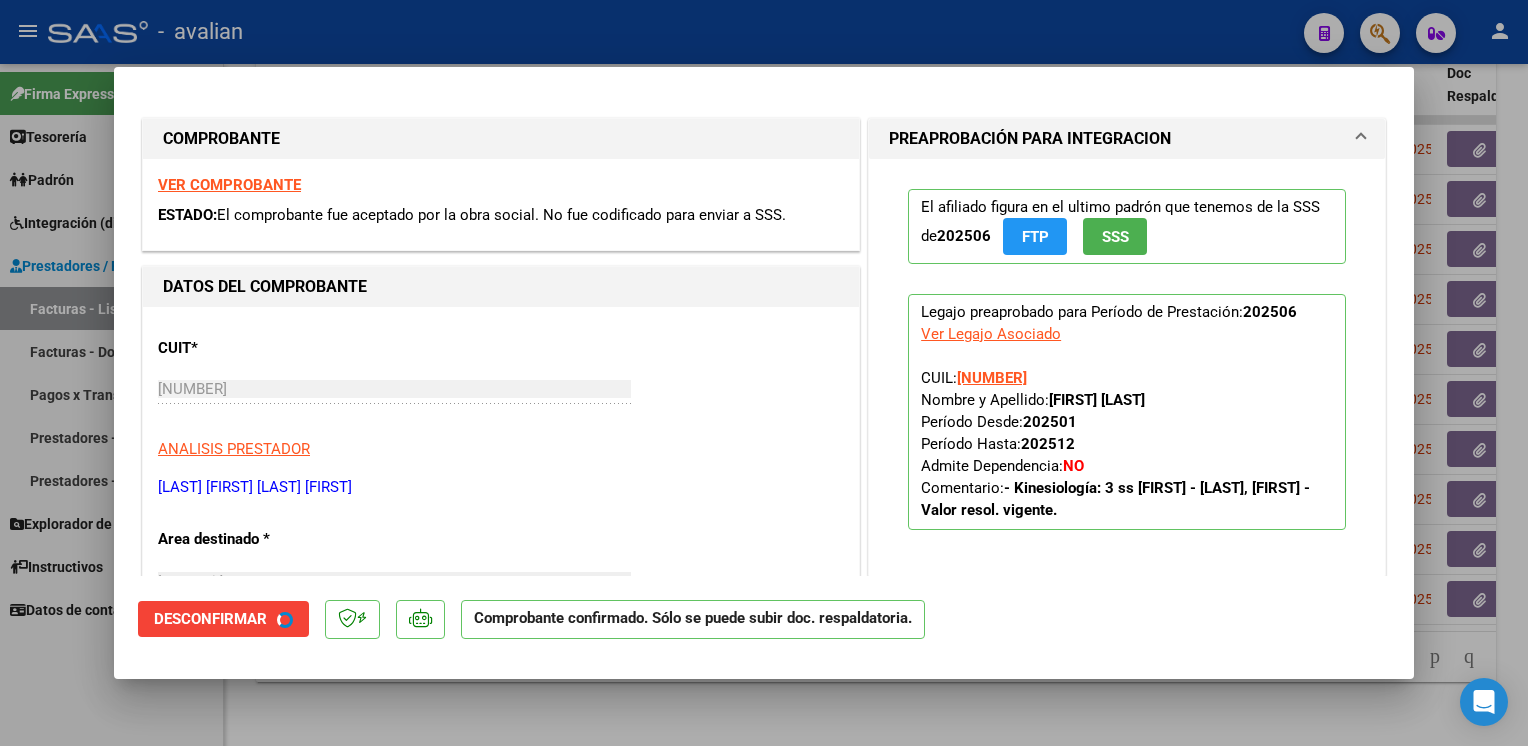 click at bounding box center (764, 373) 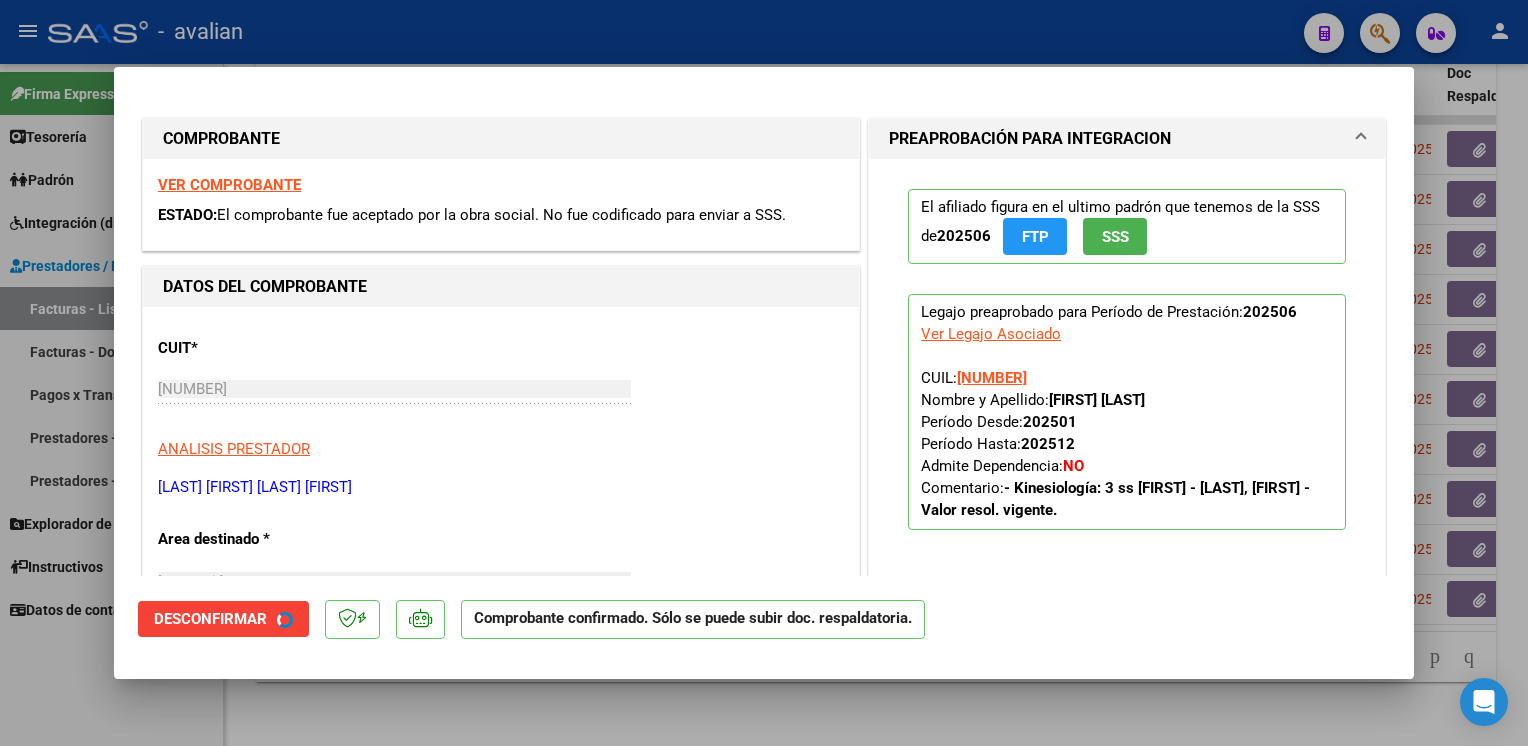 type 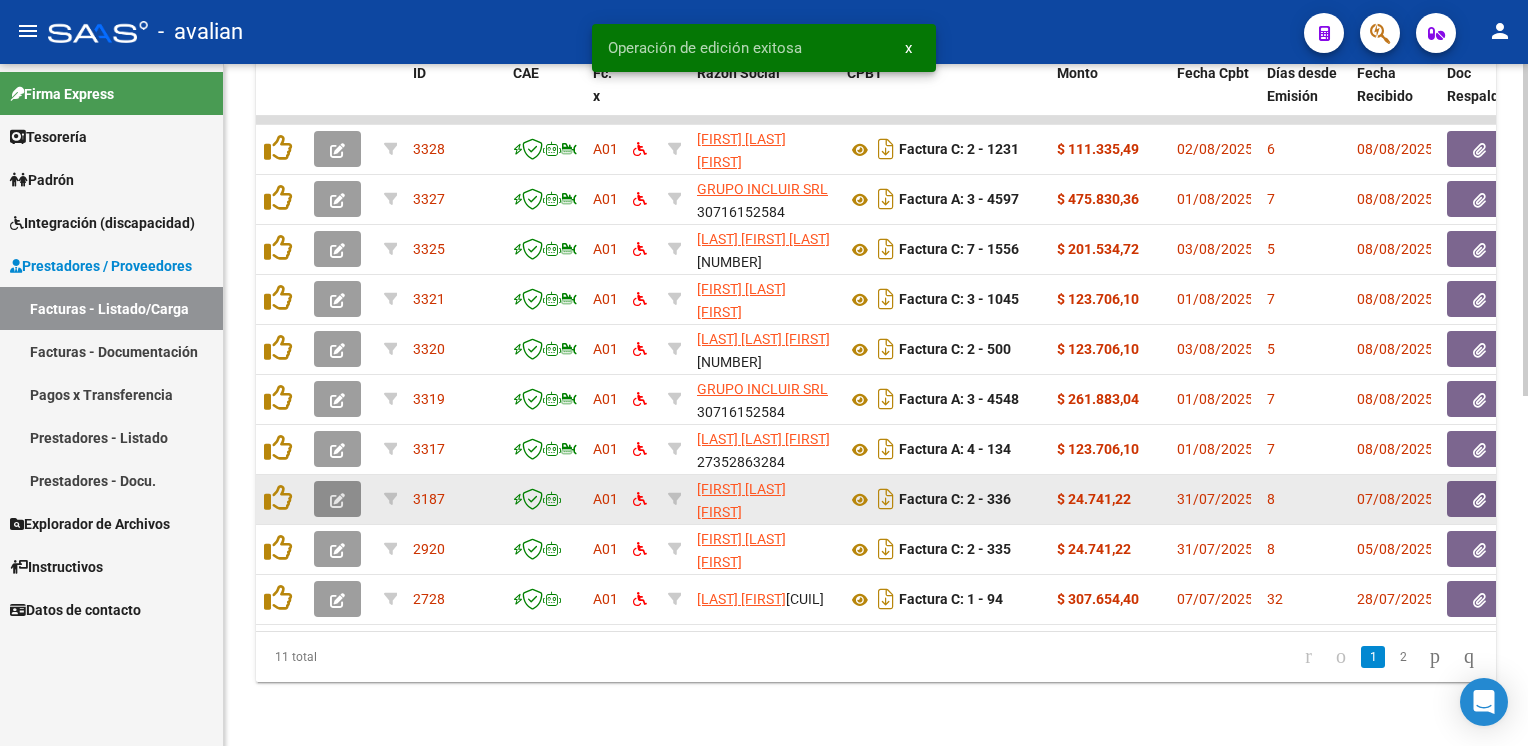 click 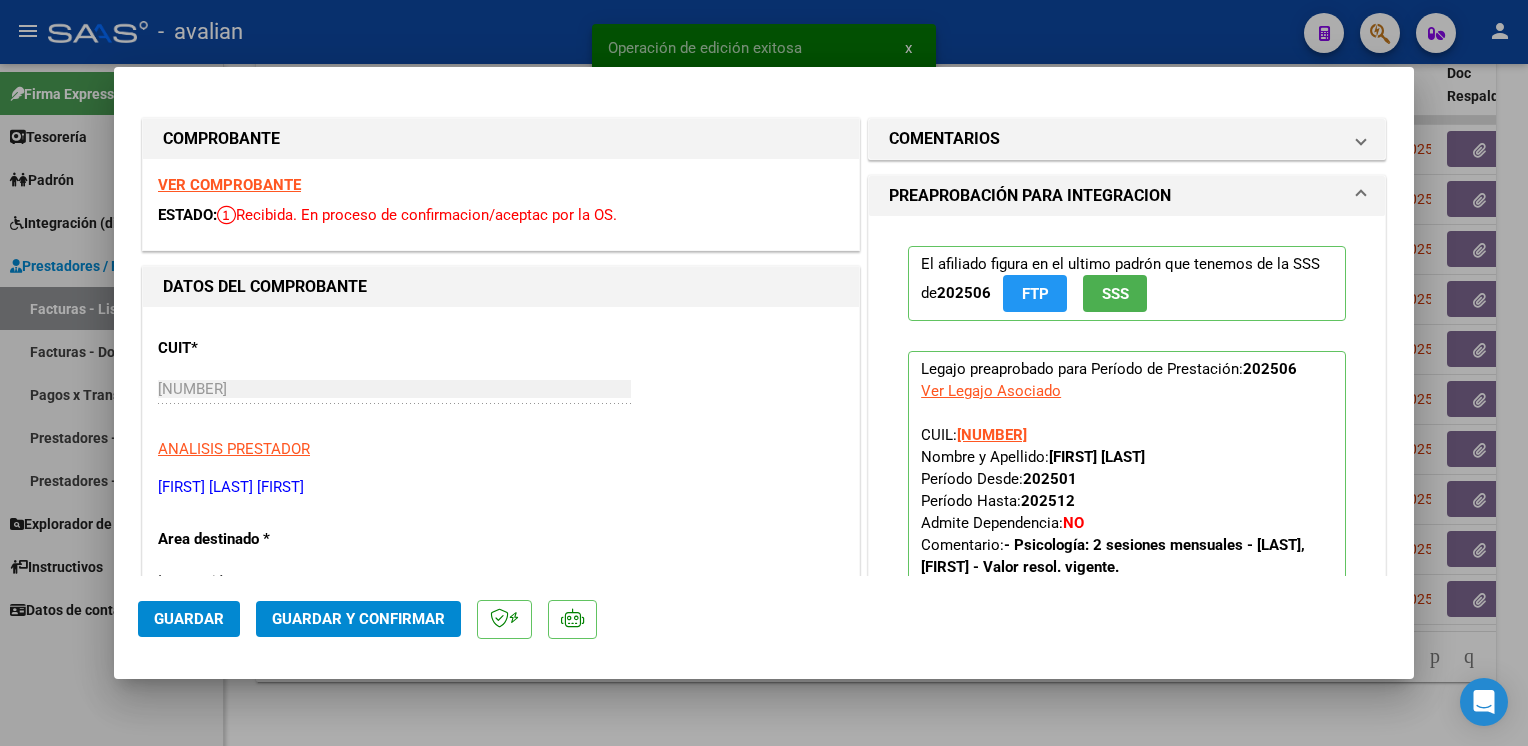 click on "VER COMPROBANTE" at bounding box center [229, 185] 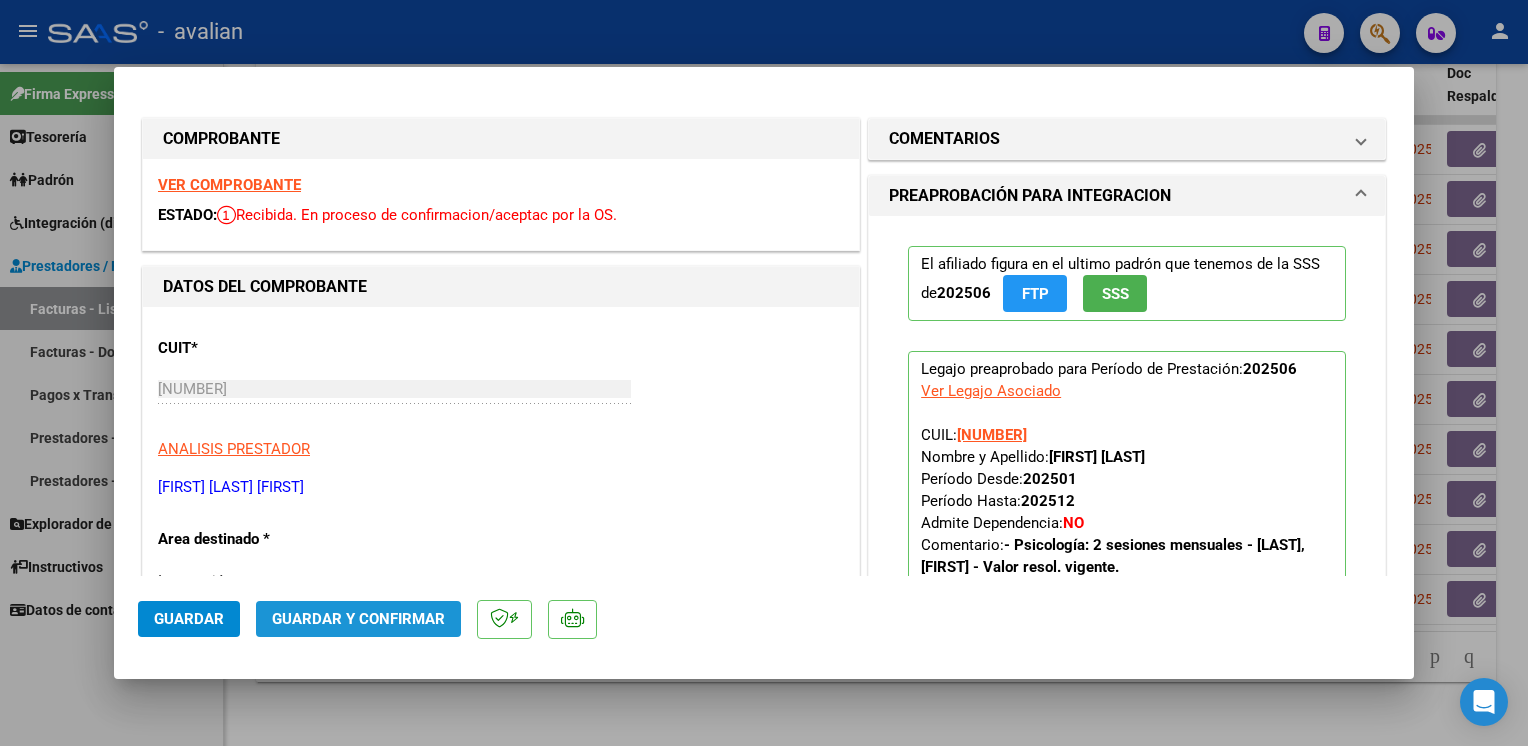 click on "Guardar y Confirmar" 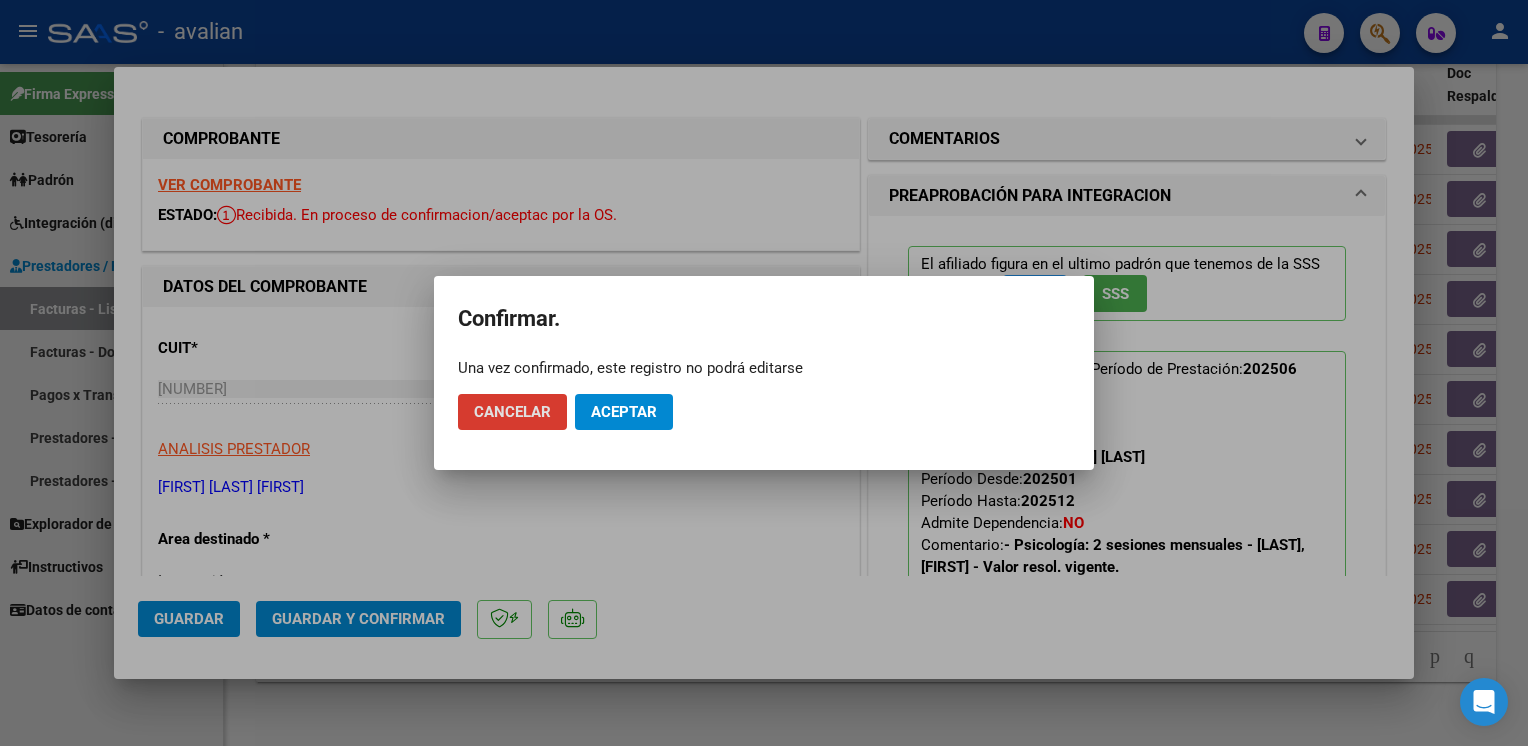 click on "Aceptar" 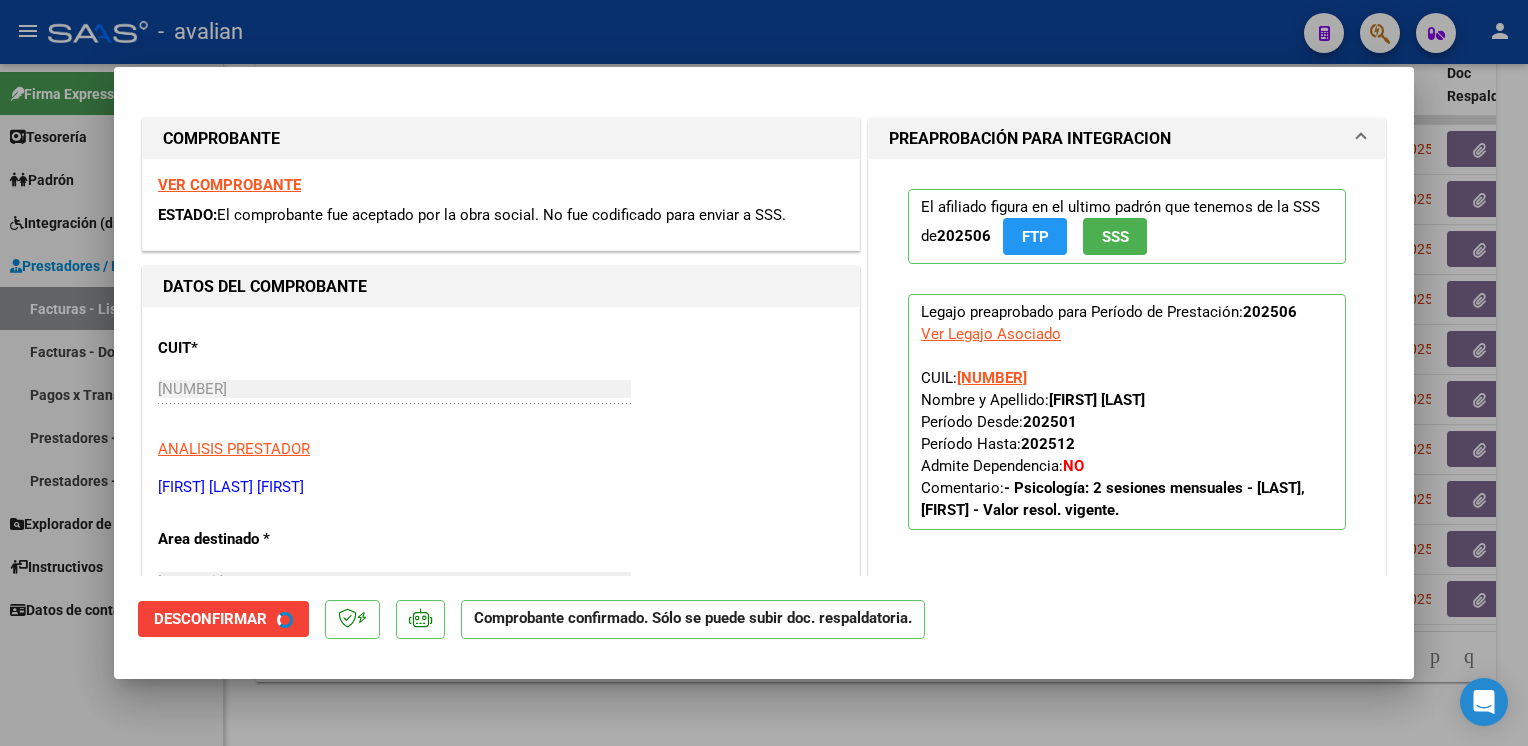 click at bounding box center [764, 373] 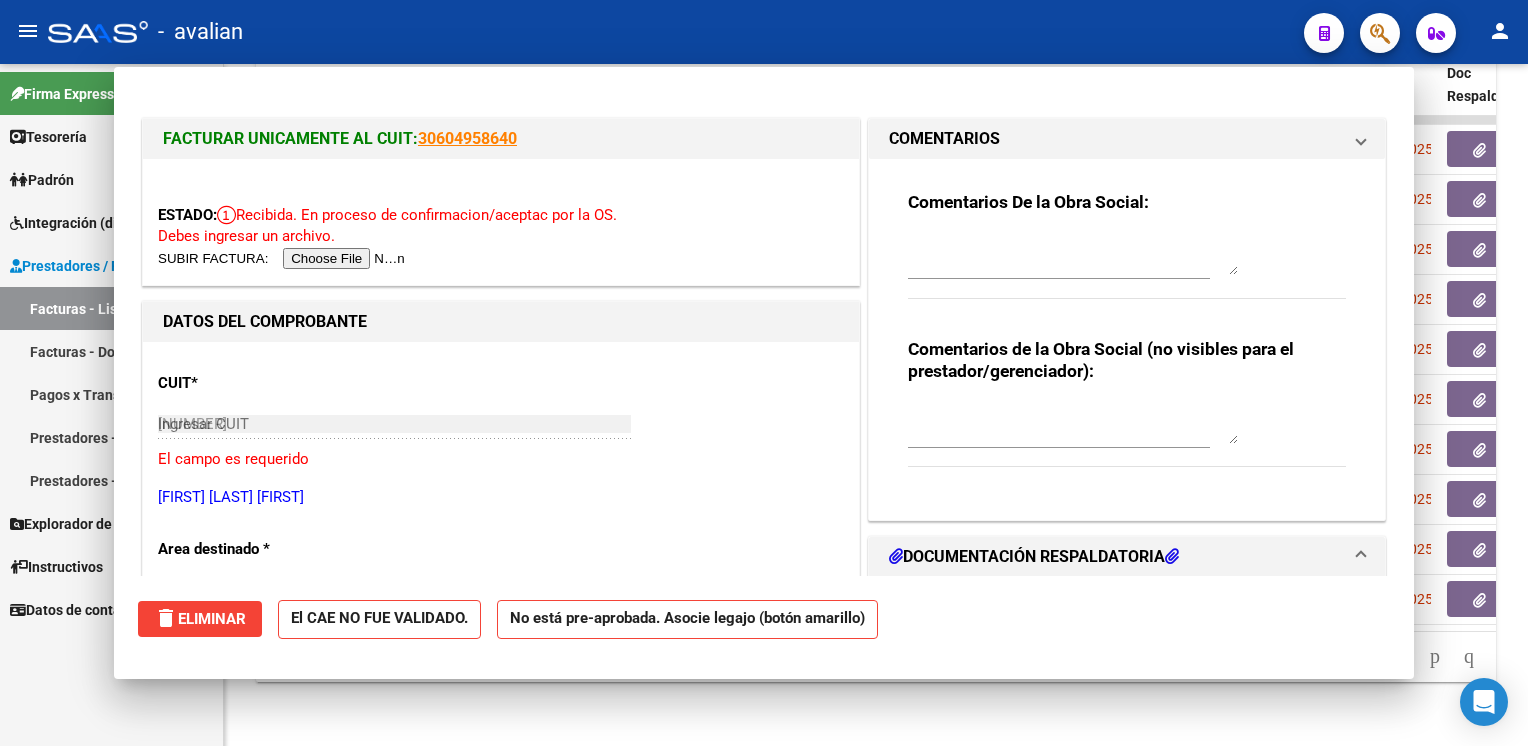 type 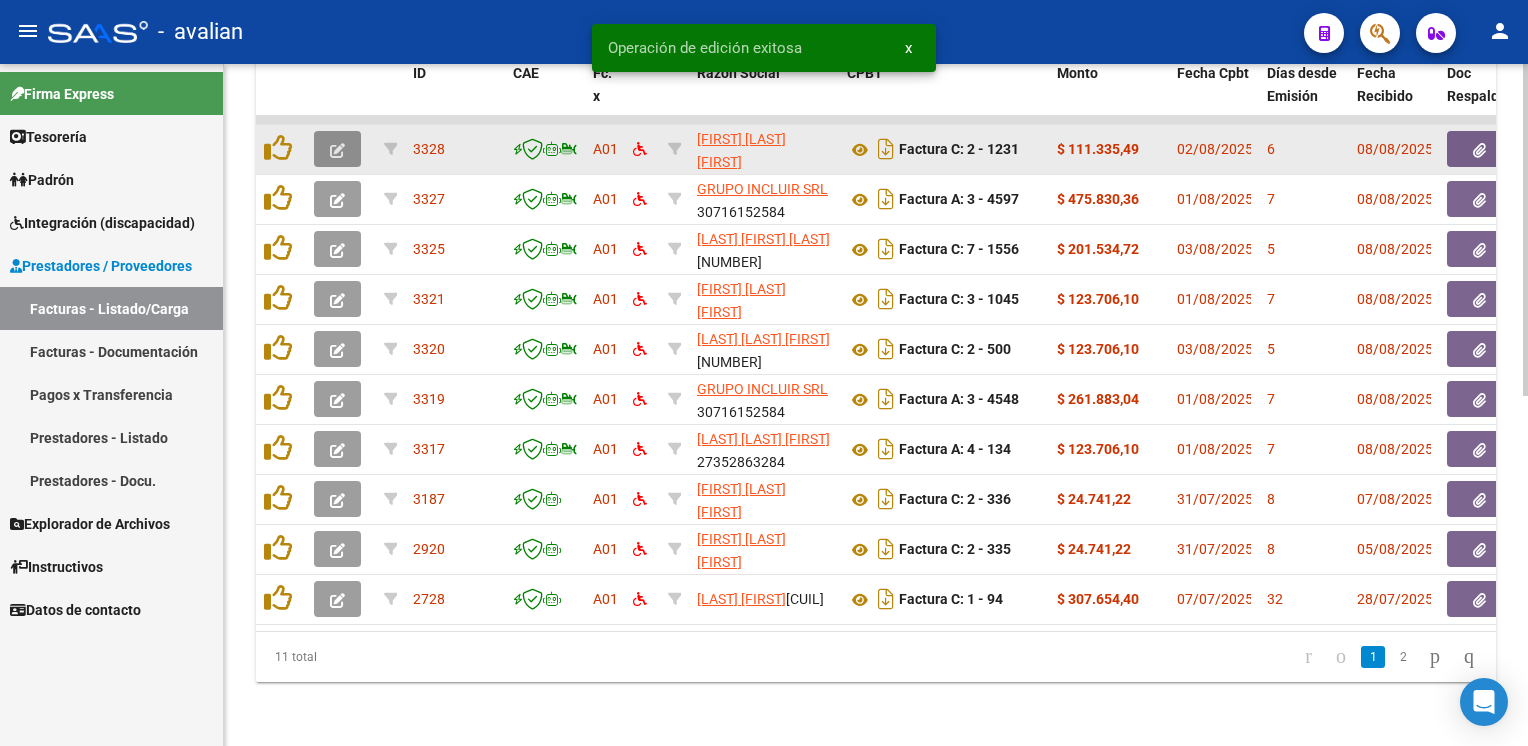 click 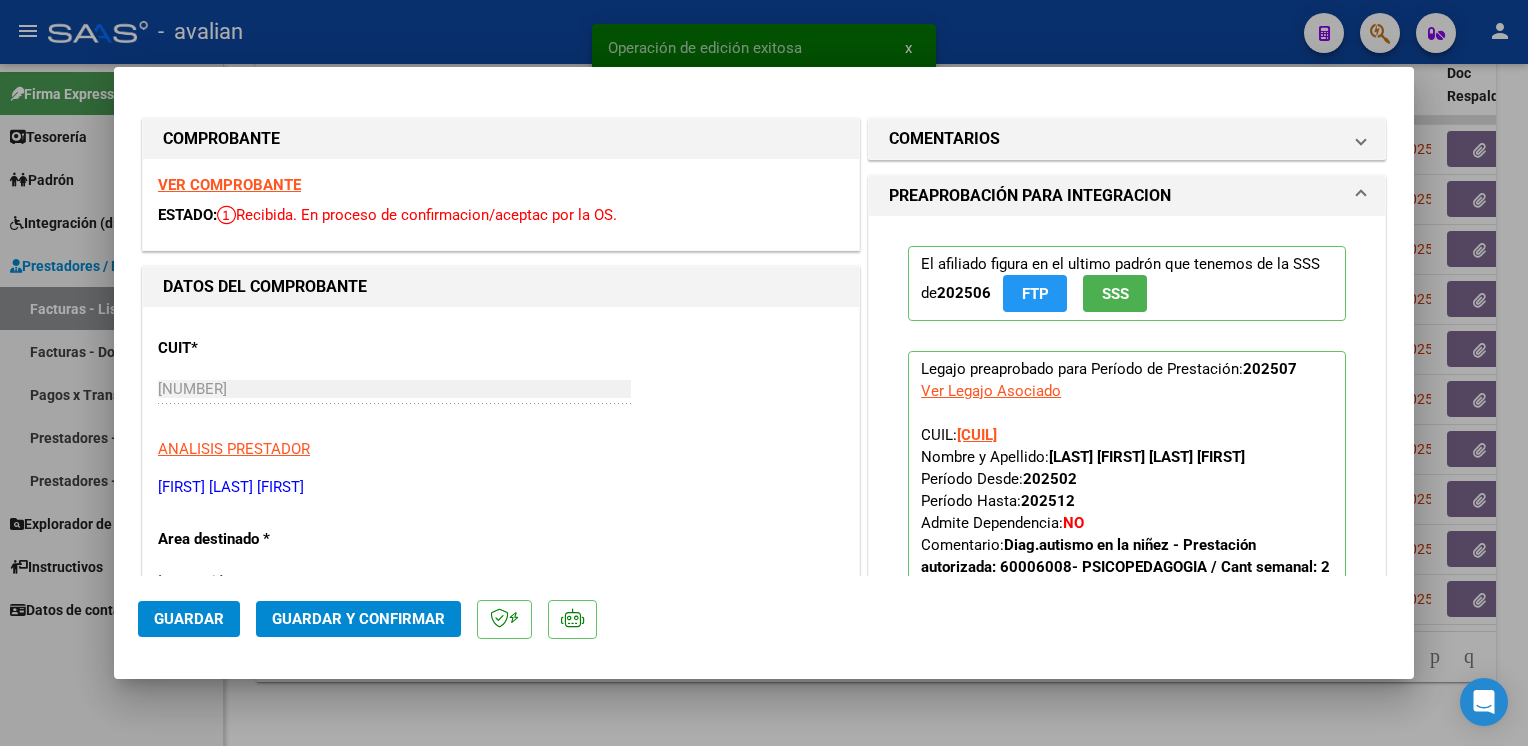click on "VER COMPROBANTE" at bounding box center (229, 185) 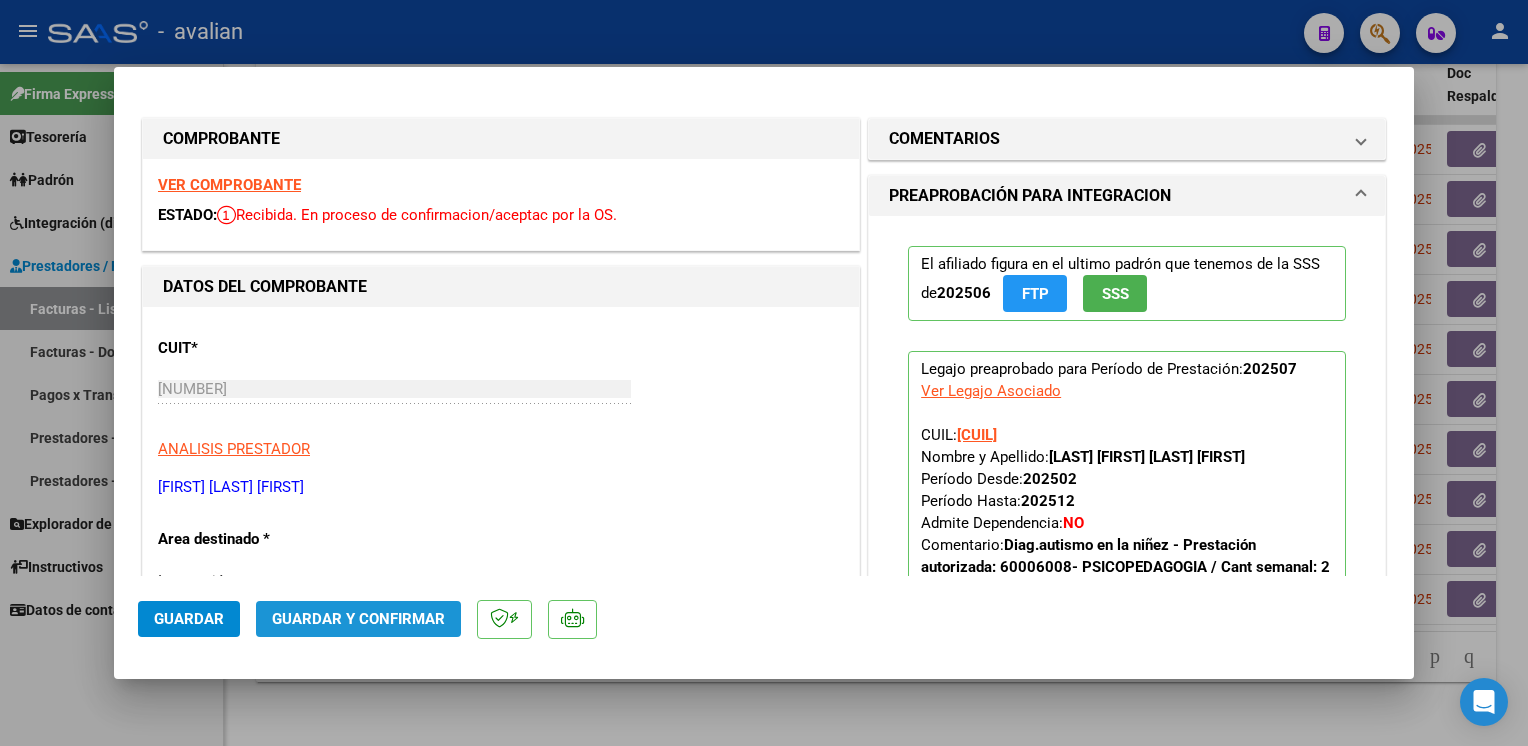 click on "Guardar y Confirmar" 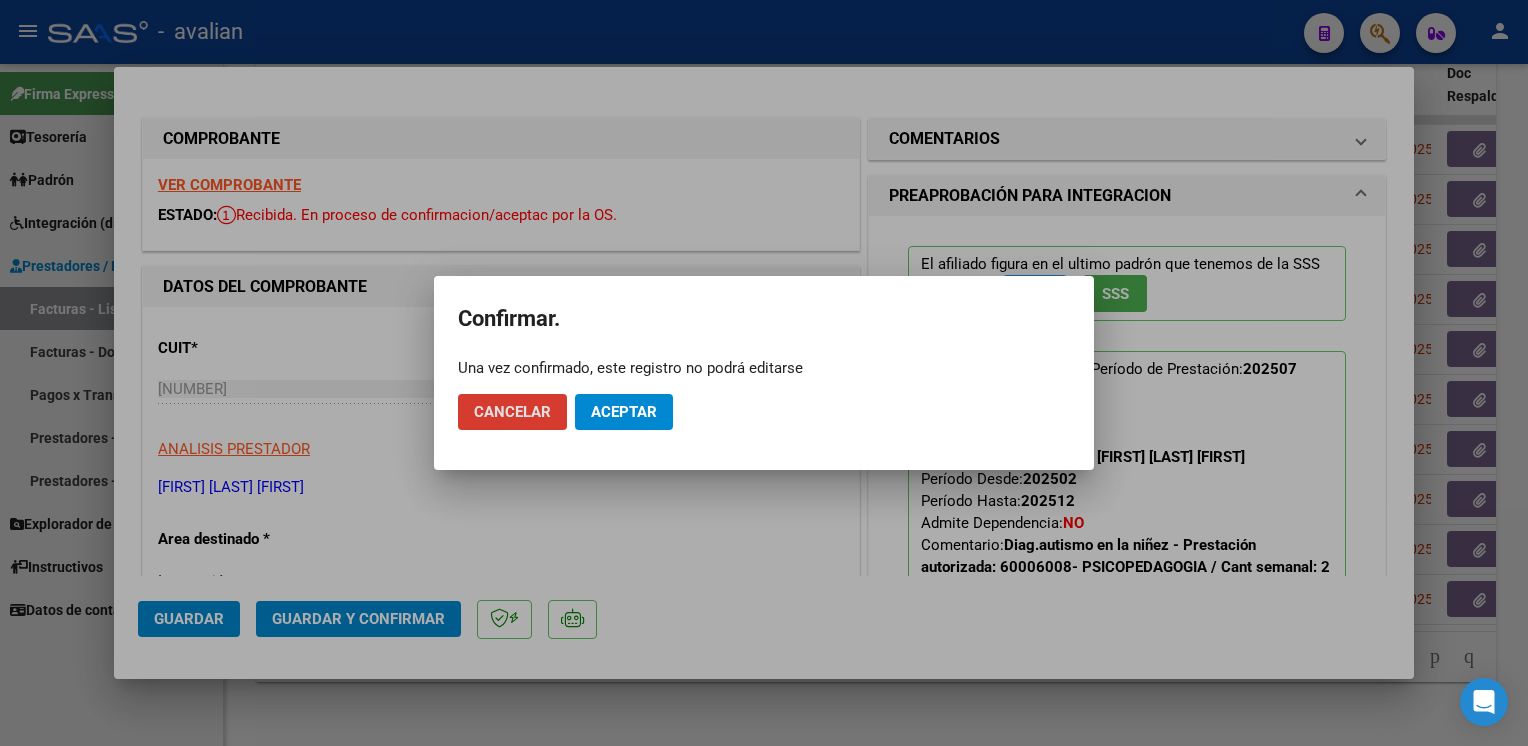 click on "Aceptar" 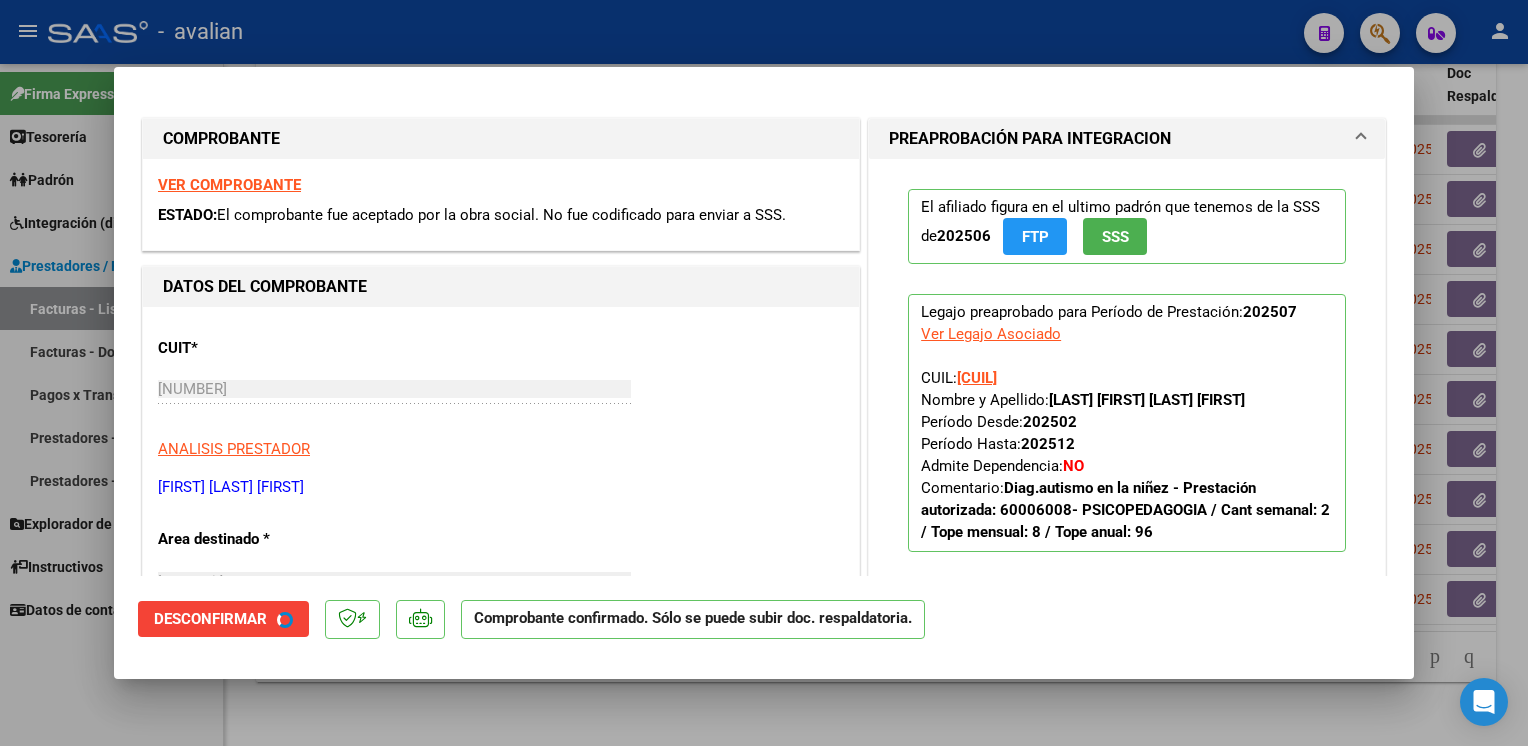 drag, startPoint x: 428, startPoint y: 26, endPoint x: 444, endPoint y: 37, distance: 19.416489 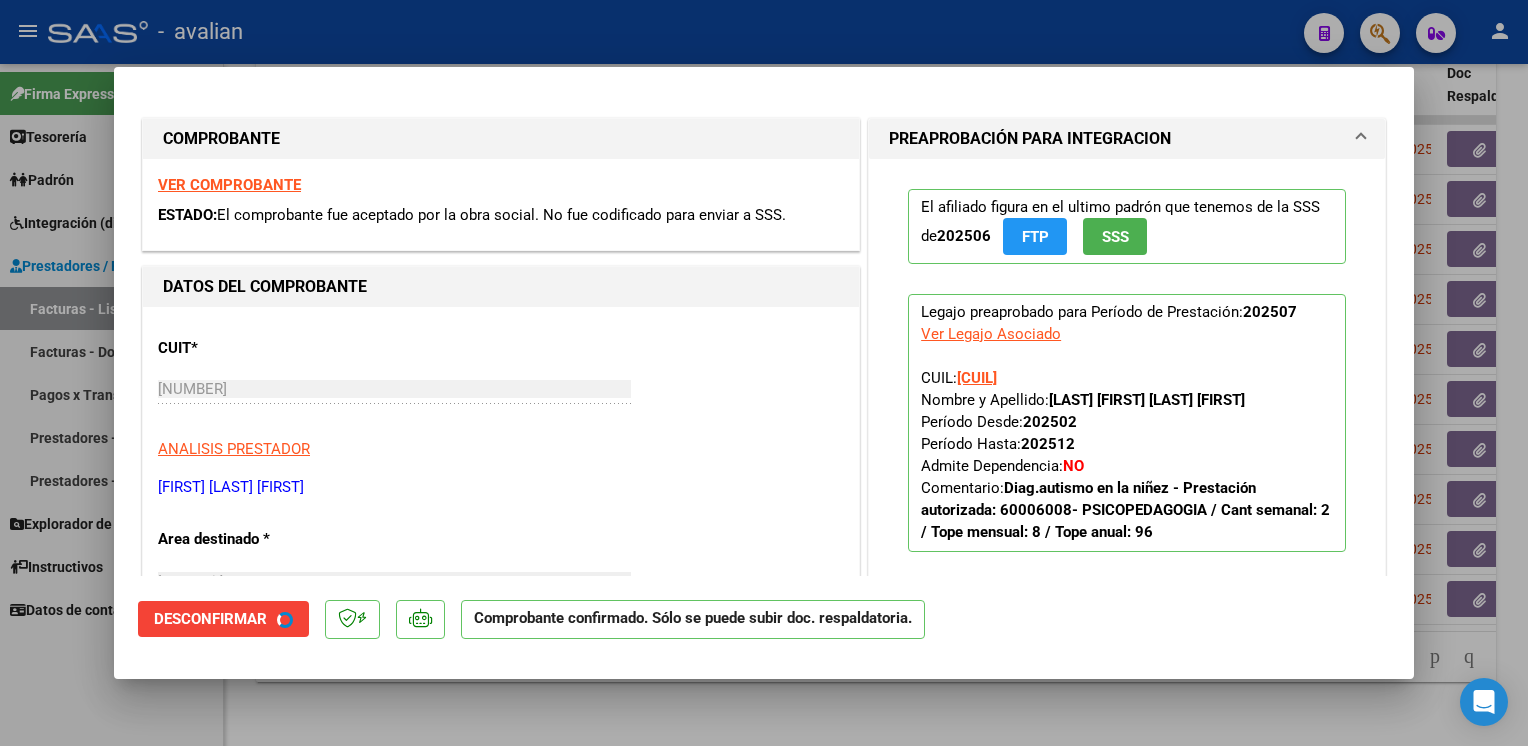 click at bounding box center (764, 373) 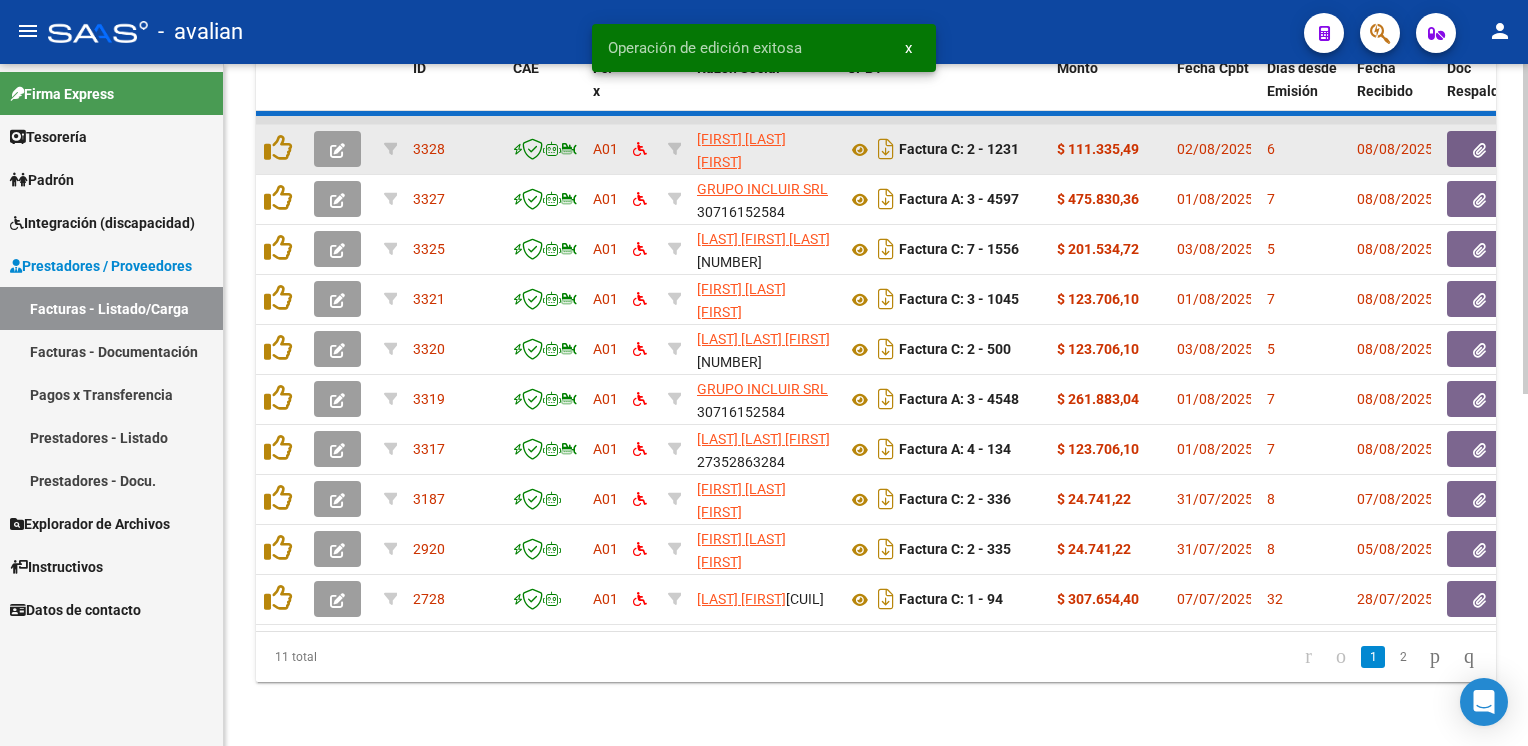 scroll, scrollTop: 670, scrollLeft: 0, axis: vertical 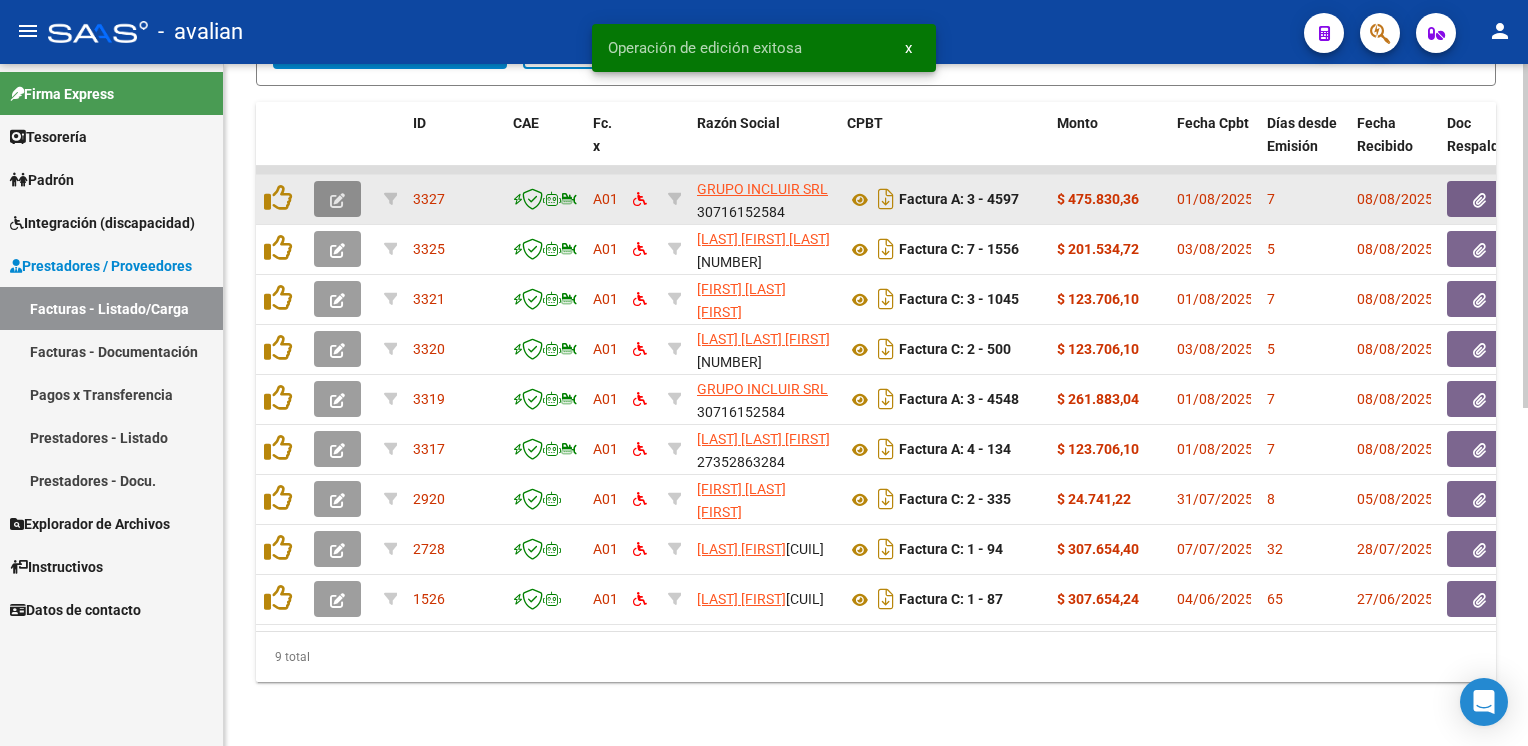 click 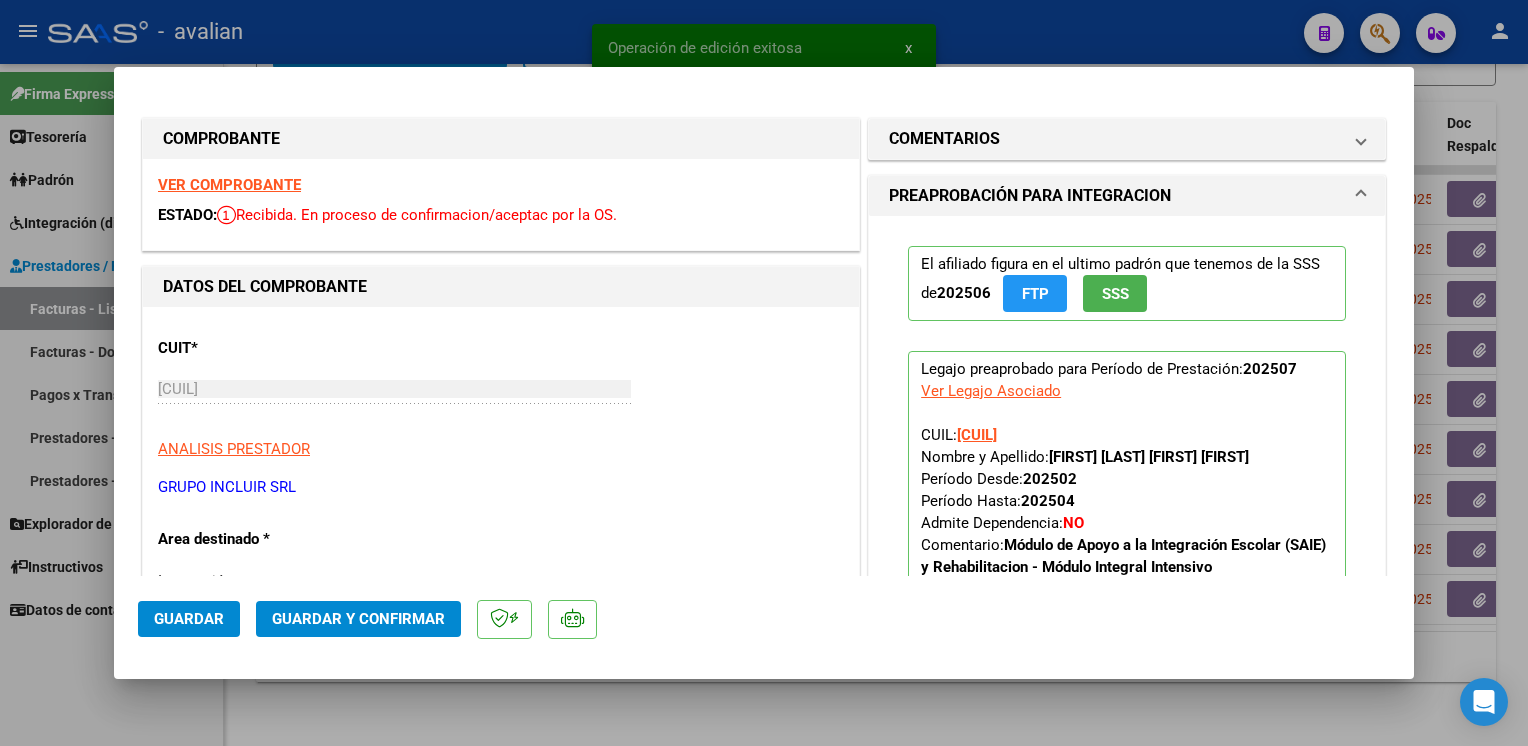 click on "VER COMPROBANTE" at bounding box center (229, 185) 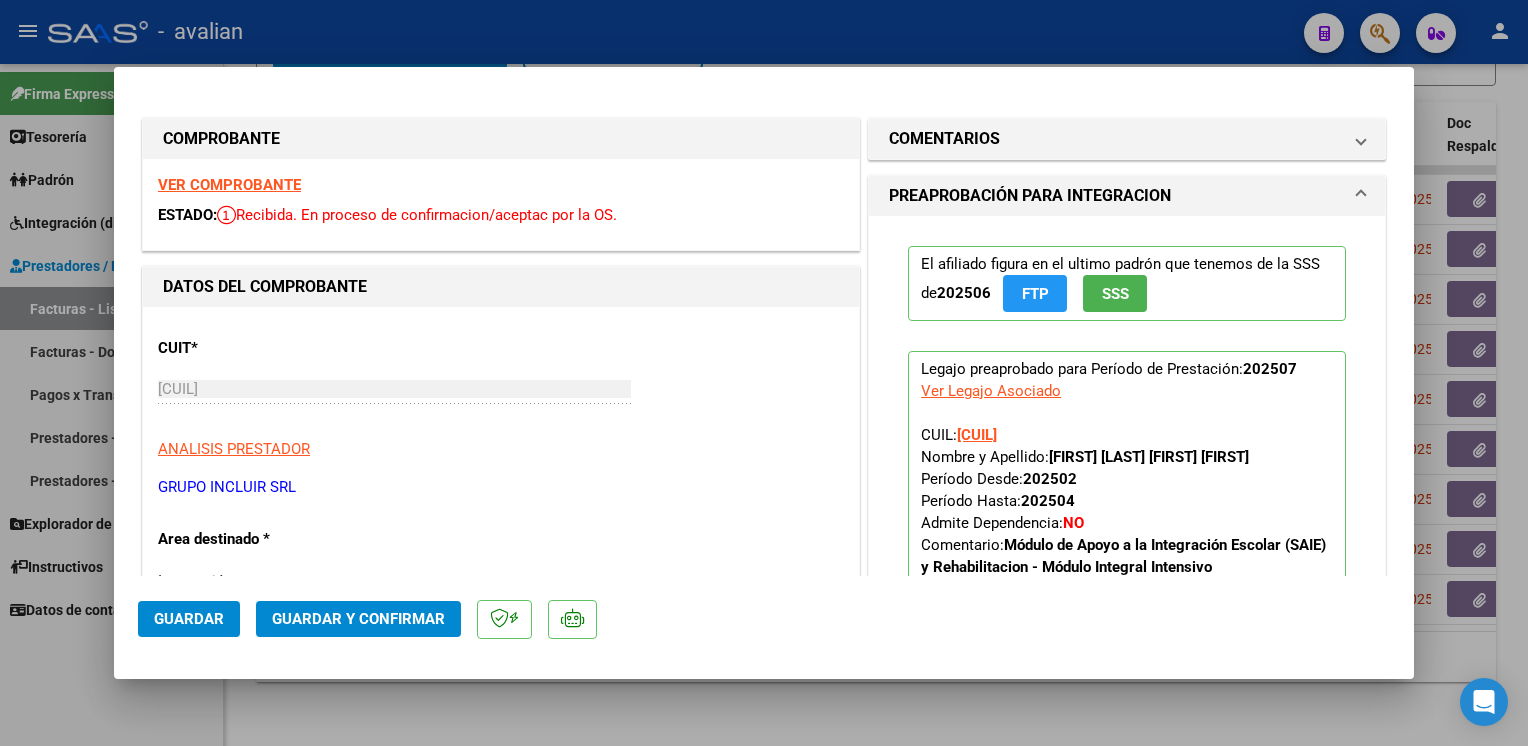click on "Guardar y Confirmar" 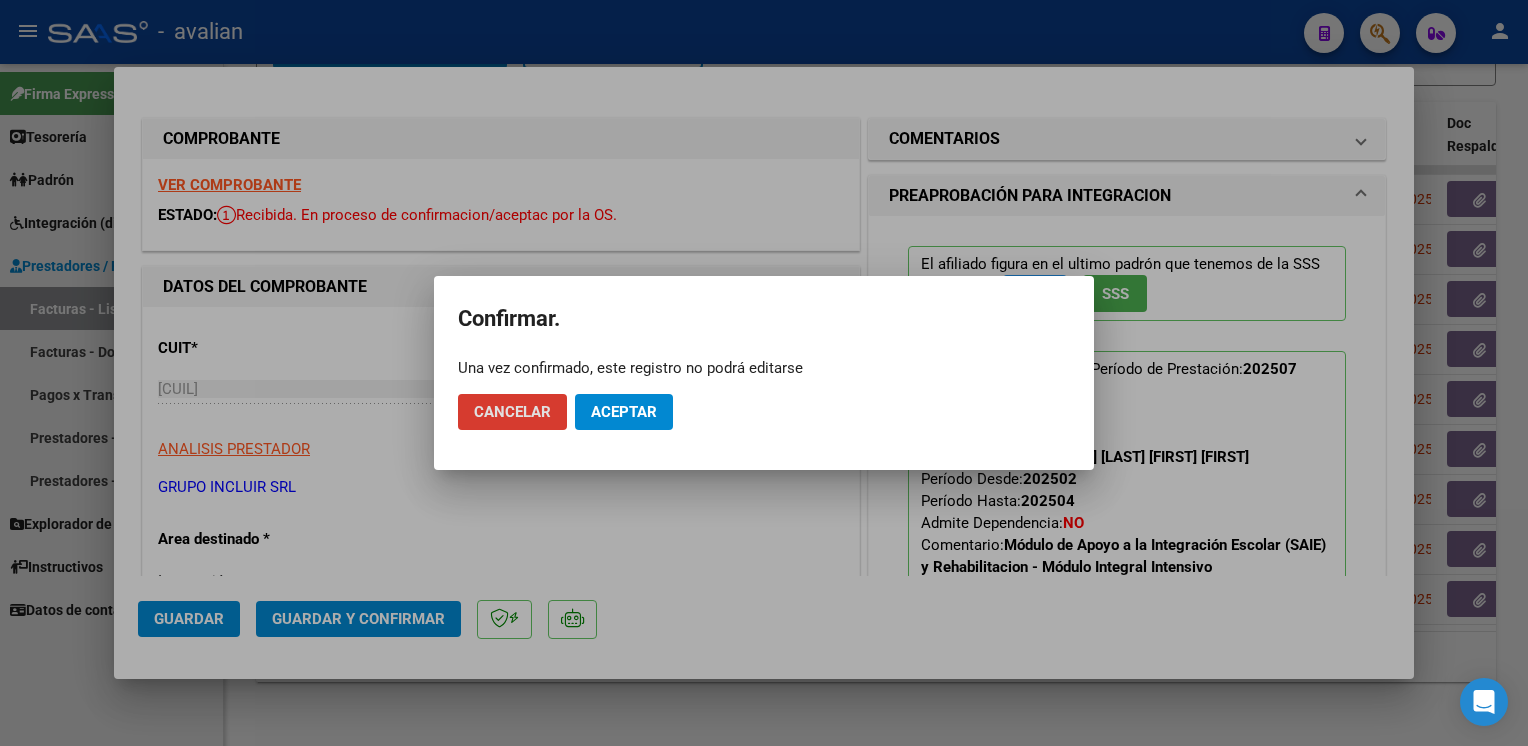 click on "Aceptar" 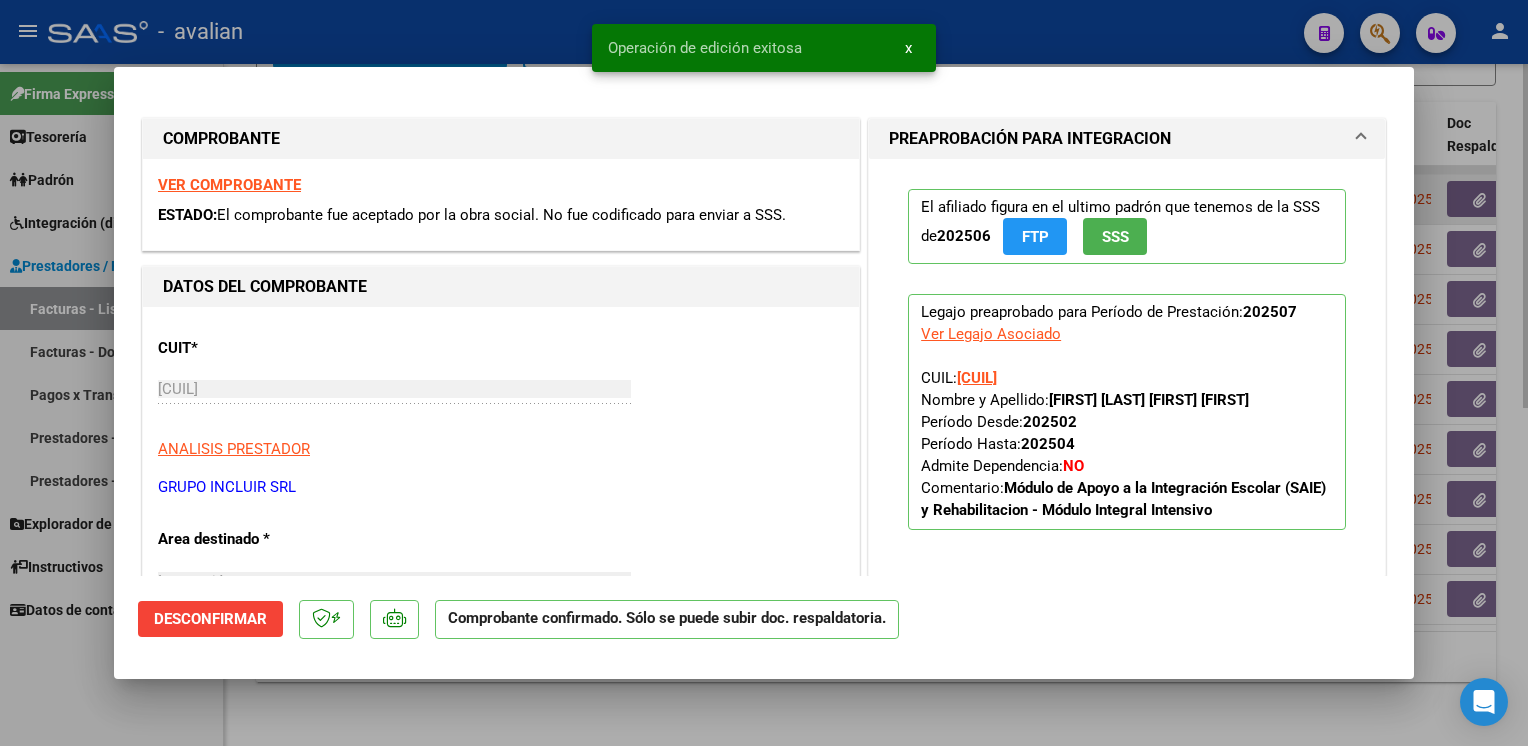 drag, startPoint x: 380, startPoint y: 52, endPoint x: 346, endPoint y: 171, distance: 123.76187 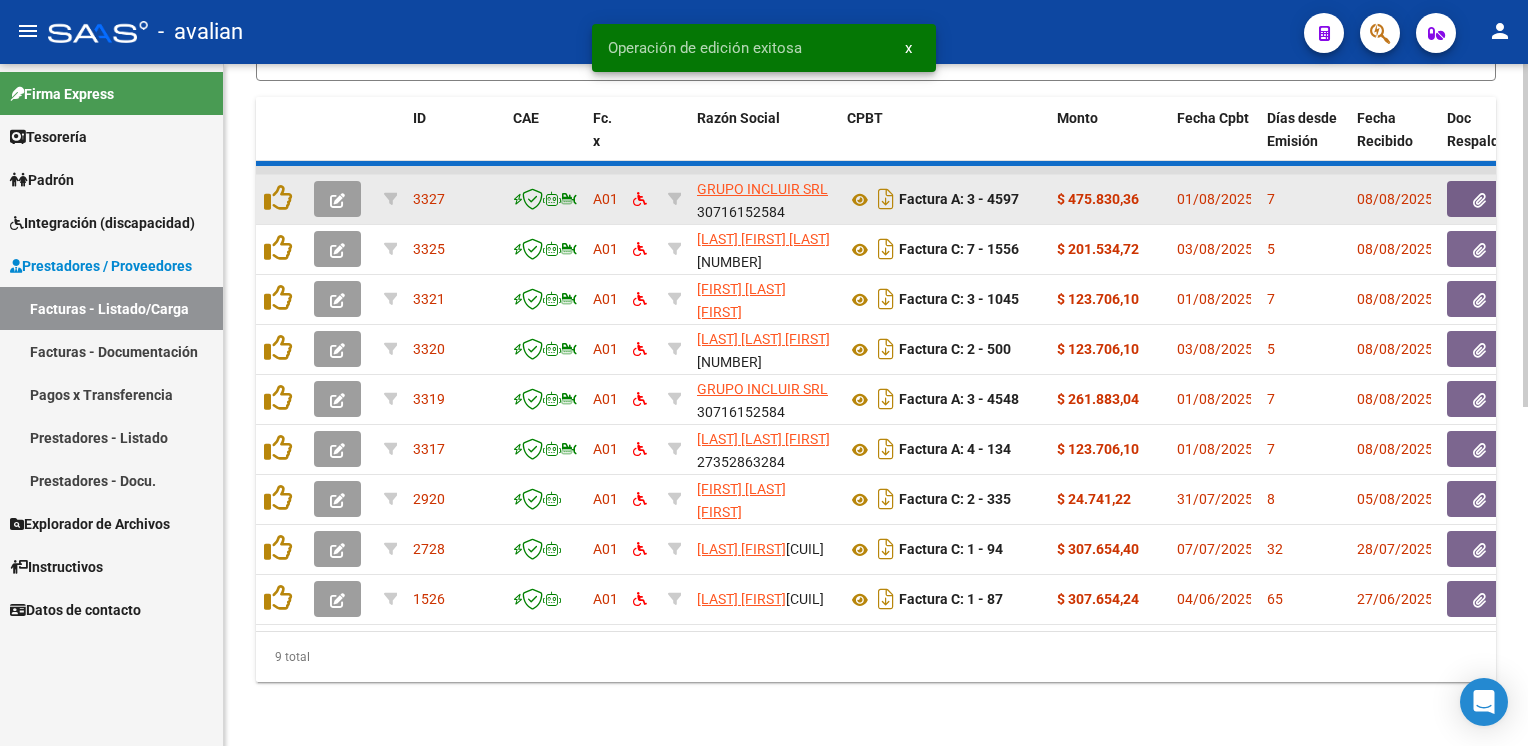 click 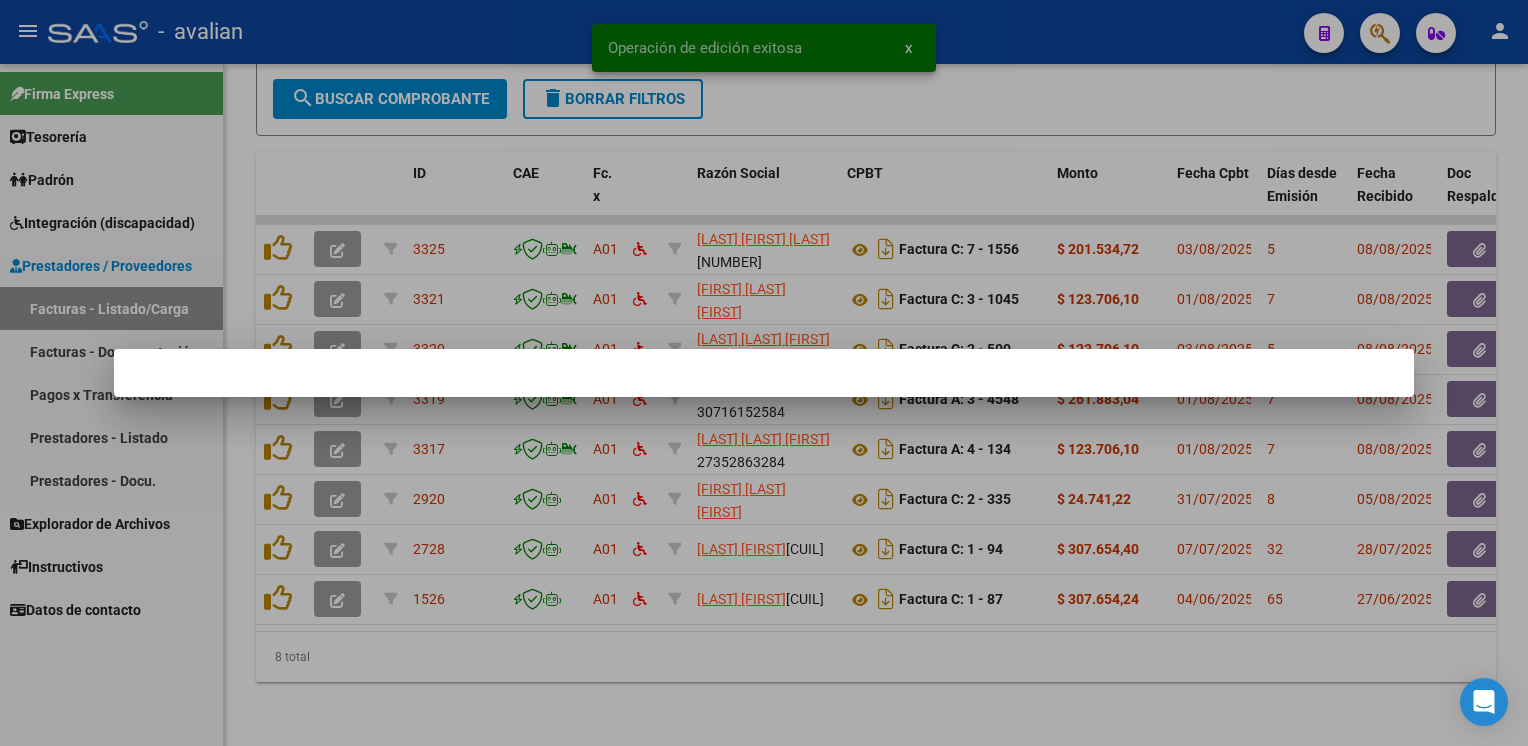 scroll, scrollTop: 620, scrollLeft: 0, axis: vertical 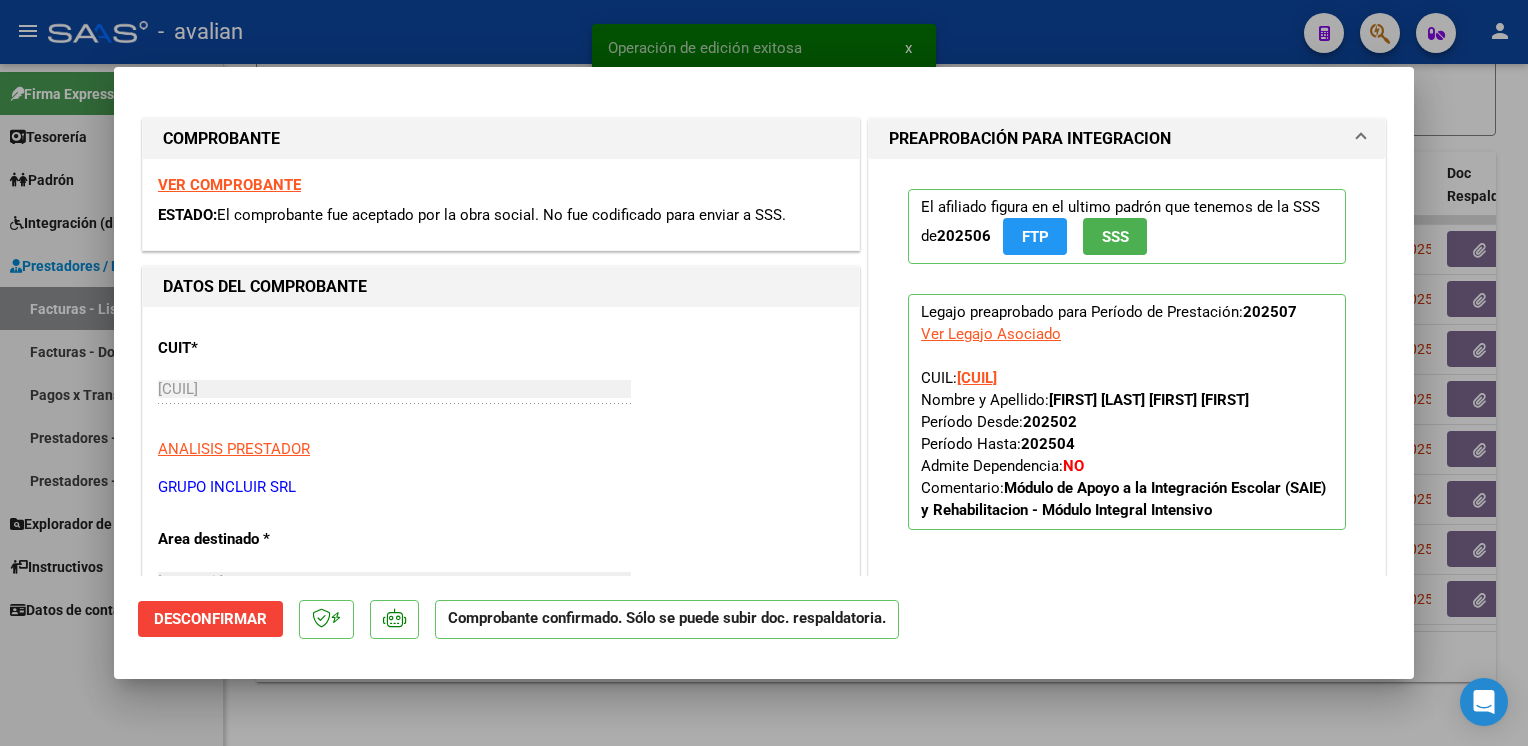 click on "VER COMPROBANTE" at bounding box center [229, 185] 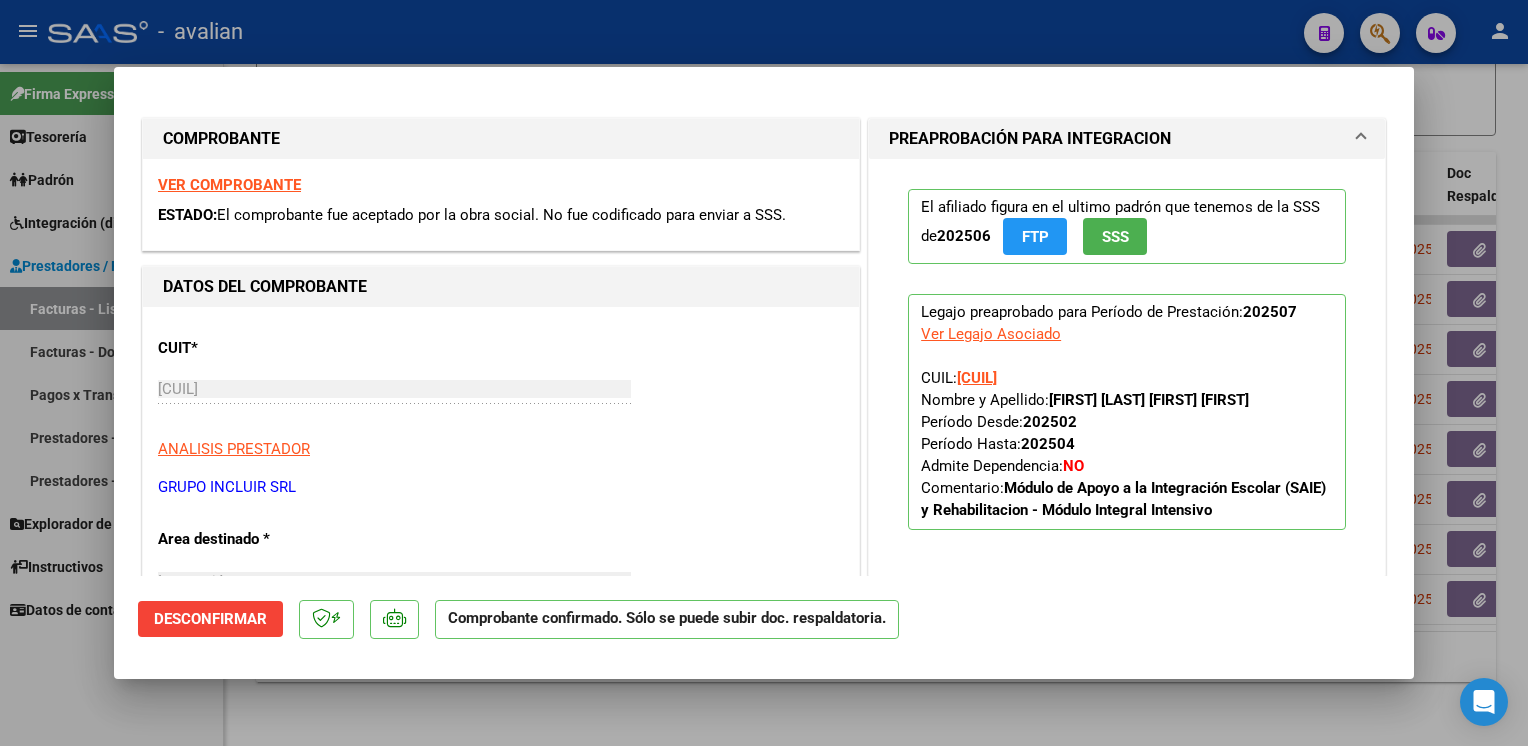 click at bounding box center (764, 373) 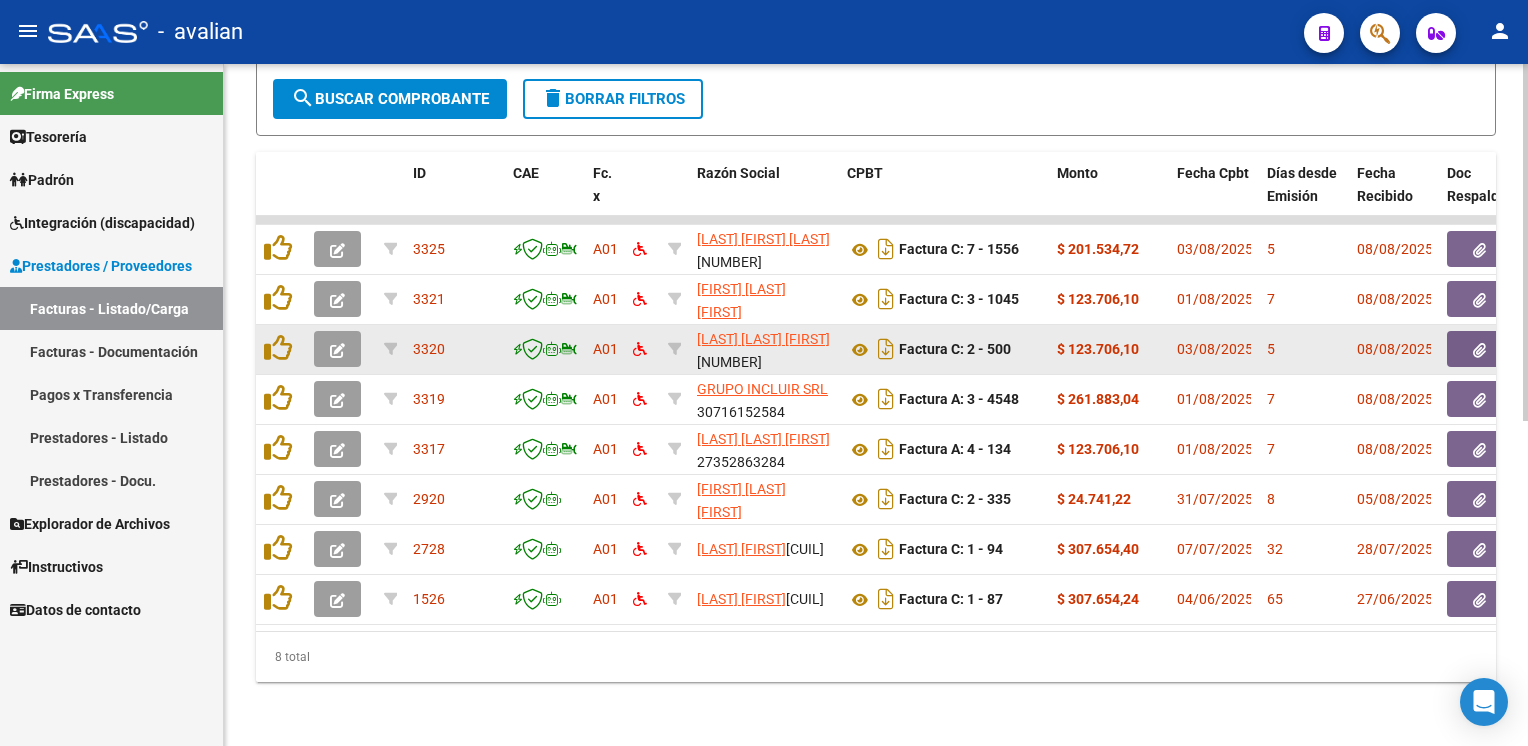 click 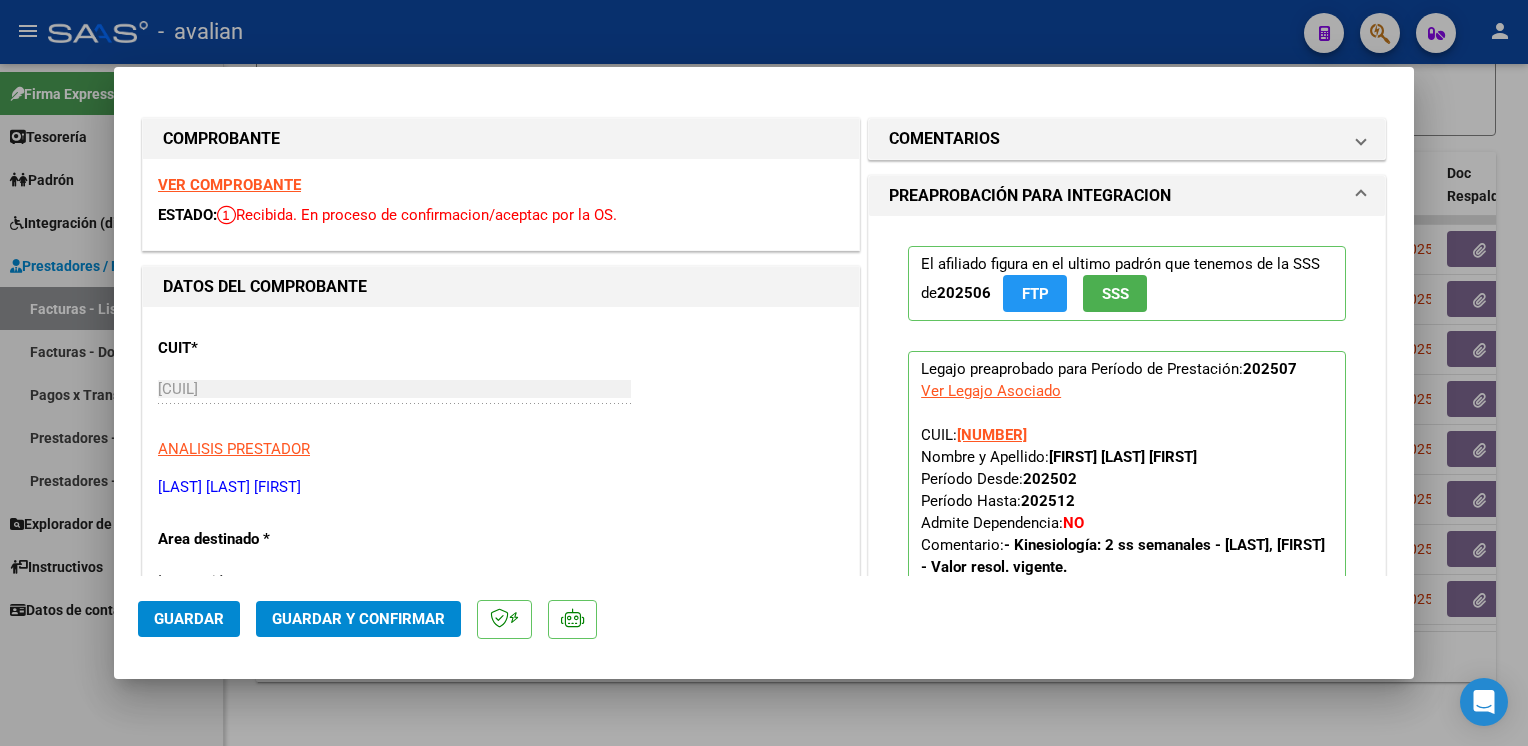 click on "VER COMPROBANTE       ESTADO:   Recibida. En proceso de confirmacion/aceptac por la OS." at bounding box center [501, 204] 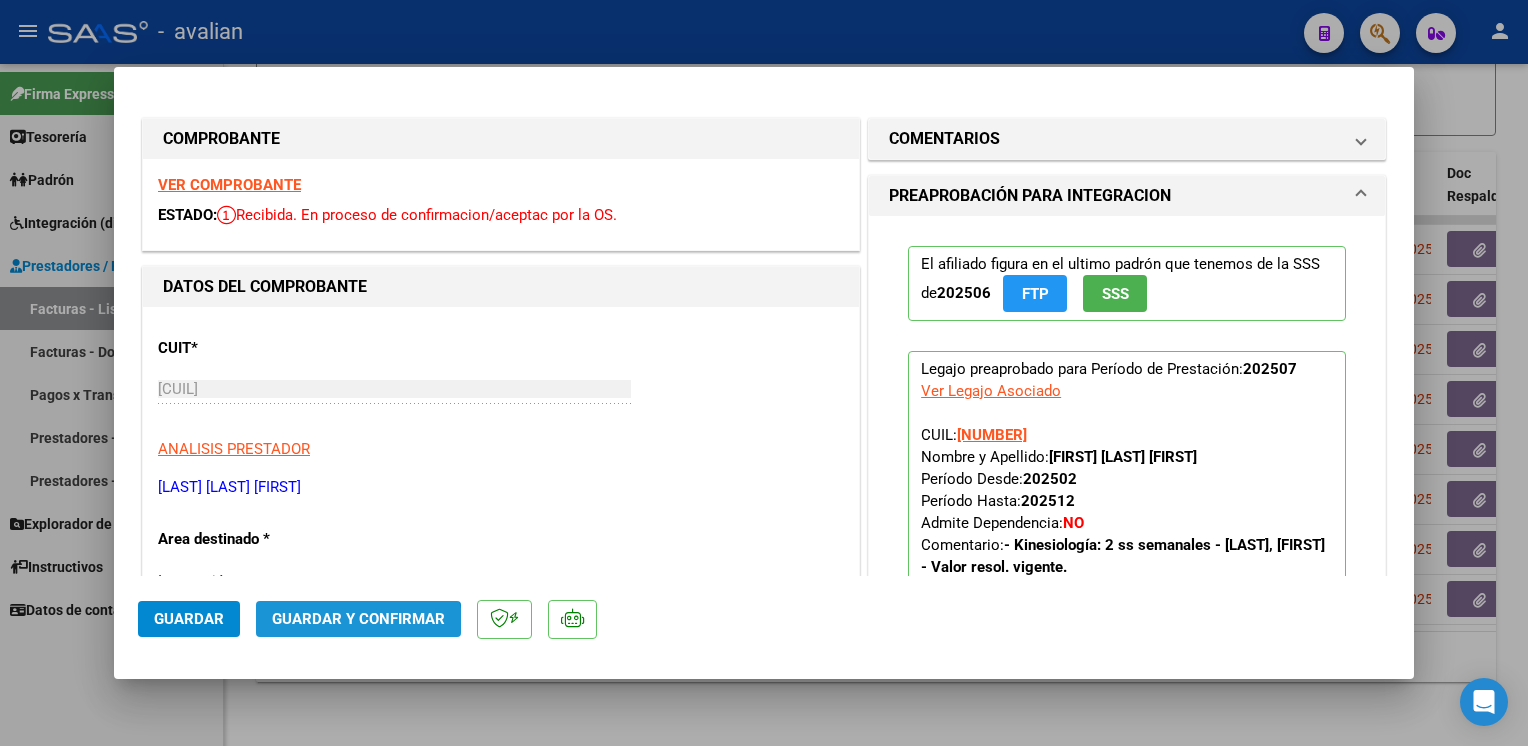 click on "Guardar y Confirmar" 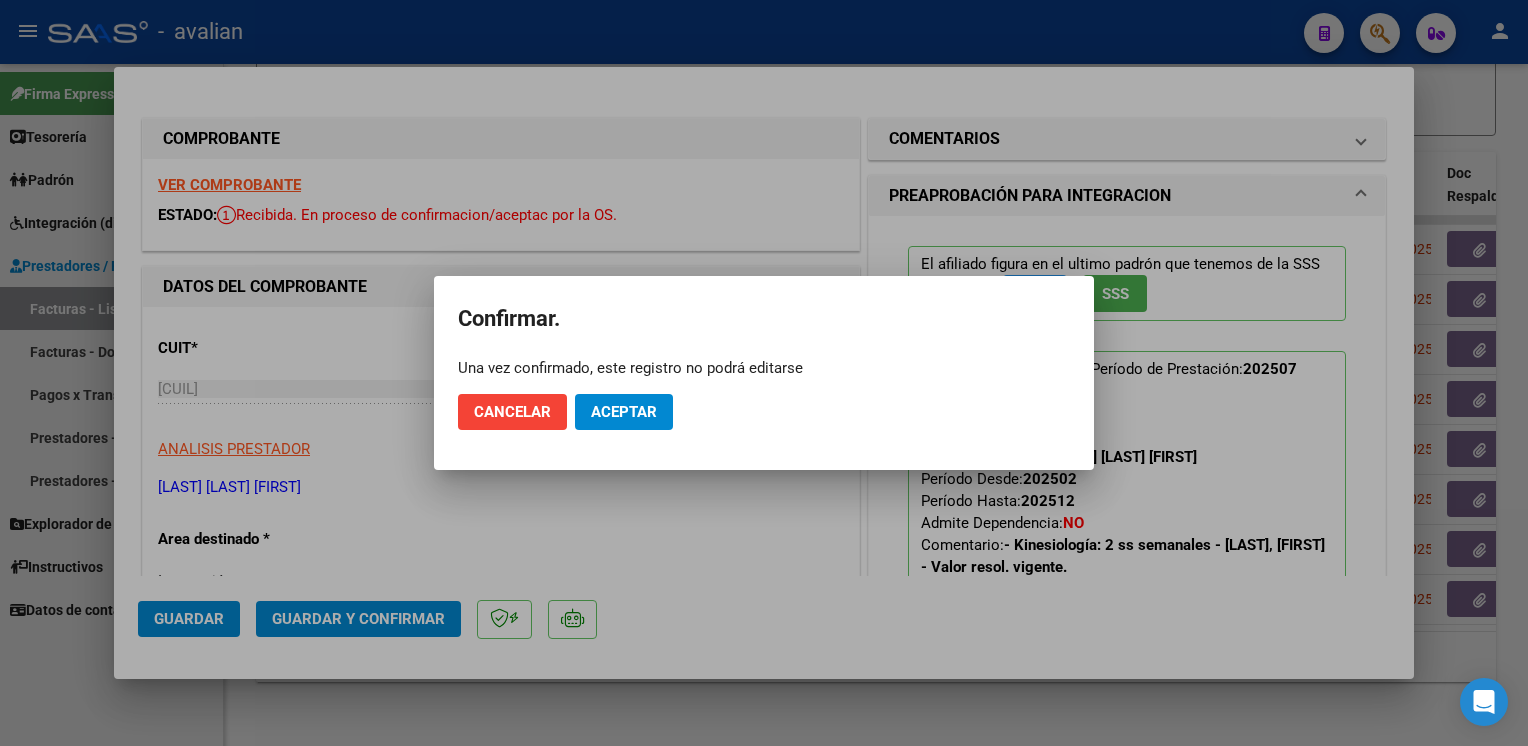 click on "Cancelar Aceptar" 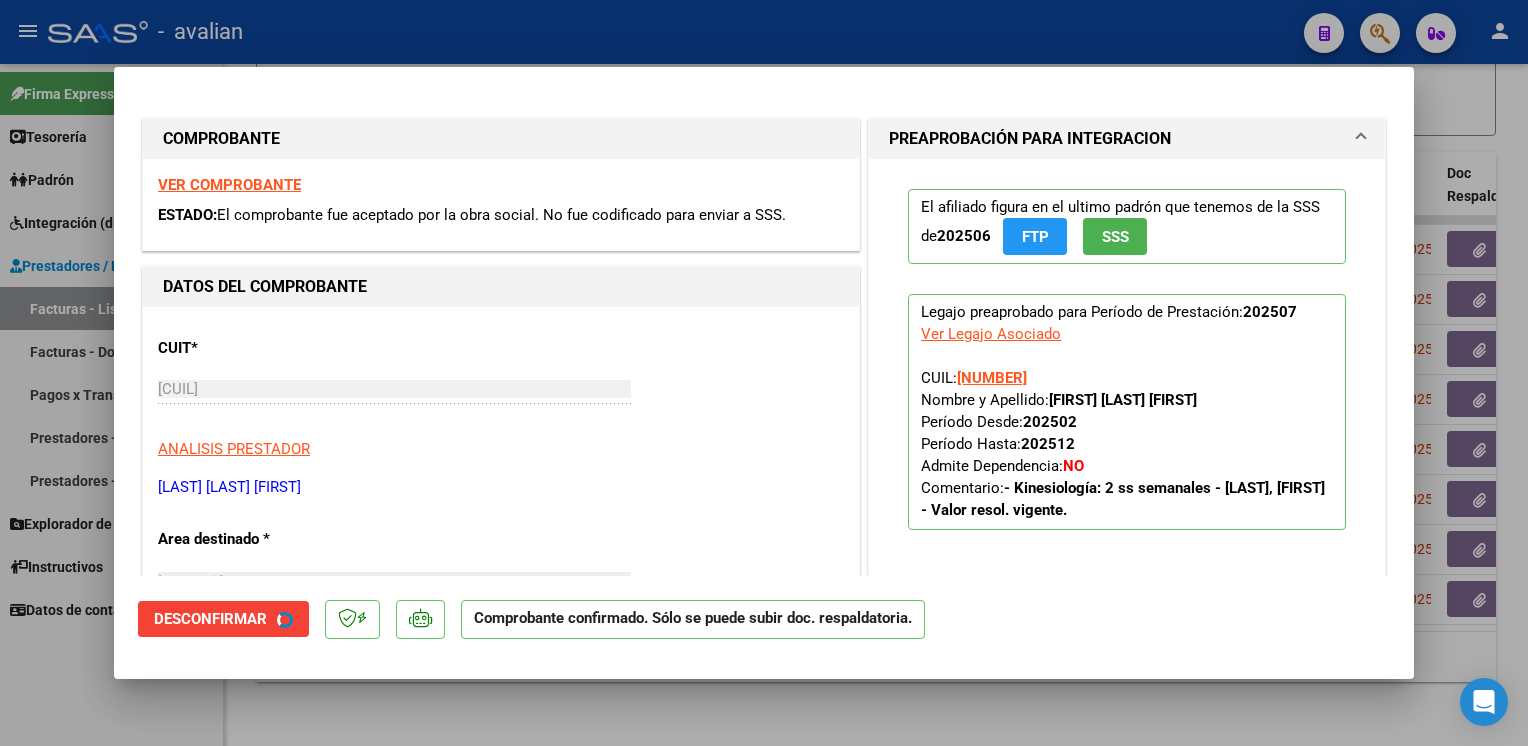 click at bounding box center [764, 373] 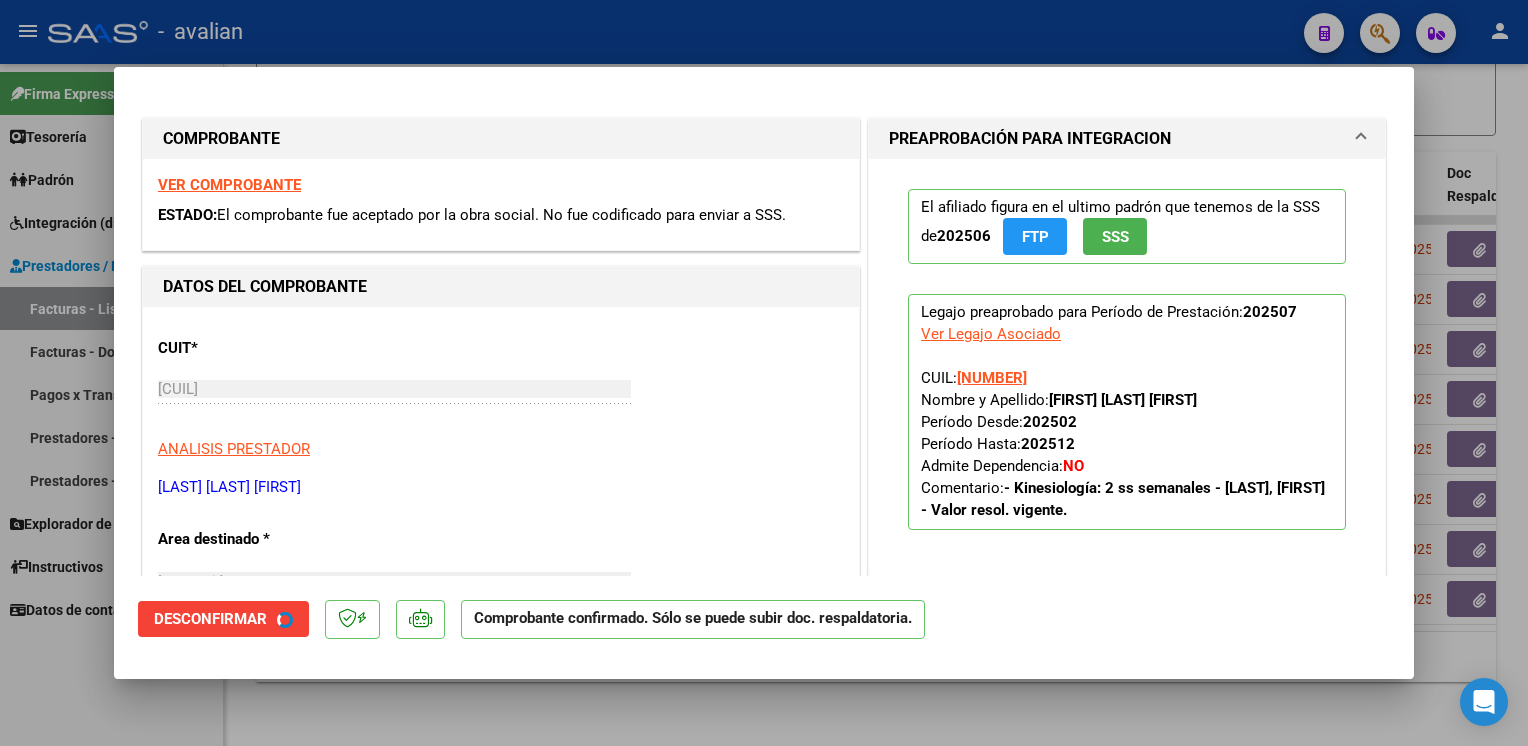 type 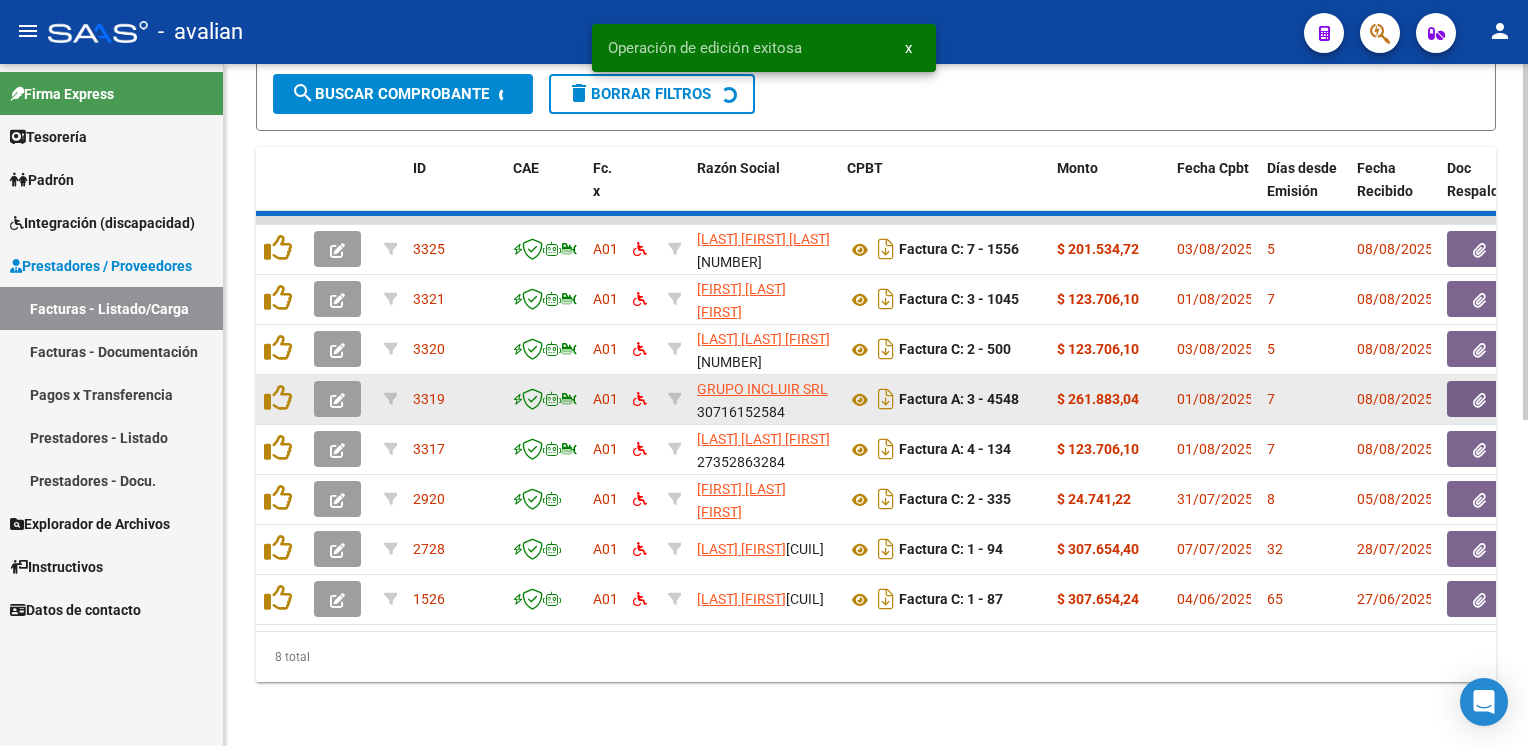 click 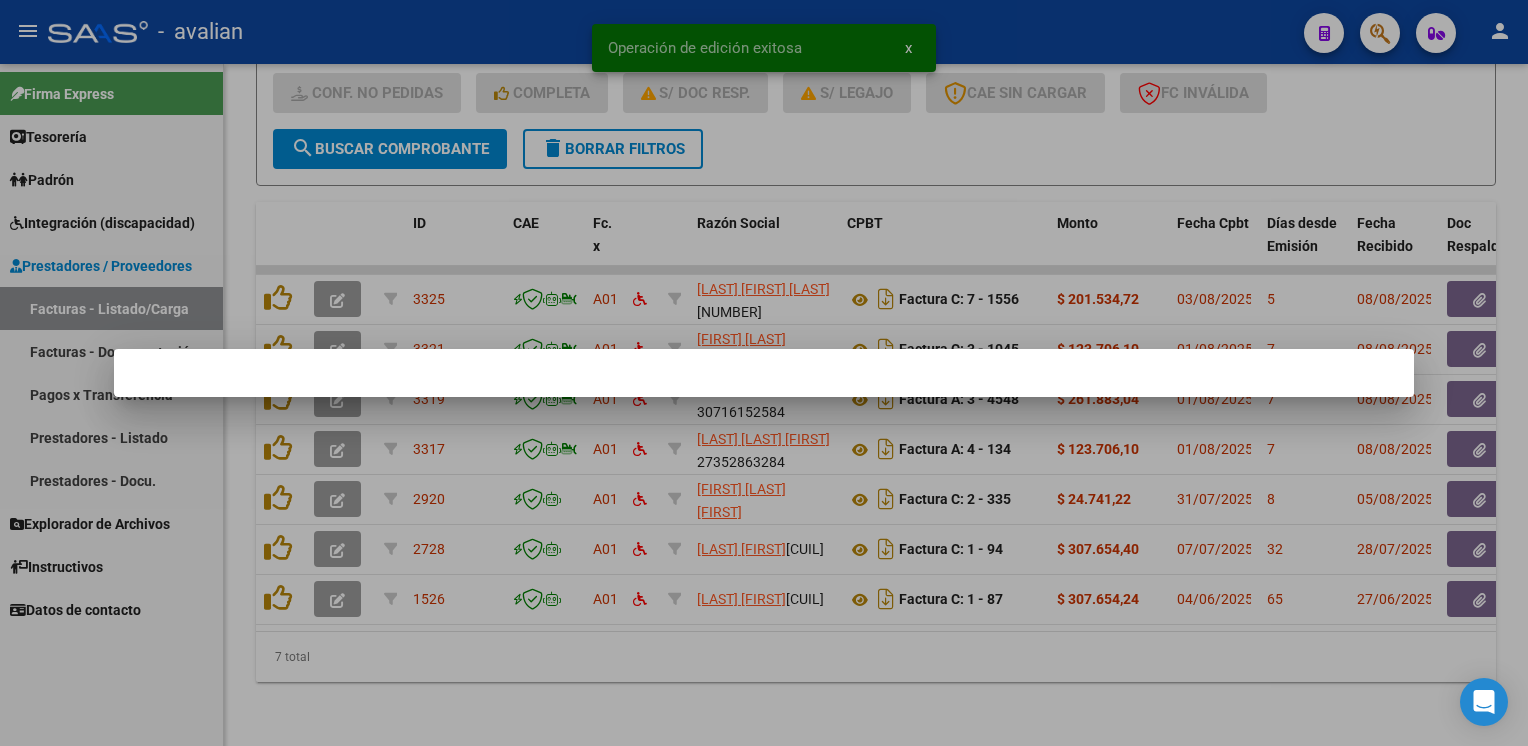 scroll, scrollTop: 570, scrollLeft: 0, axis: vertical 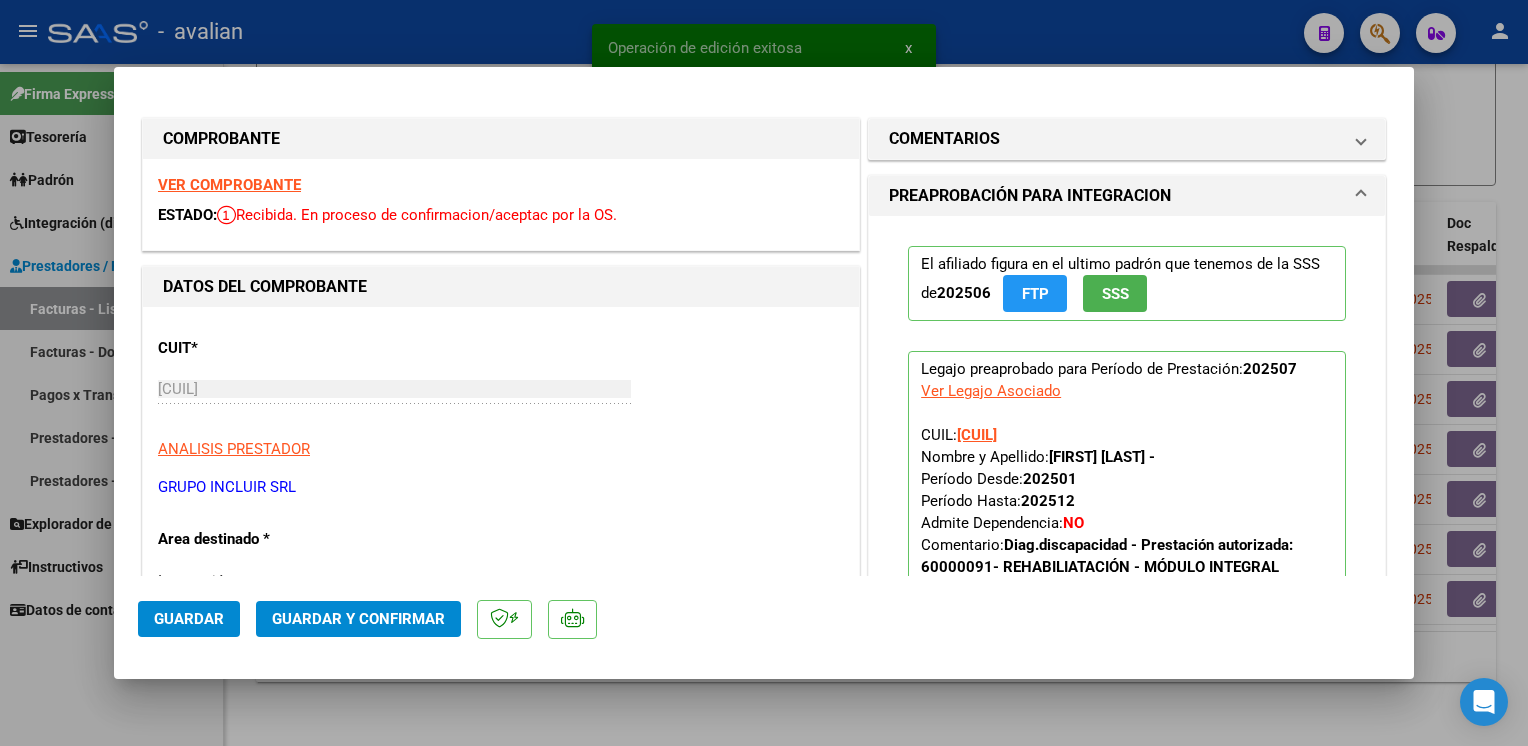 click on "VER COMPROBANTE" at bounding box center (229, 185) 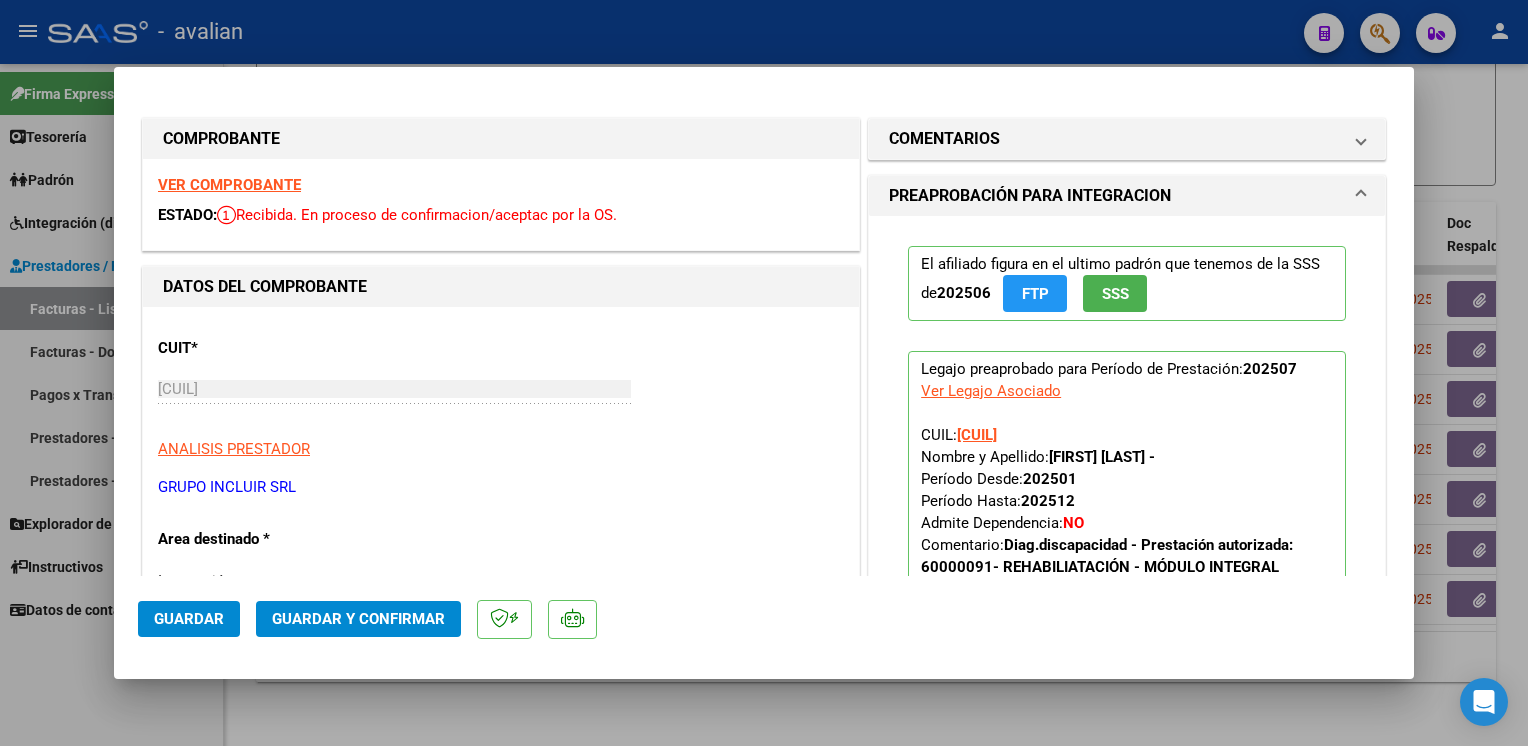 click on "Guardar y Confirmar" 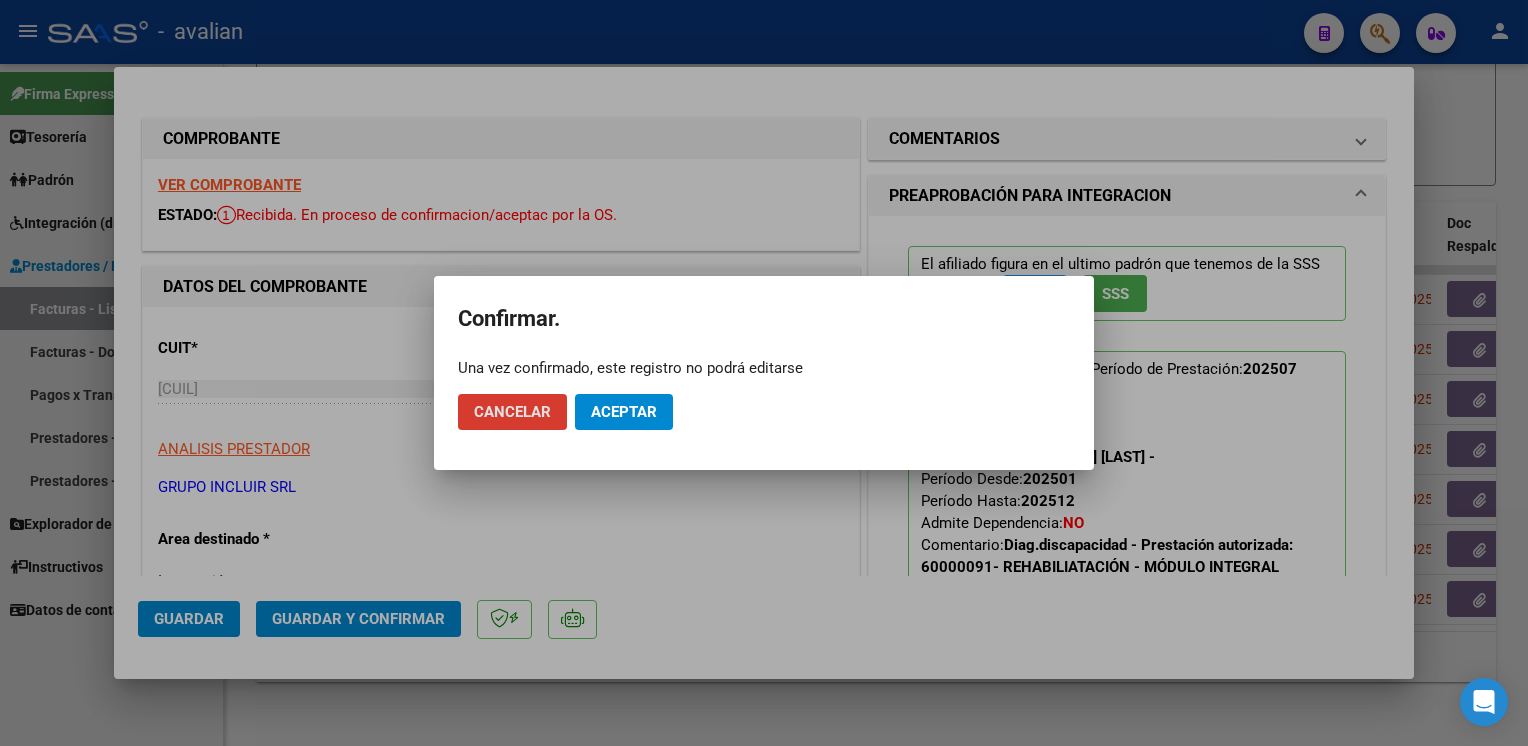 click on "Aceptar" 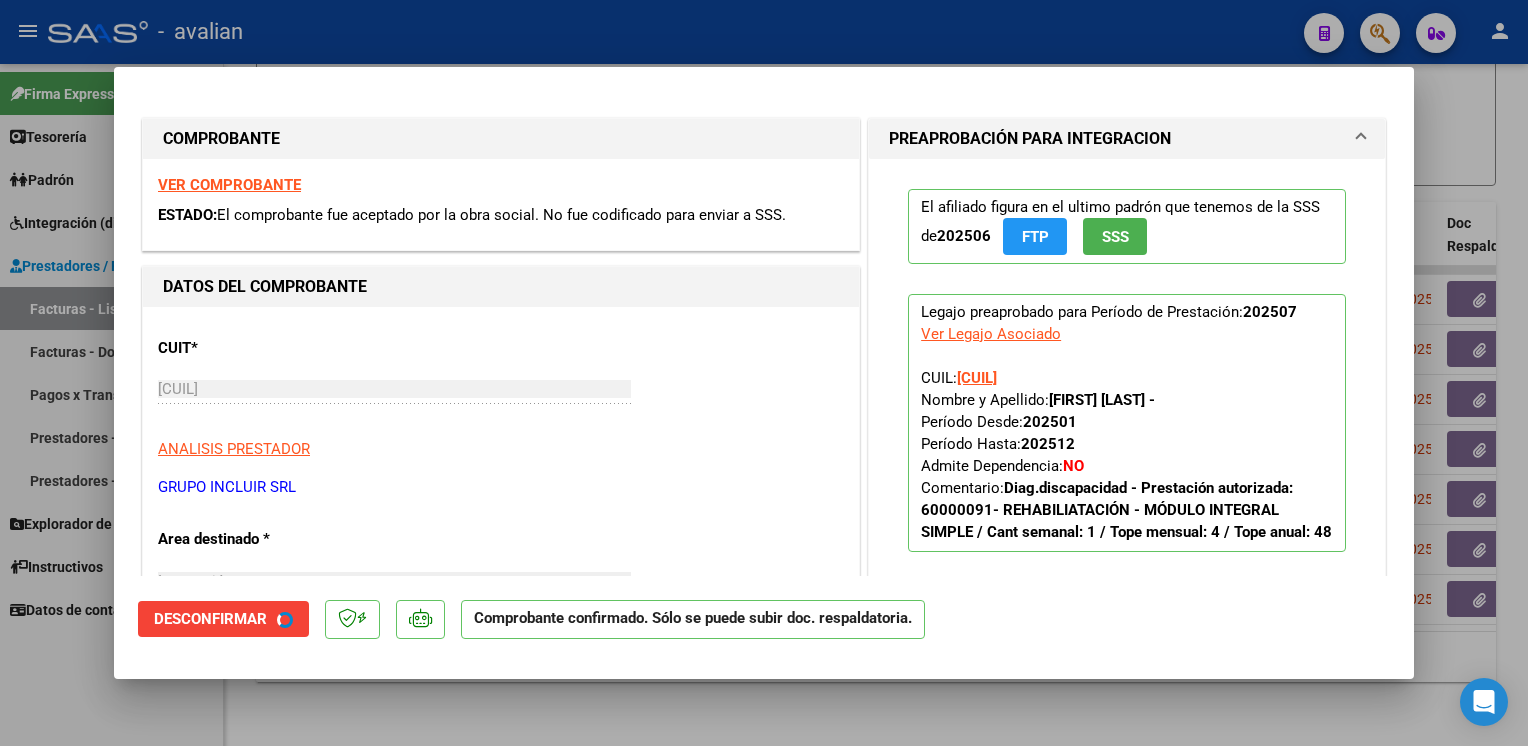click at bounding box center (764, 373) 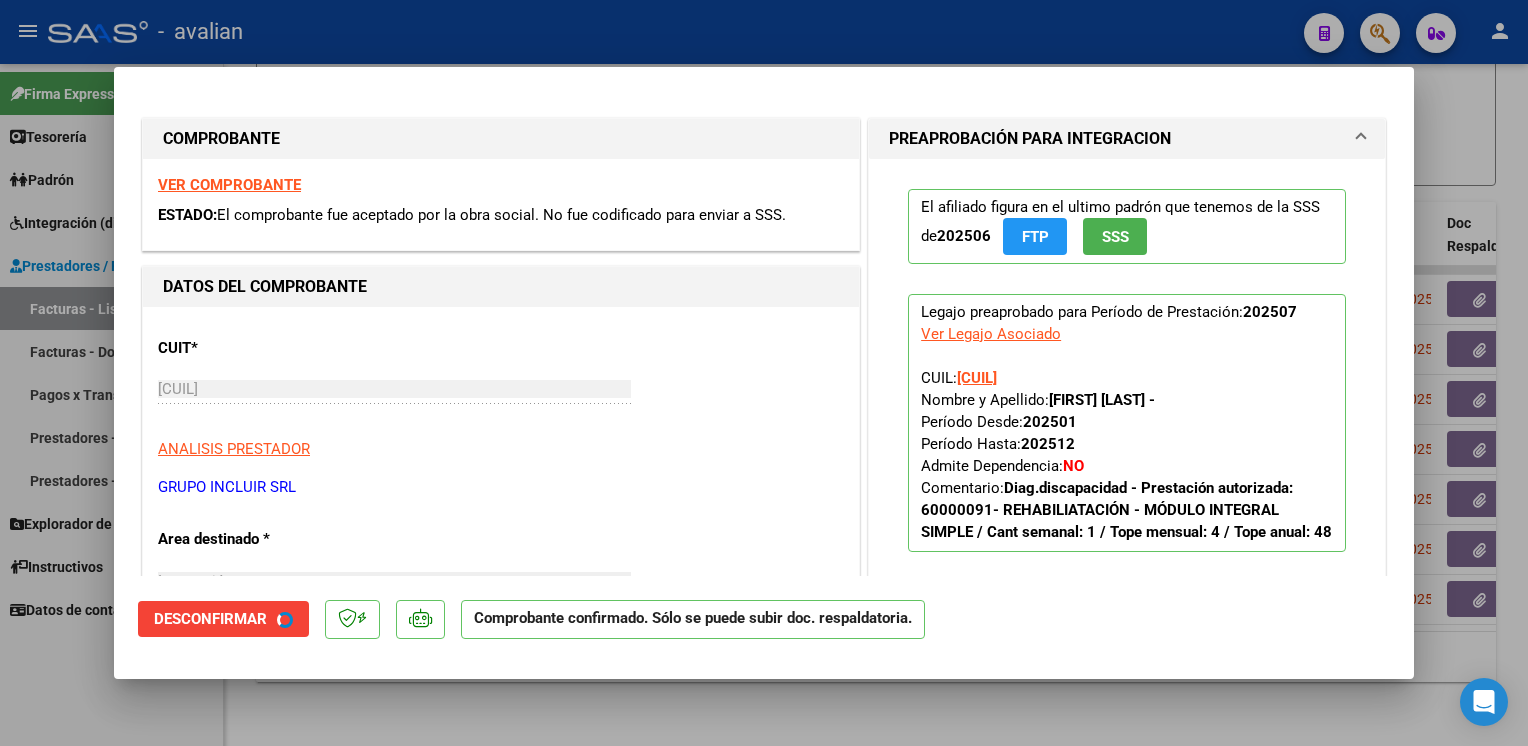 type 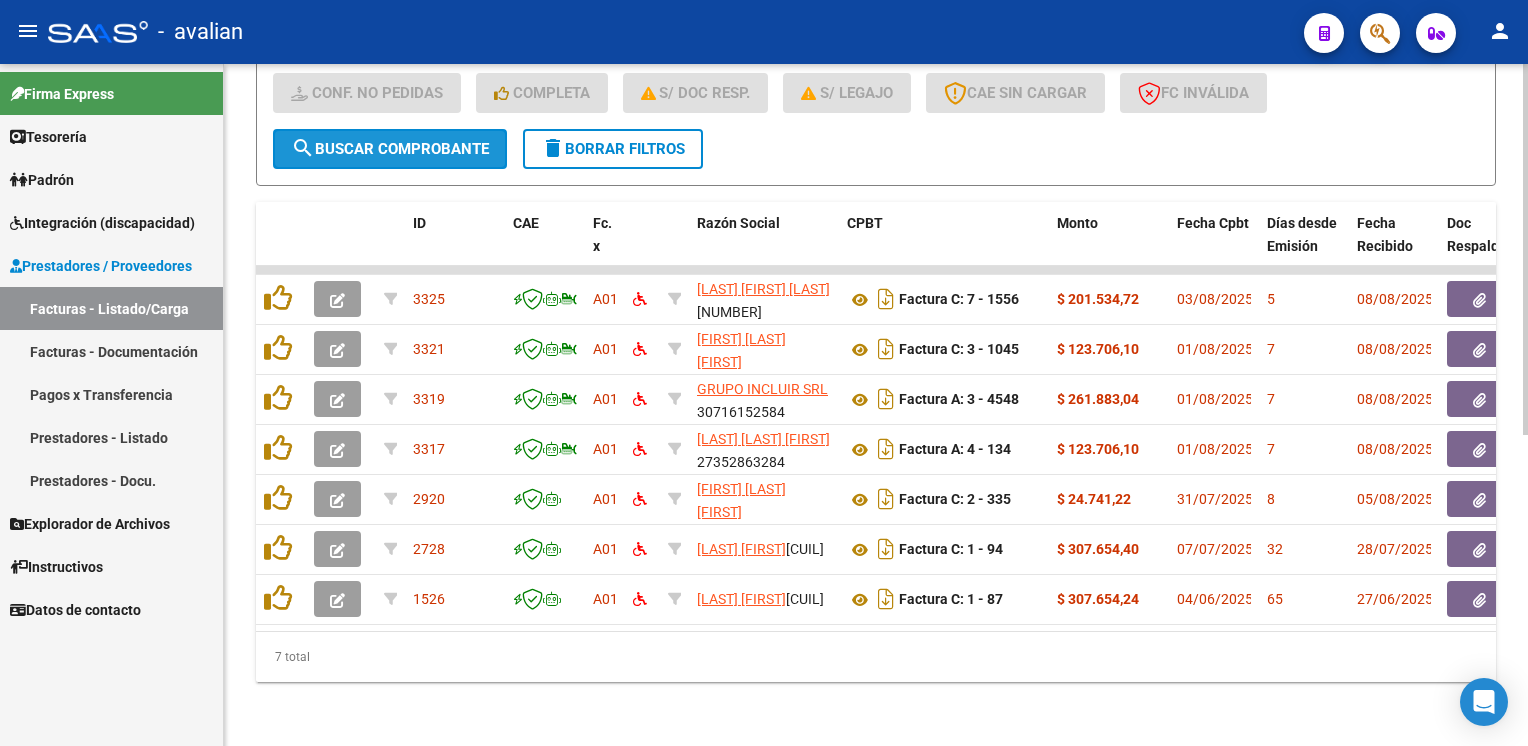 click on "search  Buscar Comprobante" 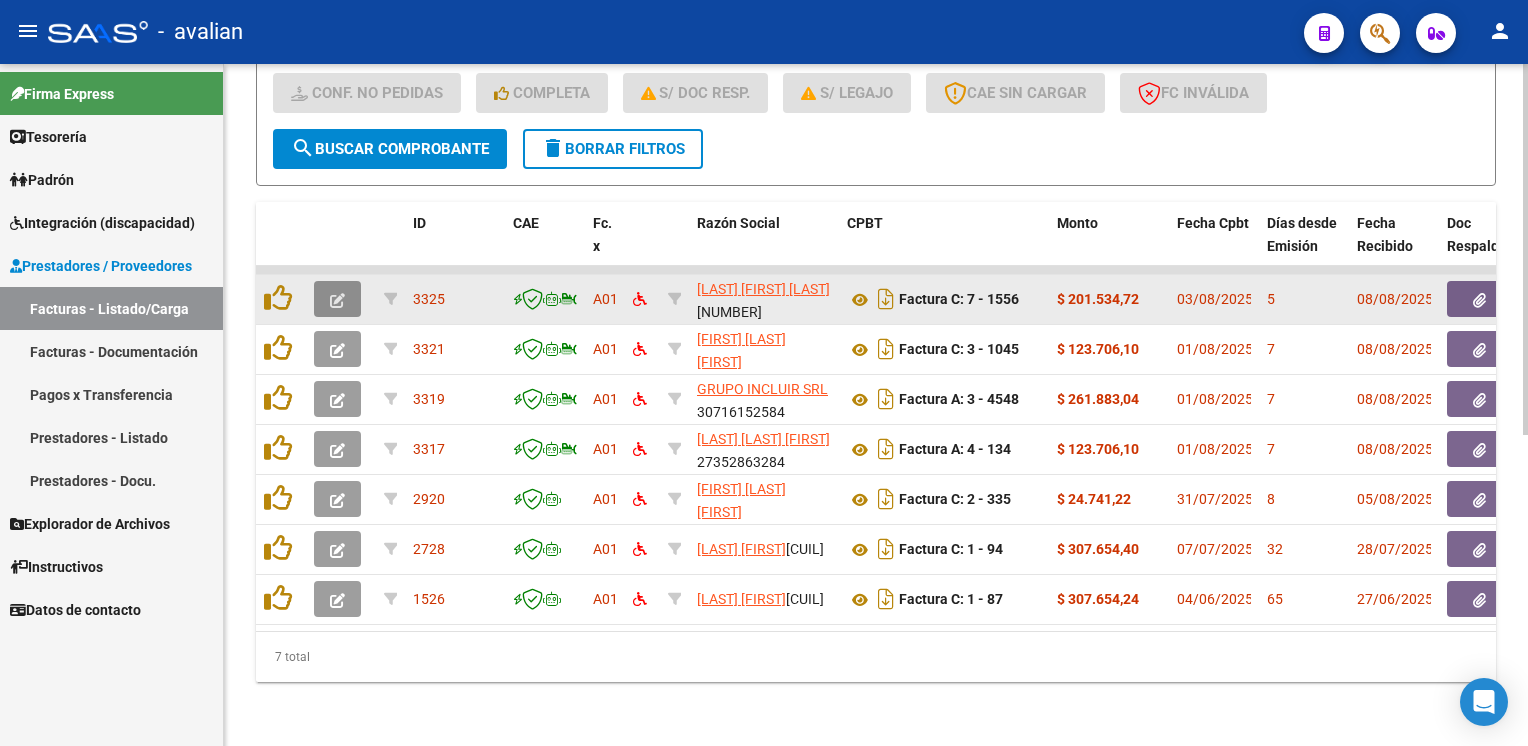 click 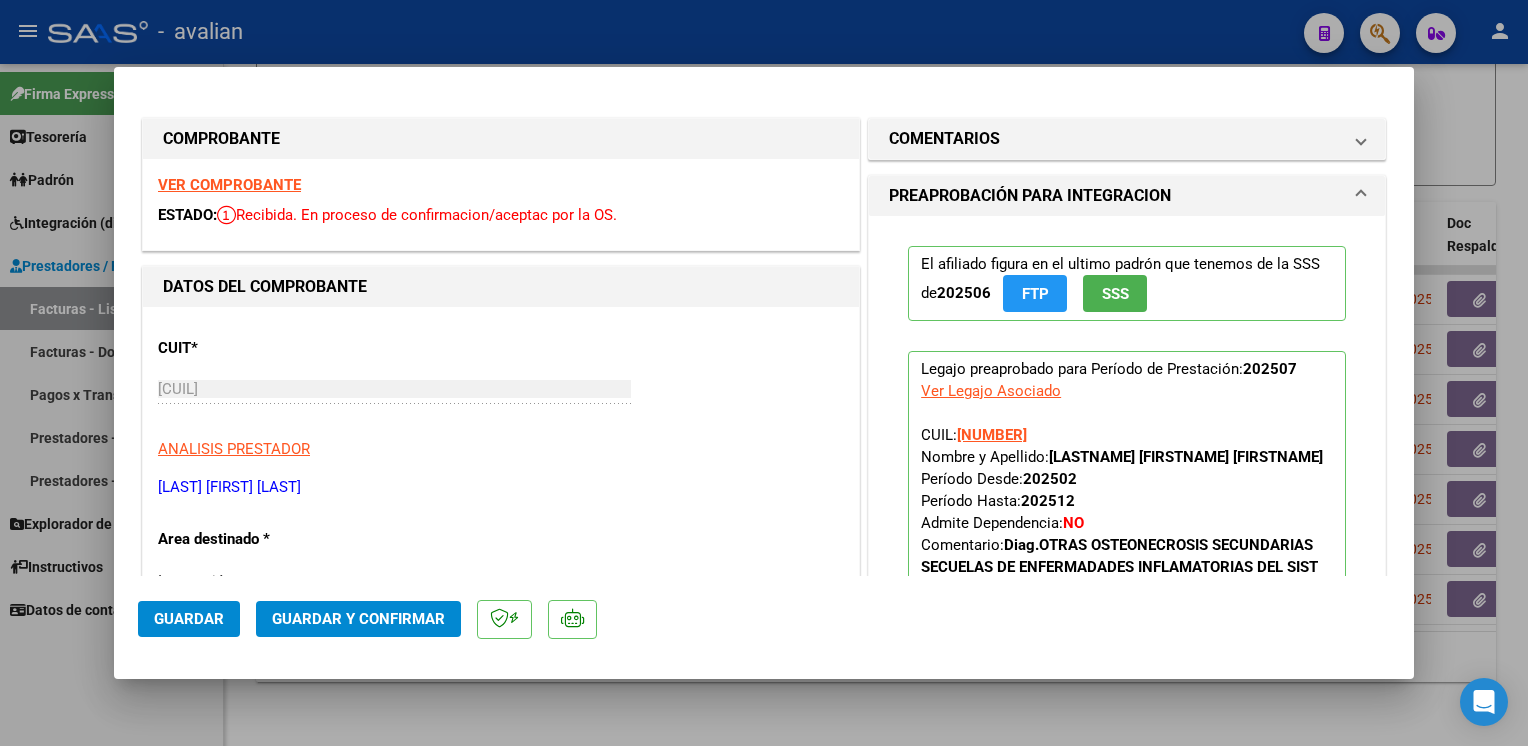 click on "VER COMPROBANTE" at bounding box center [229, 185] 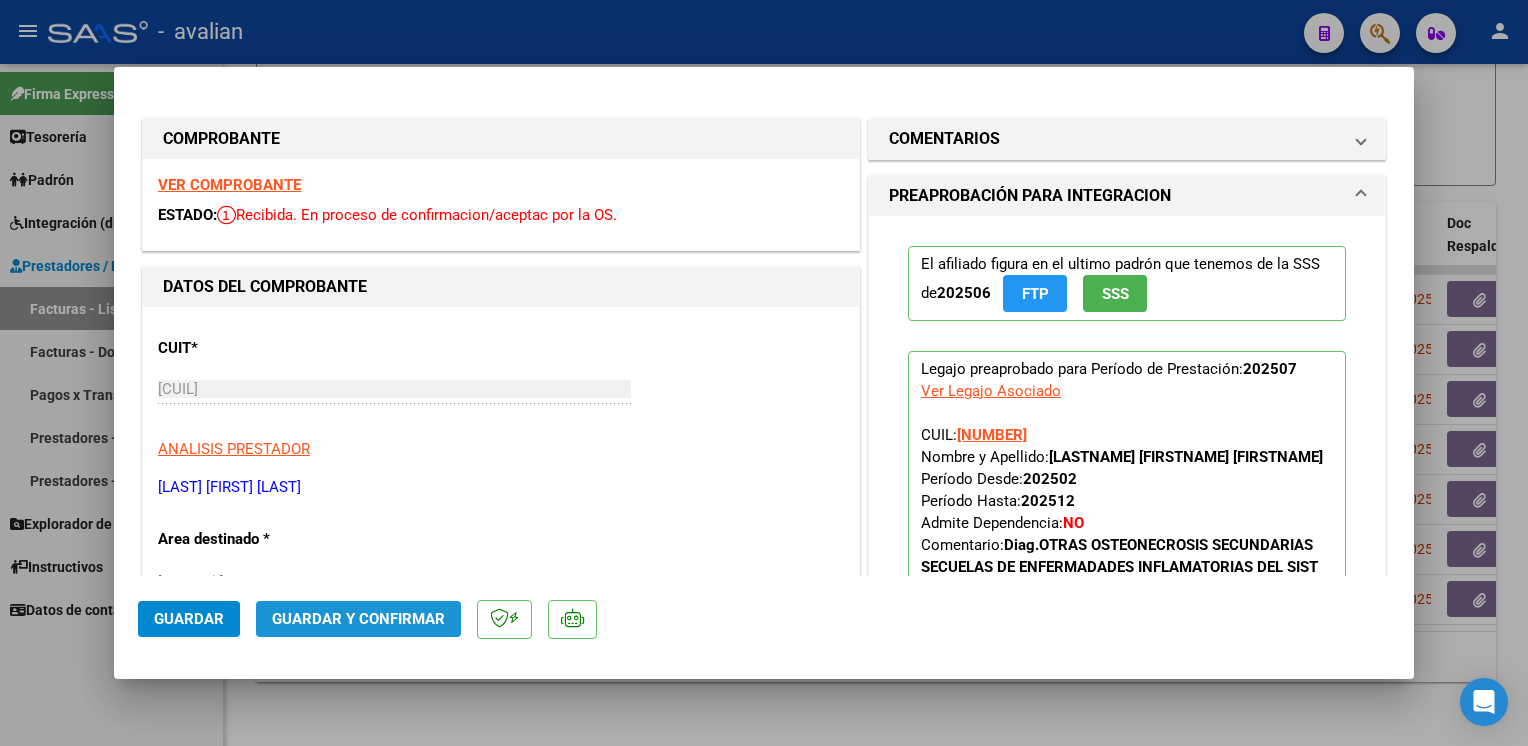 click on "Guardar y Confirmar" 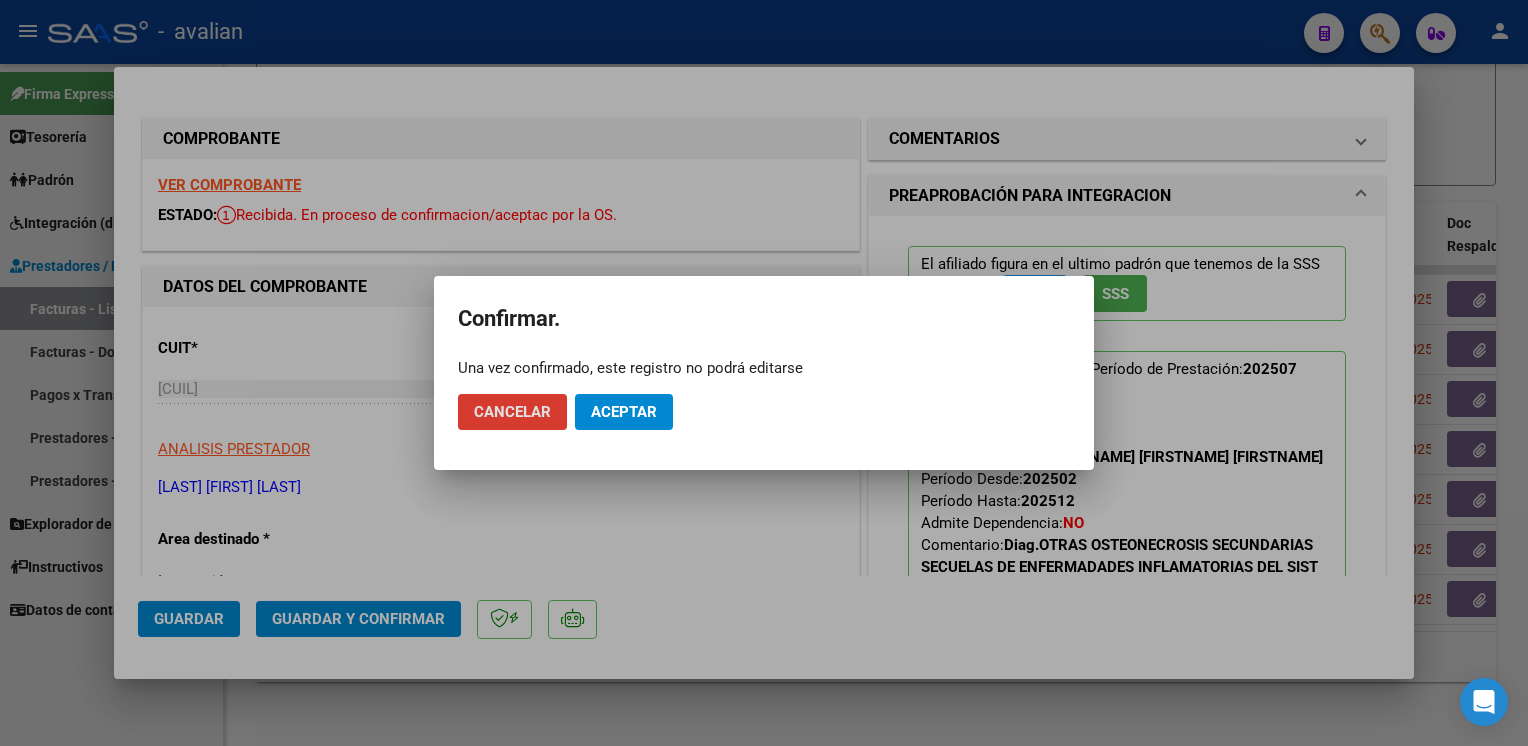 click on "Aceptar" 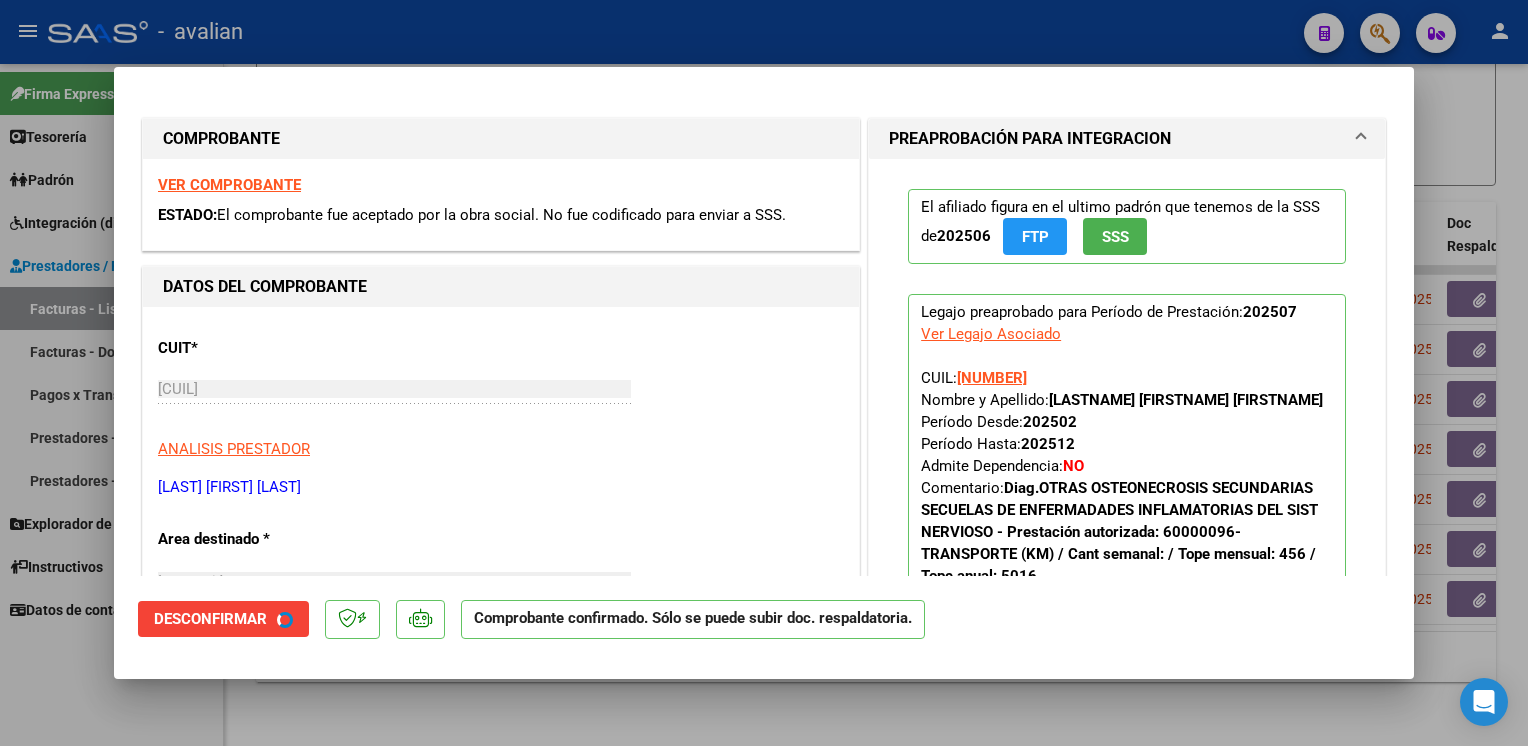 click at bounding box center [764, 373] 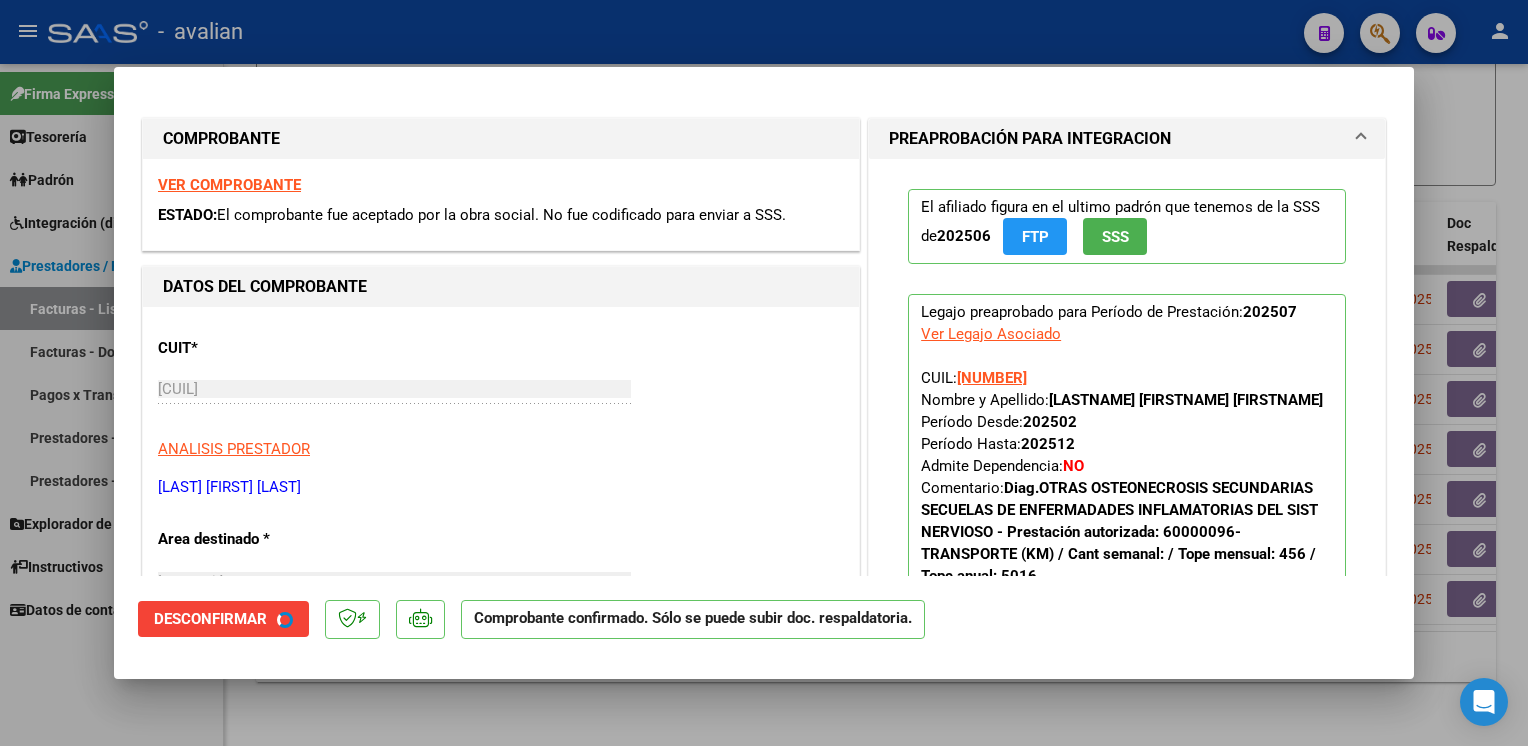 type 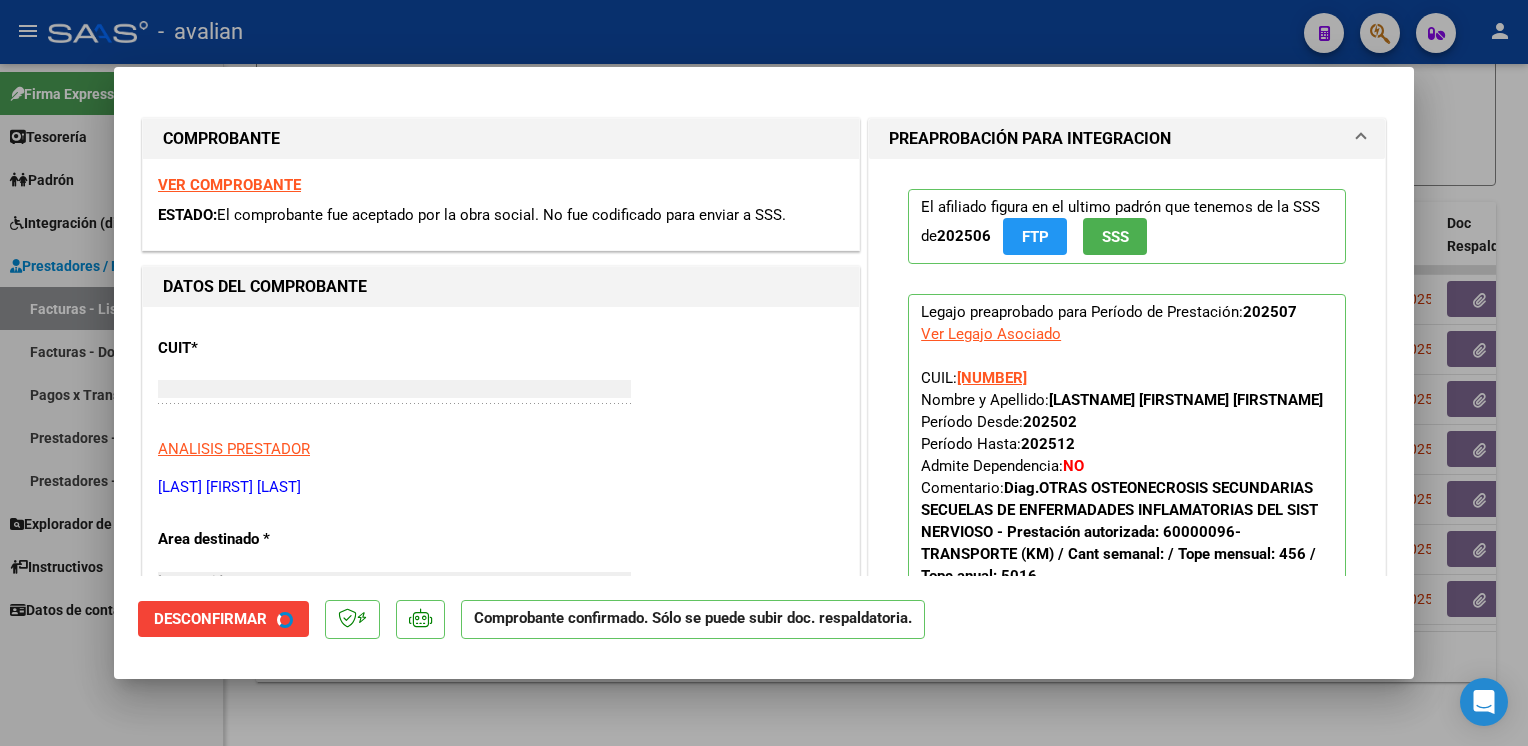 type 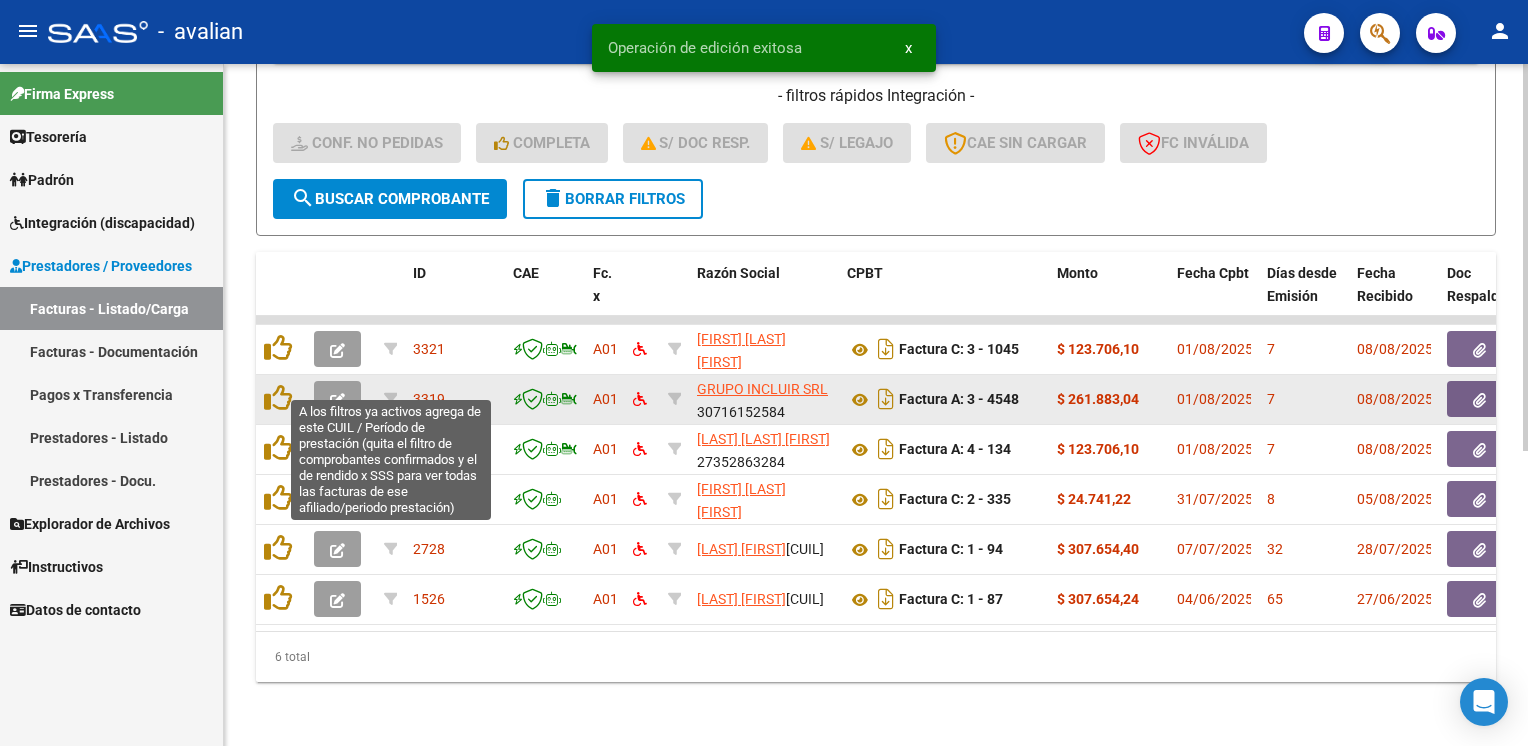 scroll, scrollTop: 520, scrollLeft: 0, axis: vertical 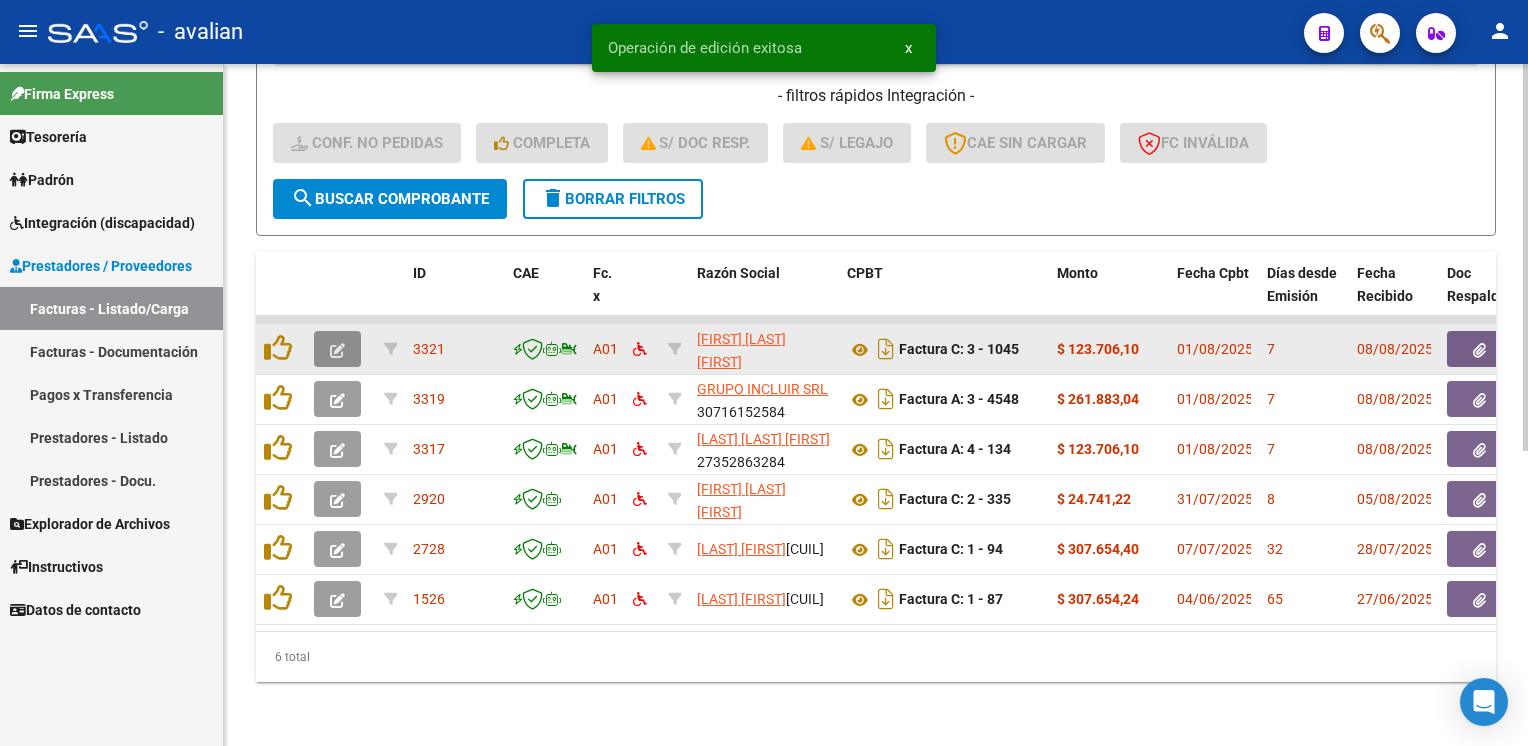click 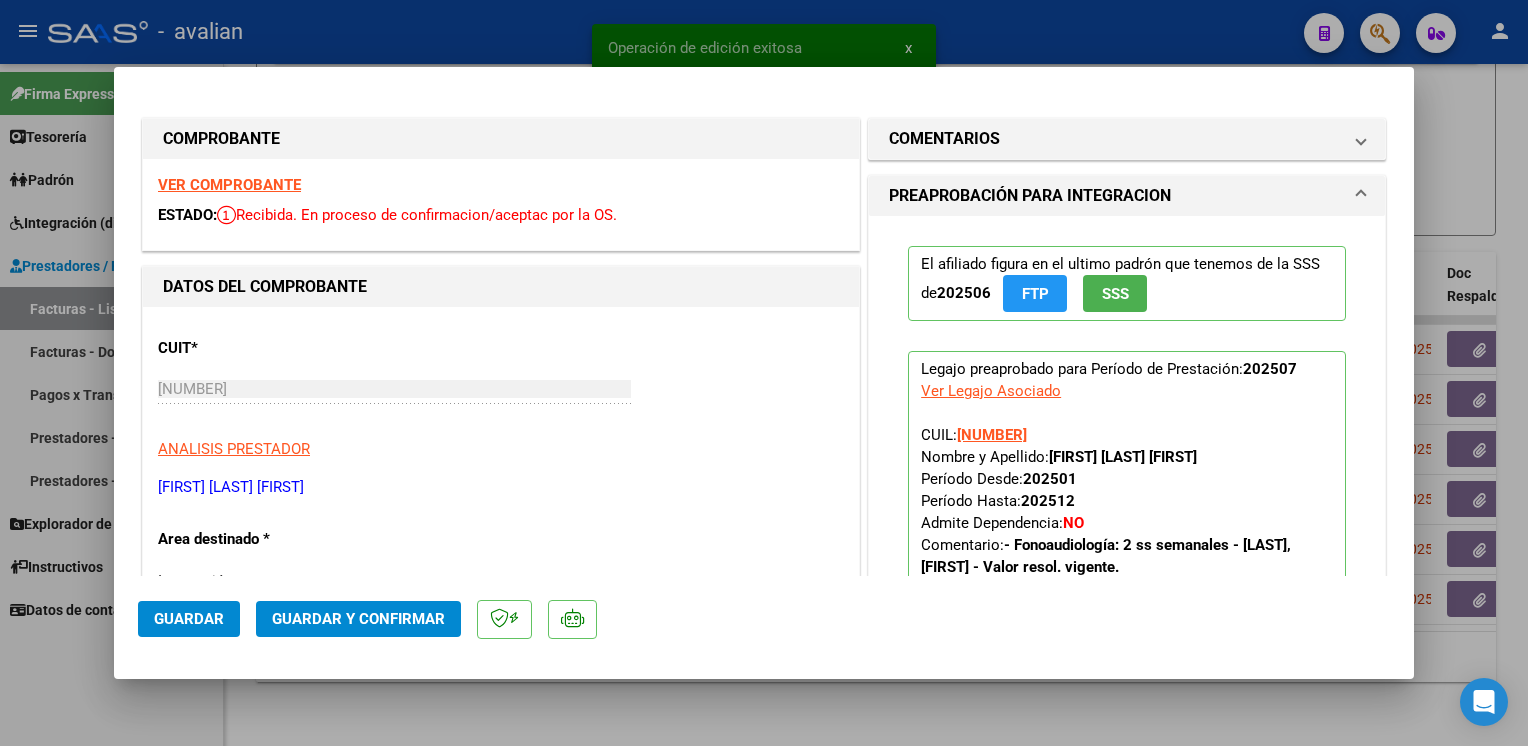 click on "VER COMPROBANTE" at bounding box center (229, 185) 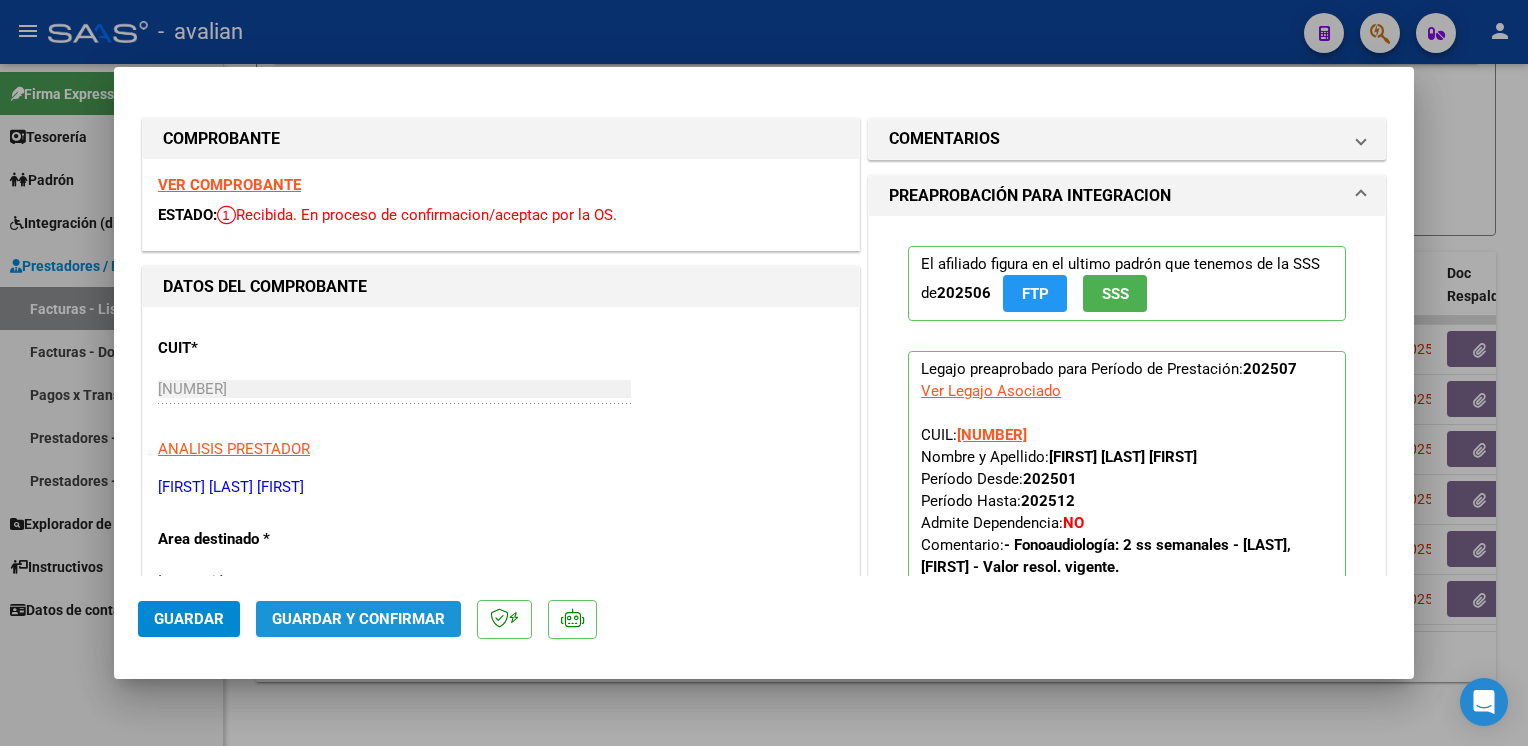 click on "Guardar y Confirmar" 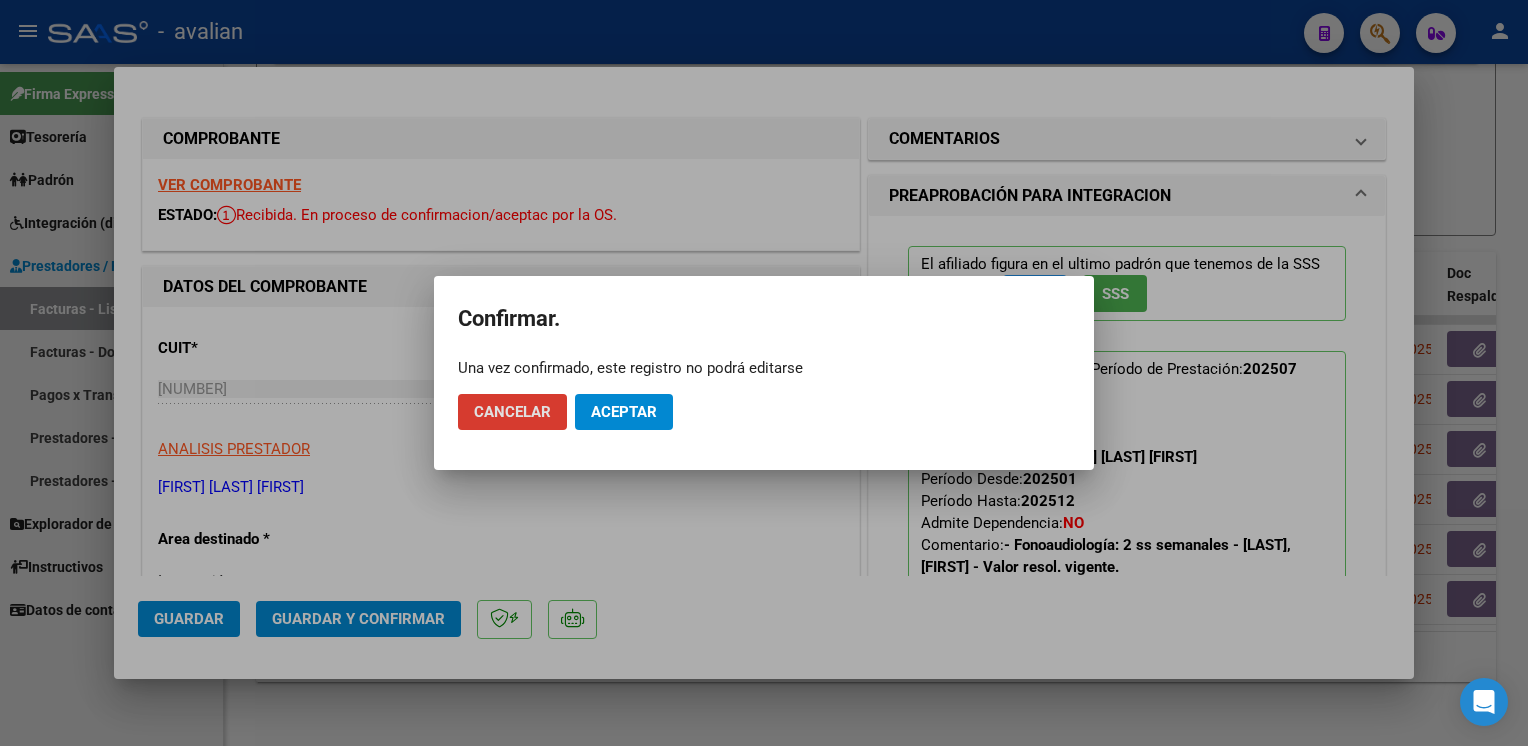 click on "Aceptar" 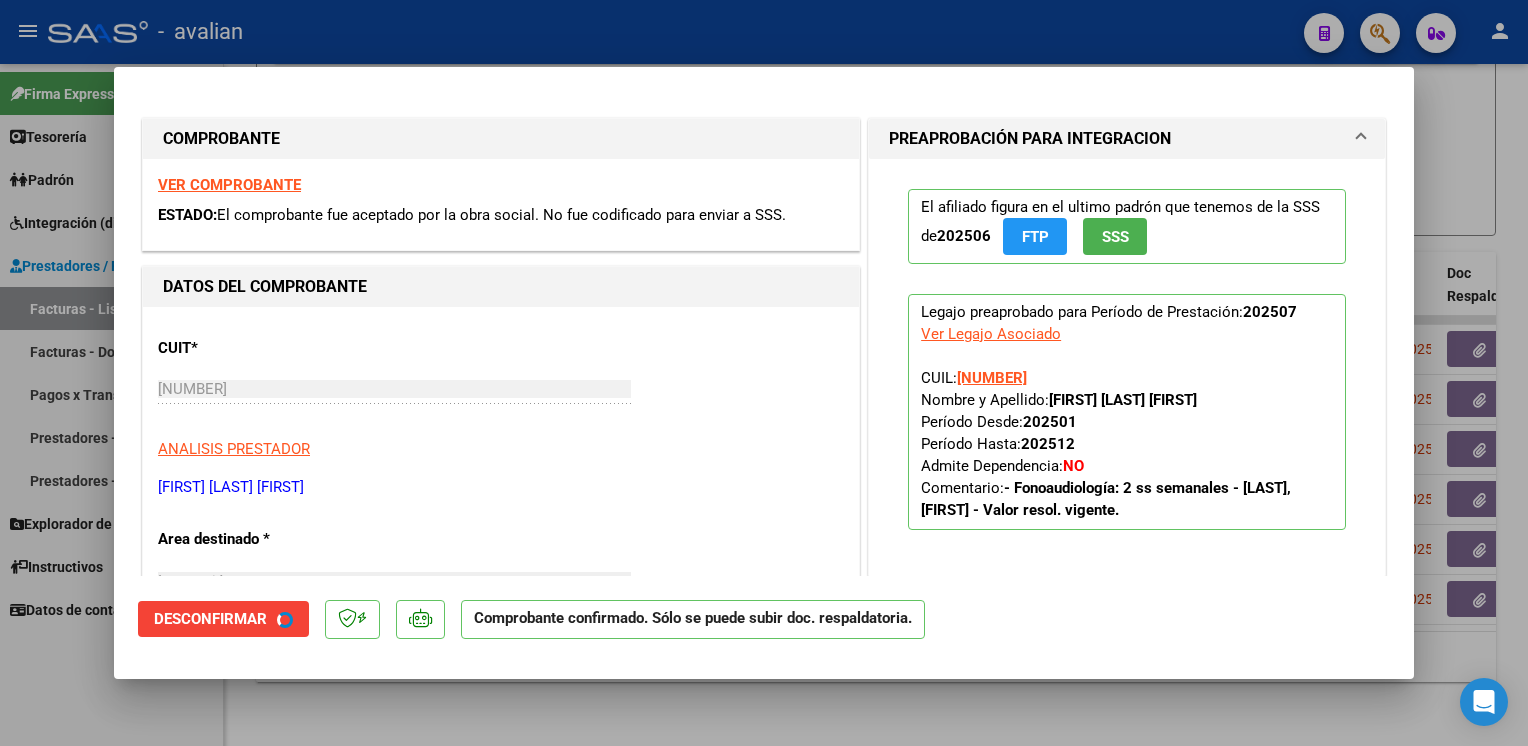 click at bounding box center [764, 373] 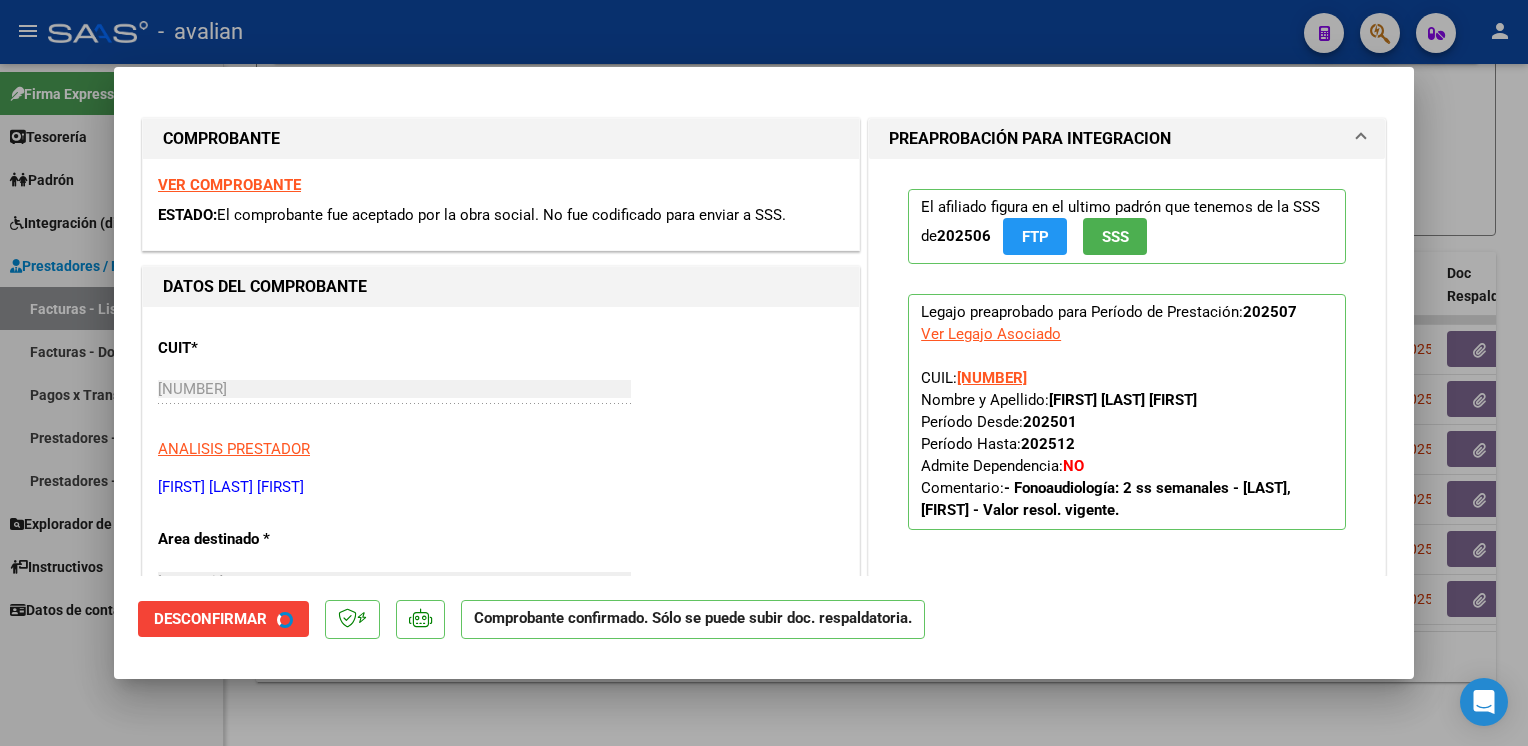 type 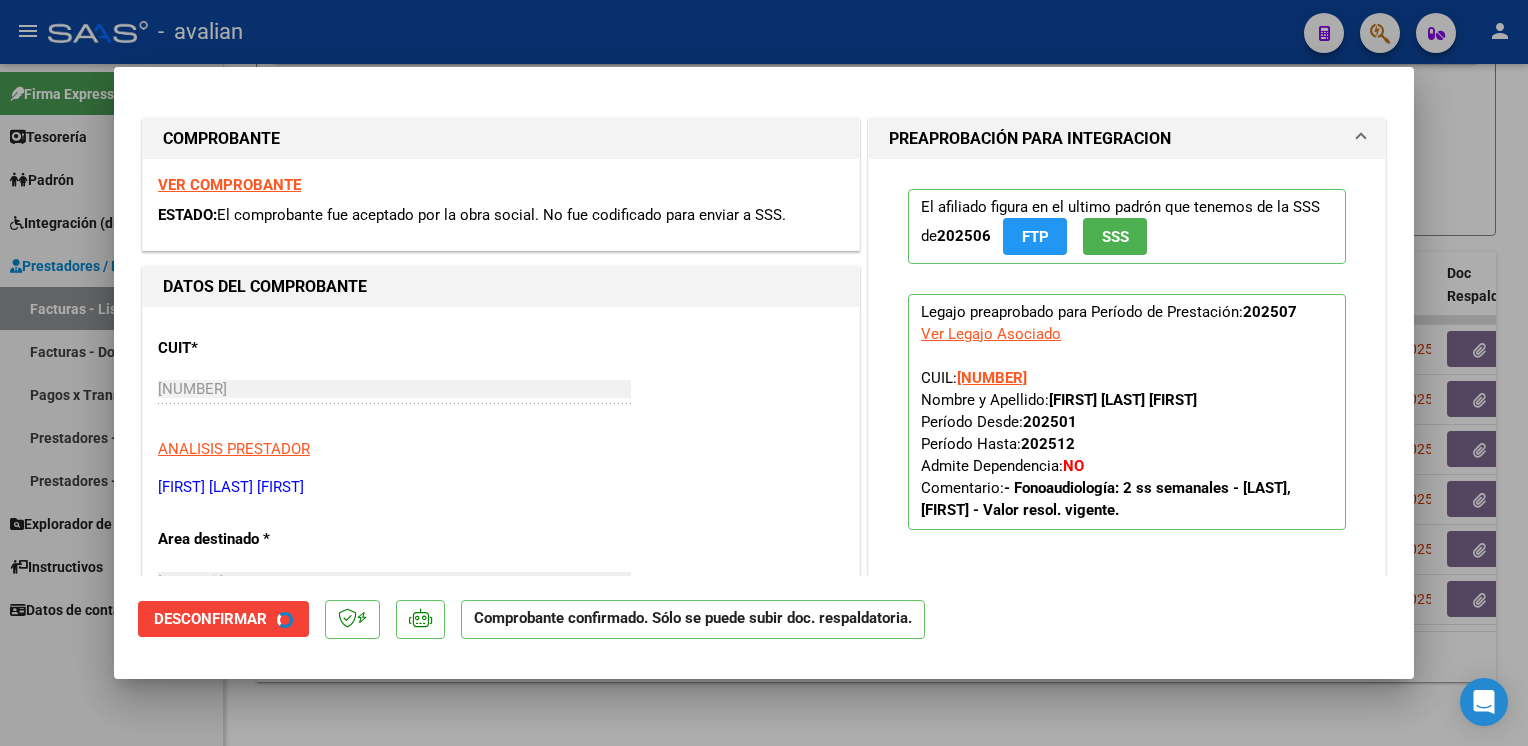 type 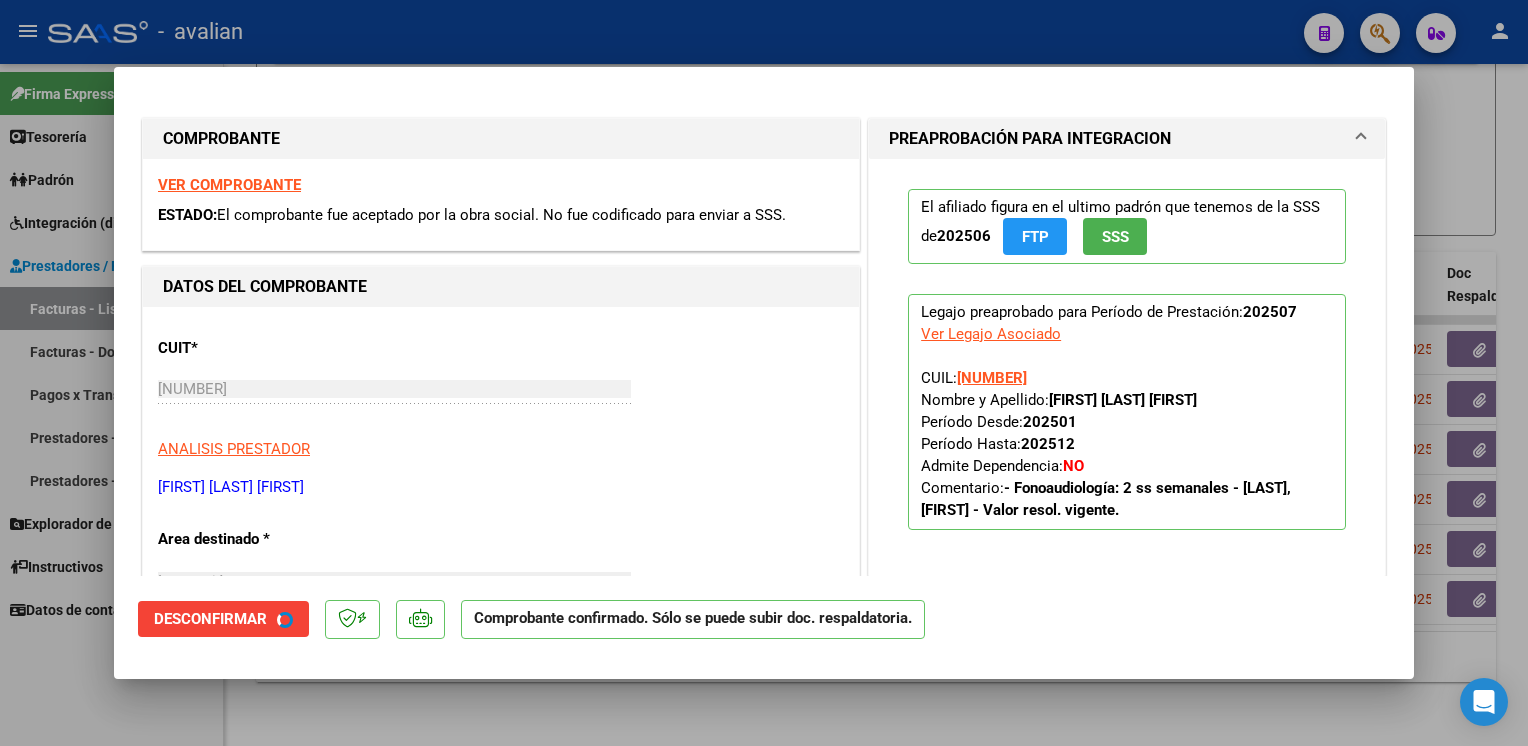 type on "$ 0,00" 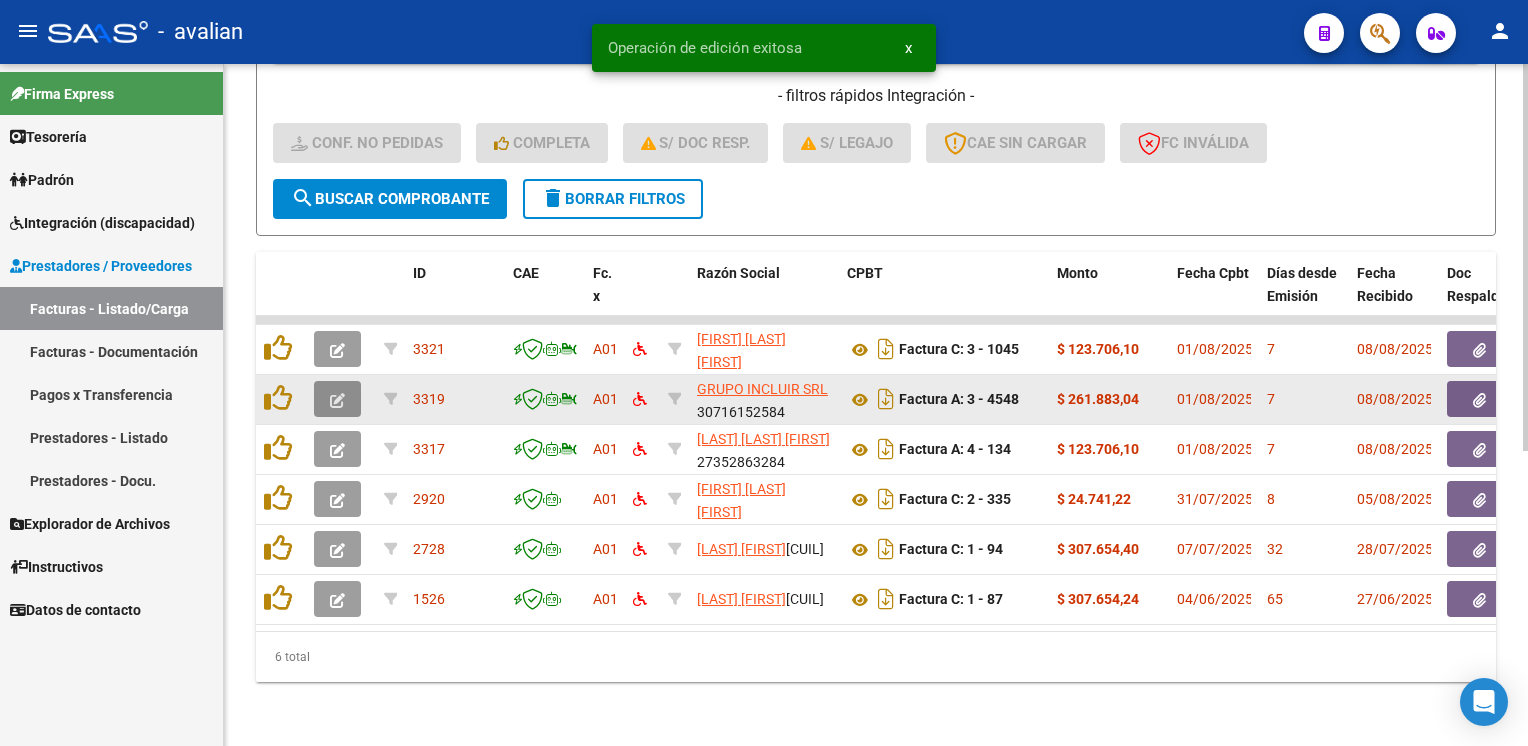 click 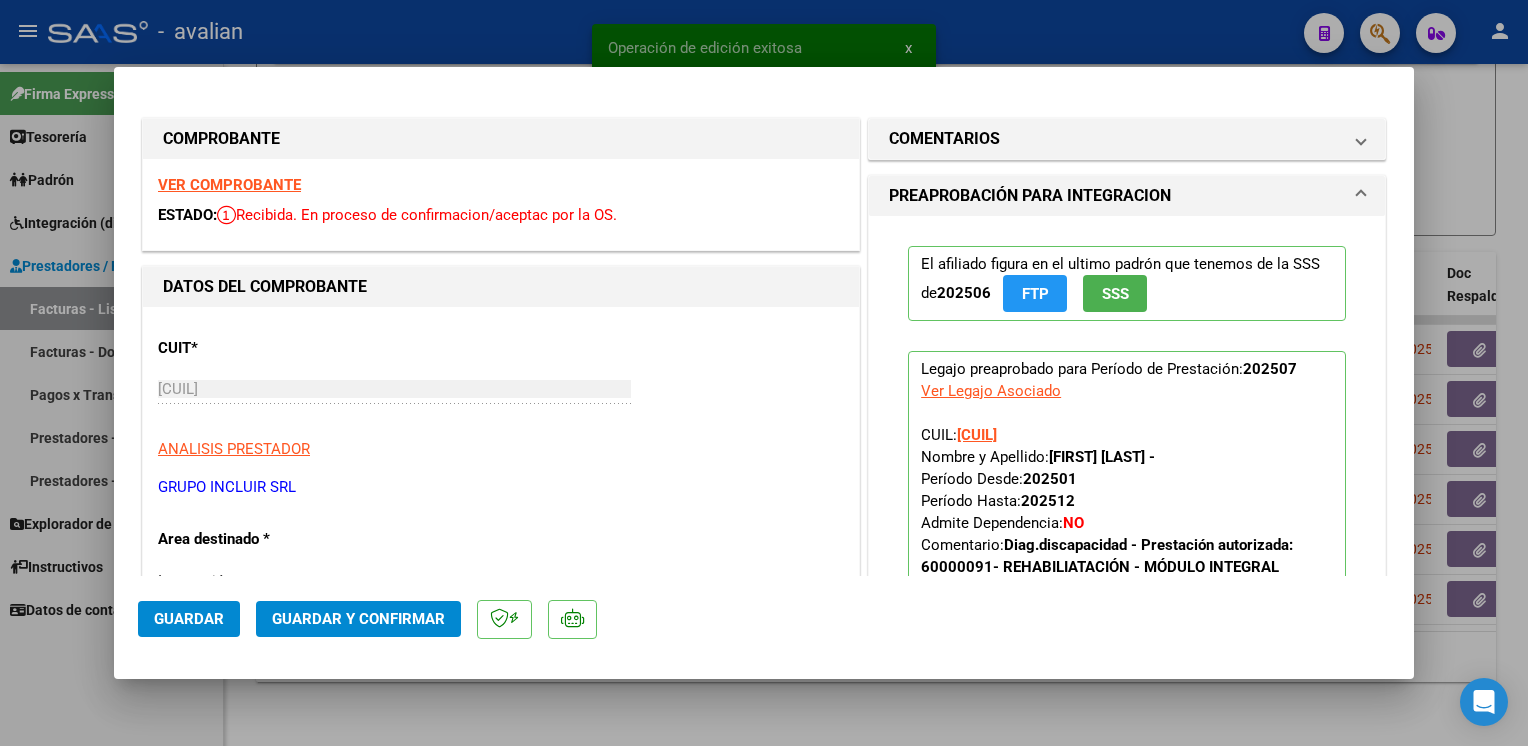 click on "VER COMPROBANTE" at bounding box center [229, 185] 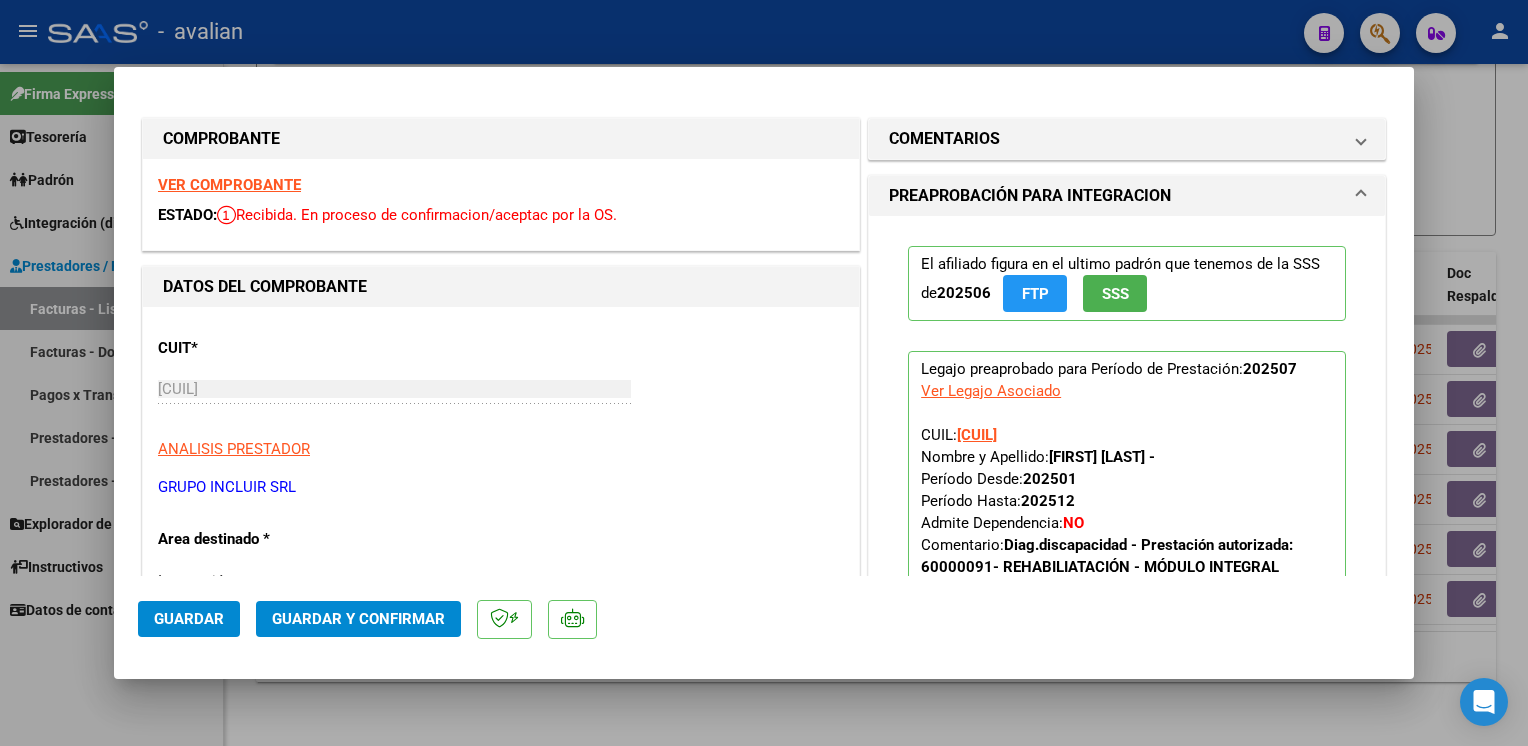 click on "Guardar y Confirmar" 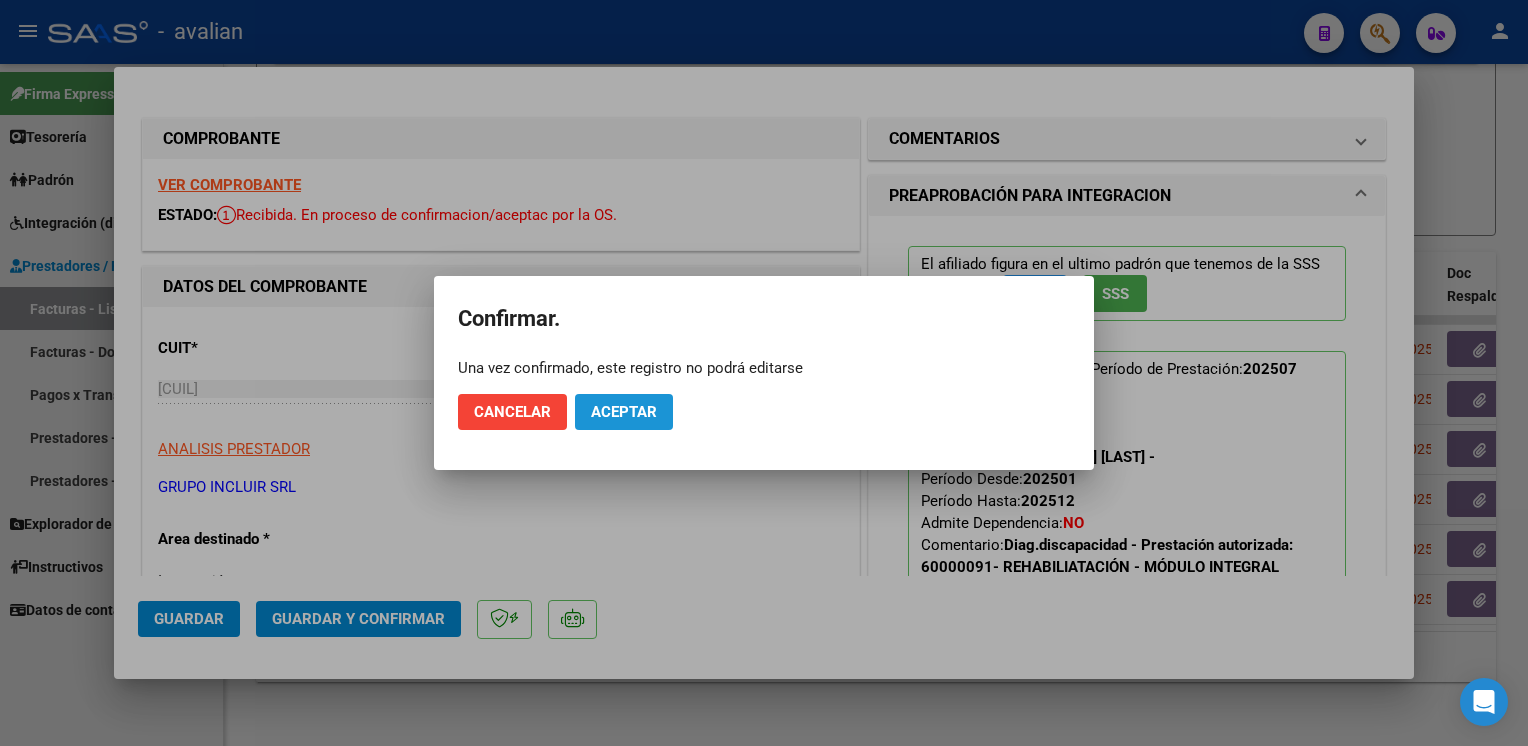 click on "Aceptar" 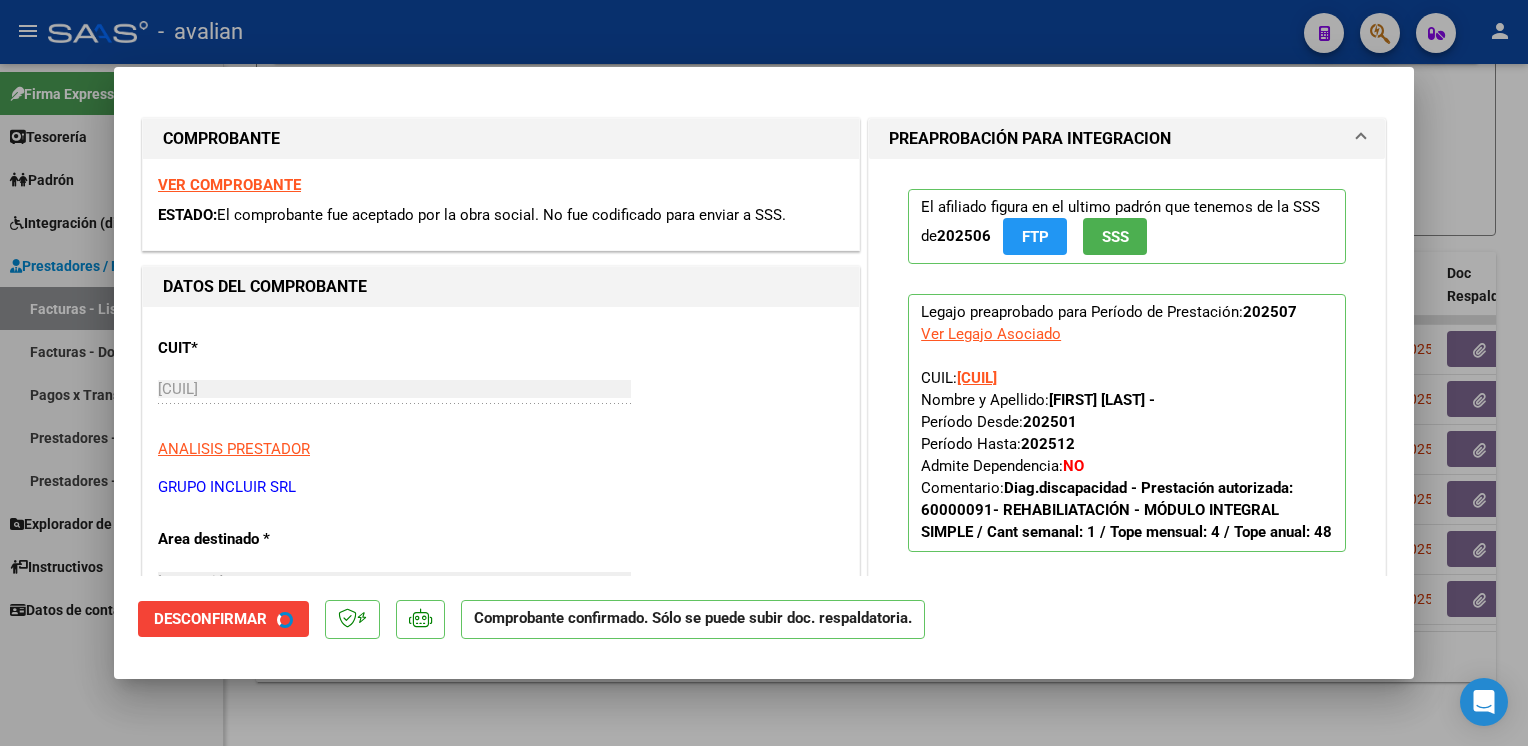 click at bounding box center [764, 373] 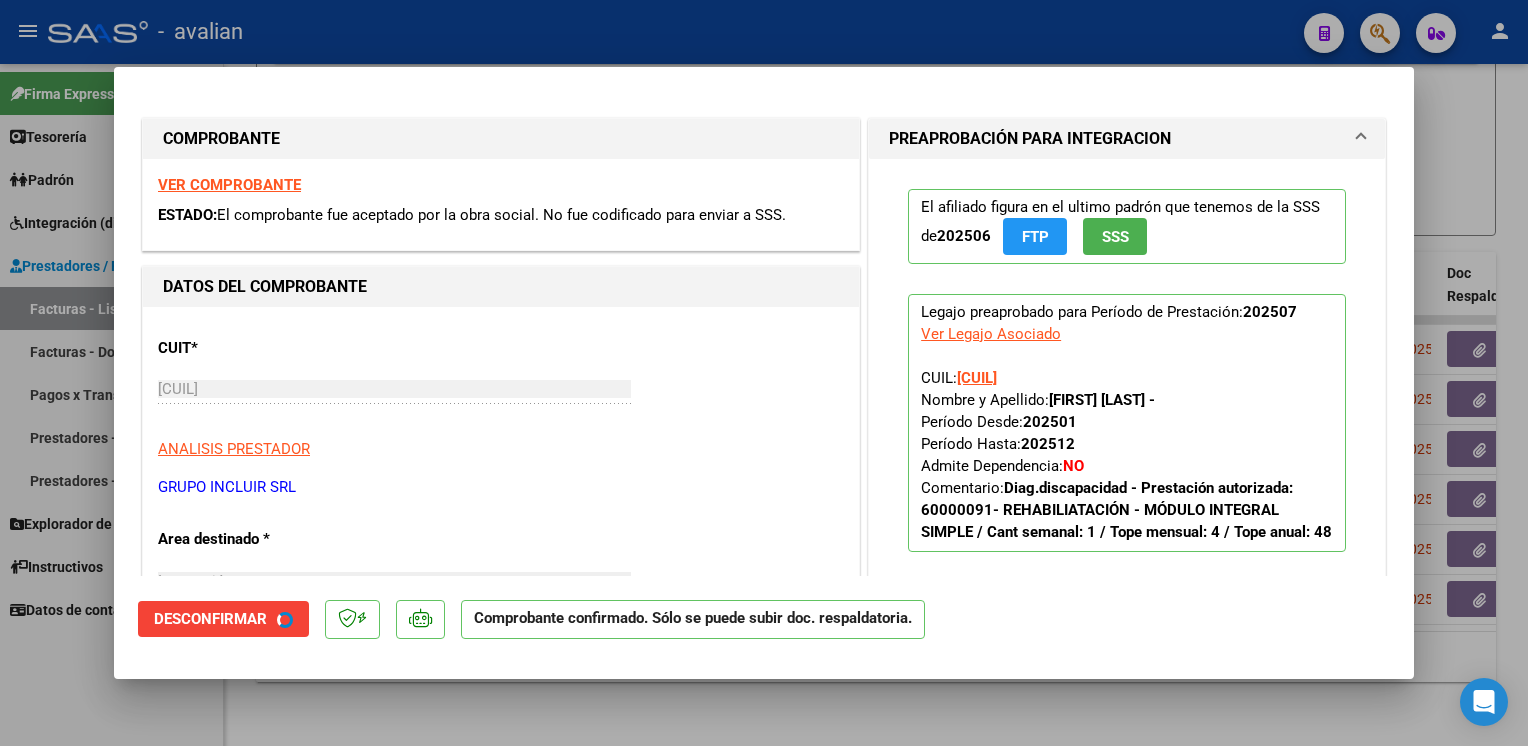 type 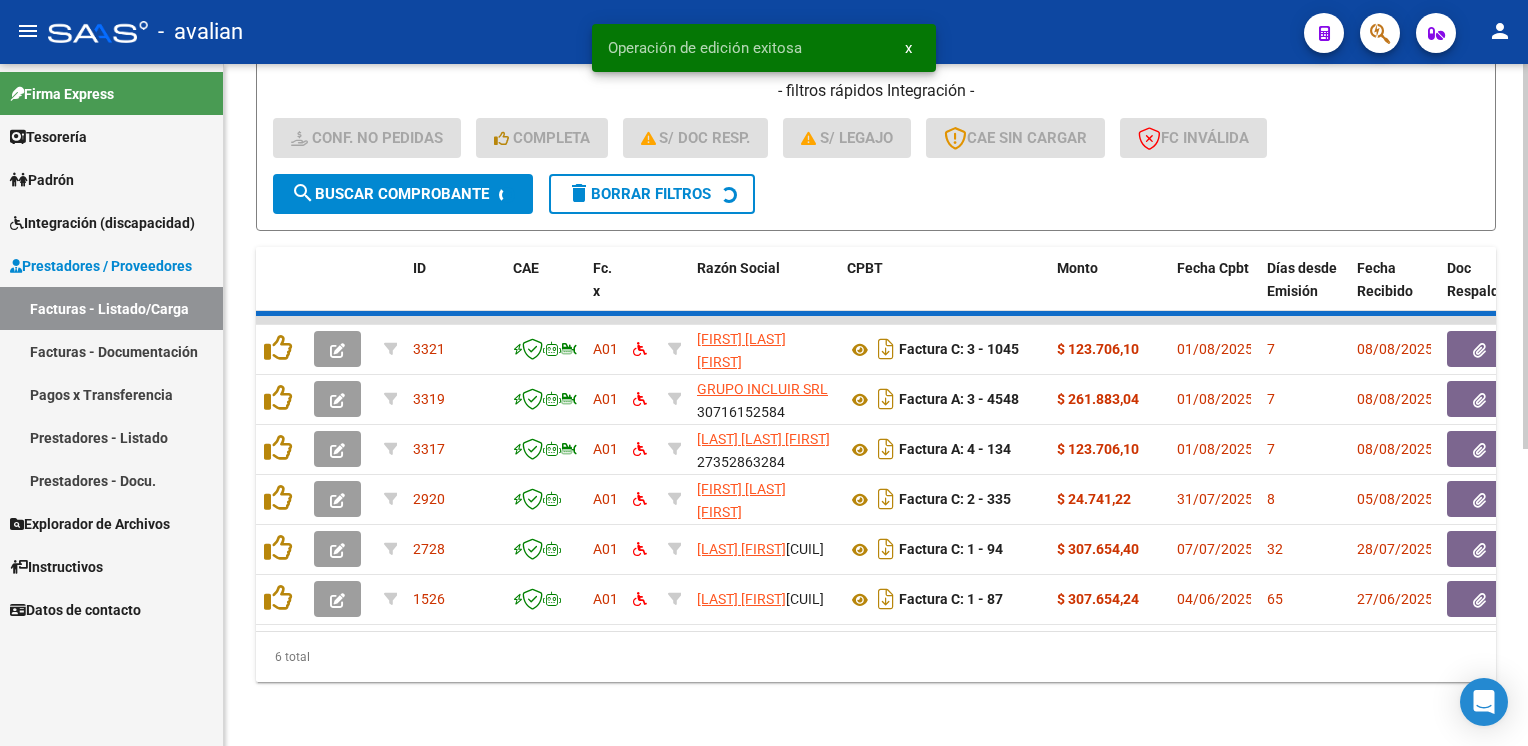 scroll, scrollTop: 420, scrollLeft: 0, axis: vertical 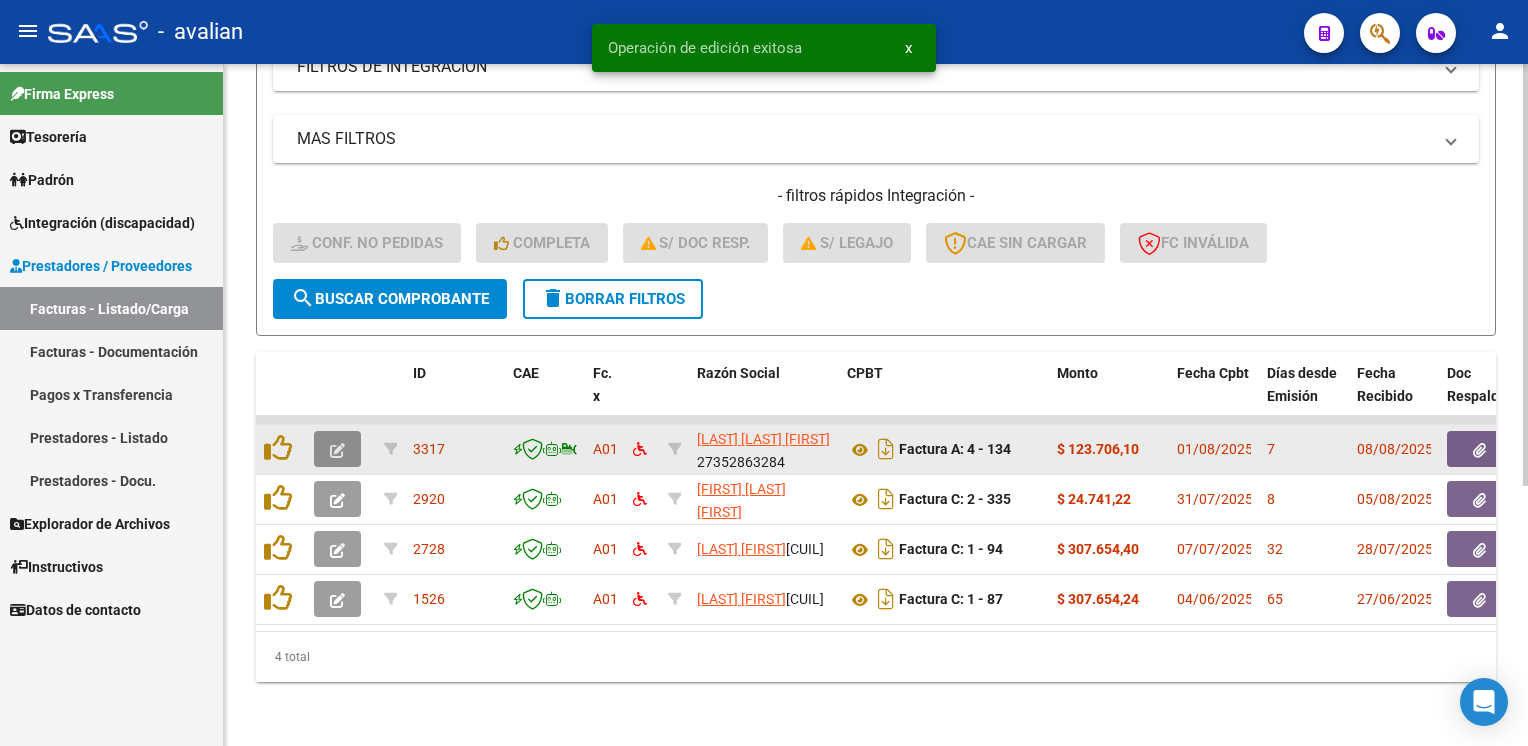 click 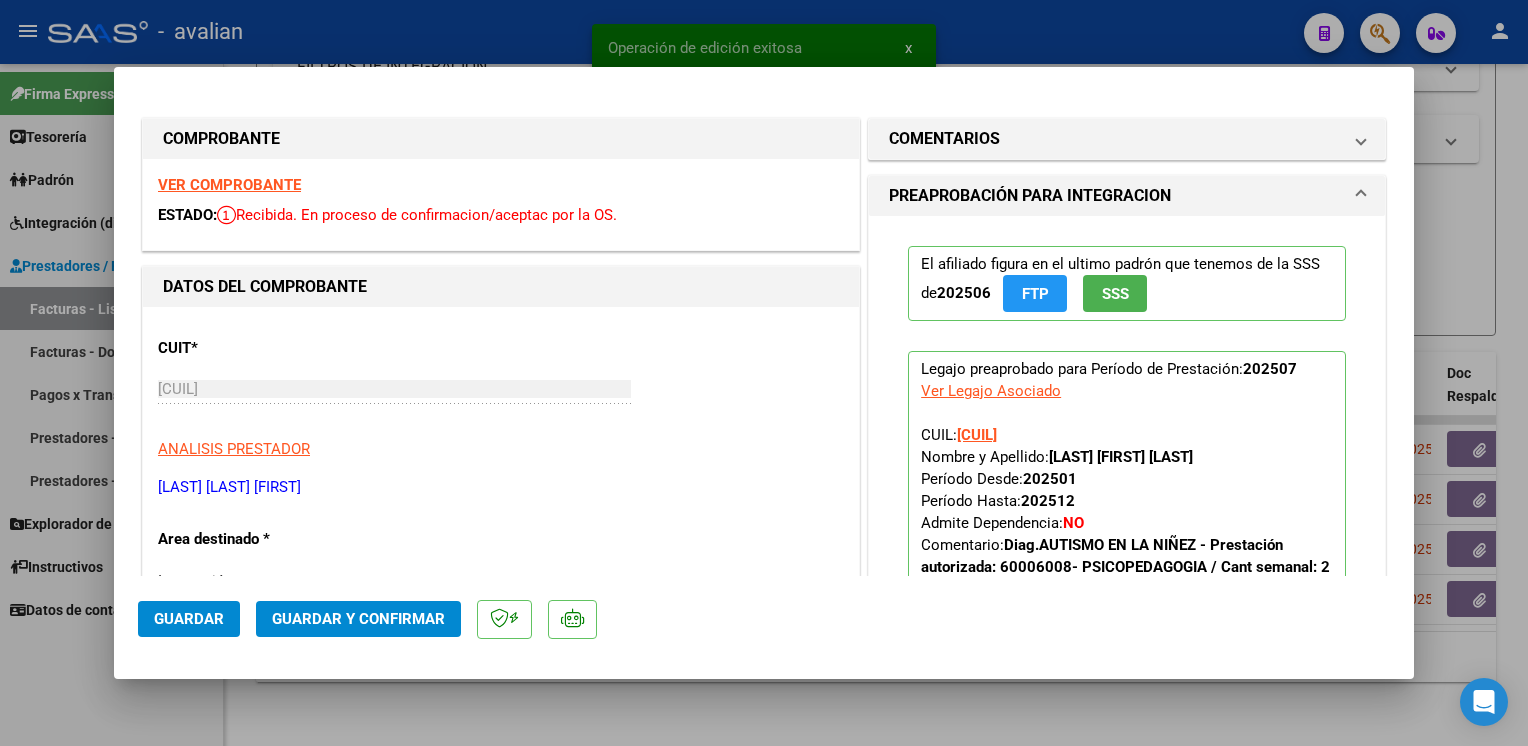 click on "VER COMPROBANTE" at bounding box center [229, 185] 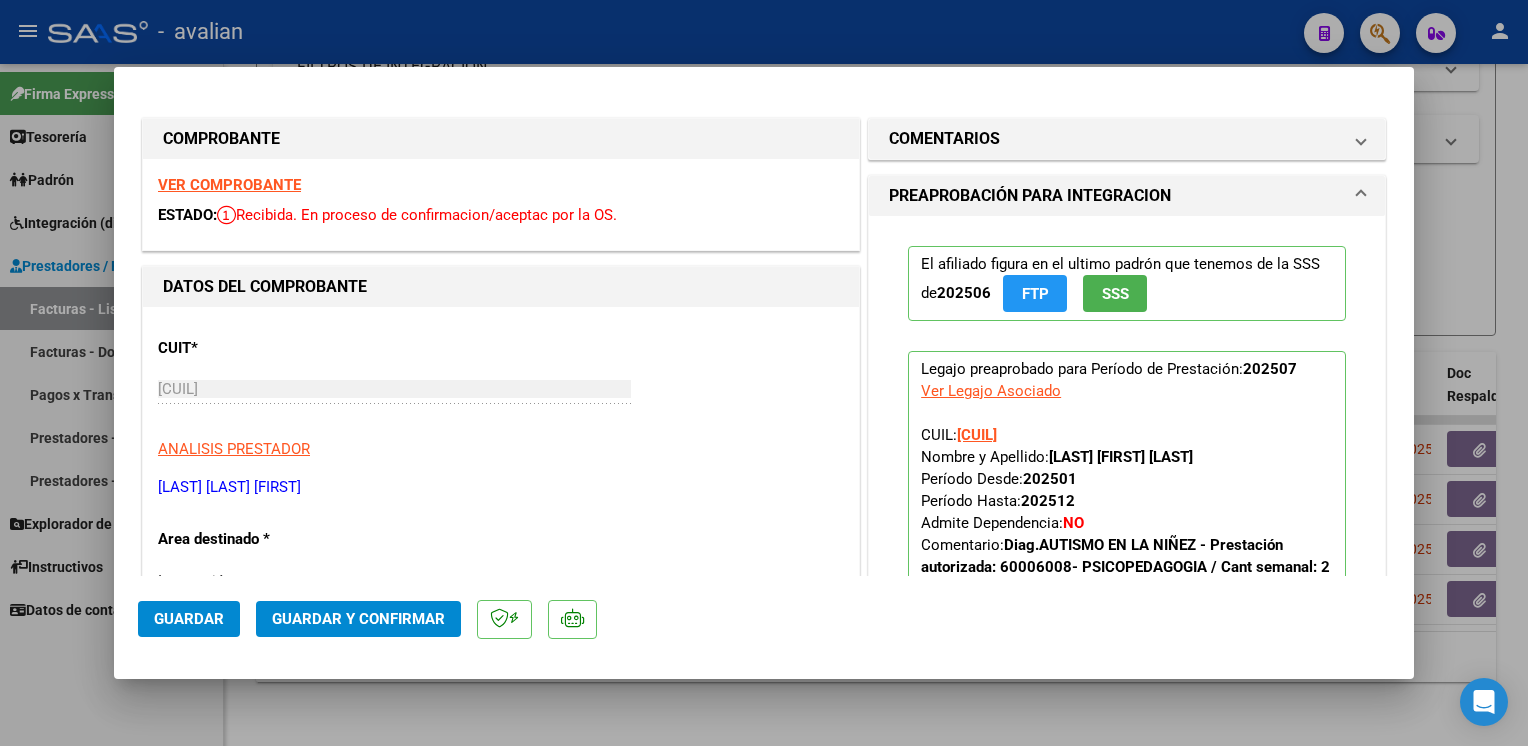 click on "Guardar y Confirmar" 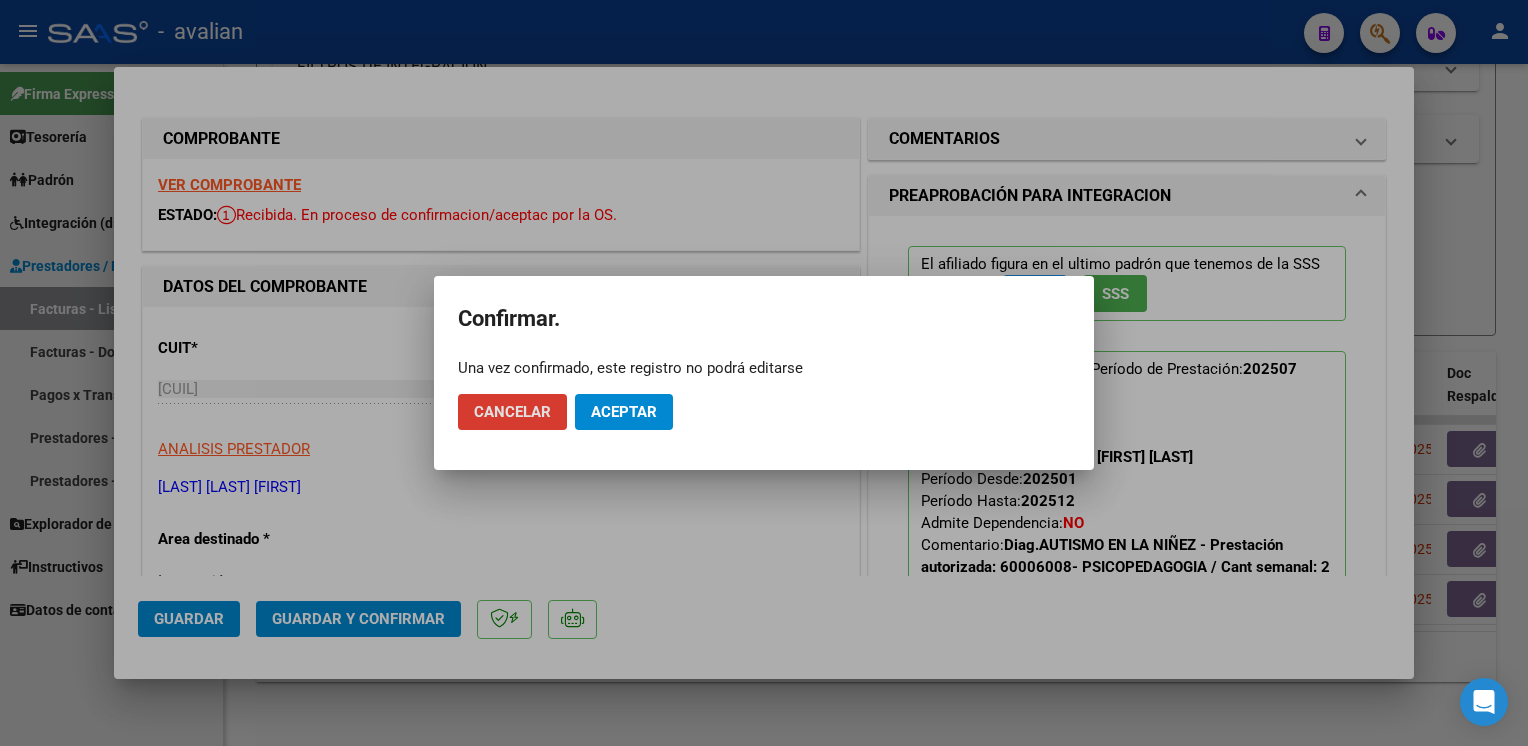 click on "Aceptar" 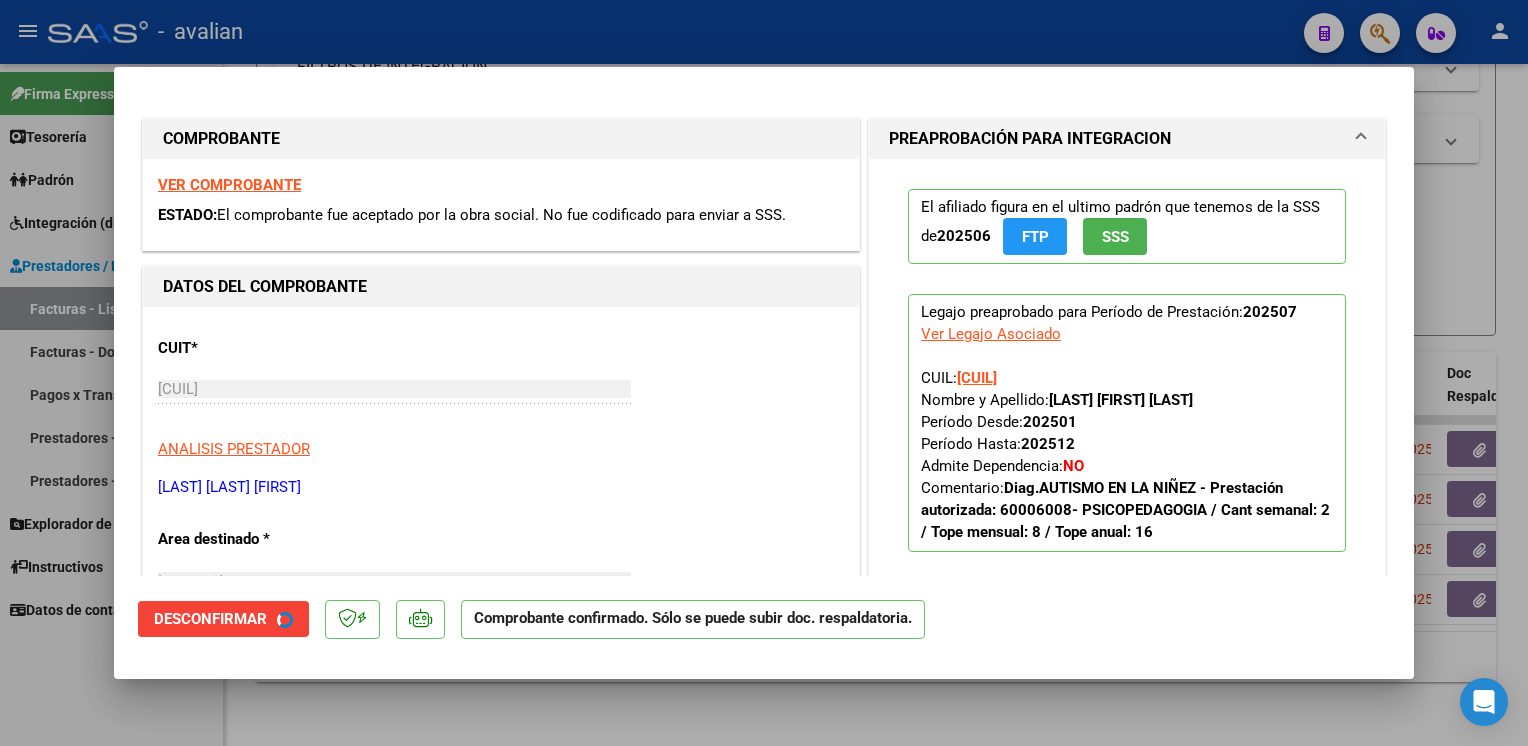 click at bounding box center (764, 373) 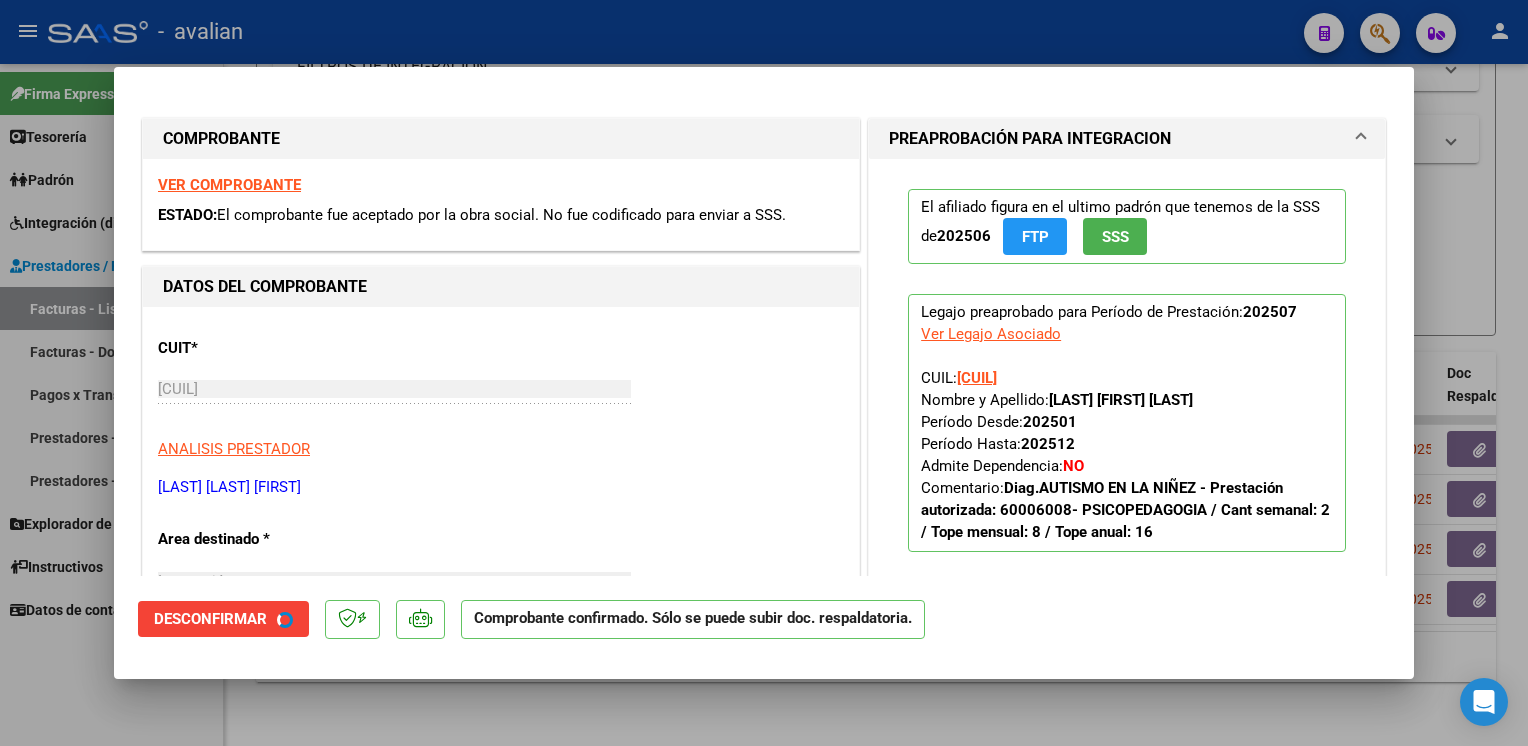 type 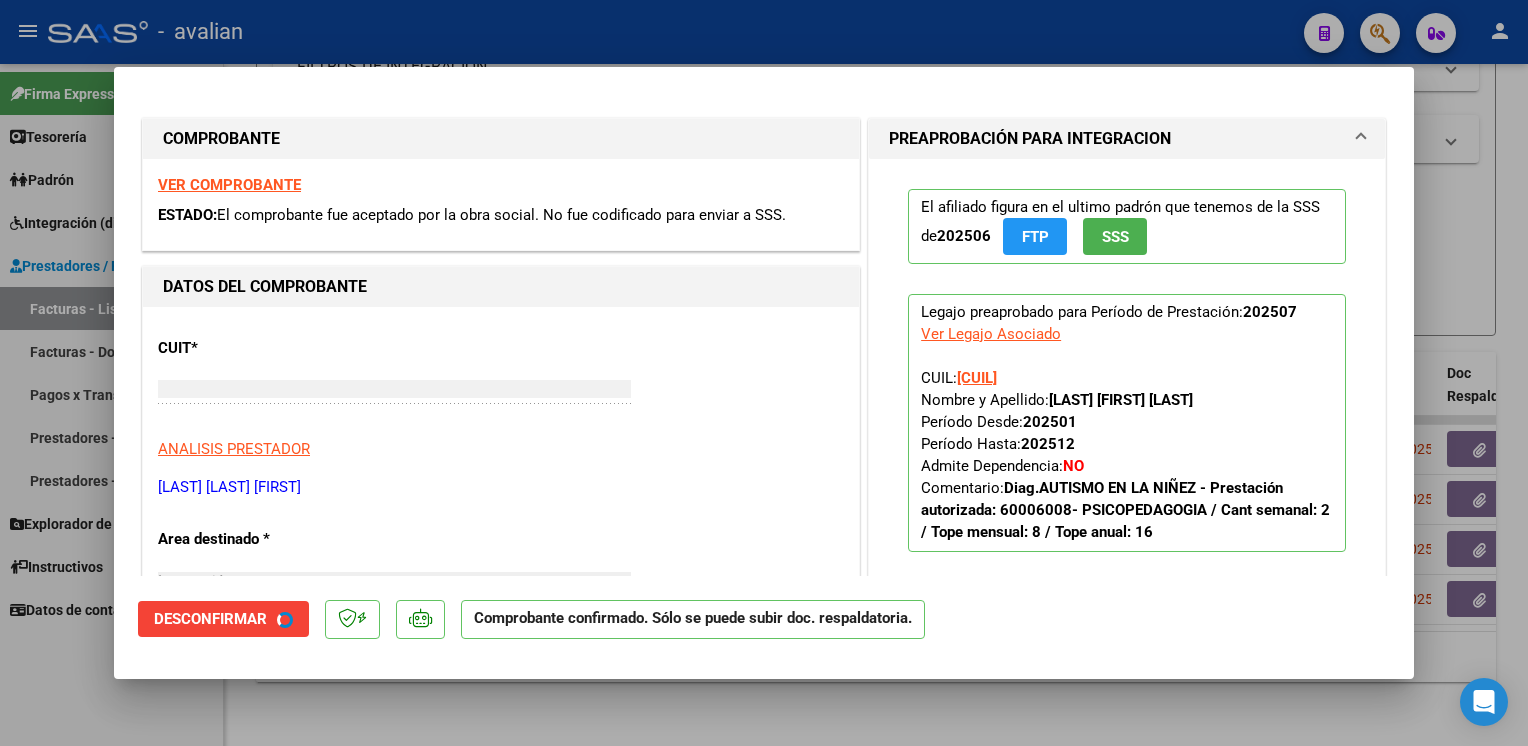type 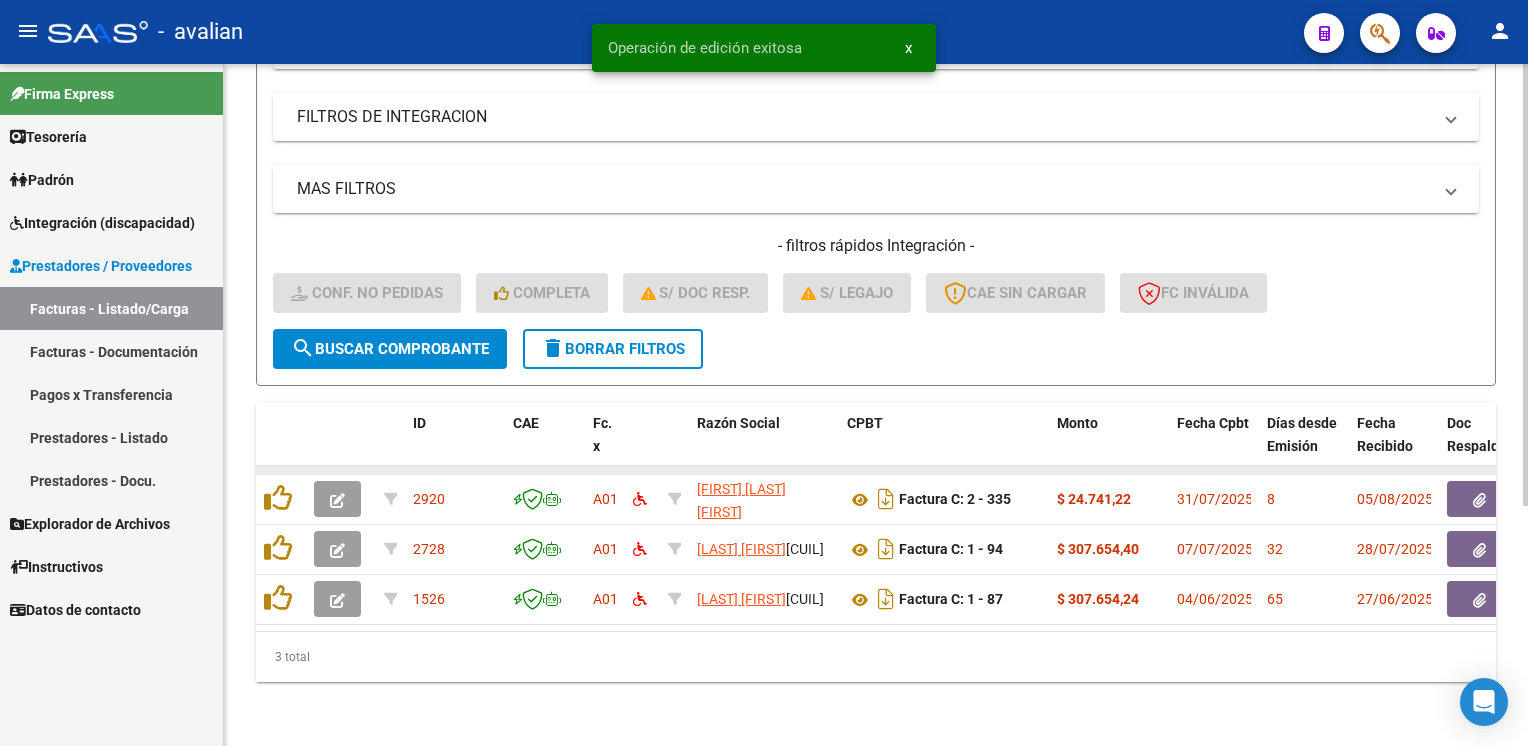 scroll, scrollTop: 370, scrollLeft: 0, axis: vertical 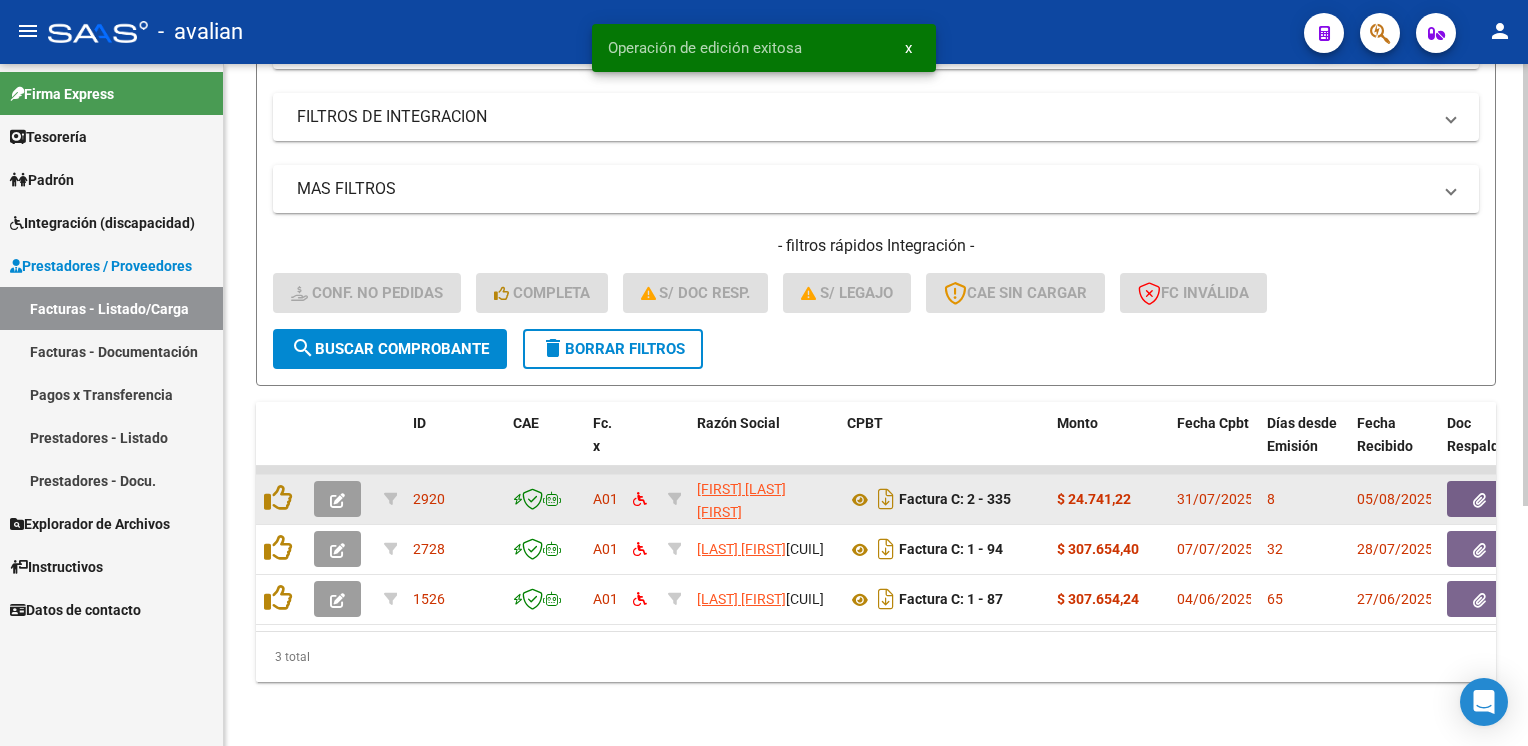 click 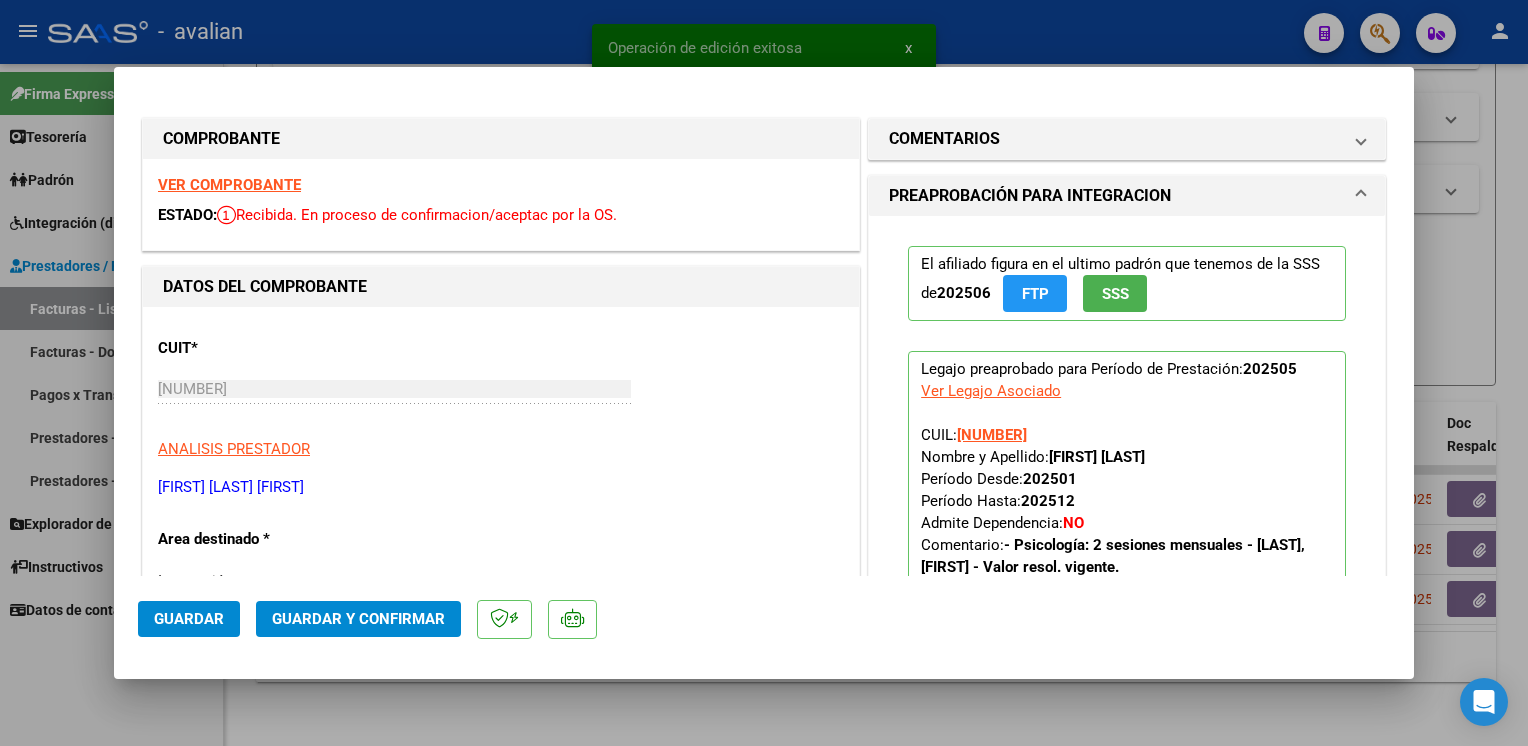 click on "VER COMPROBANTE" at bounding box center (229, 185) 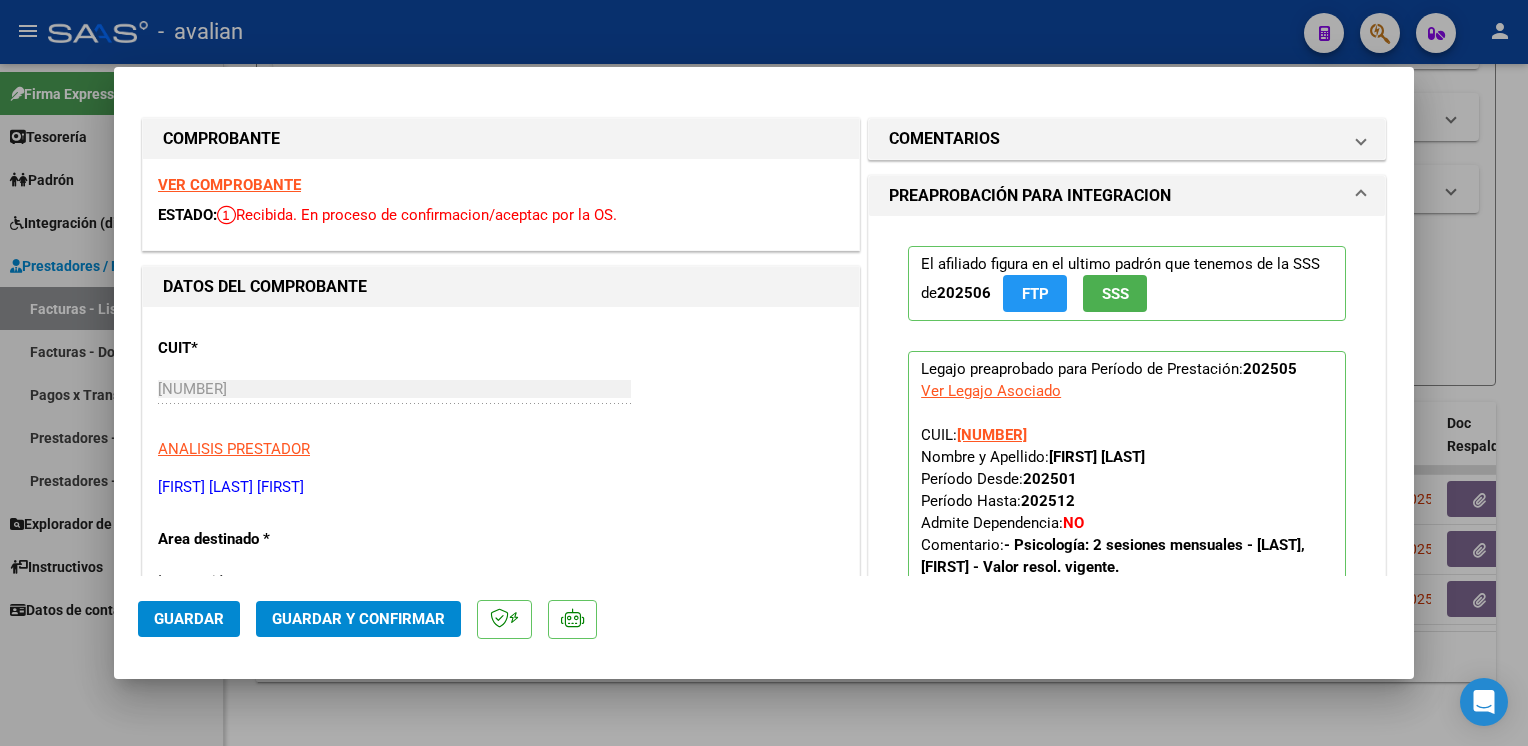 click on "Guardar y Confirmar" 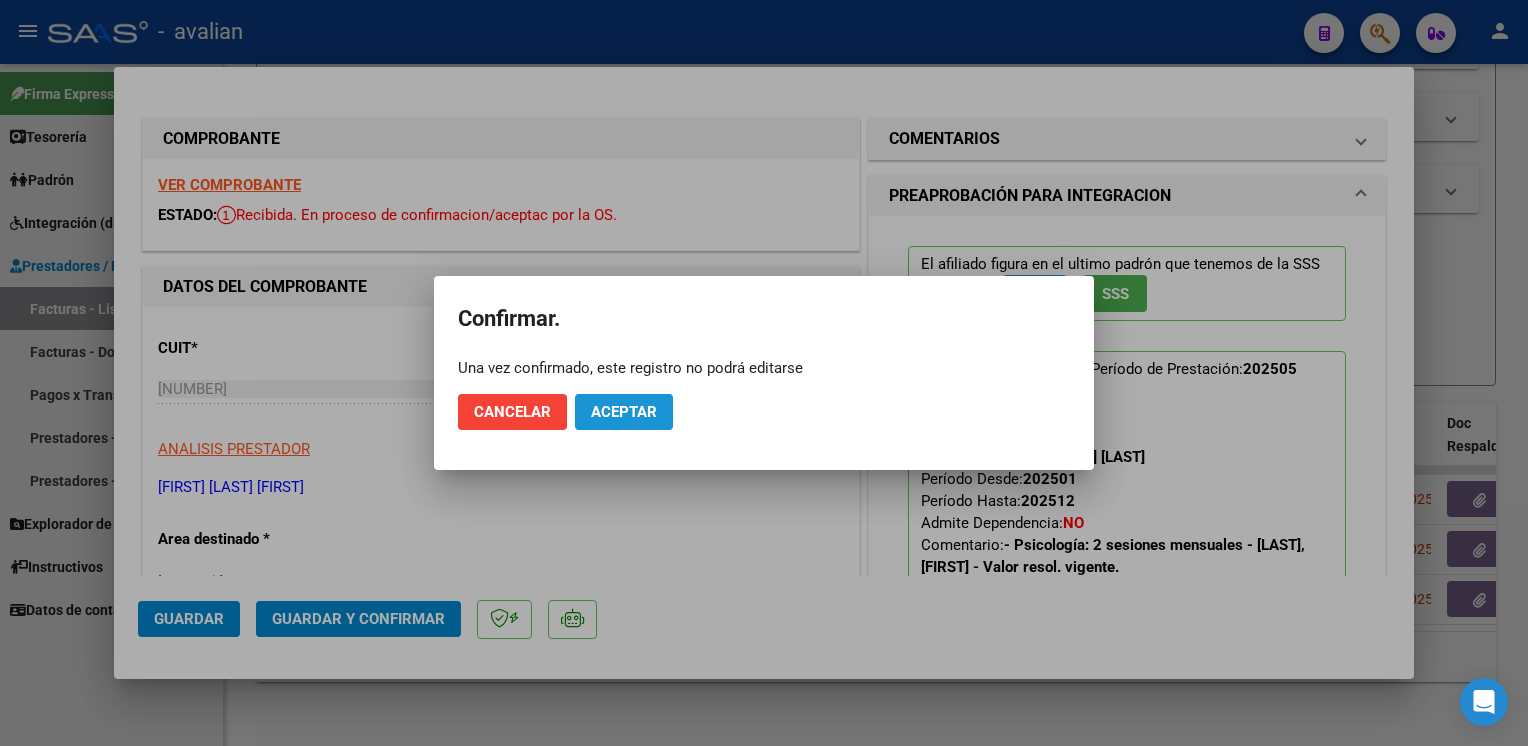click on "Aceptar" 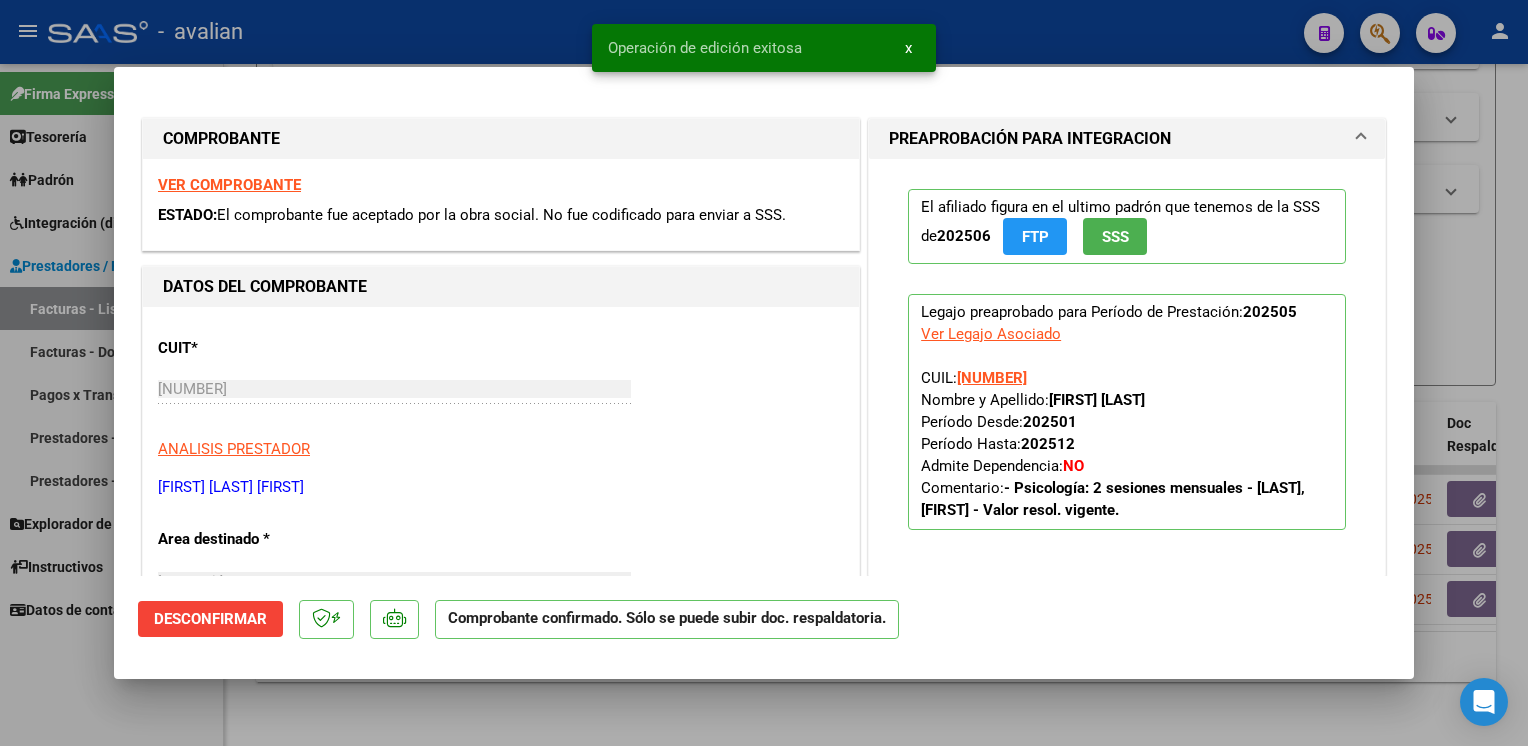 click at bounding box center (764, 373) 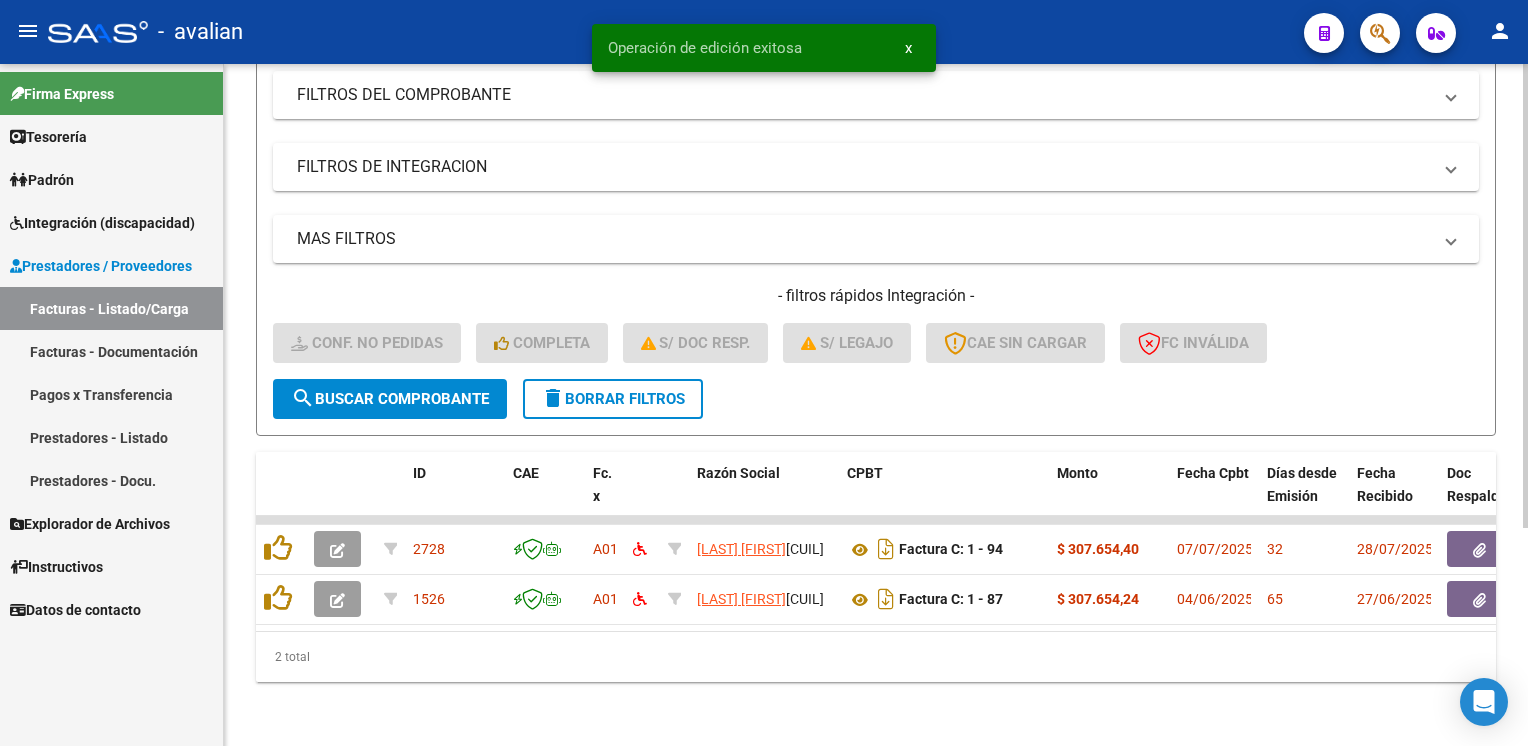 scroll, scrollTop: 320, scrollLeft: 0, axis: vertical 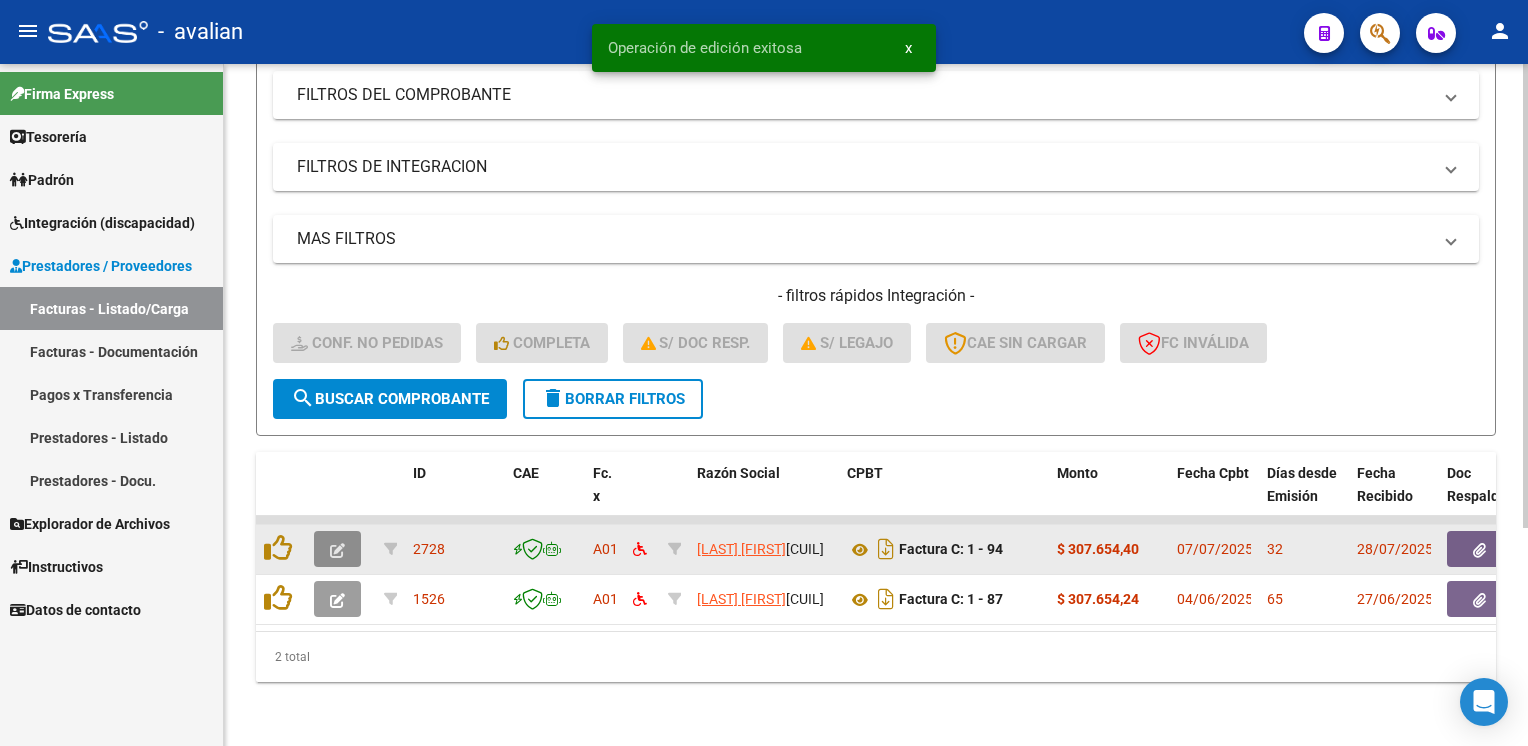 click 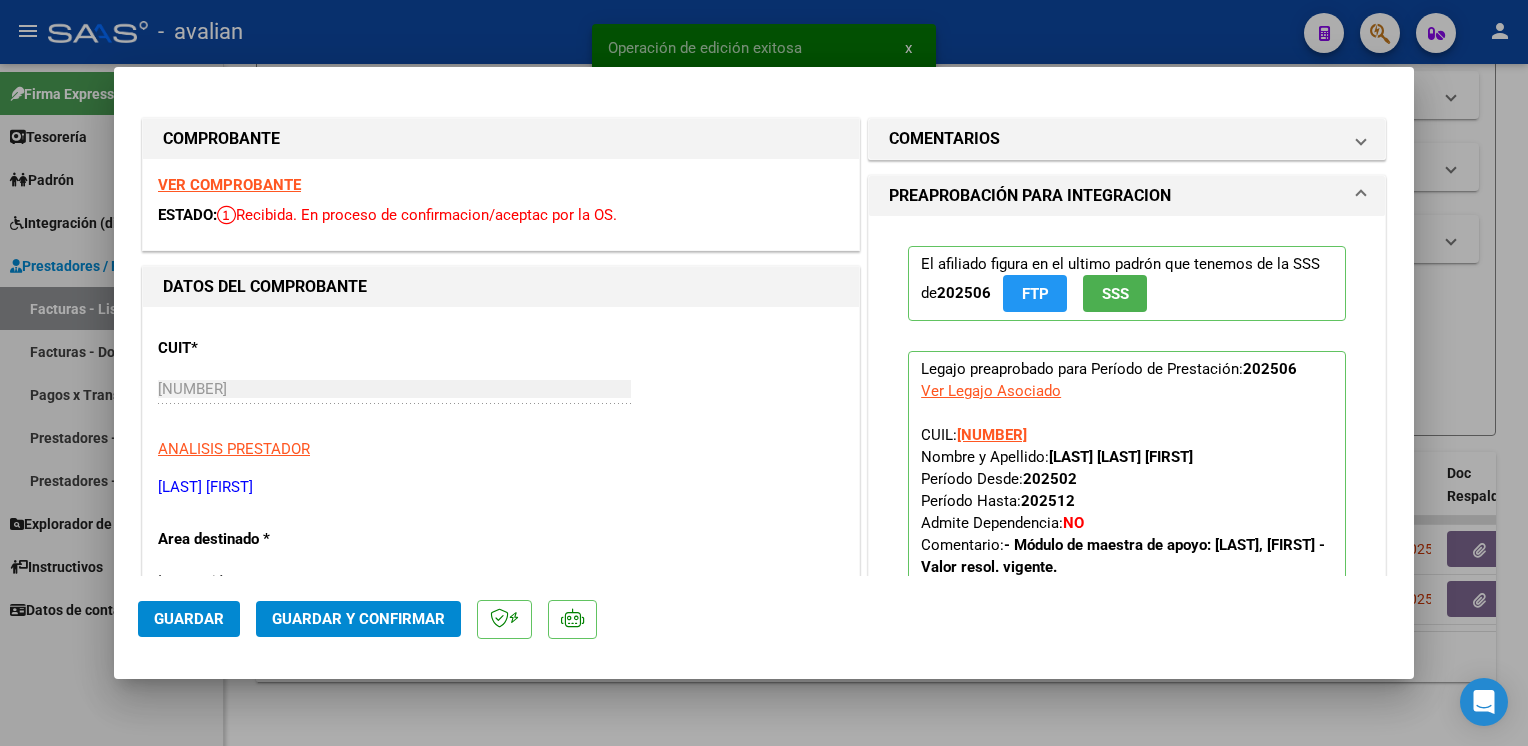 click on "VER COMPROBANTE" at bounding box center (229, 185) 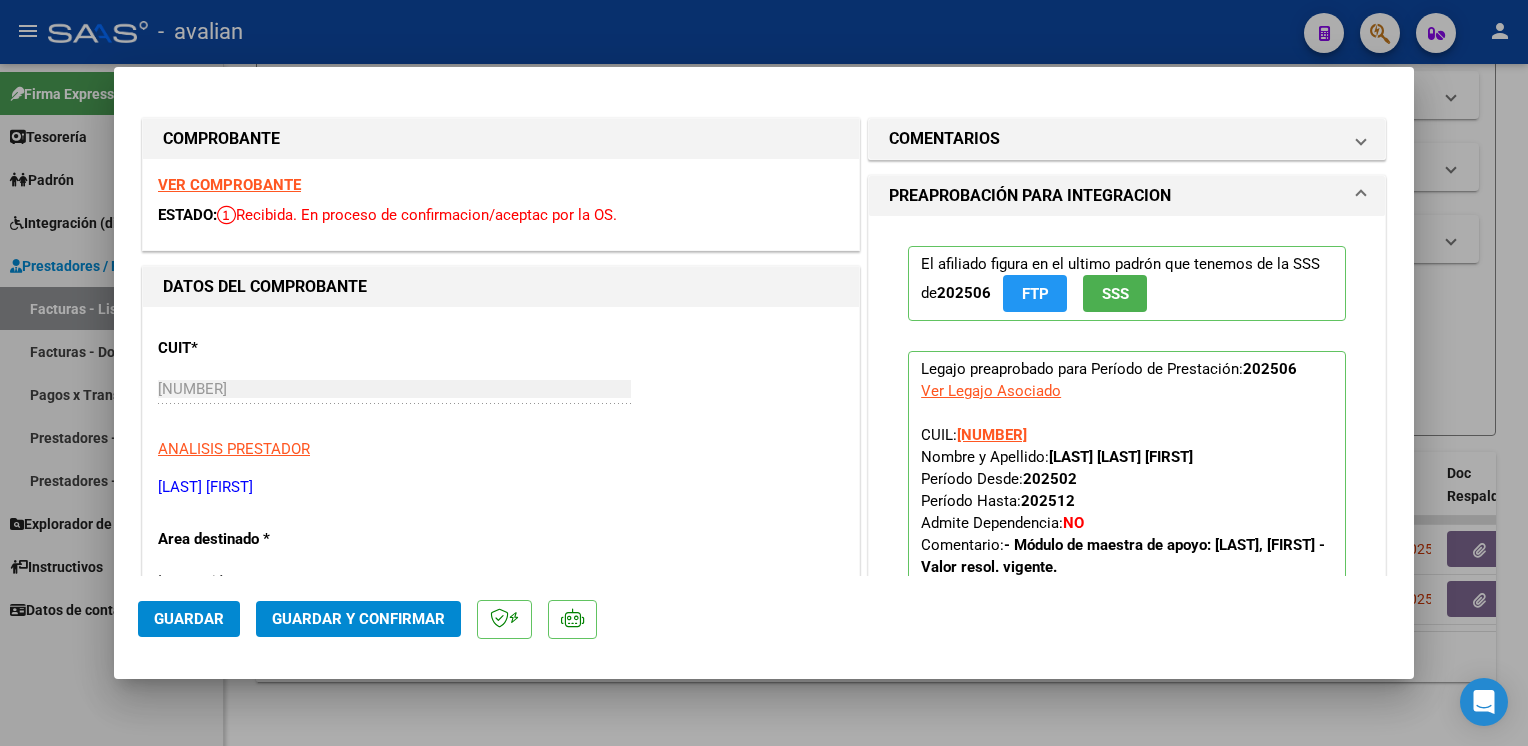 click on "Guardar y Confirmar" 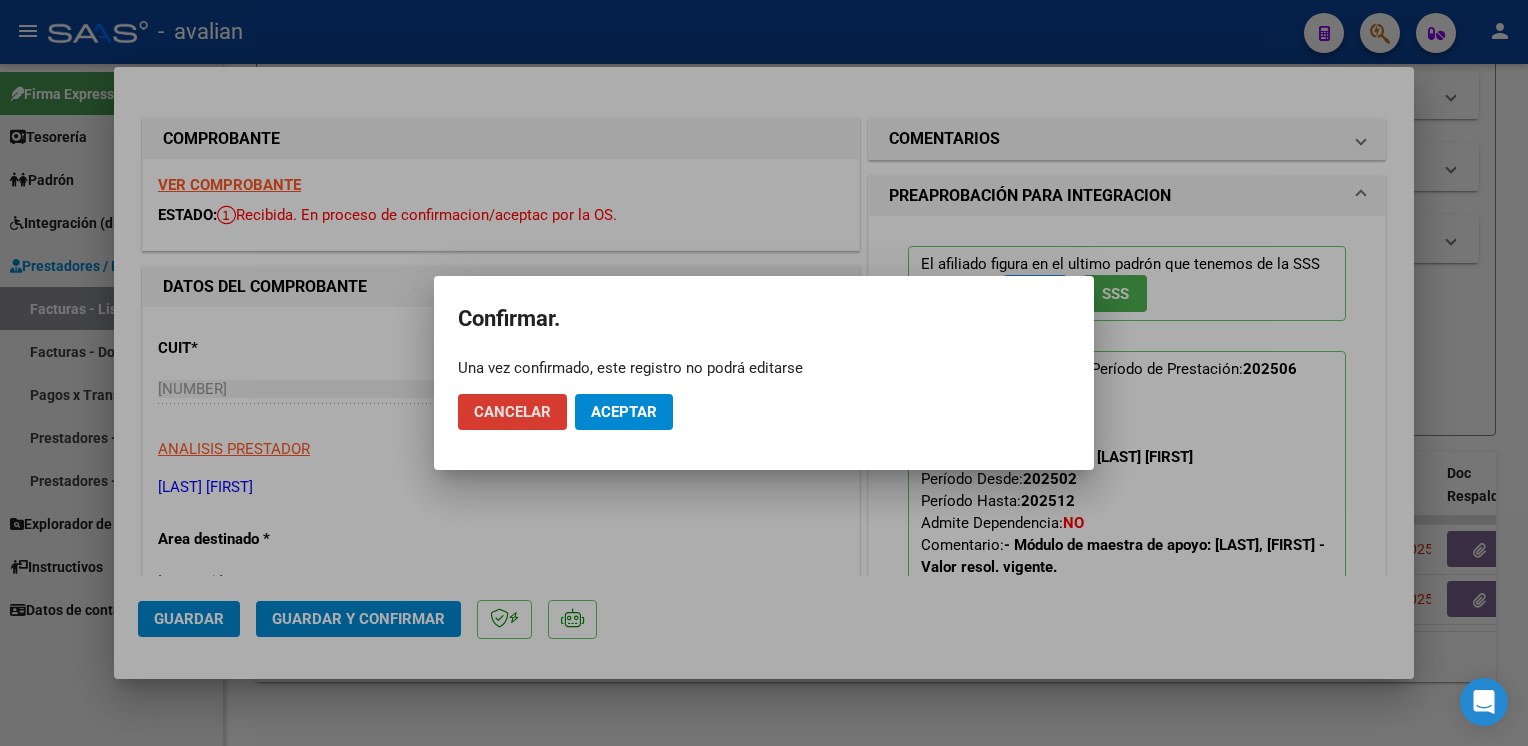 click on "Aceptar" 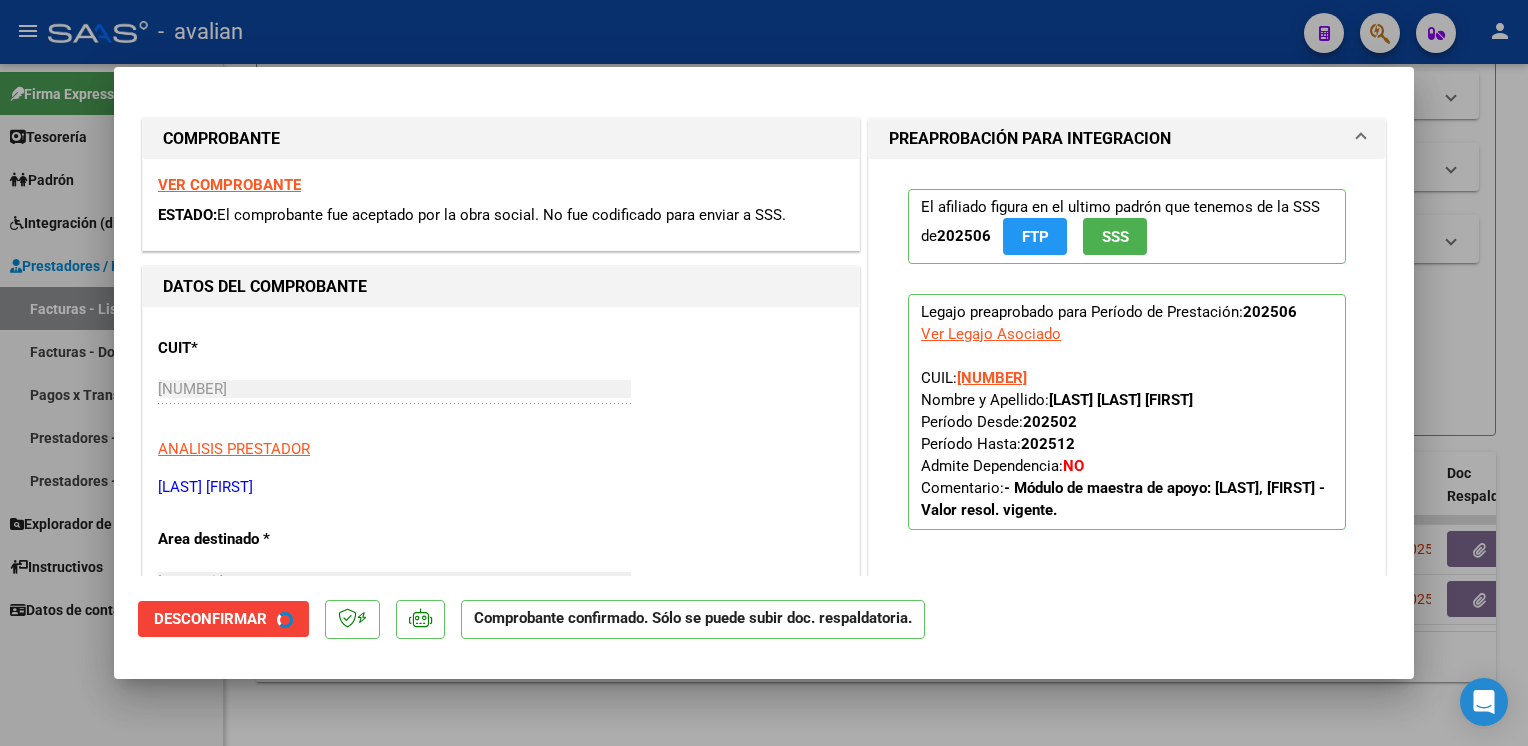 click at bounding box center [764, 373] 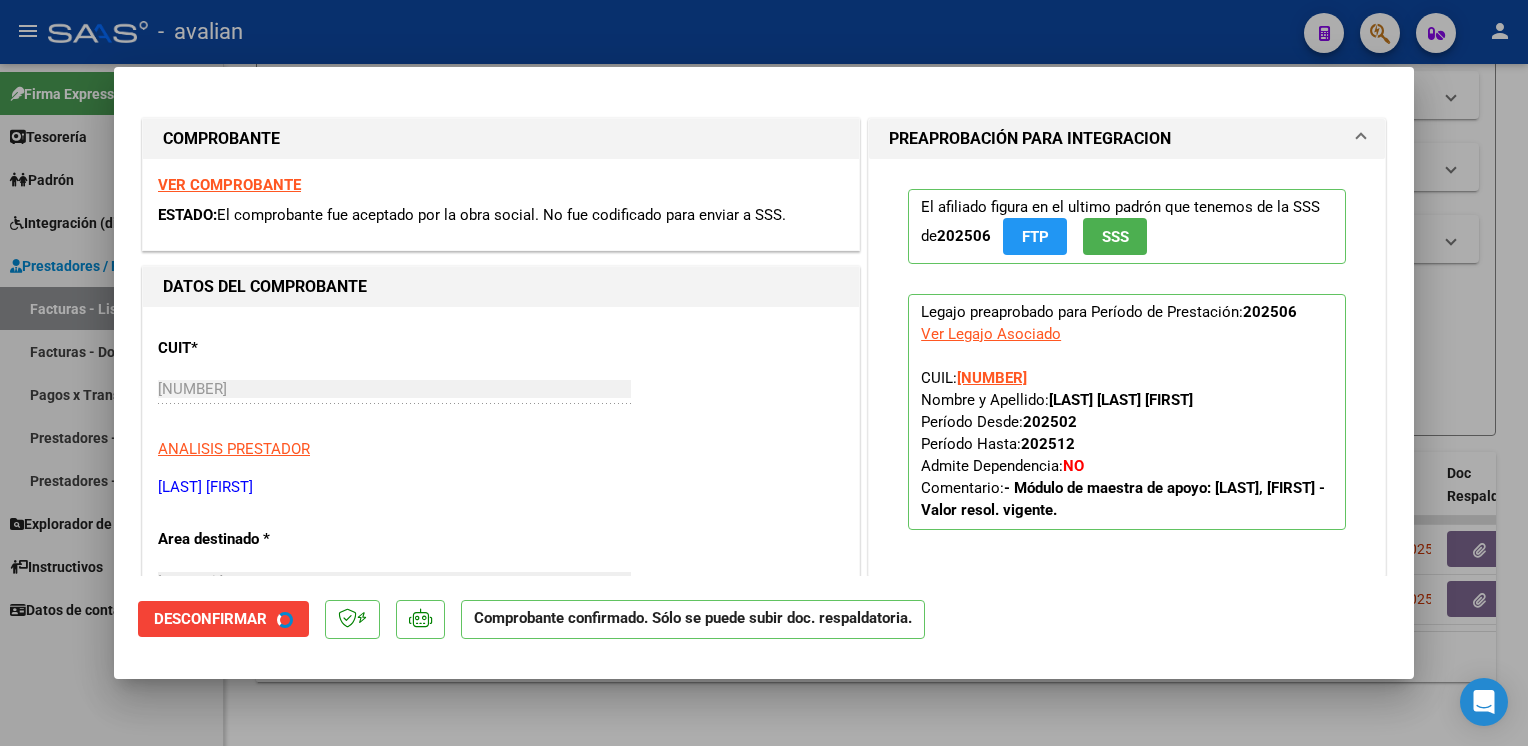 type 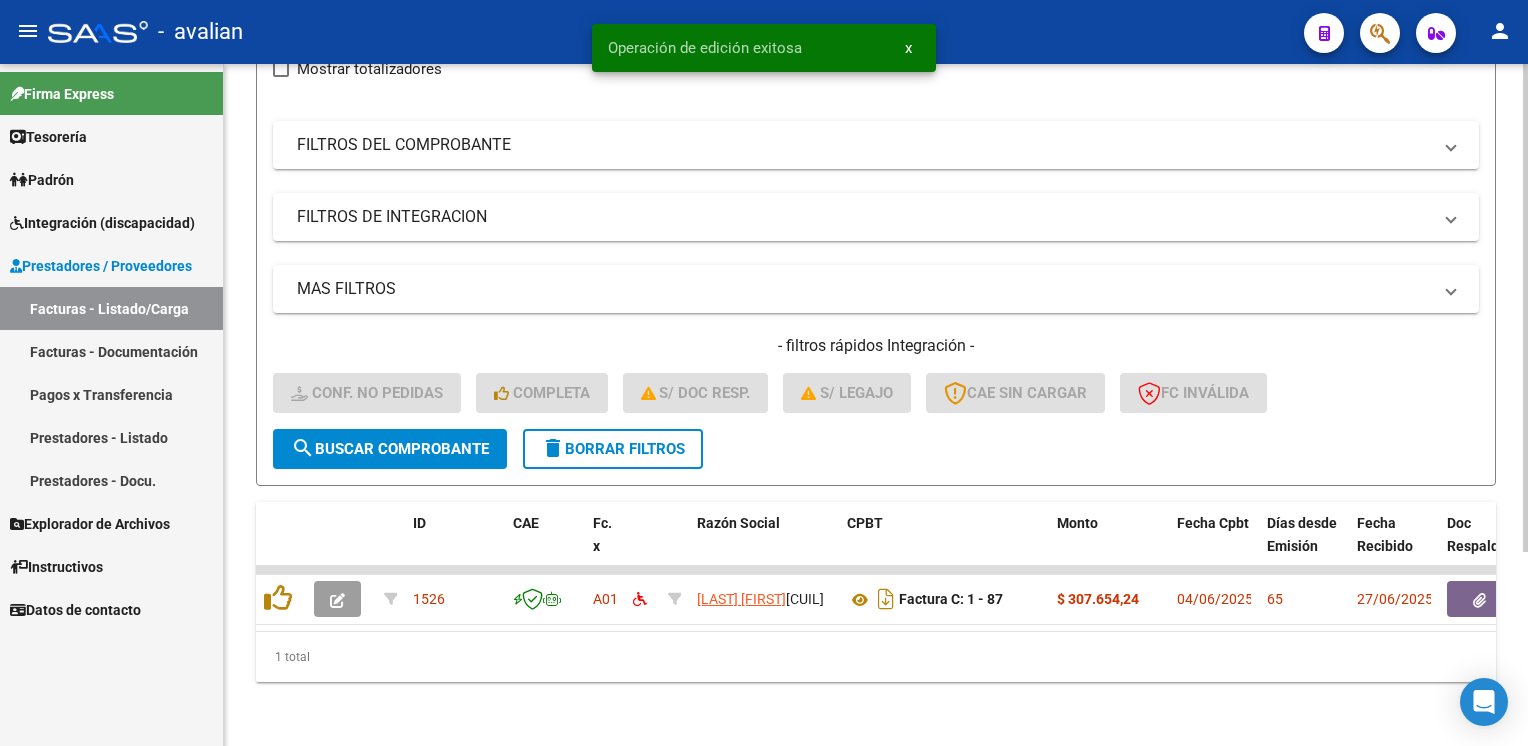 scroll, scrollTop: 270, scrollLeft: 0, axis: vertical 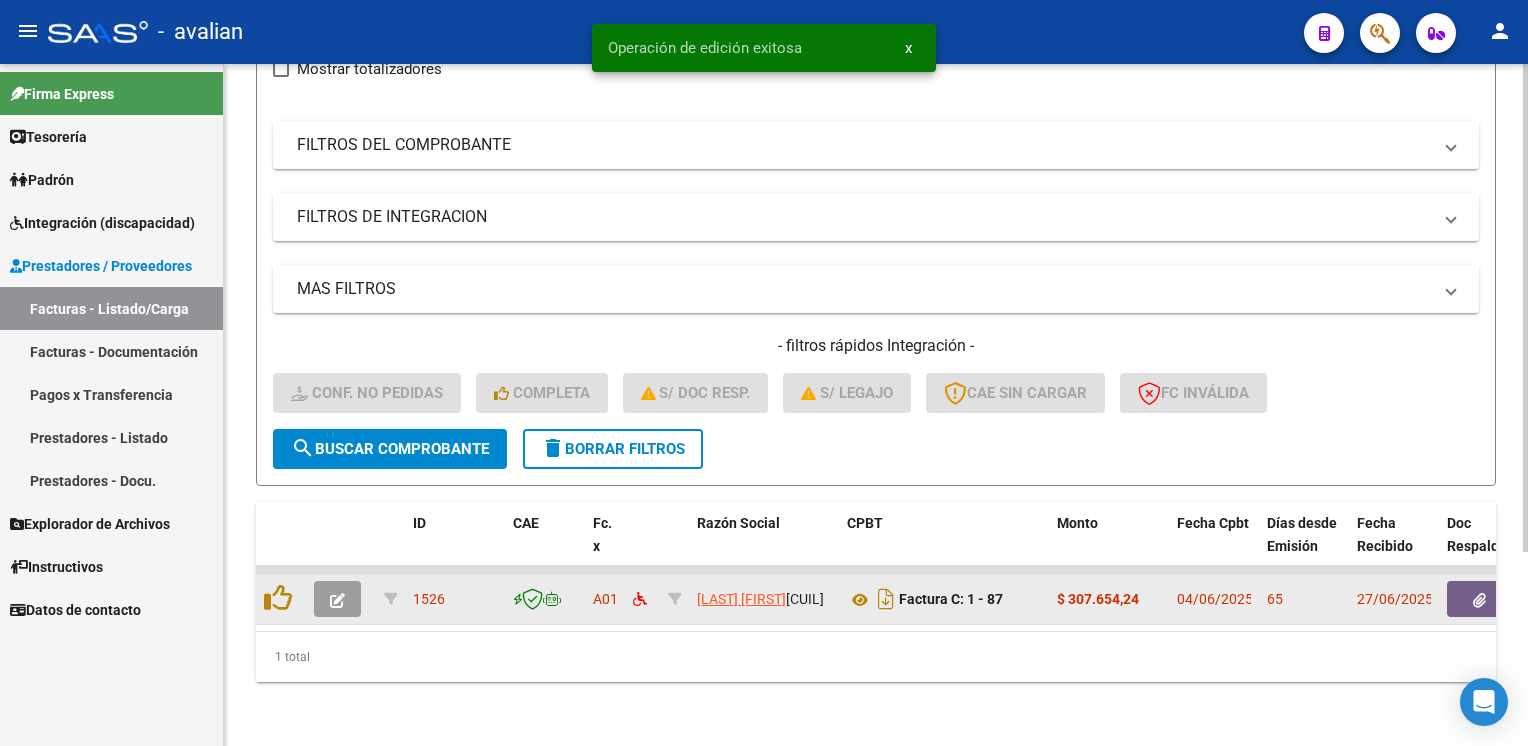 click 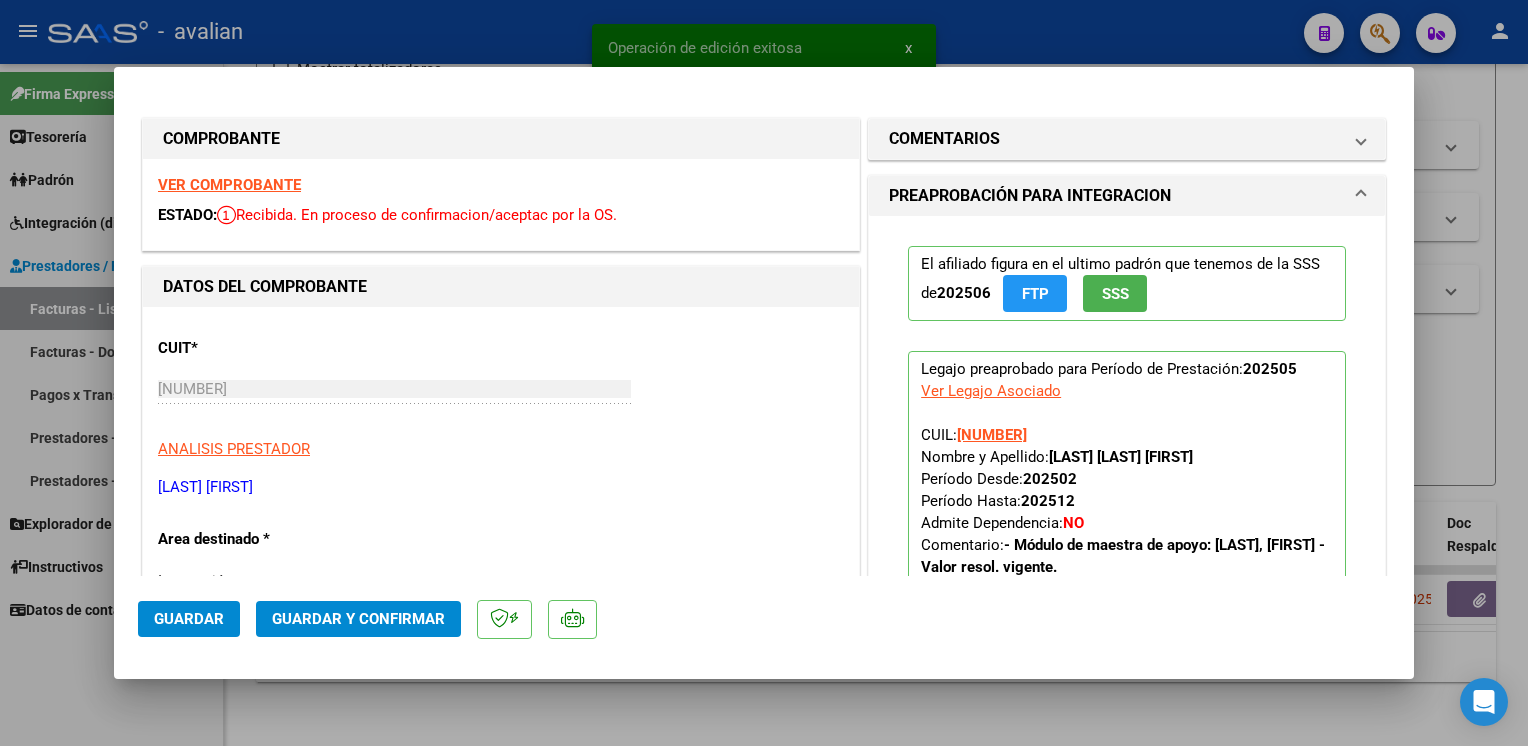 click on "VER COMPROBANTE" at bounding box center [229, 185] 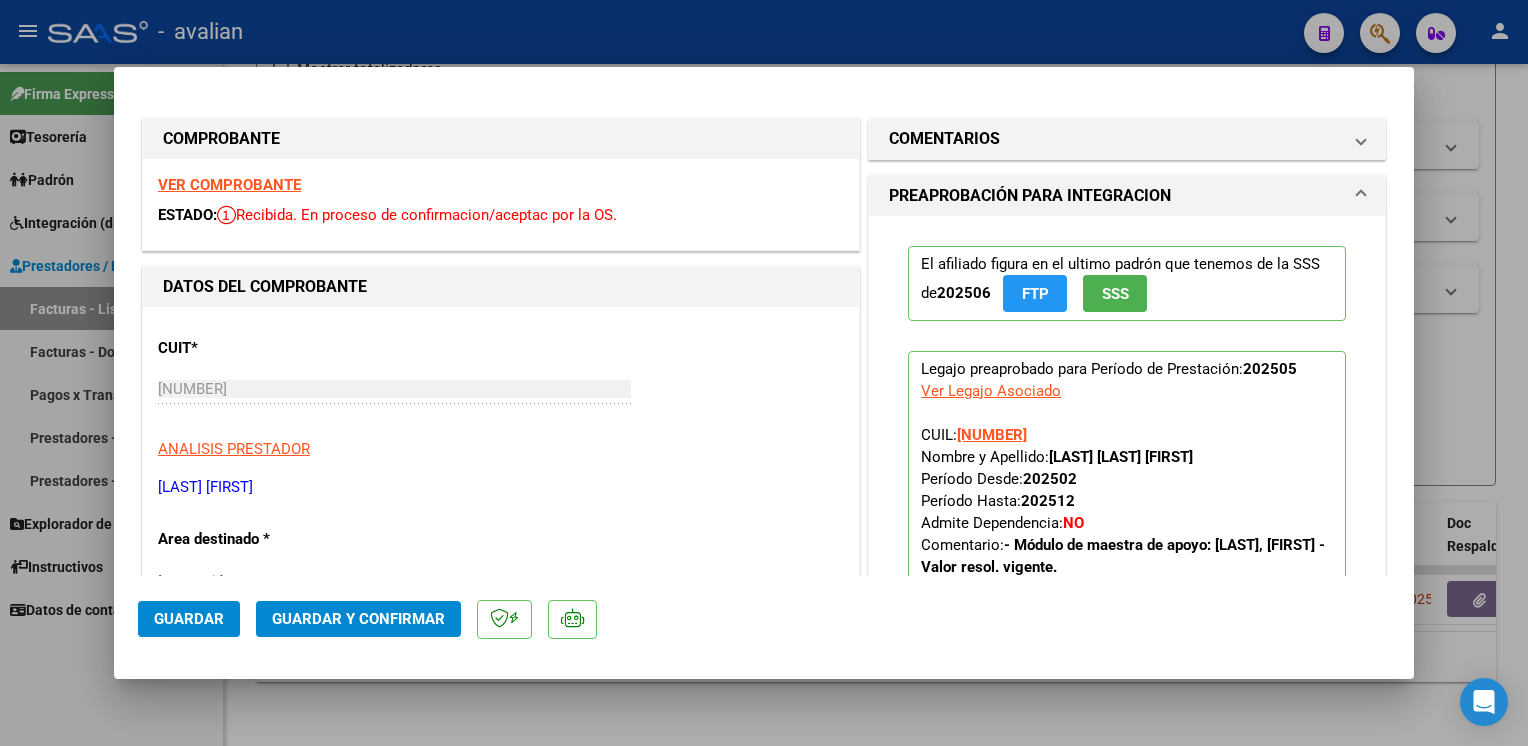 click on "Guardar y Confirmar" 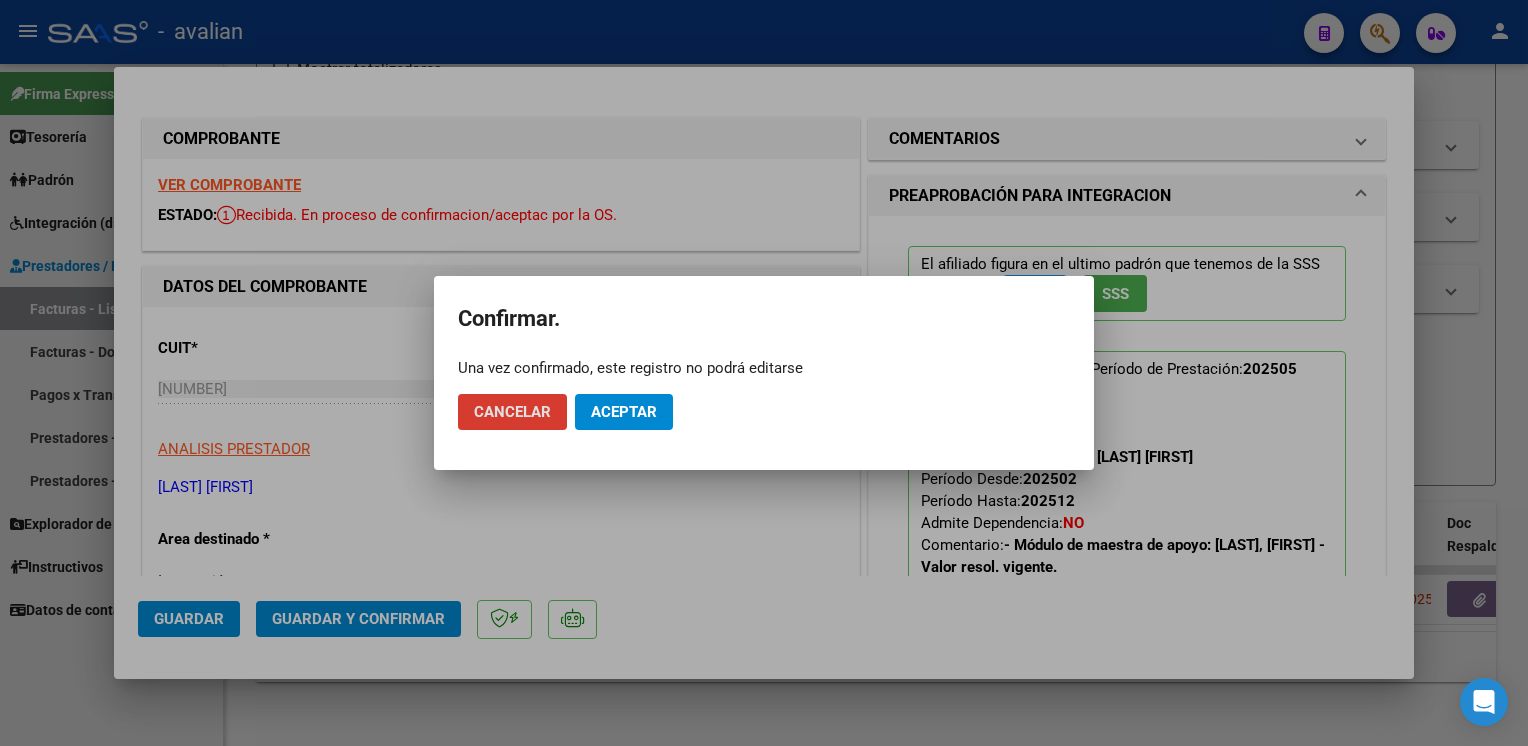 click on "Aceptar" 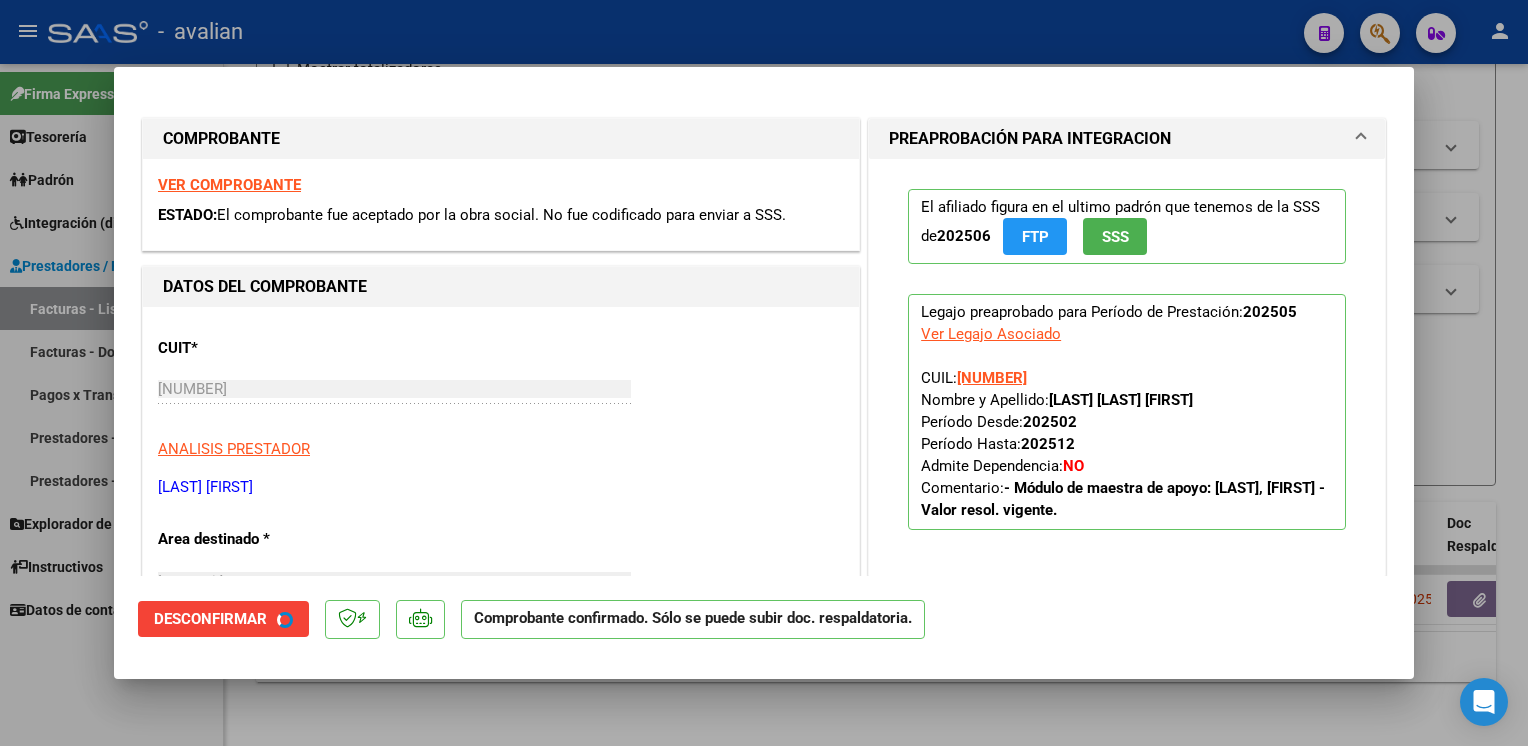 click at bounding box center (764, 373) 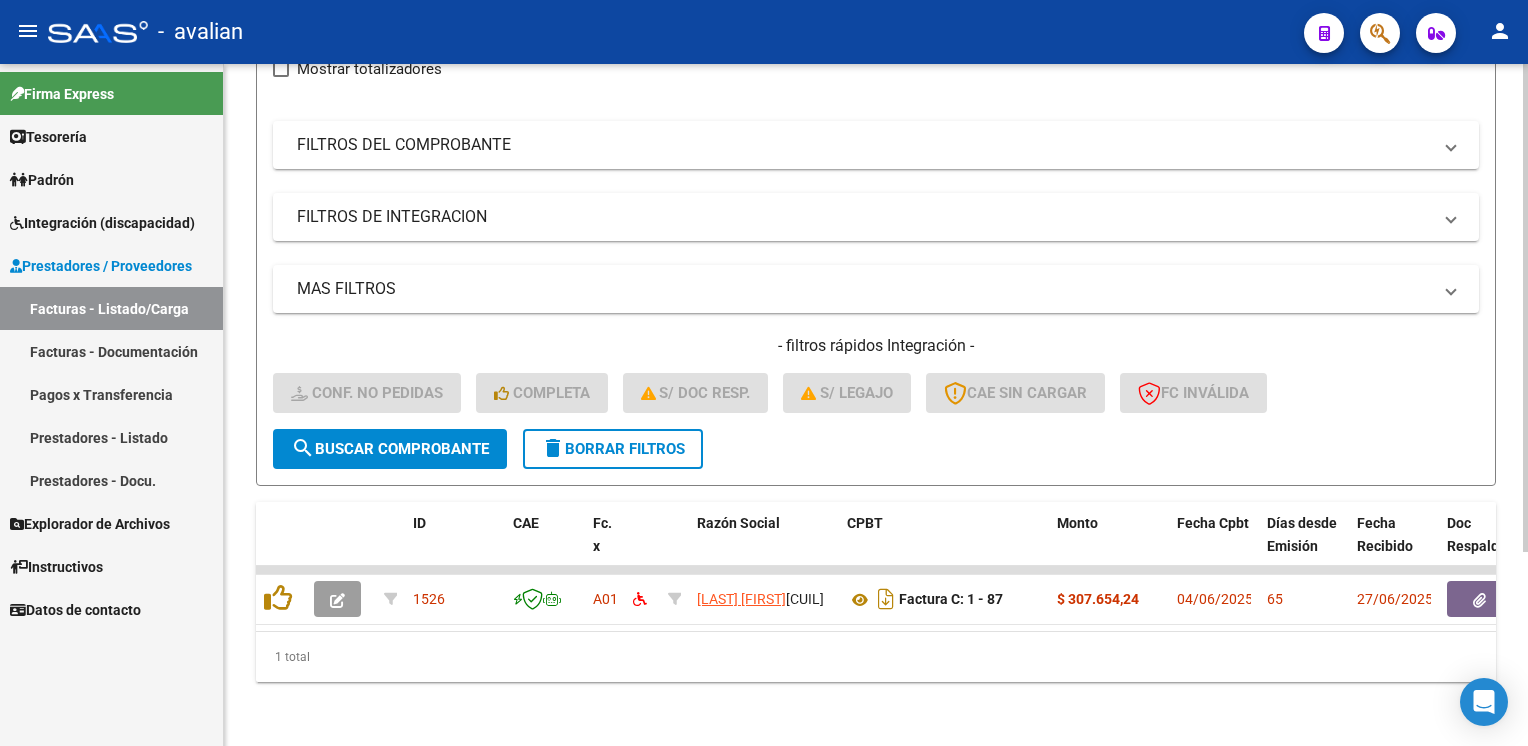 click on "Filtros Id Area Area Seleccionar Gerenciador Seleccionar Gerenciador No Confirmado Todos Cargado desde Masivo   Mostrar totalizadores   FILTROS DEL COMPROBANTE  Comprobante Tipo Comprobante Tipo Start date – End date Fec. Comprobante Desde / Hasta Días Emisión Desde(cant. días) Días Emisión Hasta(cant. días) CUIT / Razón Social Pto. Venta Nro. Comprobante Código SSS CAE Válido CAE Válido Todos Cargado Módulo Hosp. Todos Tiene facturacion Apócrifa Hospital Refes  FILTROS DE INTEGRACION  Todos Cargado en Para Enviar SSS Período De Prestación Campos del Archivo de Rendición Devuelto x SSS (dr_envio) No Rendido x SSS (dr_envio) Tipo de Registro Tipo de Registro Período Presentación Período Presentación Campos del Legajo Asociado (preaprobación) Afiliado Legajo (cuil/nombre) Si Solo facturas preaprobadas  MAS FILTROS  Si Con Doc. Respaldatoria Todos Con Trazabilidad Todos Asociado a Expediente Sur Auditoría Auditoría Auditoría Id Start date – End date Auditoría Confirmada Desde / Hasta" 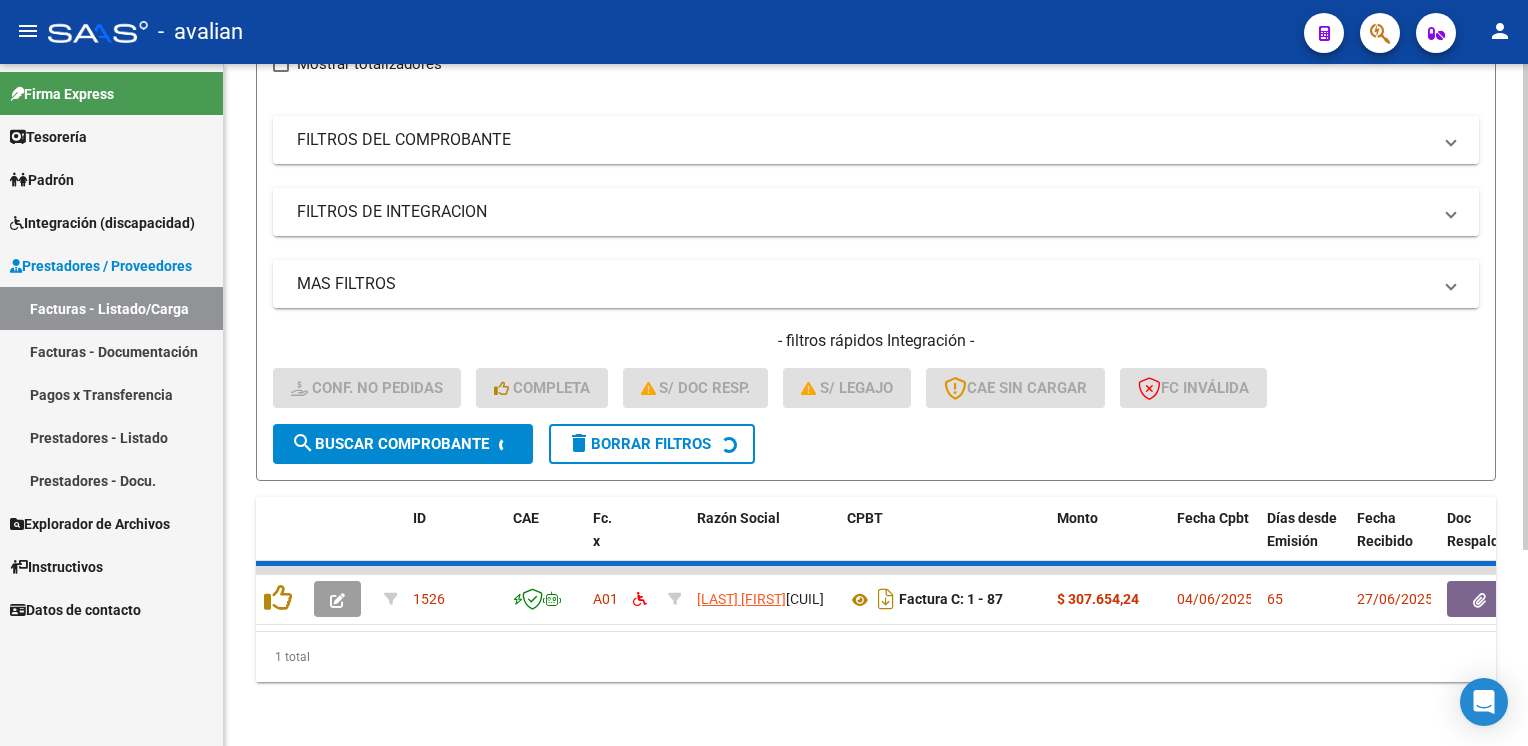 scroll, scrollTop: 240, scrollLeft: 0, axis: vertical 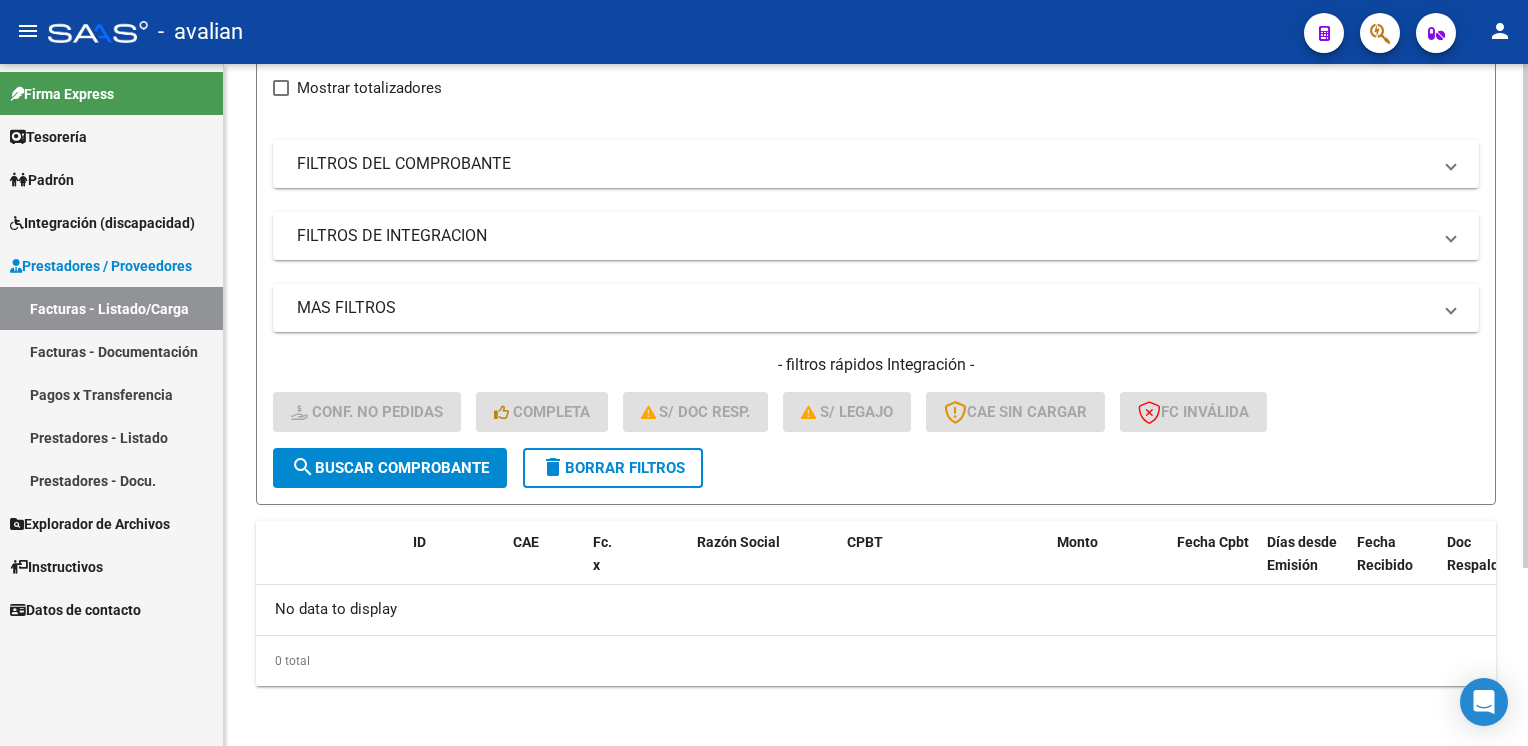 click on "search  Buscar Comprobante" 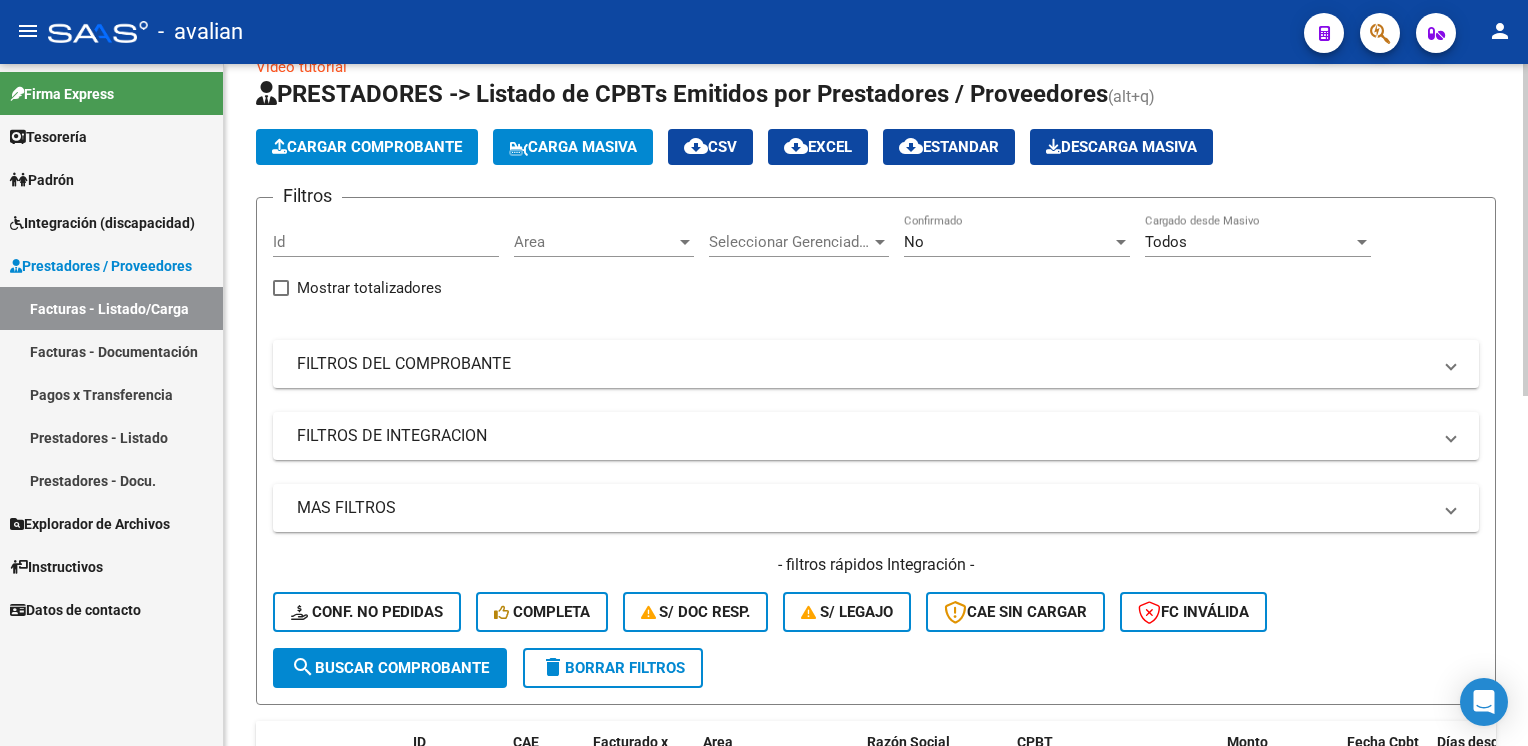 scroll, scrollTop: 40, scrollLeft: 0, axis: vertical 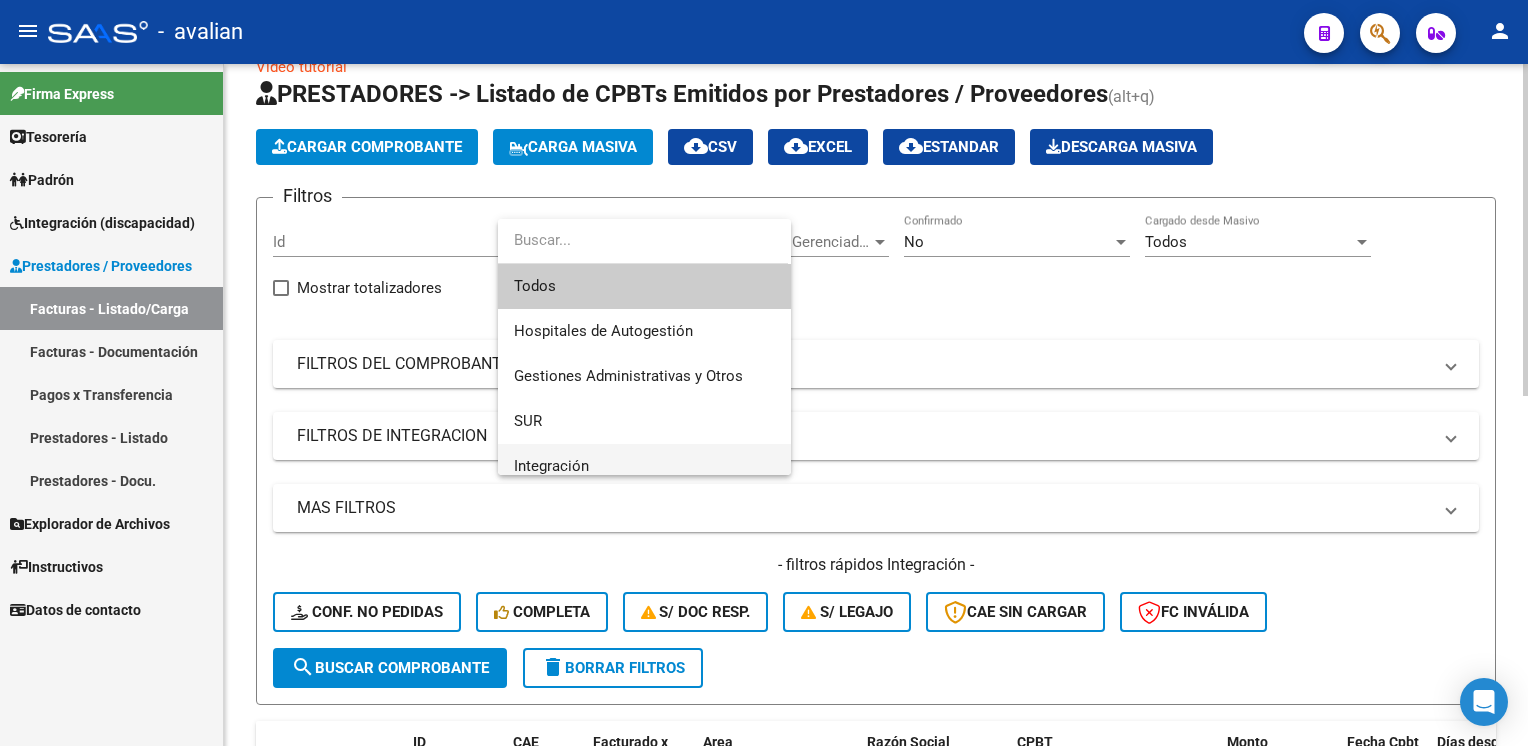 click on "Integración" at bounding box center [551, 466] 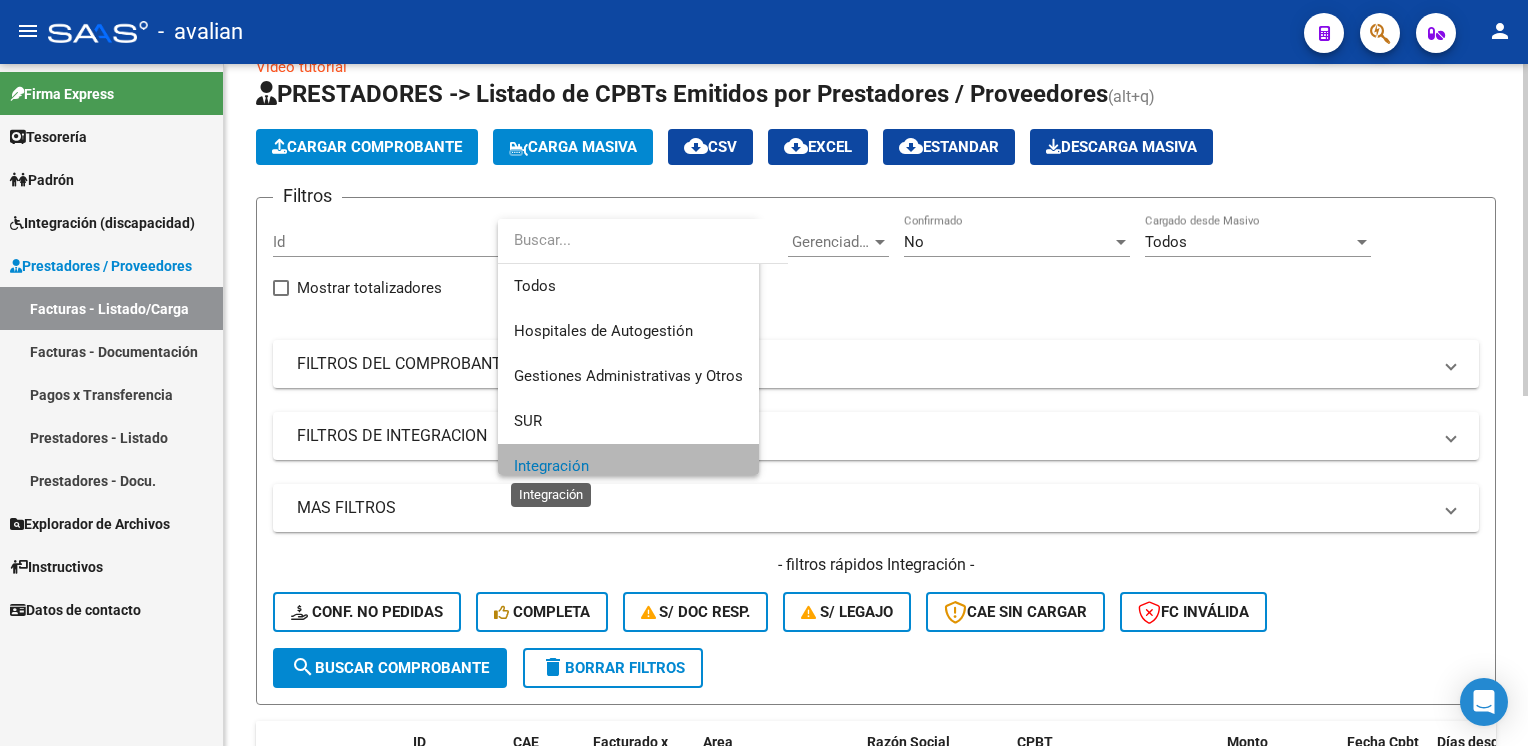 scroll, scrollTop: 12, scrollLeft: 0, axis: vertical 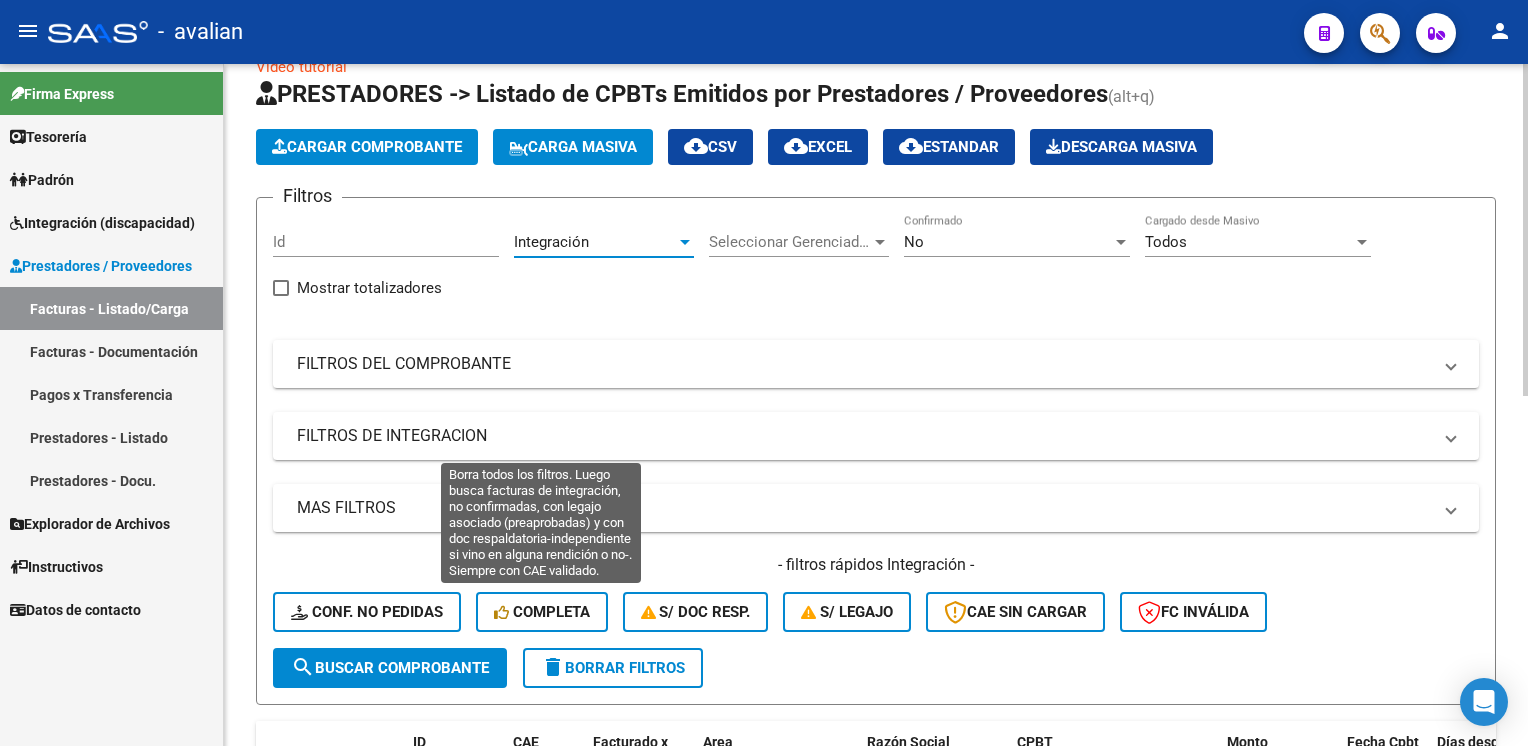 drag, startPoint x: 520, startPoint y: 609, endPoint x: 472, endPoint y: 645, distance: 60 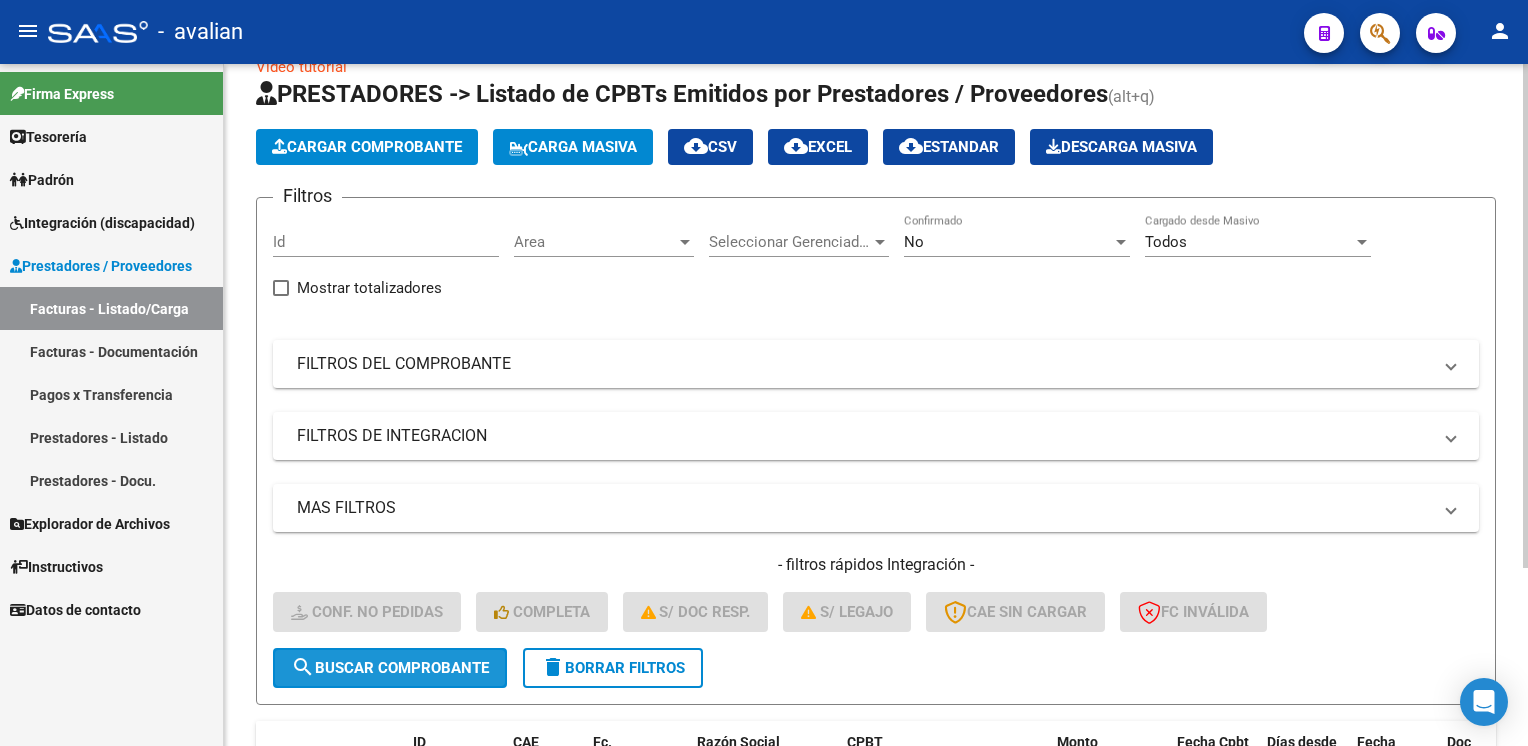 click on "search  Buscar Comprobante" 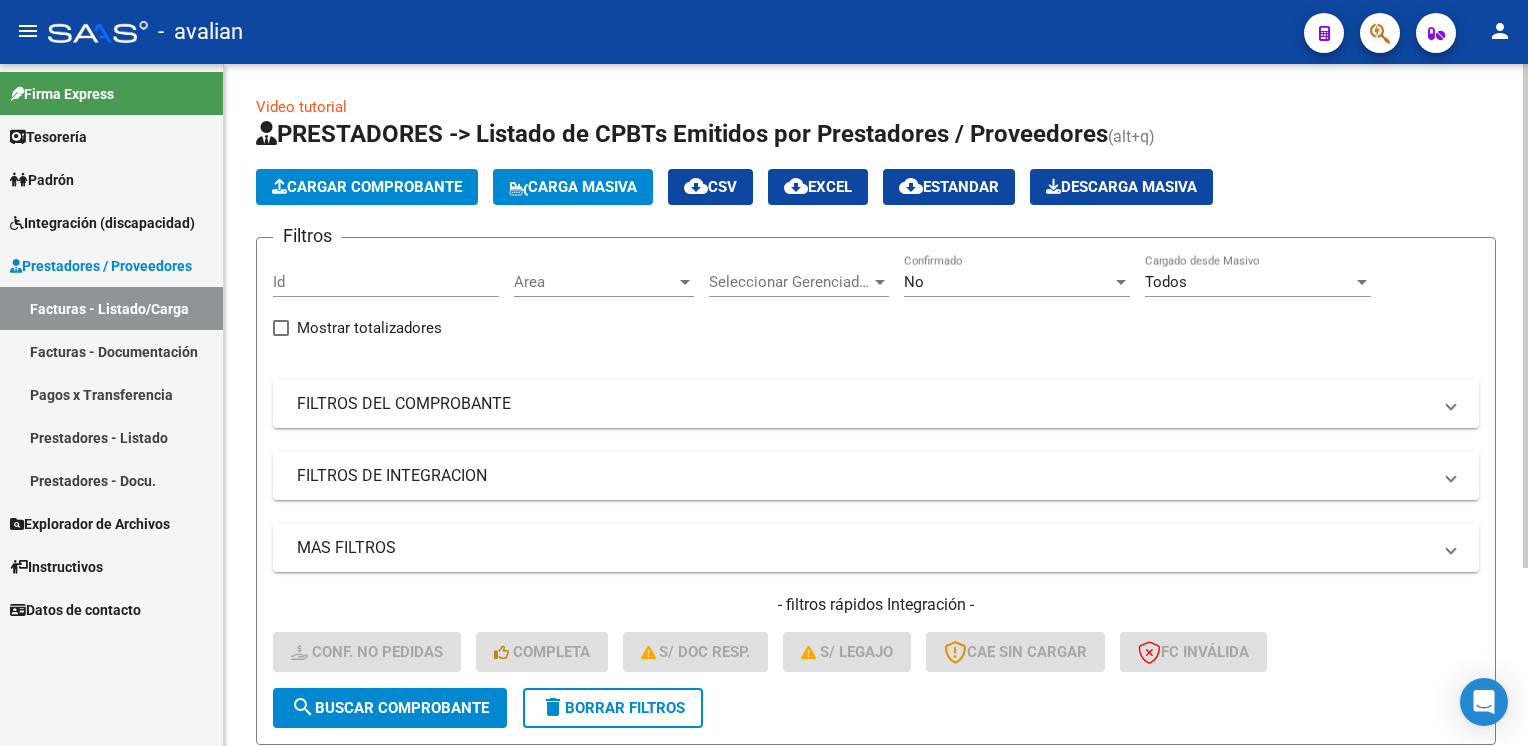 scroll, scrollTop: 0, scrollLeft: 0, axis: both 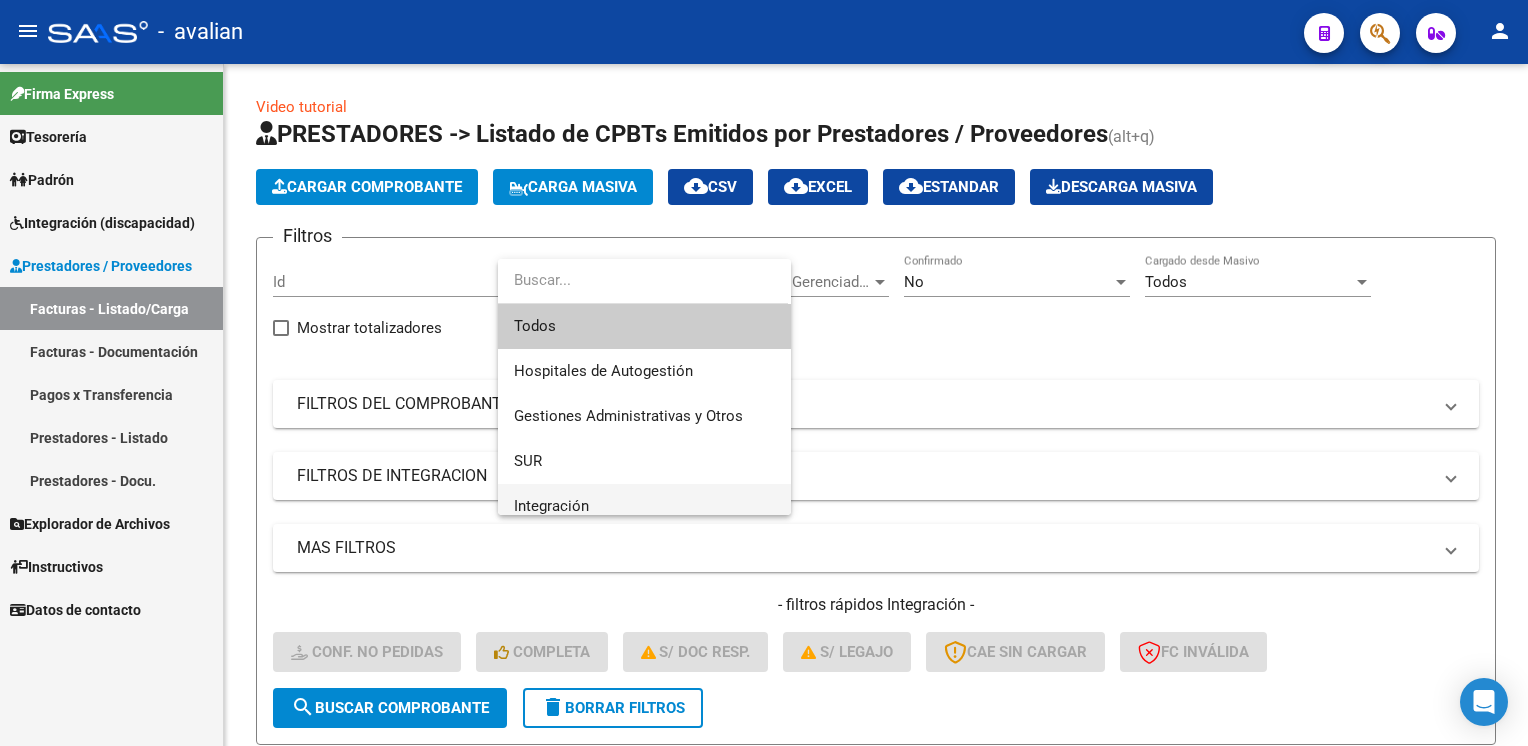 click on "Integración" at bounding box center (551, 506) 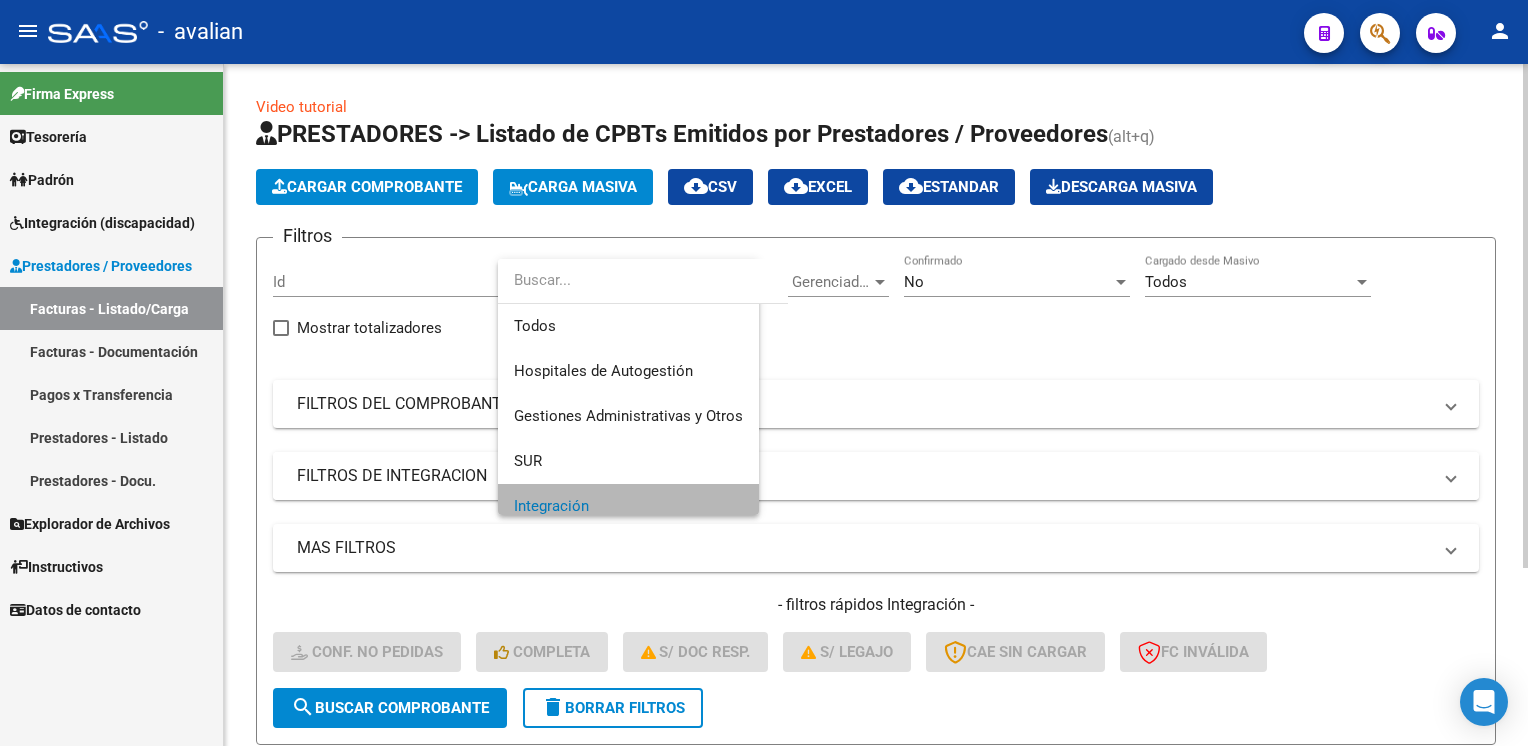 scroll, scrollTop: 12, scrollLeft: 0, axis: vertical 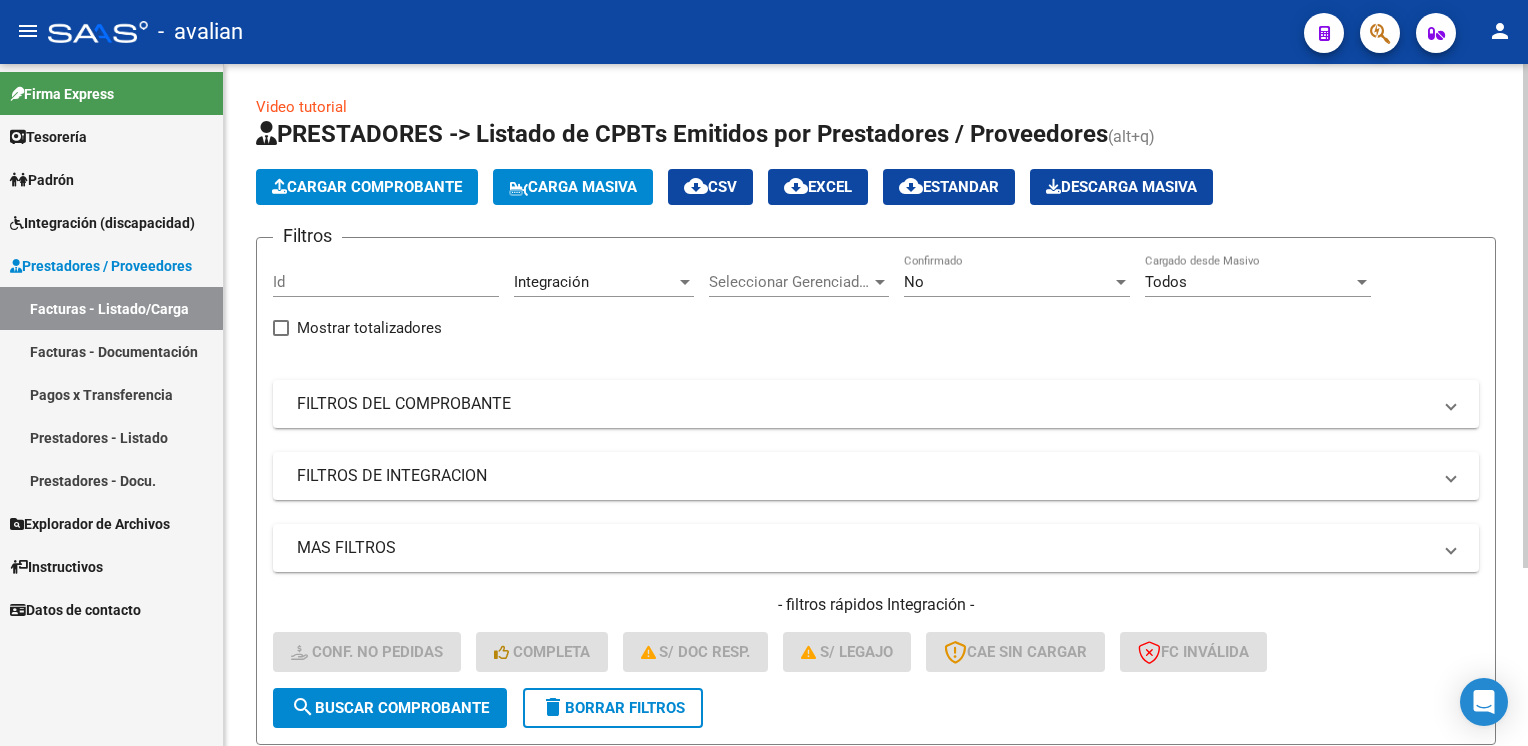 click on "Filtros Id Integración Area Seleccionar Gerenciador Seleccionar Gerenciador No Confirmado Todos Cargado desde Masivo   Mostrar totalizadores   FILTROS DEL COMPROBANTE  Comprobante Tipo Comprobante Tipo Start date – End date Fec. Comprobante Desde / Hasta Días Emisión Desde(cant. días) Días Emisión Hasta(cant. días) CUIT / Razón Social Pto. Venta Nro. Comprobante Código SSS CAE Válido CAE Válido Todos Cargado Módulo Hosp. Todos Tiene facturacion Apócrifa Hospital Refes  FILTROS DE INTEGRACION  Todos Cargado en Para Enviar SSS Período De Prestación Campos del Archivo de Rendición Devuelto x SSS (dr_envio) No Rendido x SSS (dr_envio) Tipo de Registro Tipo de Registro Período Presentación Período Presentación Campos del Legajo Asociado (preaprobación) Afiliado Legajo (cuil/nombre) Si Solo facturas preaprobadas  MAS FILTROS  Si Con Doc. Respaldatoria Todos Con Trazabilidad Todos Asociado a Expediente Sur Auditoría Auditoría Auditoría Id Start date – End date Start date – End date –" 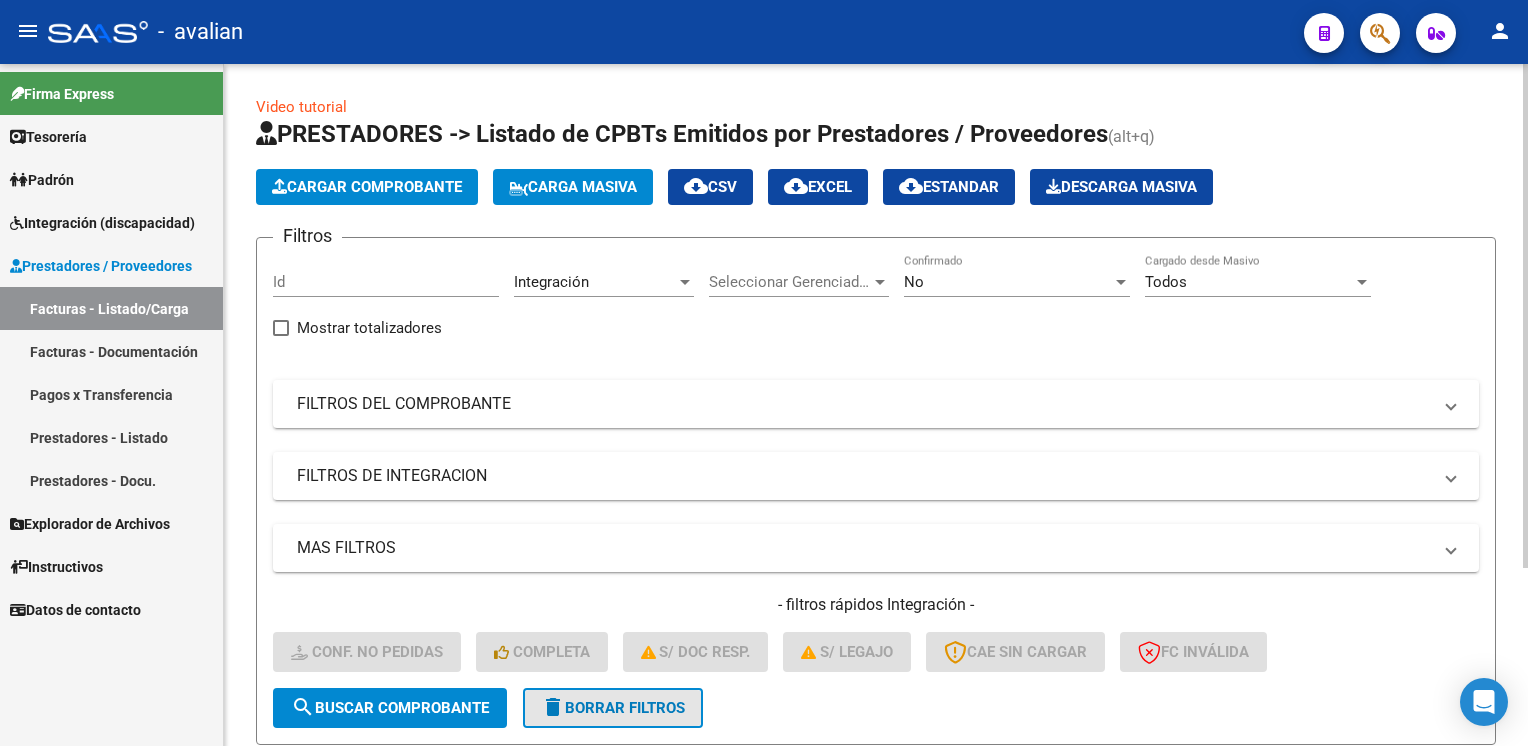 click on "delete  Borrar Filtros" 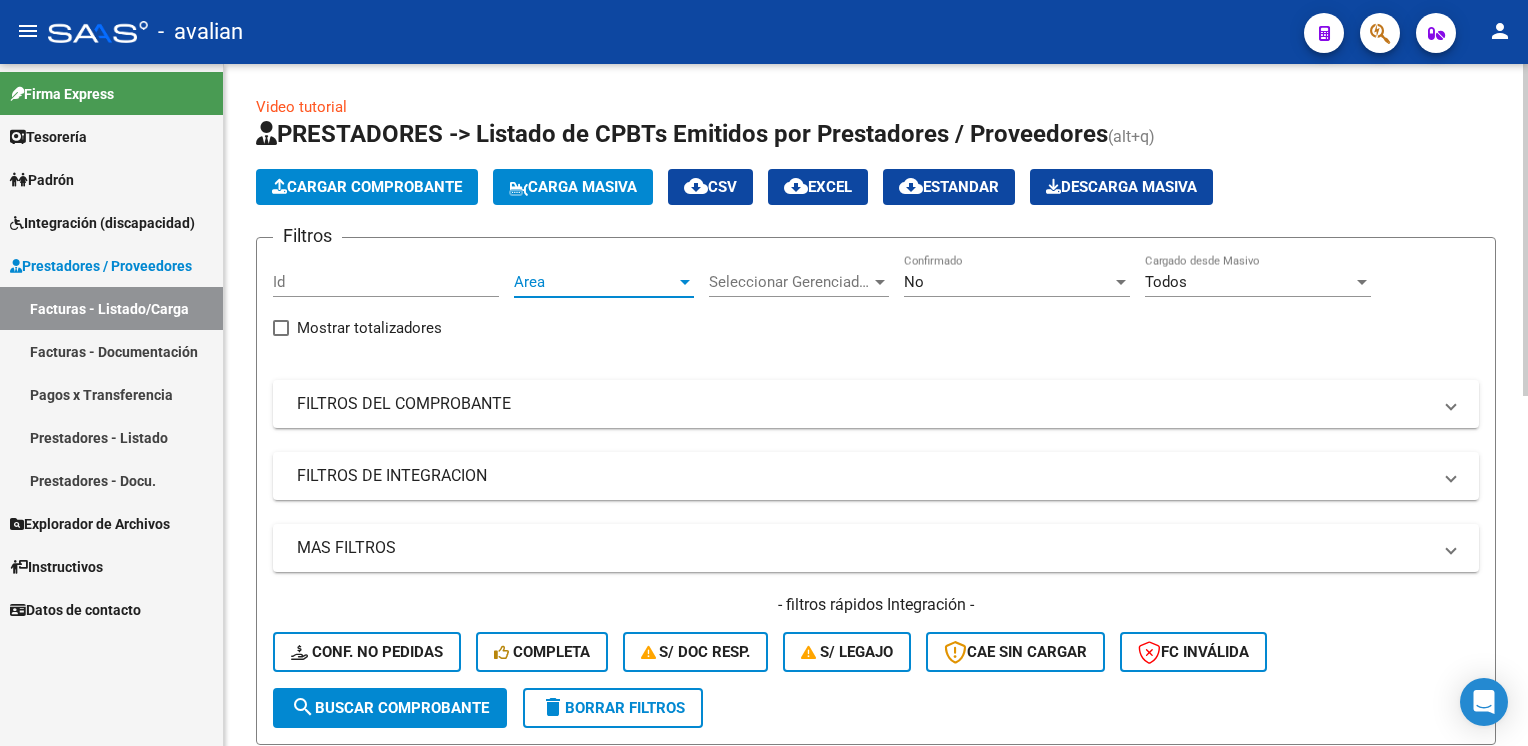 click on "Area Area" 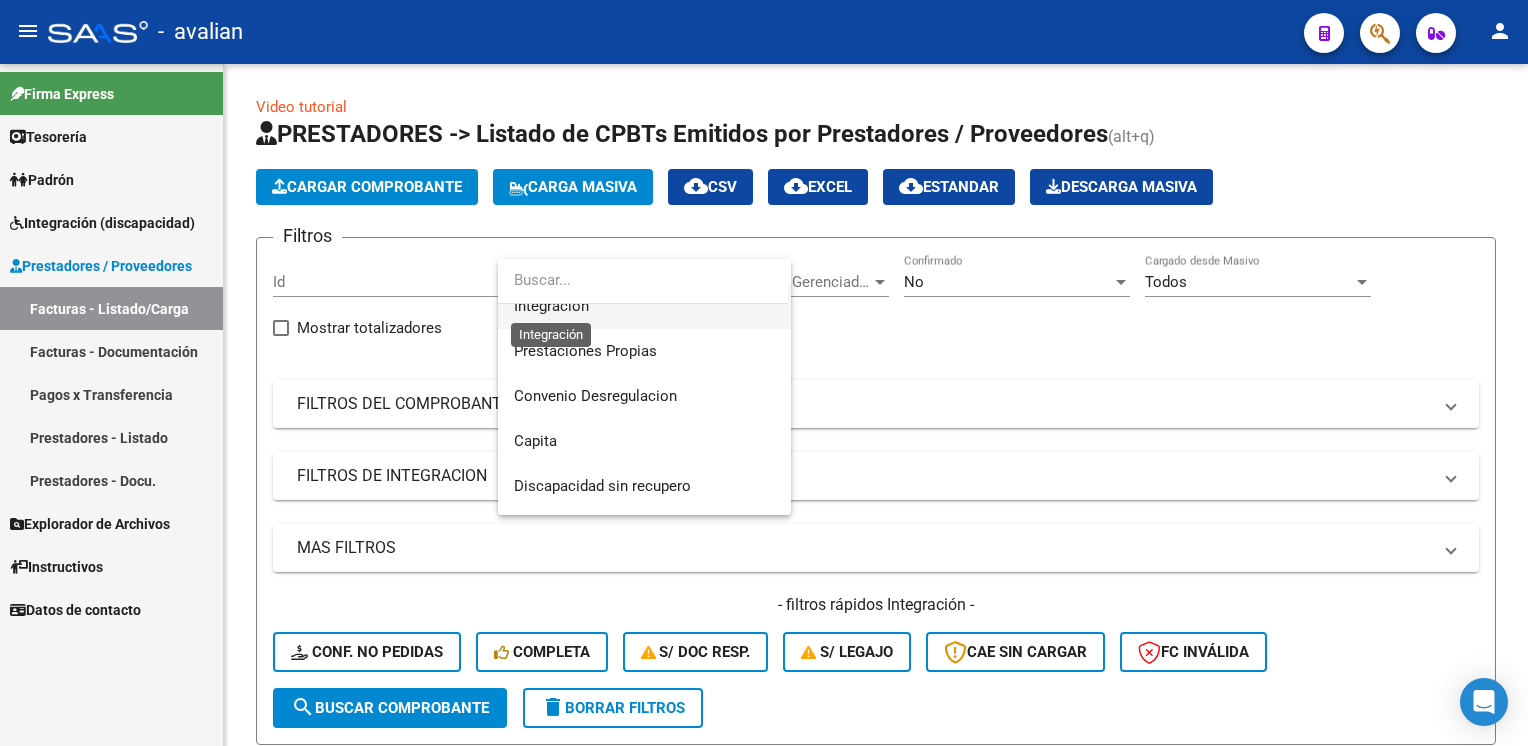 click on "Integración" at bounding box center [551, 306] 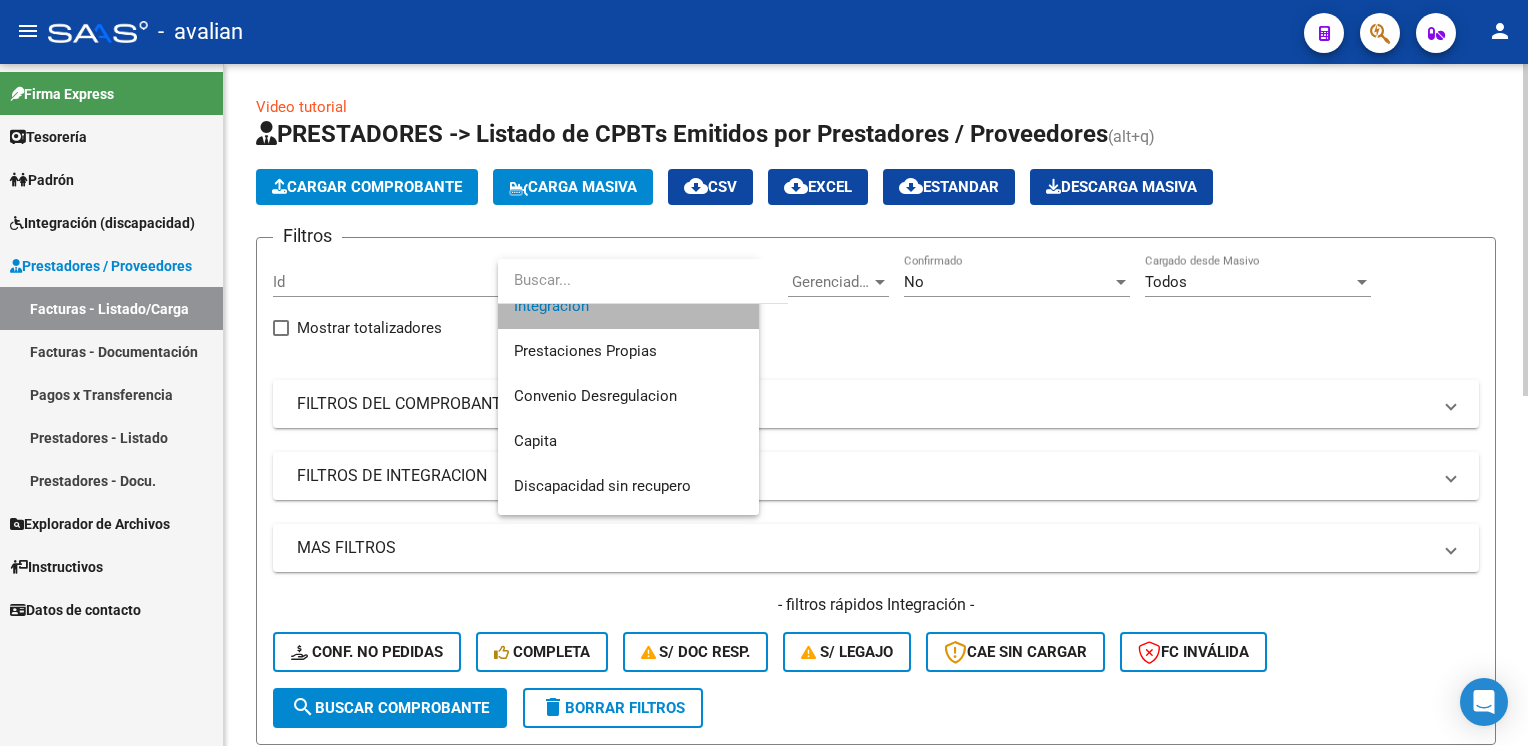 scroll, scrollTop: 180, scrollLeft: 0, axis: vertical 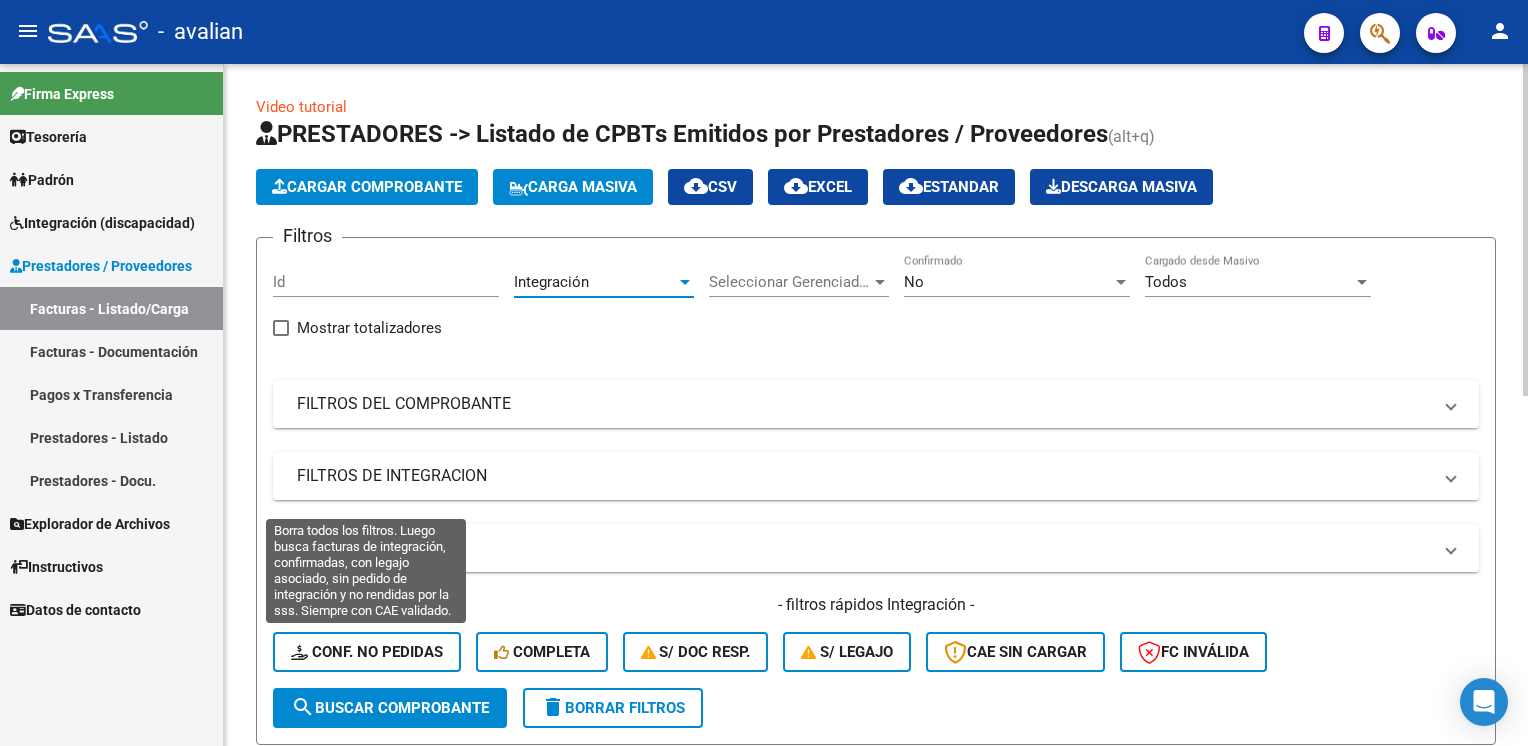 click on "Conf. no pedidas" 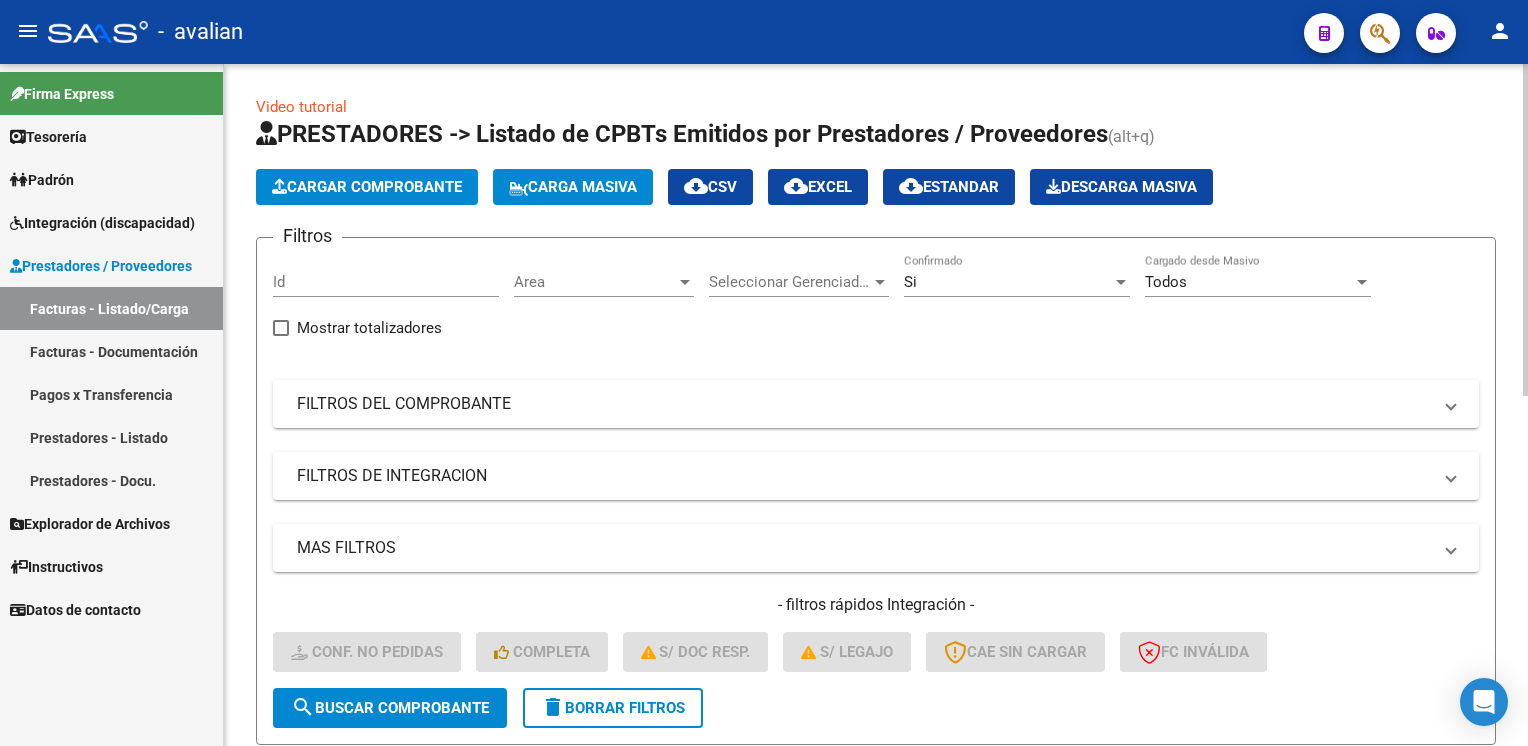 click on "search  Buscar Comprobante" 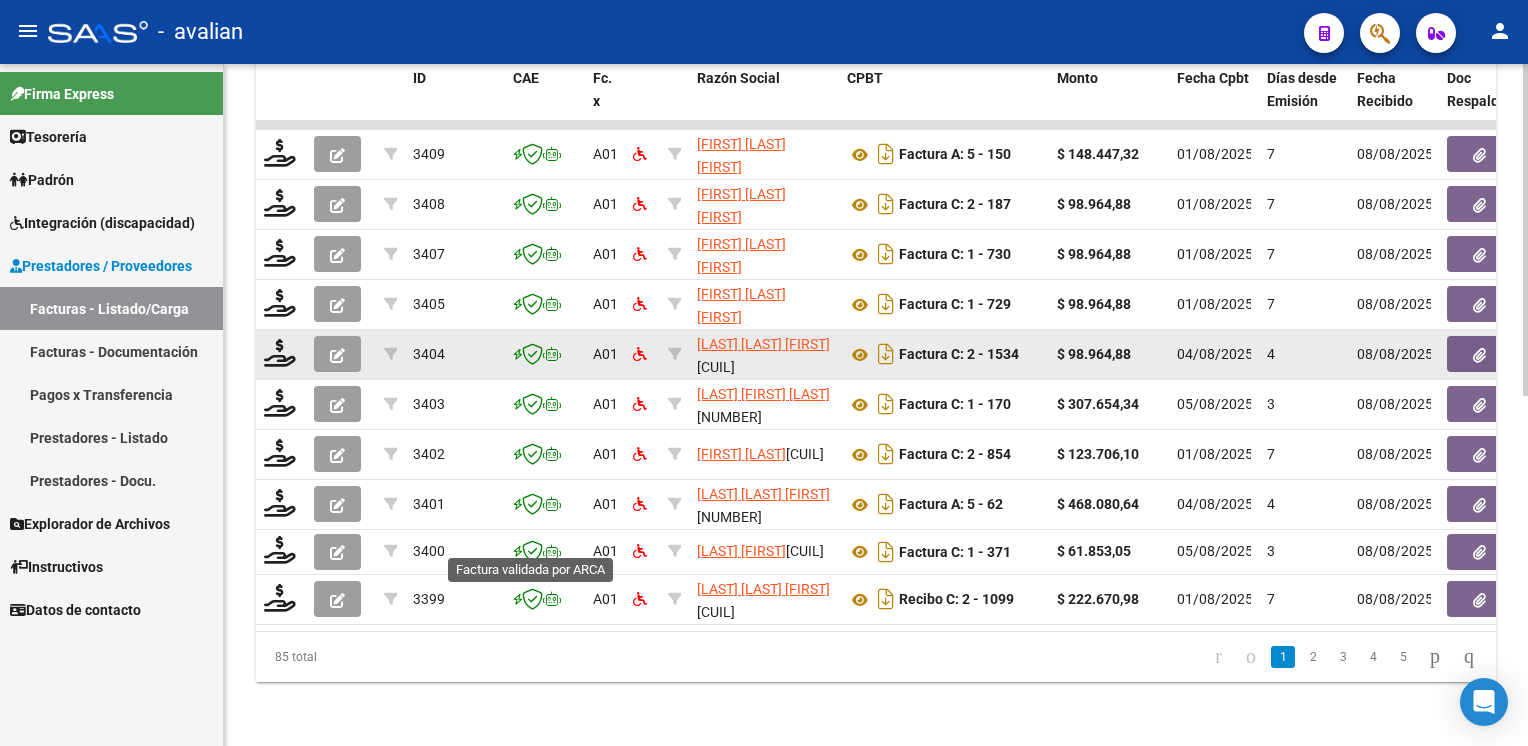 scroll, scrollTop: 720, scrollLeft: 0, axis: vertical 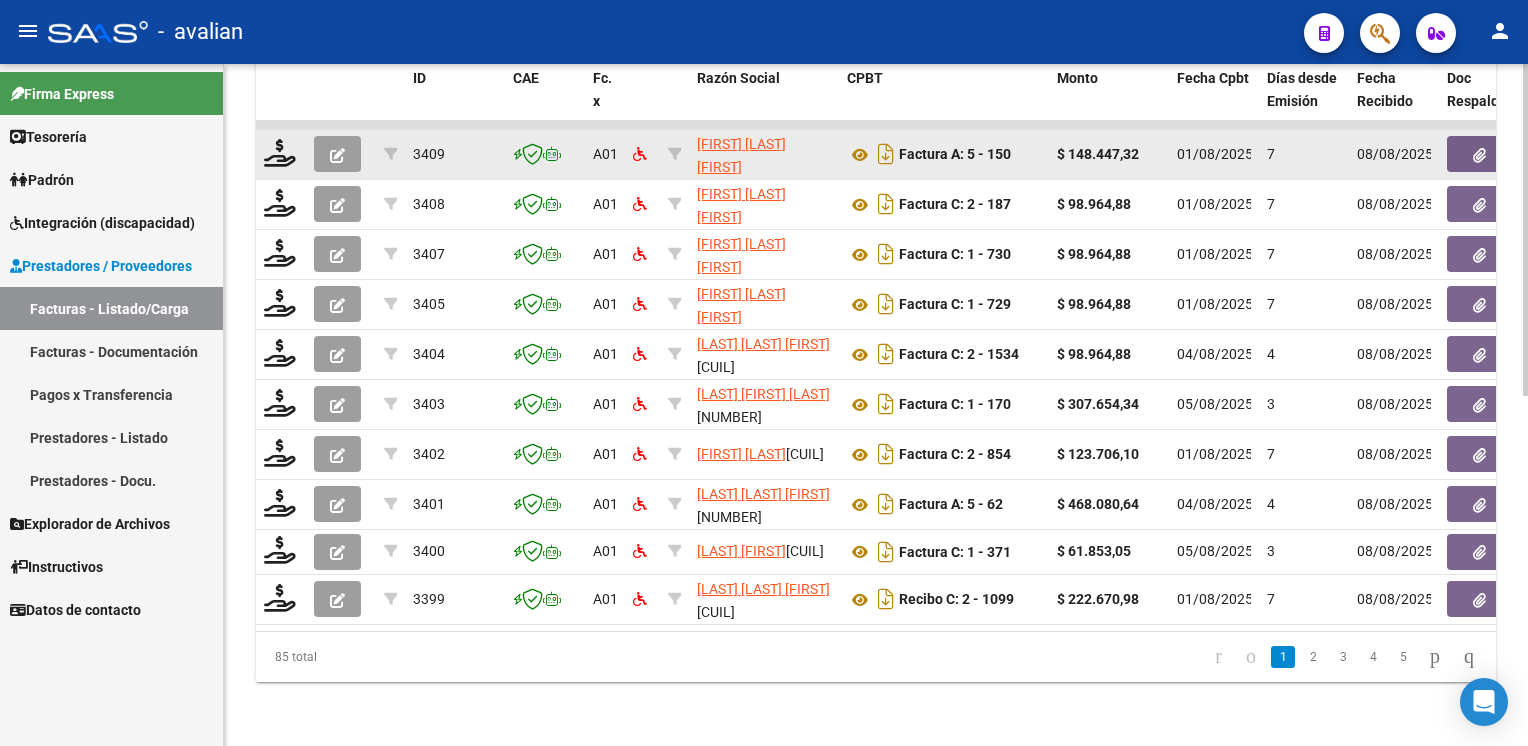click 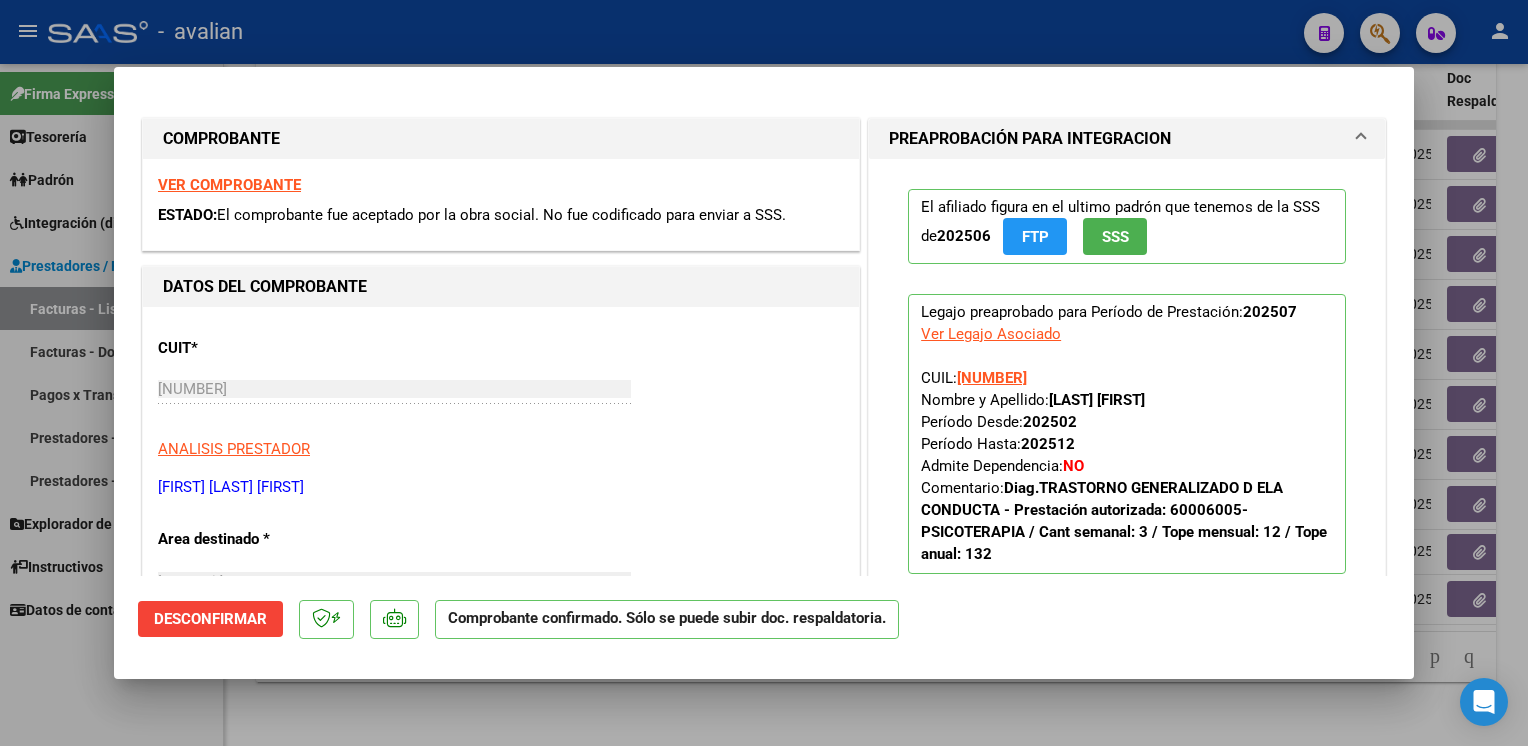 click at bounding box center (764, 373) 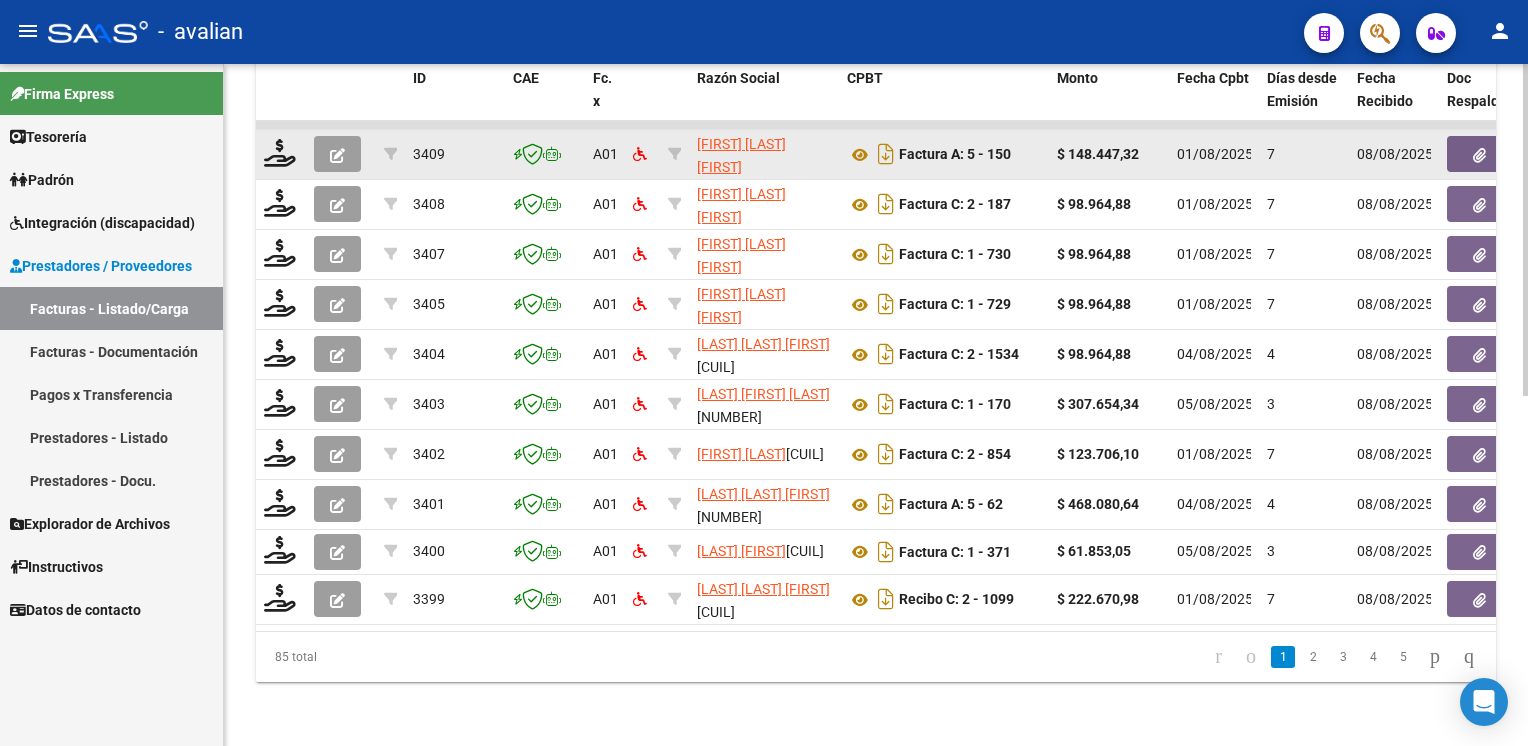 click 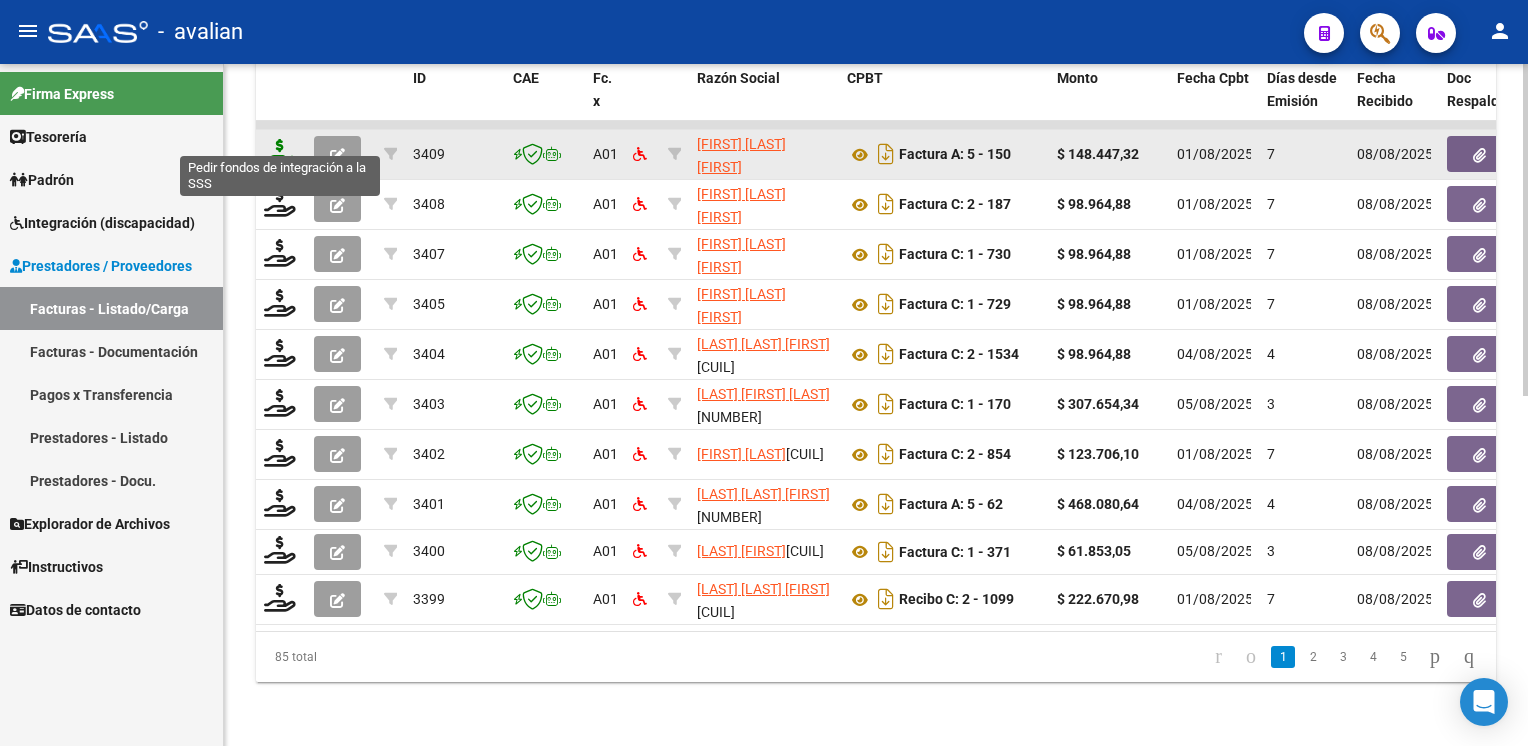 click 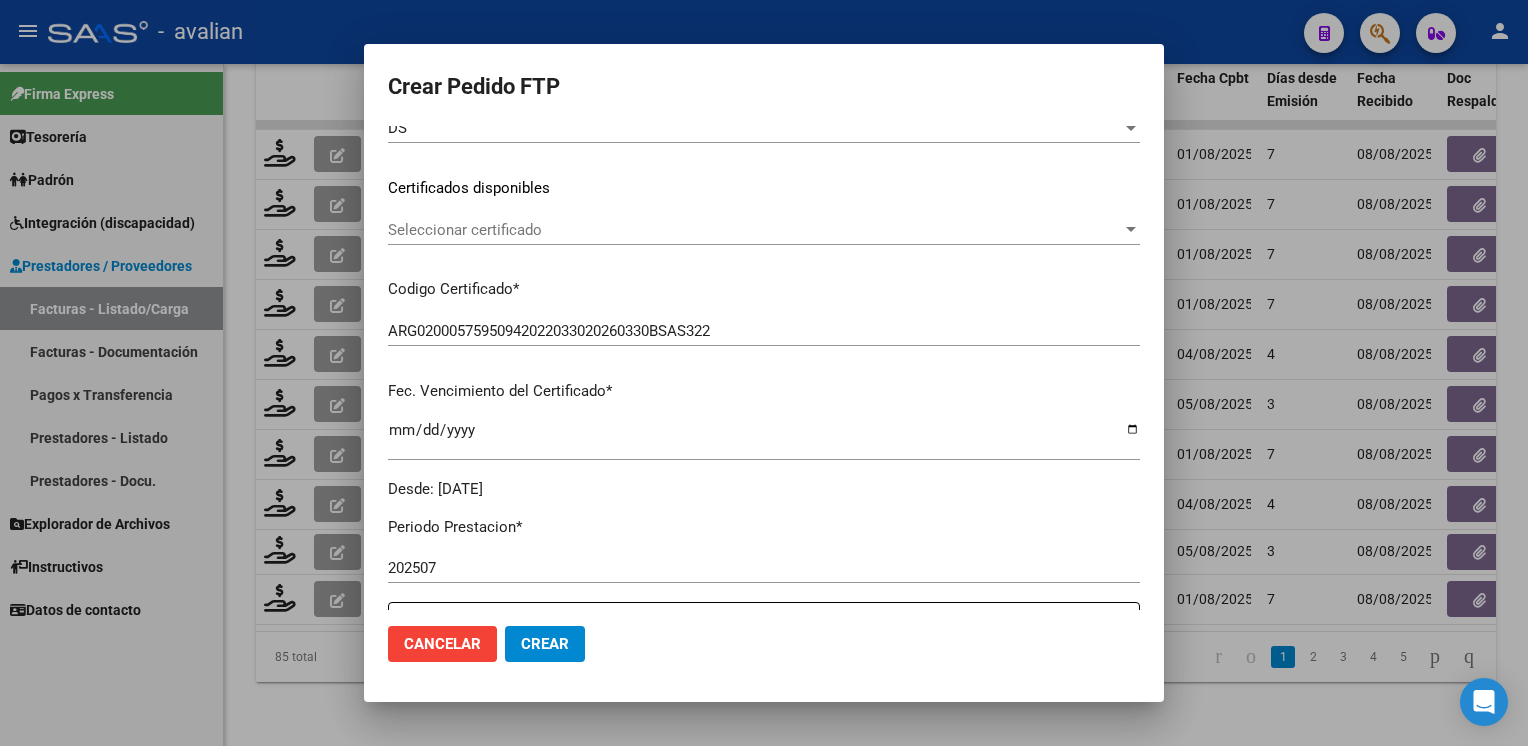 scroll, scrollTop: 300, scrollLeft: 0, axis: vertical 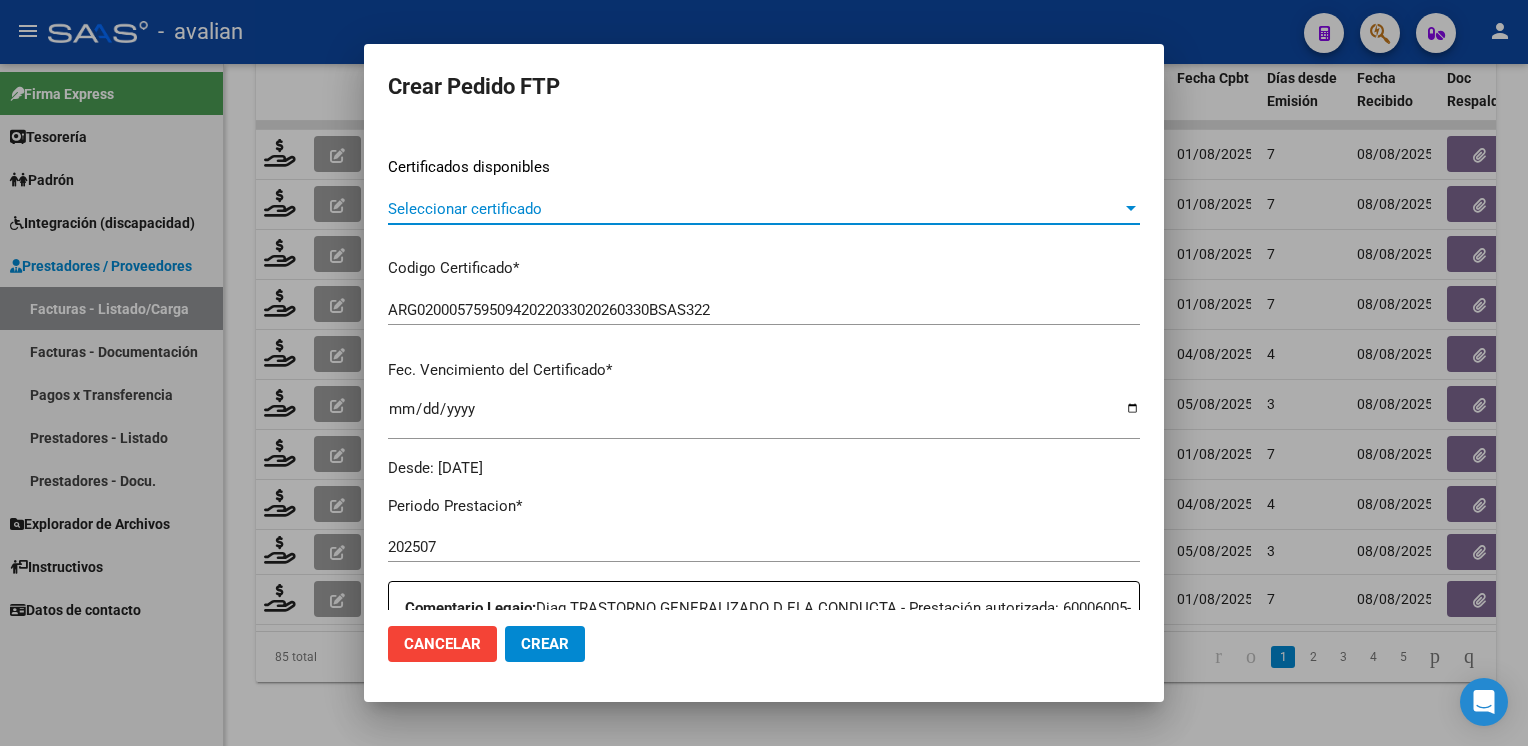 click on "Seleccionar certificado" at bounding box center [755, 209] 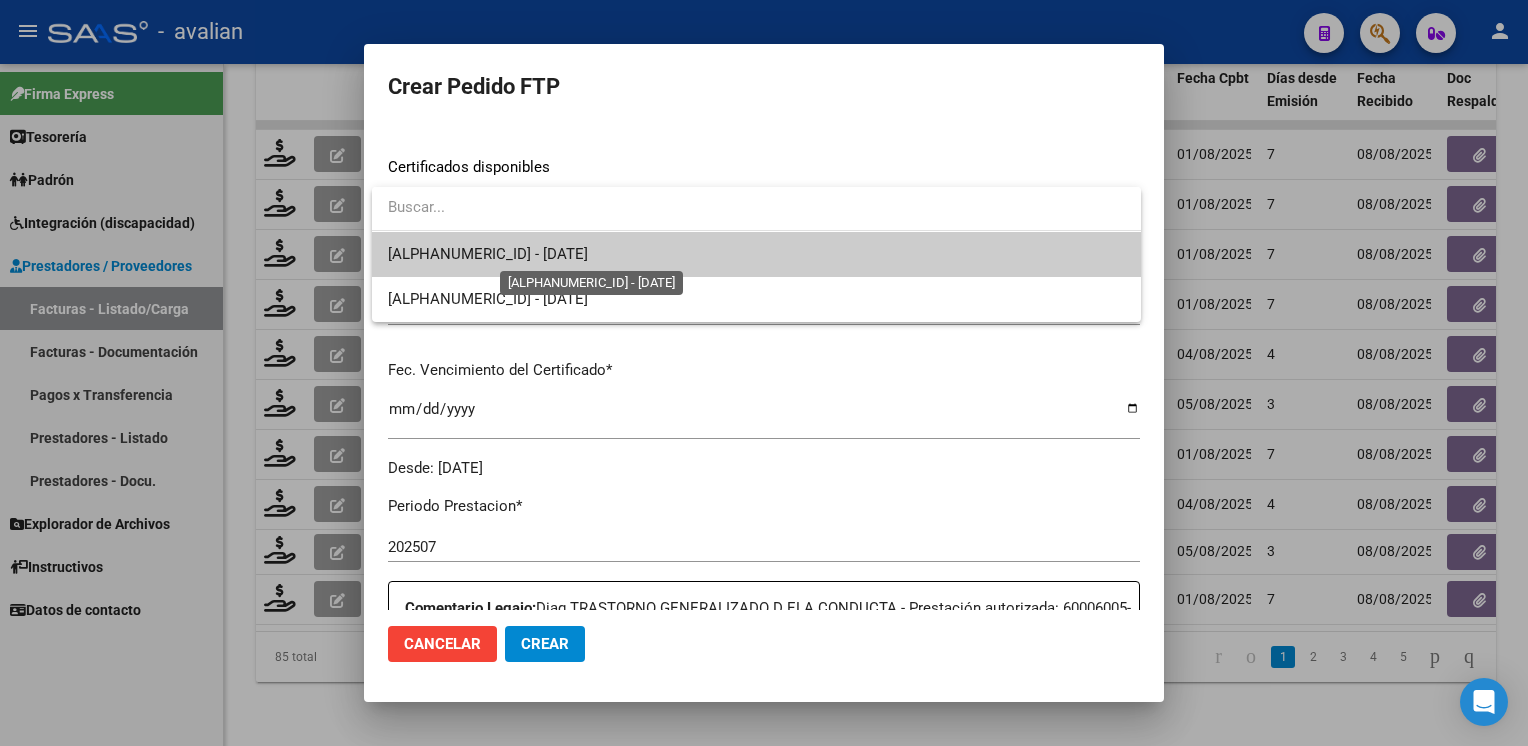 click on "ARG02000575950942022033020260330BSAS322 - 2026-03-30" at bounding box center [488, 254] 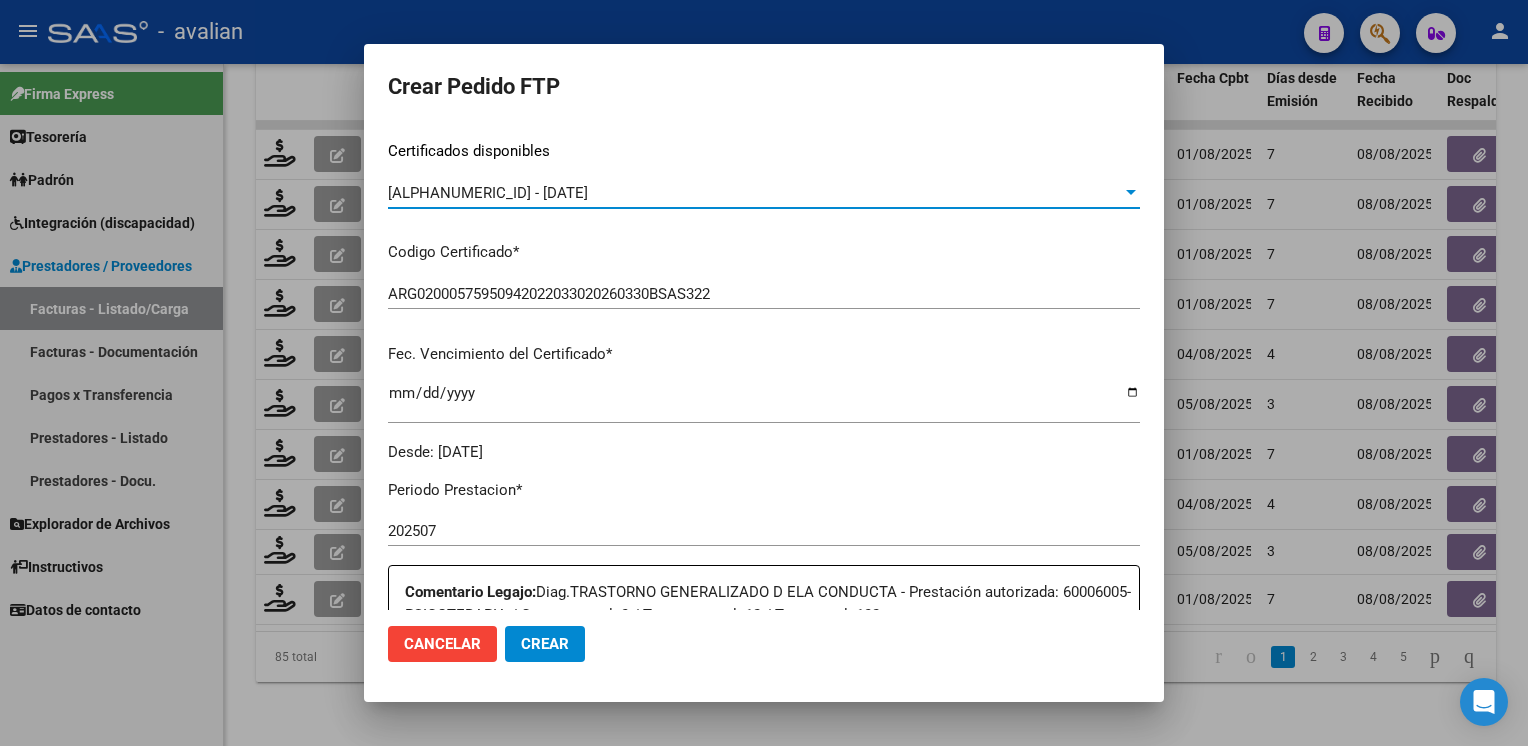 scroll, scrollTop: 0, scrollLeft: 0, axis: both 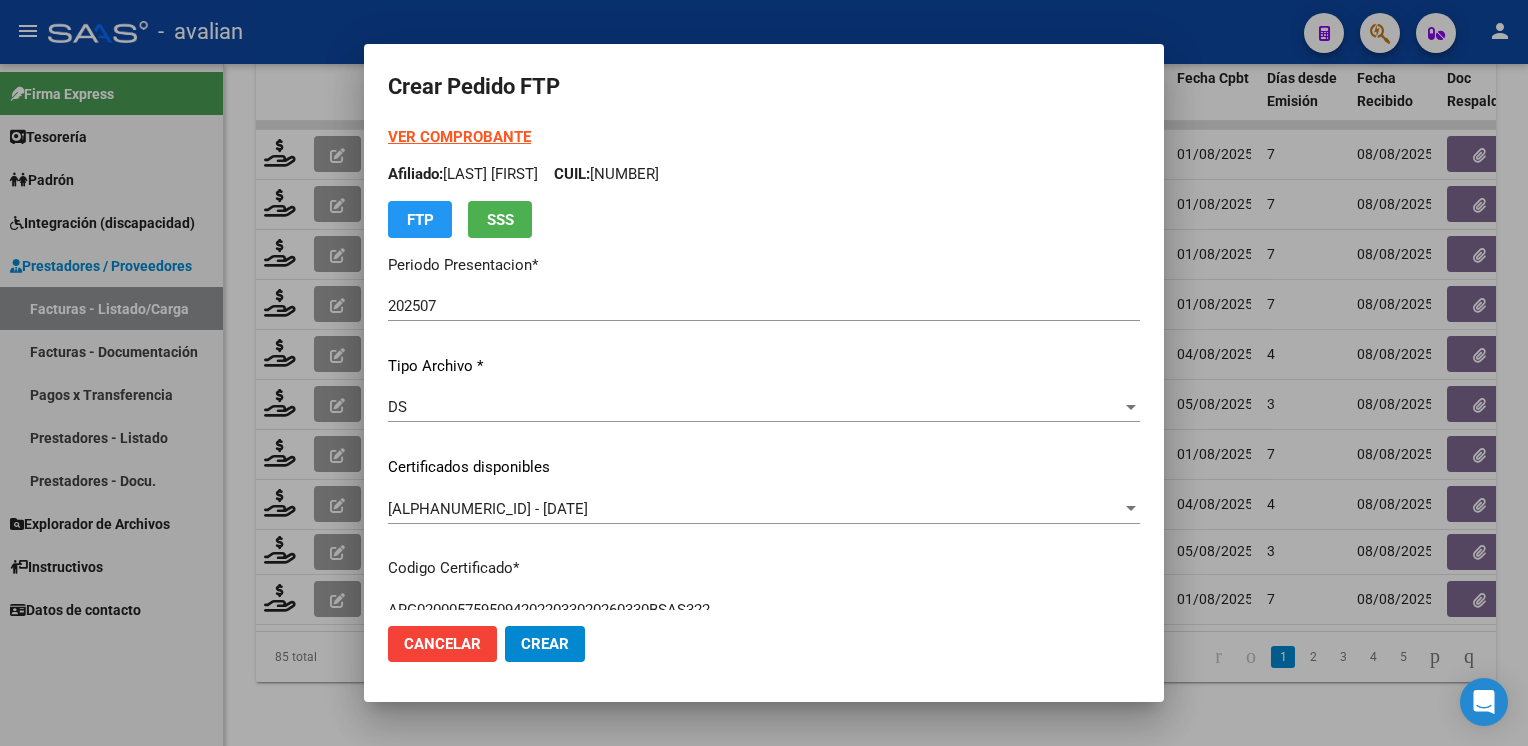 click on "Afiliado:  GALDUROZ FRANCISCO  CUIL:  23575950949" at bounding box center (764, 174) 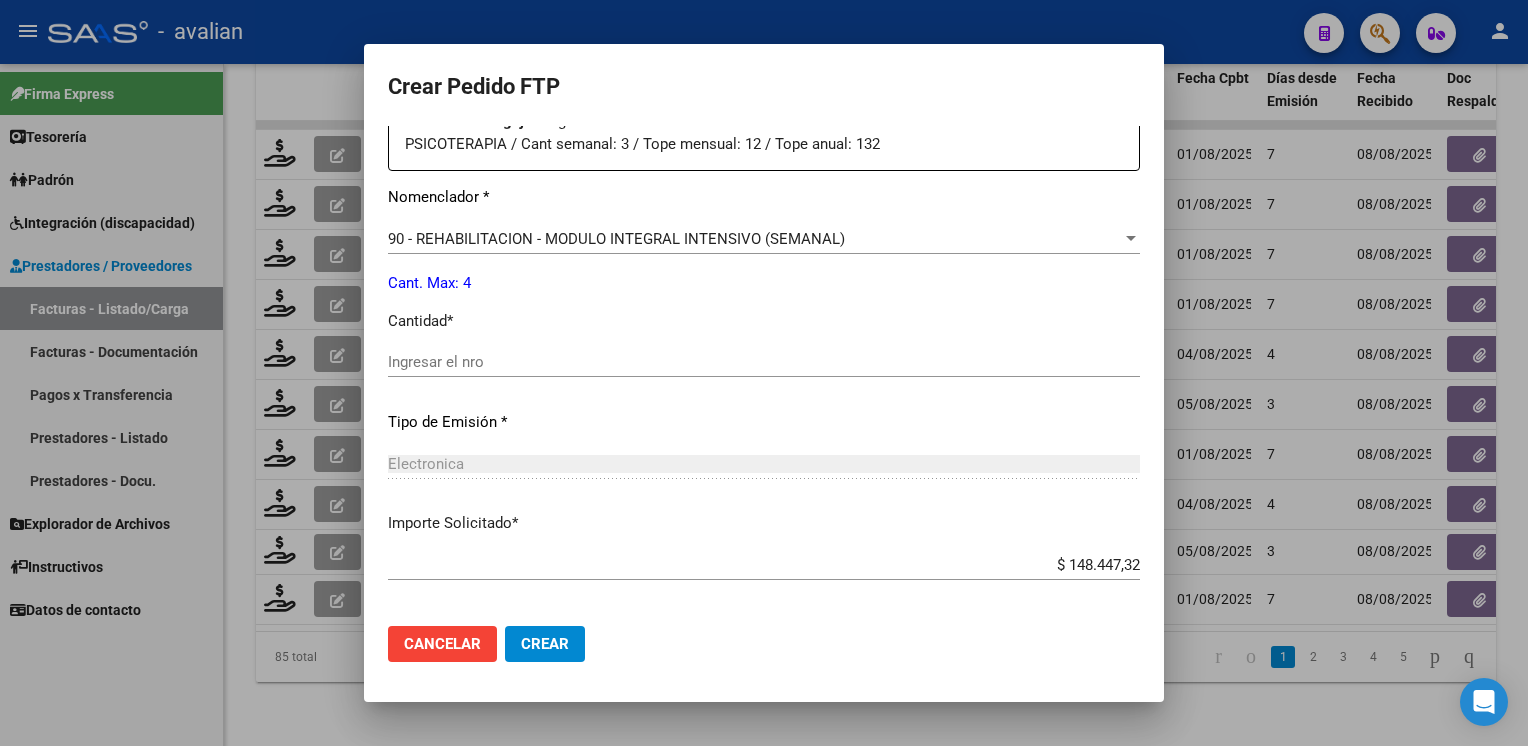 scroll, scrollTop: 800, scrollLeft: 0, axis: vertical 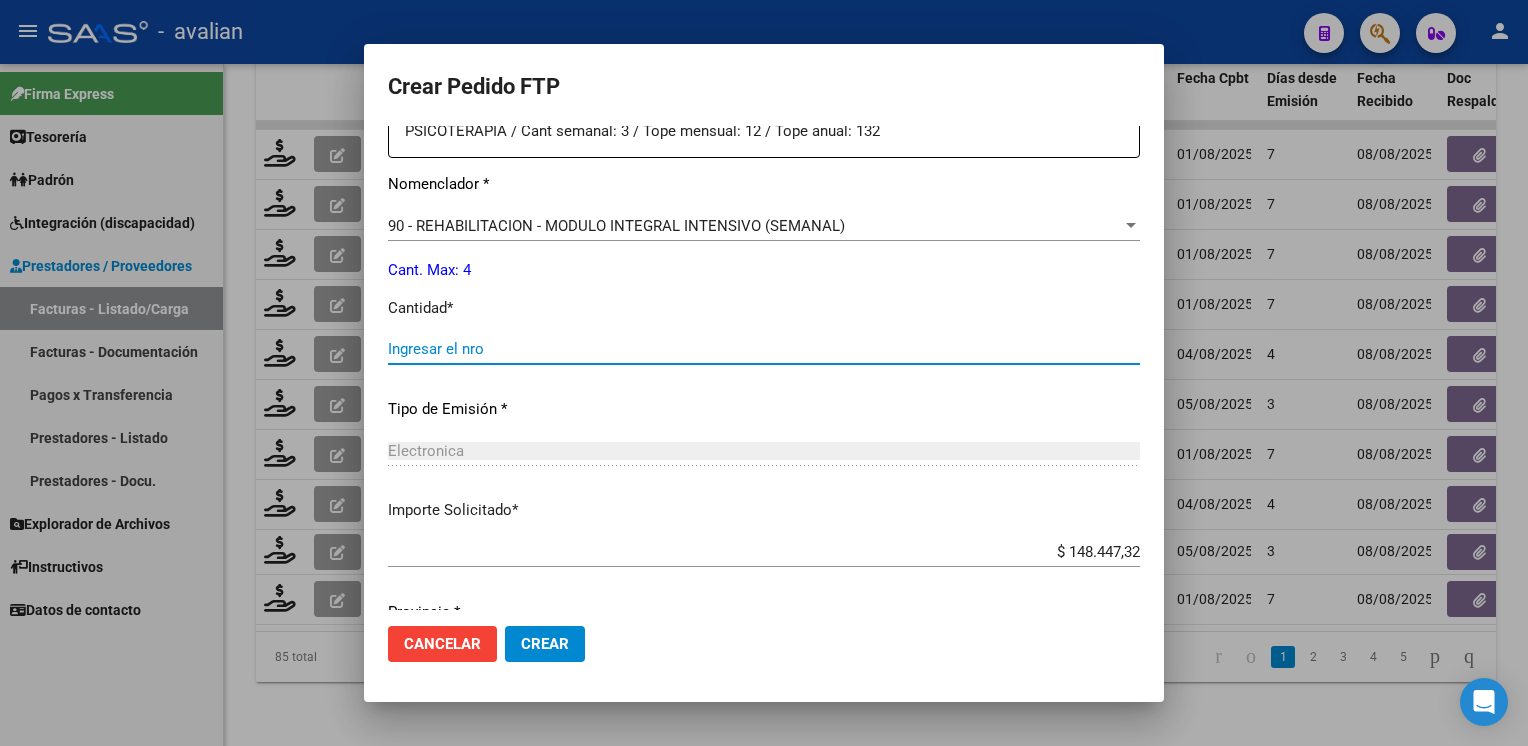 click on "Ingresar el nro" at bounding box center (764, 349) 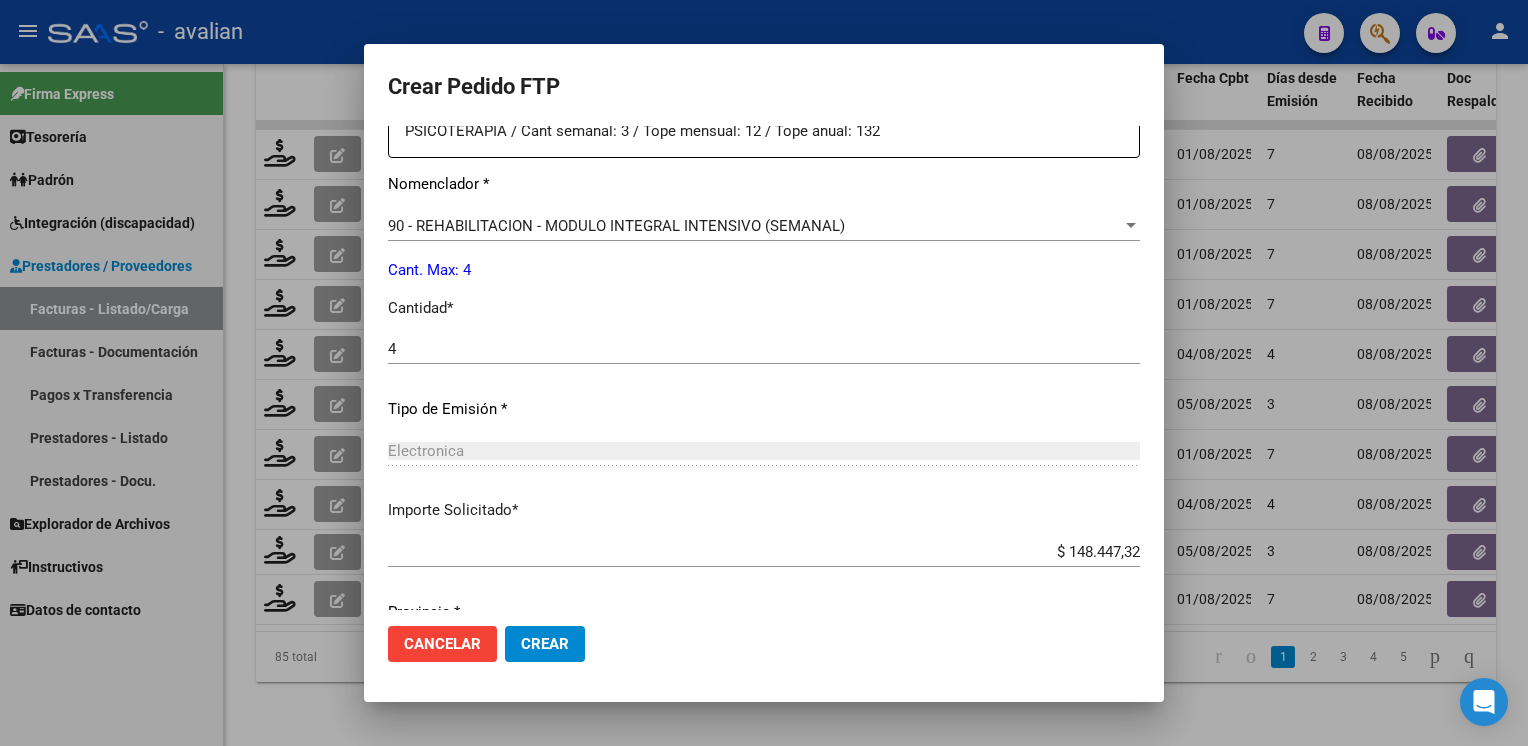 scroll, scrollTop: 876, scrollLeft: 0, axis: vertical 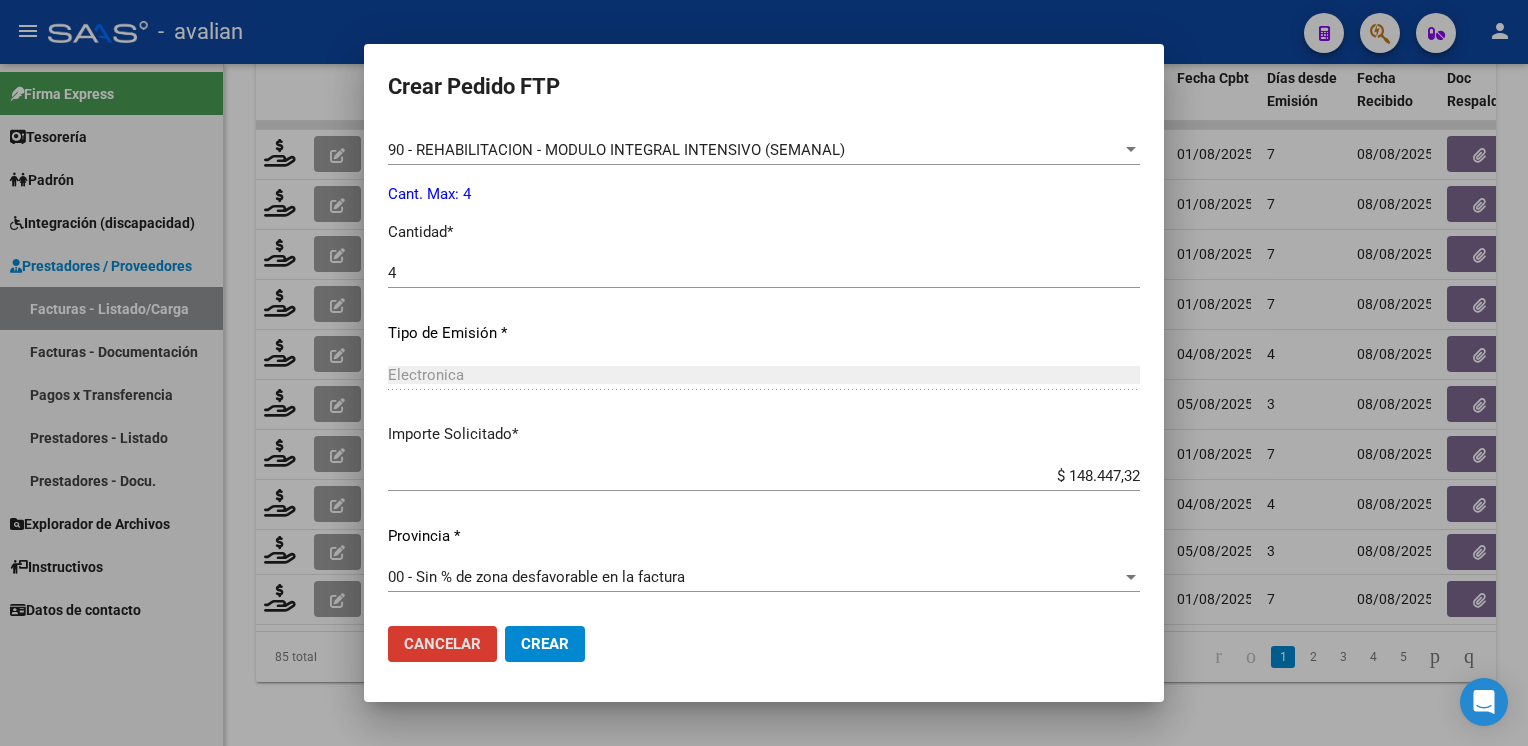 drag, startPoint x: 573, startPoint y: 630, endPoint x: 549, endPoint y: 598, distance: 40 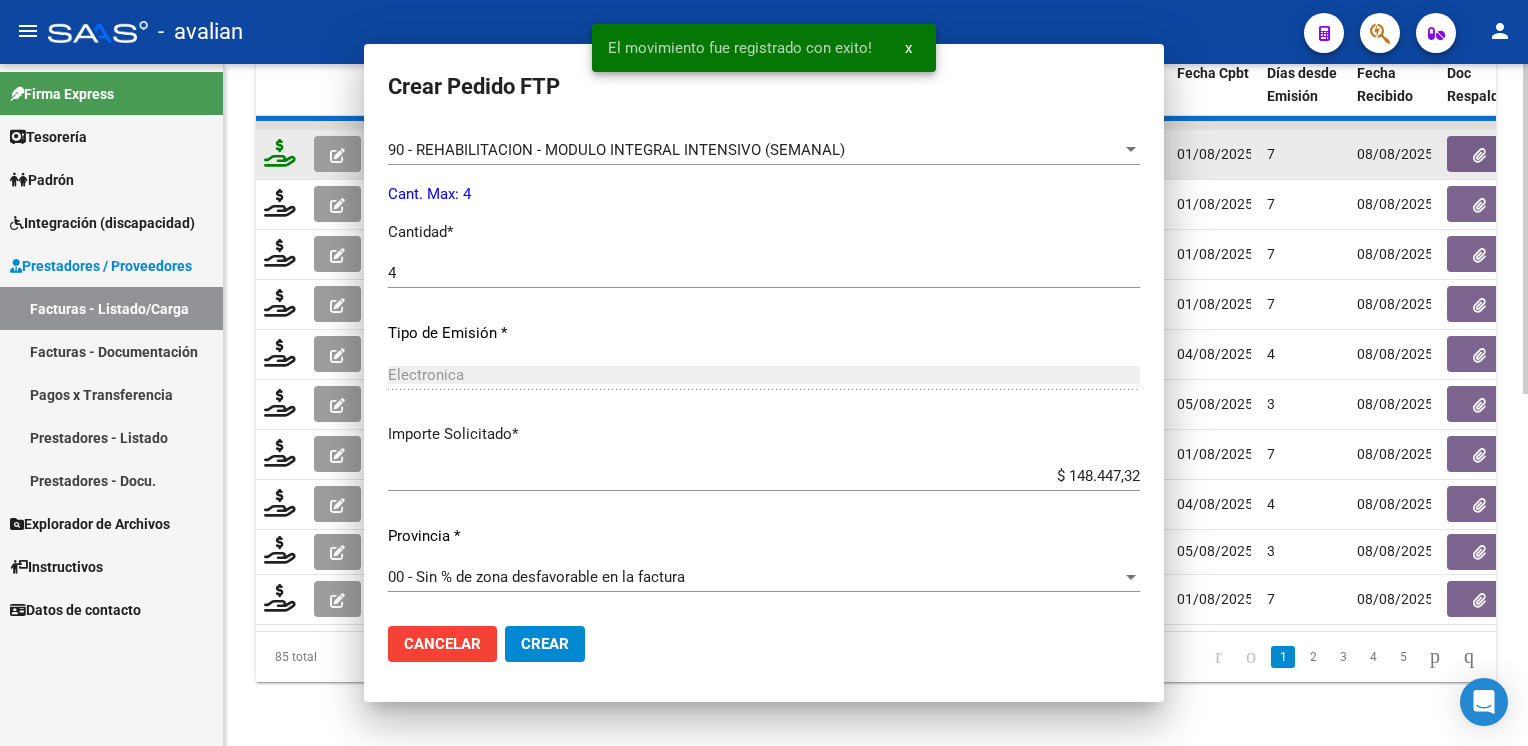 scroll, scrollTop: 0, scrollLeft: 0, axis: both 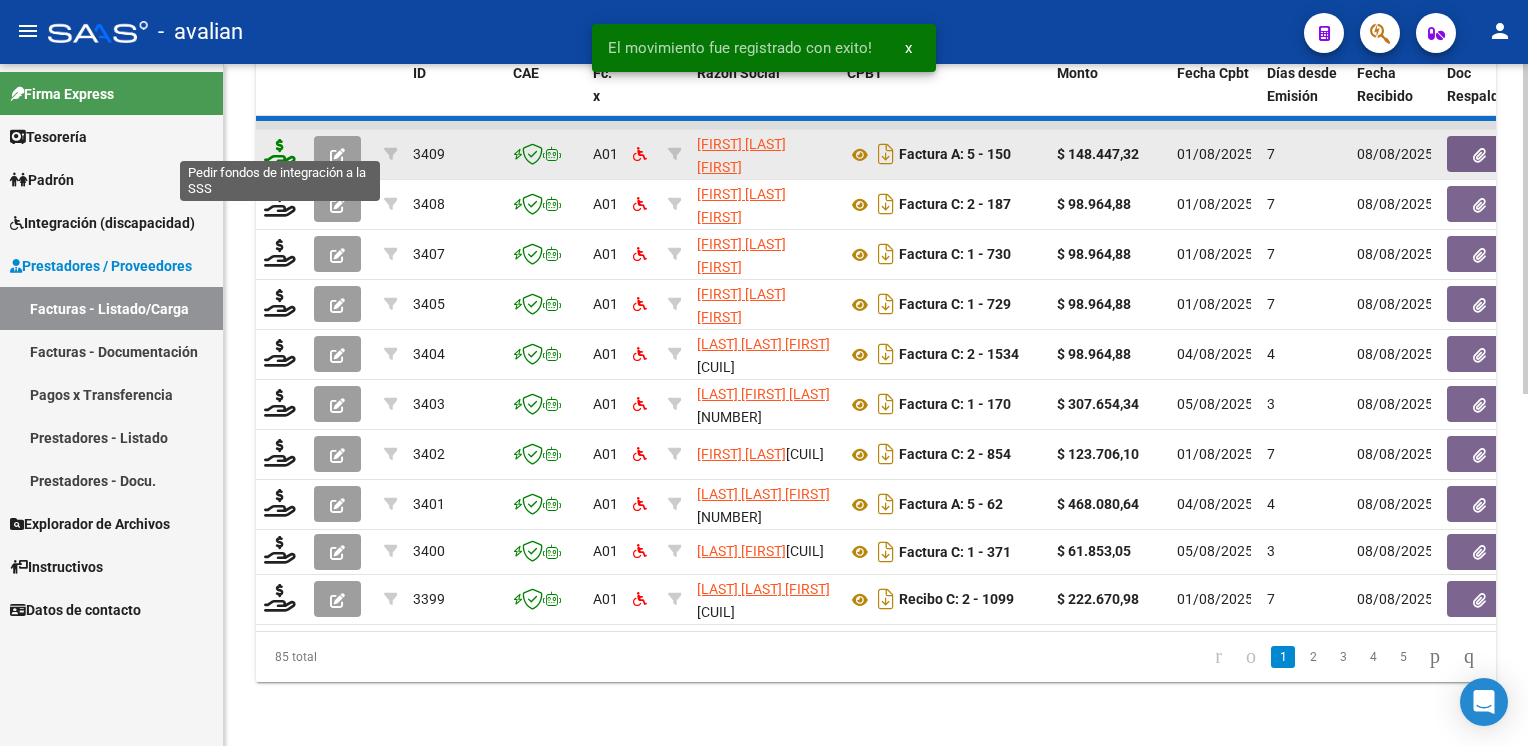 click 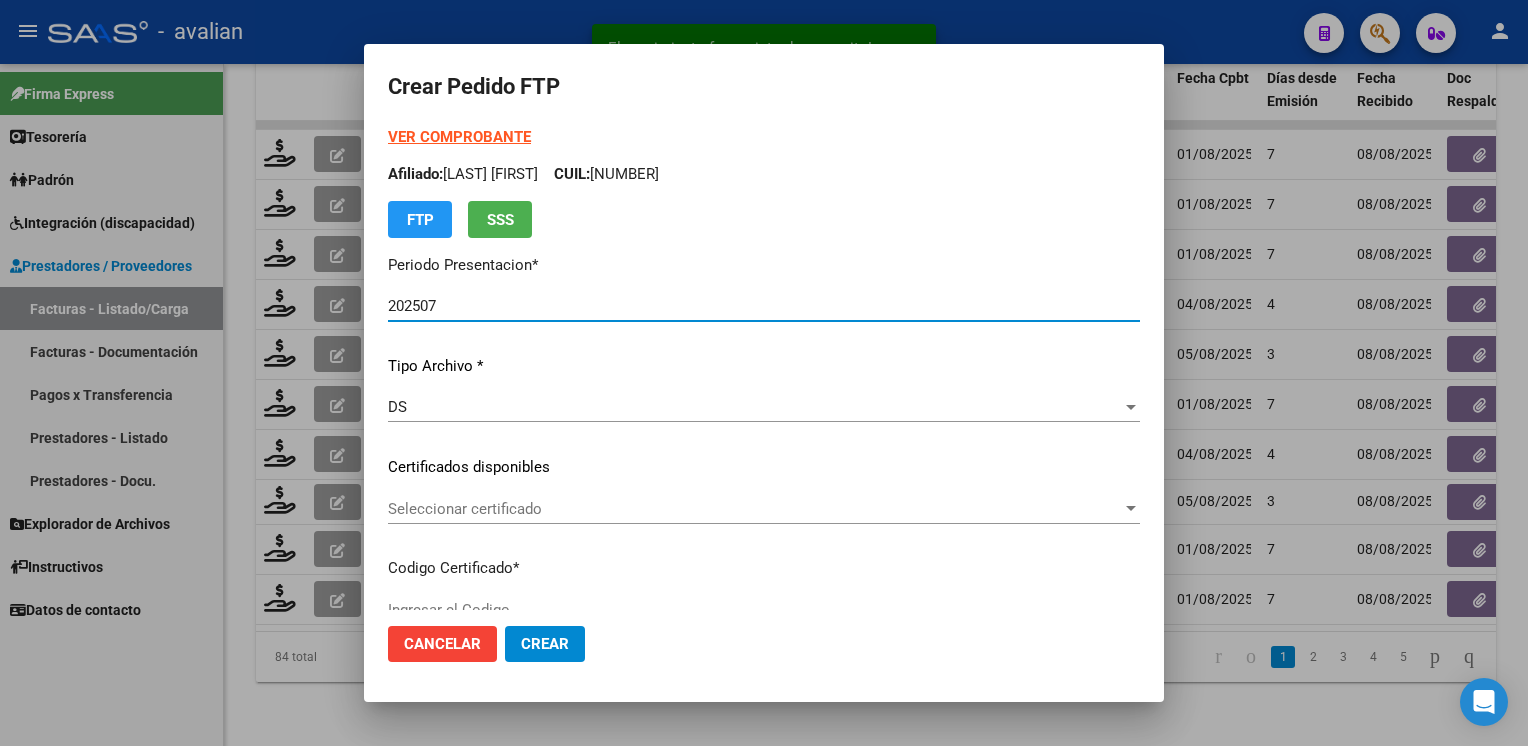 click on "Seleccionar certificado" at bounding box center (755, 509) 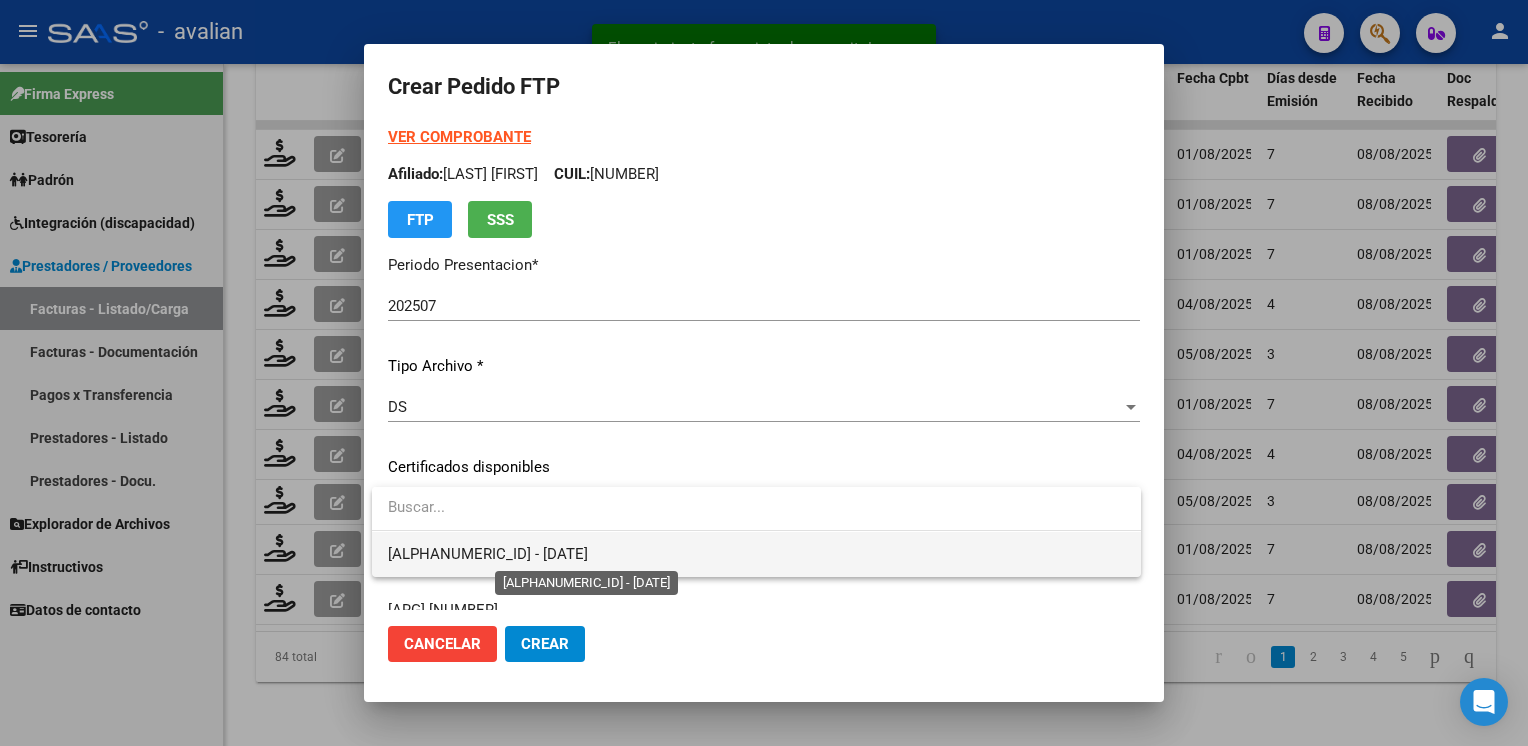 click on "ARG02000559457322024112820291128BUE265 - 2029-11-28" at bounding box center (488, 554) 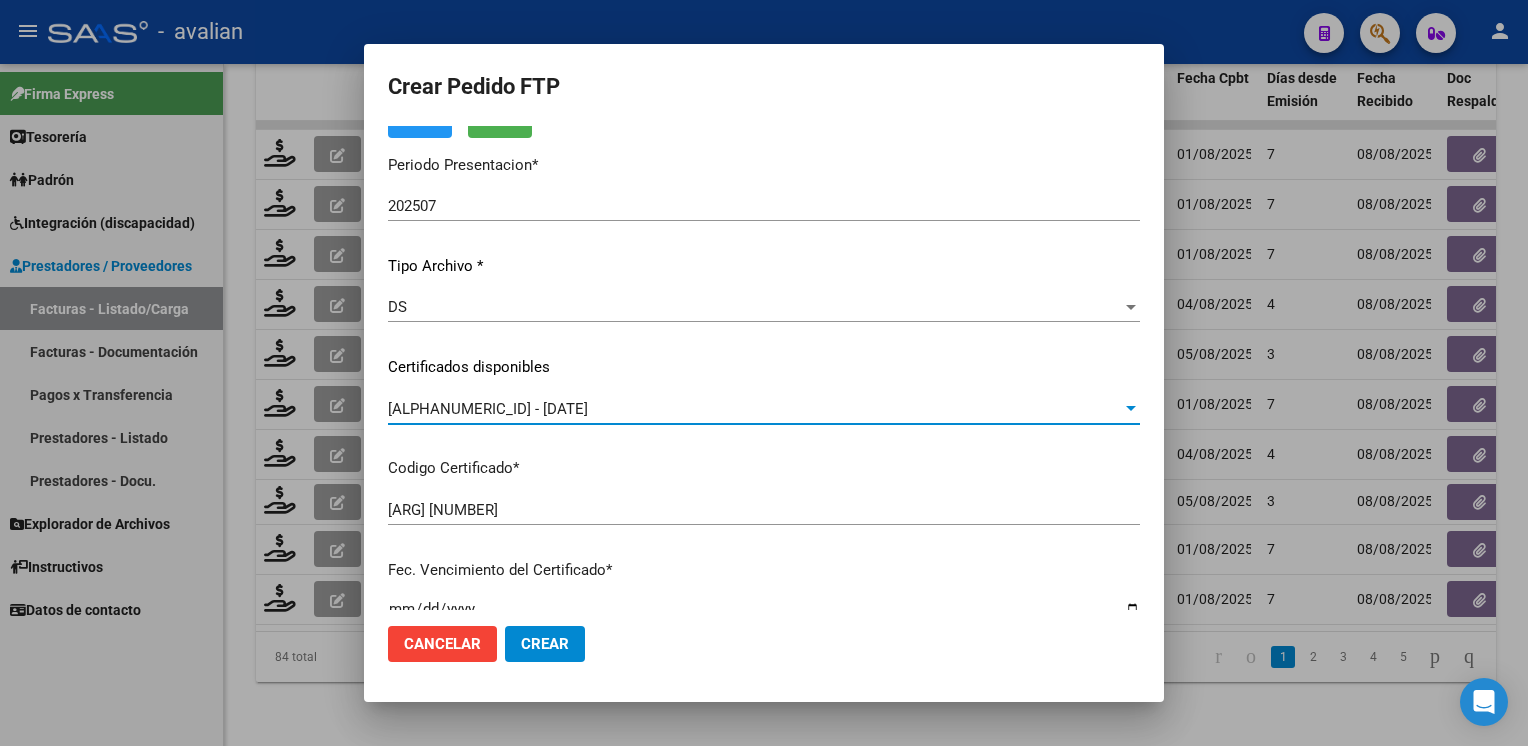scroll, scrollTop: 0, scrollLeft: 0, axis: both 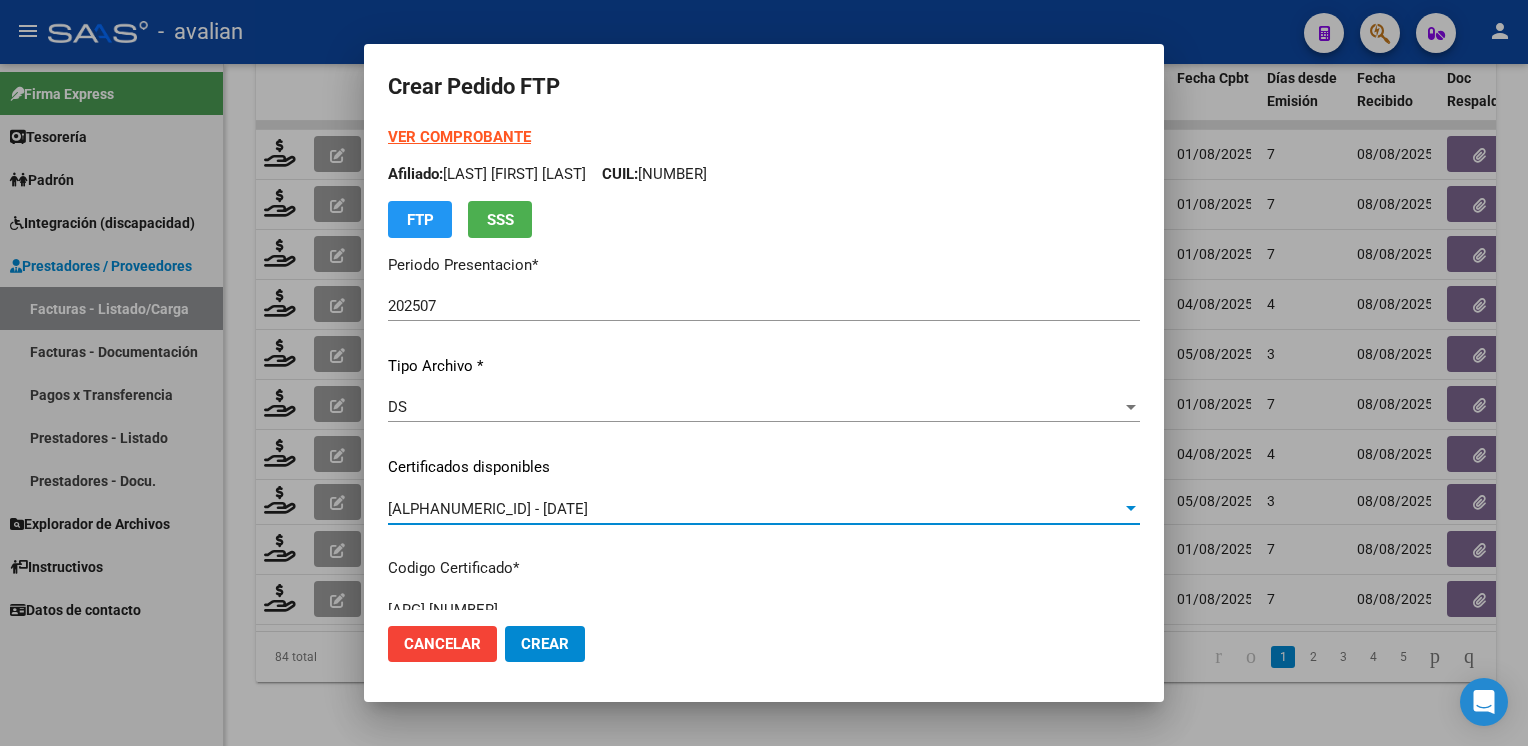 click on "Afiliado:  AGUIRRE TOMAS AGUSTIN  CUIL:  23559457329" at bounding box center (764, 174) 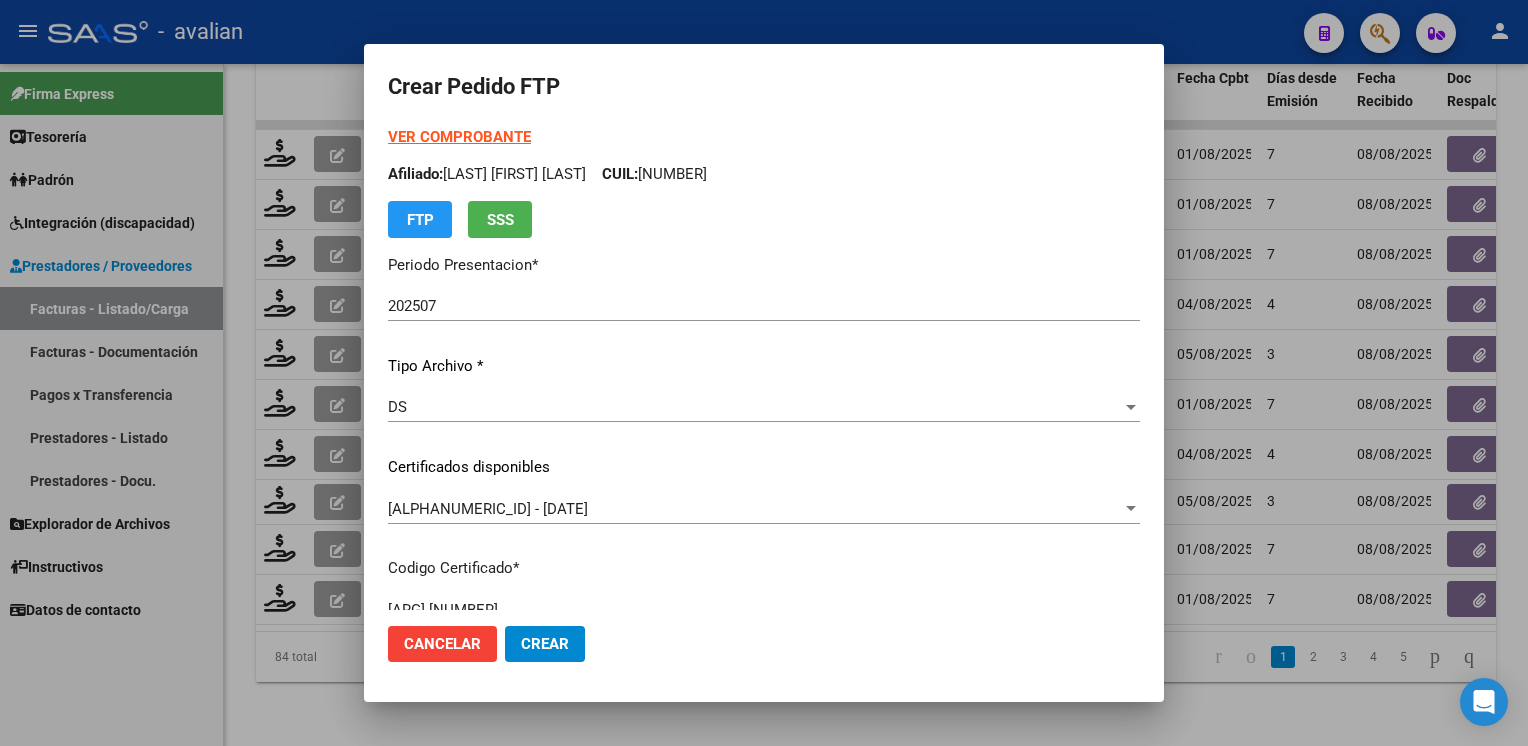 click on "Afiliado:  AGUIRRE TOMAS AGUSTIN  CUIL:  23559457329" at bounding box center [764, 174] 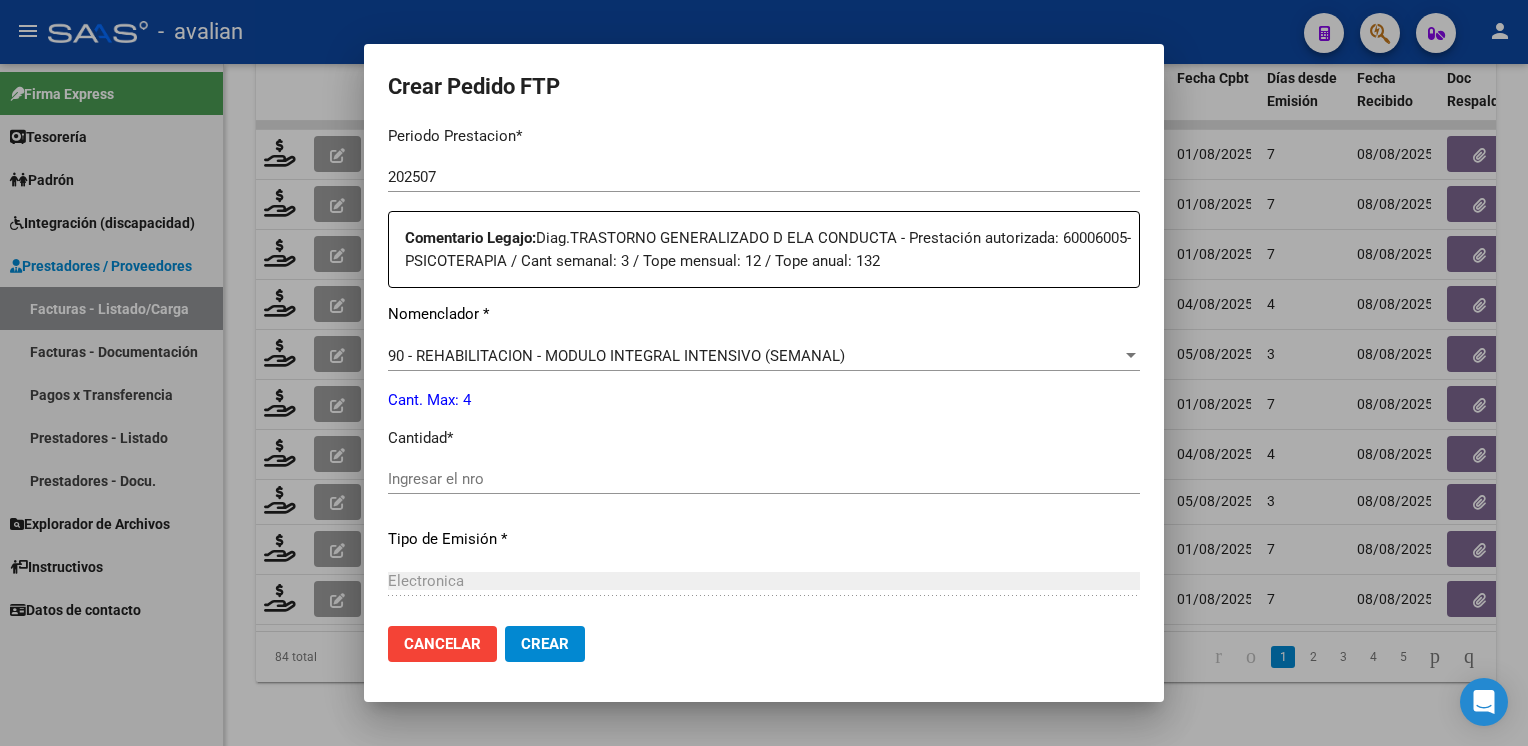 scroll, scrollTop: 700, scrollLeft: 0, axis: vertical 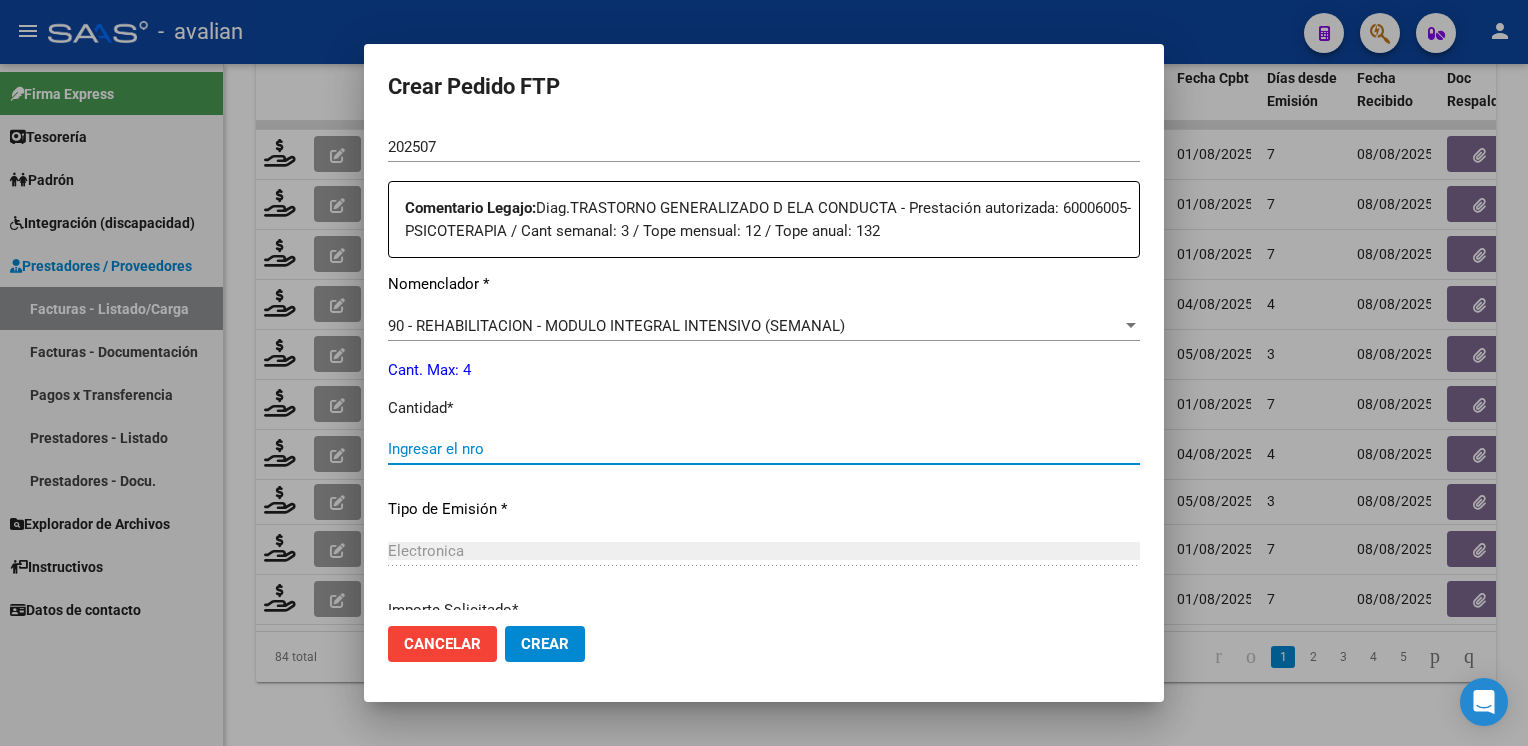 click on "Ingresar el nro" at bounding box center (764, 449) 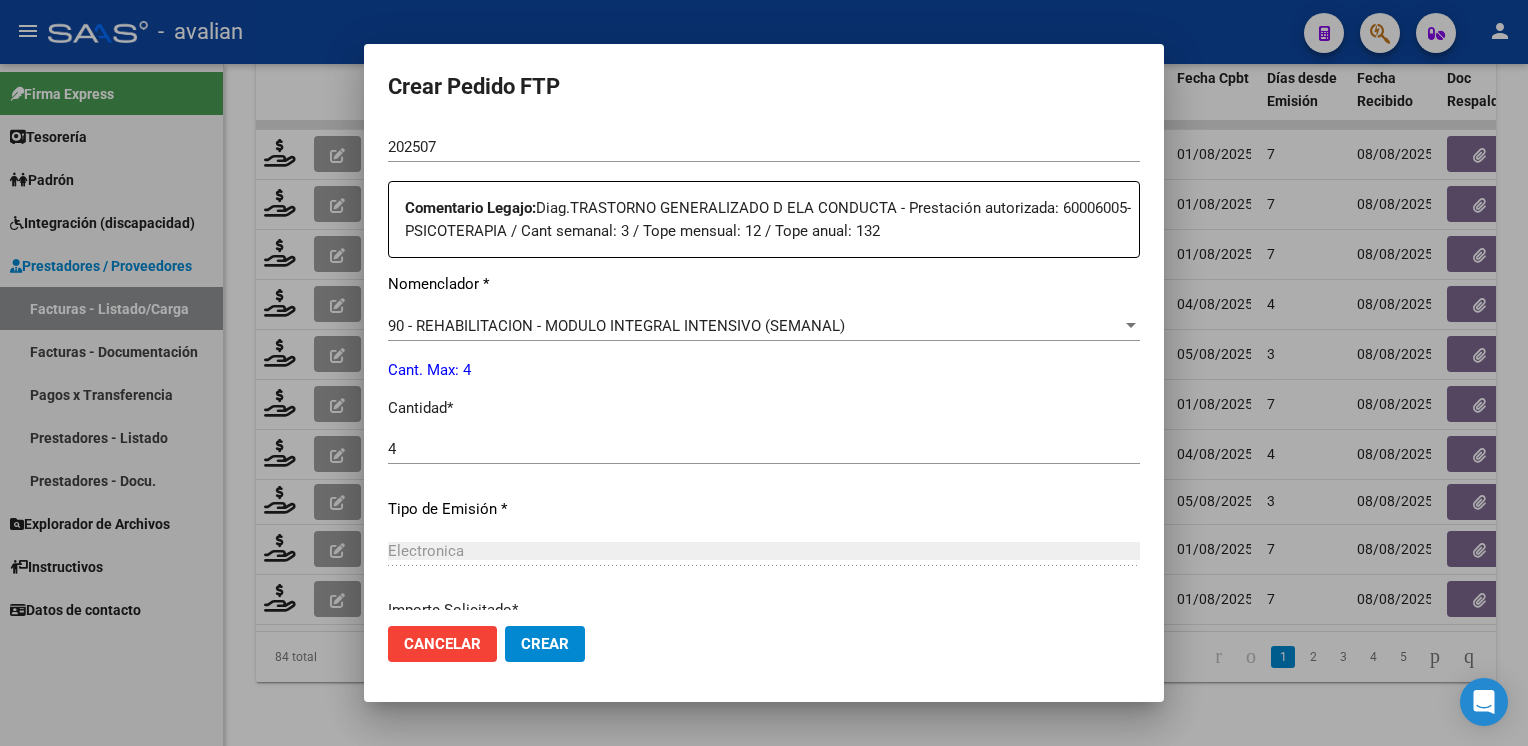 scroll, scrollTop: 876, scrollLeft: 0, axis: vertical 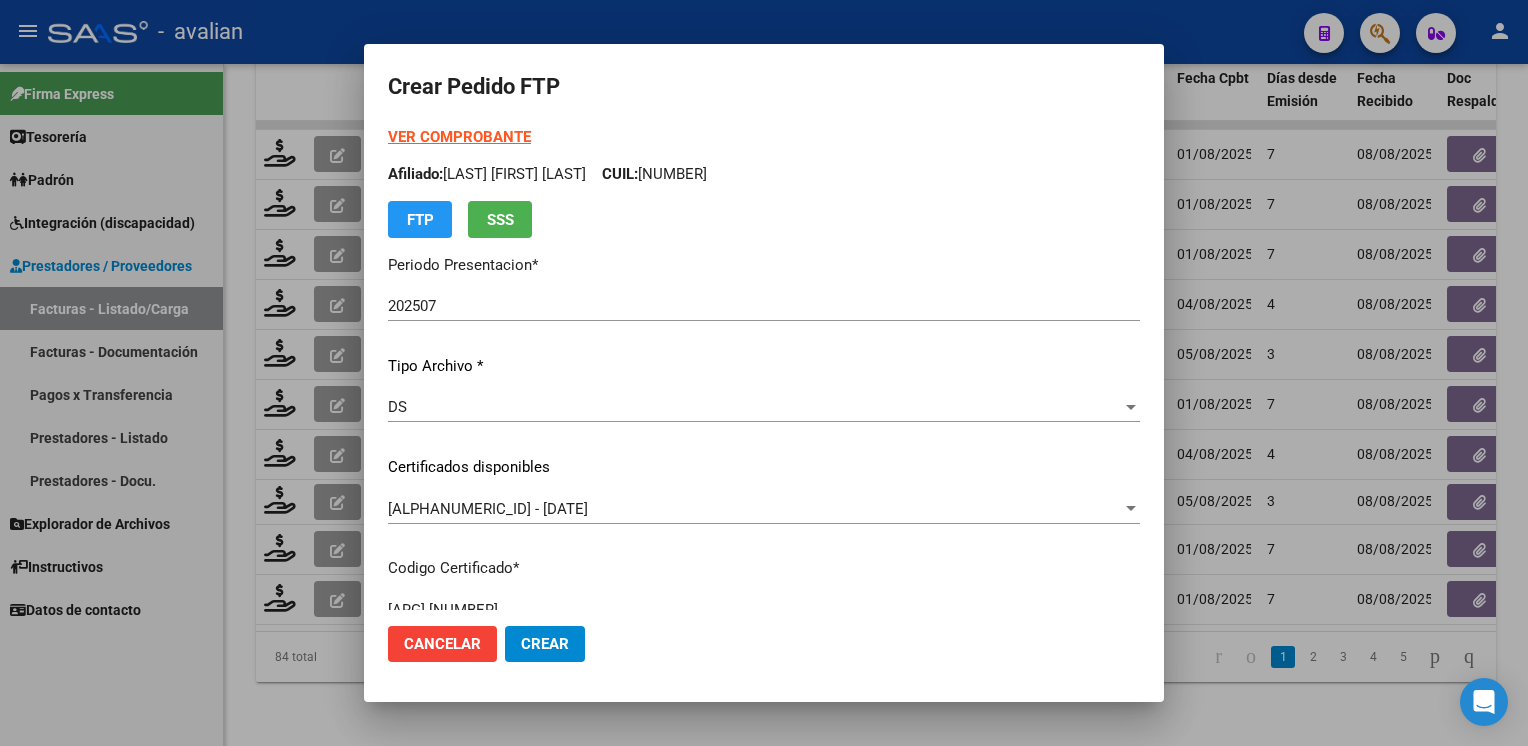 click on "VER COMPROBANTE" at bounding box center (459, 137) 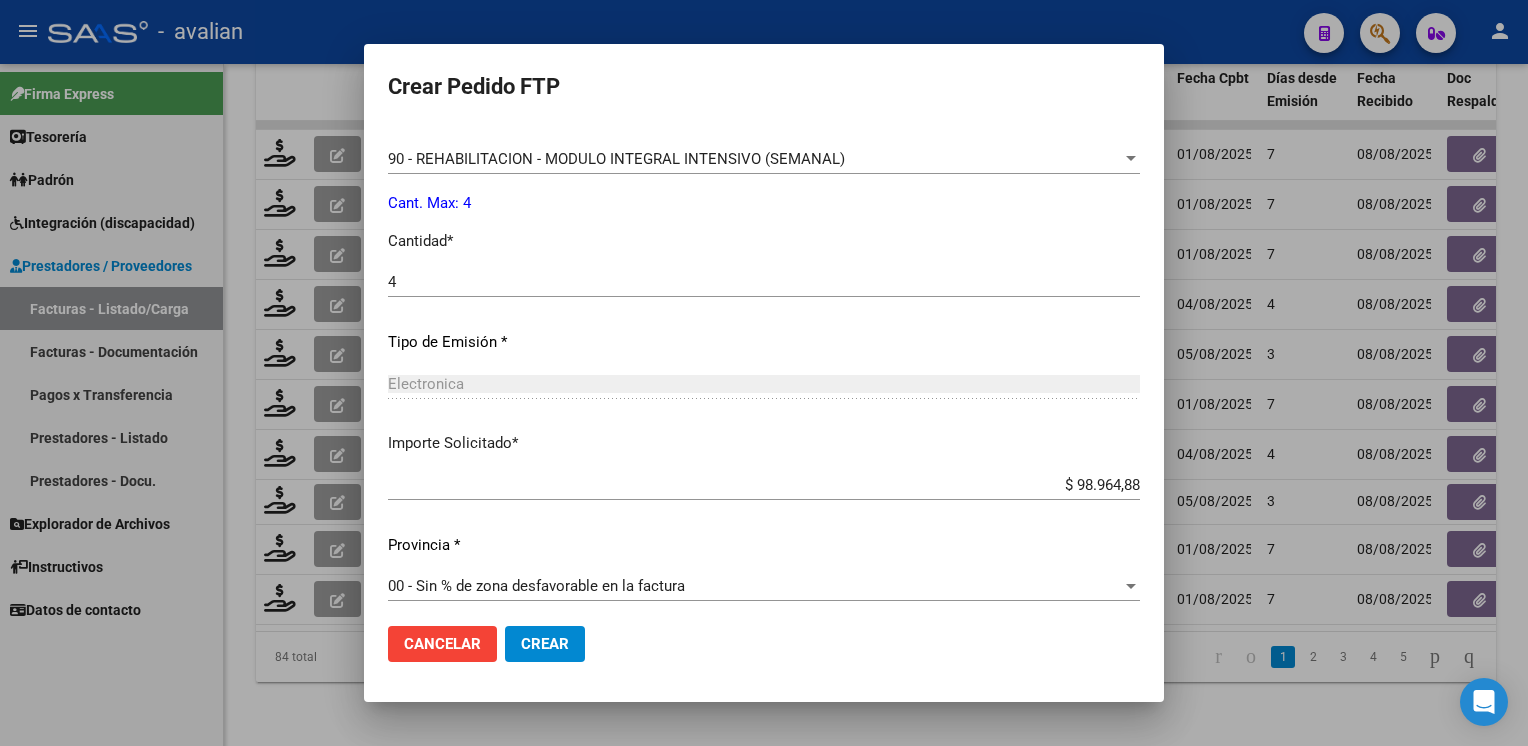 scroll, scrollTop: 876, scrollLeft: 0, axis: vertical 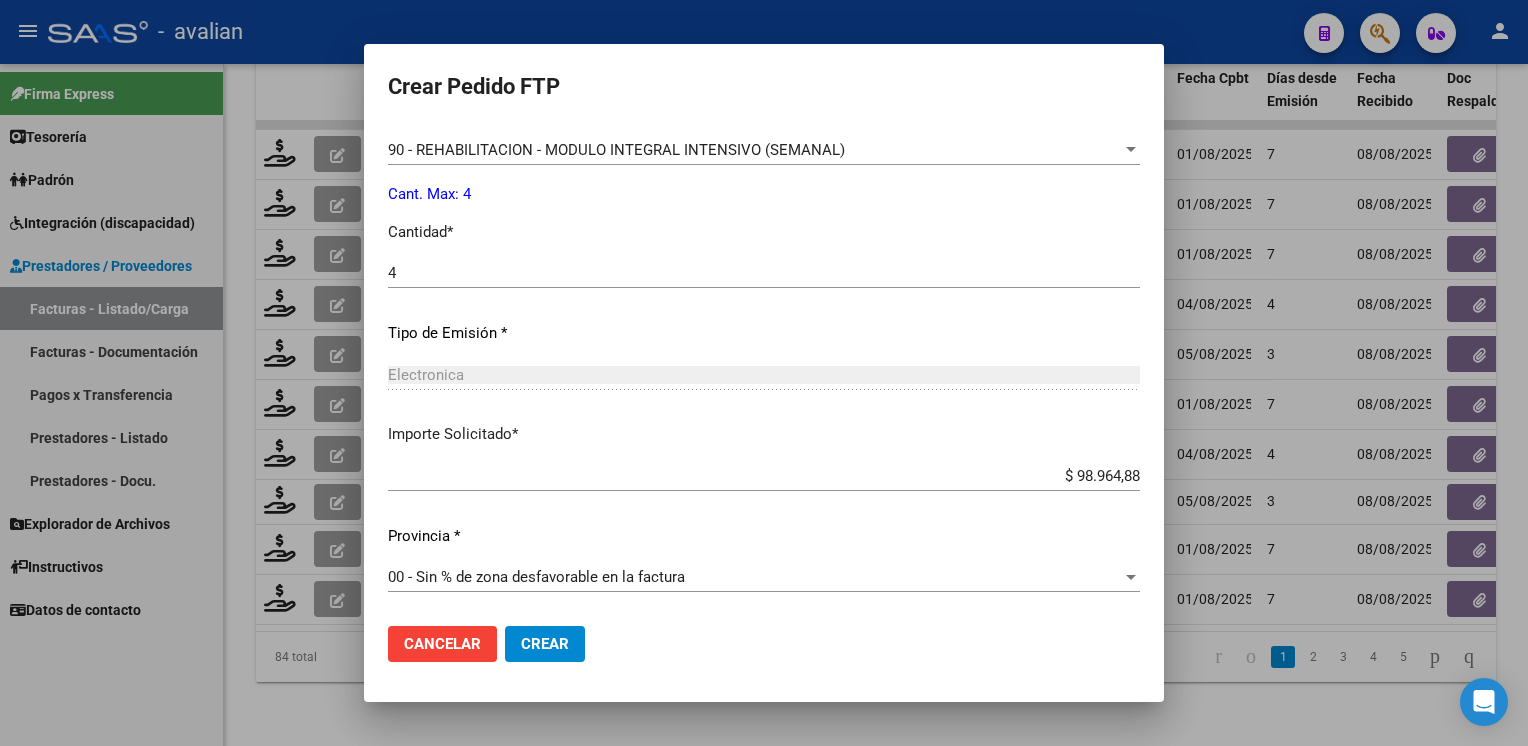 click on "Crear" 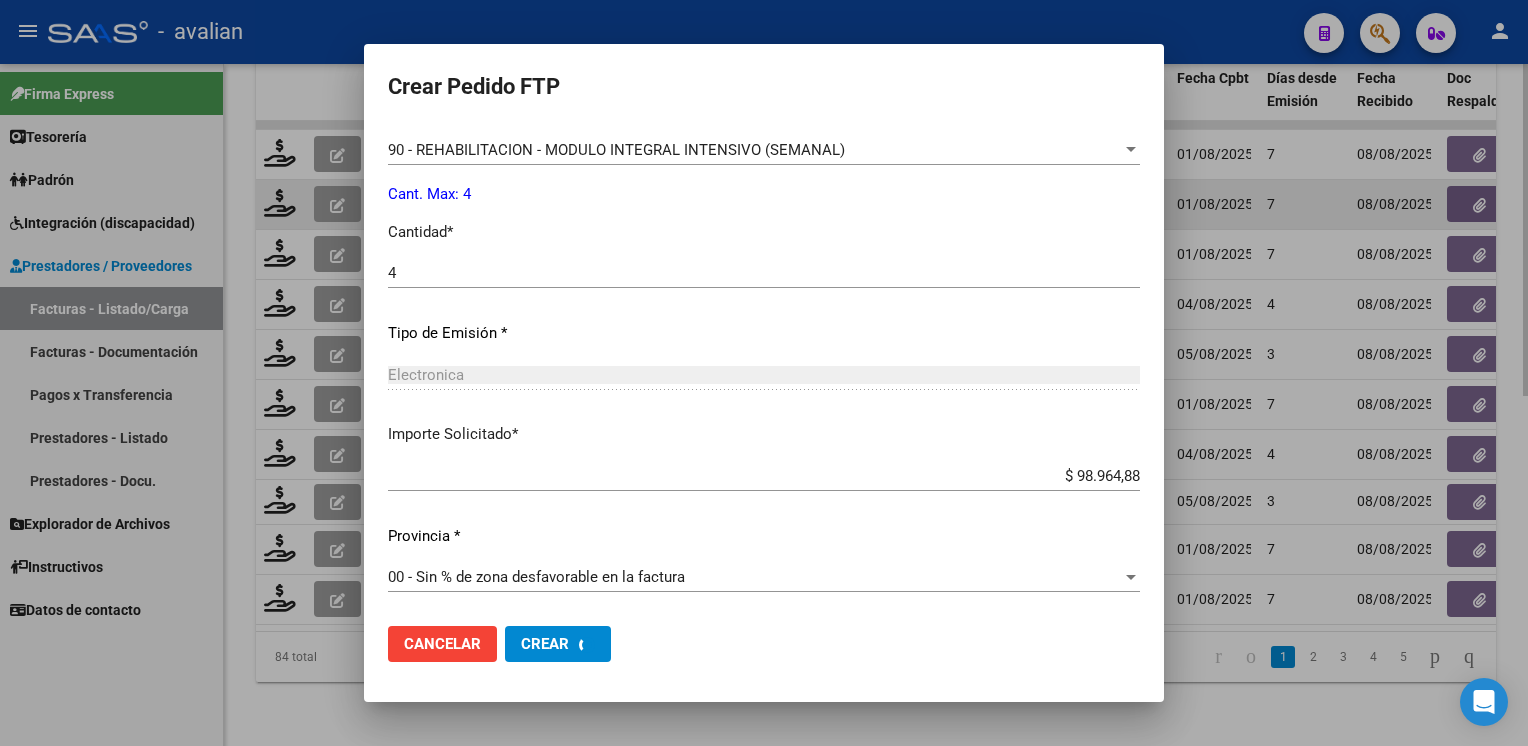 scroll, scrollTop: 0, scrollLeft: 0, axis: both 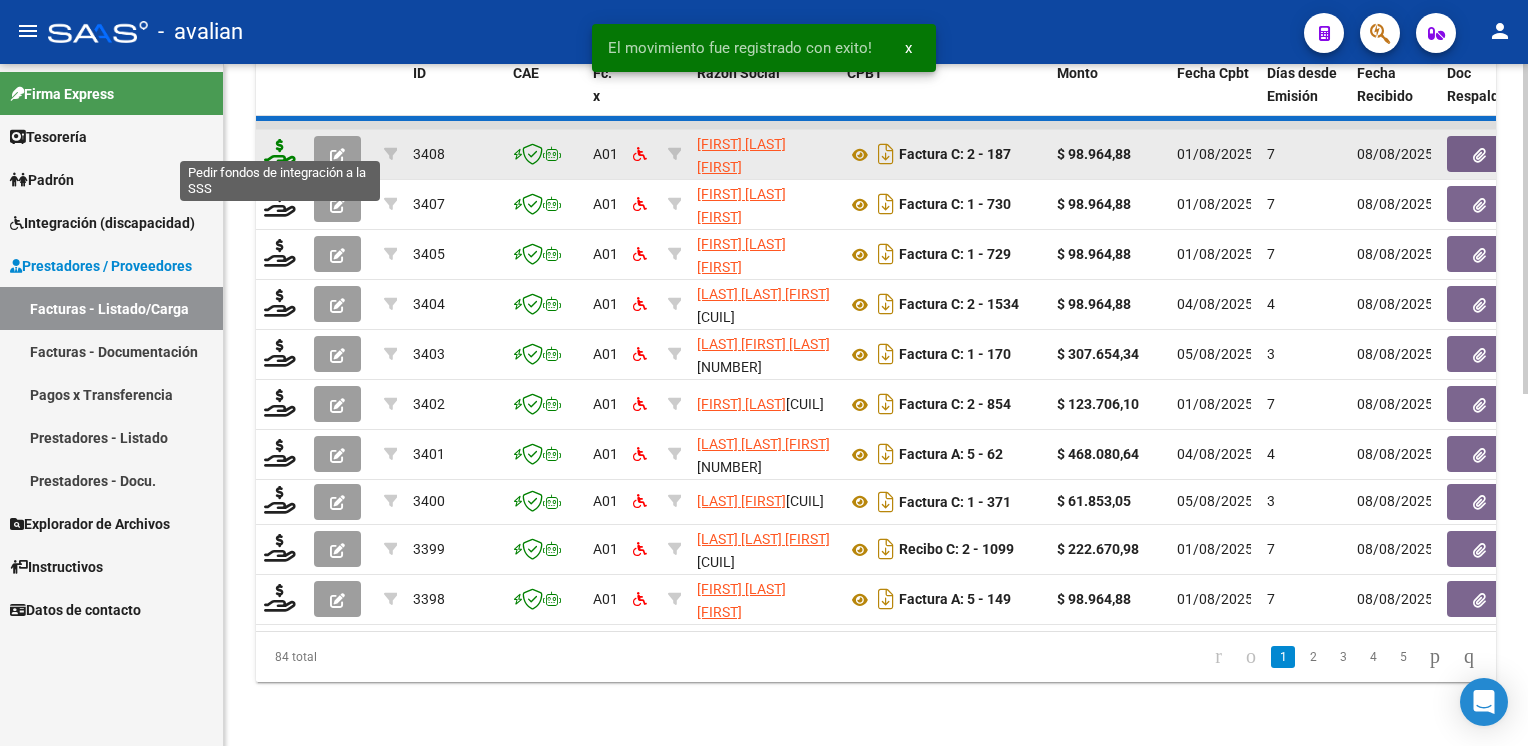 click 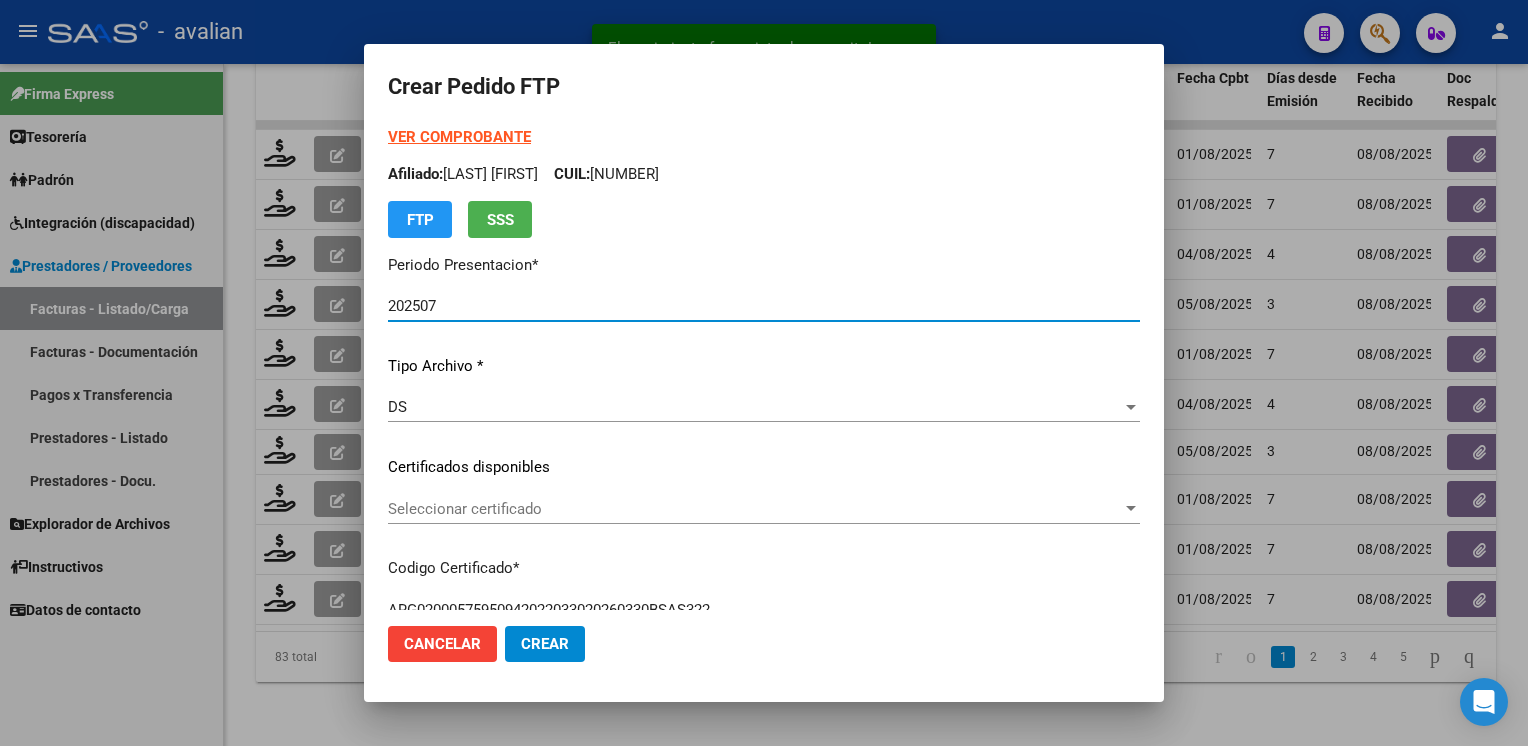 scroll, scrollTop: 100, scrollLeft: 0, axis: vertical 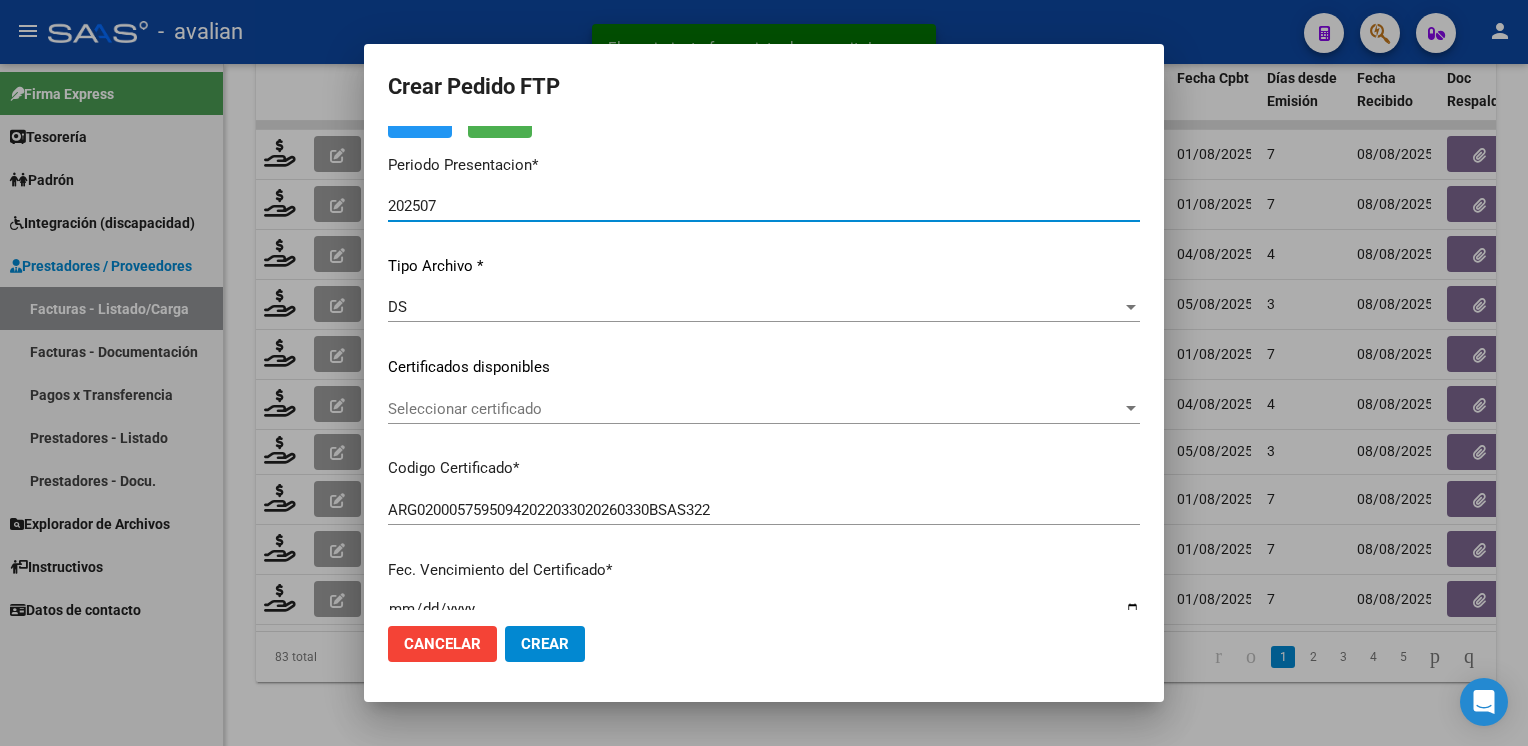 click on "Seleccionar certificado" at bounding box center [755, 409] 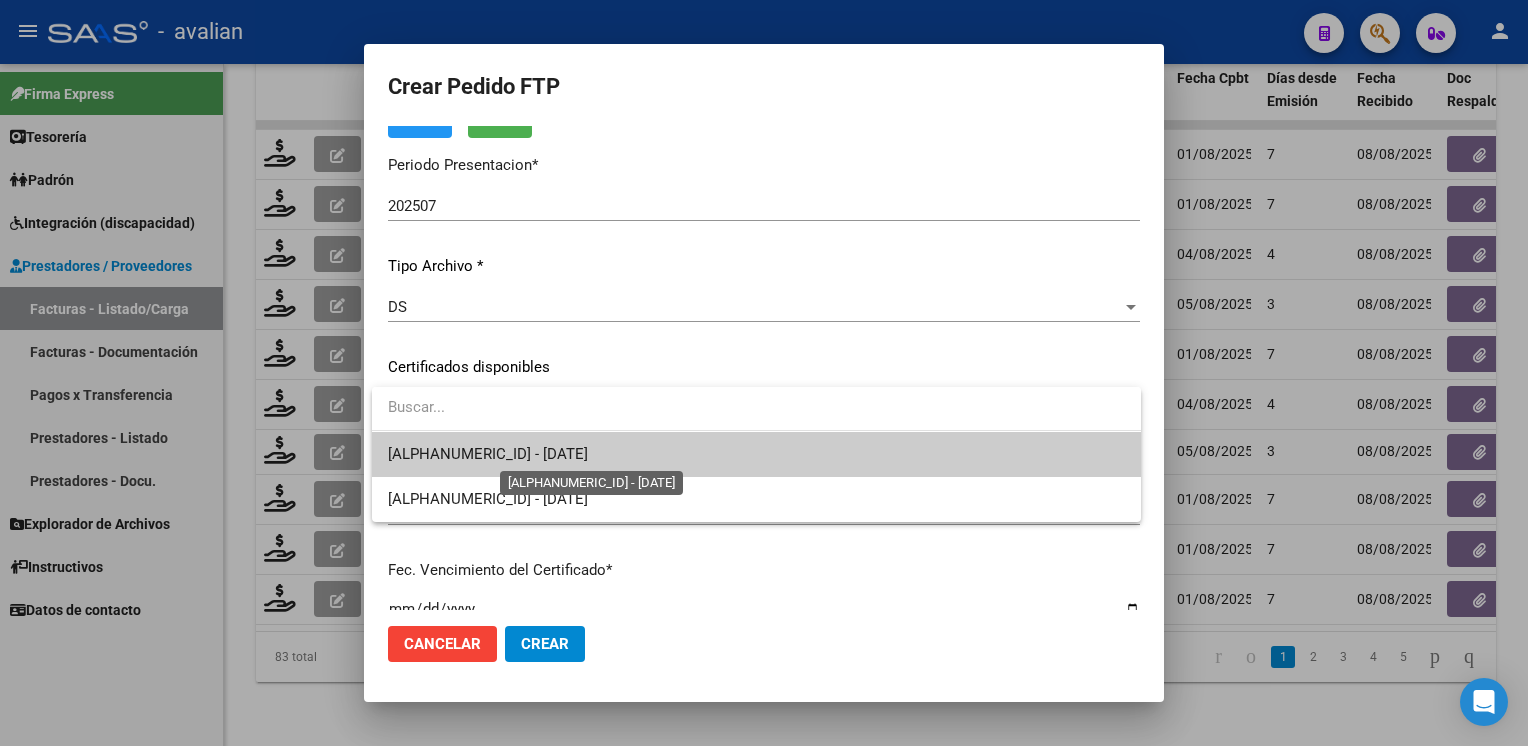 click on "ARG02000575950942022033020260330BSAS322 - 2026-03-30" at bounding box center [488, 454] 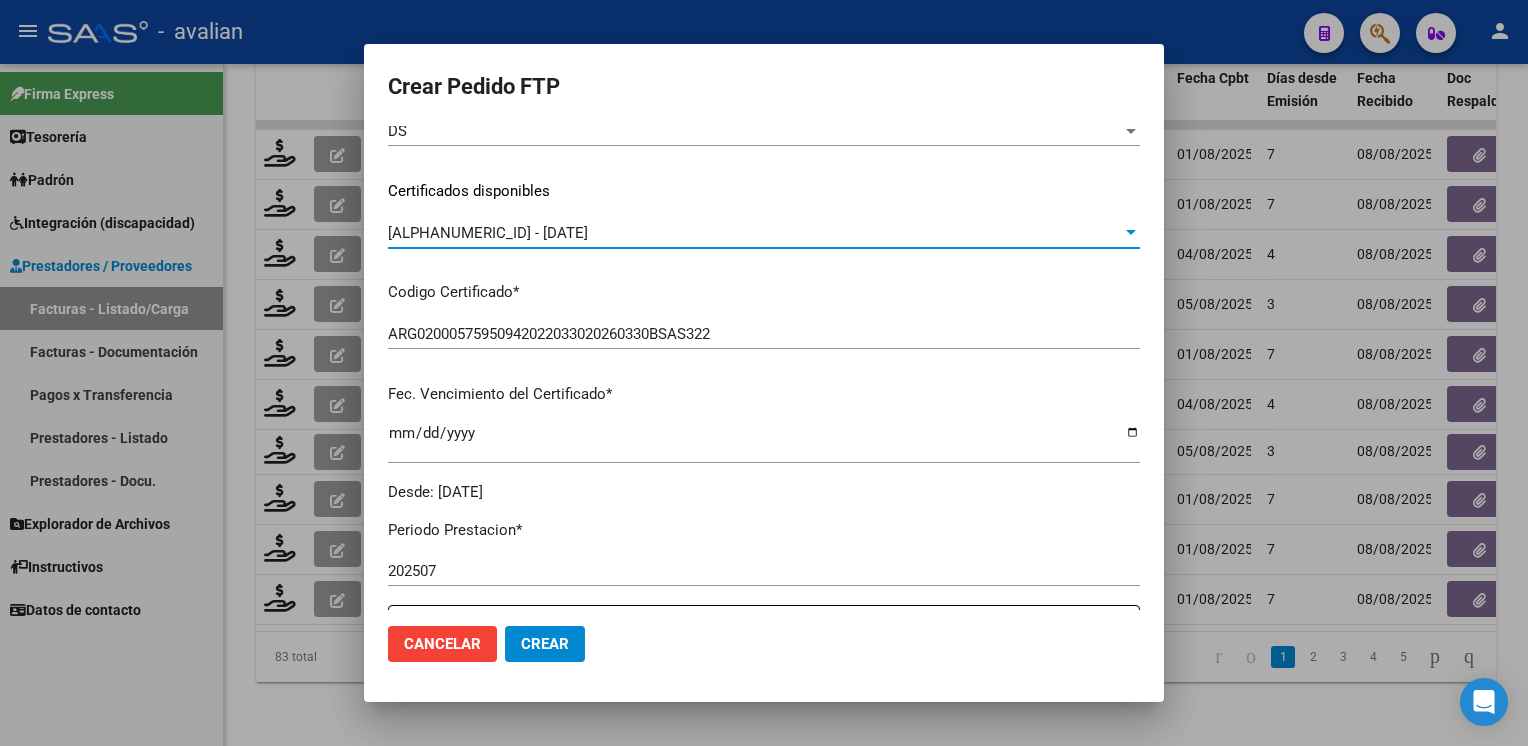 scroll, scrollTop: 0, scrollLeft: 0, axis: both 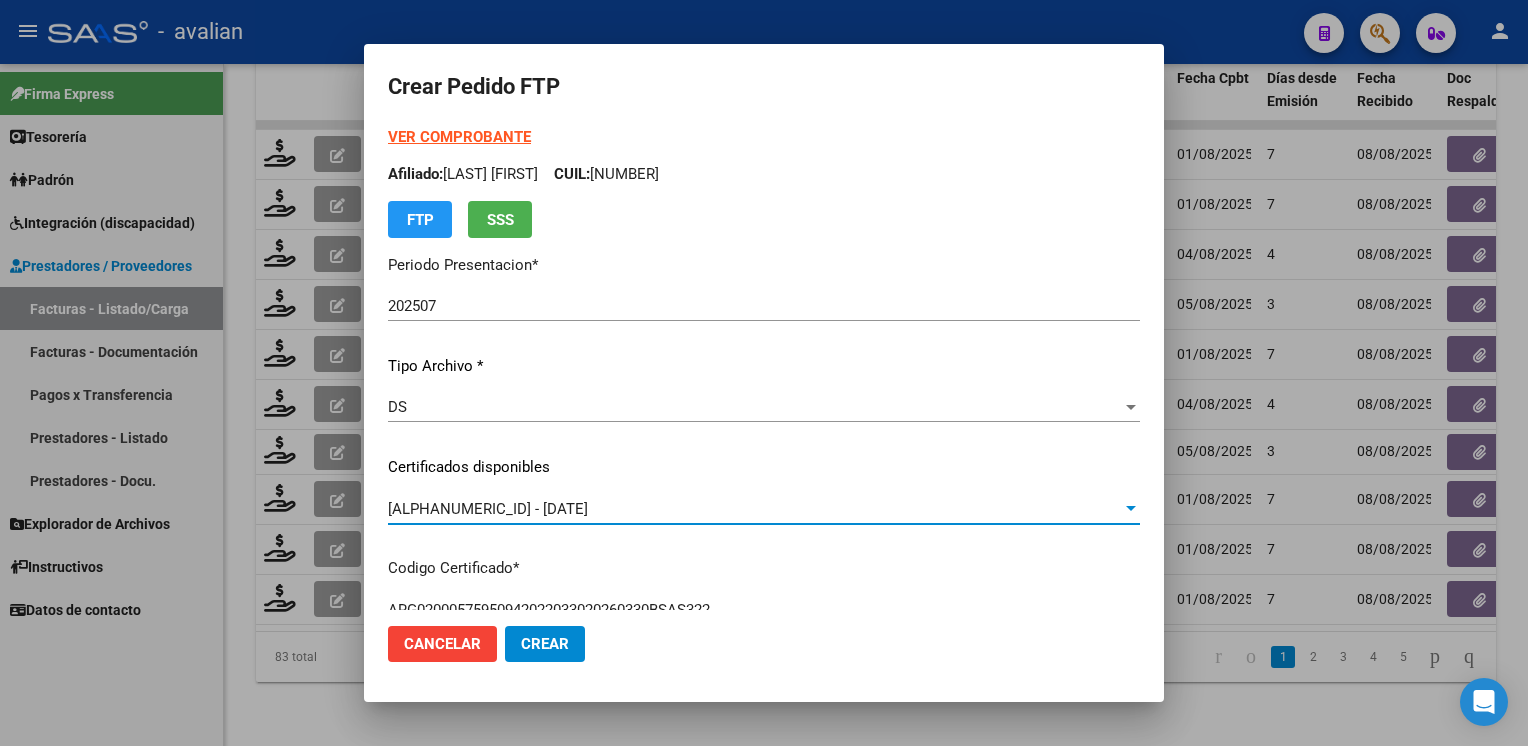click on "Afiliado:  GALDUROZ FRANCISCO  CUIL:  23575950949" at bounding box center [764, 174] 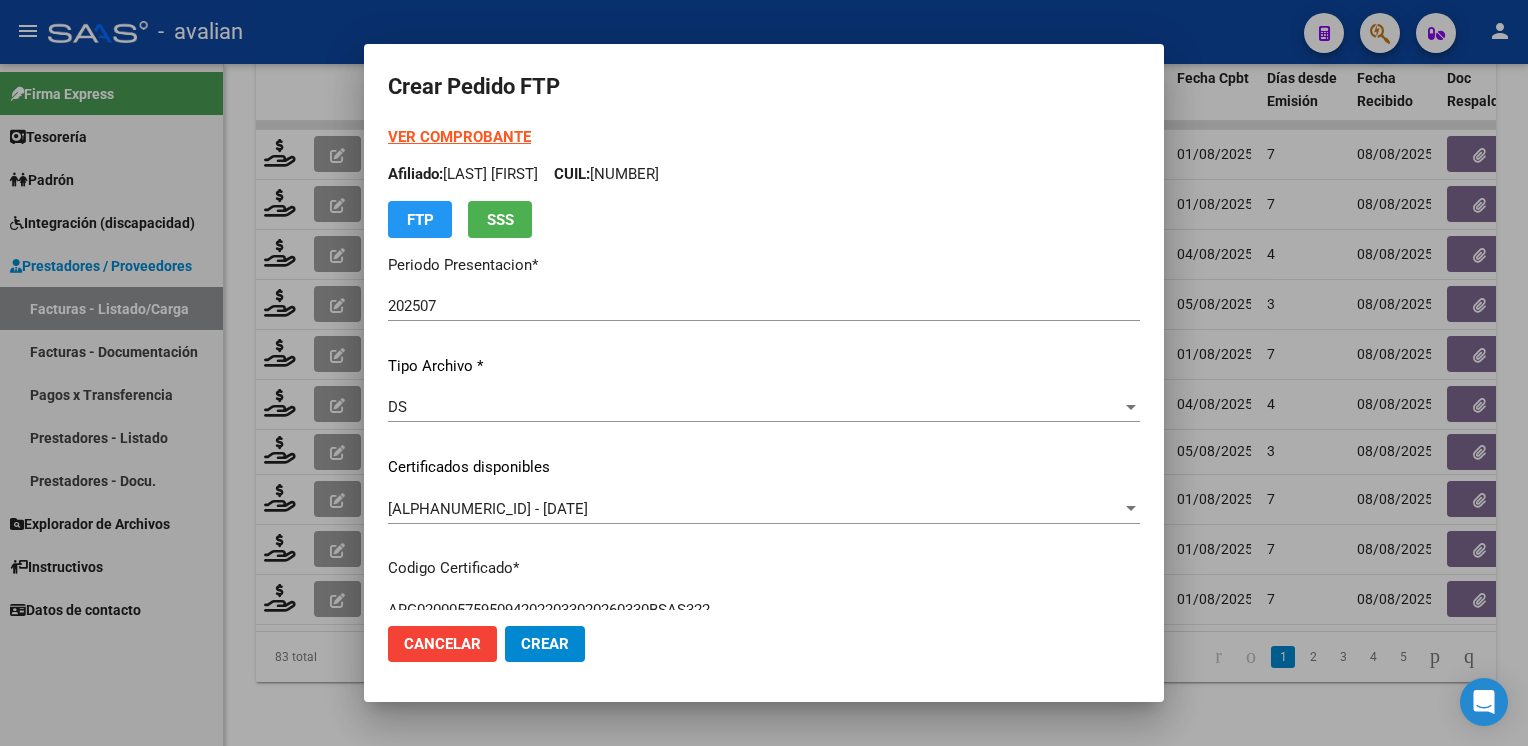 click on "Afiliado:  GALDUROZ FRANCISCO  CUIL:  23575950949" at bounding box center (764, 174) 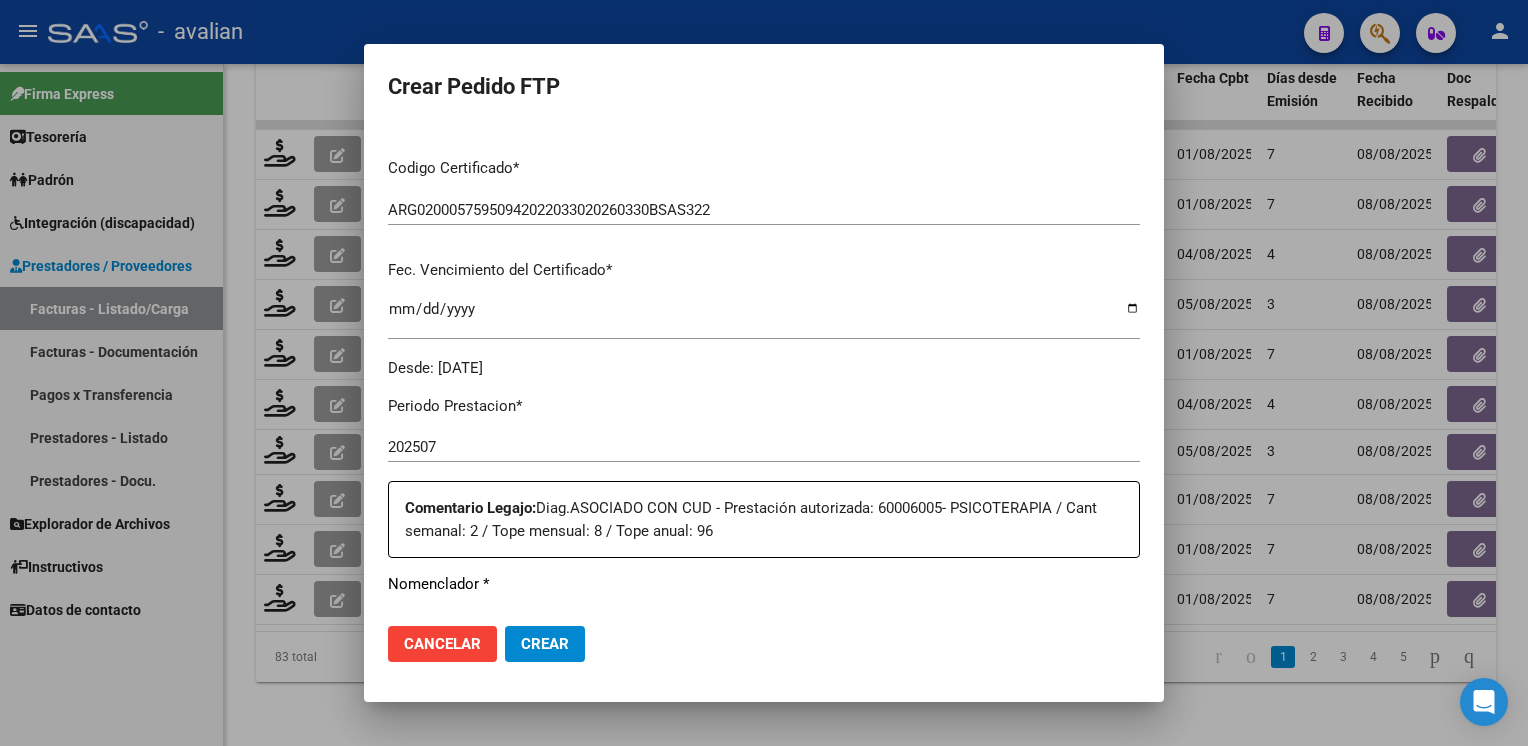 scroll, scrollTop: 700, scrollLeft: 0, axis: vertical 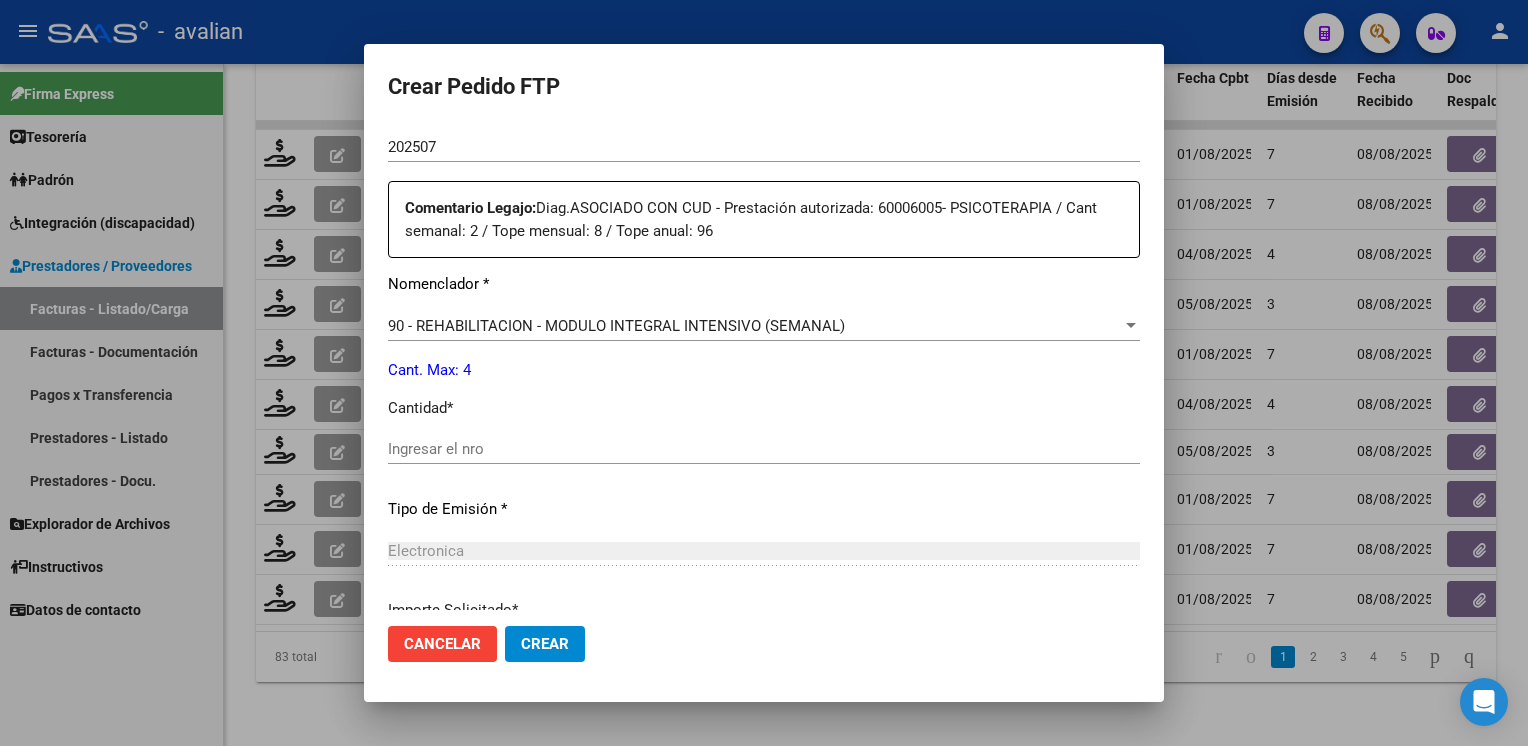 click on "Ingresar el nro" at bounding box center [764, 449] 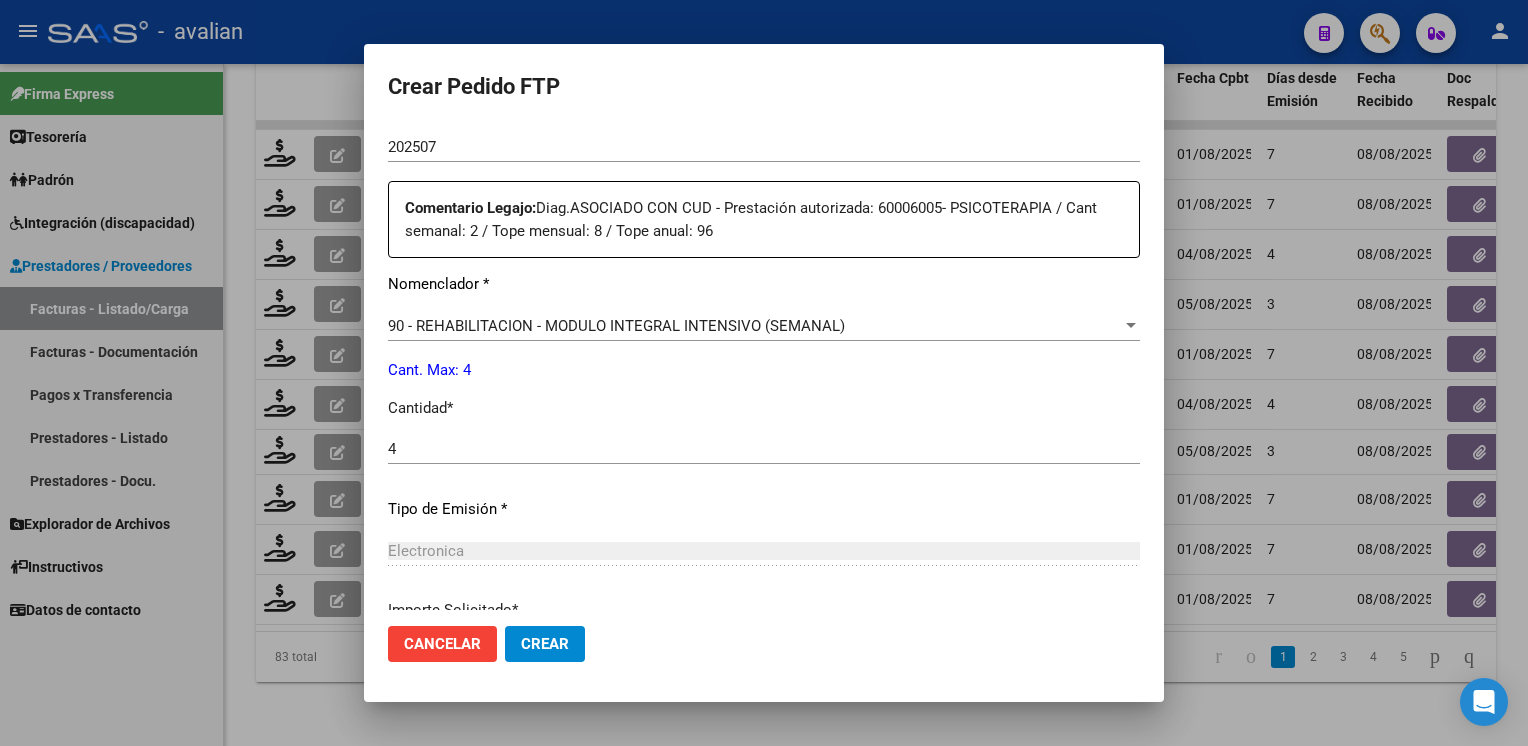 scroll, scrollTop: 876, scrollLeft: 0, axis: vertical 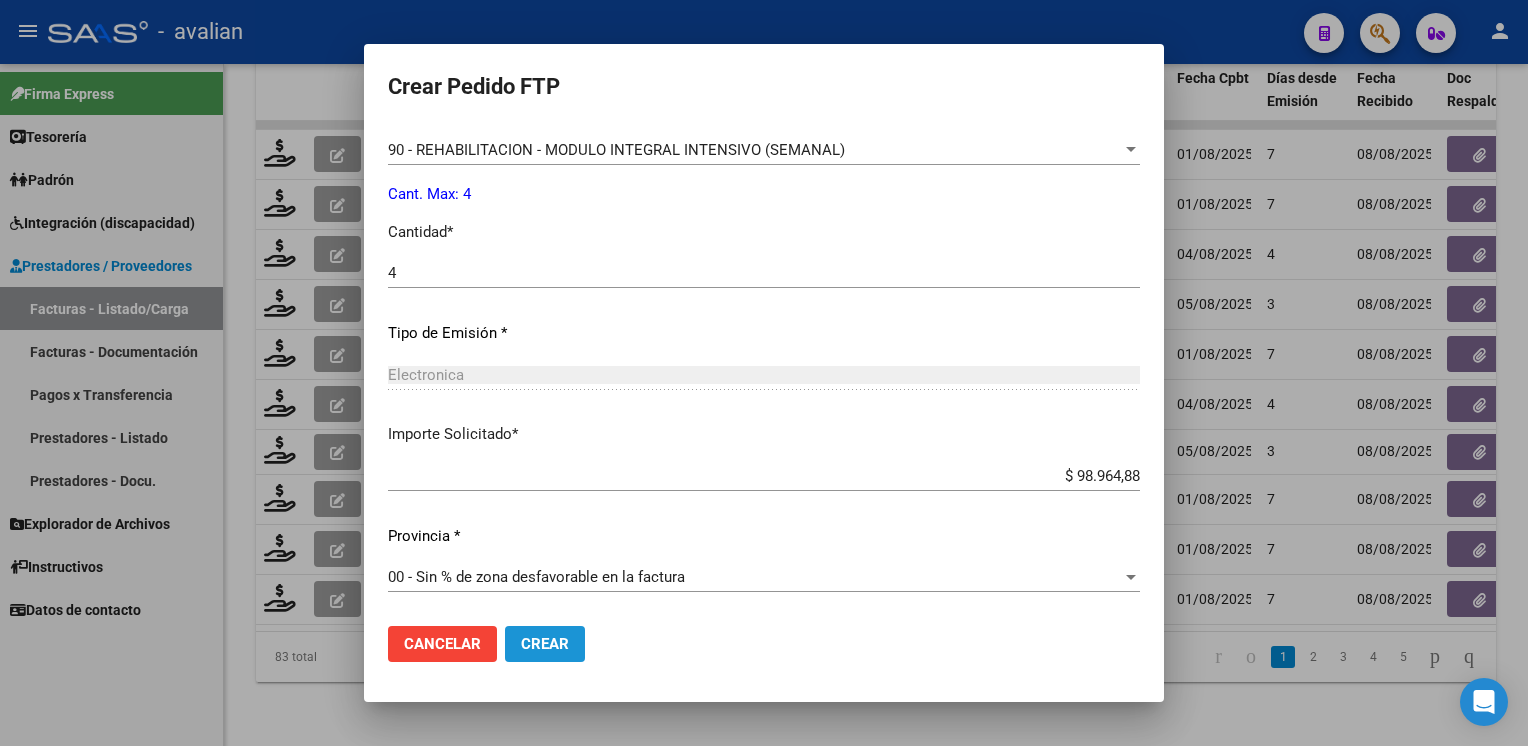 click on "Crear" 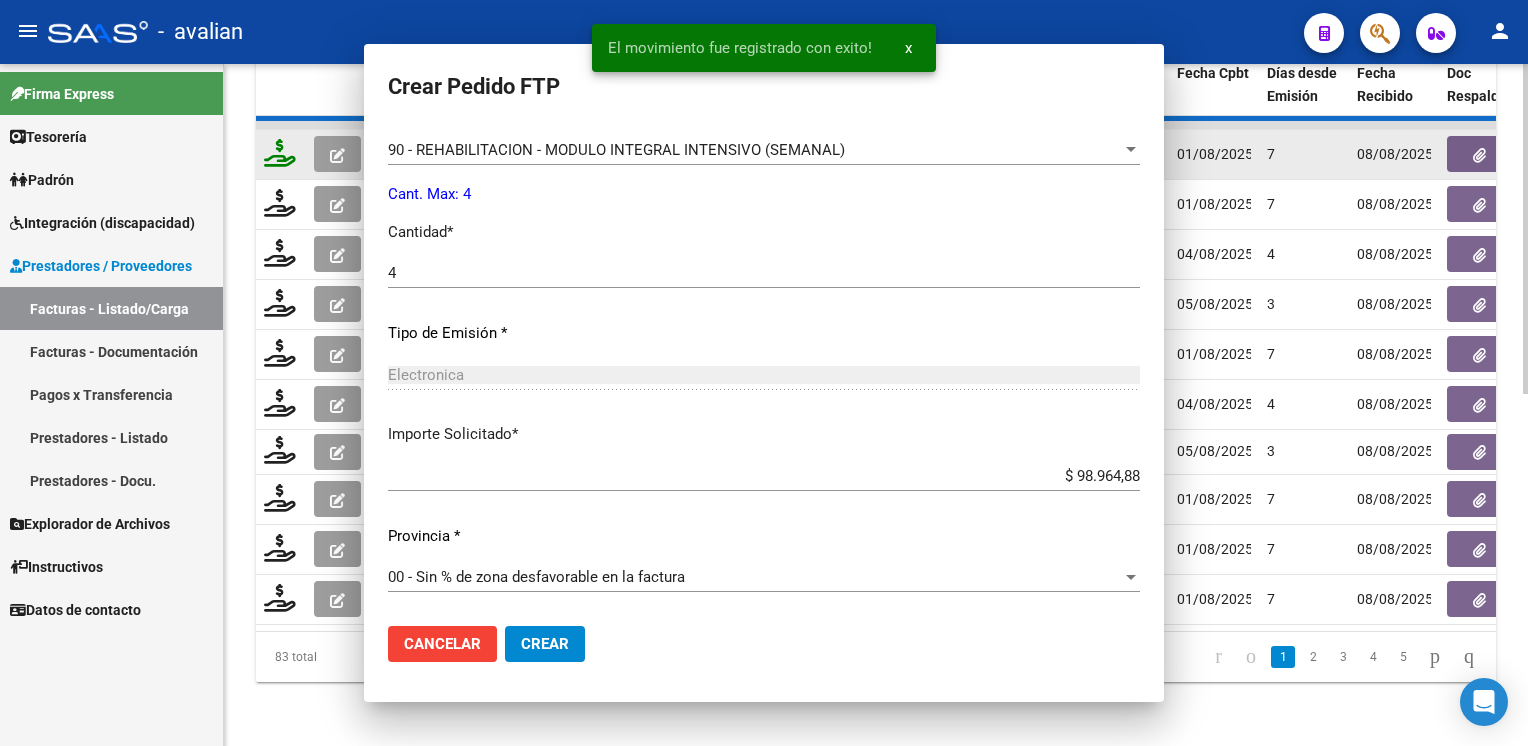 scroll, scrollTop: 0, scrollLeft: 0, axis: both 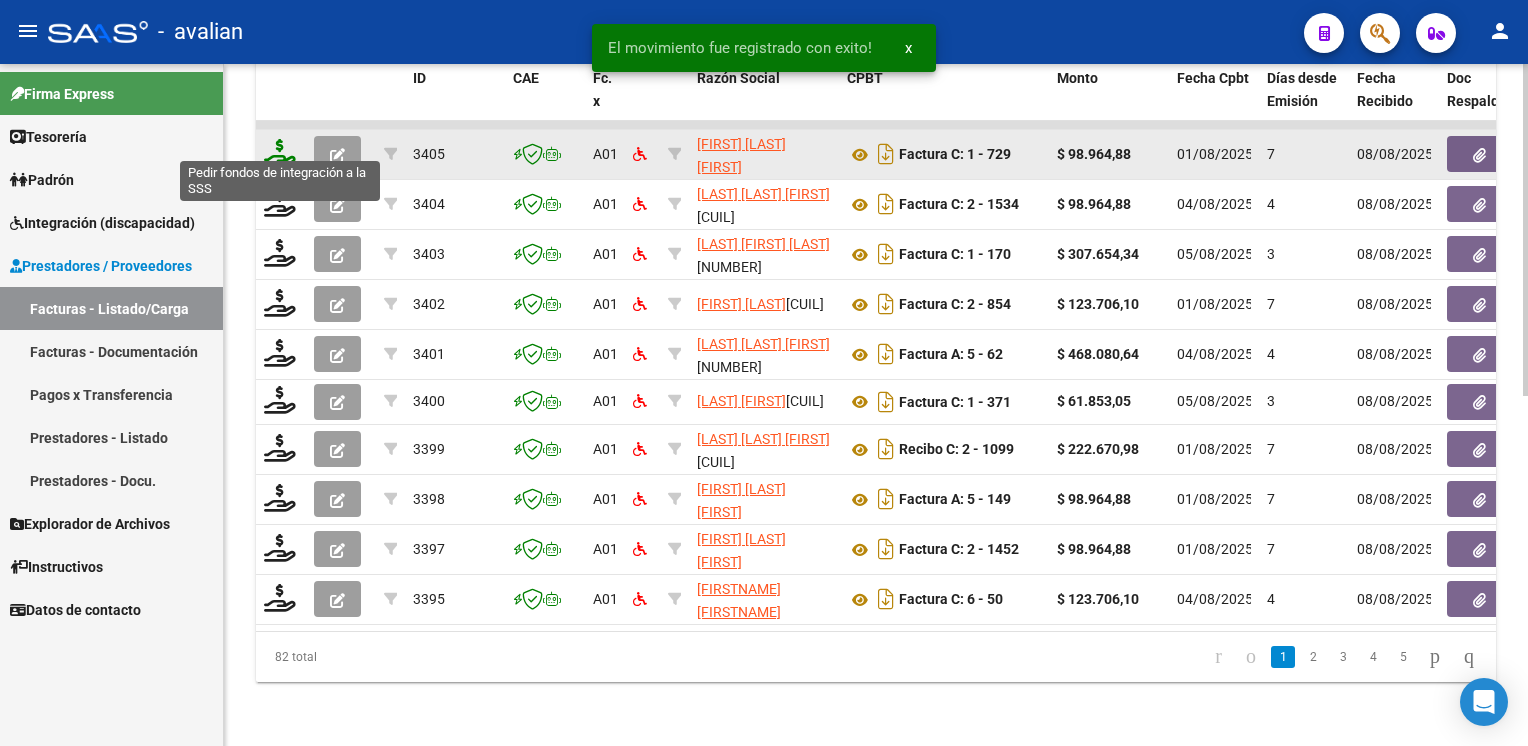 click 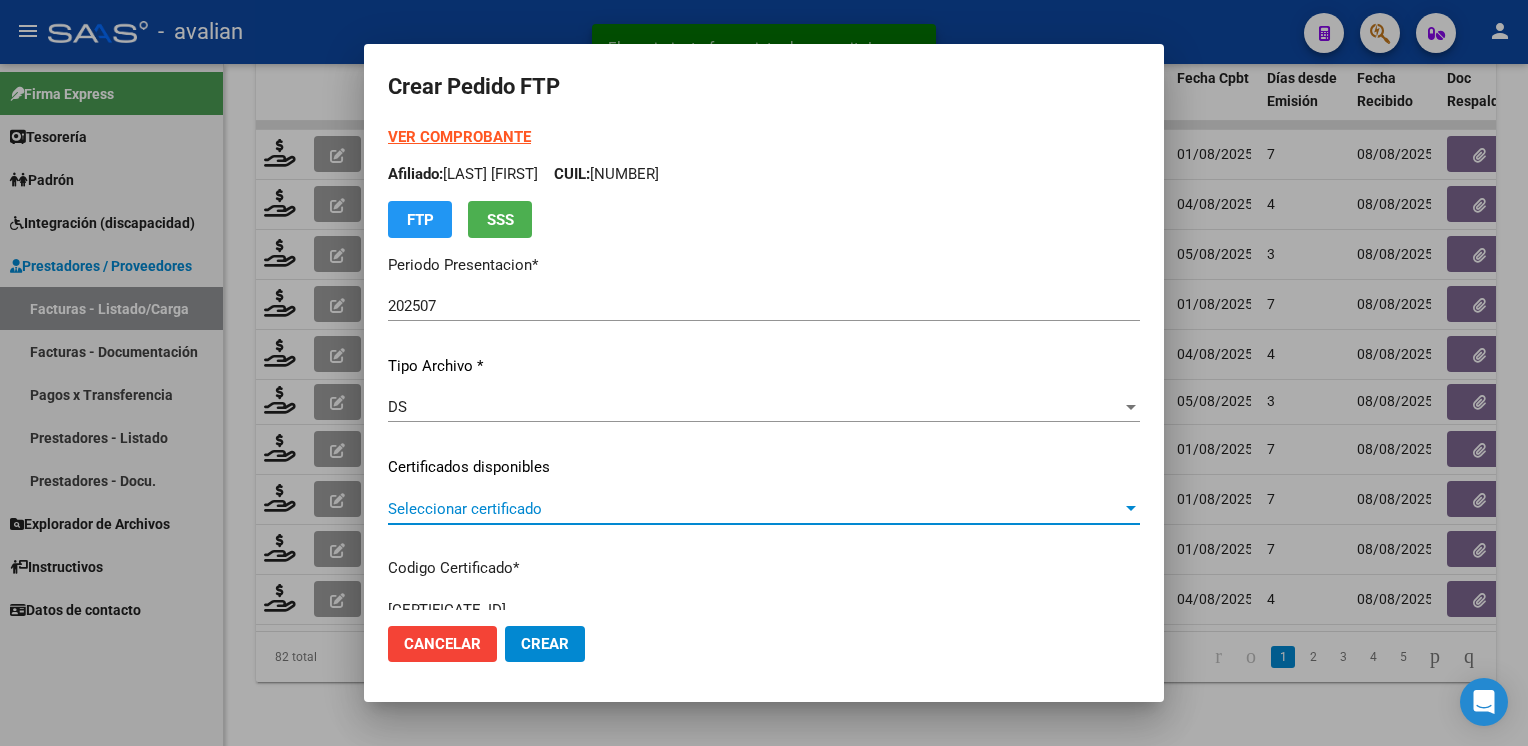 click on "Seleccionar certificado" at bounding box center (755, 509) 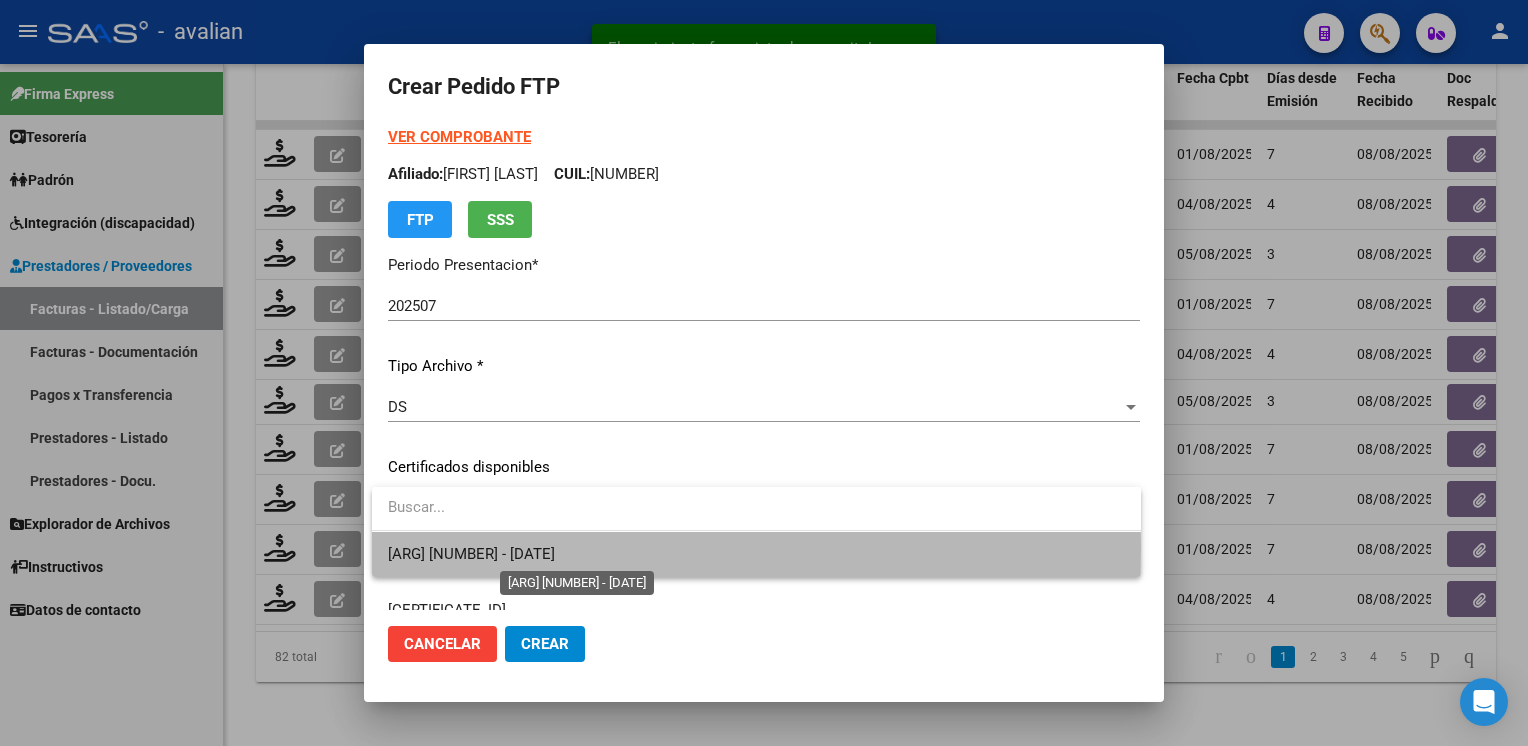 click on "ARG02000561207982021042320260423BSAS387 - 2026-04-23" at bounding box center (471, 554) 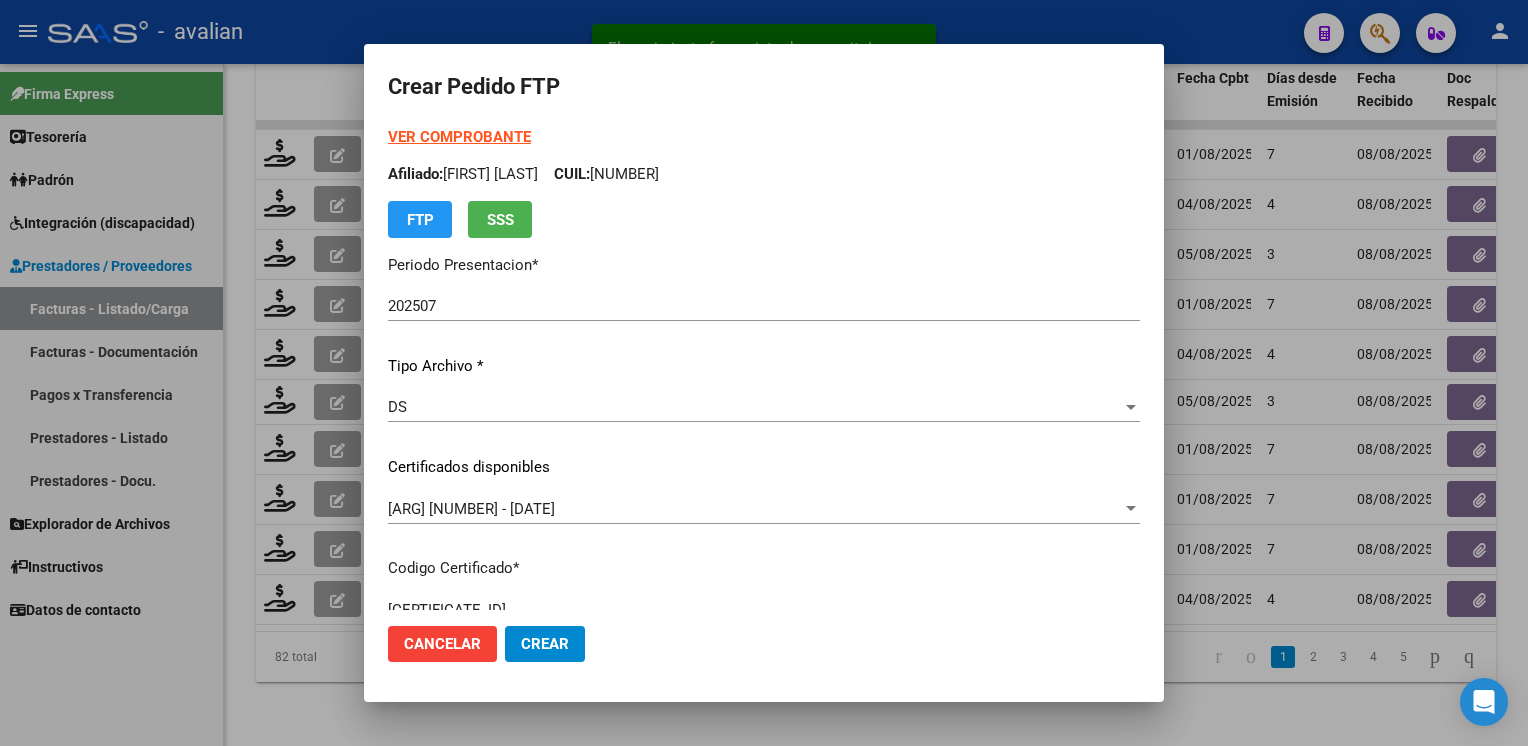 click on "Afiliado:  CANTARINI VALENTINO  CUIL:  20561207985" at bounding box center (764, 174) 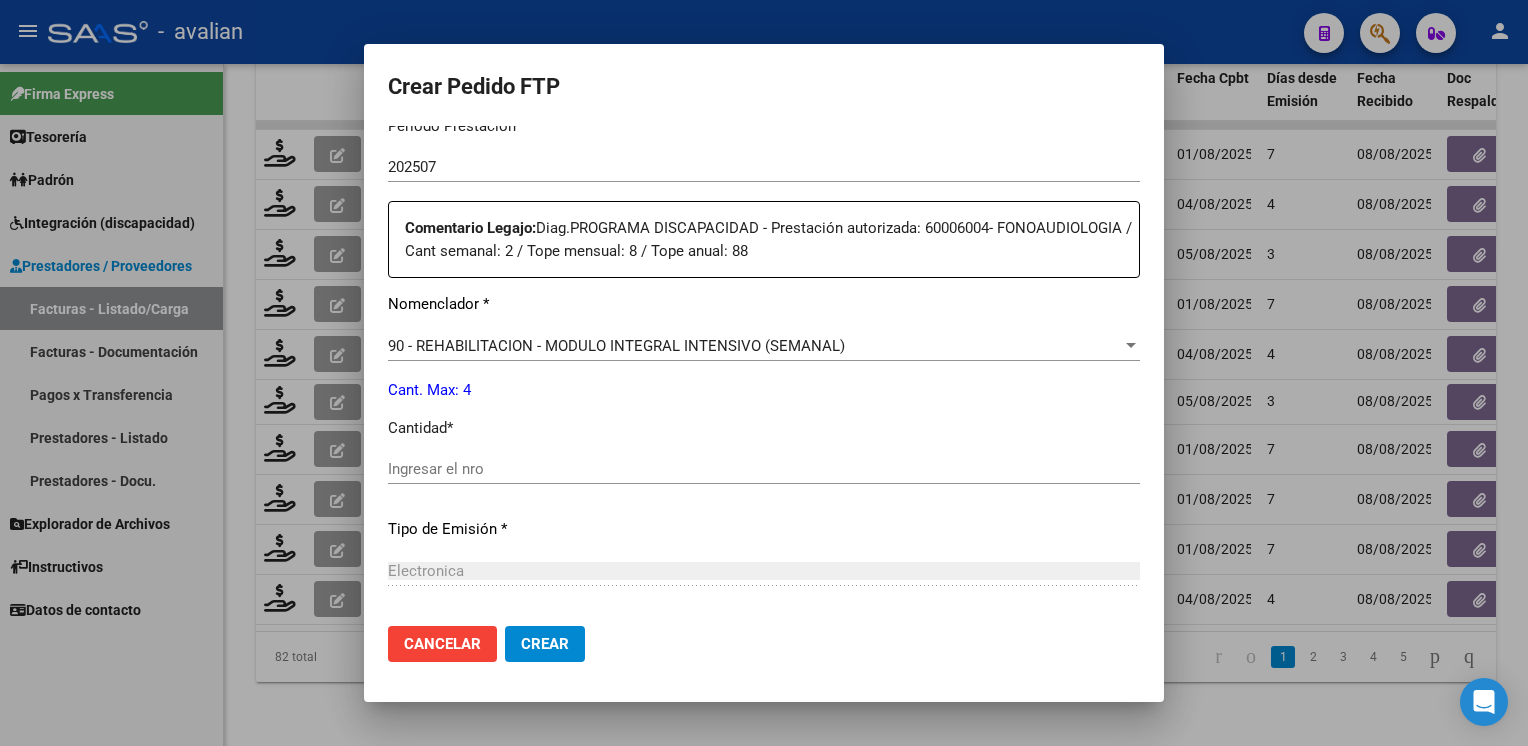 scroll, scrollTop: 800, scrollLeft: 0, axis: vertical 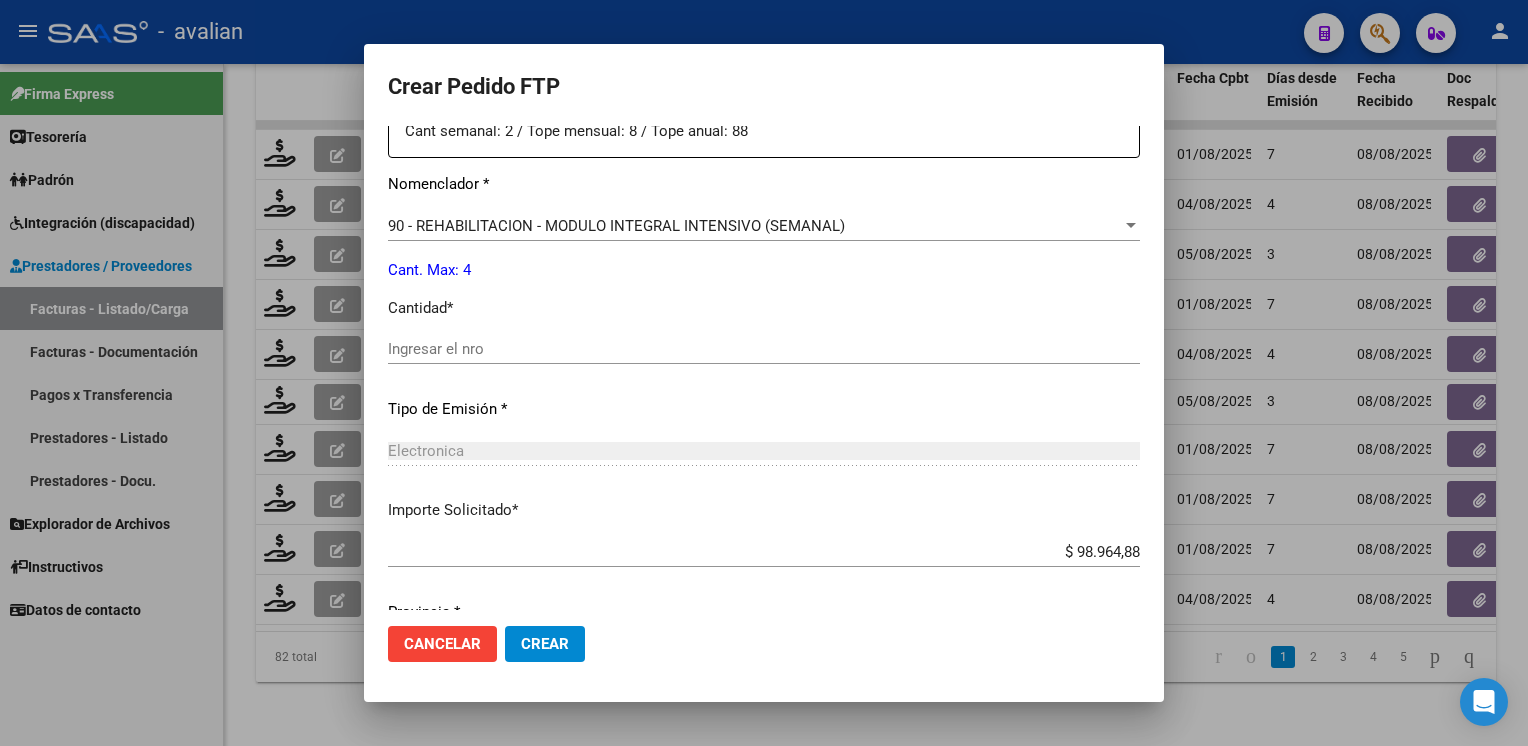 click on "Ingresar el nro" at bounding box center (764, 349) 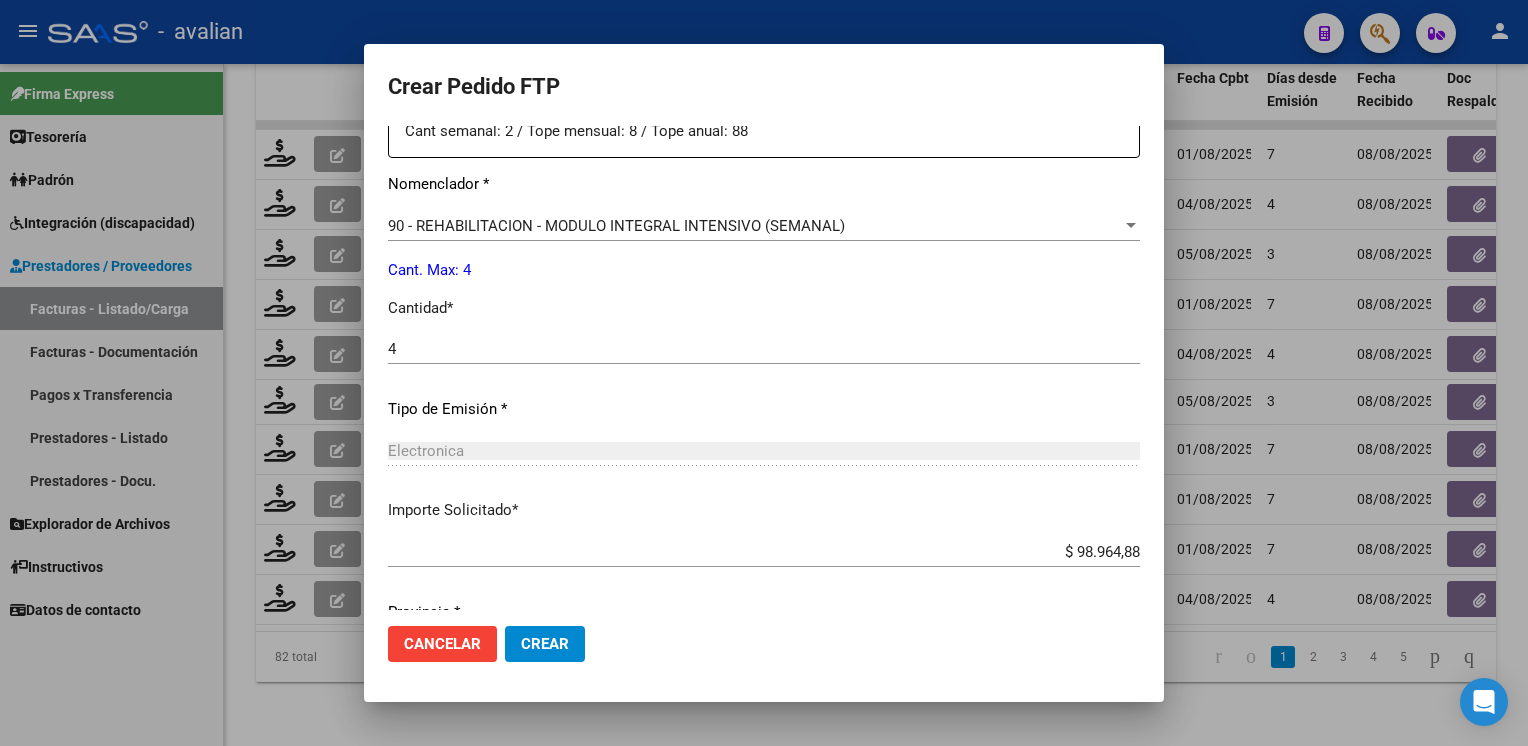 scroll, scrollTop: 876, scrollLeft: 0, axis: vertical 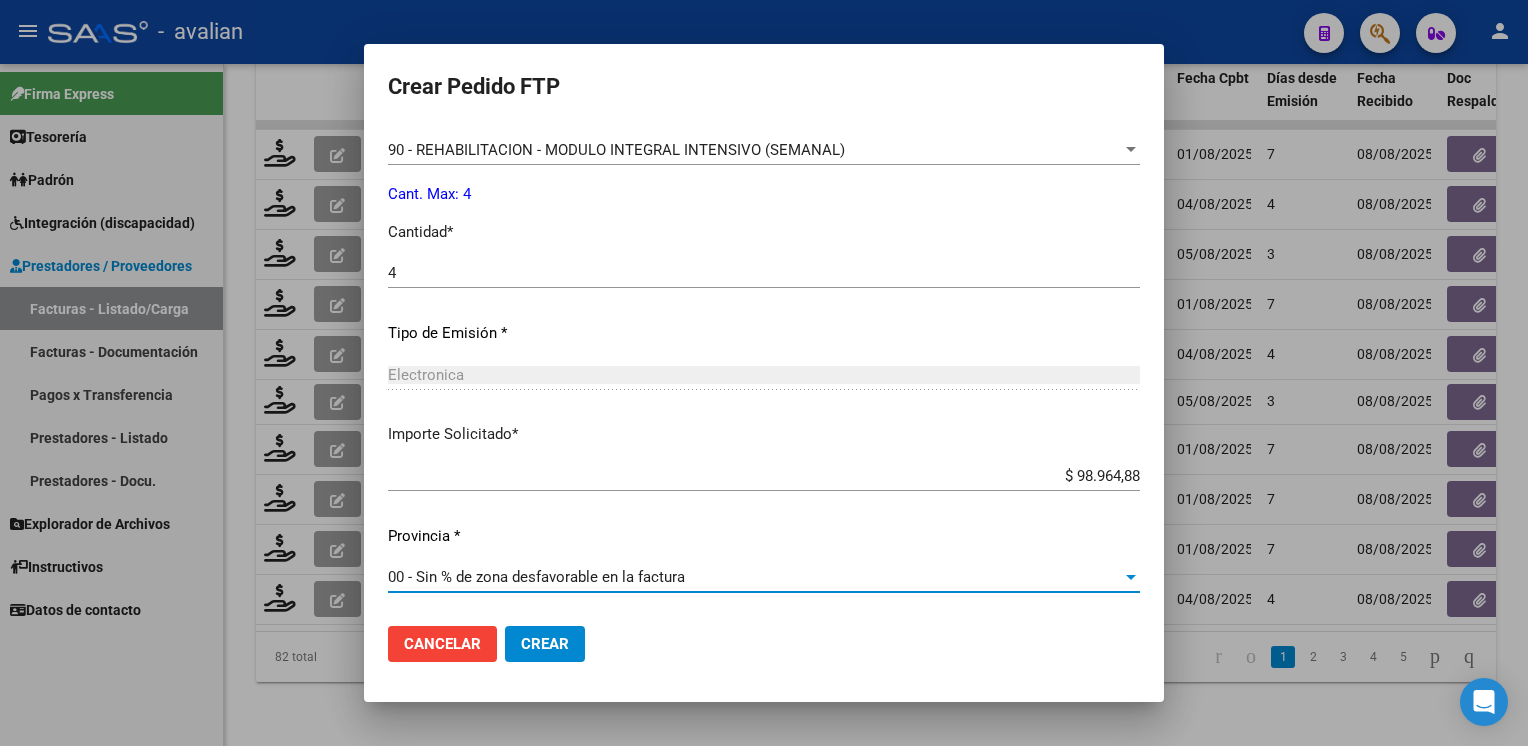 click on "Crear" 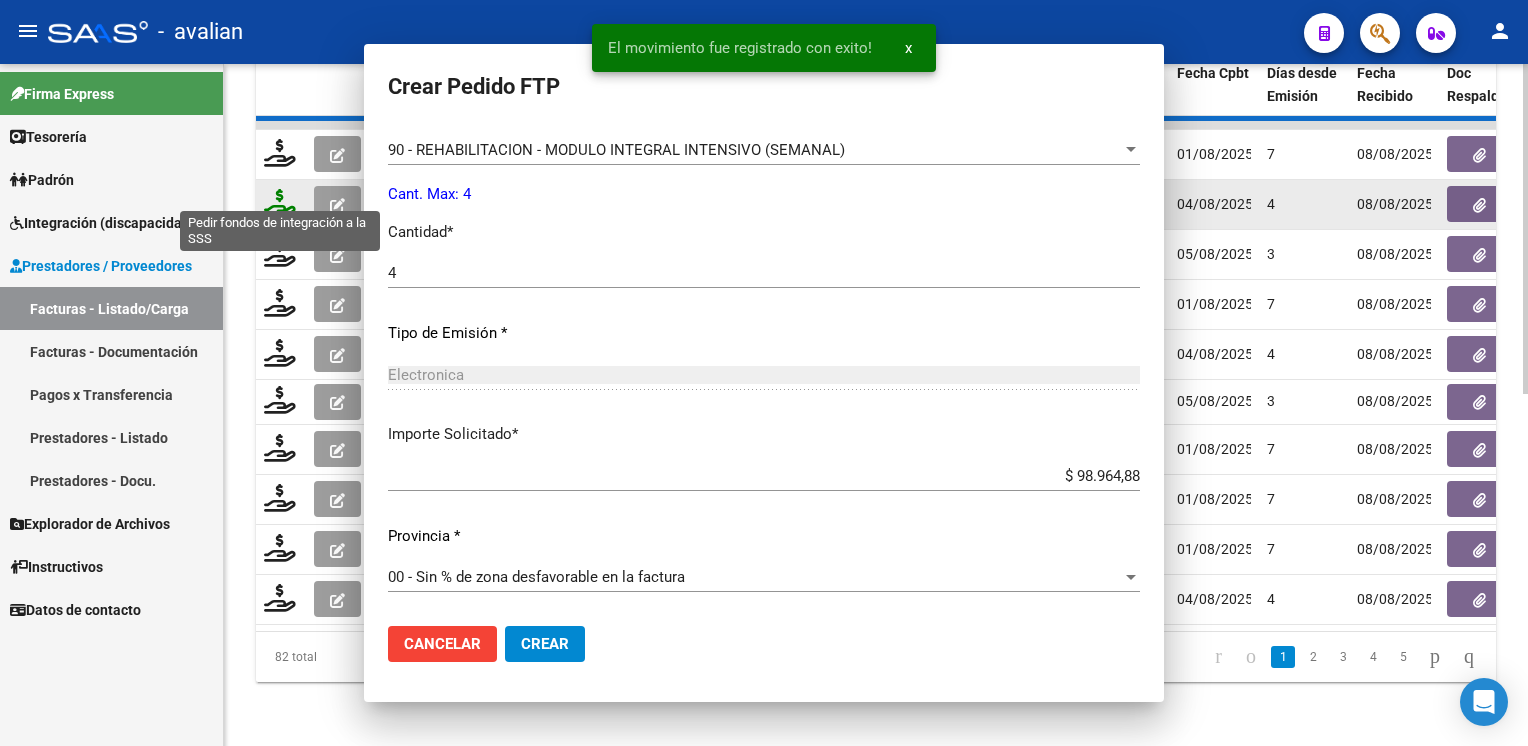 scroll, scrollTop: 763, scrollLeft: 0, axis: vertical 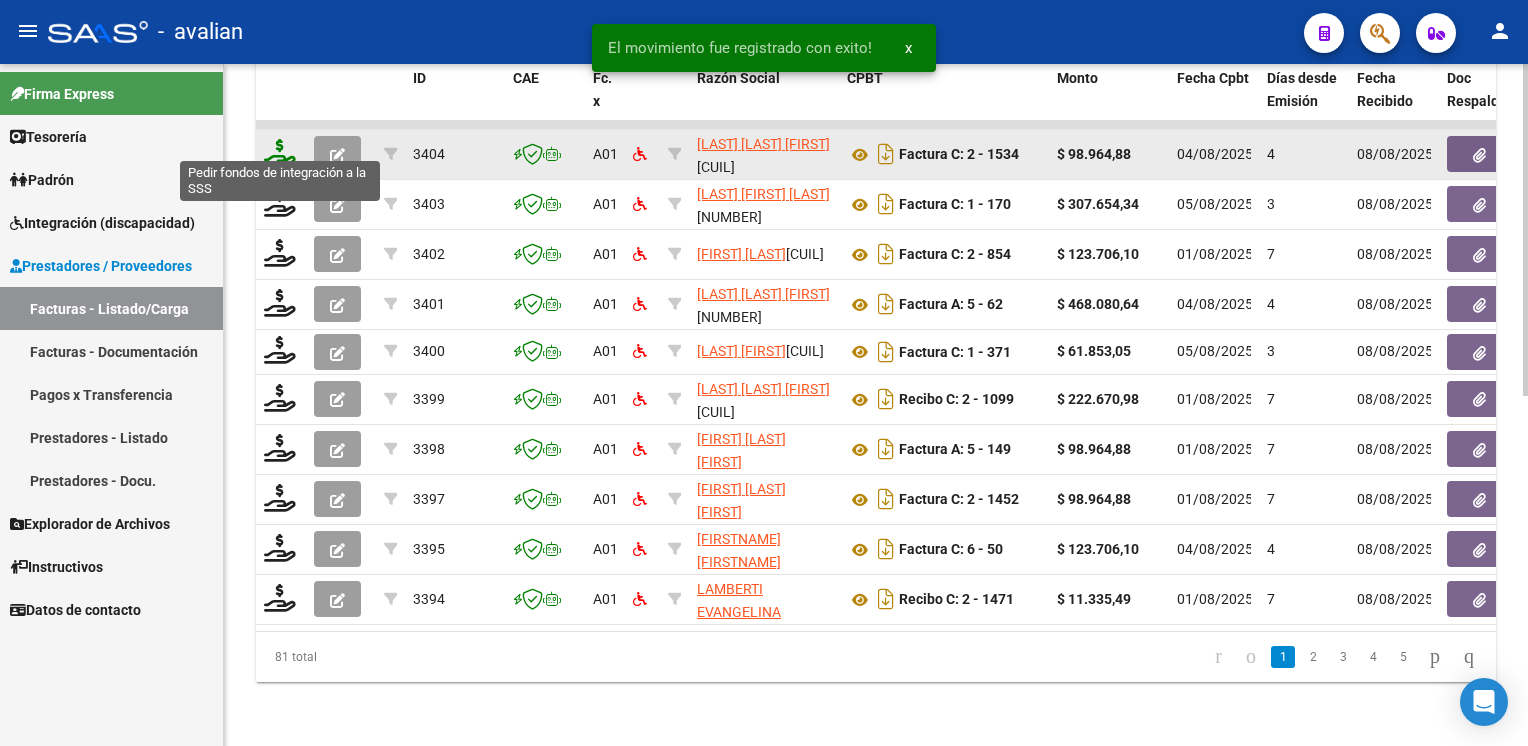 click 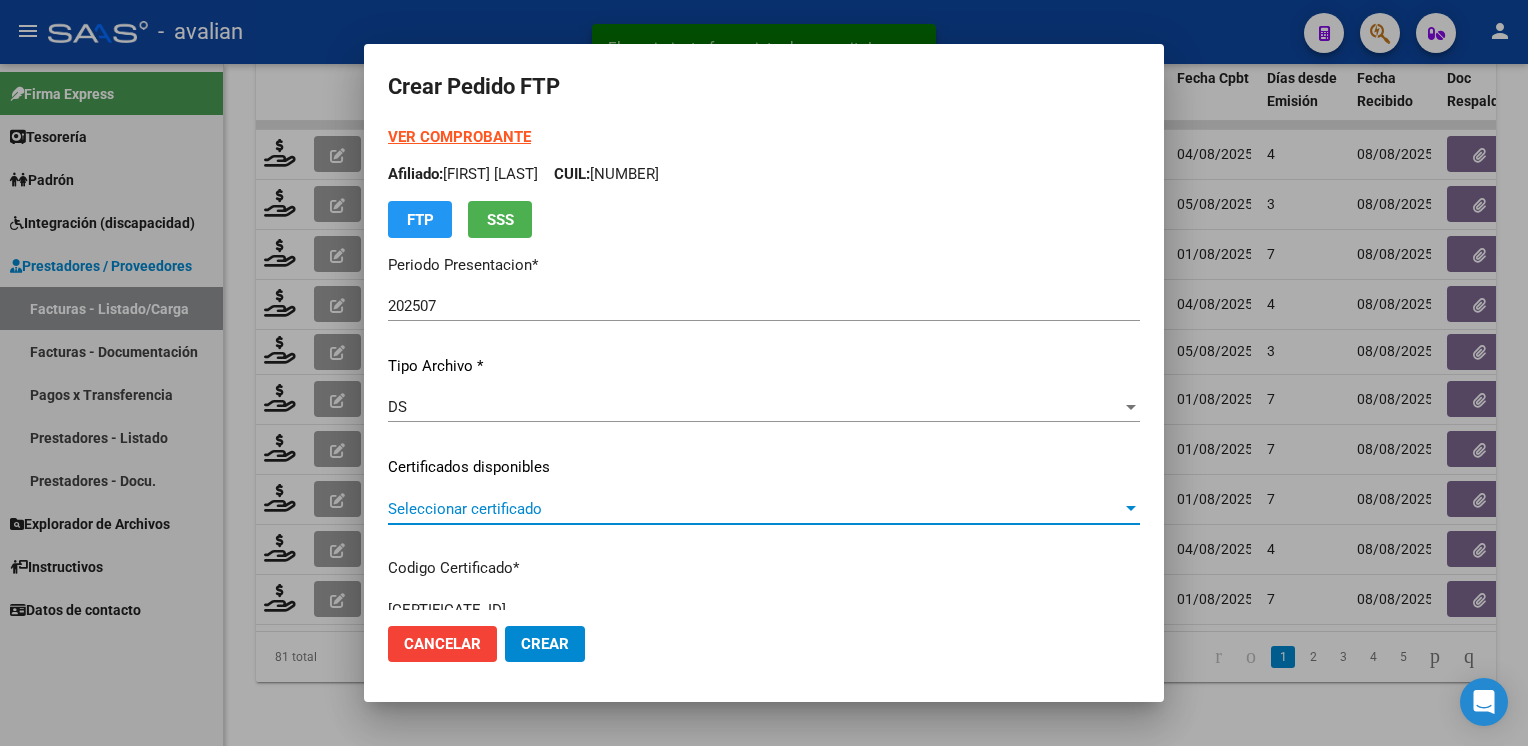 click on "Seleccionar certificado" at bounding box center [755, 509] 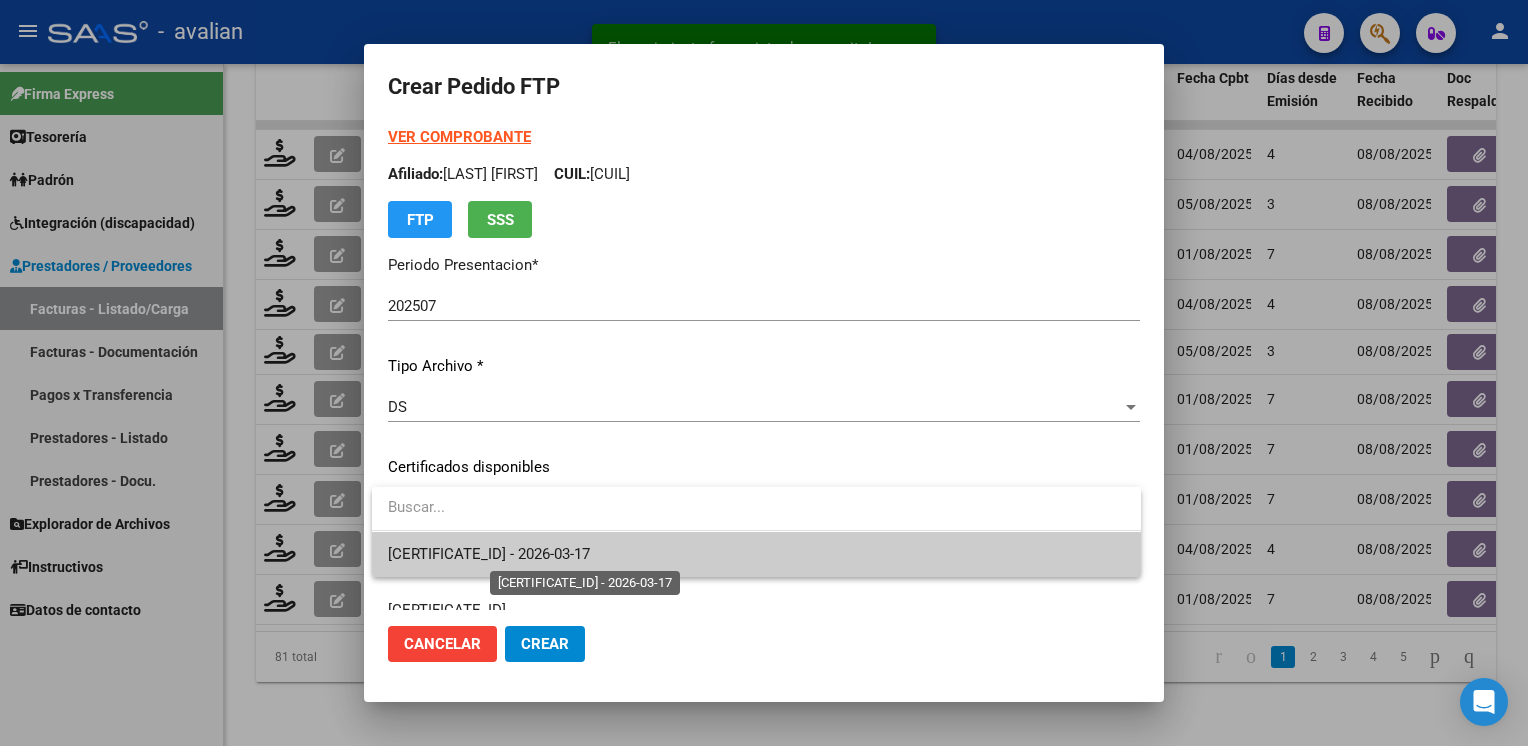click on "ARG02000577592722023031720260317BS381 - 2026-03-17" at bounding box center (489, 554) 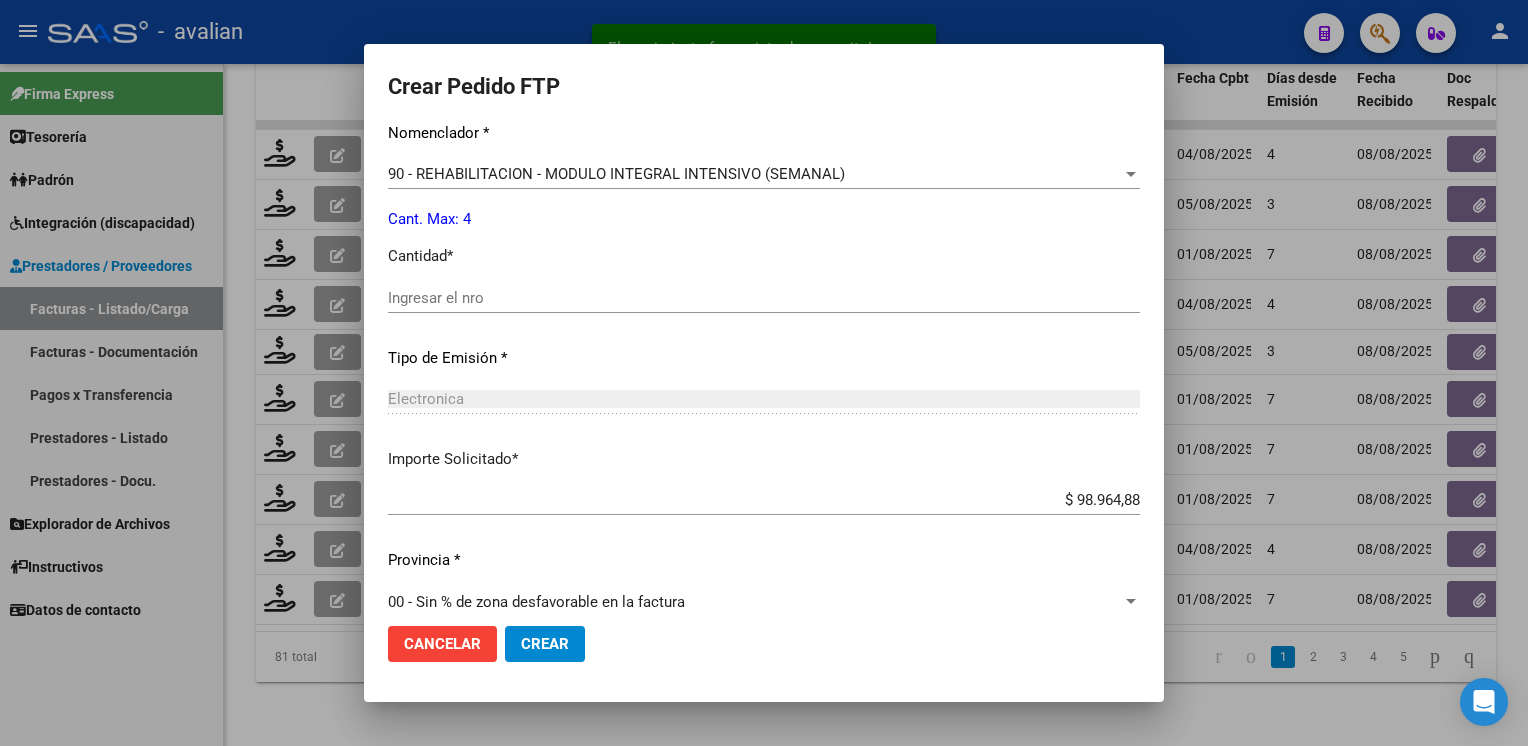 scroll, scrollTop: 853, scrollLeft: 0, axis: vertical 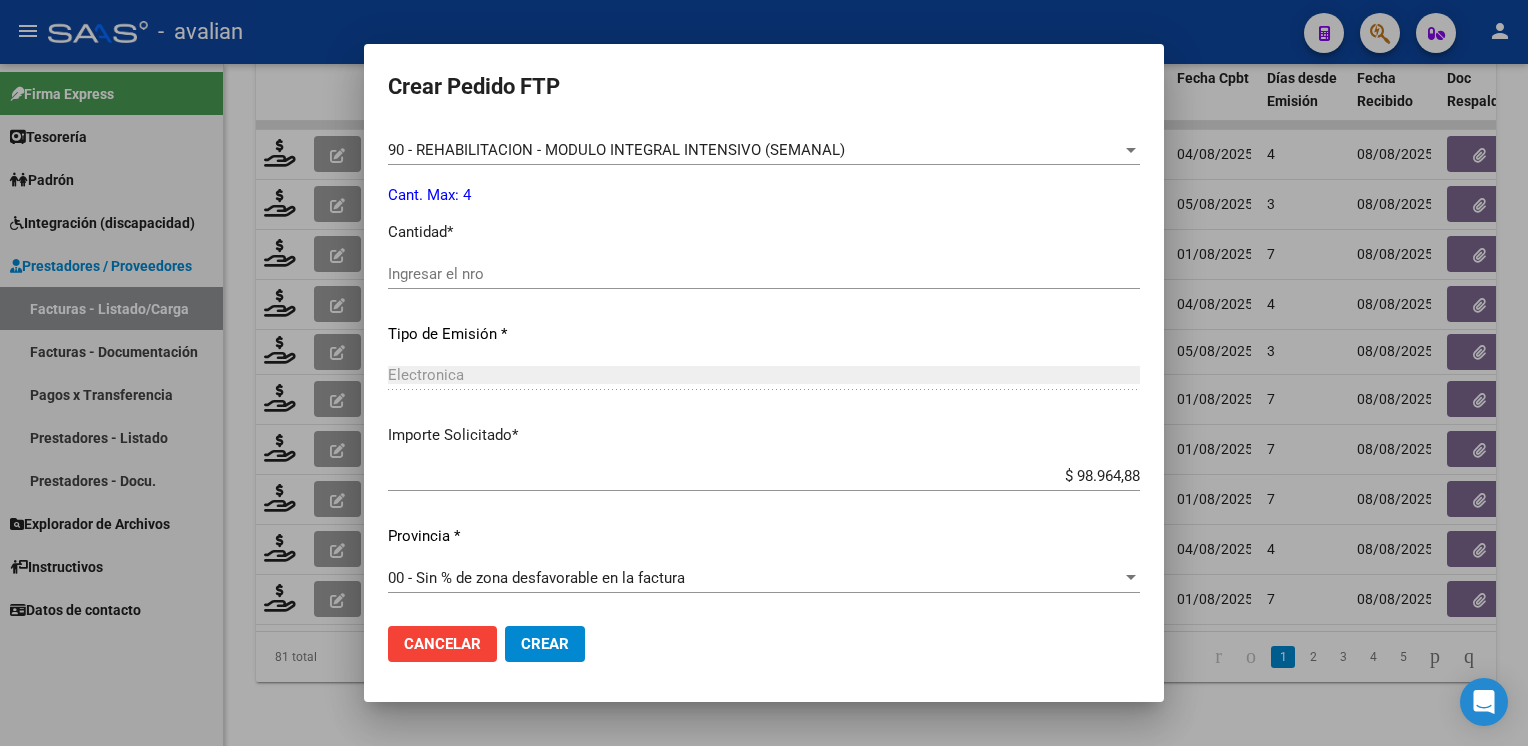 click on "Ingresar el nro" 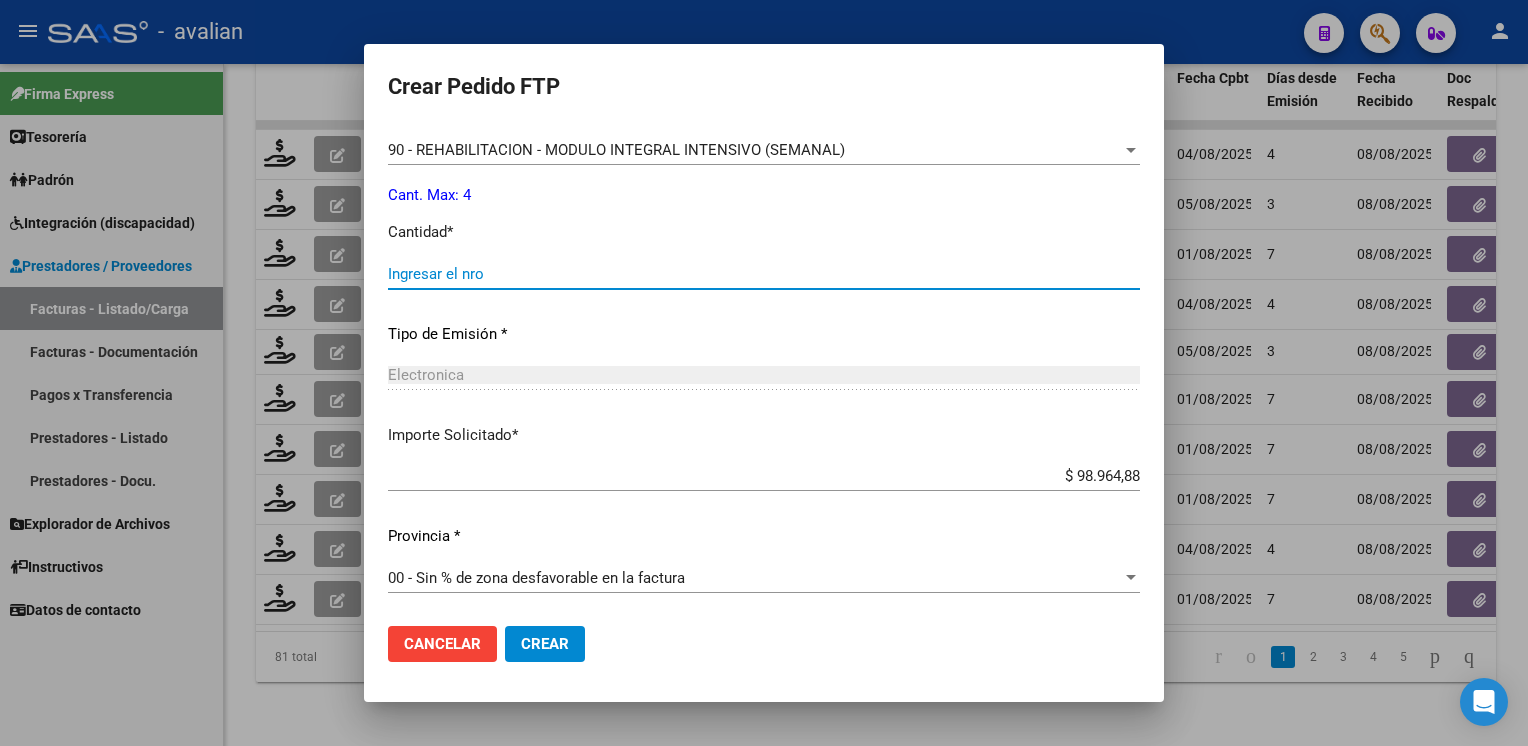 click on "Ingresar el nro" 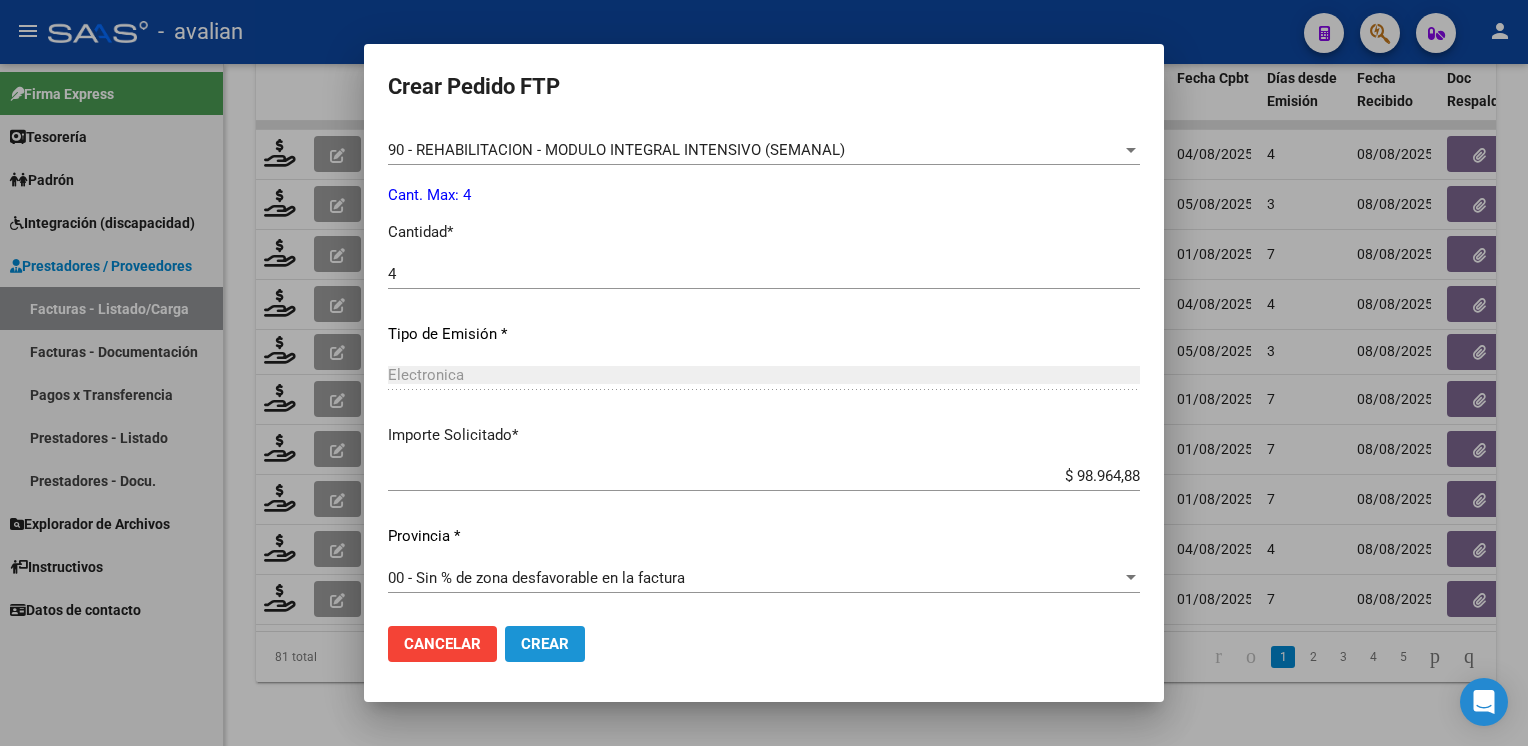 click on "Crear" 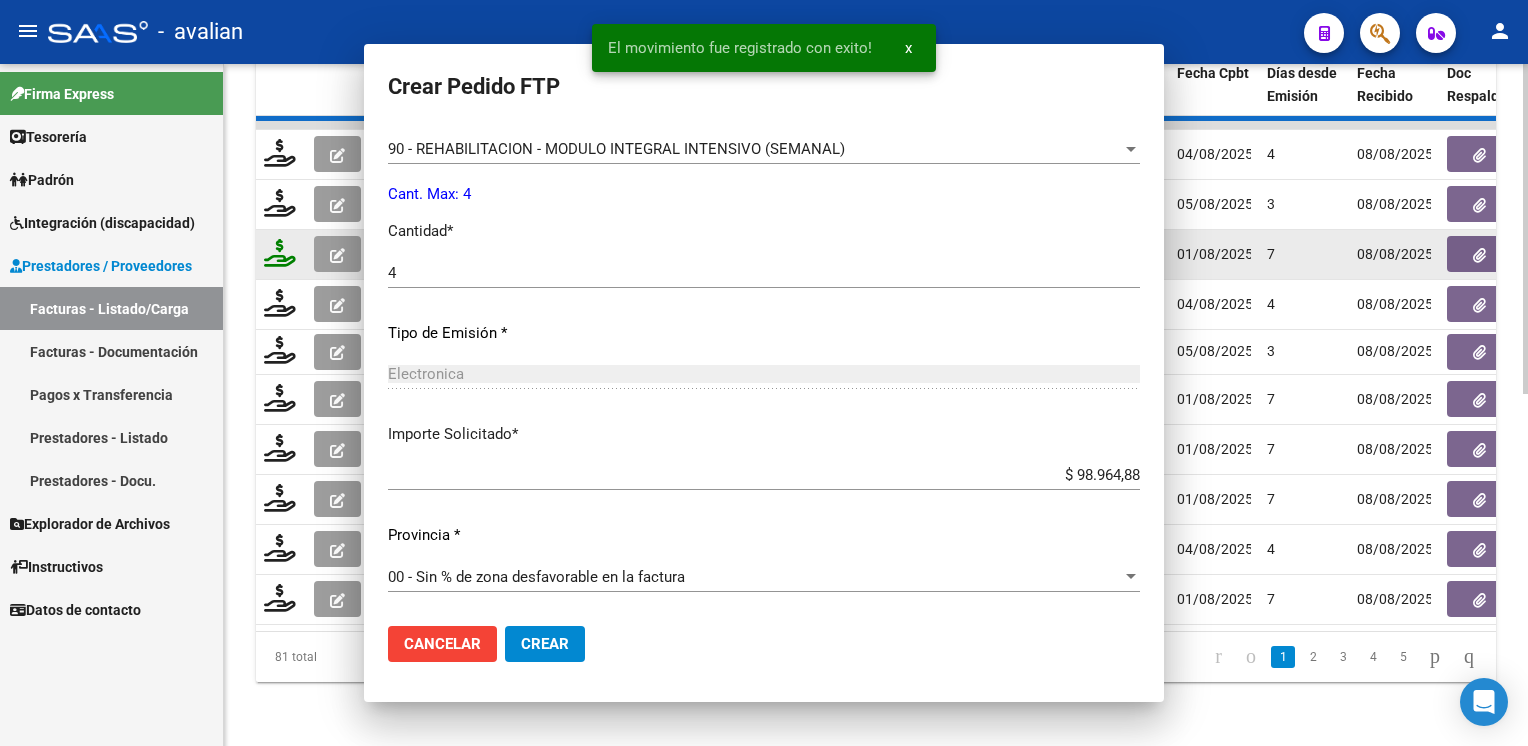 scroll, scrollTop: 0, scrollLeft: 0, axis: both 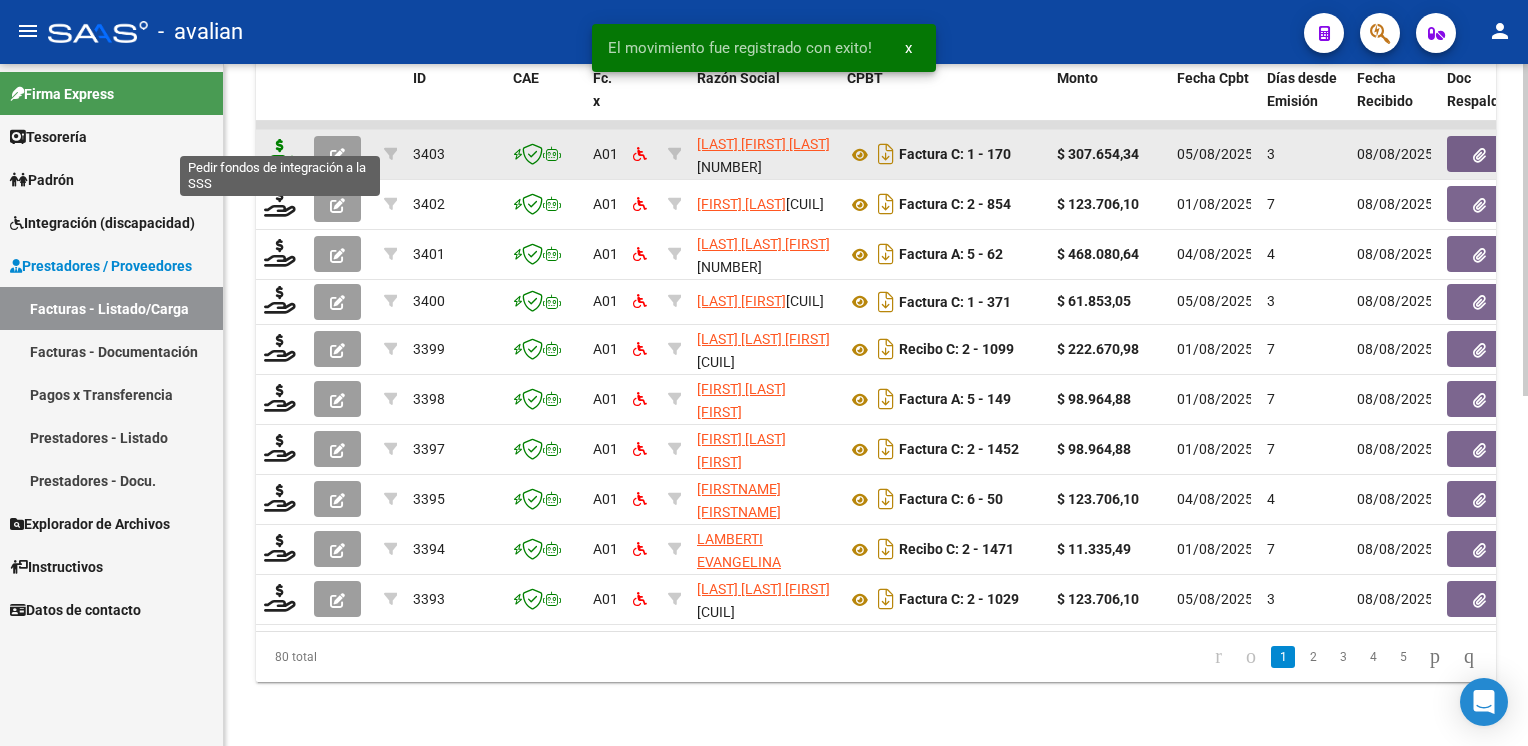click 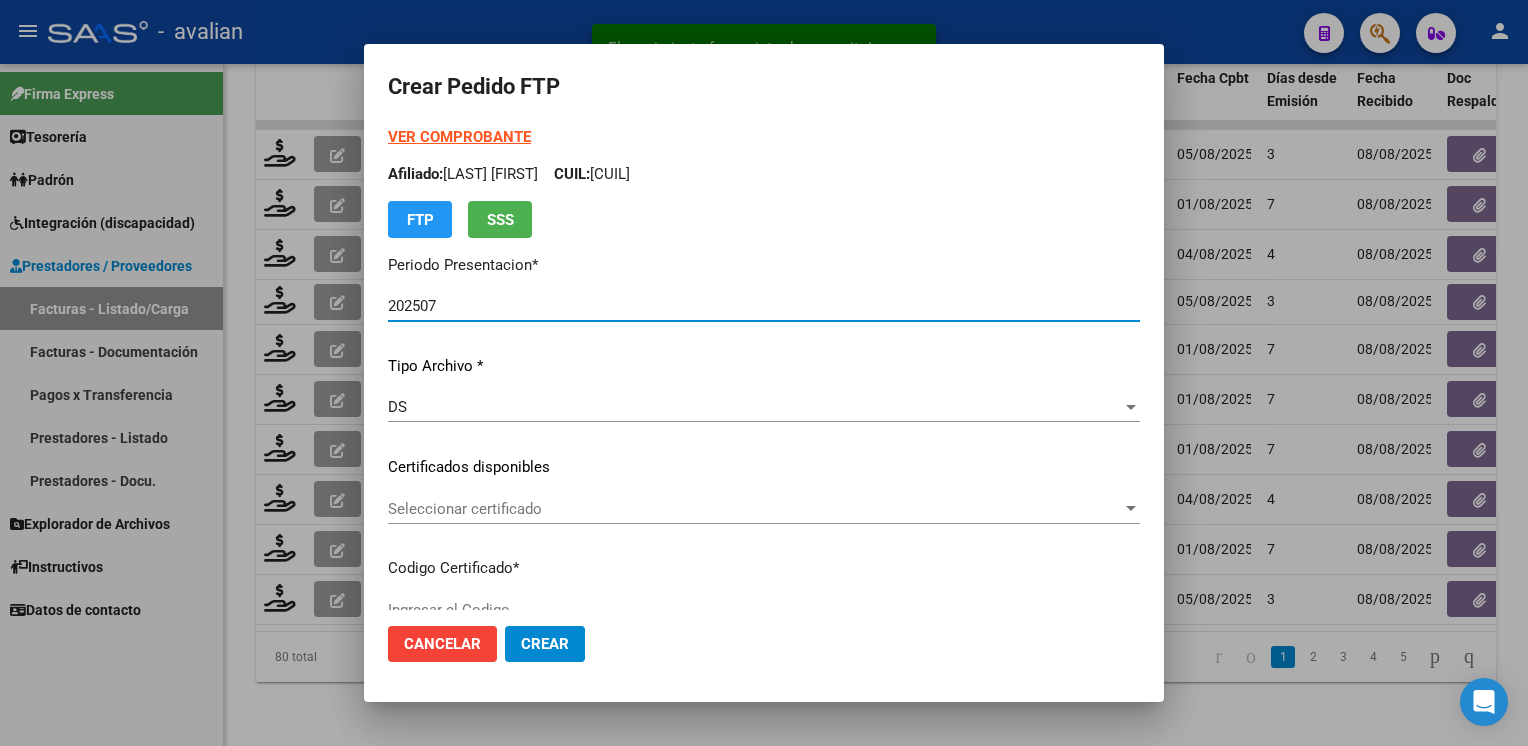 click on "Seleccionar certificado" at bounding box center (755, 509) 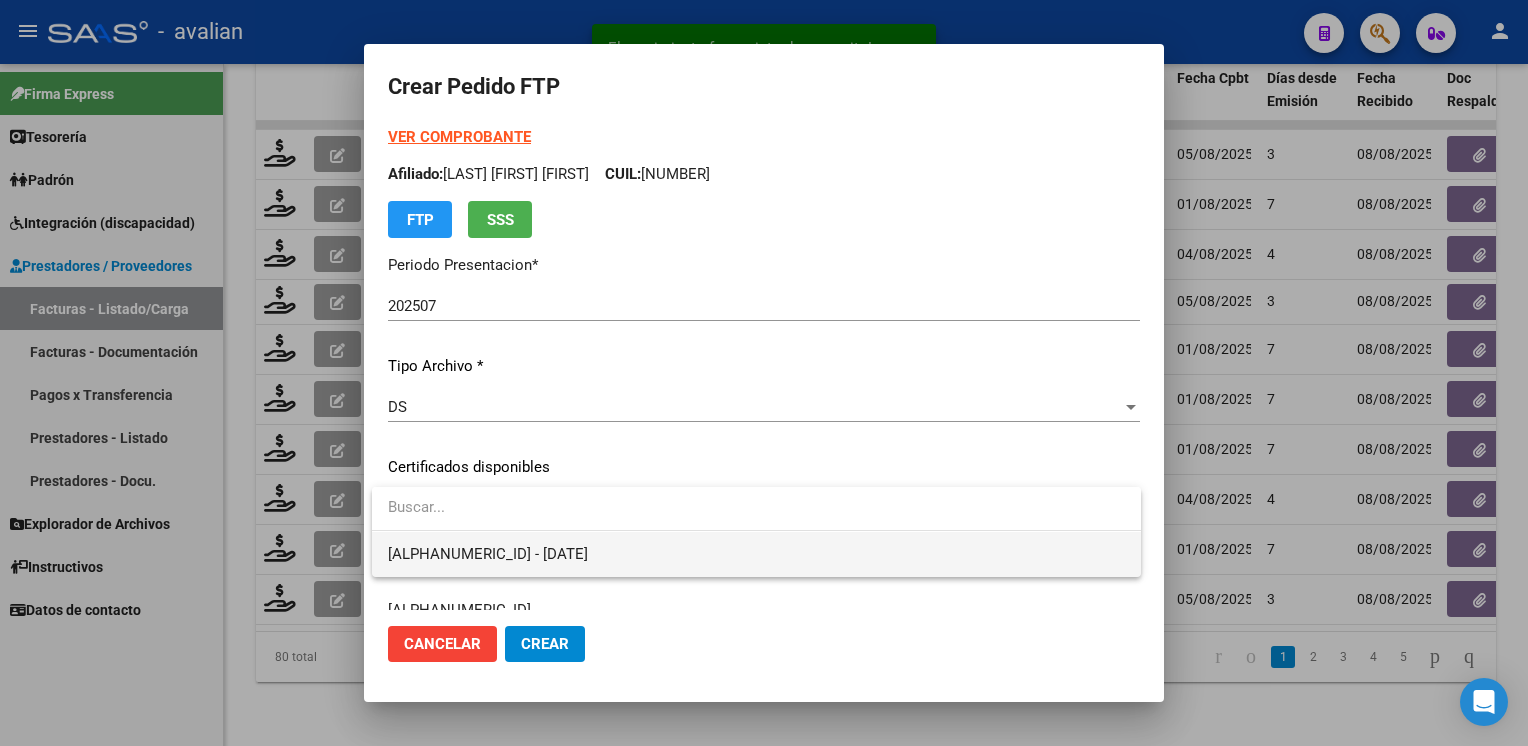 click on "ARG02000509119292019092420250924SAL123 - 2025-09-24" at bounding box center [488, 554] 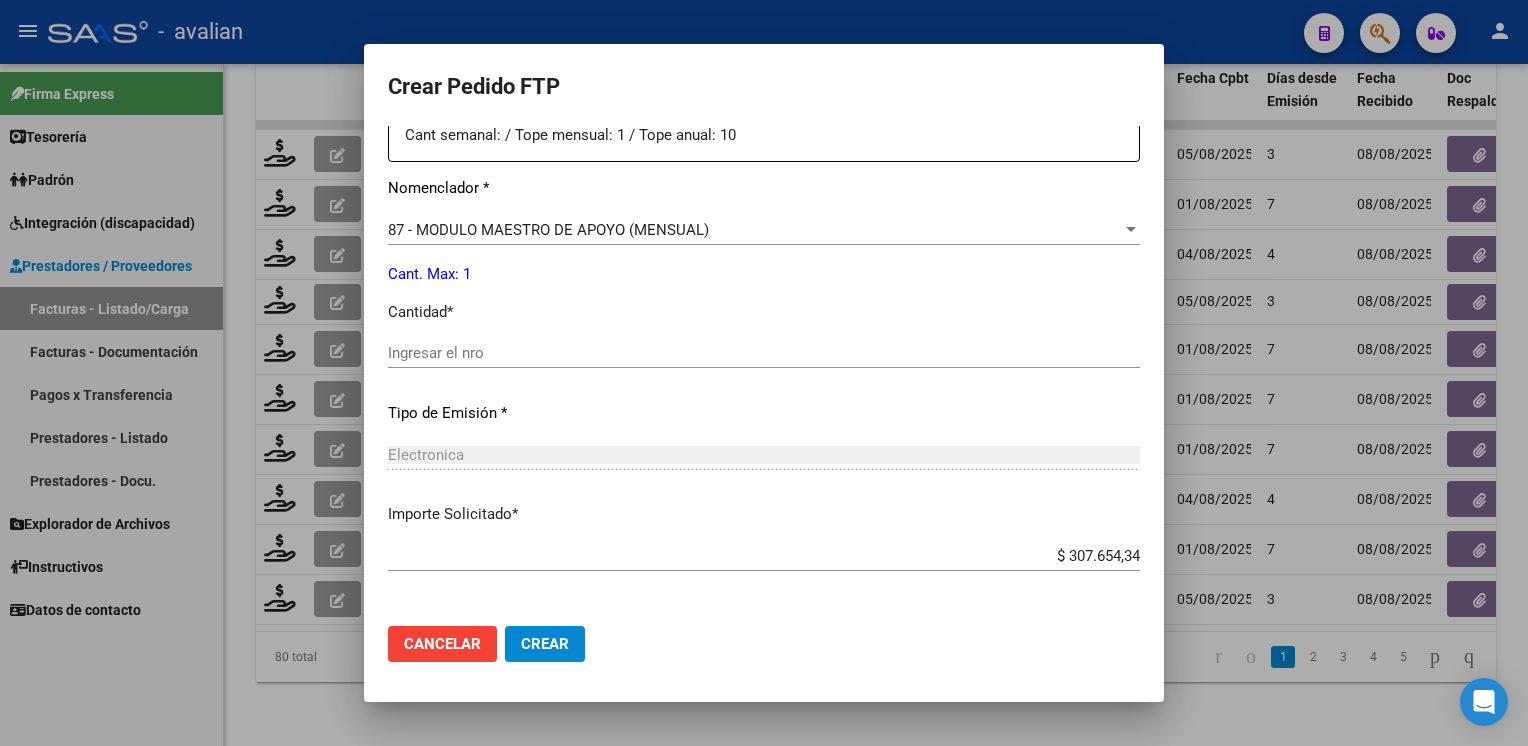 scroll, scrollTop: 800, scrollLeft: 0, axis: vertical 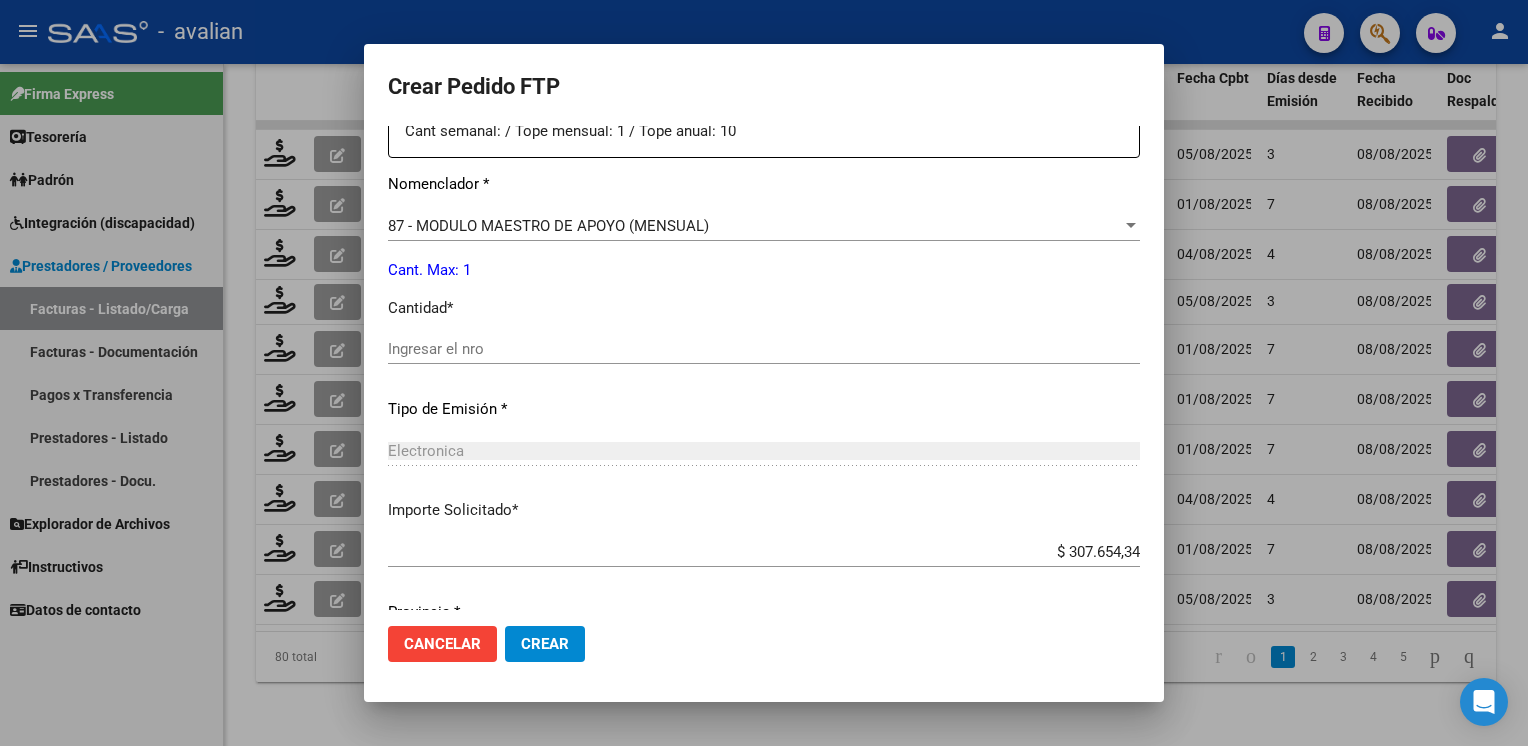 click on "Ingresar el nro" 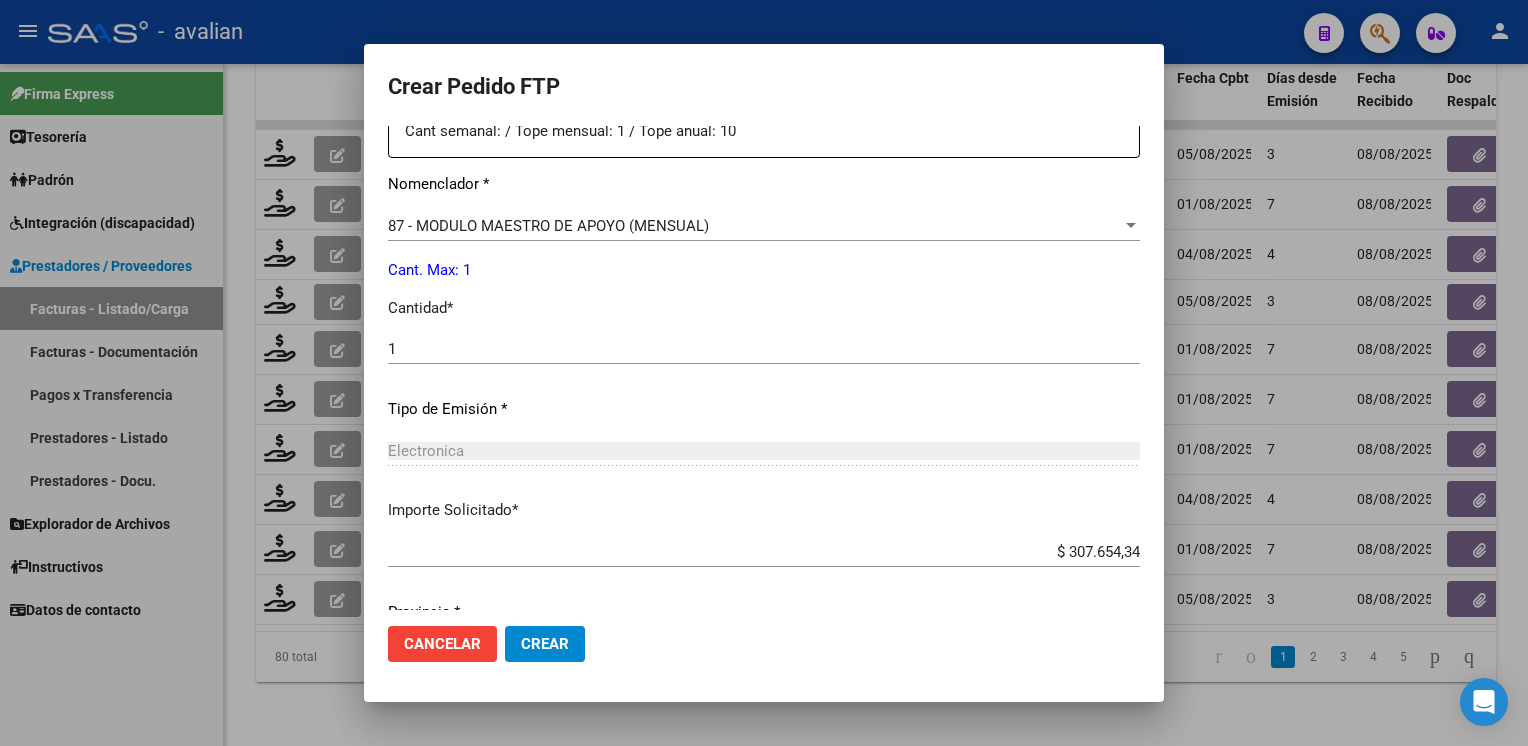 scroll, scrollTop: 876, scrollLeft: 0, axis: vertical 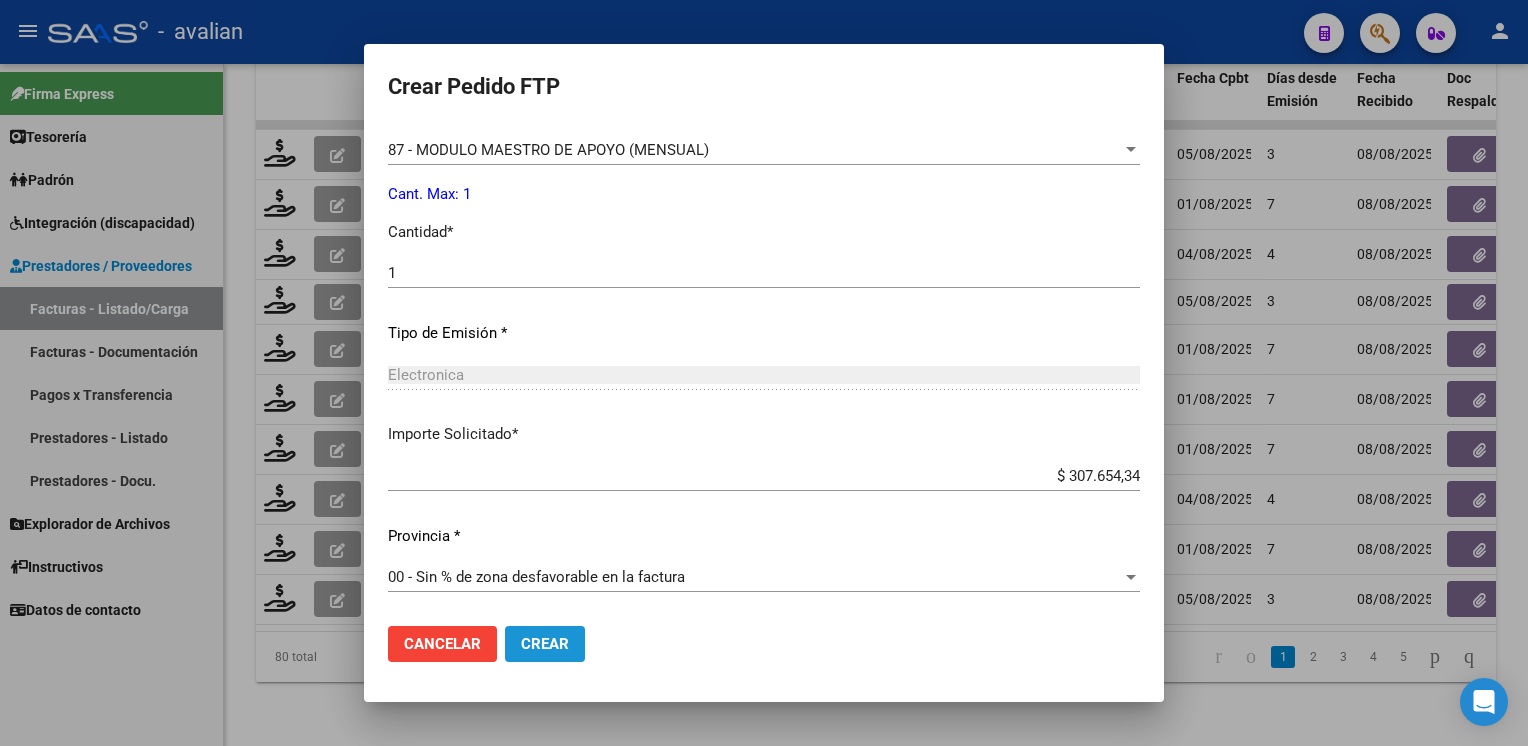click on "Crear" 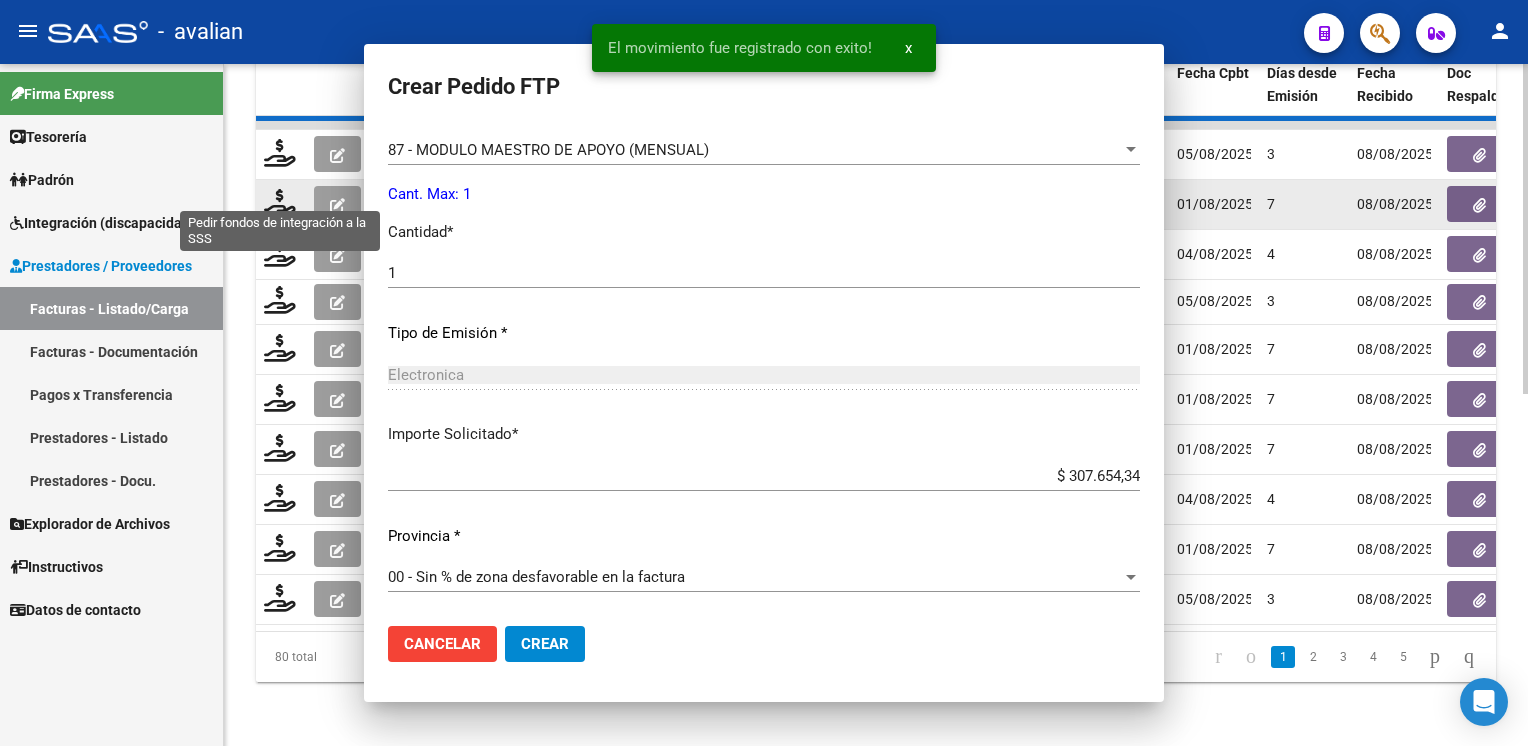 scroll, scrollTop: 763, scrollLeft: 0, axis: vertical 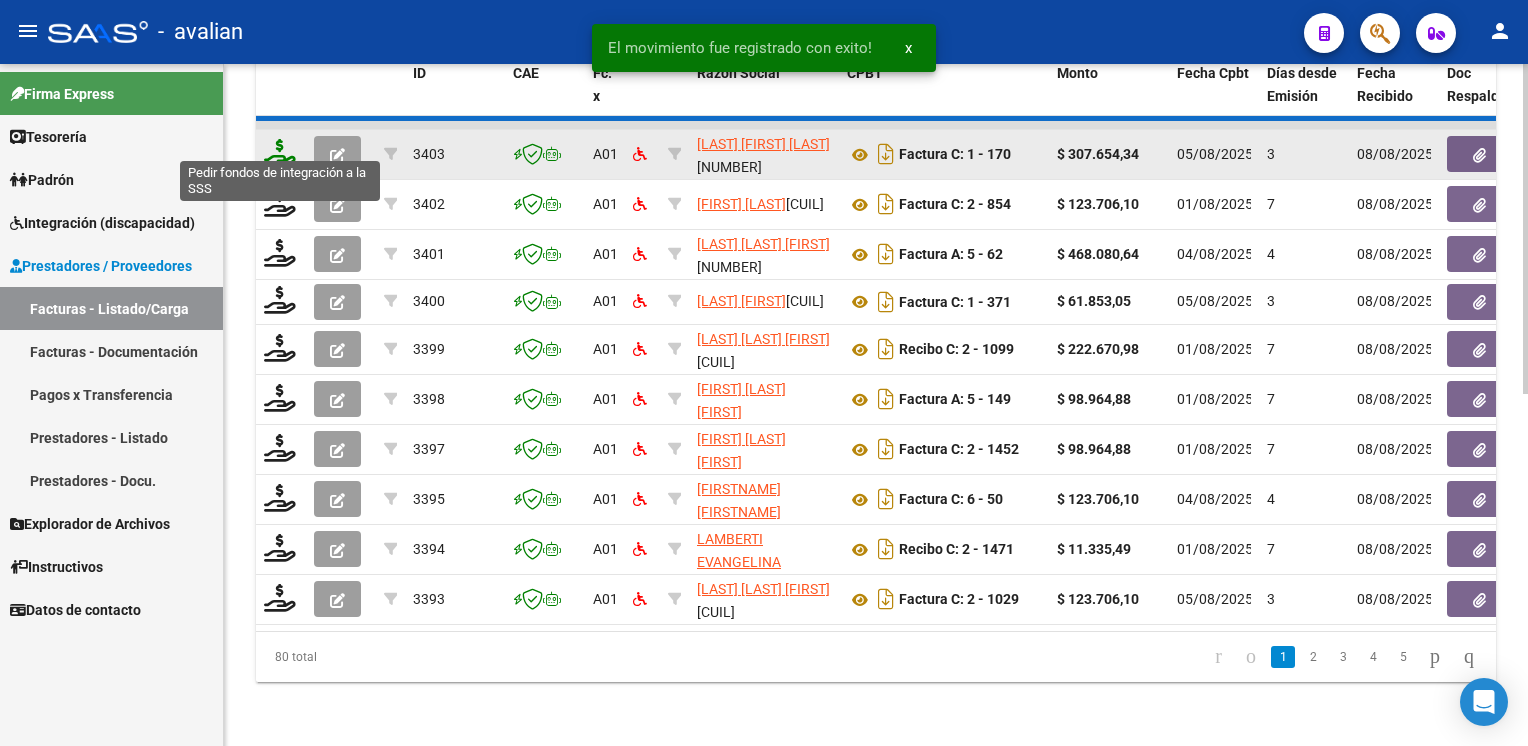 click 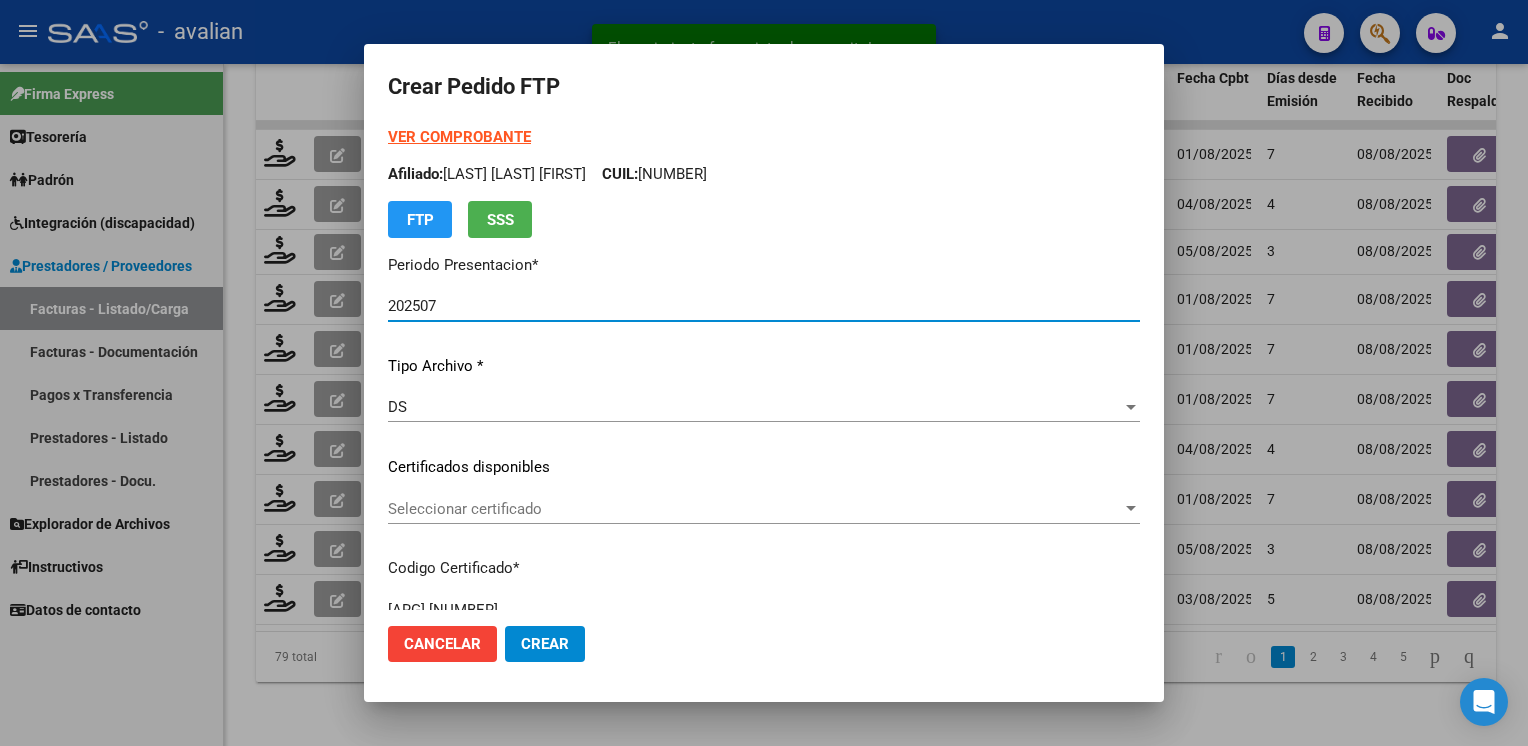click on "Seleccionar certificado" at bounding box center [755, 509] 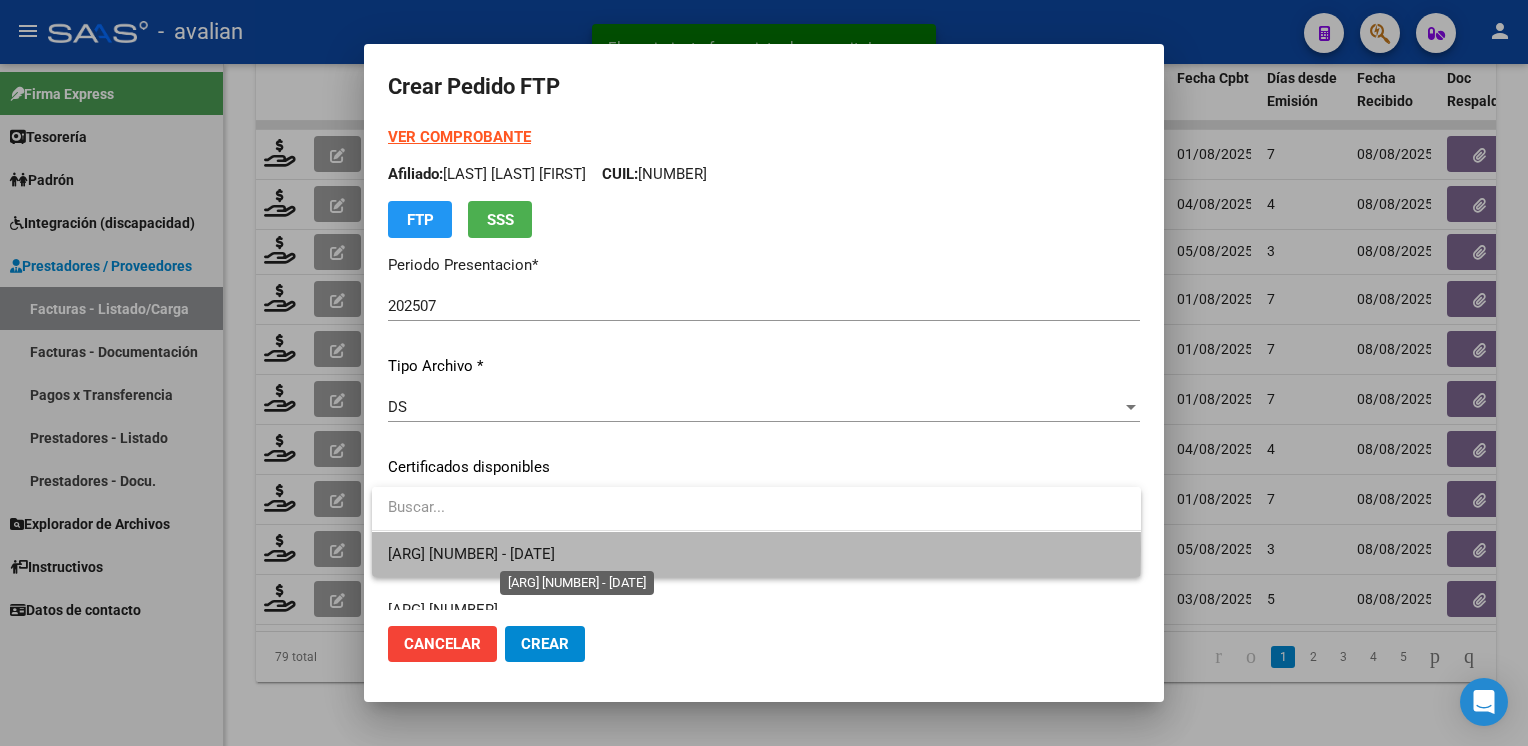 click on "ARG02000506522892022122720321227BSAS314 - 2032-12-27" at bounding box center [471, 554] 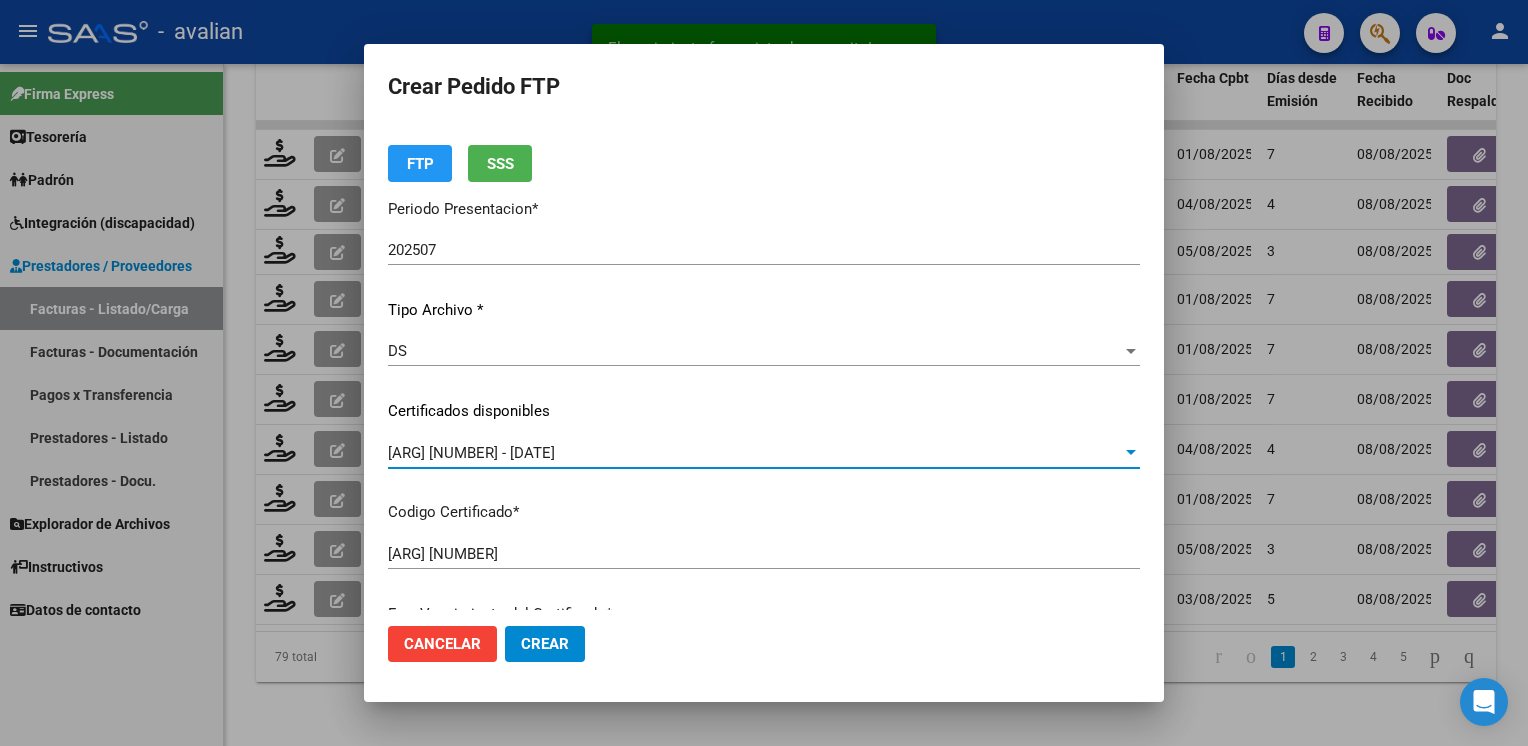 scroll, scrollTop: 0, scrollLeft: 0, axis: both 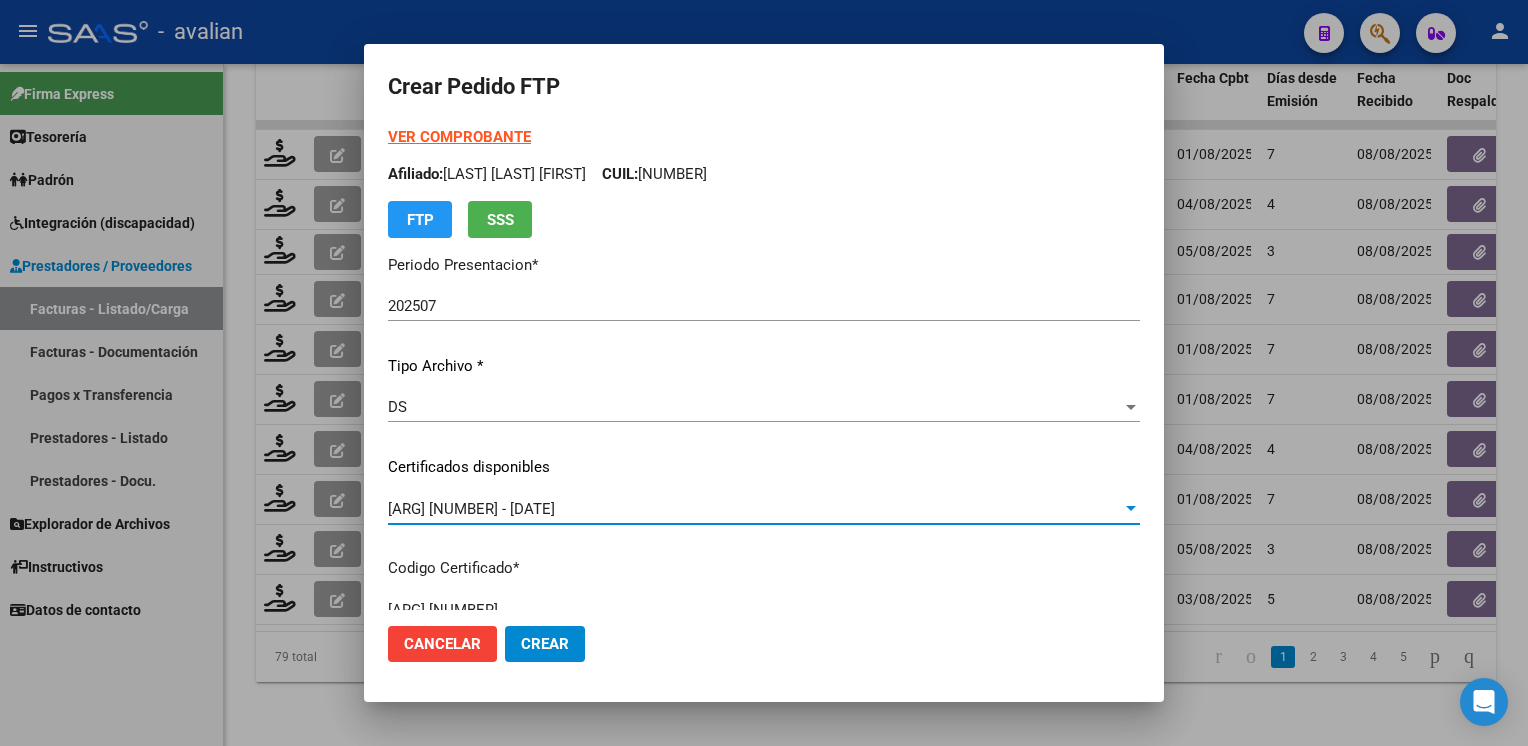 click on "Afiliado:  CISILINO LAUTARO VALENTIN  CUIL:  20506522898" at bounding box center [764, 174] 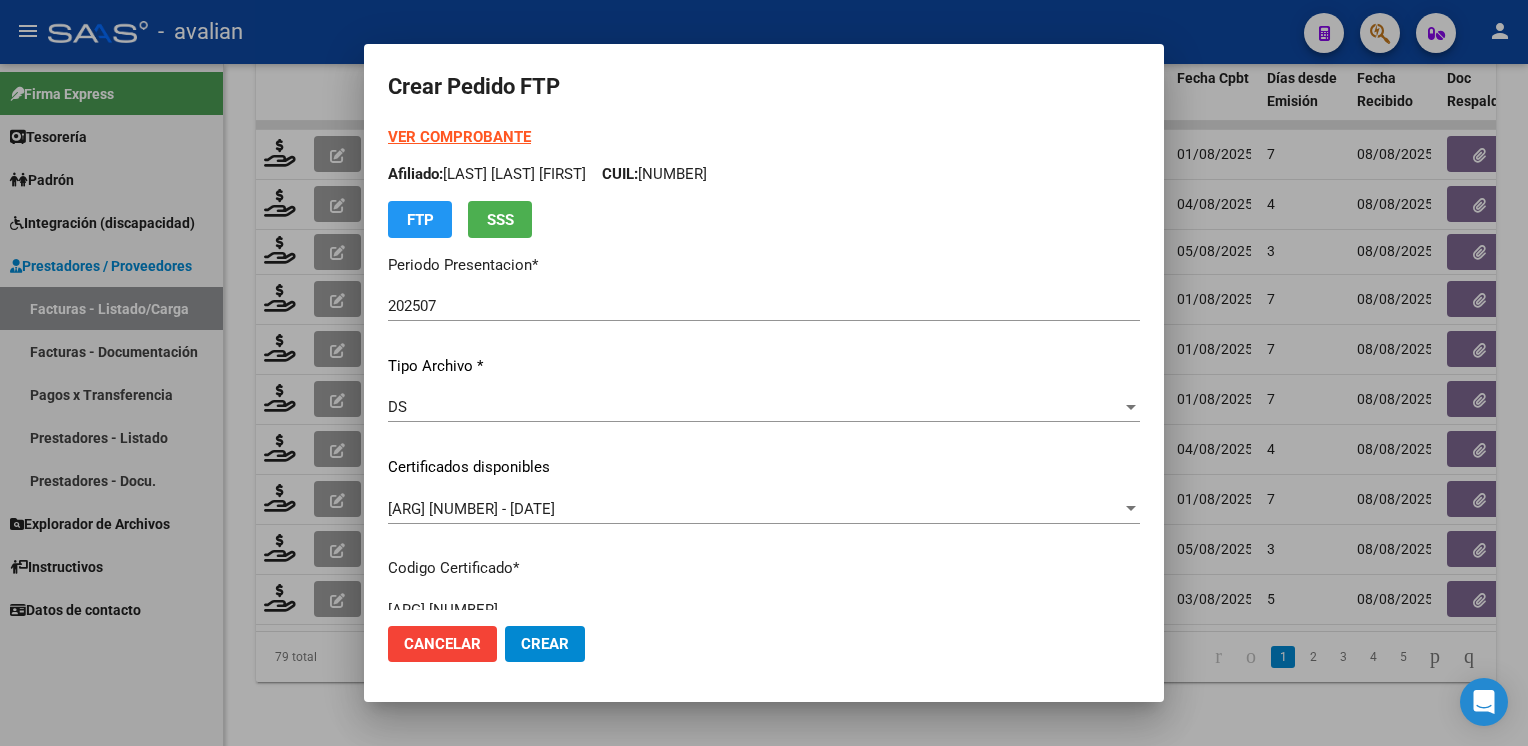 click on "Afiliado:  CISILINO LAUTARO VALENTIN  CUIL:  20506522898" at bounding box center [764, 174] 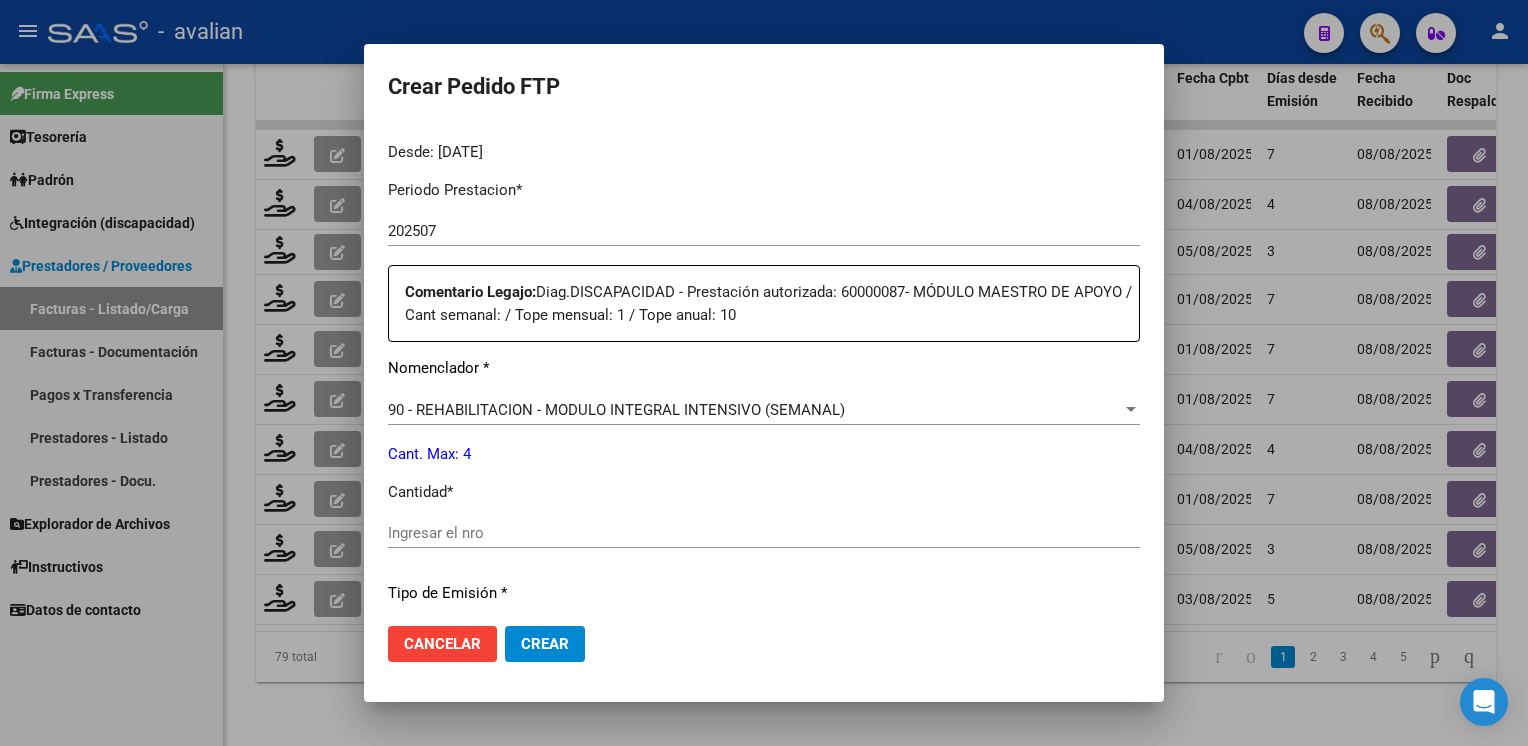 scroll, scrollTop: 700, scrollLeft: 0, axis: vertical 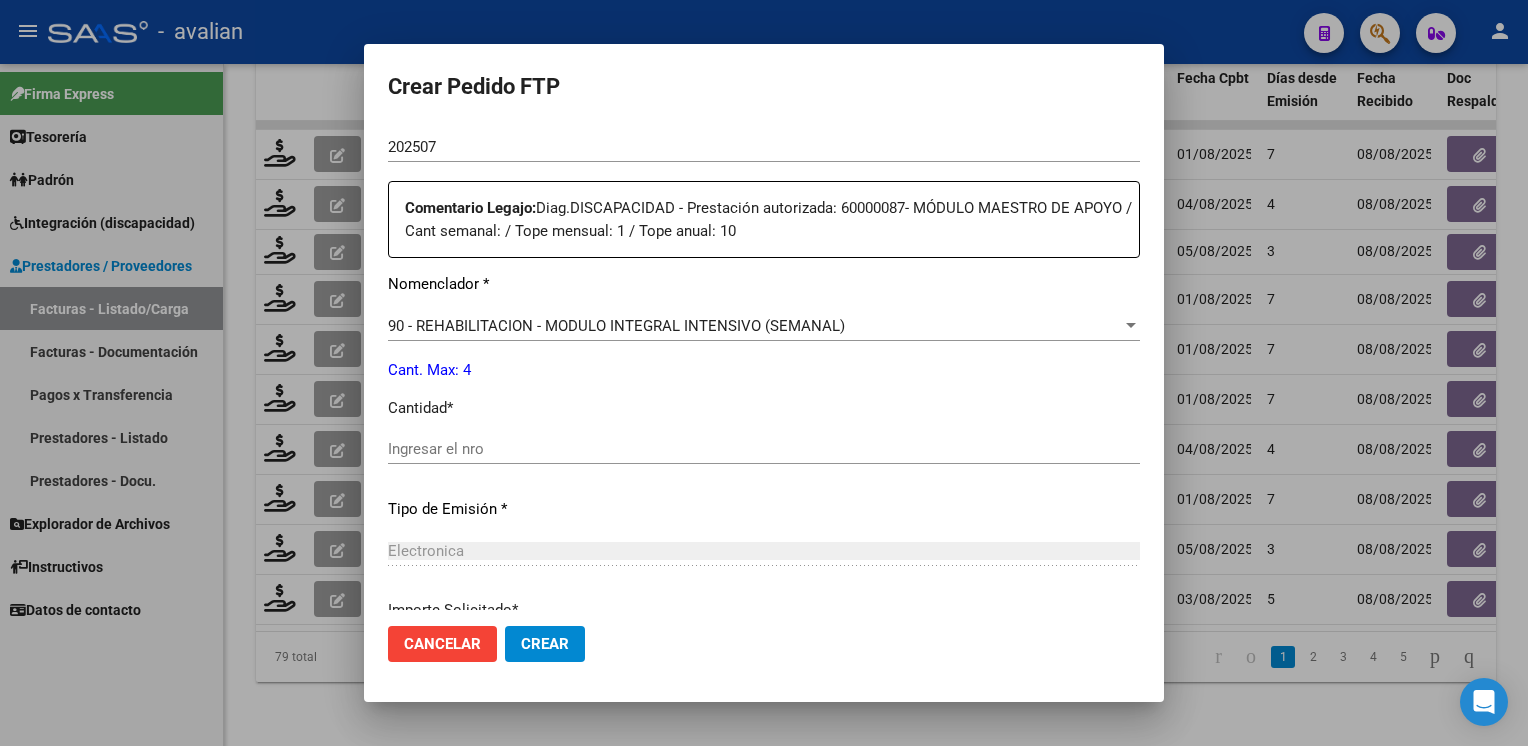 drag, startPoint x: 448, startPoint y: 437, endPoint x: 432, endPoint y: 435, distance: 16.124516 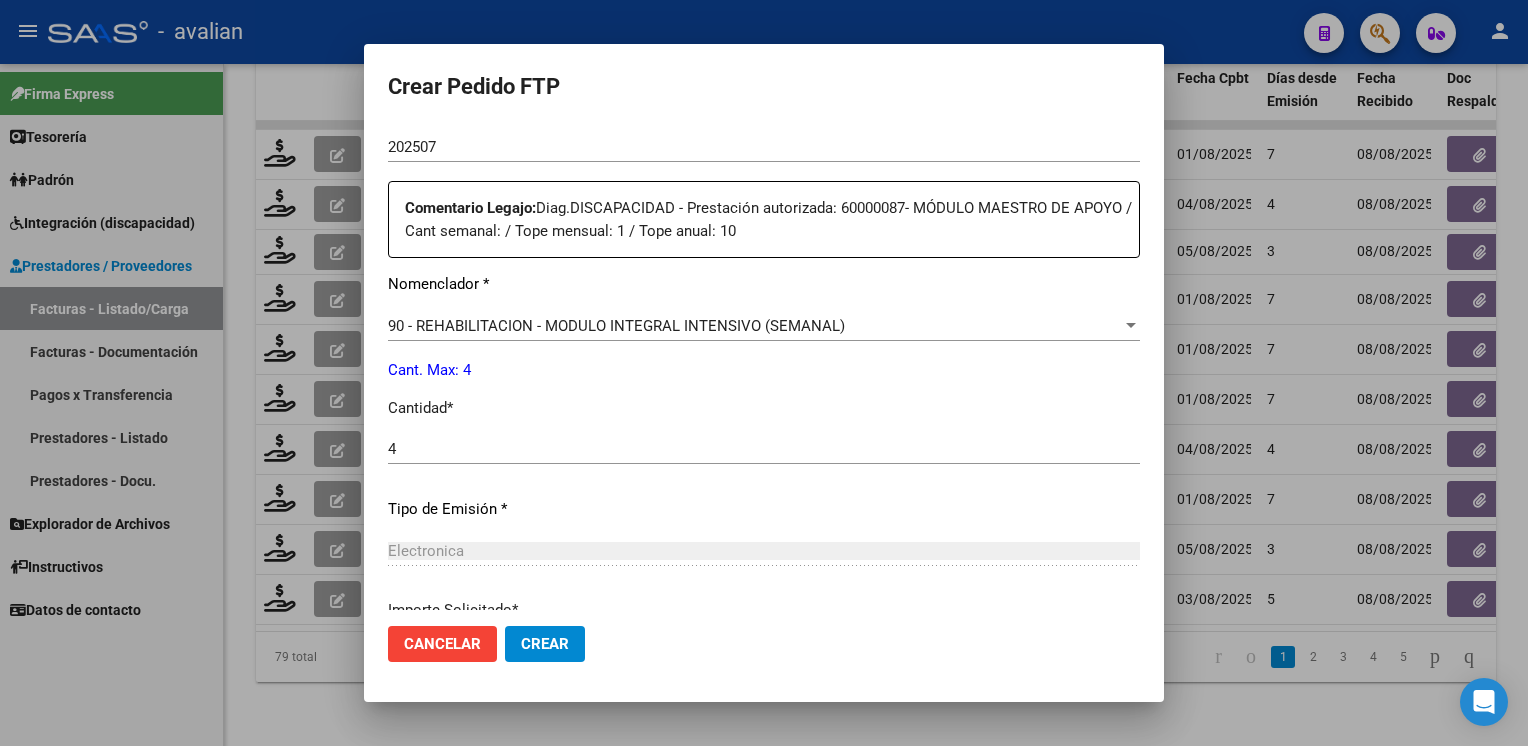 scroll, scrollTop: 876, scrollLeft: 0, axis: vertical 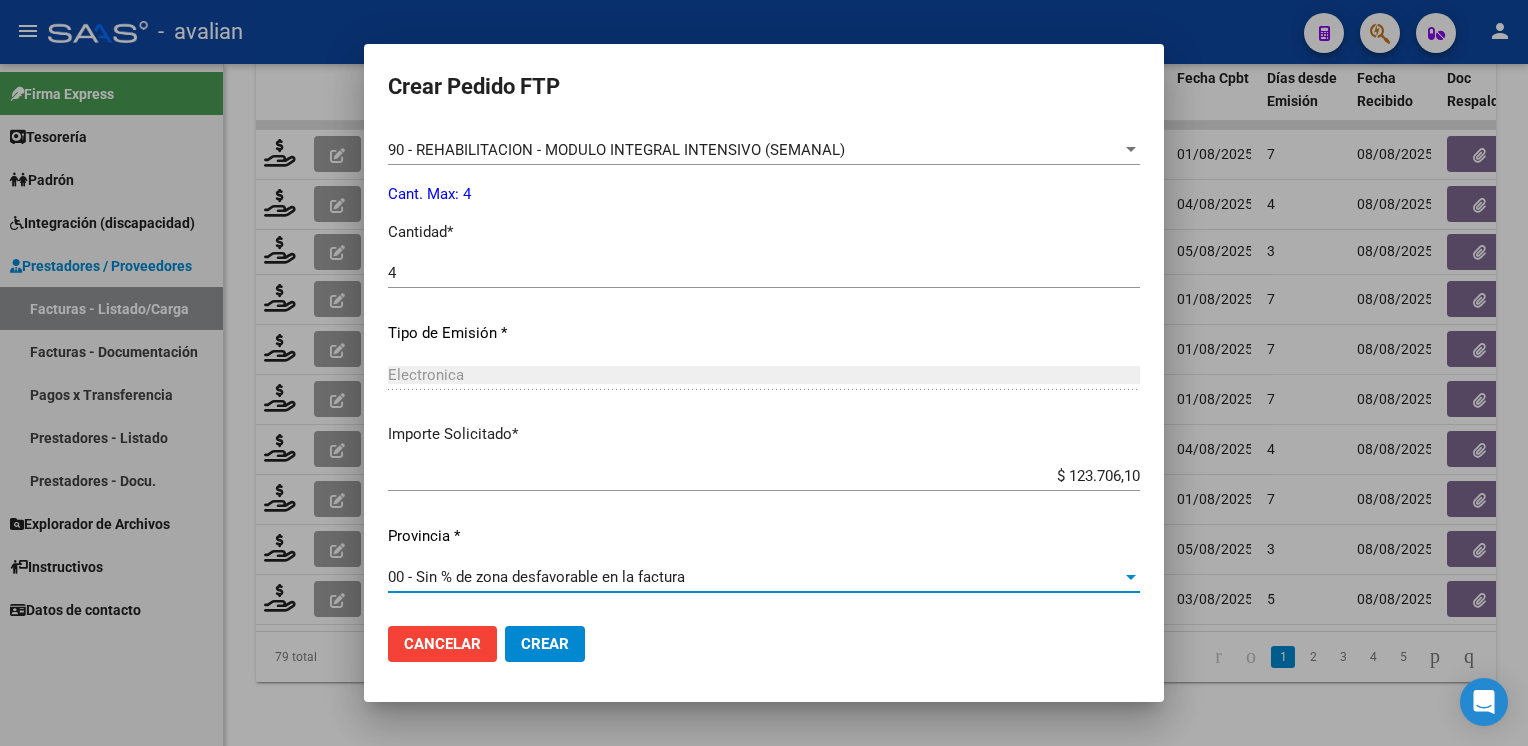 click on "Crear" 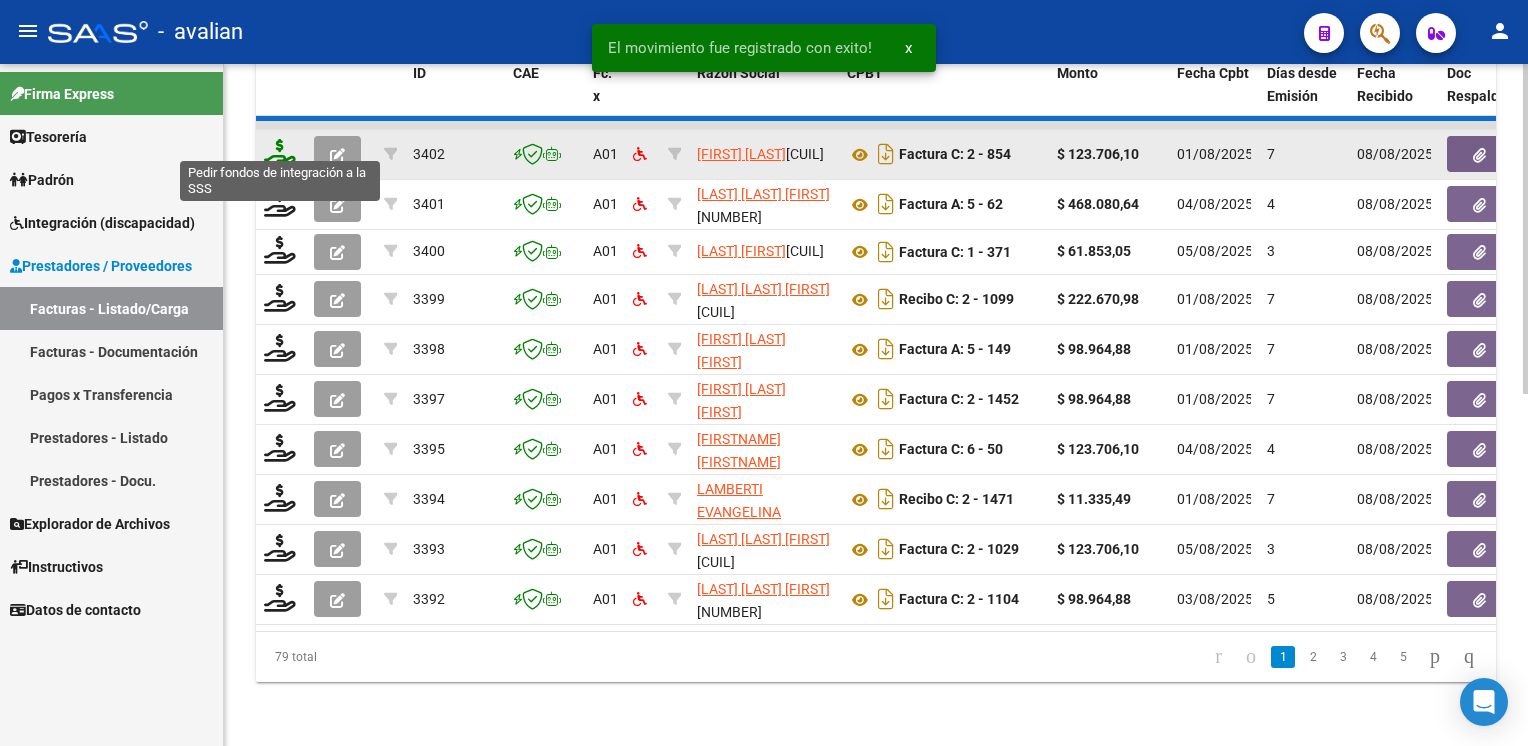 click 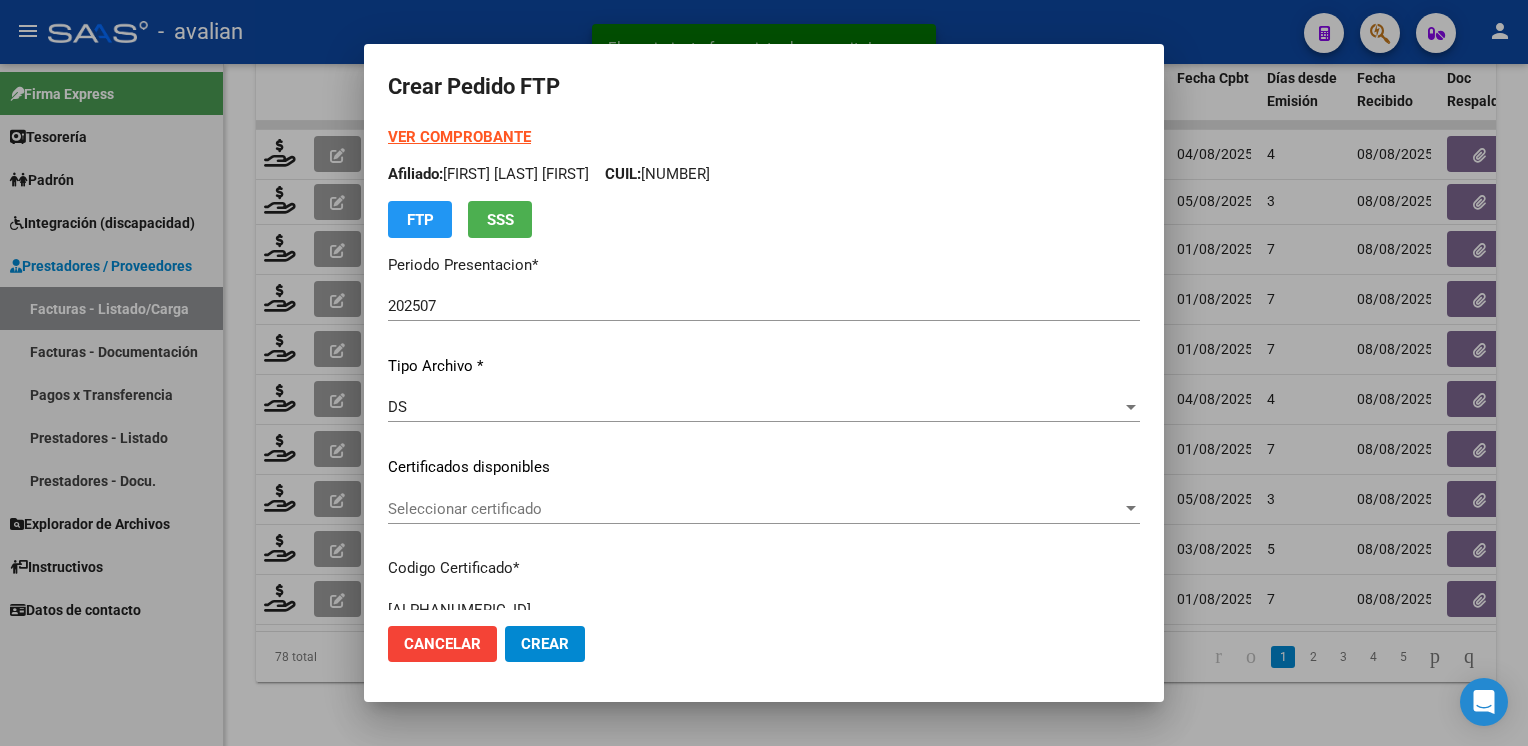 click on "Seleccionar certificado Seleccionar certificado" 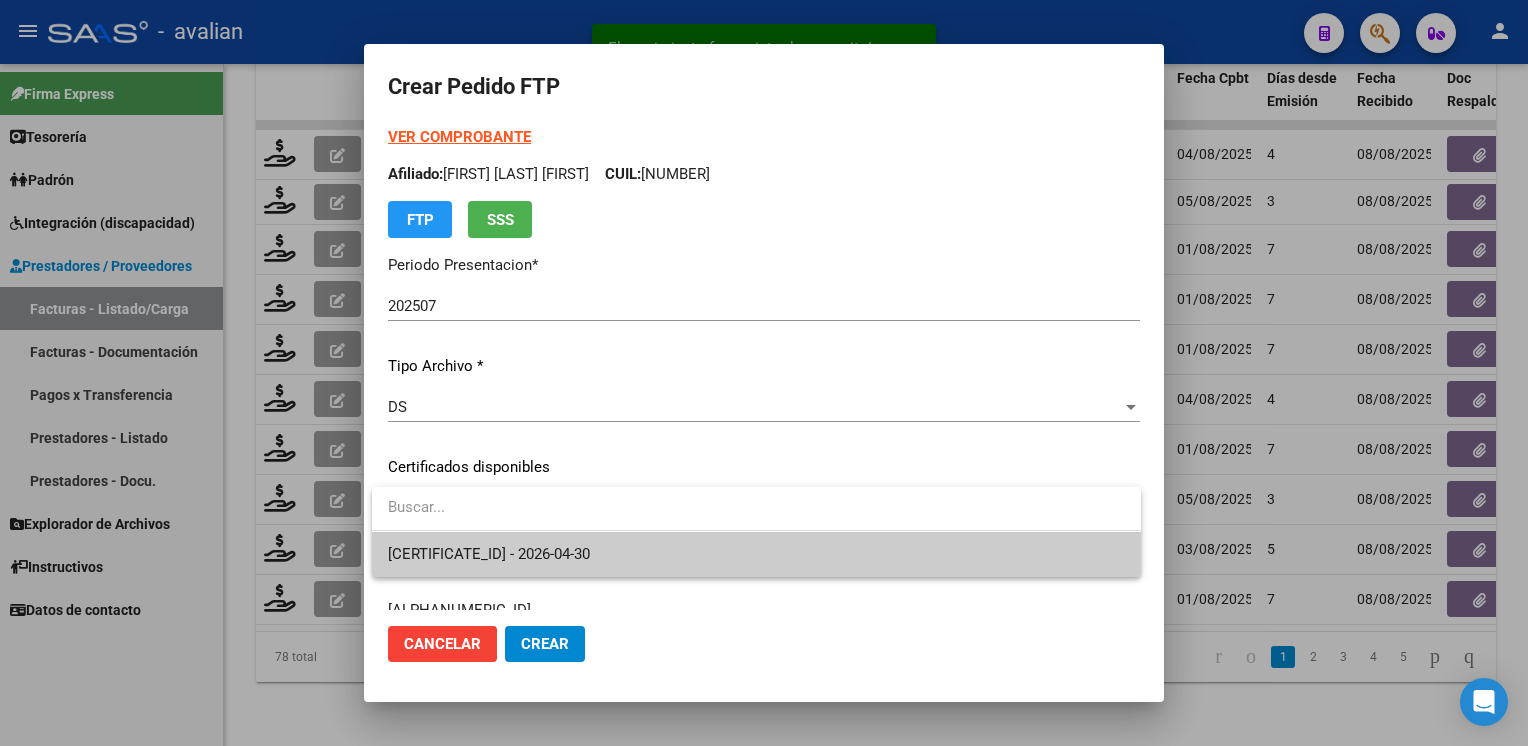 click on "ARG02000583150812021043020260430COR477 - 2026-04-30" at bounding box center (489, 554) 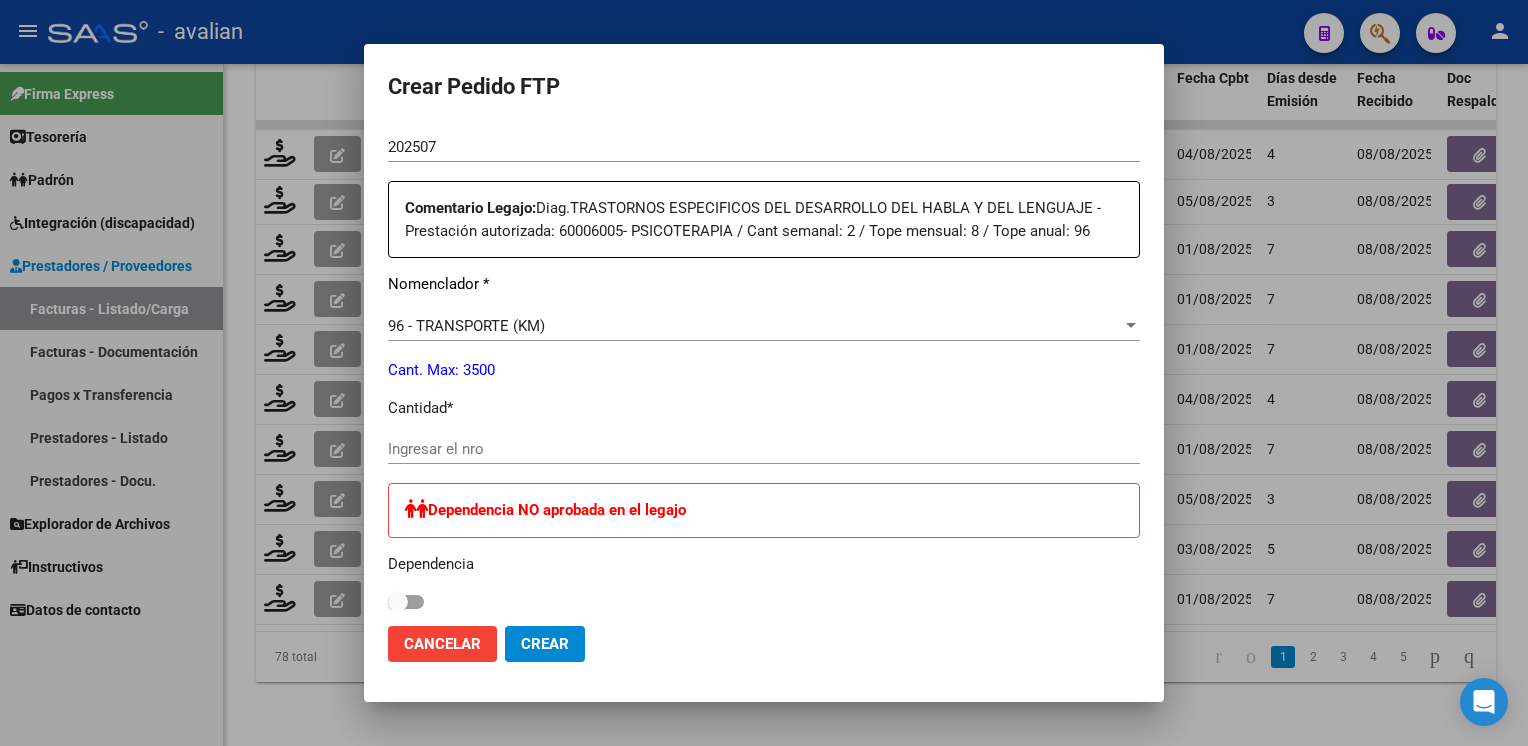scroll, scrollTop: 0, scrollLeft: 0, axis: both 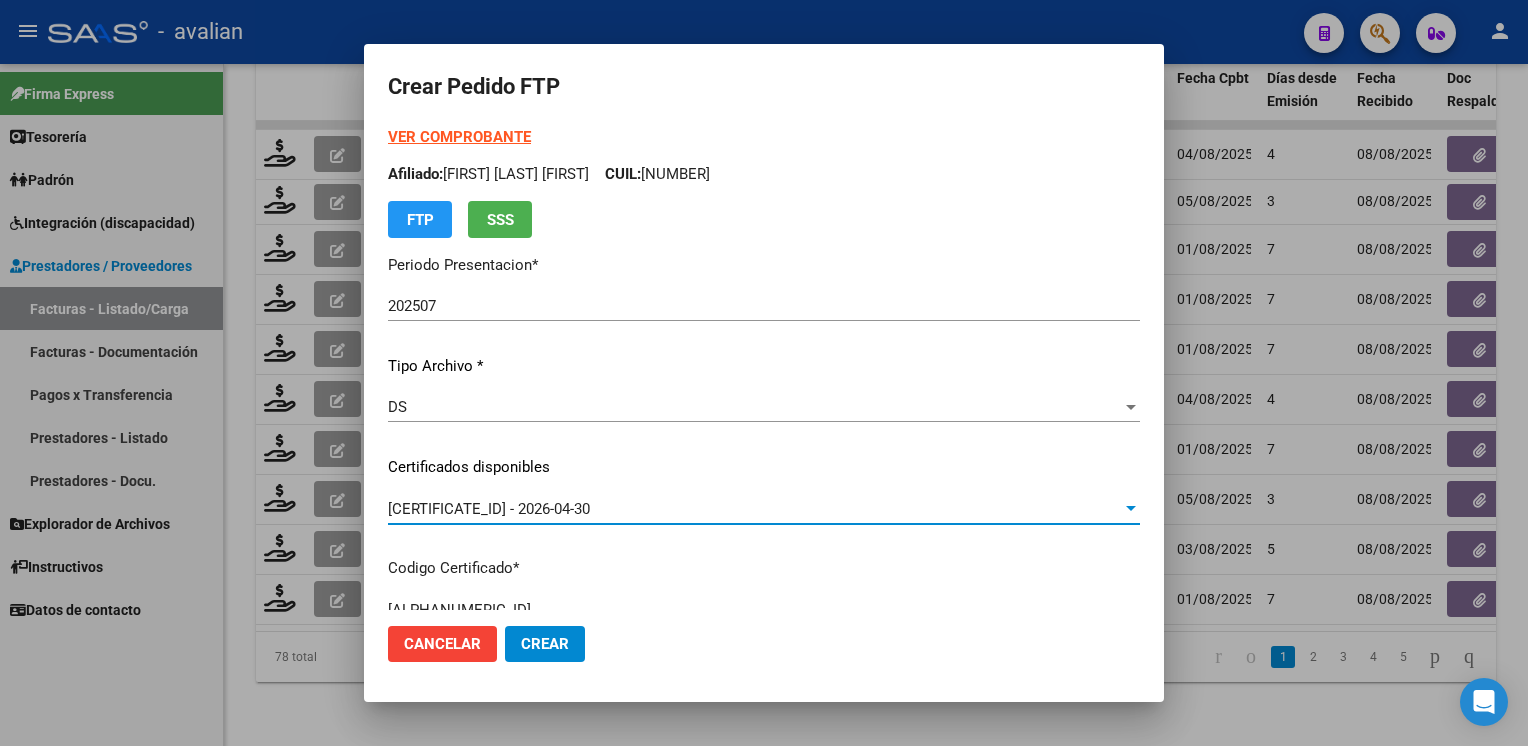 click on "VER COMPROBANTE" at bounding box center (459, 137) 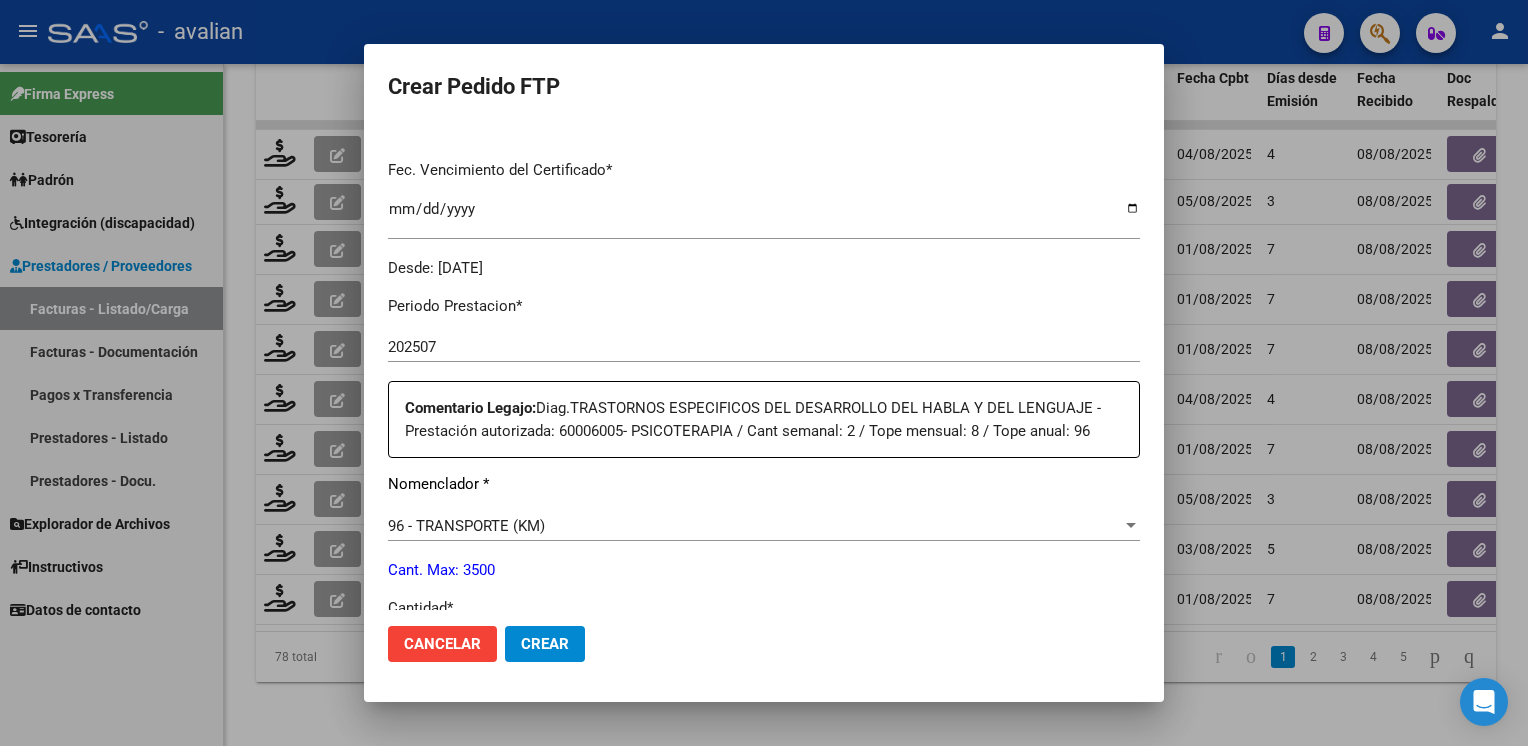 scroll, scrollTop: 700, scrollLeft: 0, axis: vertical 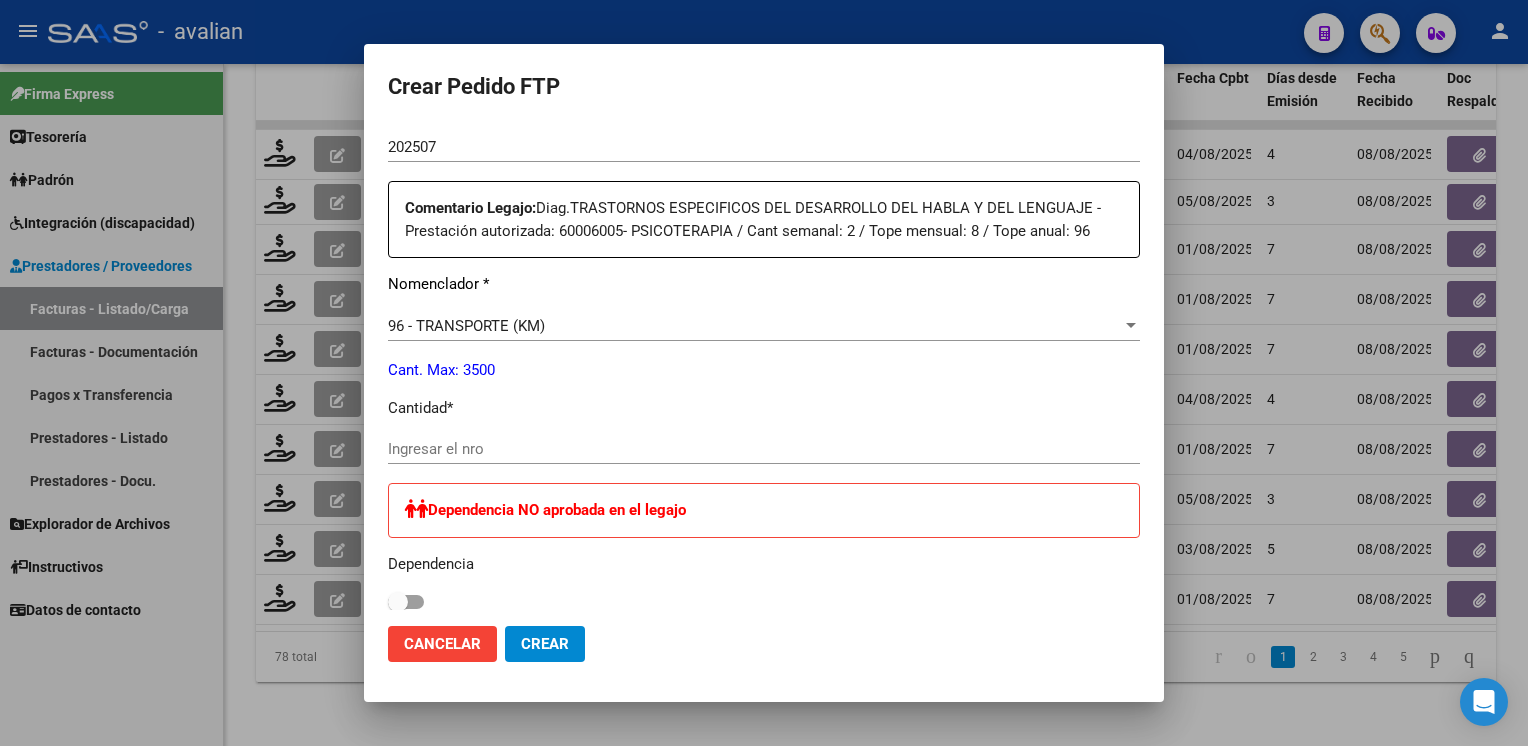 click on "Ingresar el nro" 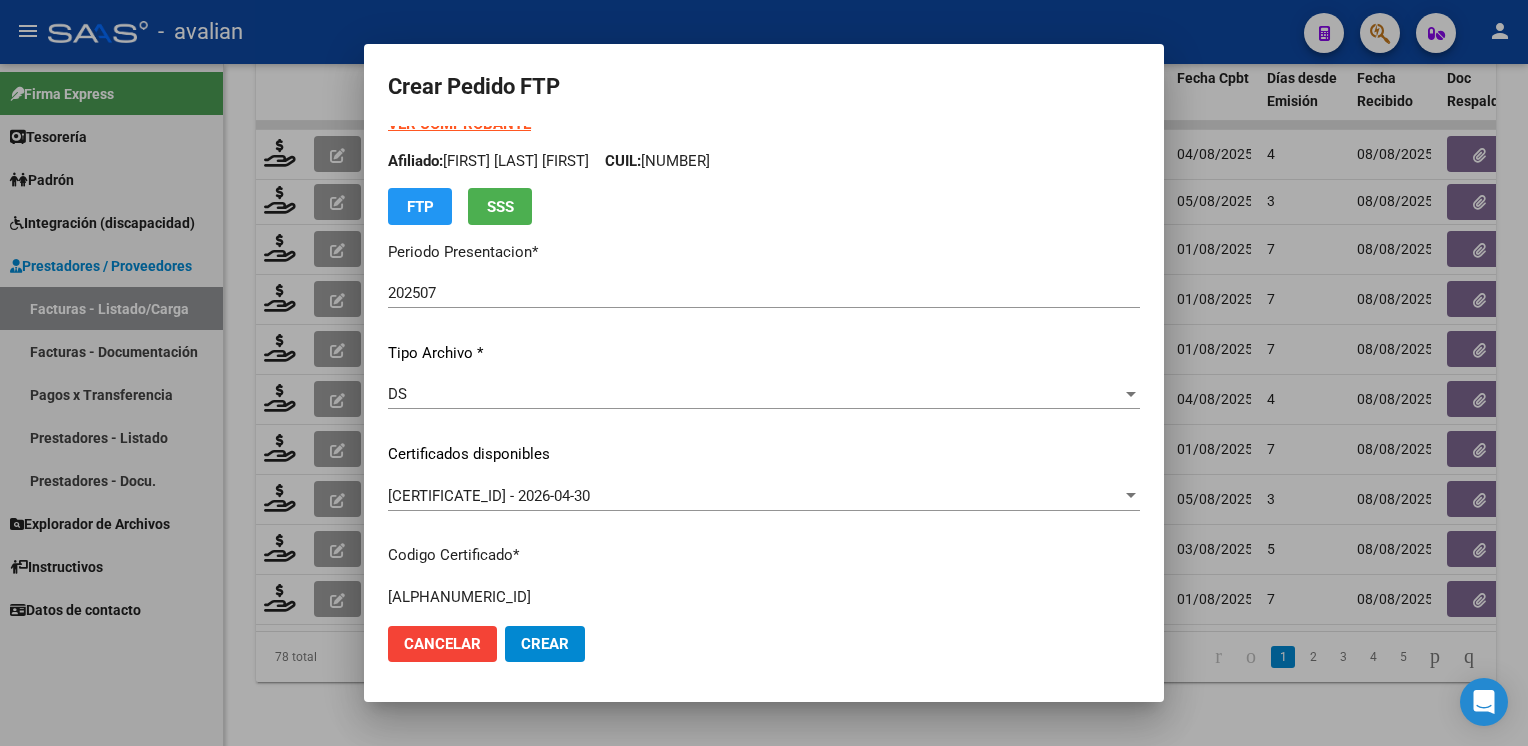 scroll, scrollTop: 0, scrollLeft: 0, axis: both 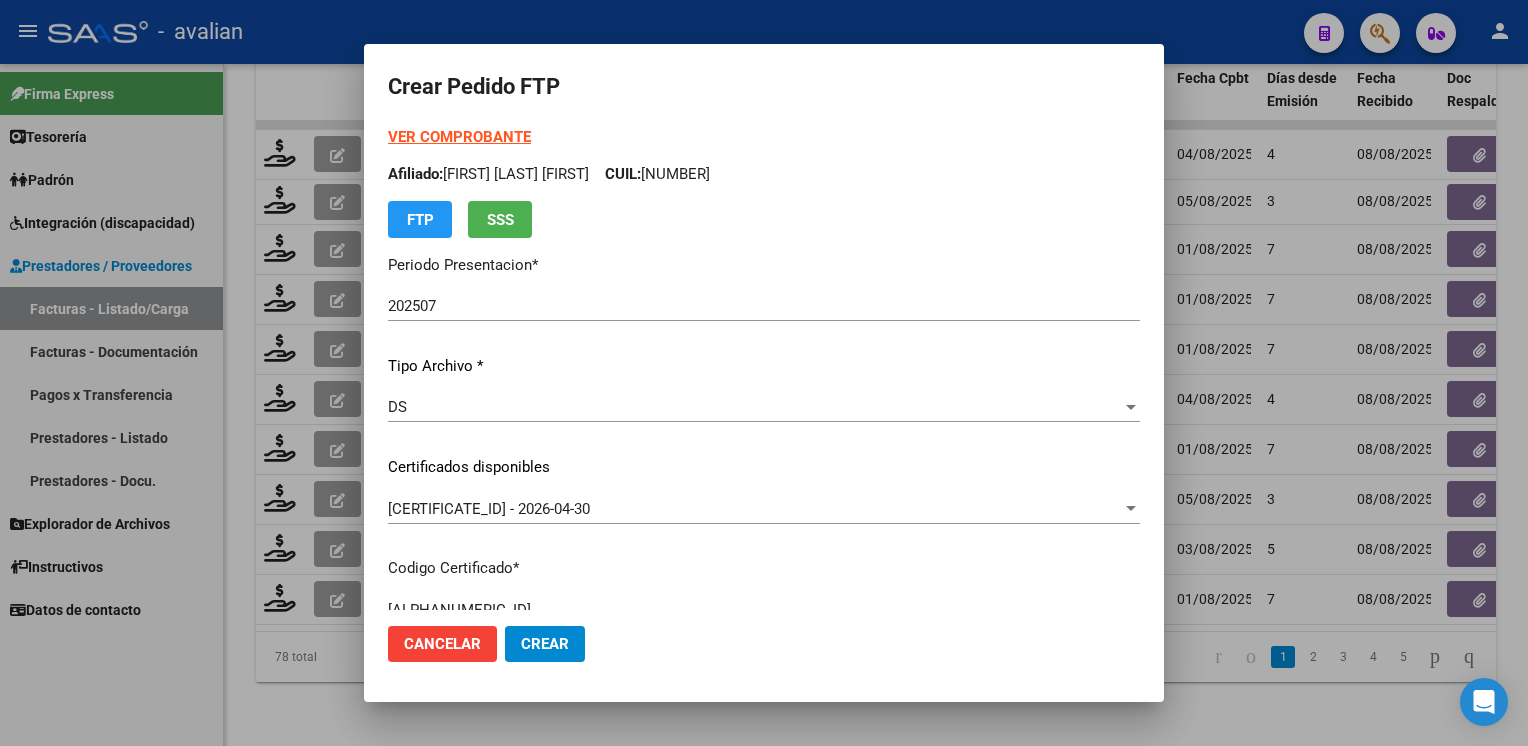 click on "VER COMPROBANTE" at bounding box center [459, 137] 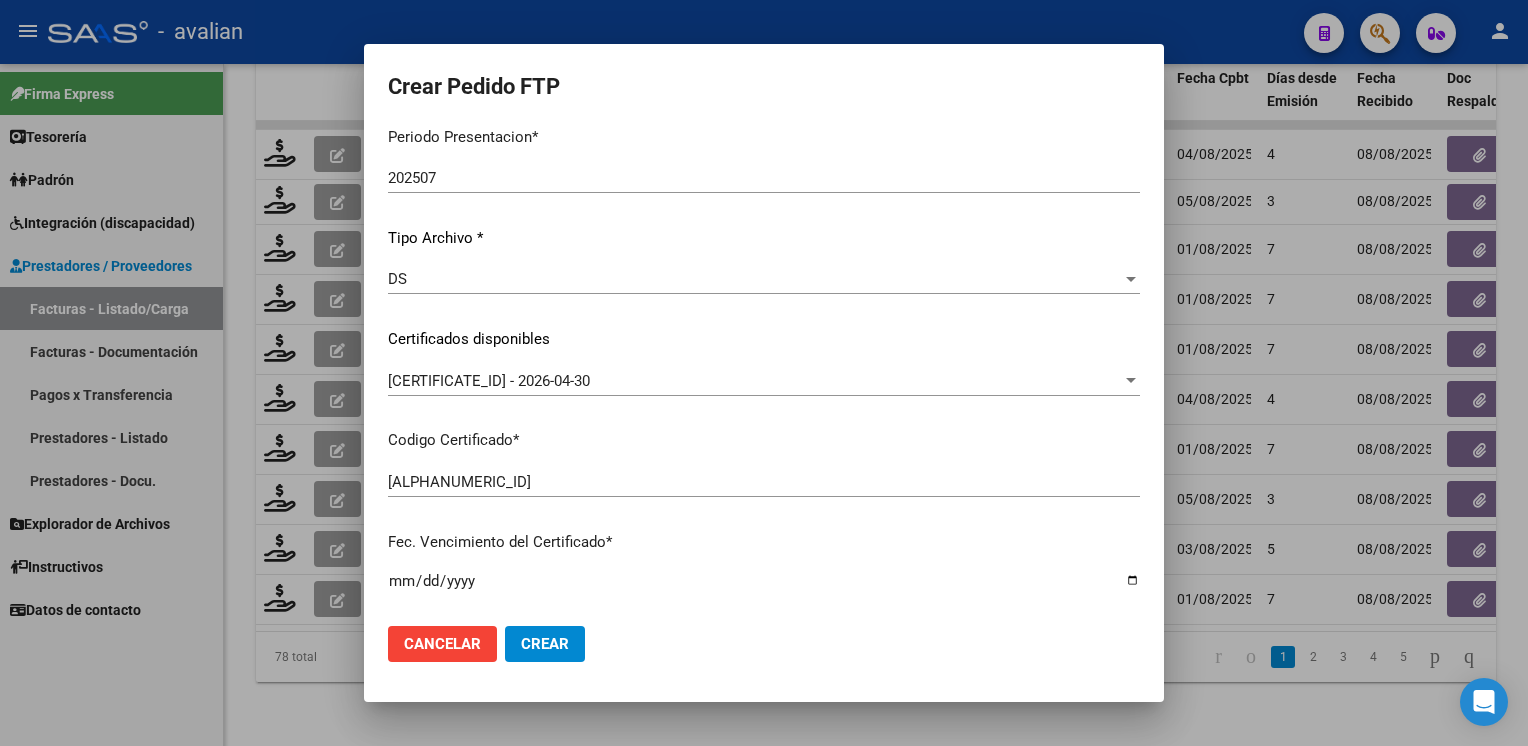 scroll, scrollTop: 400, scrollLeft: 0, axis: vertical 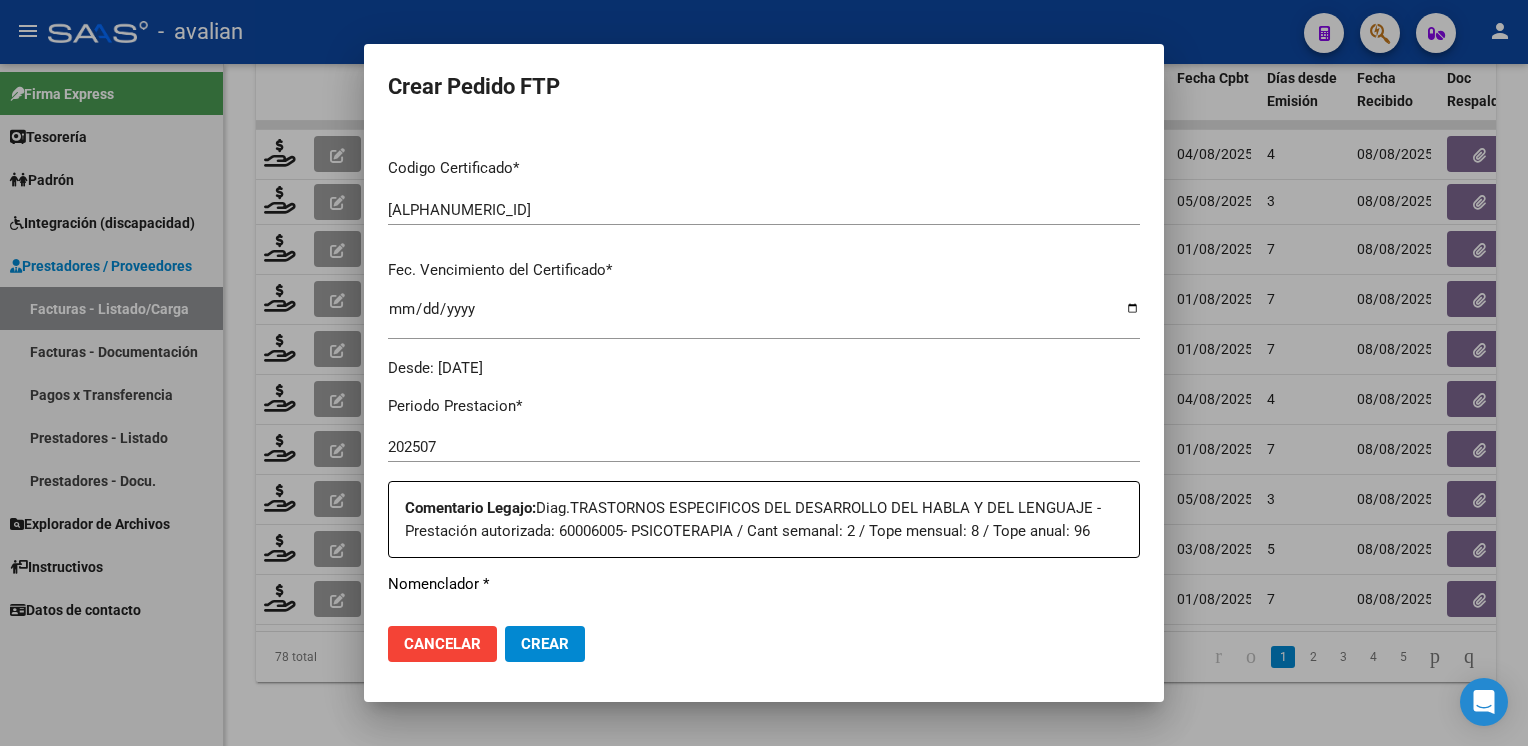 click on "Cancelar Crear" 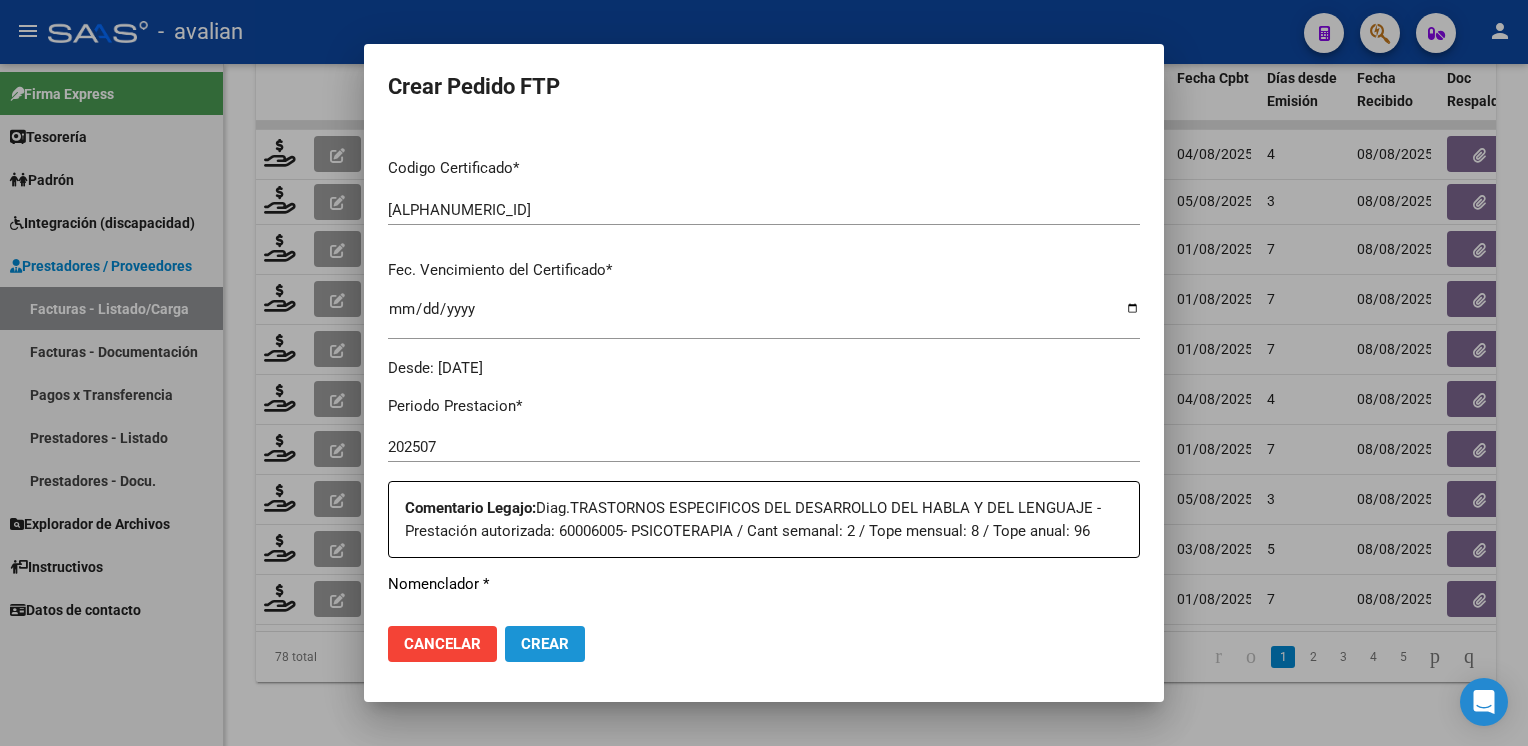 click on "Crear" 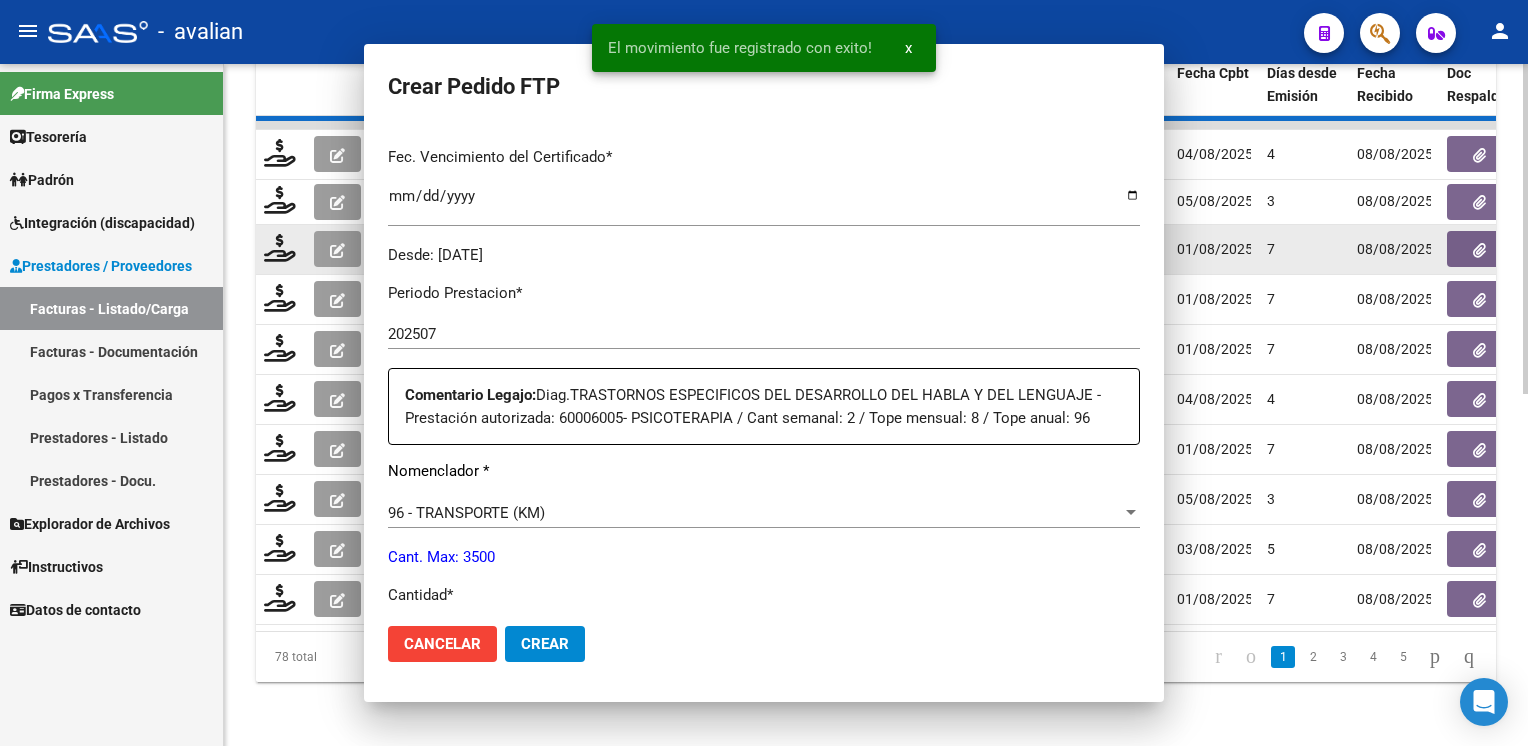 scroll, scrollTop: 0, scrollLeft: 0, axis: both 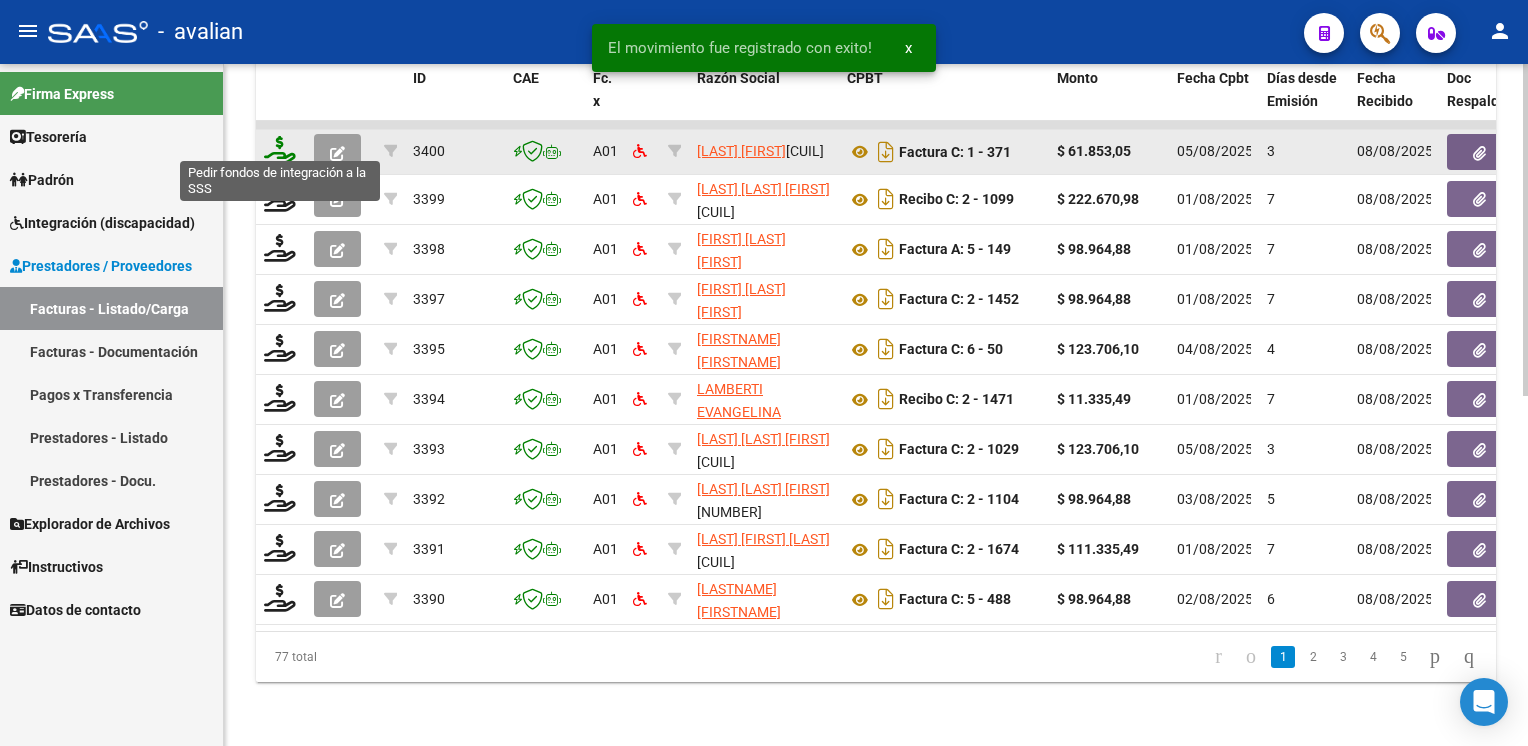 click 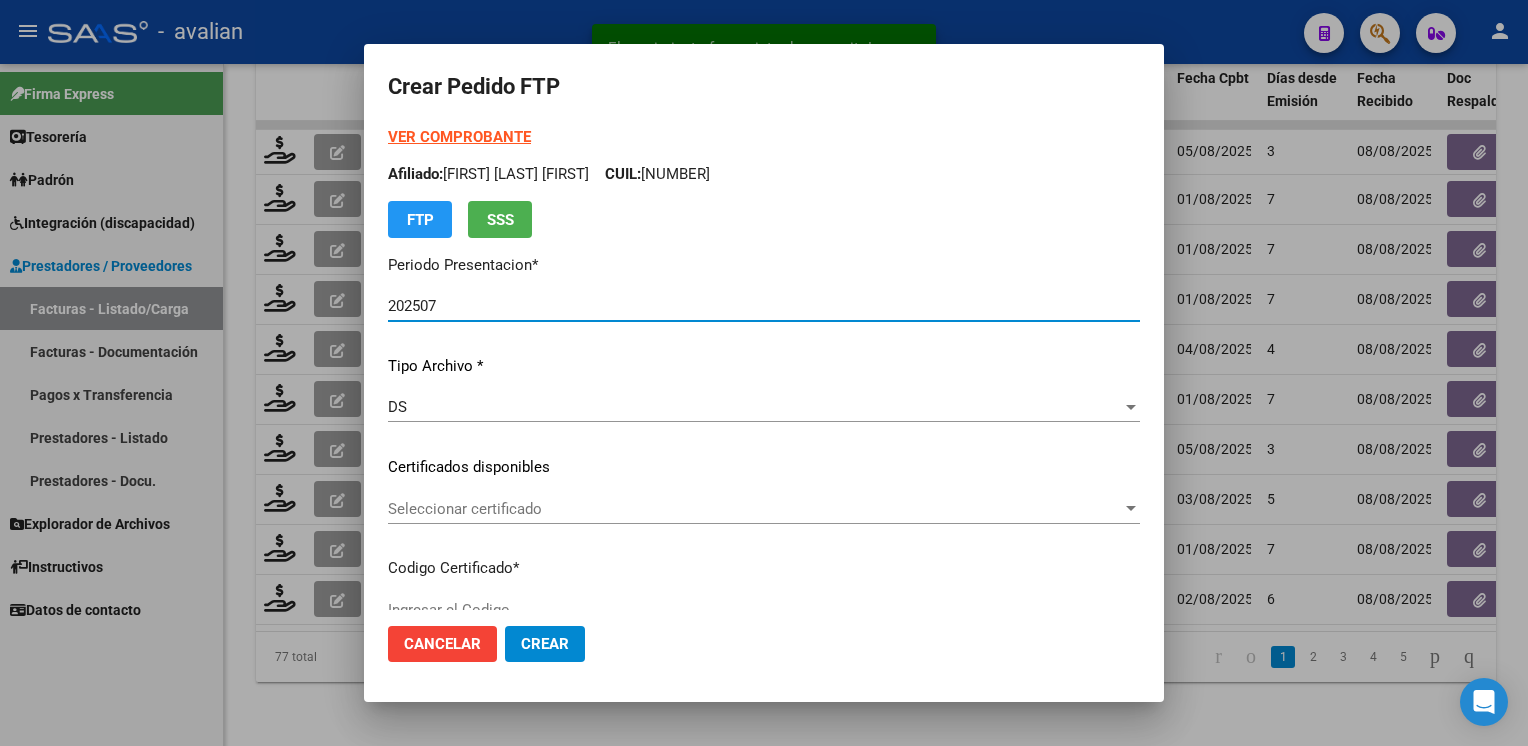 click on "Seleccionar certificado Seleccionar certificado" 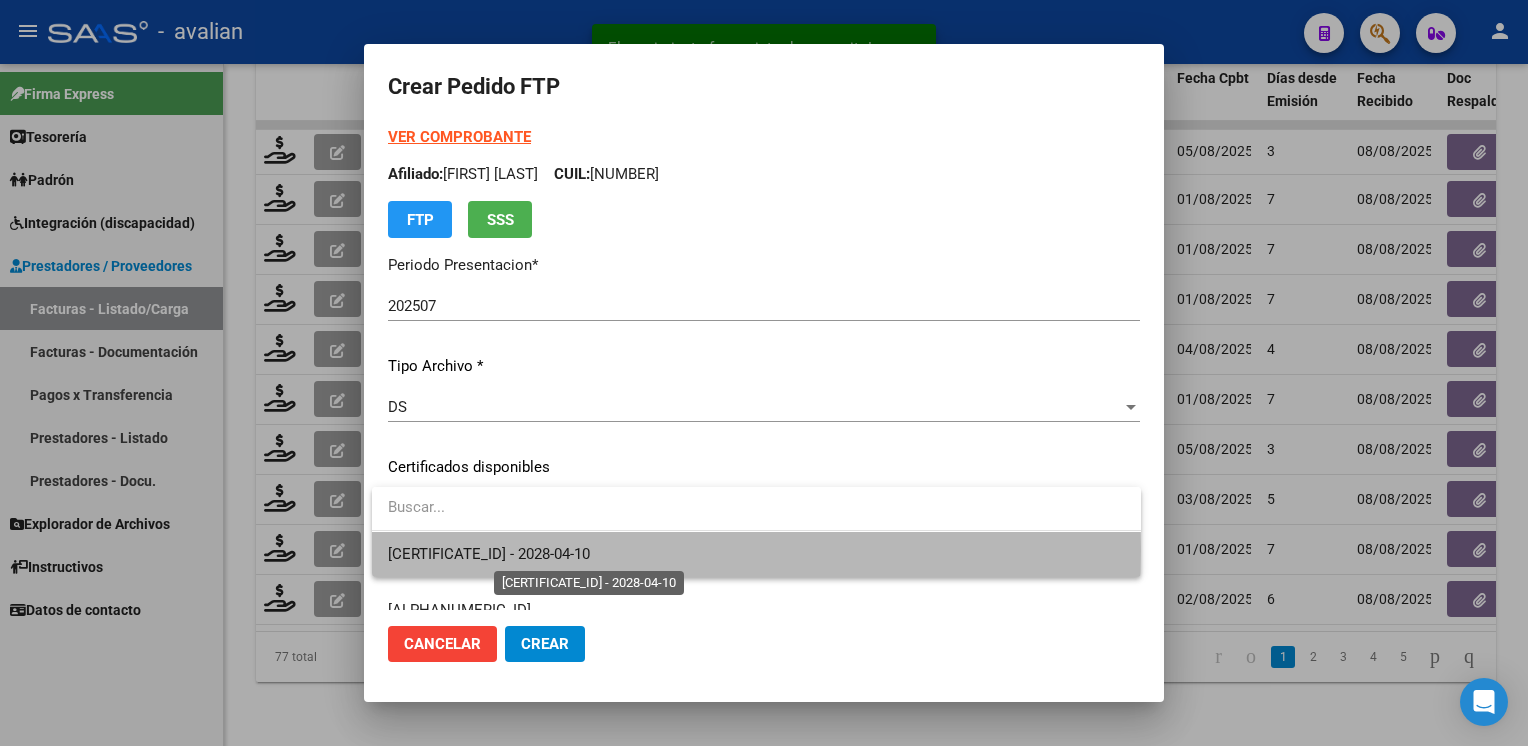 click on "ARG02000569665782023041020280410SFE214 - 2028-04-10" at bounding box center (489, 554) 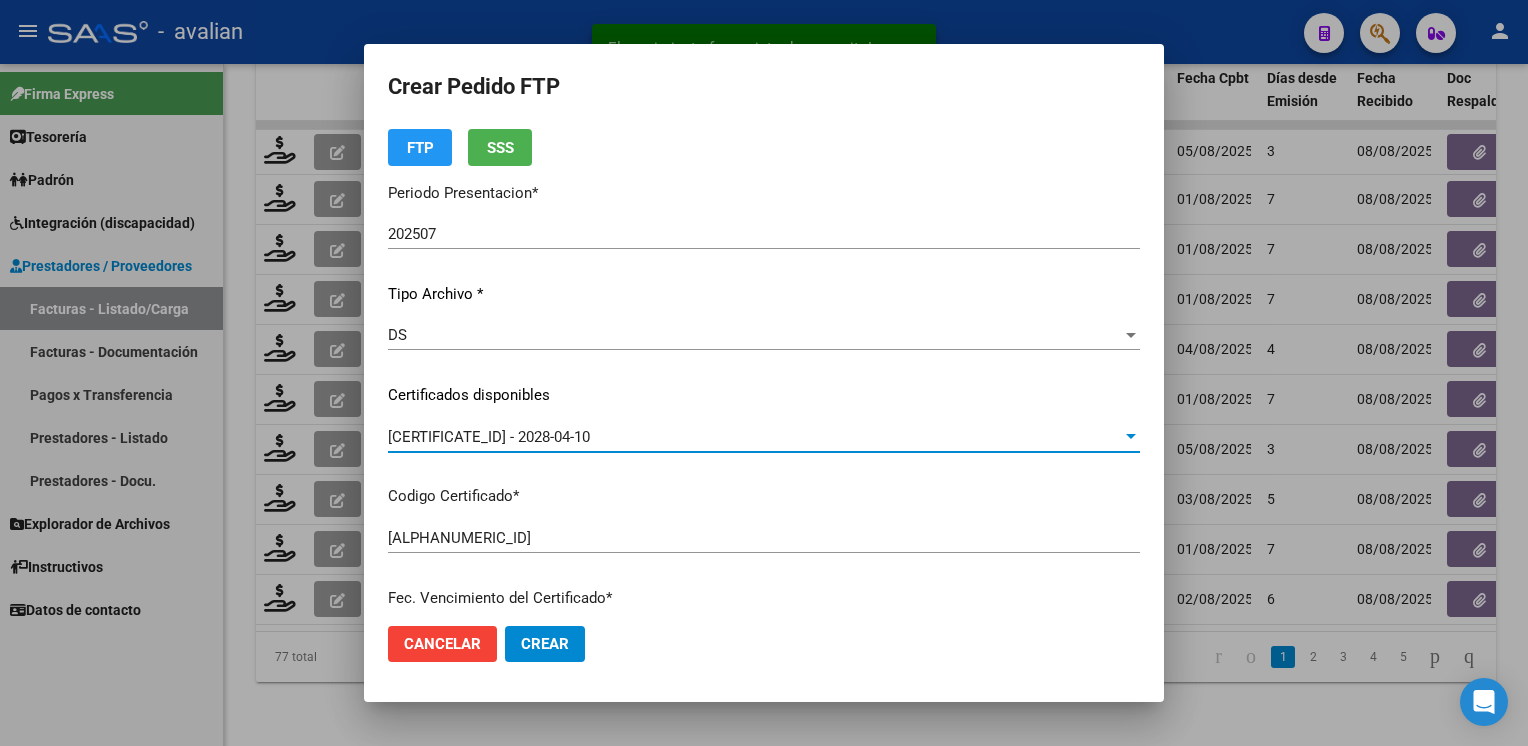 scroll, scrollTop: 0, scrollLeft: 0, axis: both 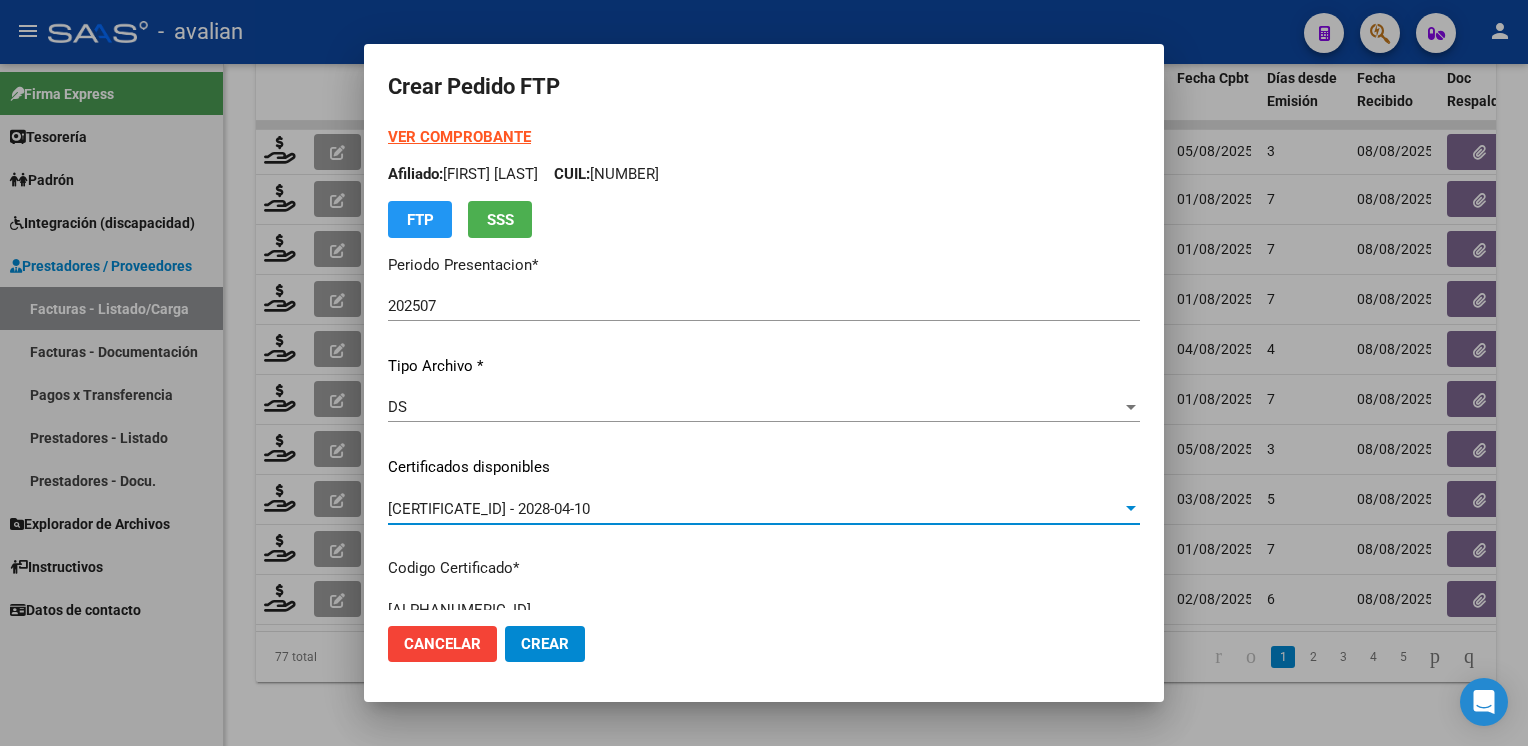 click on "Afiliado:  ORELLANO NICOLAS  CUIL:  20569665788" at bounding box center [764, 174] 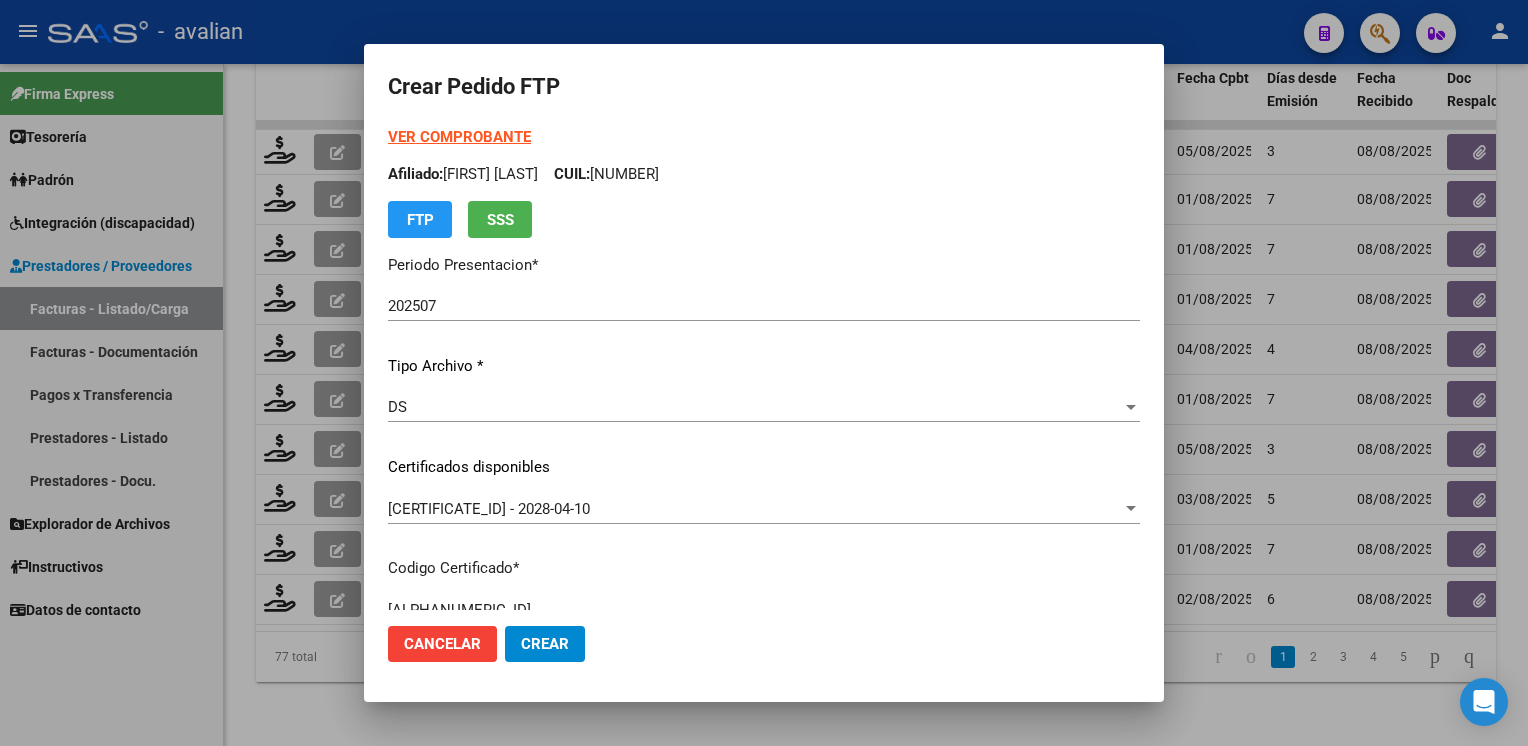 click on "Afiliado:  ORELLANO NICOLAS  CUIL:  20569665788" at bounding box center [764, 174] 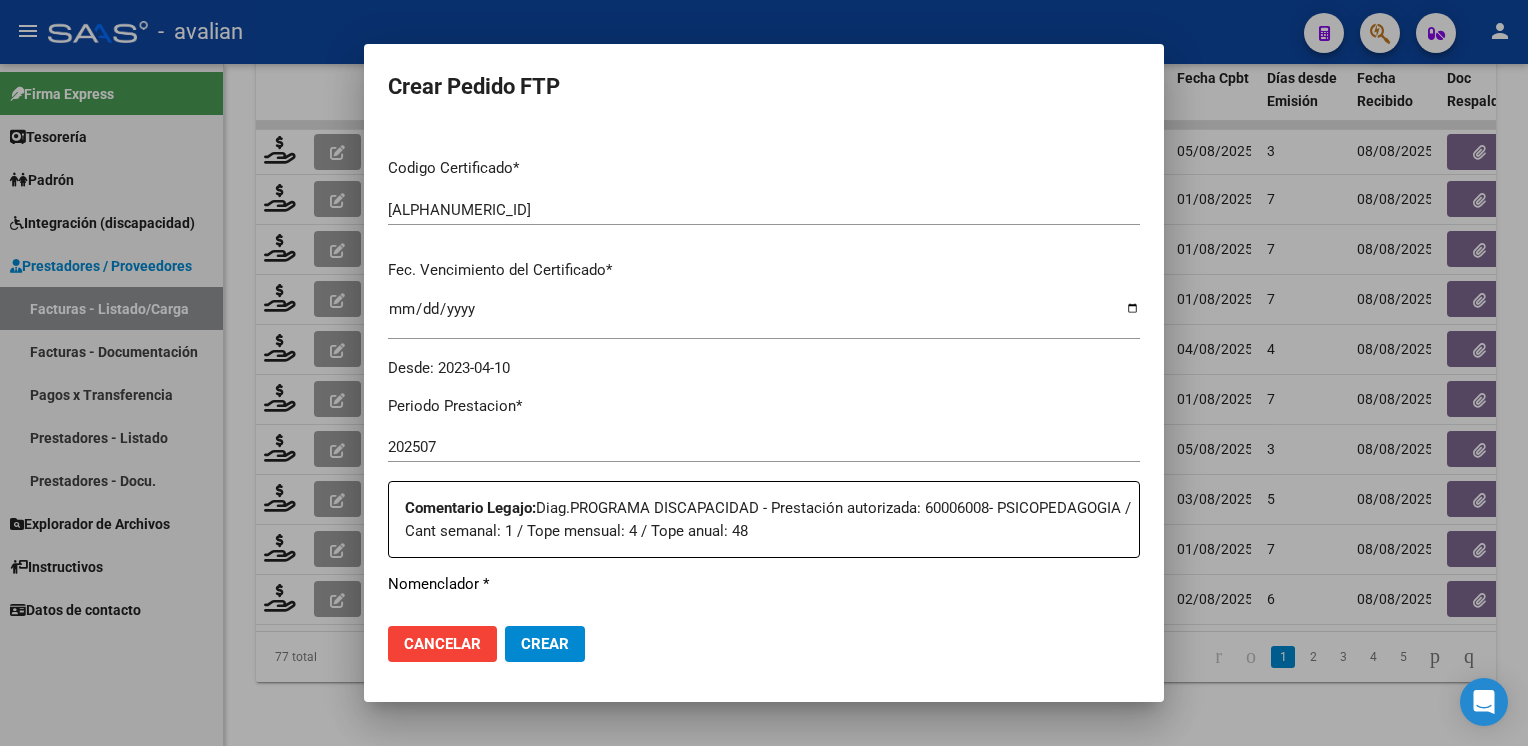 scroll, scrollTop: 800, scrollLeft: 0, axis: vertical 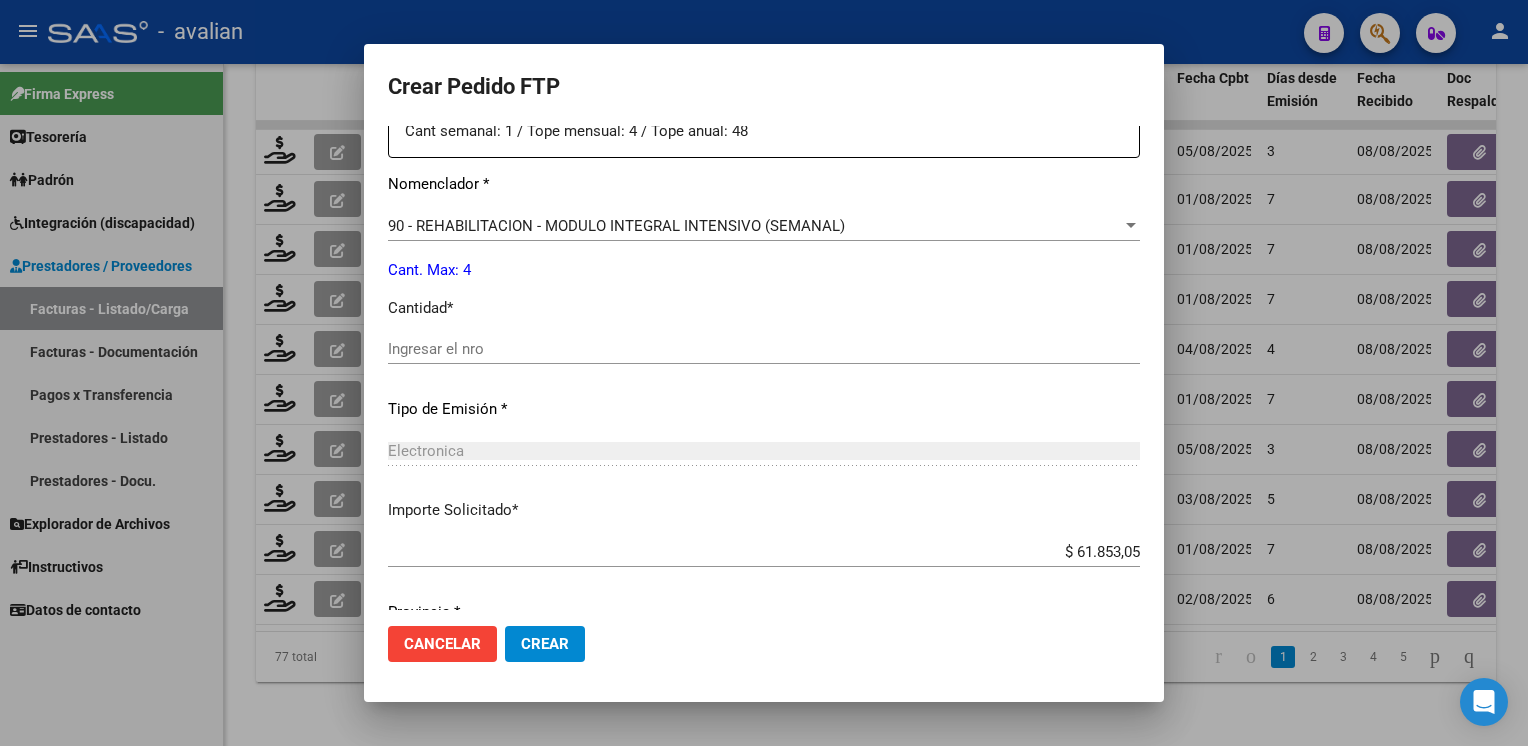 click on "Ingresar el nro" at bounding box center [764, 349] 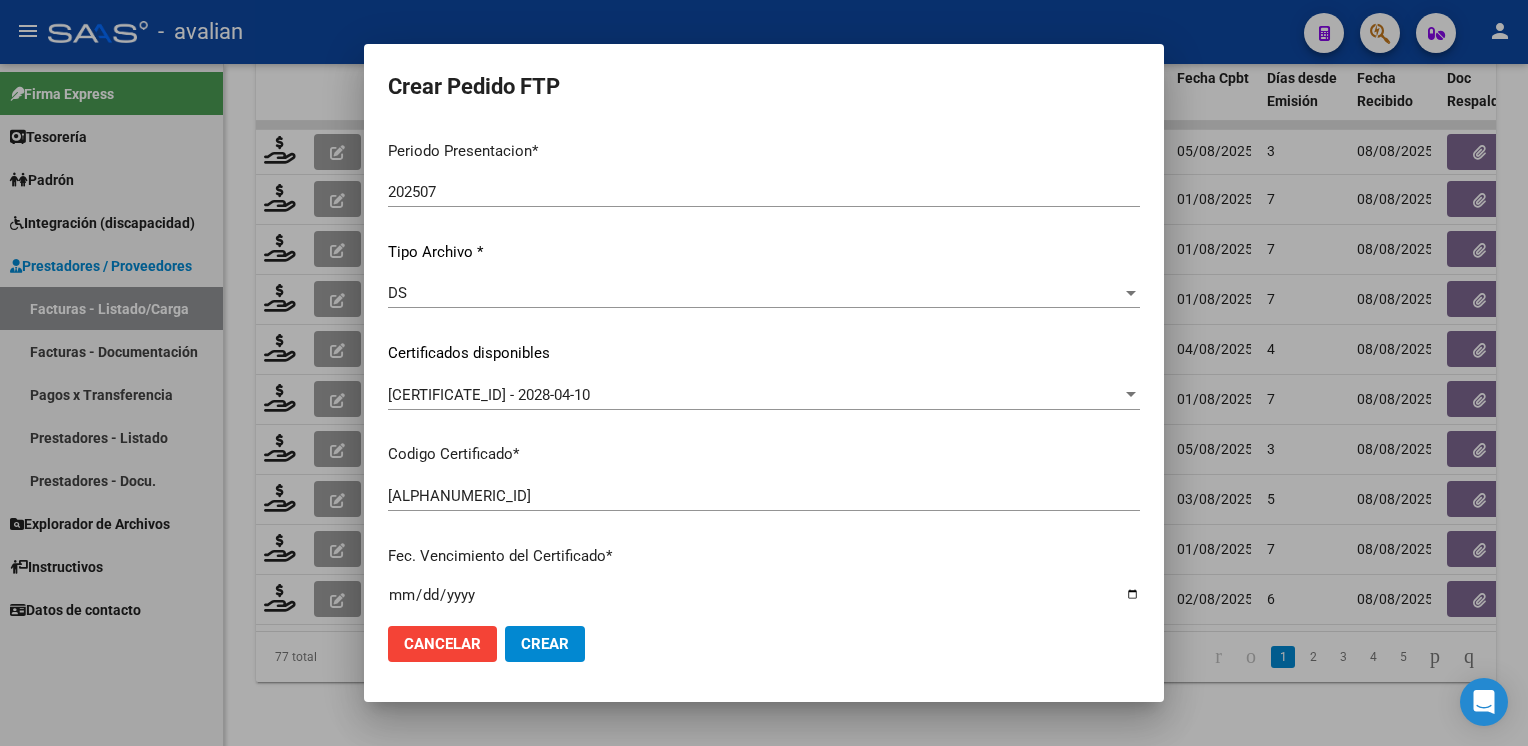 scroll, scrollTop: 0, scrollLeft: 0, axis: both 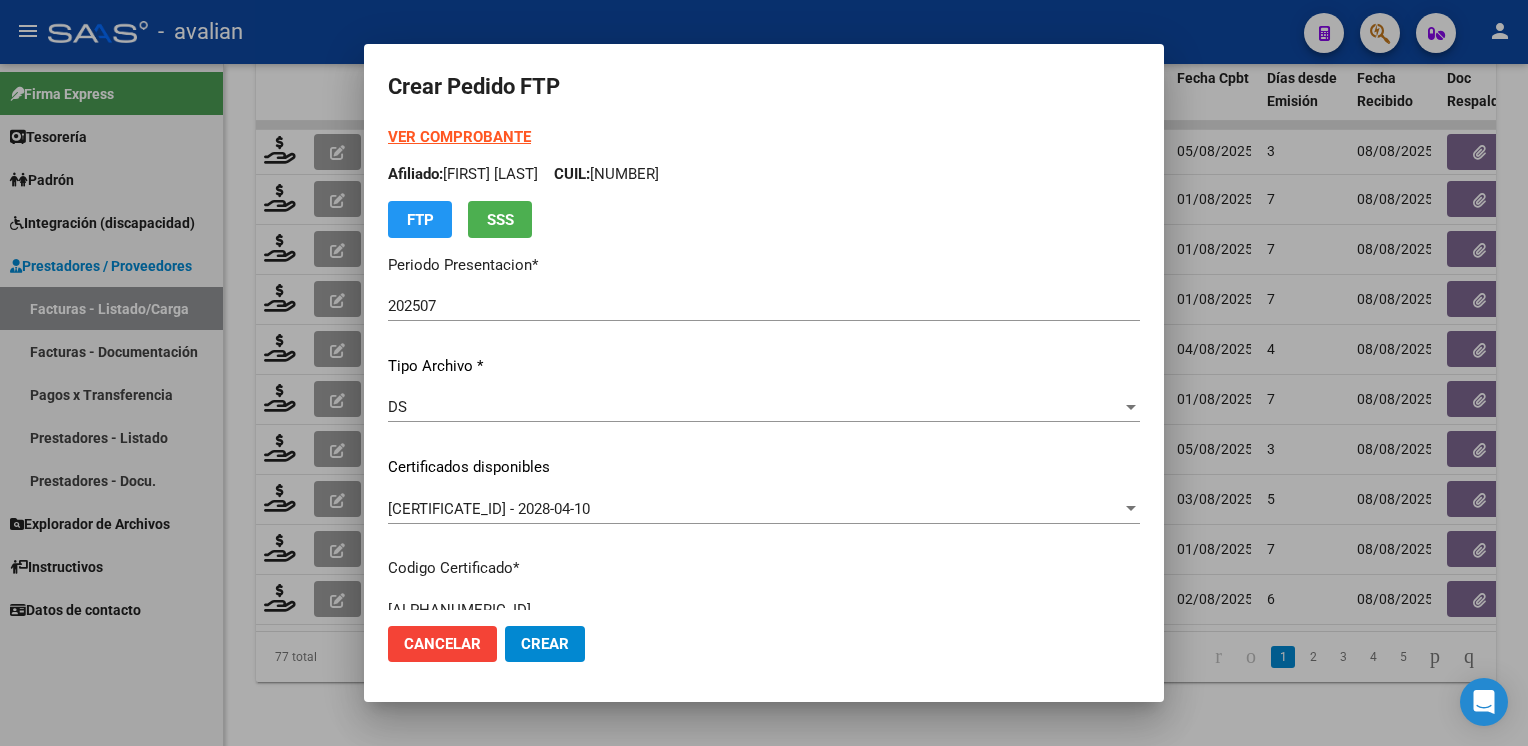 click on "VER COMPROBANTE" at bounding box center (459, 137) 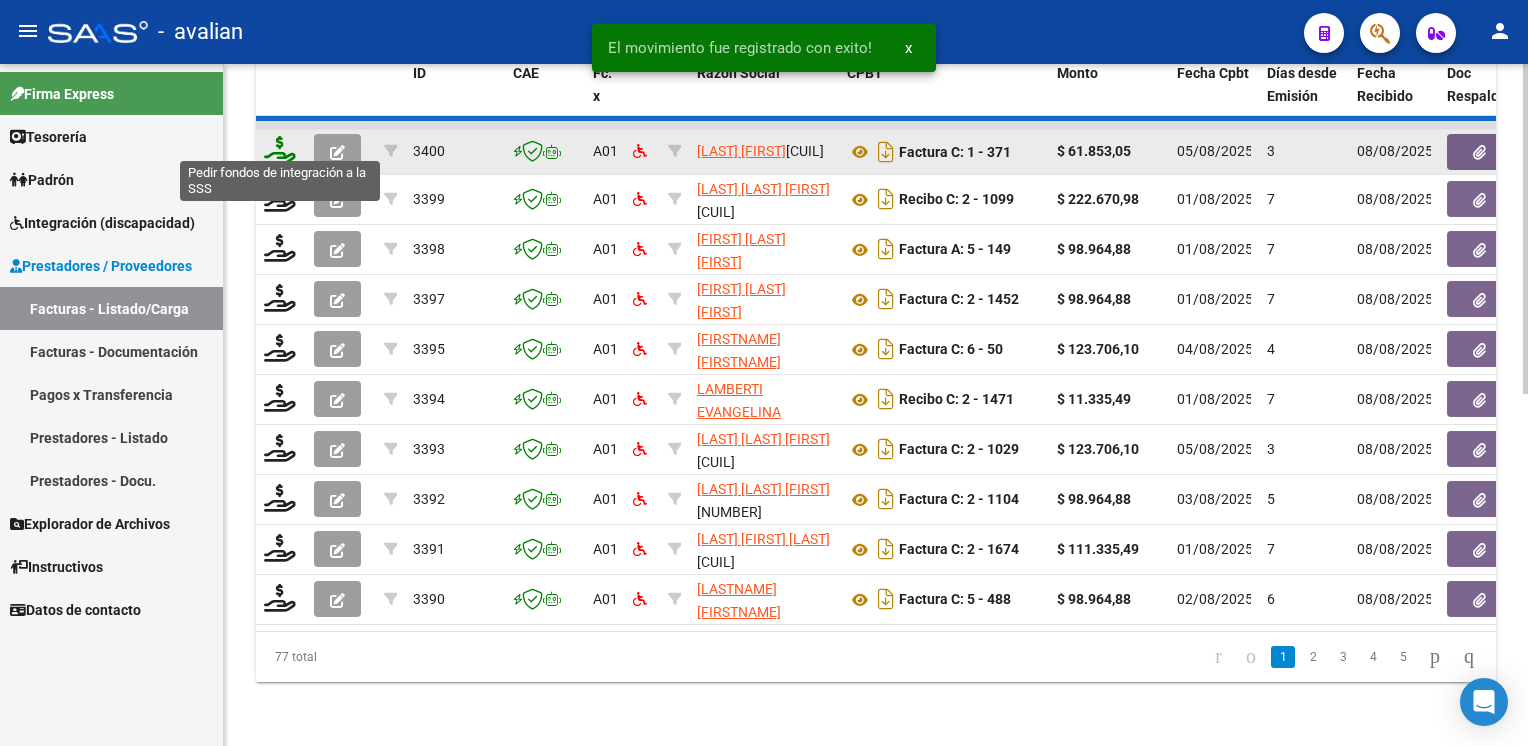 click 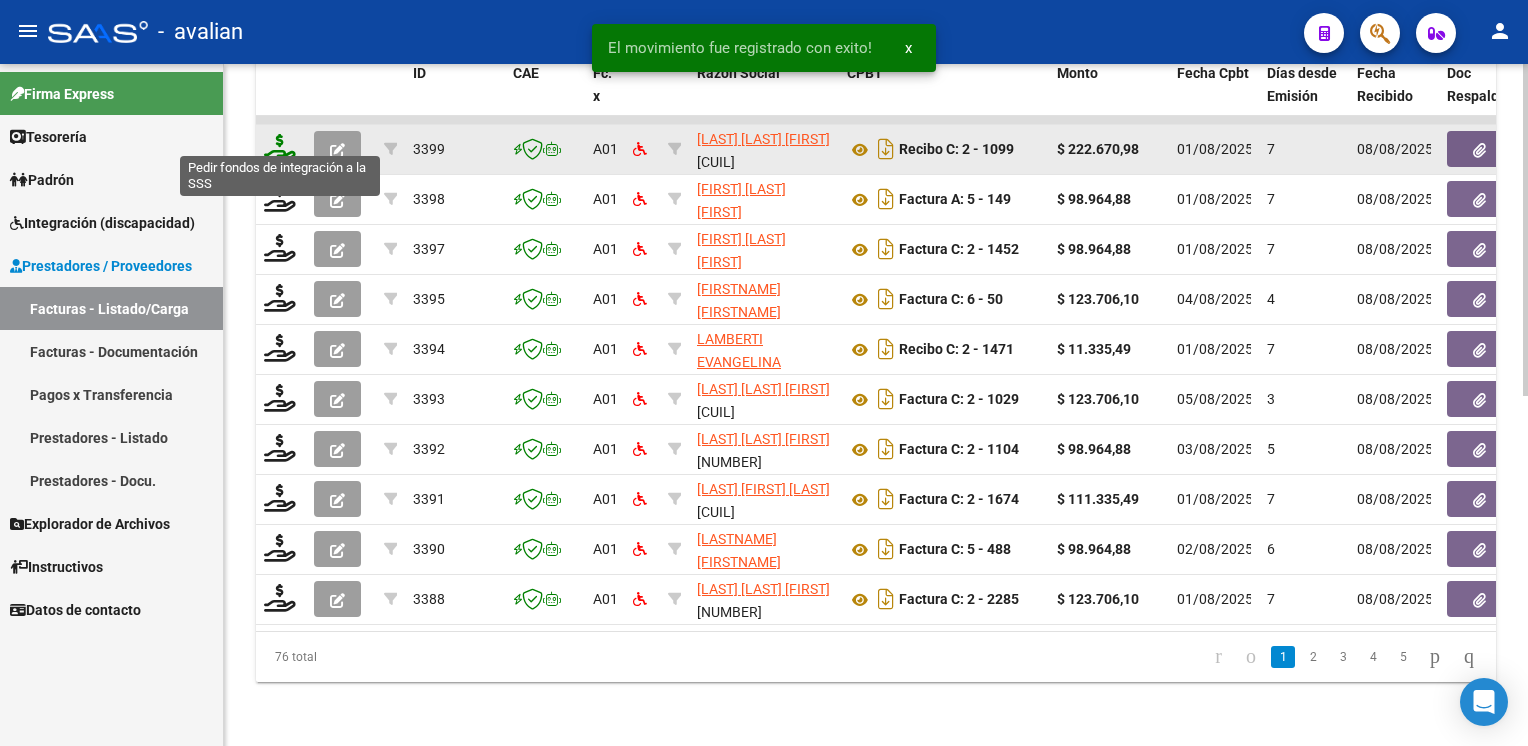 click 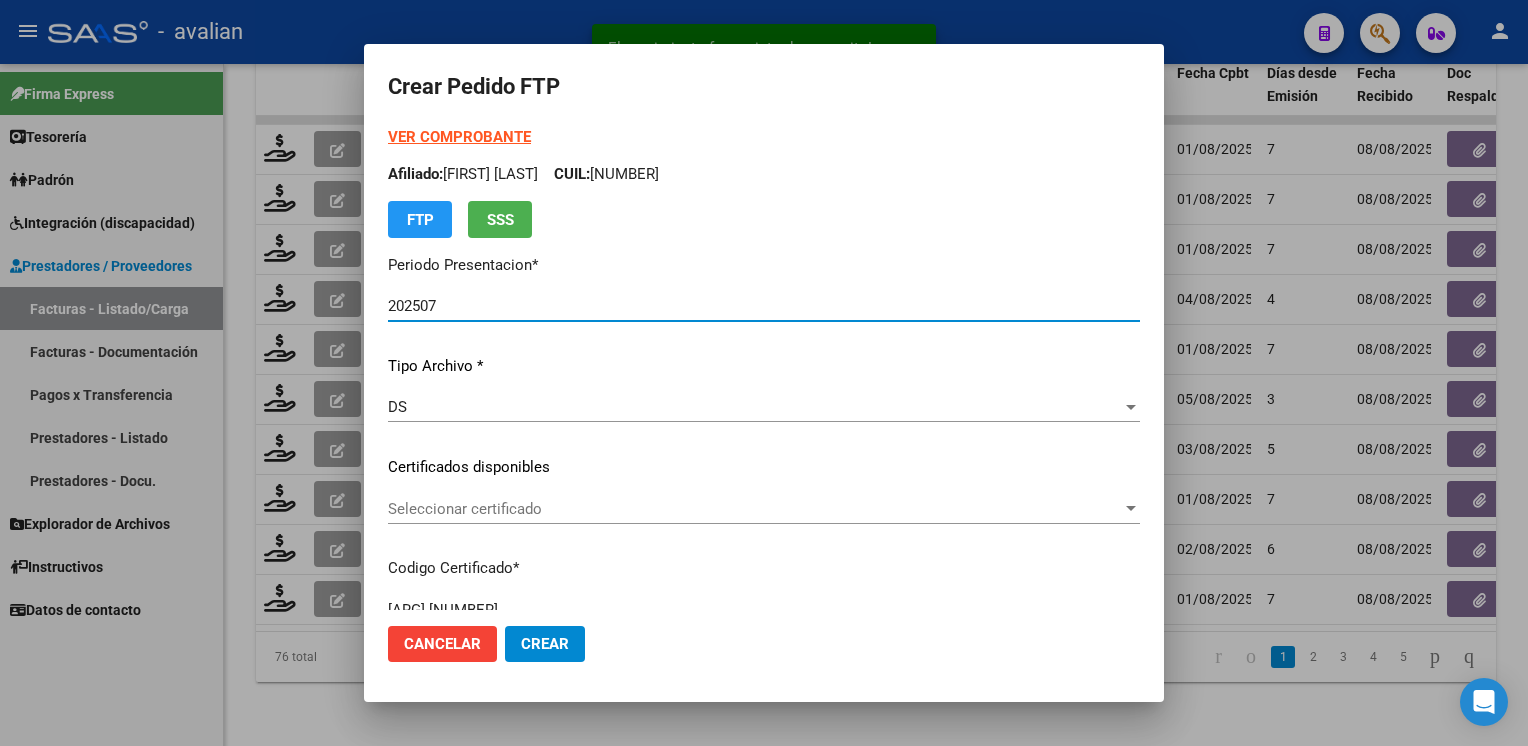 click on "Seleccionar certificado" at bounding box center (755, 509) 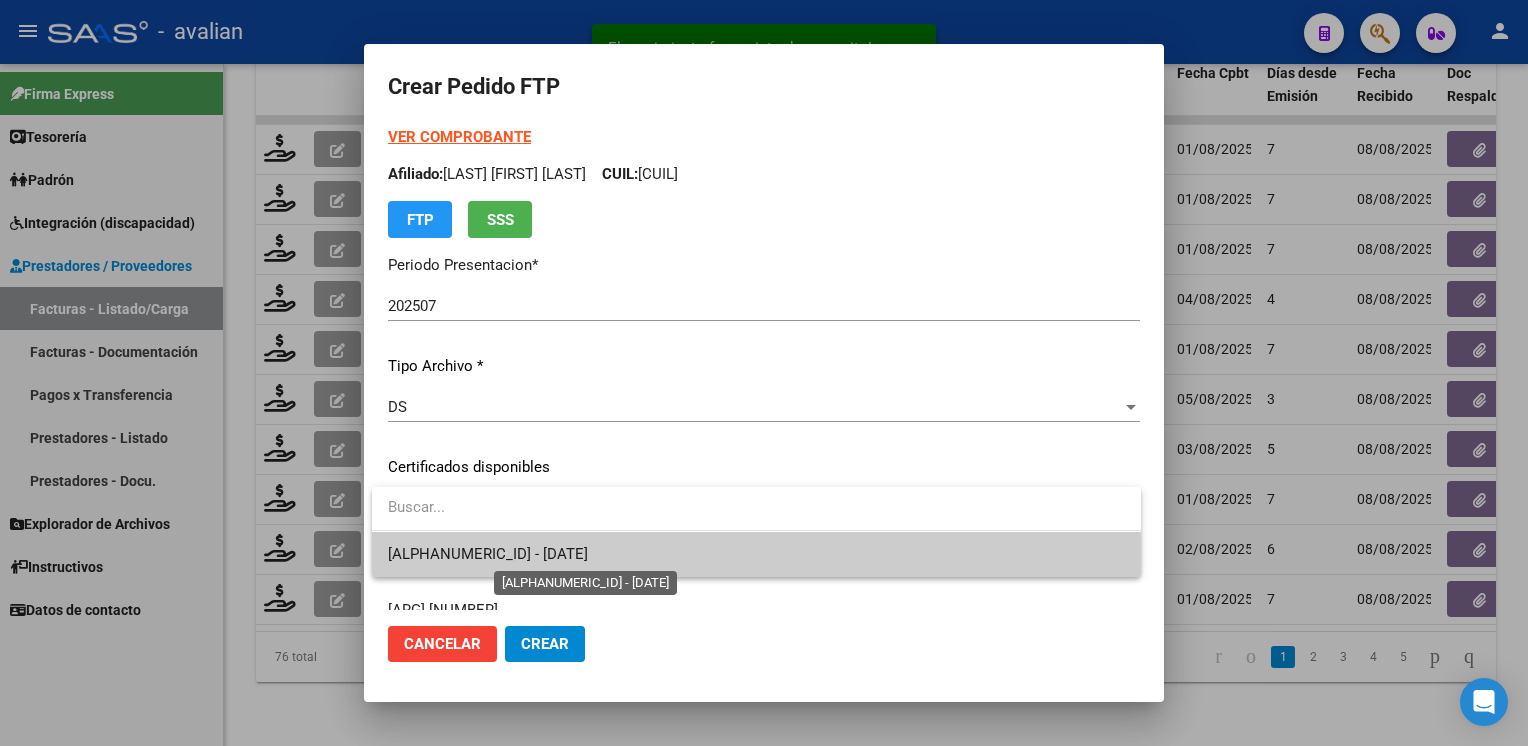 click on "ARG02000528755292019101020291010SFE164 - 2029-10-10" at bounding box center (488, 554) 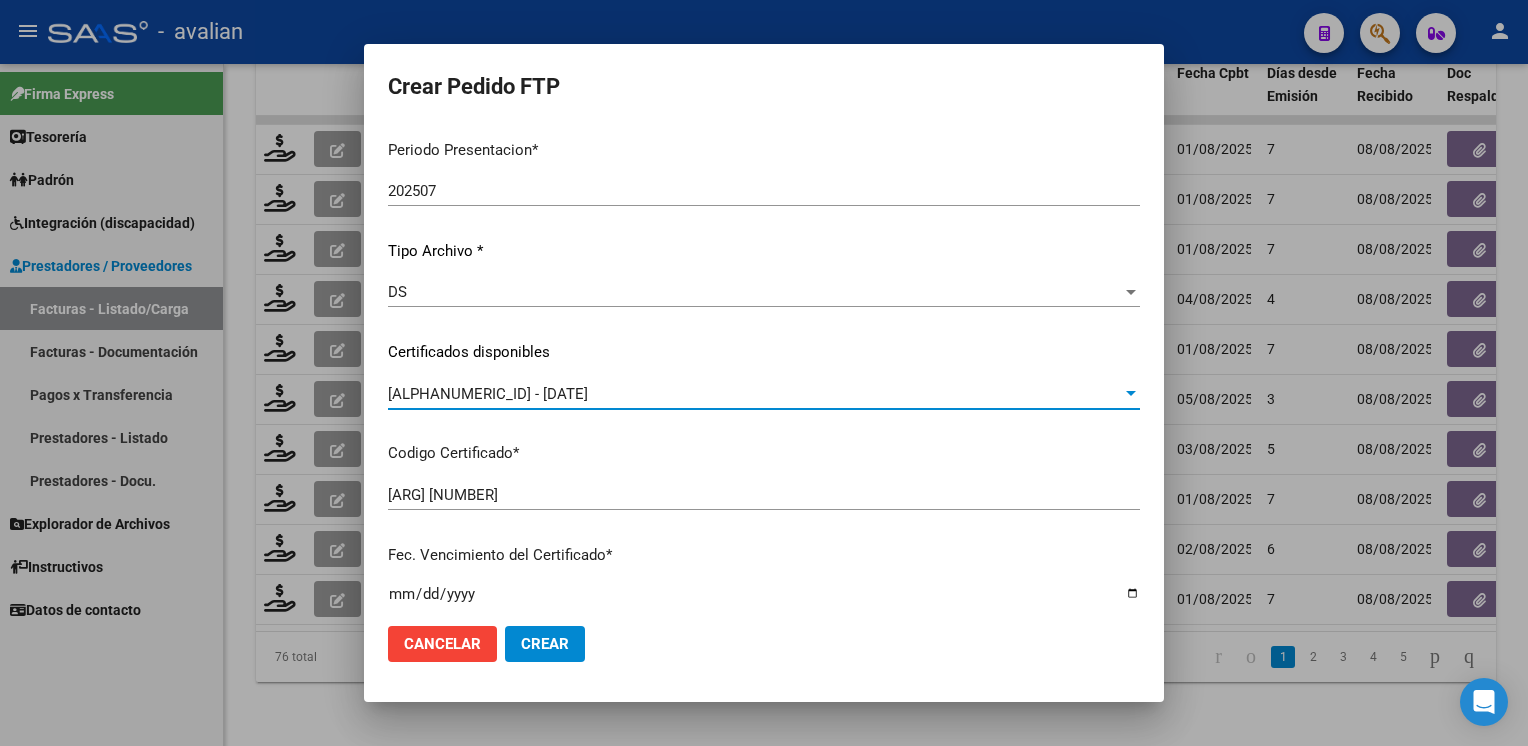 scroll, scrollTop: 0, scrollLeft: 0, axis: both 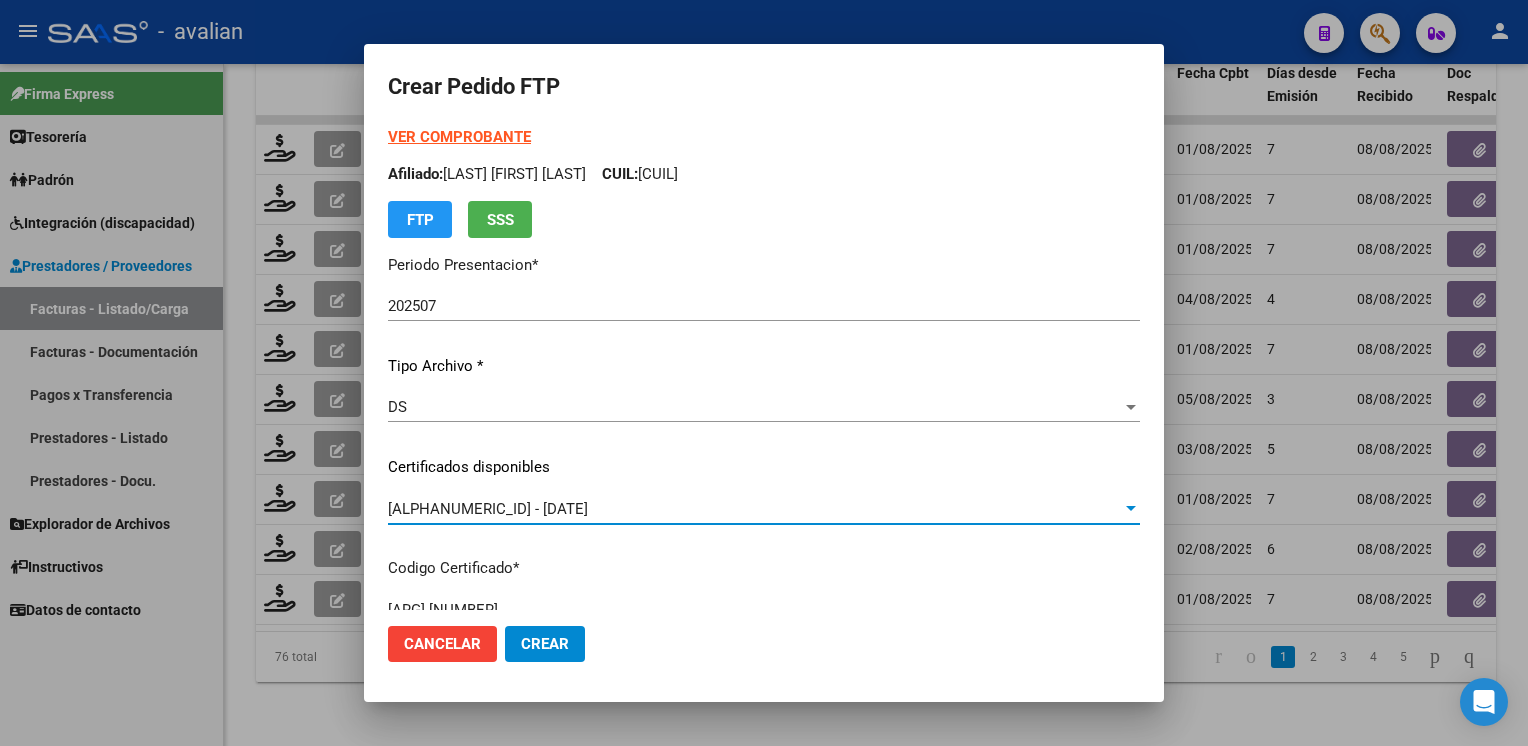 click on "Afiliado:  PREITI BAUTISTA IGNACIO  CUIL:  20528755292" at bounding box center (764, 174) 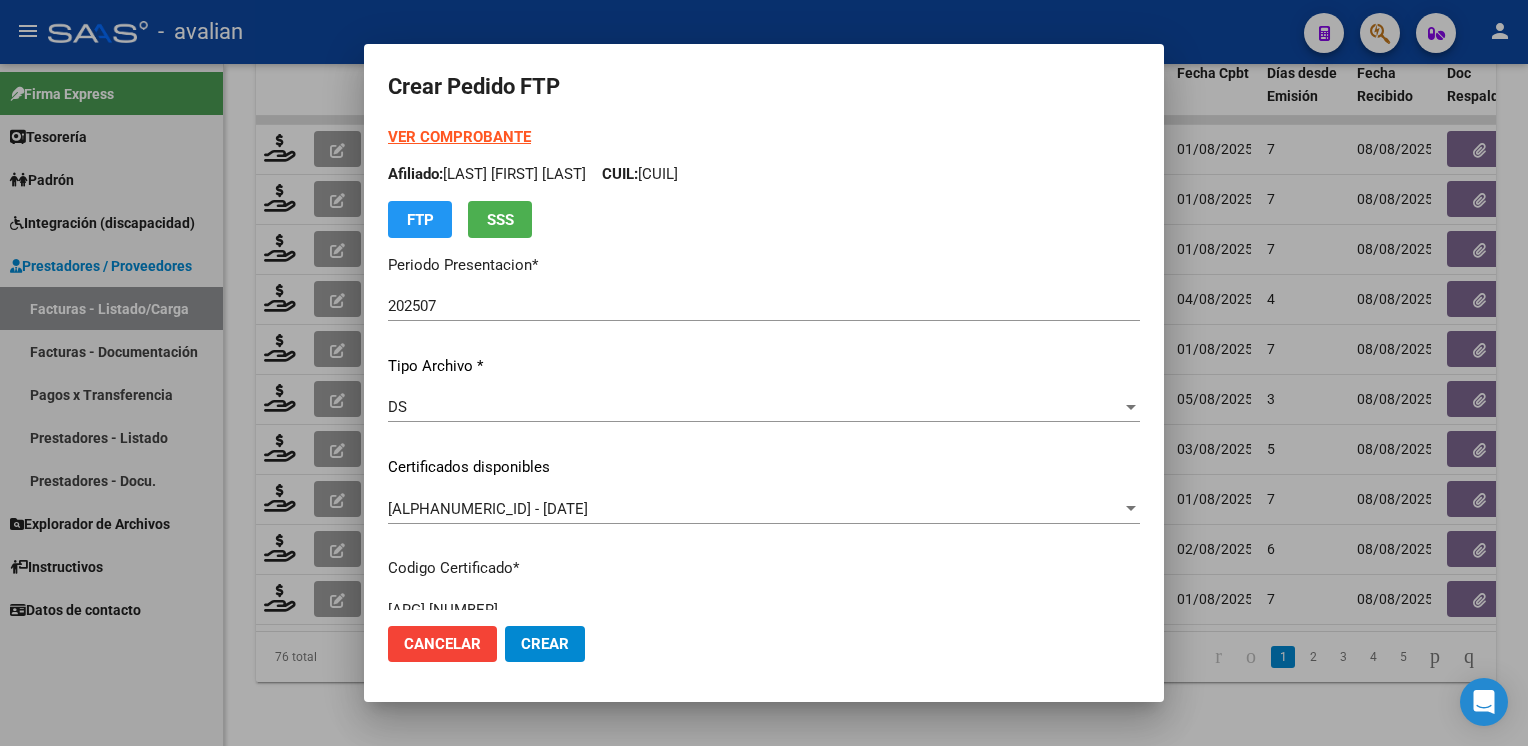 click on "Afiliado:  PREITI BAUTISTA IGNACIO  CUIL:  20528755292" at bounding box center [764, 174] 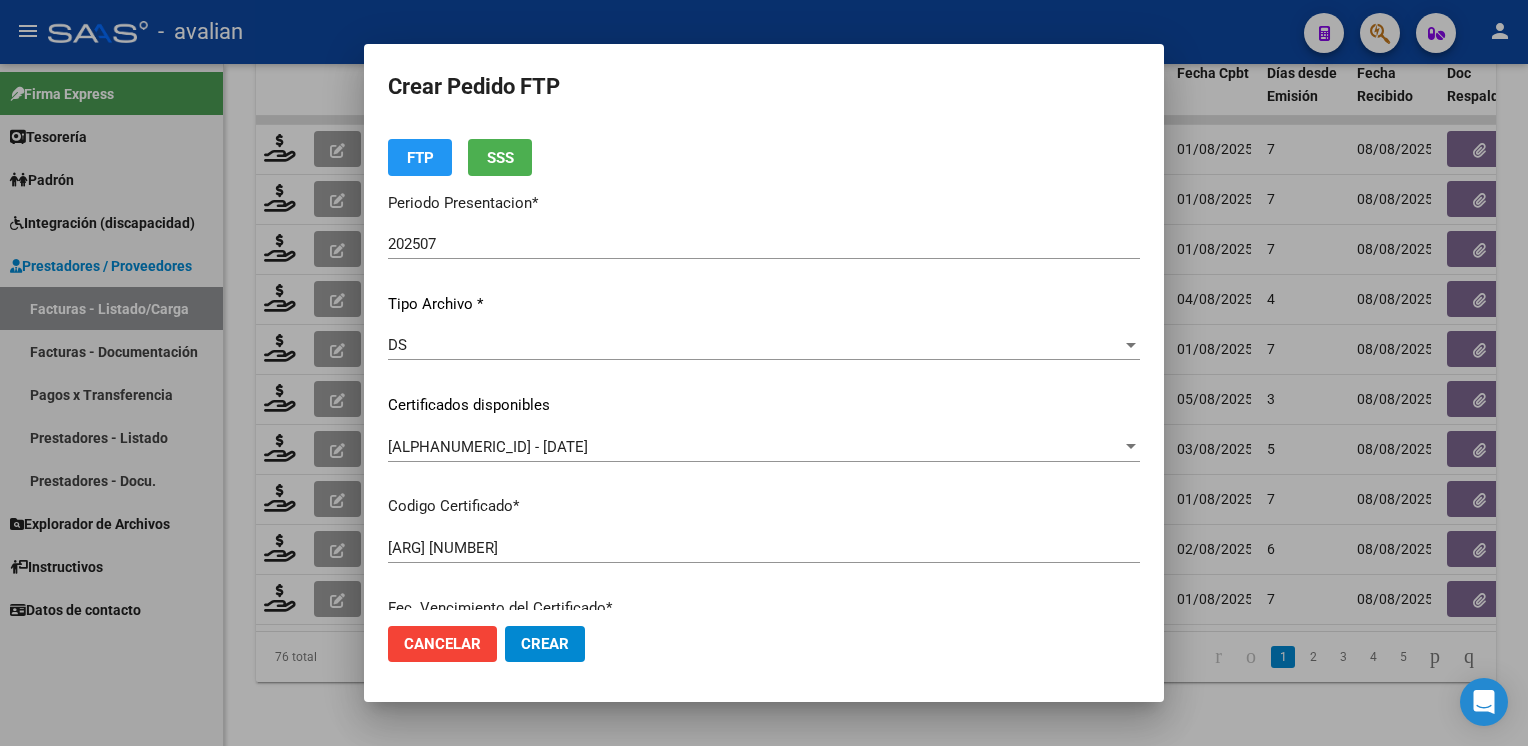 scroll, scrollTop: 0, scrollLeft: 0, axis: both 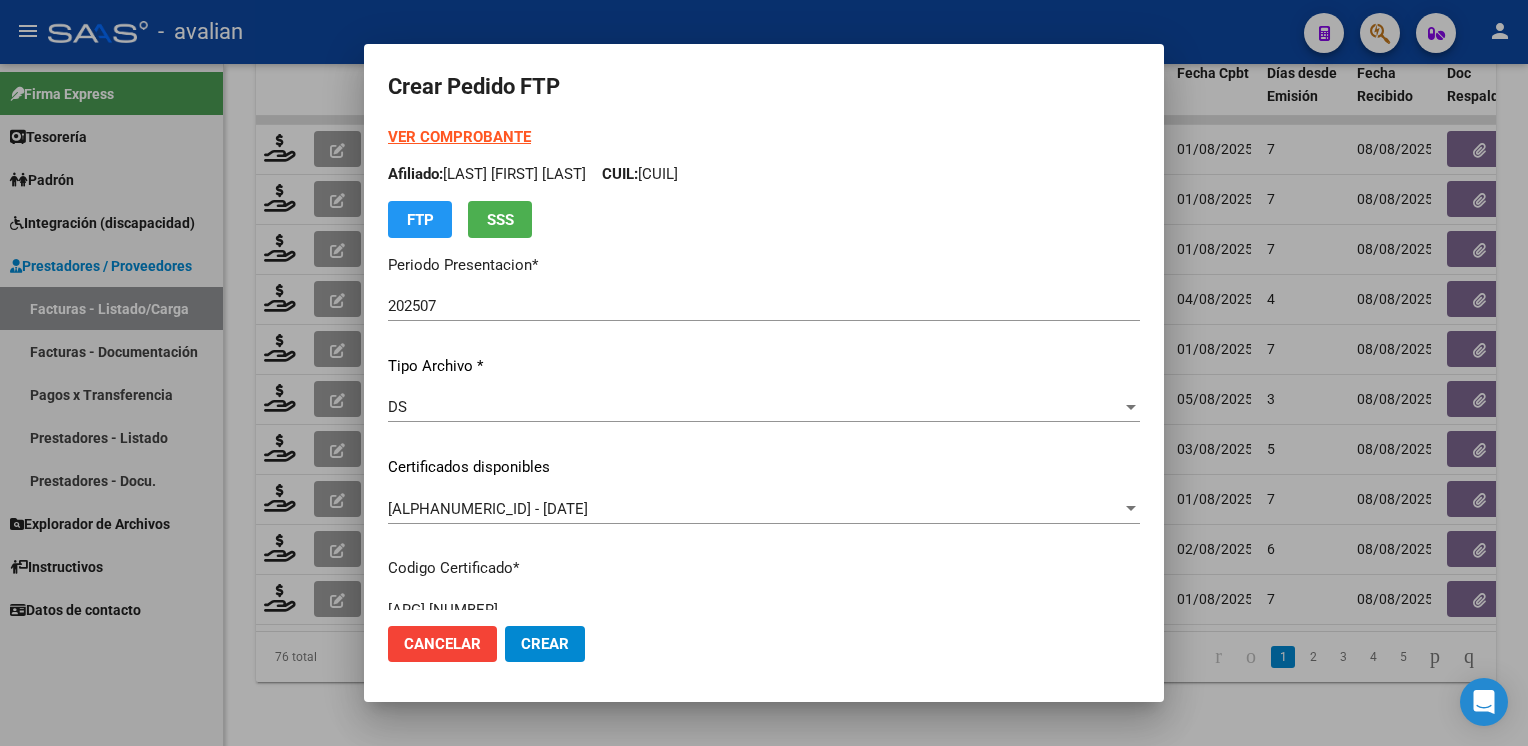 click on "VER COMPROBANTE" at bounding box center [459, 137] 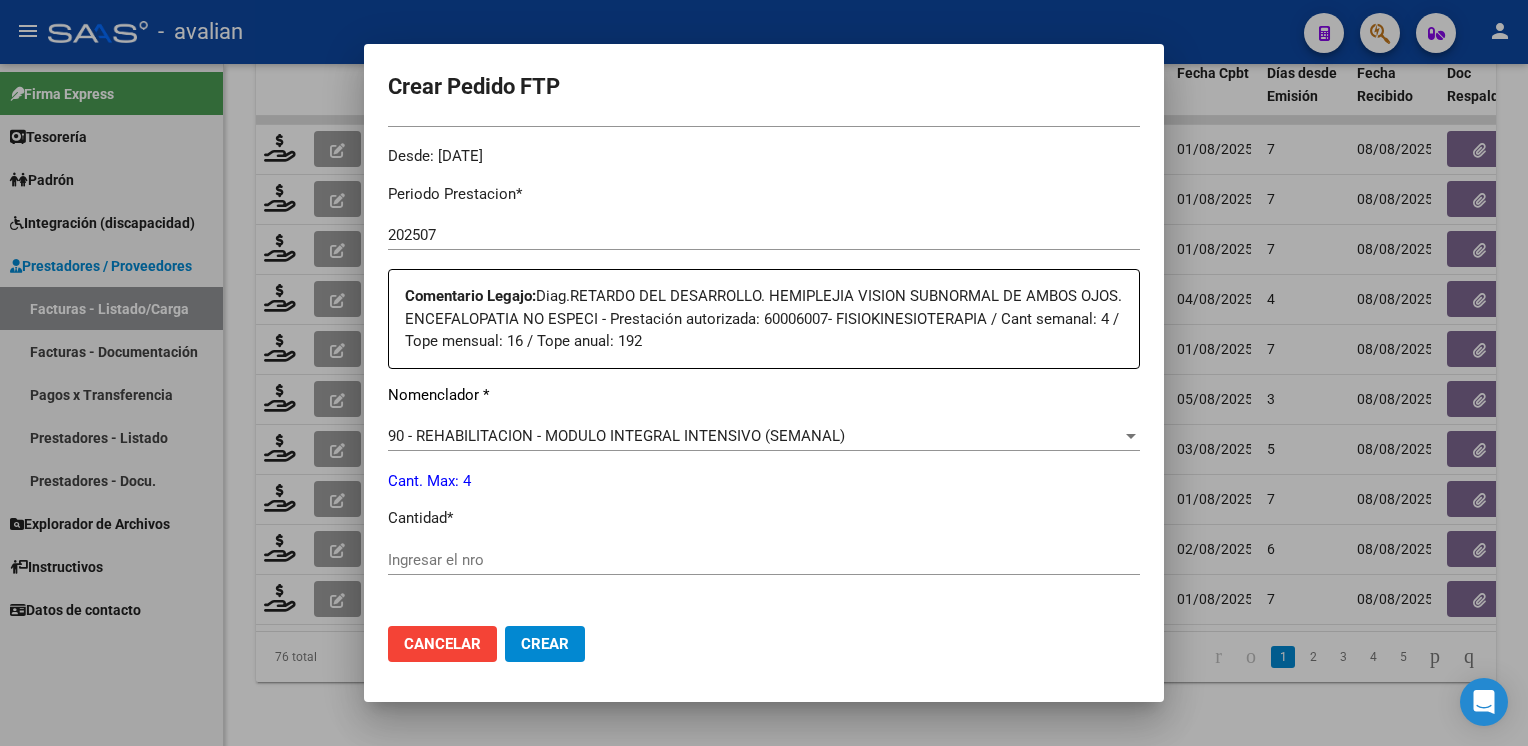 scroll, scrollTop: 800, scrollLeft: 0, axis: vertical 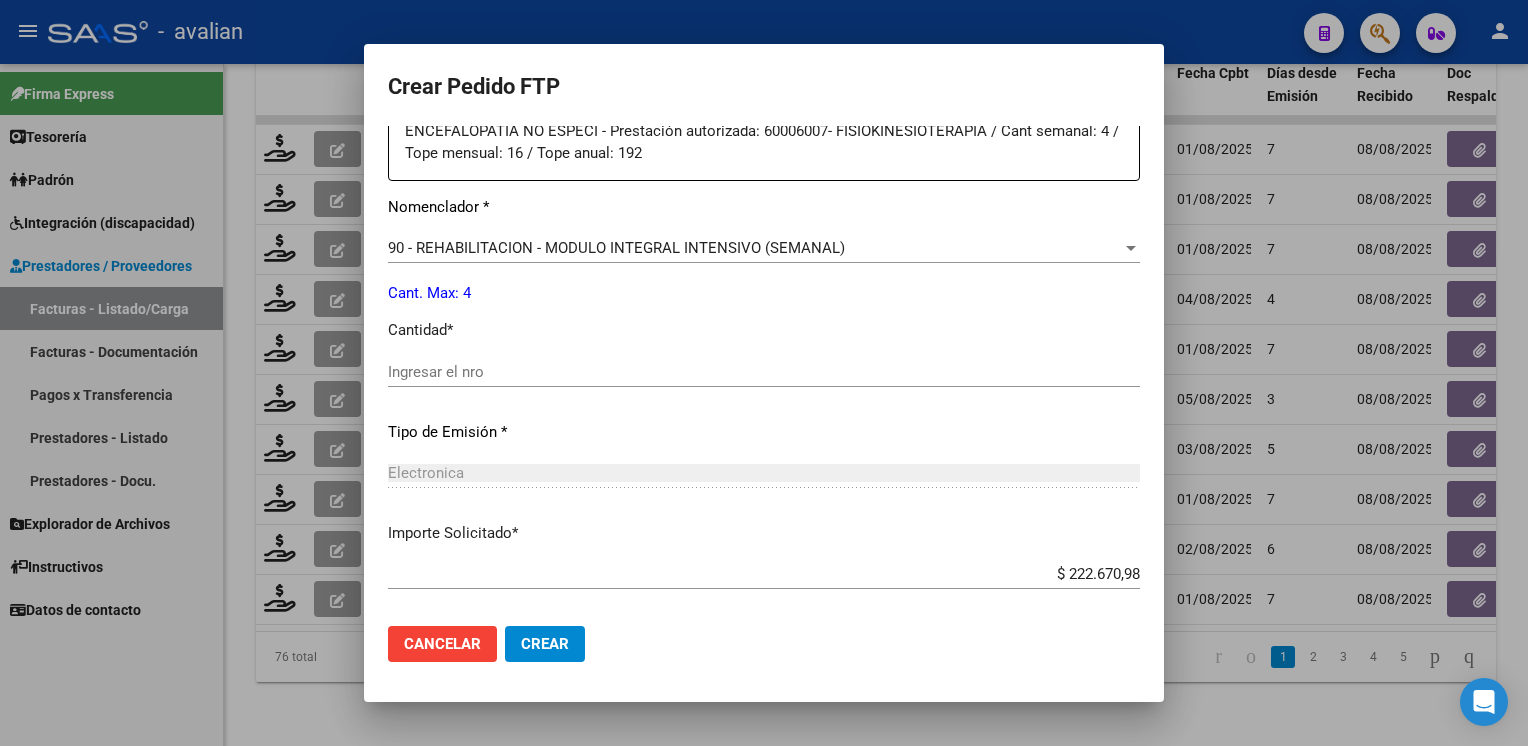 click on "Ingresar el nro" at bounding box center [764, 372] 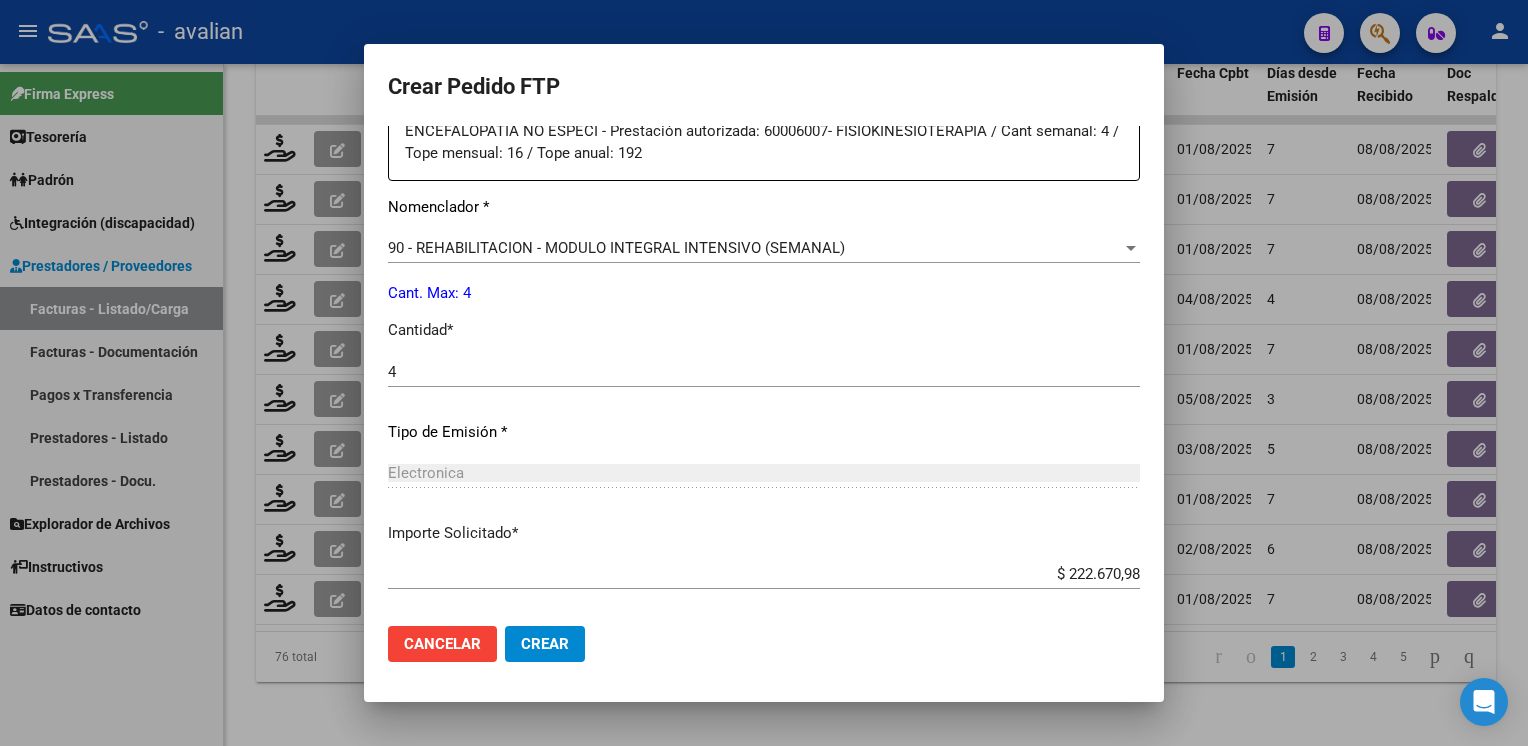 scroll, scrollTop: 898, scrollLeft: 0, axis: vertical 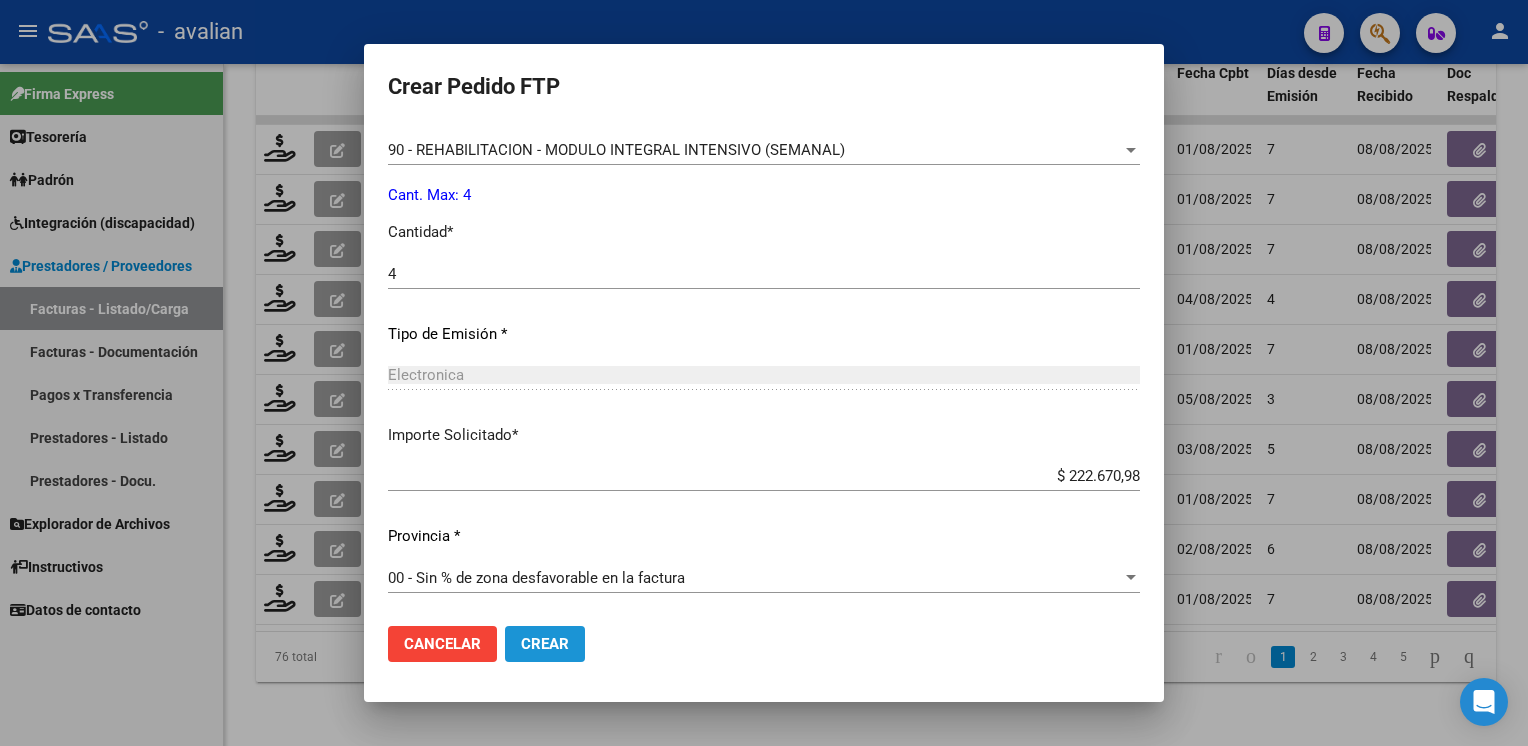 click on "Crear" 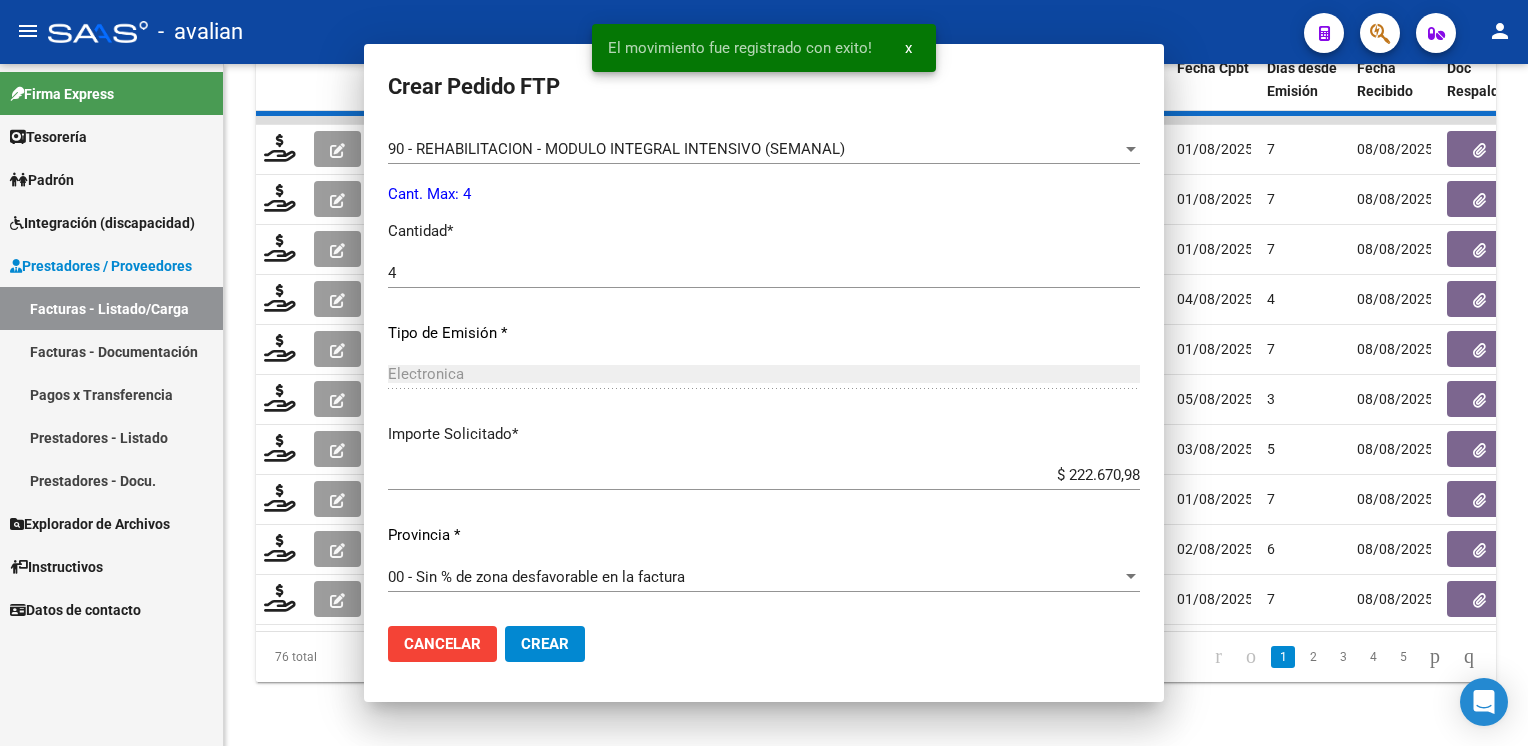scroll, scrollTop: 0, scrollLeft: 0, axis: both 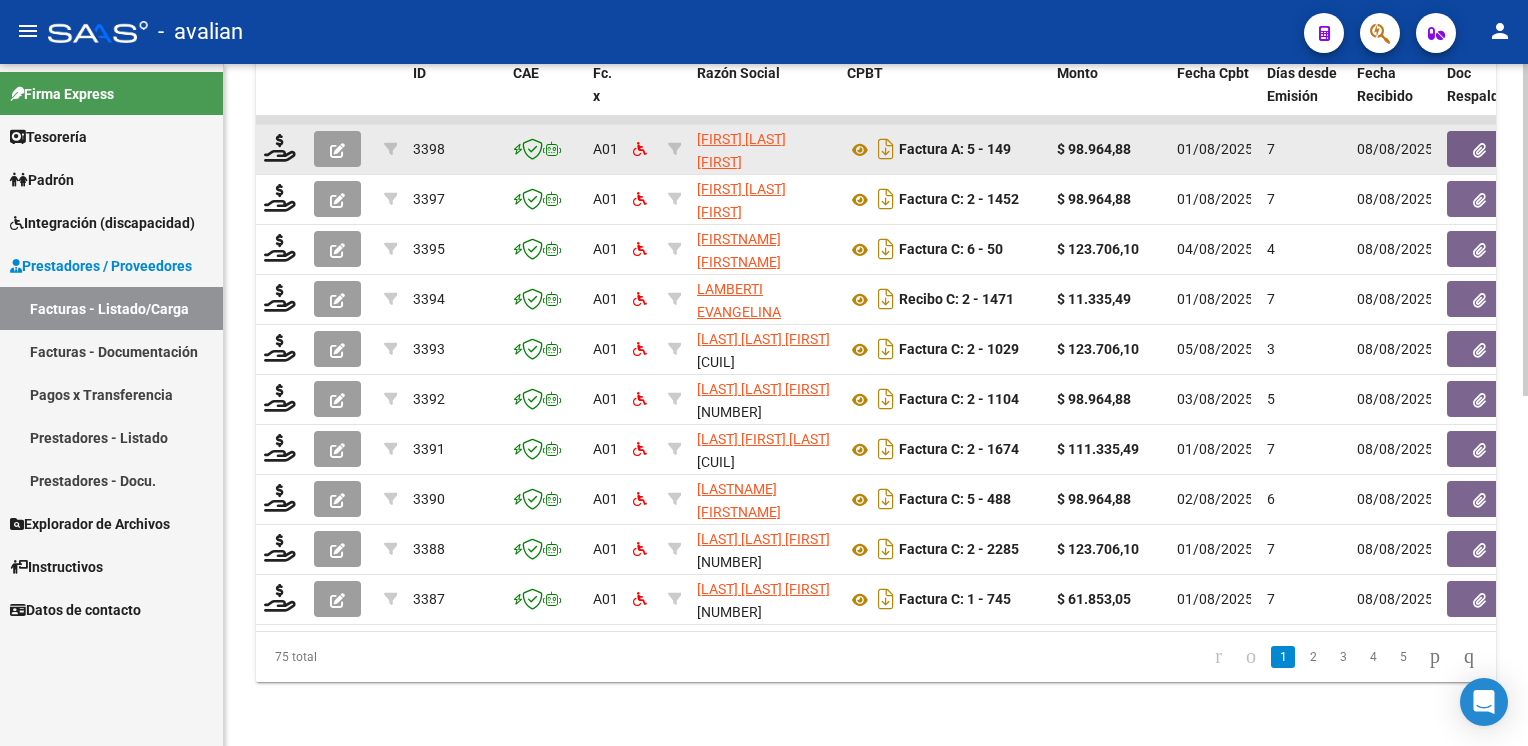 click 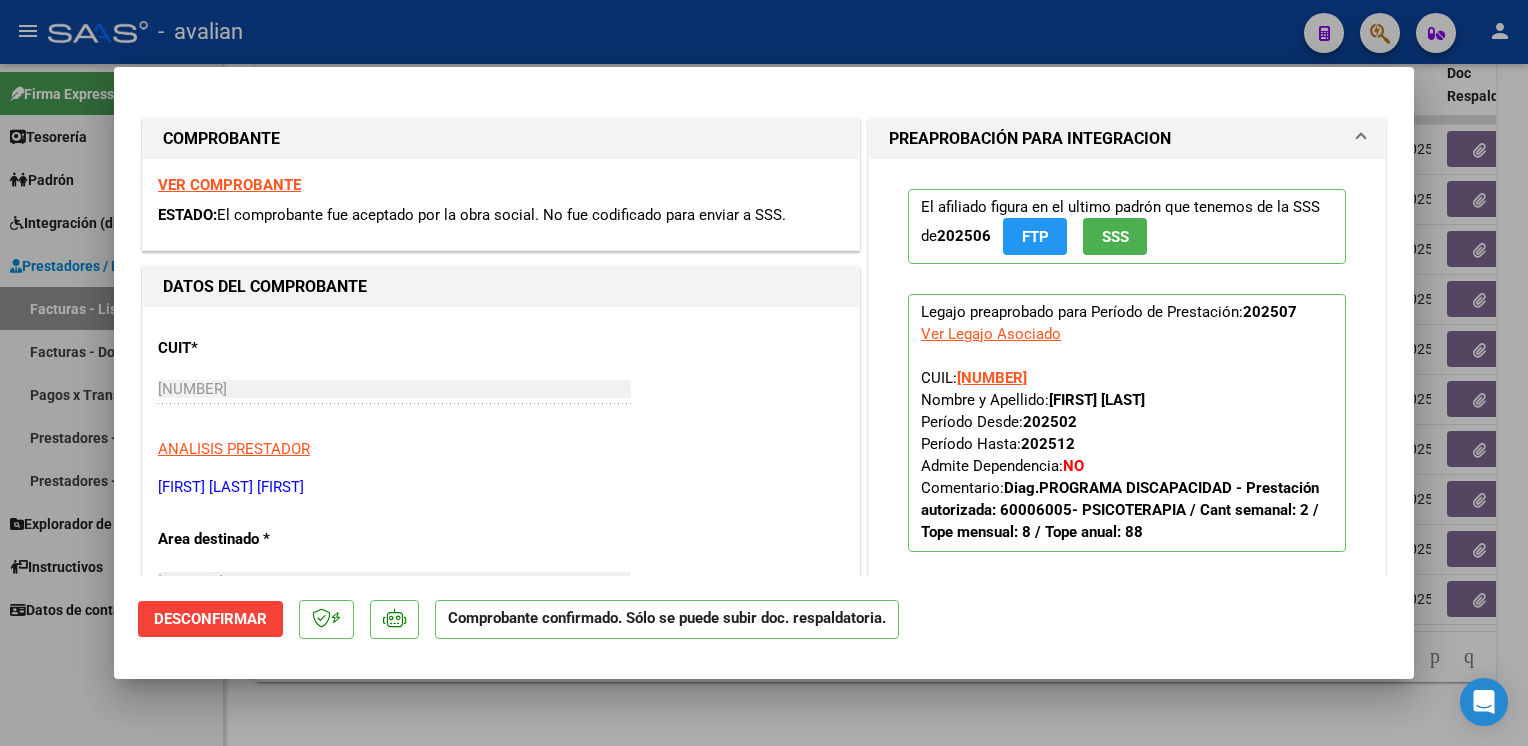 click at bounding box center (764, 373) 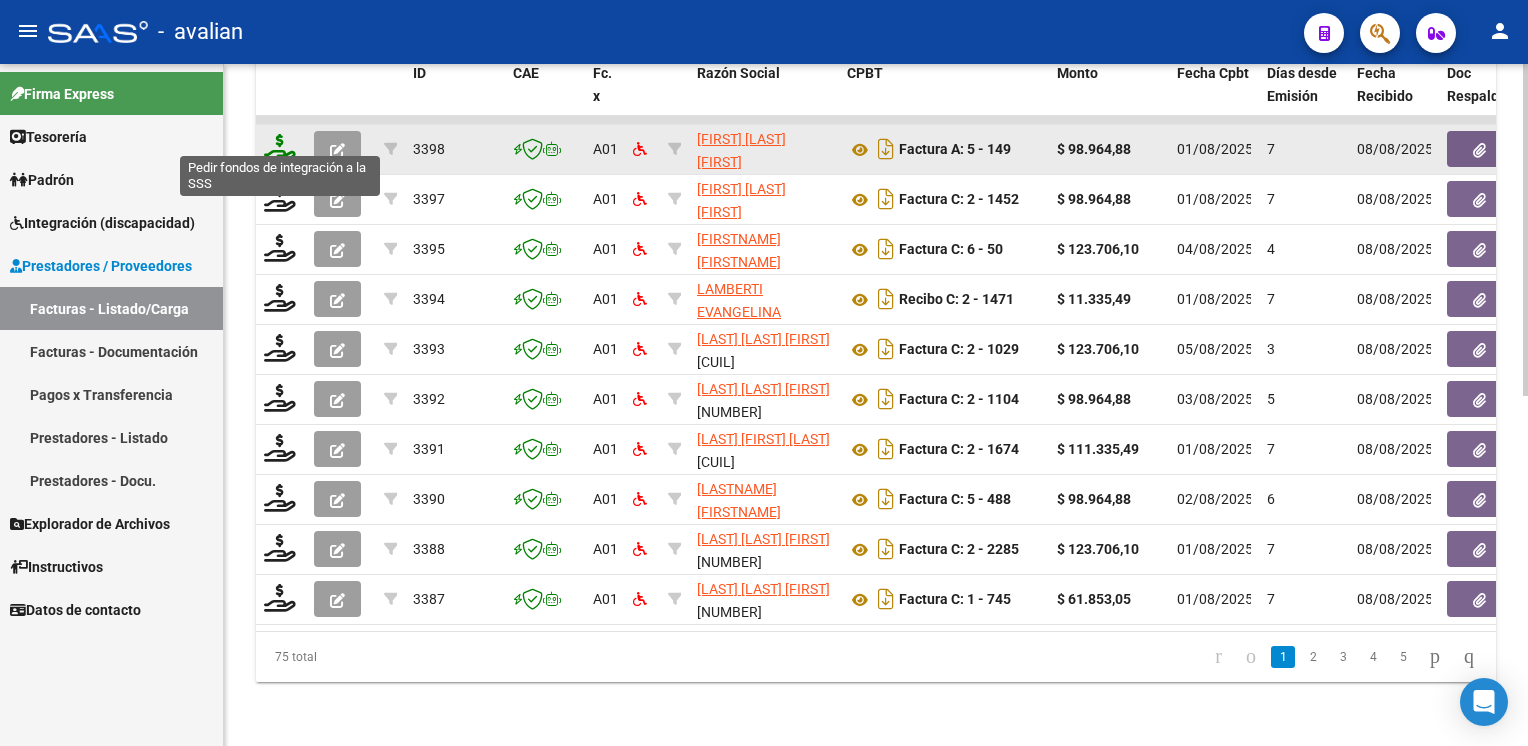 click 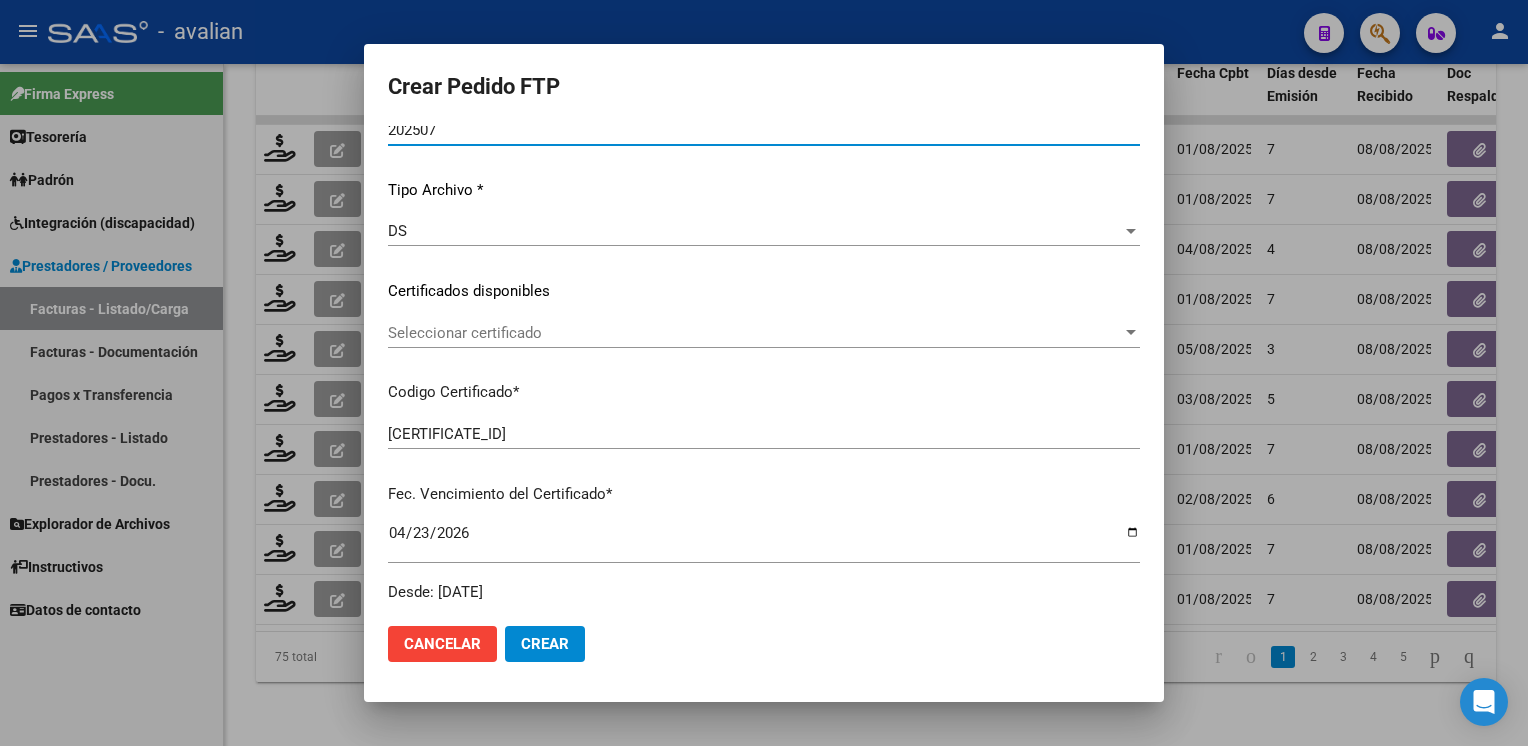 scroll, scrollTop: 200, scrollLeft: 0, axis: vertical 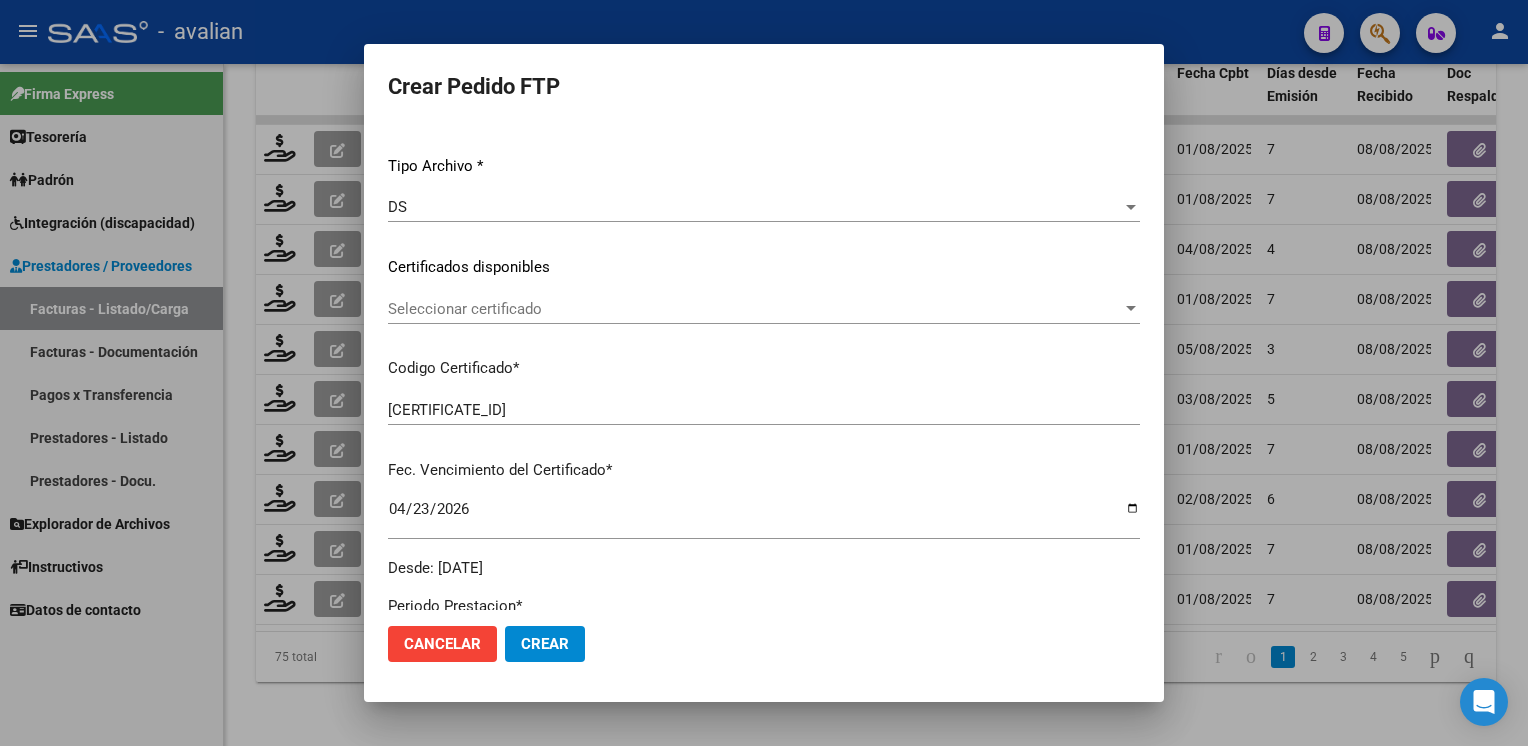 click on "Seleccionar certificado" at bounding box center [755, 309] 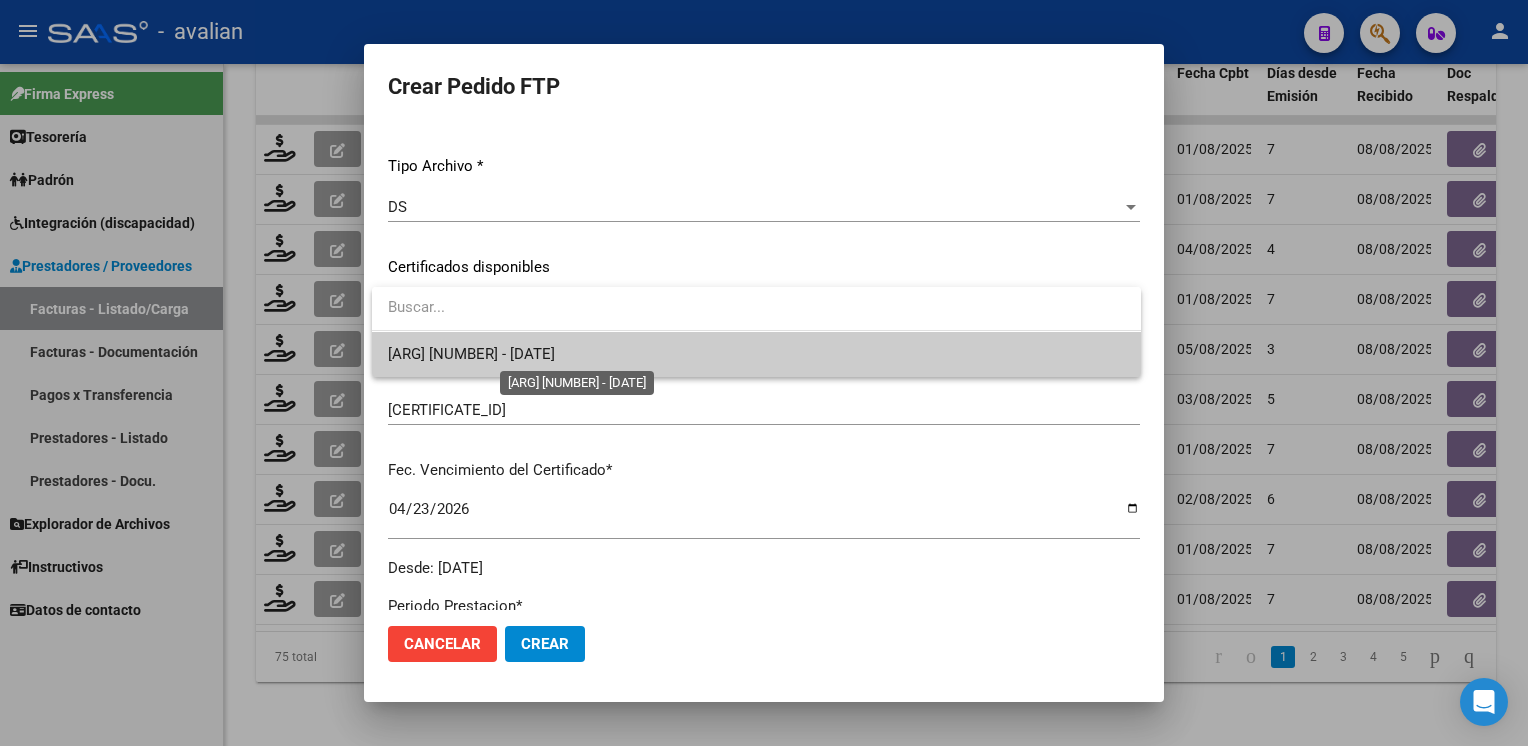 click on "ARG02000561207982021042320260423BSAS387 - 2026-04-23" at bounding box center [471, 354] 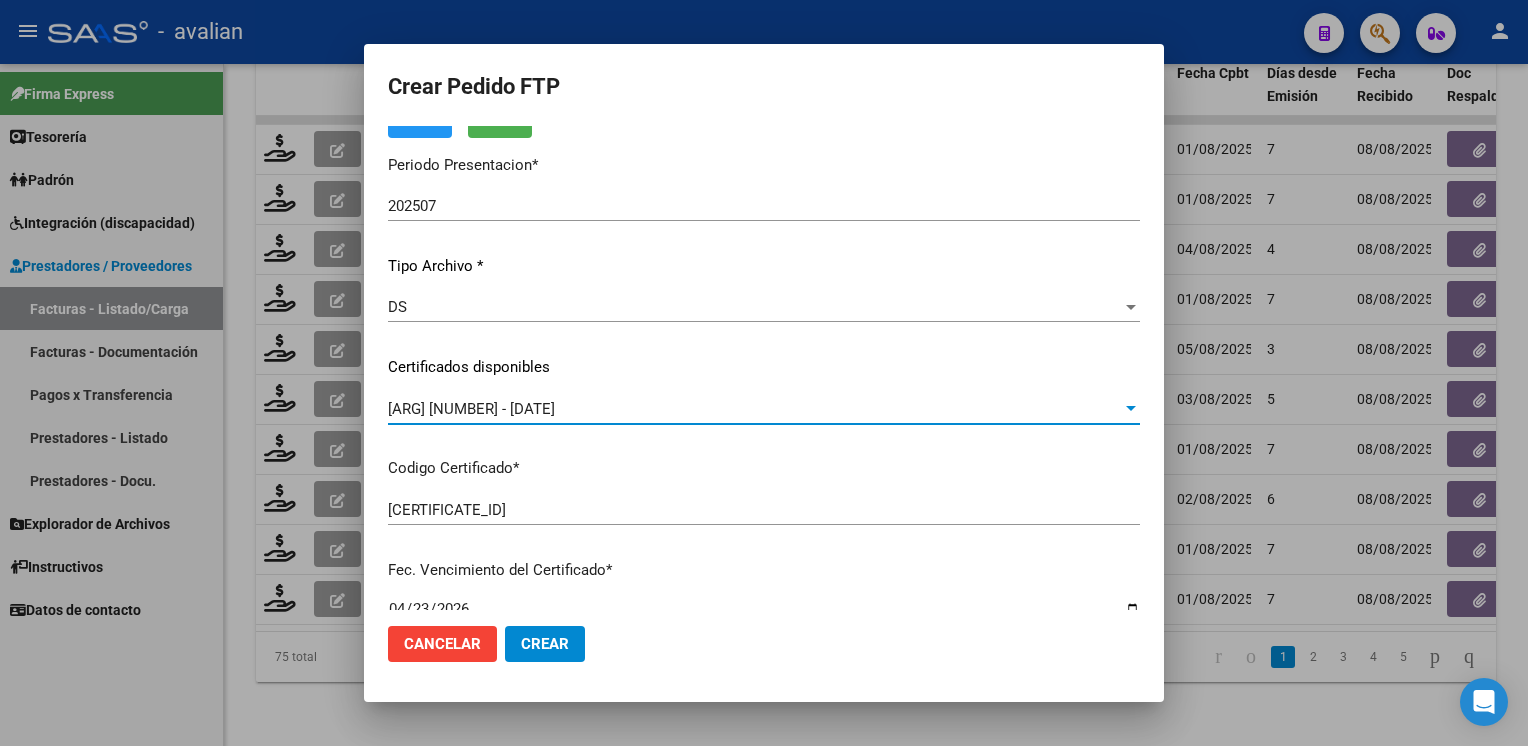 scroll, scrollTop: 0, scrollLeft: 0, axis: both 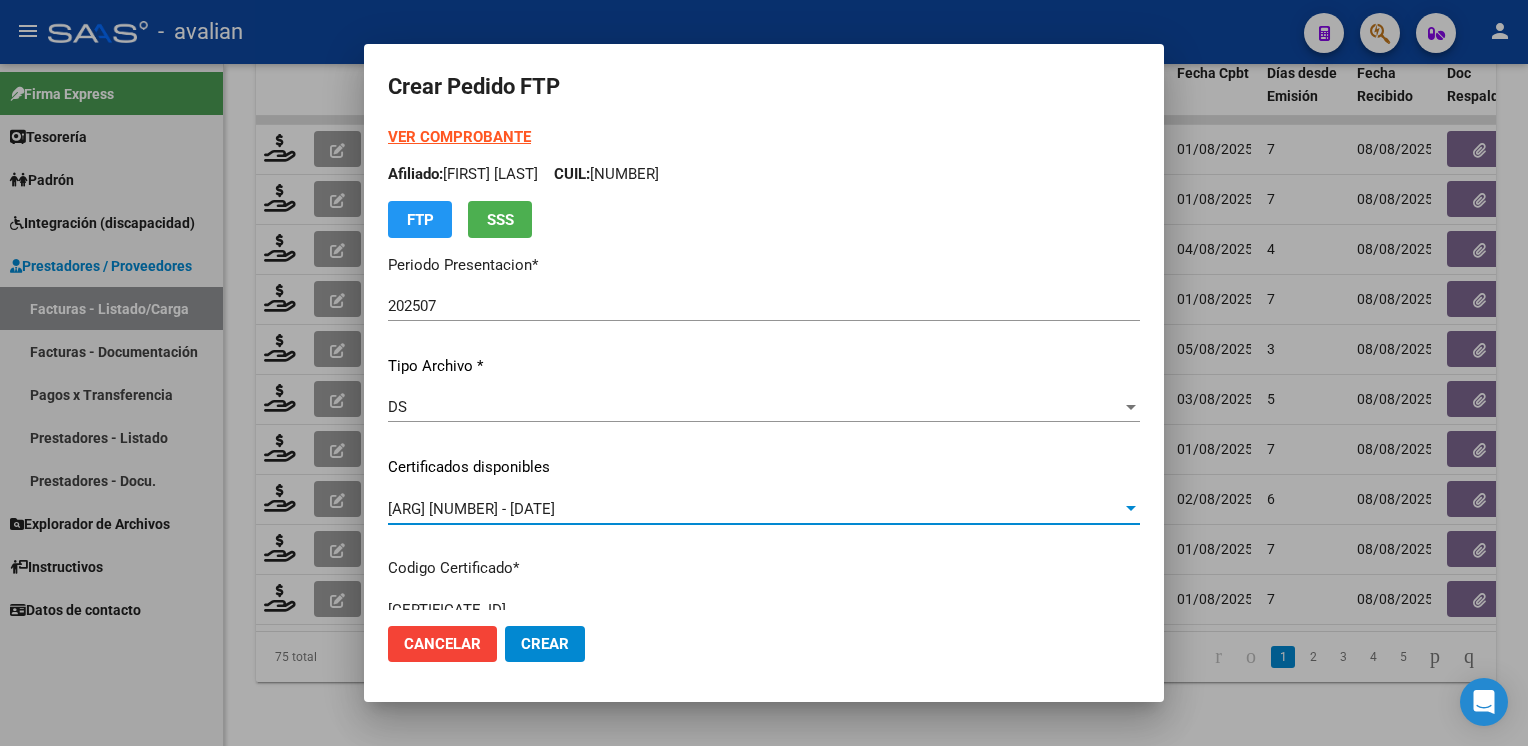 click on "Afiliado:  CANTARINI VALENTINO  CUIL:  20561207985" at bounding box center [764, 174] 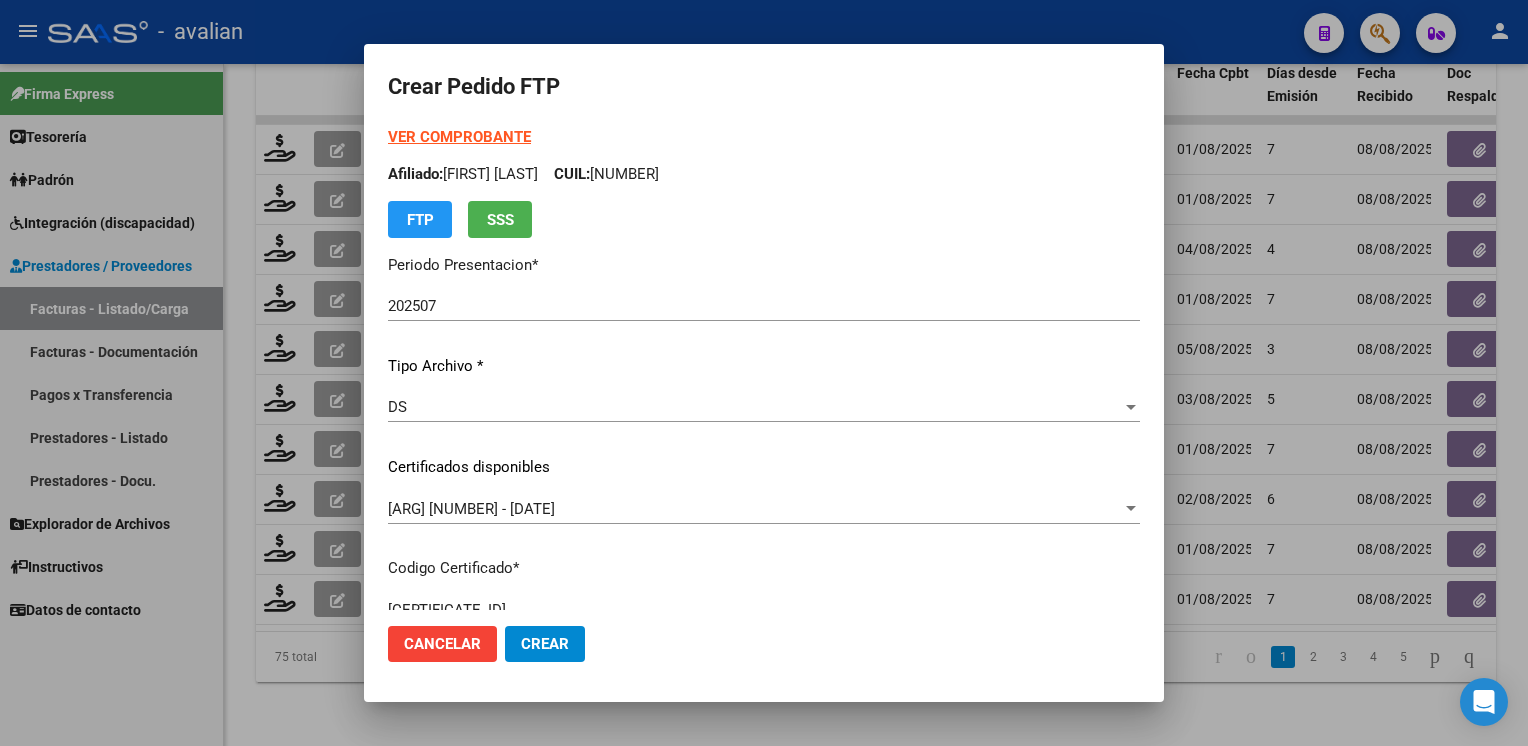 click on "Afiliado:  CANTARINI VALENTINO  CUIL:  20561207985" at bounding box center (764, 174) 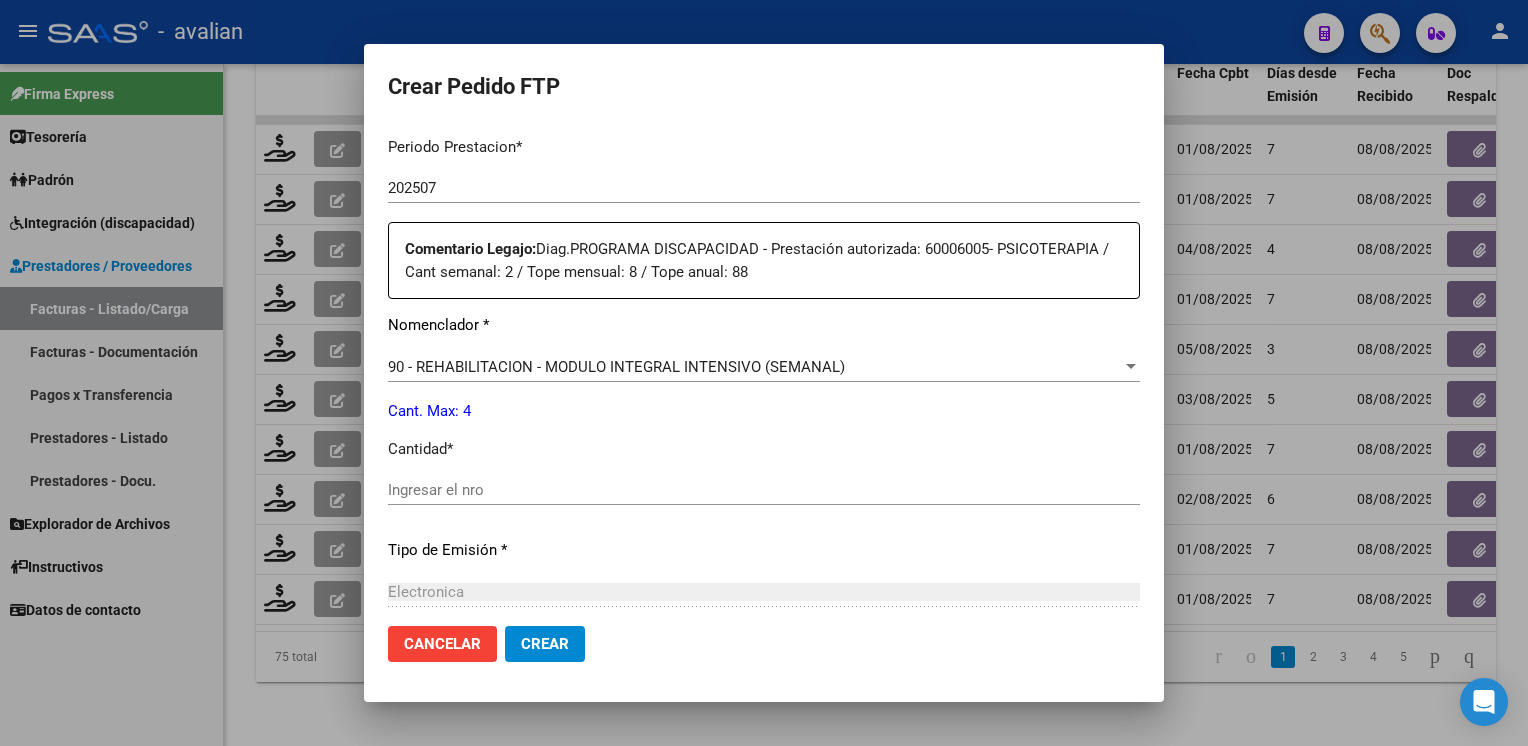 scroll, scrollTop: 800, scrollLeft: 0, axis: vertical 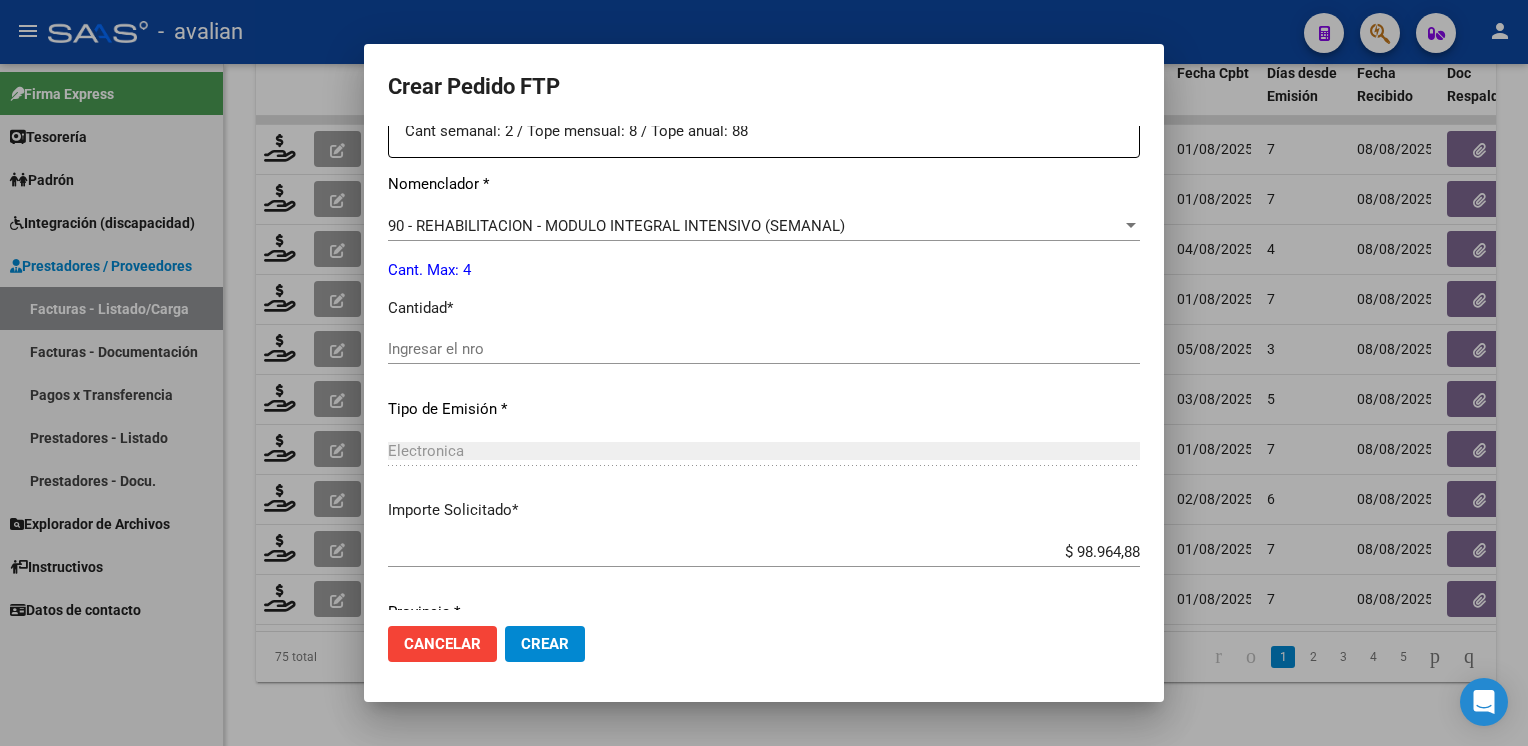 drag, startPoint x: 439, startPoint y: 359, endPoint x: 396, endPoint y: 363, distance: 43.185646 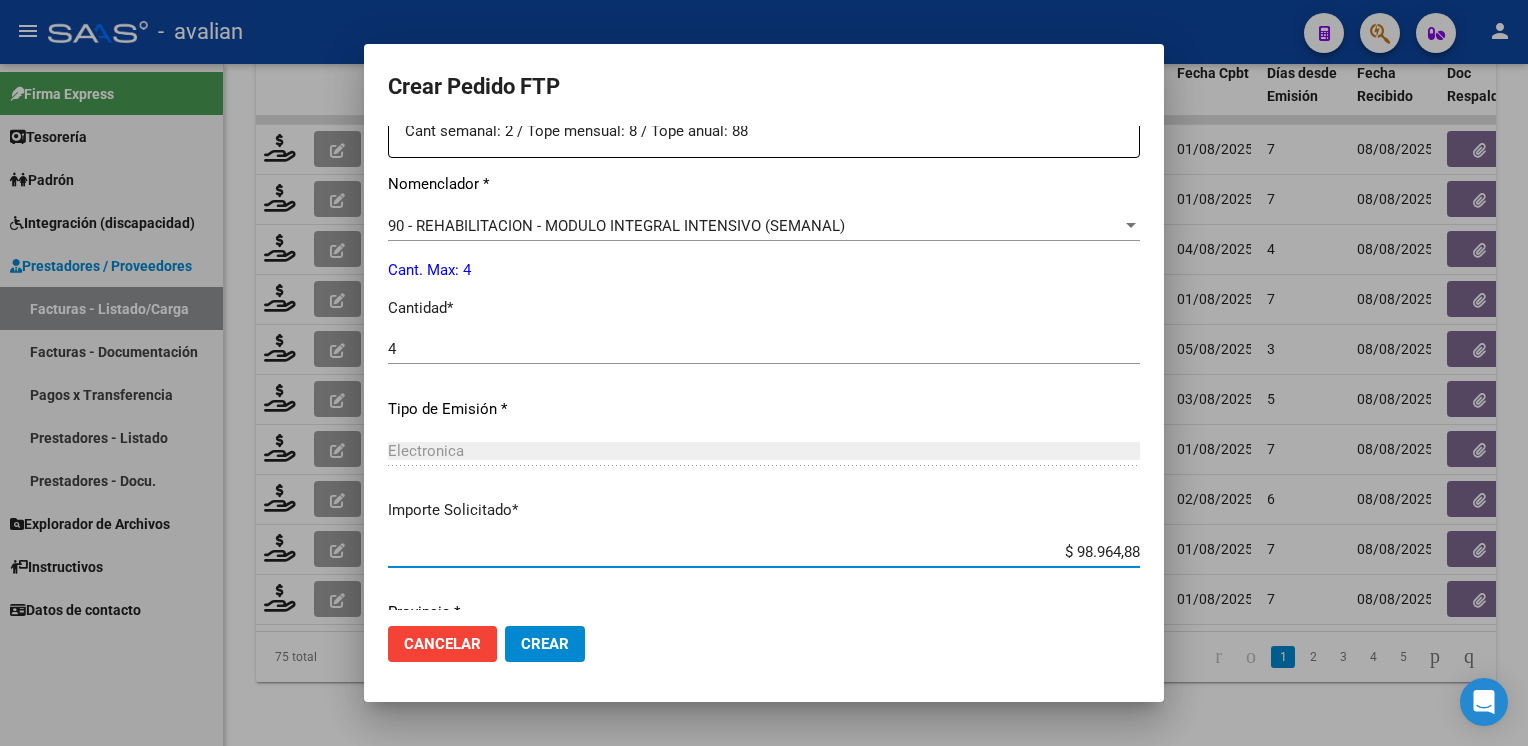 scroll, scrollTop: 876, scrollLeft: 0, axis: vertical 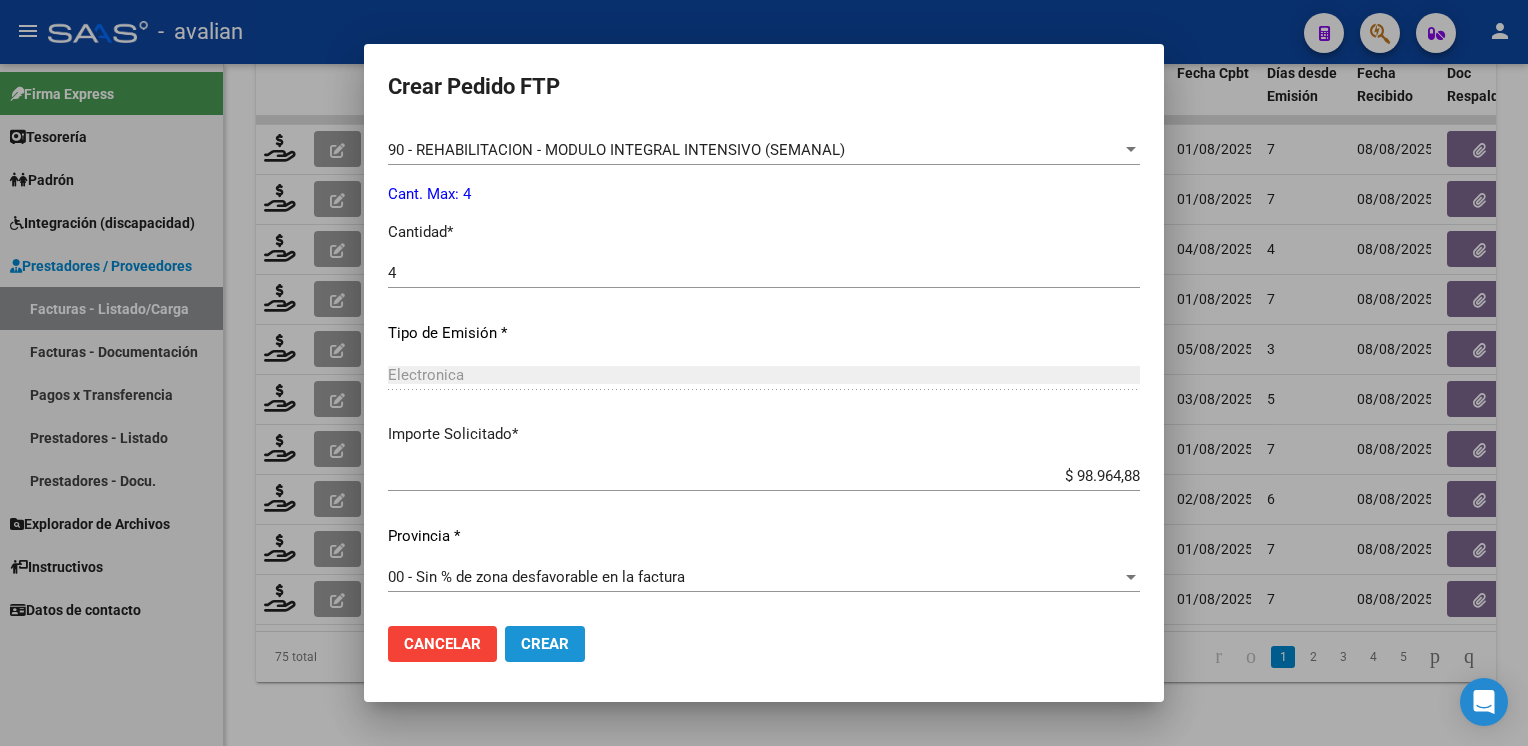 click on "Crear" 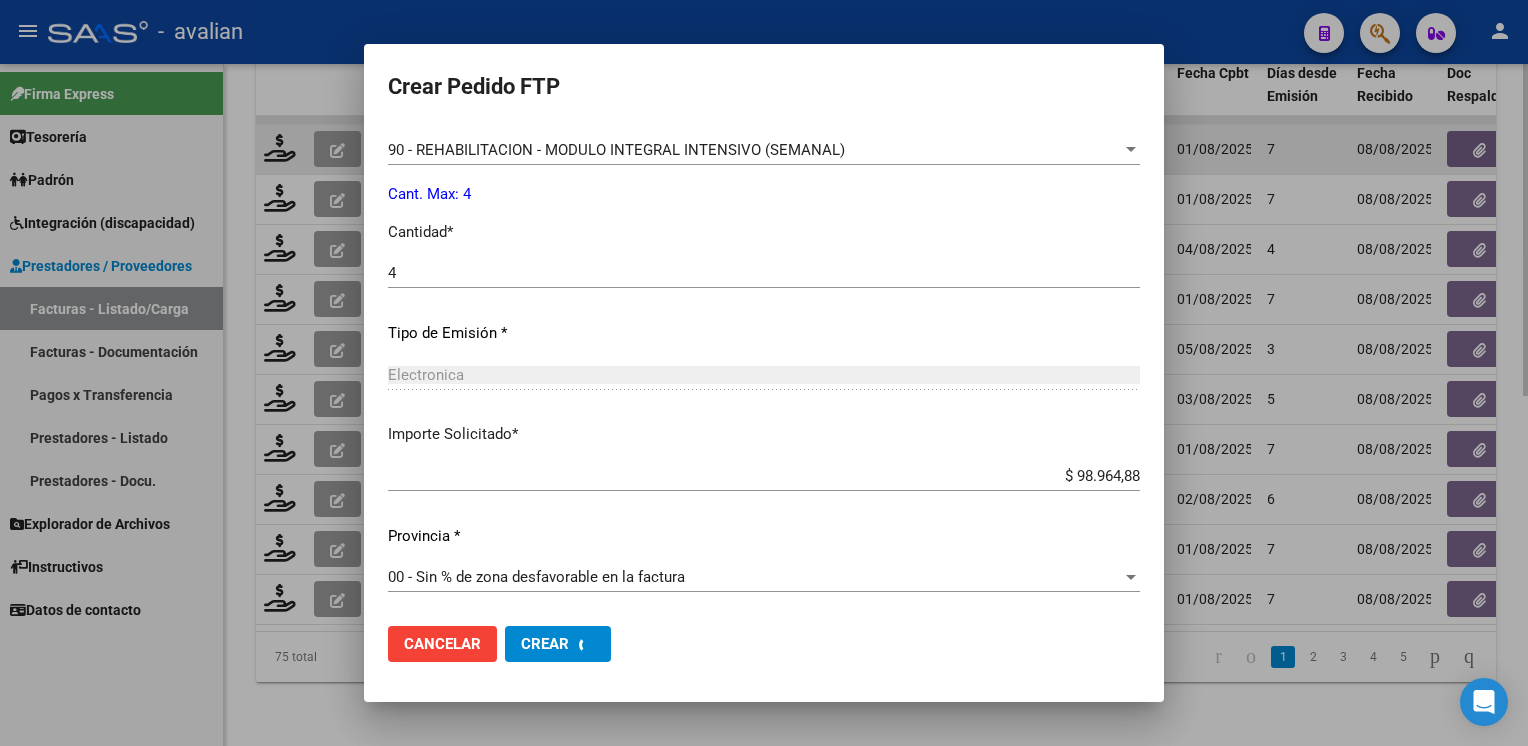scroll, scrollTop: 0, scrollLeft: 0, axis: both 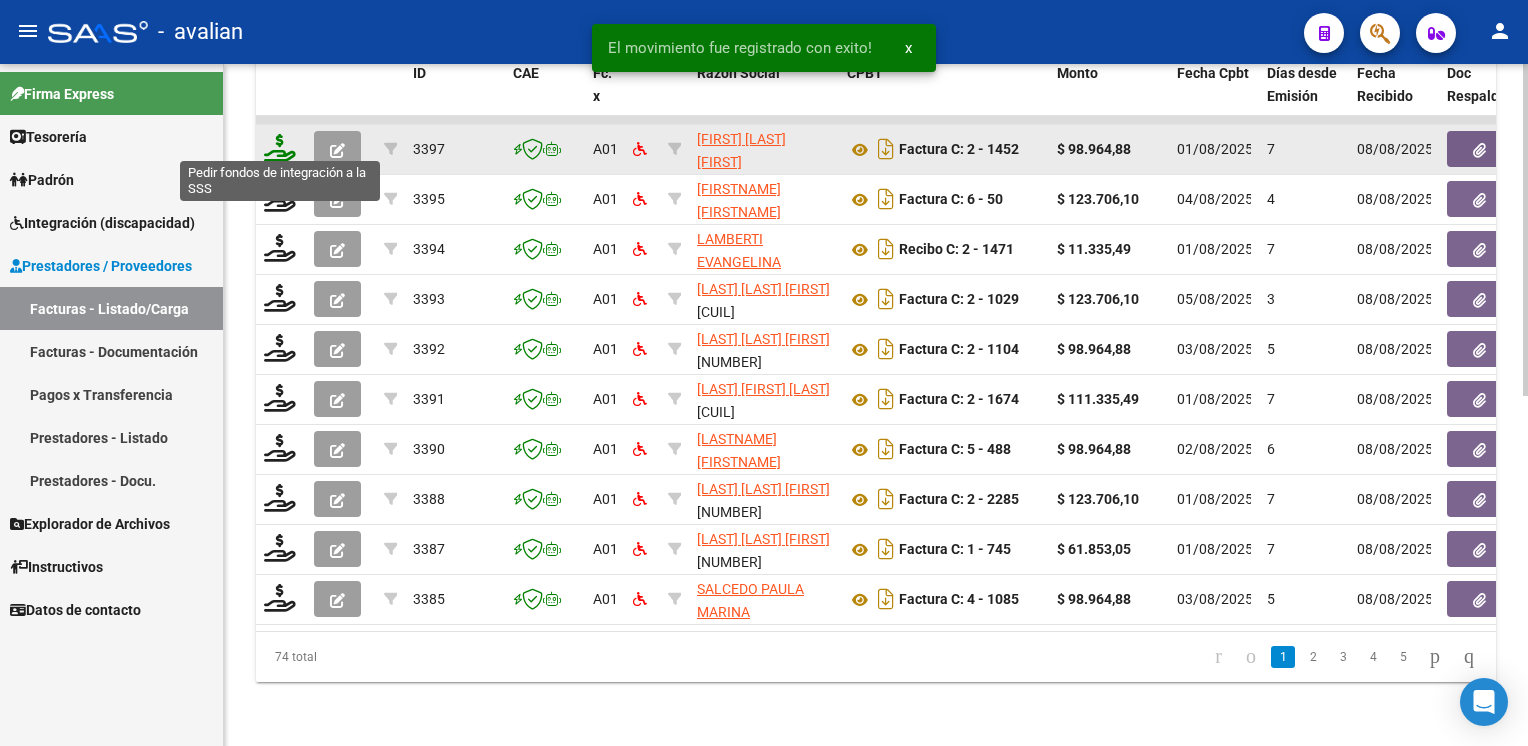 click 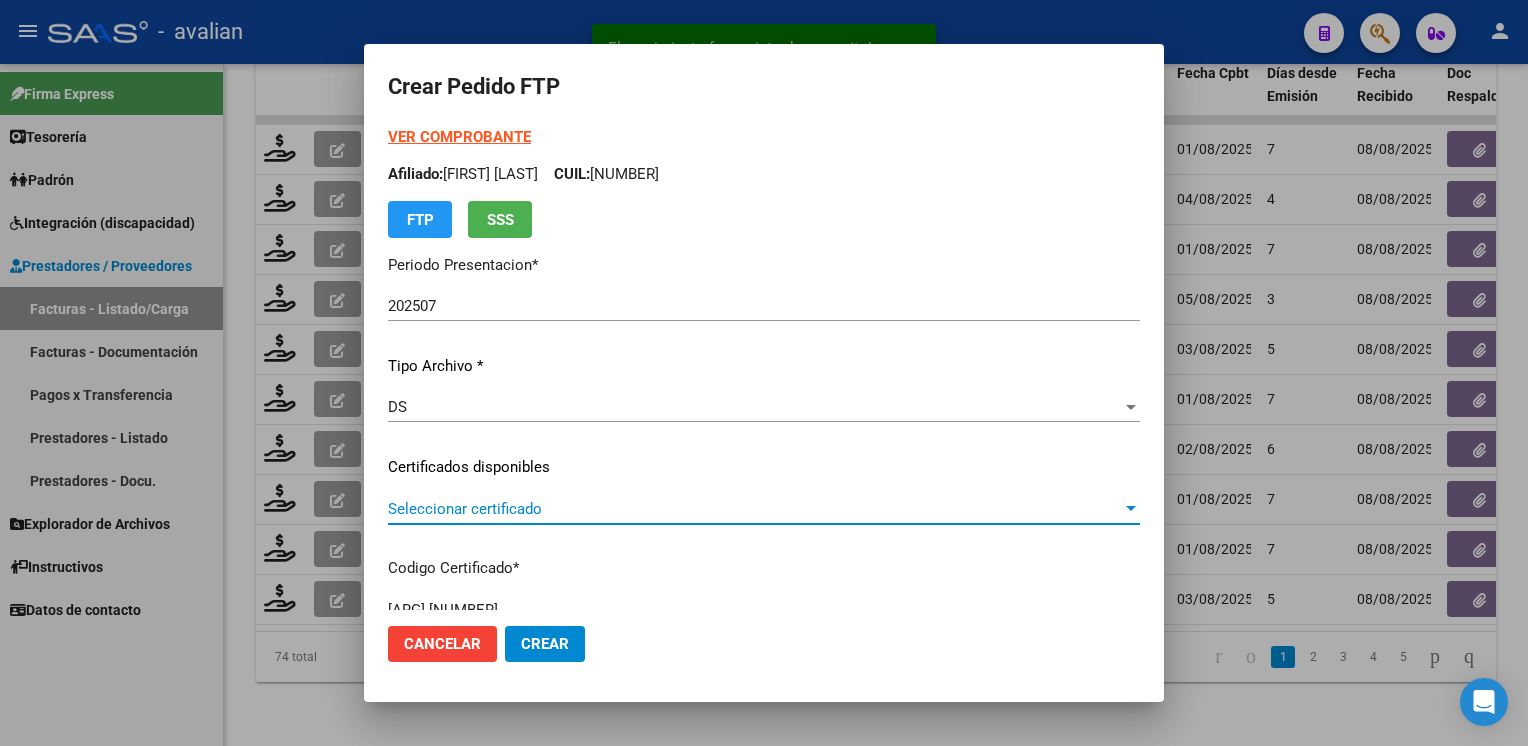 click on "Seleccionar certificado" at bounding box center [755, 509] 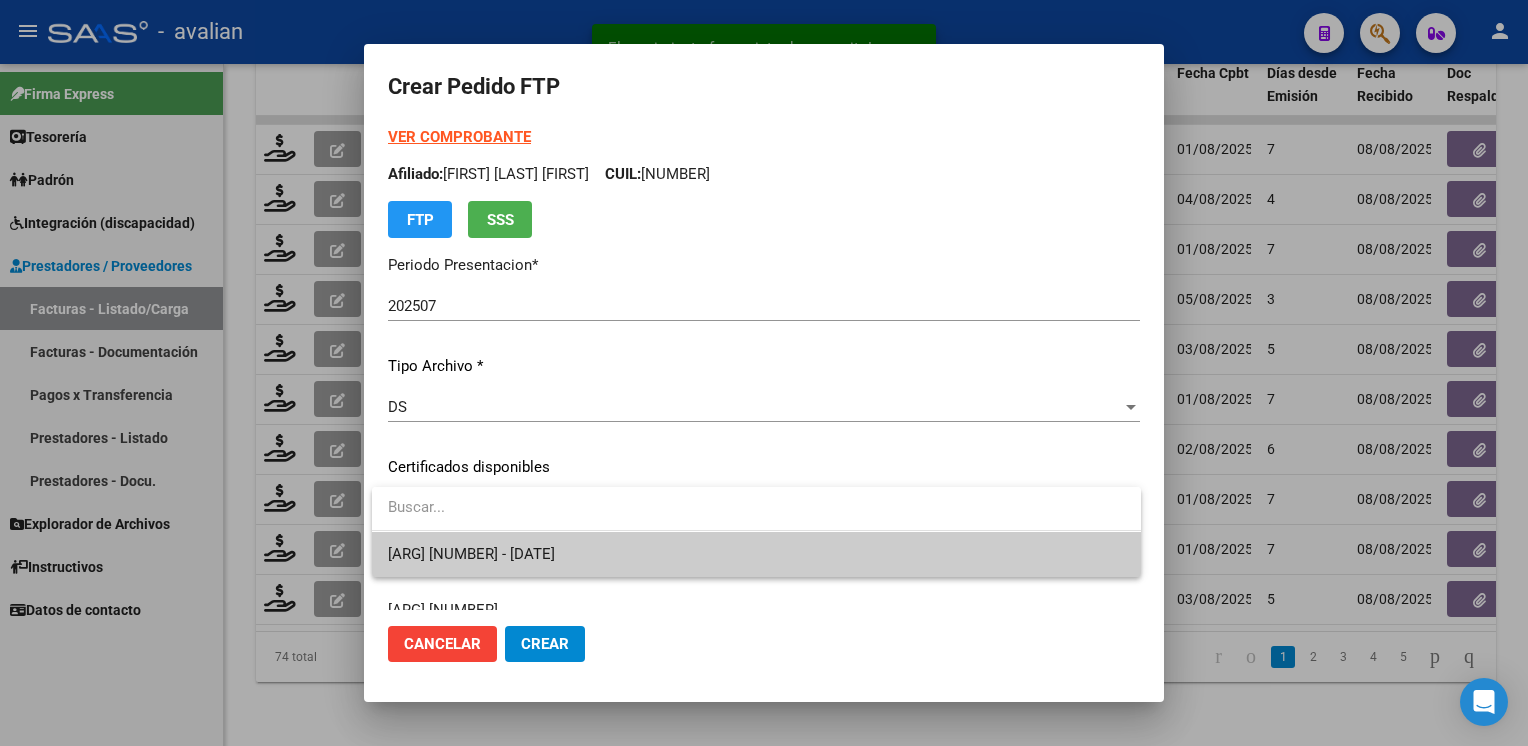 drag, startPoint x: 499, startPoint y: 516, endPoint x: 492, endPoint y: 552, distance: 36.67424 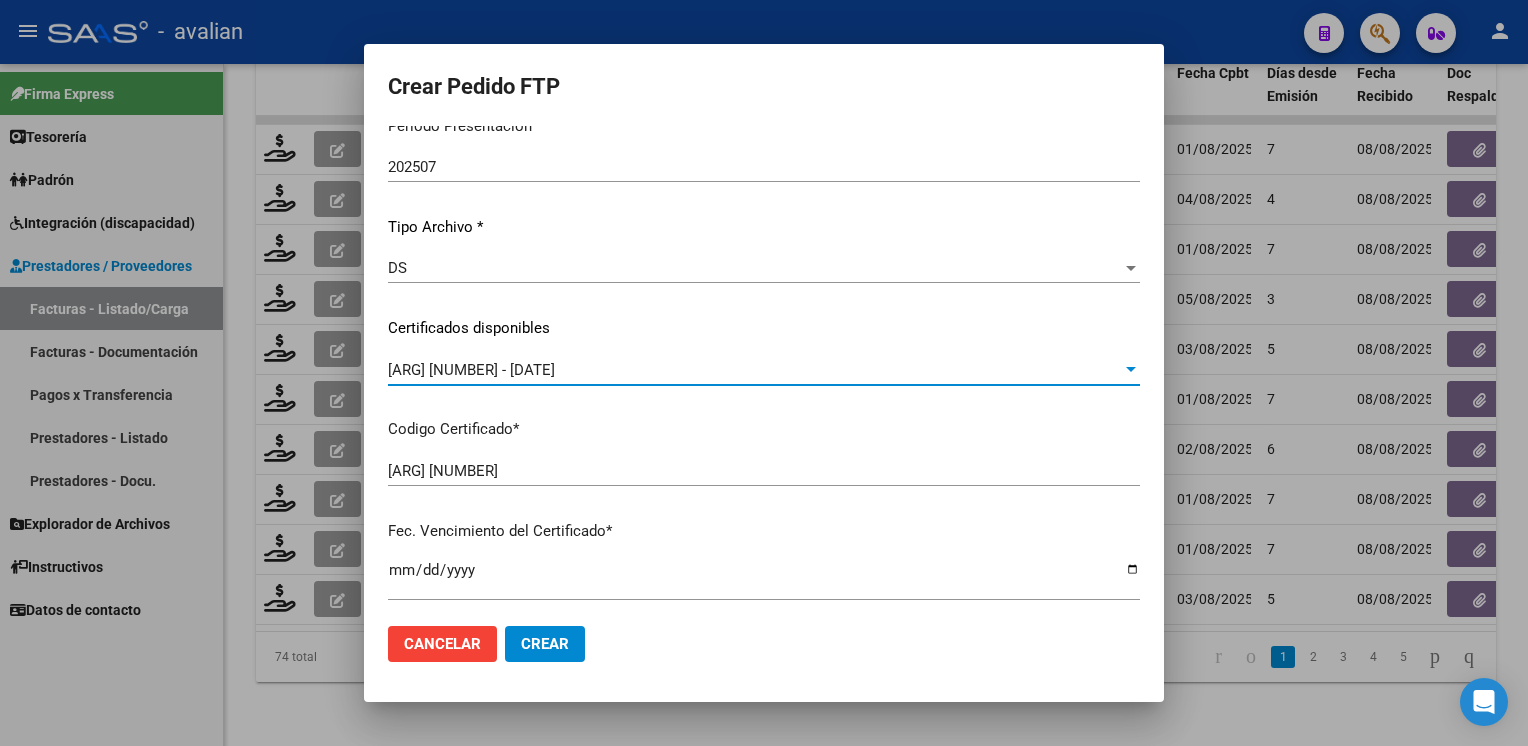 scroll, scrollTop: 0, scrollLeft: 0, axis: both 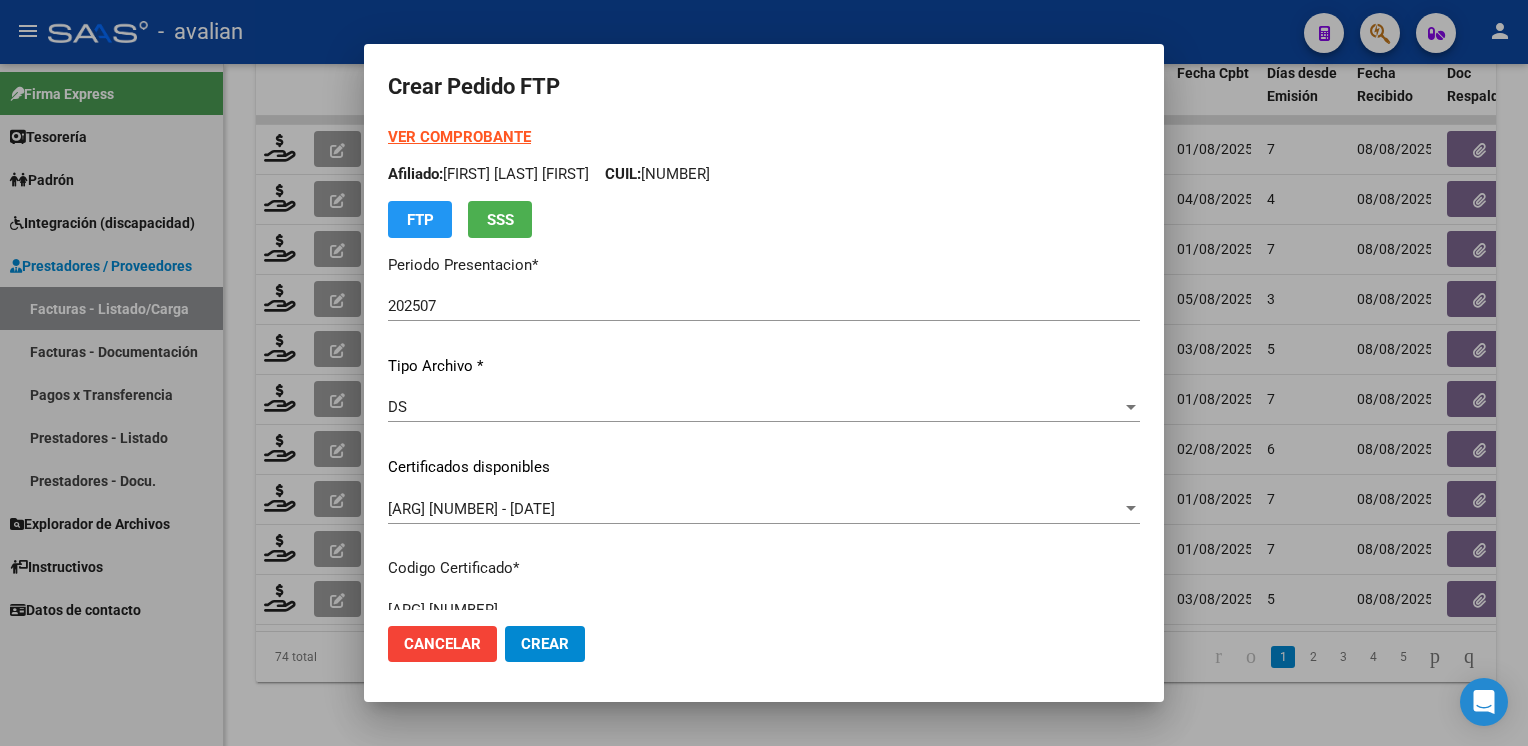click on "Afiliado:  ARROYO LUCAS MIGUEL  CUIL:  20449953607" at bounding box center (764, 174) 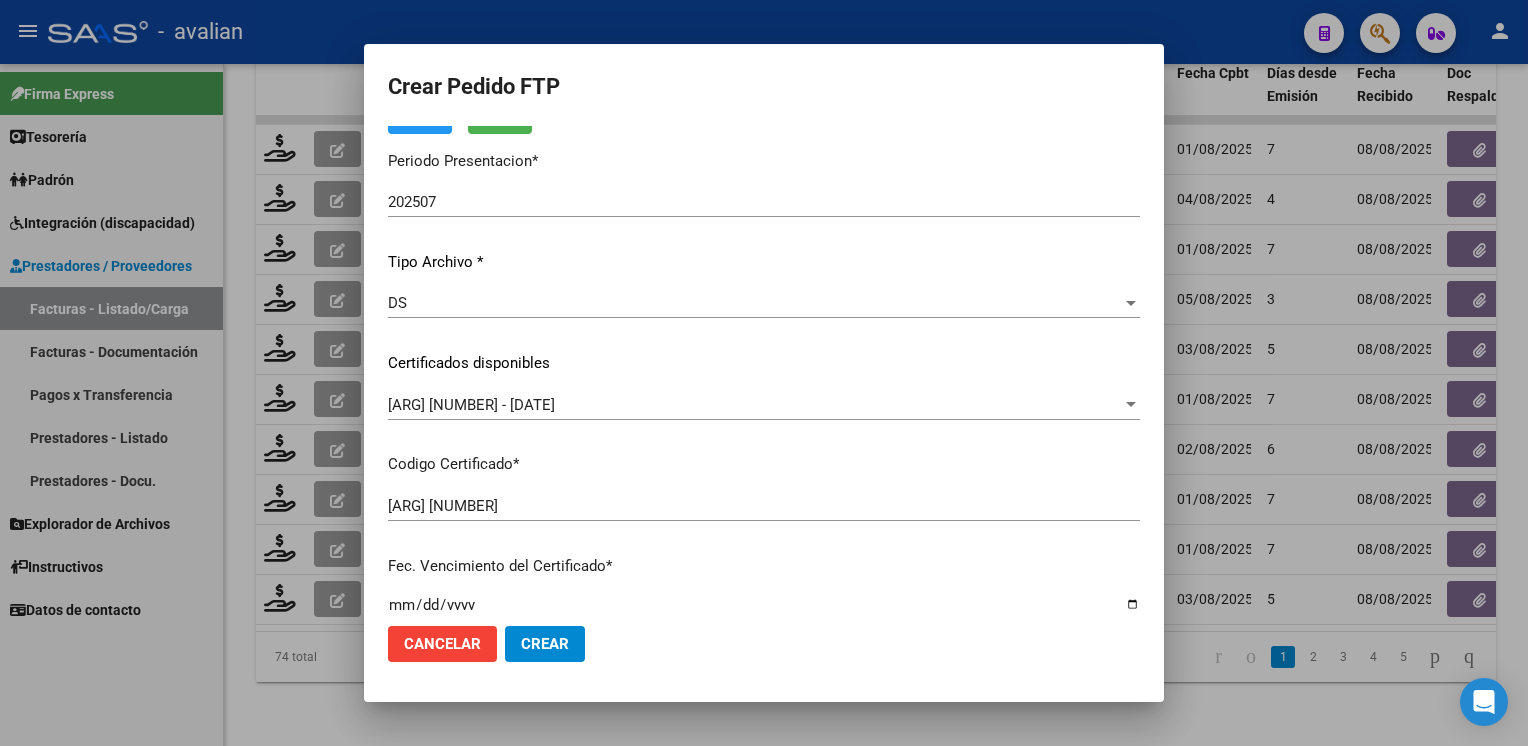 scroll, scrollTop: 0, scrollLeft: 0, axis: both 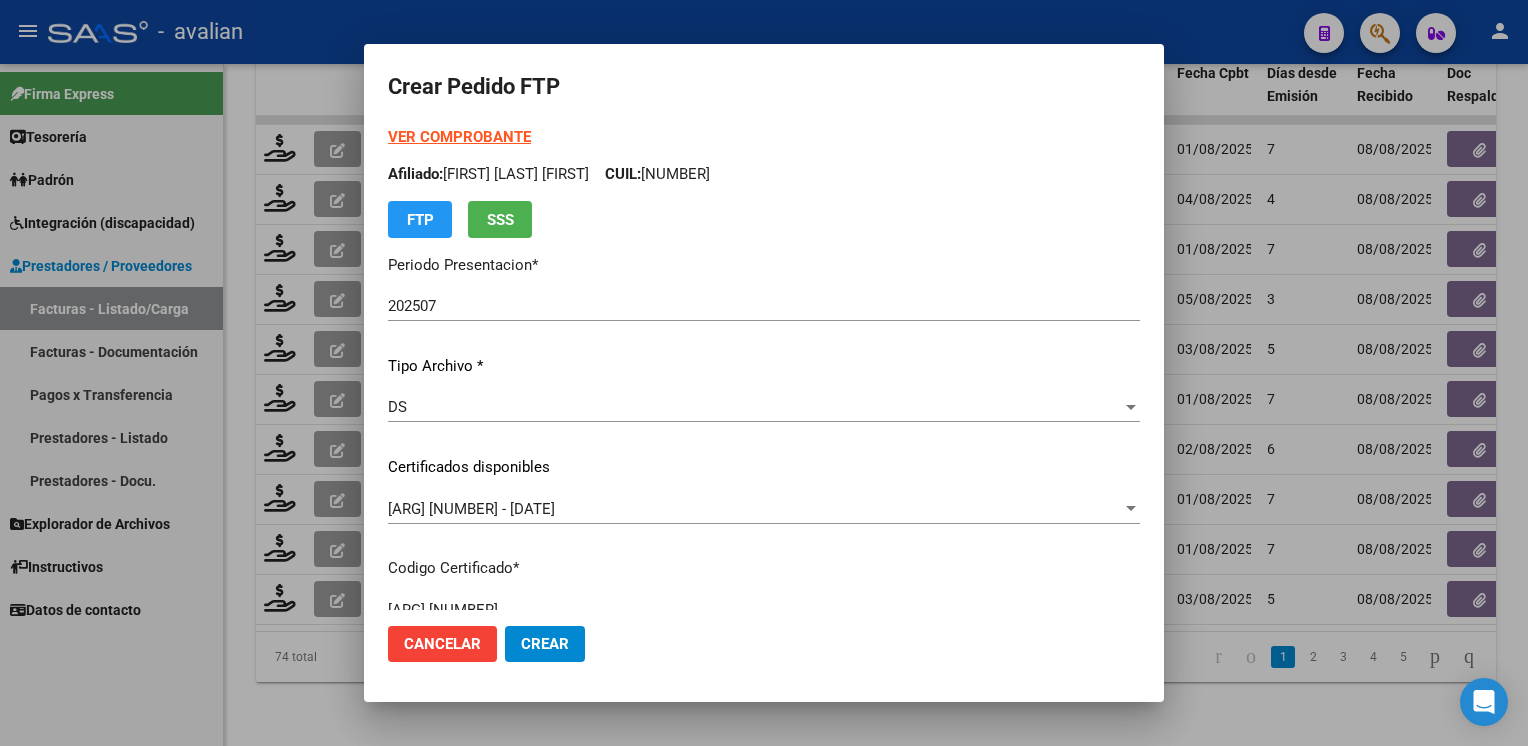 click on "VER COMPROBANTE" at bounding box center (459, 137) 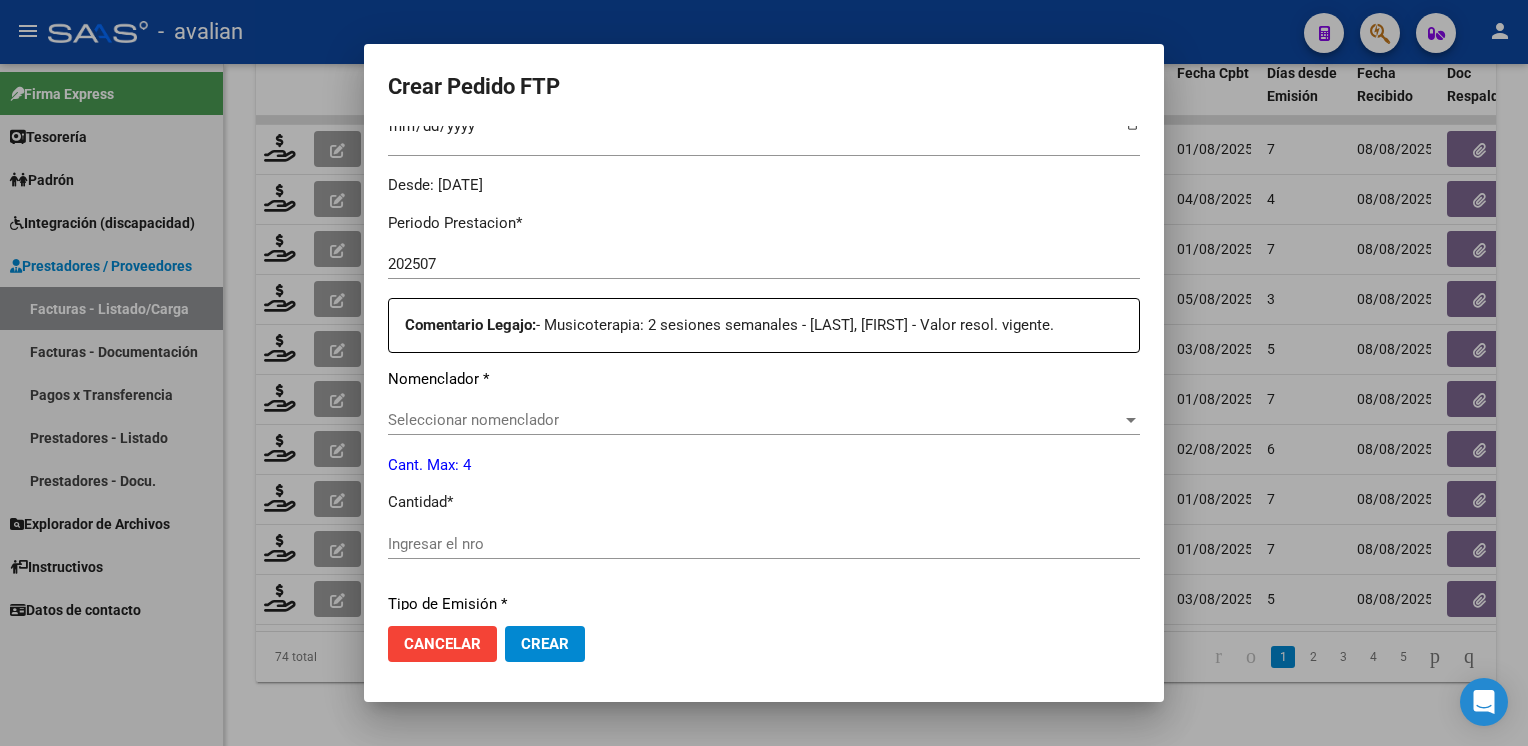 scroll, scrollTop: 600, scrollLeft: 0, axis: vertical 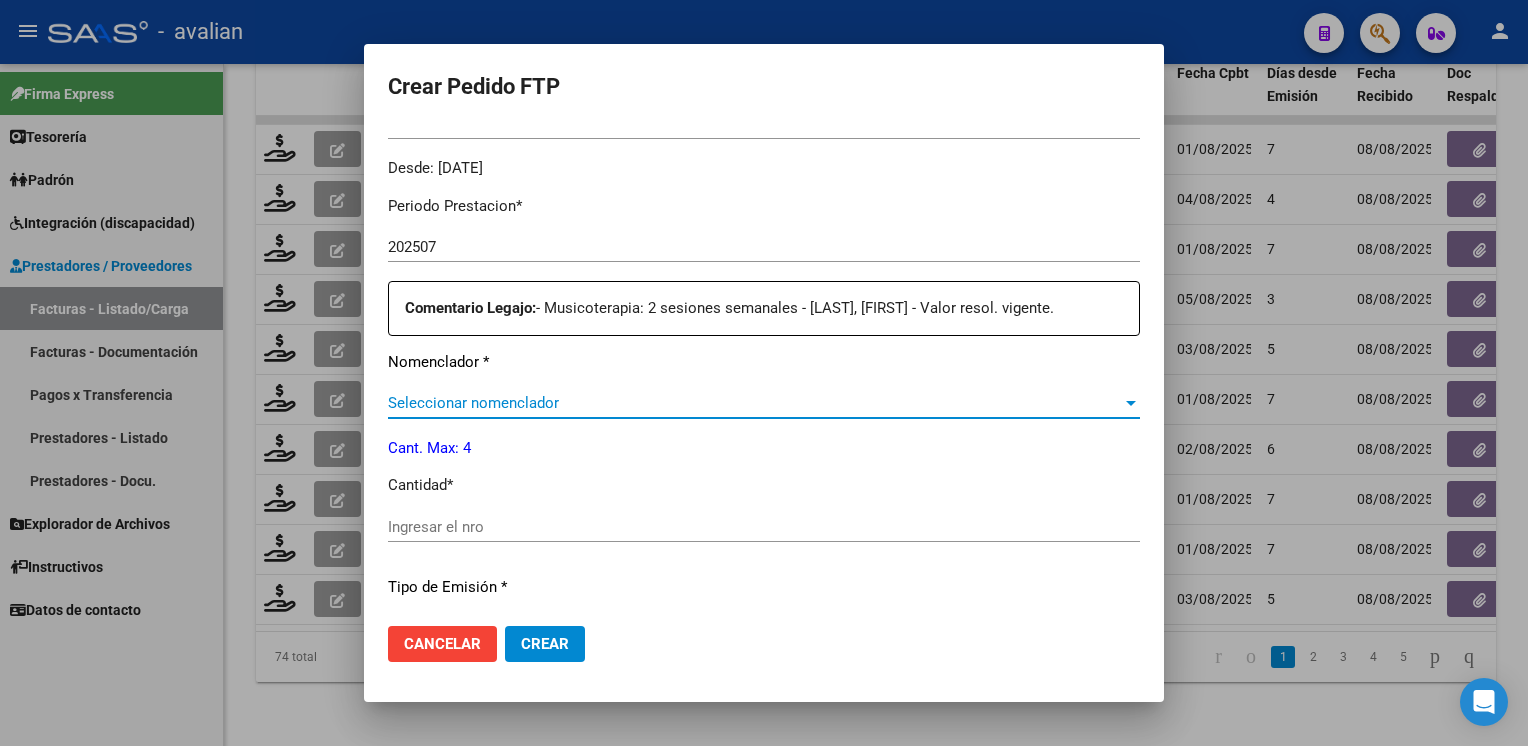 click on "Seleccionar nomenclador" at bounding box center [755, 403] 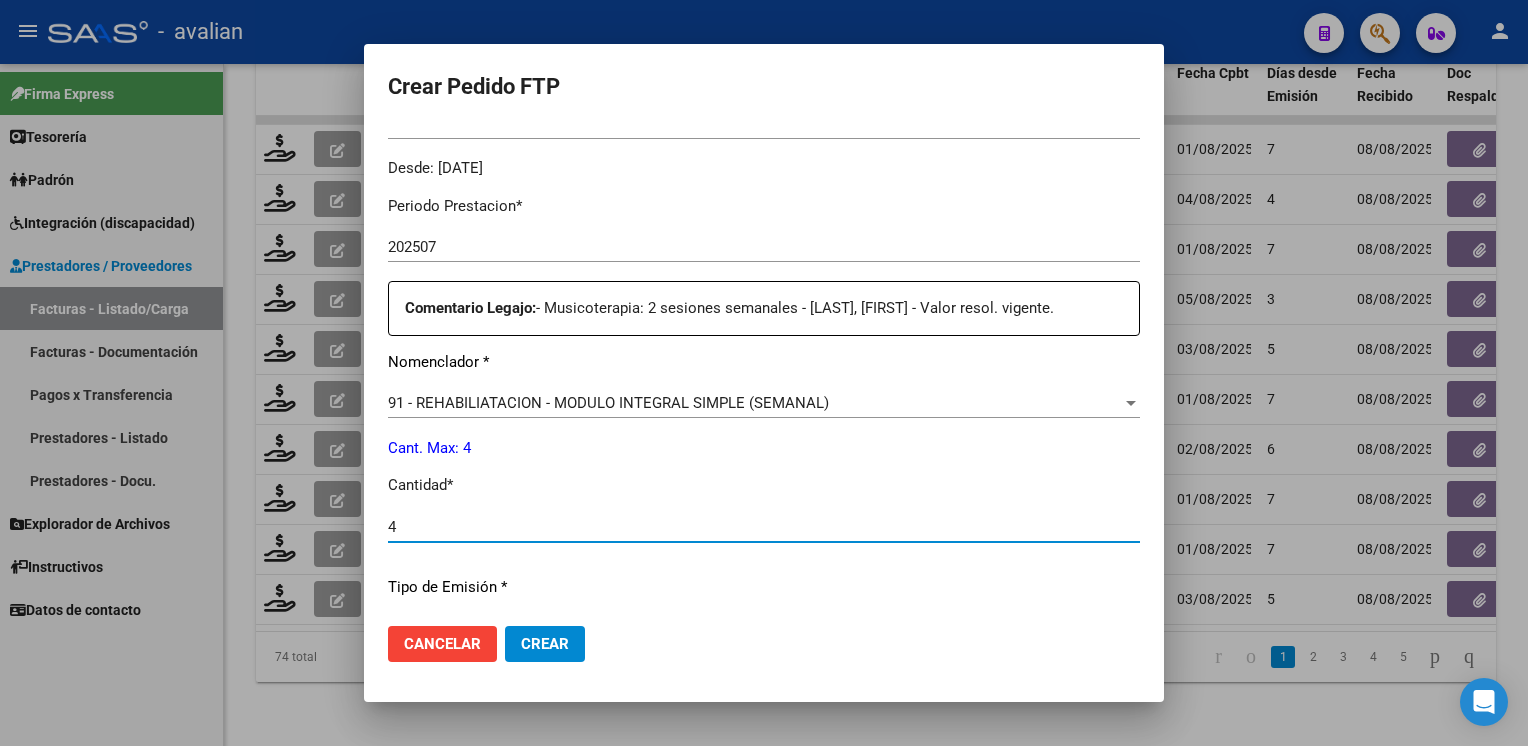 scroll, scrollTop: 853, scrollLeft: 0, axis: vertical 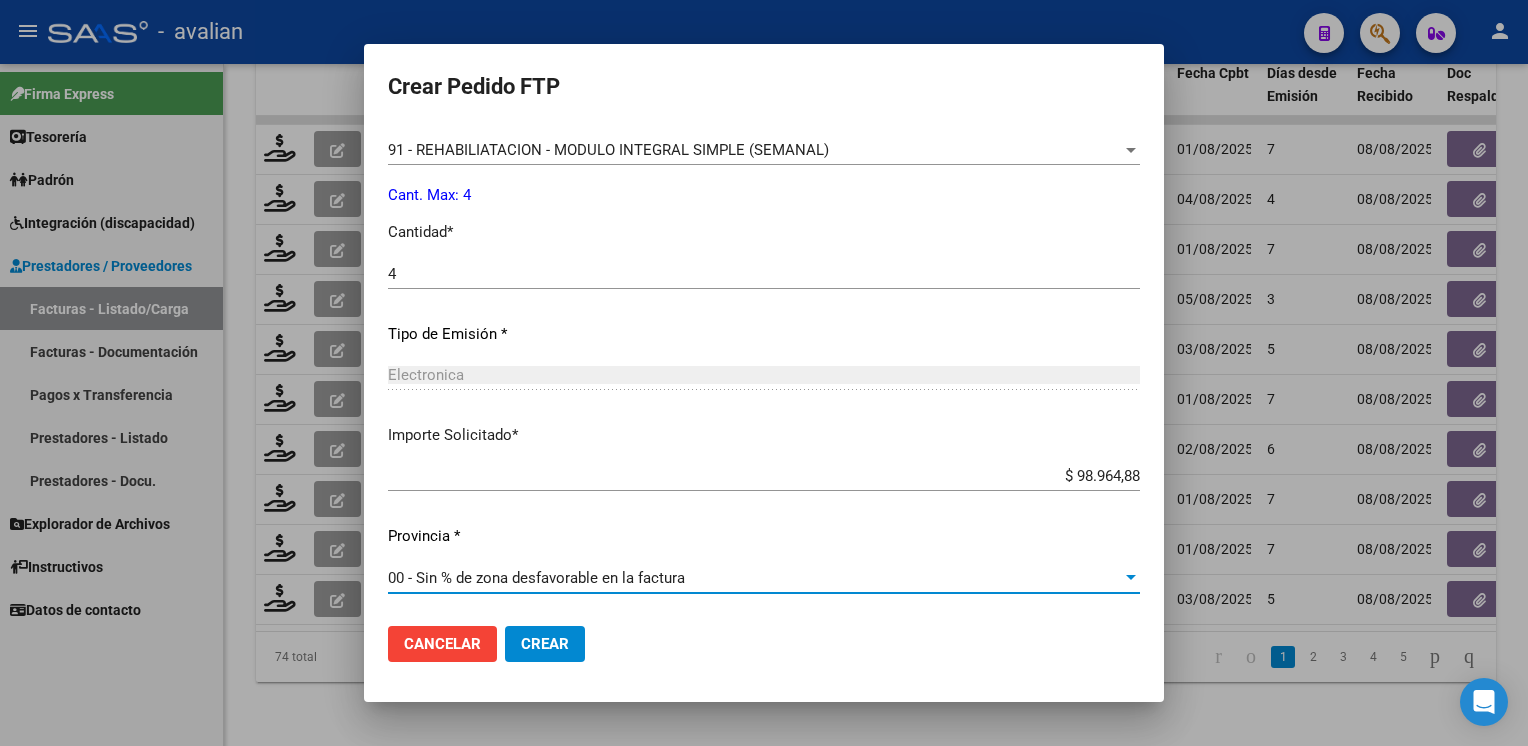 click on "Crear" 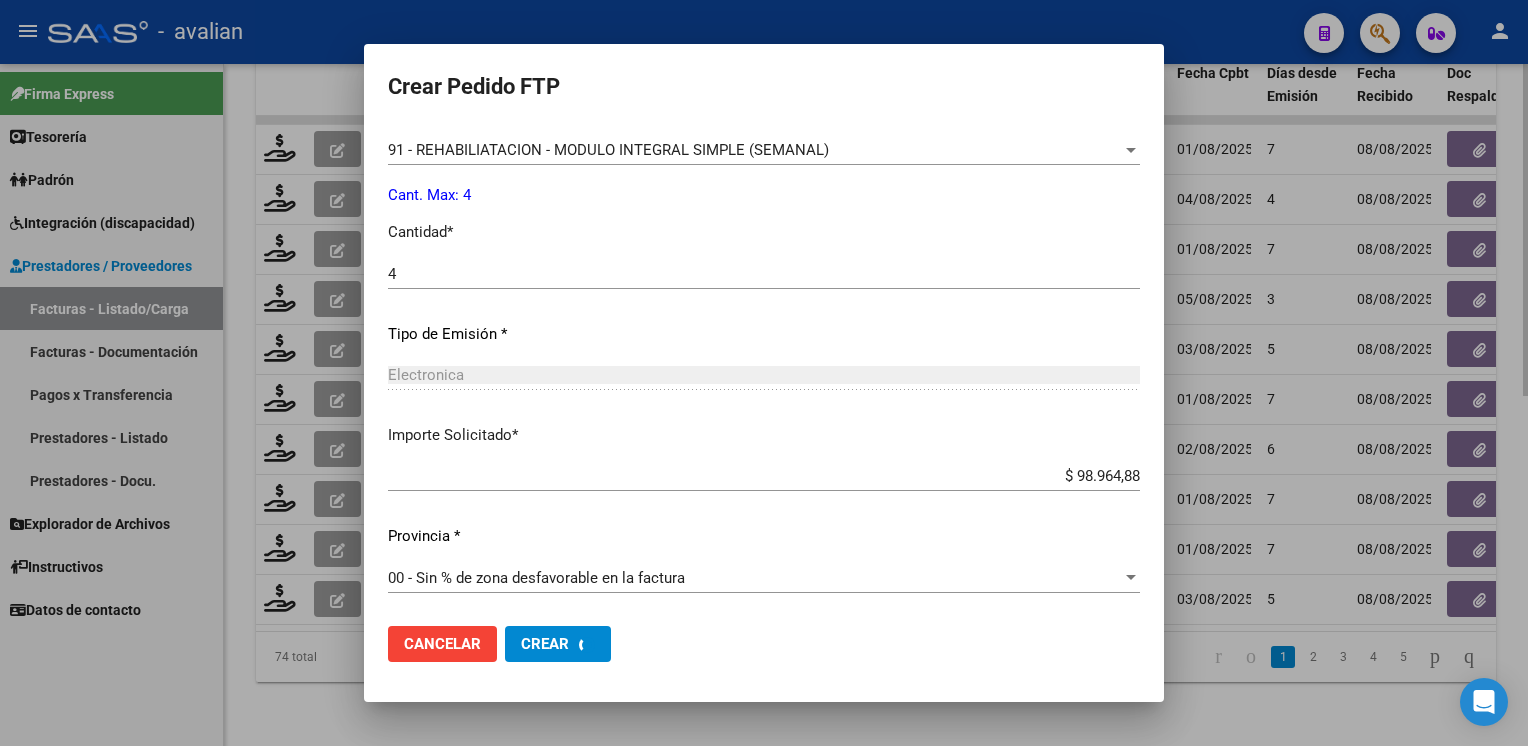 scroll, scrollTop: 0, scrollLeft: 0, axis: both 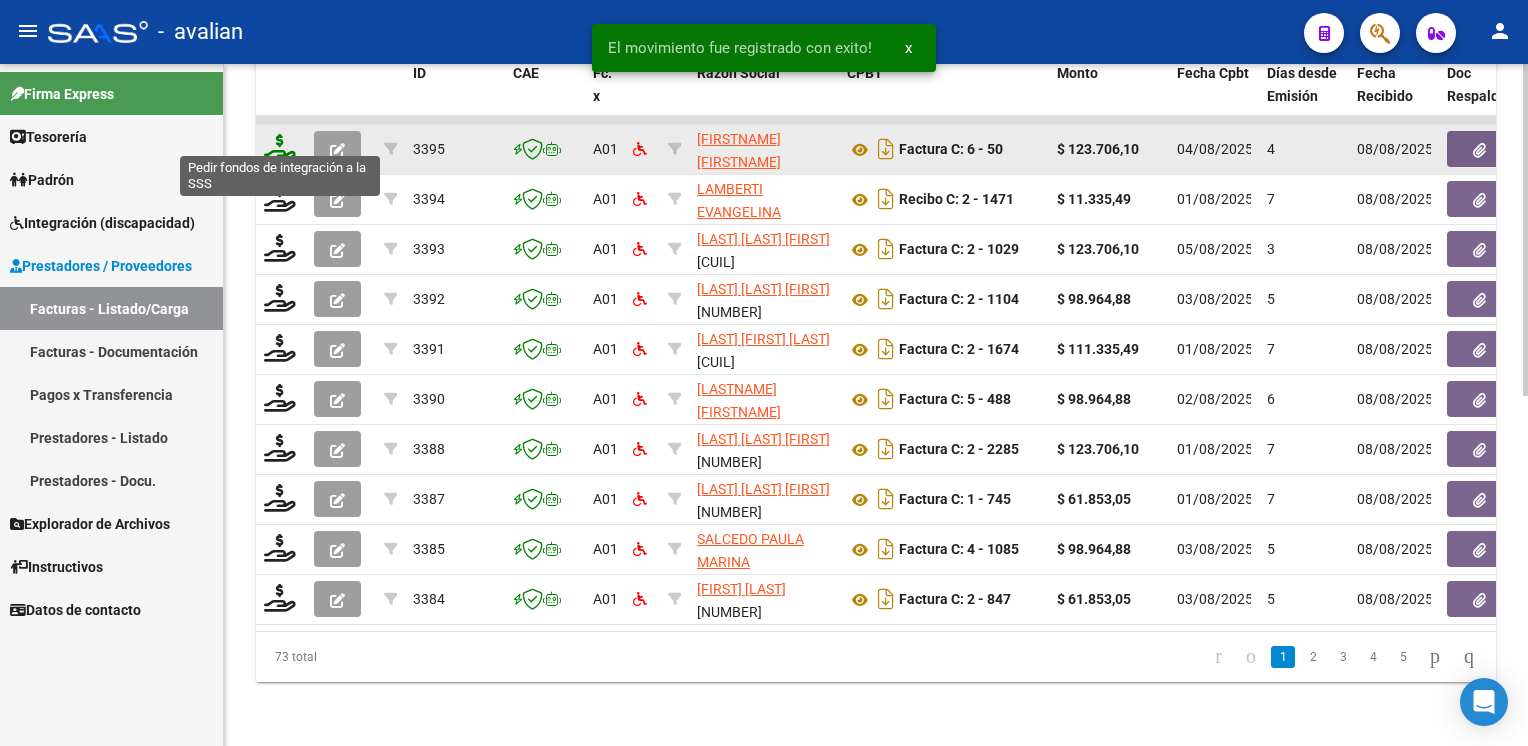 click 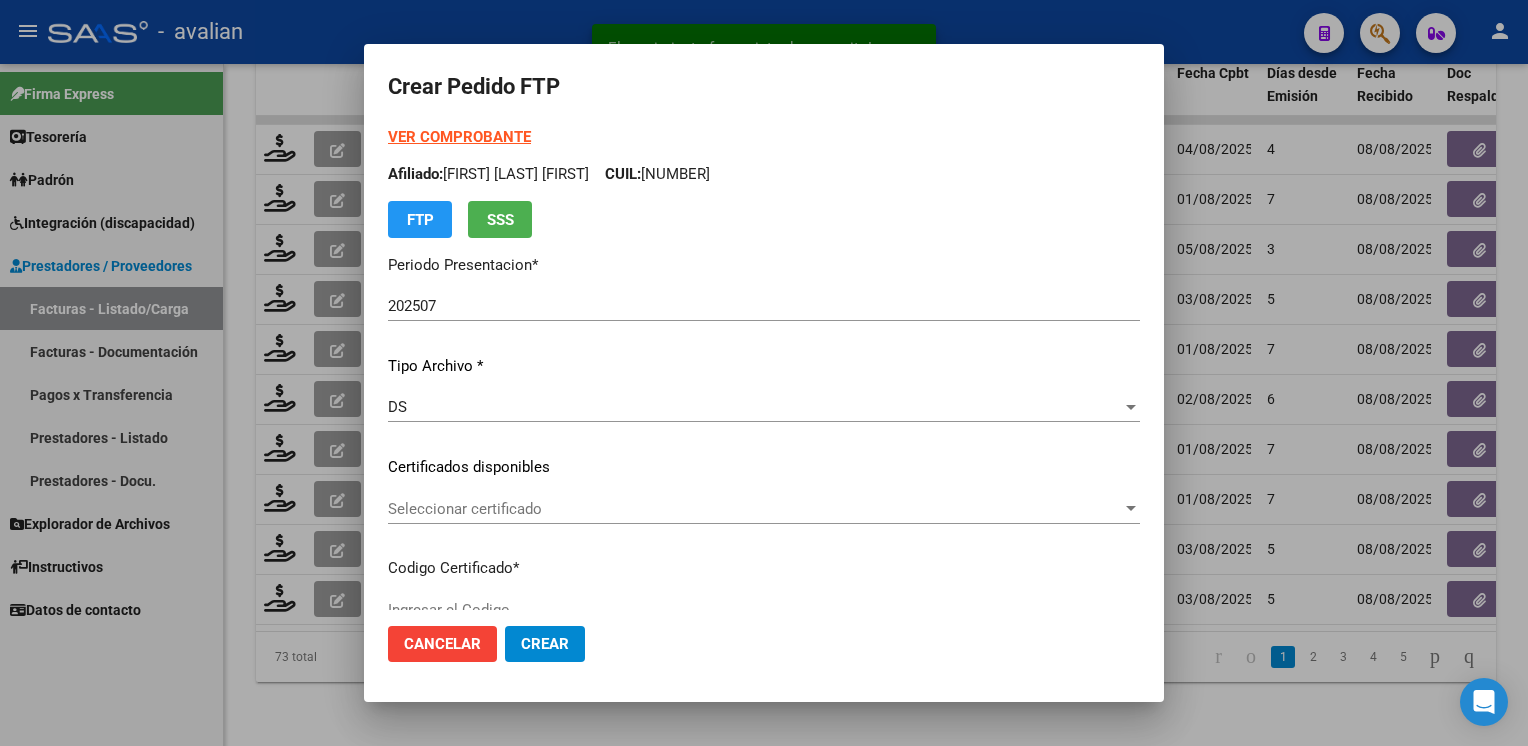 click on "Seleccionar certificado Seleccionar certificado" 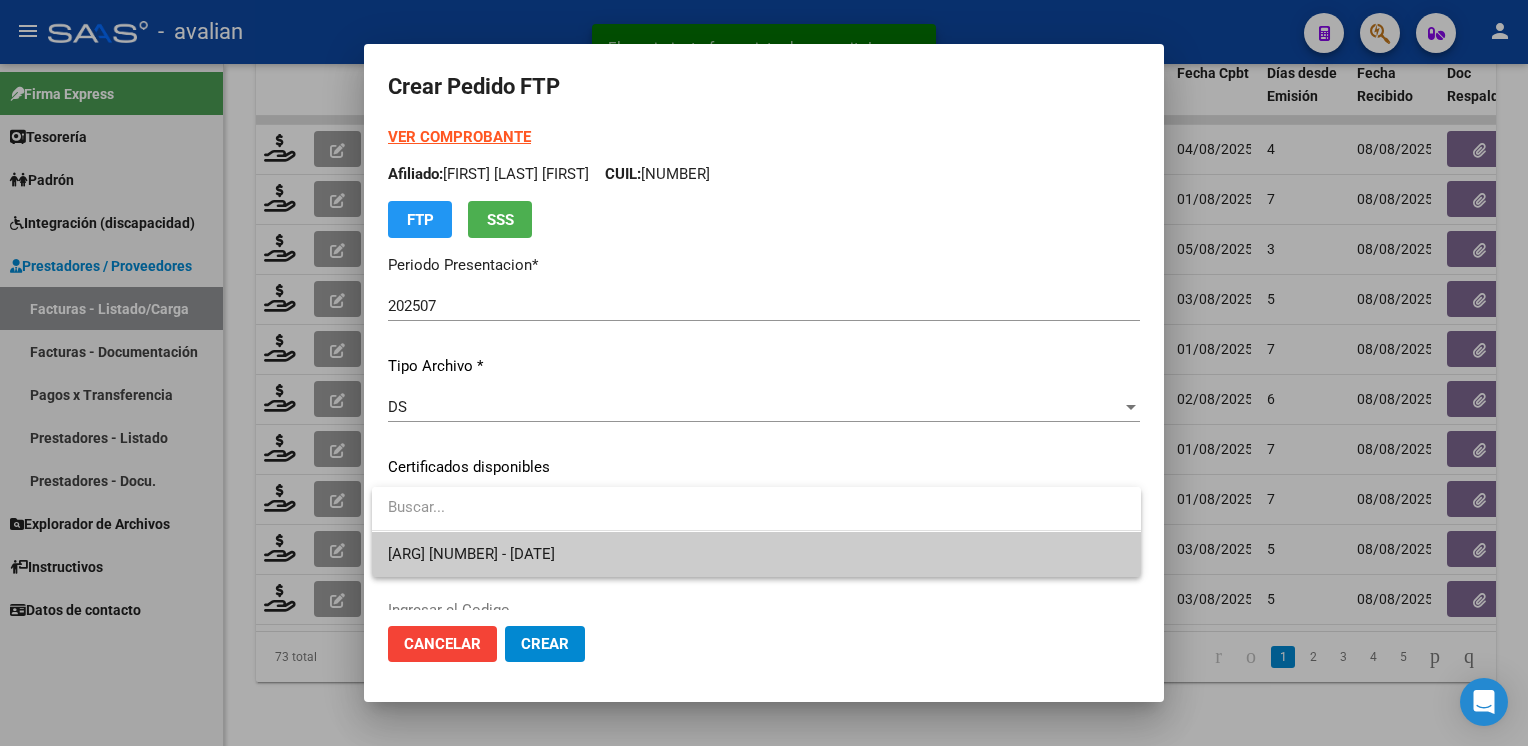 click on "ARG02000449953602022111120321111SFE676 - 2032-11-11" at bounding box center (471, 554) 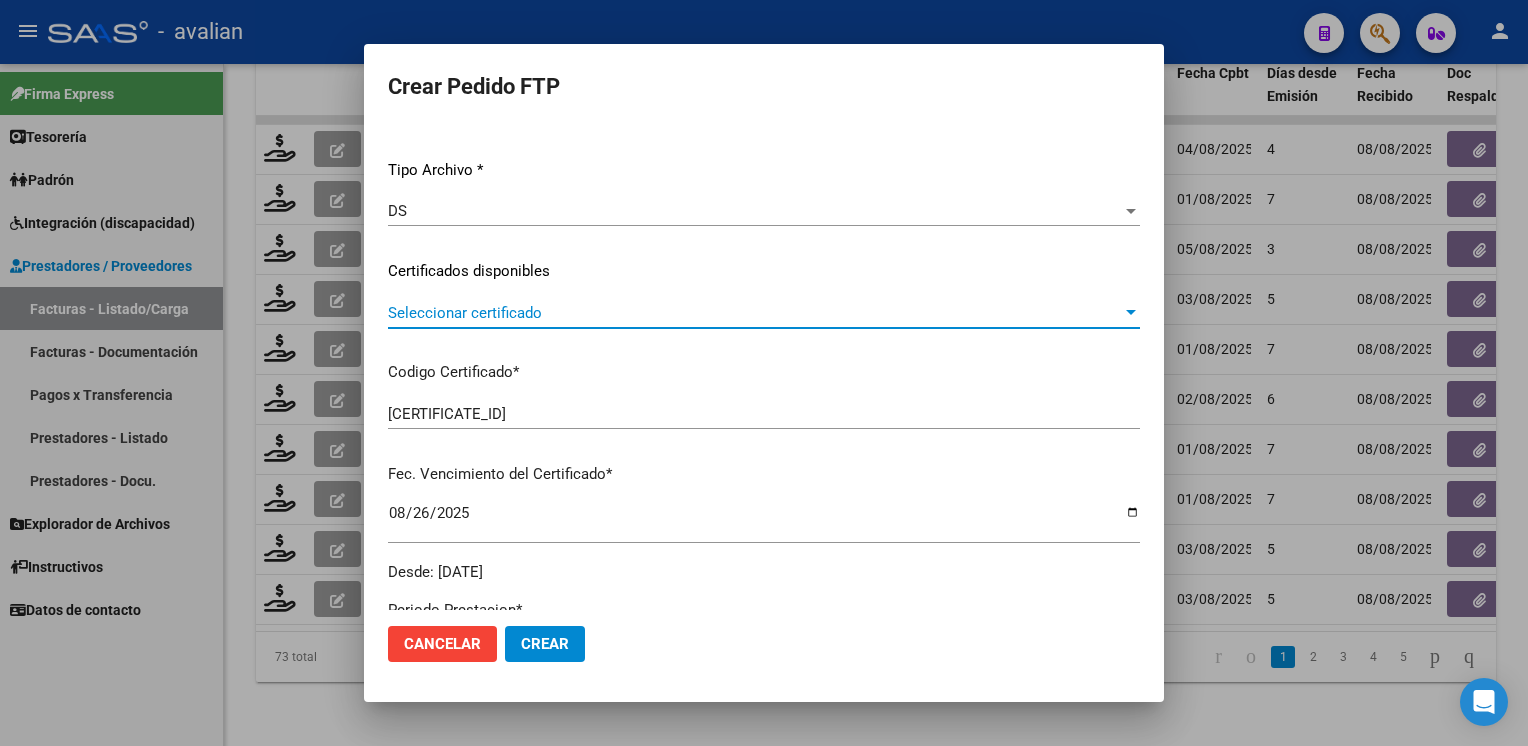 scroll, scrollTop: 200, scrollLeft: 0, axis: vertical 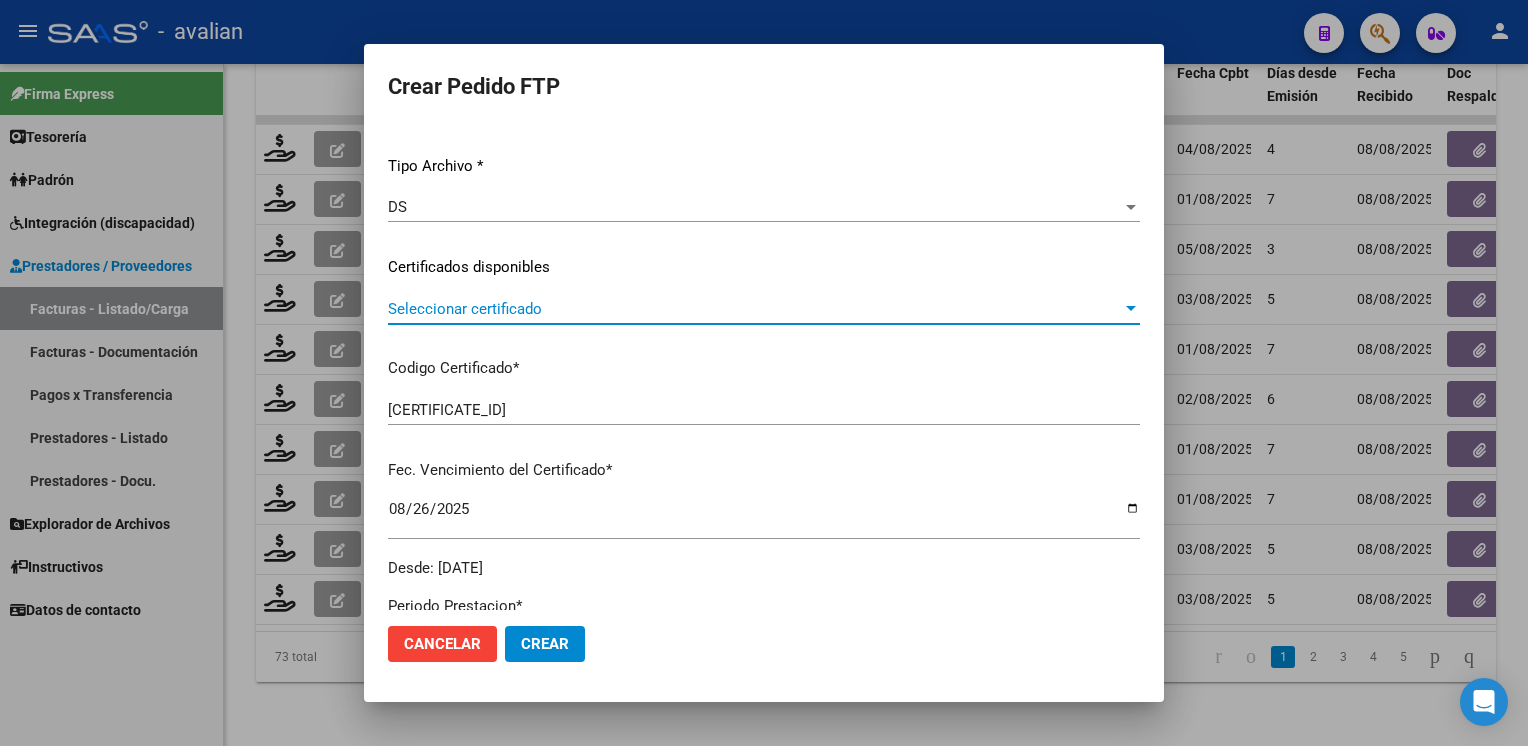 click on "Seleccionar certificado" at bounding box center (755, 309) 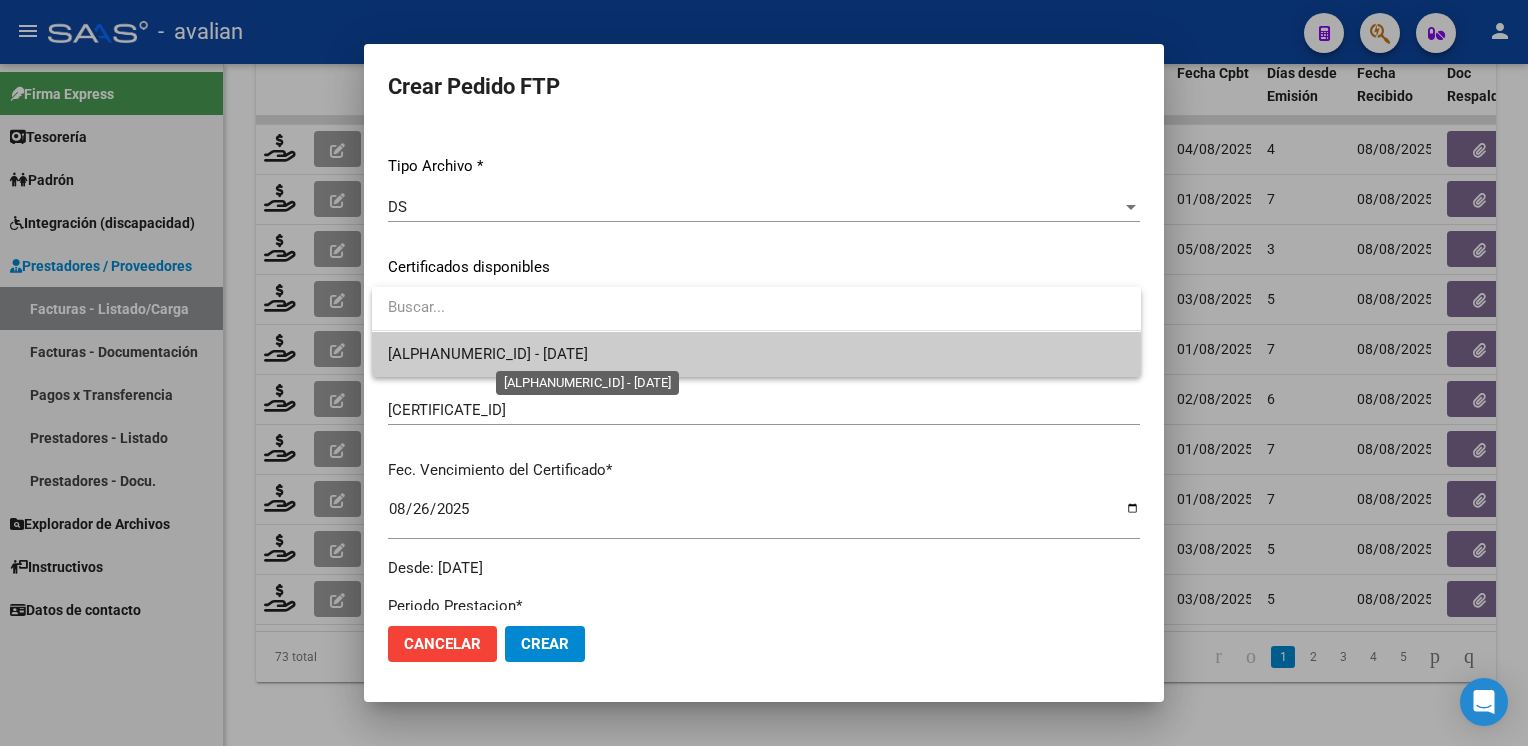 click on "ARG02000574069582021082620250826COR467 - 2025-08-26" at bounding box center [488, 354] 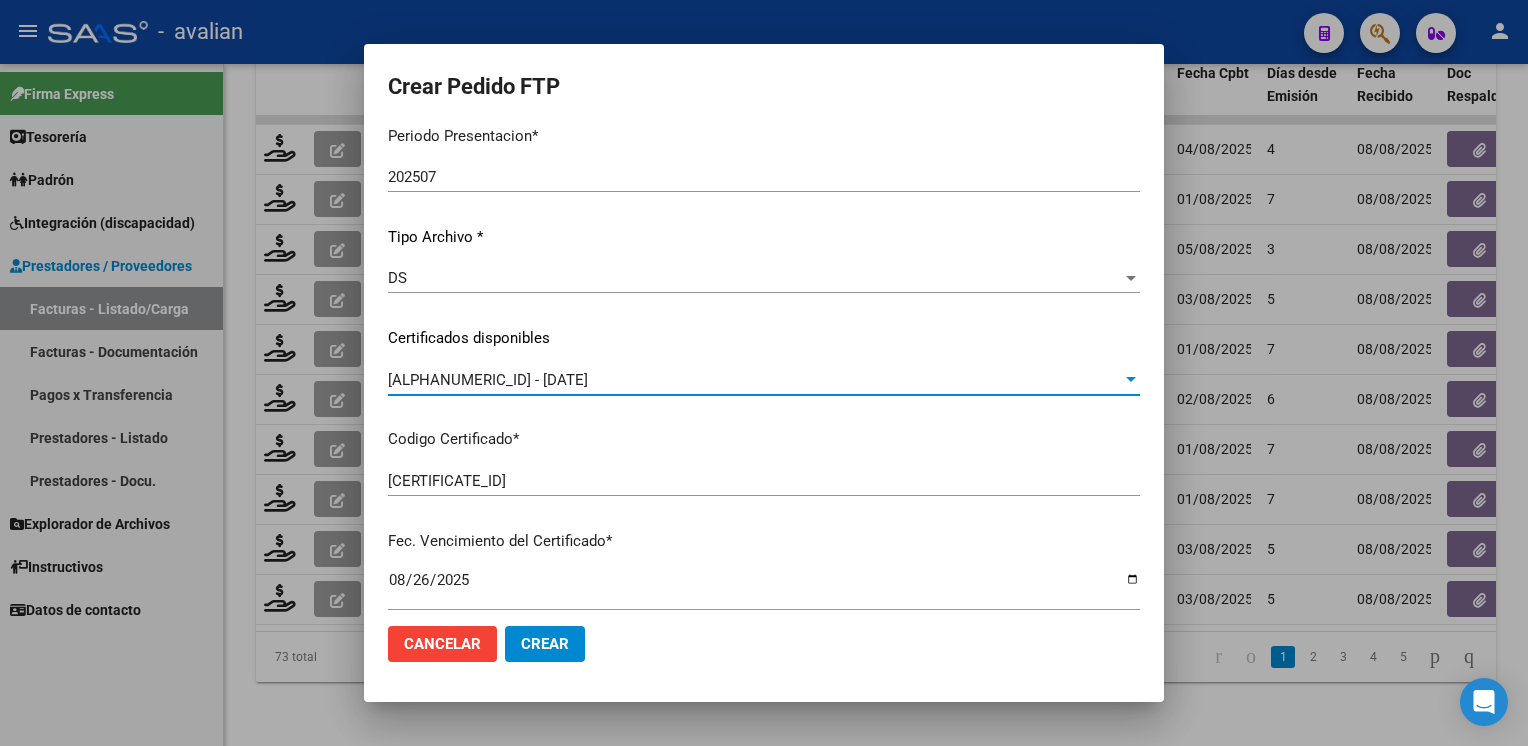 scroll, scrollTop: 0, scrollLeft: 0, axis: both 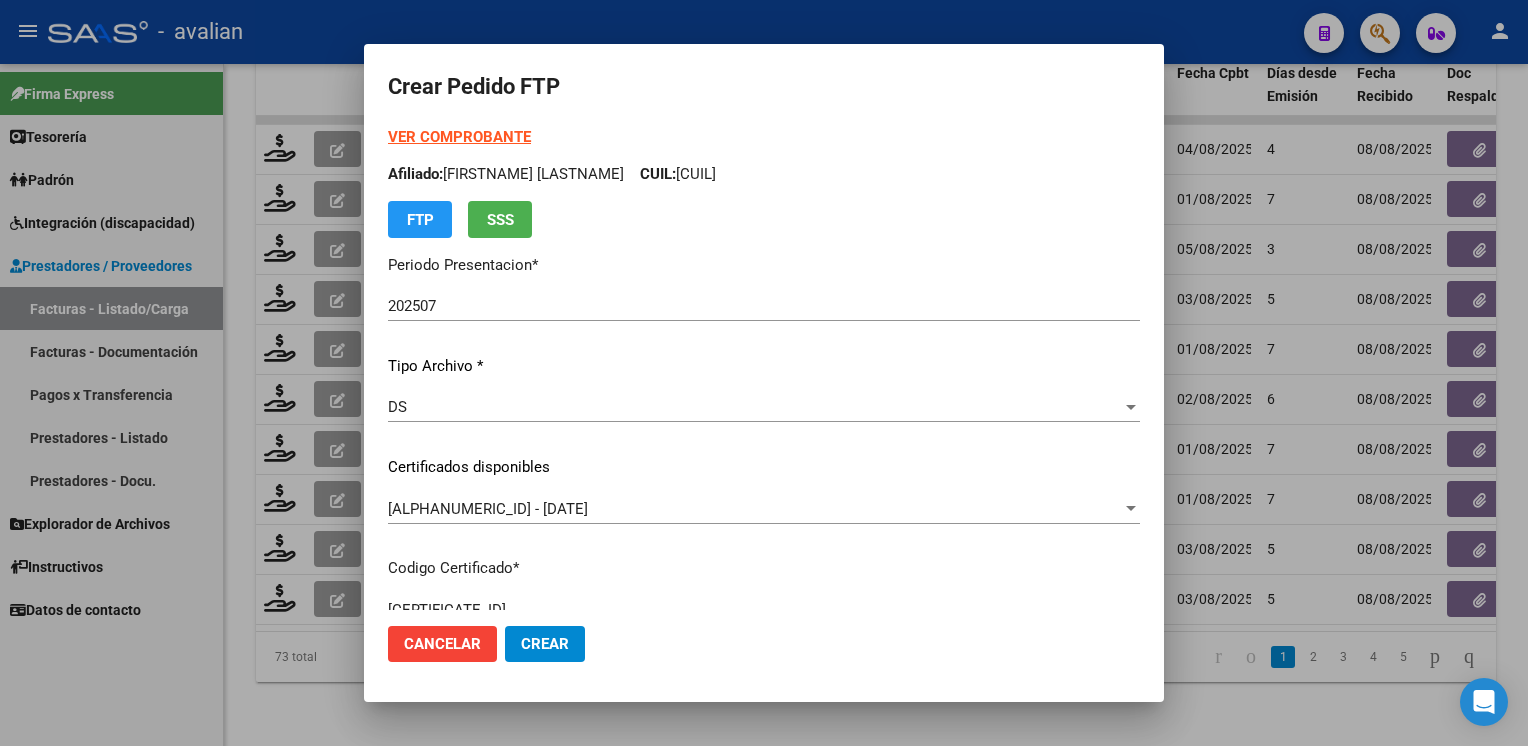 click on "Afiliado:  MINA AGUSTIN  CUIL:  20574069581" at bounding box center (764, 174) 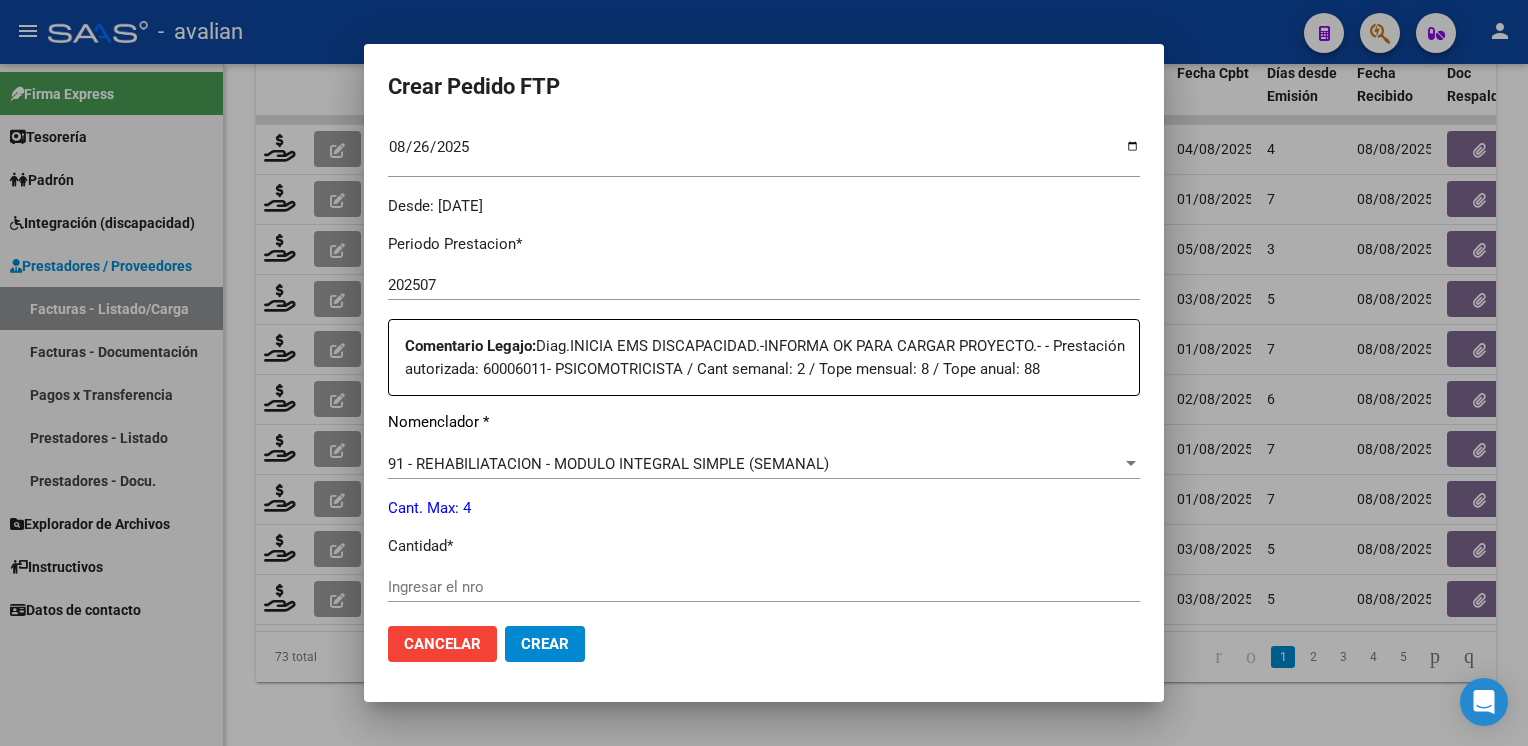 scroll, scrollTop: 700, scrollLeft: 0, axis: vertical 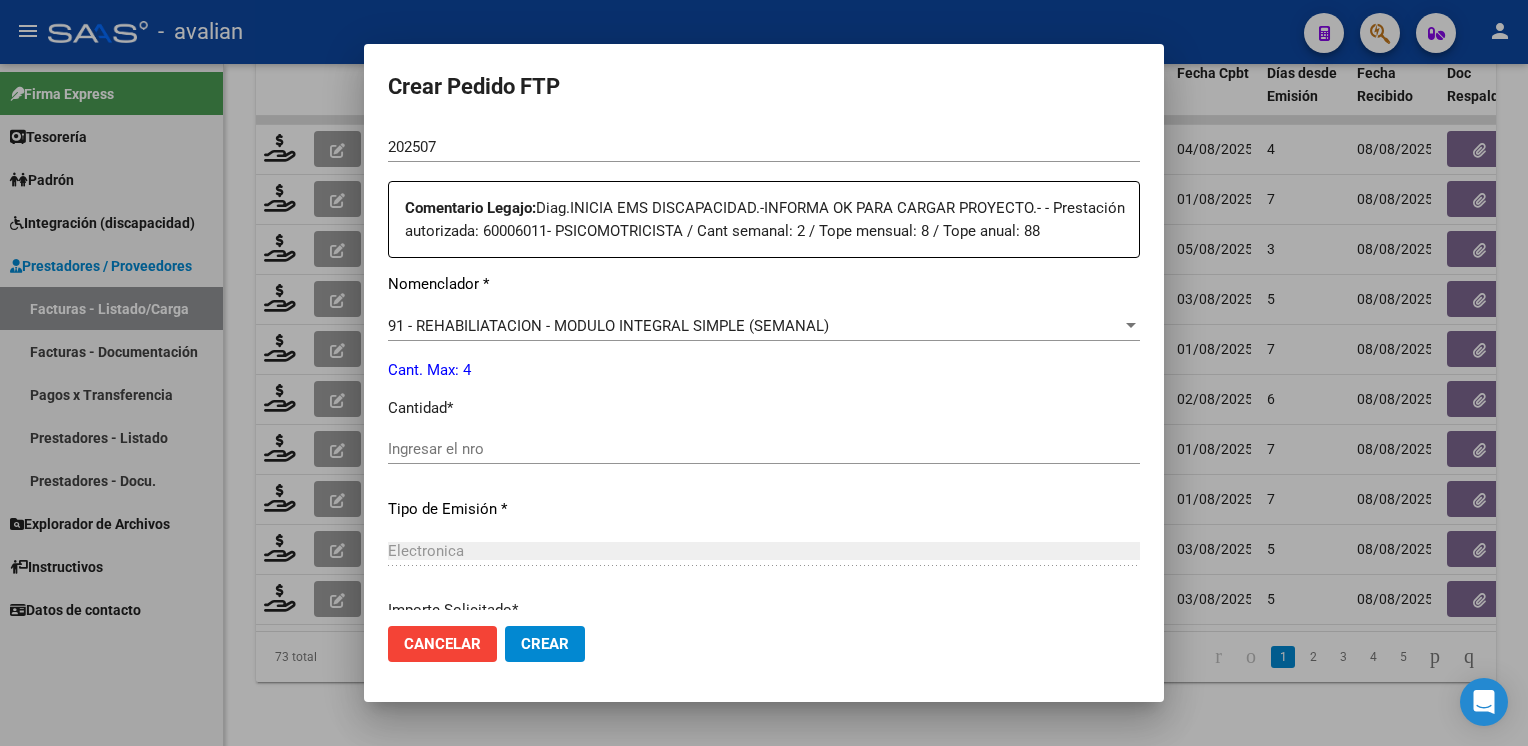 click on "Ingresar el nro" at bounding box center [764, 449] 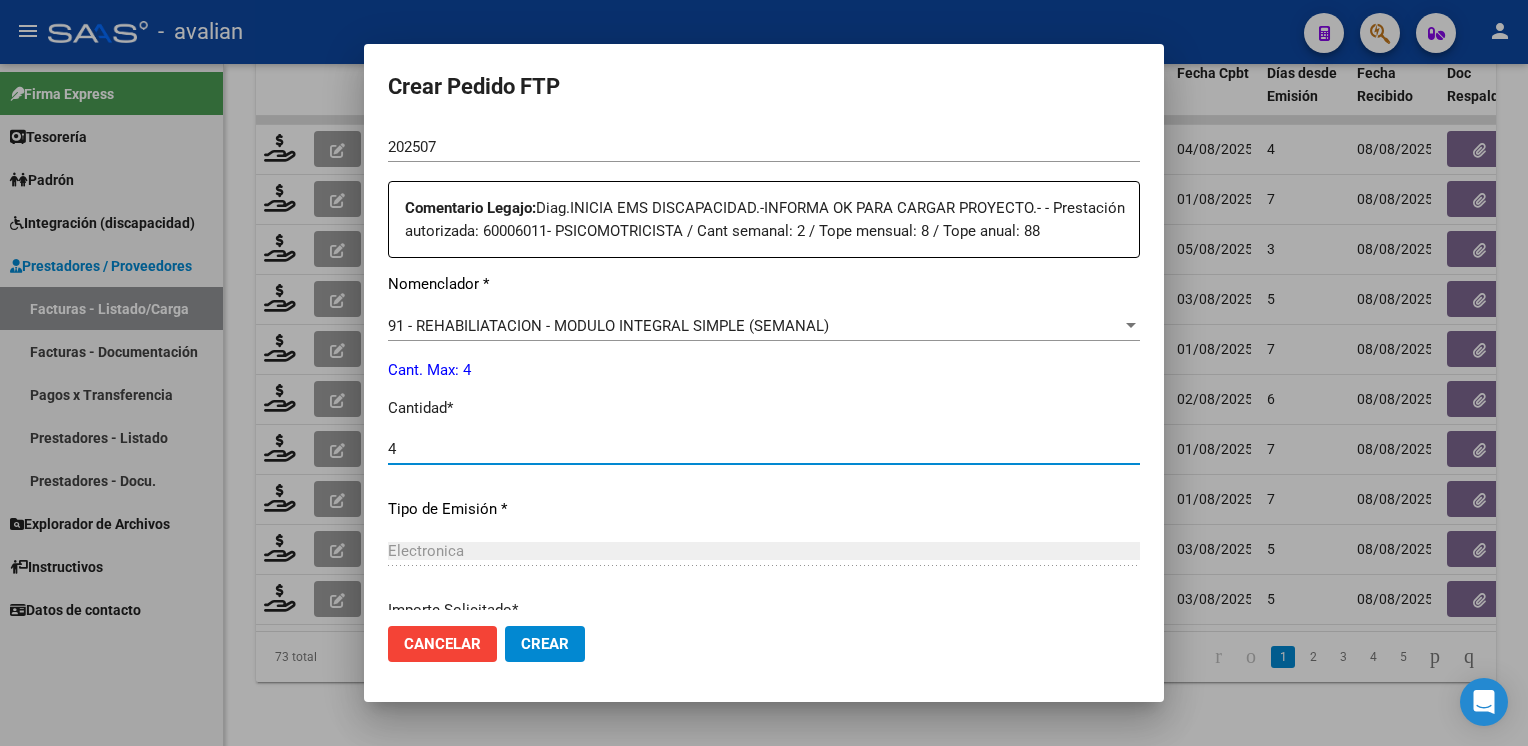 scroll, scrollTop: 876, scrollLeft: 0, axis: vertical 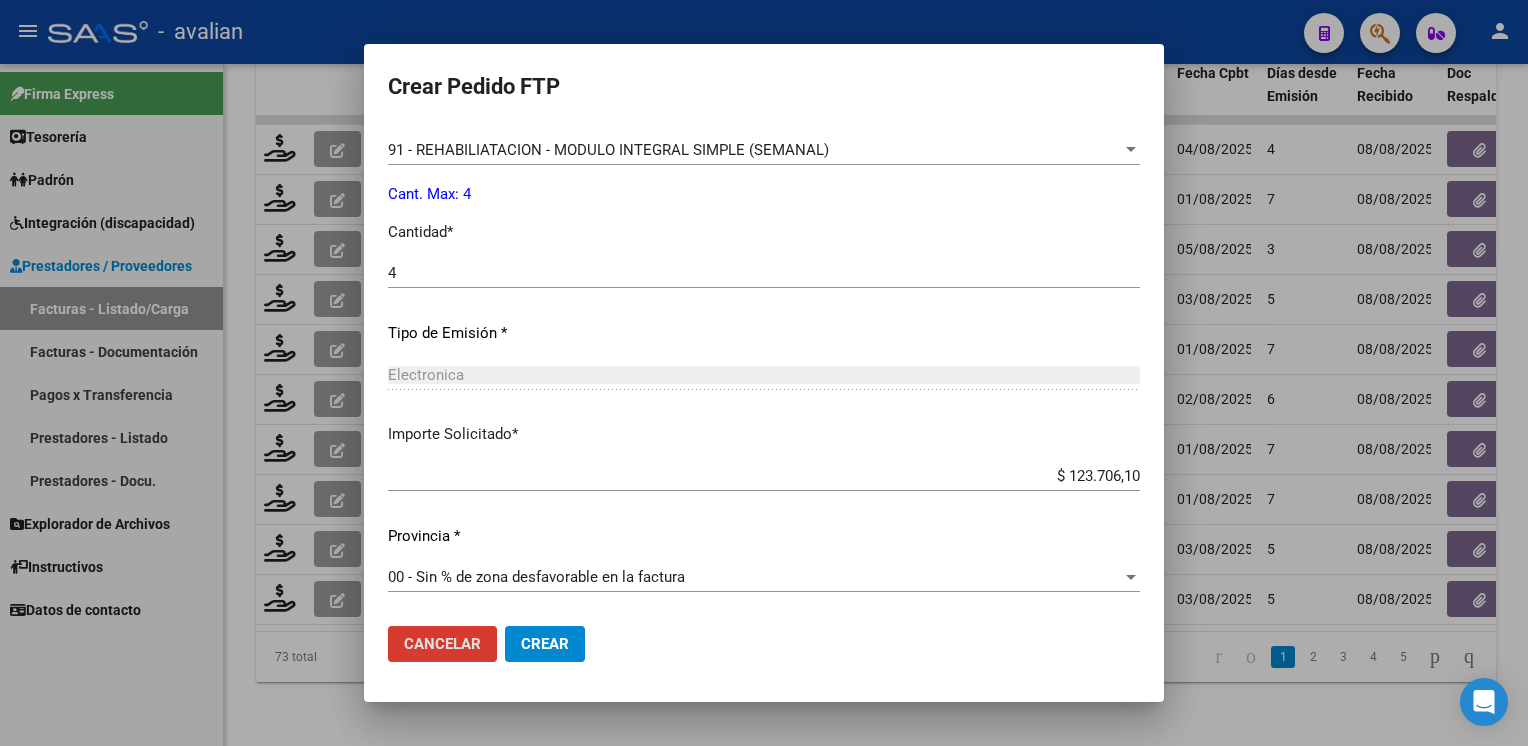 click on "Cancelar Crear" 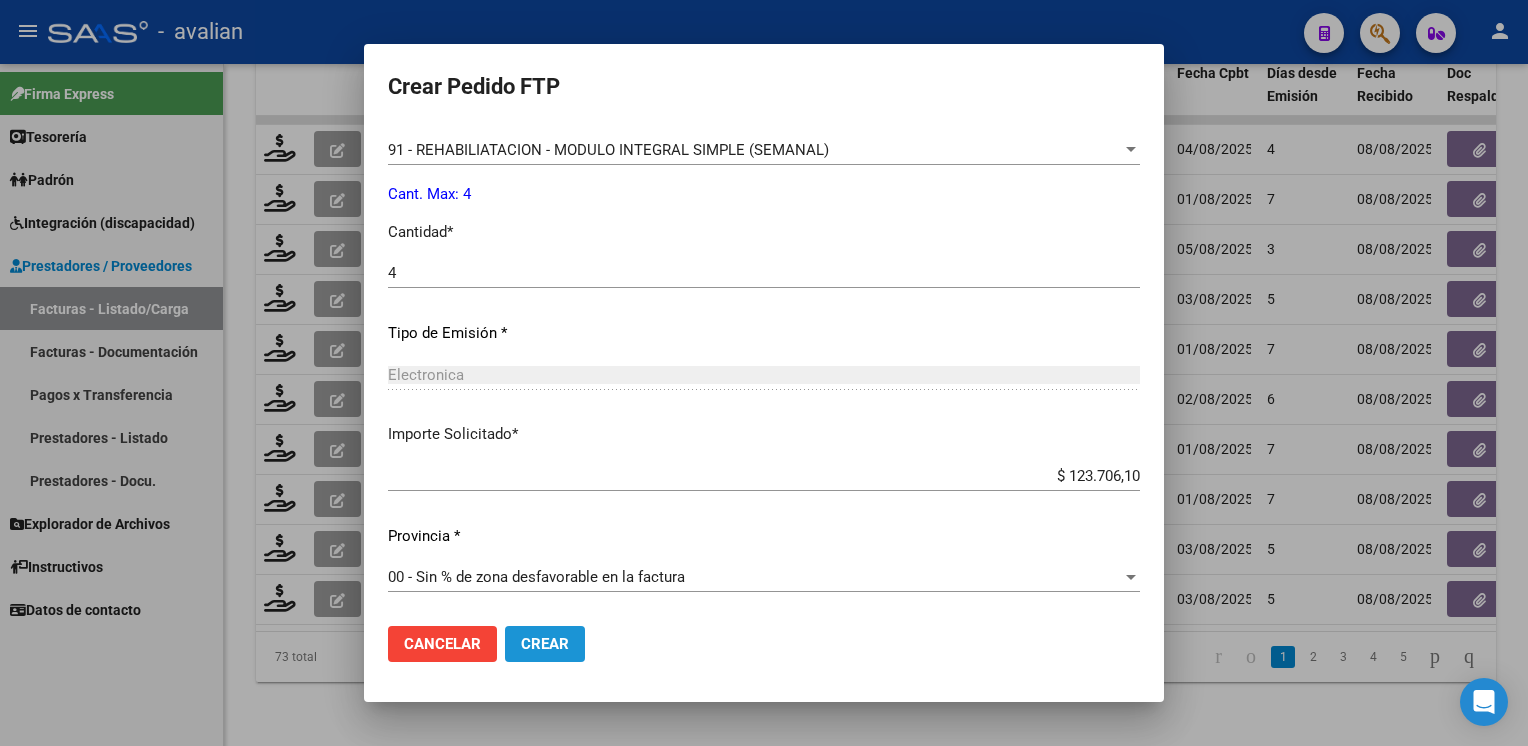 drag, startPoint x: 512, startPoint y: 650, endPoint x: 564, endPoint y: 644, distance: 52.34501 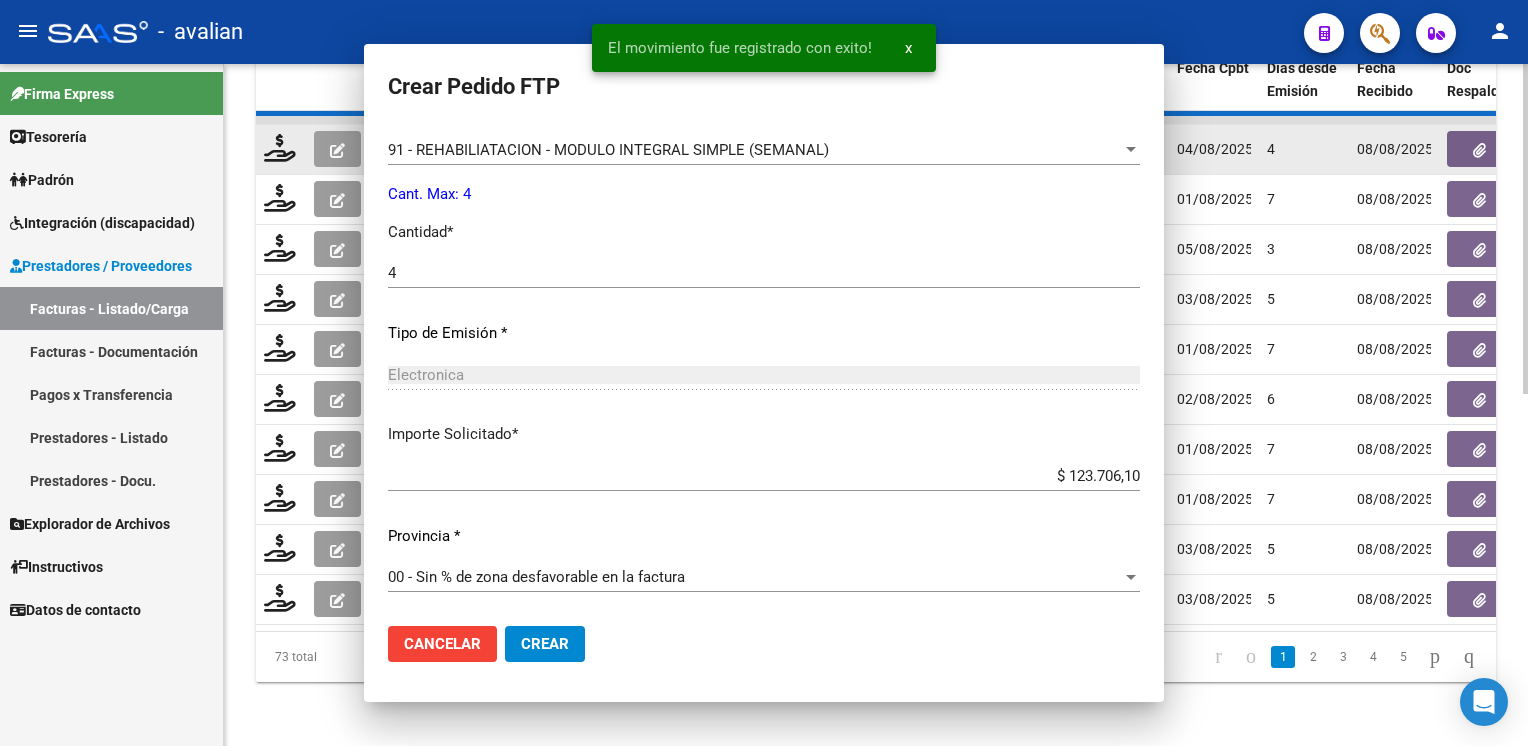 scroll, scrollTop: 0, scrollLeft: 0, axis: both 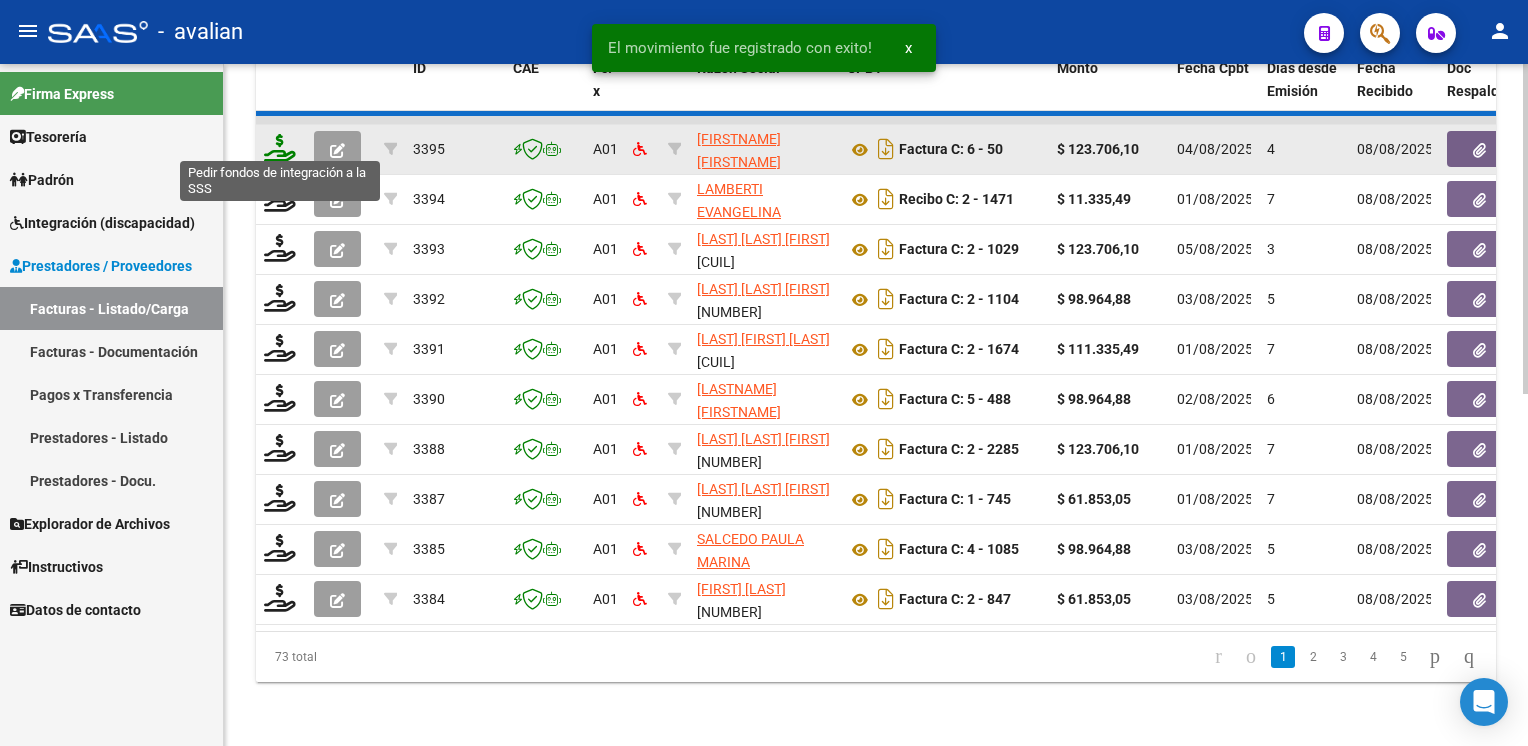 click 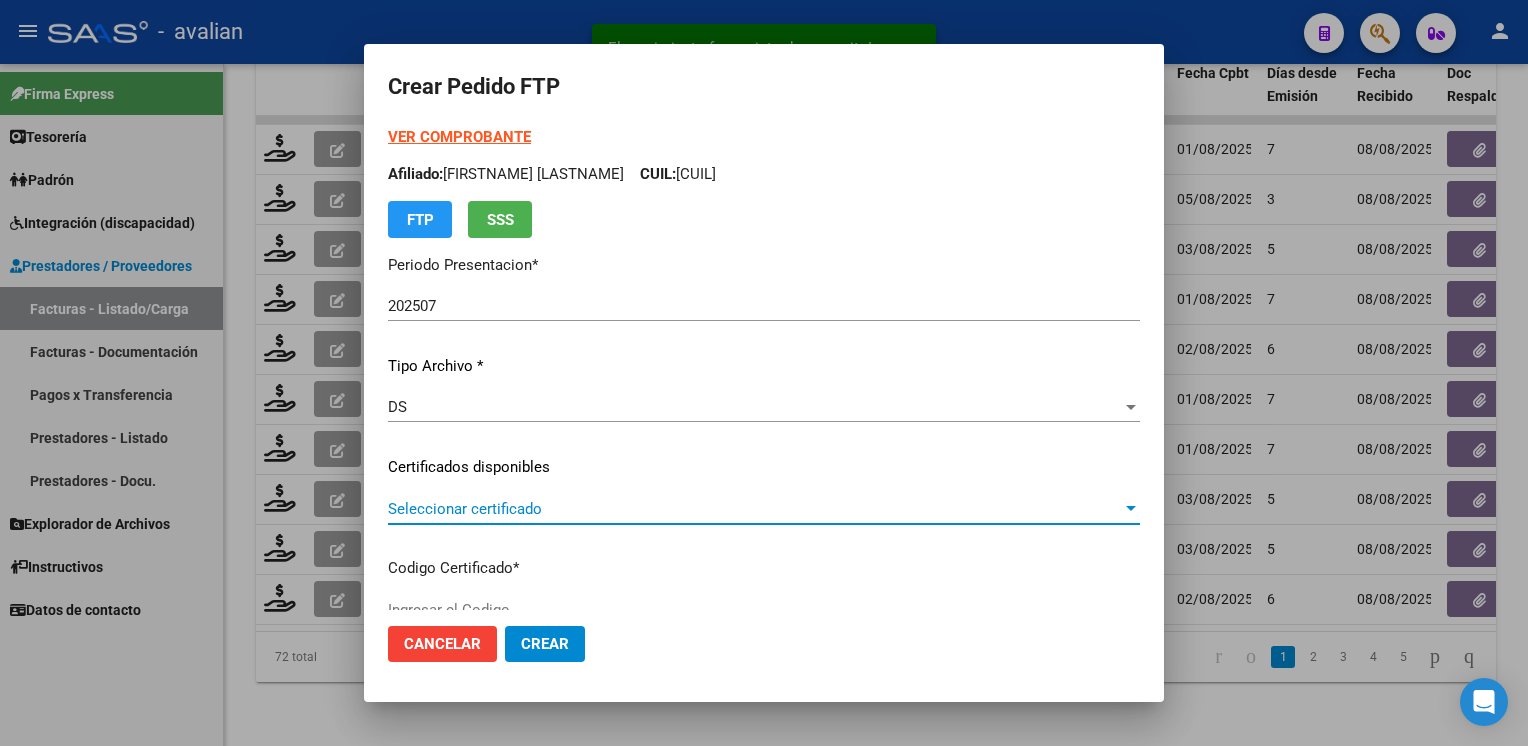 click on "Seleccionar certificado" at bounding box center (755, 509) 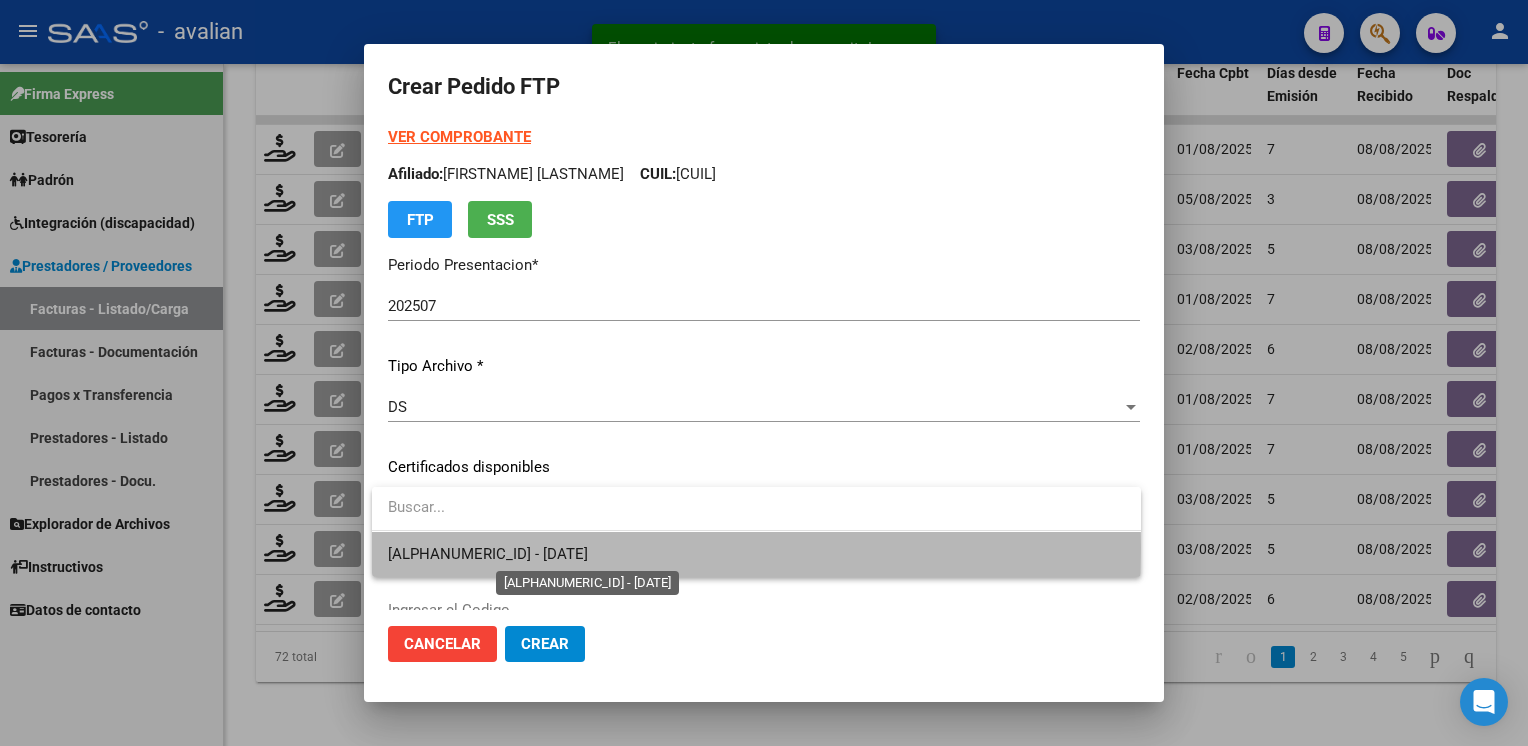 click on "ARG02000574069582021082620250826COR467 - 2025-08-26" at bounding box center (488, 554) 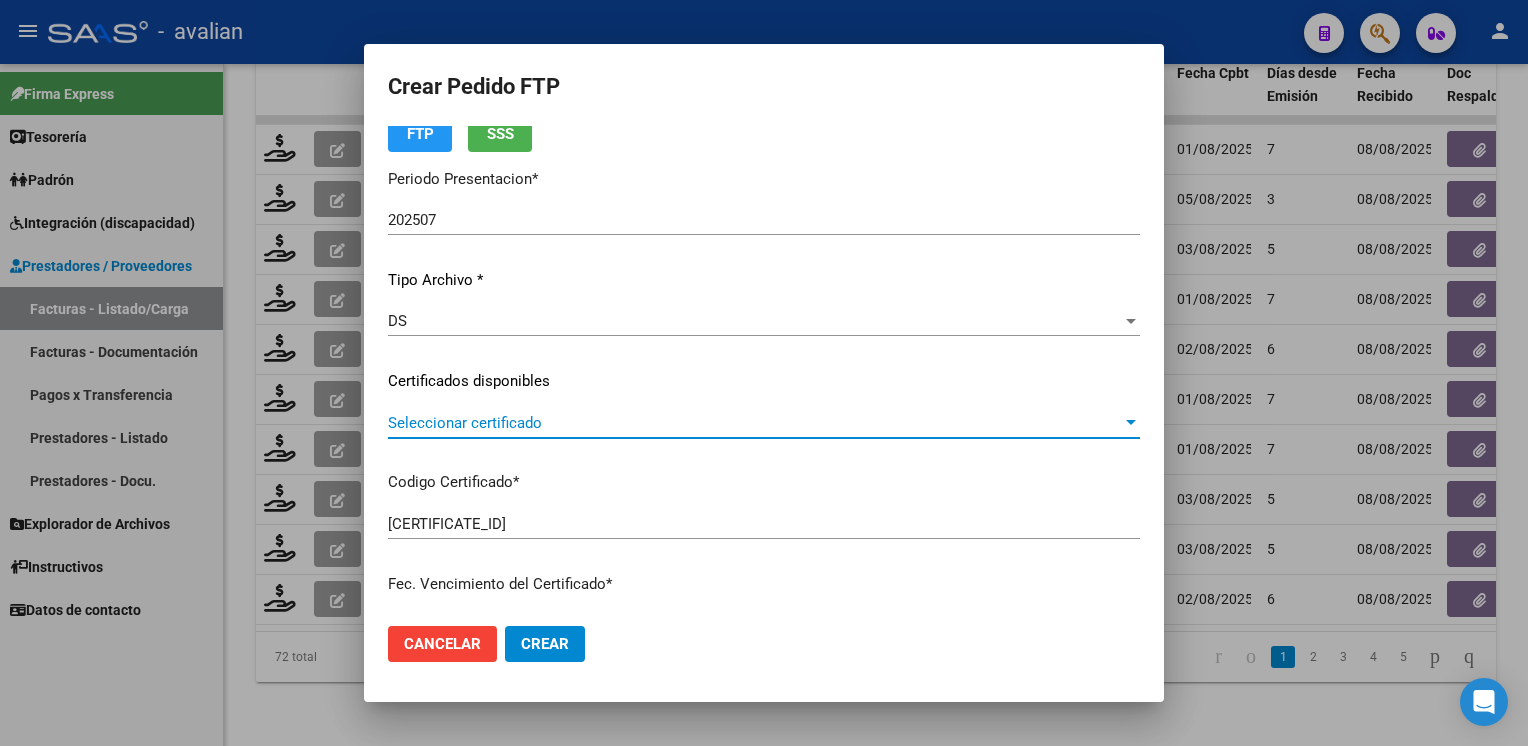 scroll, scrollTop: 0, scrollLeft: 0, axis: both 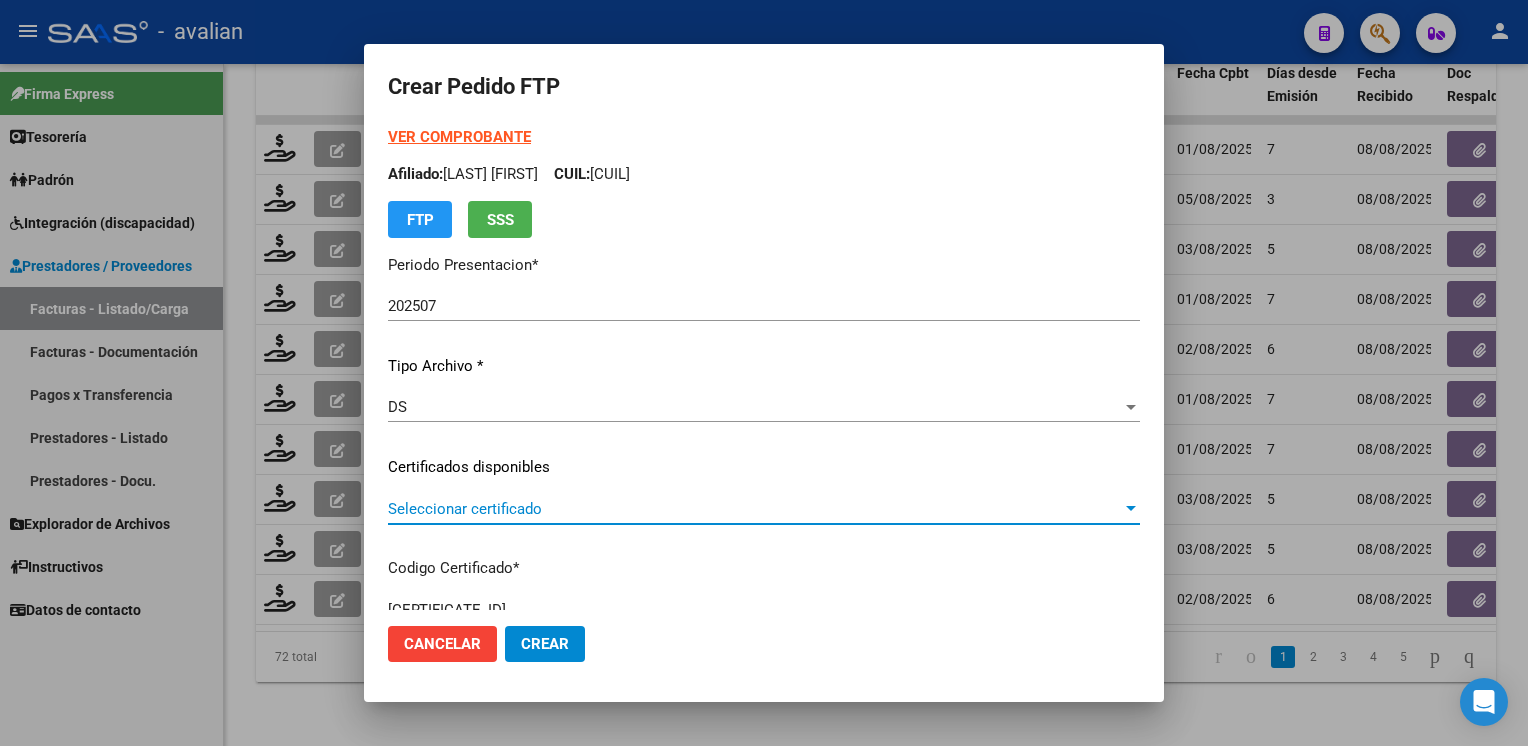 click on "Afiliado:  OJEDA JEREMIAS  CUIL:  20553599858" at bounding box center [764, 174] 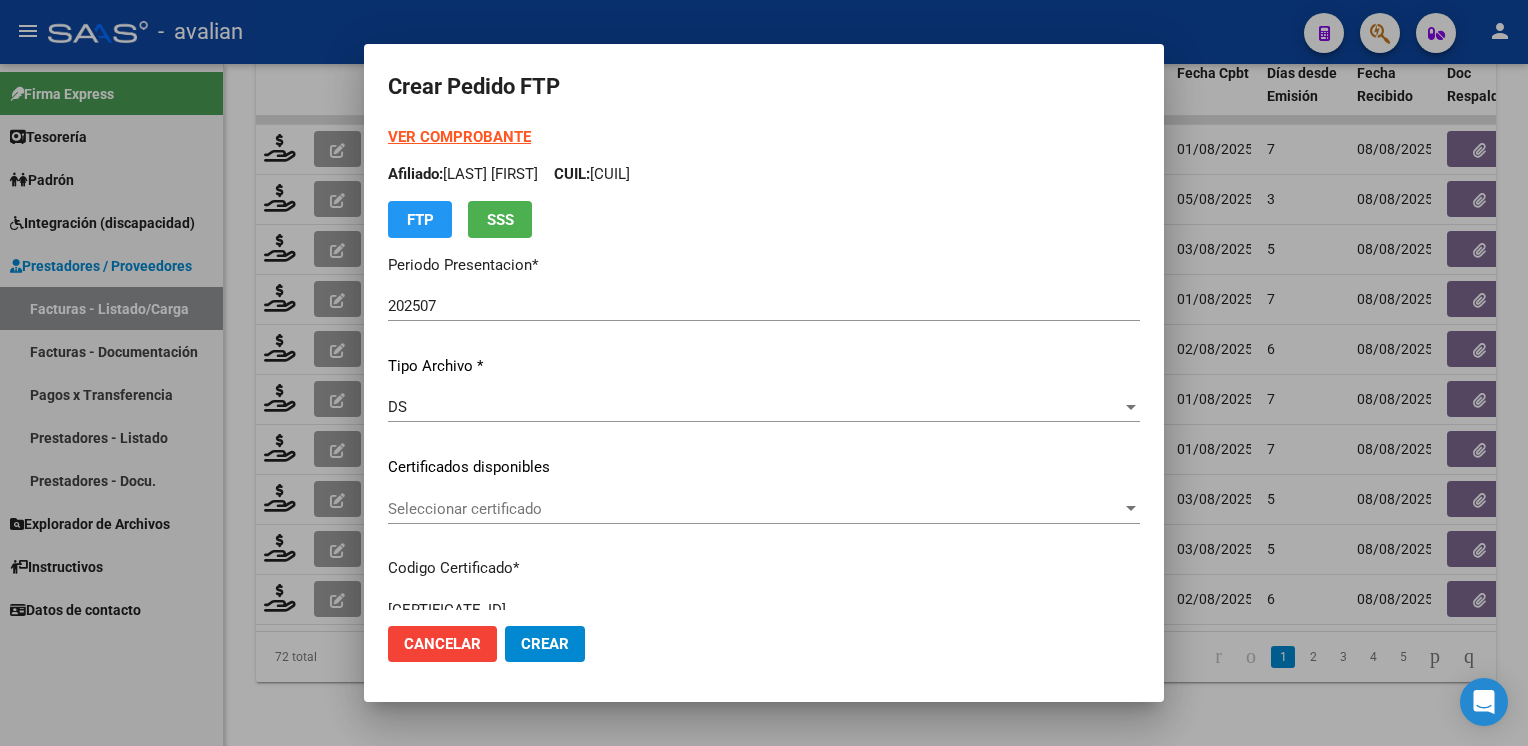 click on "Afiliado:  OJEDA JEREMIAS  CUIL:  20553599858" at bounding box center [764, 174] 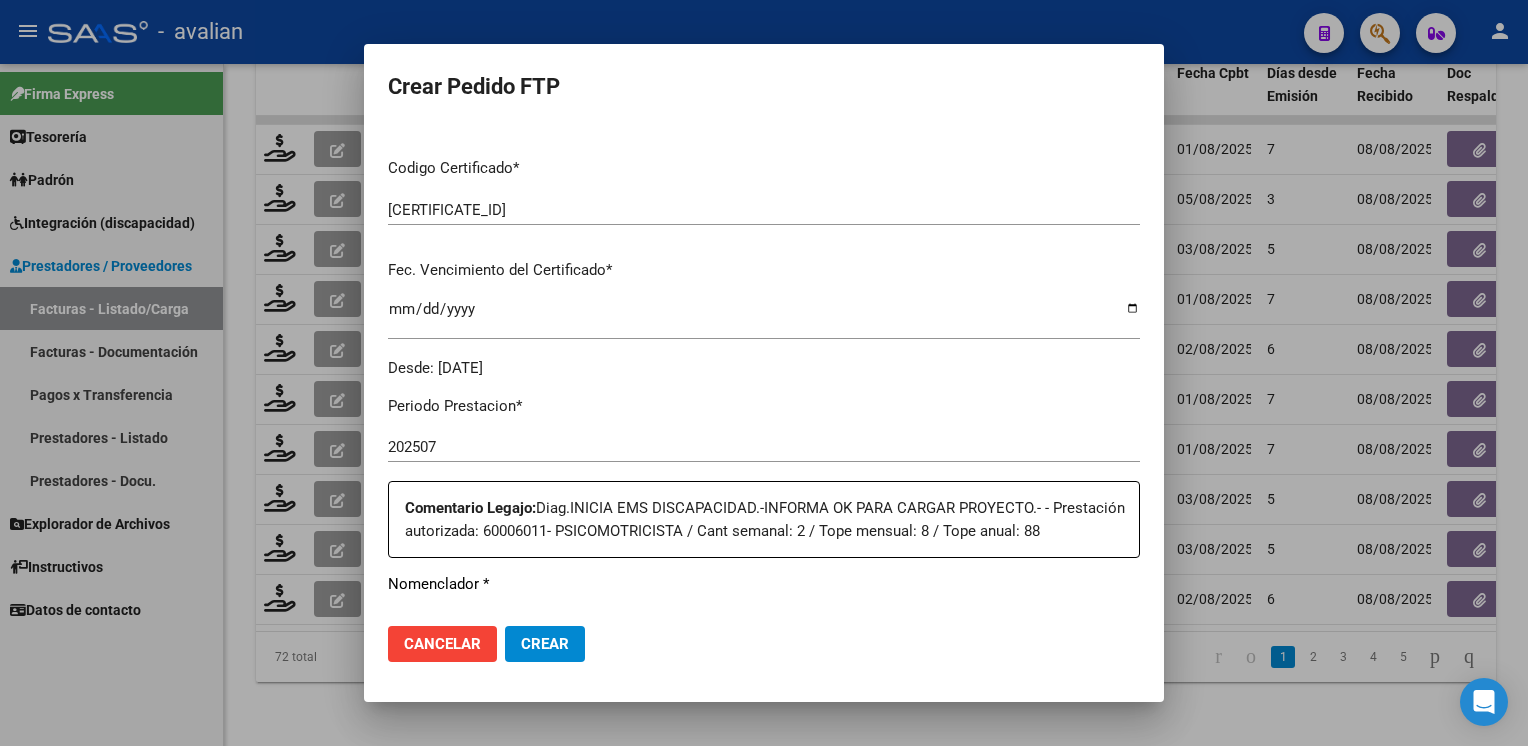 scroll, scrollTop: 100, scrollLeft: 0, axis: vertical 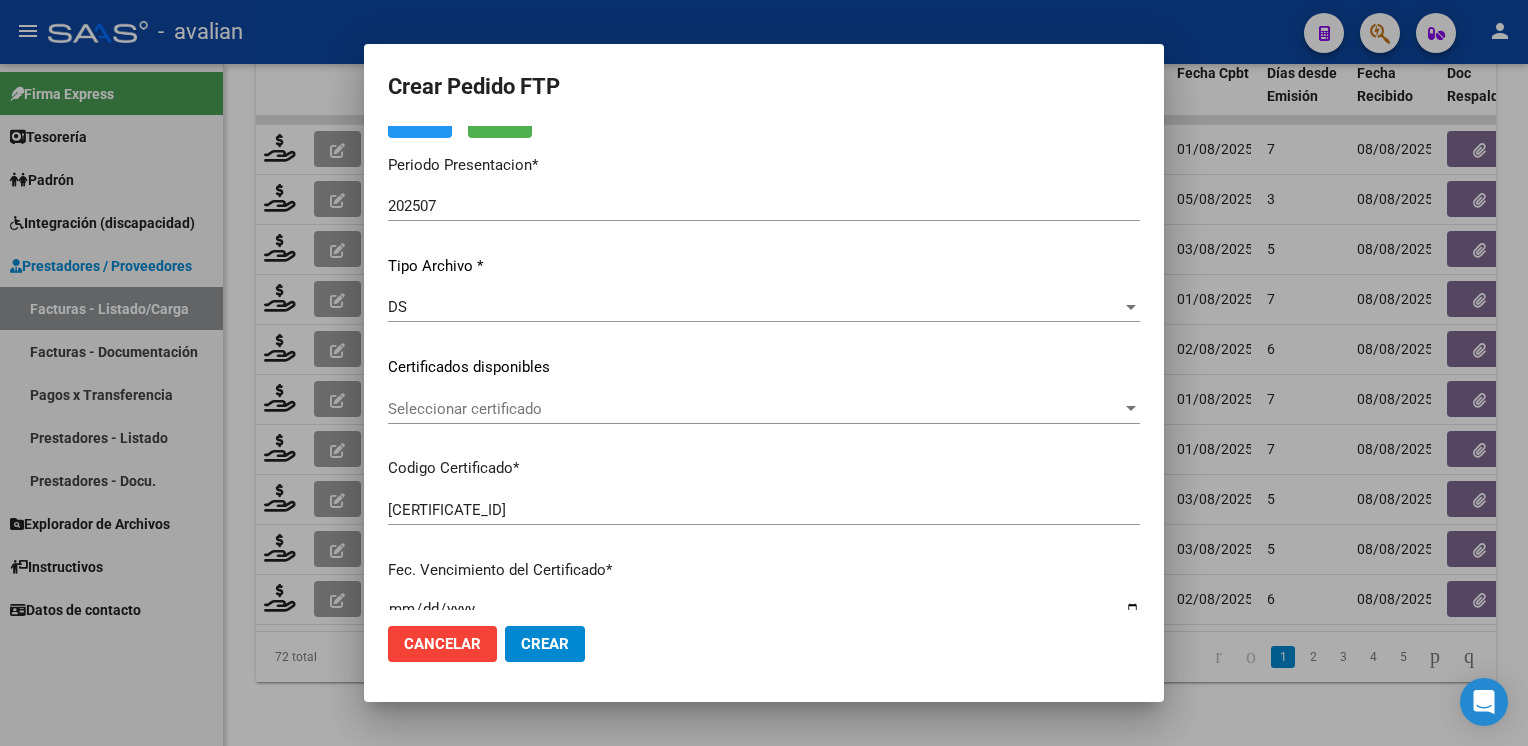 click on "Seleccionar certificado Seleccionar certificado" 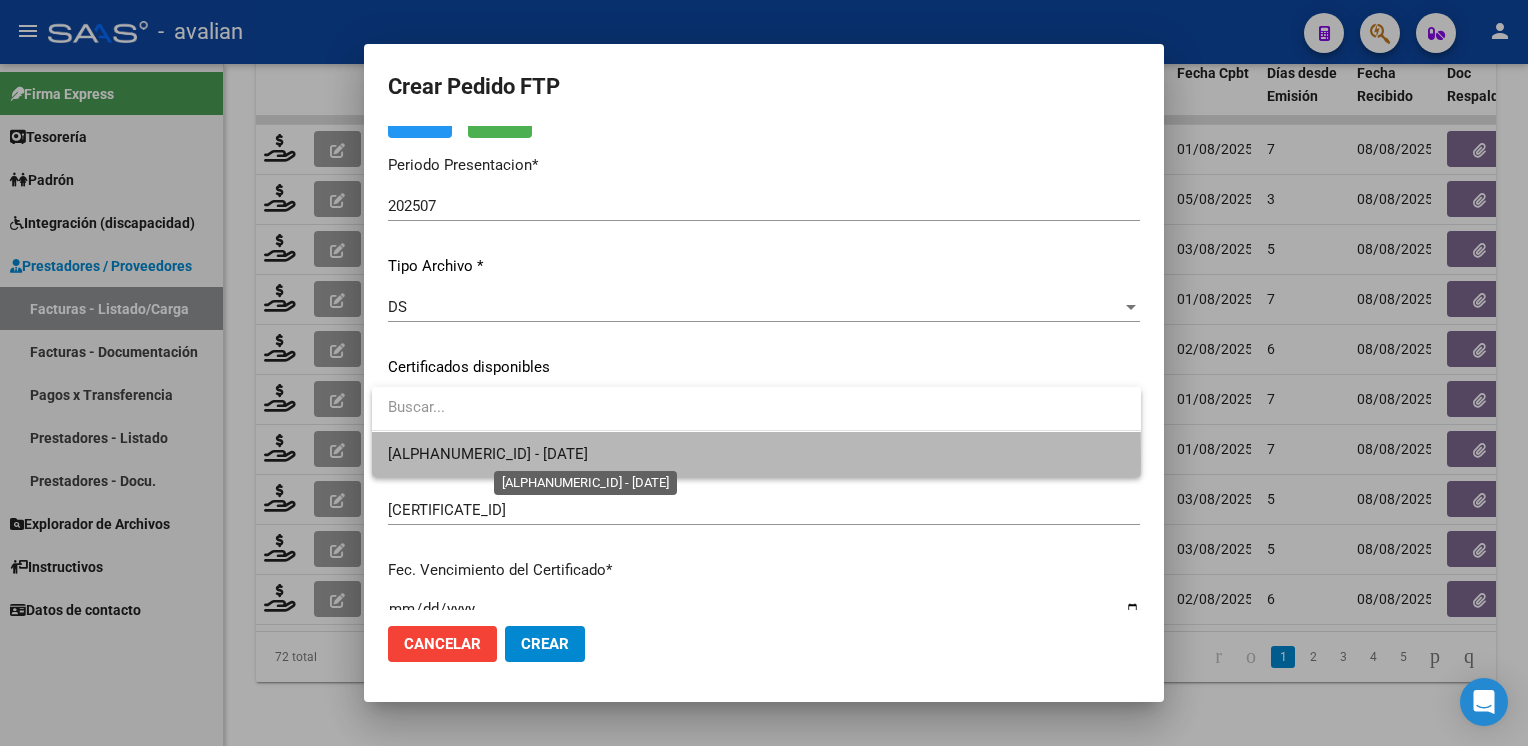 click on "ARG02000553599852021101220261012SFE168 - 2026-10-12" at bounding box center (488, 454) 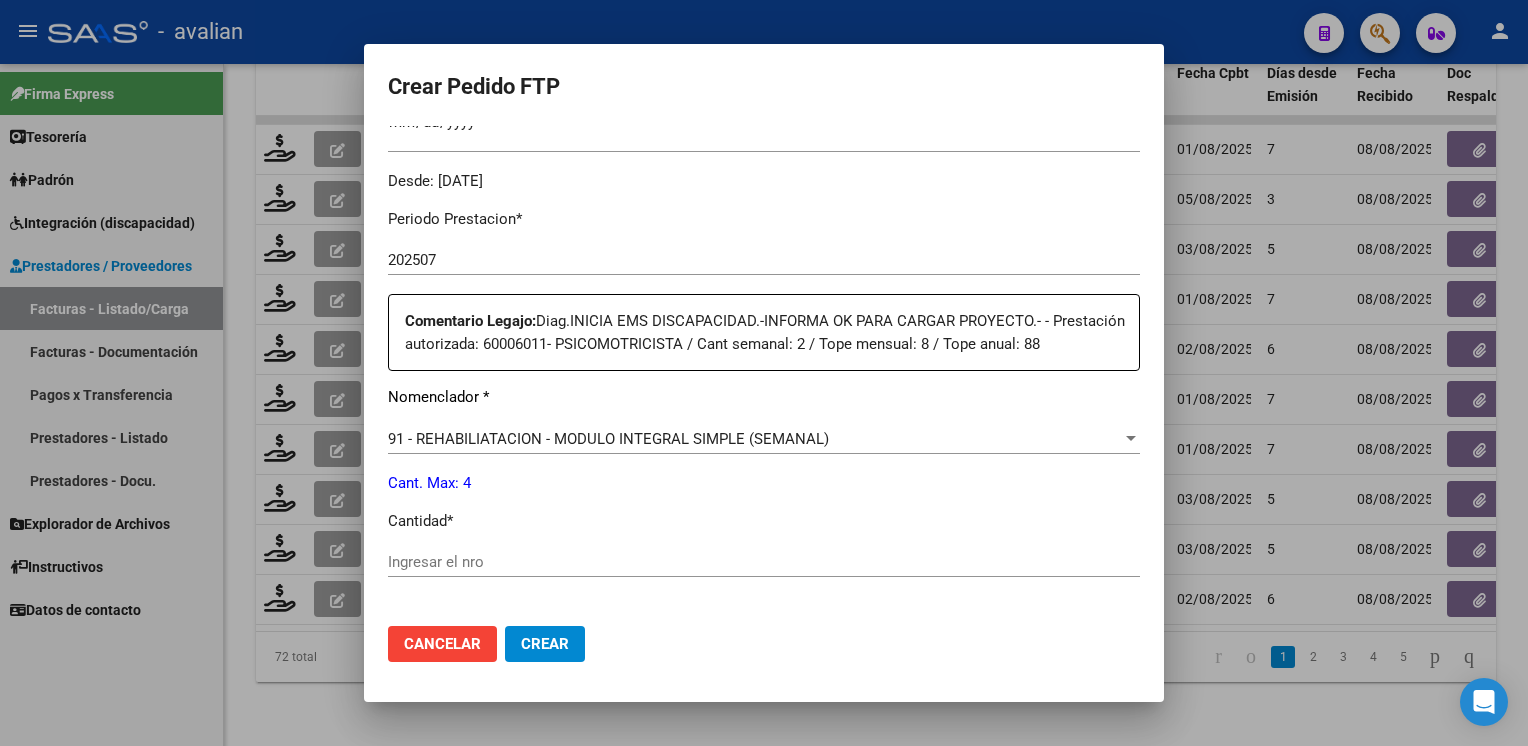 scroll, scrollTop: 600, scrollLeft: 0, axis: vertical 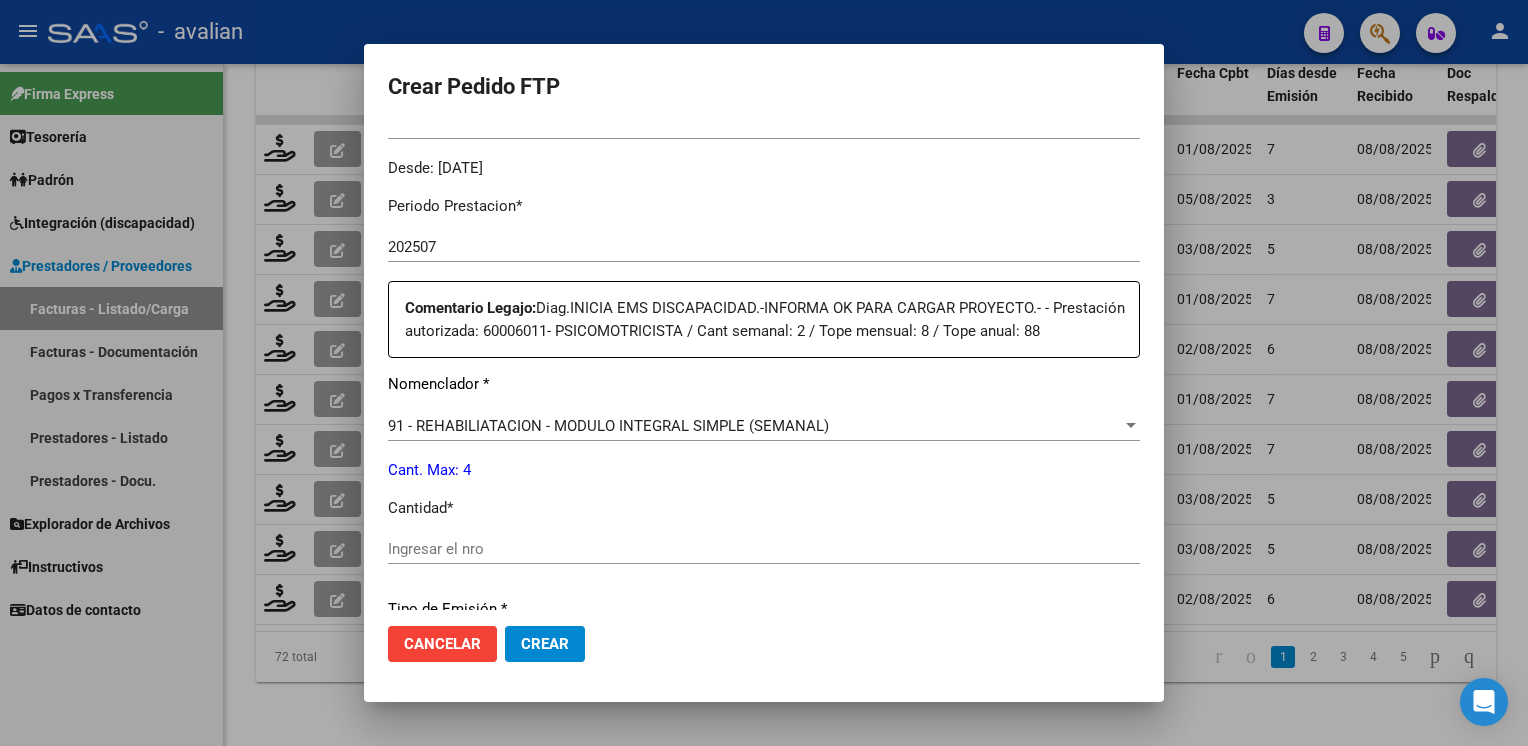 click on "Ingresar el nro" at bounding box center (764, 549) 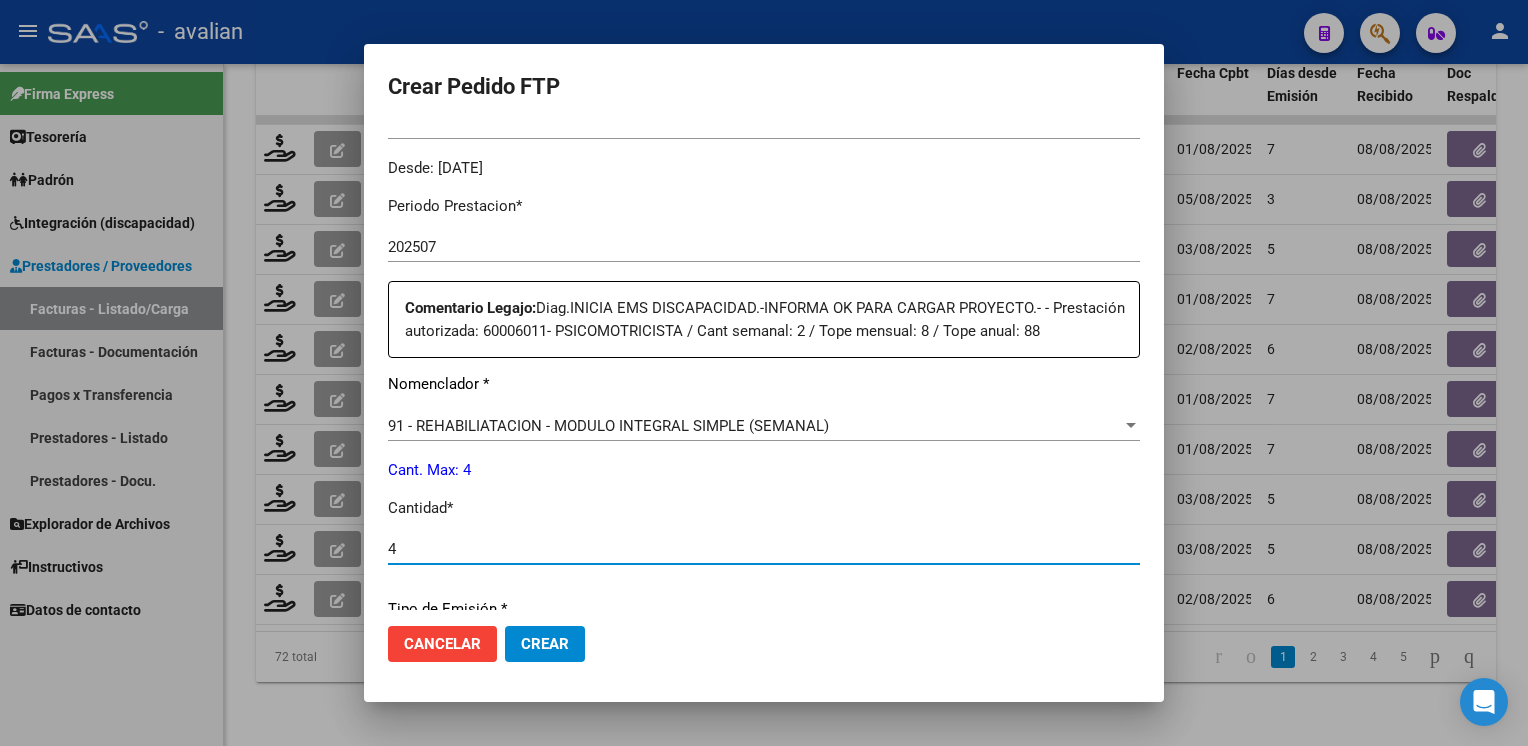 scroll, scrollTop: 876, scrollLeft: 0, axis: vertical 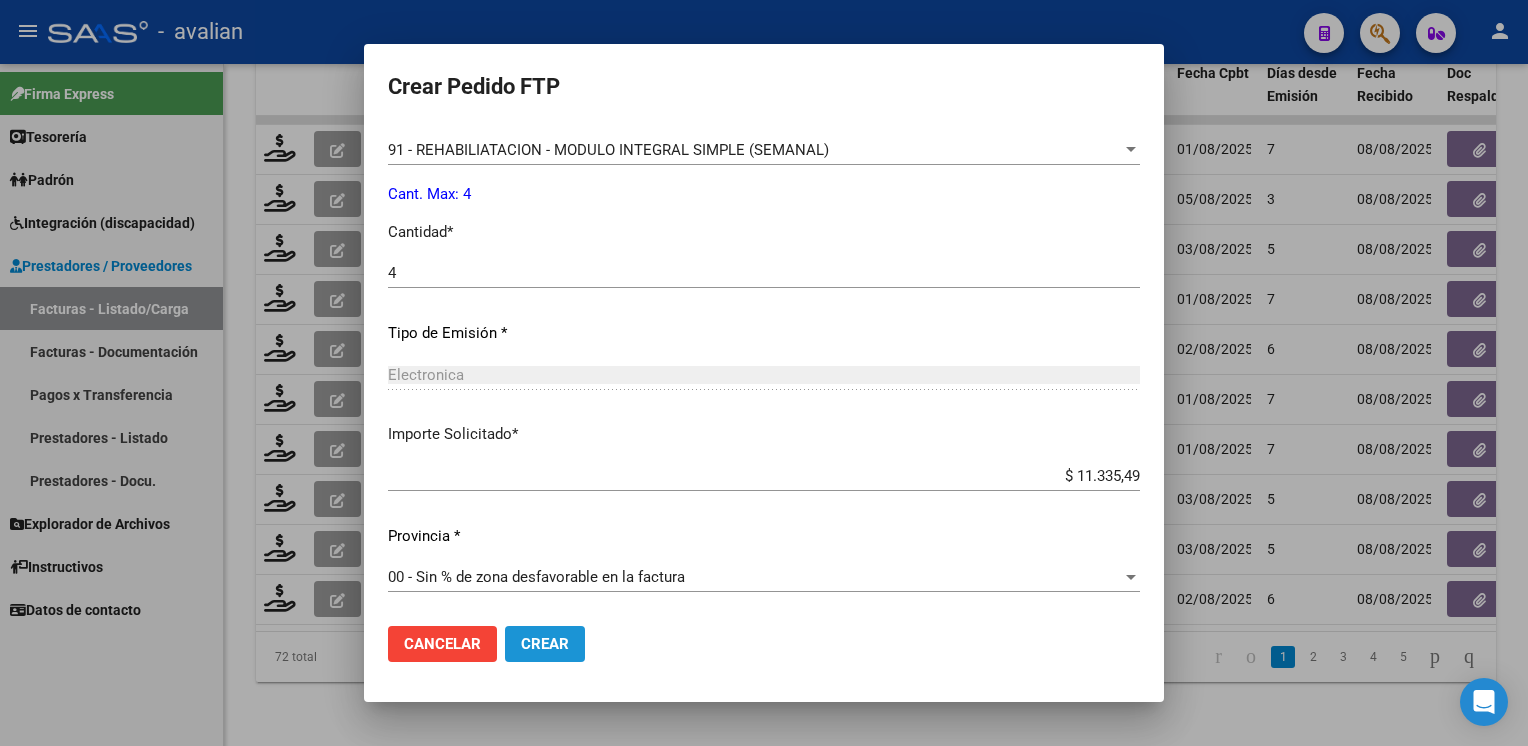 click on "Crear" 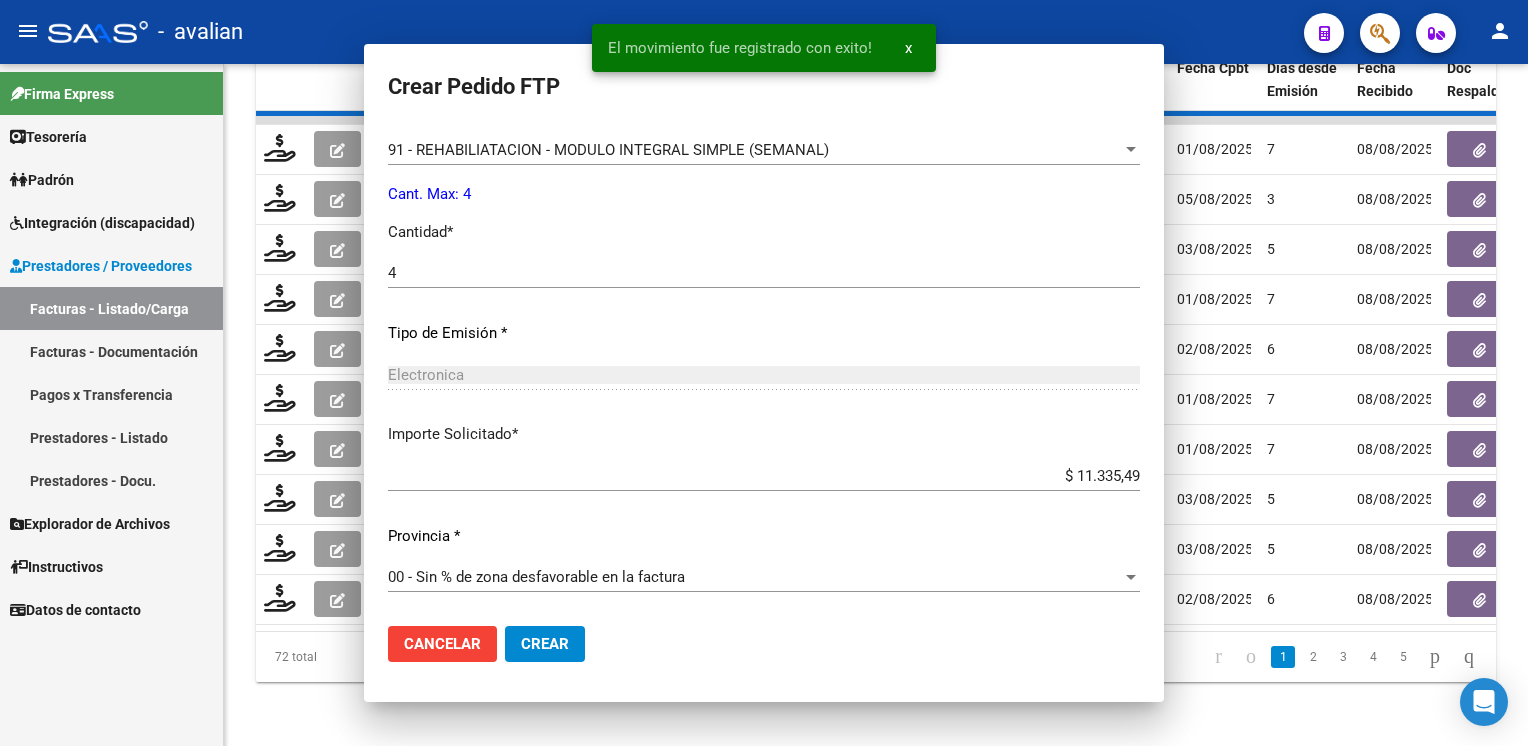 scroll, scrollTop: 0, scrollLeft: 0, axis: both 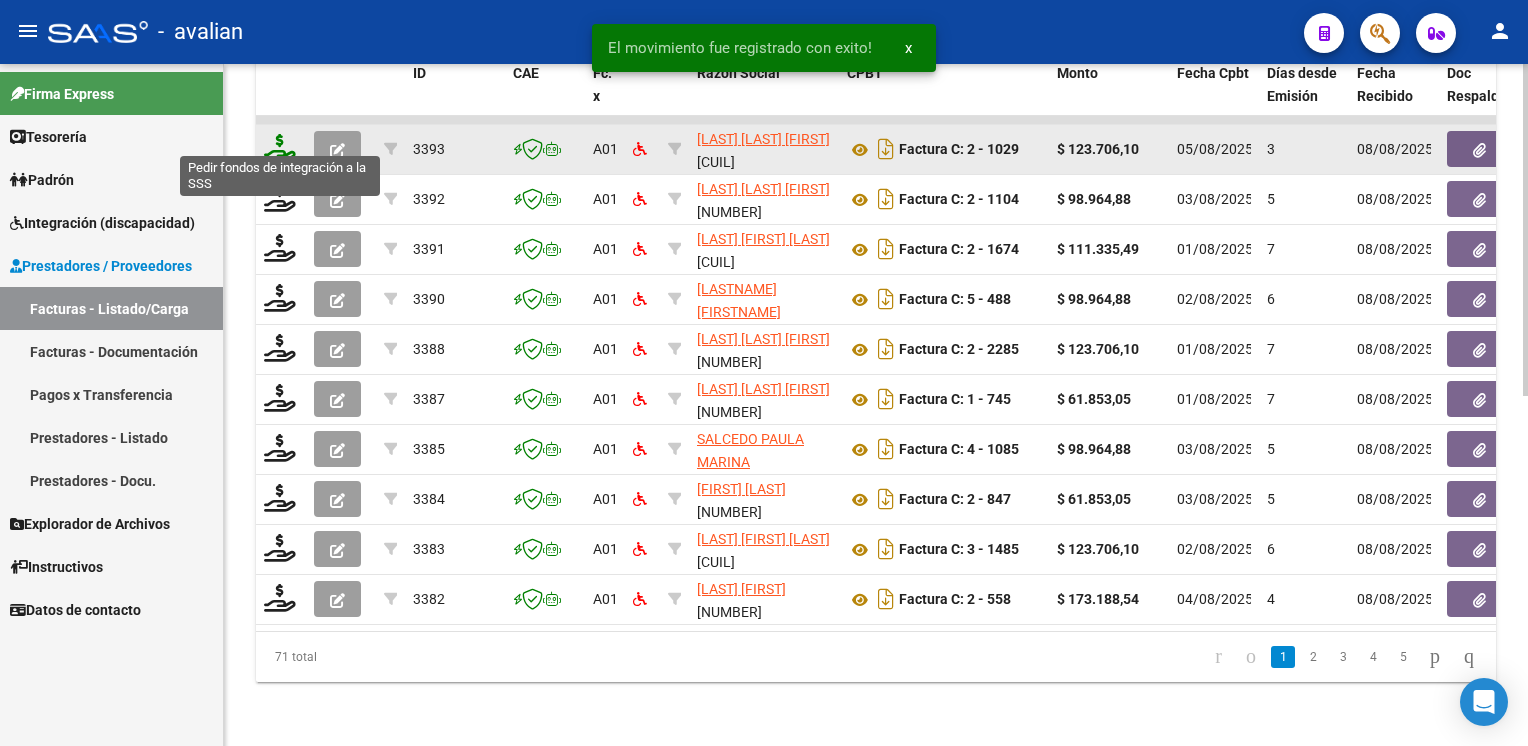 click 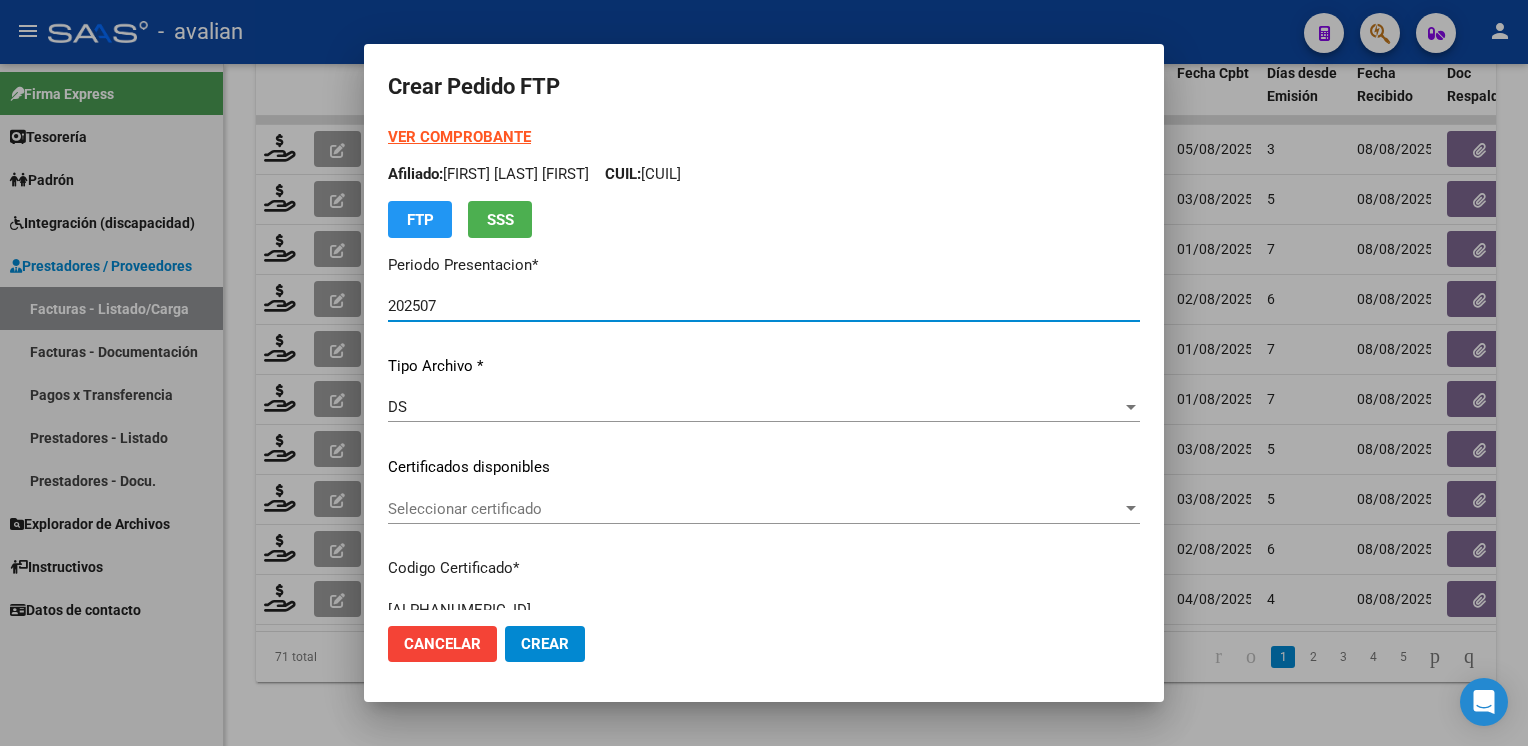 click on "Seleccionar certificado" at bounding box center (755, 509) 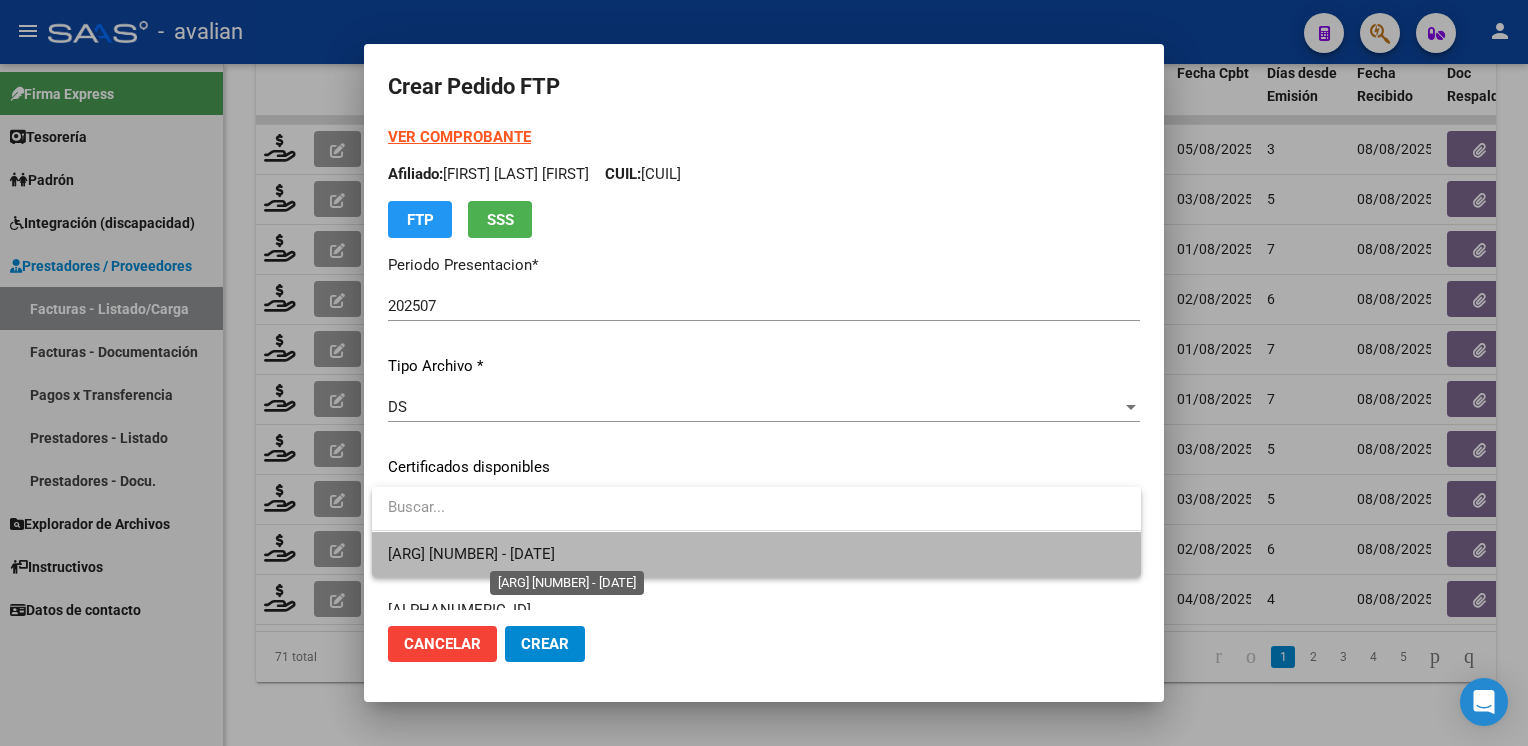 click on "ARG02000574698862022060820270608BS389 - 2027-06-08" at bounding box center [471, 554] 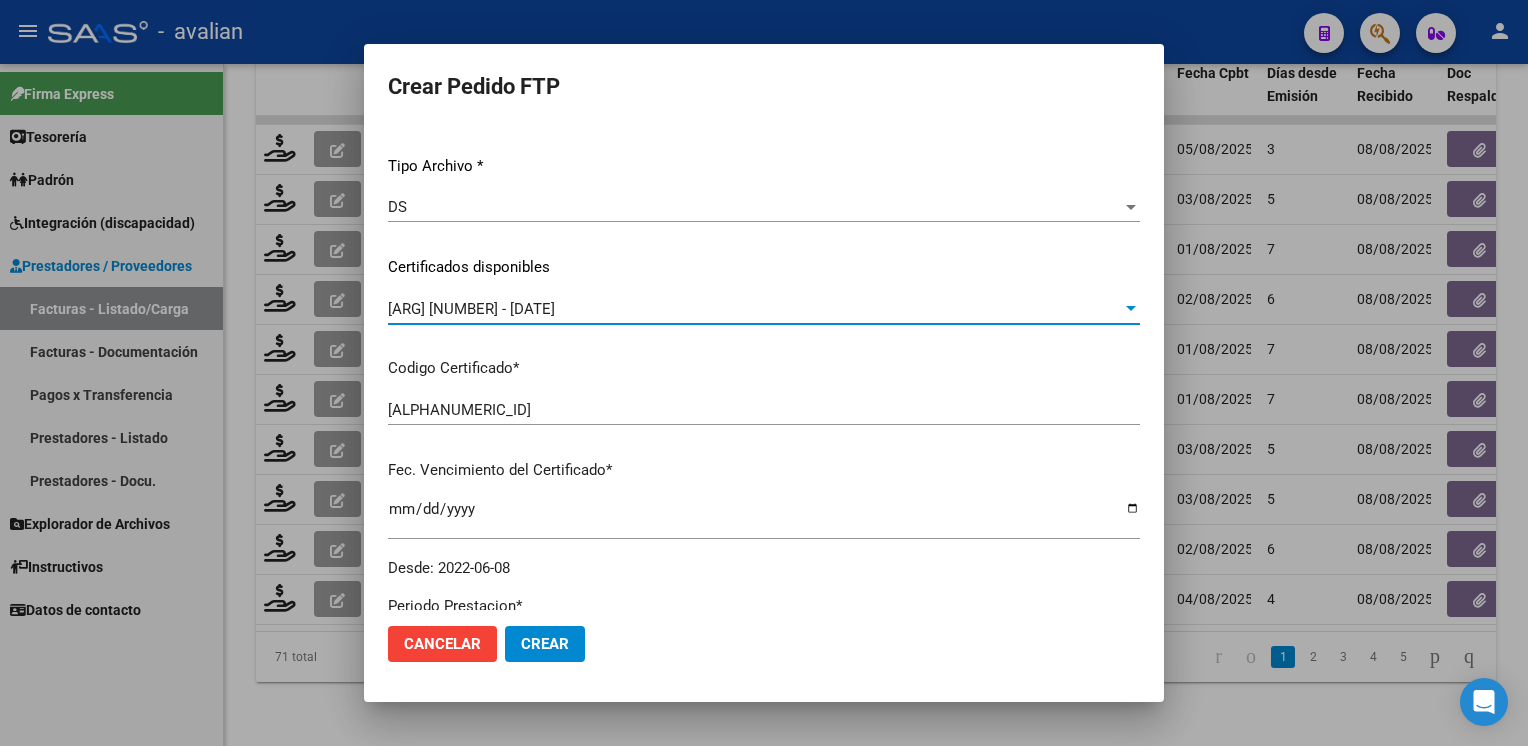 scroll, scrollTop: 0, scrollLeft: 0, axis: both 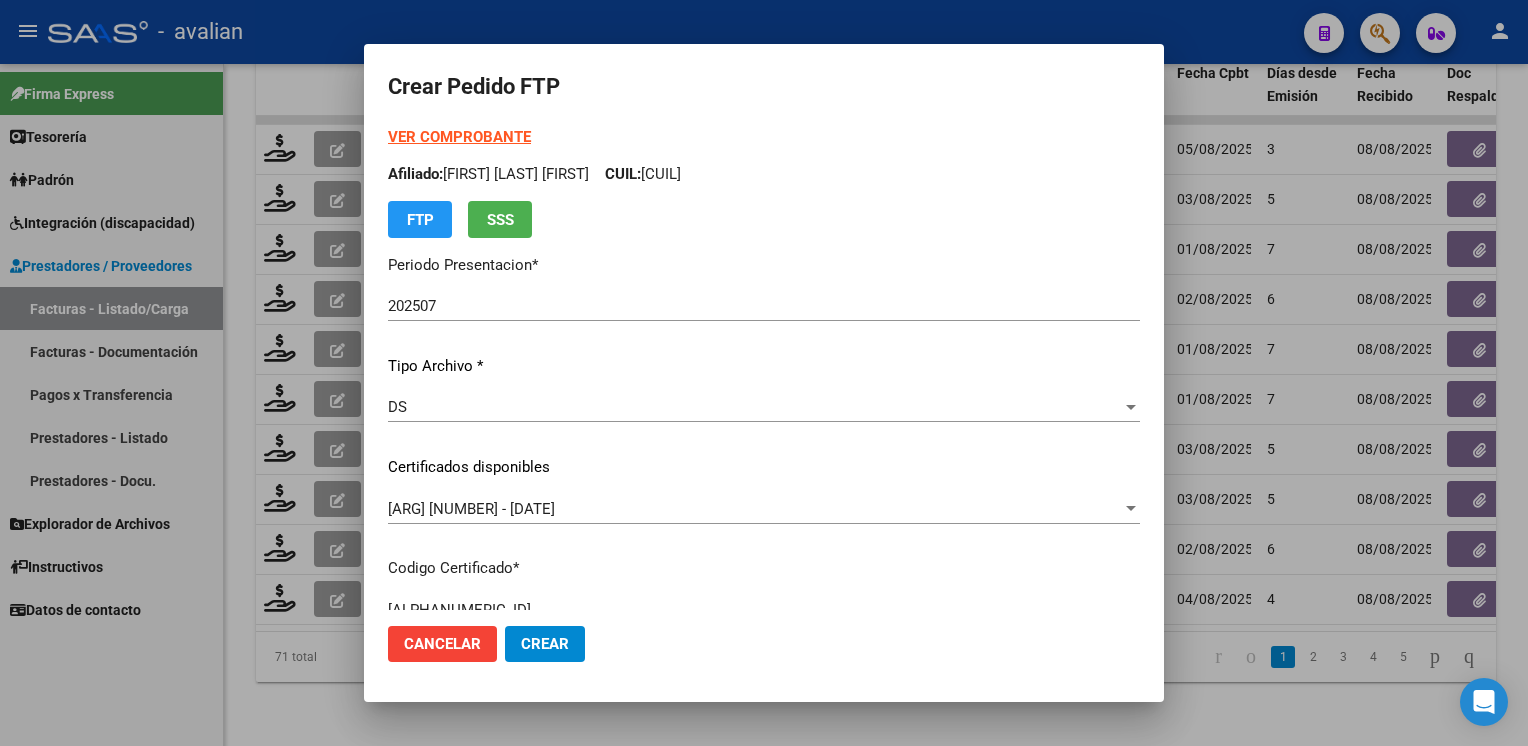 click on "Afiliado:  CAPDEVILA TORRES LISANDRO  CUIL:  20574698864" at bounding box center [764, 174] 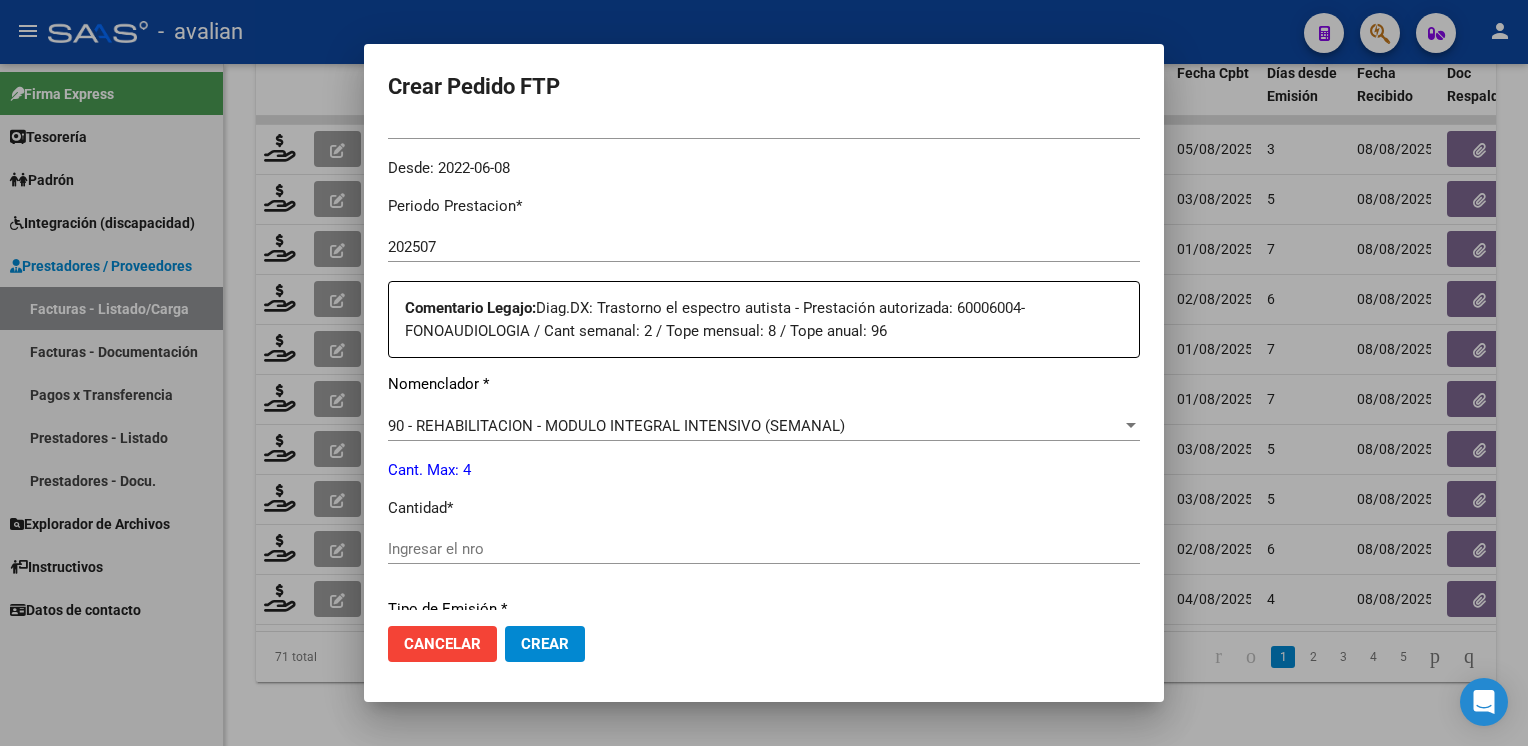 scroll, scrollTop: 800, scrollLeft: 0, axis: vertical 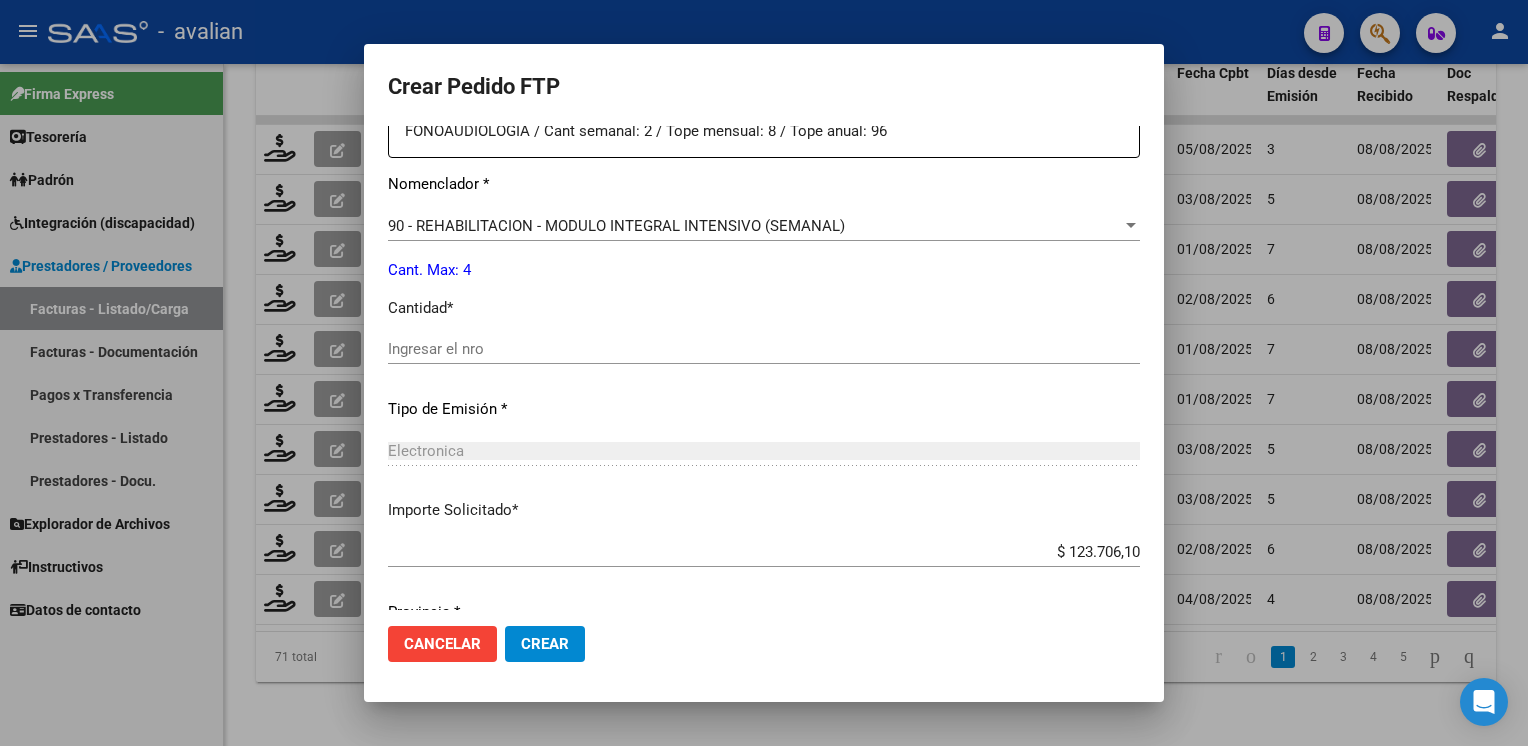 click on "Ingresar el nro" at bounding box center (764, 349) 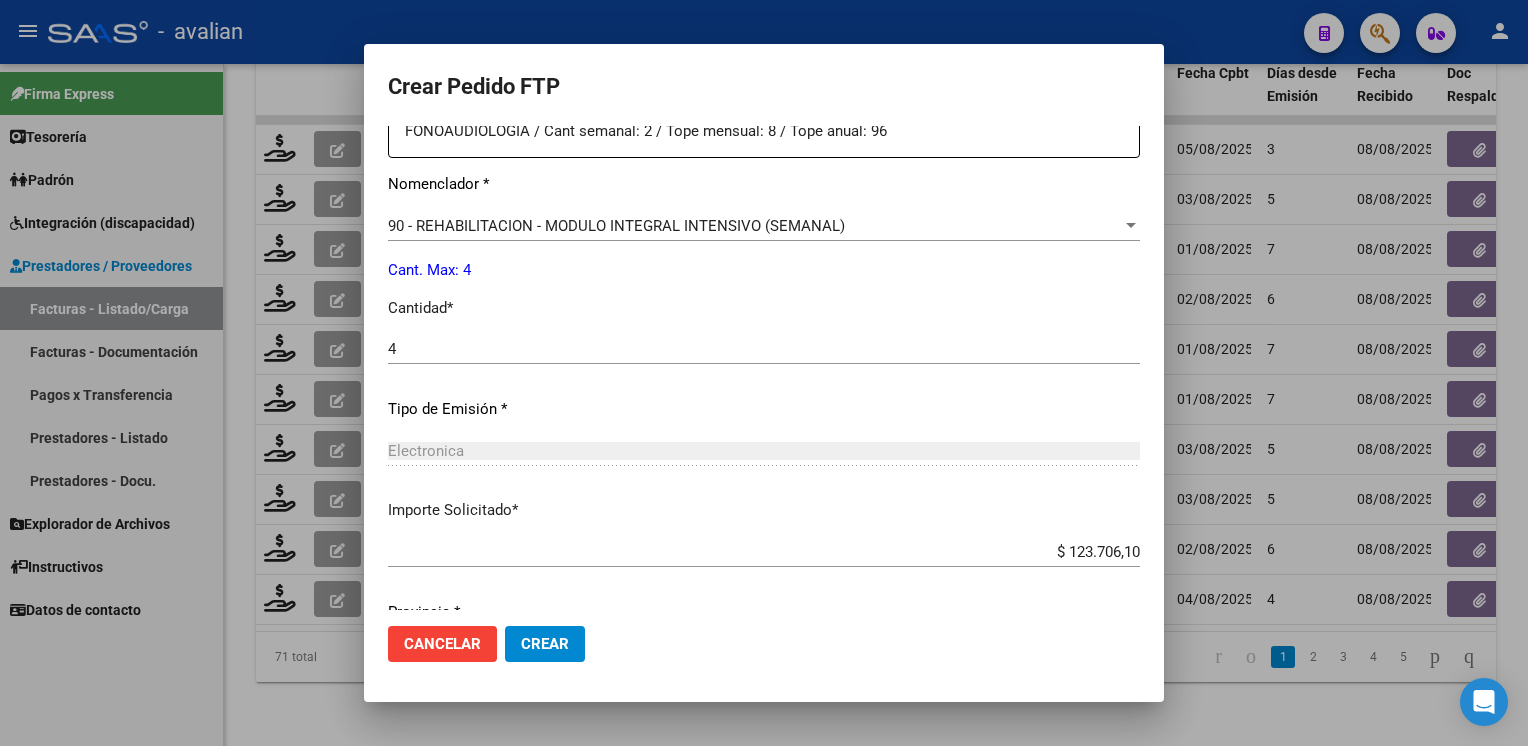 scroll, scrollTop: 876, scrollLeft: 0, axis: vertical 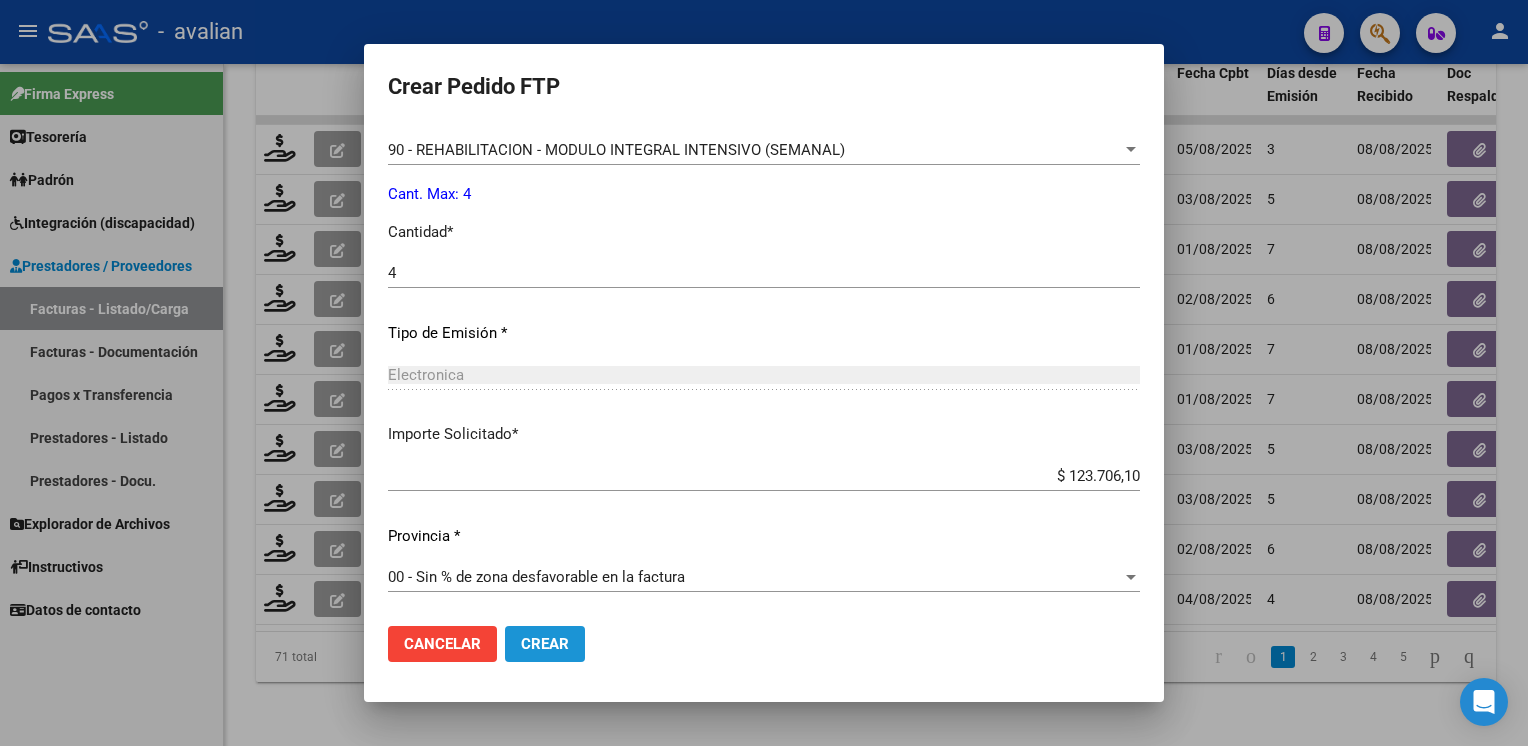 click on "Crear" 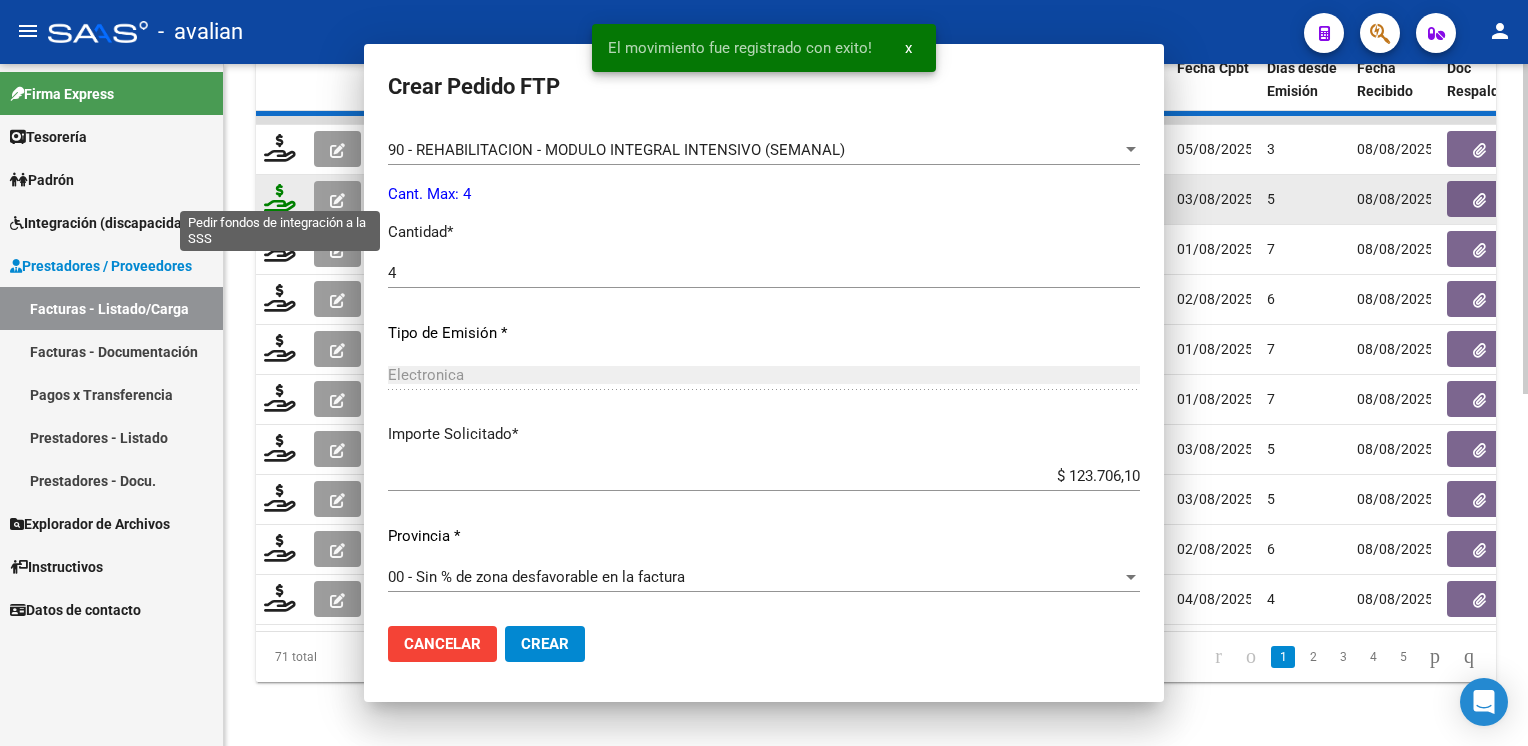 scroll, scrollTop: 0, scrollLeft: 0, axis: both 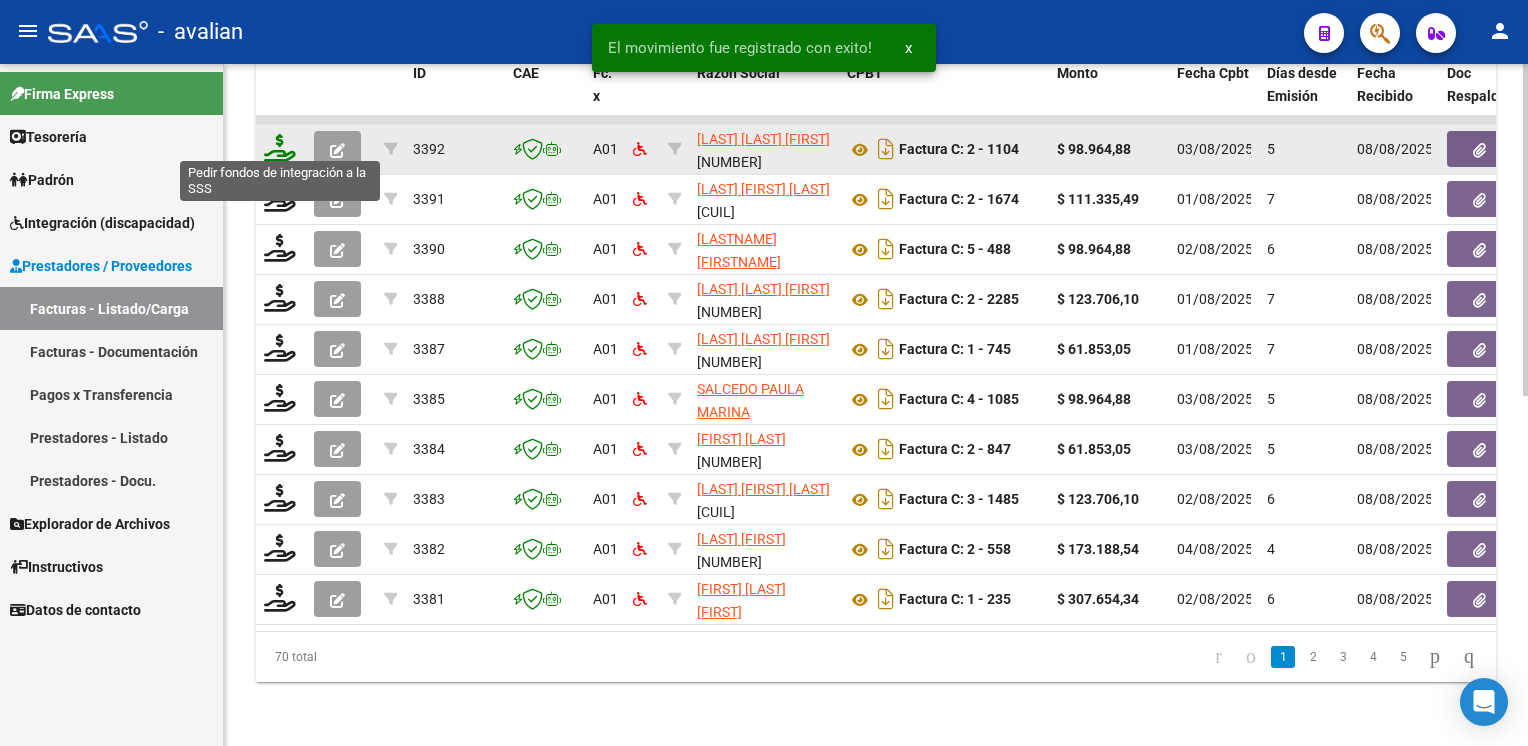 click 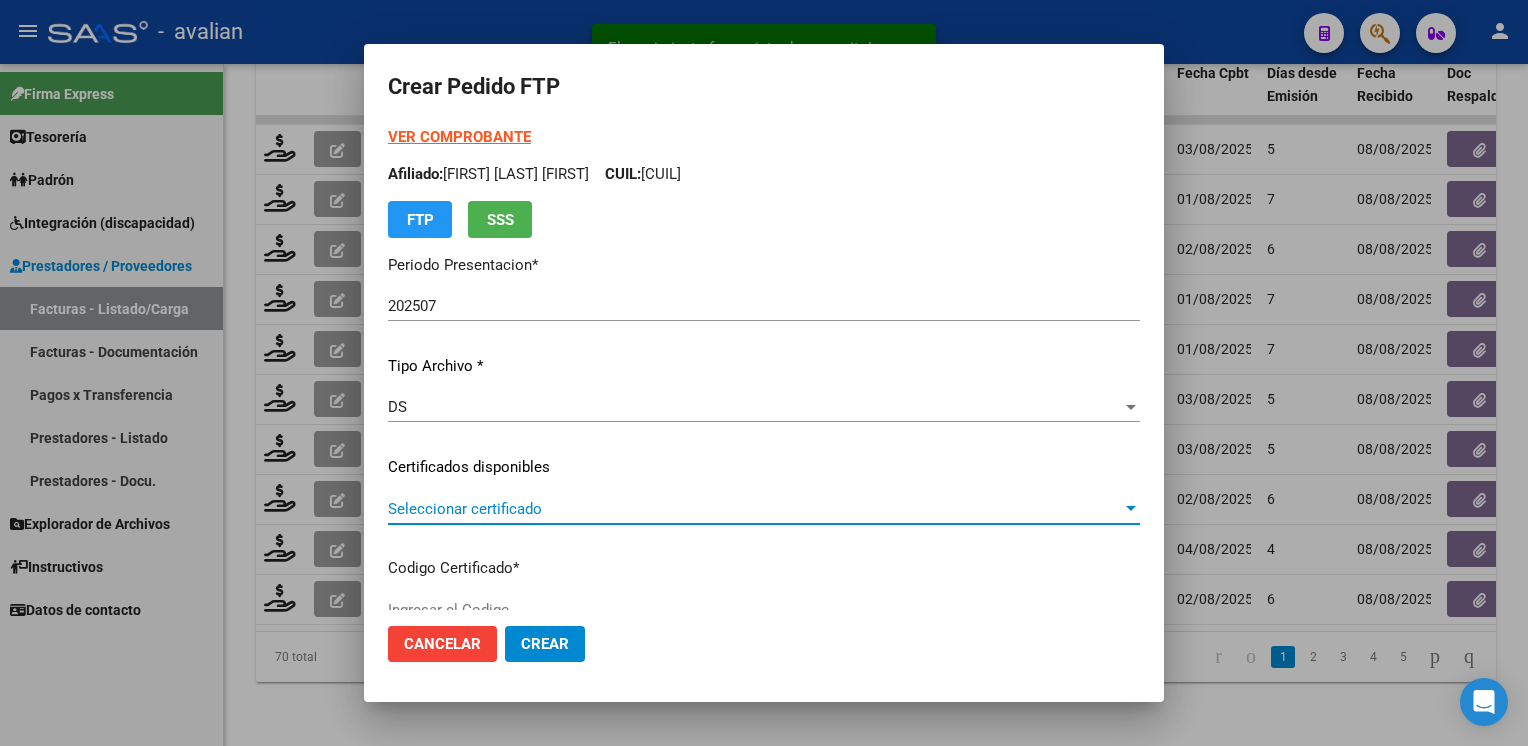 click on "Seleccionar certificado" at bounding box center (755, 509) 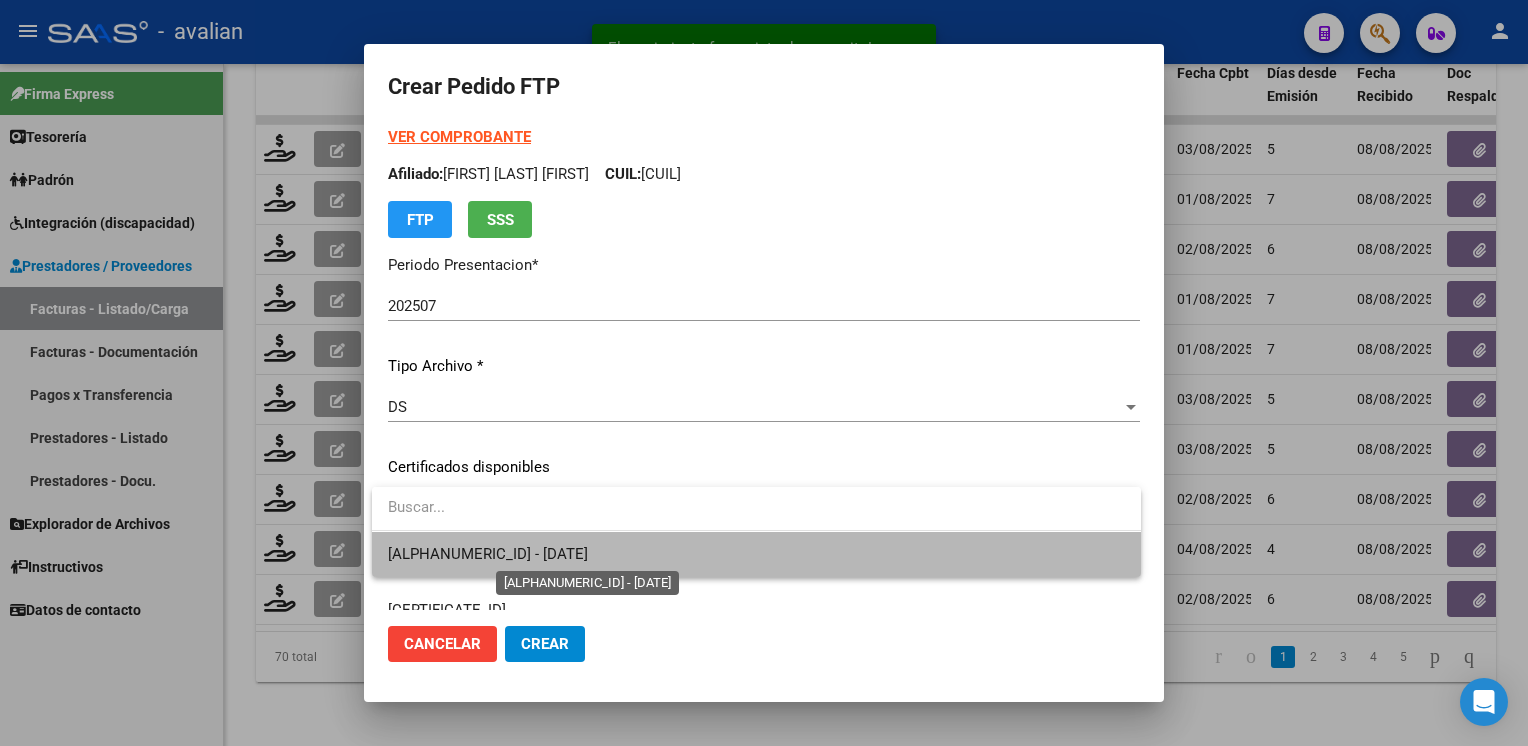 click on "ARG02000541141802023041220280412COR477 - 2028-04-12" at bounding box center (488, 554) 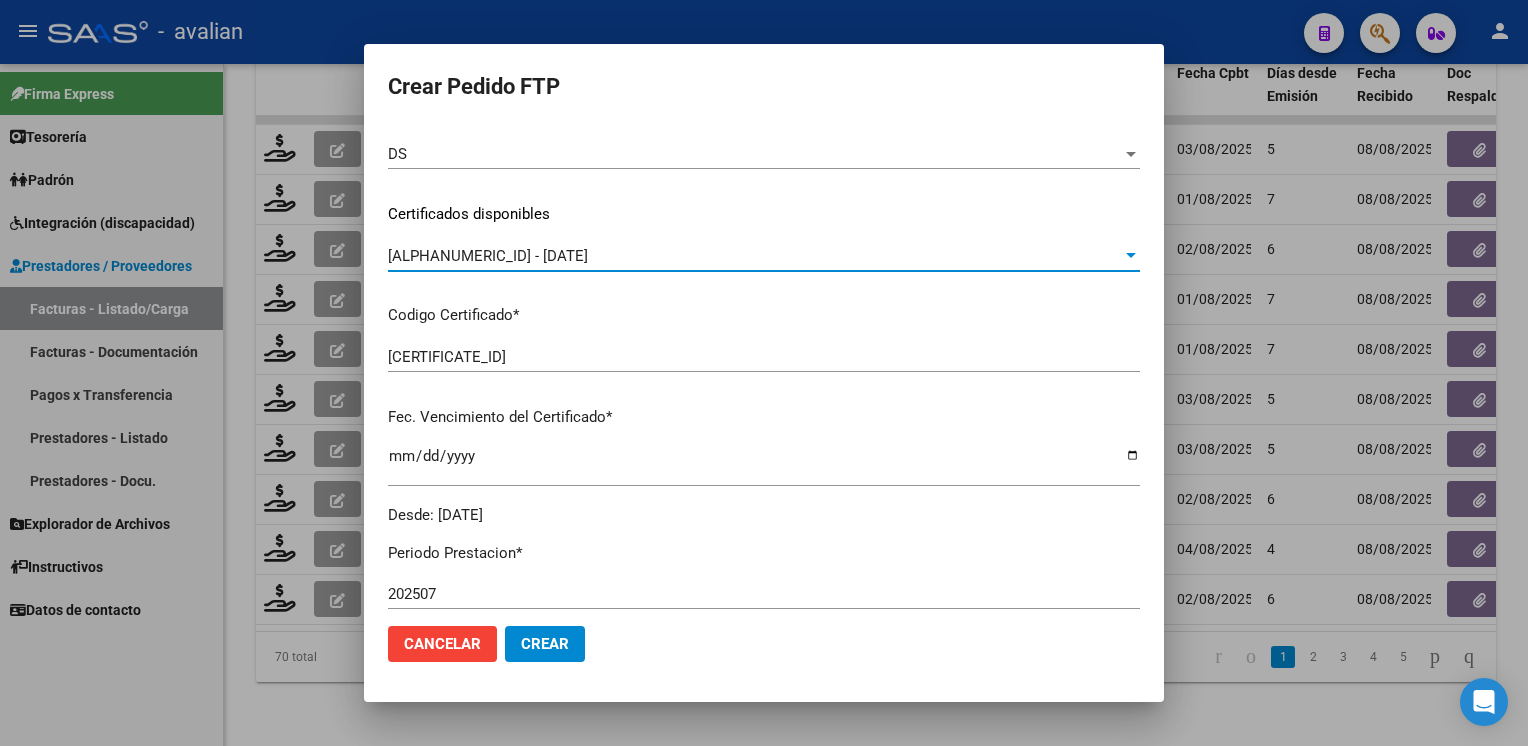scroll, scrollTop: 0, scrollLeft: 0, axis: both 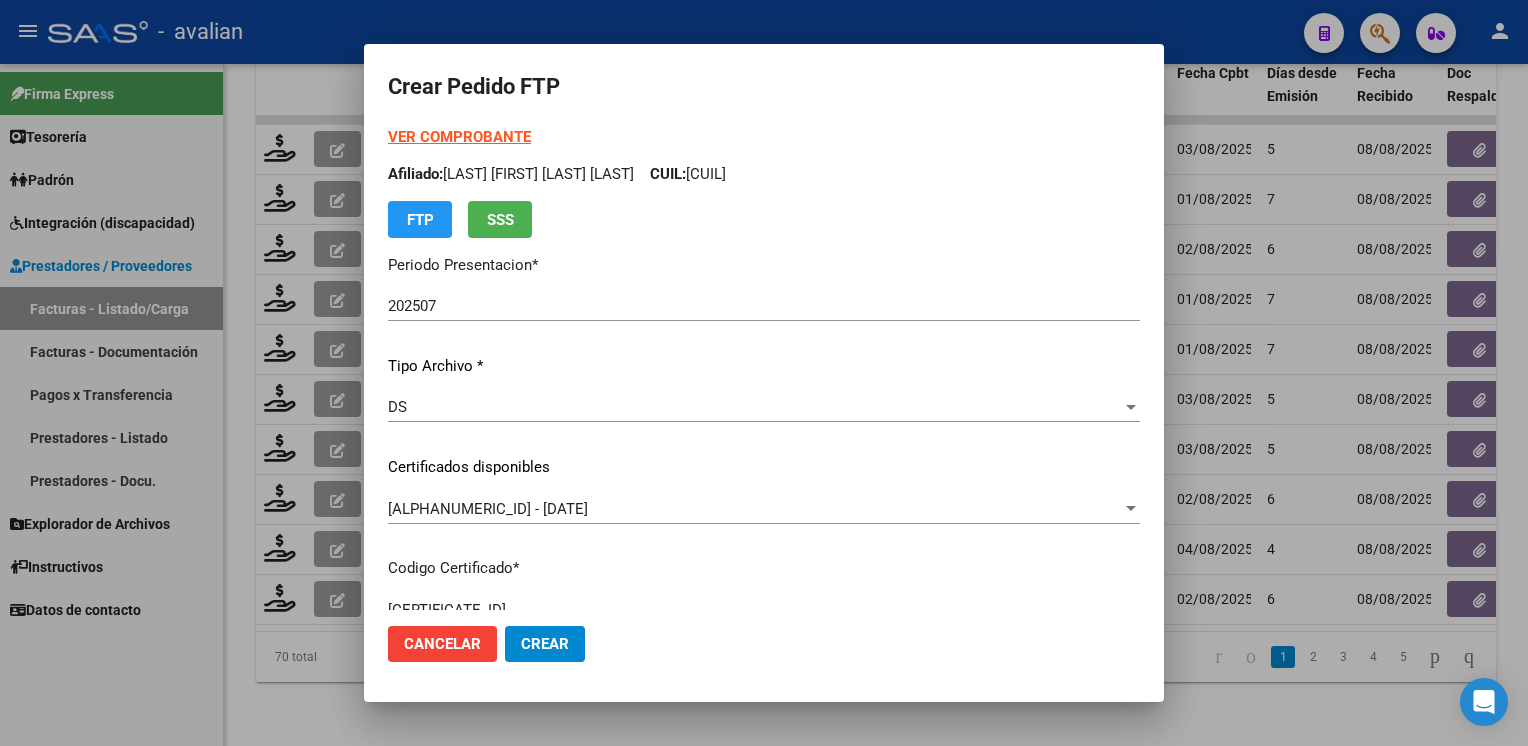 click on "Afiliado:  ALESANDRELLI GIORDANO BENJAMIN ALBERTO  CUIL:  20541141805" at bounding box center (764, 174) 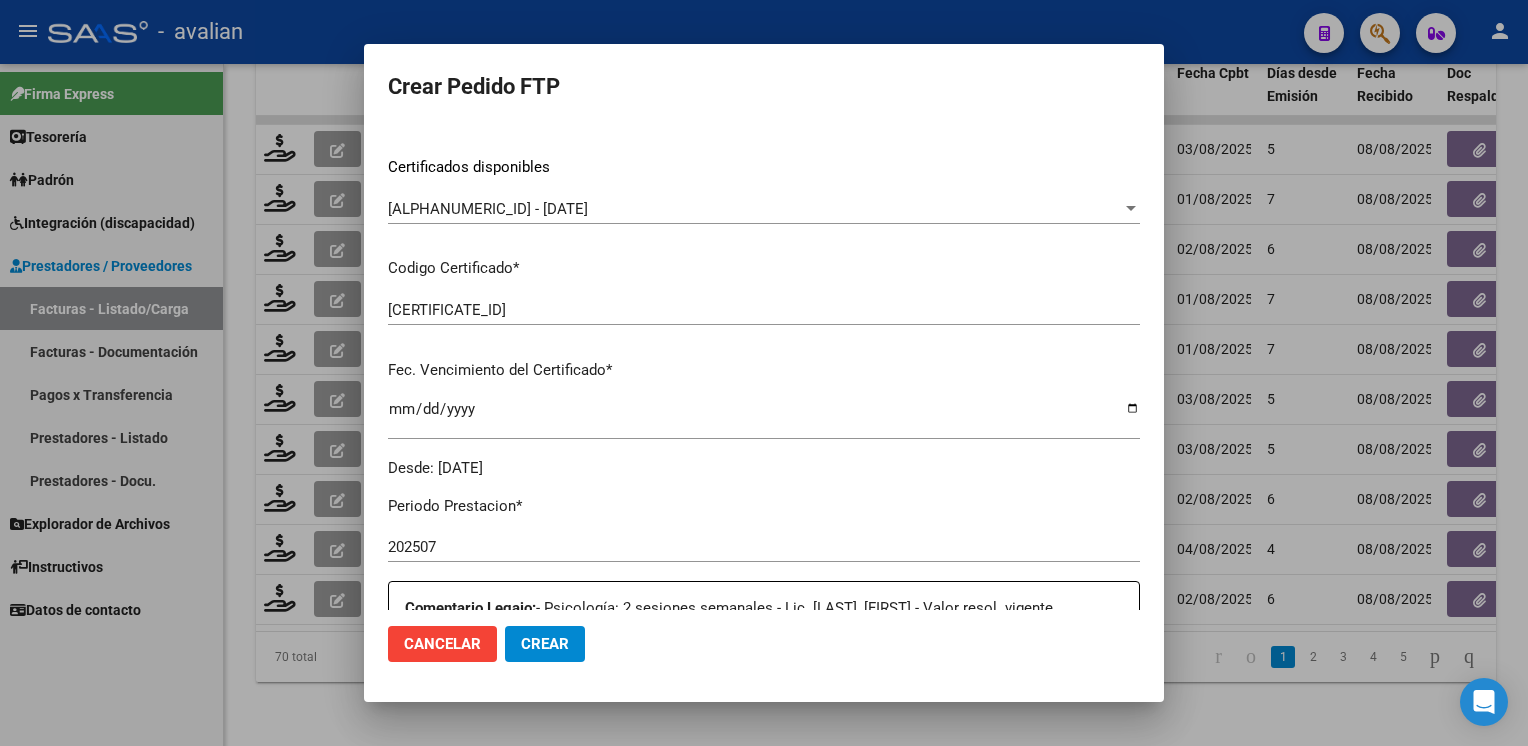 scroll, scrollTop: 0, scrollLeft: 0, axis: both 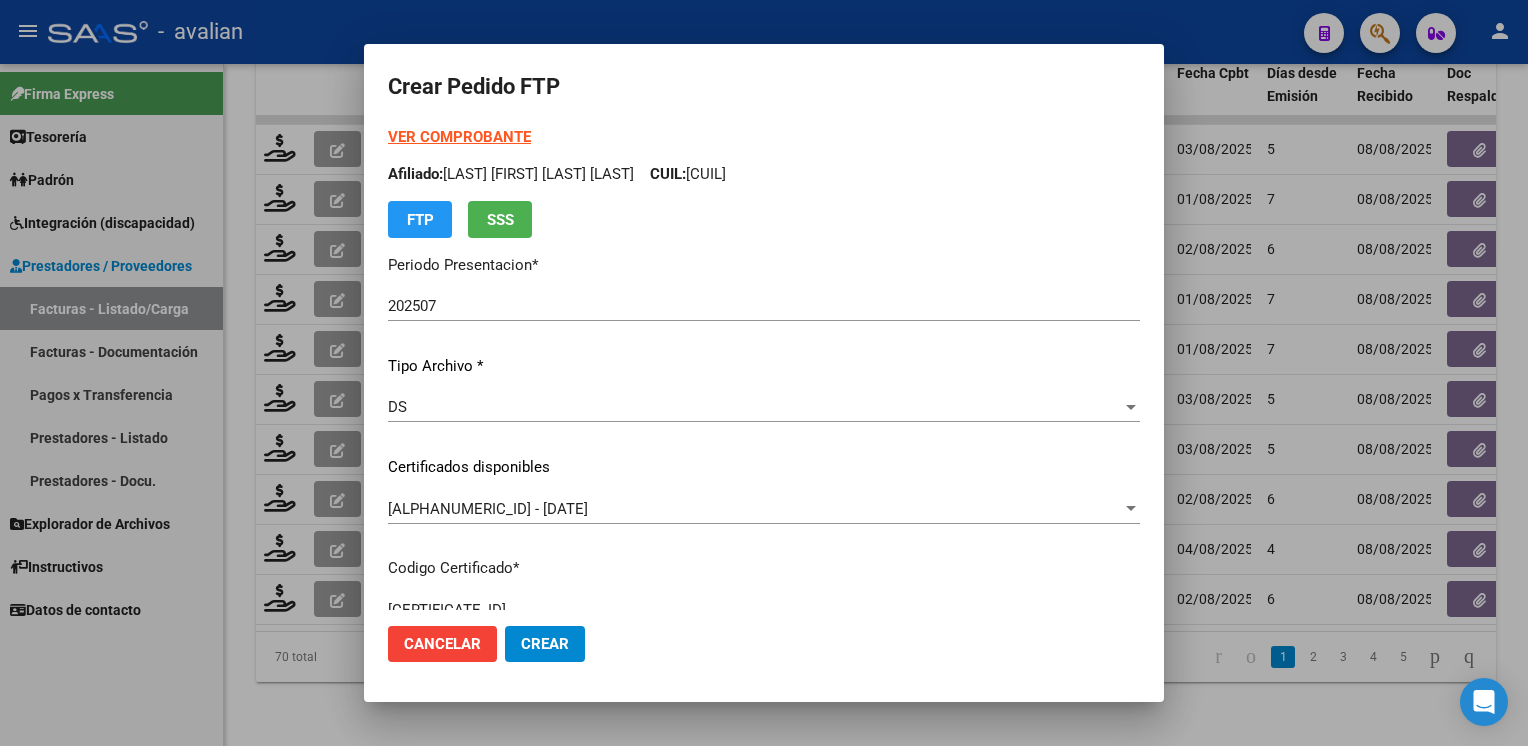 click on "VER COMPROBANTE" at bounding box center (459, 137) 